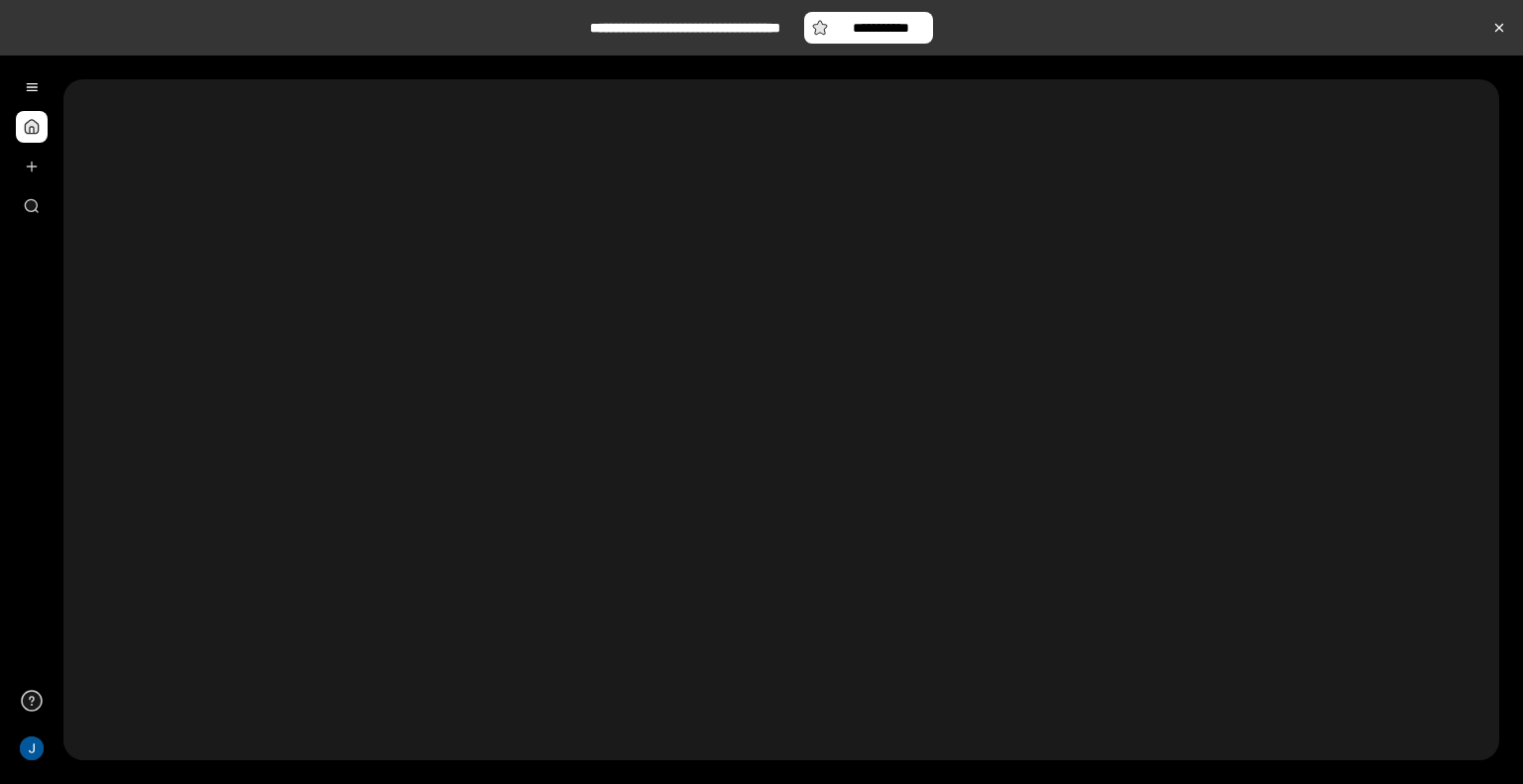 scroll, scrollTop: 0, scrollLeft: 0, axis: both 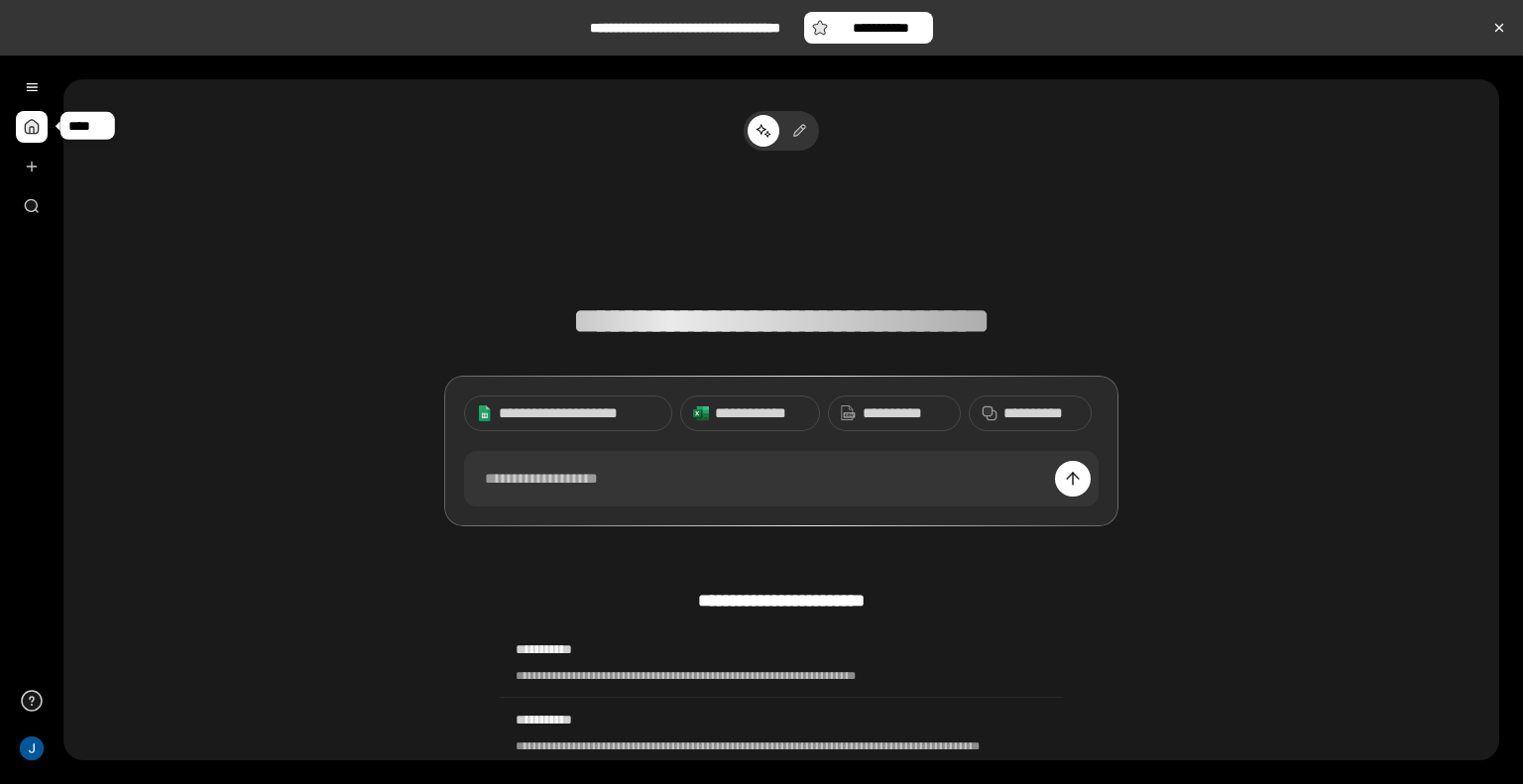 click at bounding box center [32, 127] 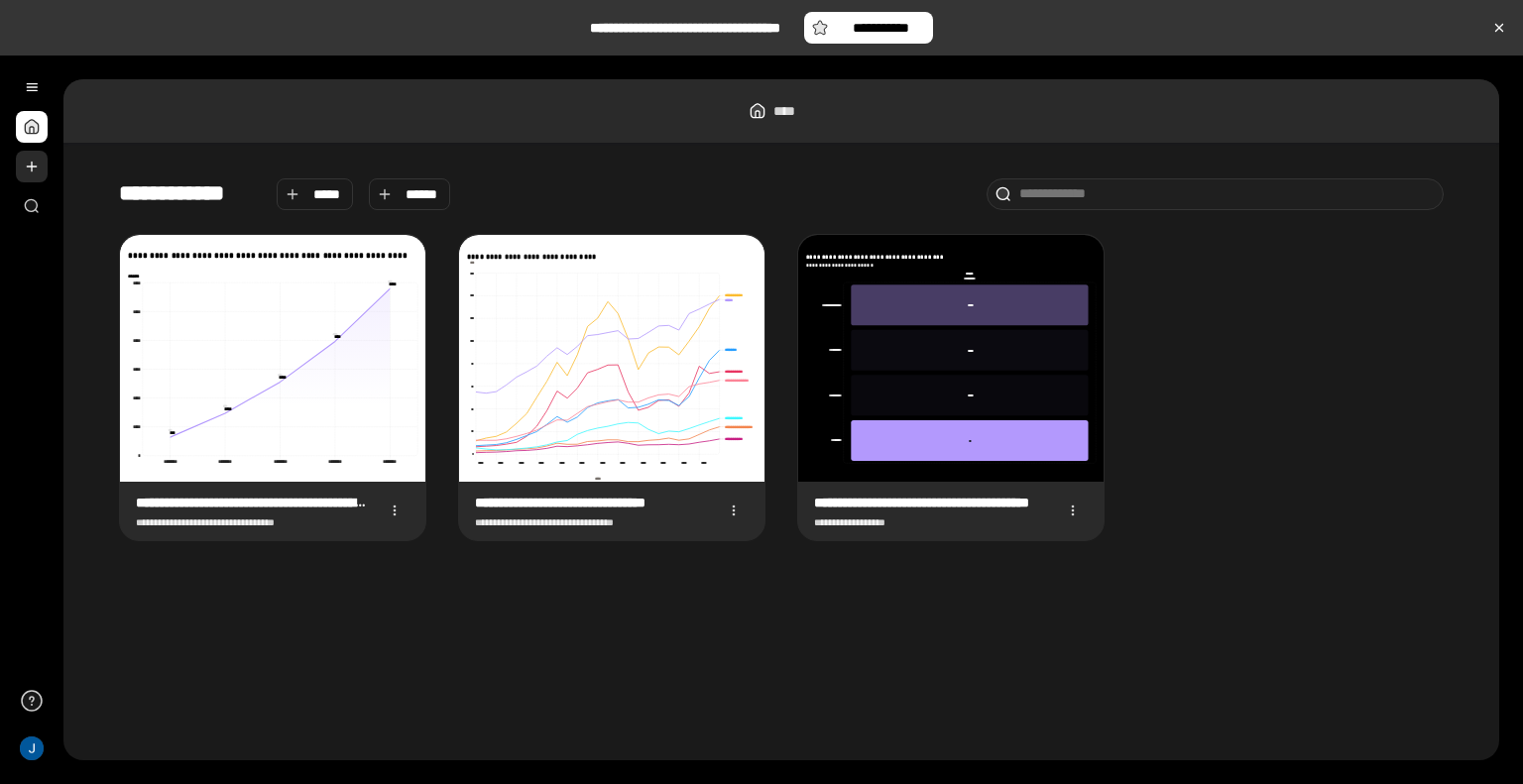 click at bounding box center (32, 167) 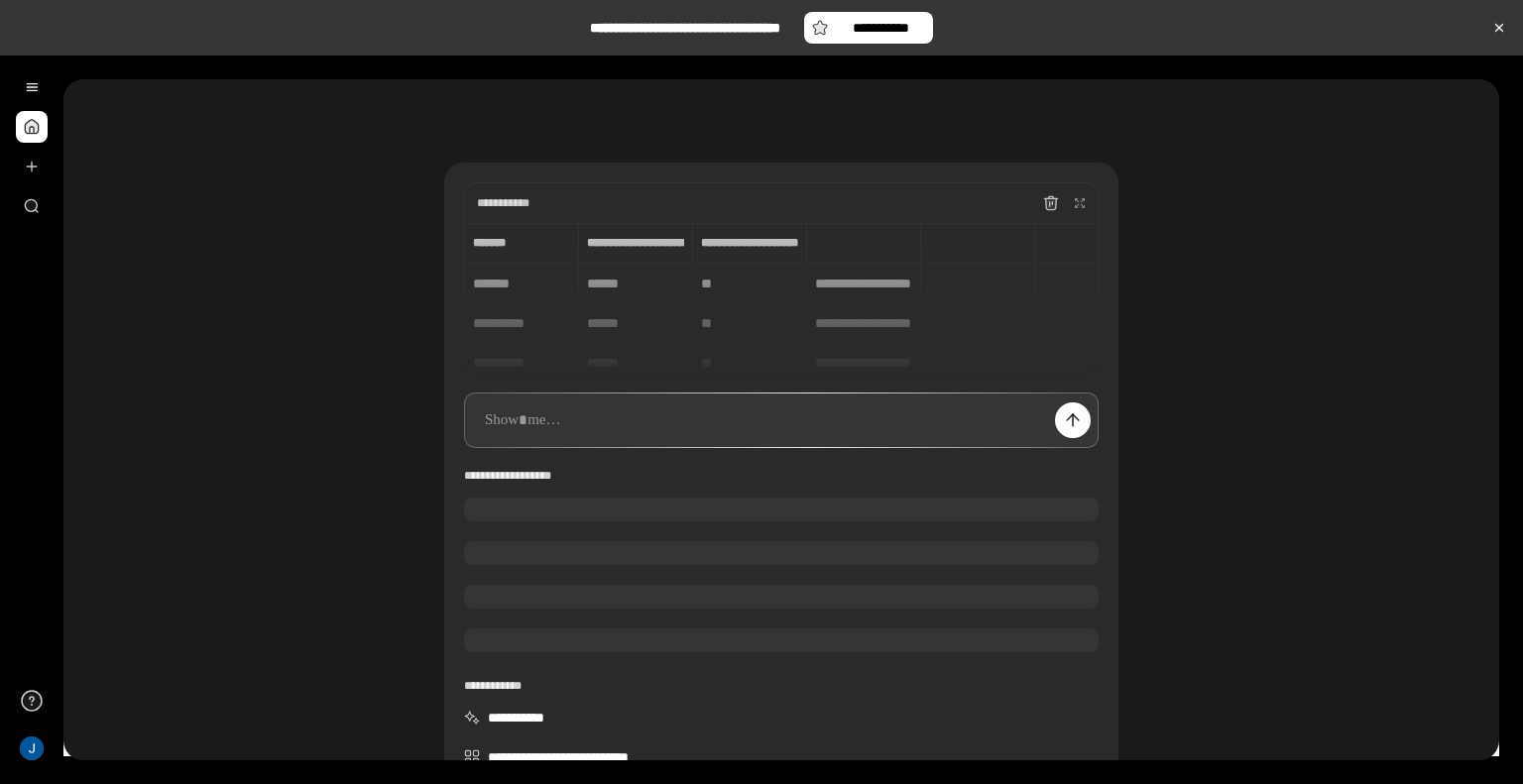 scroll, scrollTop: 67, scrollLeft: 0, axis: vertical 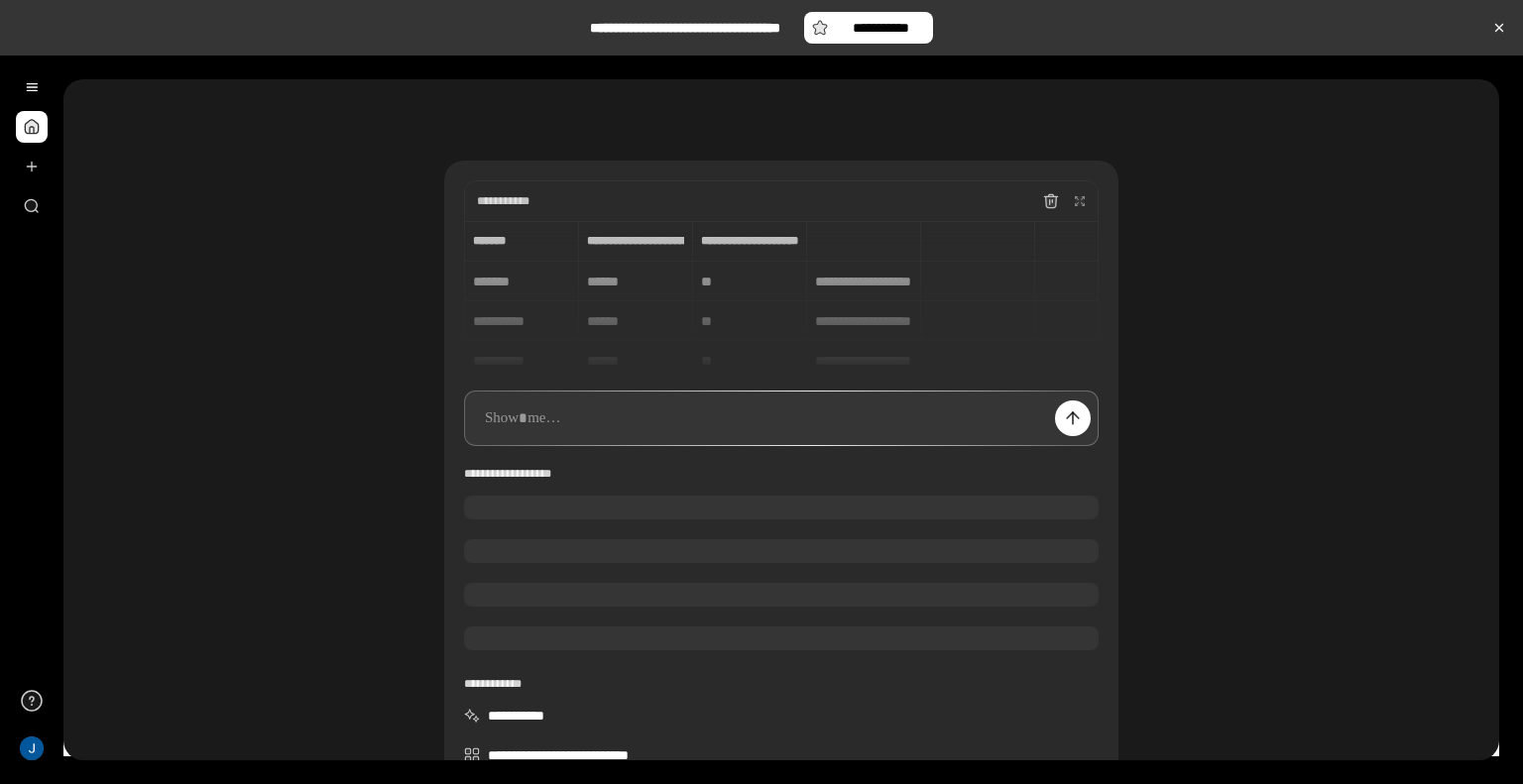 click at bounding box center (781, 418) 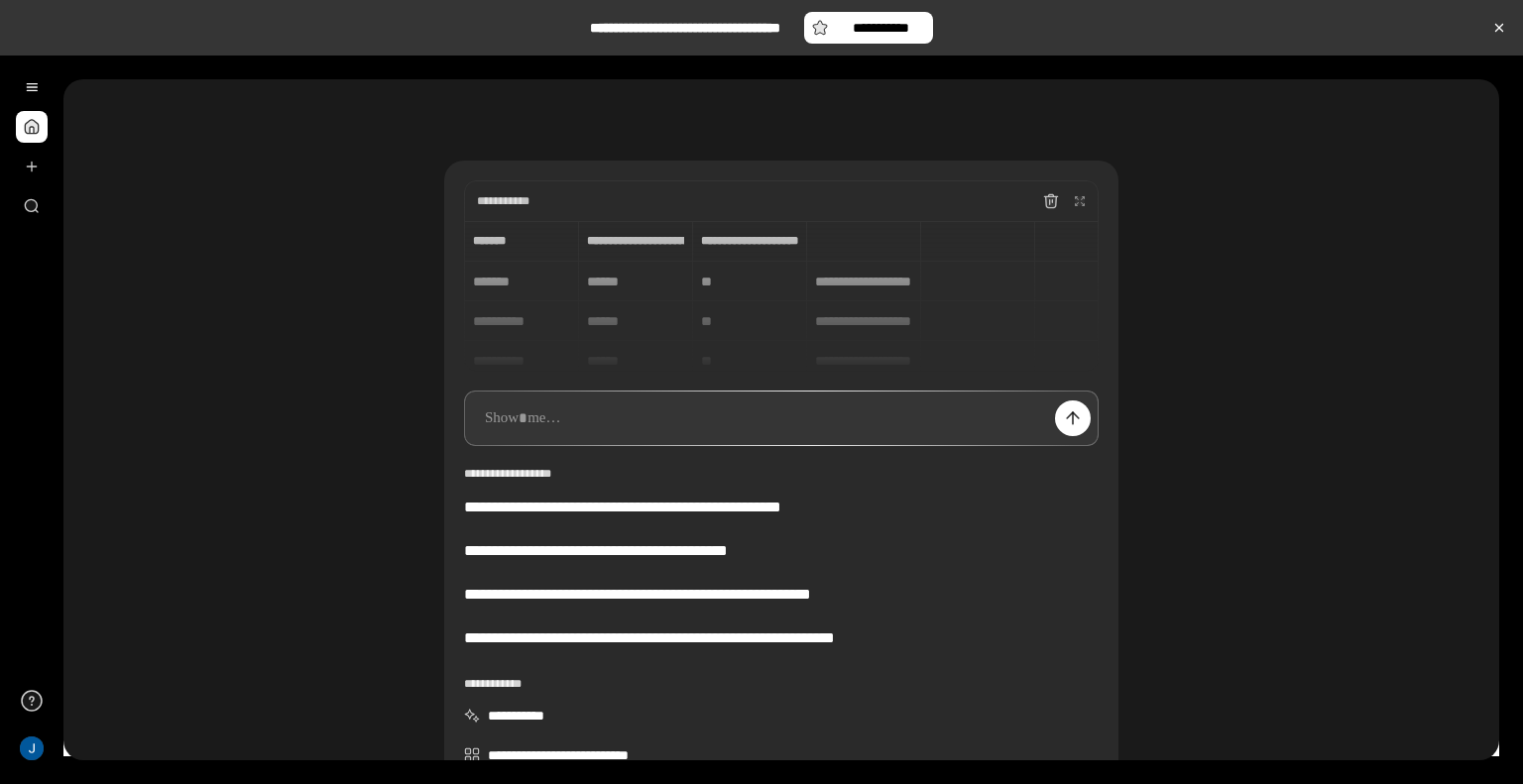 type 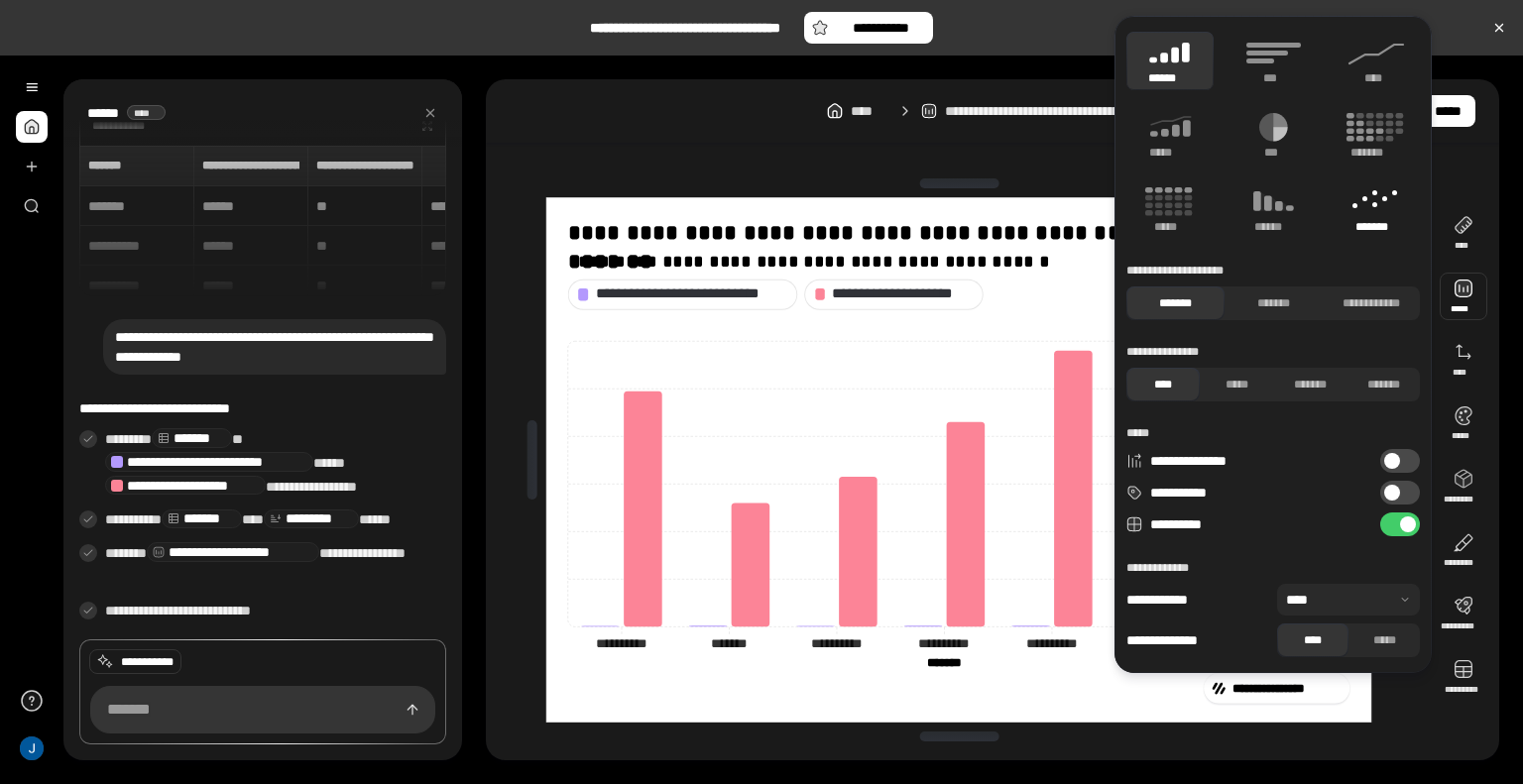 click 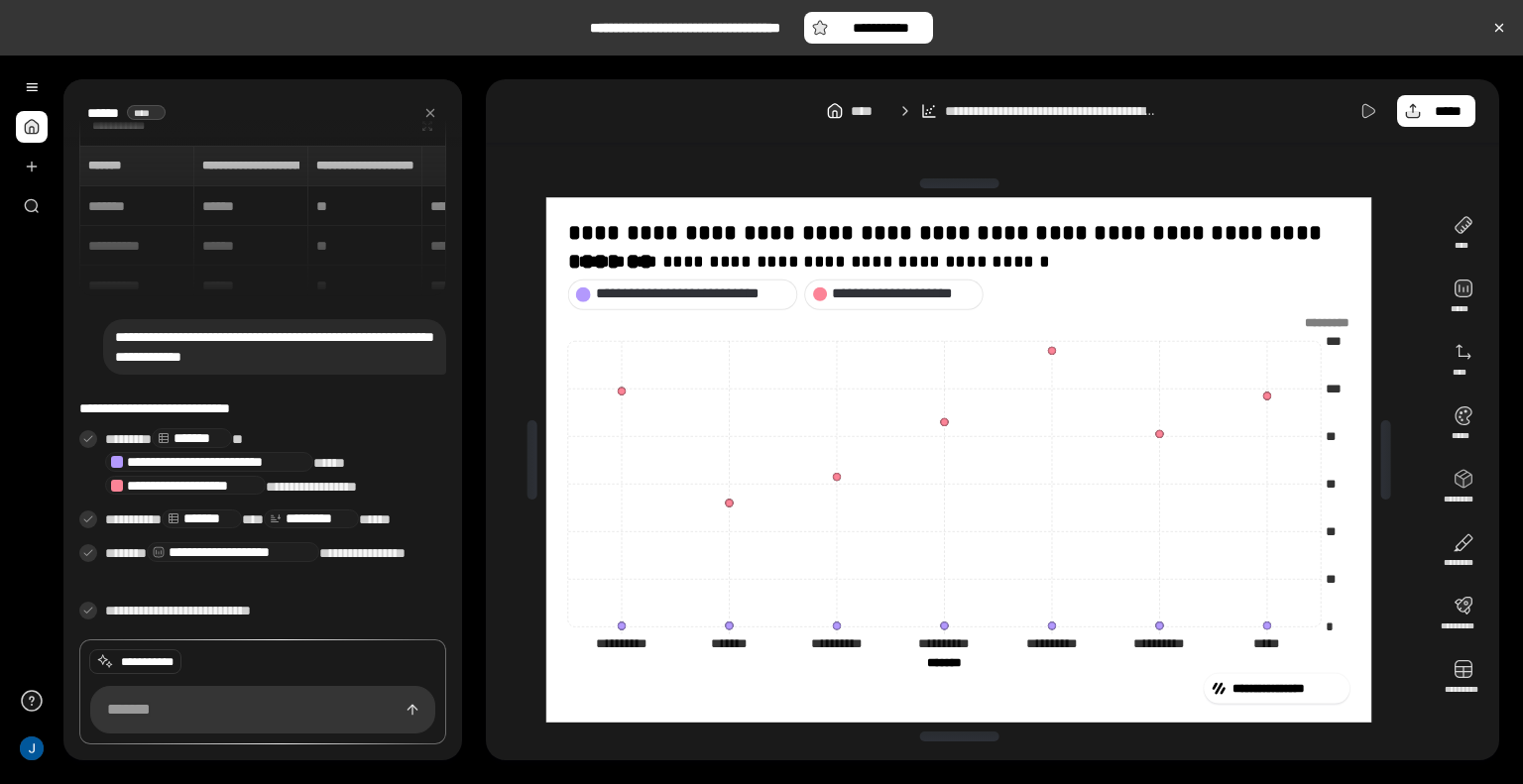 click on "**********" at bounding box center [959, 459] 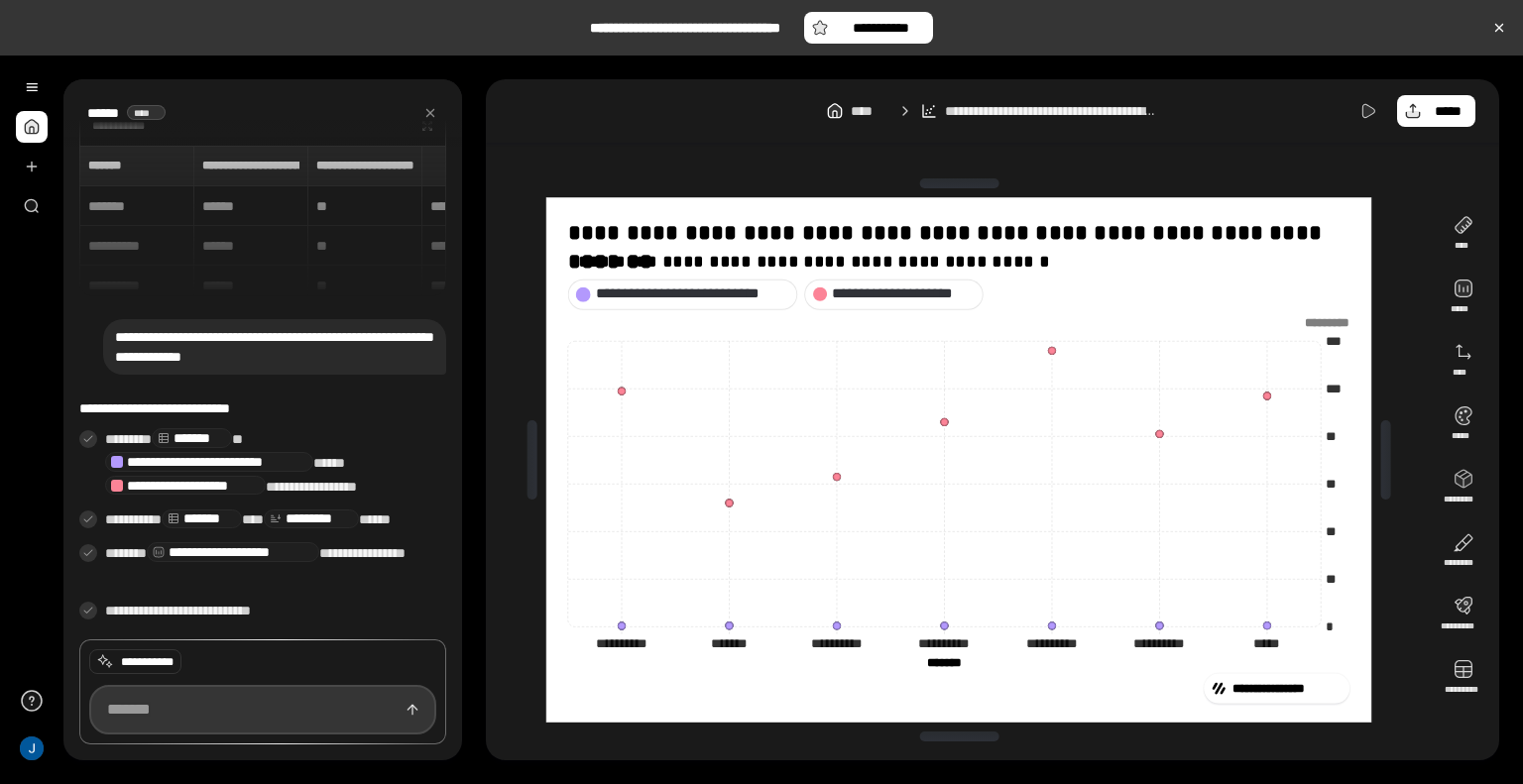 click at bounding box center (263, 710) 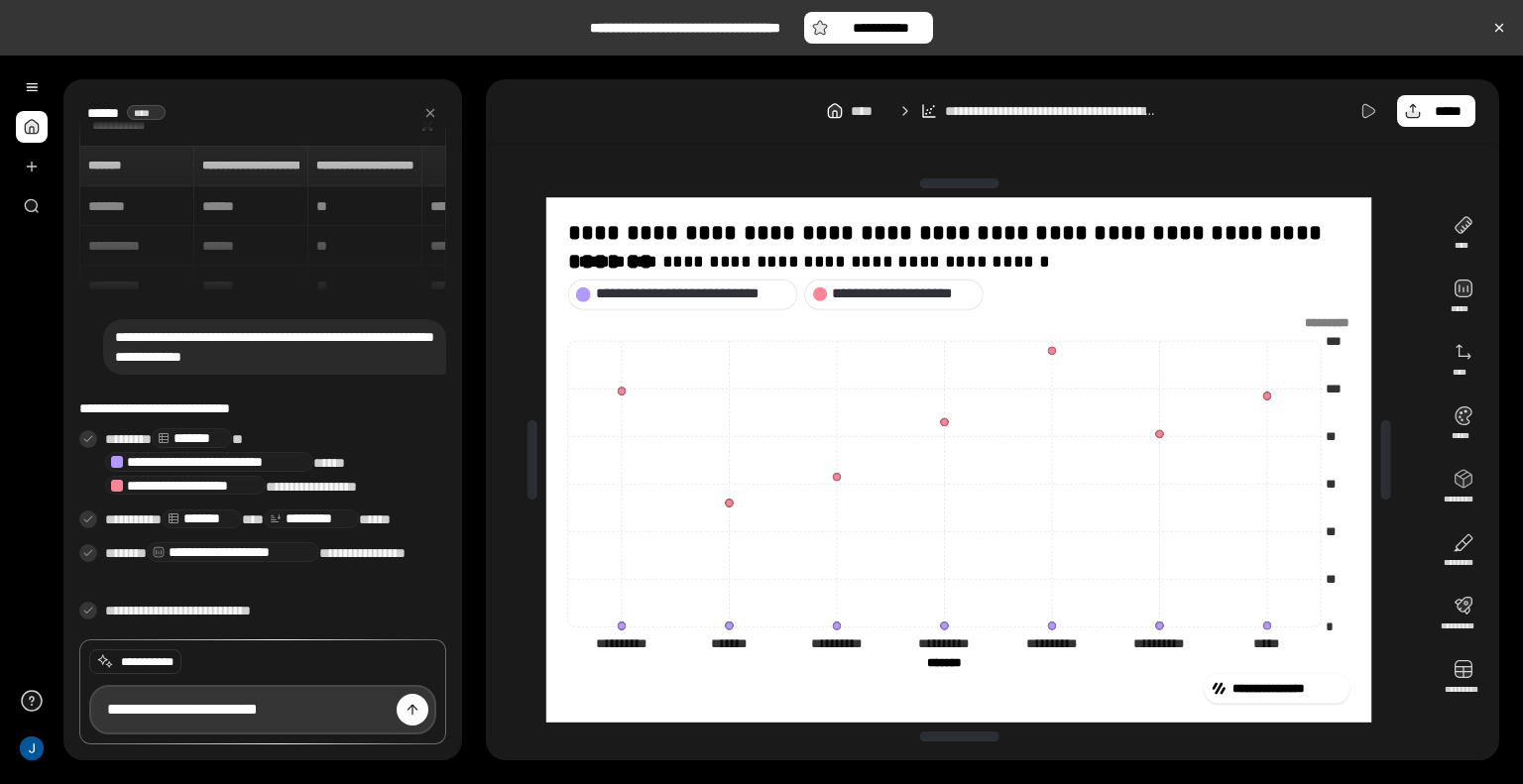 type on "**********" 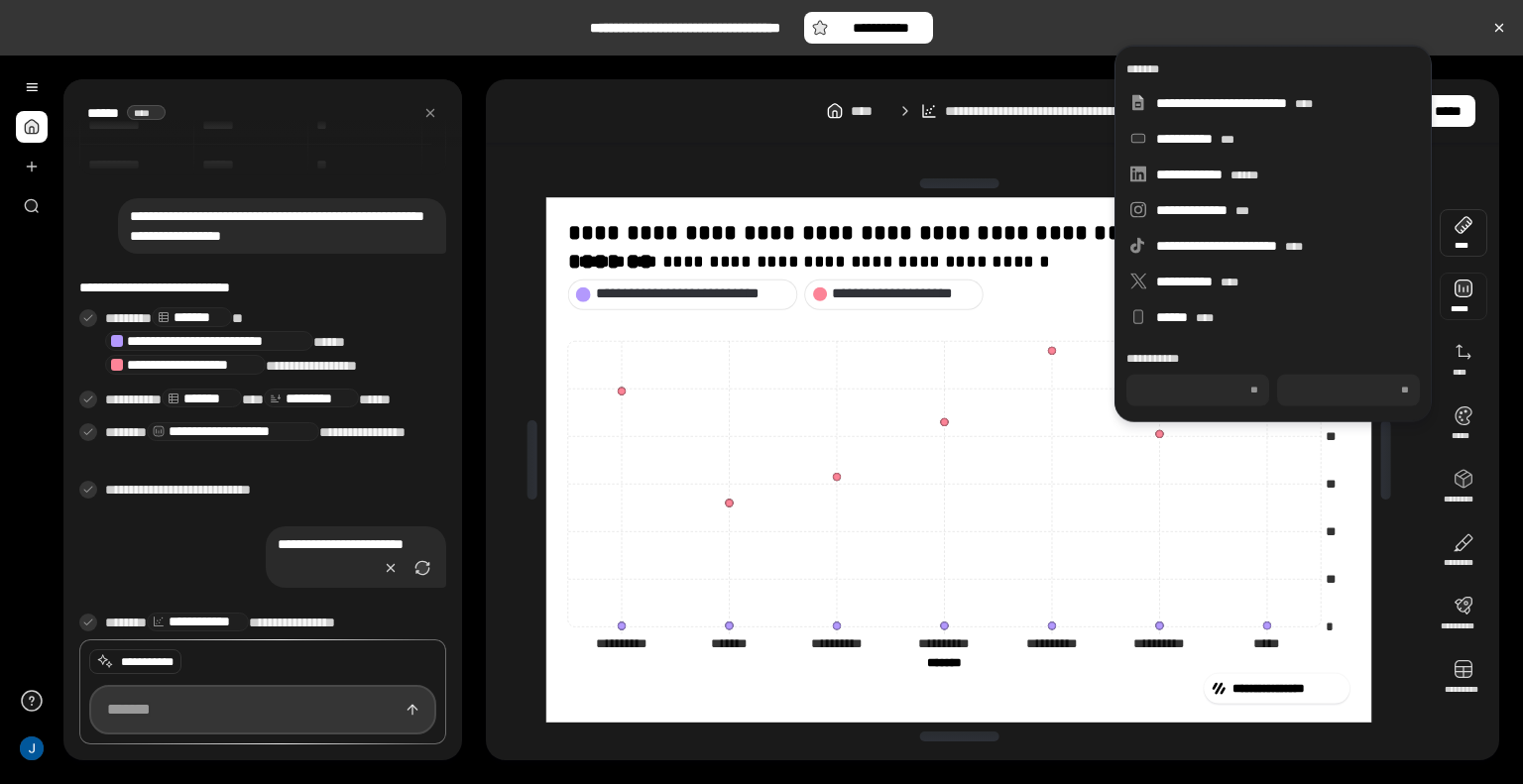 scroll, scrollTop: 120, scrollLeft: 0, axis: vertical 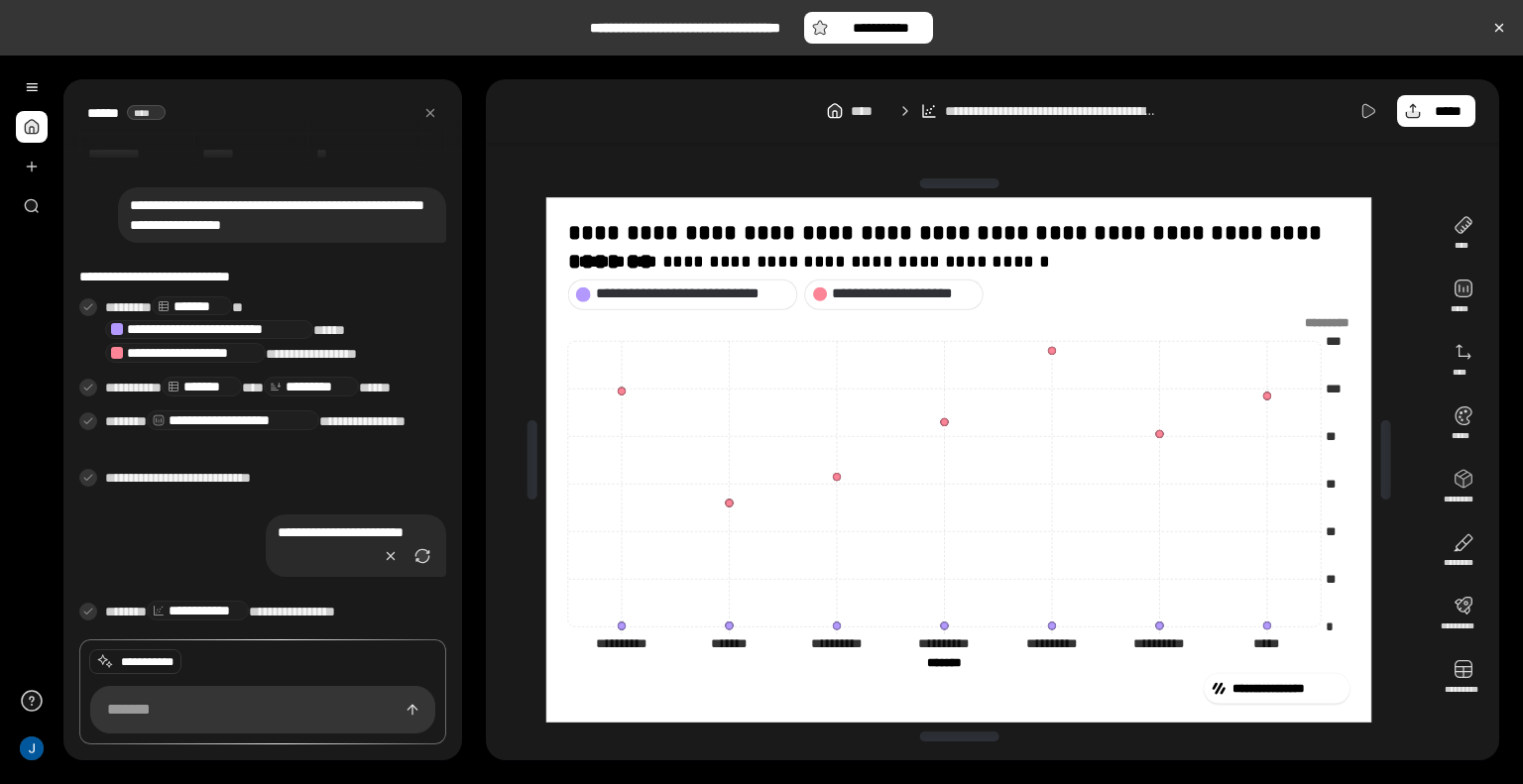 click on "**********" at bounding box center [197, 611] 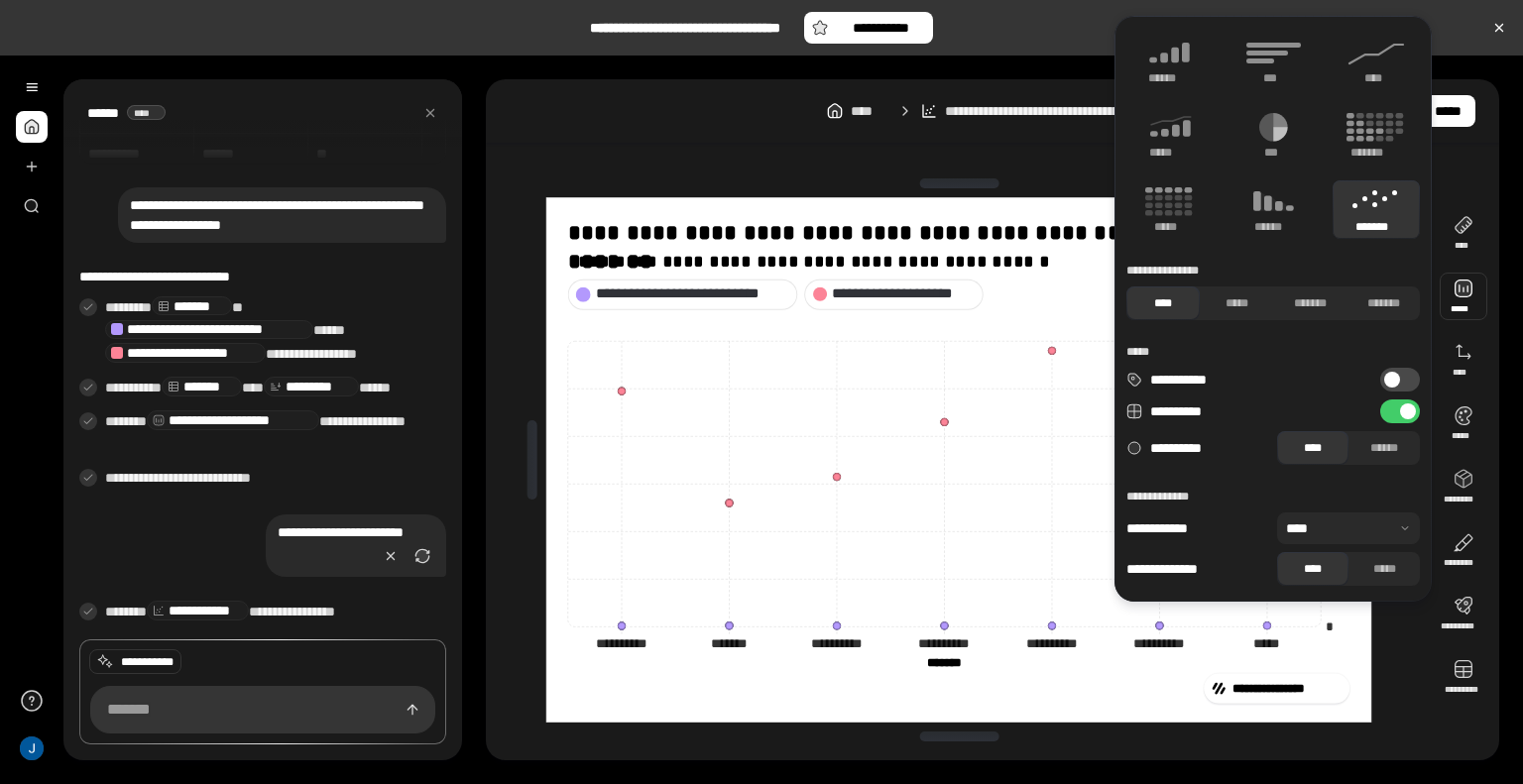click at bounding box center (1464, 296) 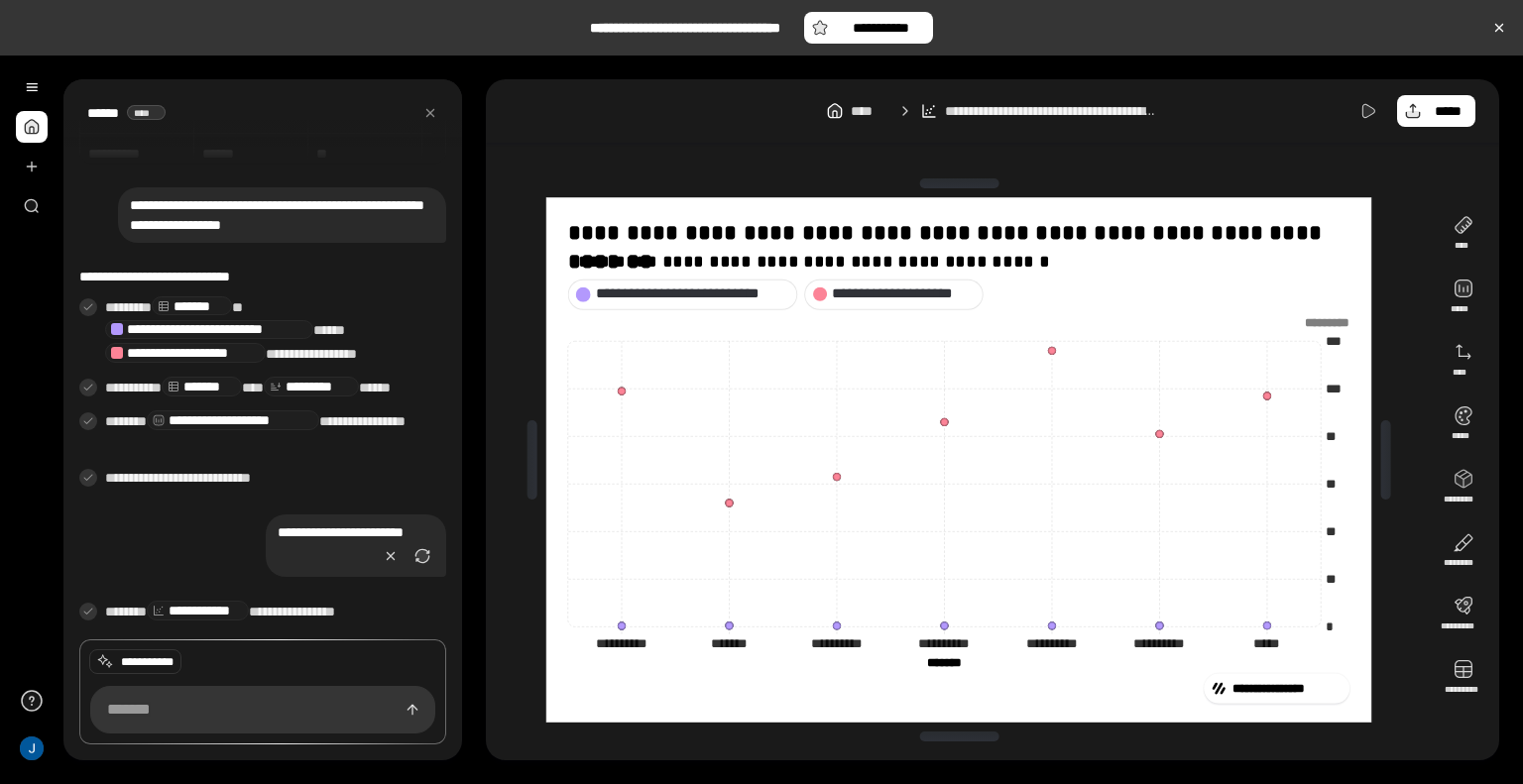 click on "**********" at bounding box center (959, 459) 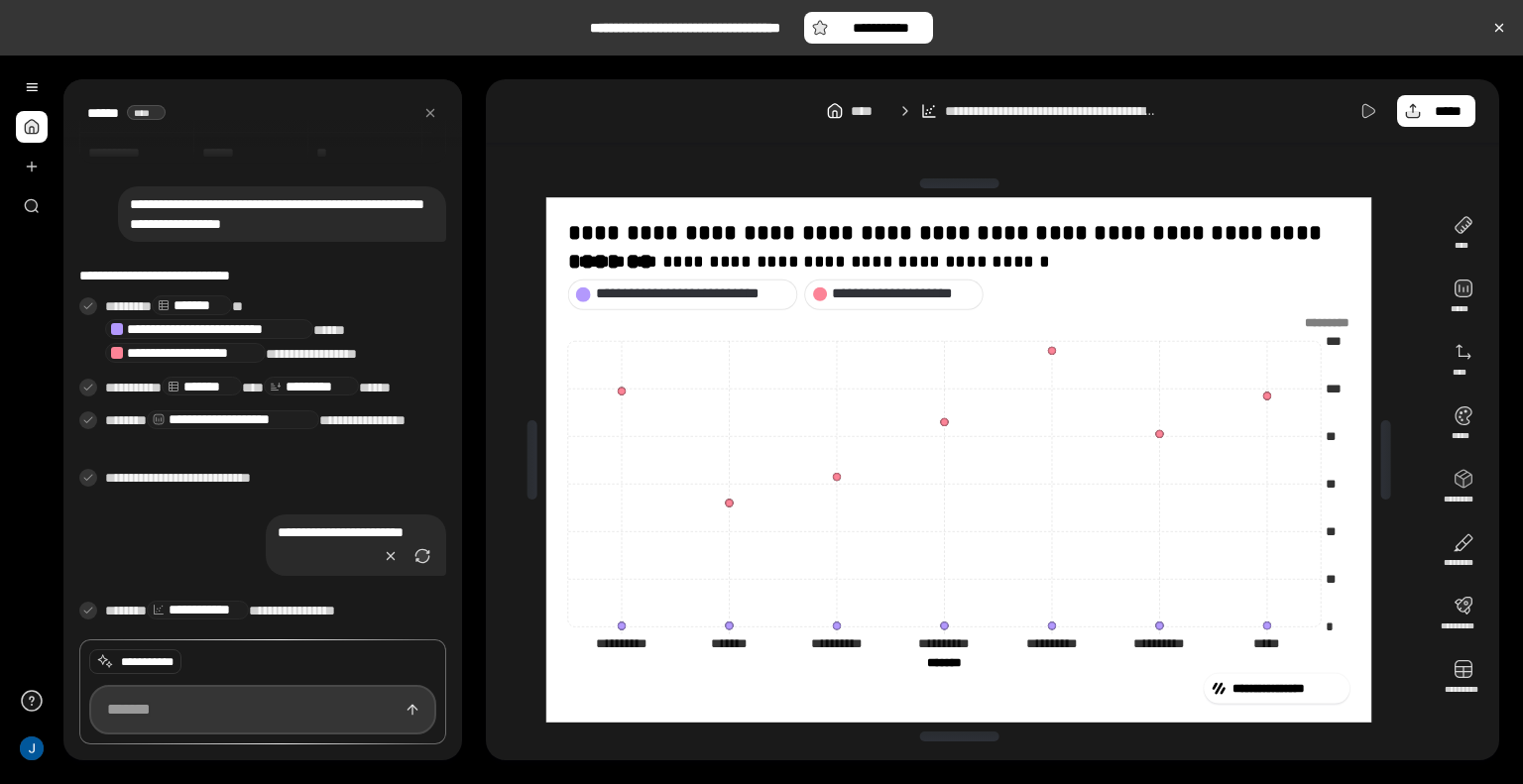 click at bounding box center (263, 710) 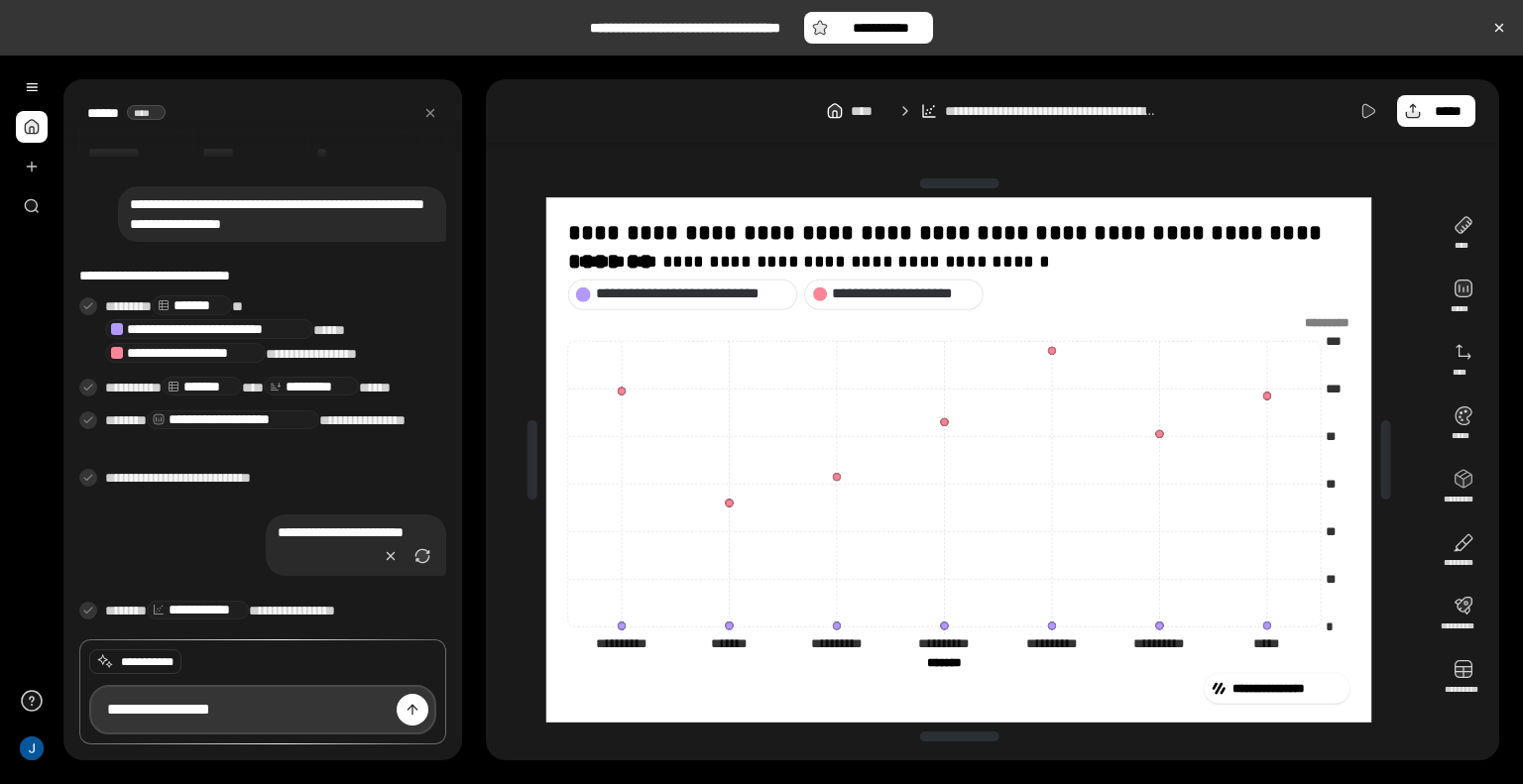 type on "**********" 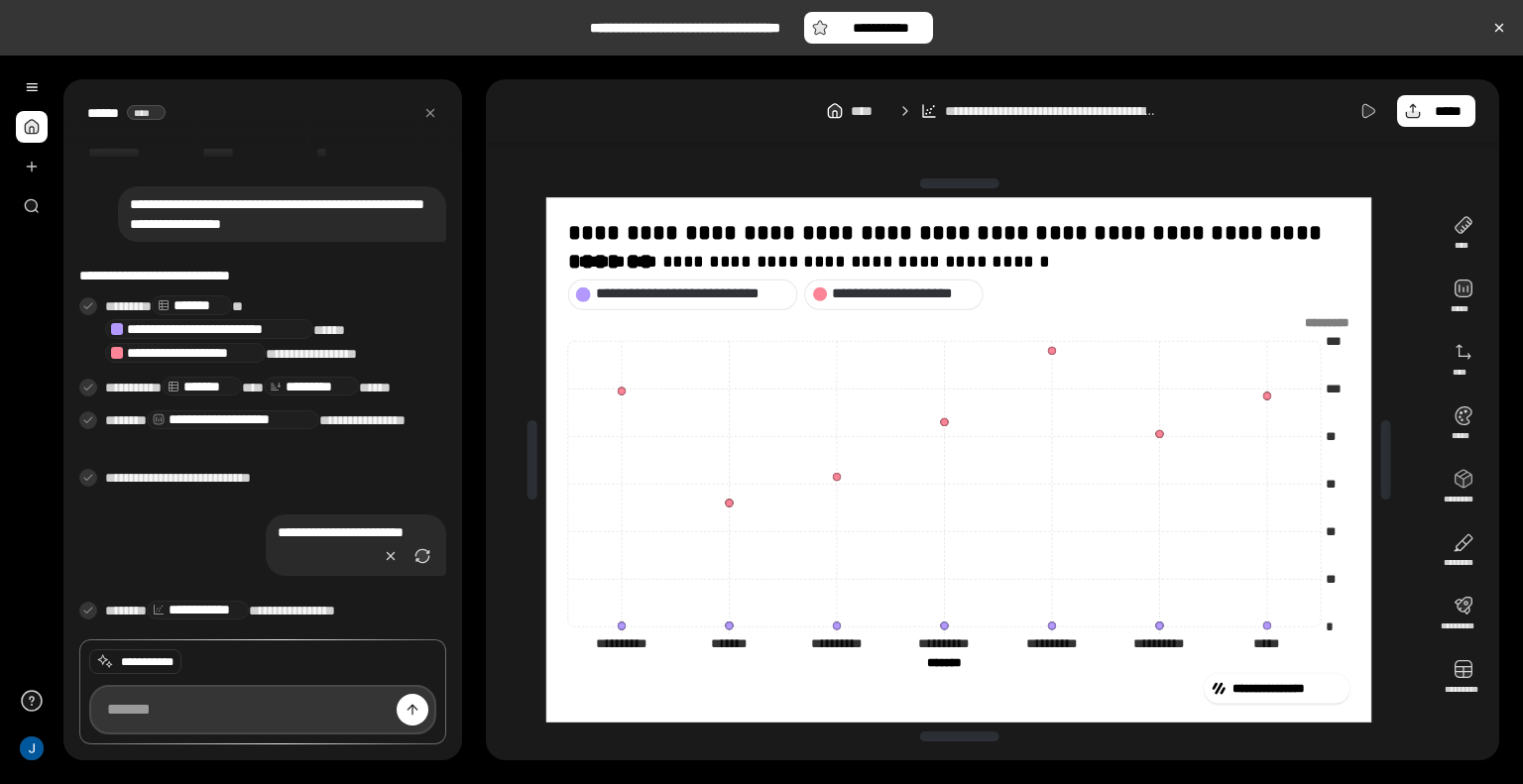scroll, scrollTop: 154, scrollLeft: 0, axis: vertical 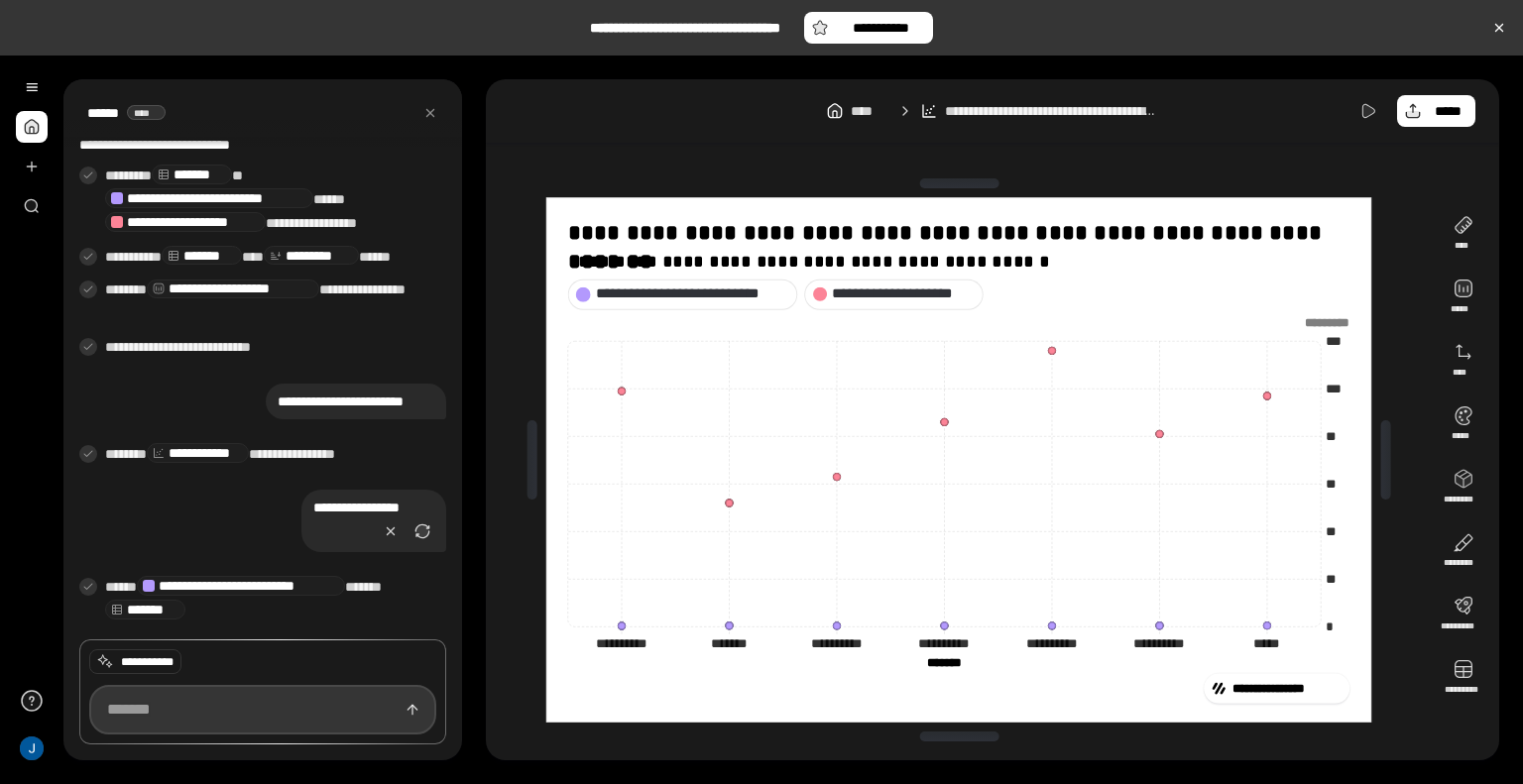 click at bounding box center [263, 710] 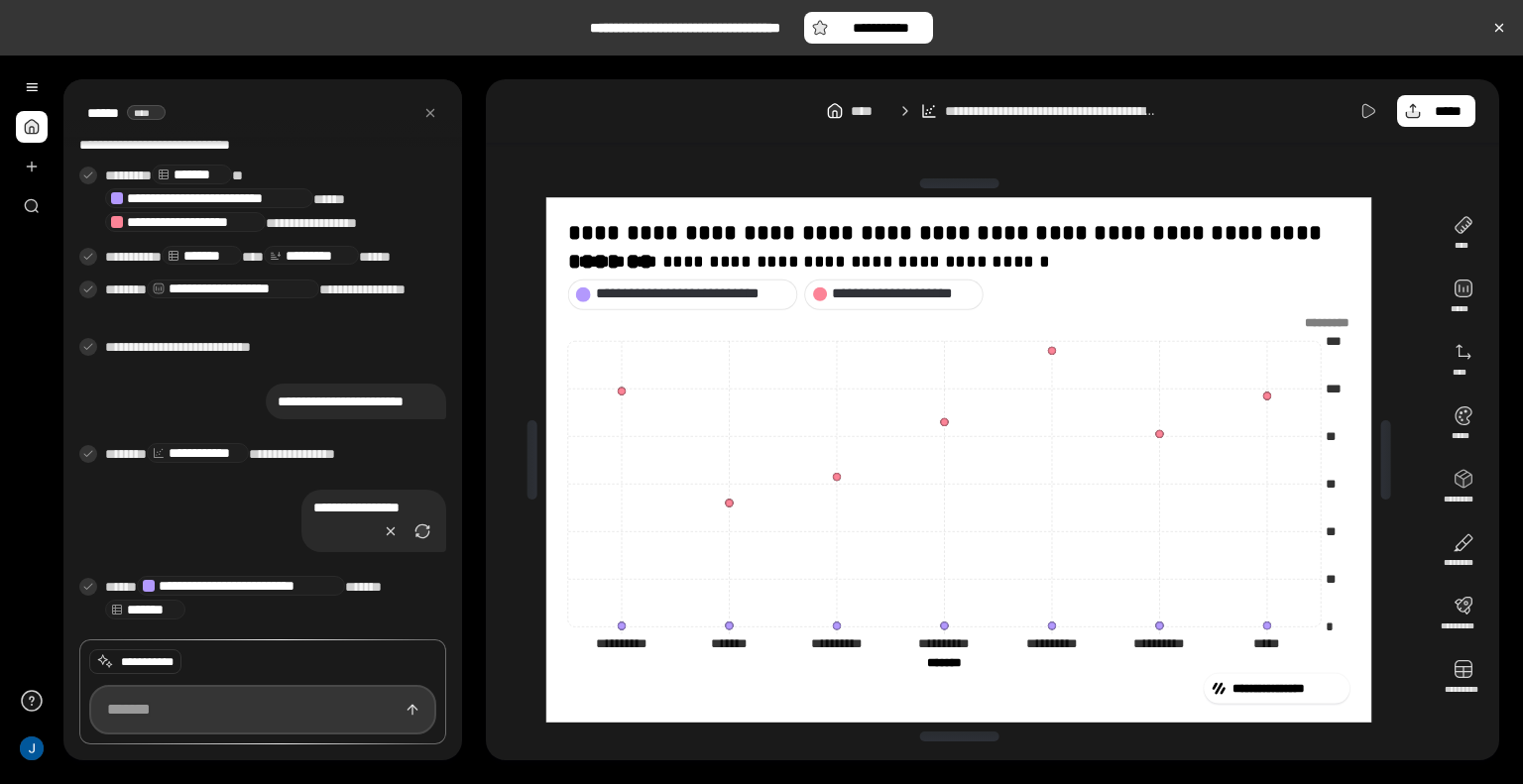 click at bounding box center (263, 710) 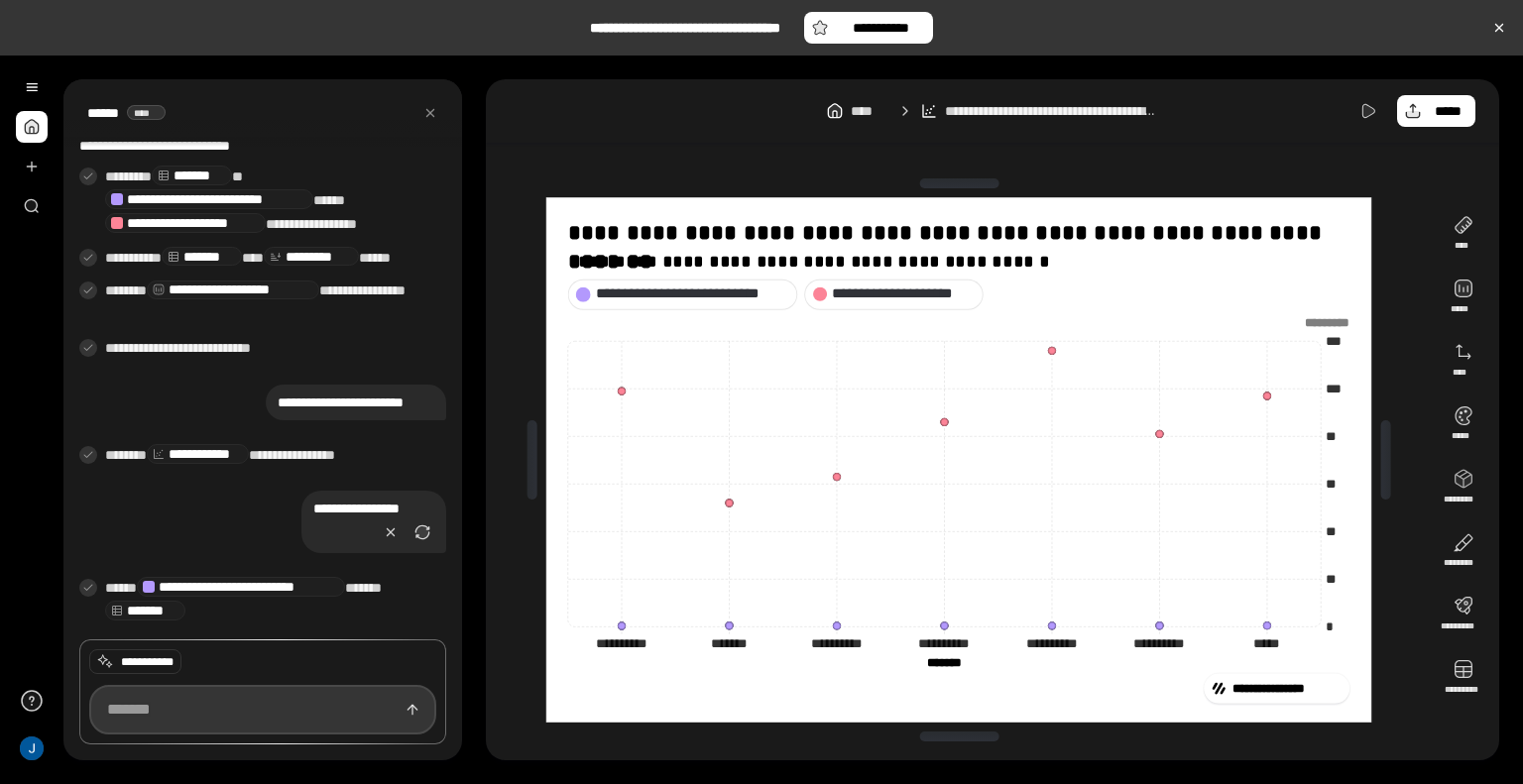 click at bounding box center [263, 710] 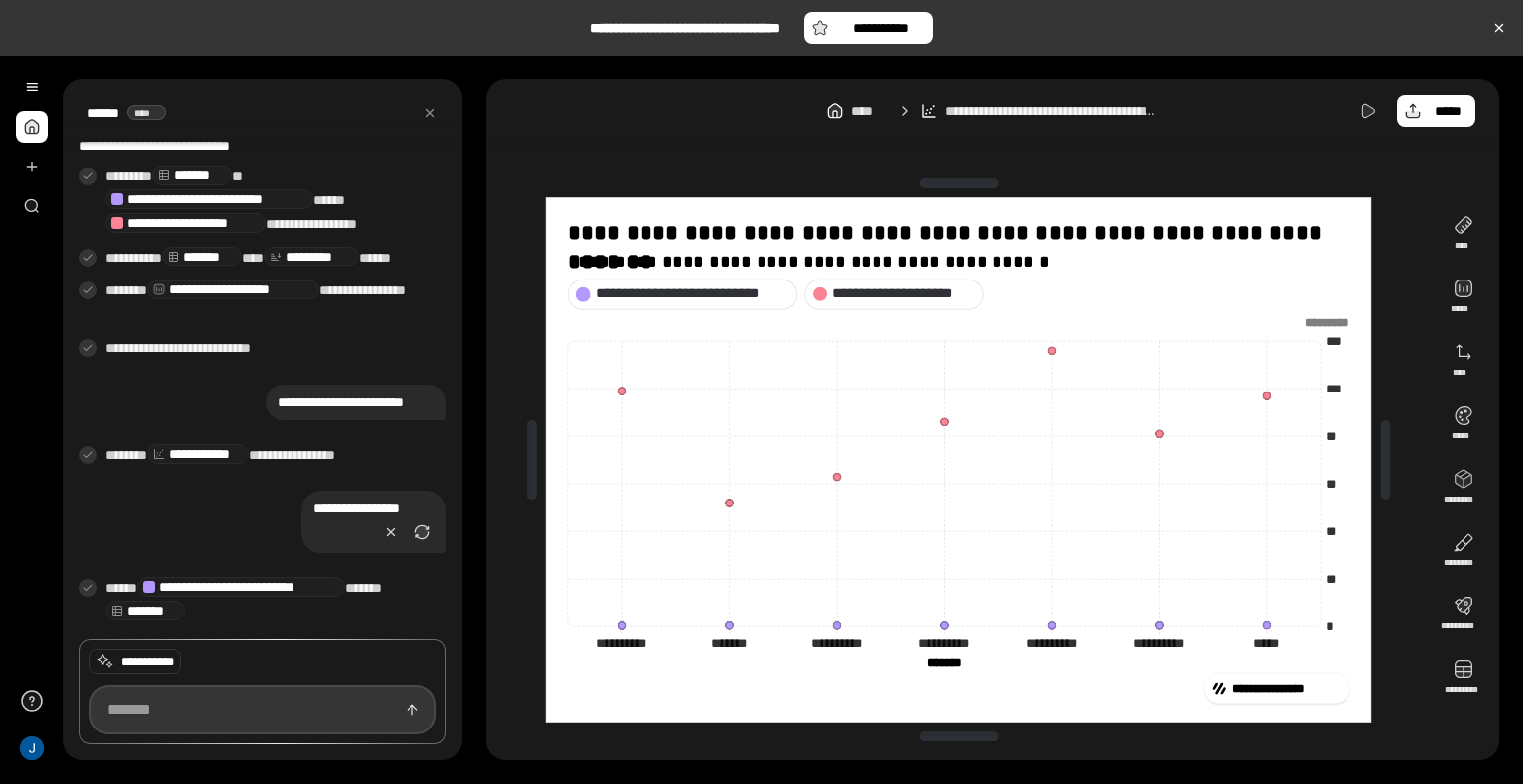 click at bounding box center [263, 710] 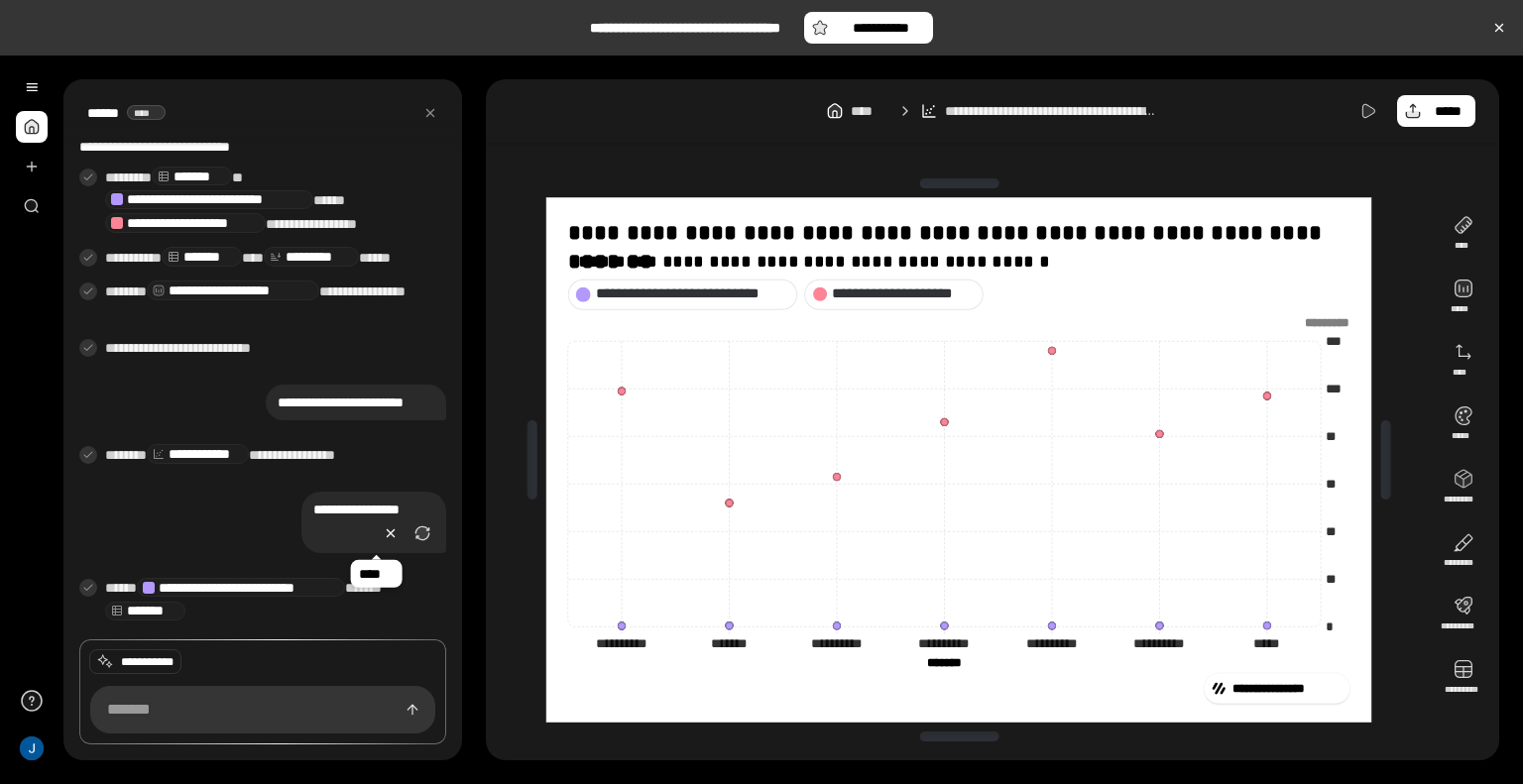 click at bounding box center [391, 533] 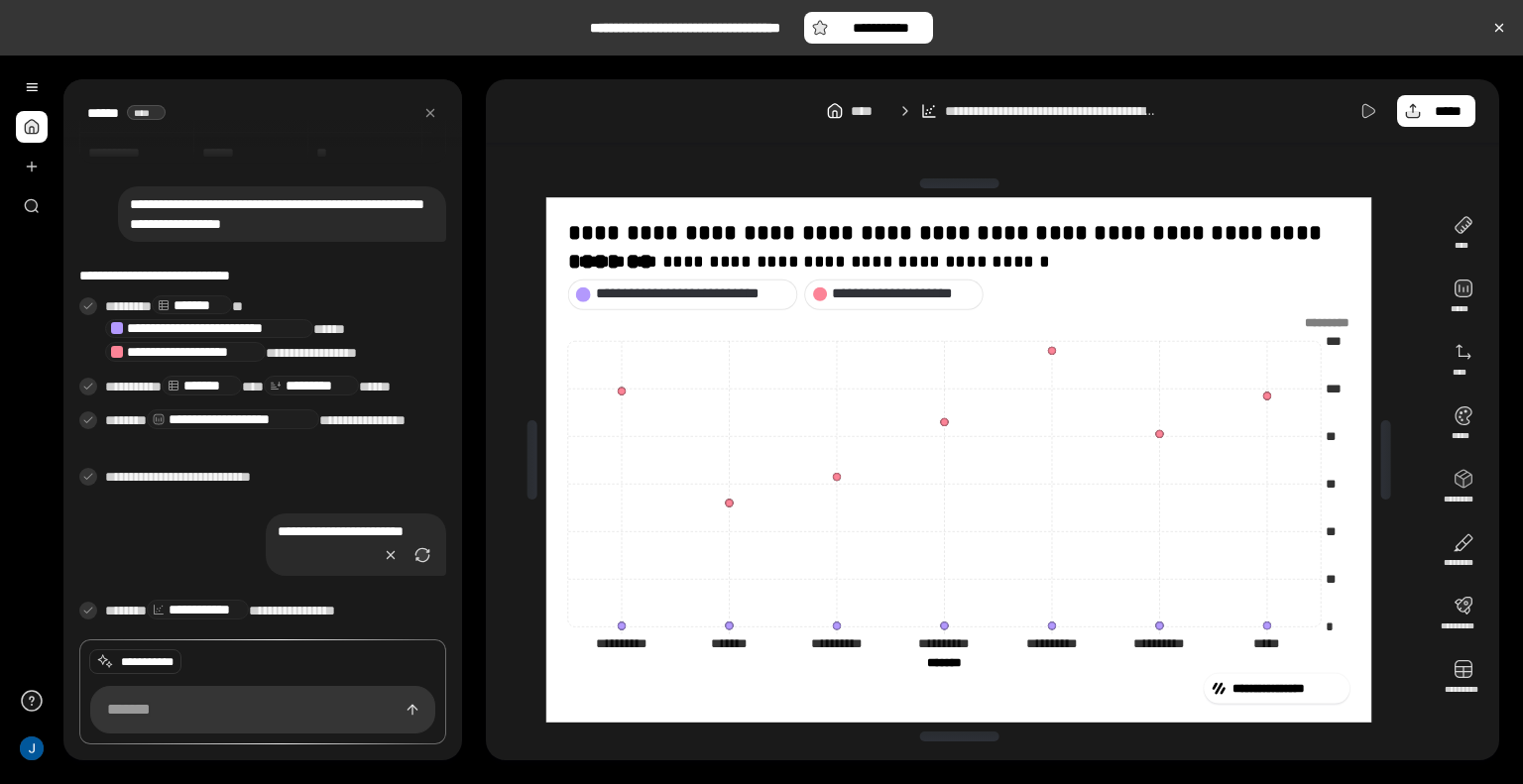 scroll, scrollTop: 120, scrollLeft: 0, axis: vertical 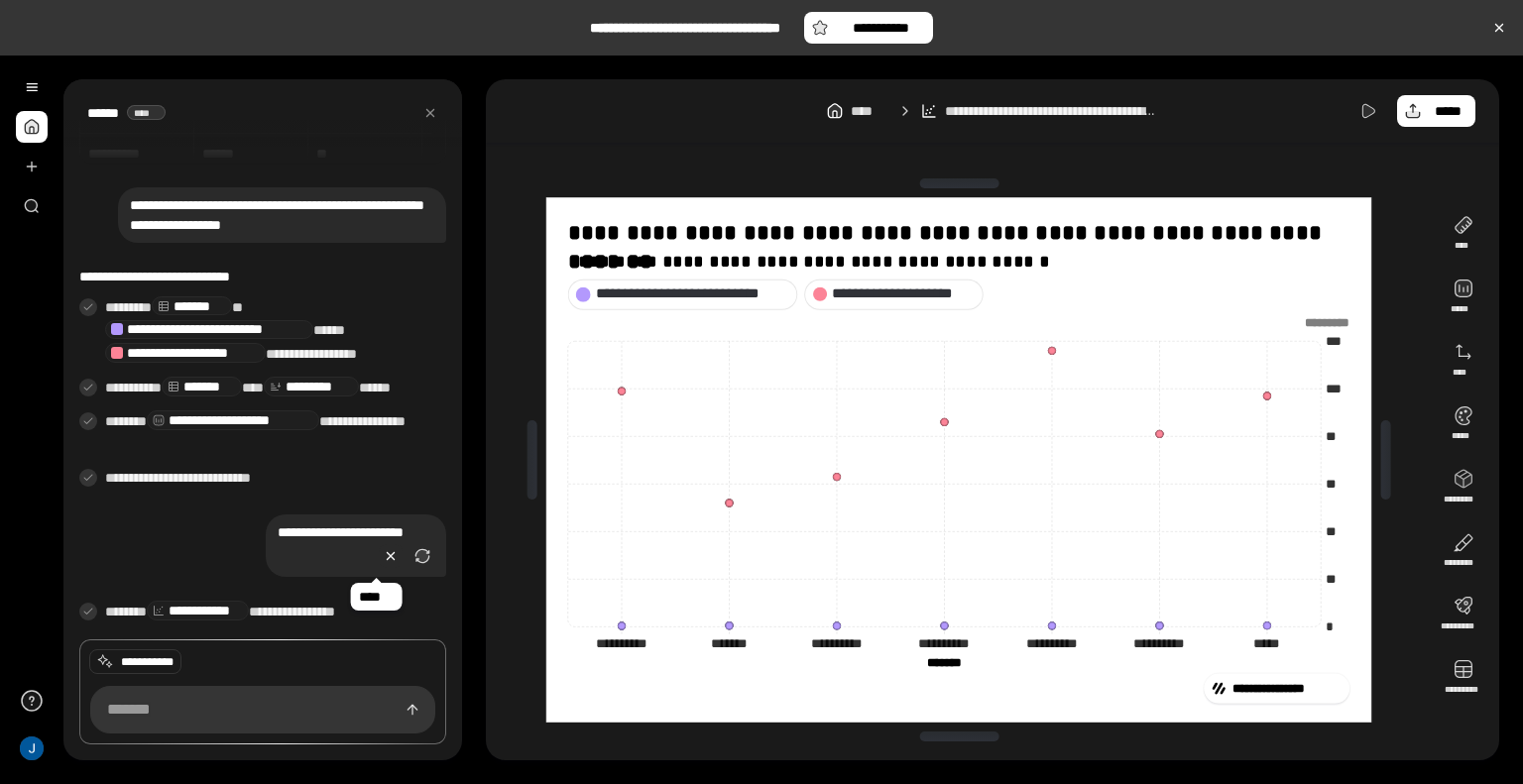 click at bounding box center (391, 556) 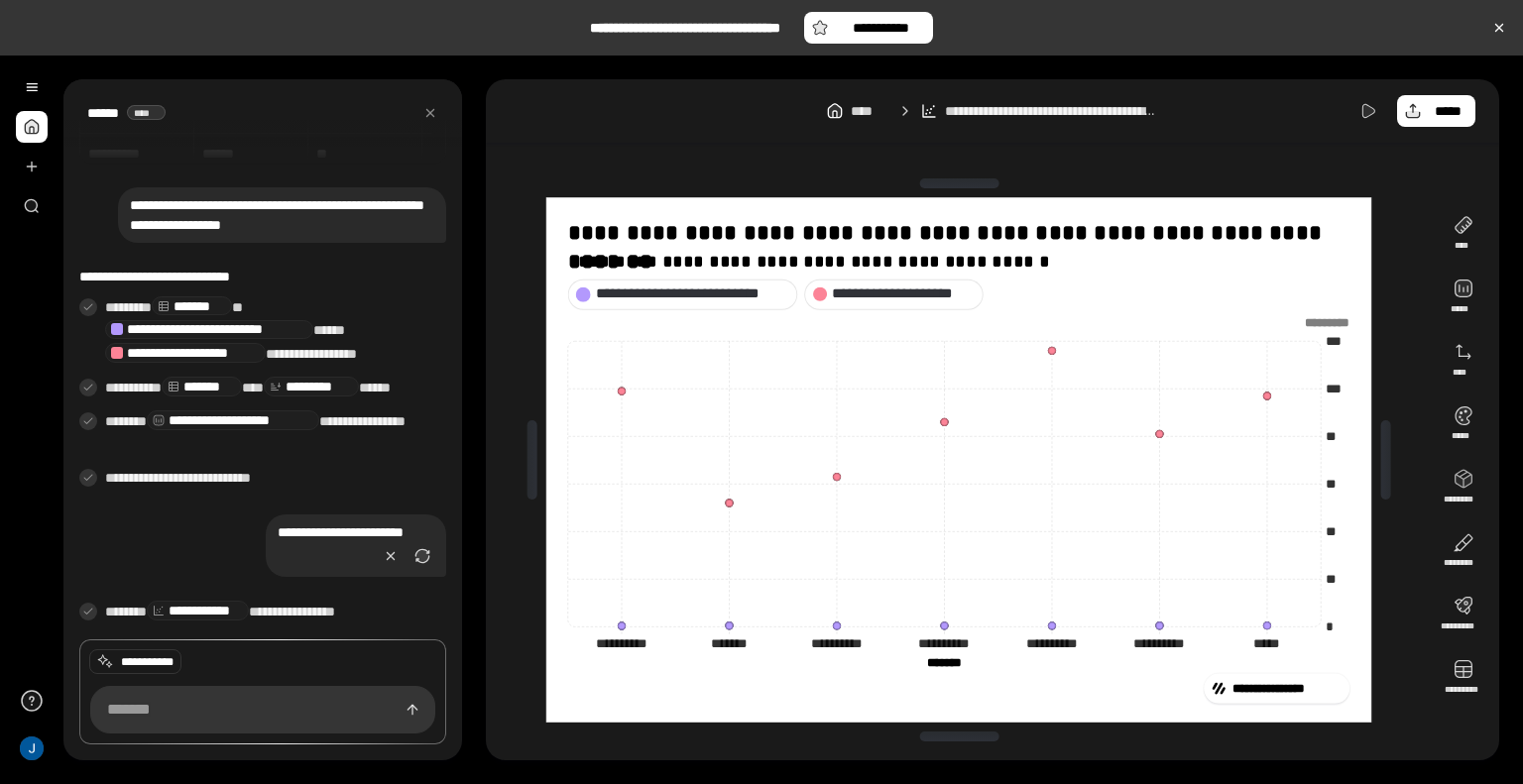 scroll, scrollTop: 0, scrollLeft: 0, axis: both 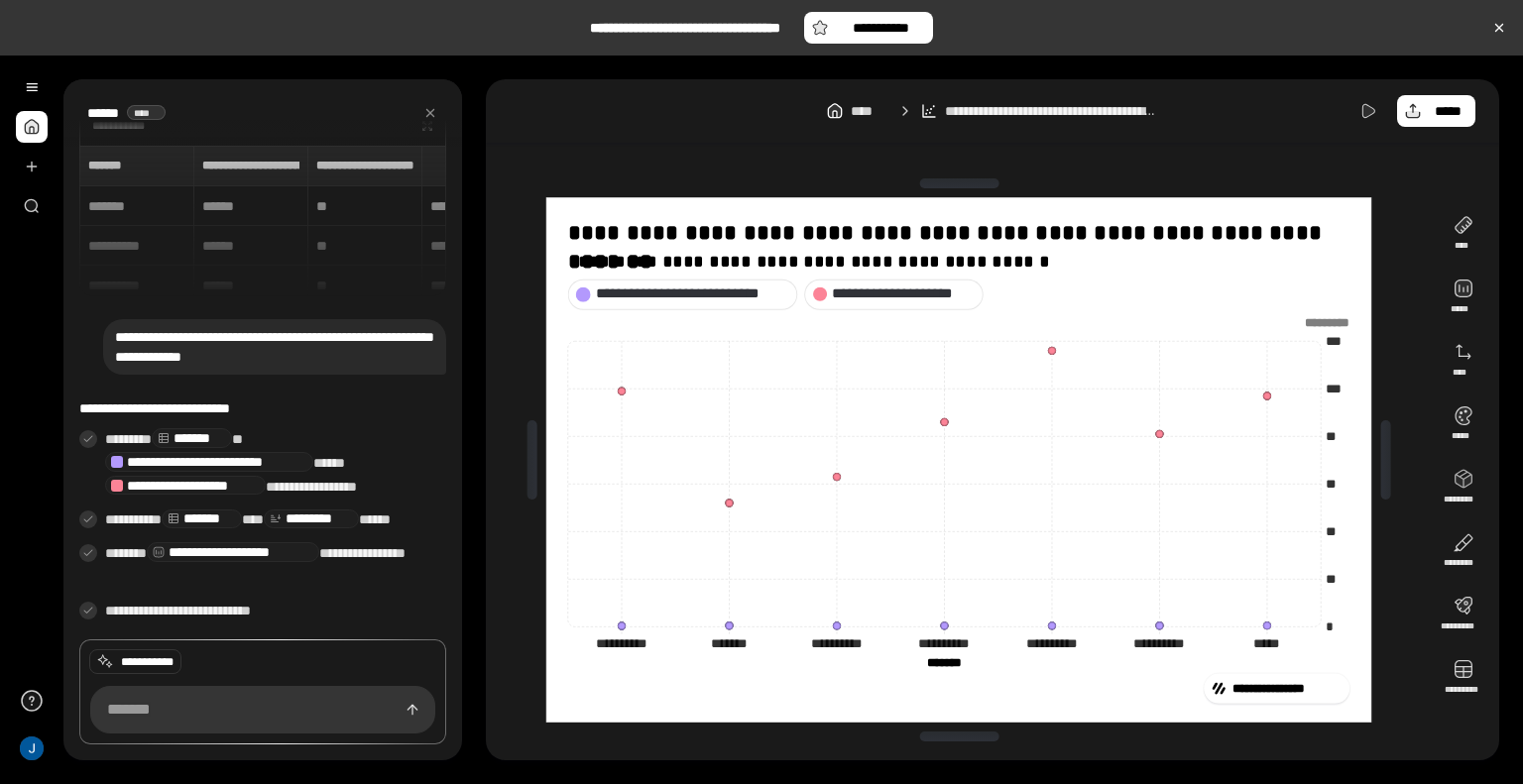 click on "**********" at bounding box center [263, 221] 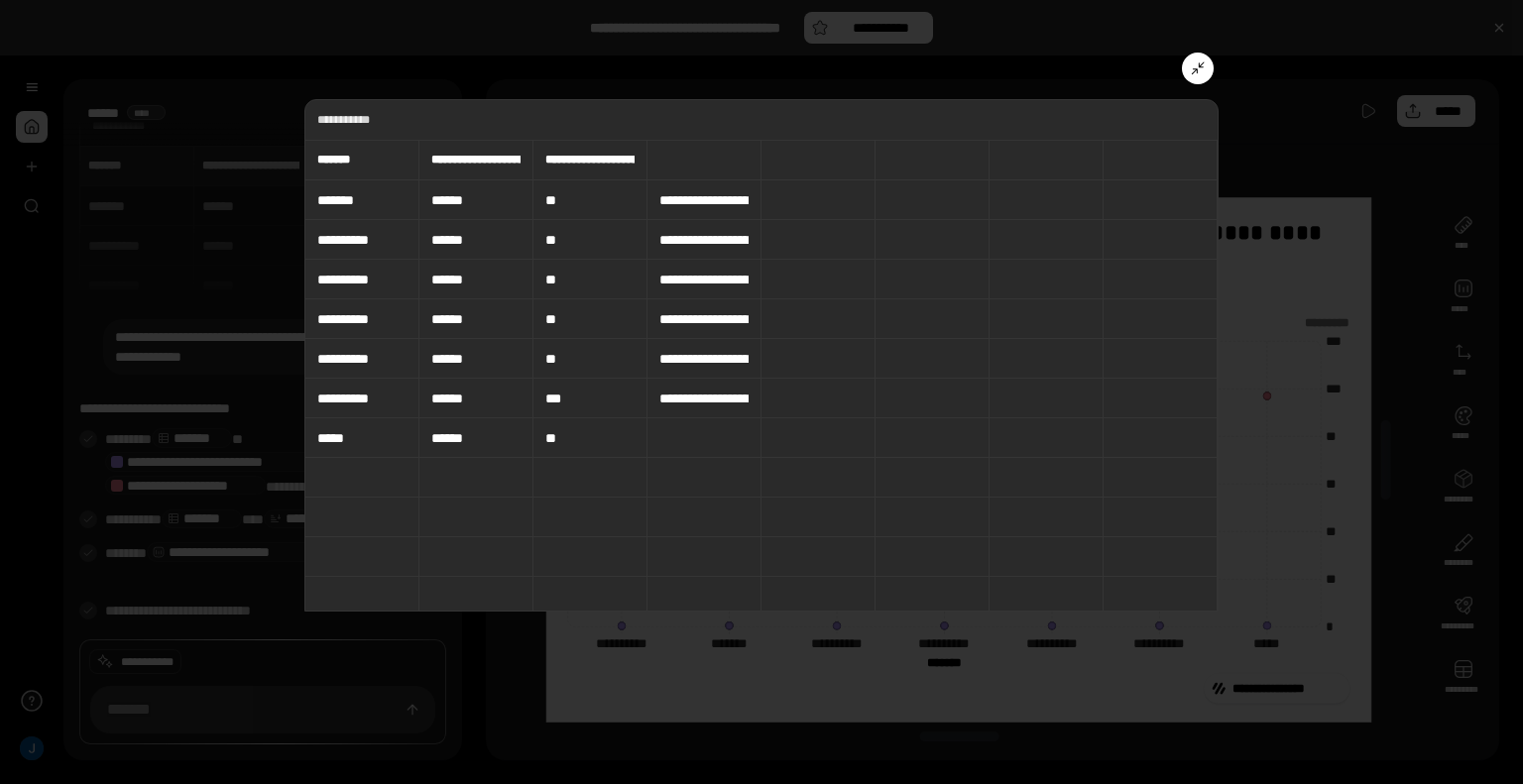 click at bounding box center (704, 160) 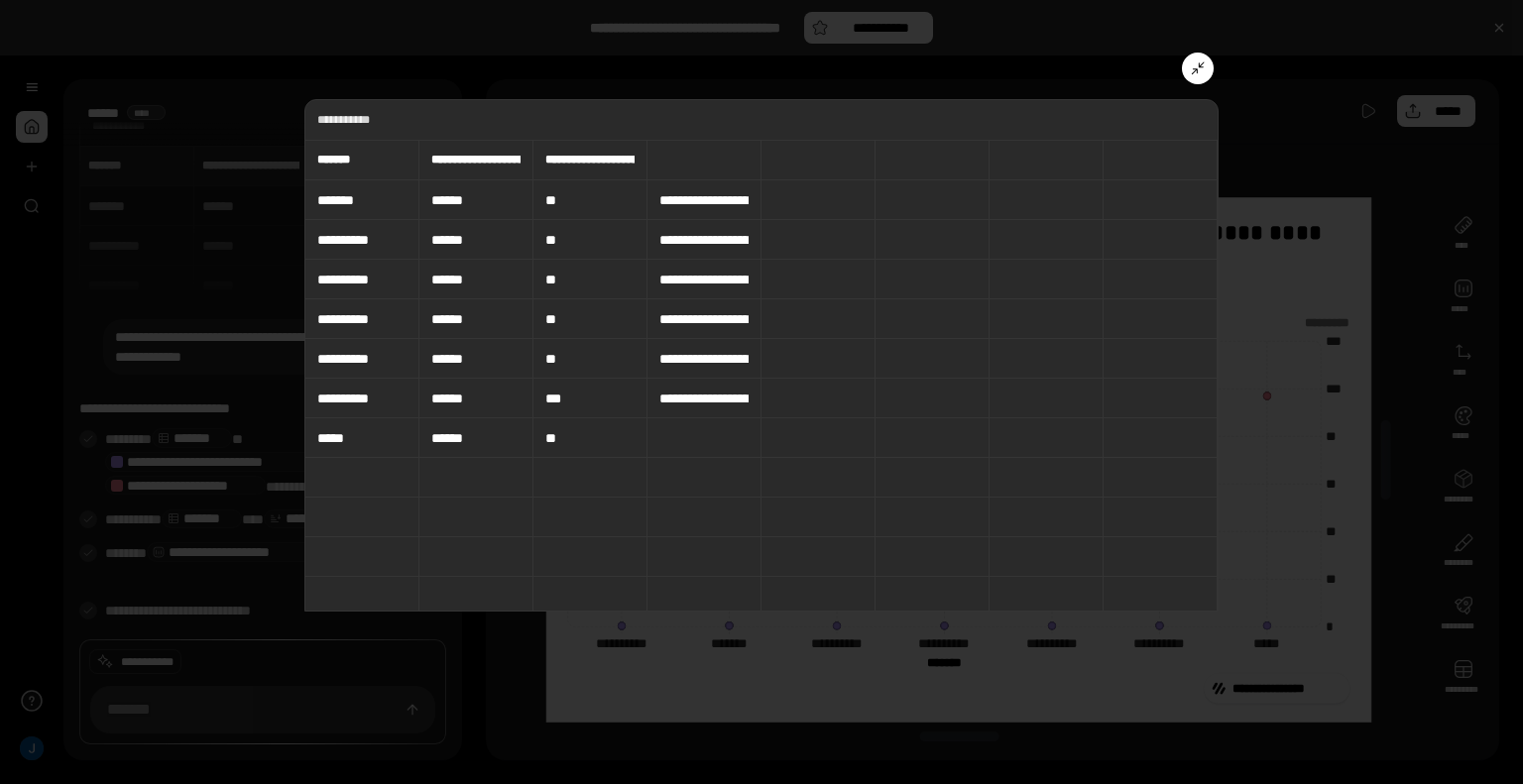 click on "*******" at bounding box center [340, 160] 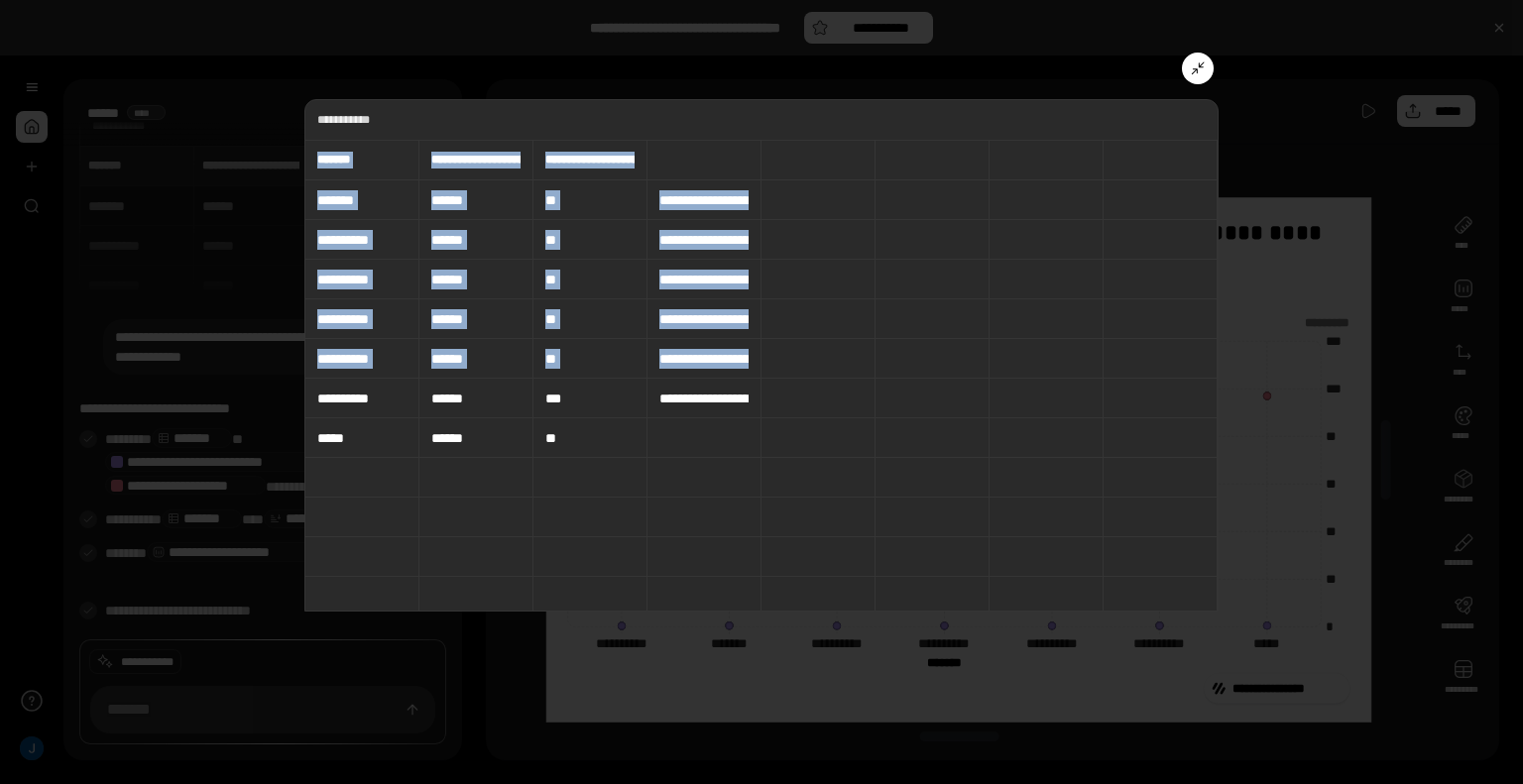 drag, startPoint x: 360, startPoint y: 162, endPoint x: 339, endPoint y: 407, distance: 245.89835 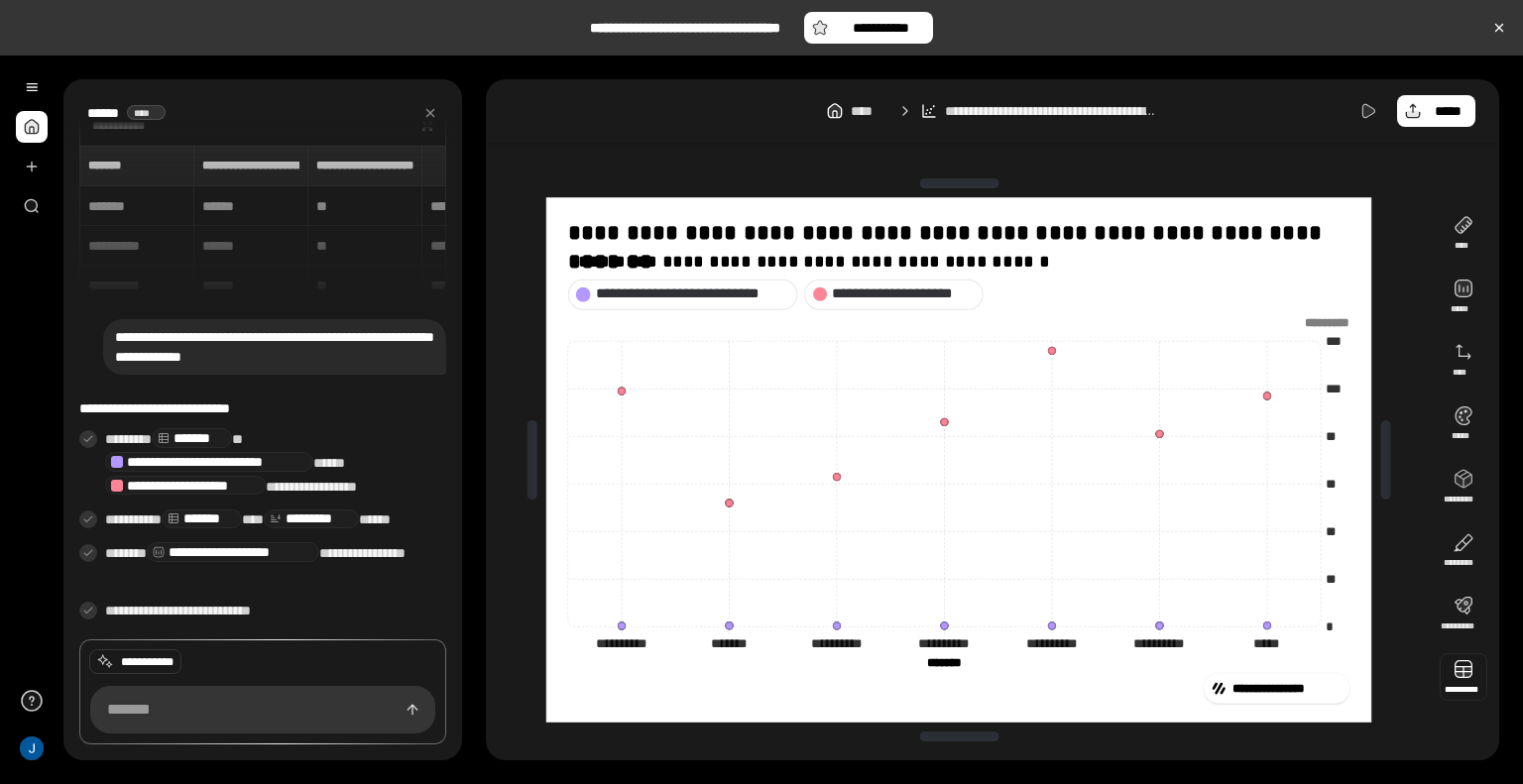click at bounding box center (1464, 677) 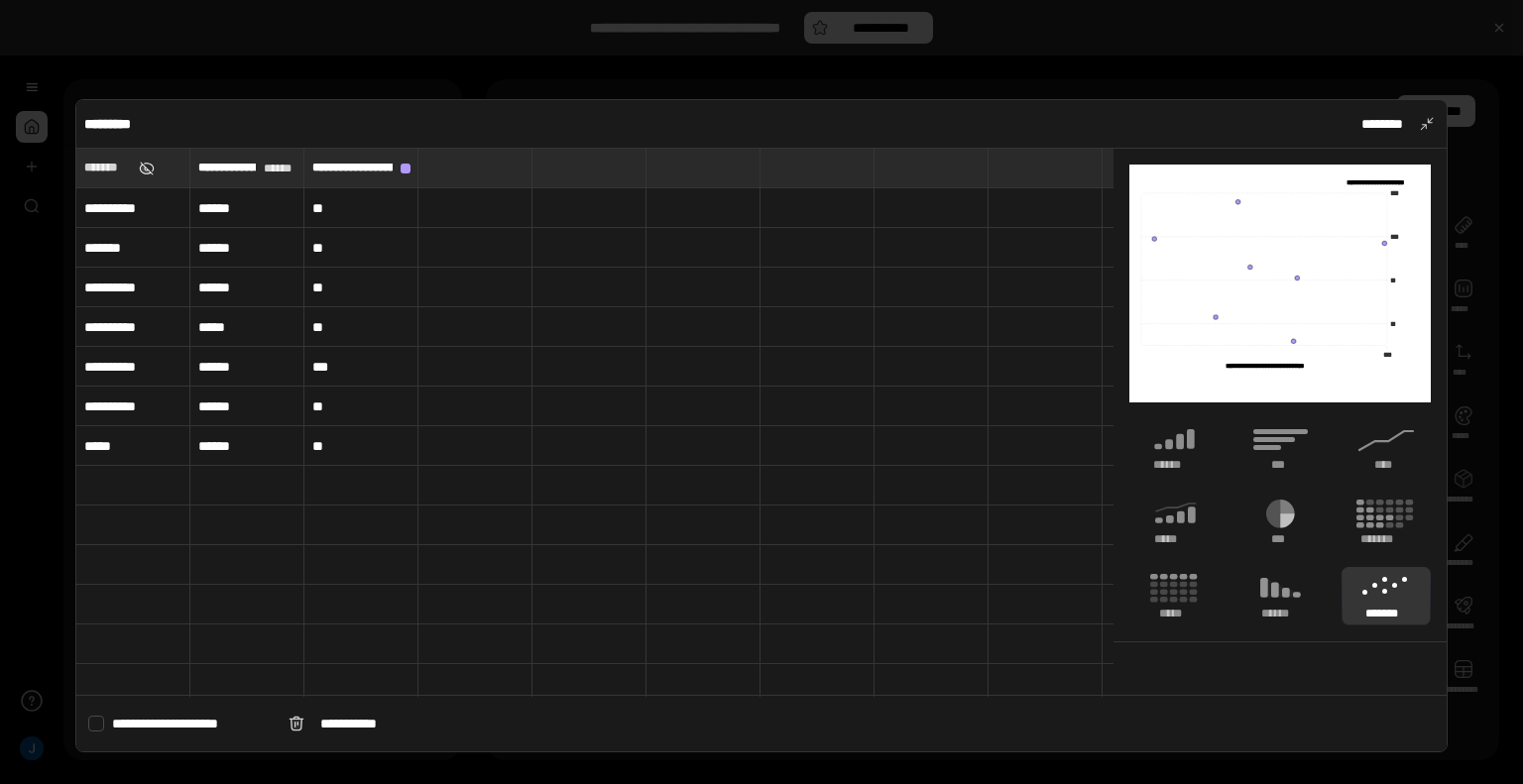 type on "**********" 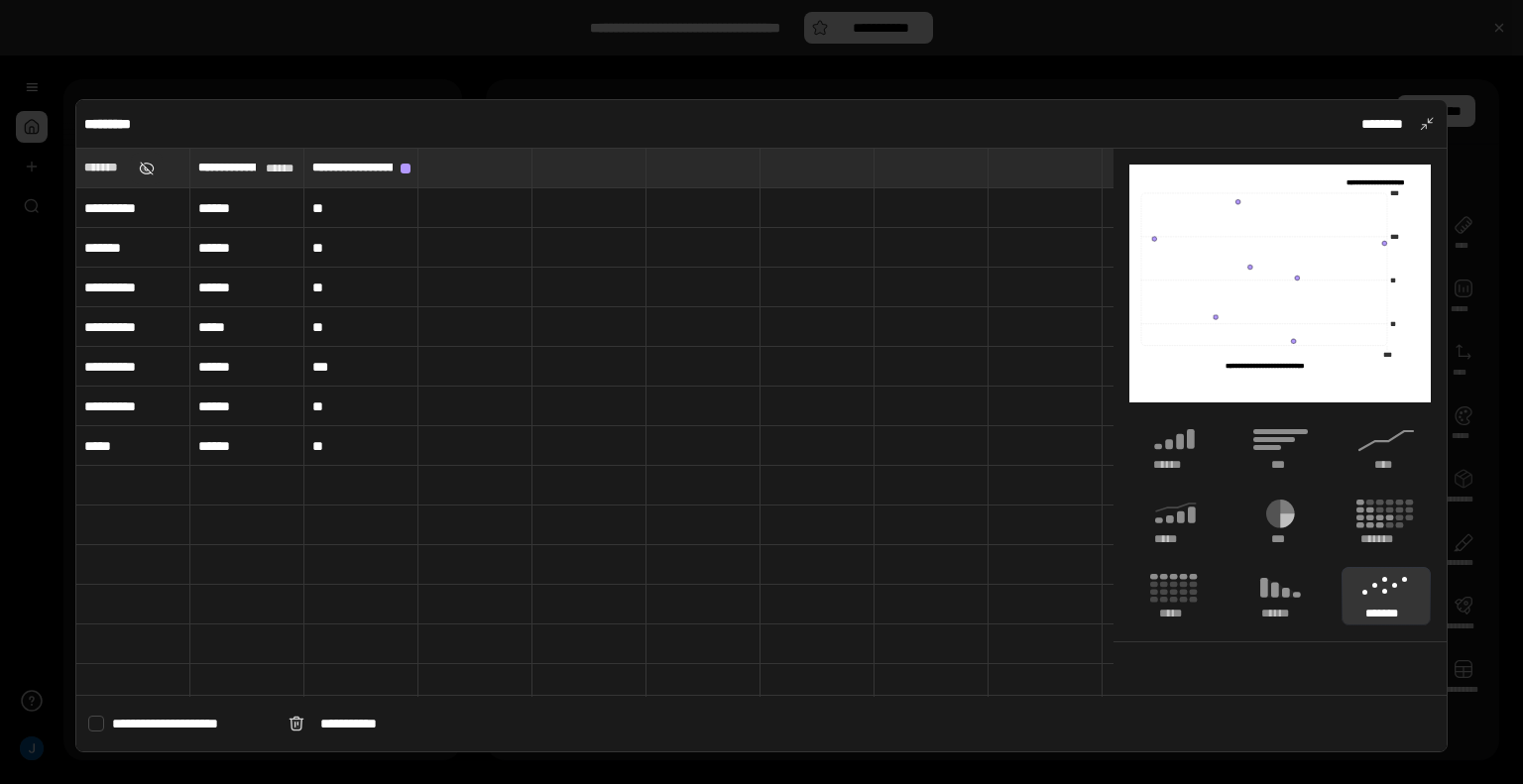 click at bounding box center [147, 168] 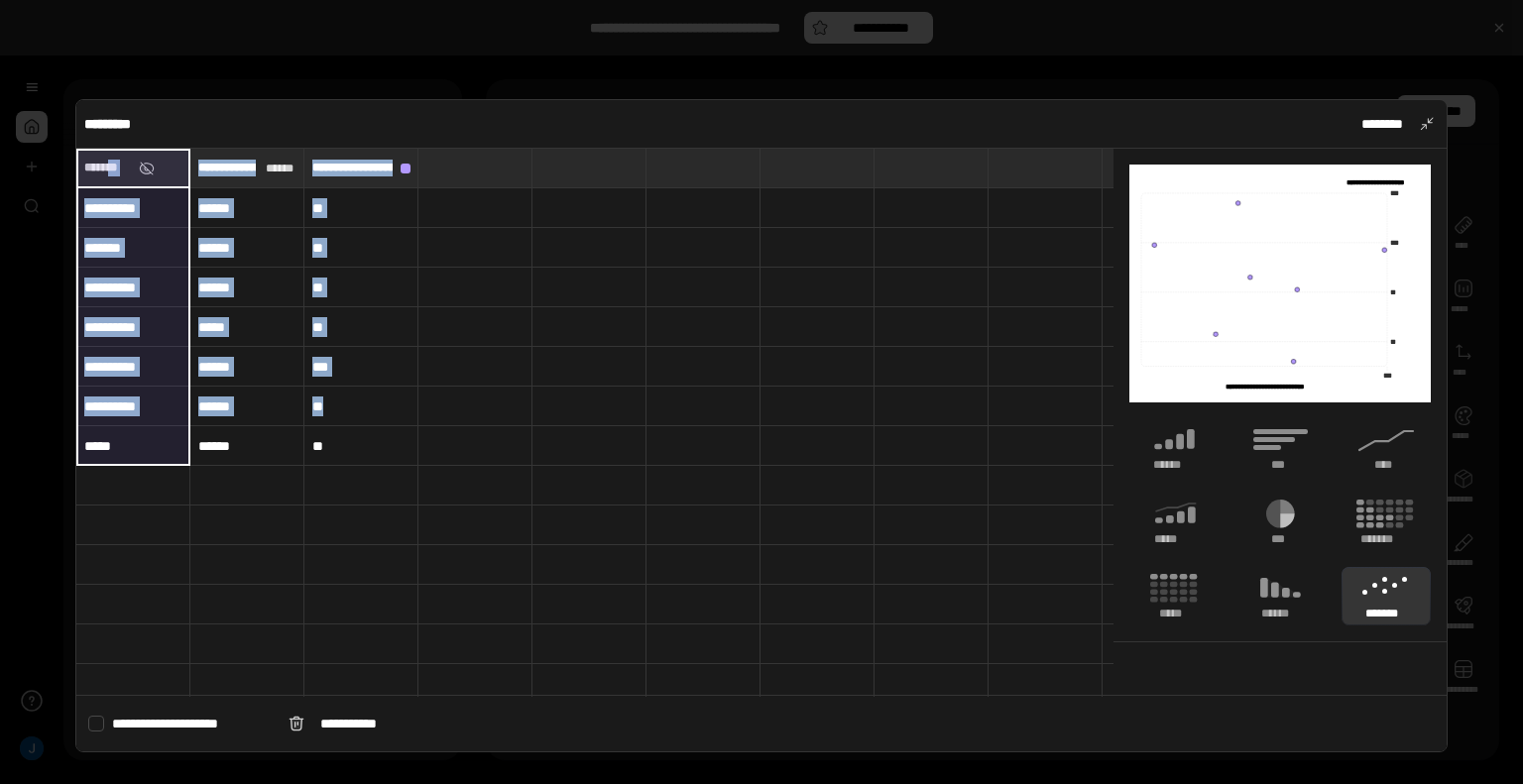 drag, startPoint x: 121, startPoint y: 171, endPoint x: 112, endPoint y: 443, distance: 272.14886 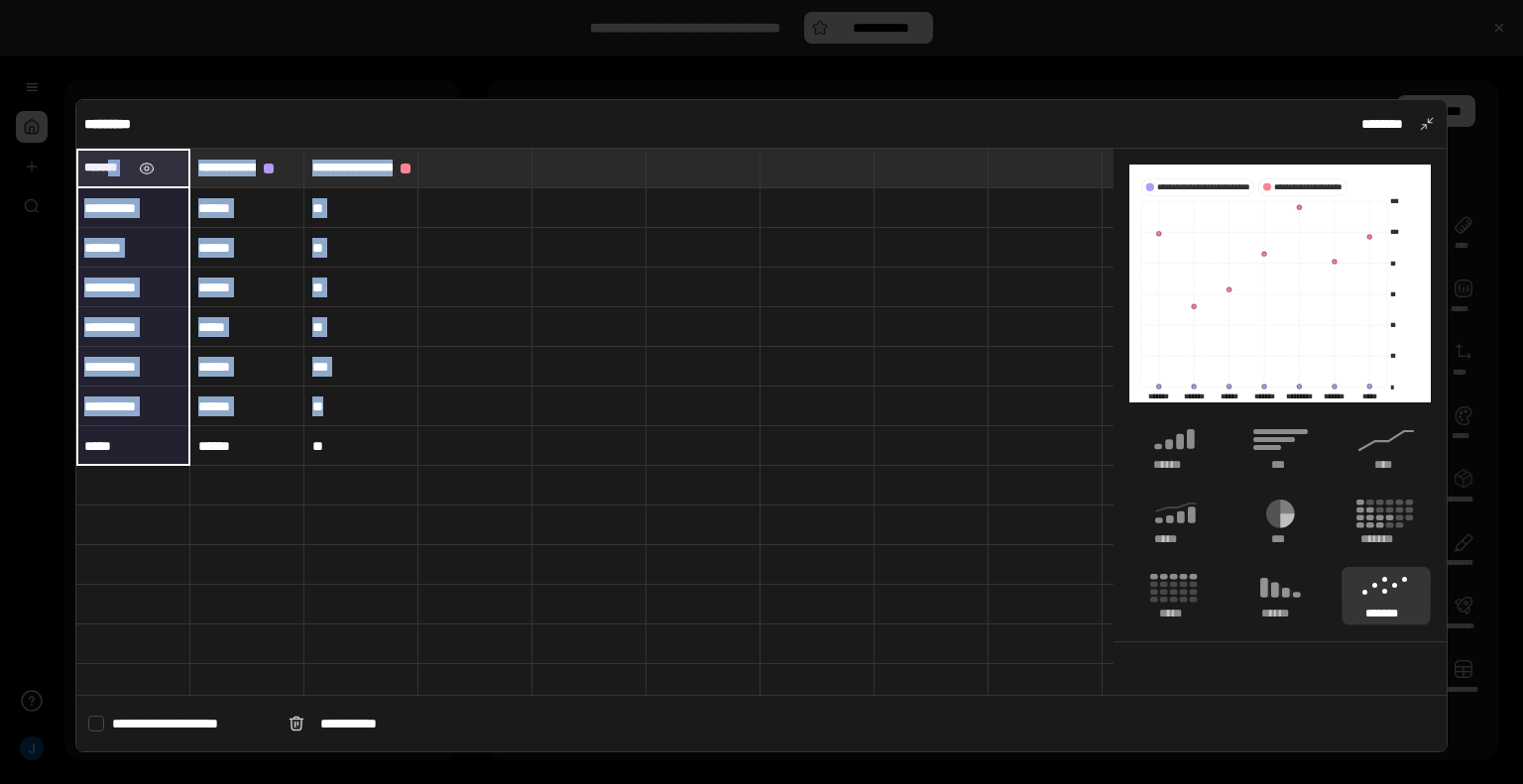 type 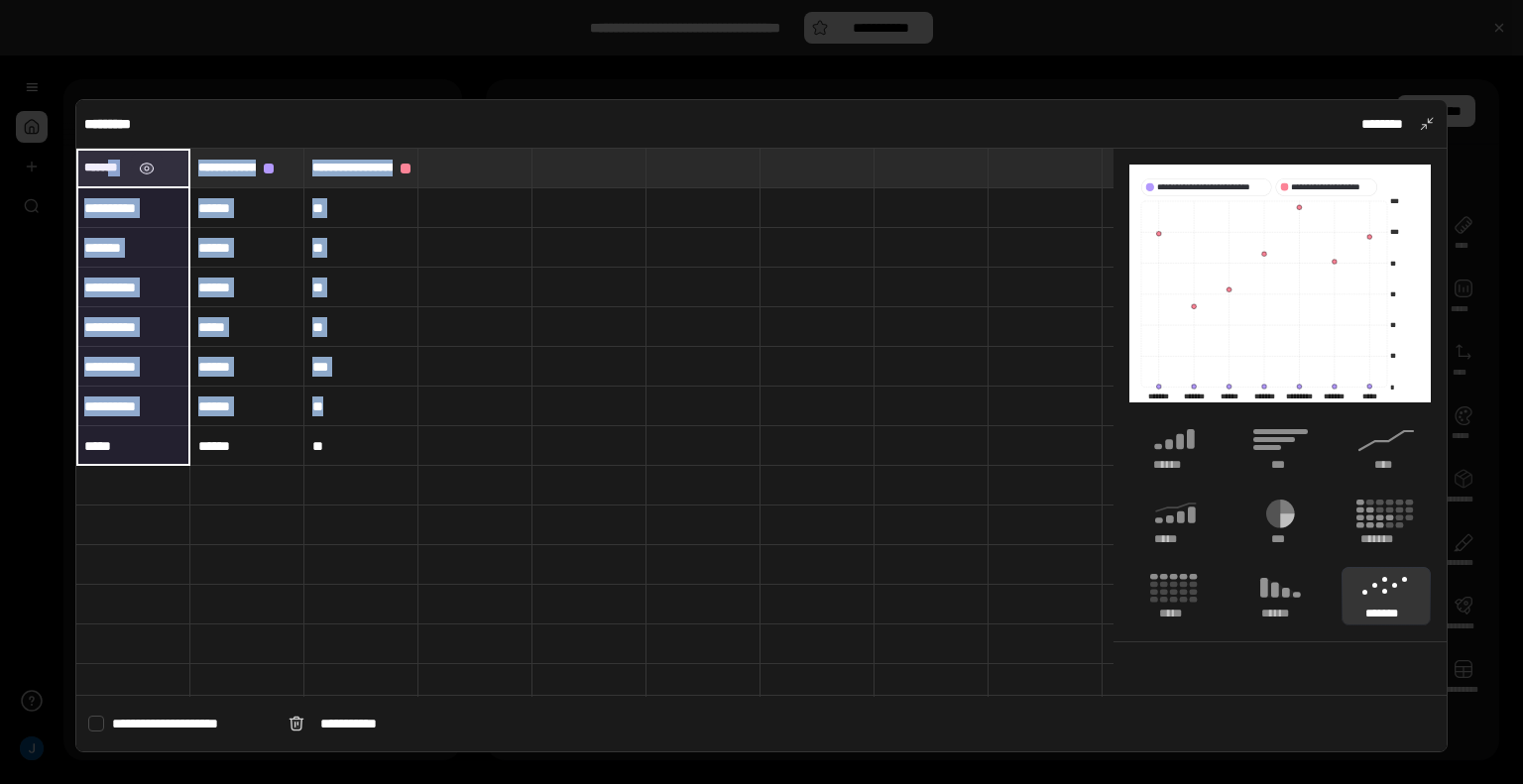 click at bounding box center [147, 168] 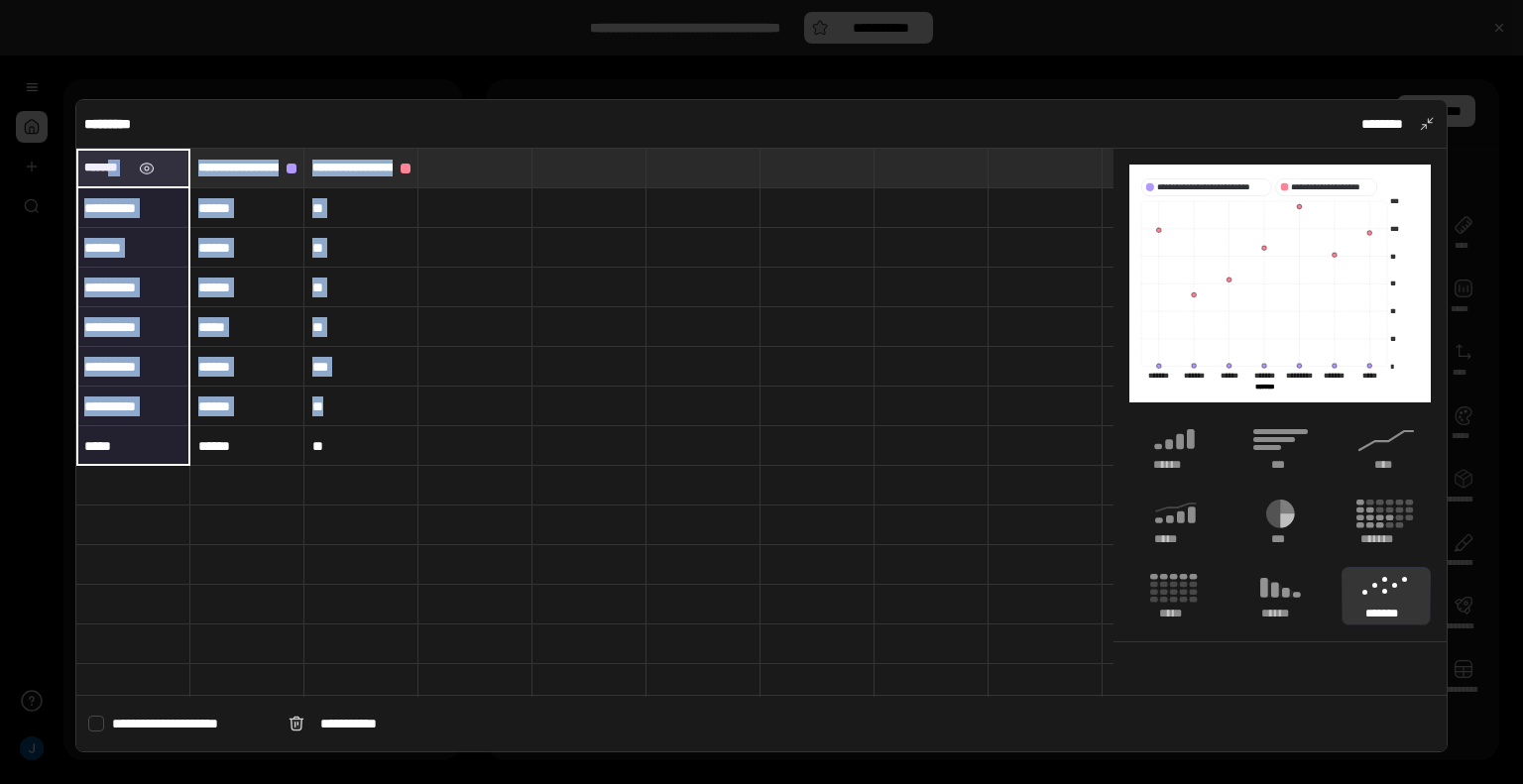 type on "**********" 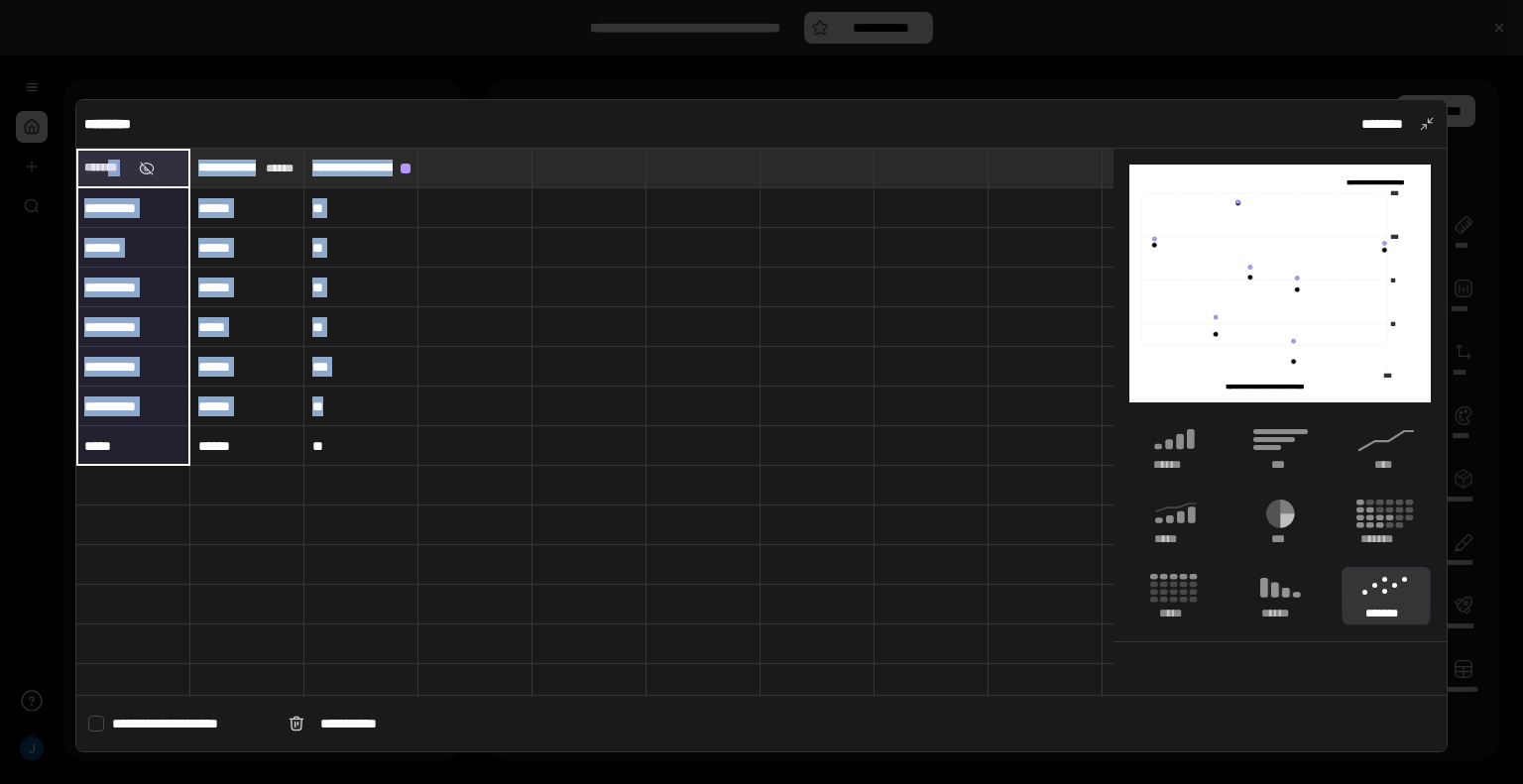 click at bounding box center (147, 168) 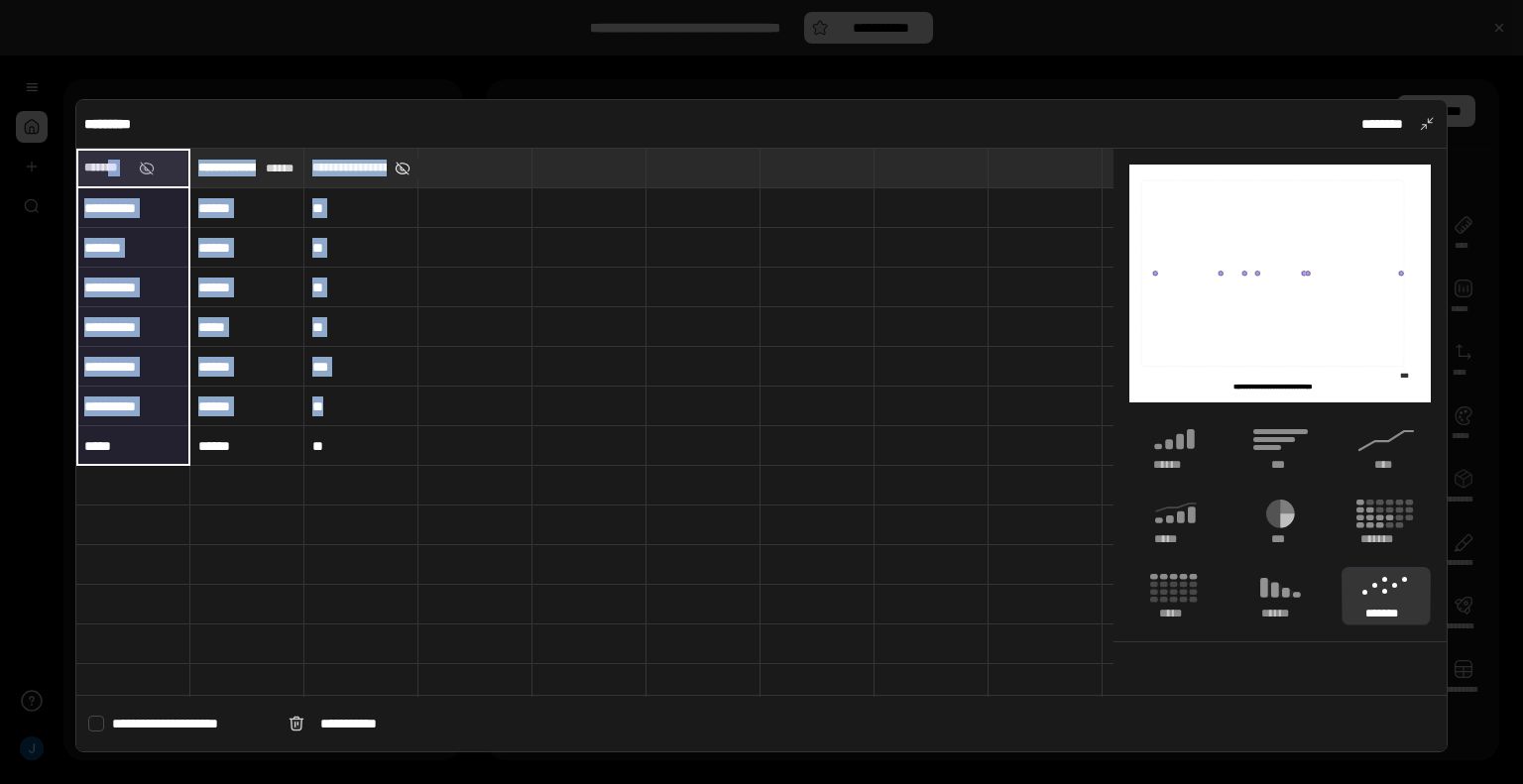 click at bounding box center [402, 168] 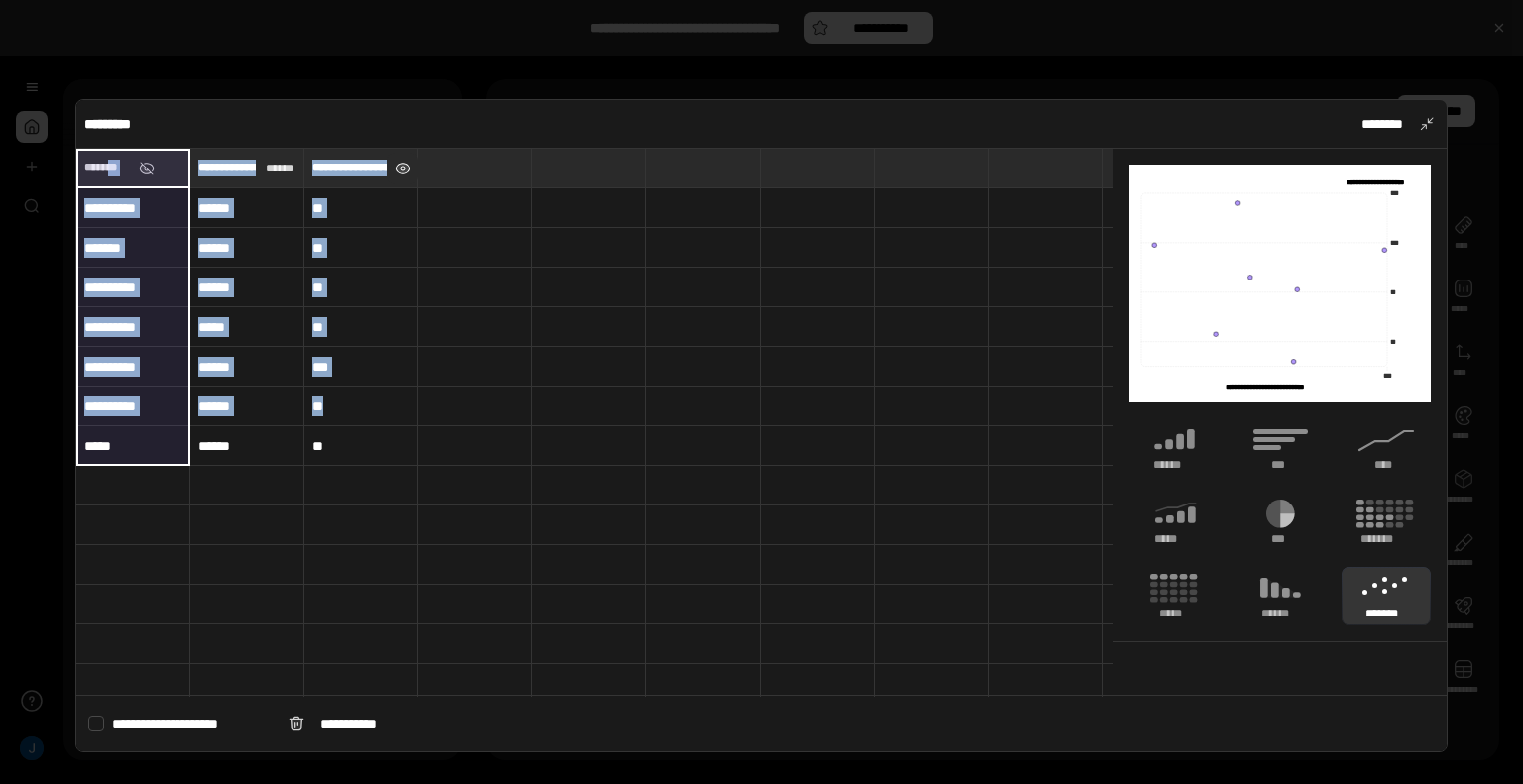 click at bounding box center [402, 168] 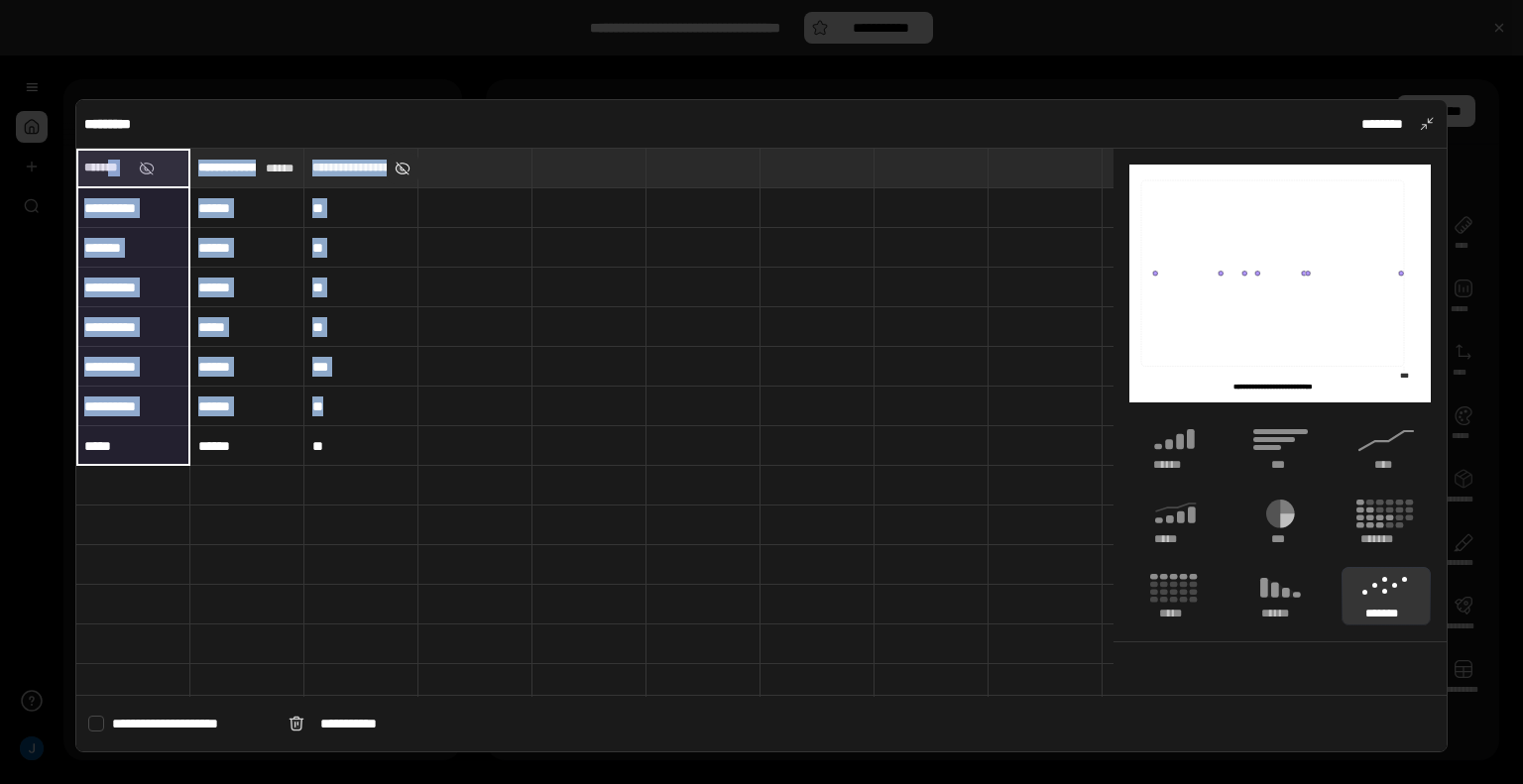 click at bounding box center [402, 168] 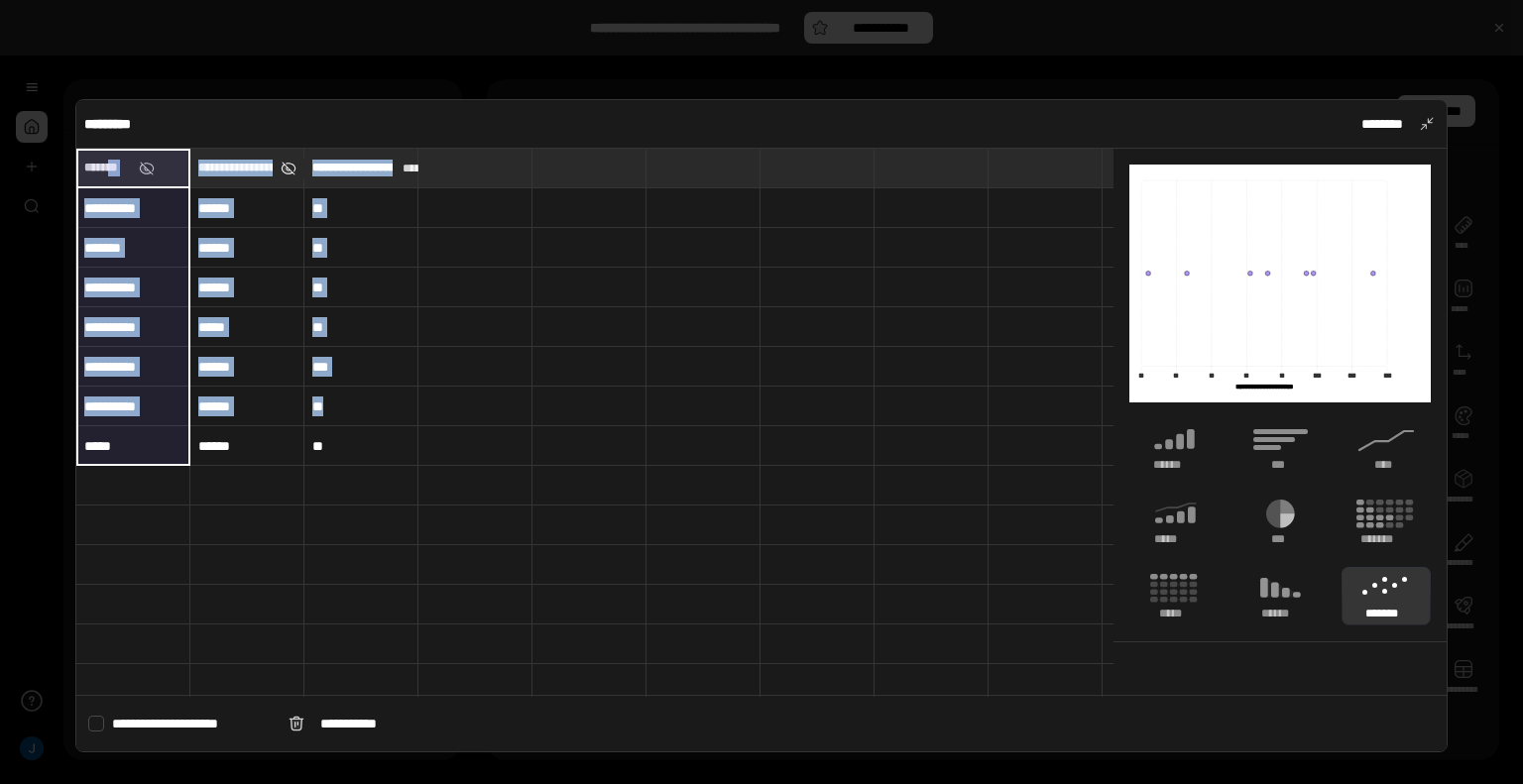 click at bounding box center (288, 168) 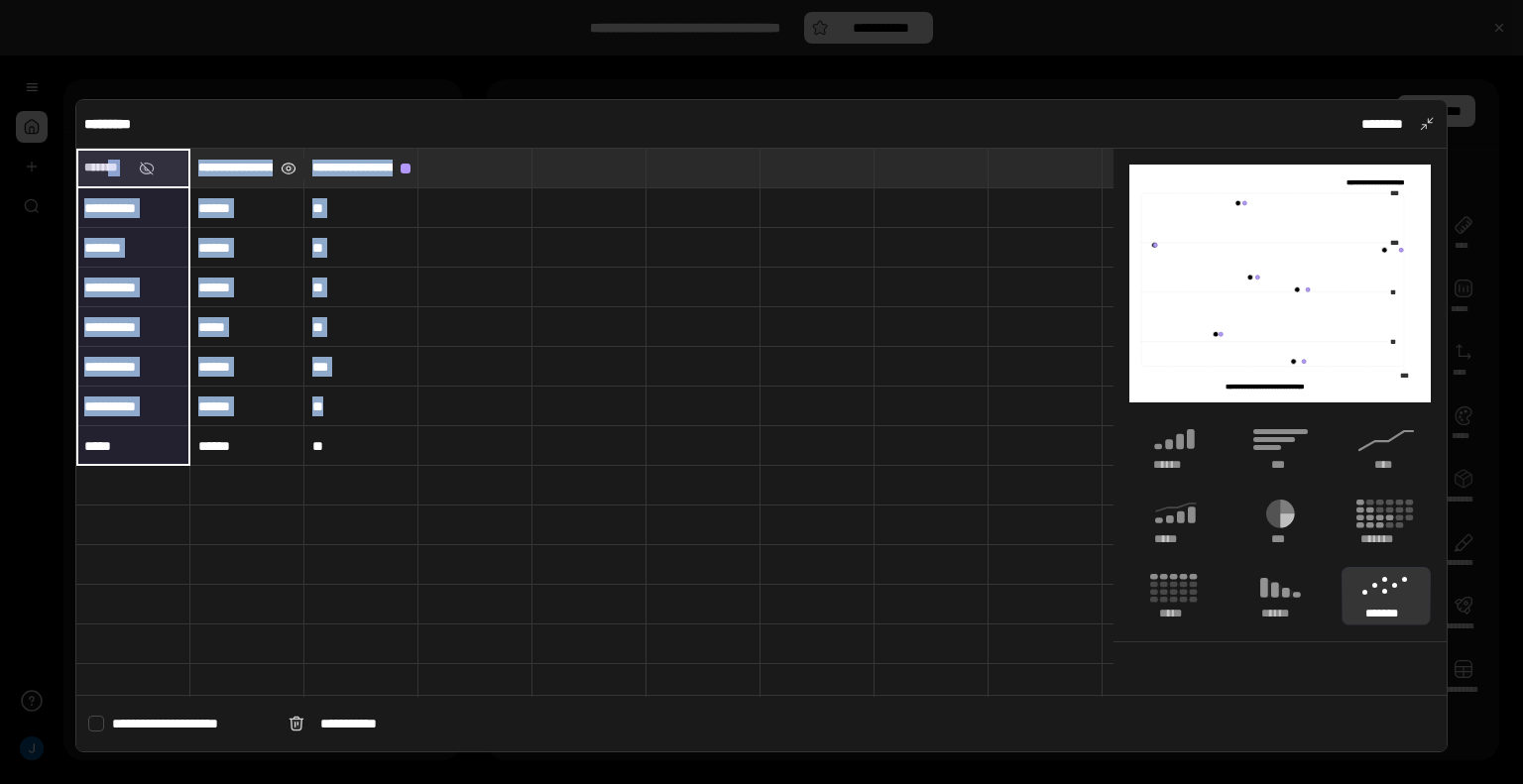 click at bounding box center [288, 168] 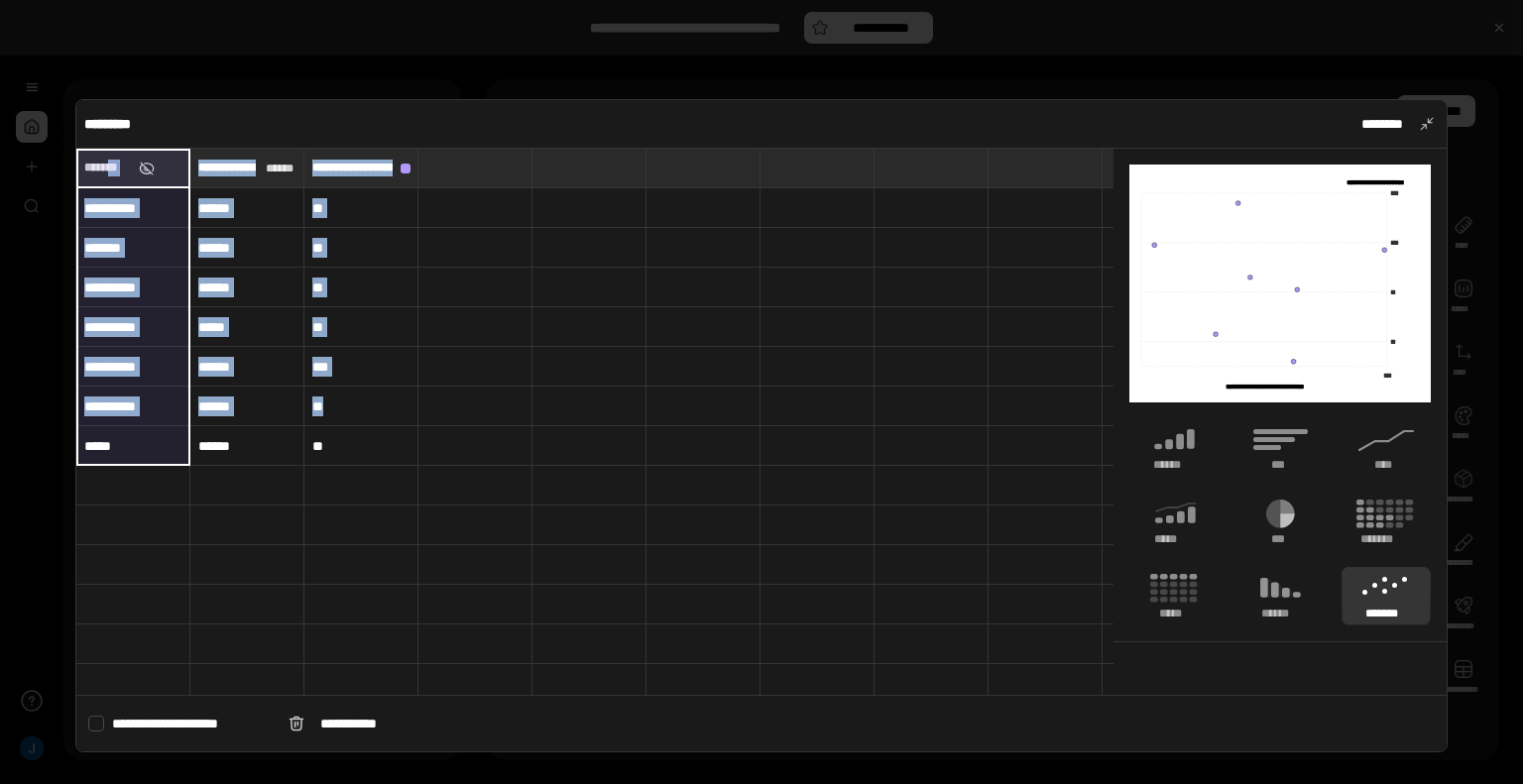type on "*******" 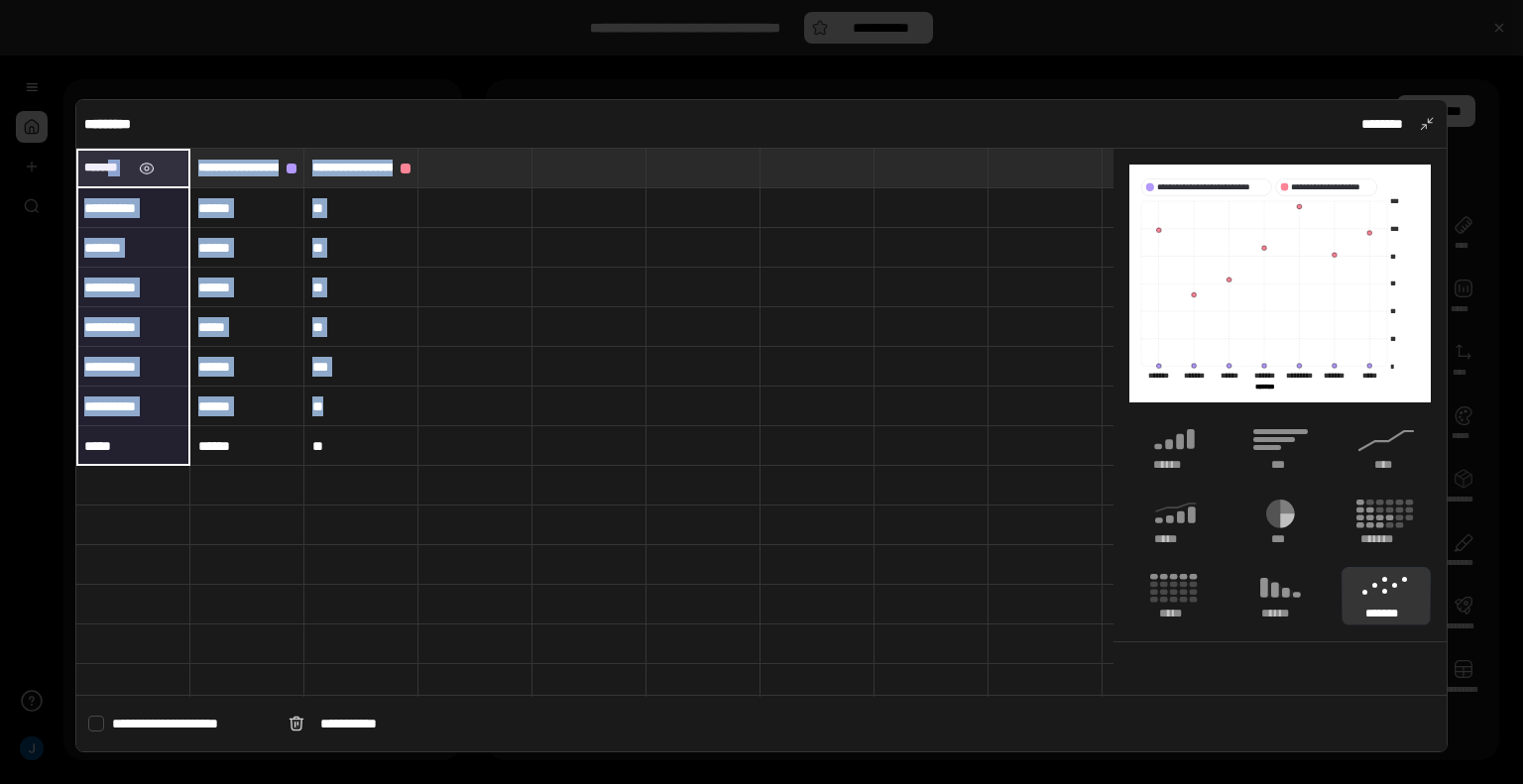 click at bounding box center (147, 168) 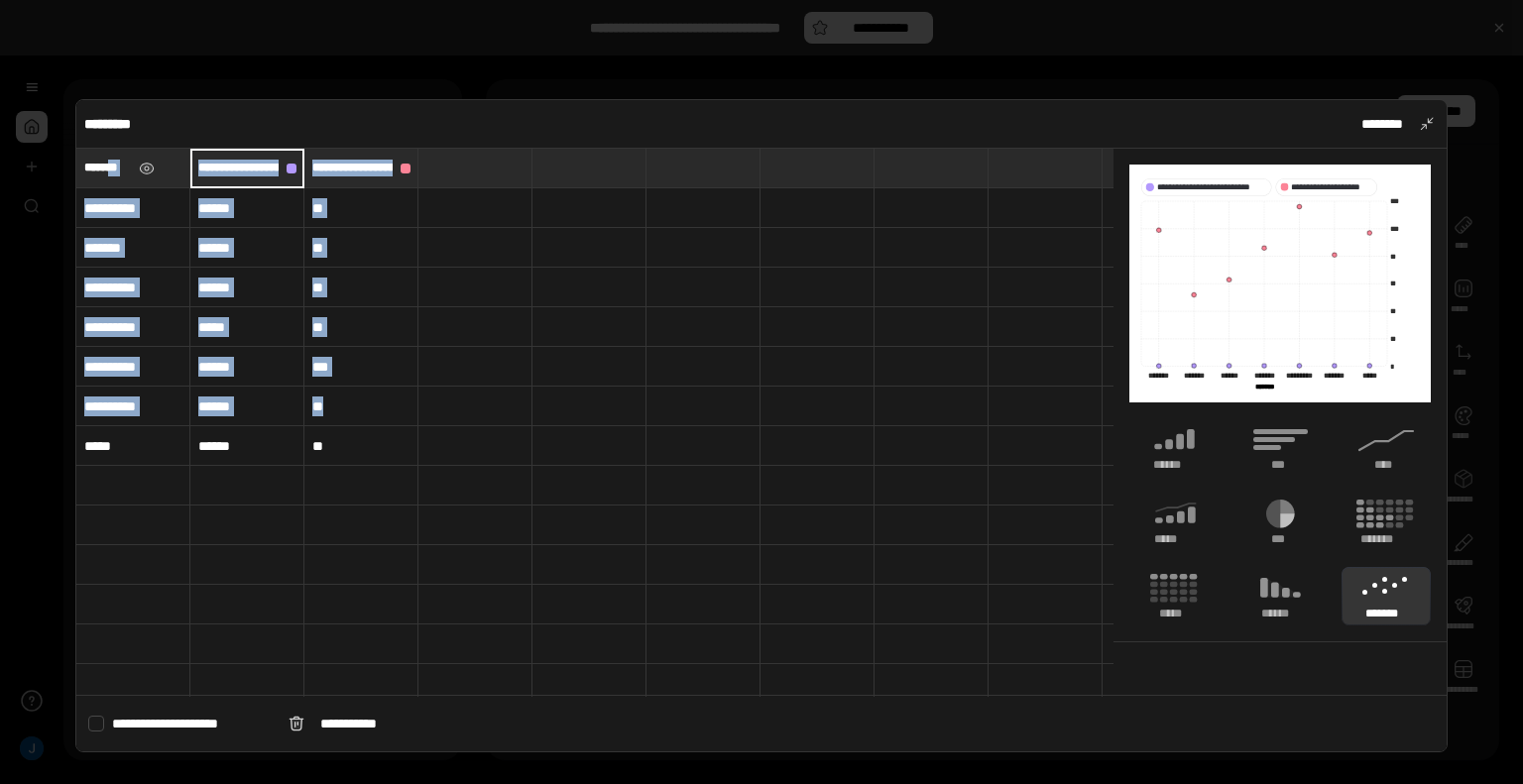 click on "*******" at bounding box center (133, 168) 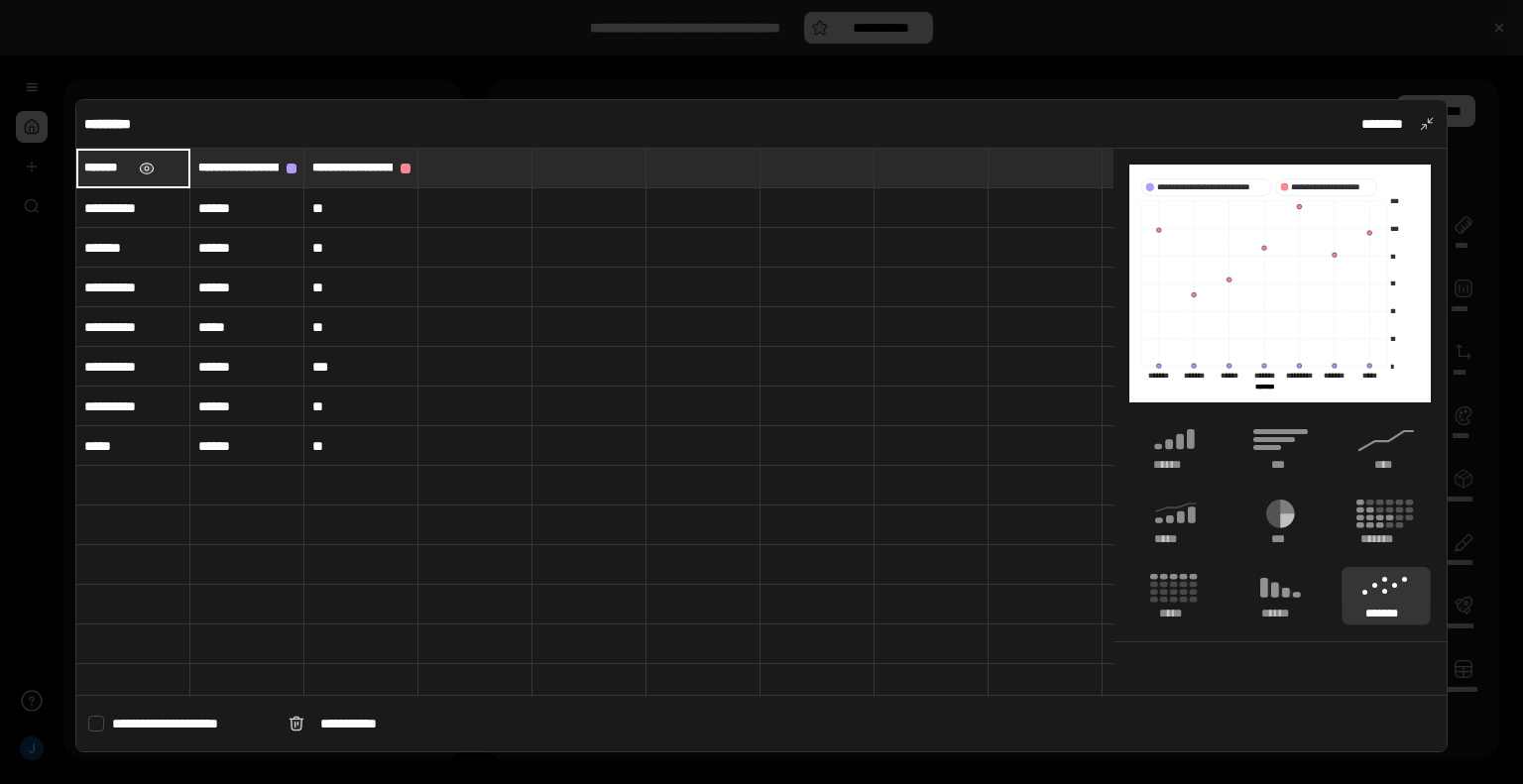 type on "**********" 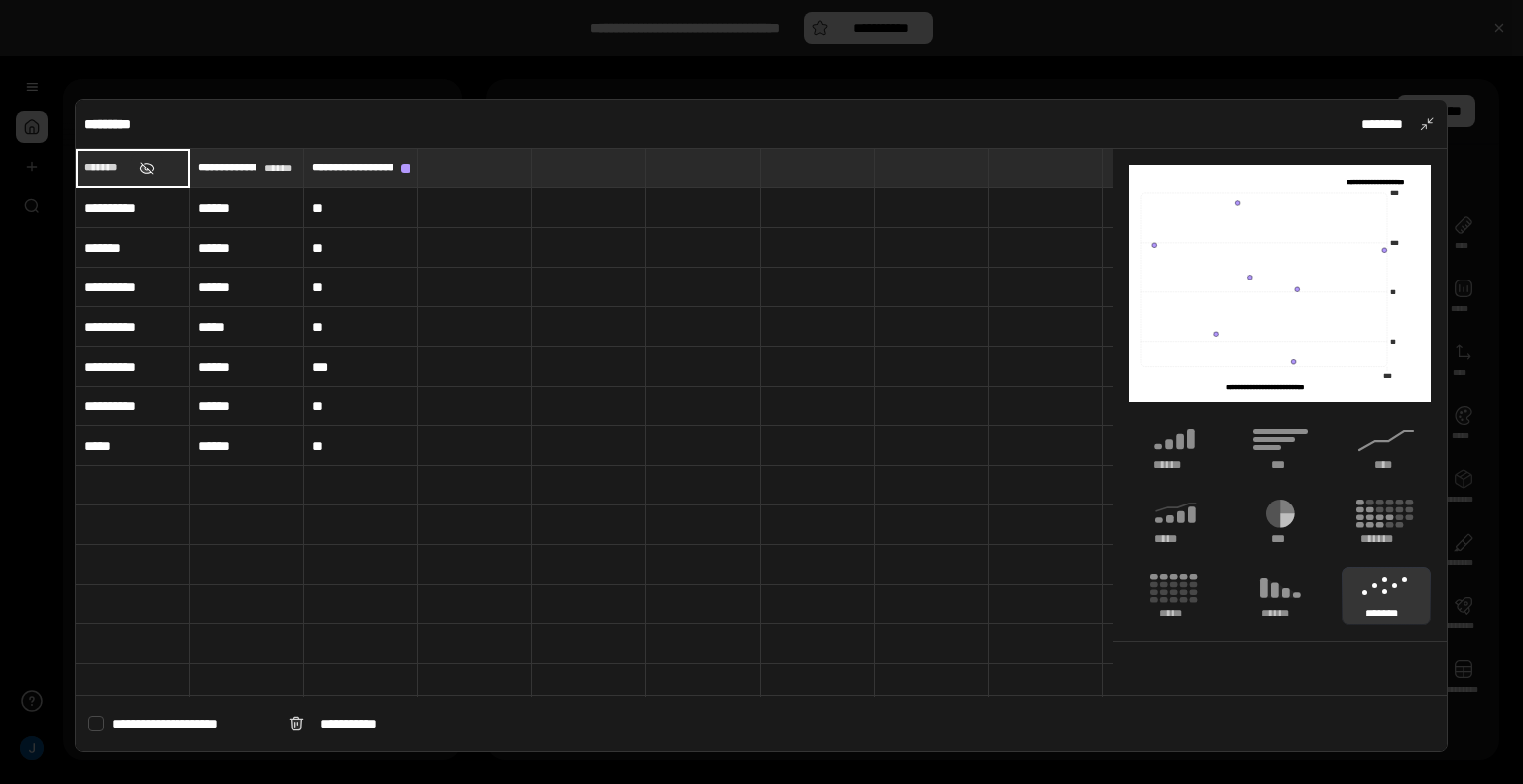 click at bounding box center (147, 168) 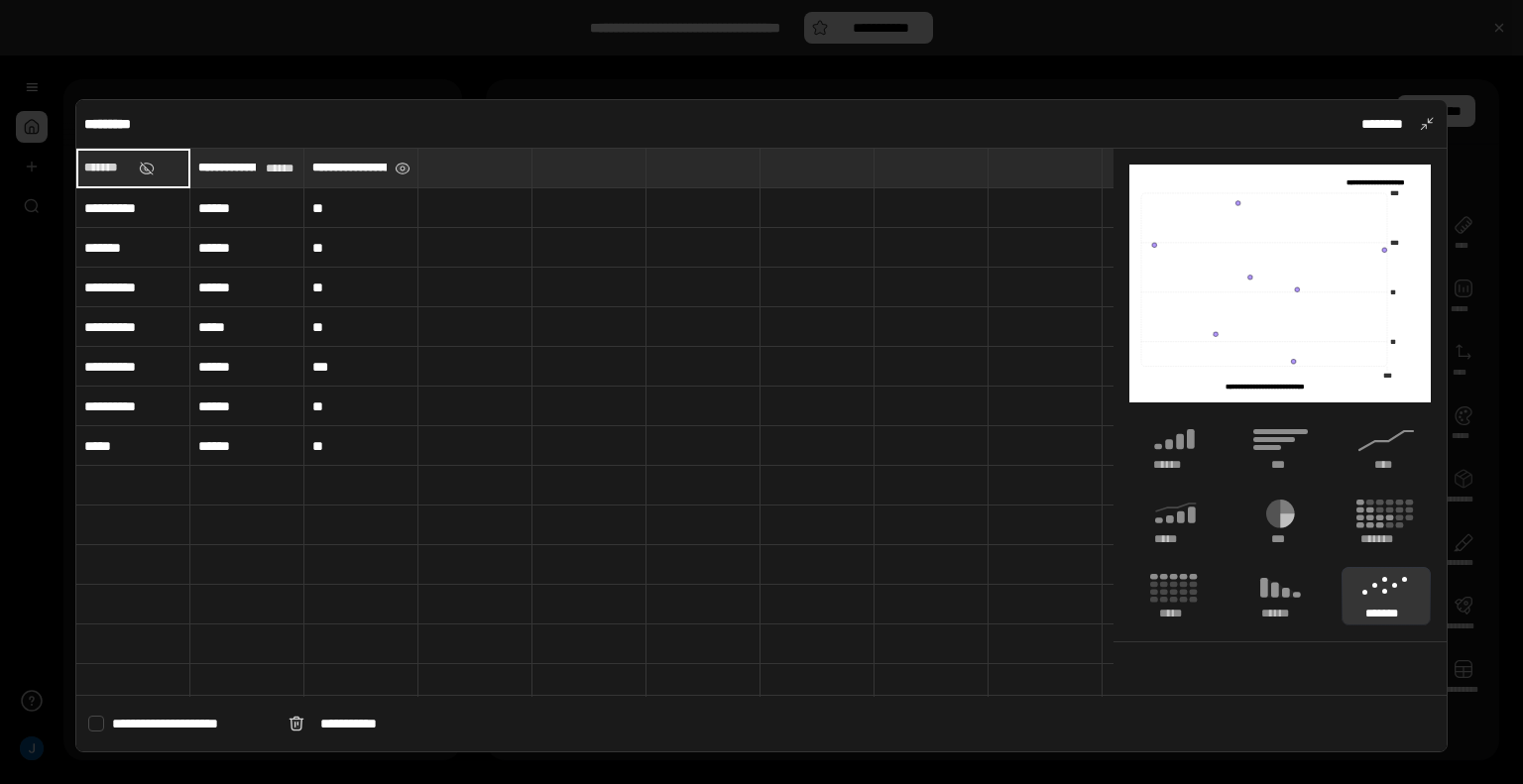 type 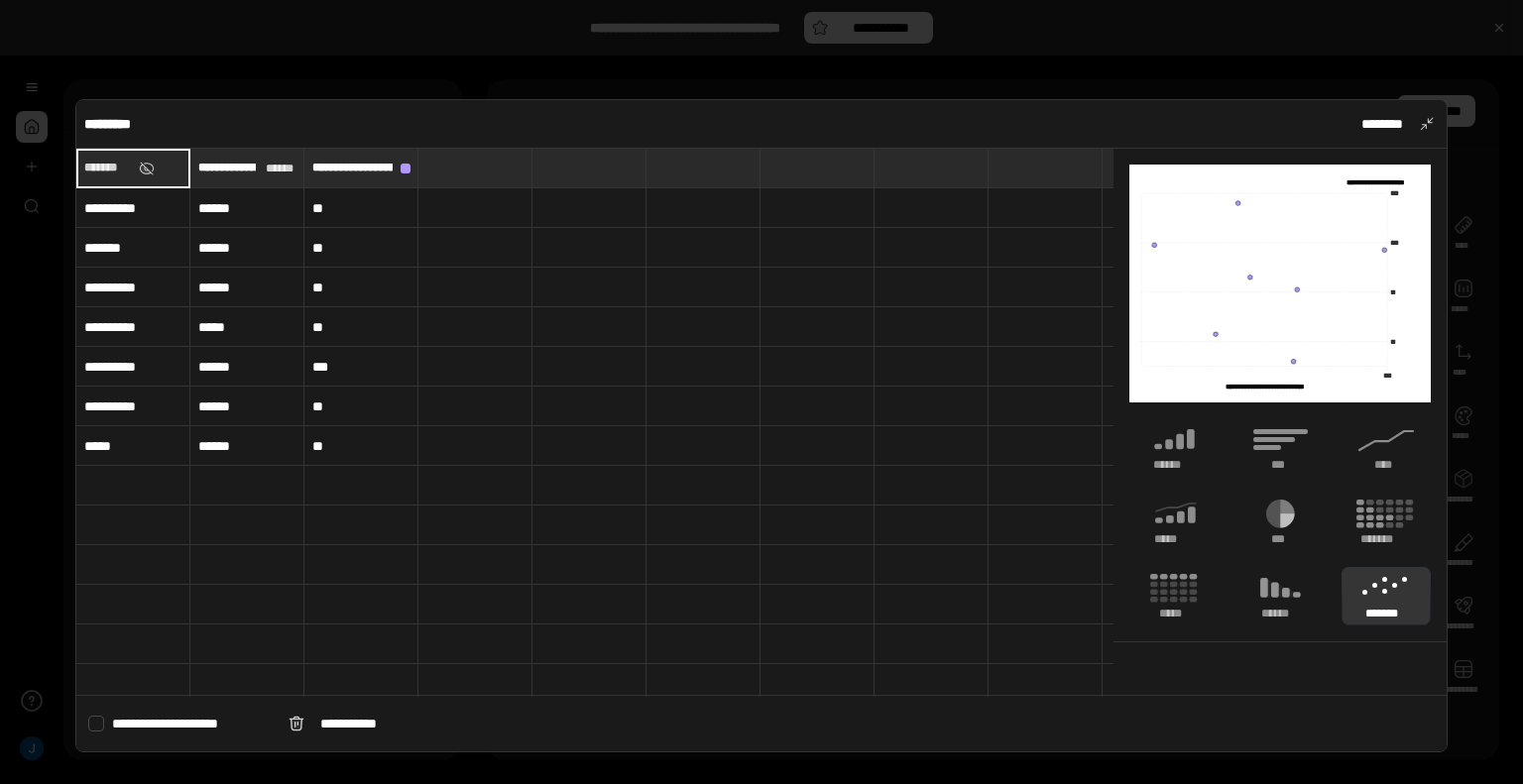 click on "********* ********" at bounding box center [762, 124] 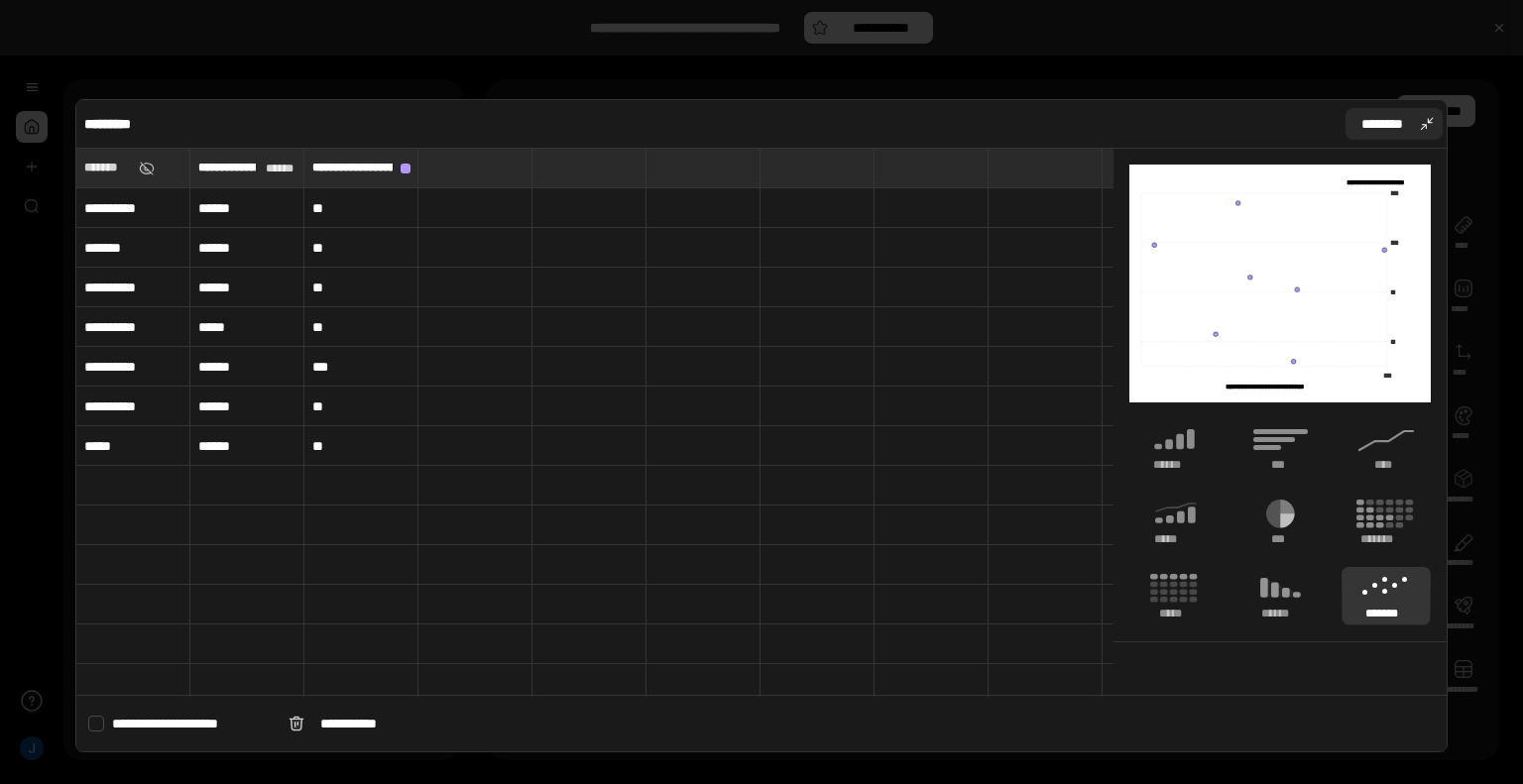 click on "********" at bounding box center (1382, 124) 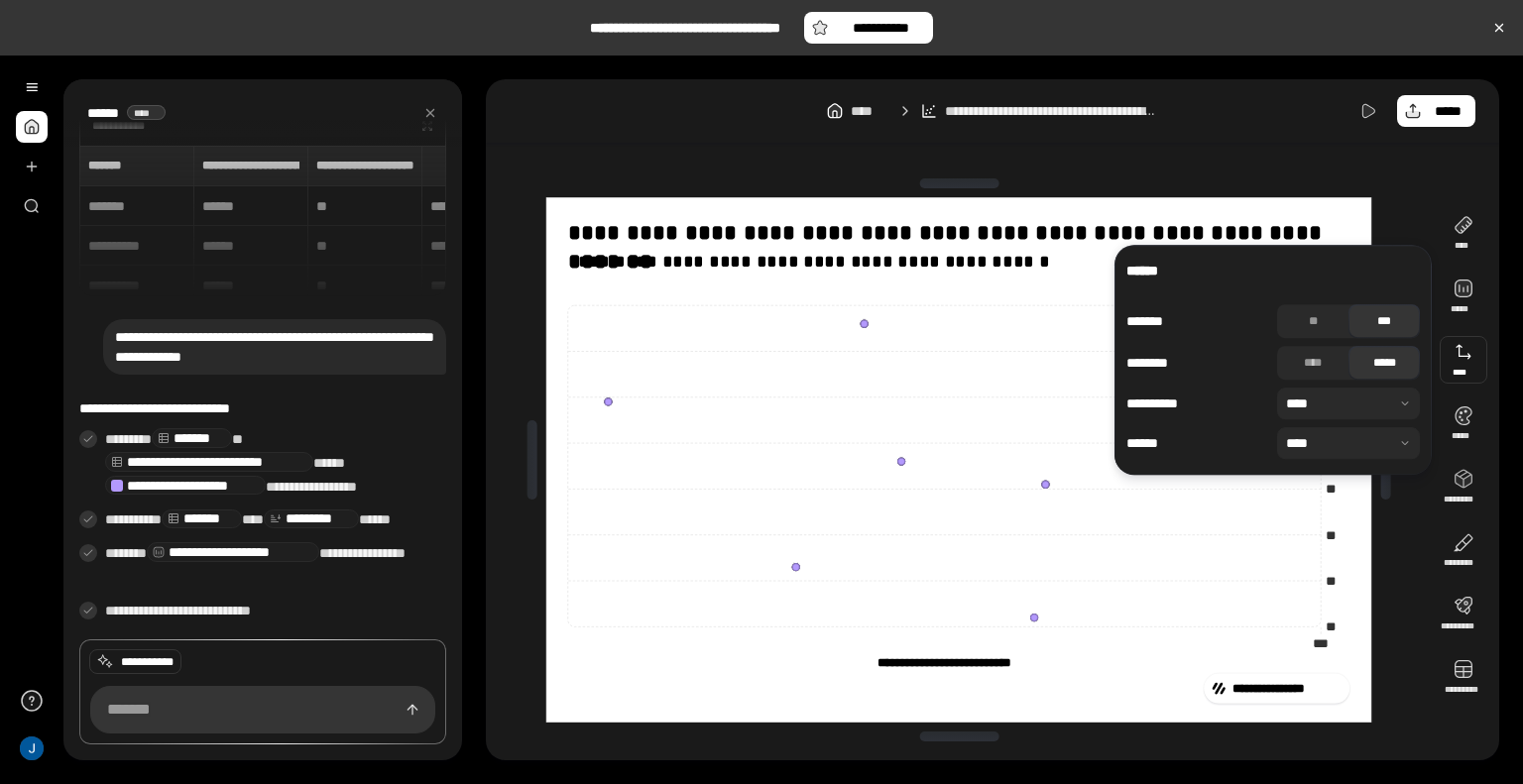 click at bounding box center (1464, 360) 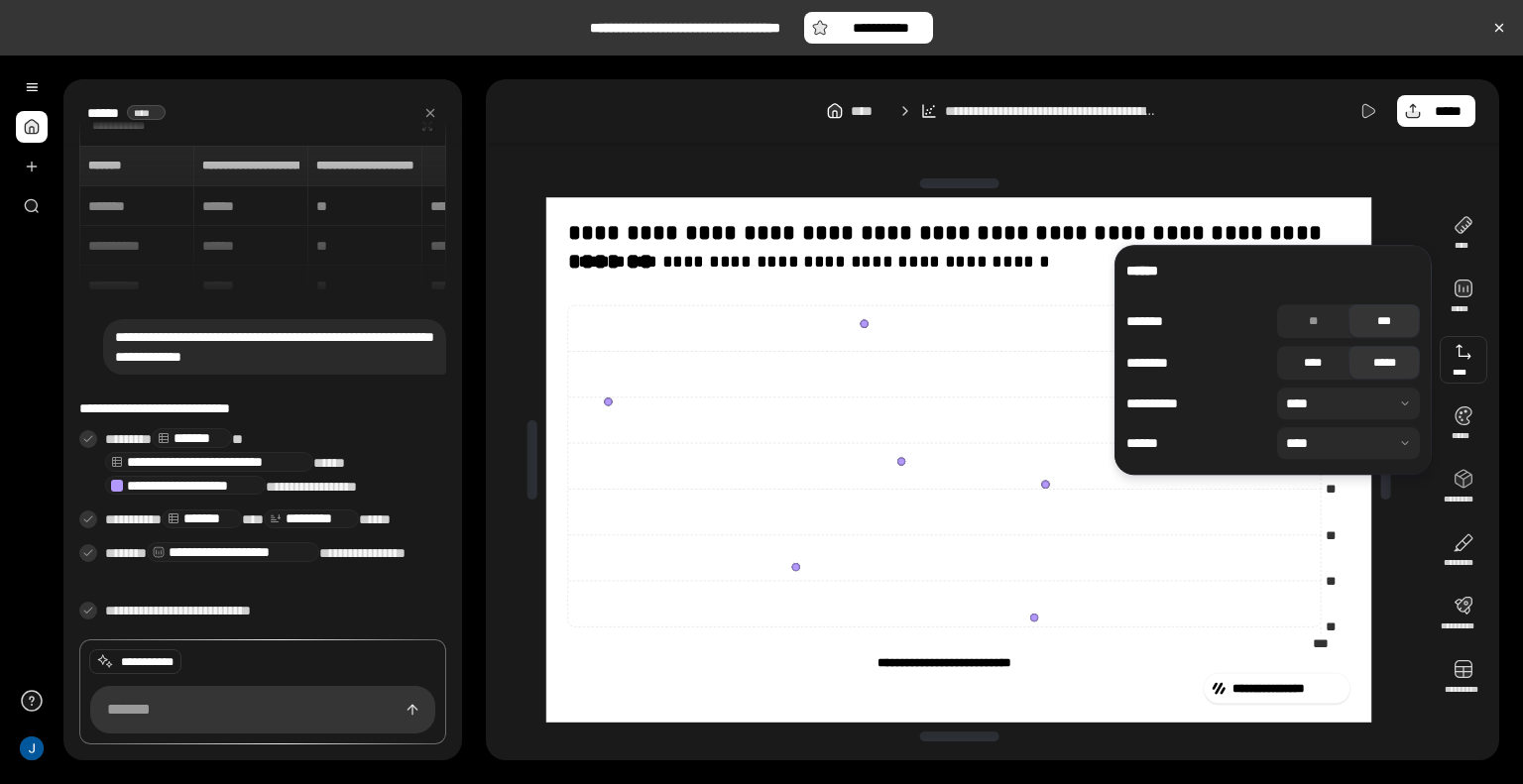 click on "****" at bounding box center [1313, 363] 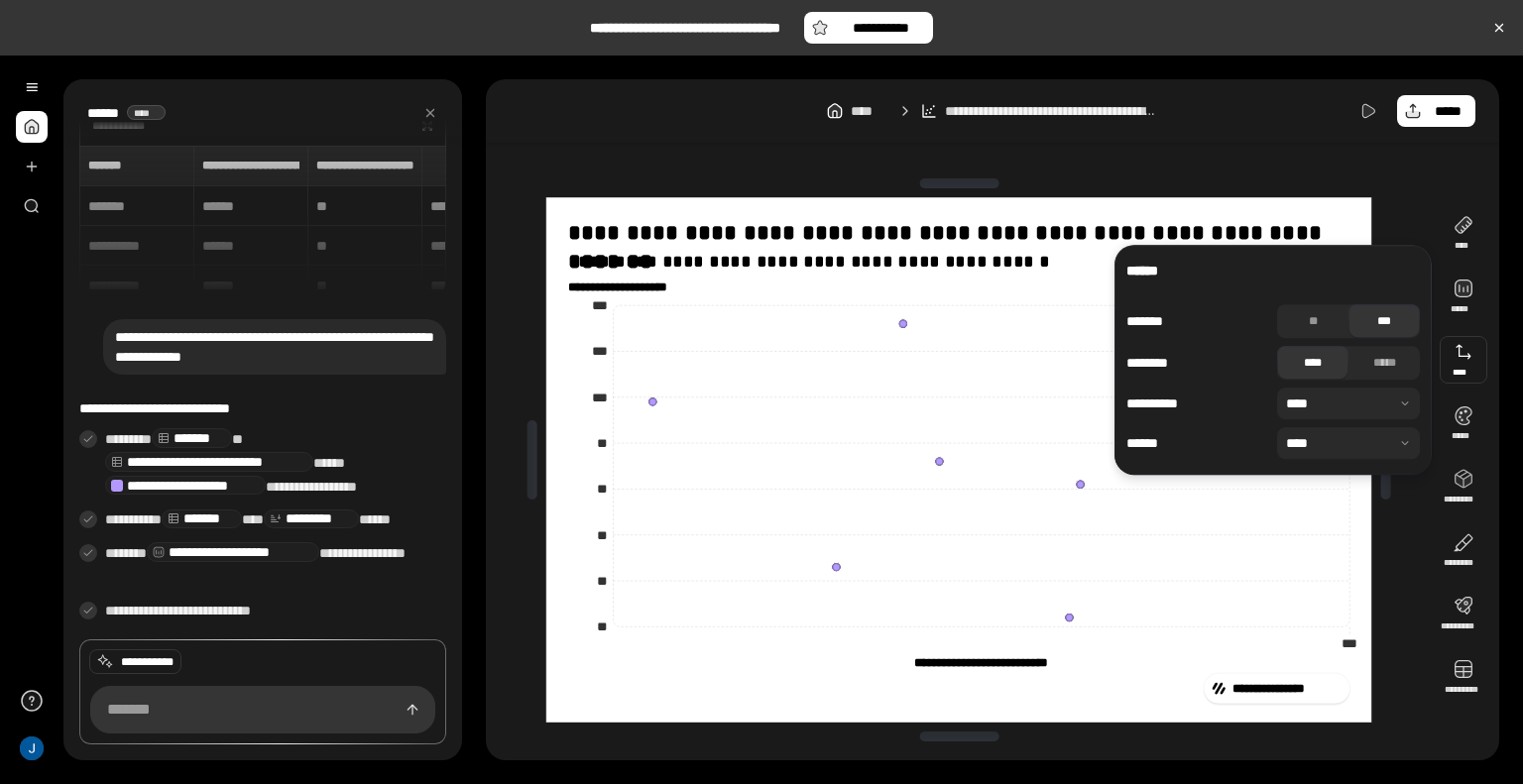 click at bounding box center (1348, 403) 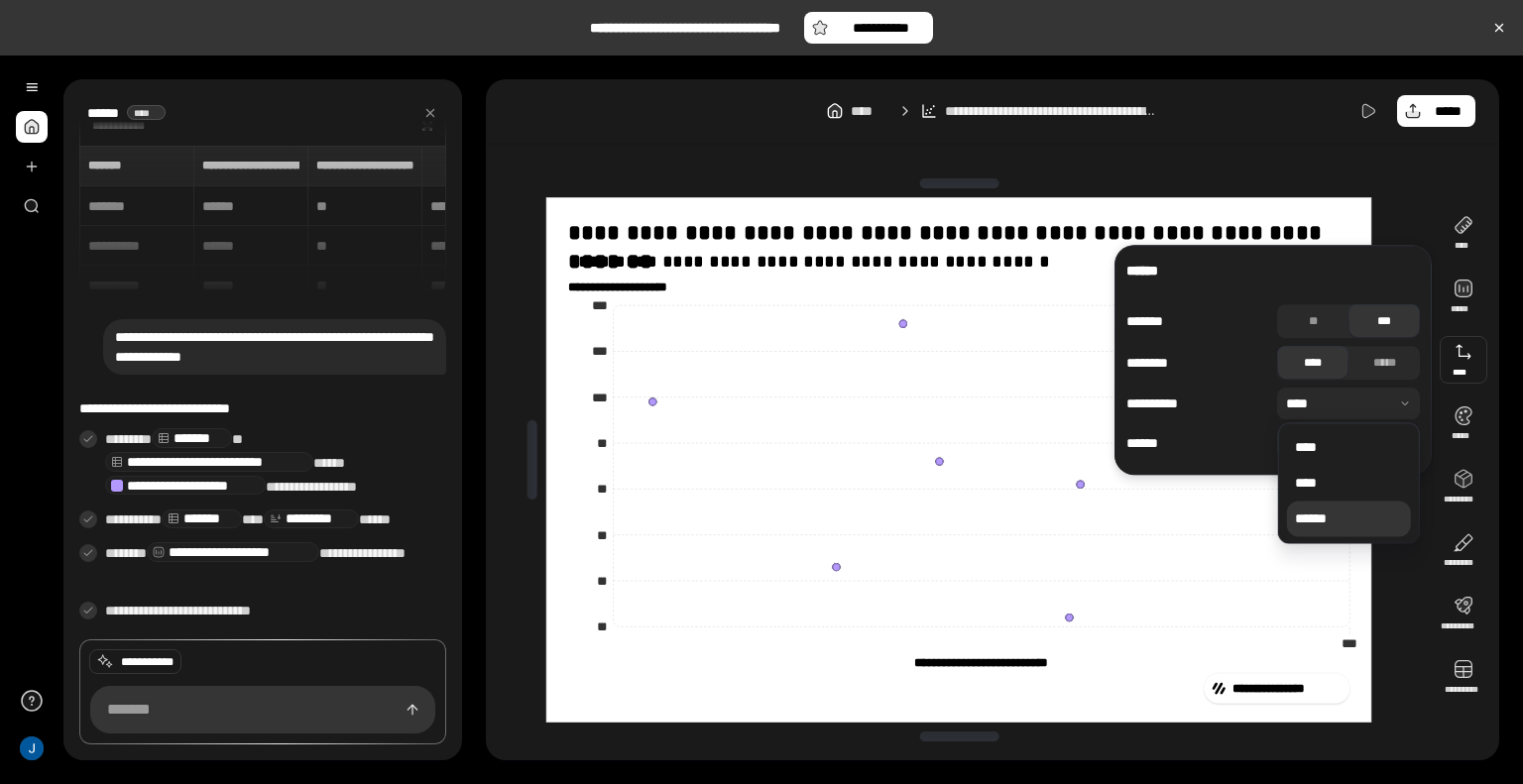 click on "******" at bounding box center (1348, 518) 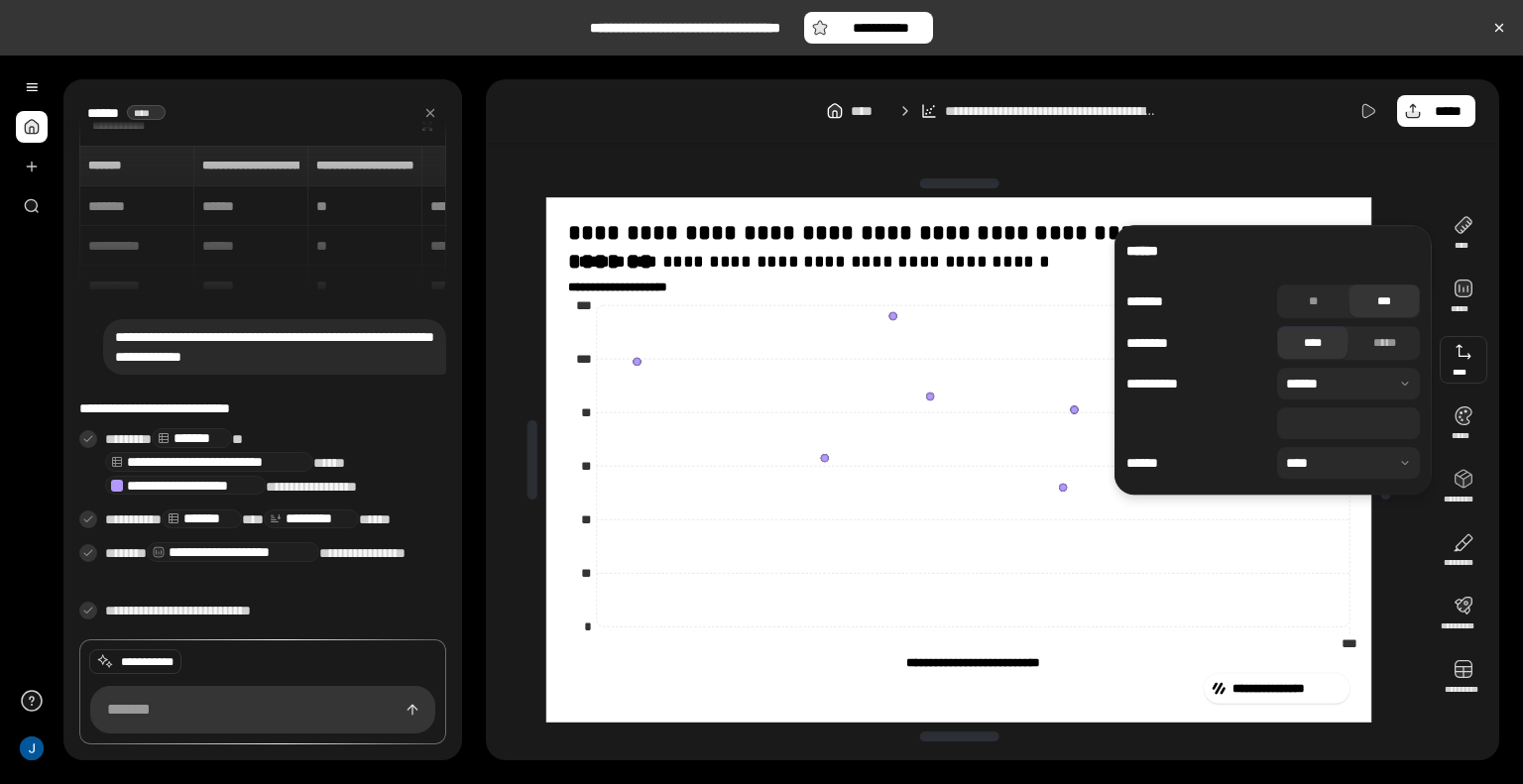 click at bounding box center (1348, 463) 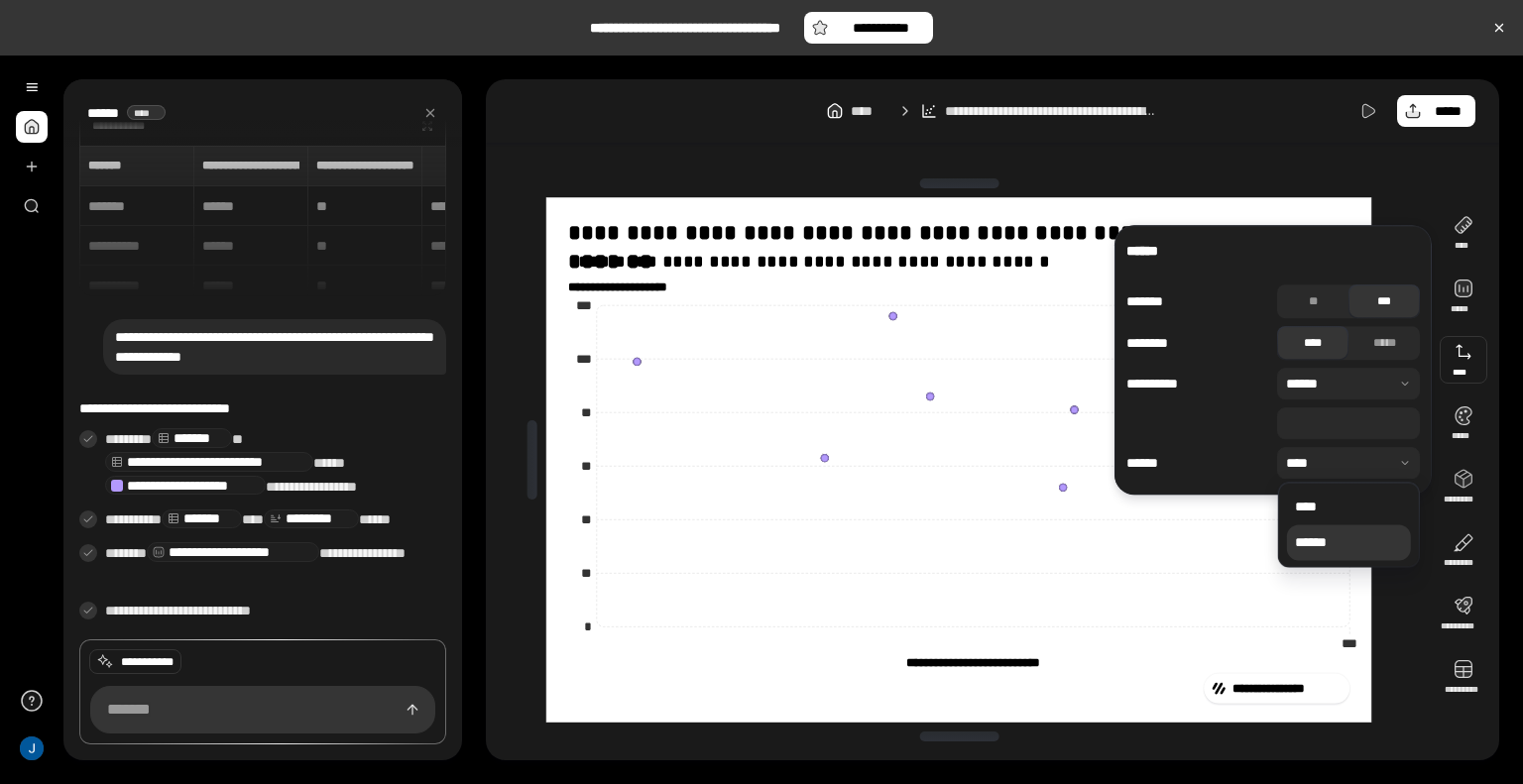 click on "******" at bounding box center [1348, 542] 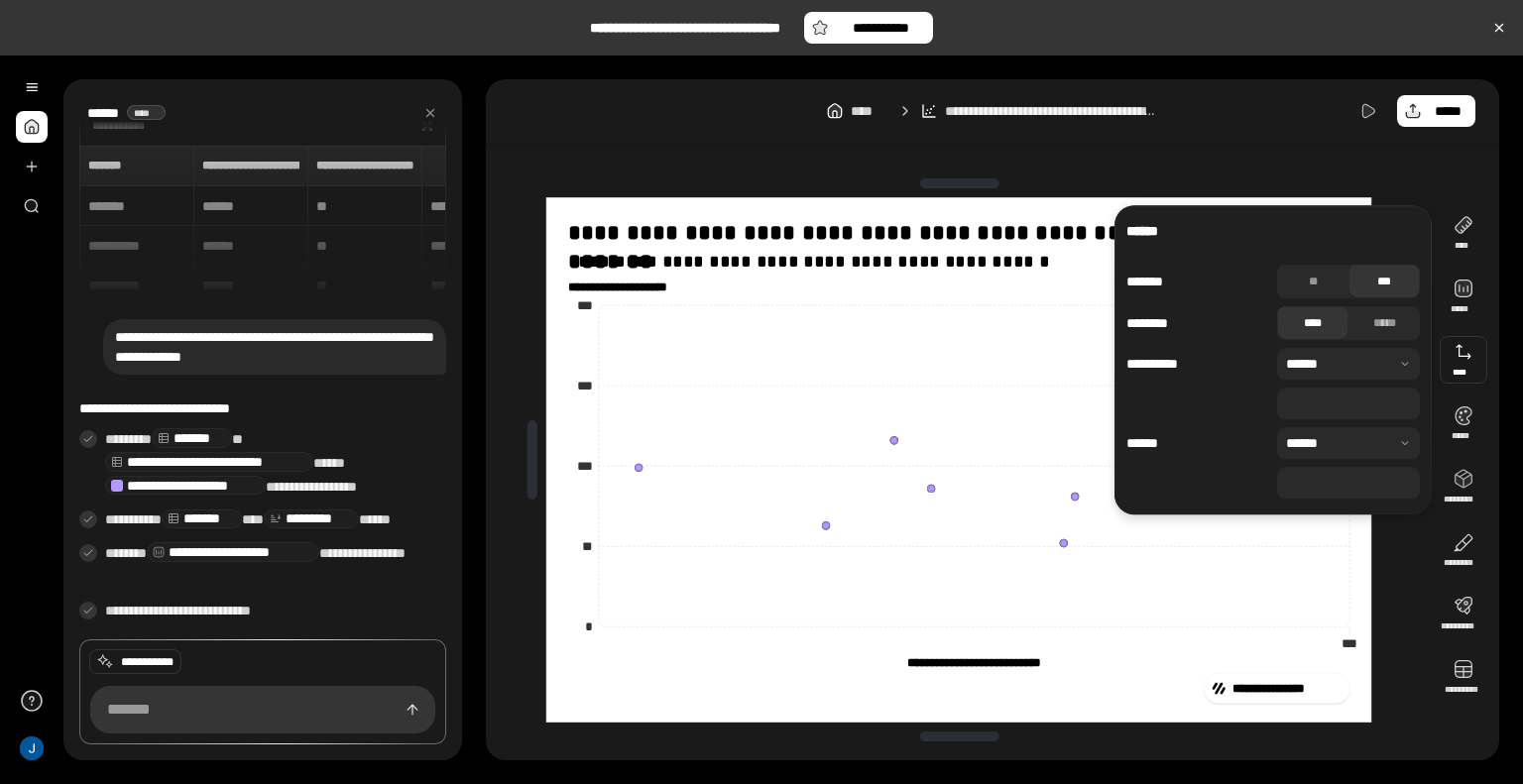 click on "*" at bounding box center [1348, 403] 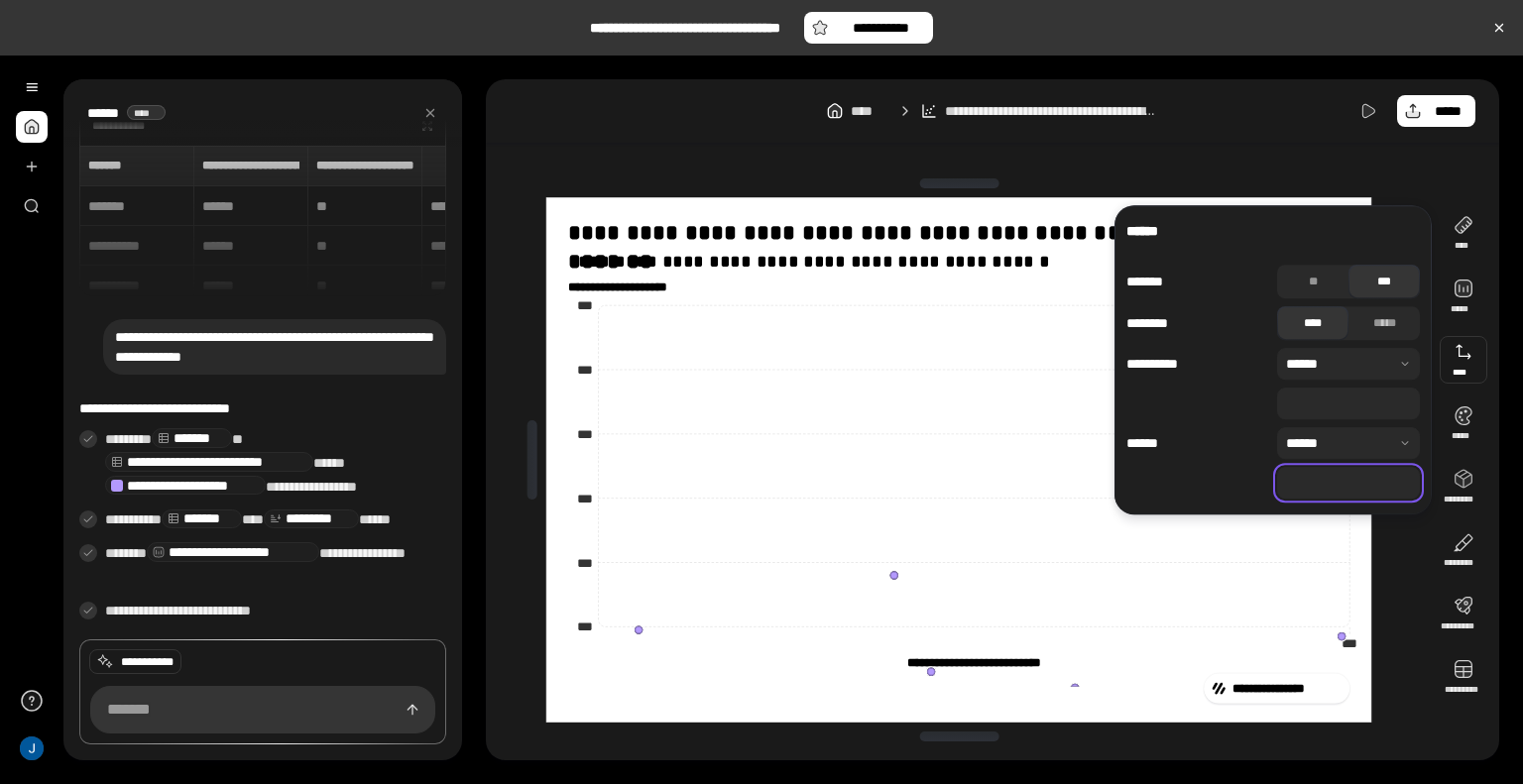 type on "*" 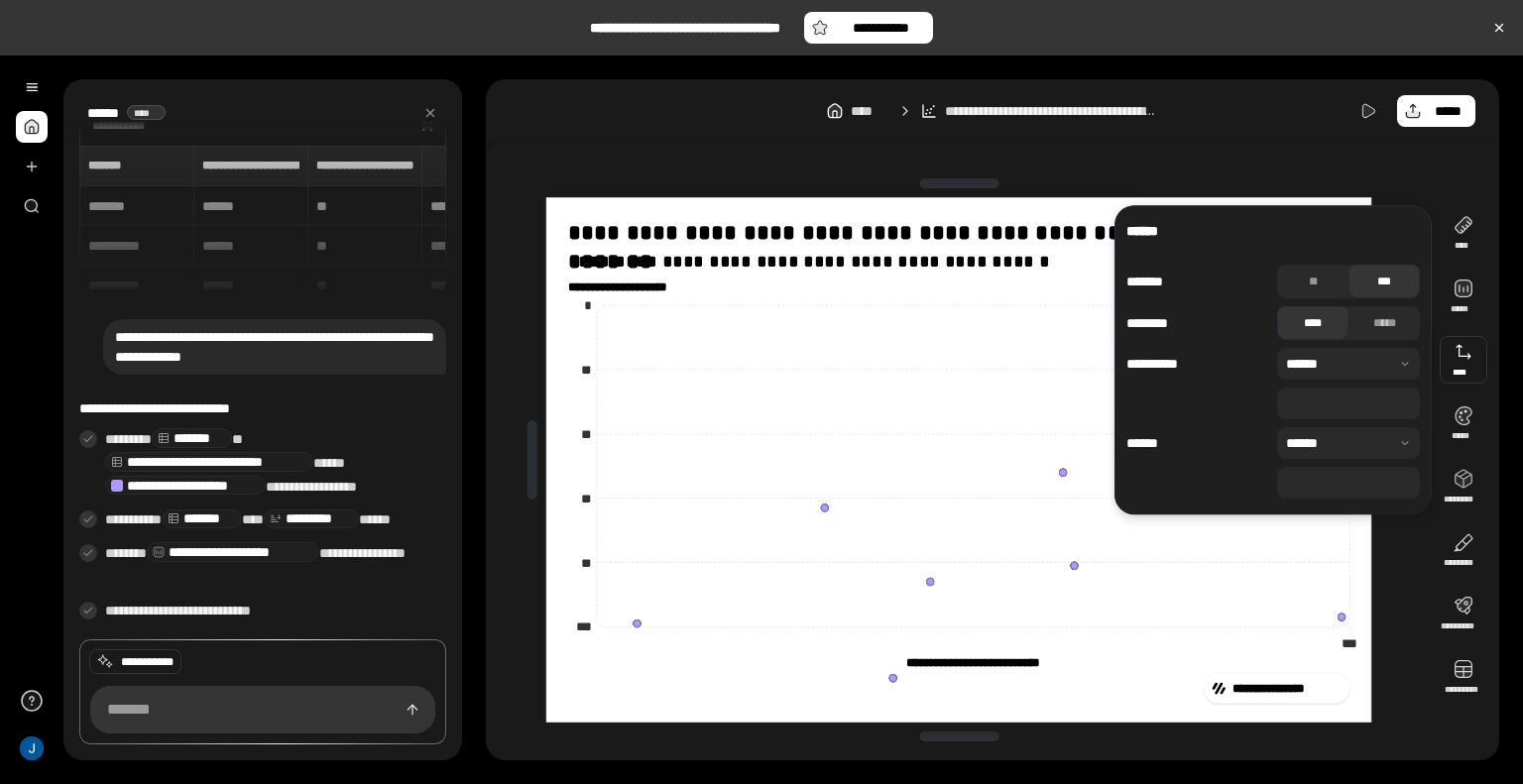 click on "***" at bounding box center [1348, 403] 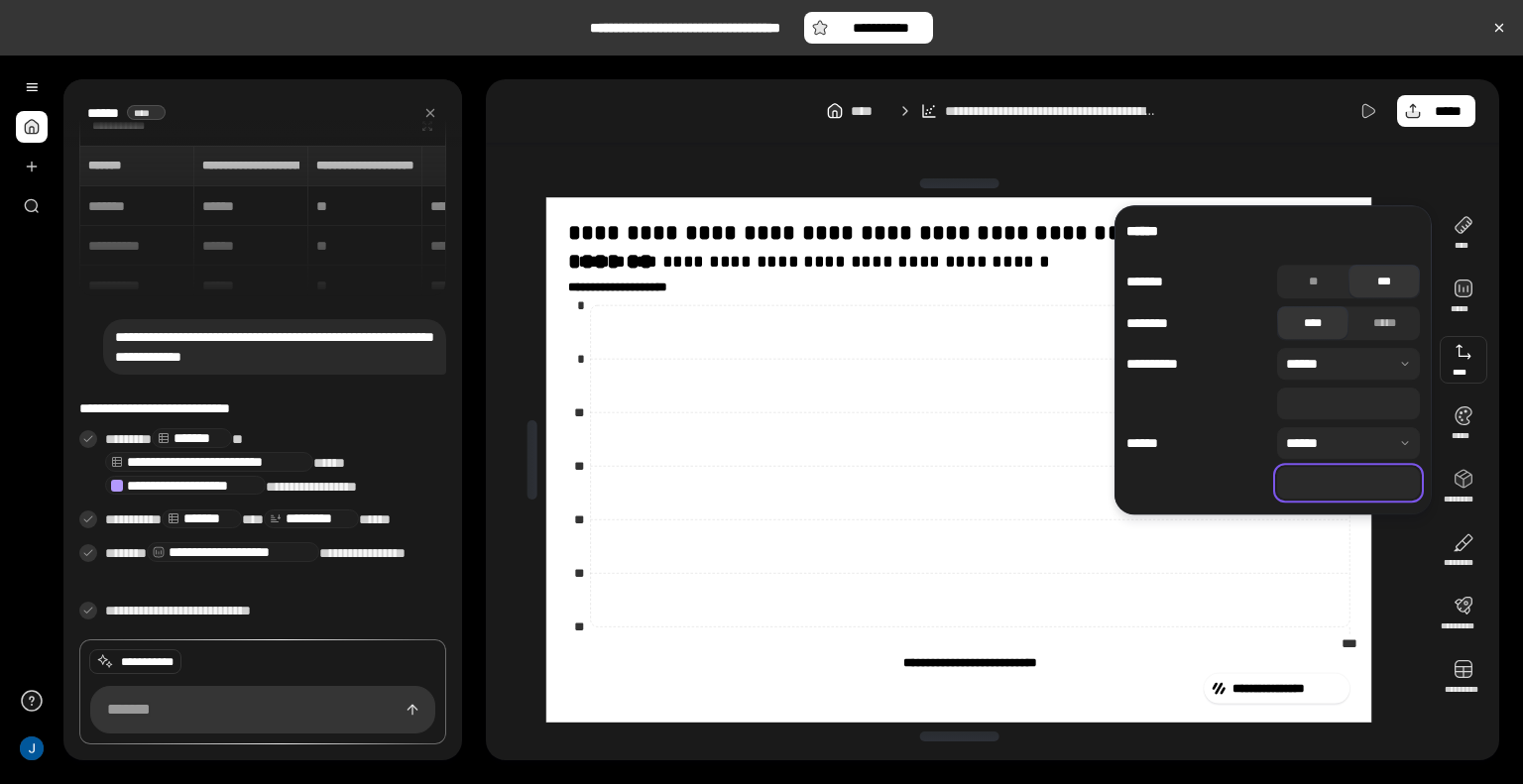 type on "***" 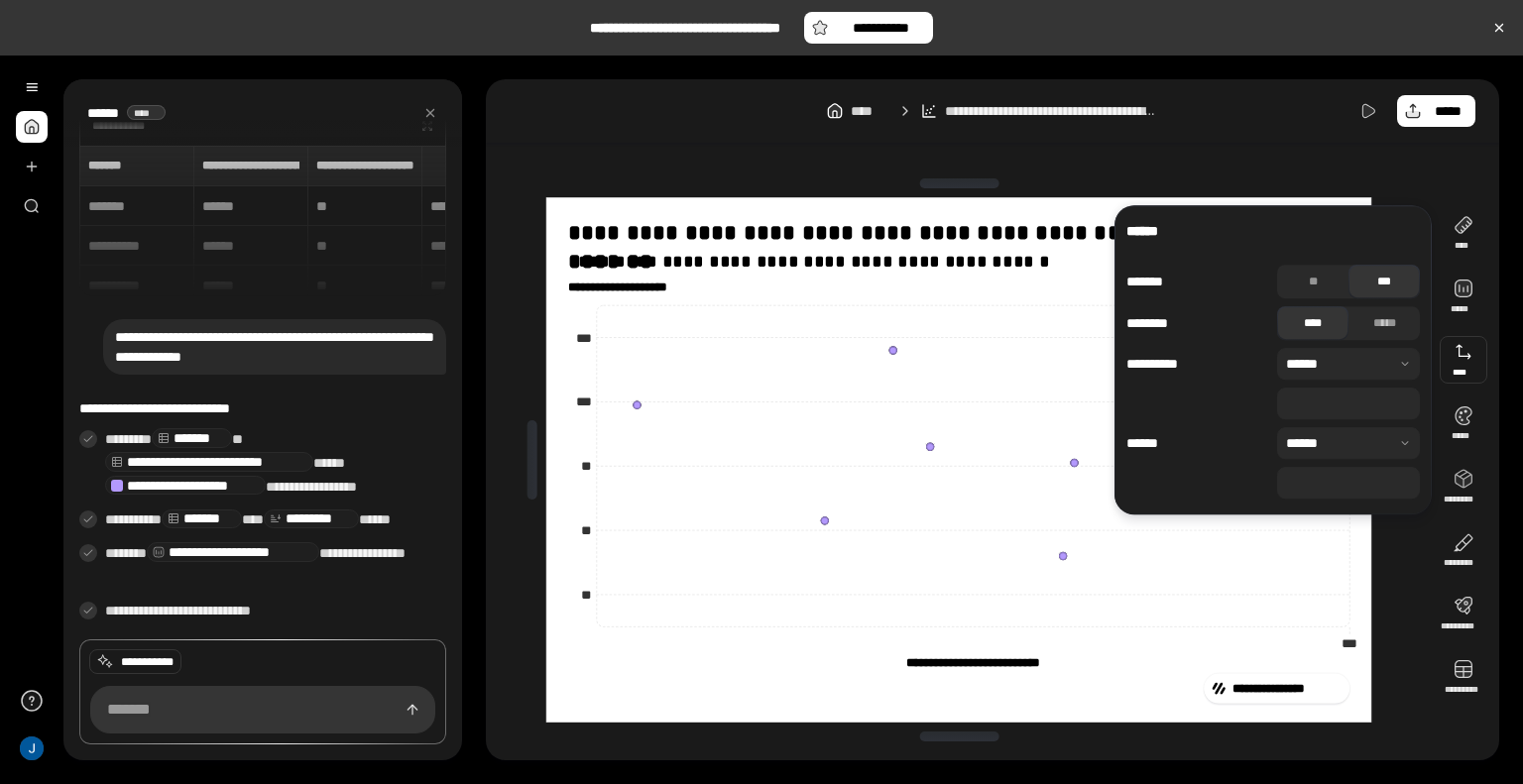 click on "**" at bounding box center (1348, 403) 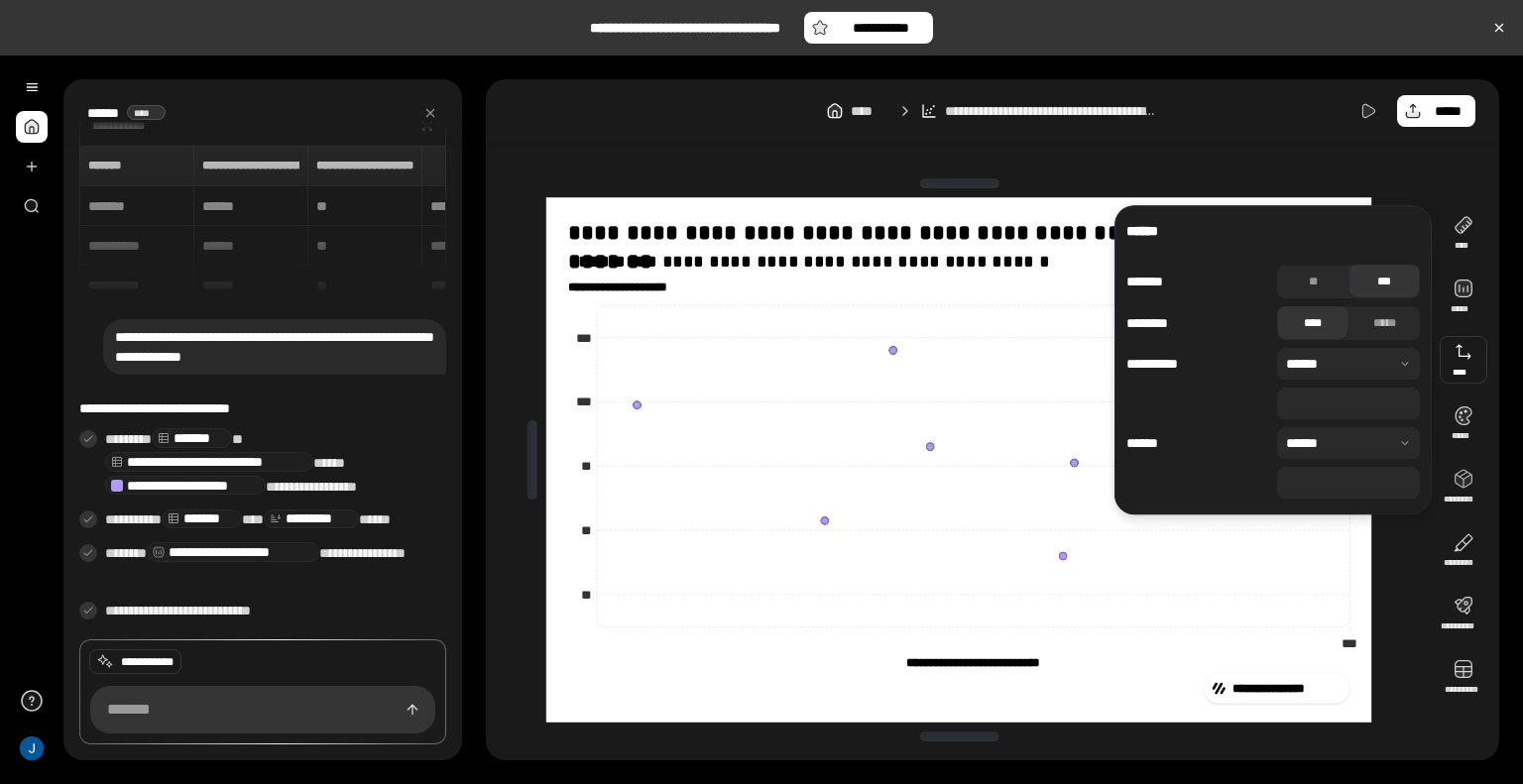 type on "***" 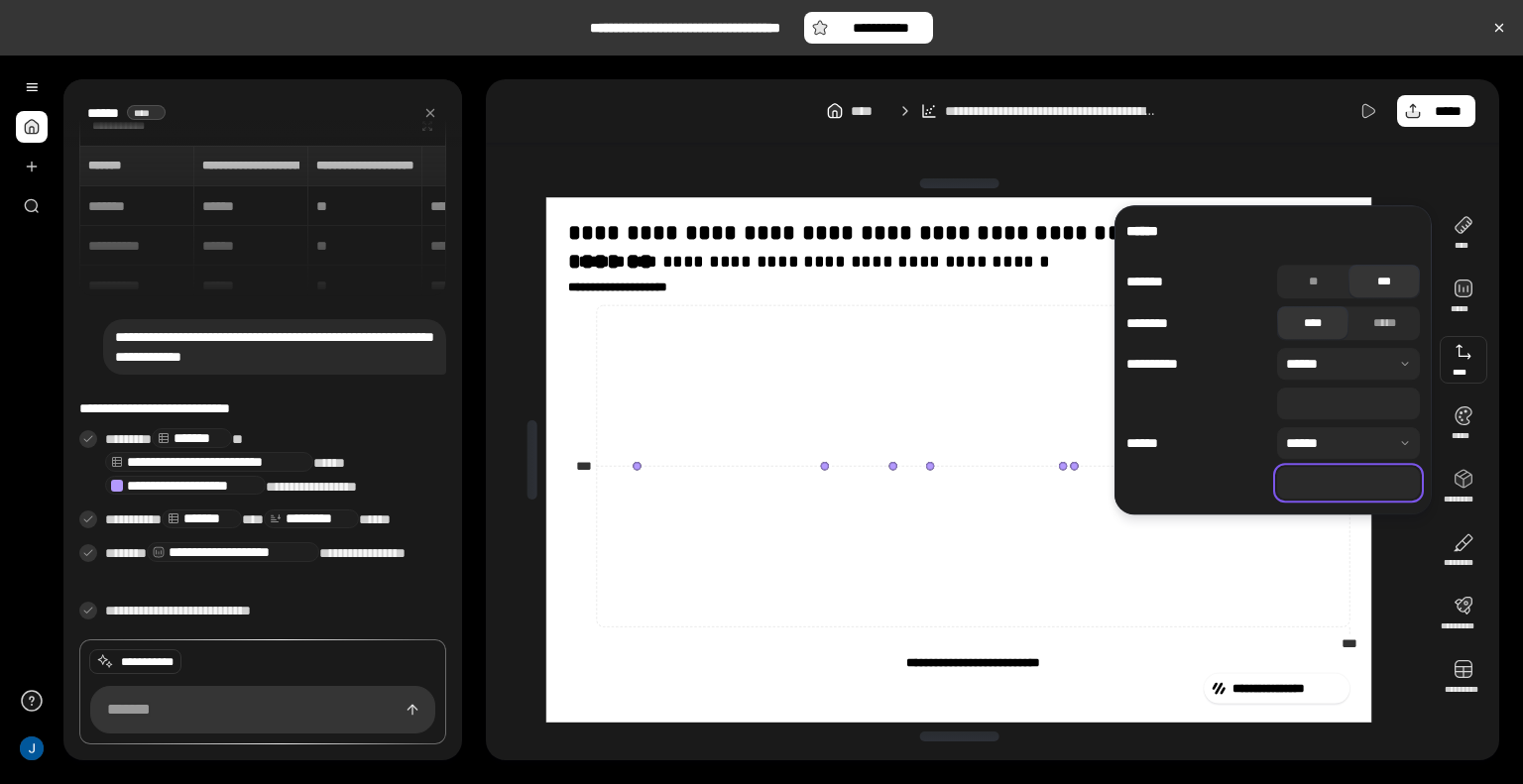 type on "*" 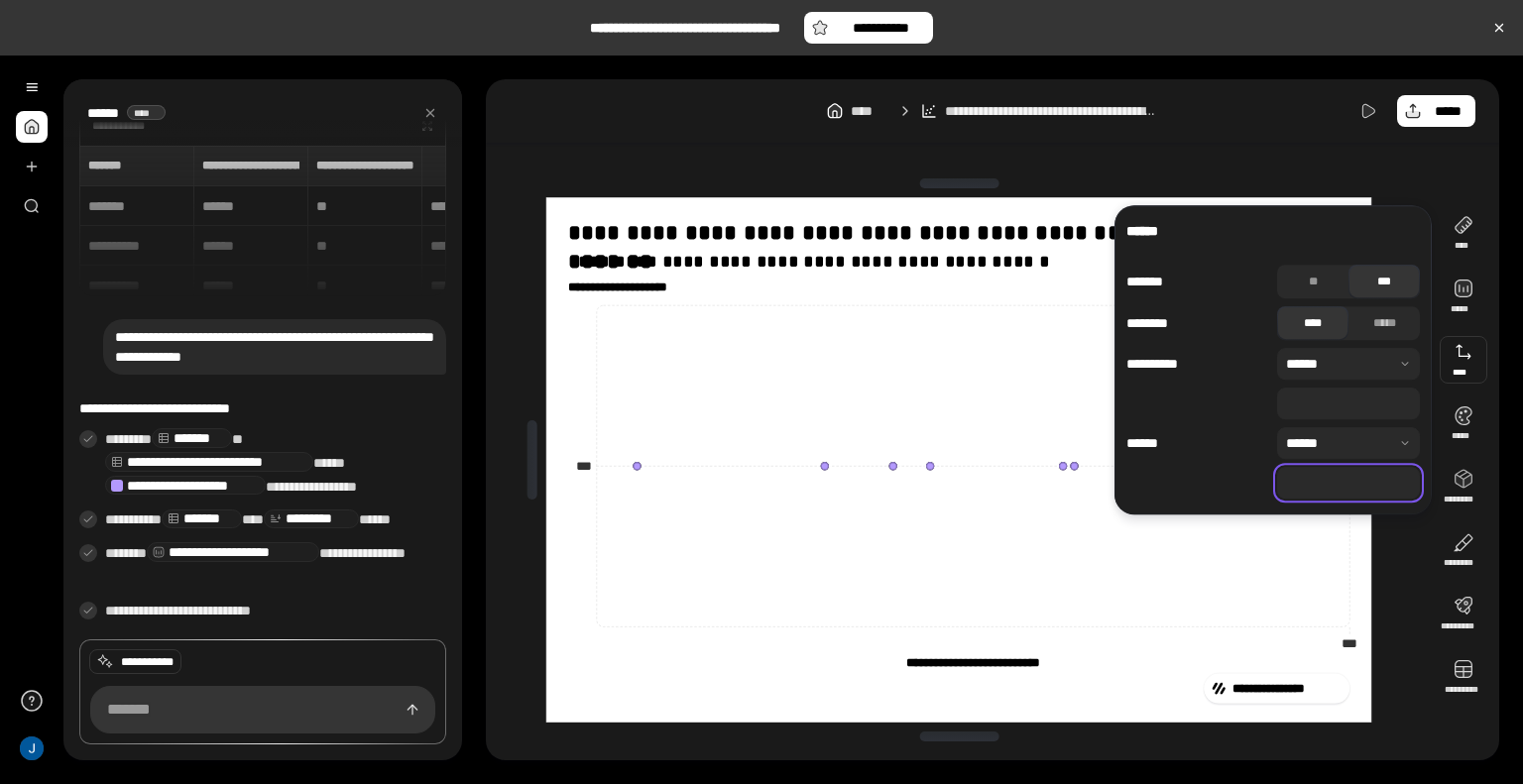 type on "**" 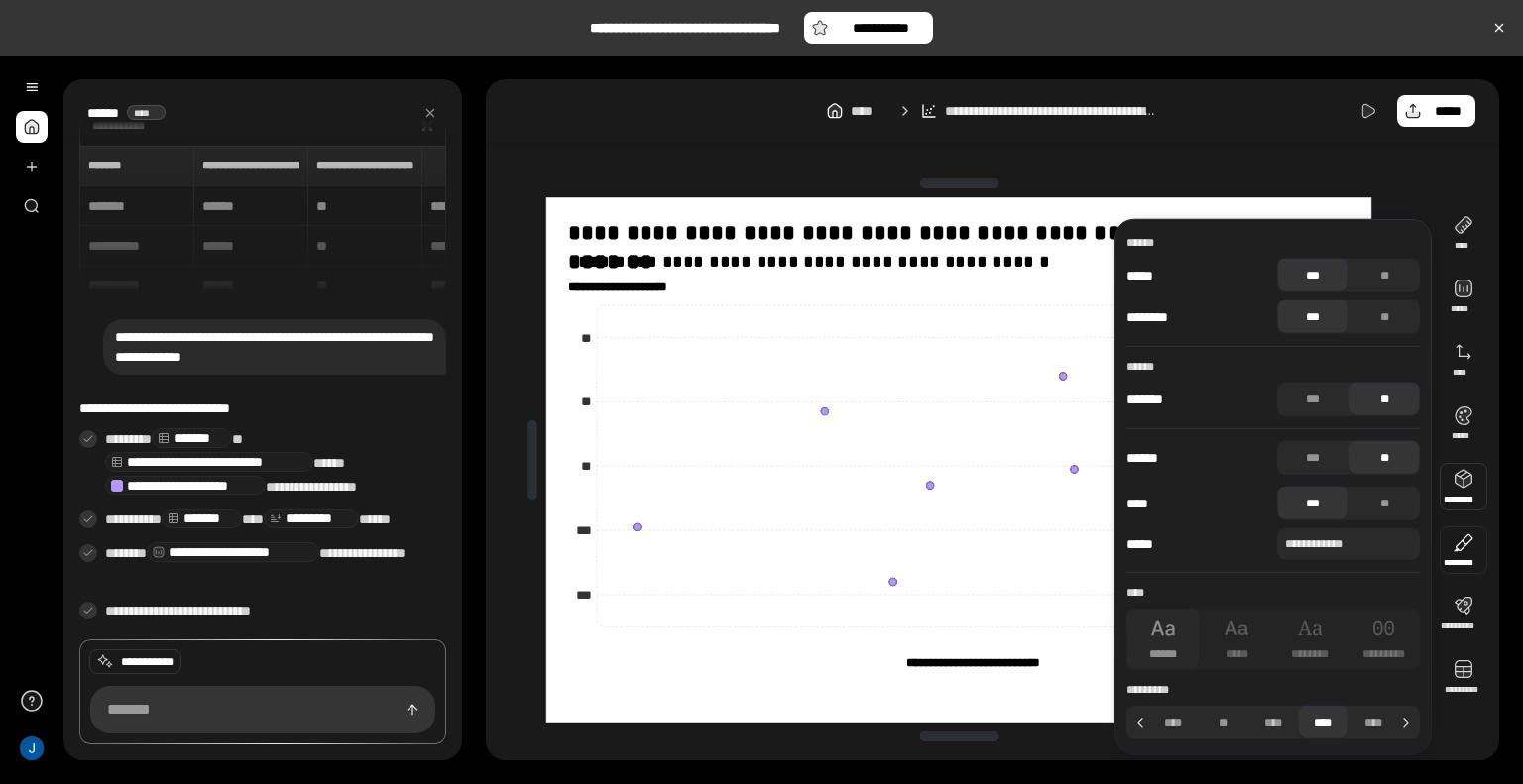 type 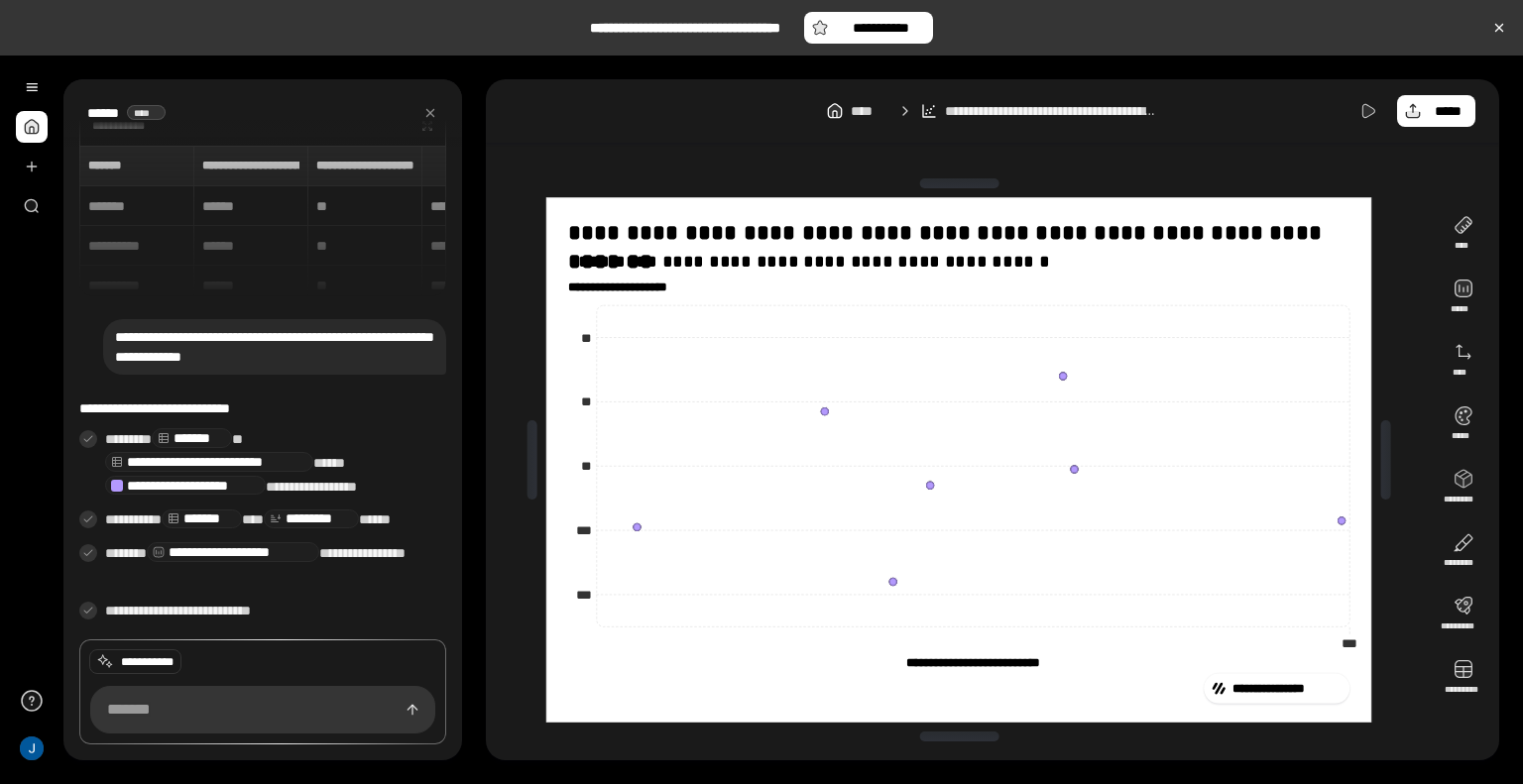 click on "**********" 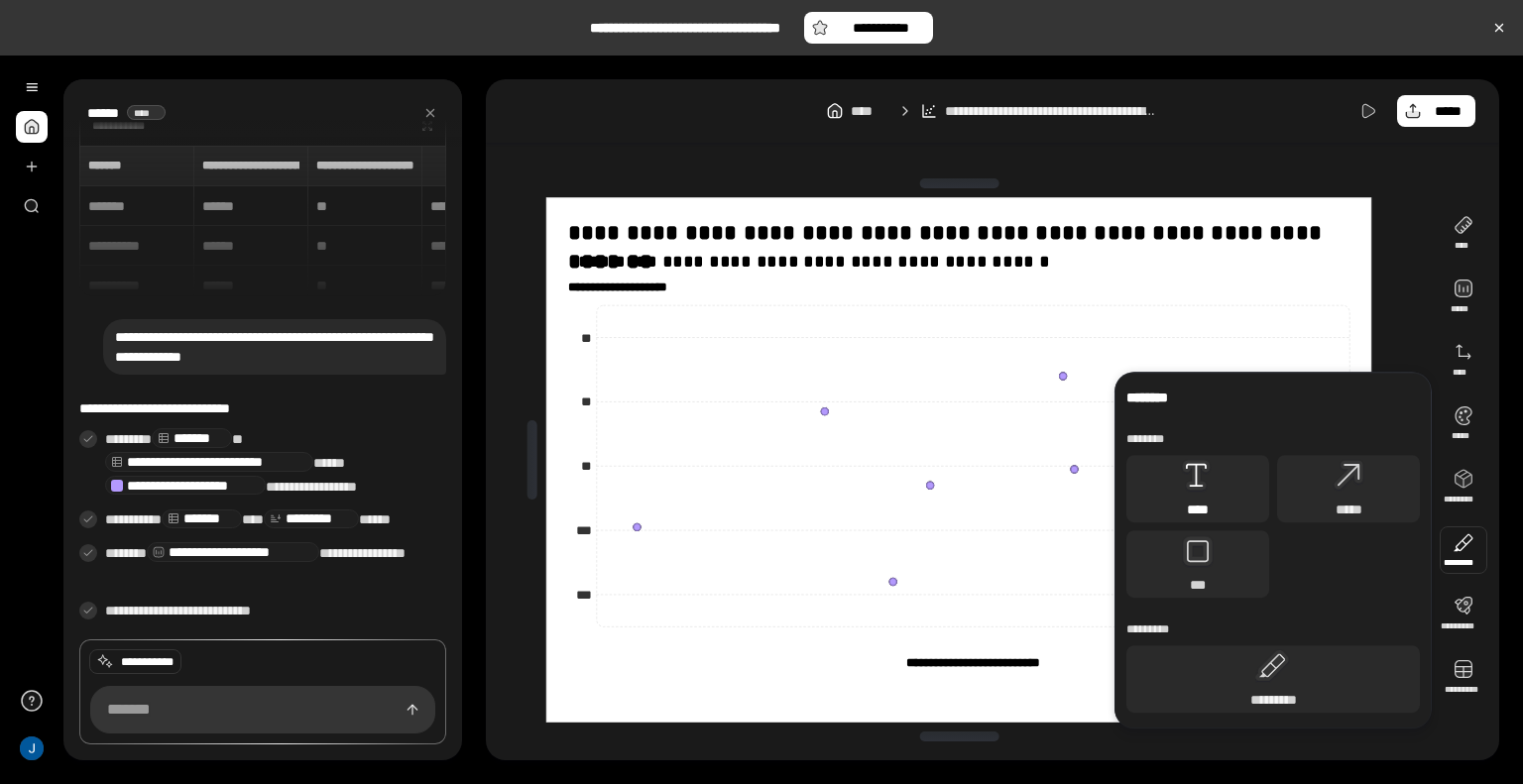click on "****" at bounding box center (1198, 509) 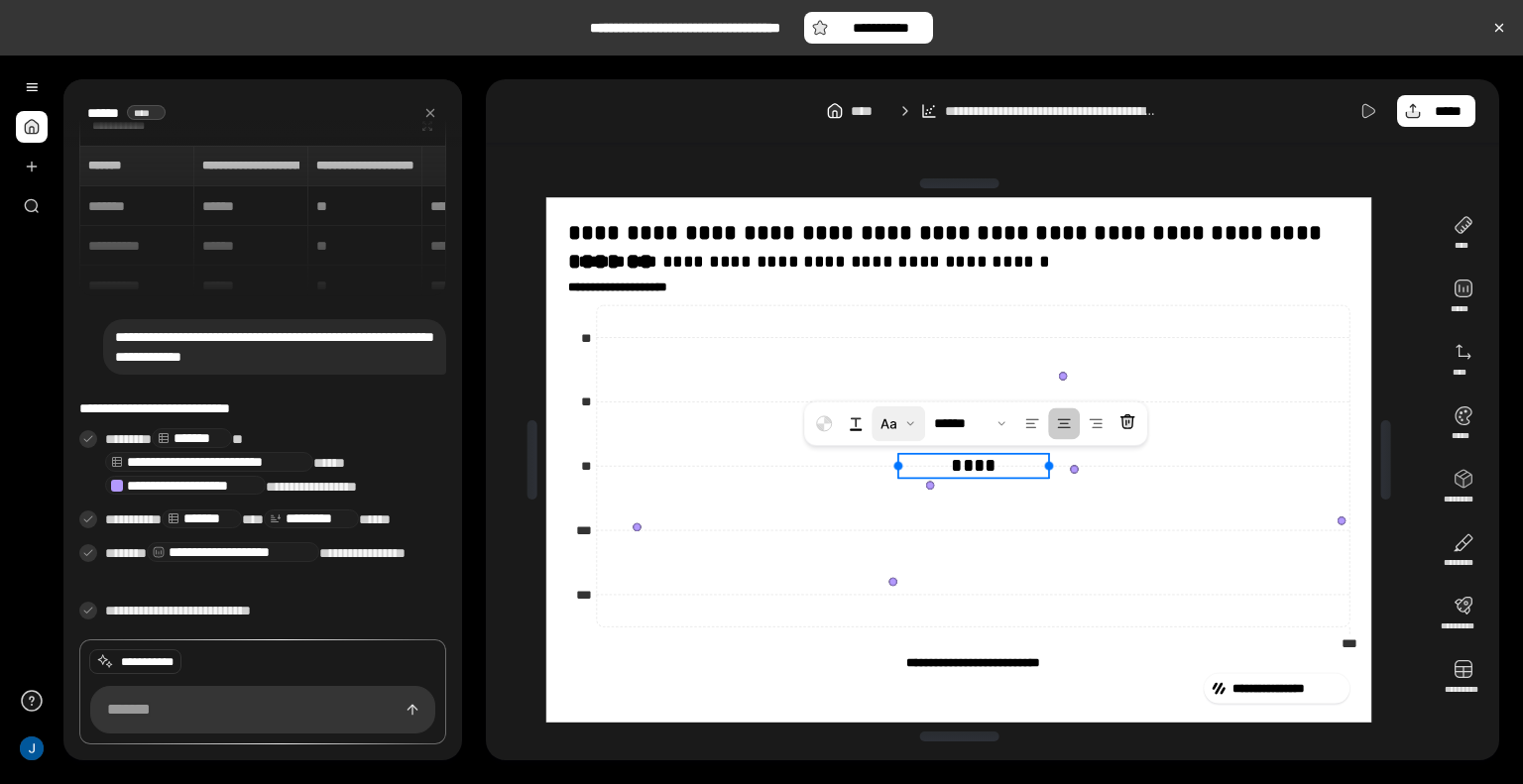 click at bounding box center [898, 423] 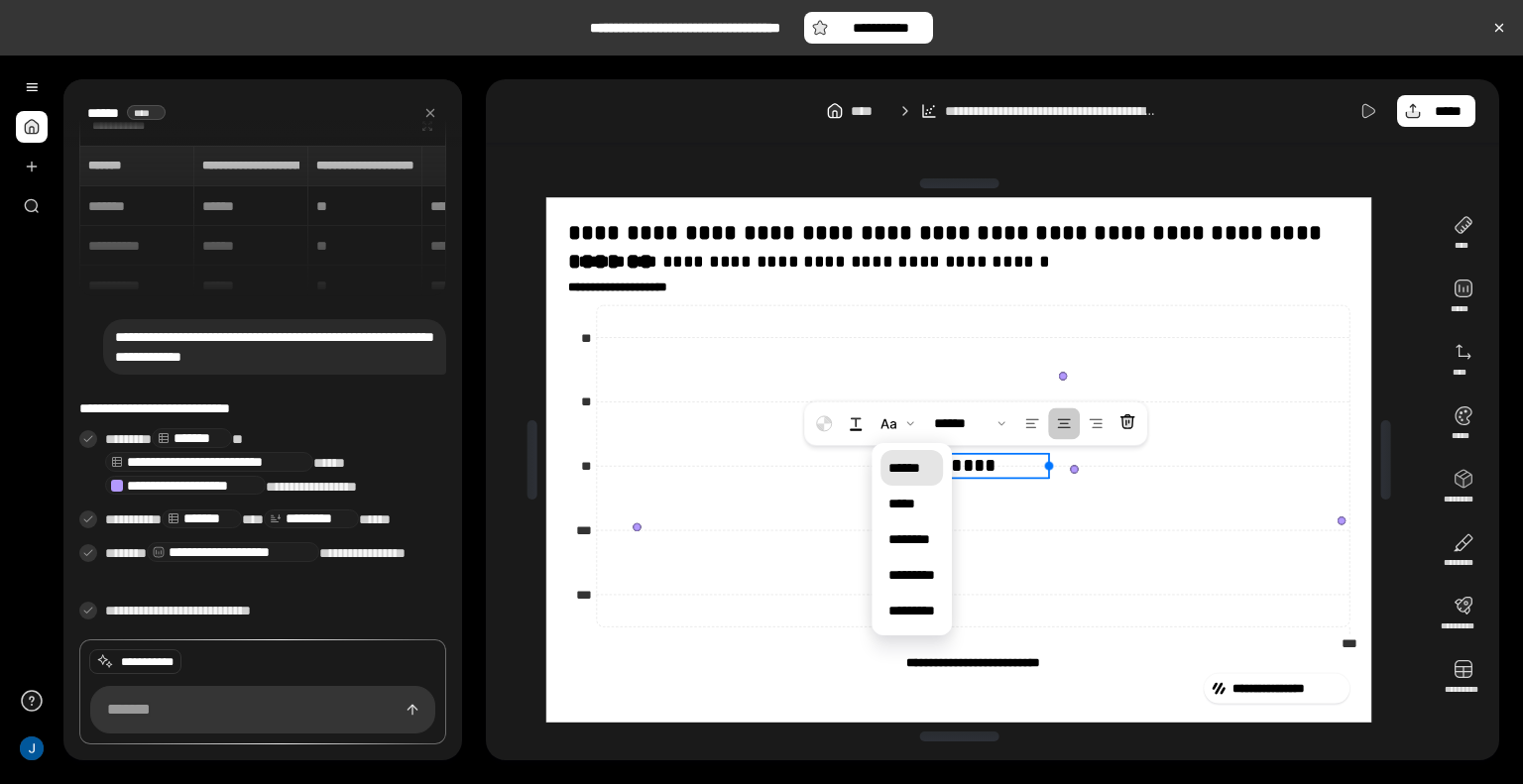 click on "**********" at bounding box center (959, 233) 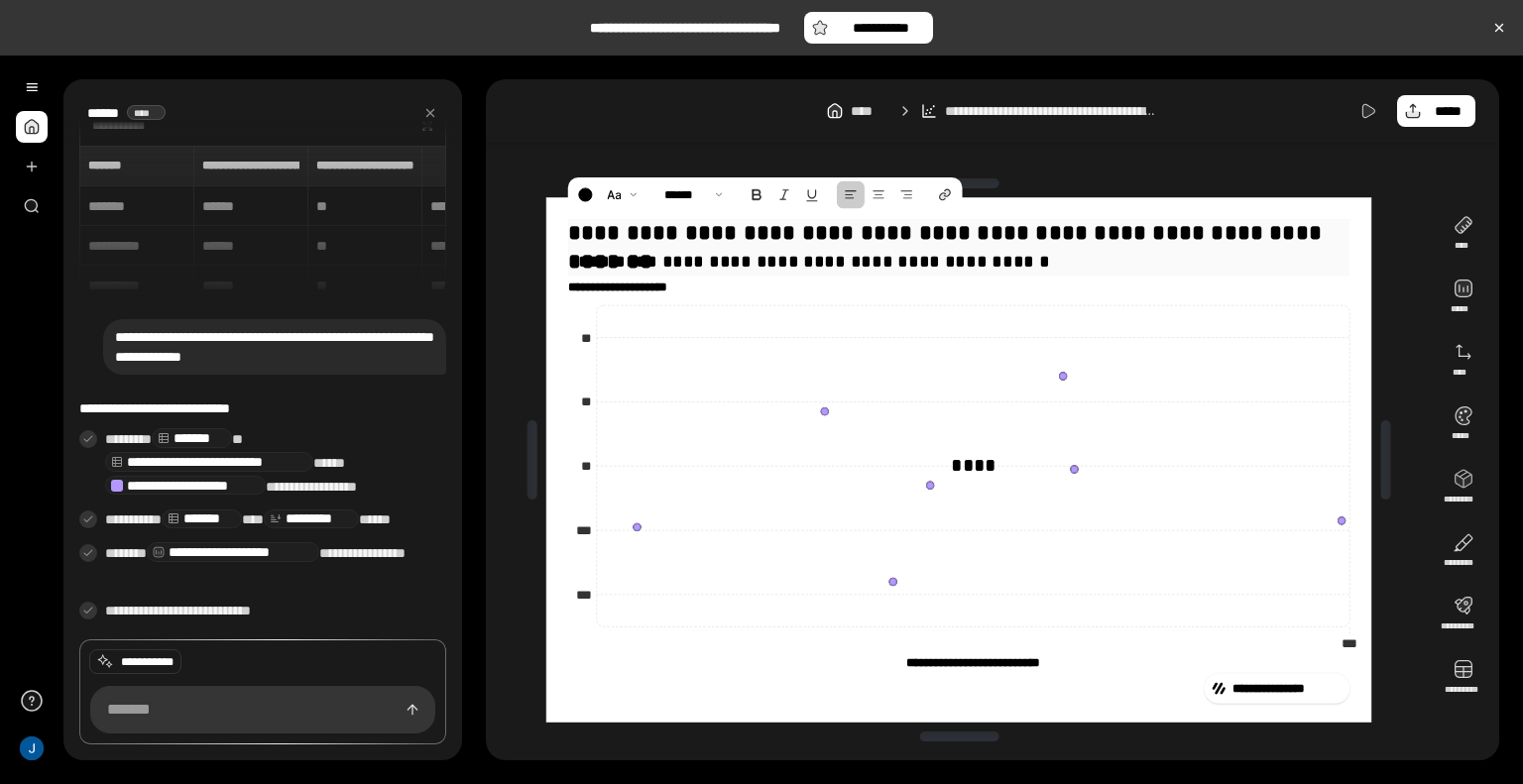 click on "**********" at bounding box center (959, 261) 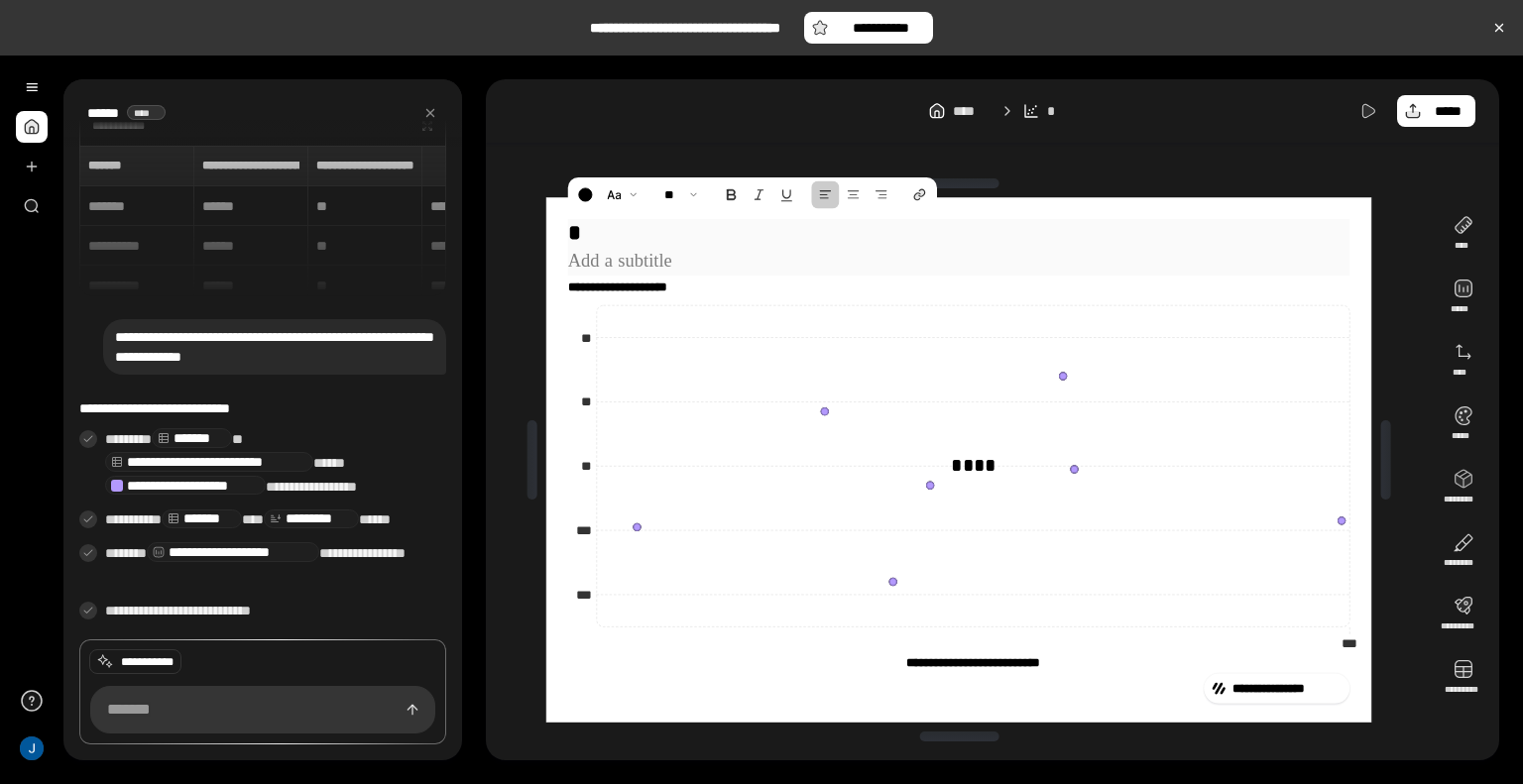 type 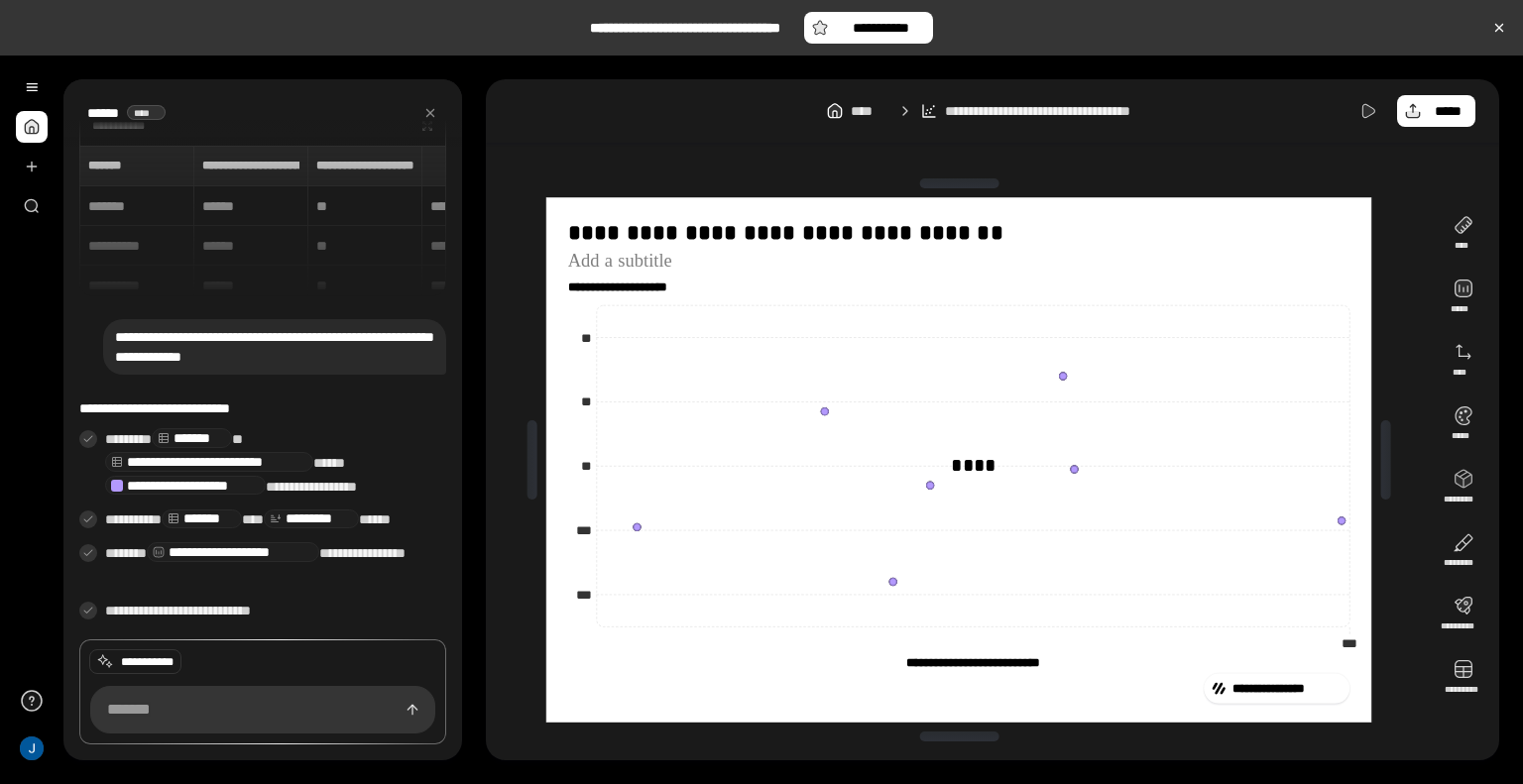 click on "**********" 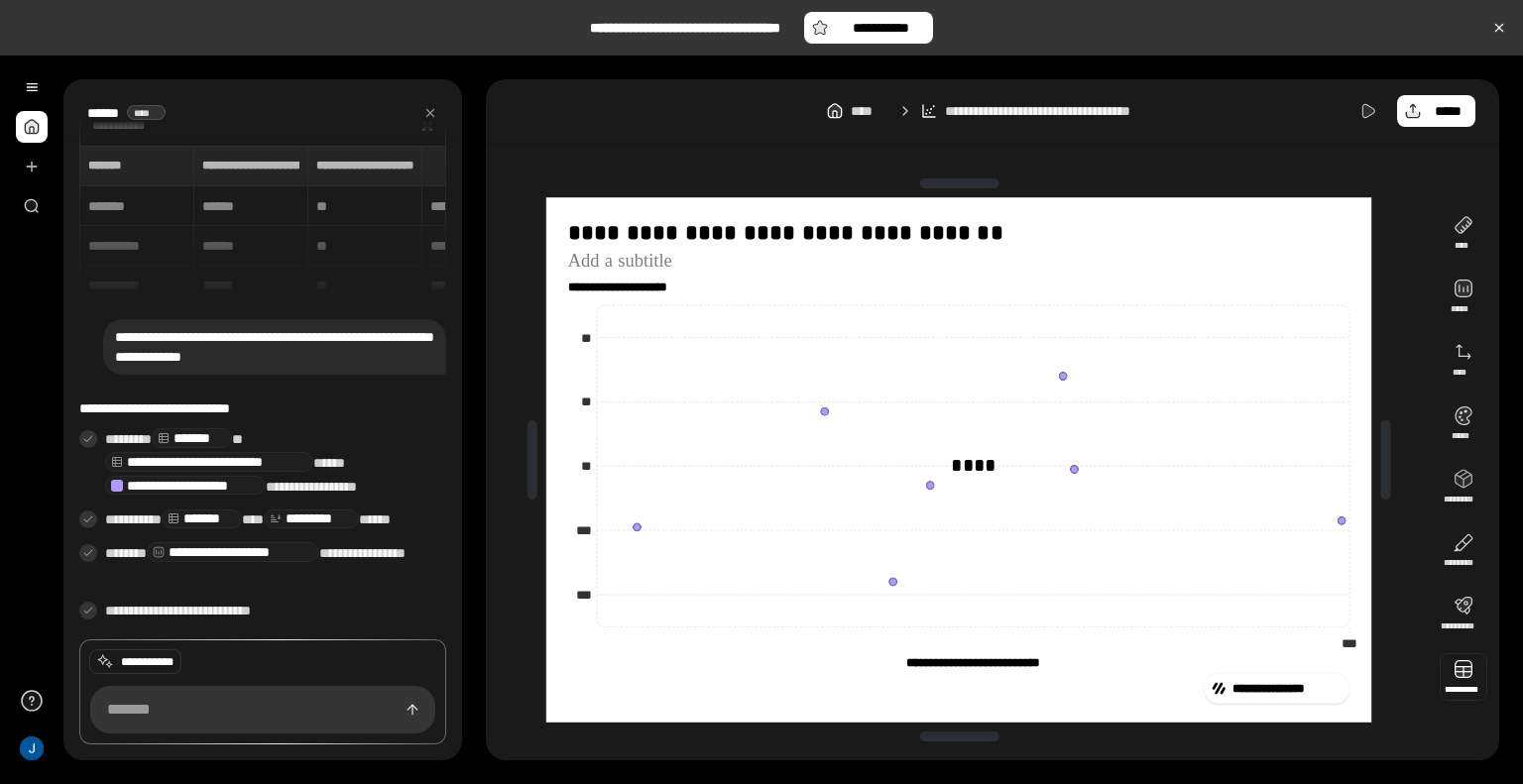 click at bounding box center [1464, 677] 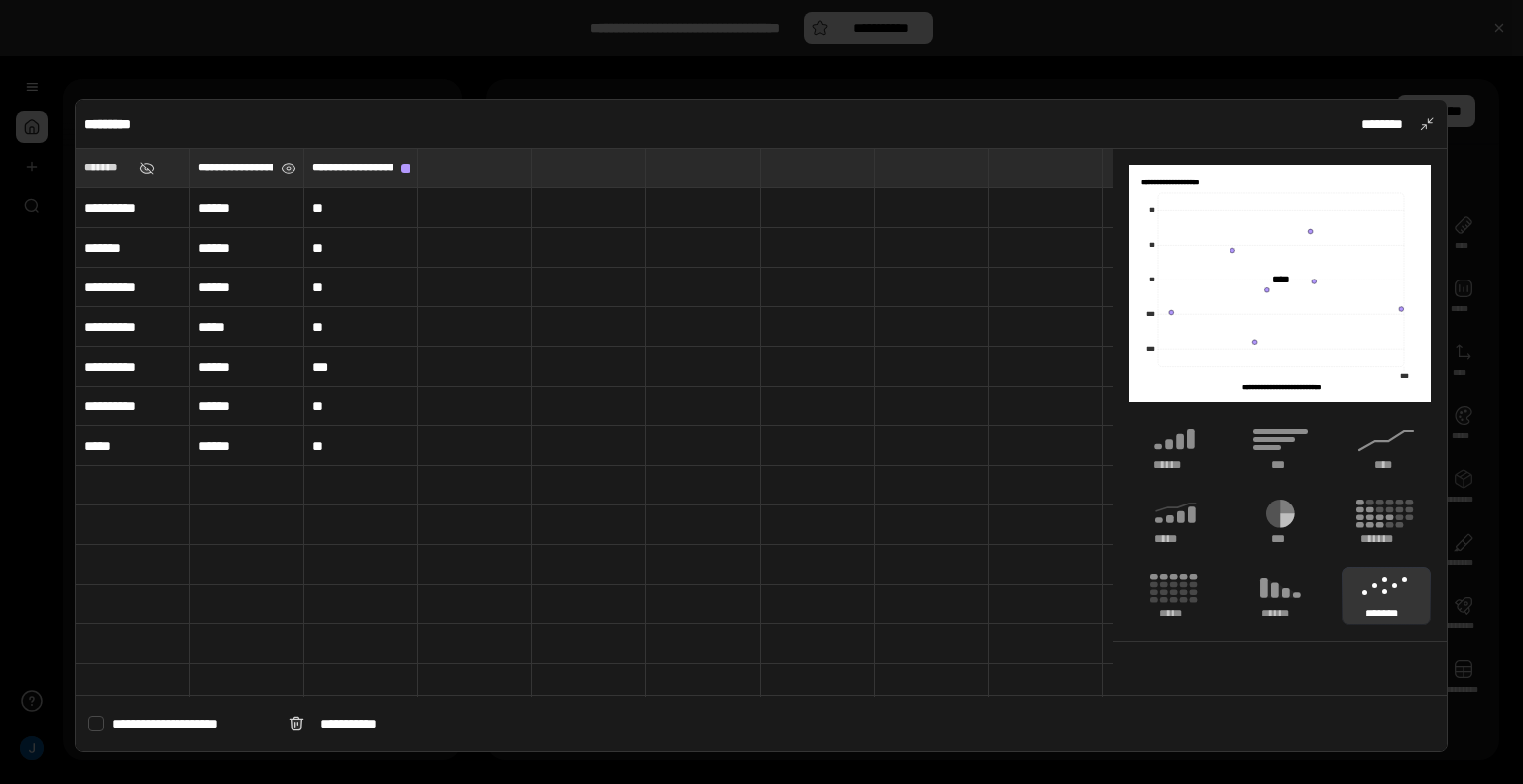 click on "**********" at bounding box center (235, 168) 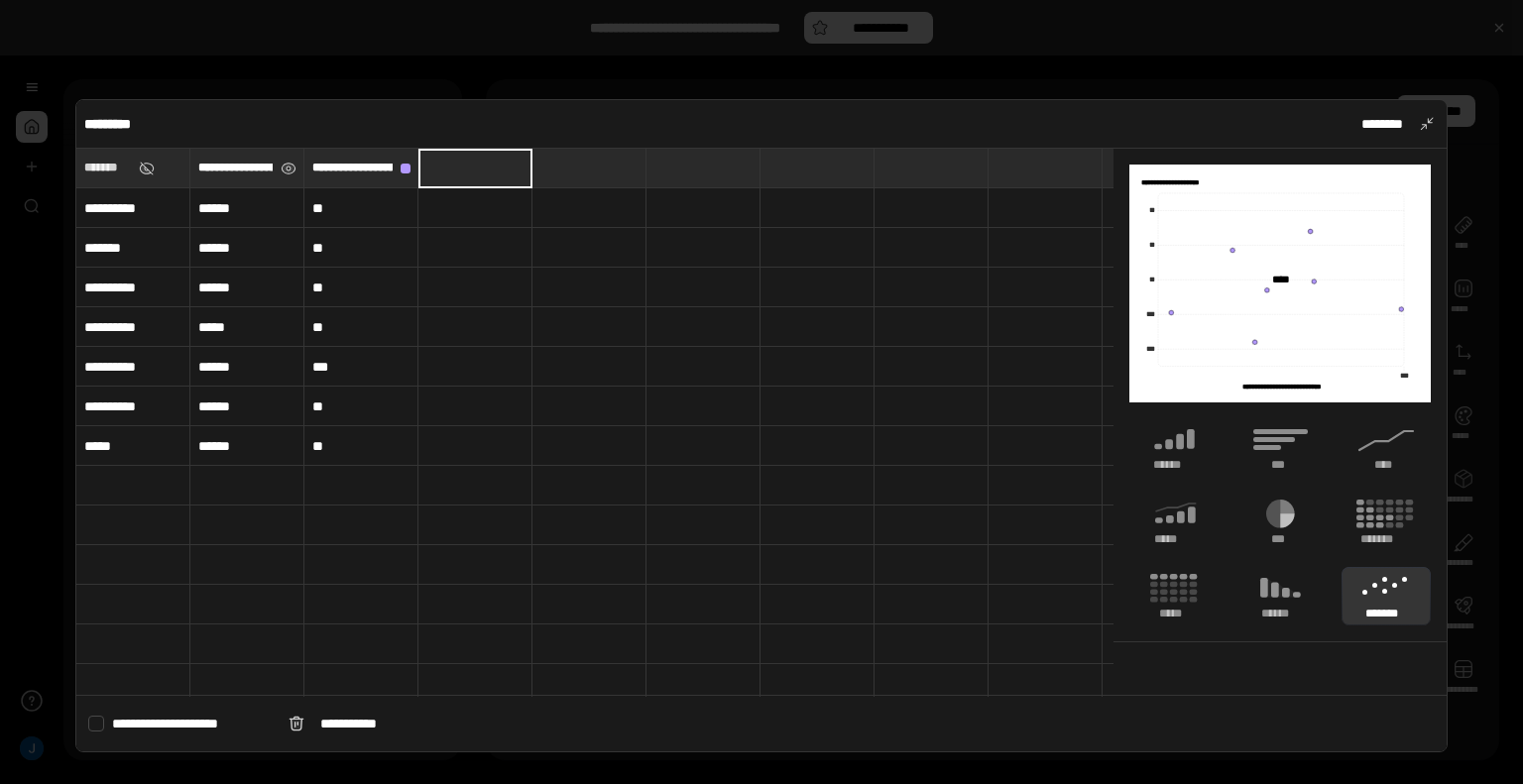 click on "**********" at bounding box center (235, 168) 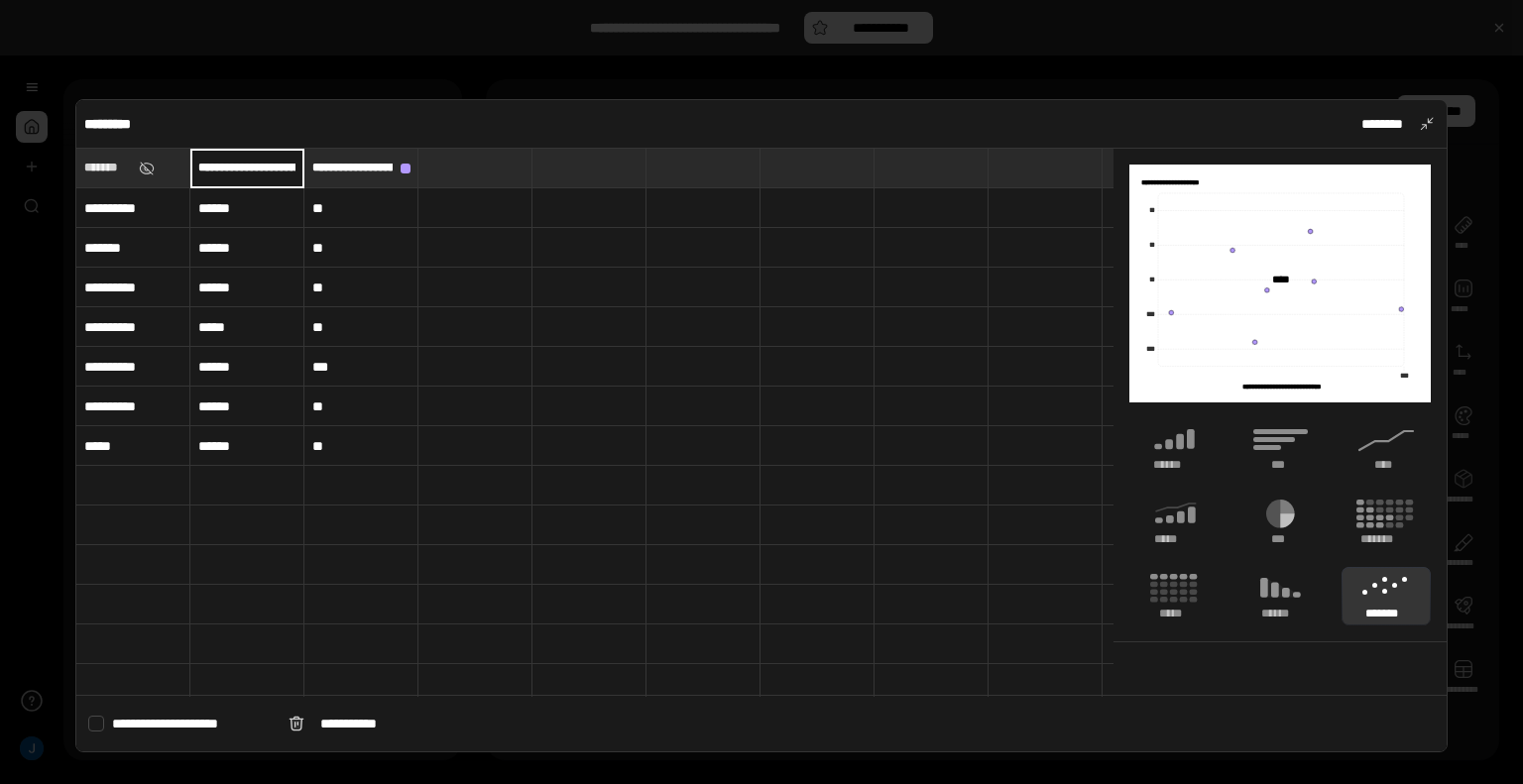 scroll, scrollTop: 0, scrollLeft: 61, axis: horizontal 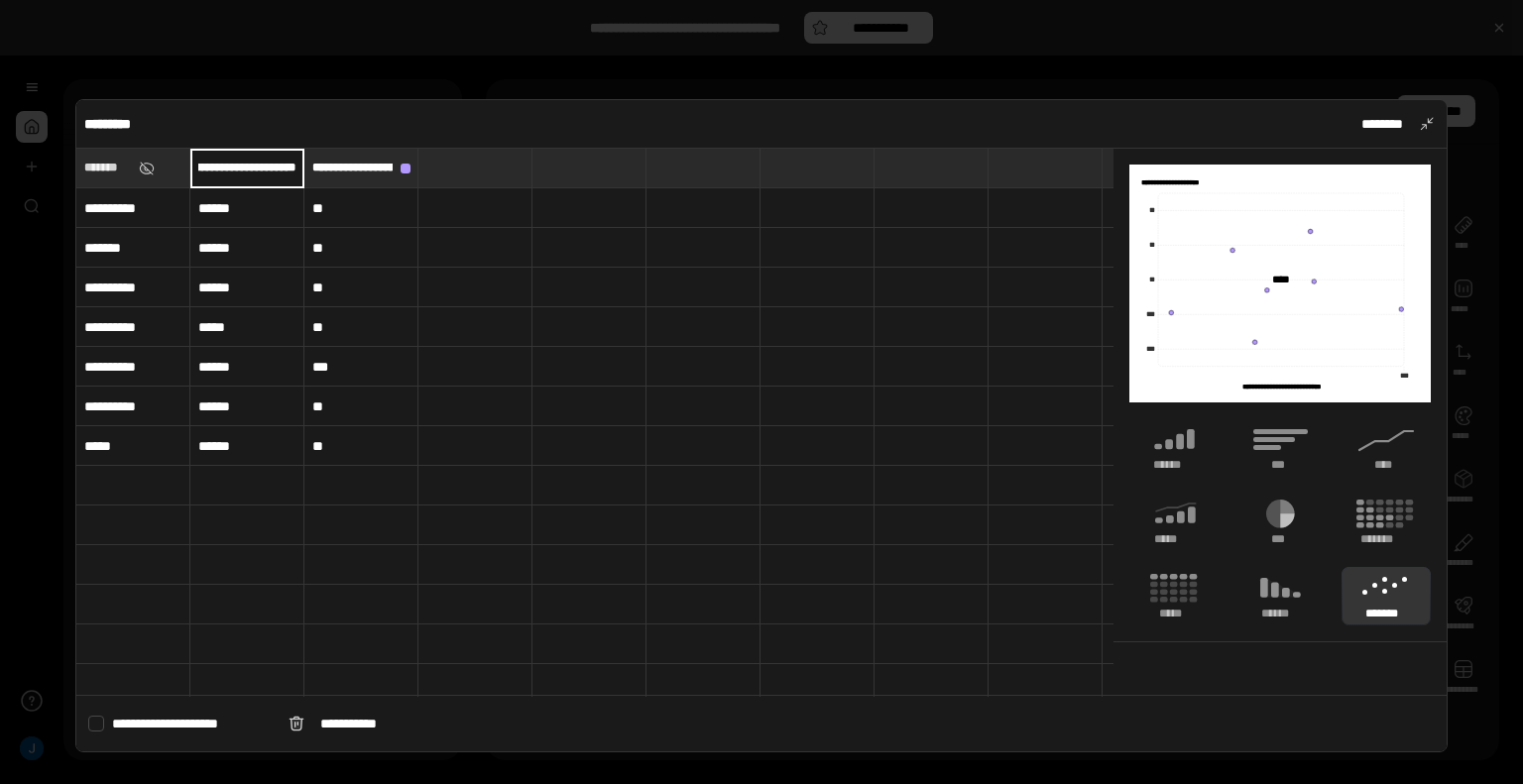 click on "**********" at bounding box center [247, 168] 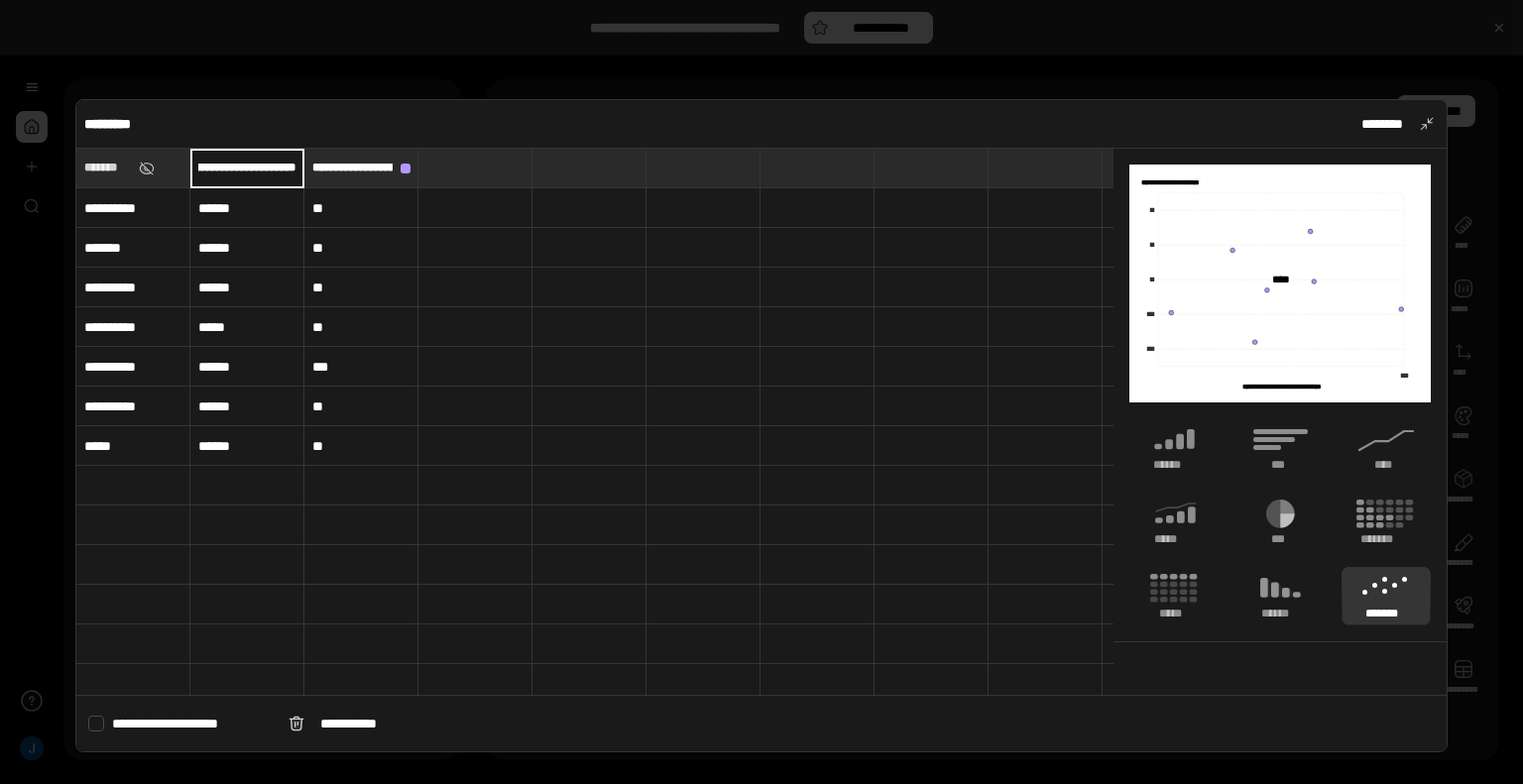 scroll, scrollTop: 0, scrollLeft: 0, axis: both 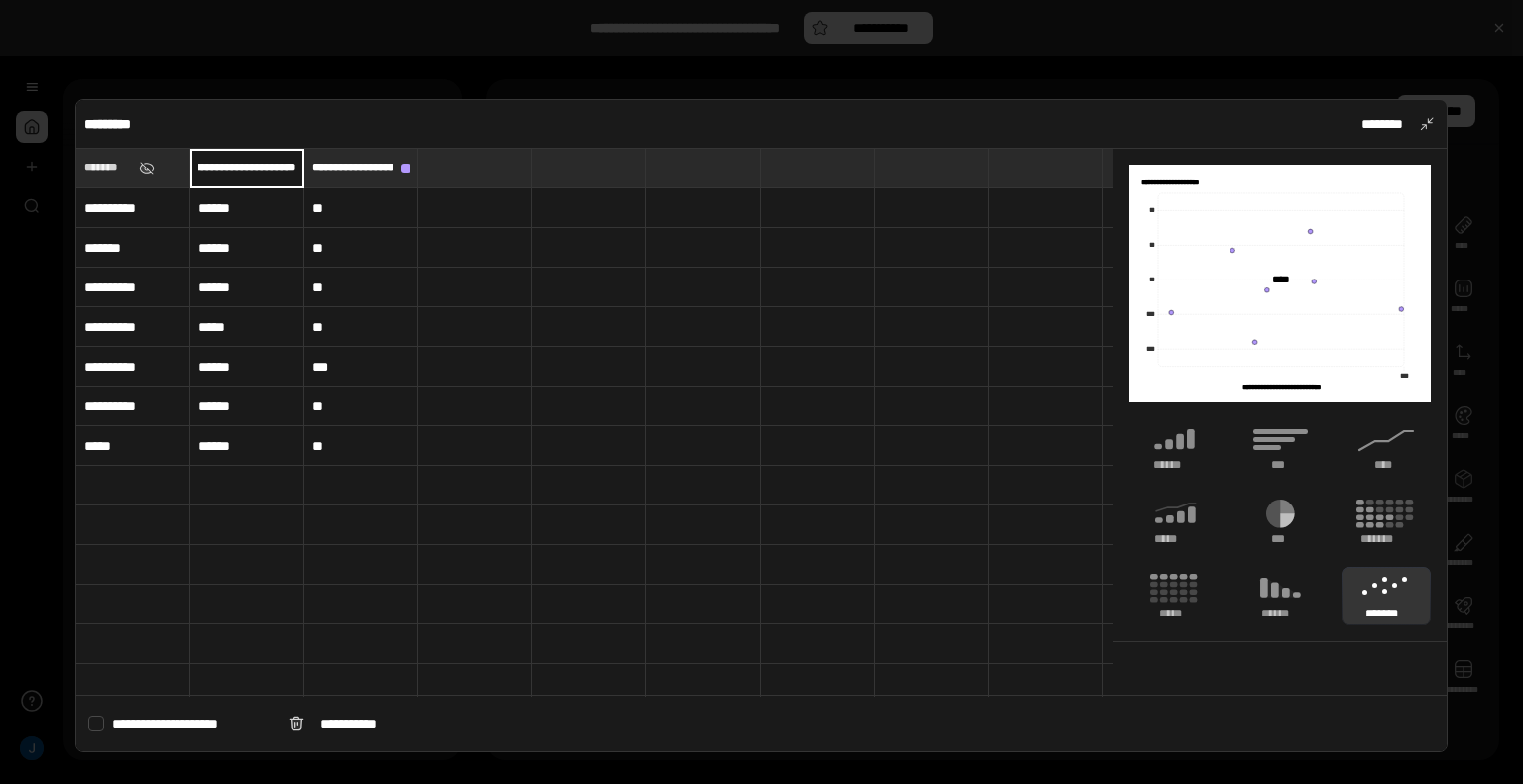 type on "**********" 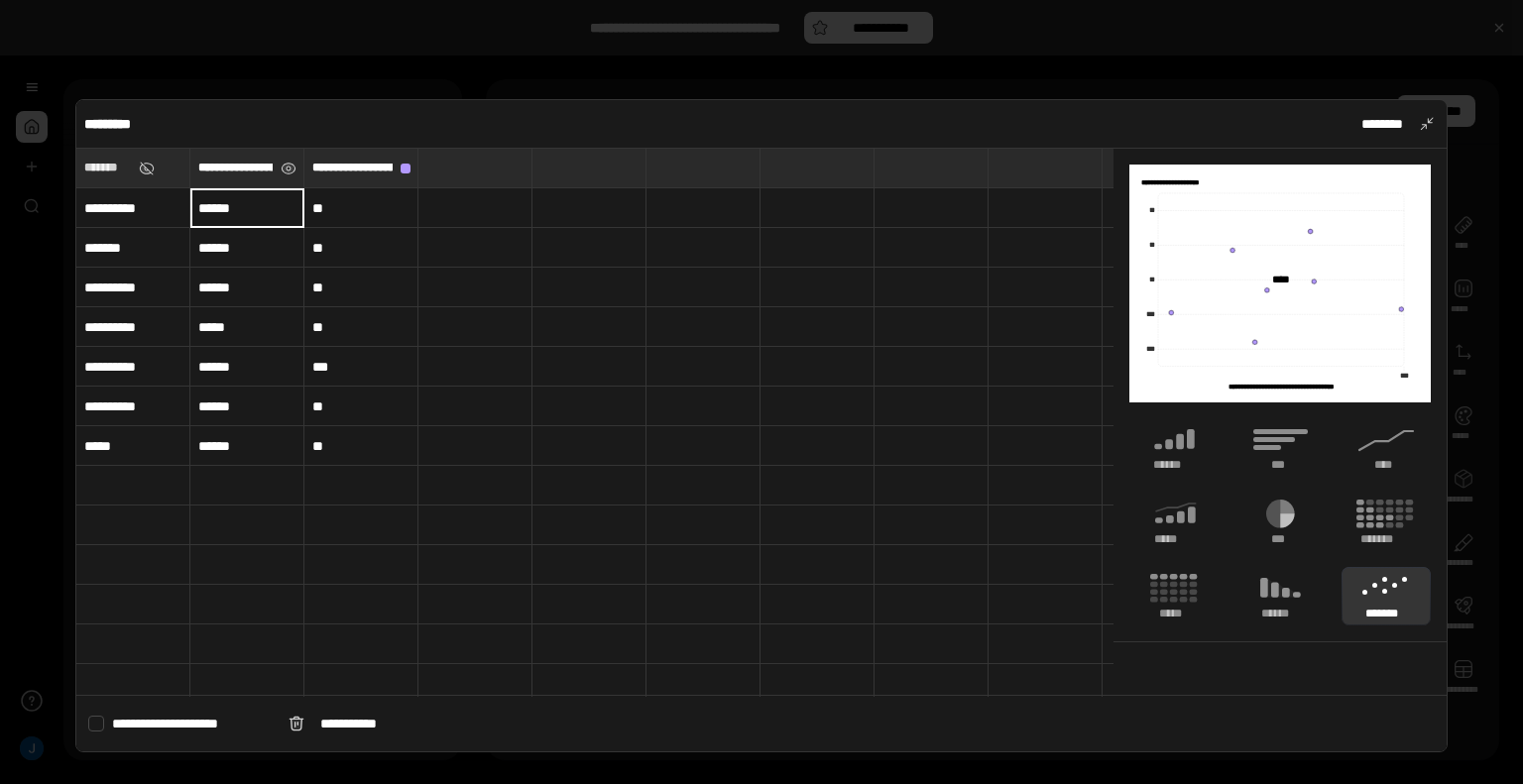 click on "**********" at bounding box center [247, 168] 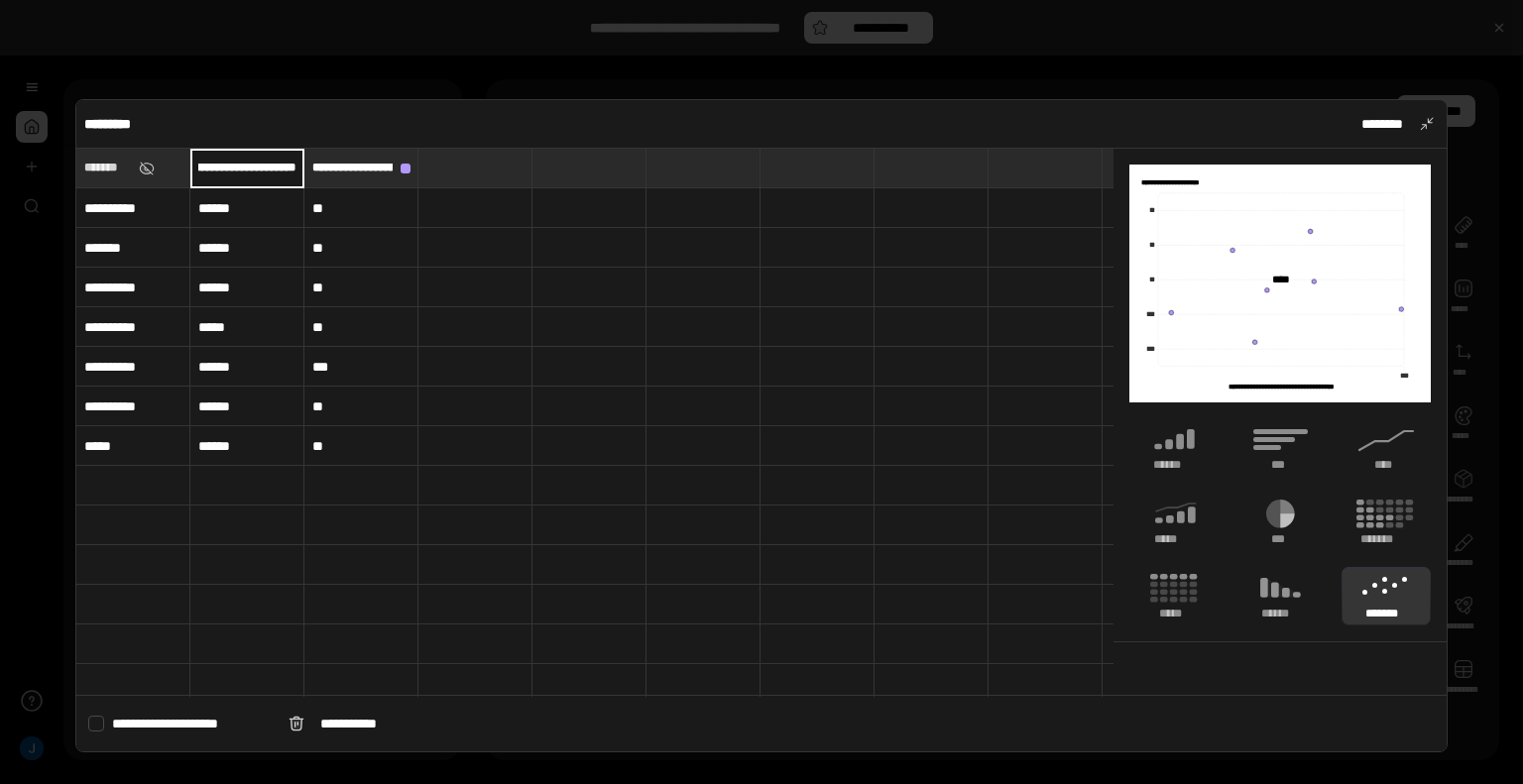 scroll, scrollTop: 0, scrollLeft: 112, axis: horizontal 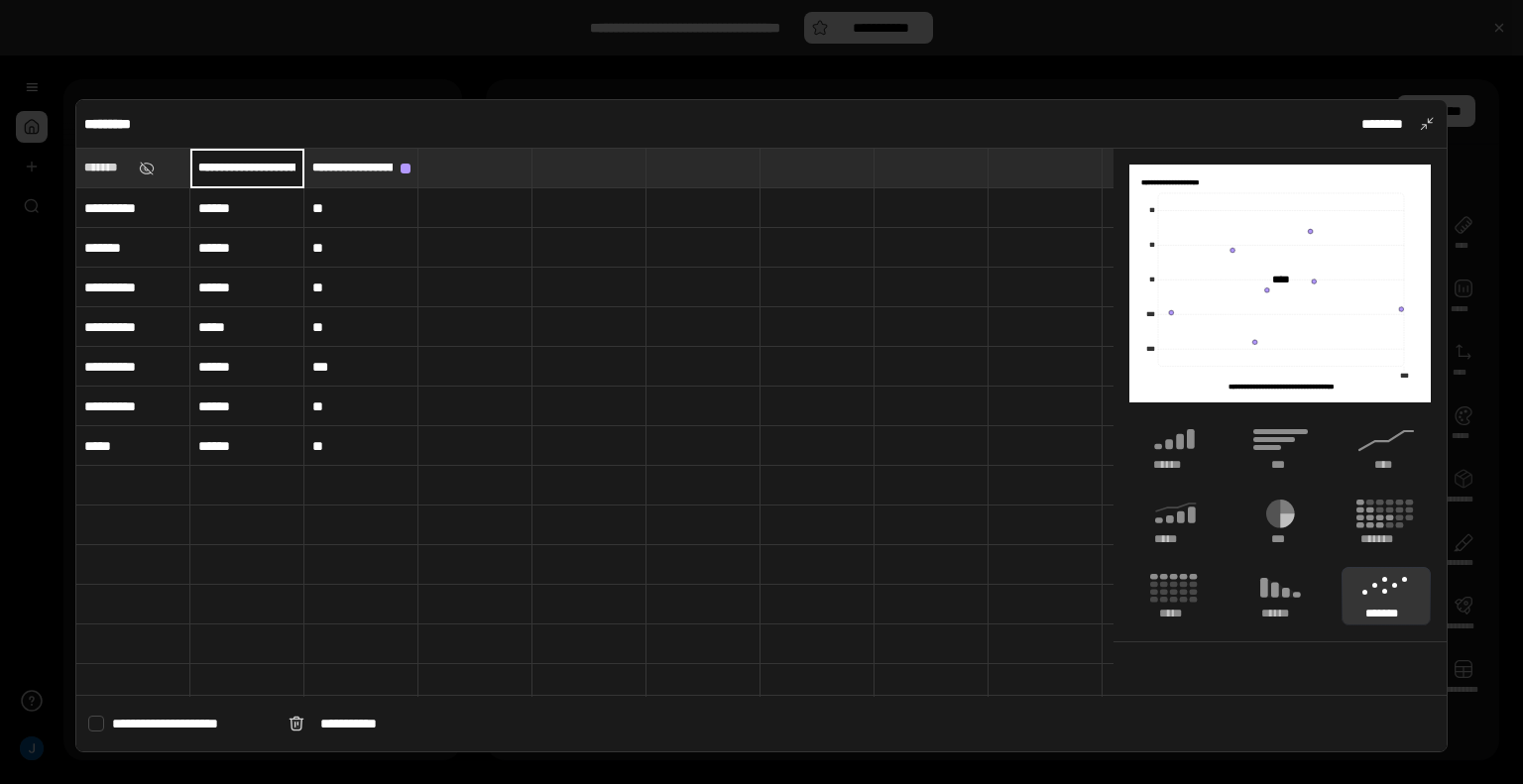 click at bounding box center [475, 287] 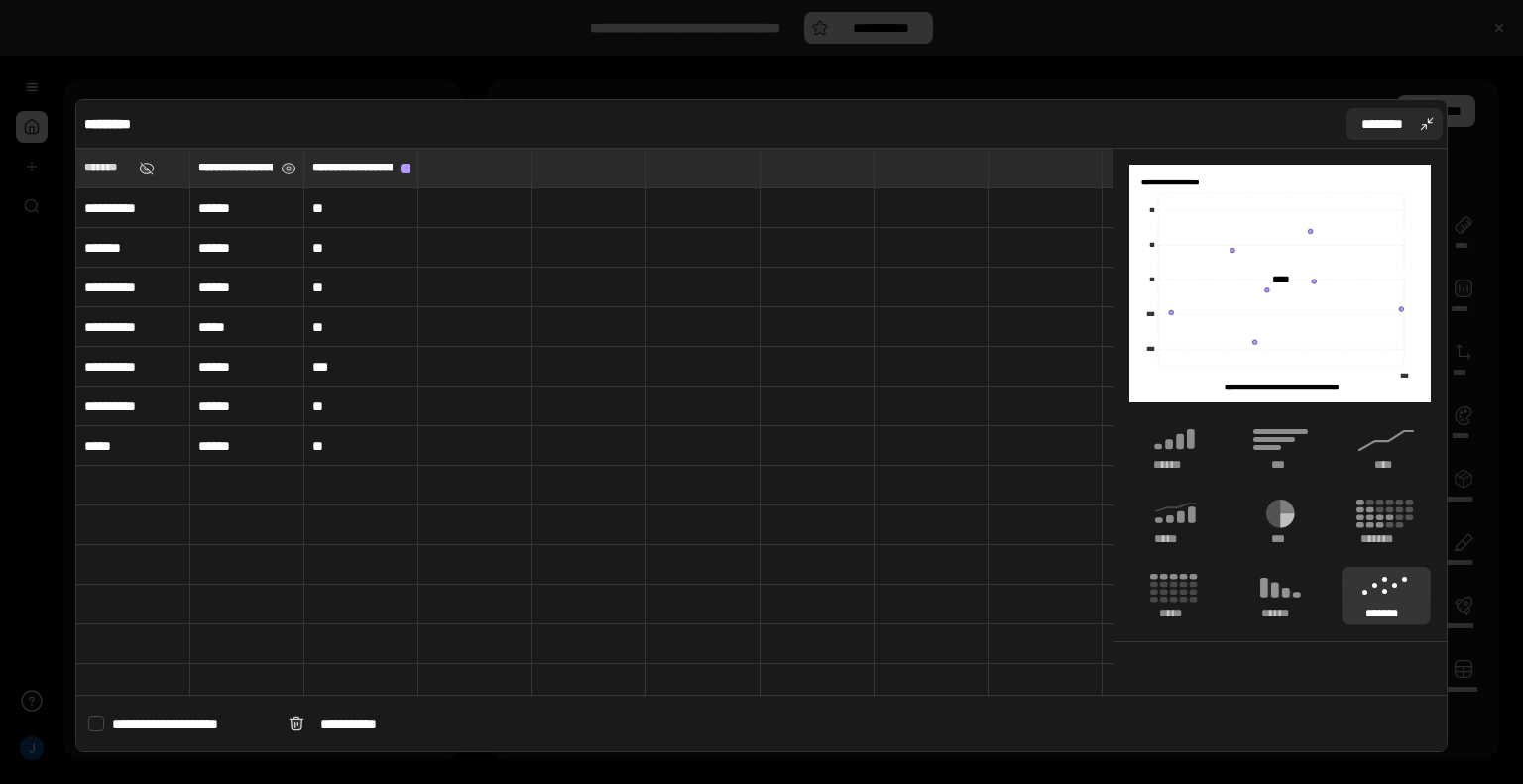 click on "********" at bounding box center [1394, 124] 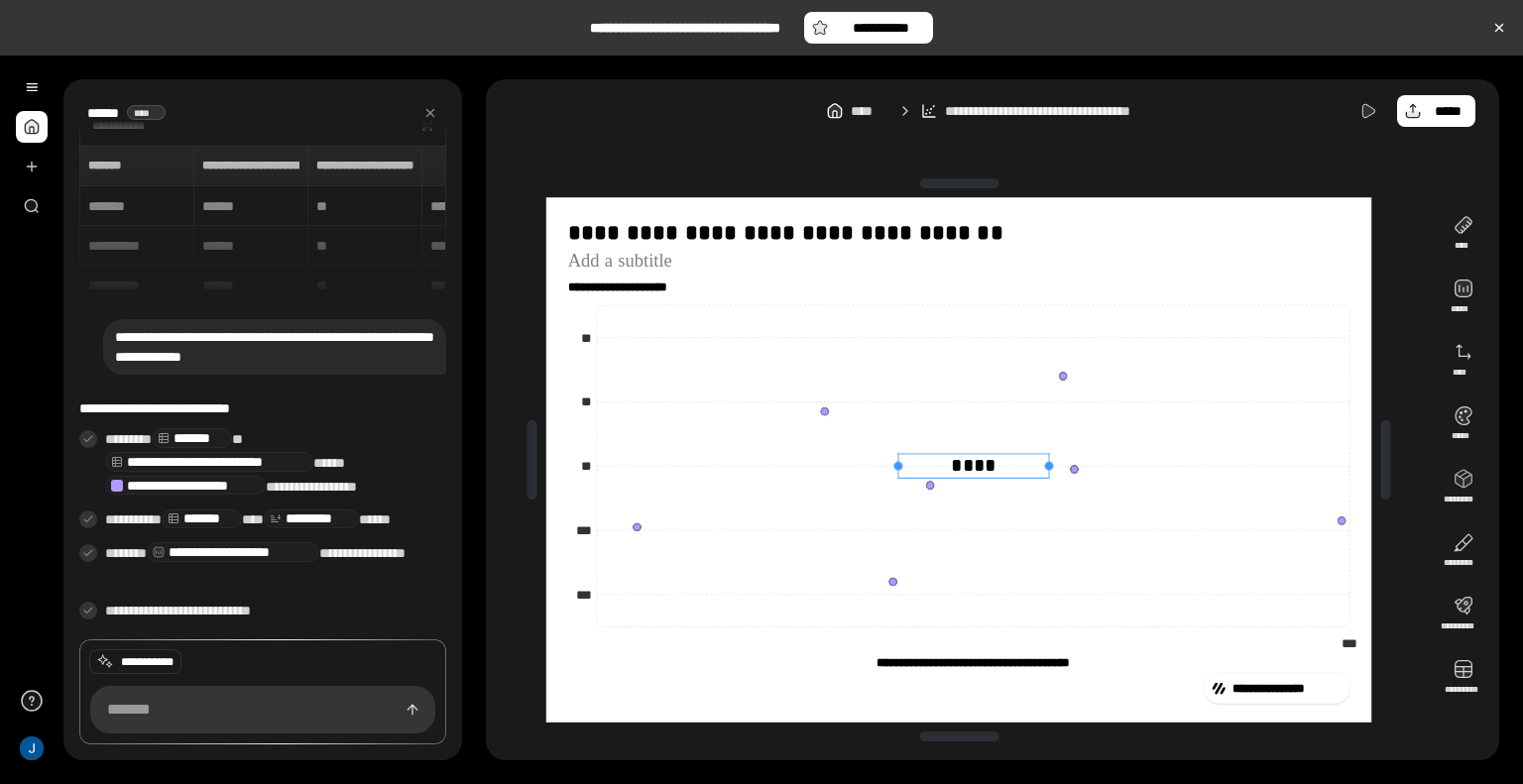 click on "****" at bounding box center (974, 465) 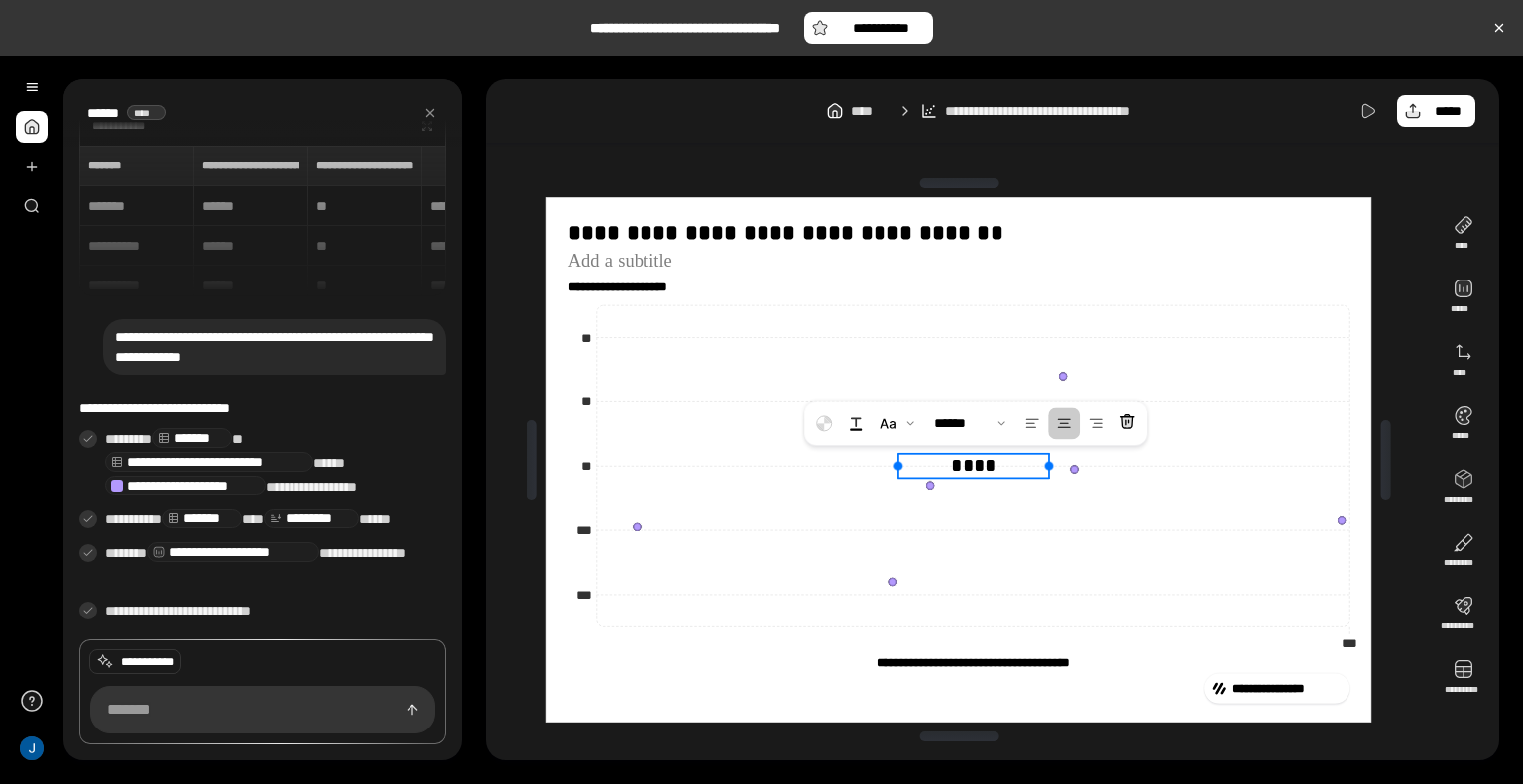 click on "****" at bounding box center [974, 465] 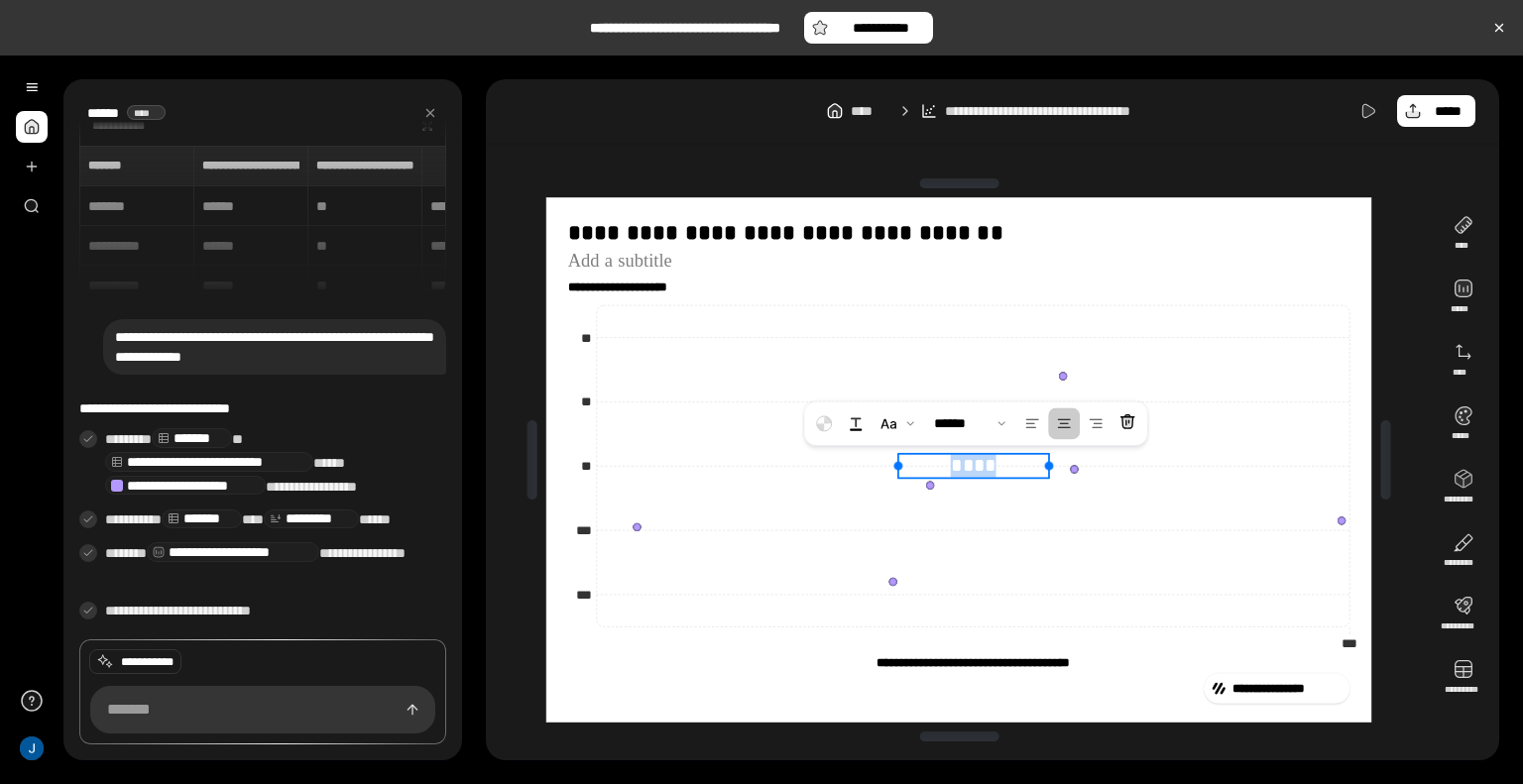 click on "****" at bounding box center [974, 465] 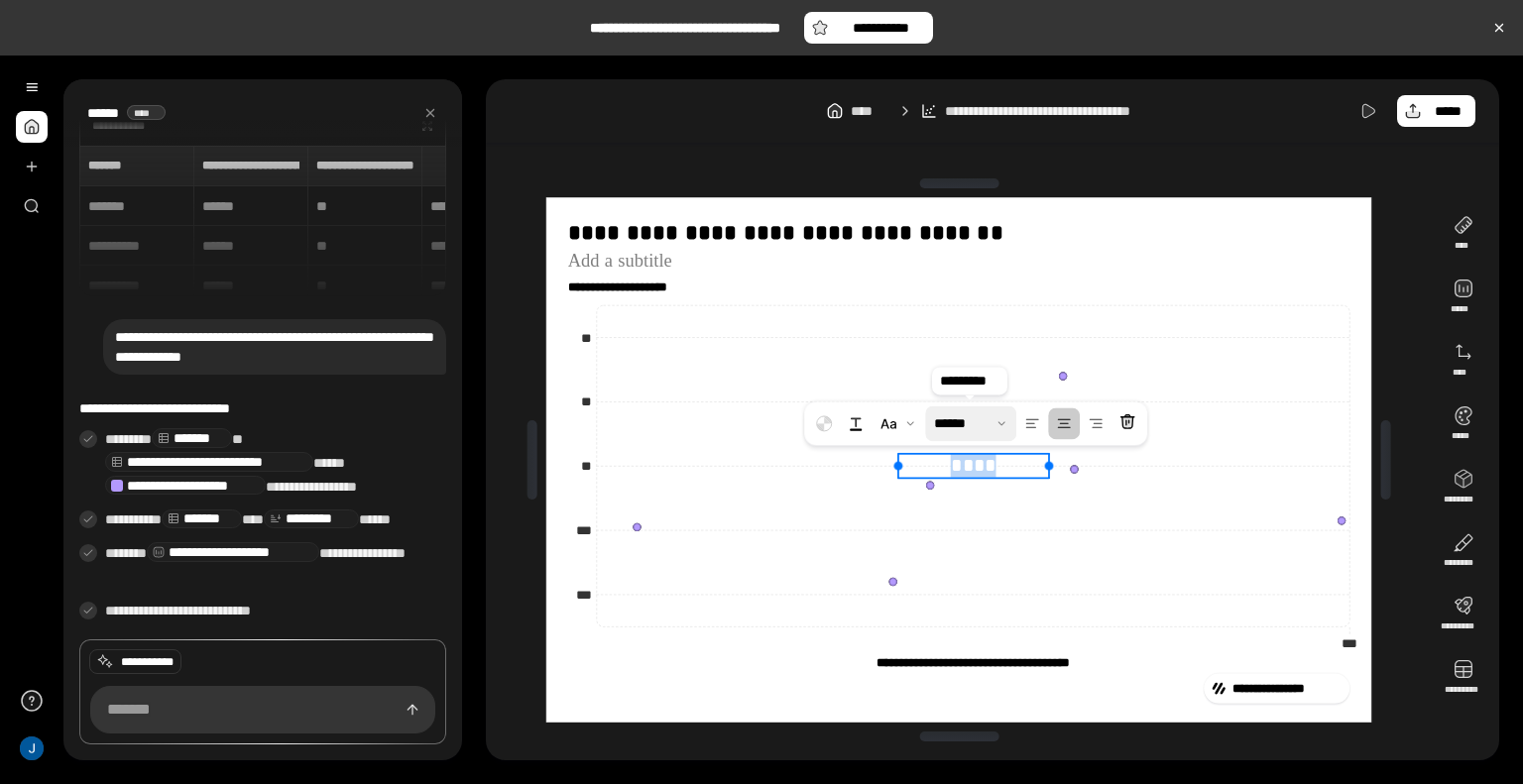 type 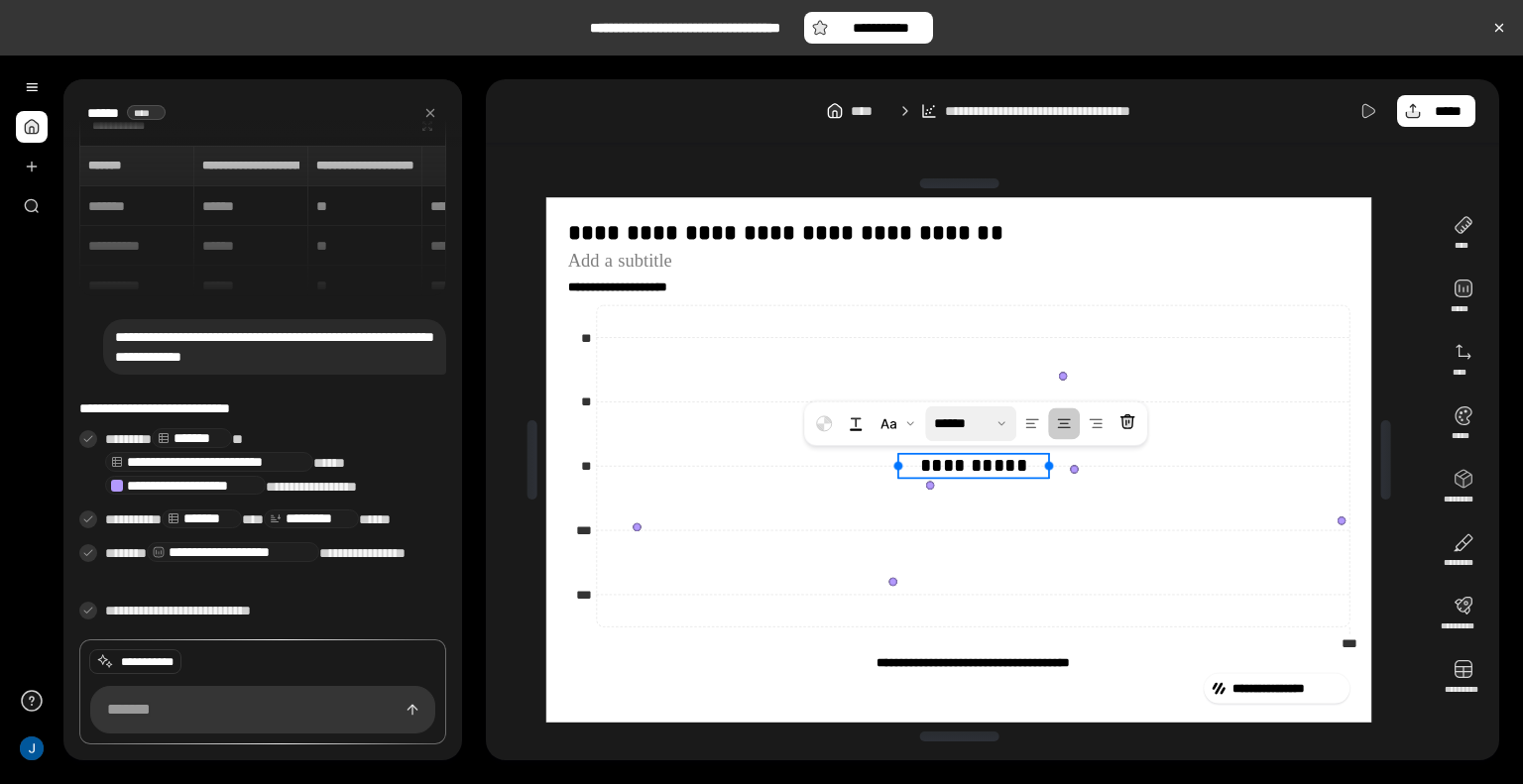 click at bounding box center [971, 423] 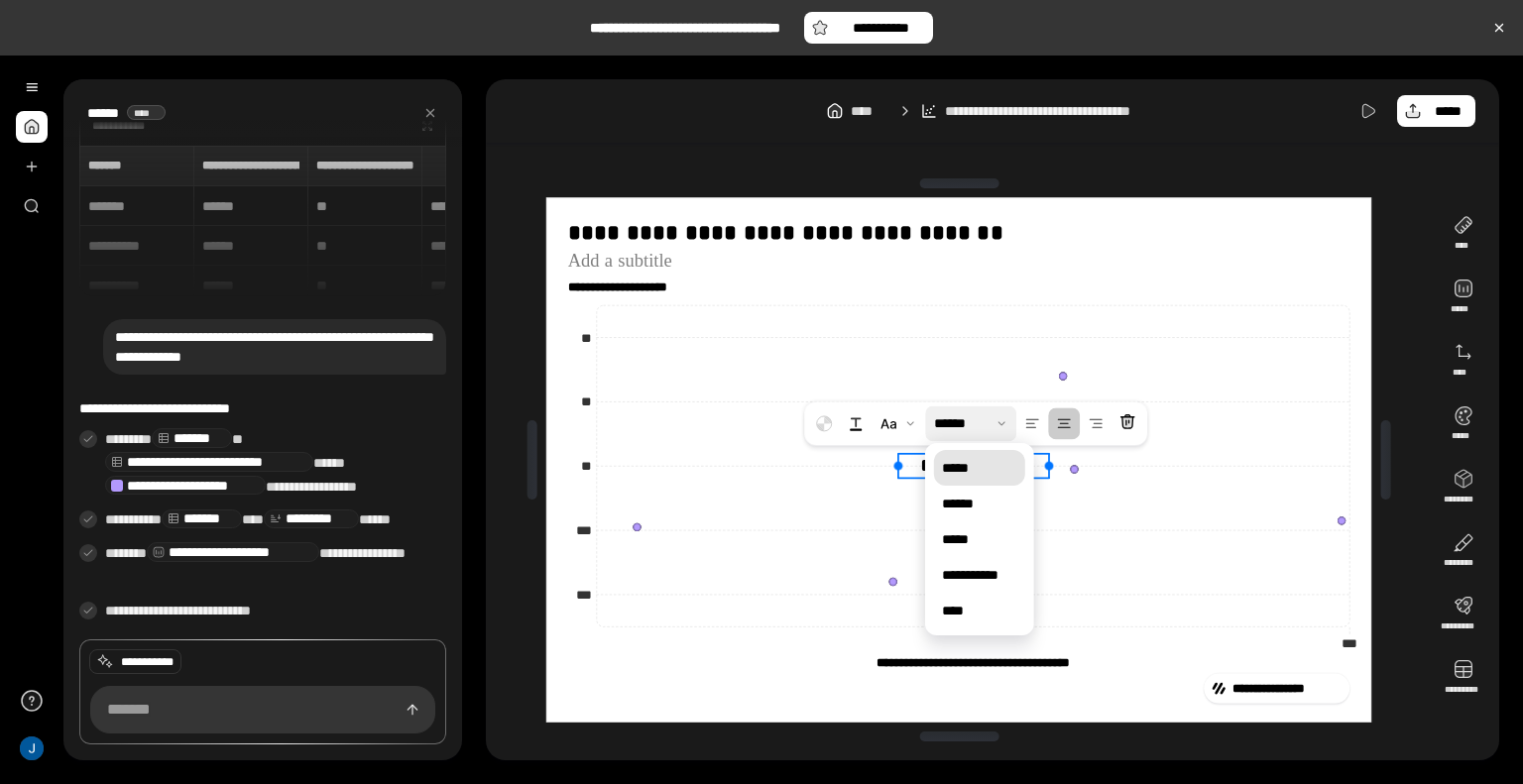 click on "*****" at bounding box center (980, 468) 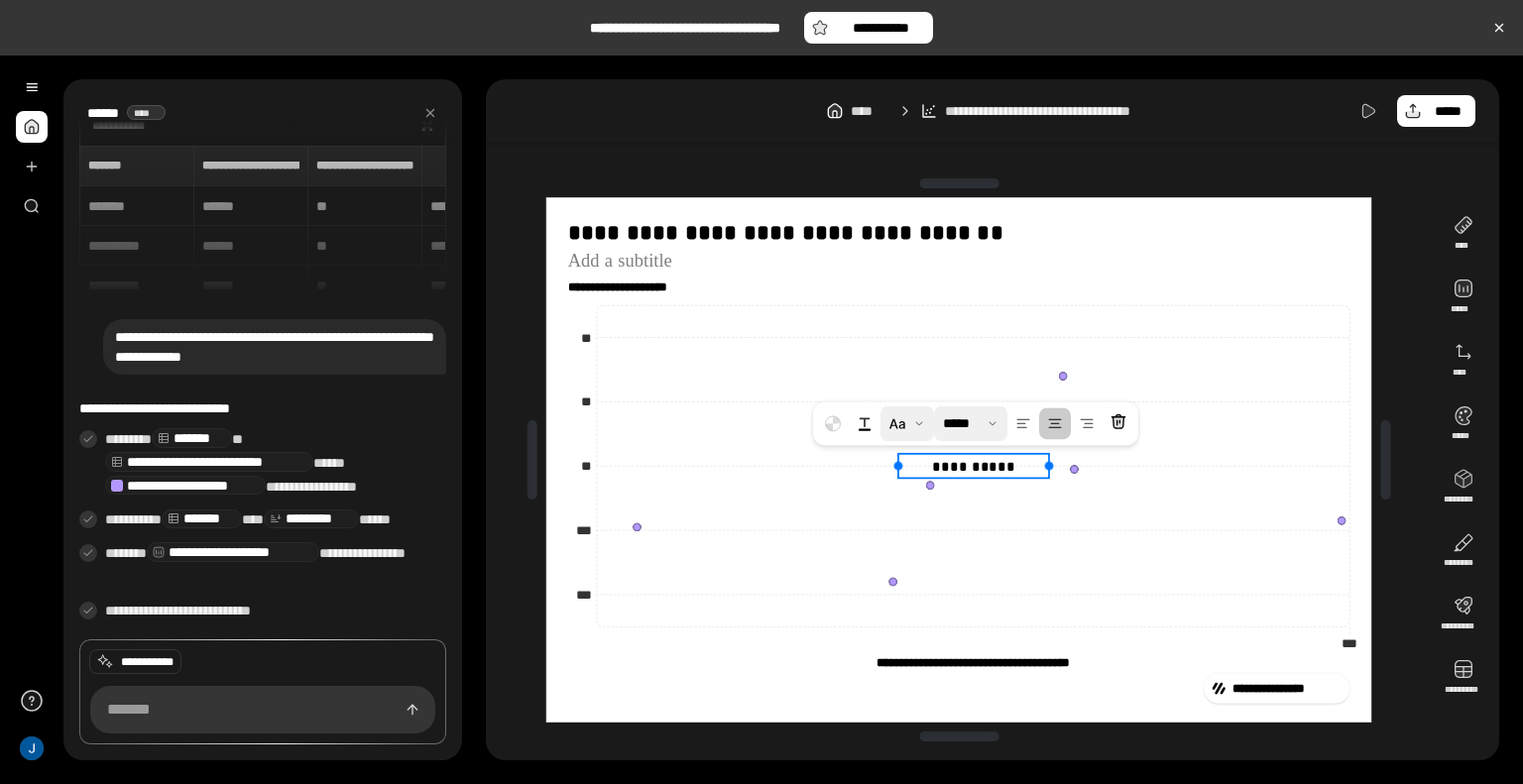 click at bounding box center (907, 423) 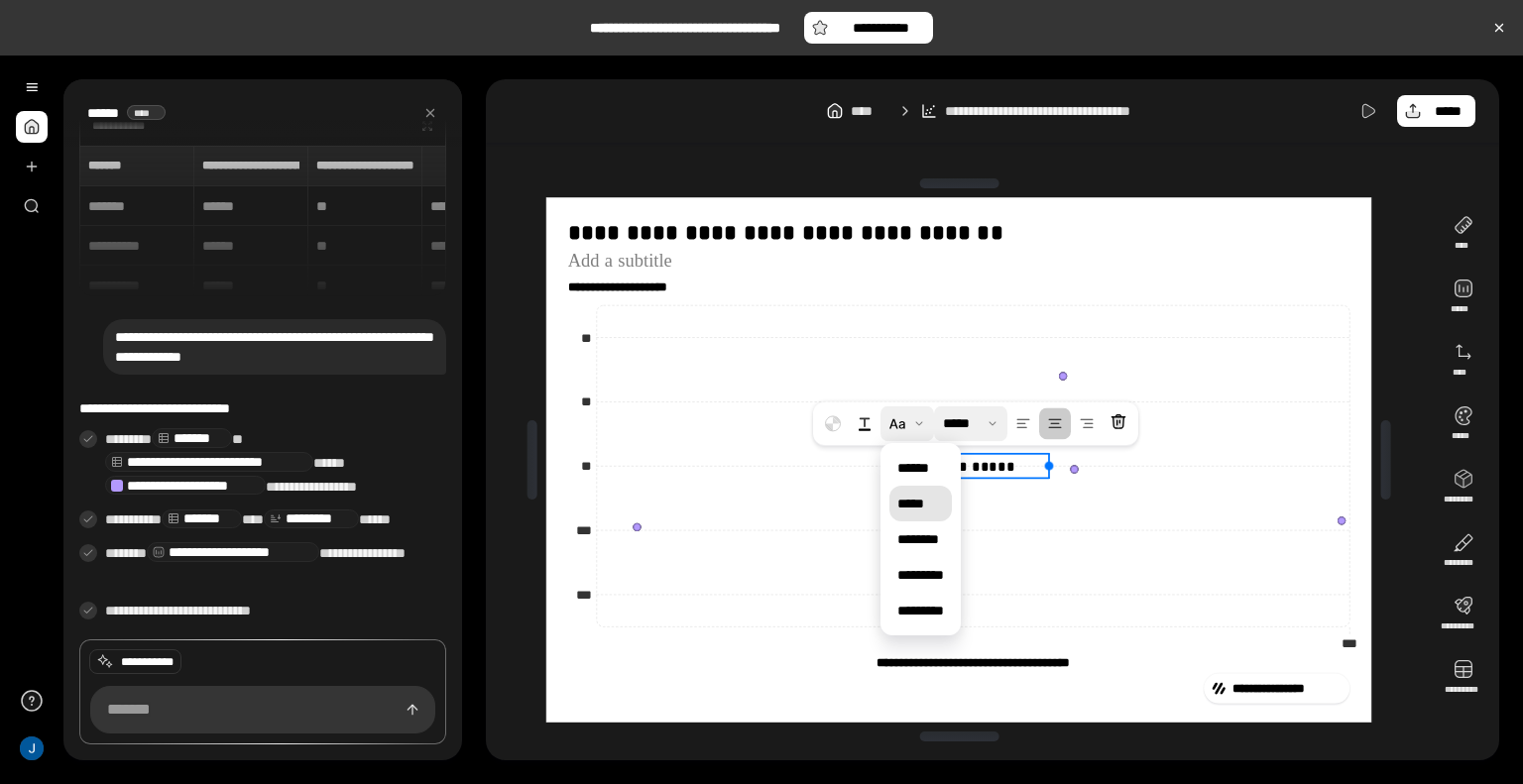 click on "*****" at bounding box center (910, 504) 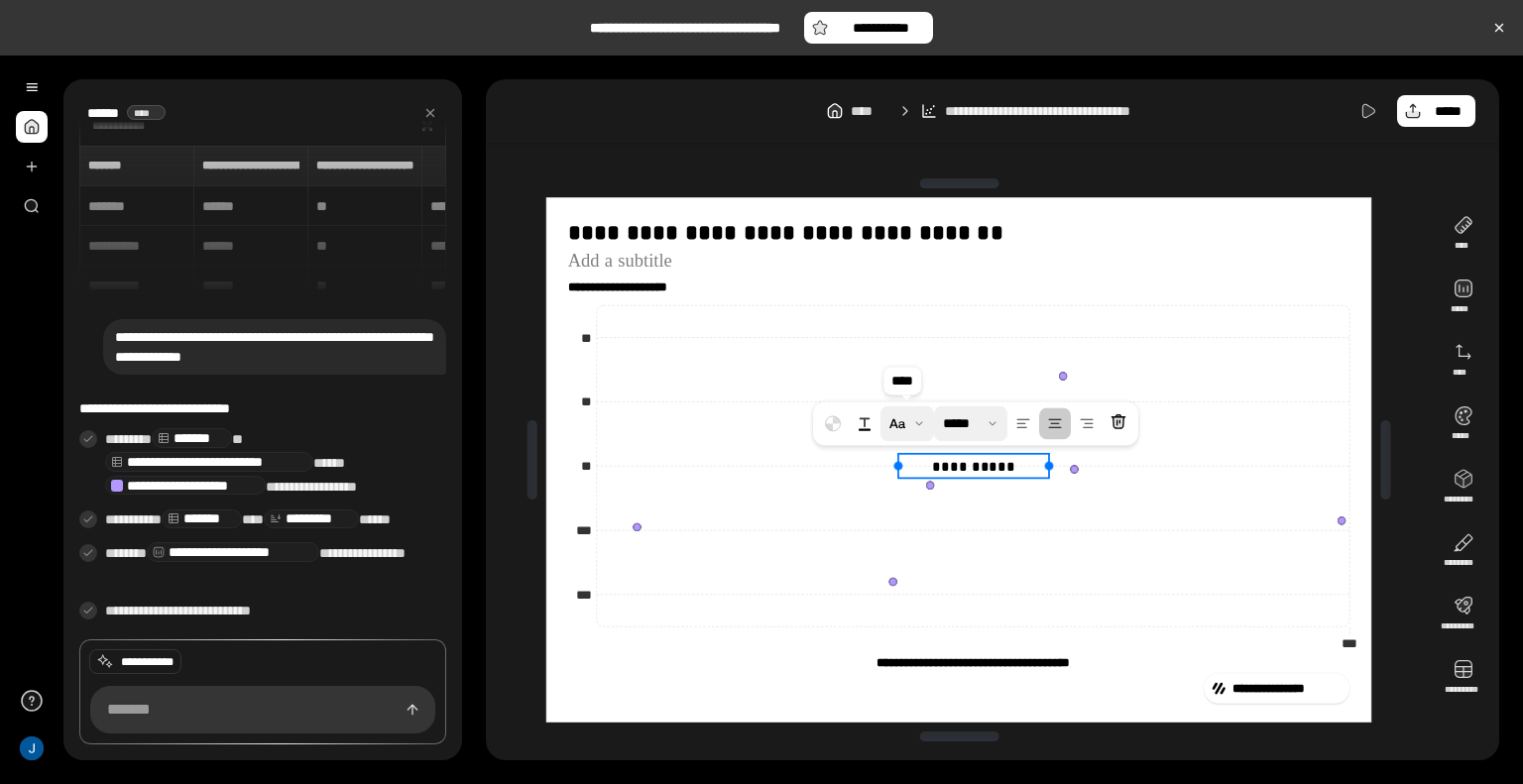 click at bounding box center [907, 423] 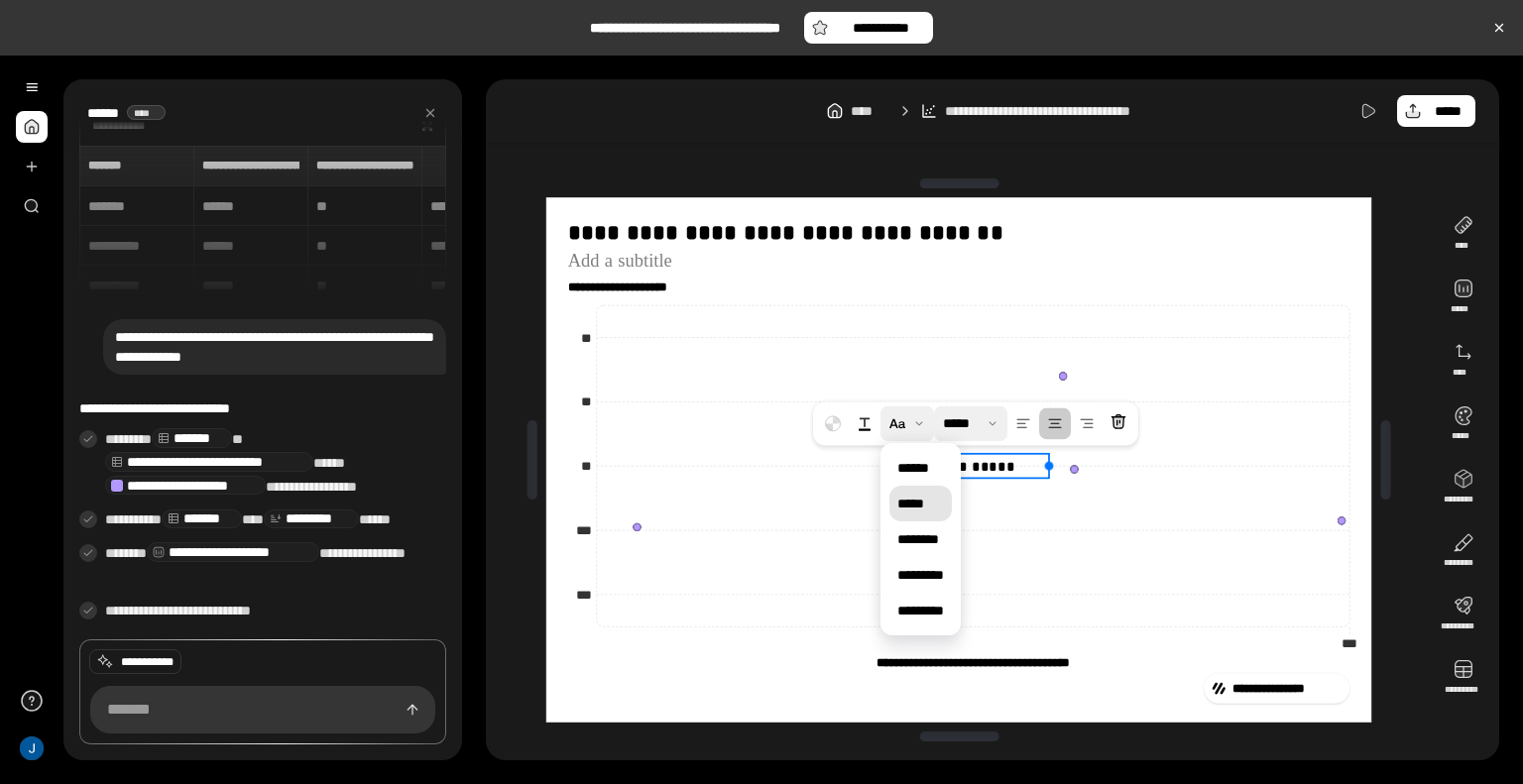 click on "*****" at bounding box center [920, 504] 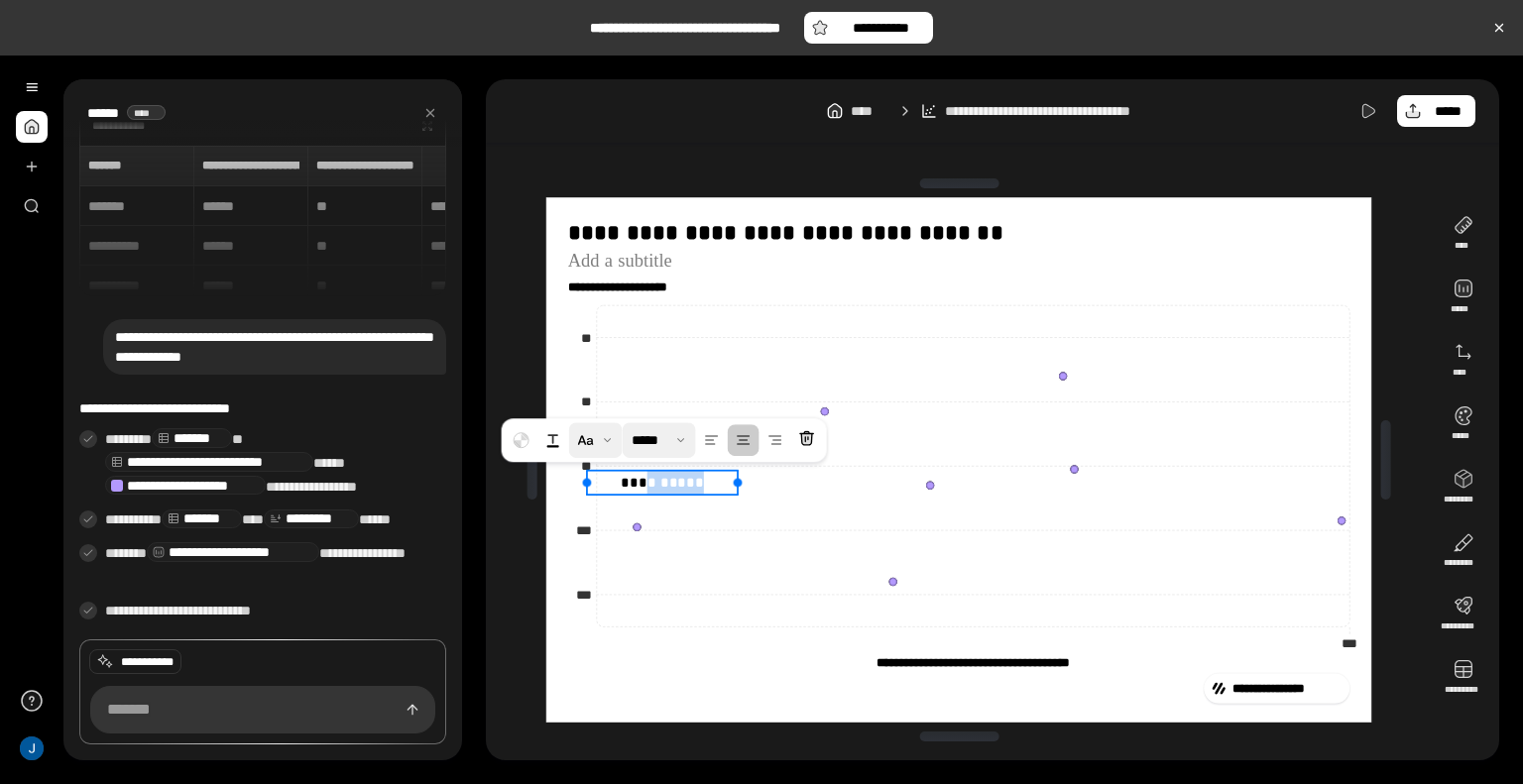 drag, startPoint x: 988, startPoint y: 475, endPoint x: 633, endPoint y: 494, distance: 355.50809 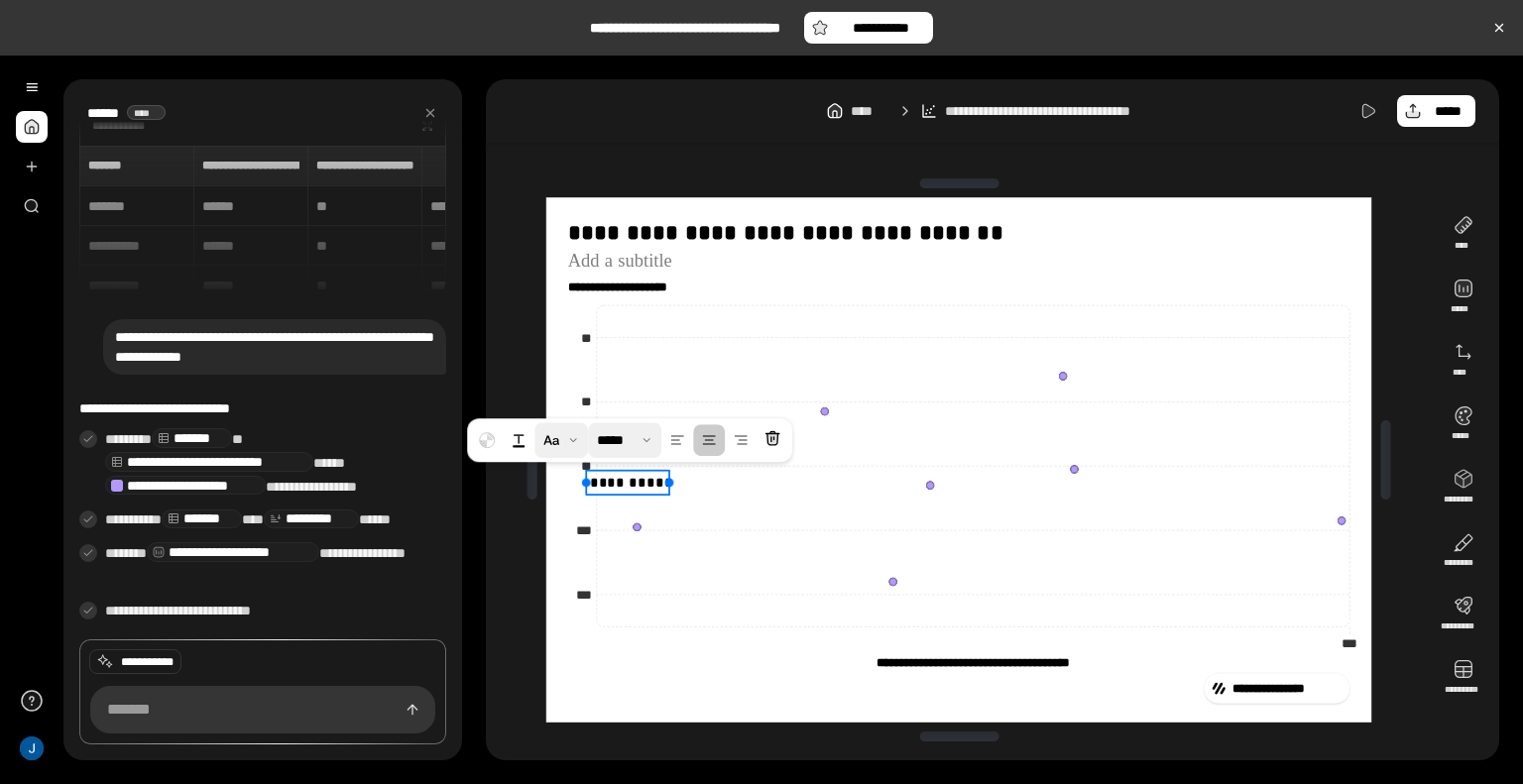drag, startPoint x: 735, startPoint y: 487, endPoint x: 650, endPoint y: 505, distance: 86.88498 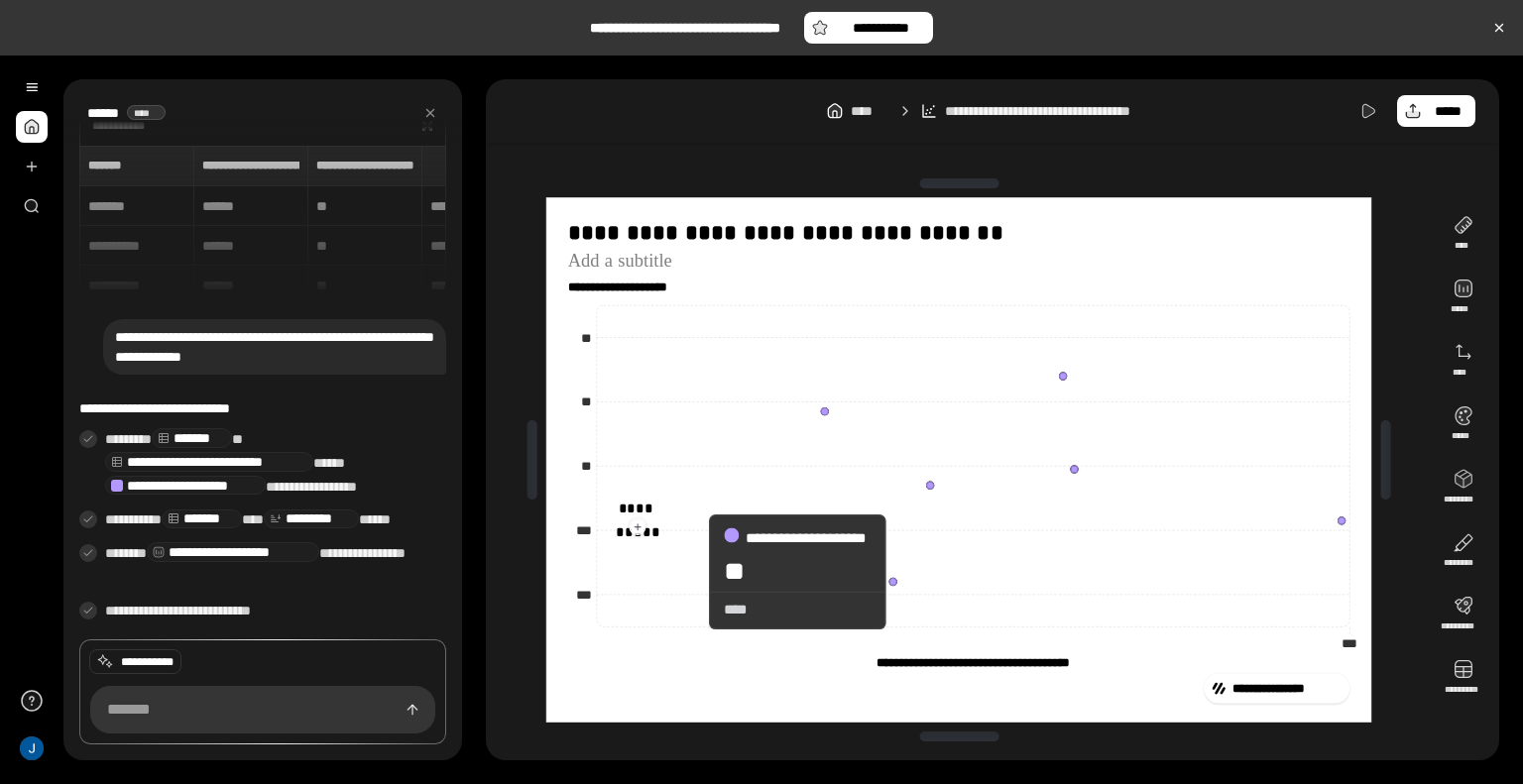 click 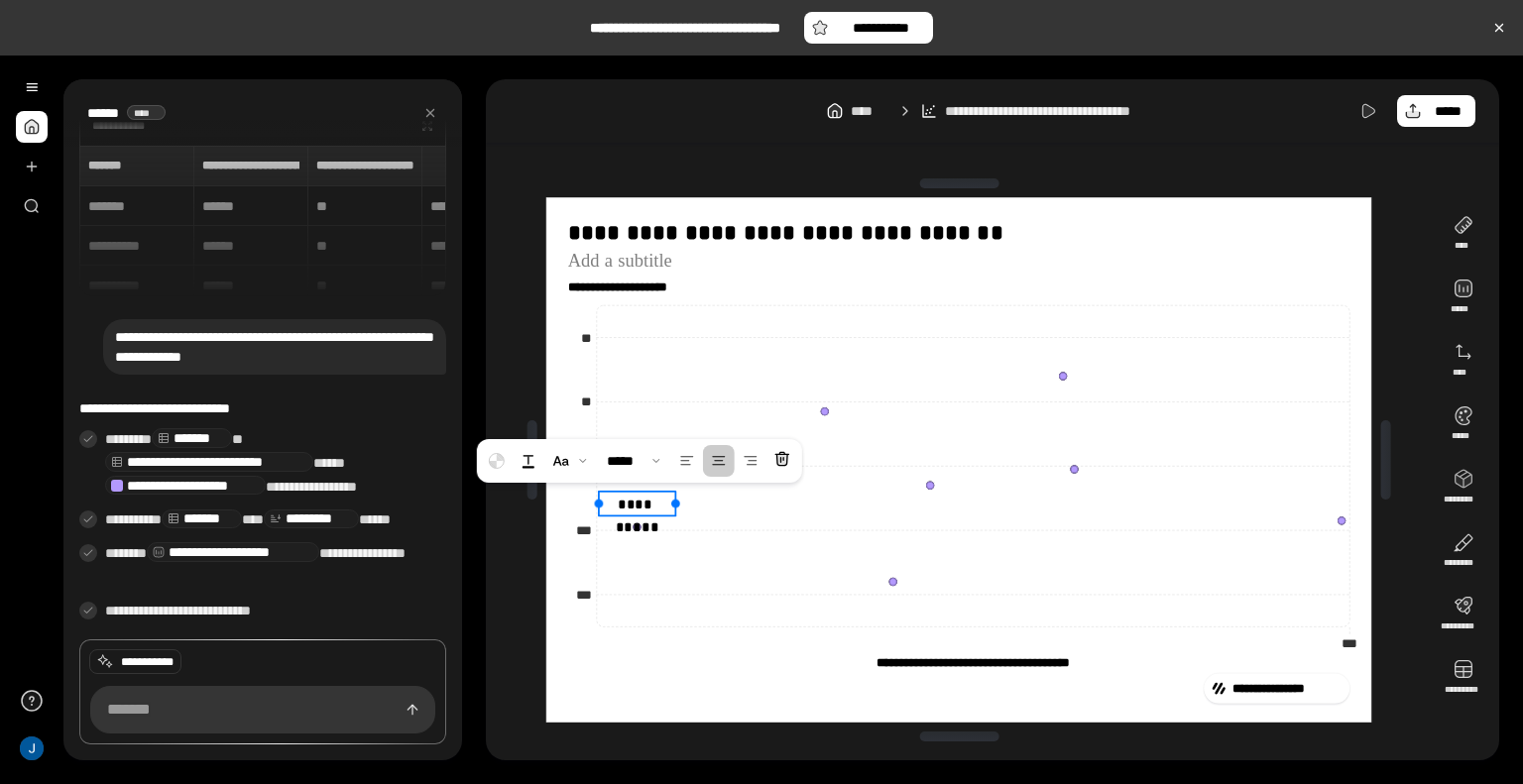 click on "**********" at bounding box center (637, 503) 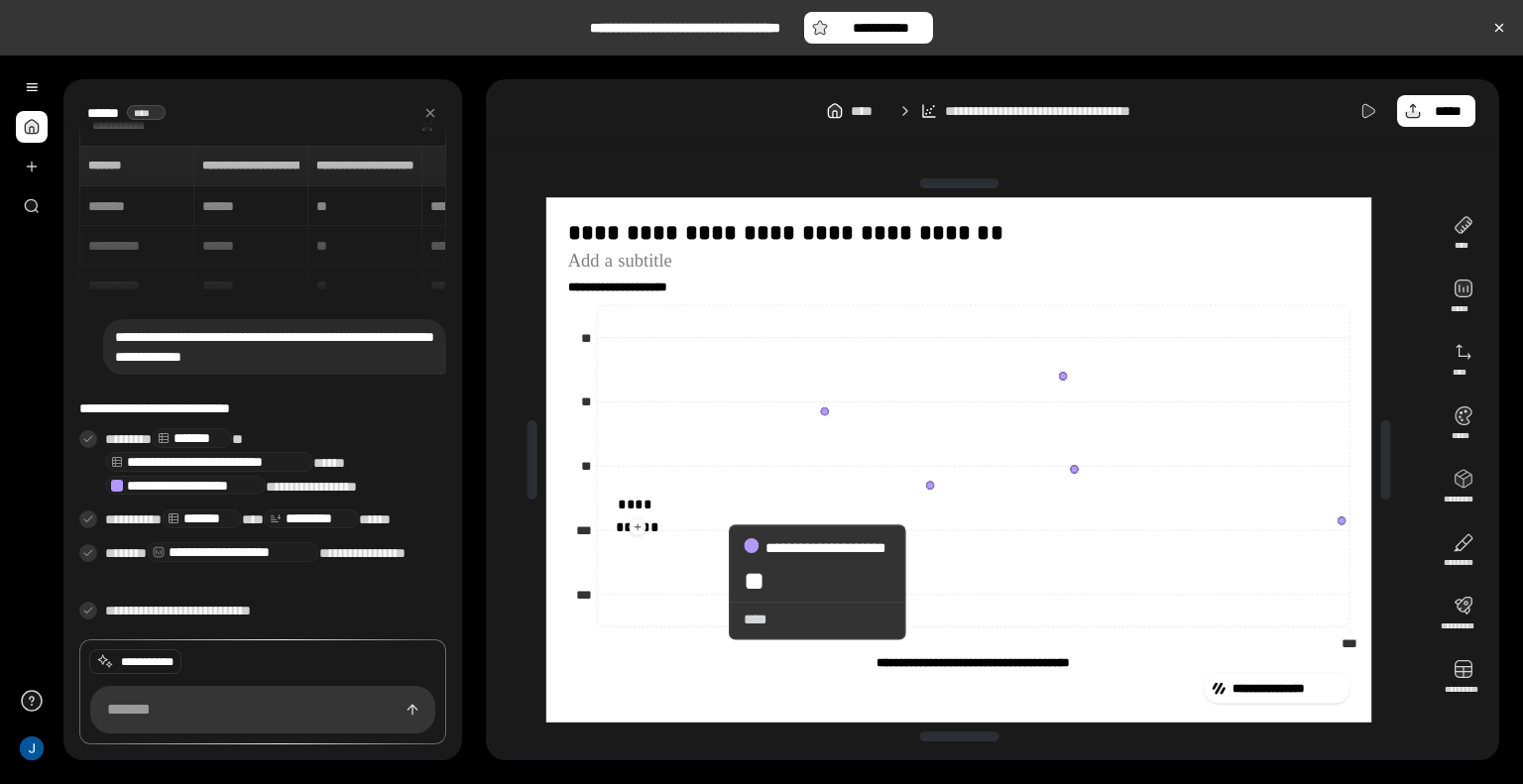 click 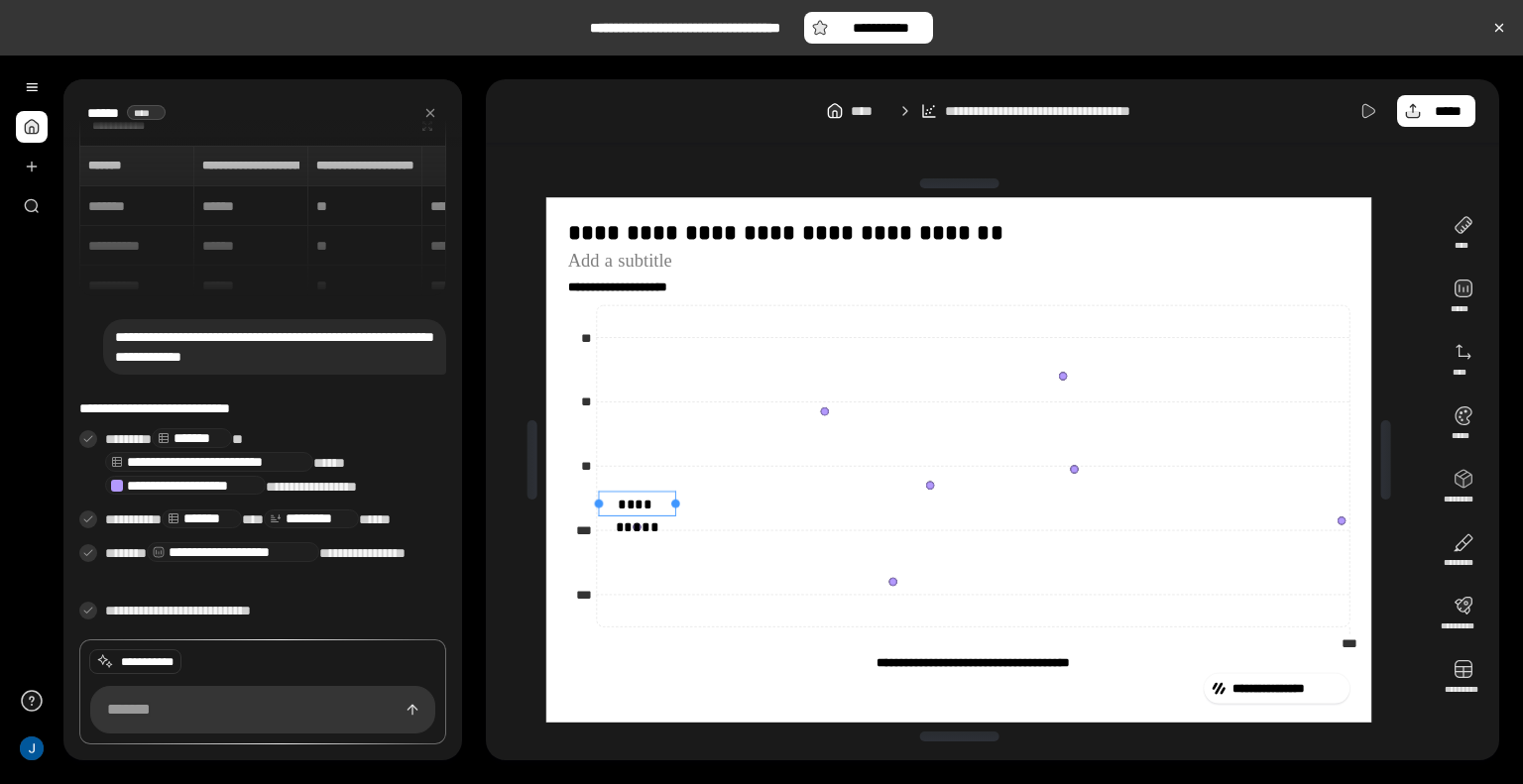 click on "**********" at bounding box center [637, 503] 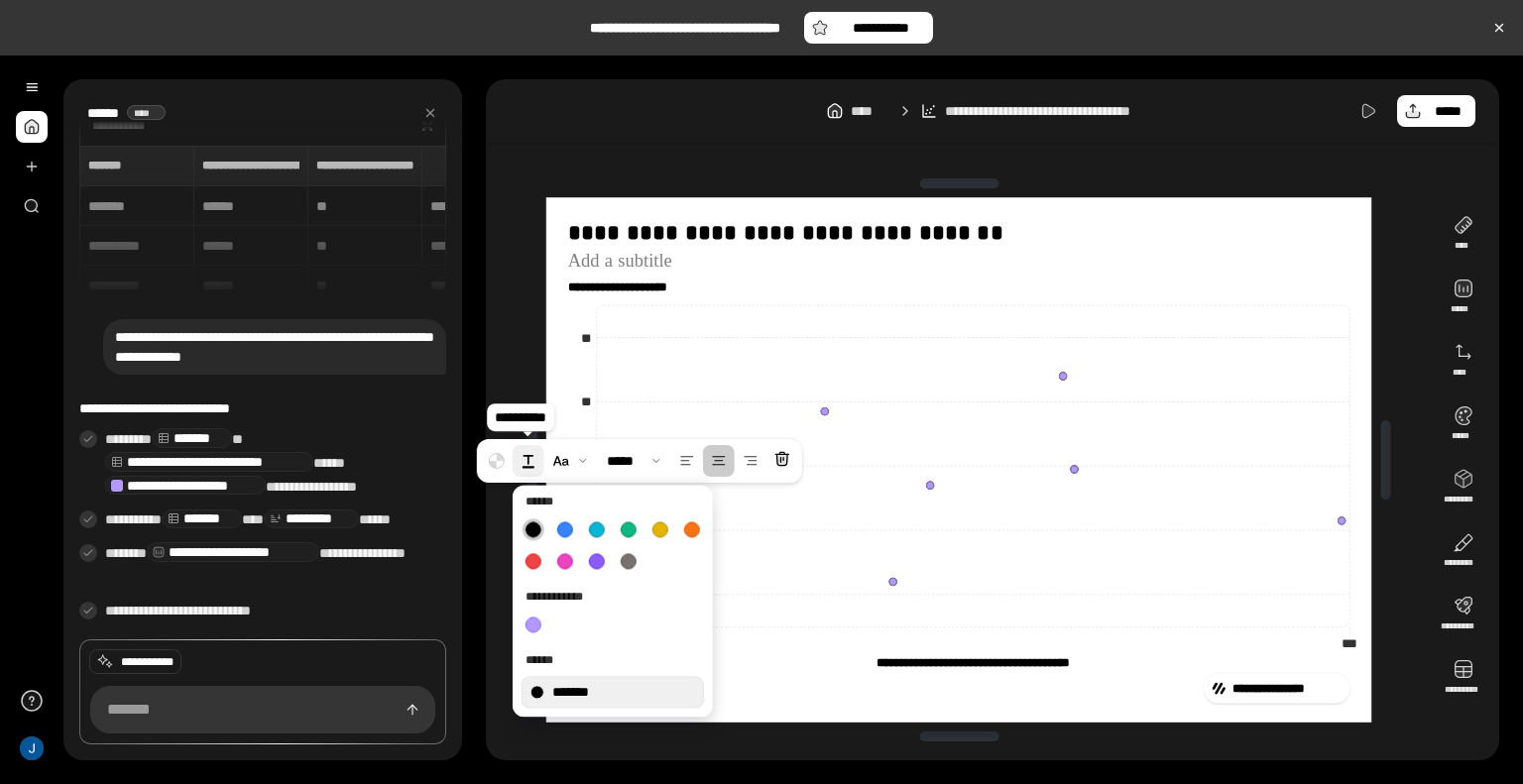 click at bounding box center (528, 461) 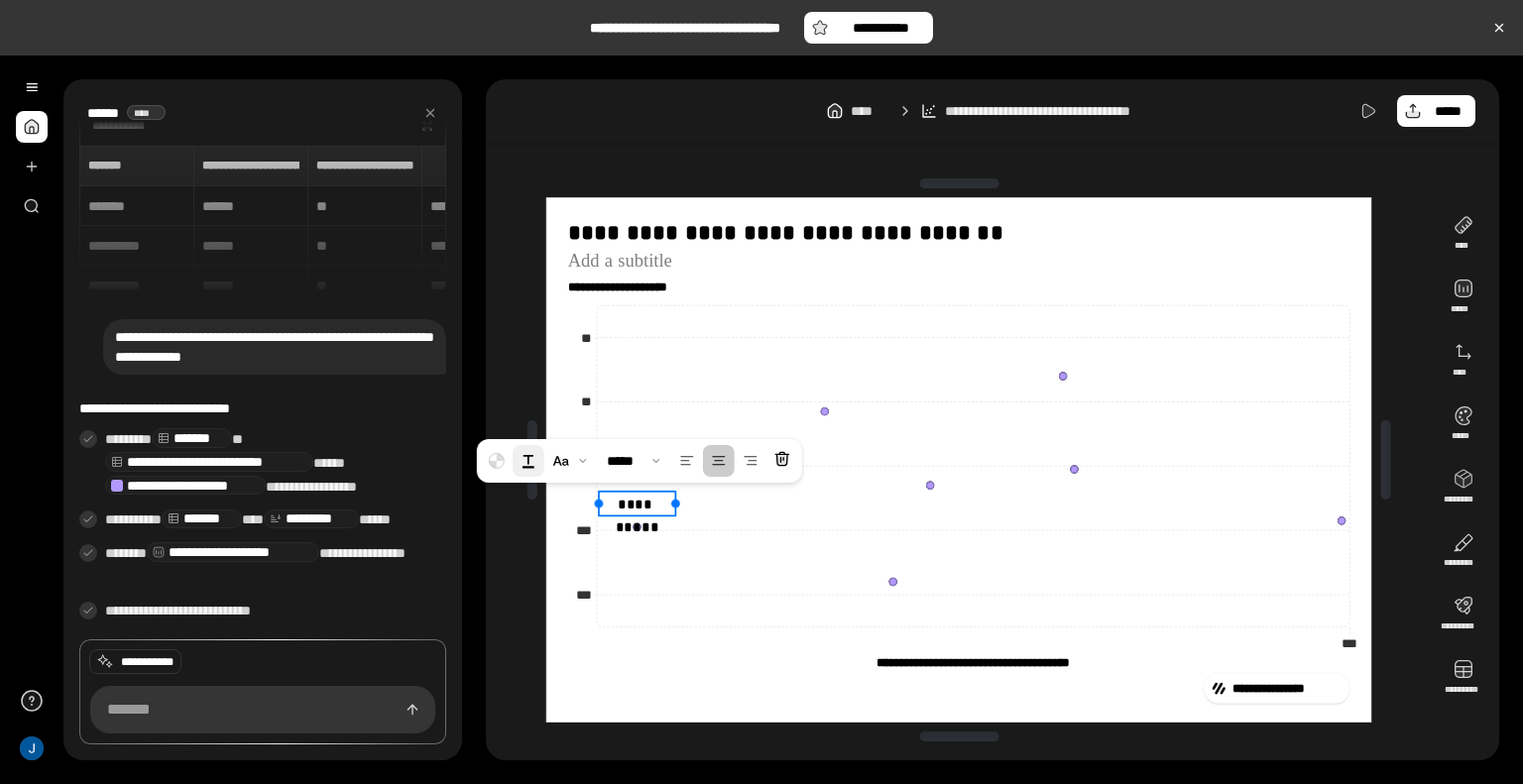 click at bounding box center [528, 461] 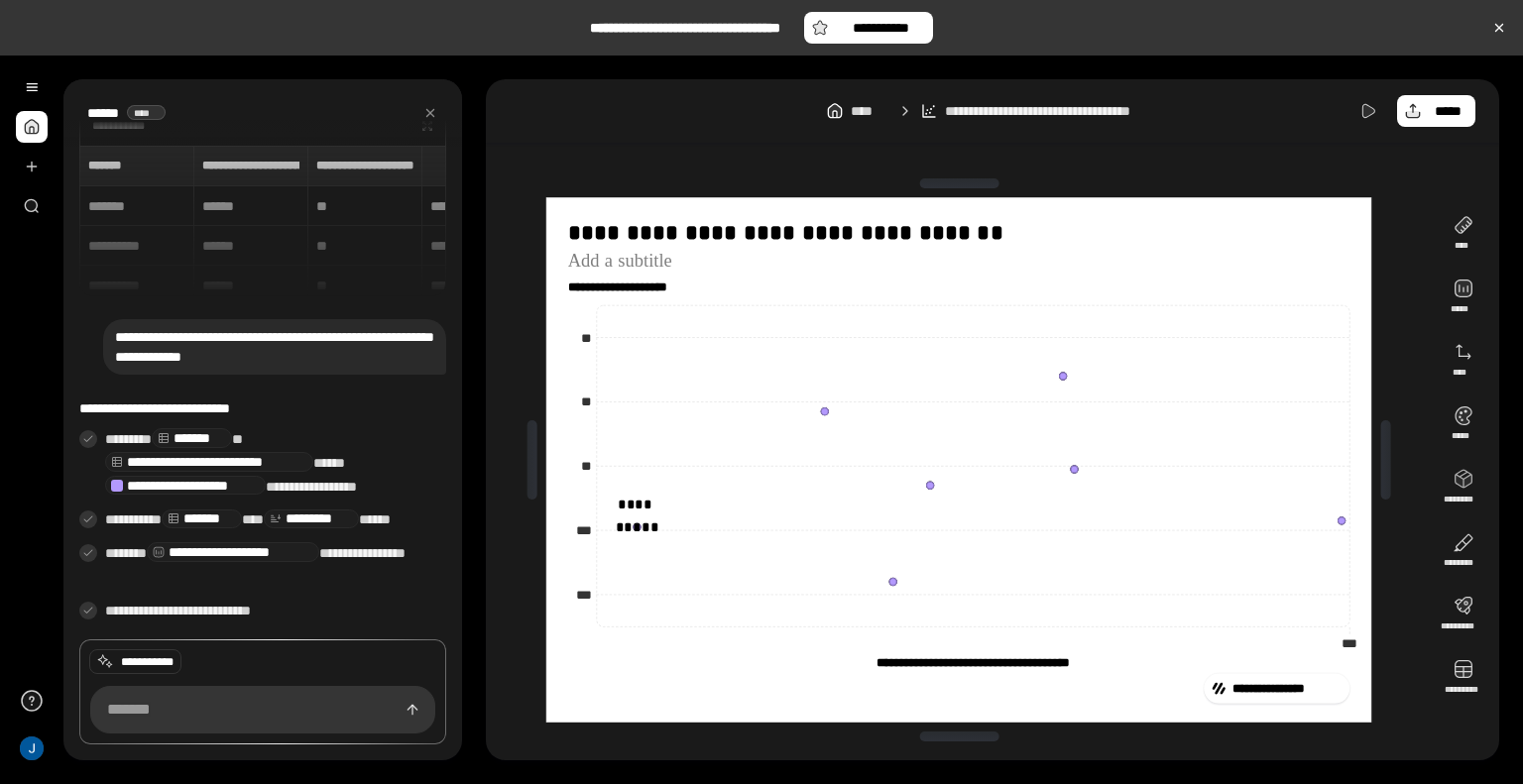 click on "**********" at bounding box center [793, 419] 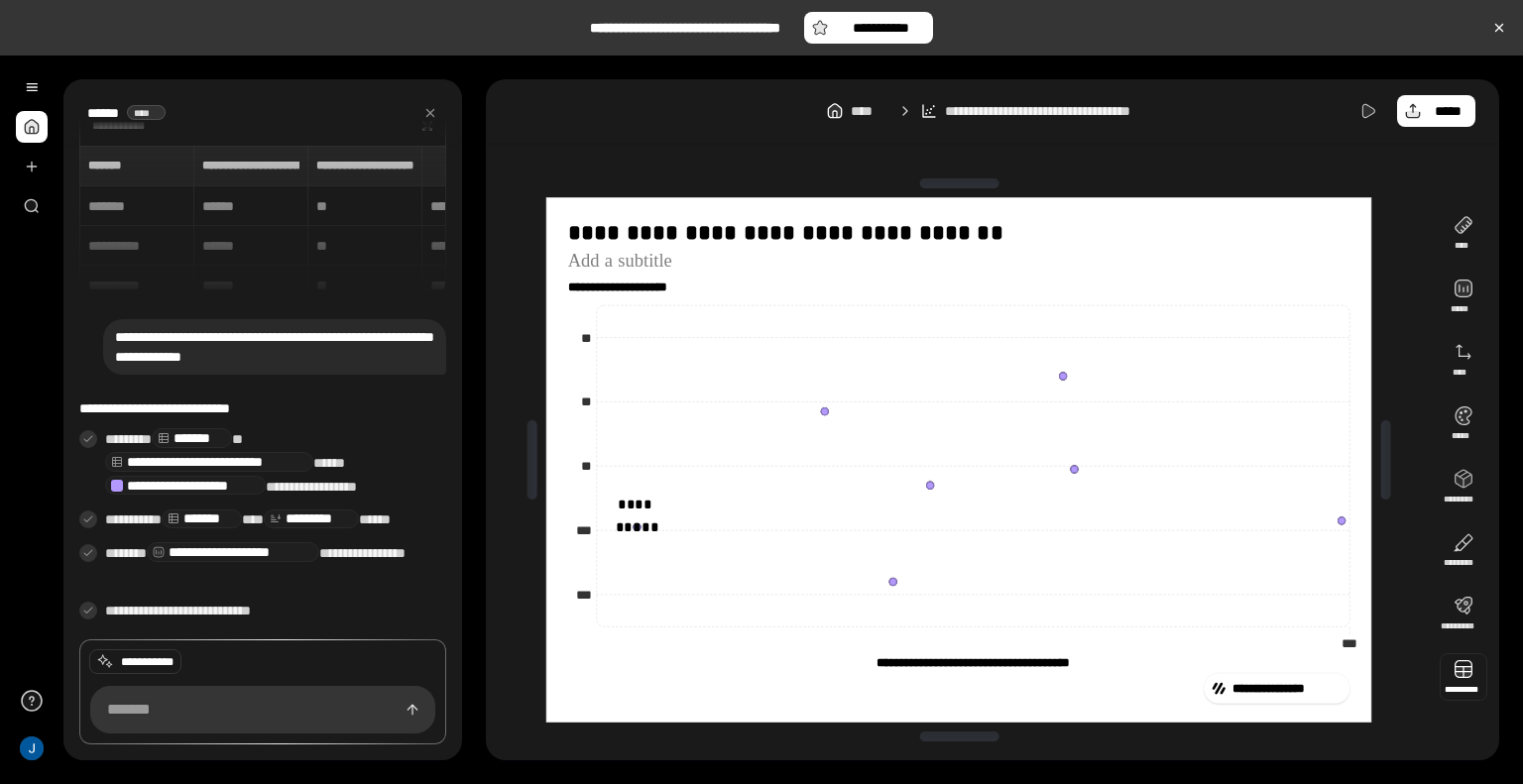 click at bounding box center [1464, 677] 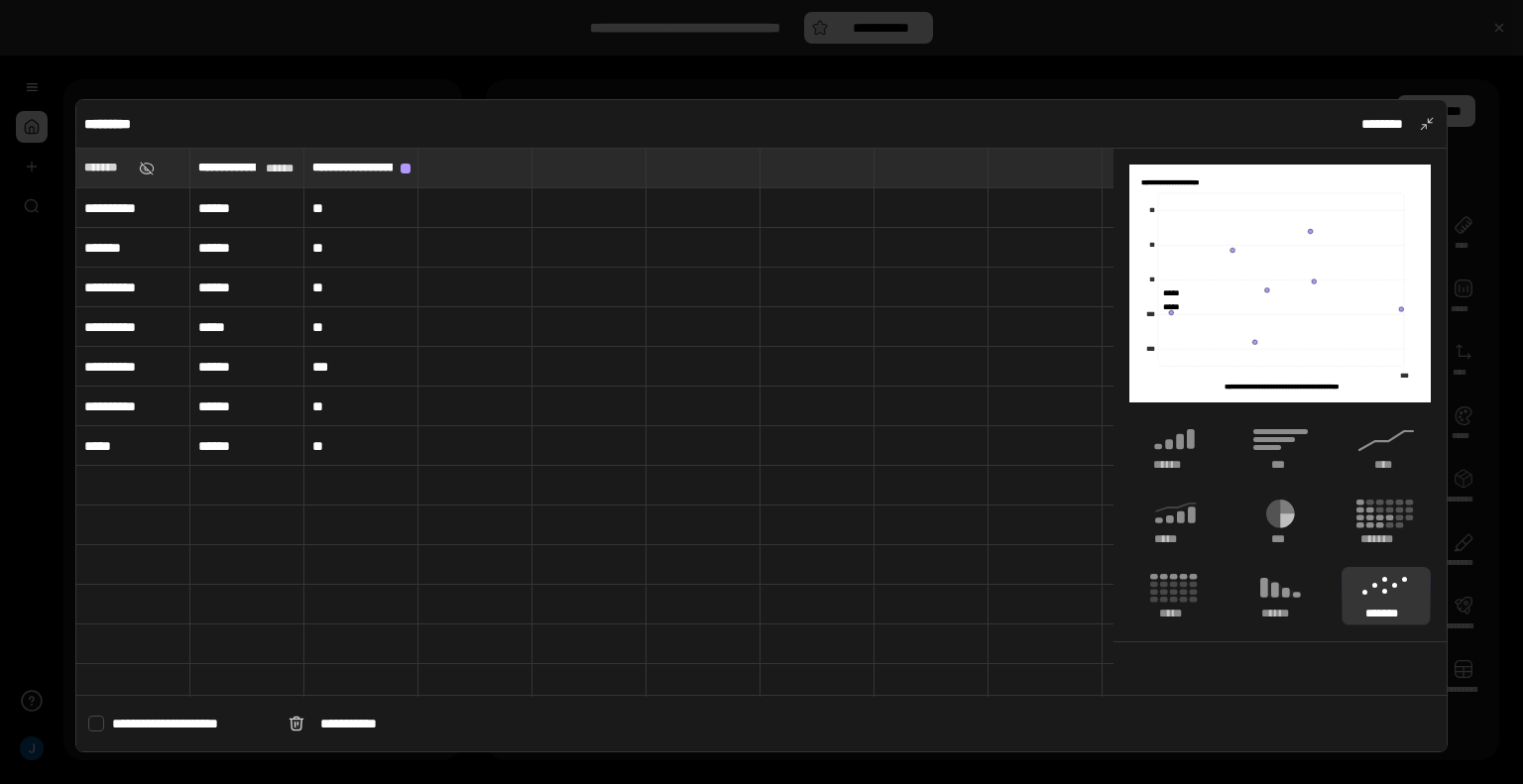 click at bounding box center [475, 168] 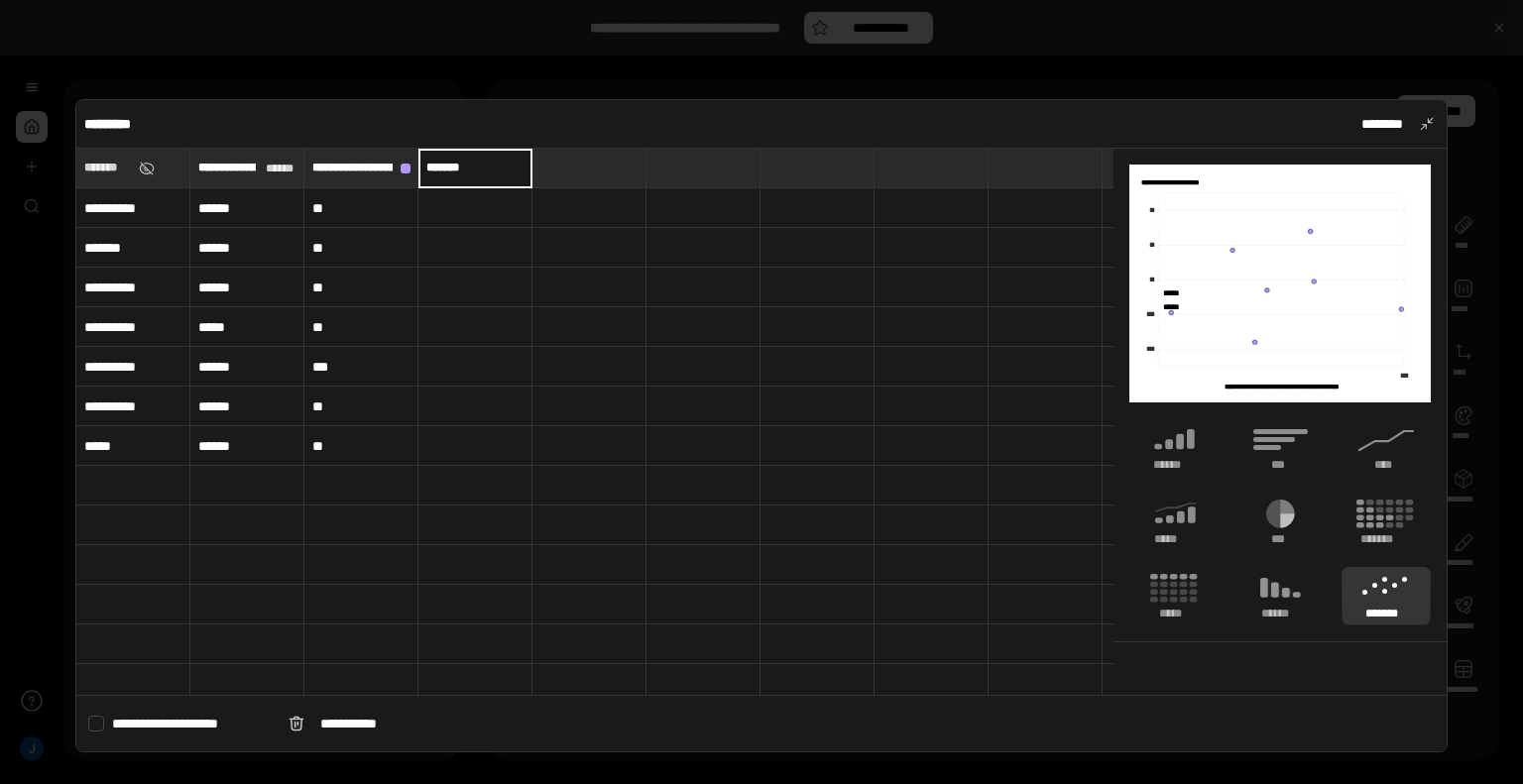 type on "*******" 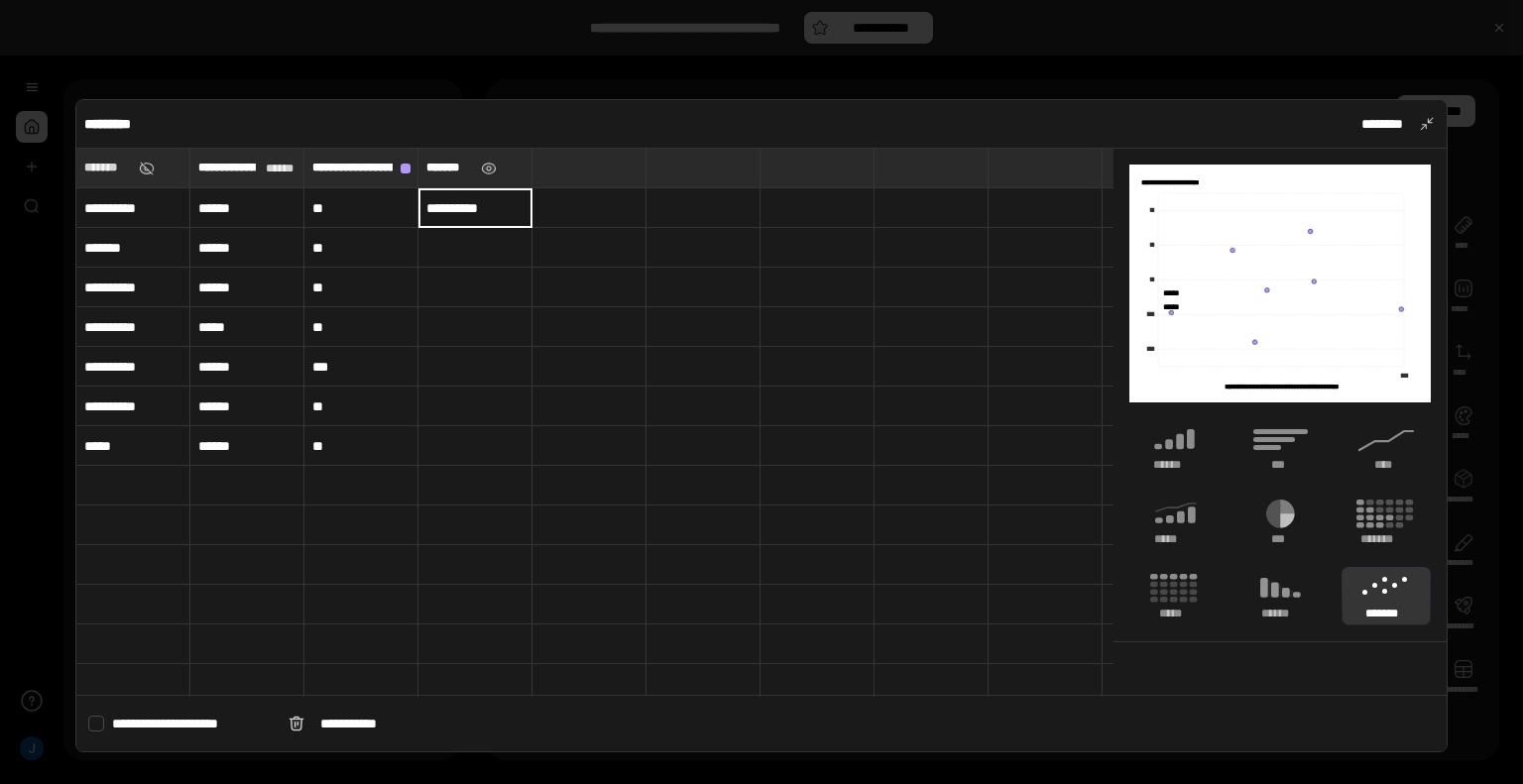 type on "**********" 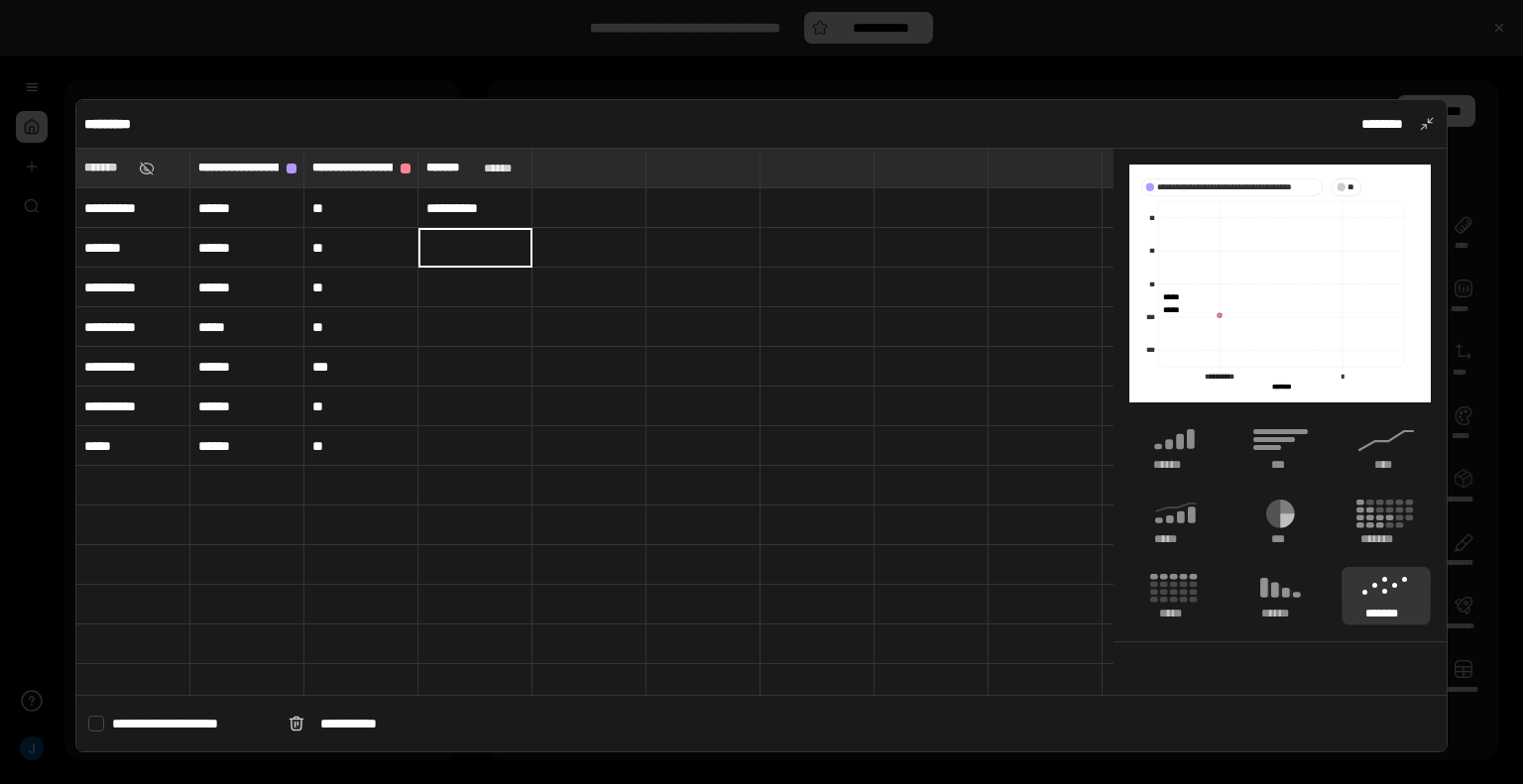 click on "**********" at bounding box center (475, 208) 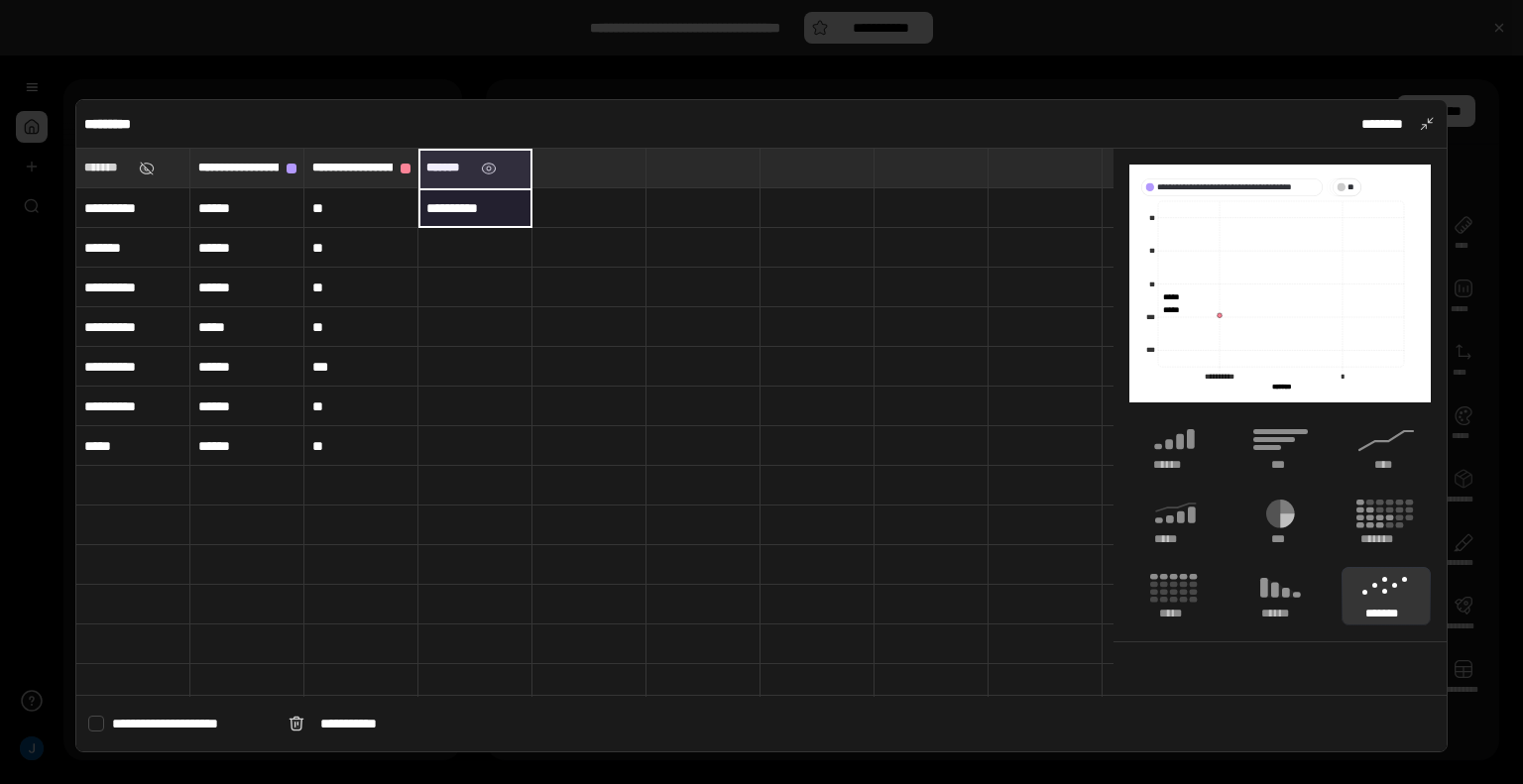 click on "*******" at bounding box center [449, 168] 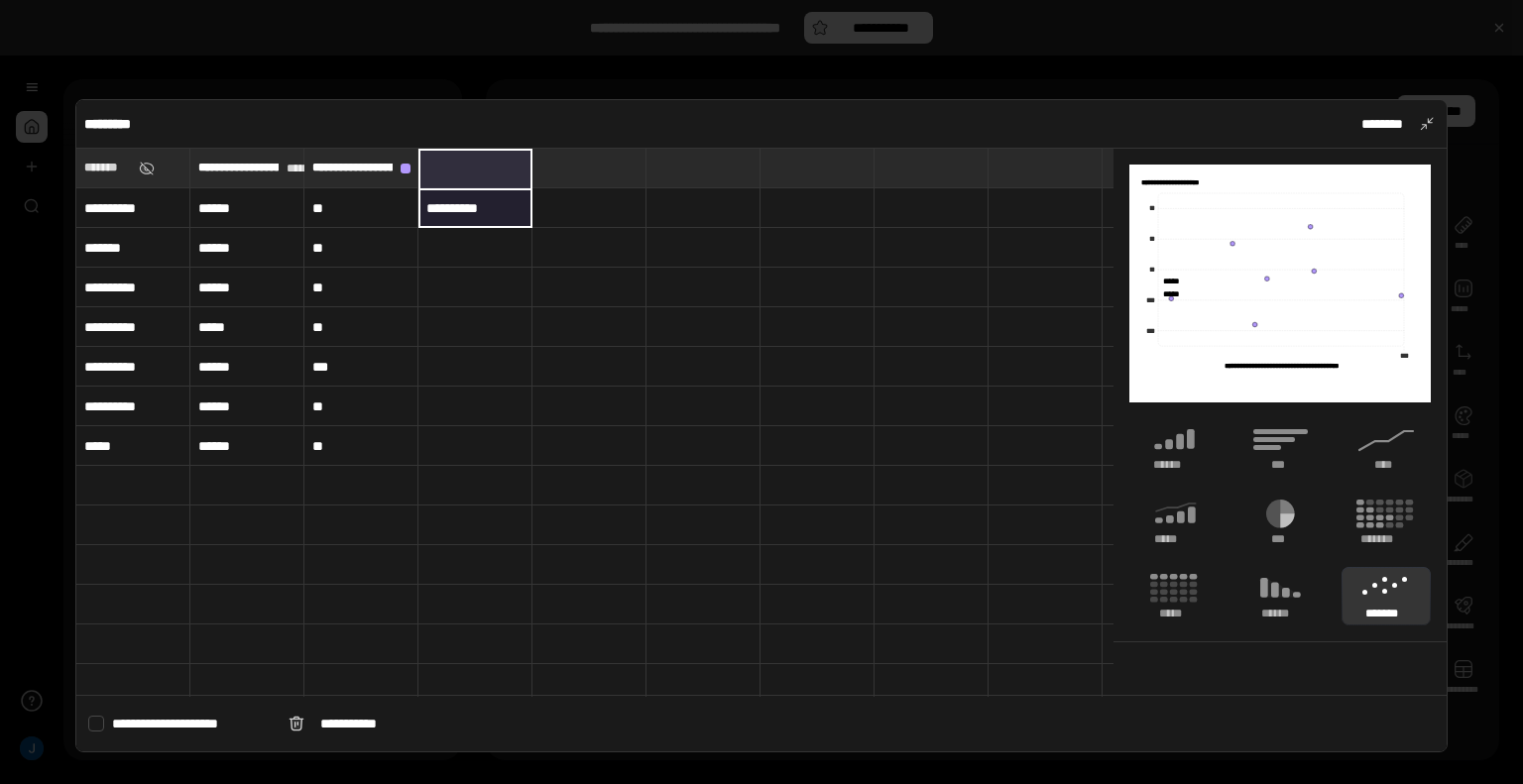 type on "**********" 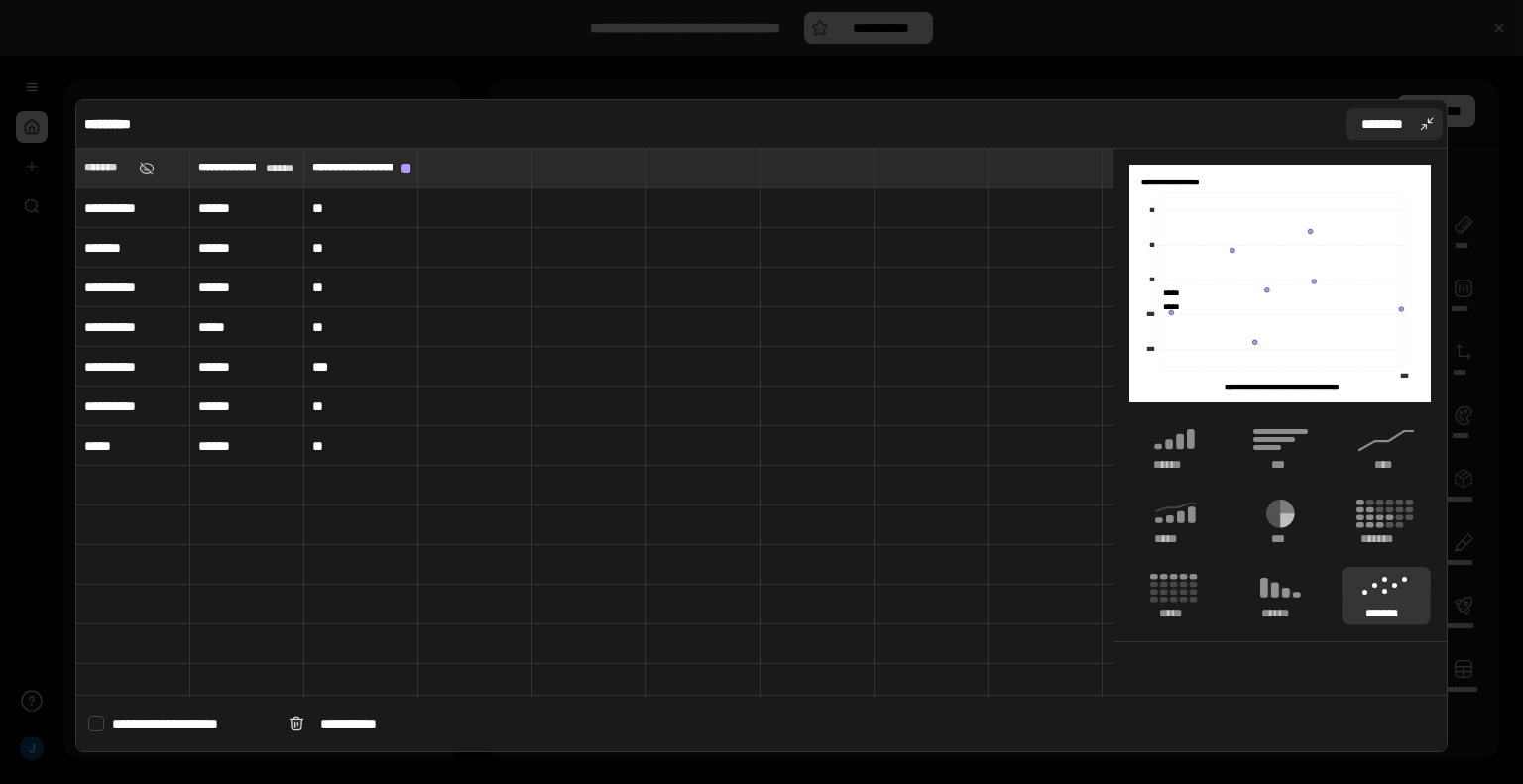 click on "********" at bounding box center [1394, 124] 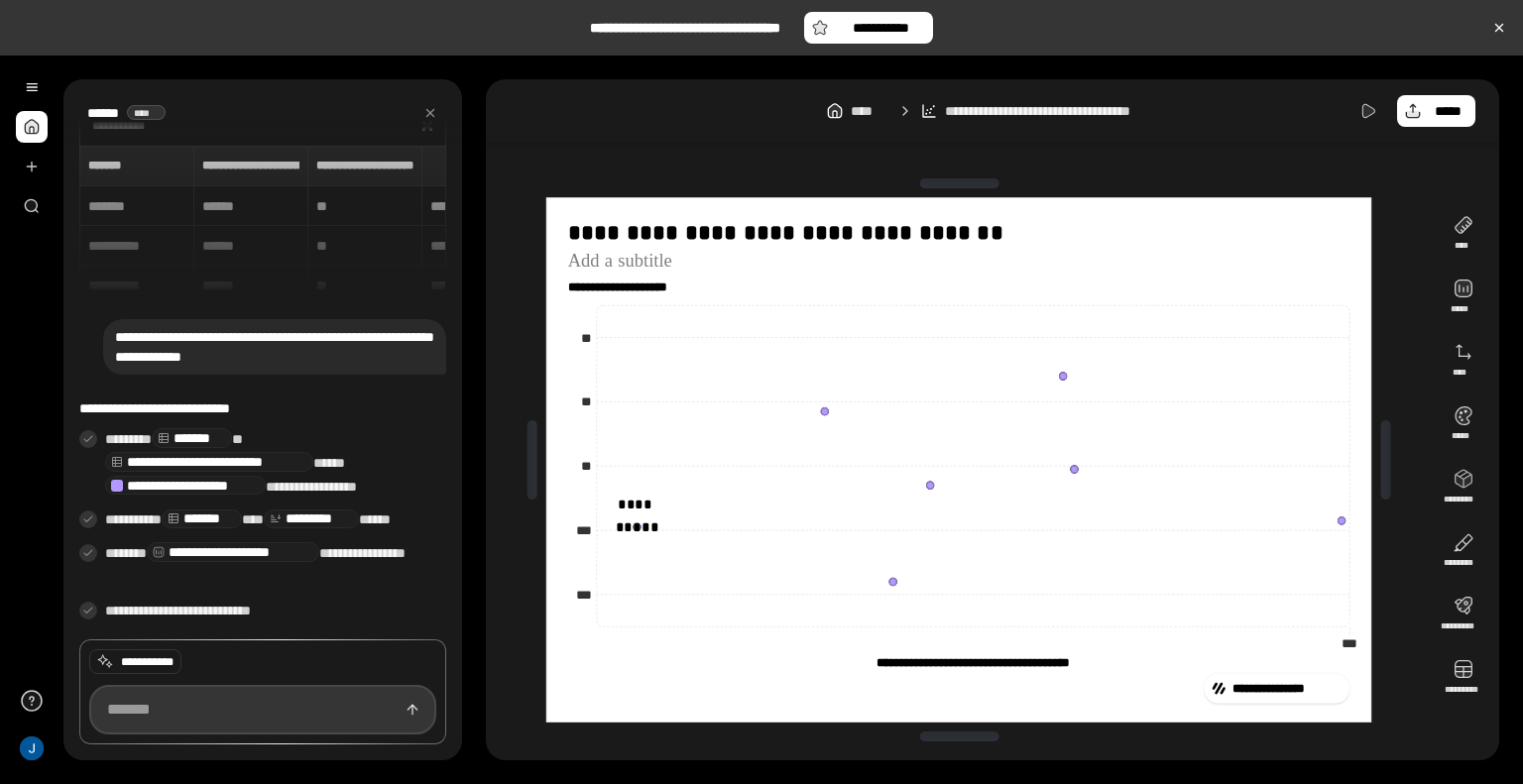 click at bounding box center [263, 710] 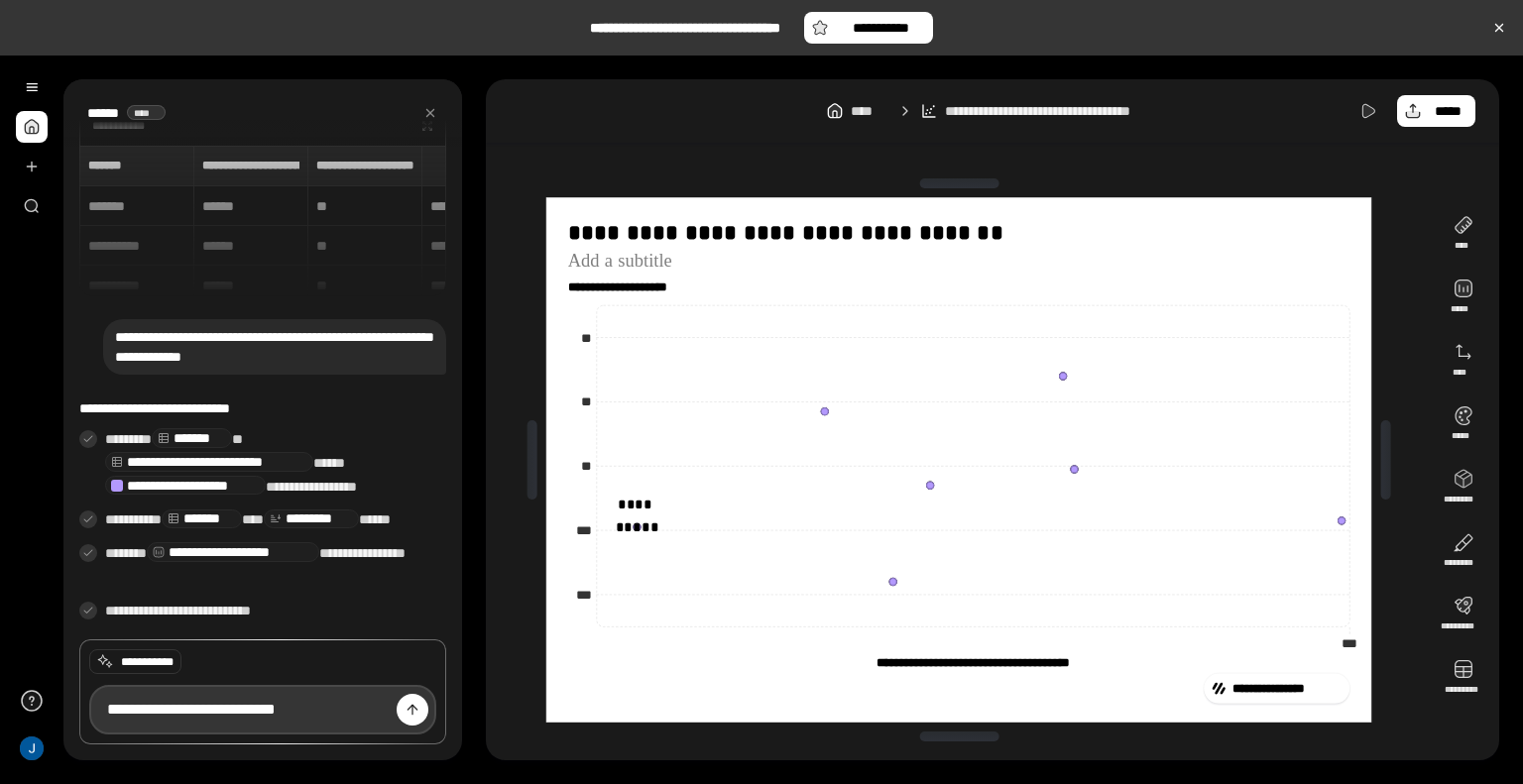 type on "**********" 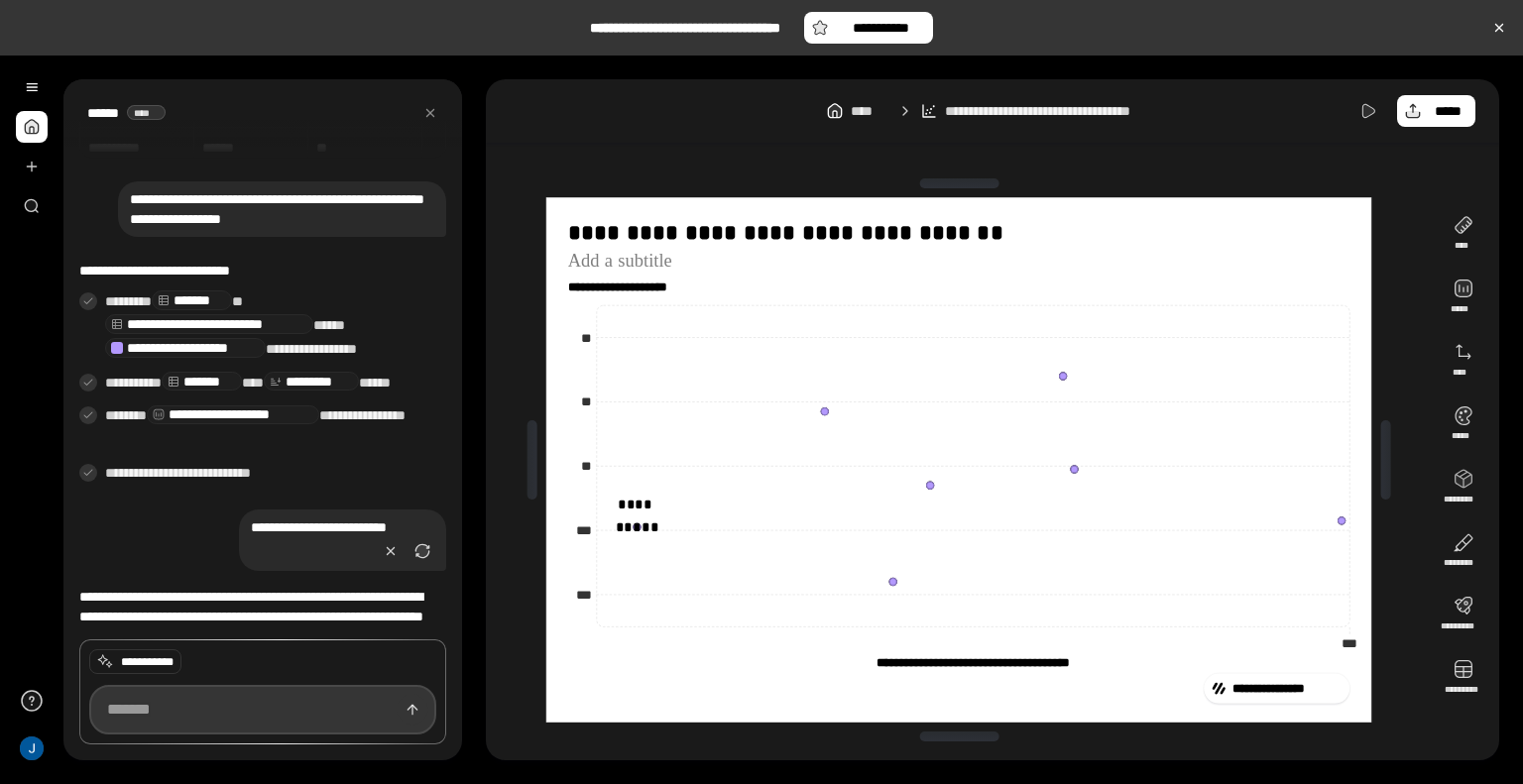 scroll, scrollTop: 207, scrollLeft: 0, axis: vertical 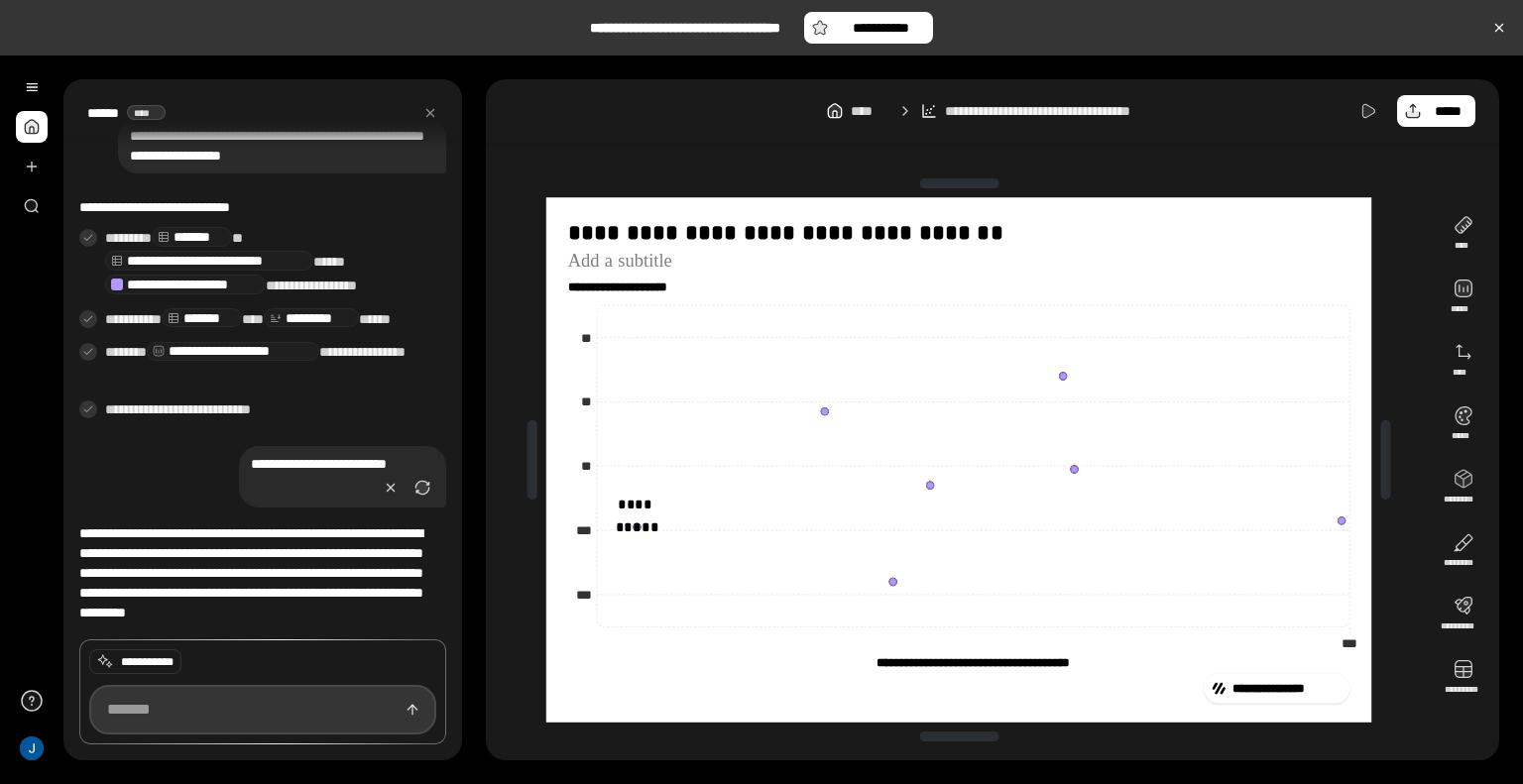 click at bounding box center (263, 710) 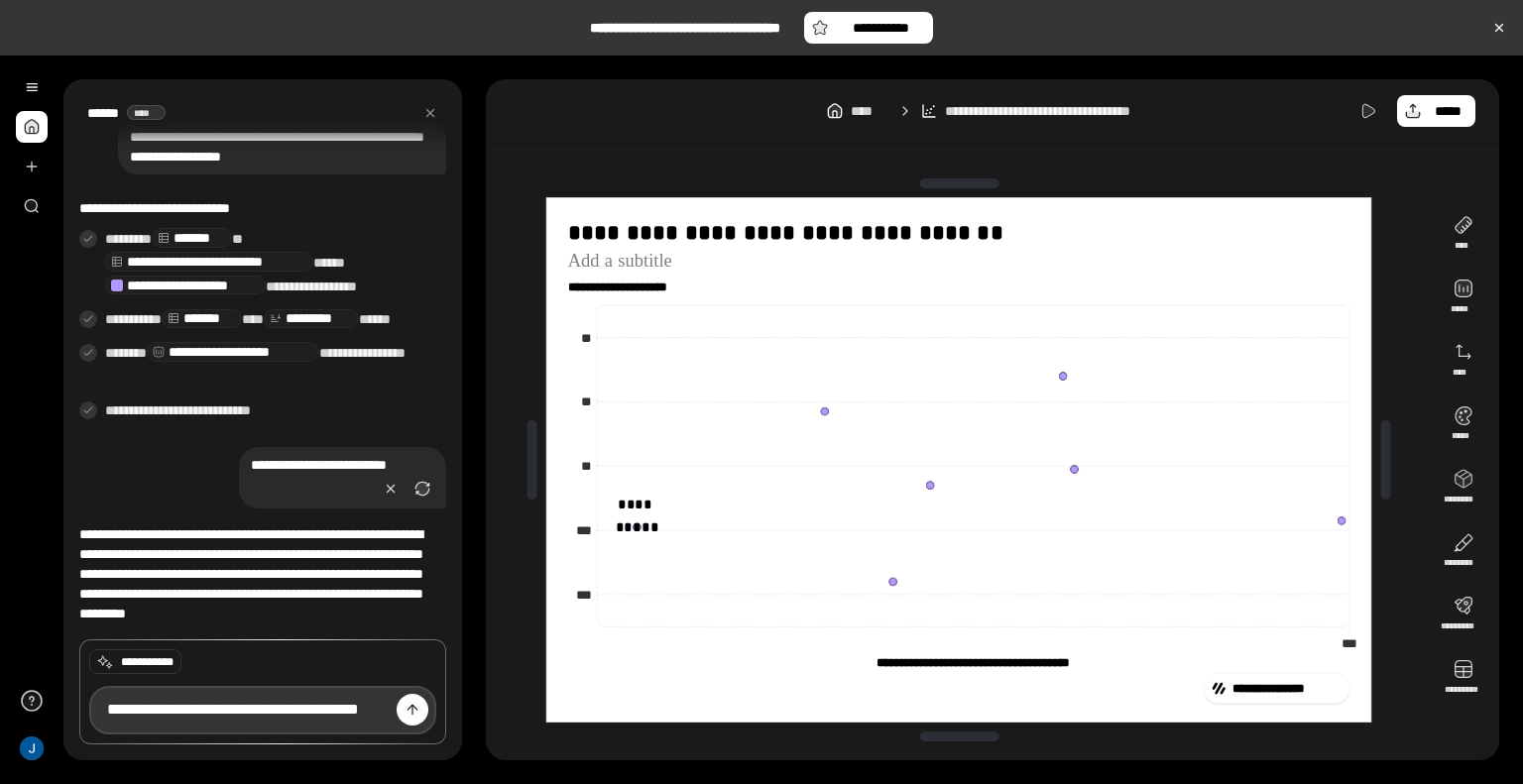 scroll, scrollTop: 0, scrollLeft: 45, axis: horizontal 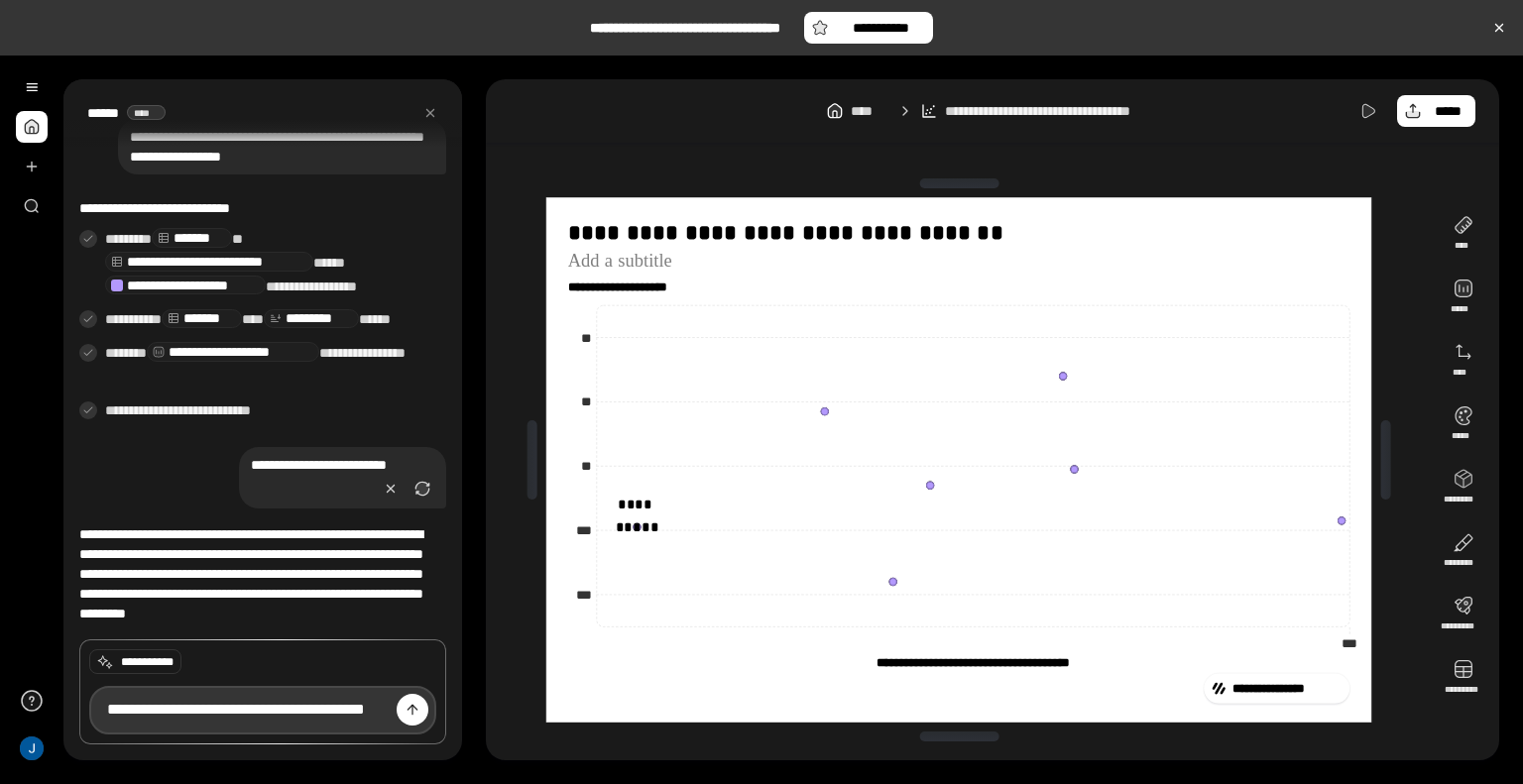 type on "**********" 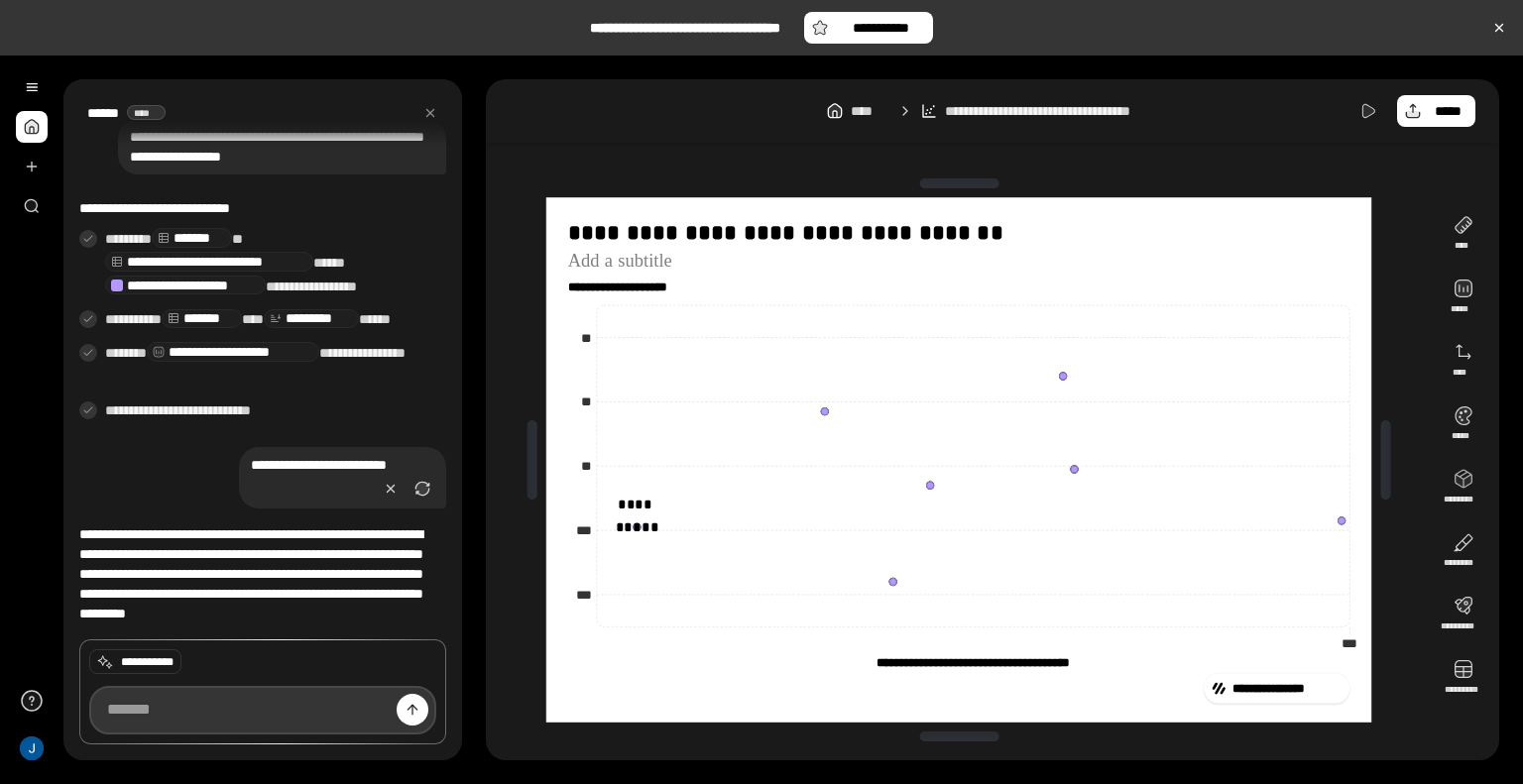 scroll, scrollTop: 233, scrollLeft: 0, axis: vertical 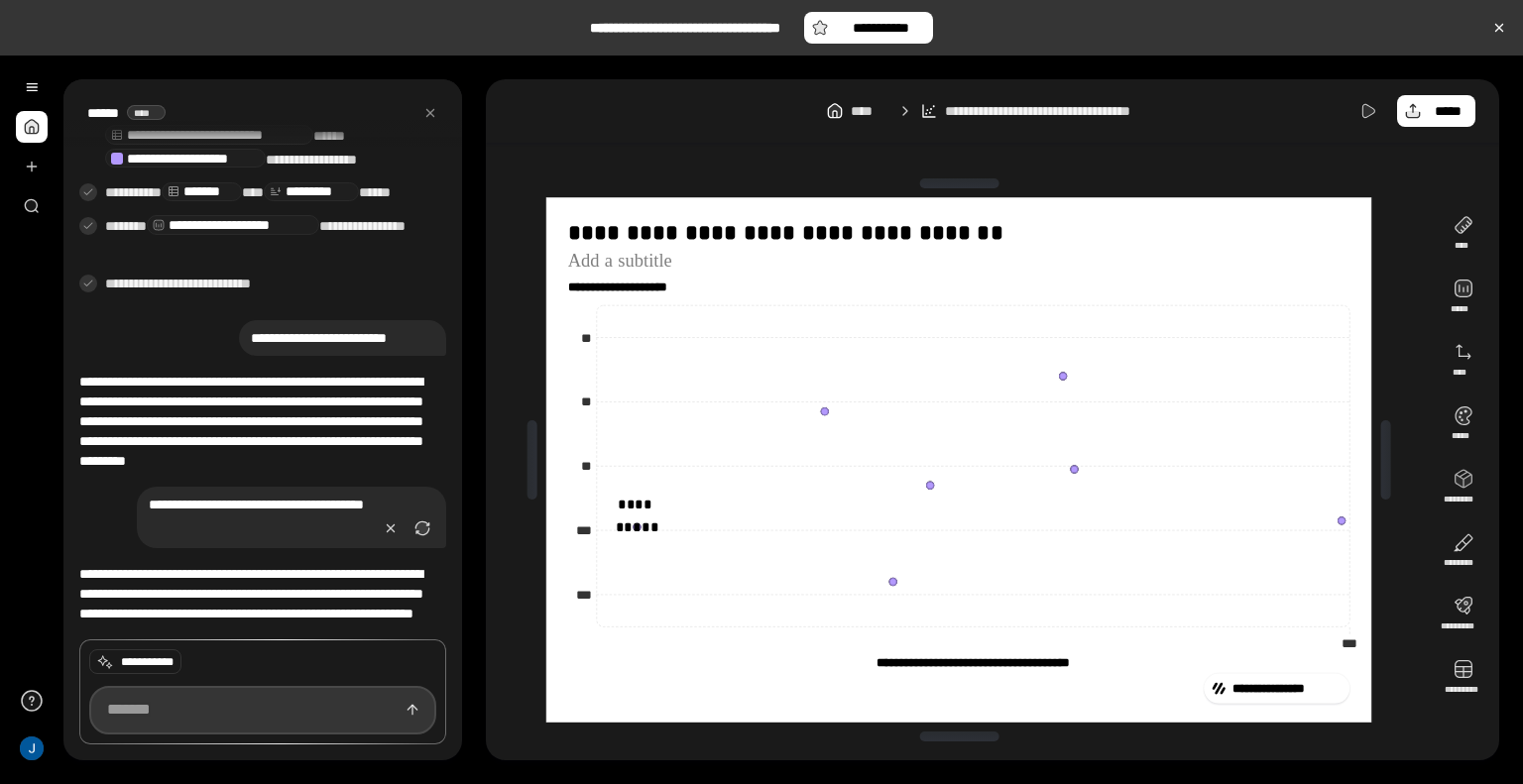 click at bounding box center (263, 710) 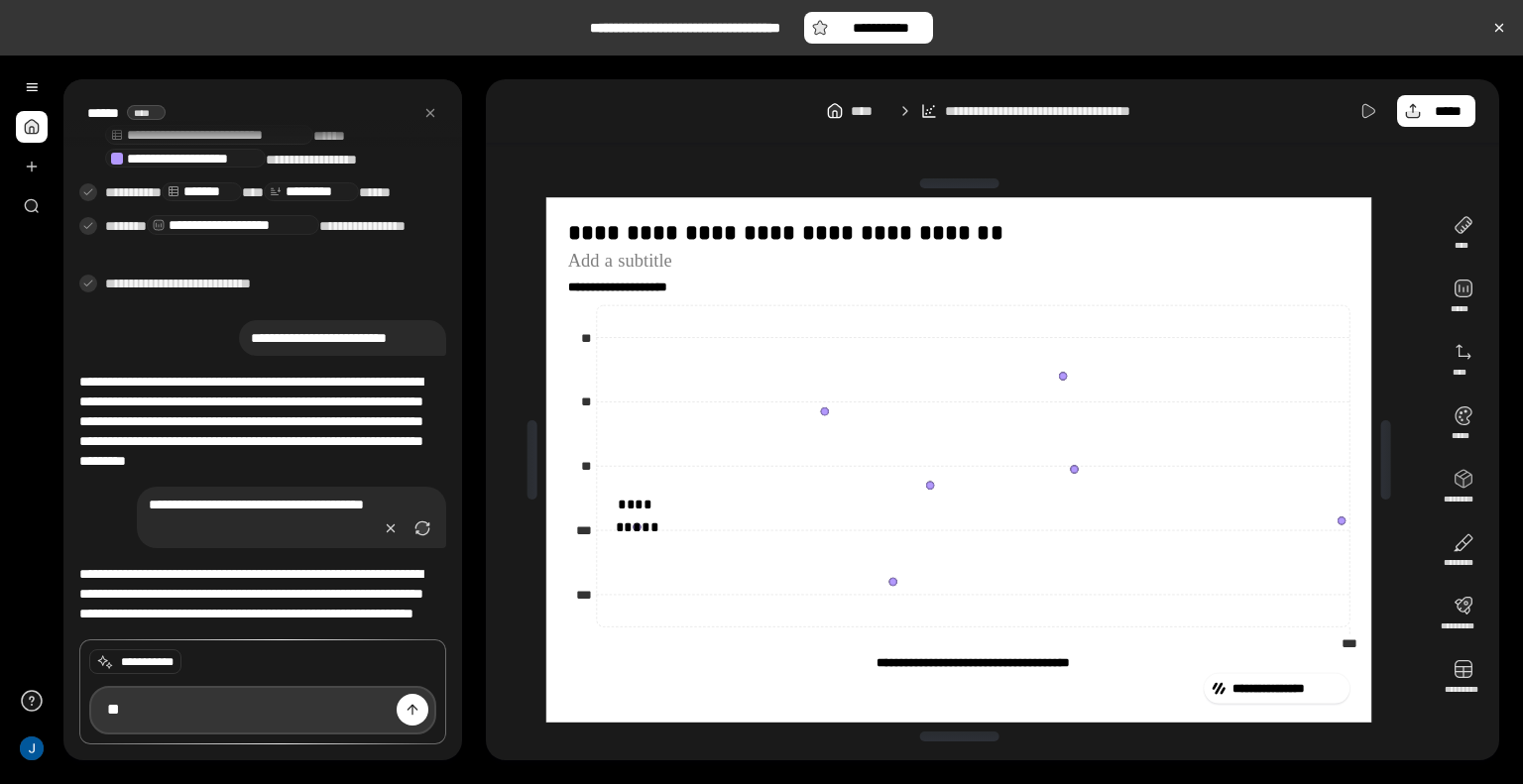 type on "*" 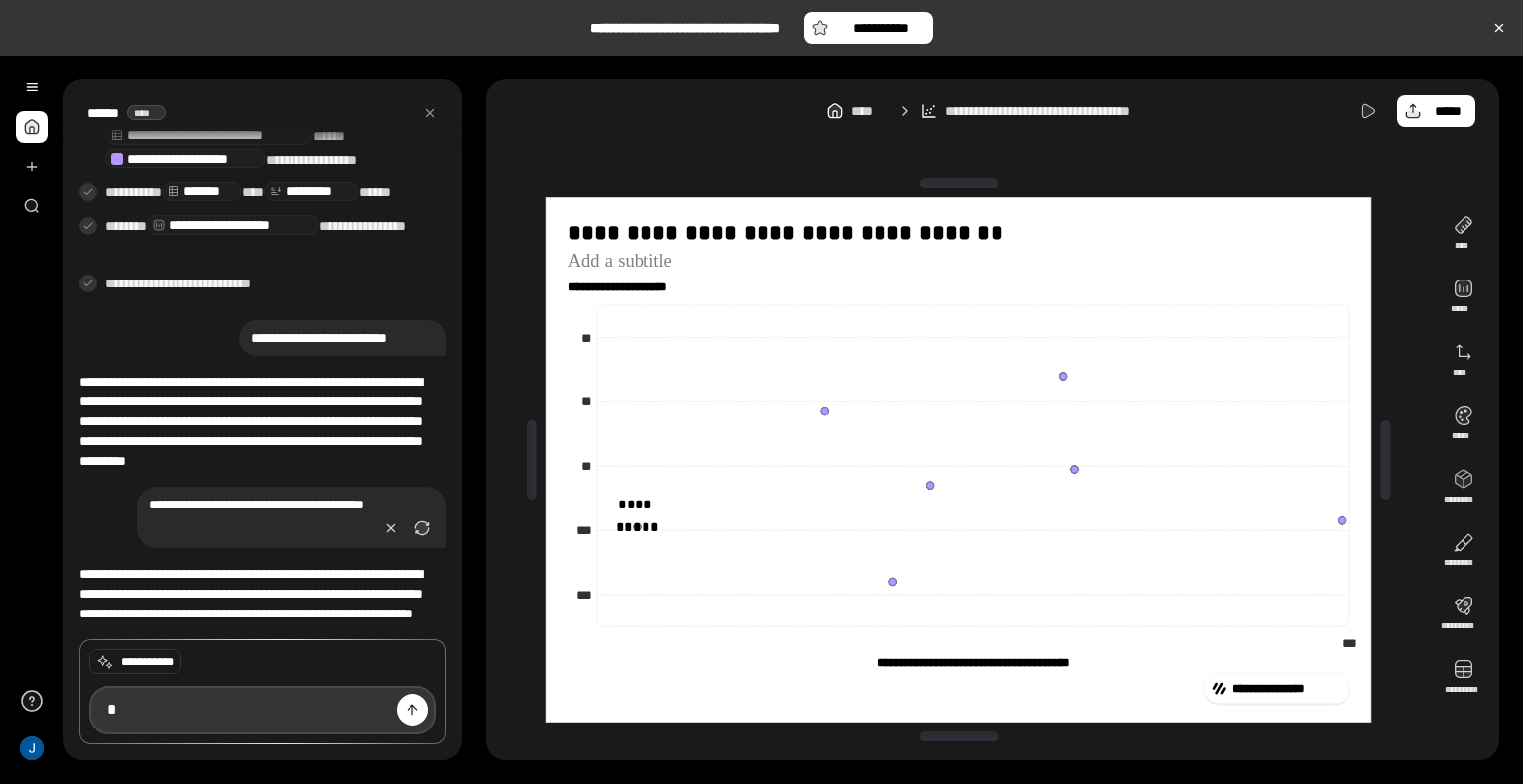 type 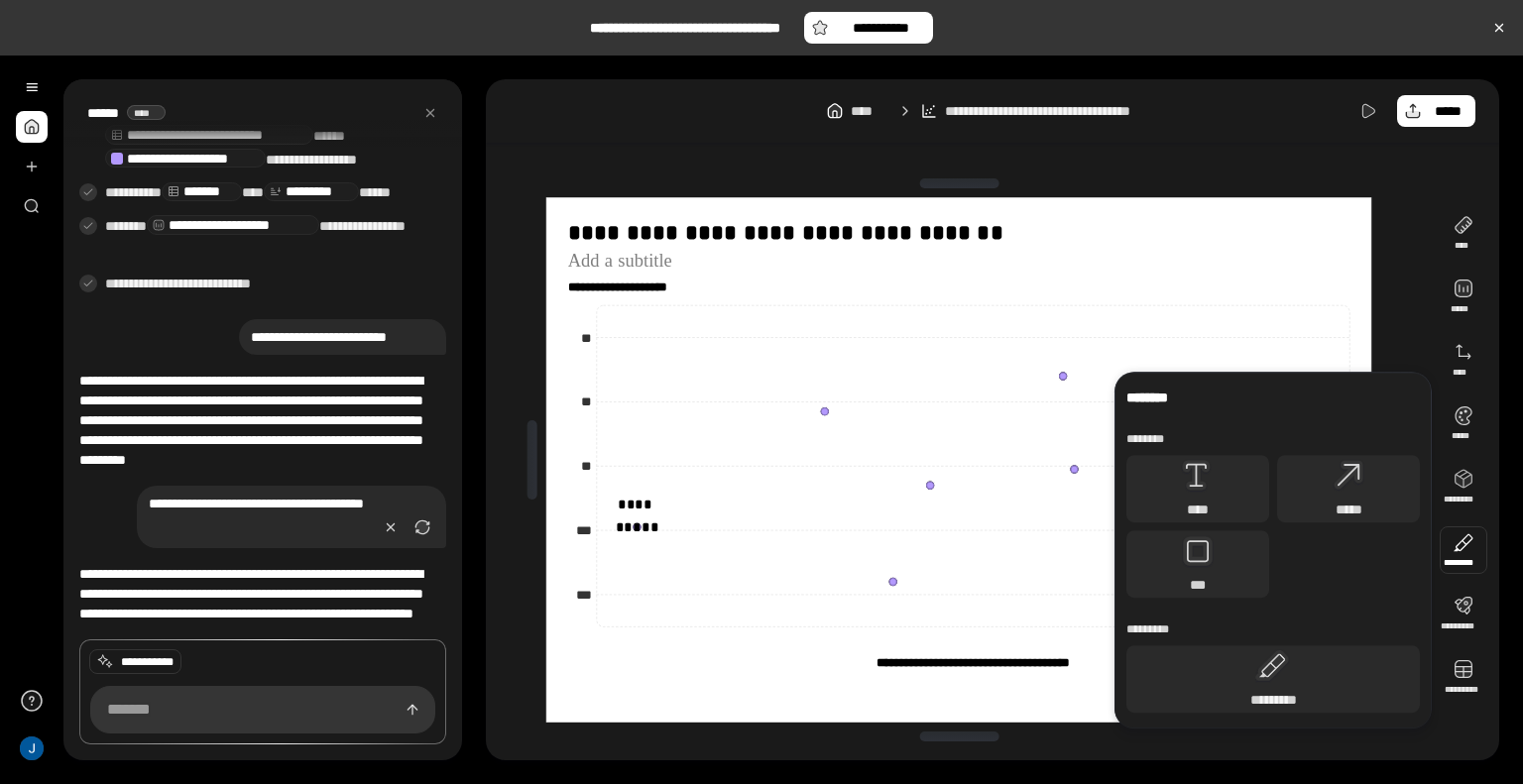 click at bounding box center [1464, 550] 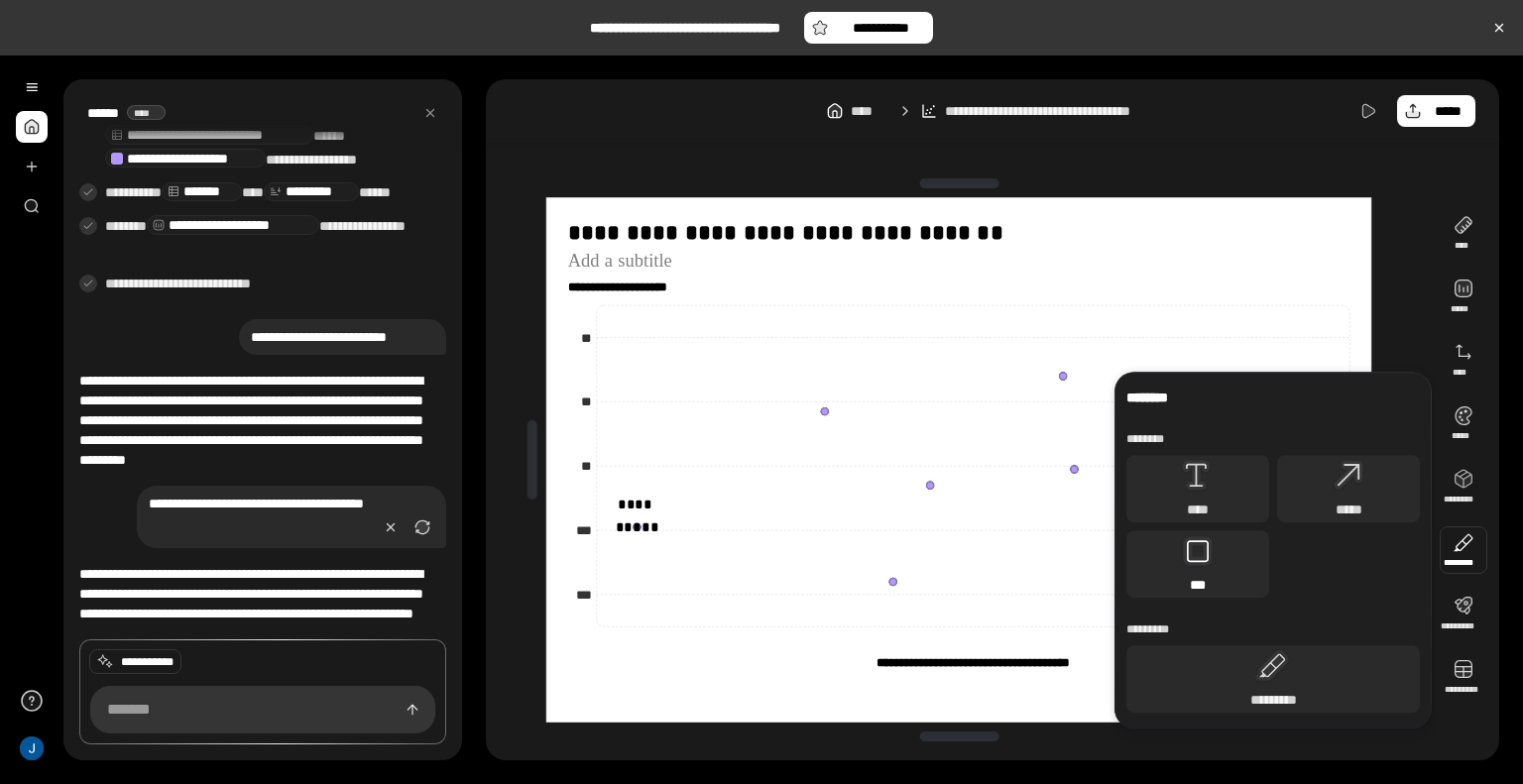 click 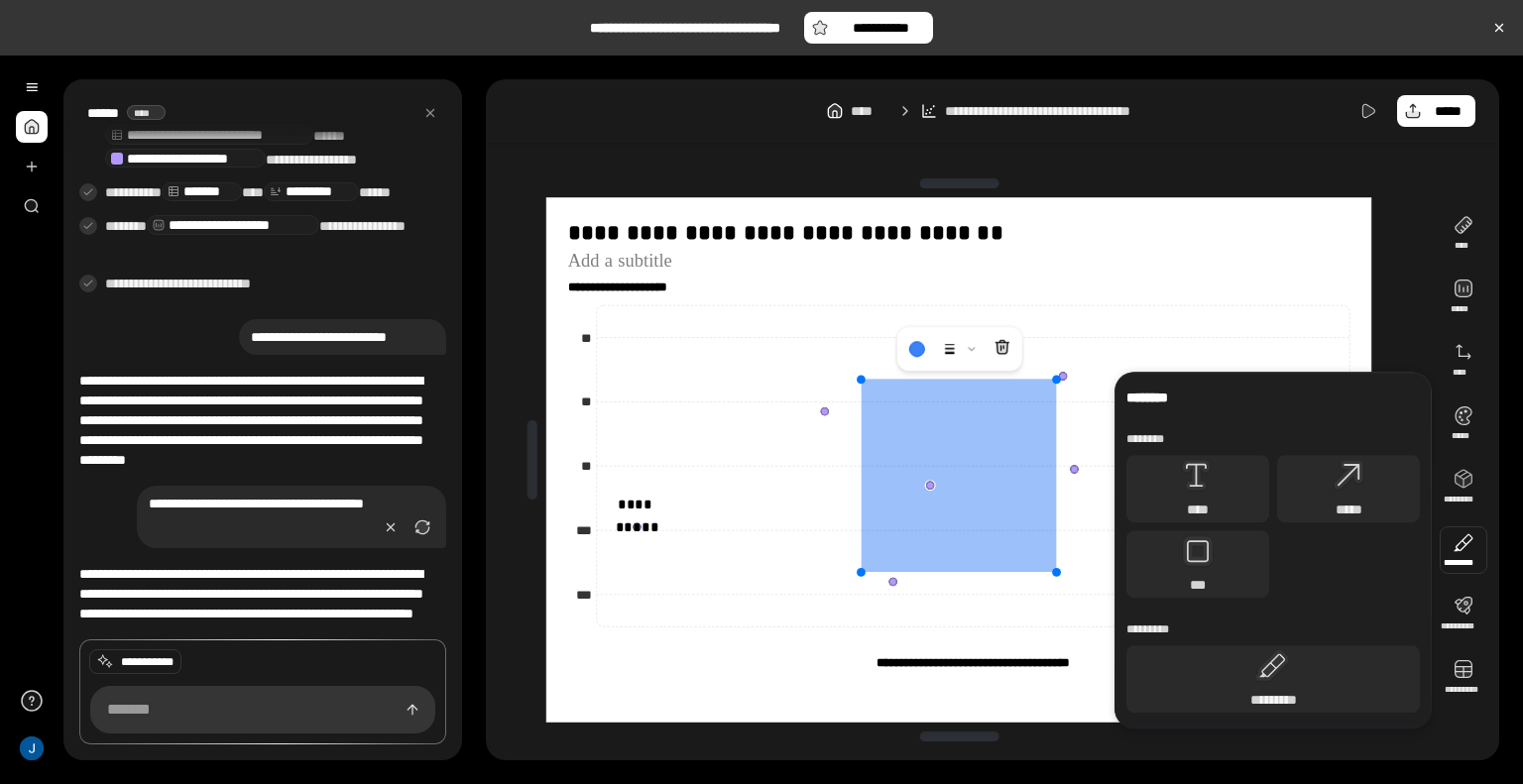 click at bounding box center (959, 475) 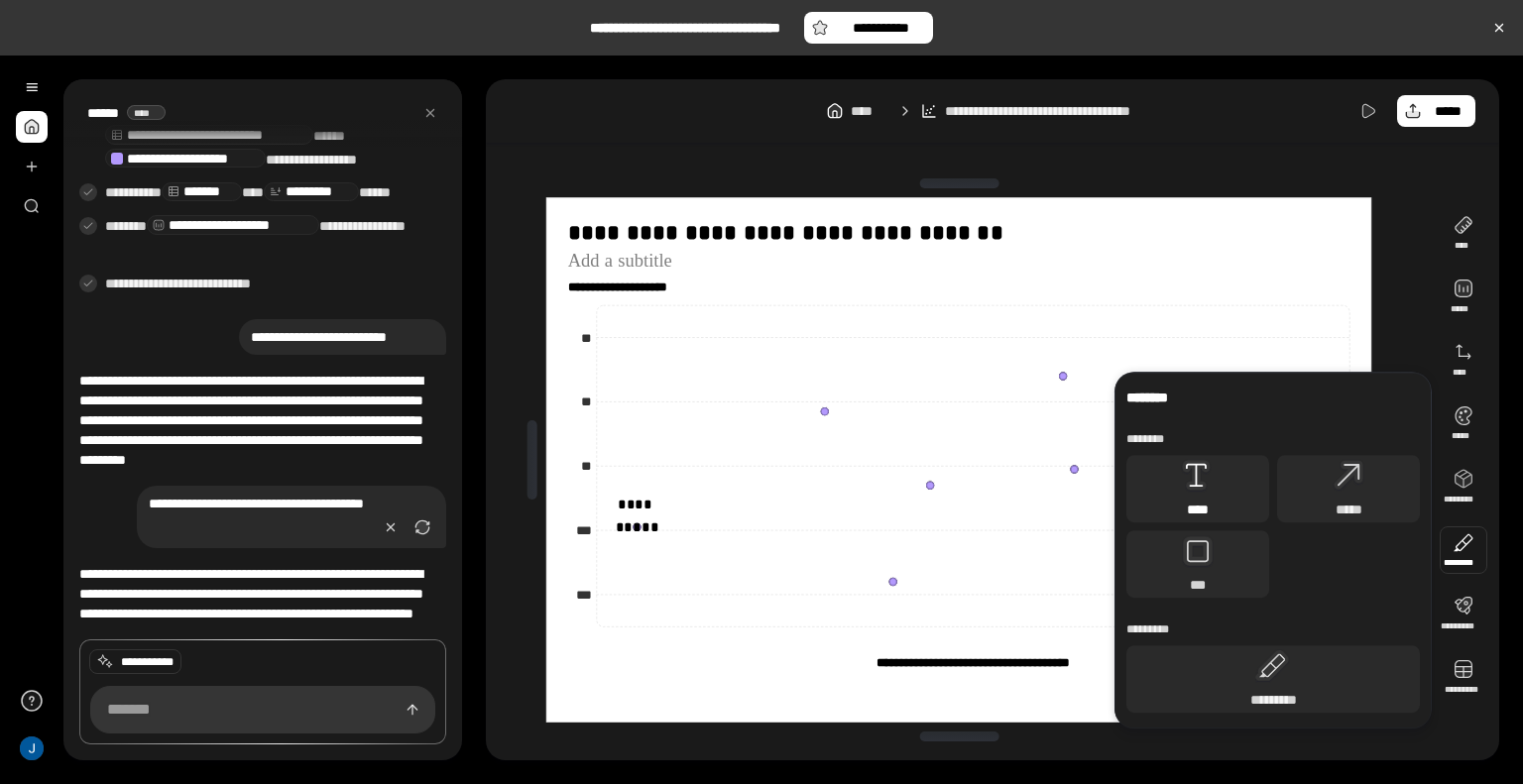 click on "****" at bounding box center (1198, 509) 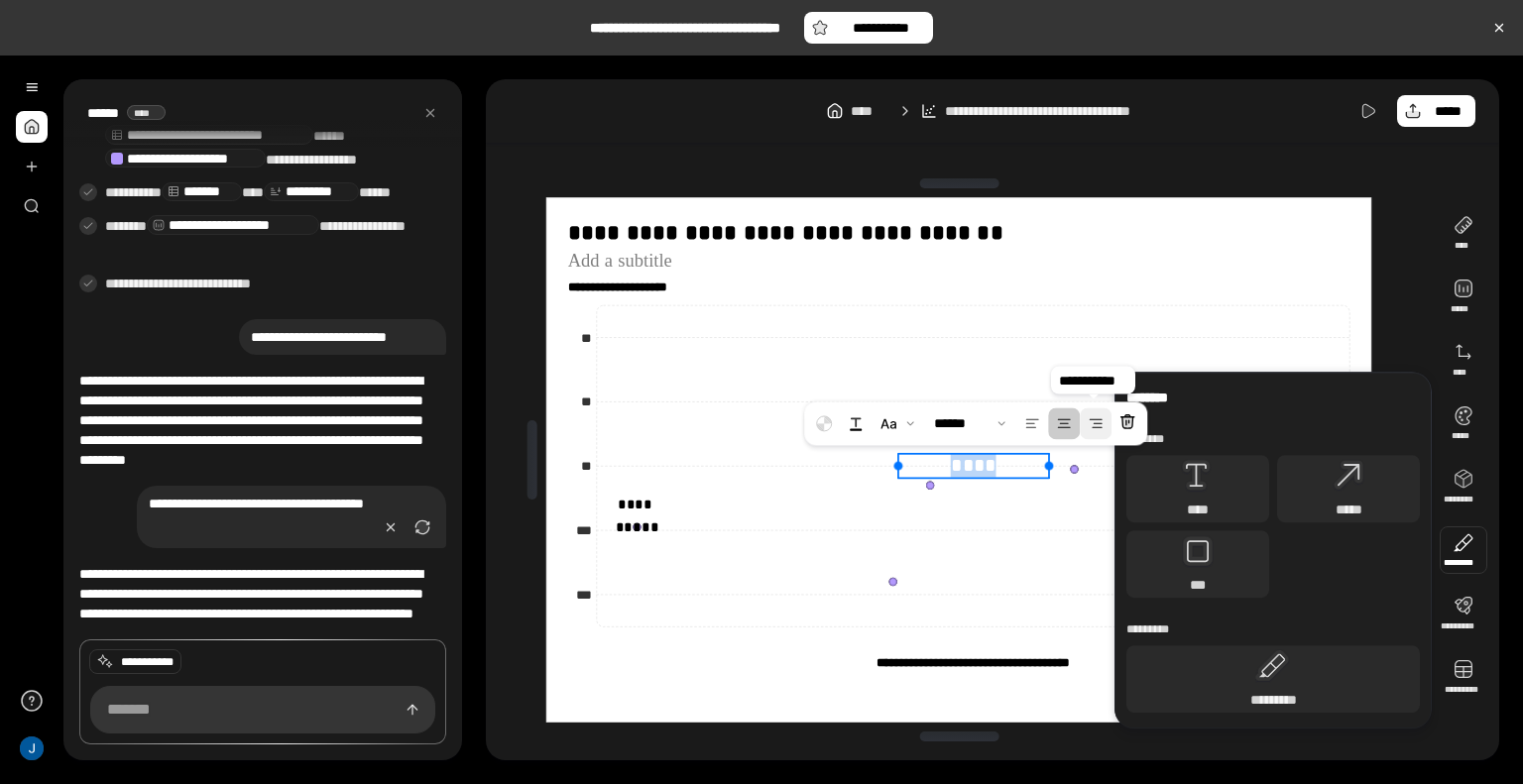 type 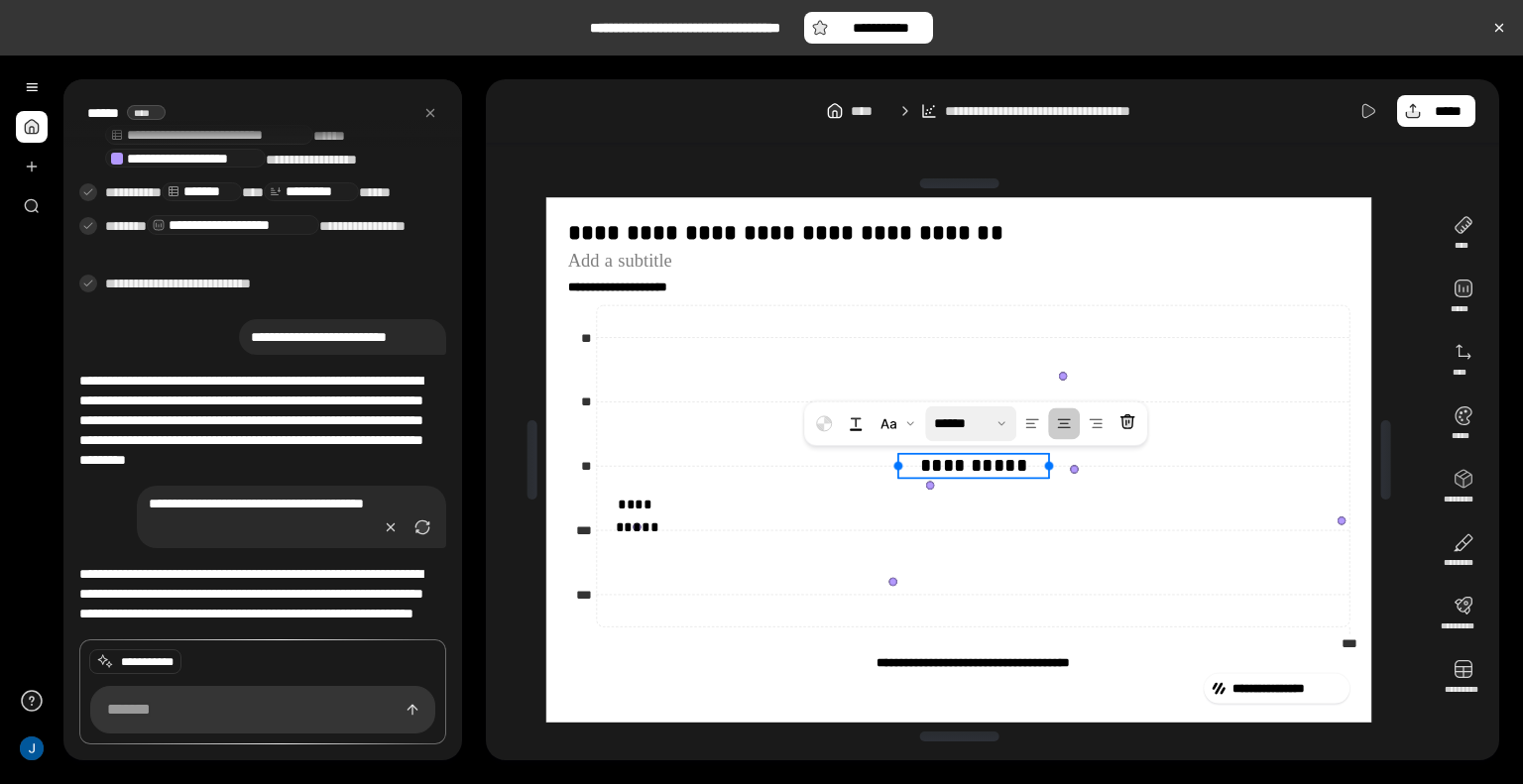 click at bounding box center [971, 423] 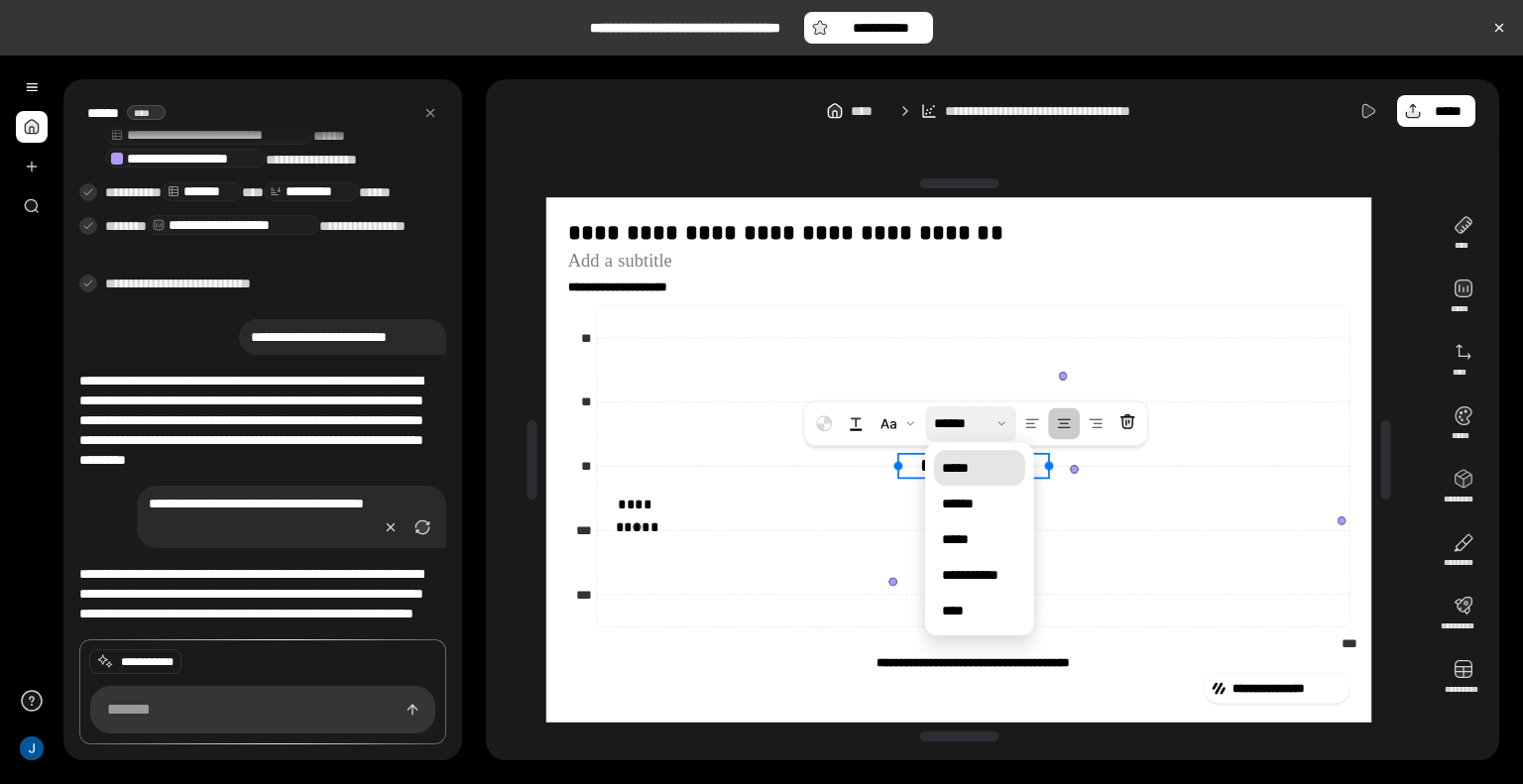 click on "*****" at bounding box center (980, 468) 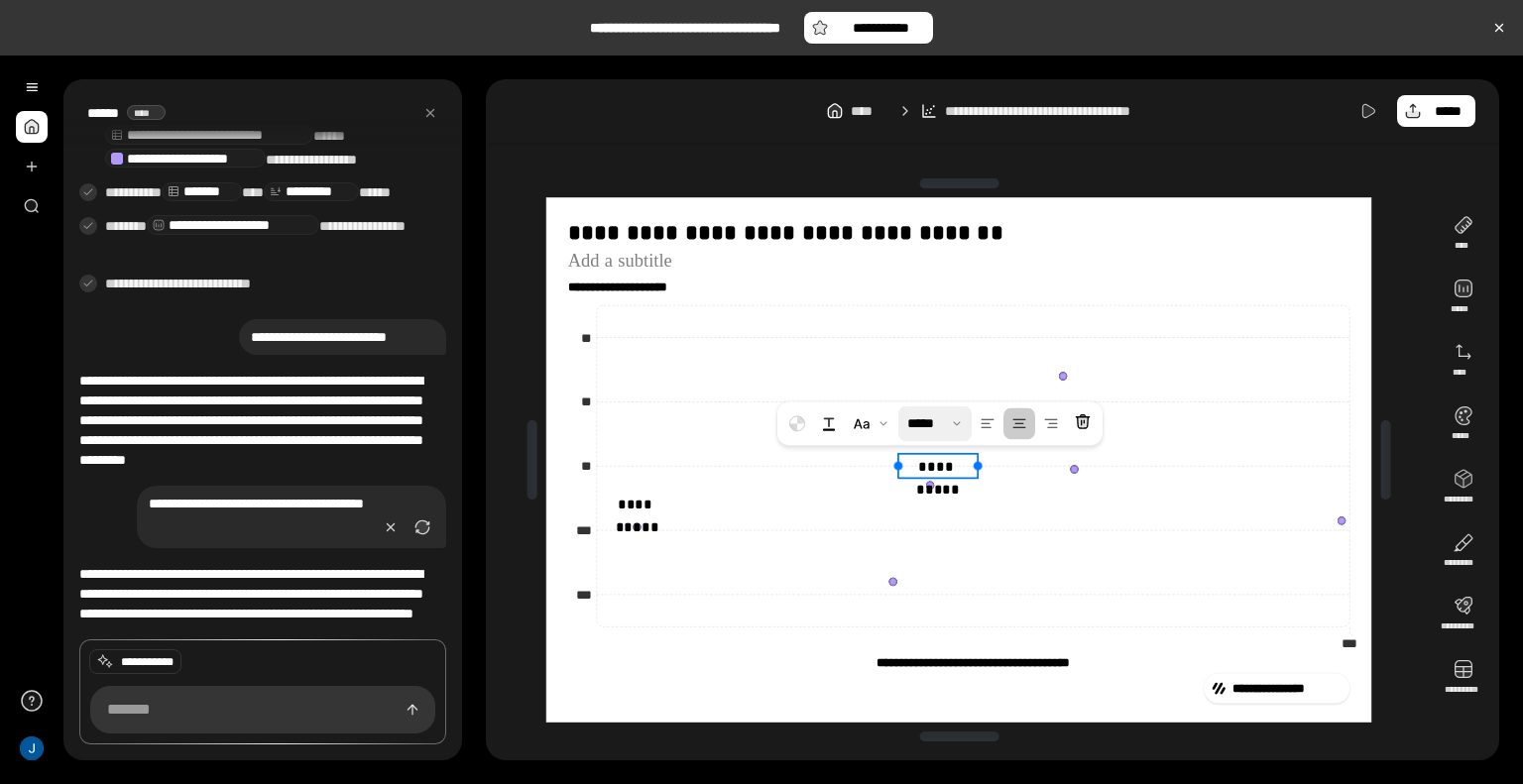drag, startPoint x: 1050, startPoint y: 466, endPoint x: 969, endPoint y: 469, distance: 81.05554 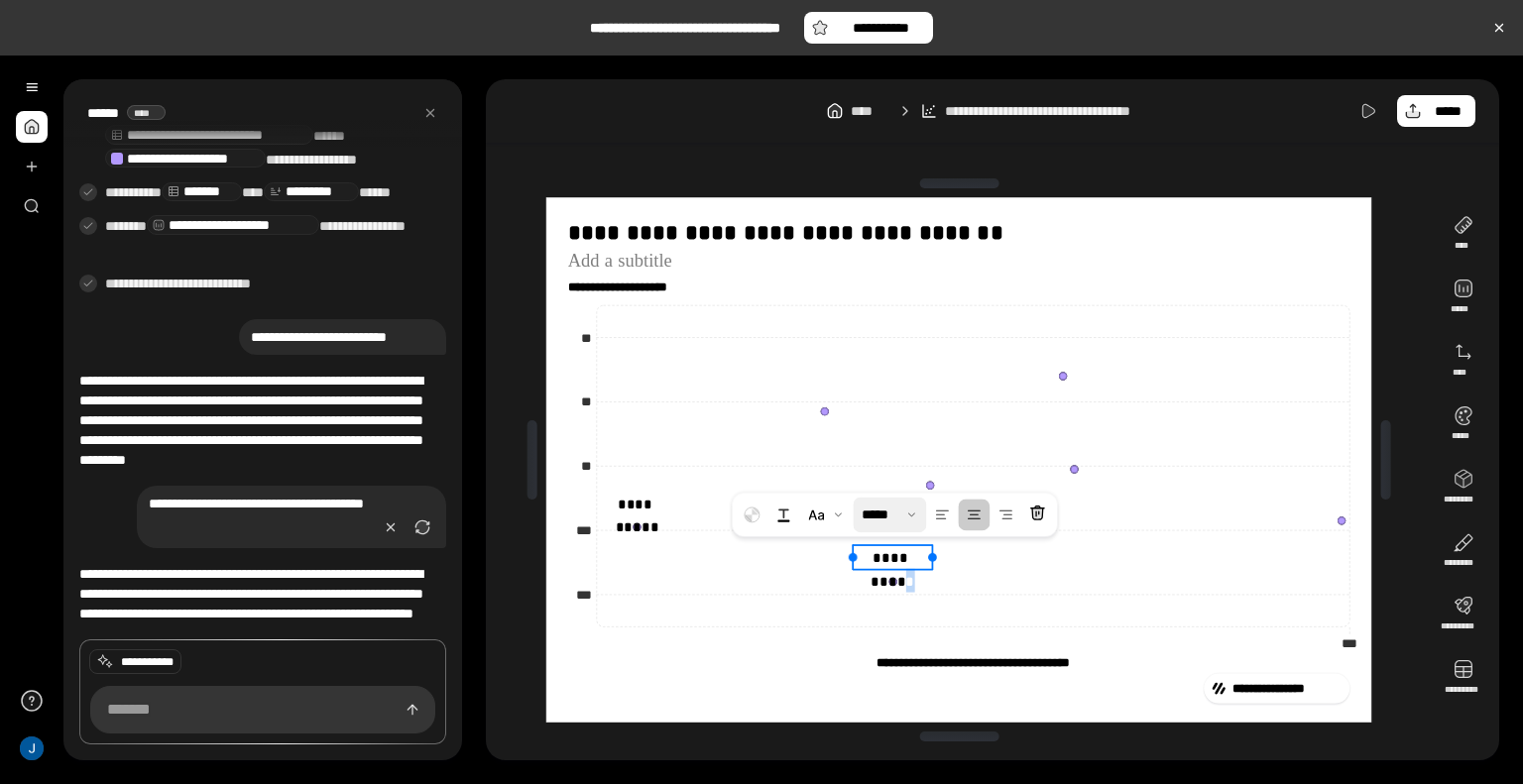drag, startPoint x: 959, startPoint y: 467, endPoint x: 907, endPoint y: 571, distance: 116.275535 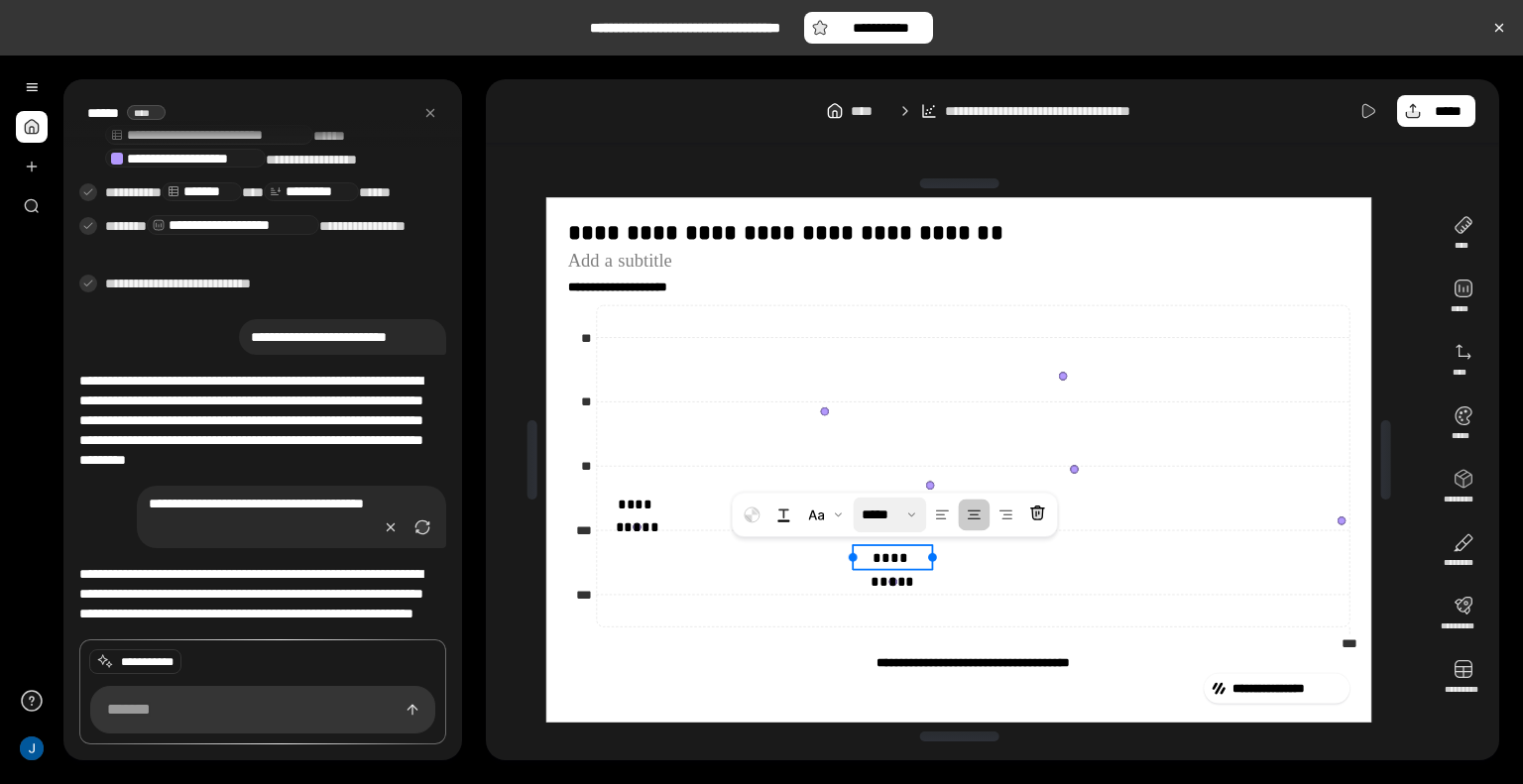 click 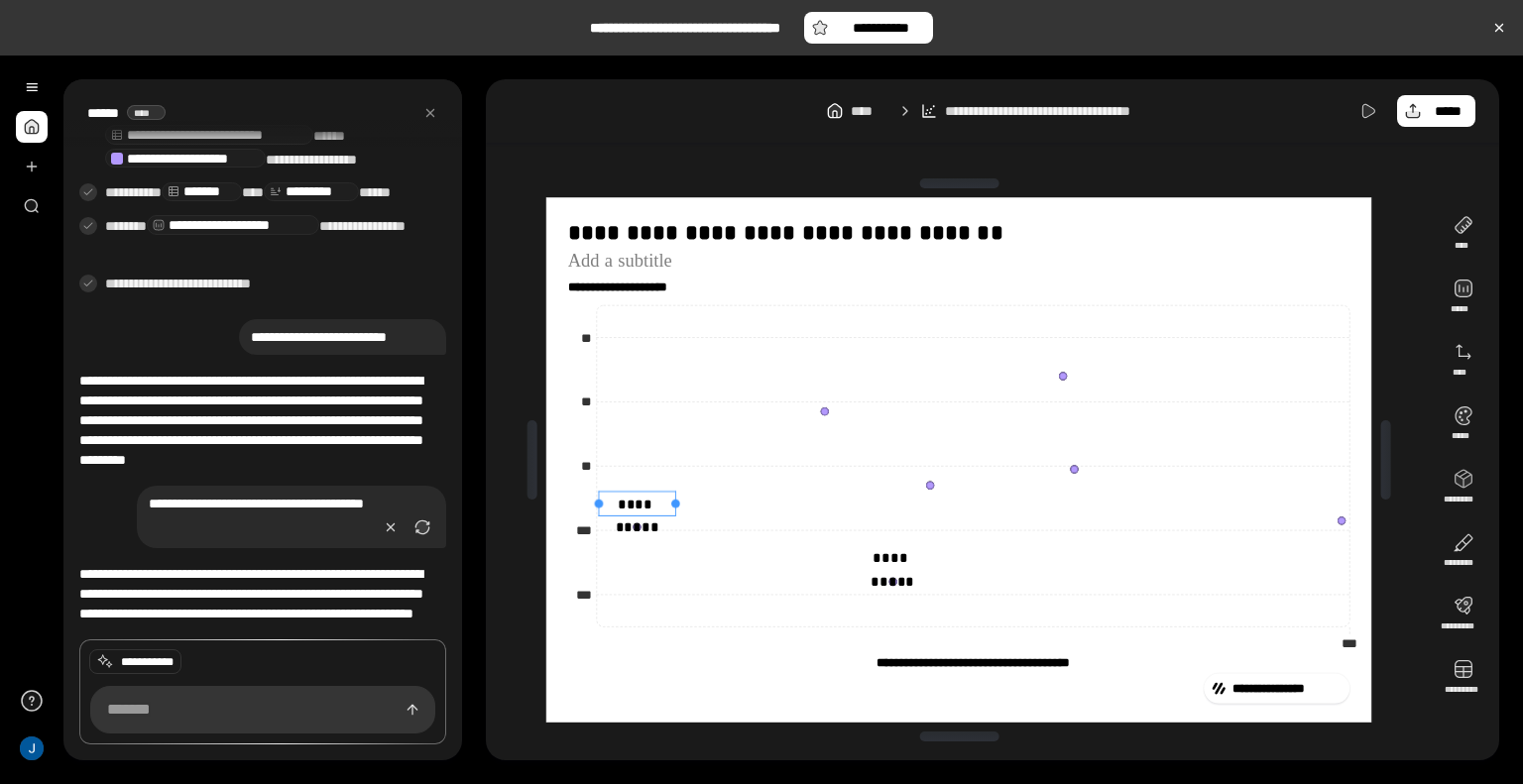 click at bounding box center (638, 491) 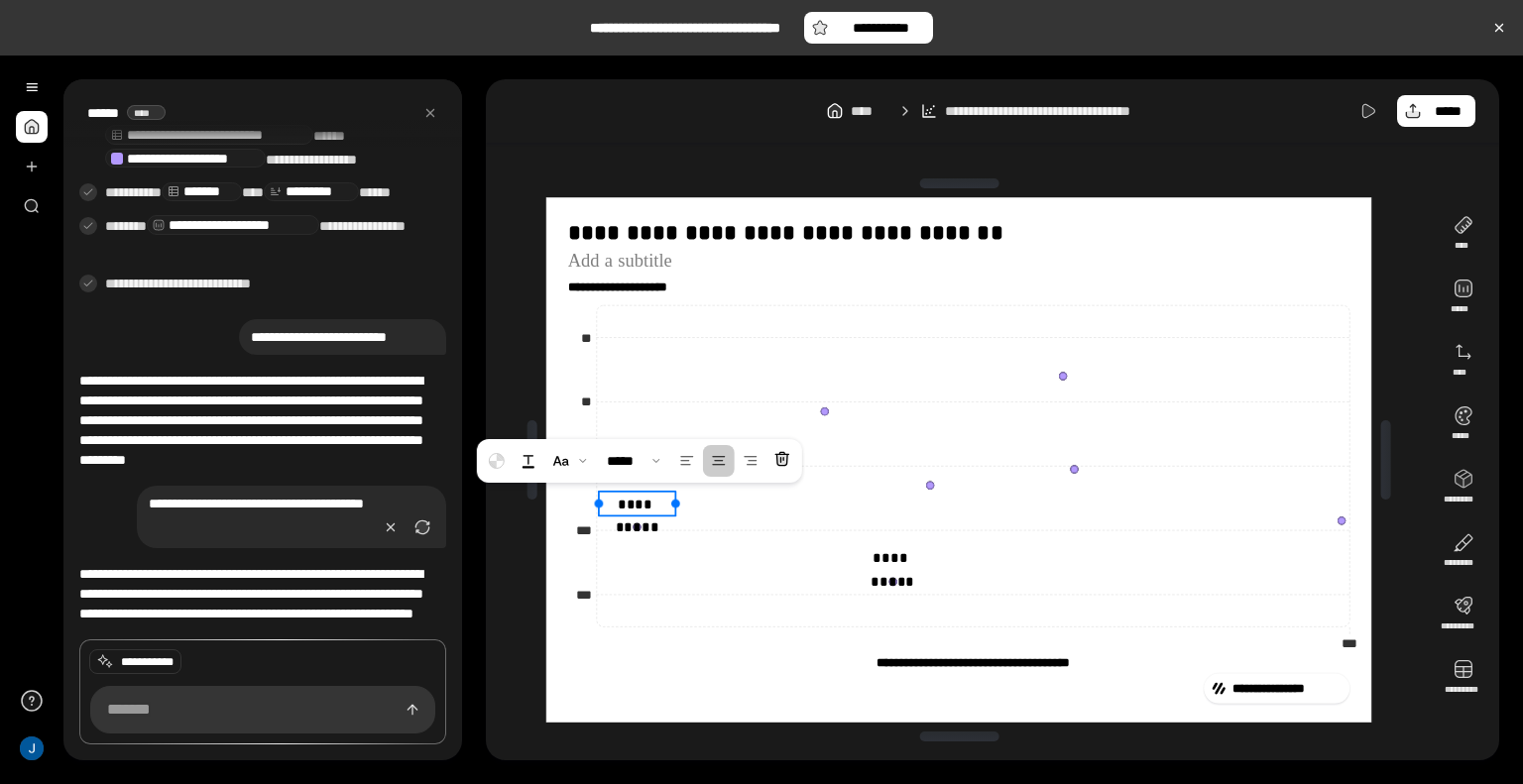 click on "**********" at bounding box center [637, 503] 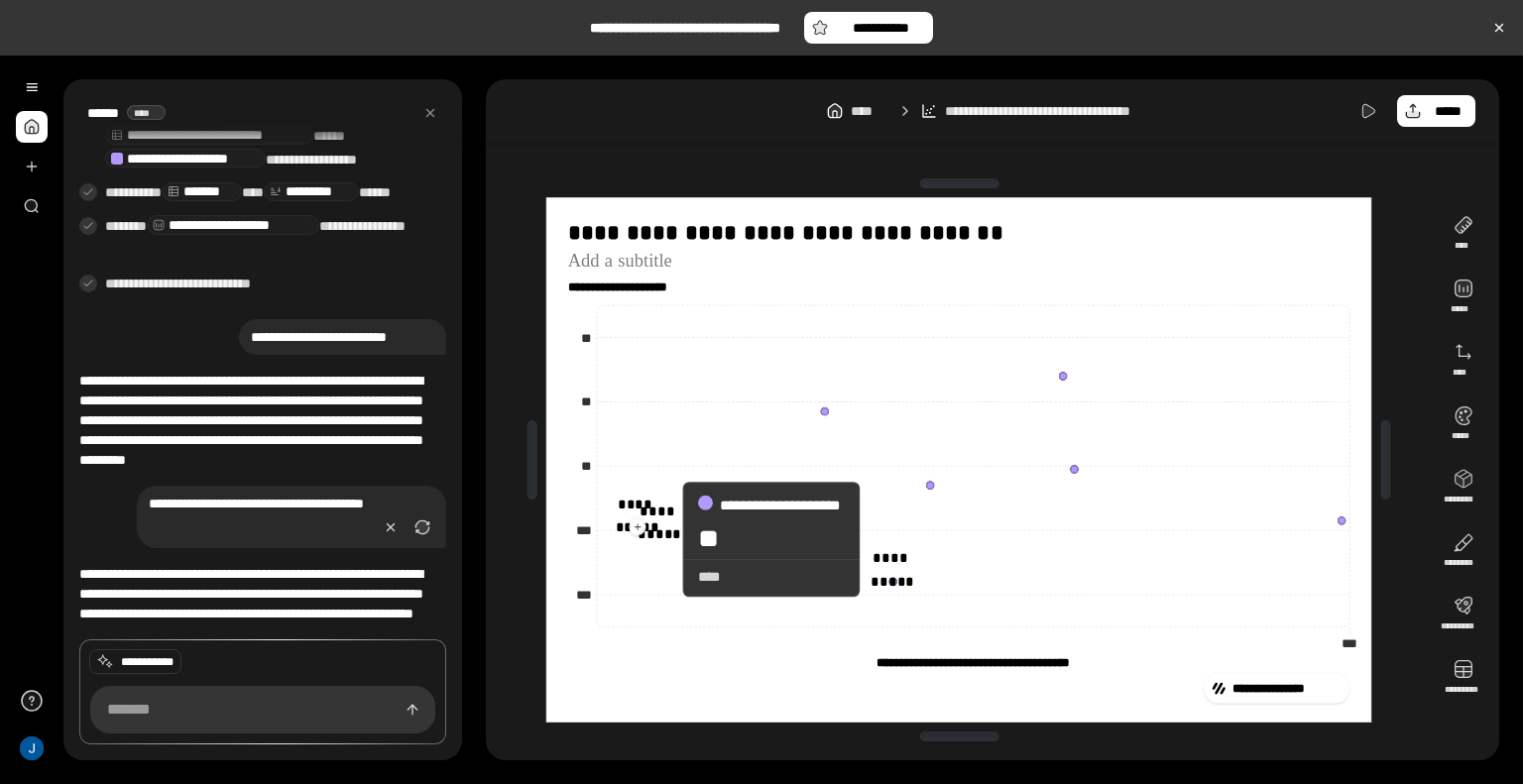 click 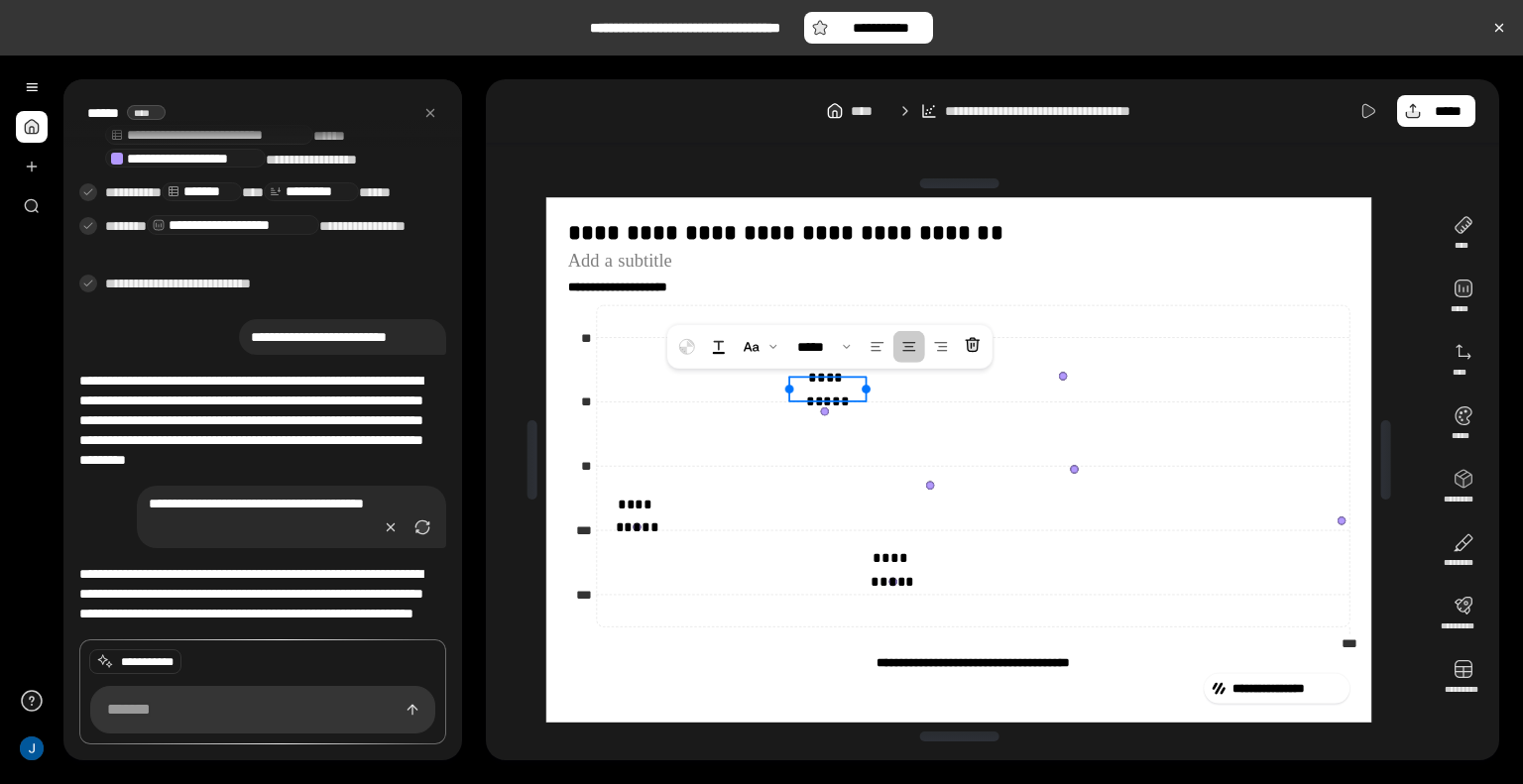 drag, startPoint x: 670, startPoint y: 526, endPoint x: 862, endPoint y: 375, distance: 244.2642 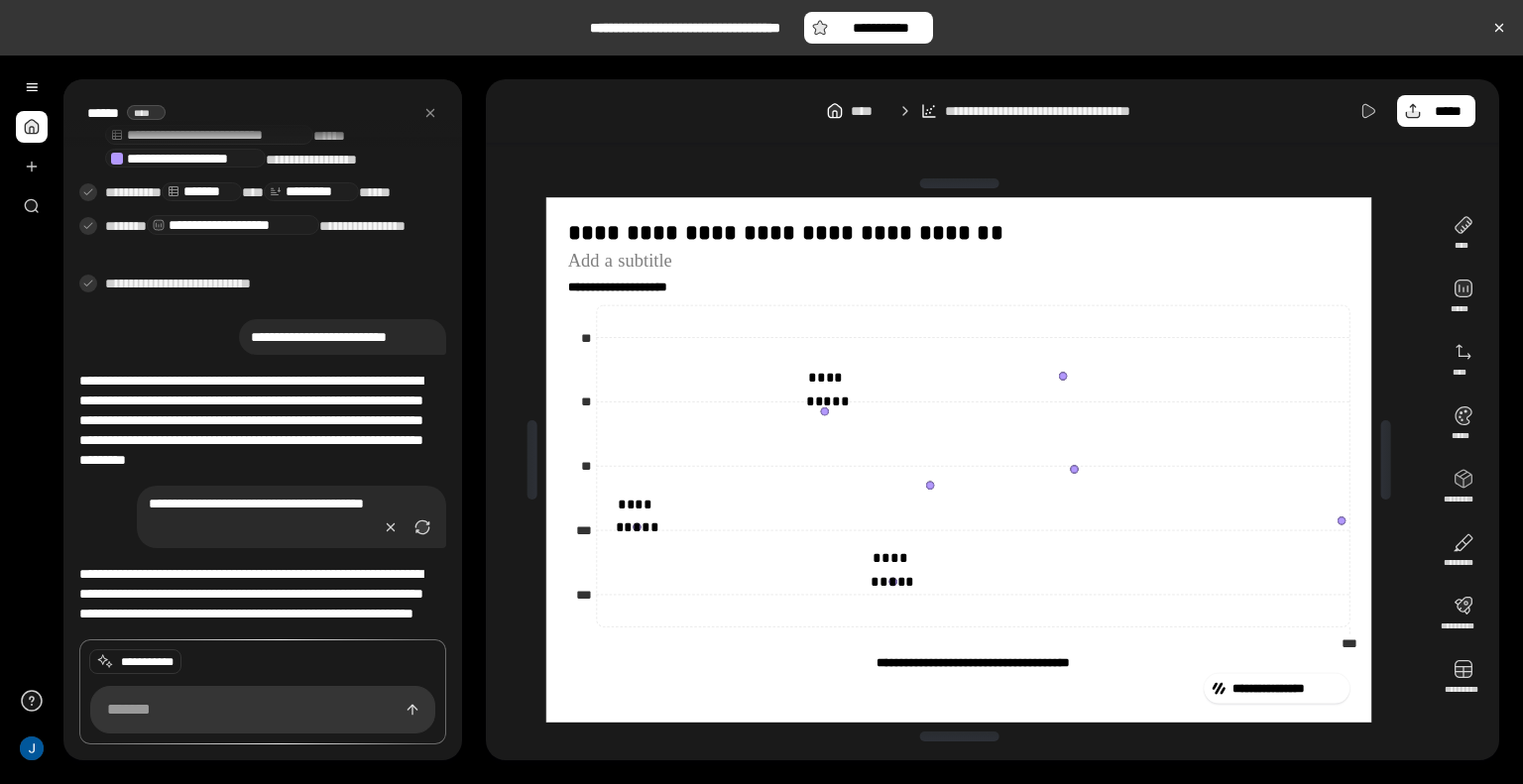 click on "*** ***" 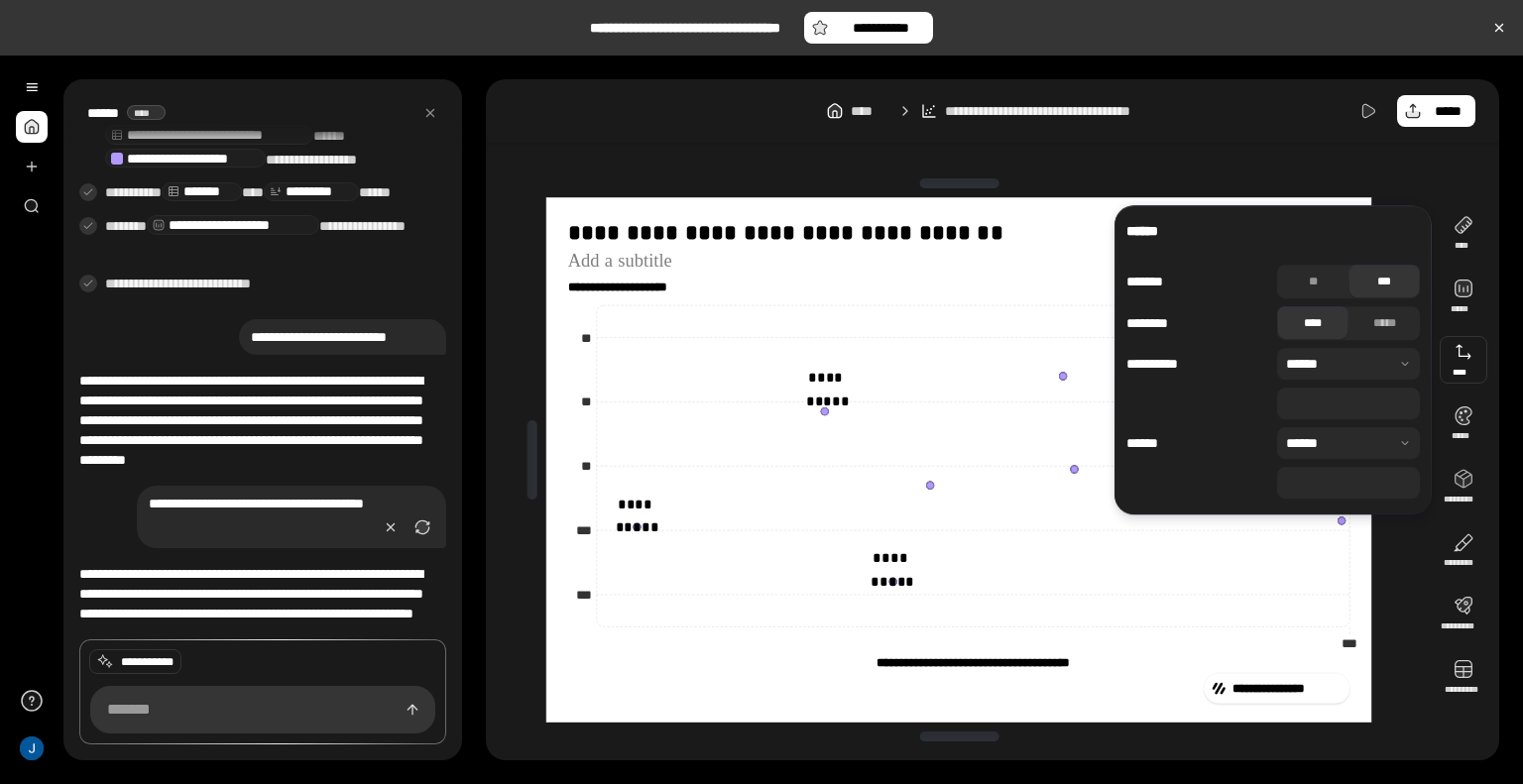 click at bounding box center [1464, 360] 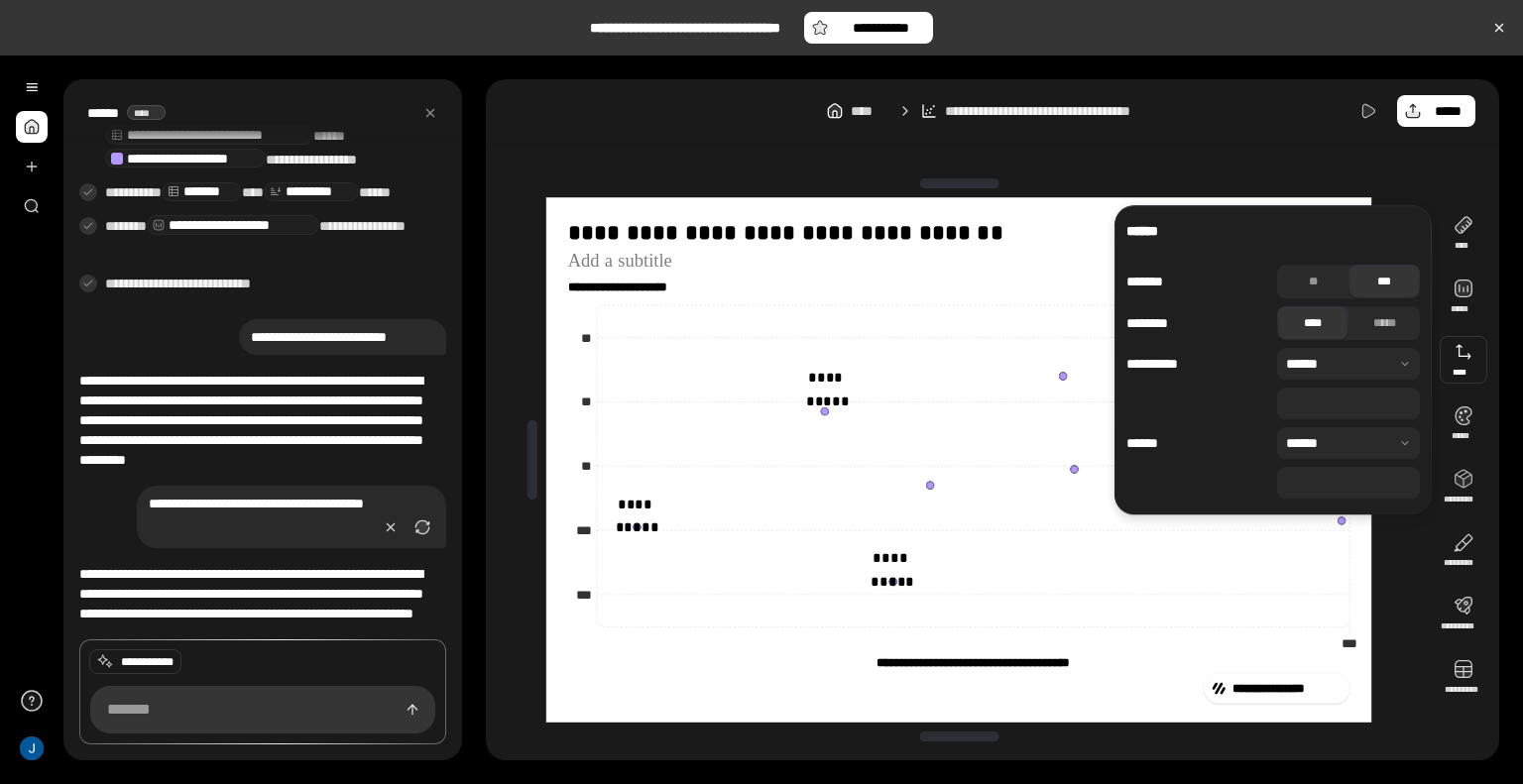 click on "***" at bounding box center [1348, 403] 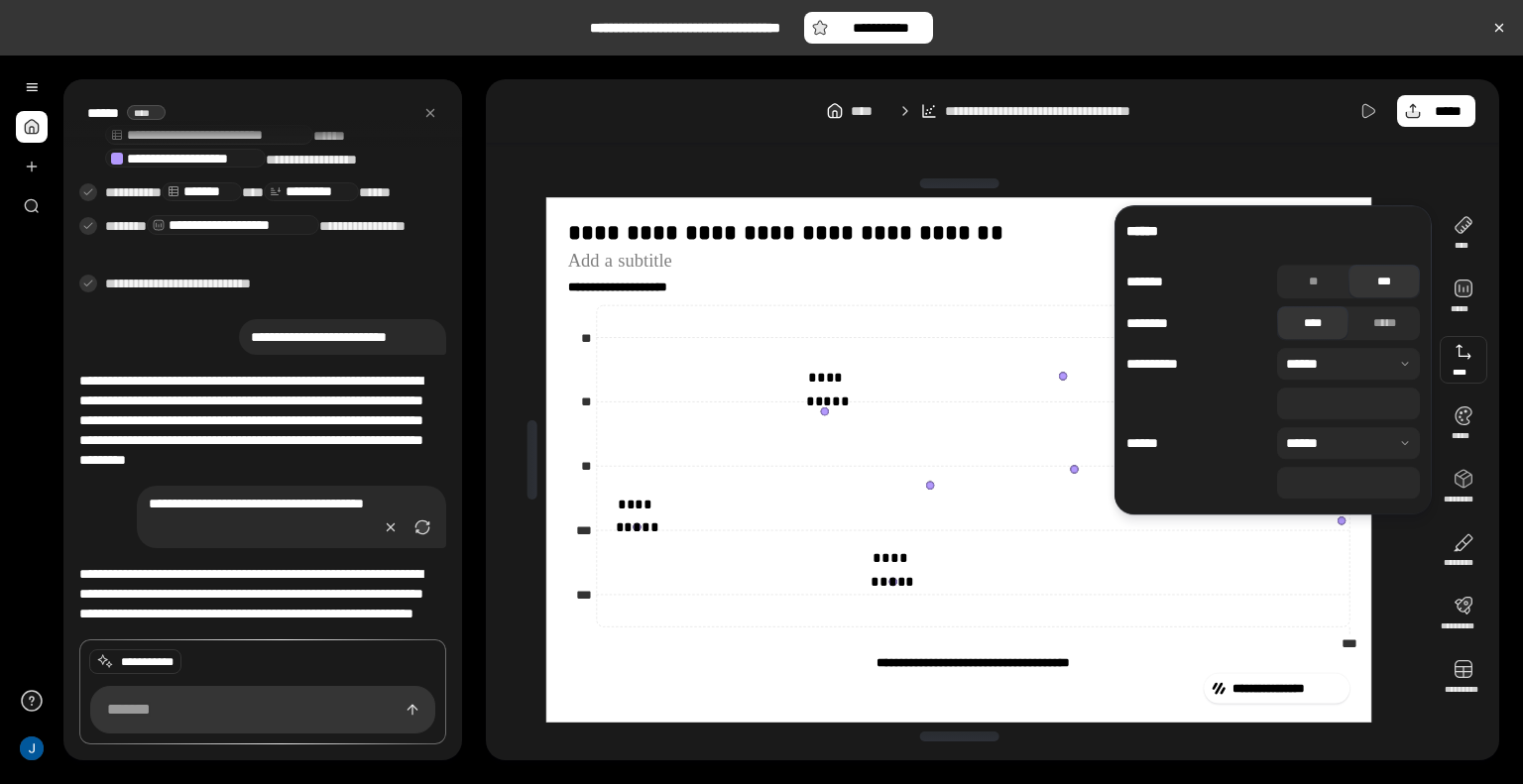 type on "***" 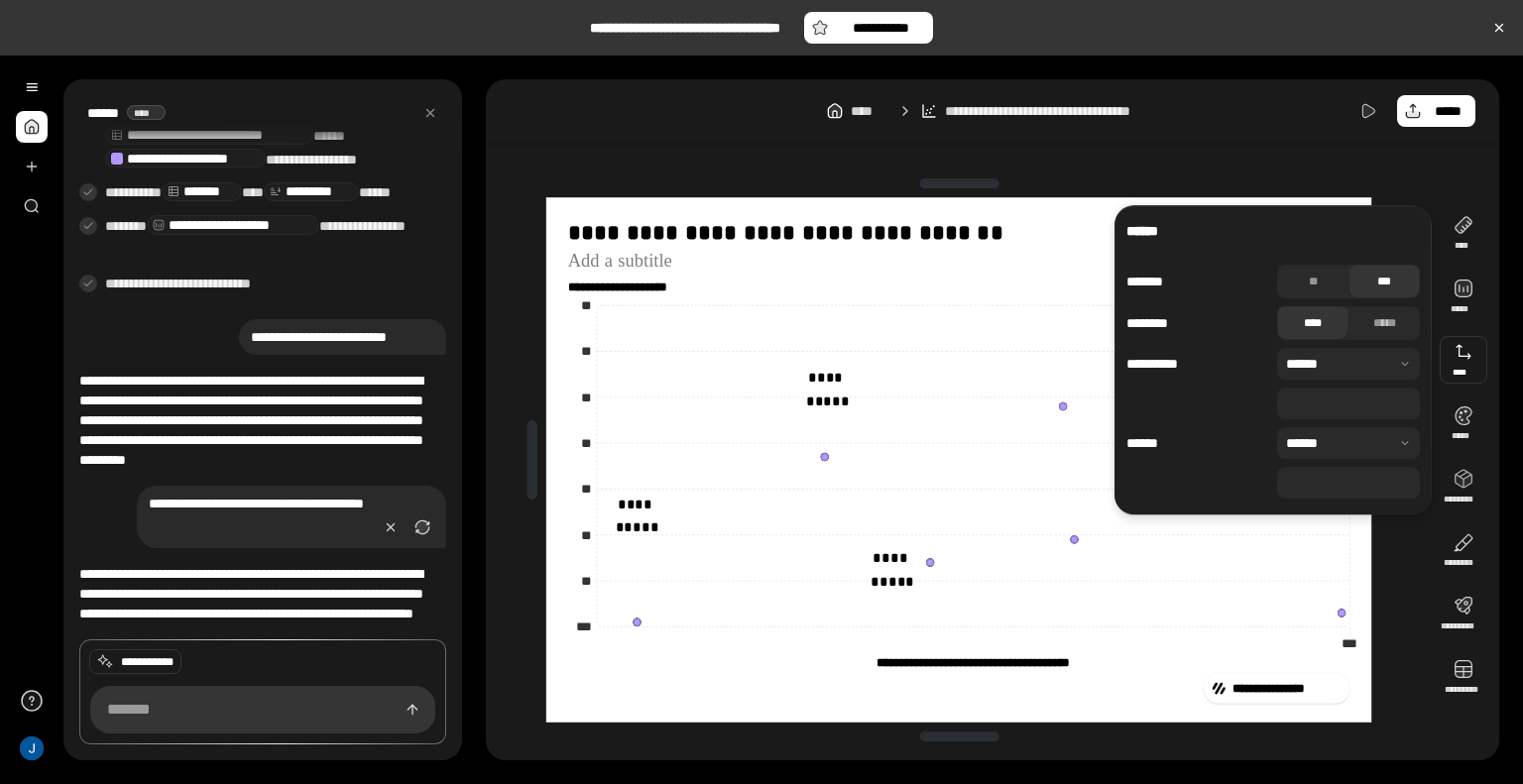 click on "**" at bounding box center [1348, 483] 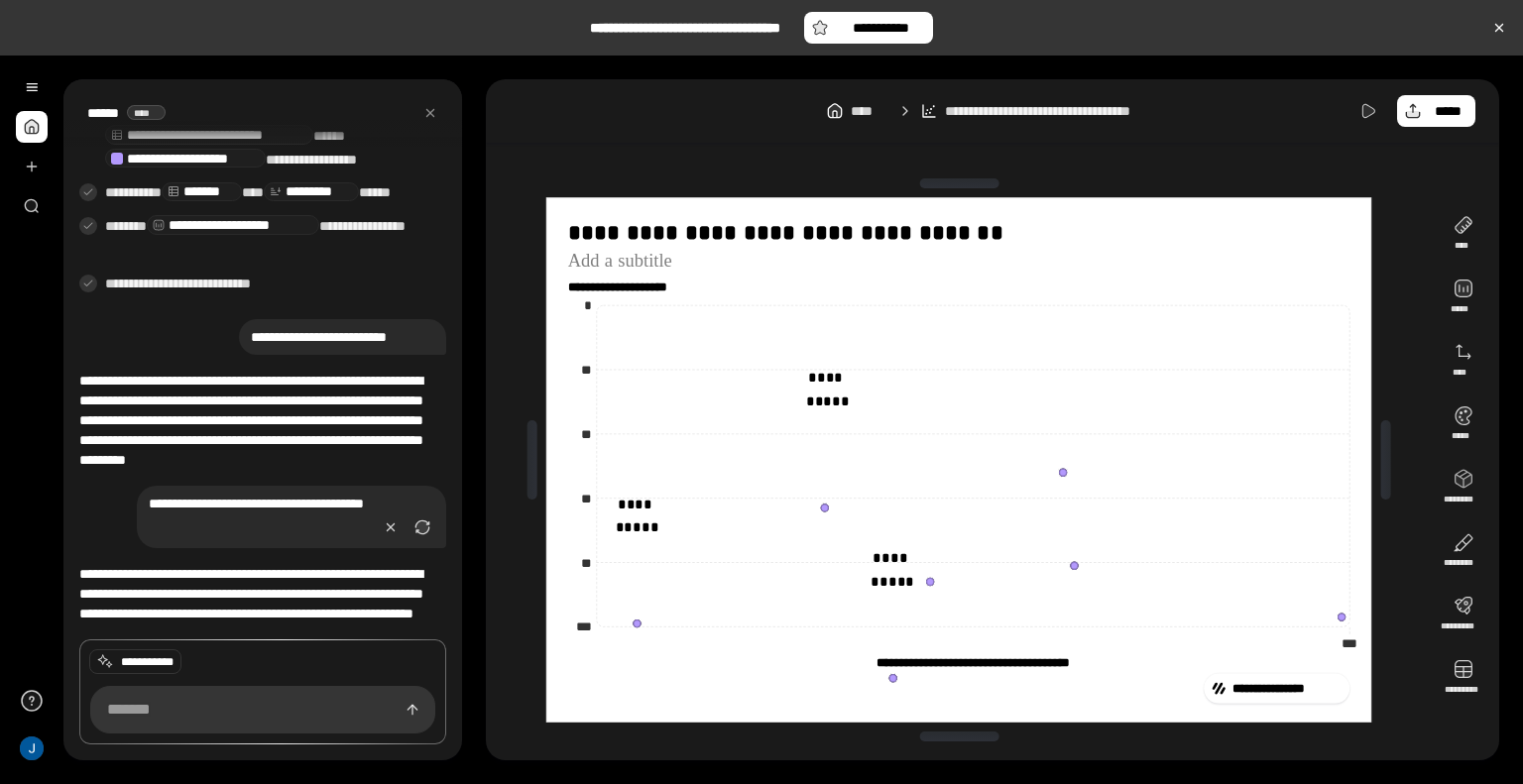 click 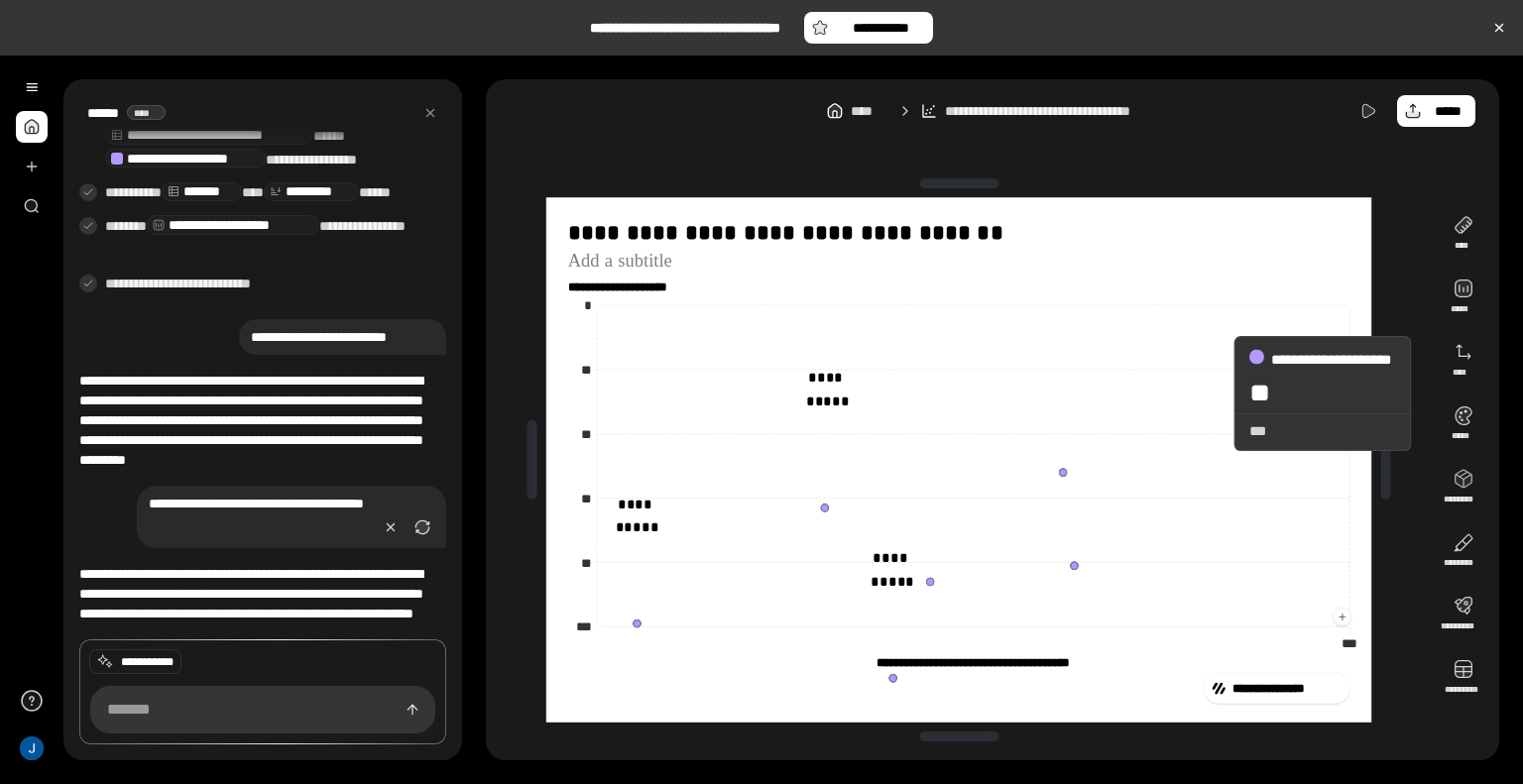 drag, startPoint x: 891, startPoint y: 679, endPoint x: 1217, endPoint y: 392, distance: 434.33282 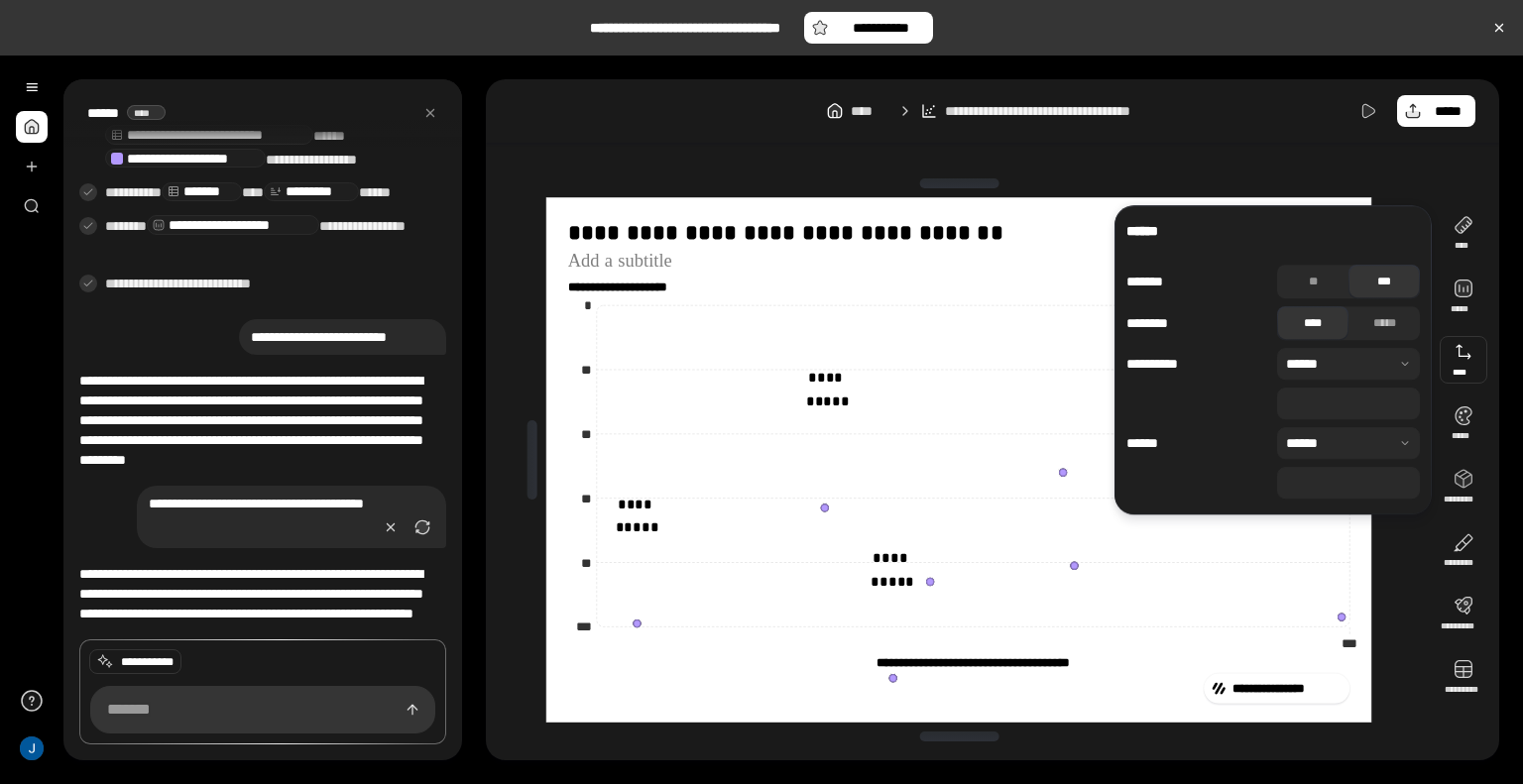 click on "***" at bounding box center [1348, 403] 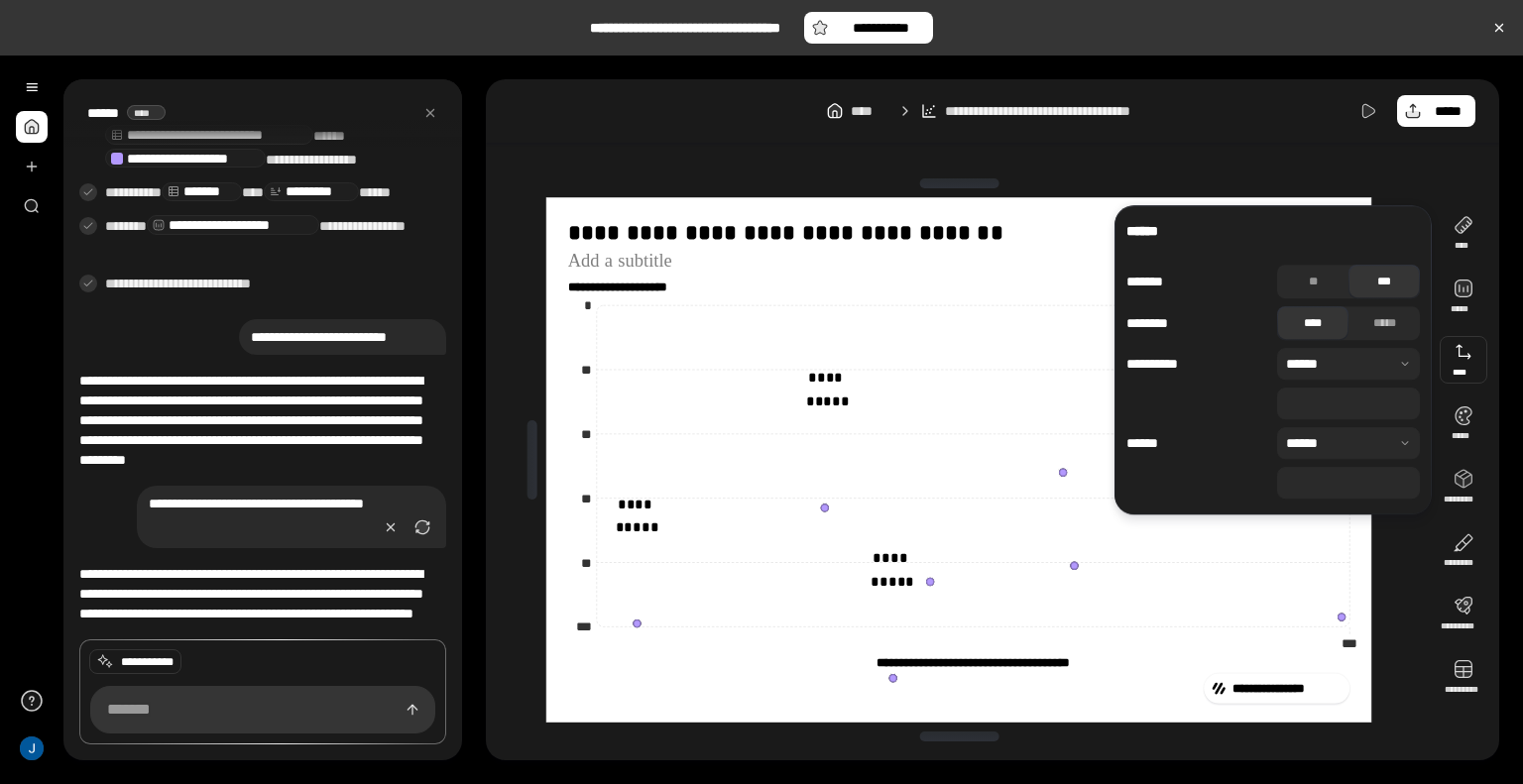 type on "***" 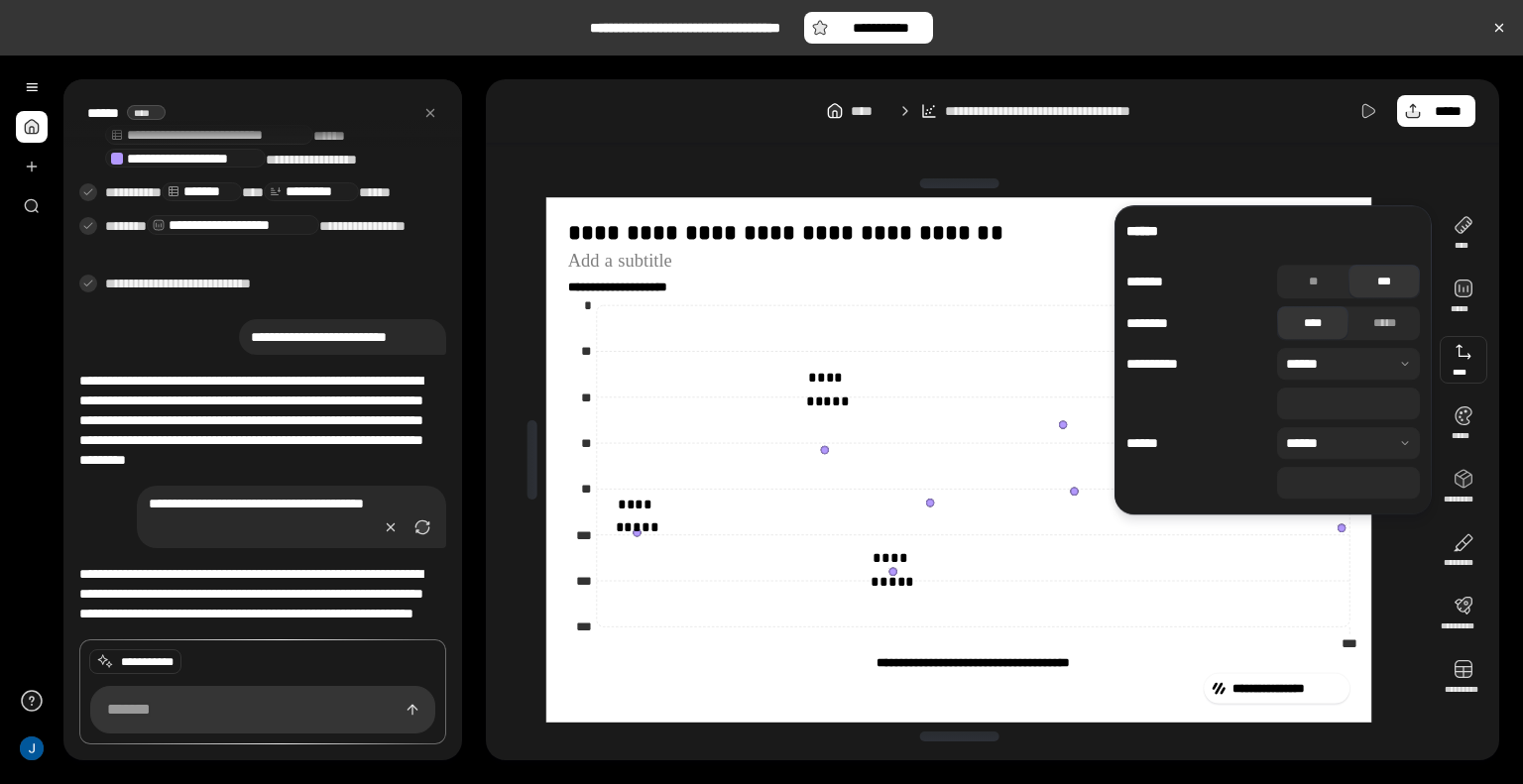click on "*" at bounding box center (1348, 483) 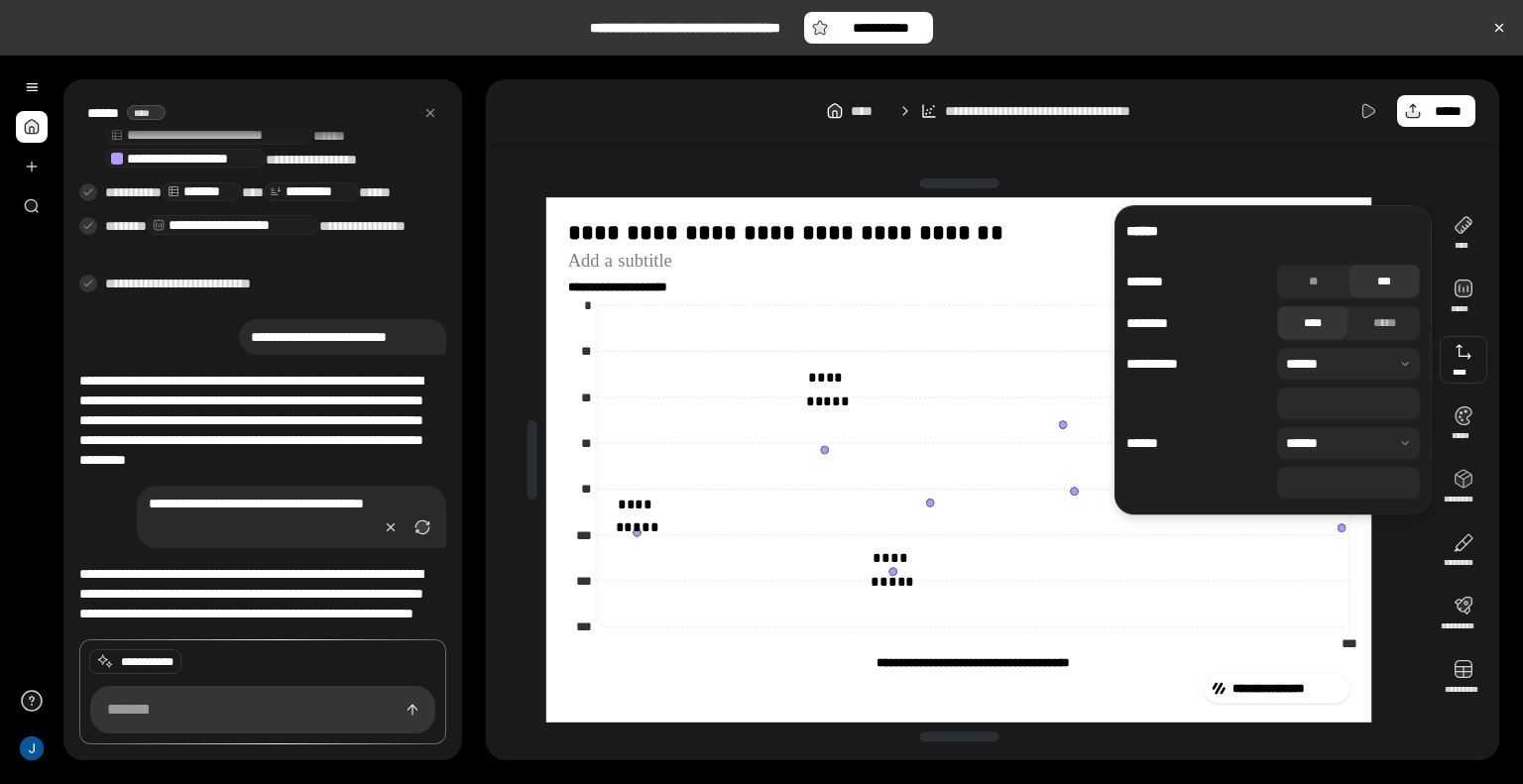 type on "**" 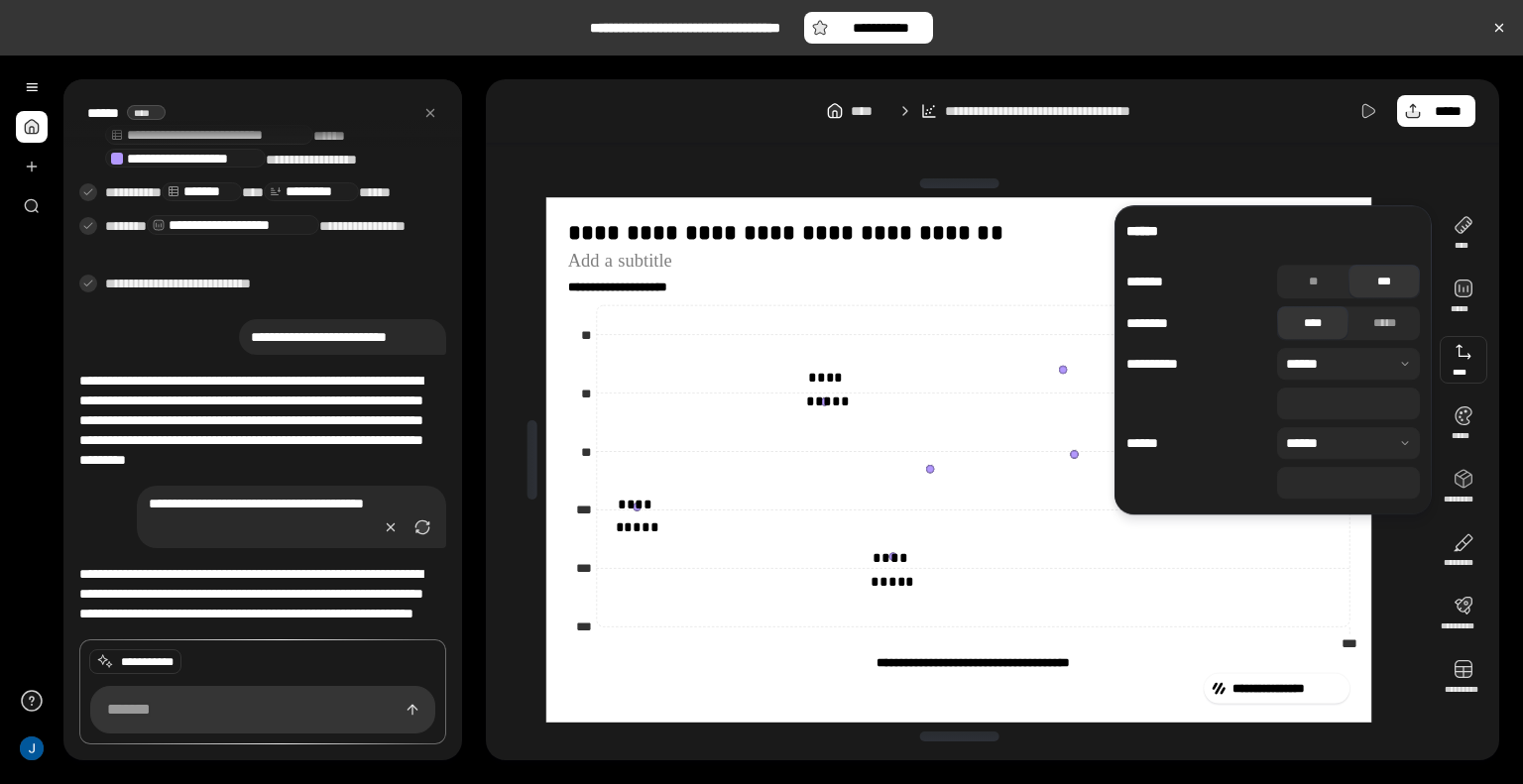 click on "**" at bounding box center (1348, 483) 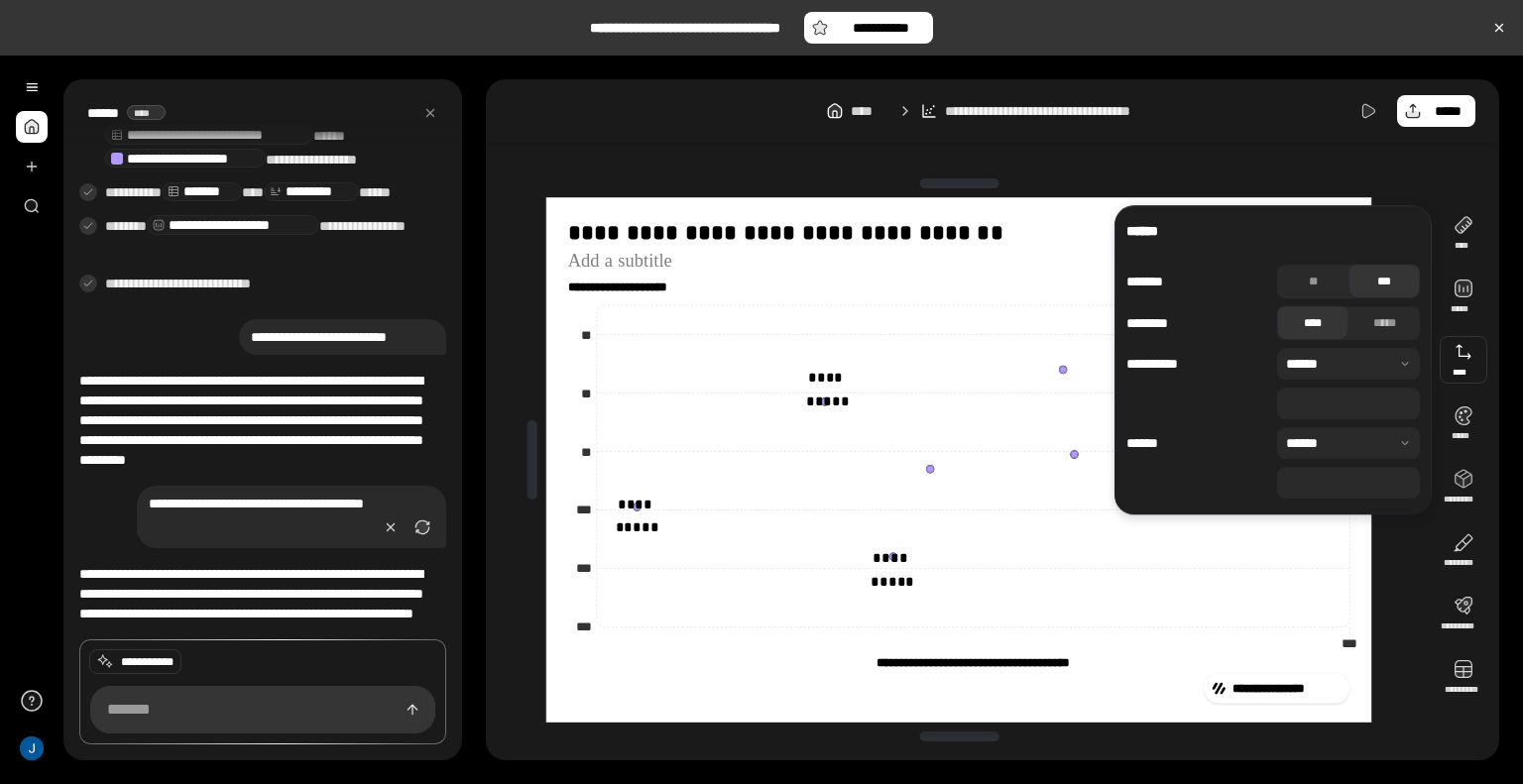 click on "***" at bounding box center [1348, 403] 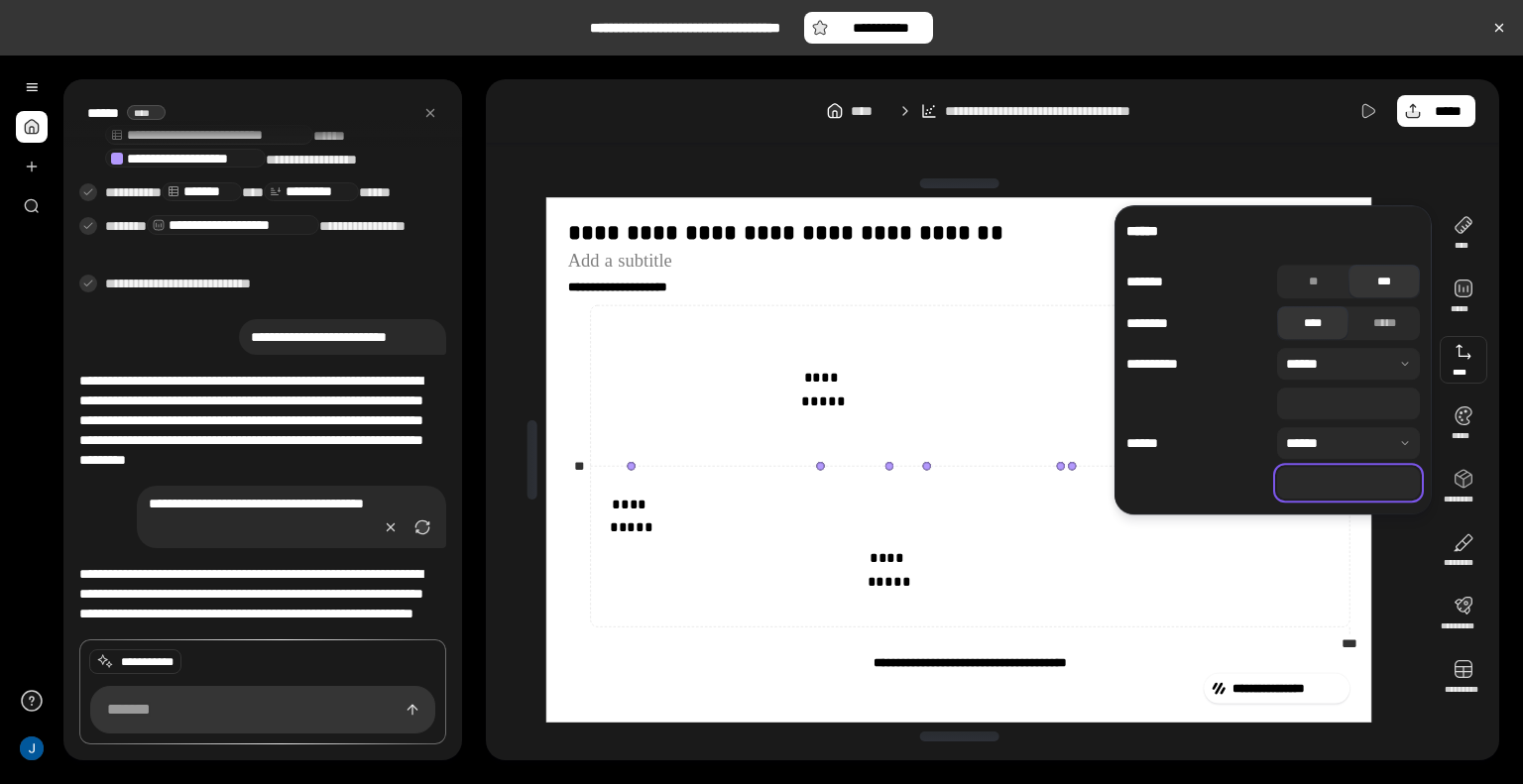 type on "***" 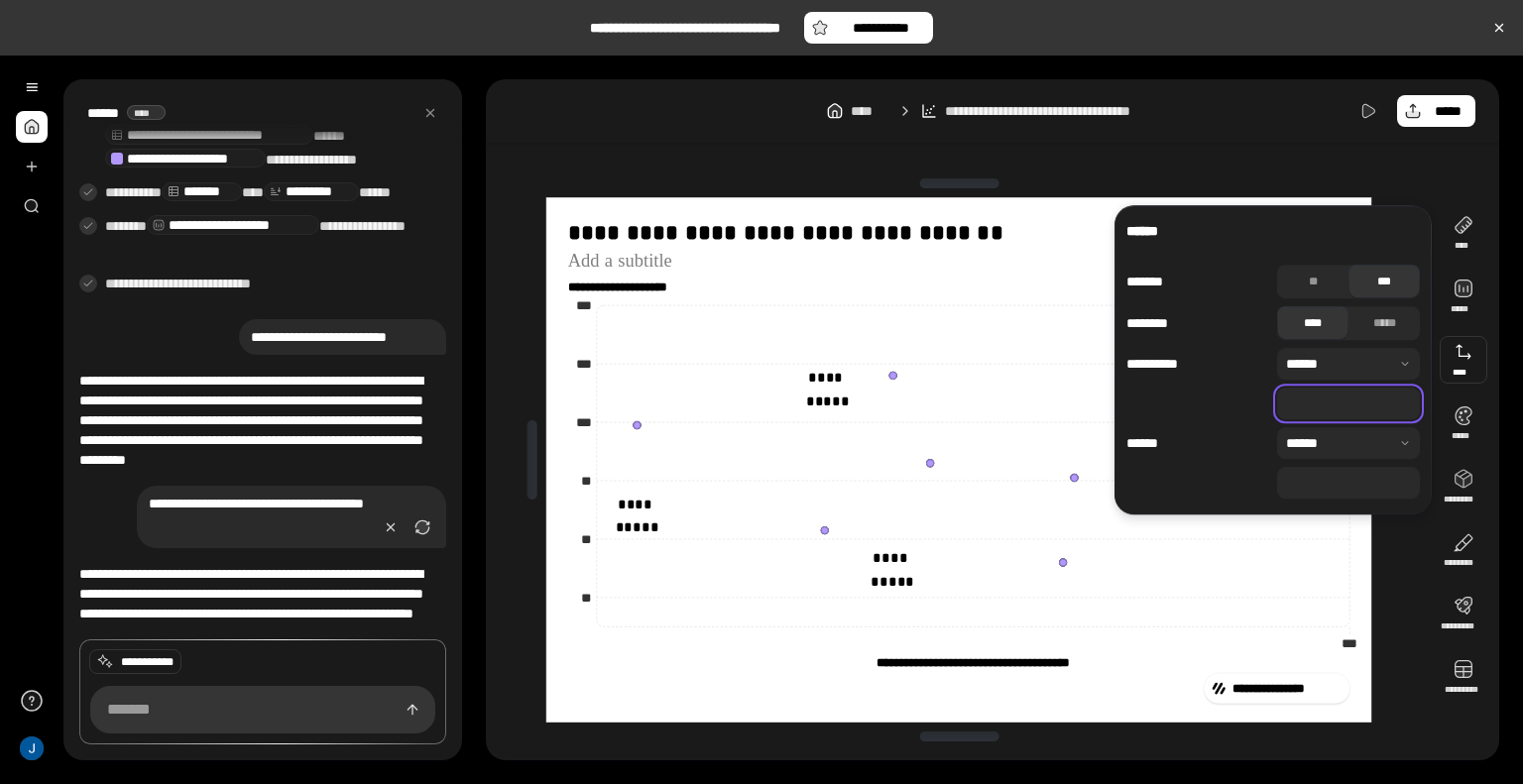 click on "**" at bounding box center [1348, 403] 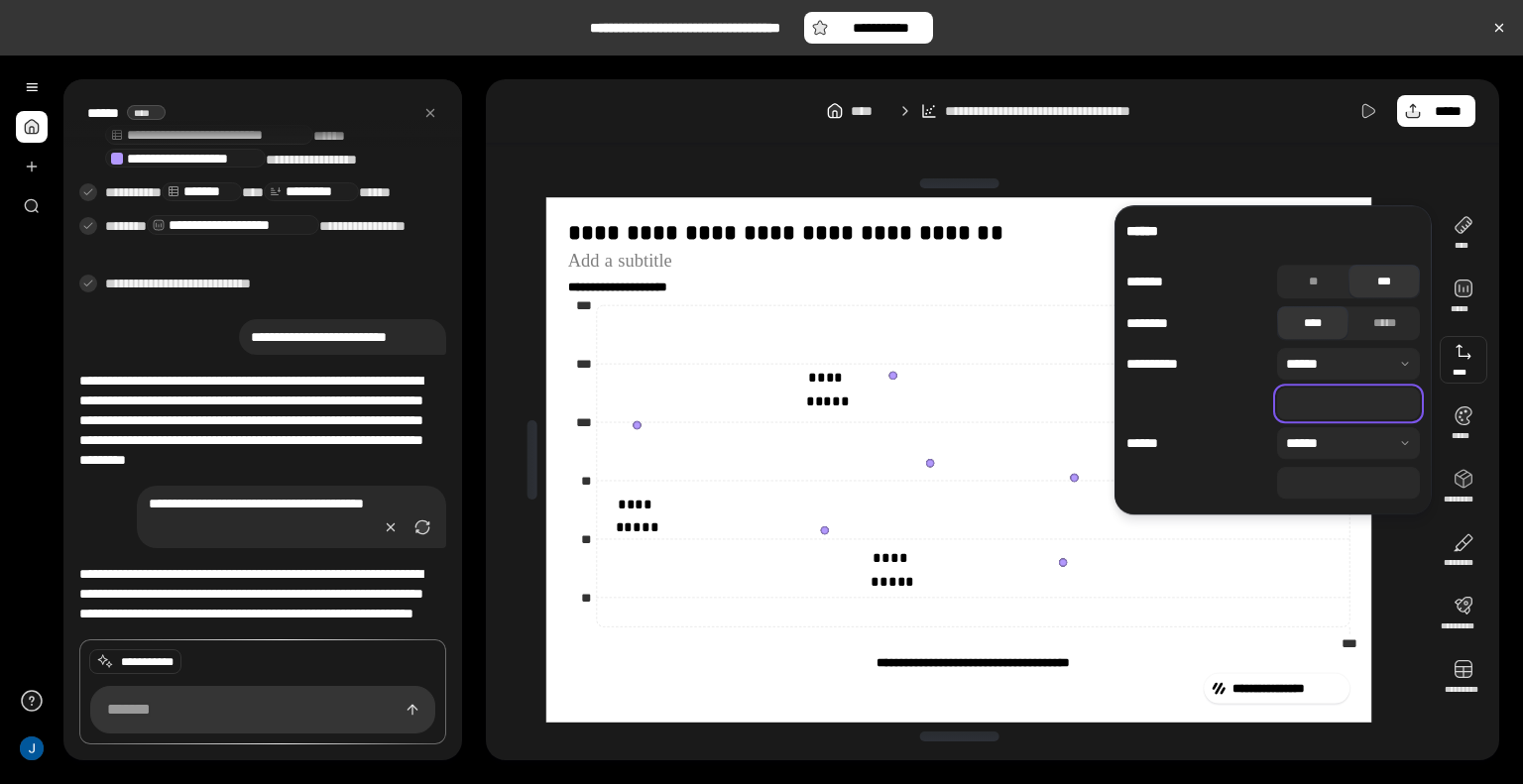 type on "***" 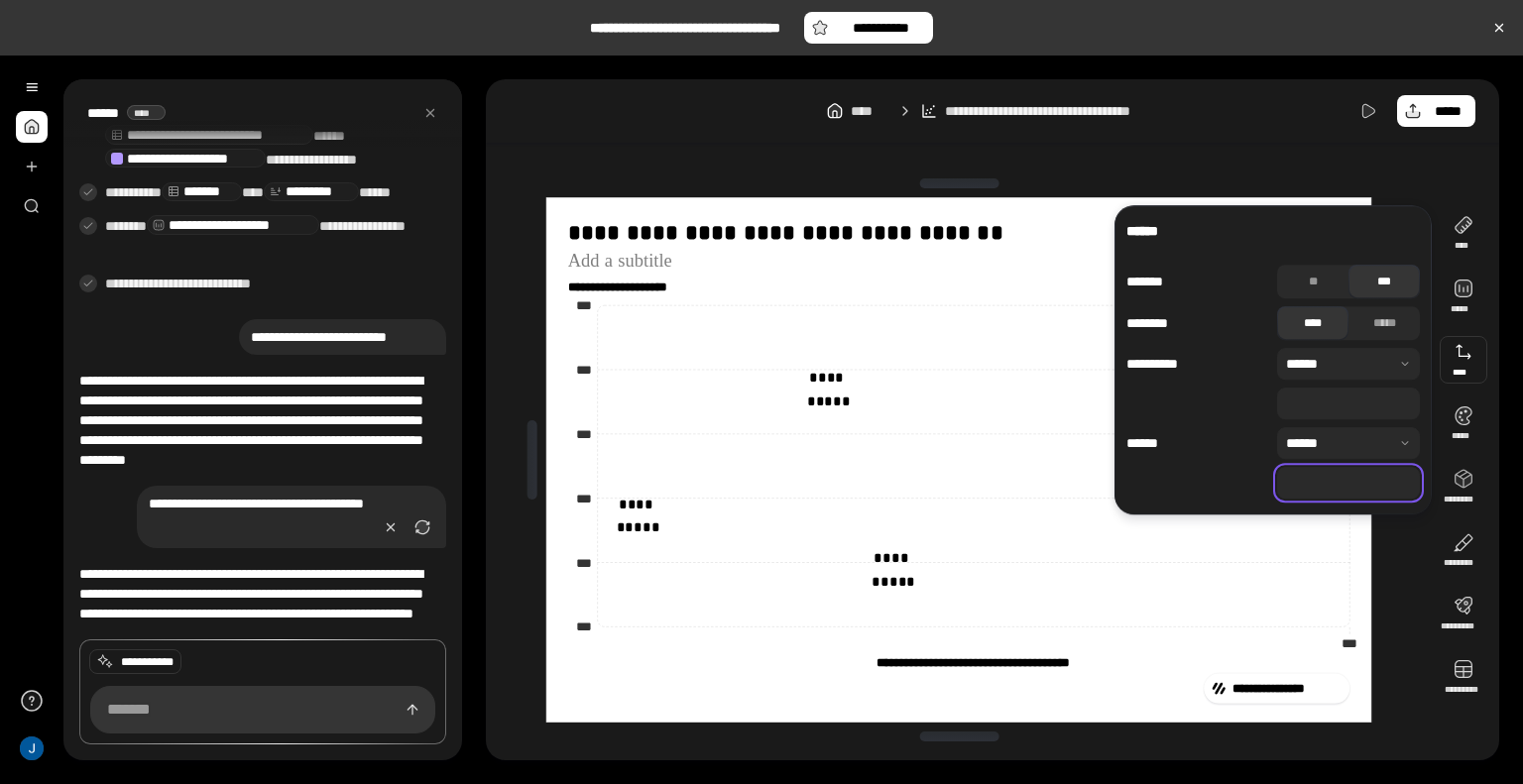 type on "**" 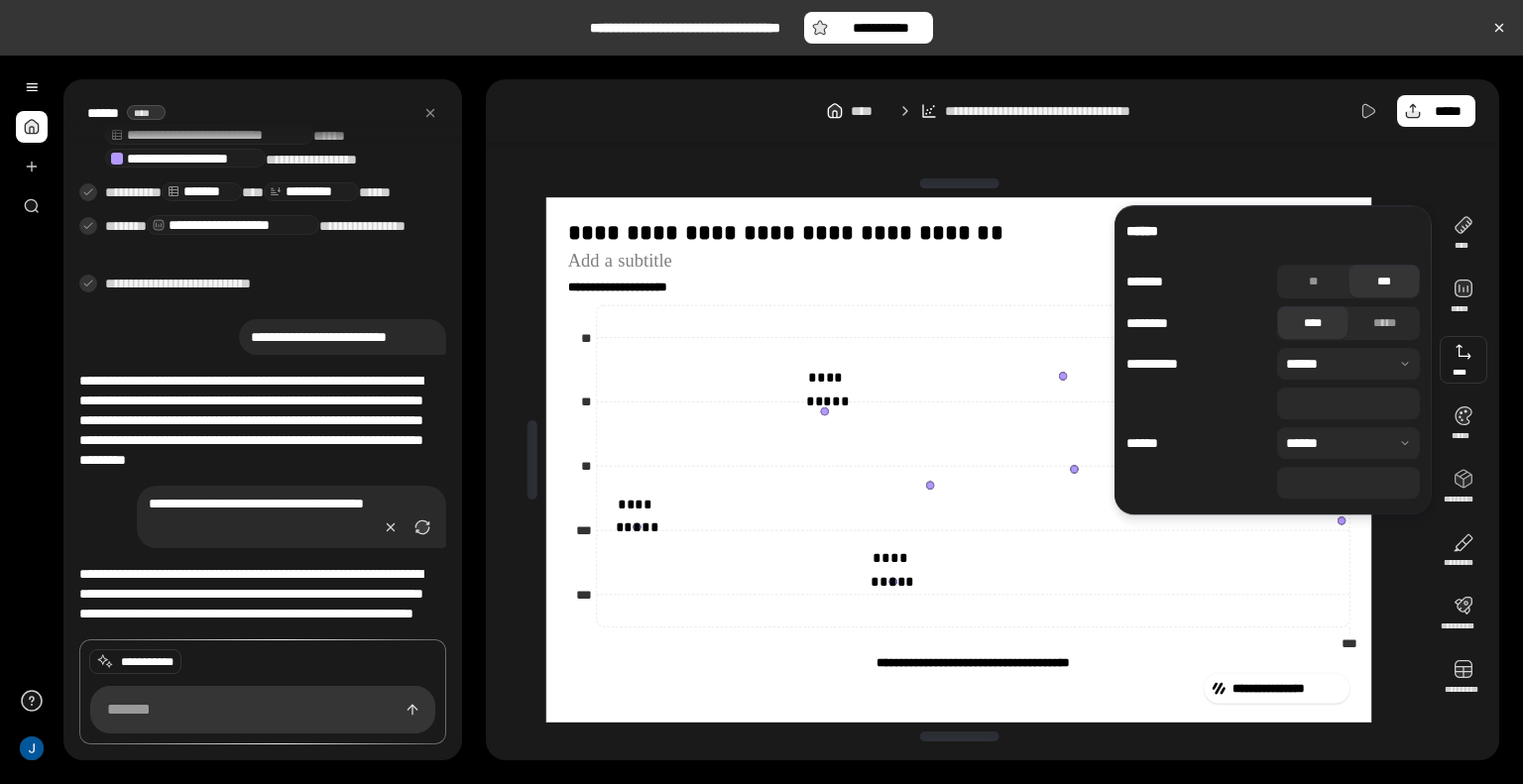 click on "***" at bounding box center (1348, 403) 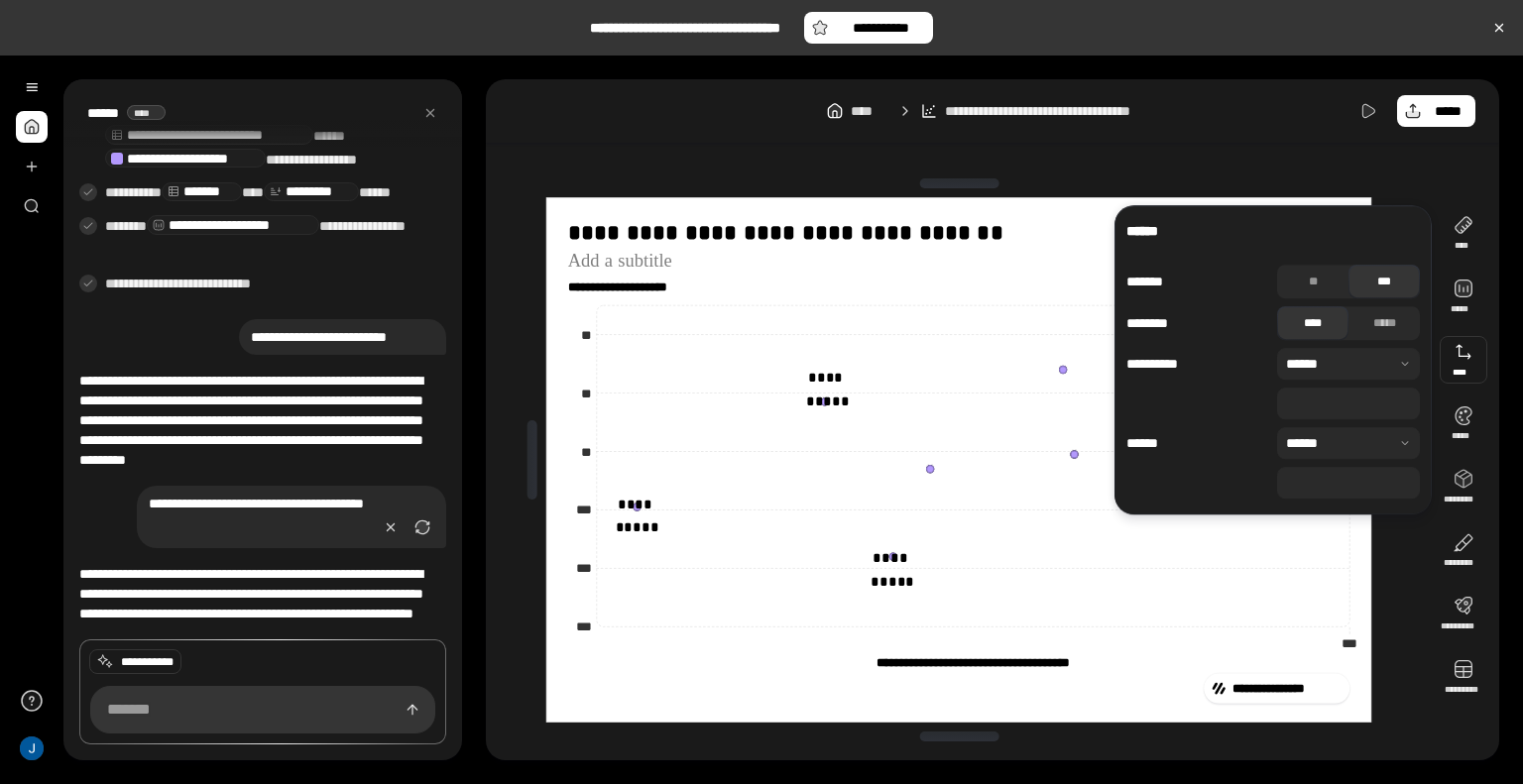 click on "**" at bounding box center [1348, 483] 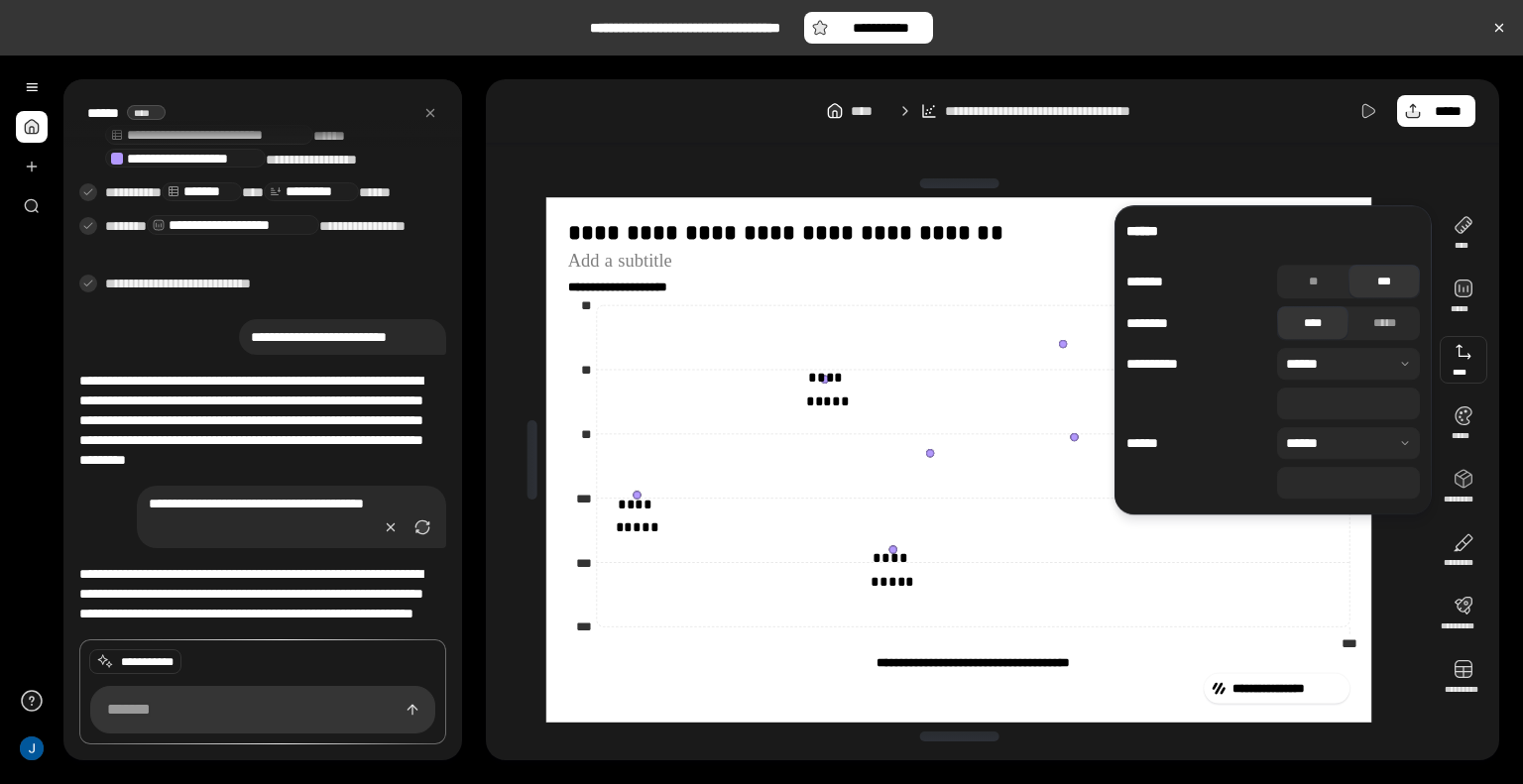 click on "***" at bounding box center [1348, 403] 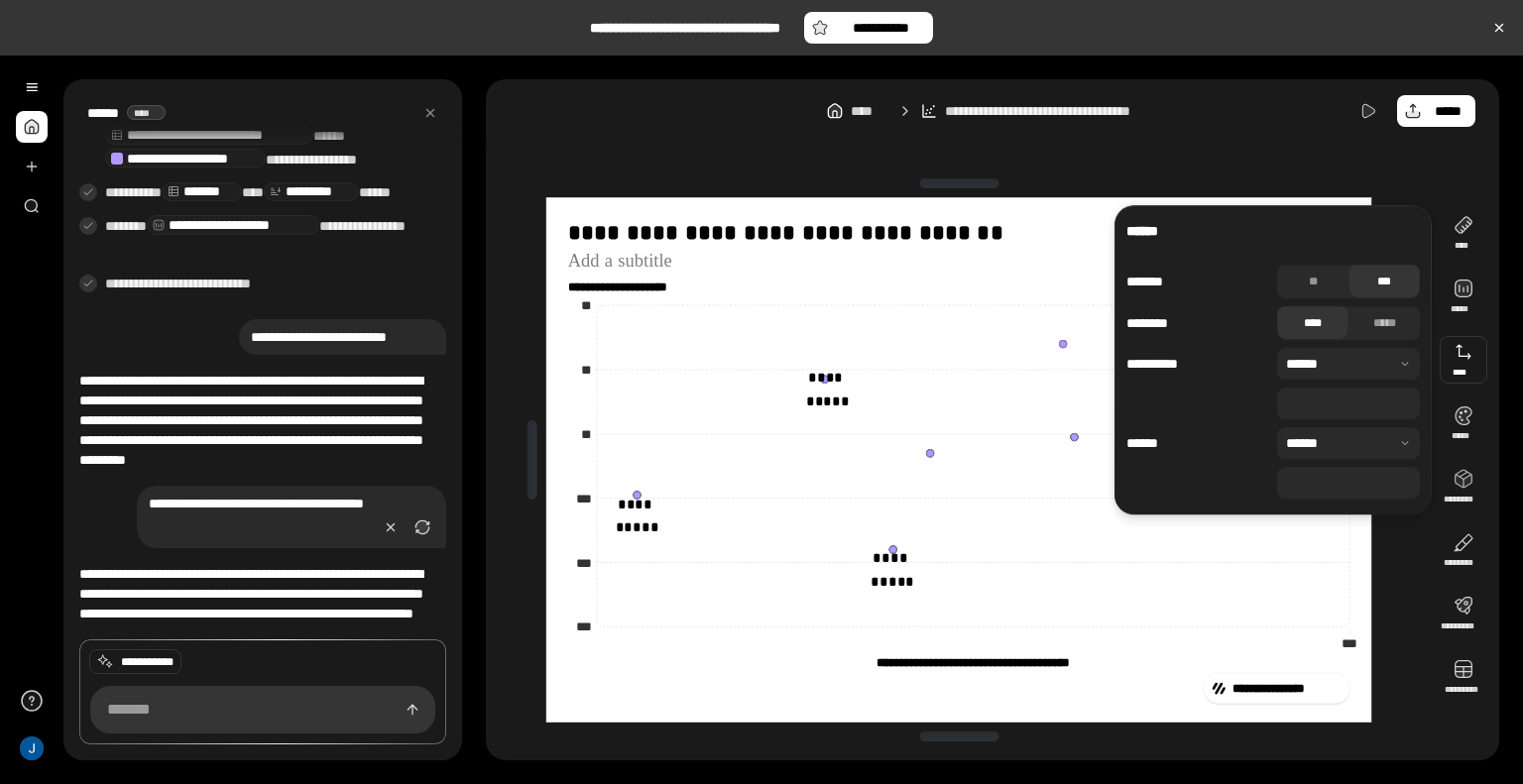 type on "**" 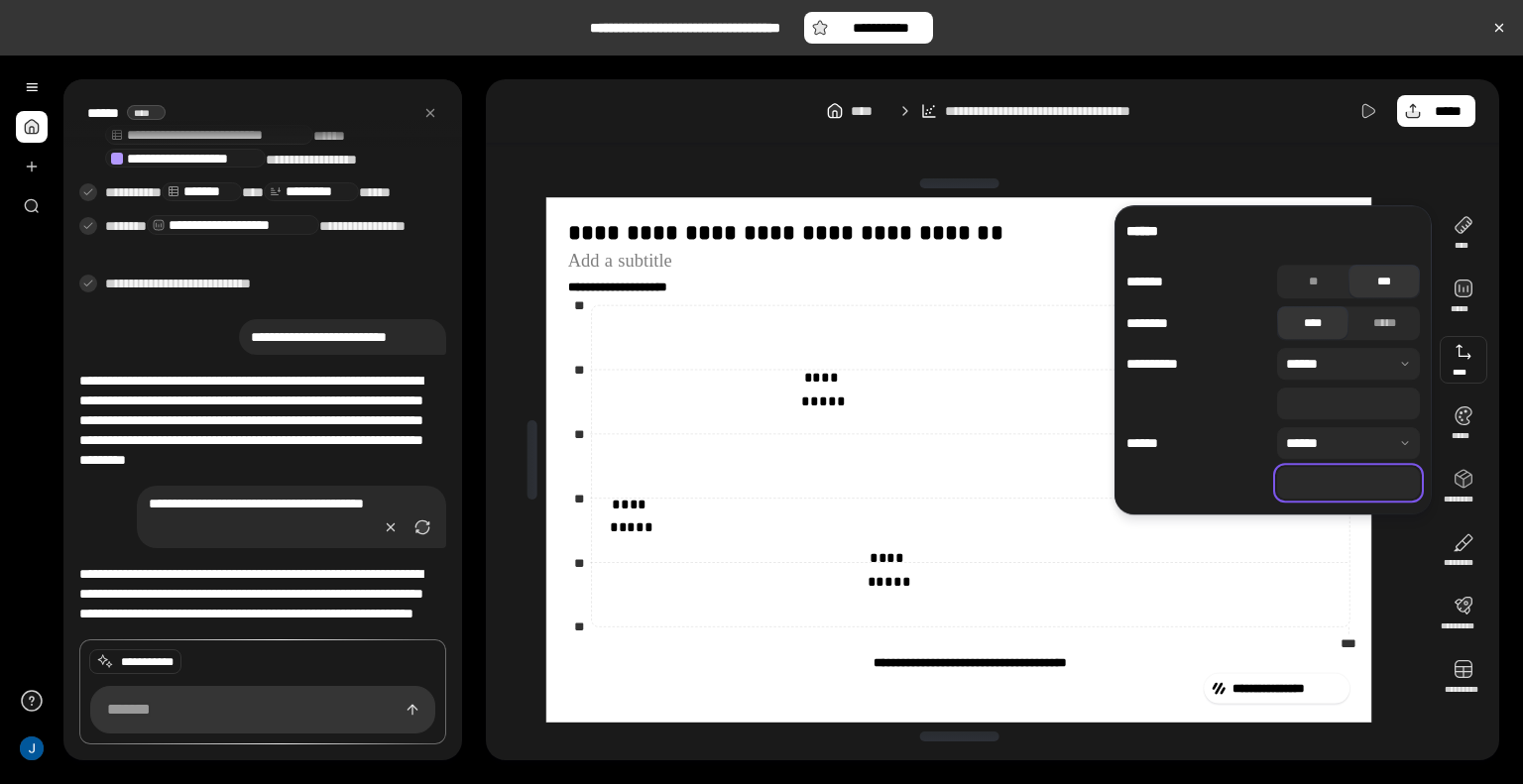 type on "***" 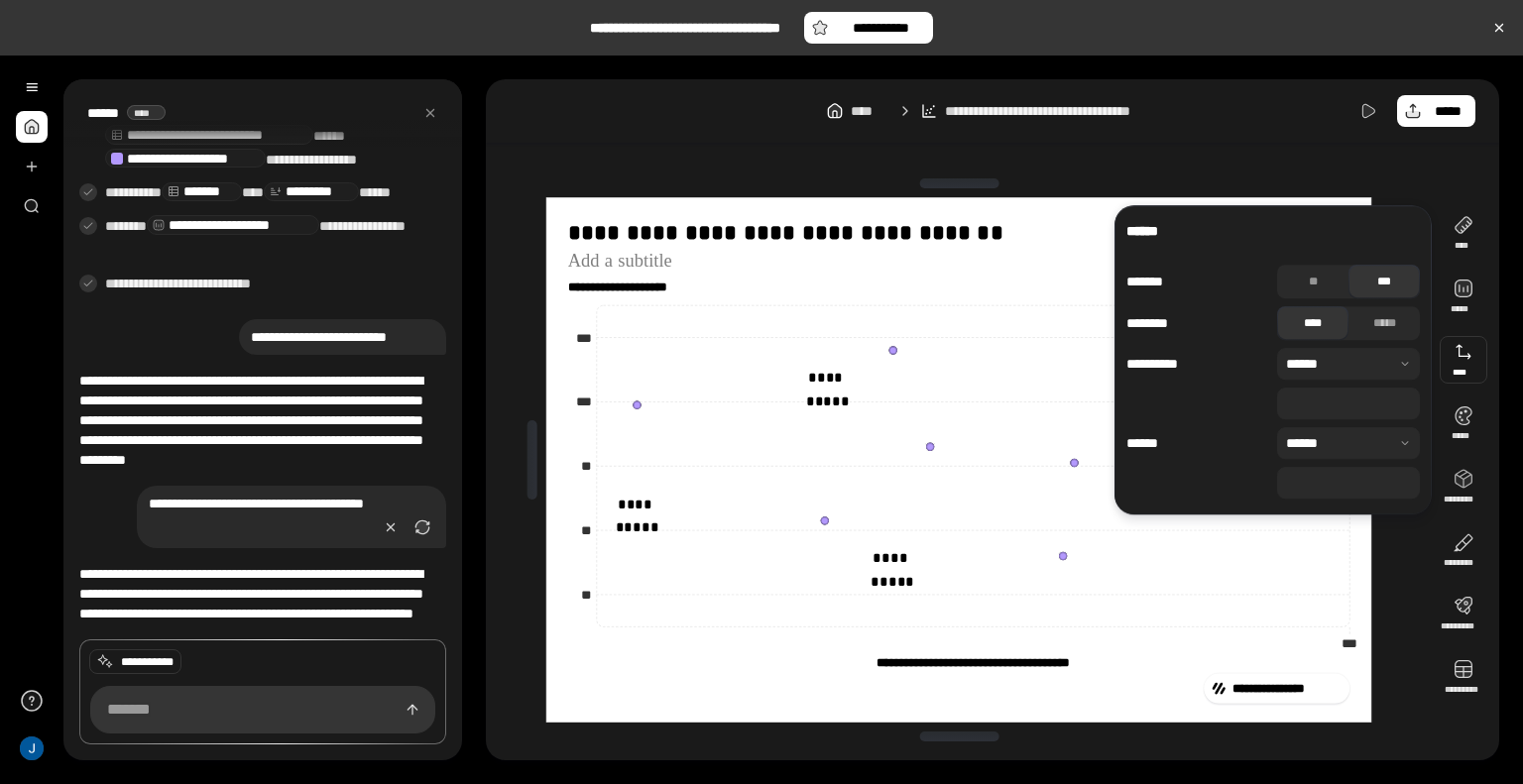 click on "**" at bounding box center (1348, 403) 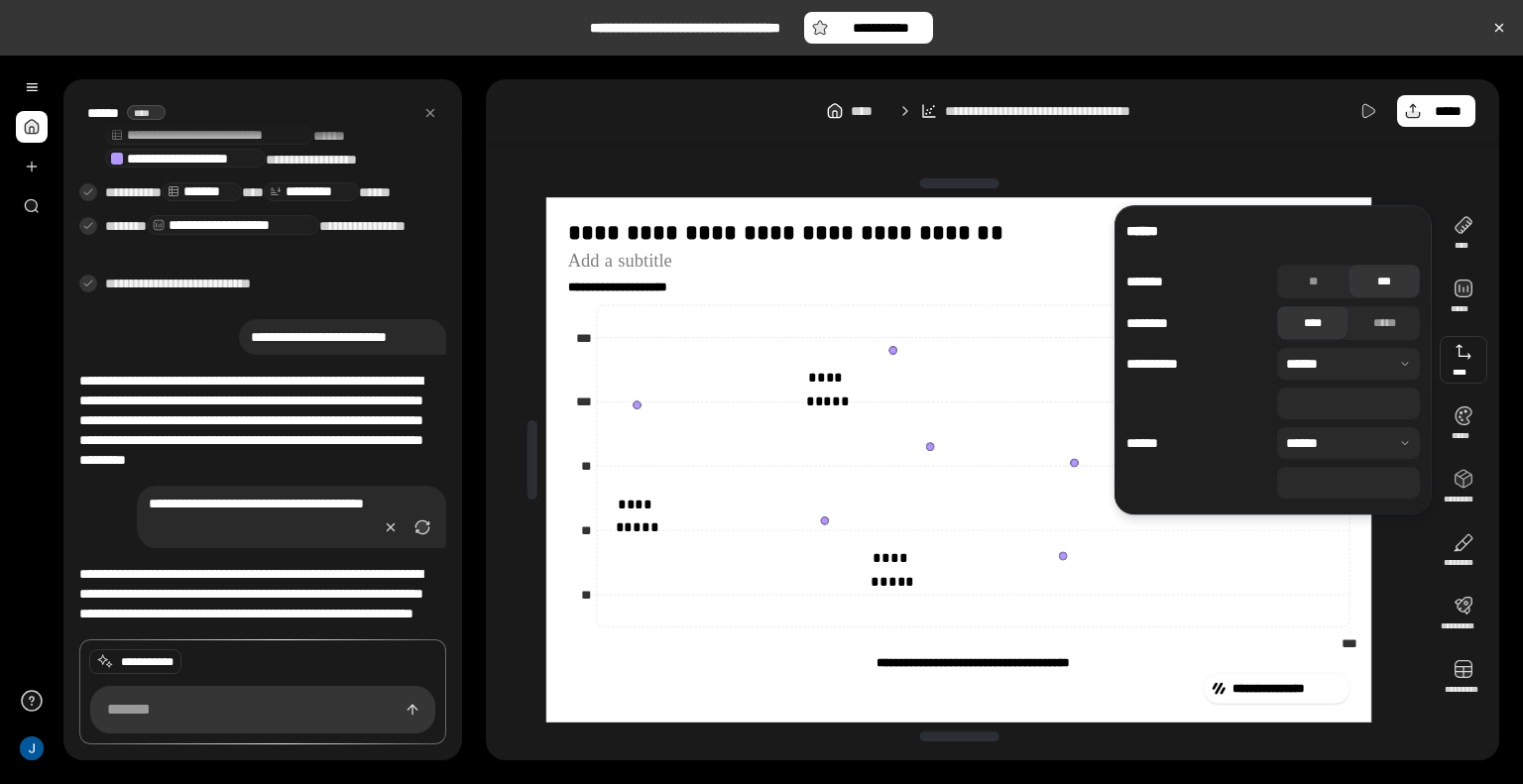 click on "**" at bounding box center (1348, 403) 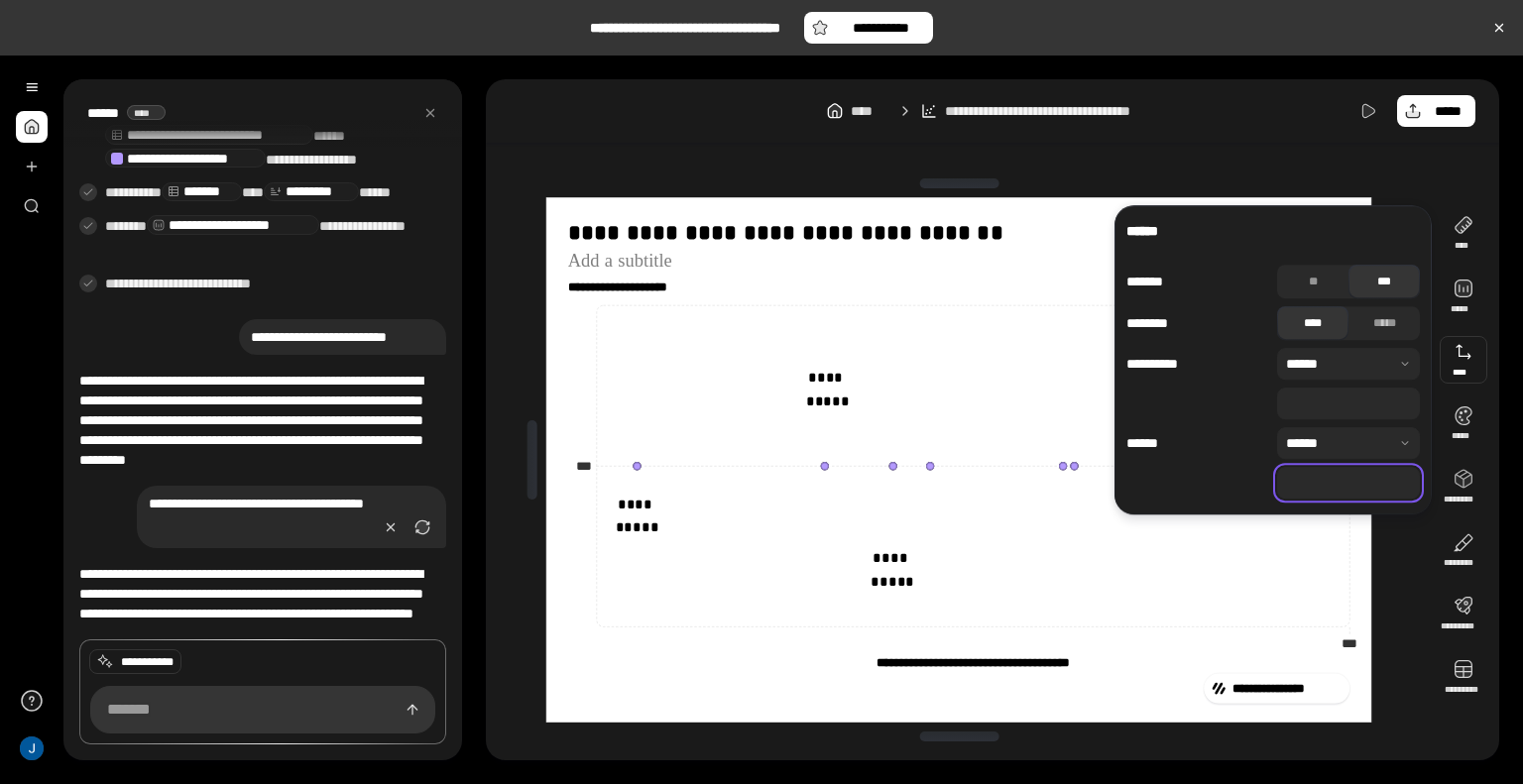 type on "**" 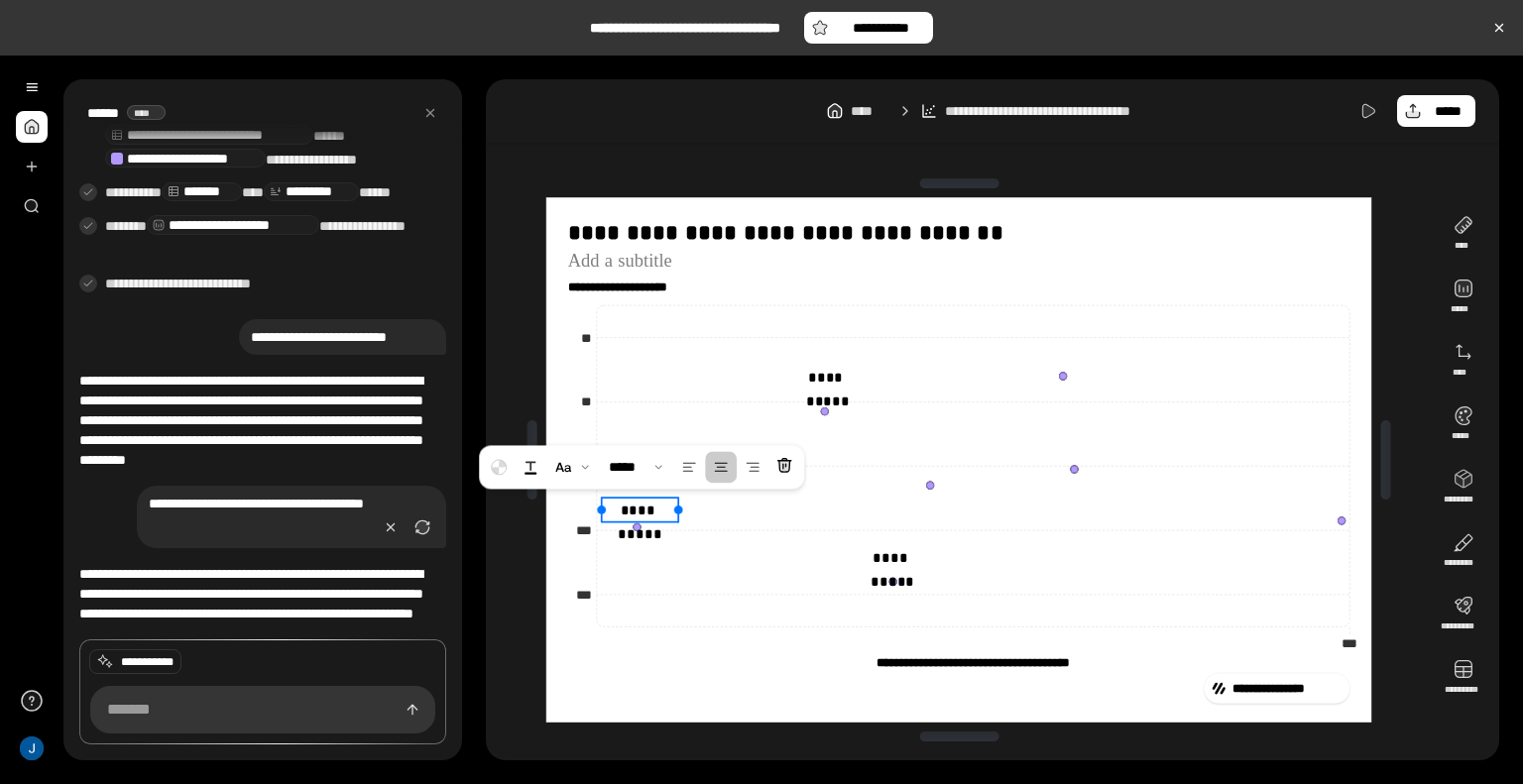 click on "**********" at bounding box center [640, 508] 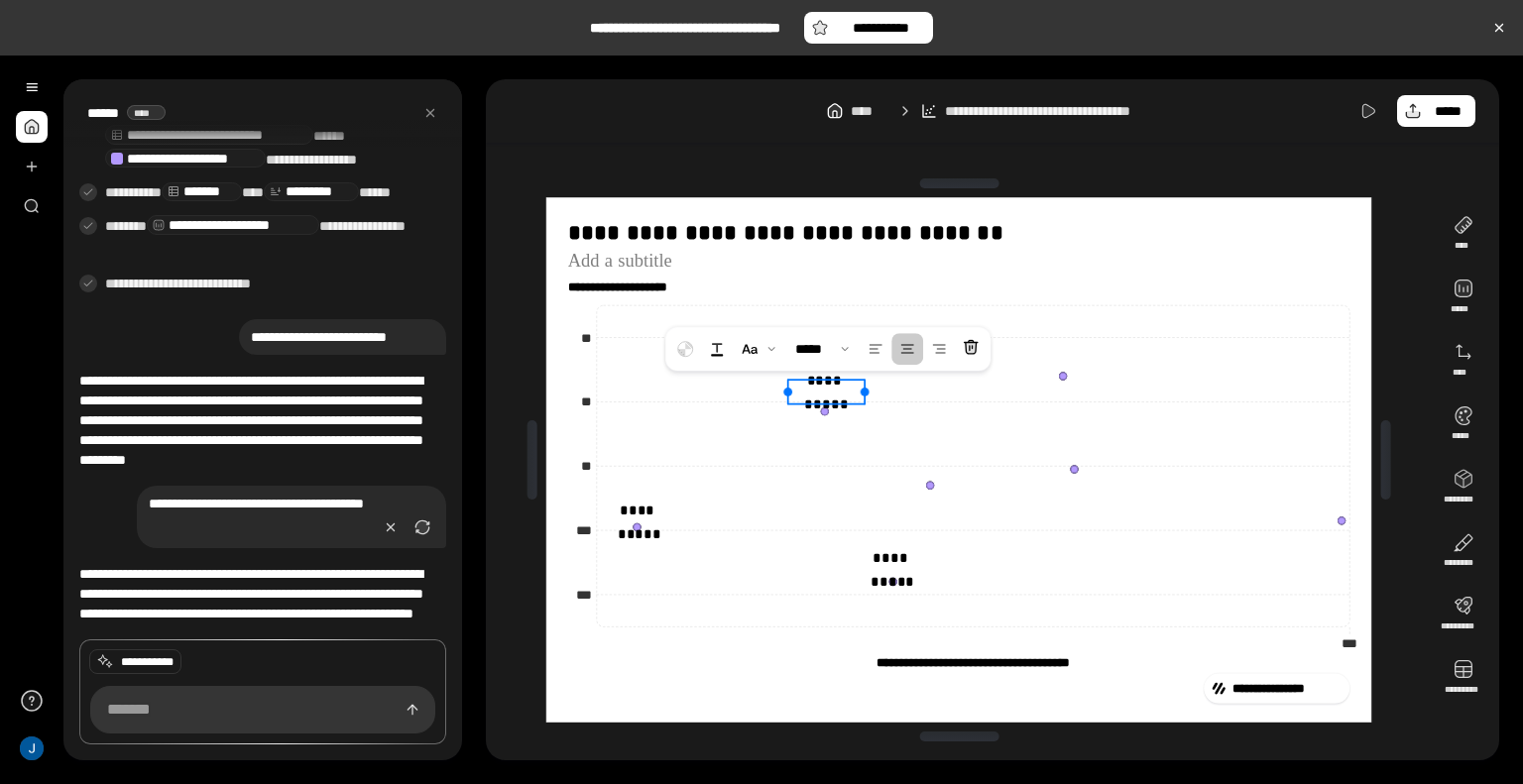 click on "**********" at bounding box center (826, 392) 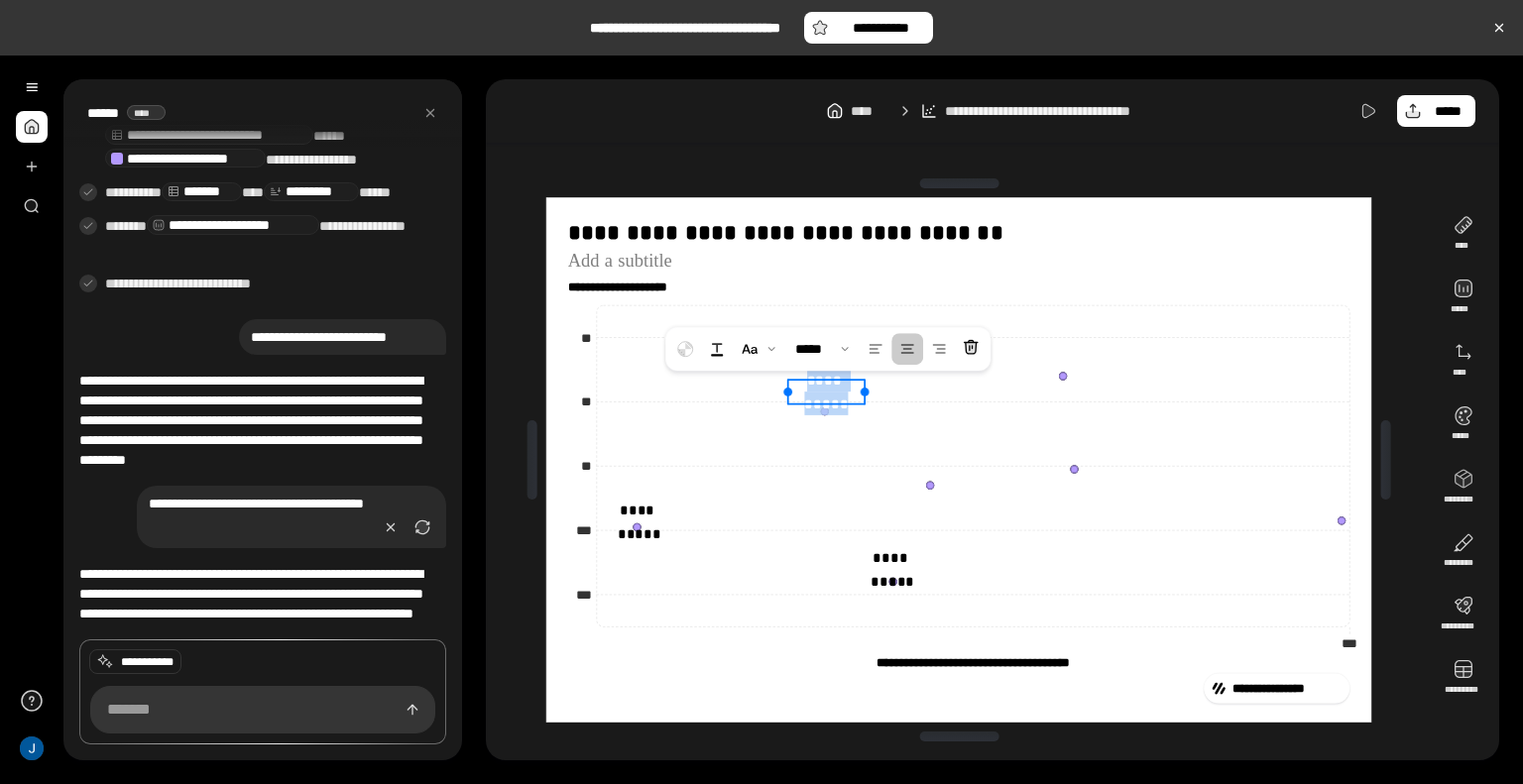 click on "**********" at bounding box center (827, 392) 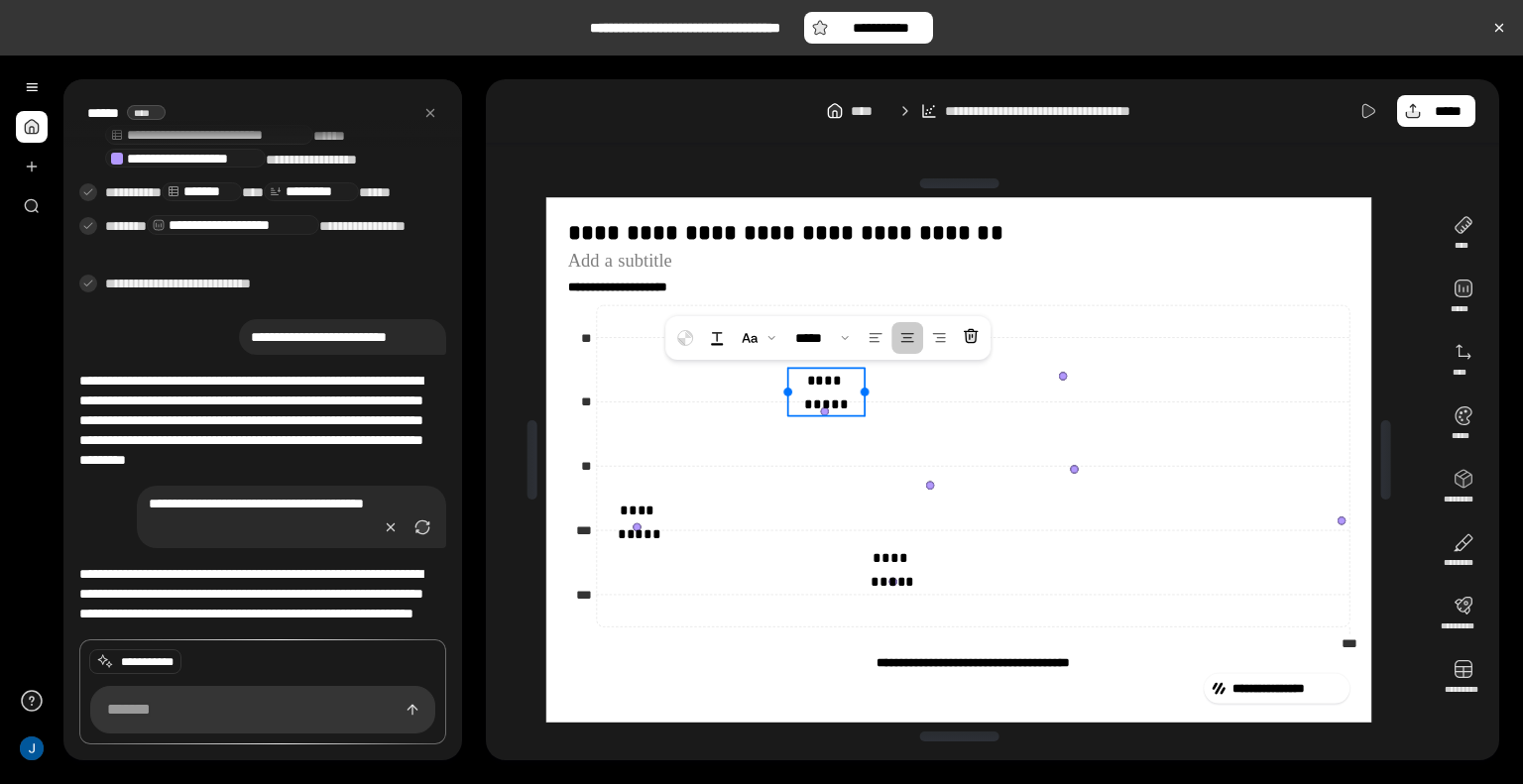 drag, startPoint x: 863, startPoint y: 392, endPoint x: 880, endPoint y: 385, distance: 18.384776 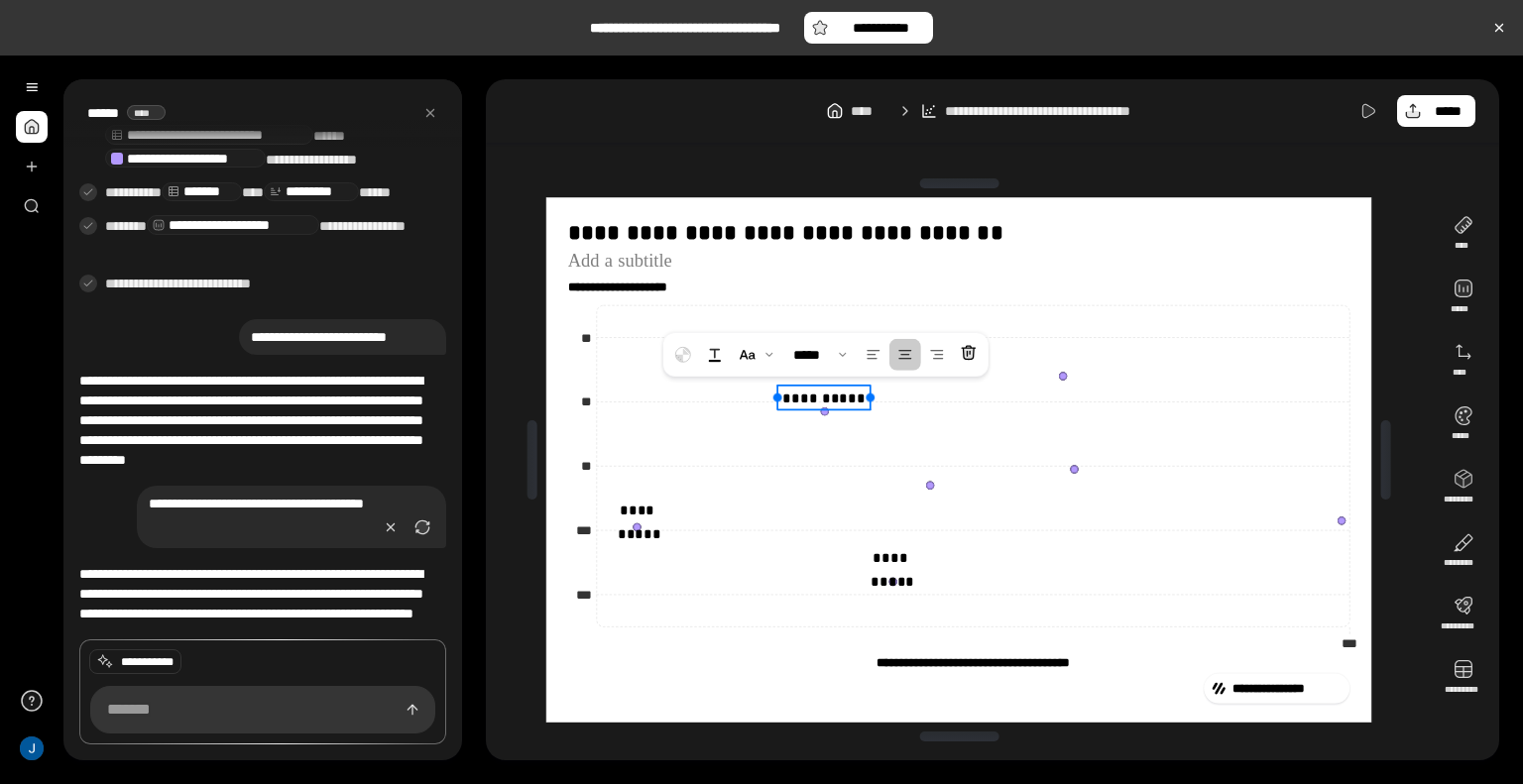 click 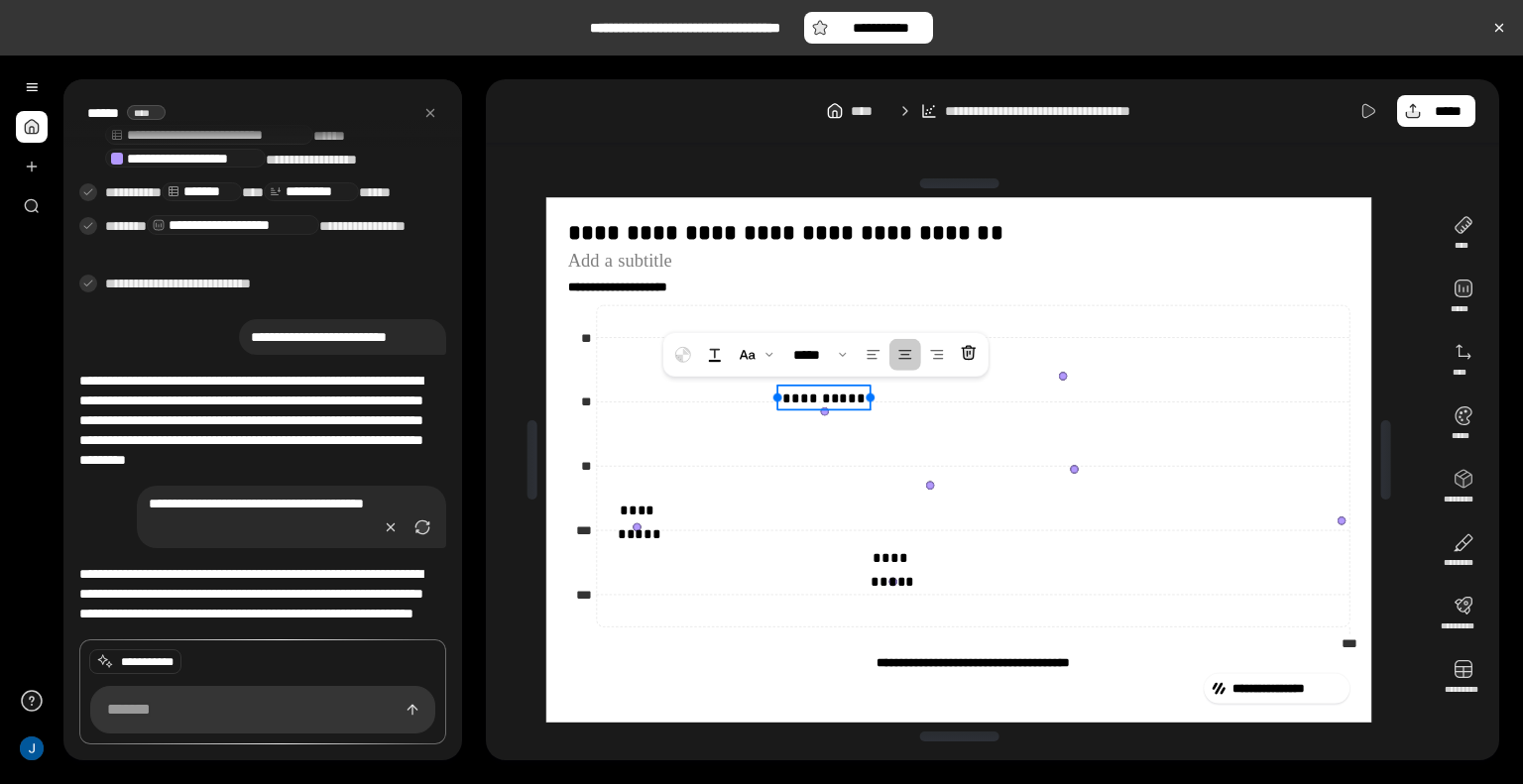click on "**********" at bounding box center (825, 396) 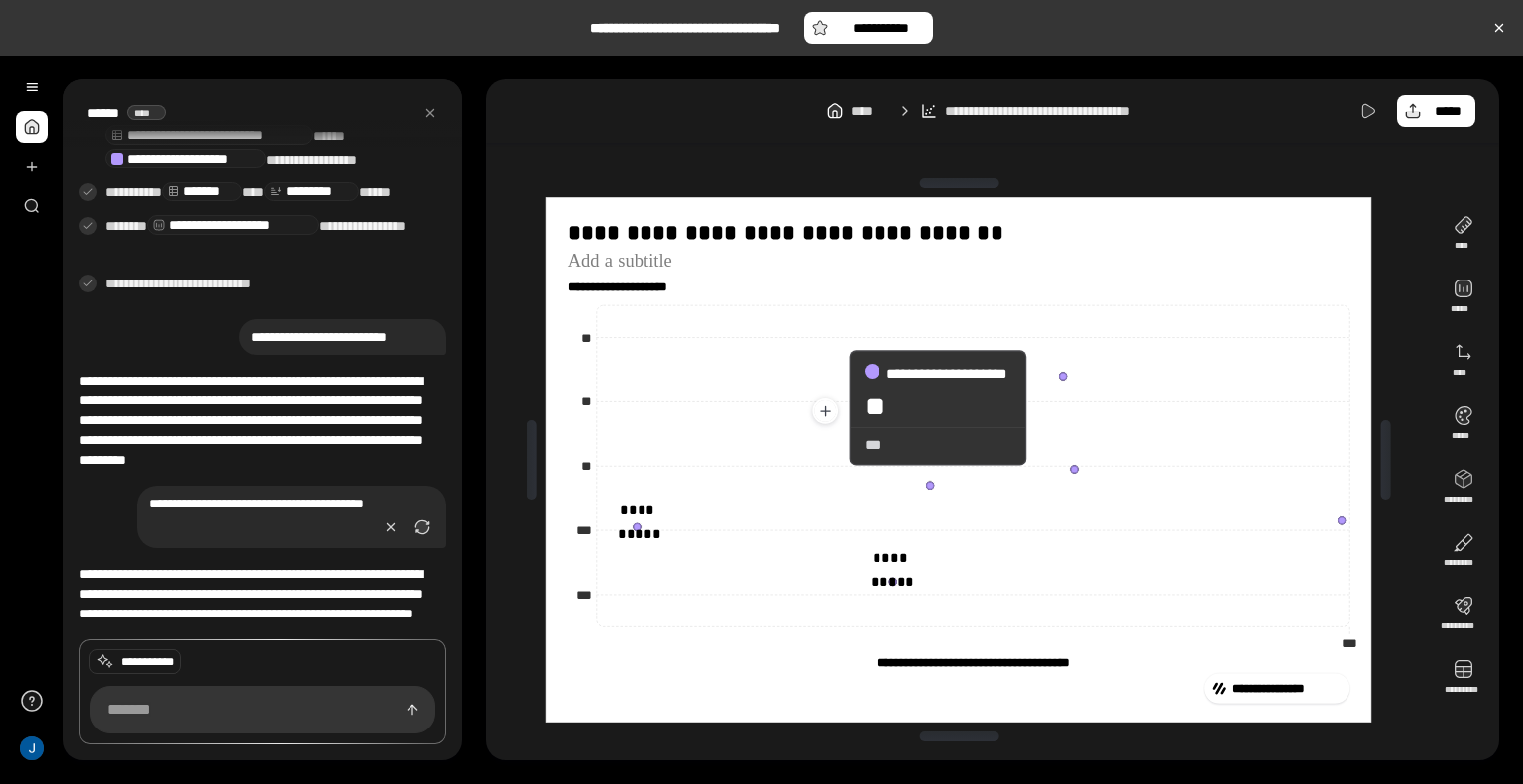 click 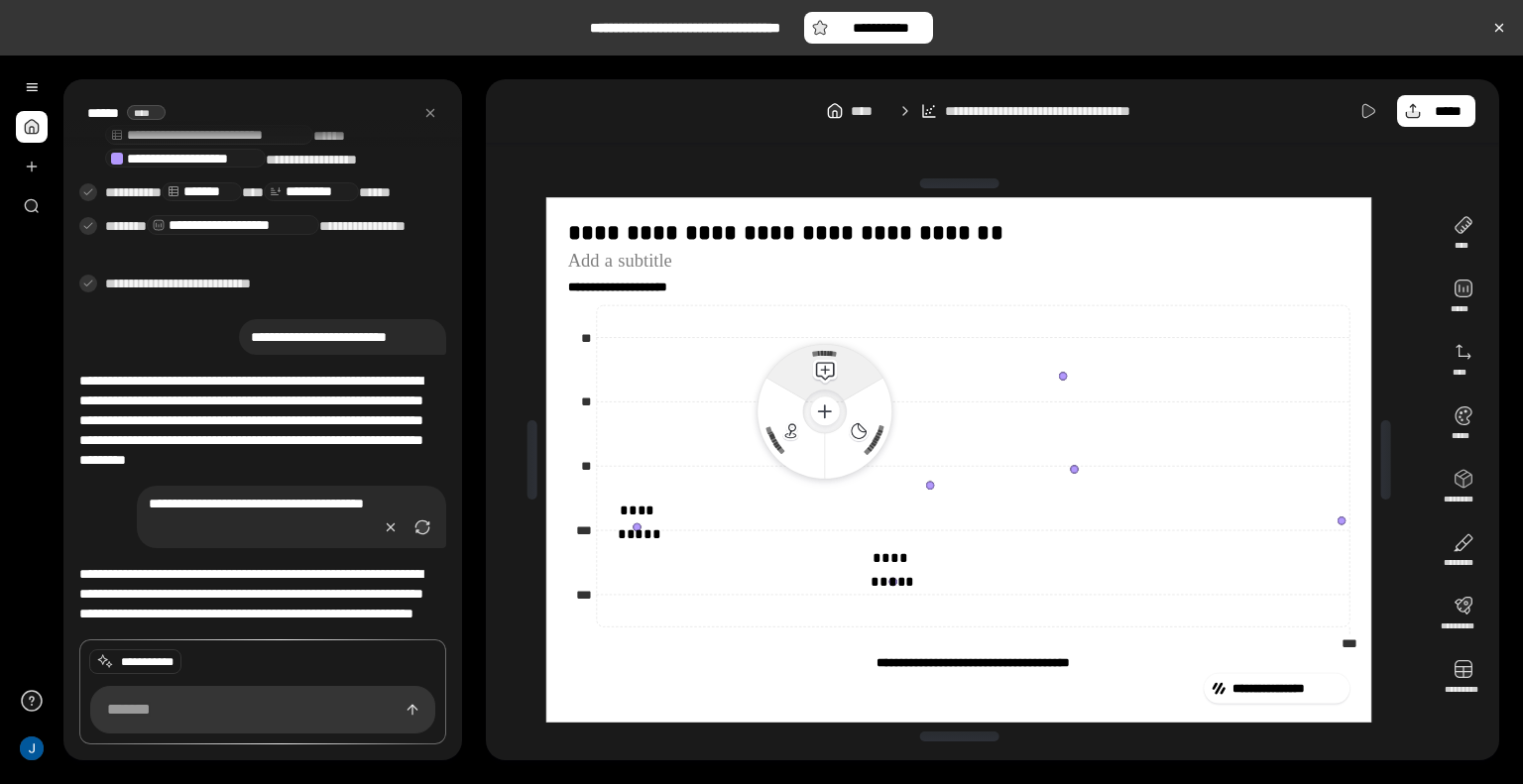 click 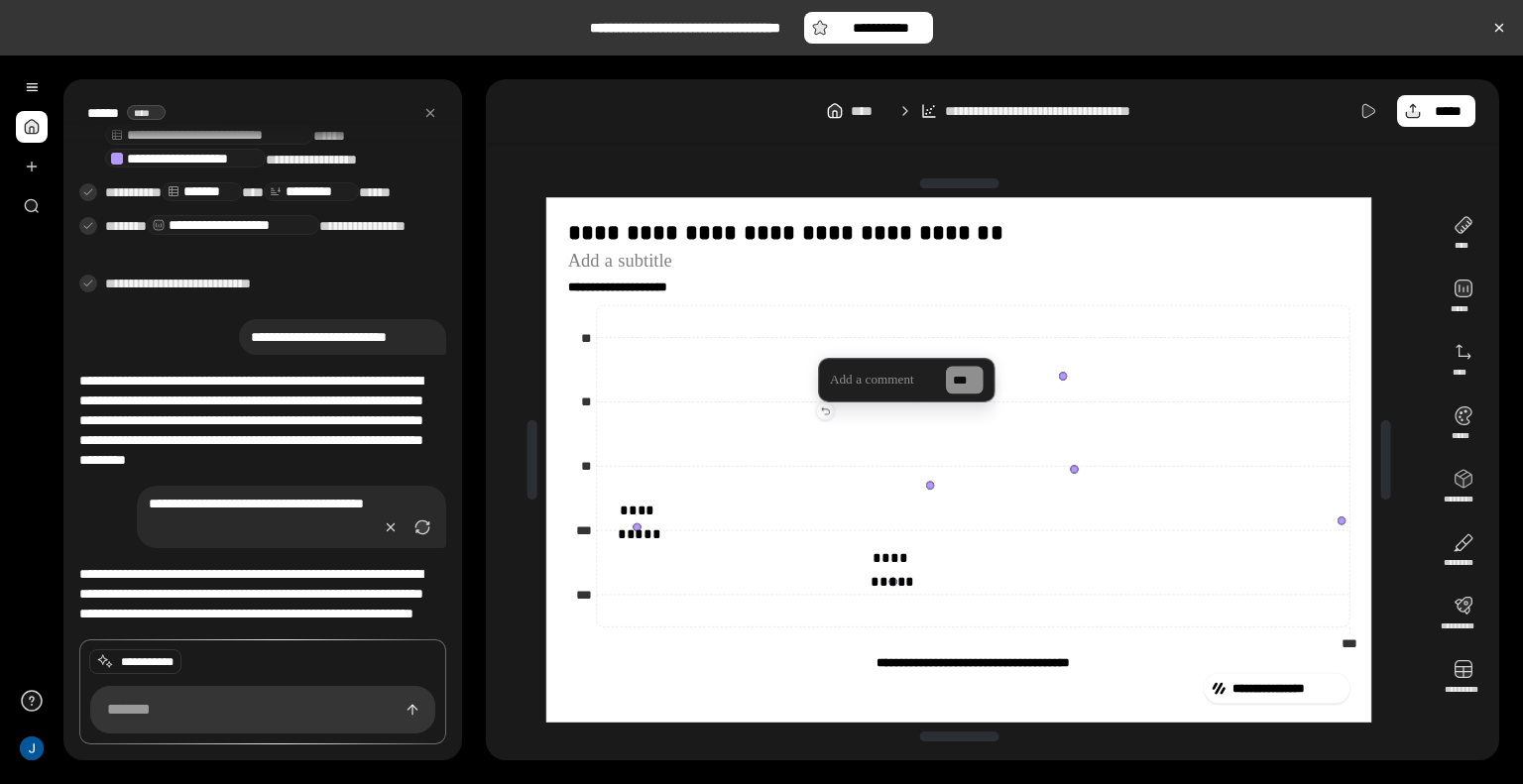 type 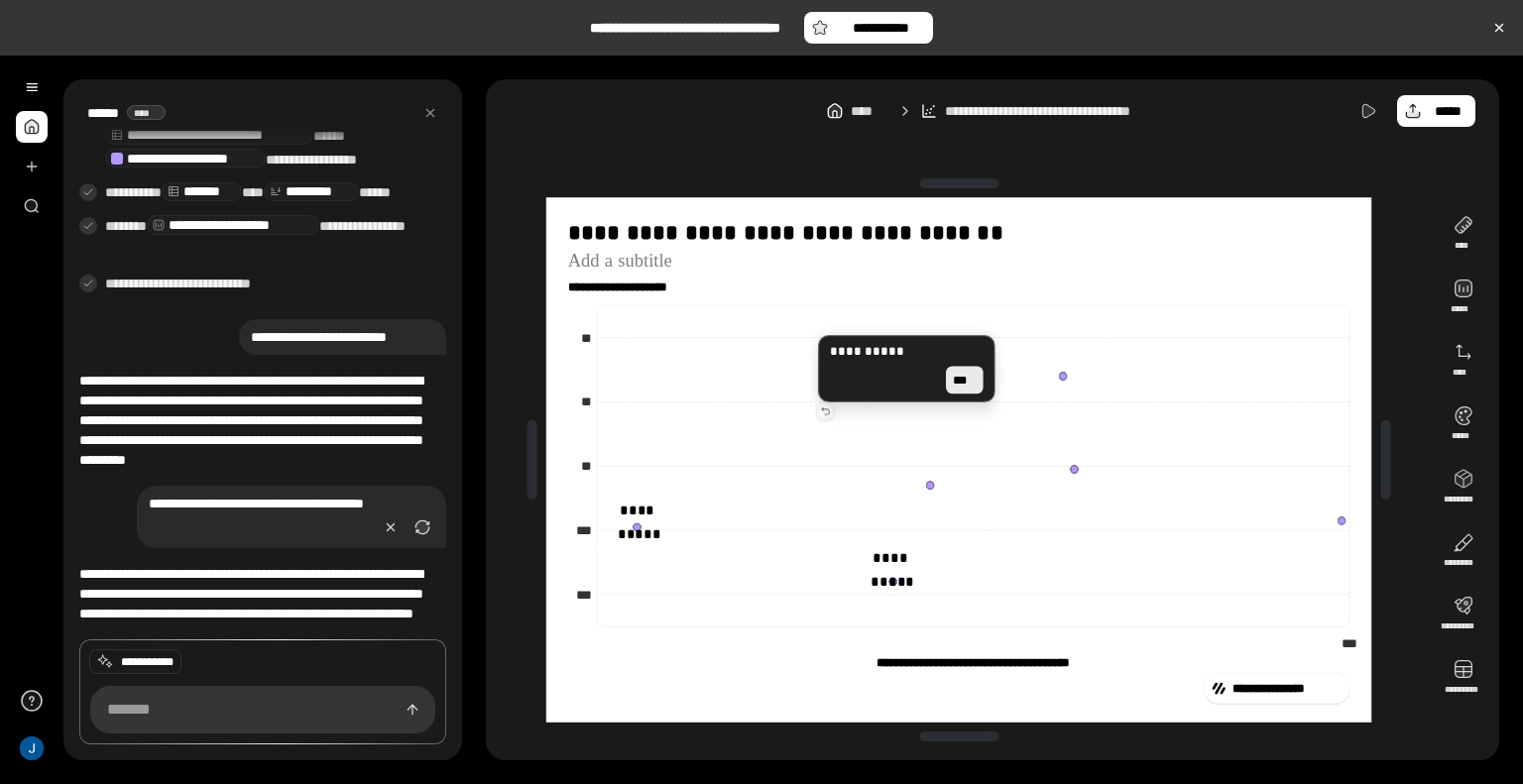 click on "***" at bounding box center (965, 380) 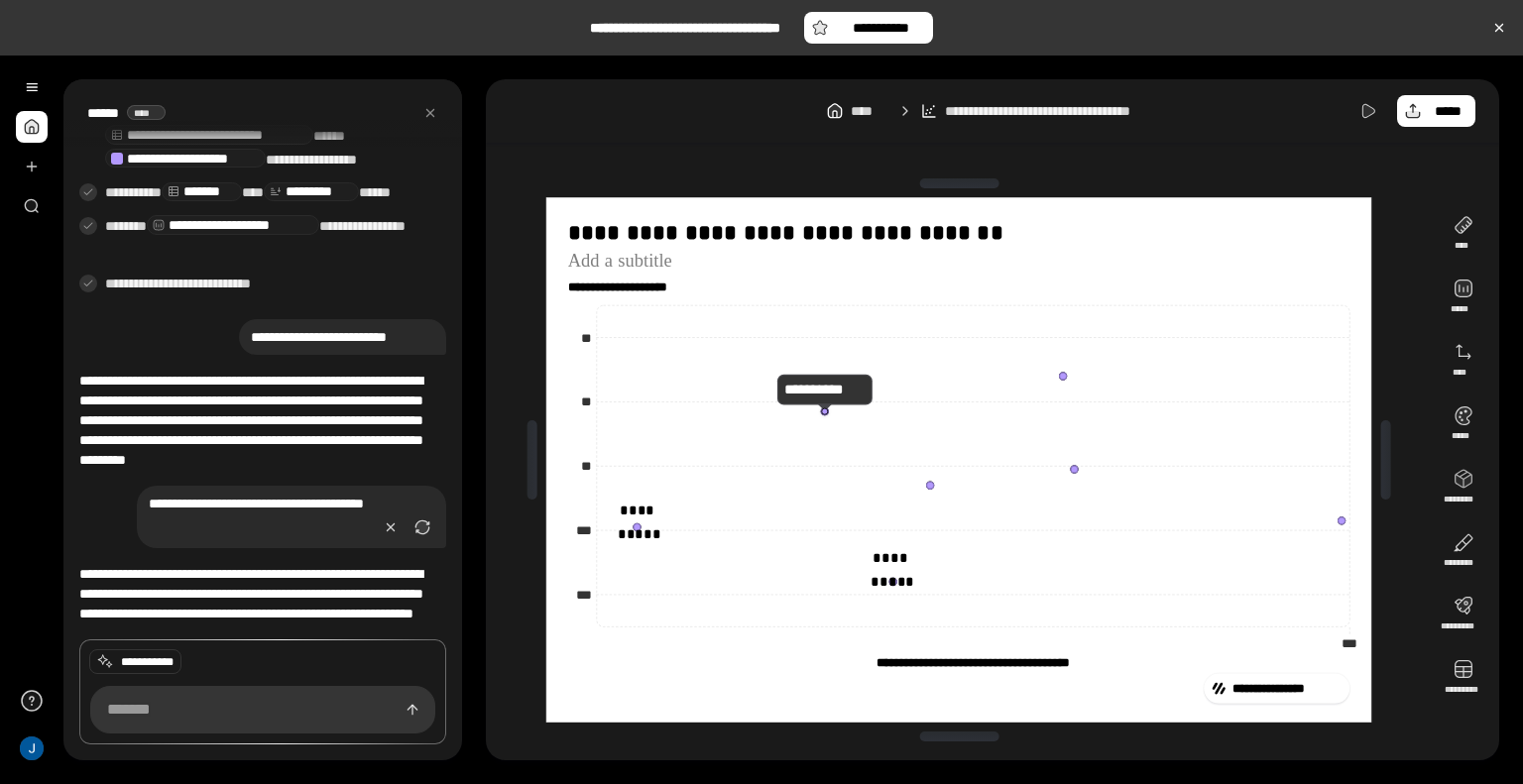 click on "**********" 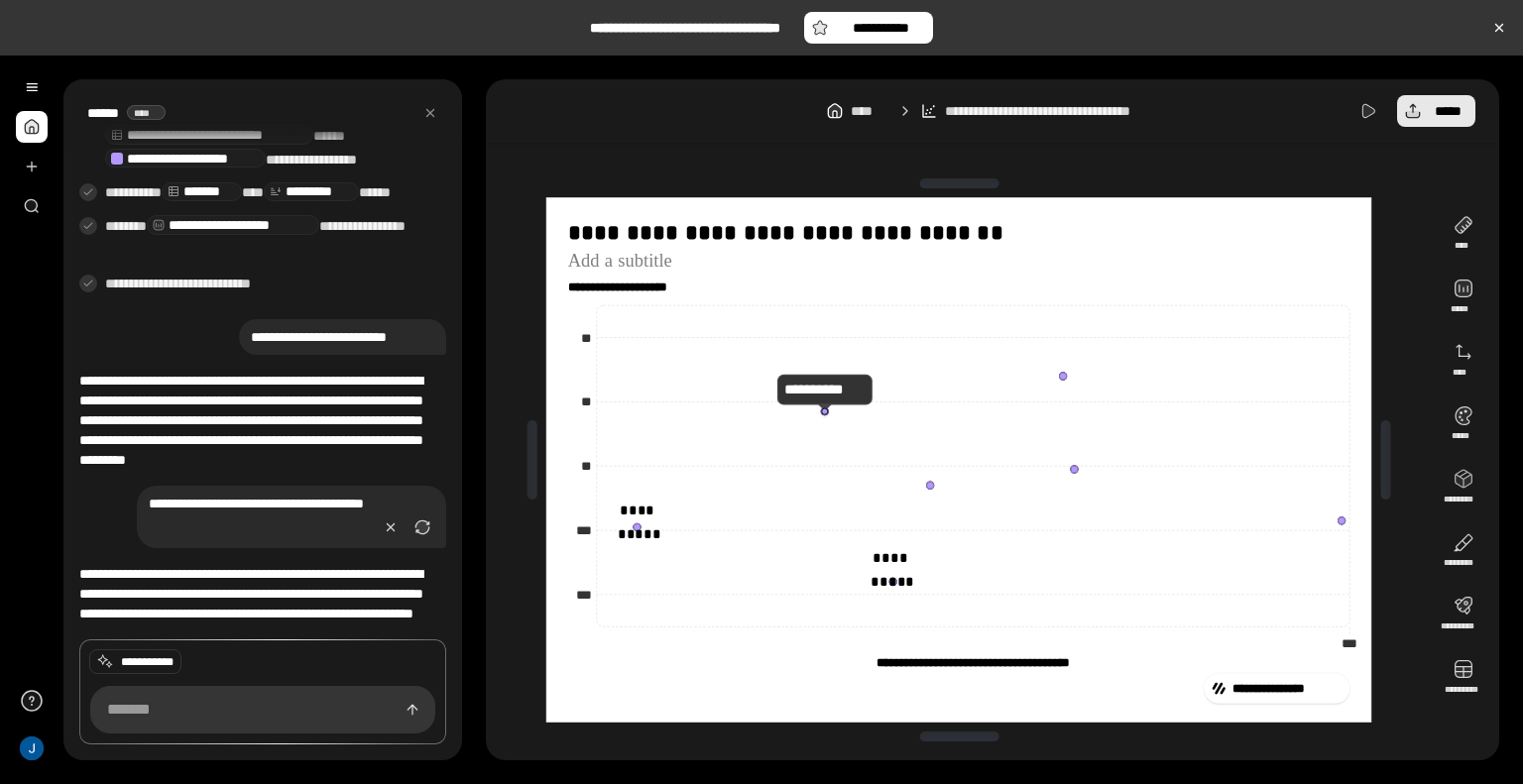 click on "*****" at bounding box center (1436, 111) 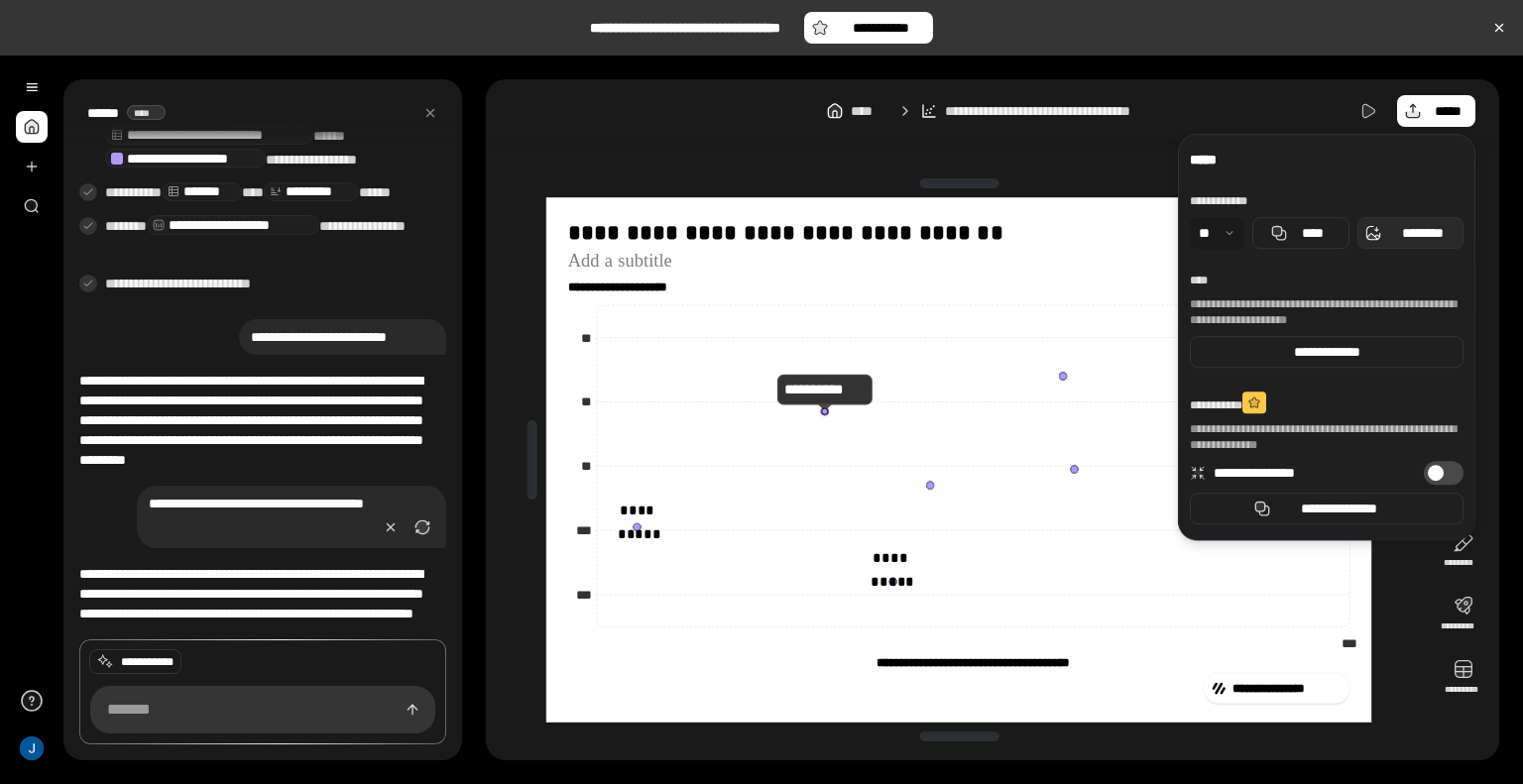 click on "********" at bounding box center [1422, 233] 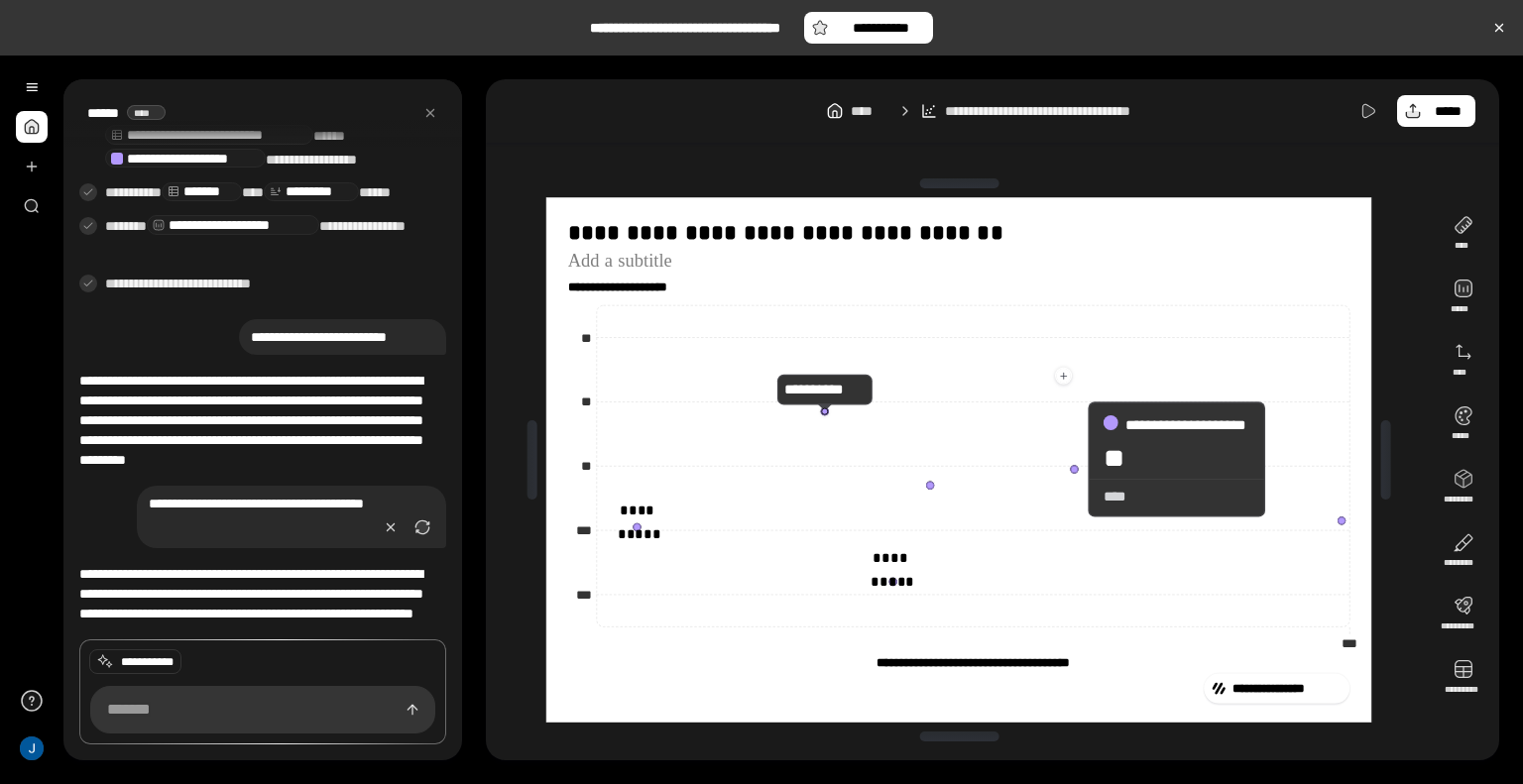 click 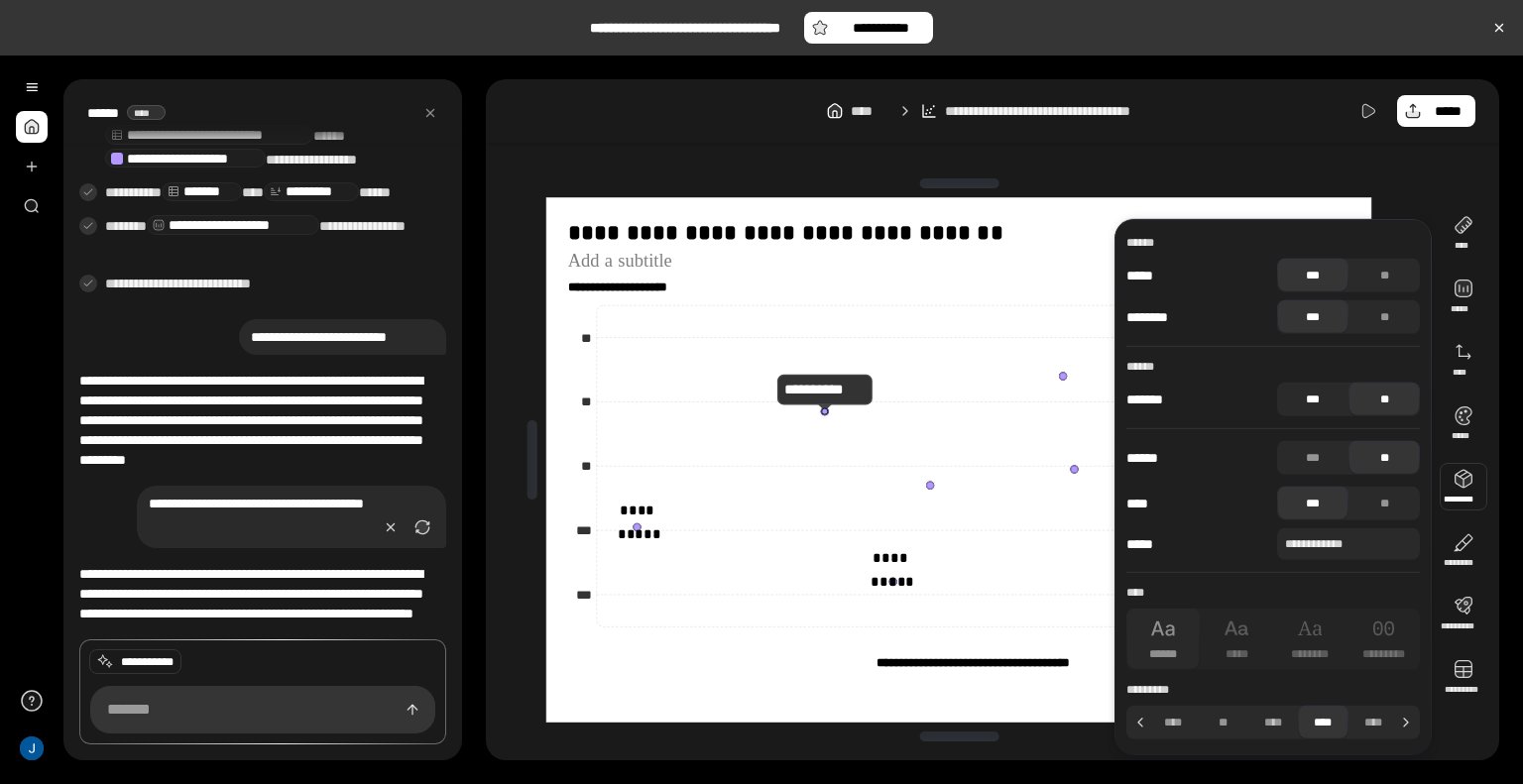 click on "***" at bounding box center [1313, 399] 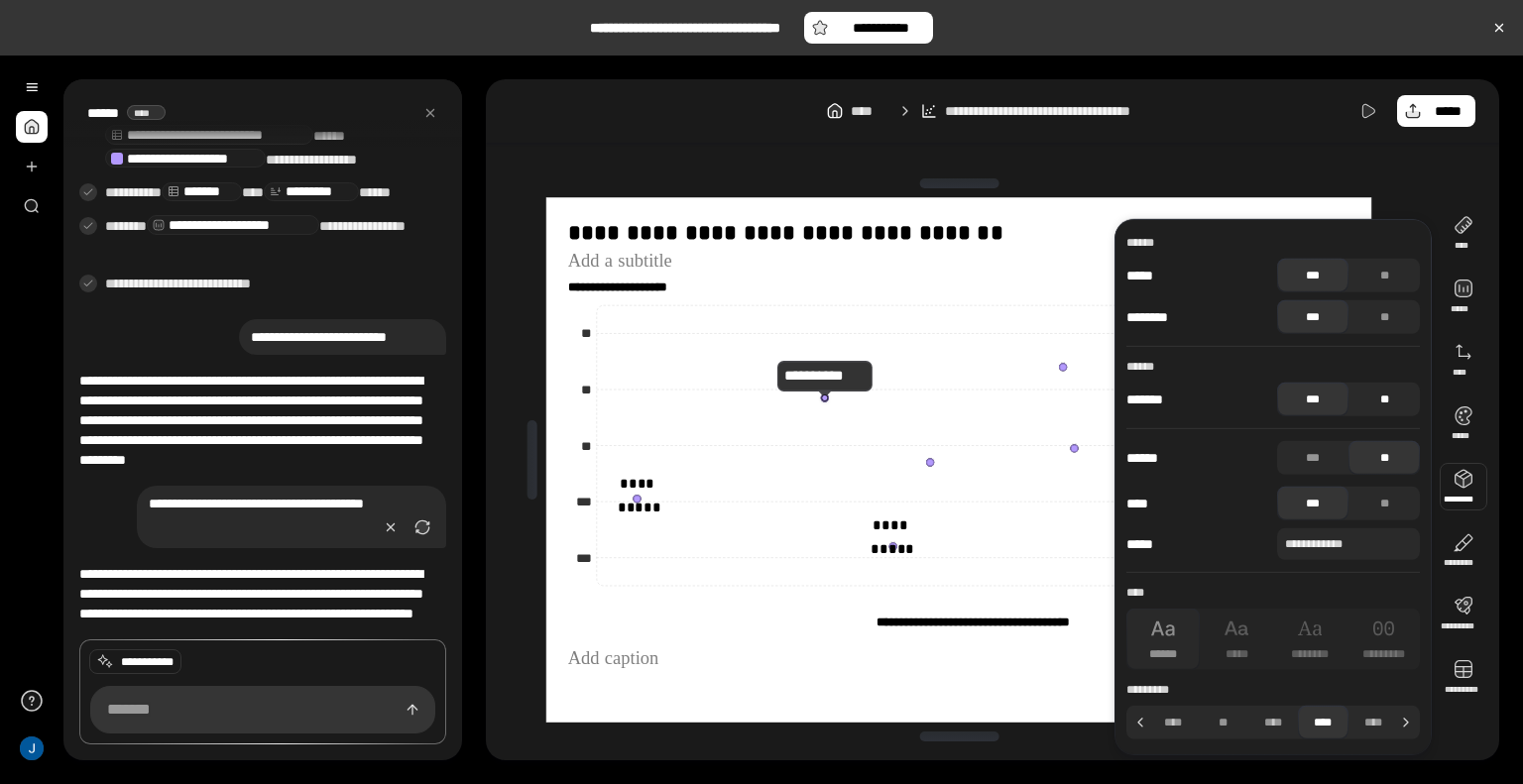 click on "**" at bounding box center [1384, 399] 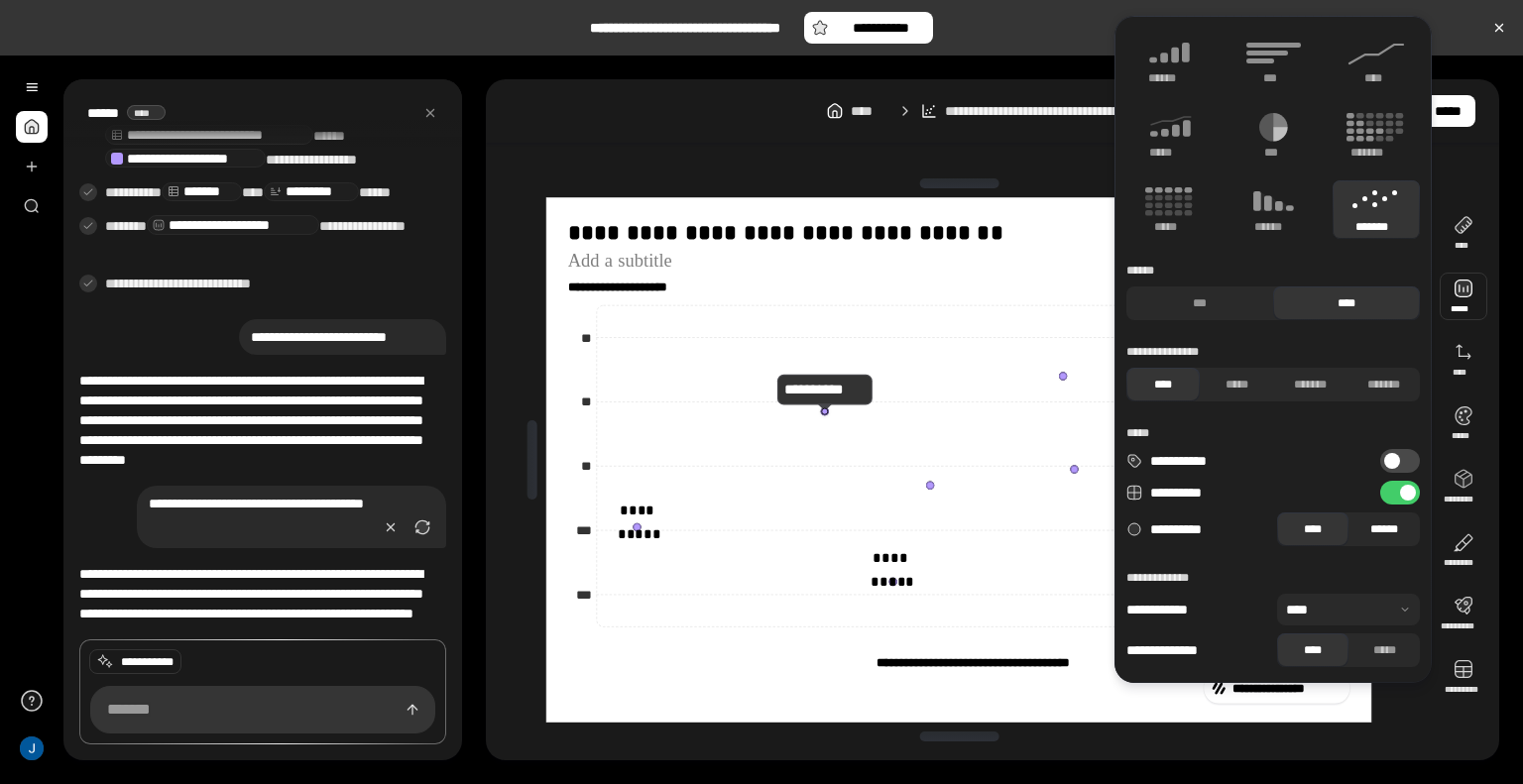 click on "******" at bounding box center [1384, 529] 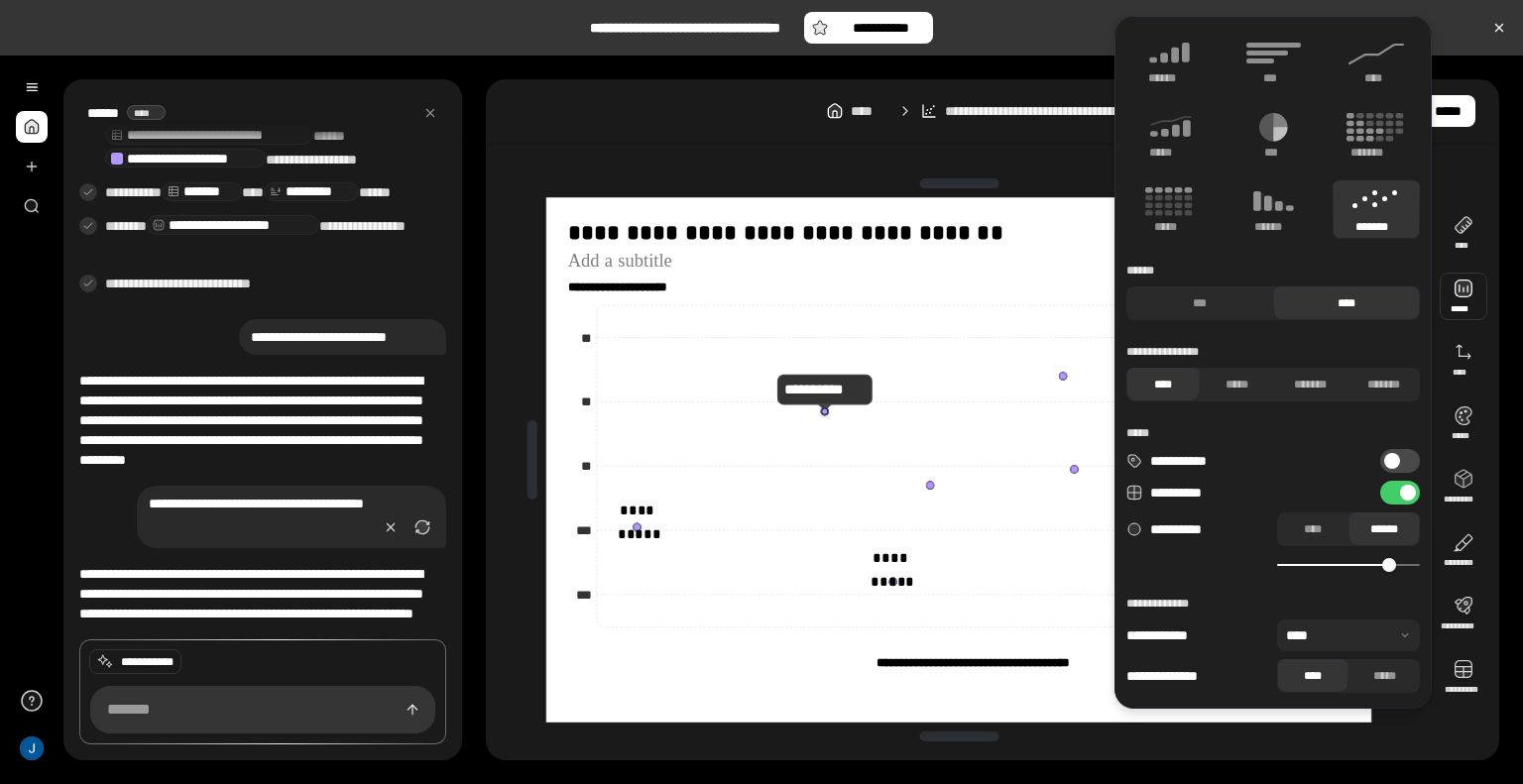 click at bounding box center [1348, 565] 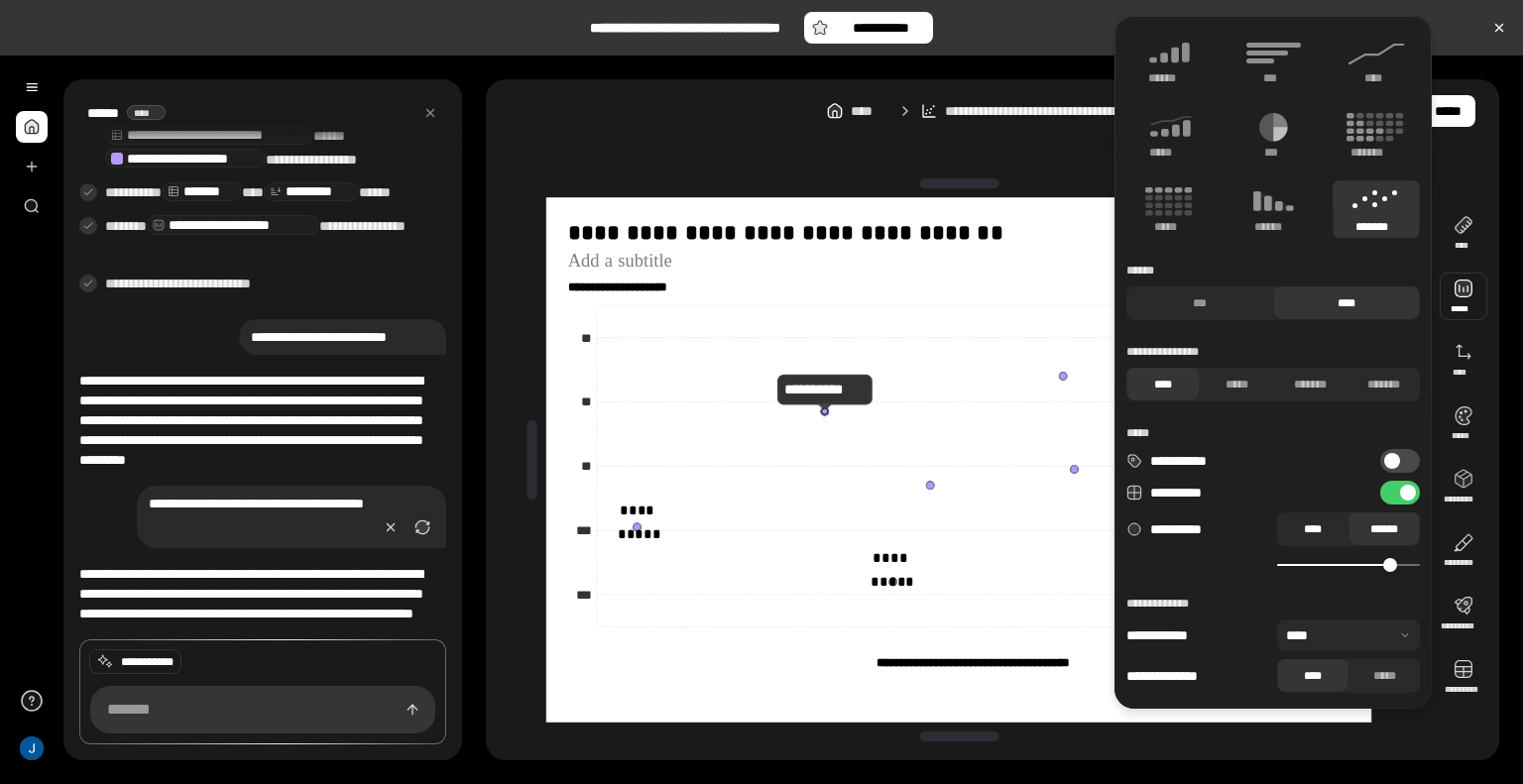 click on "****" at bounding box center (1313, 529) 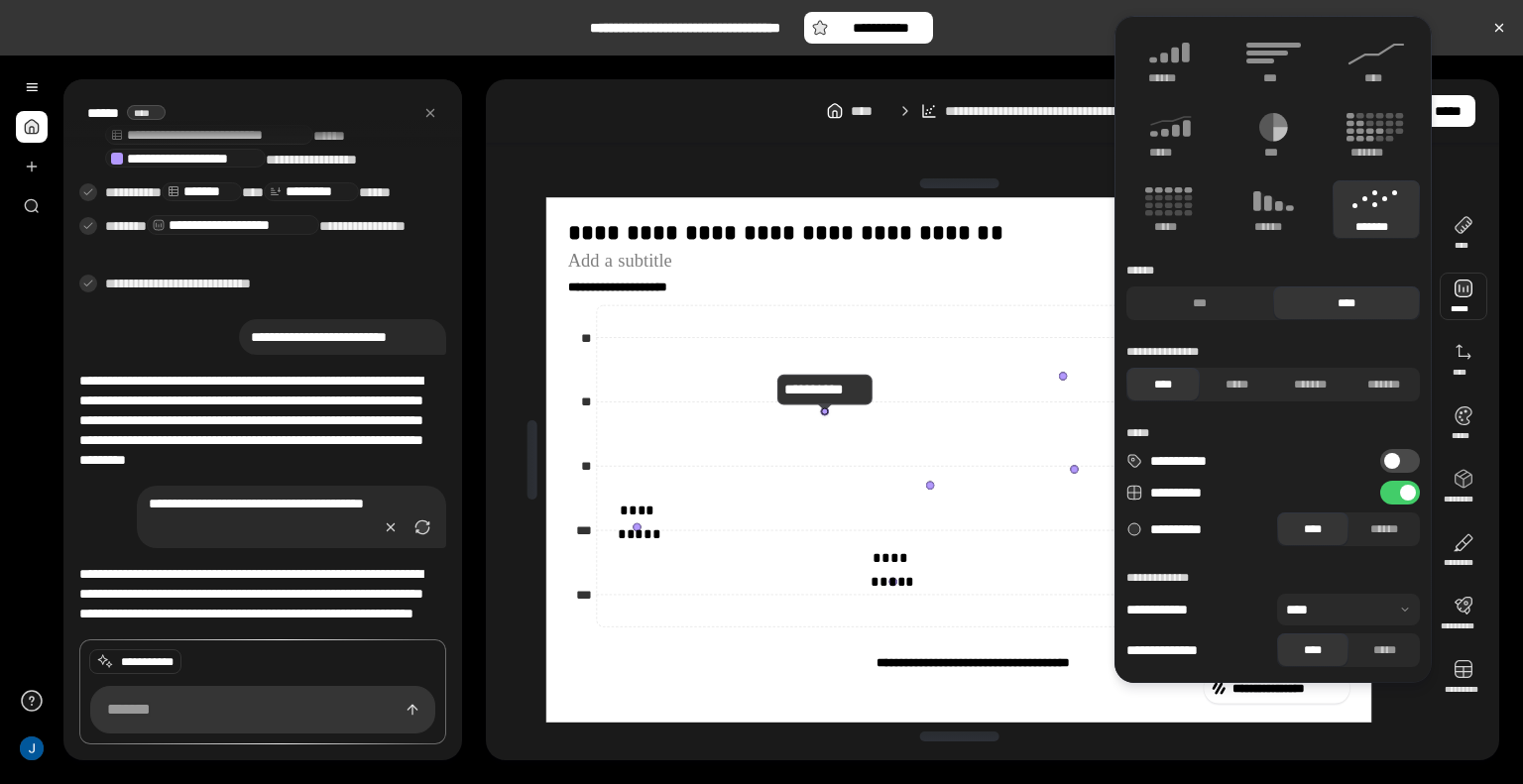 click on "****" at bounding box center (1313, 529) 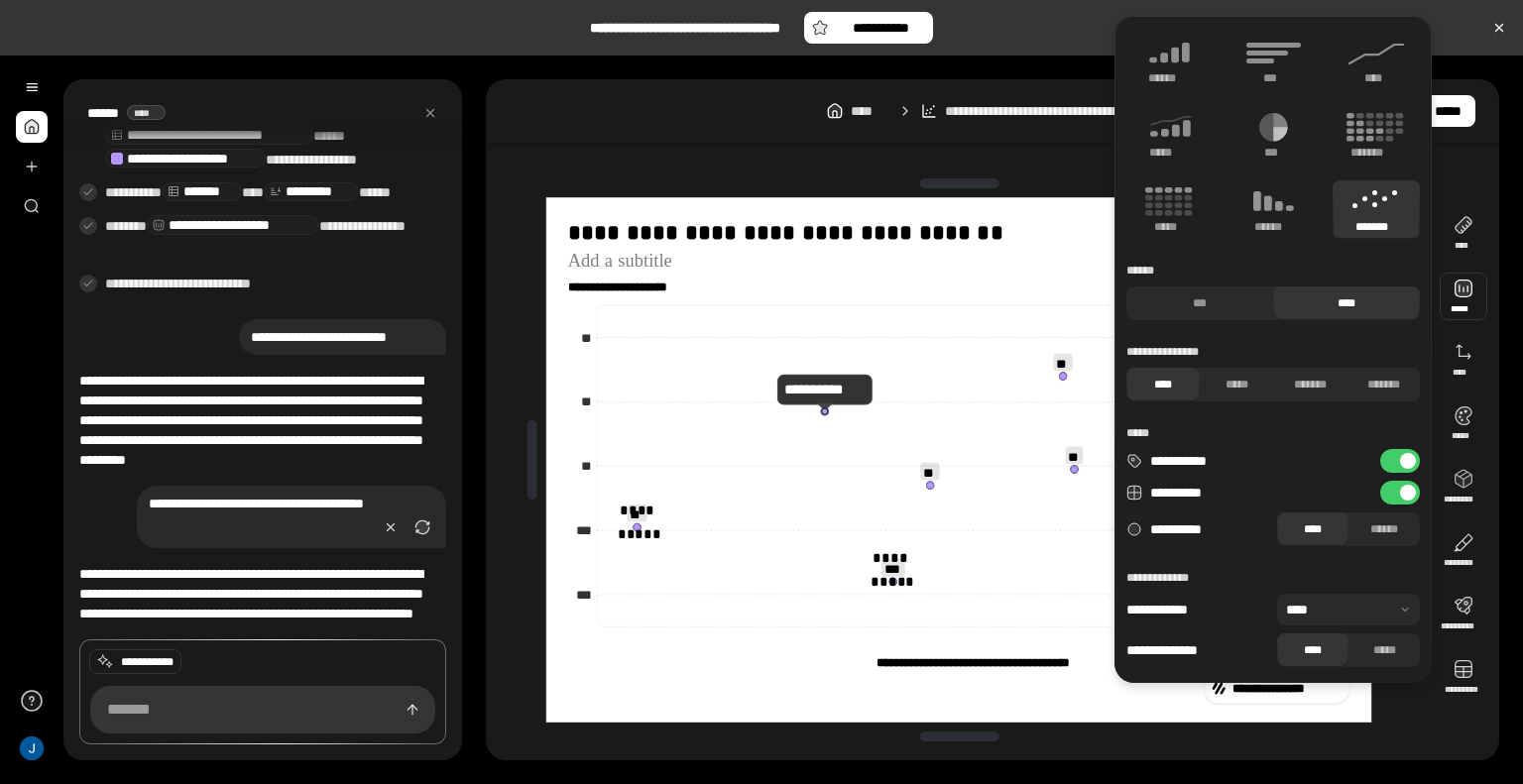 click on "**********" at bounding box center (1400, 461) 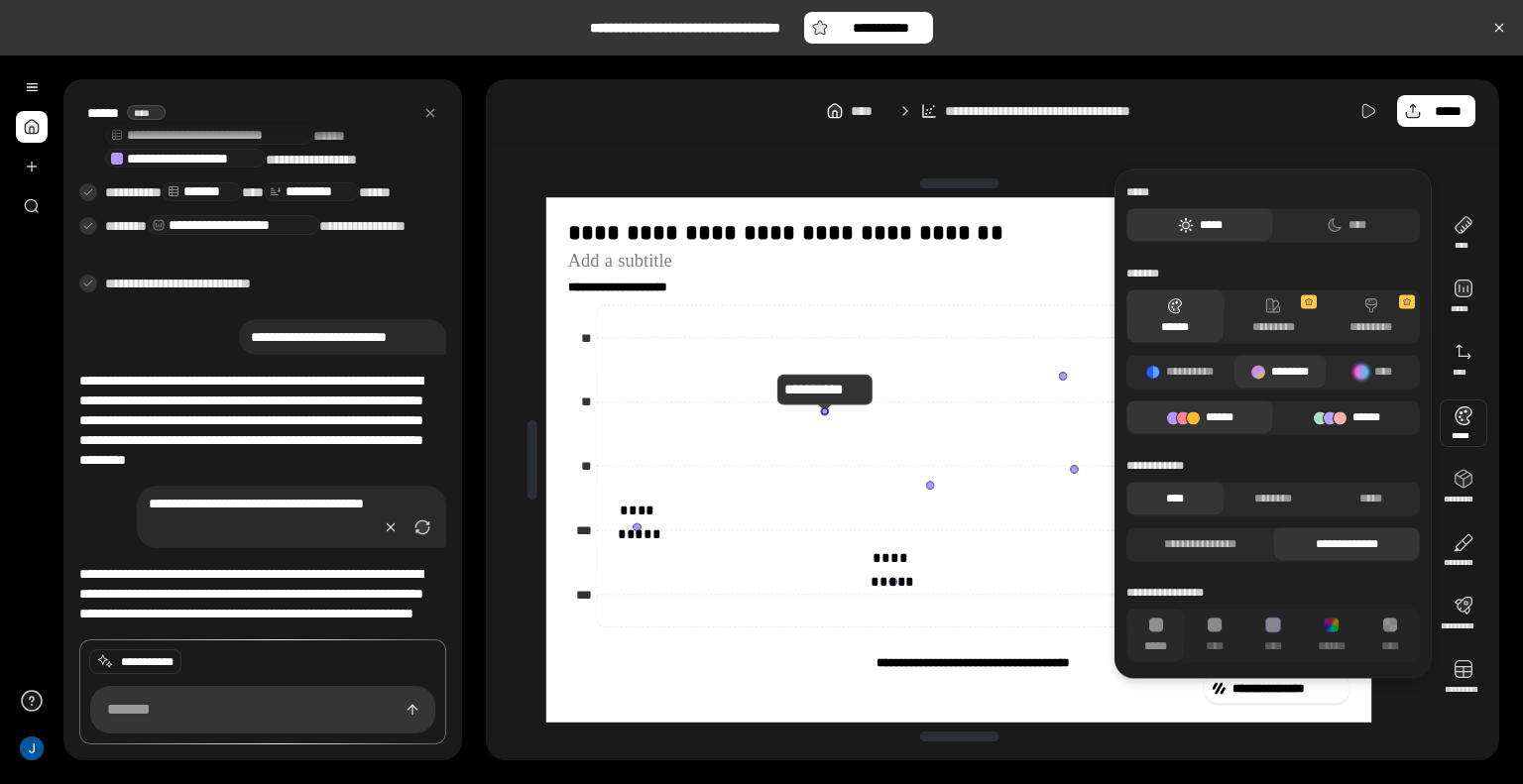 click on "******" at bounding box center (1347, 417) 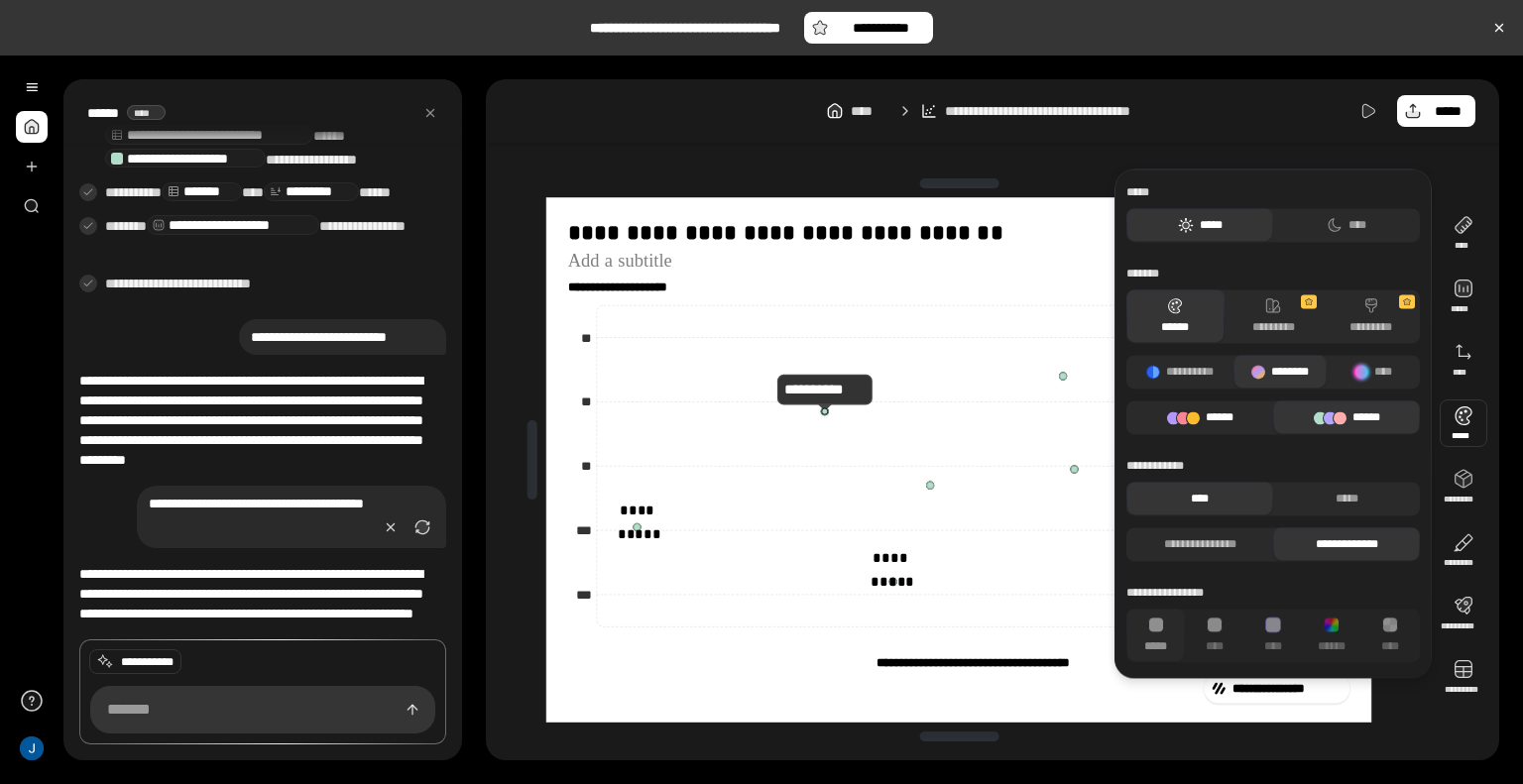 click on "******" at bounding box center [1200, 417] 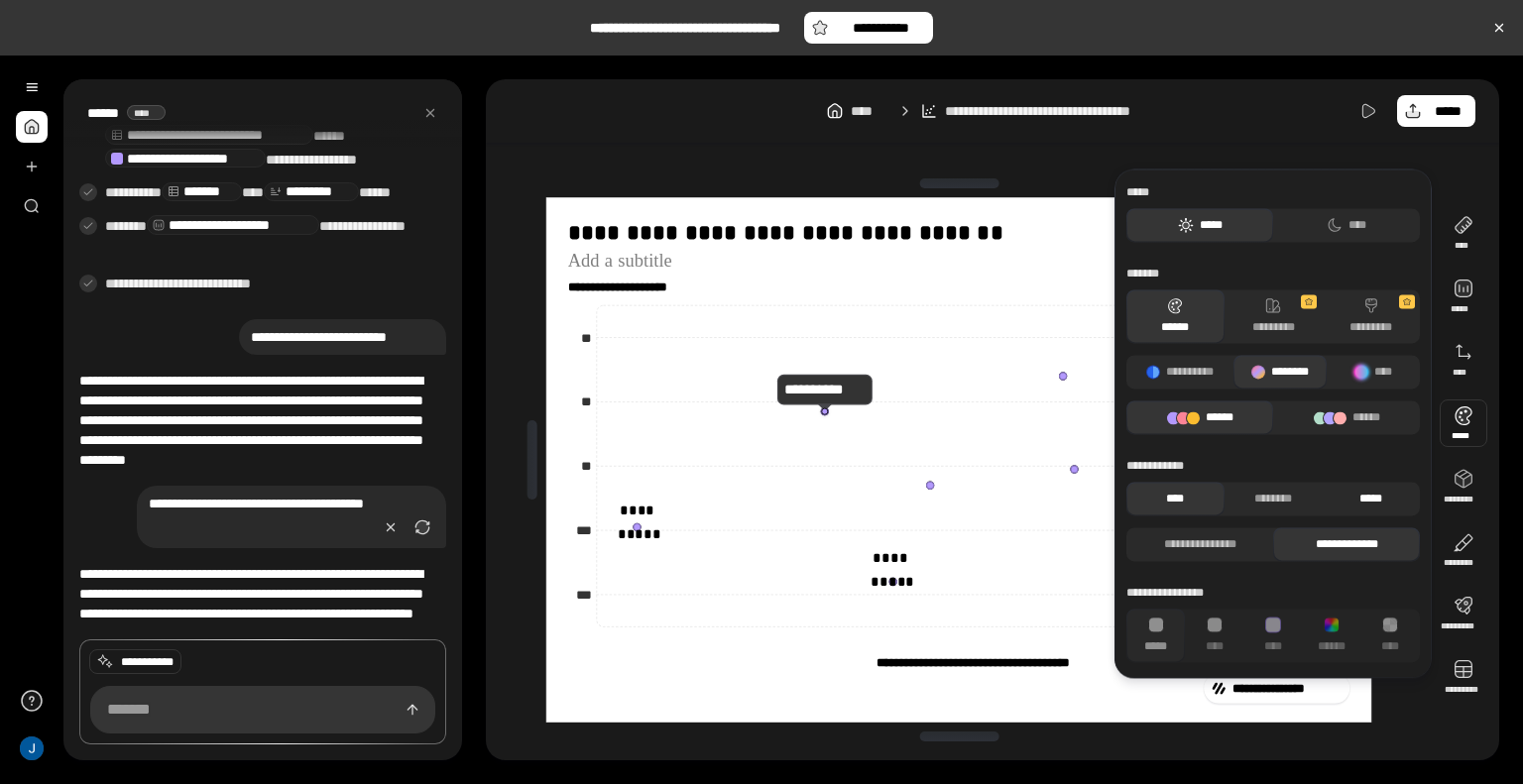 click on "*****" at bounding box center [1370, 499] 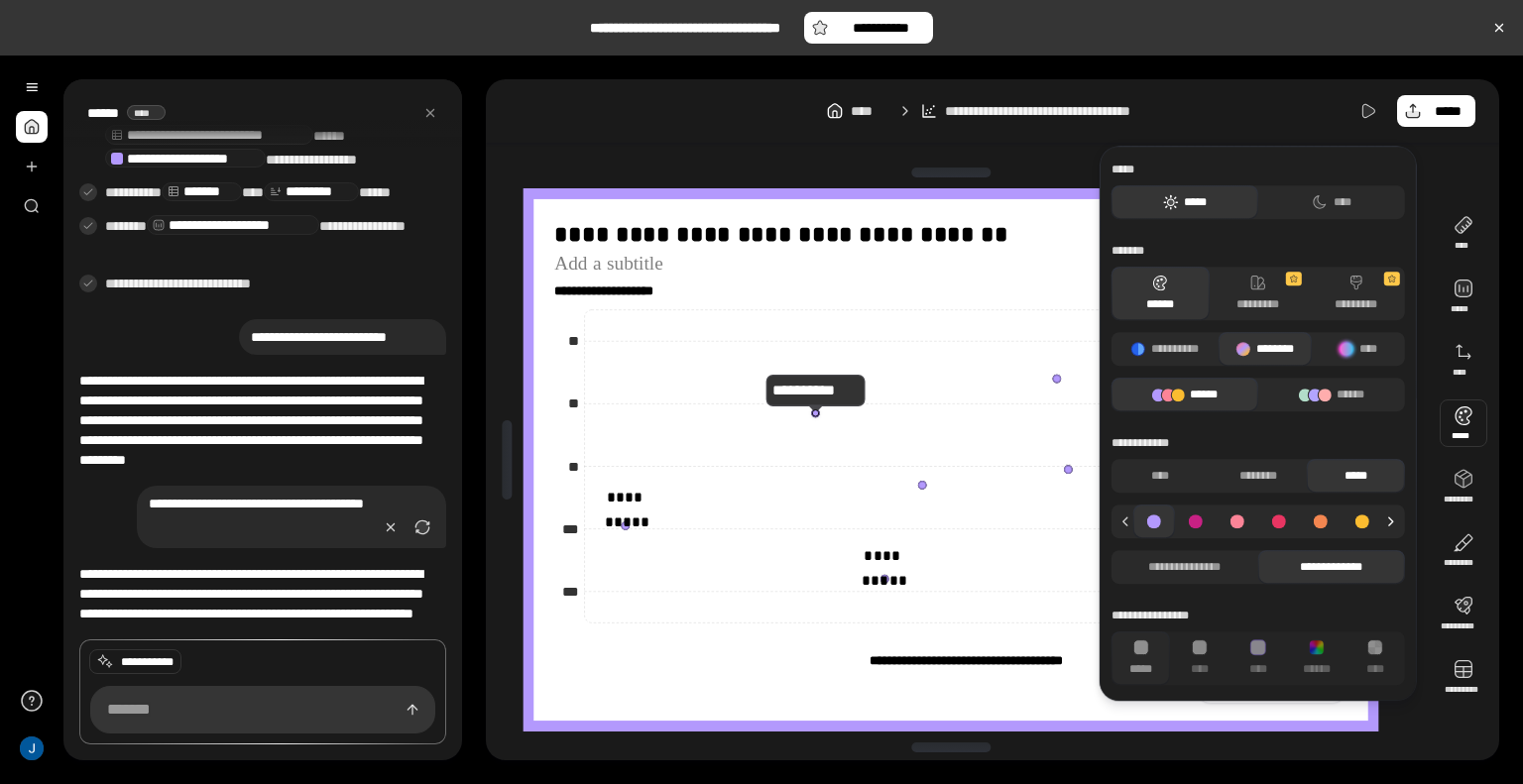 click 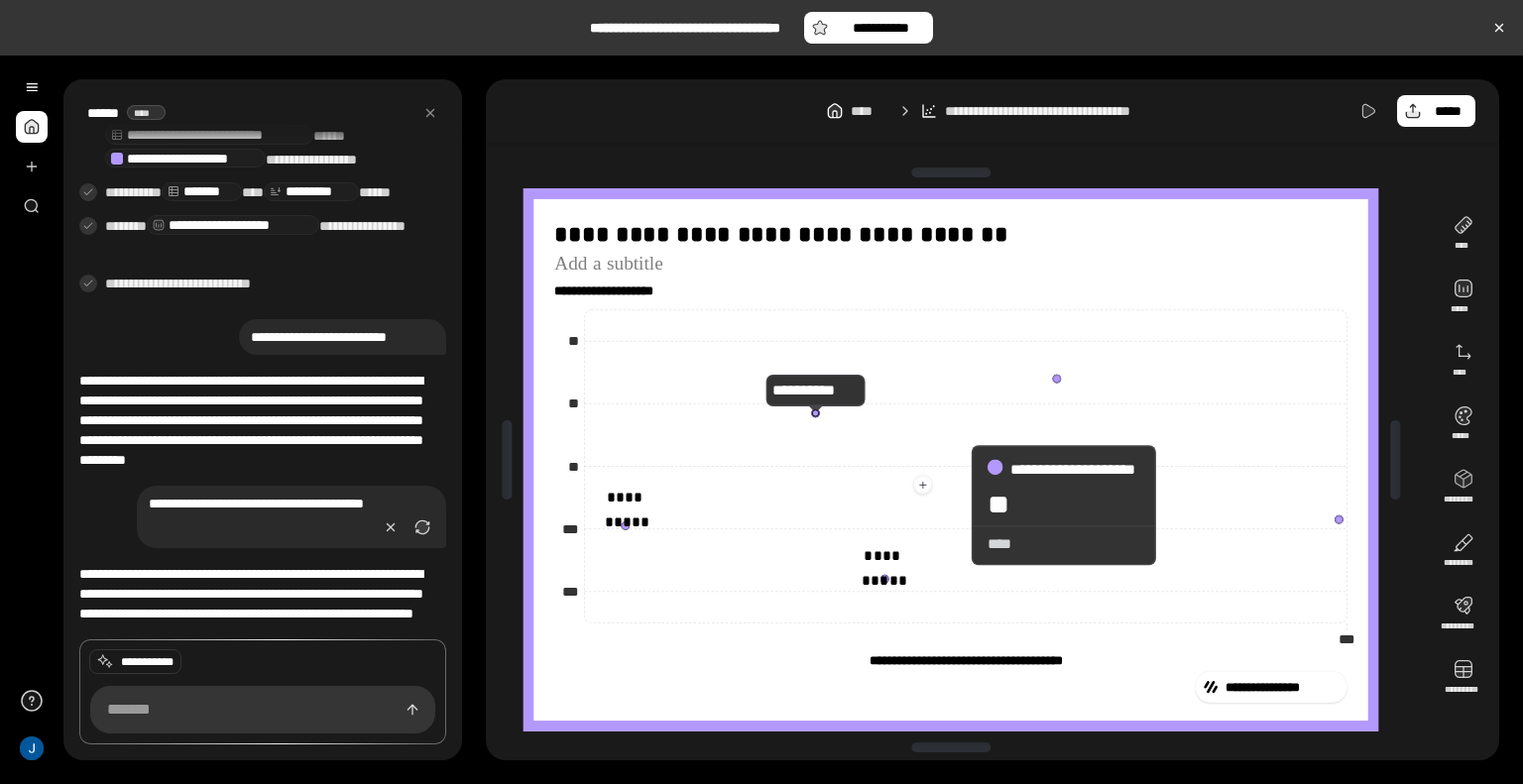 click 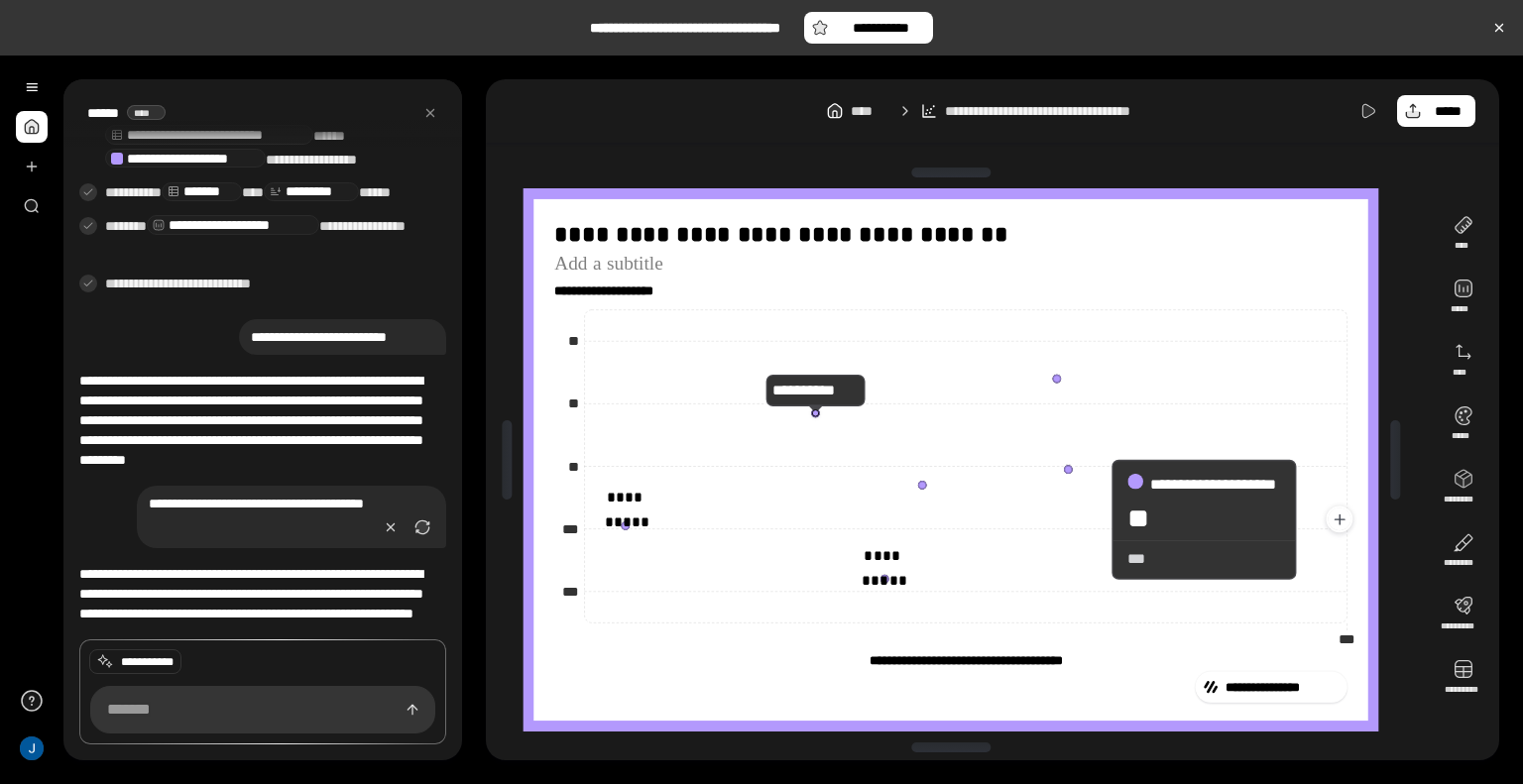 click 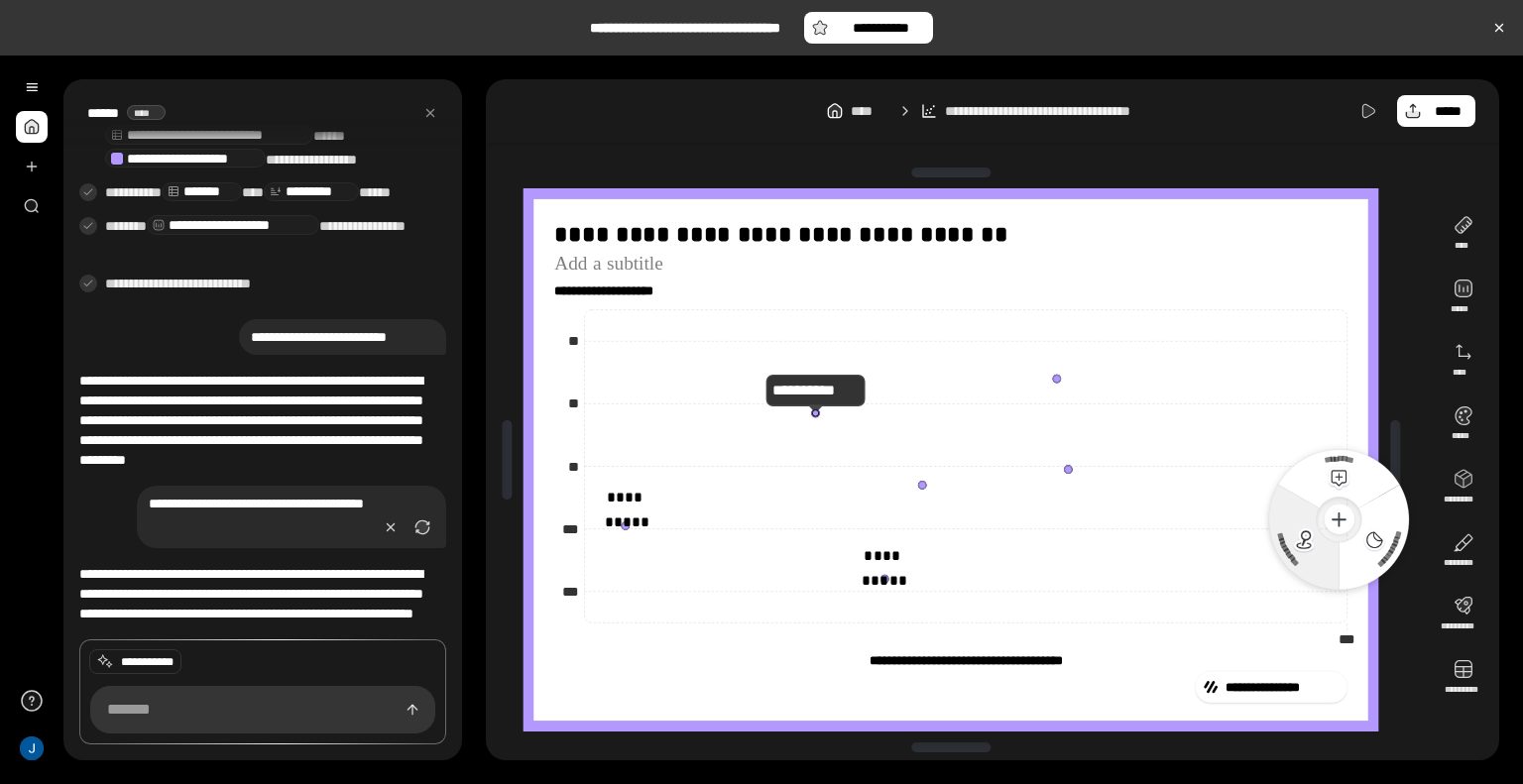 click 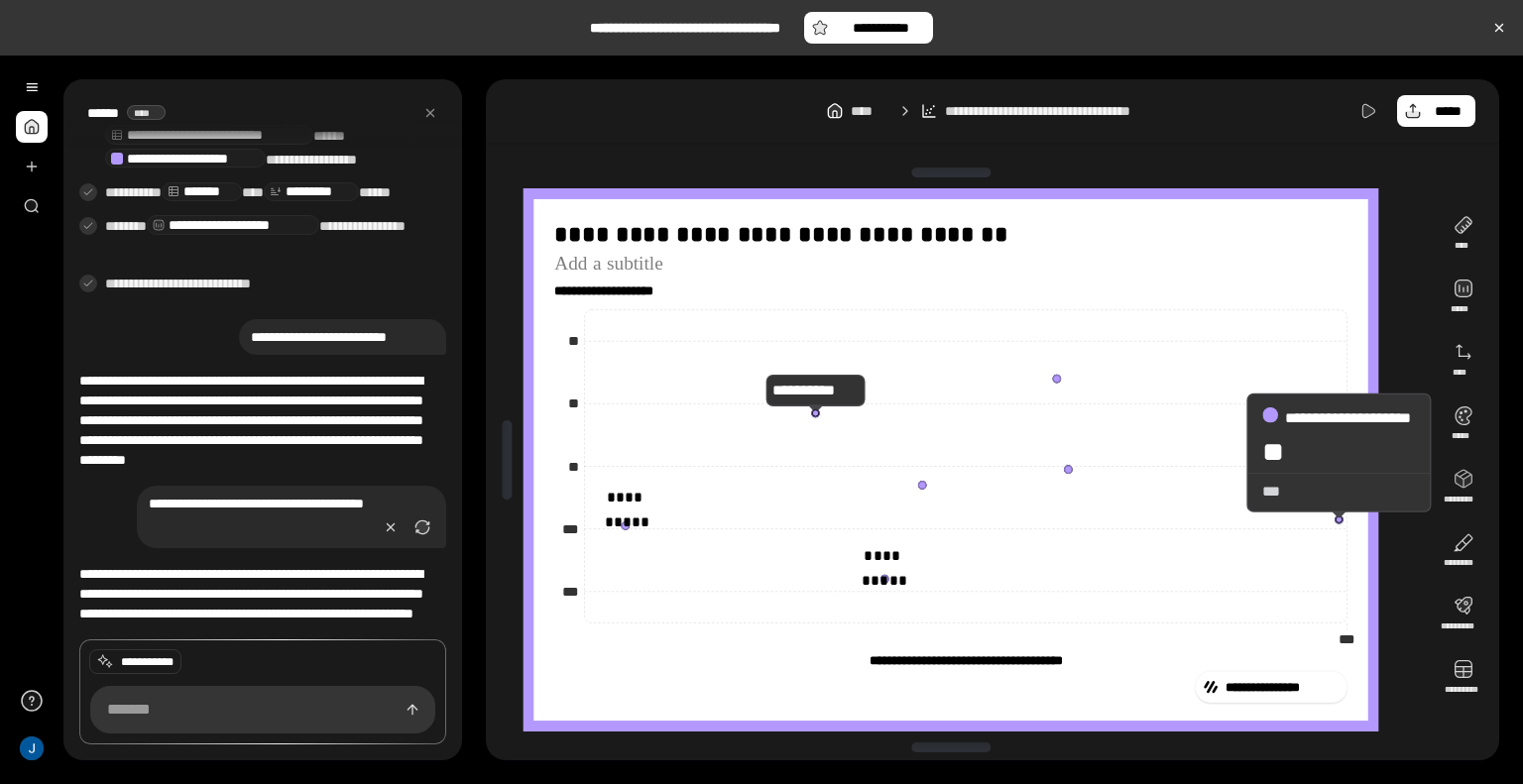 click on "***" at bounding box center (1339, 492) 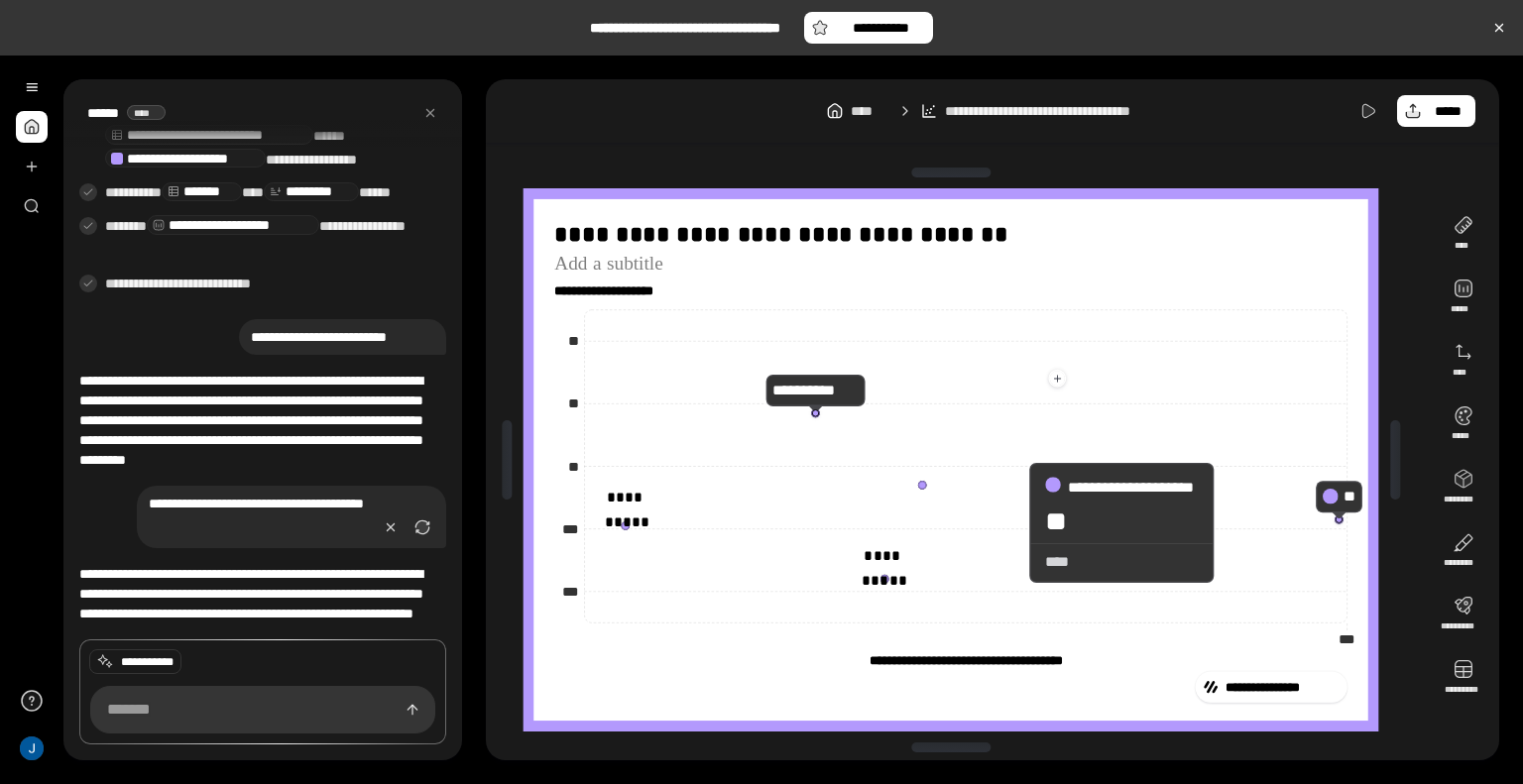 click 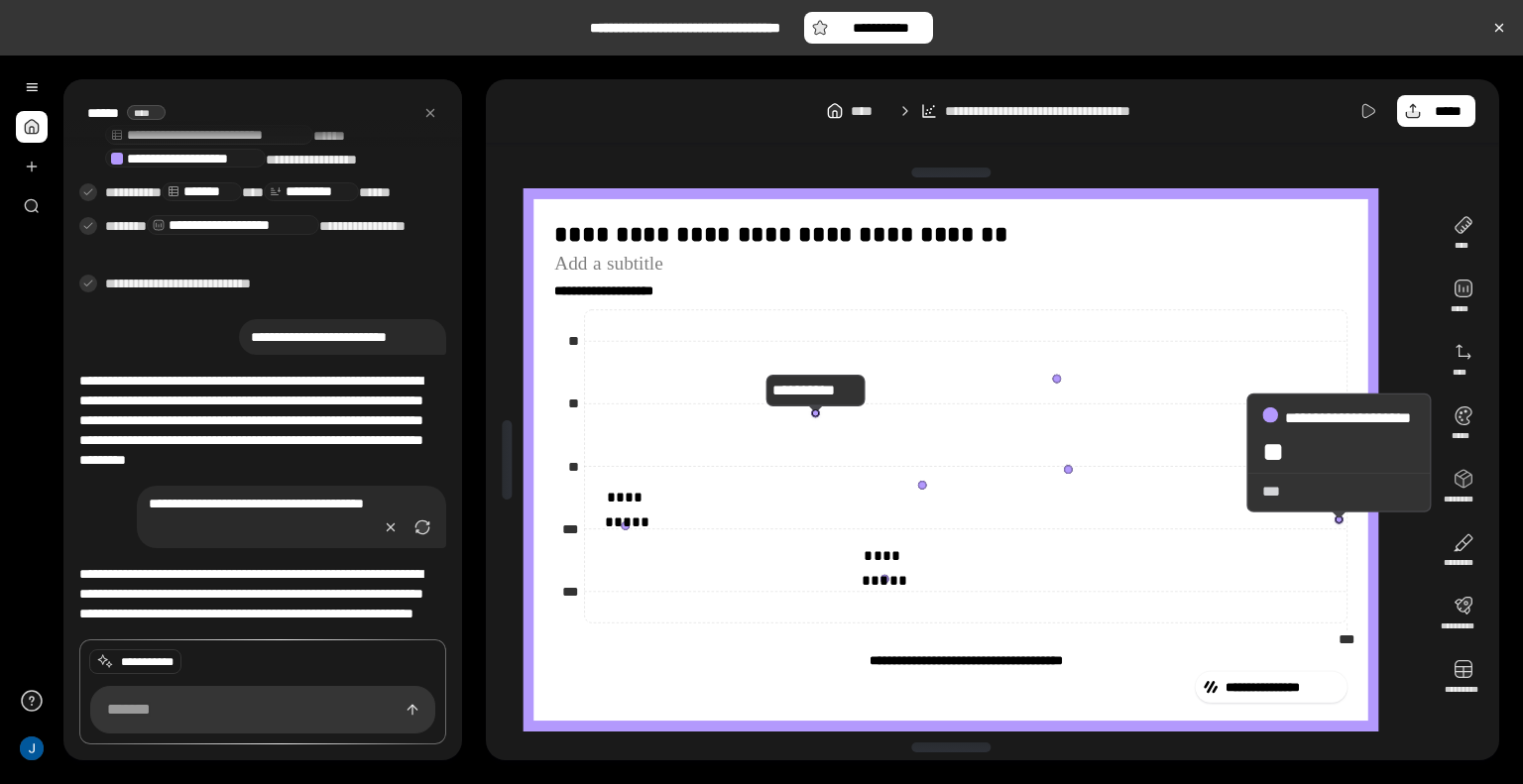 click on "***" at bounding box center [1339, 492] 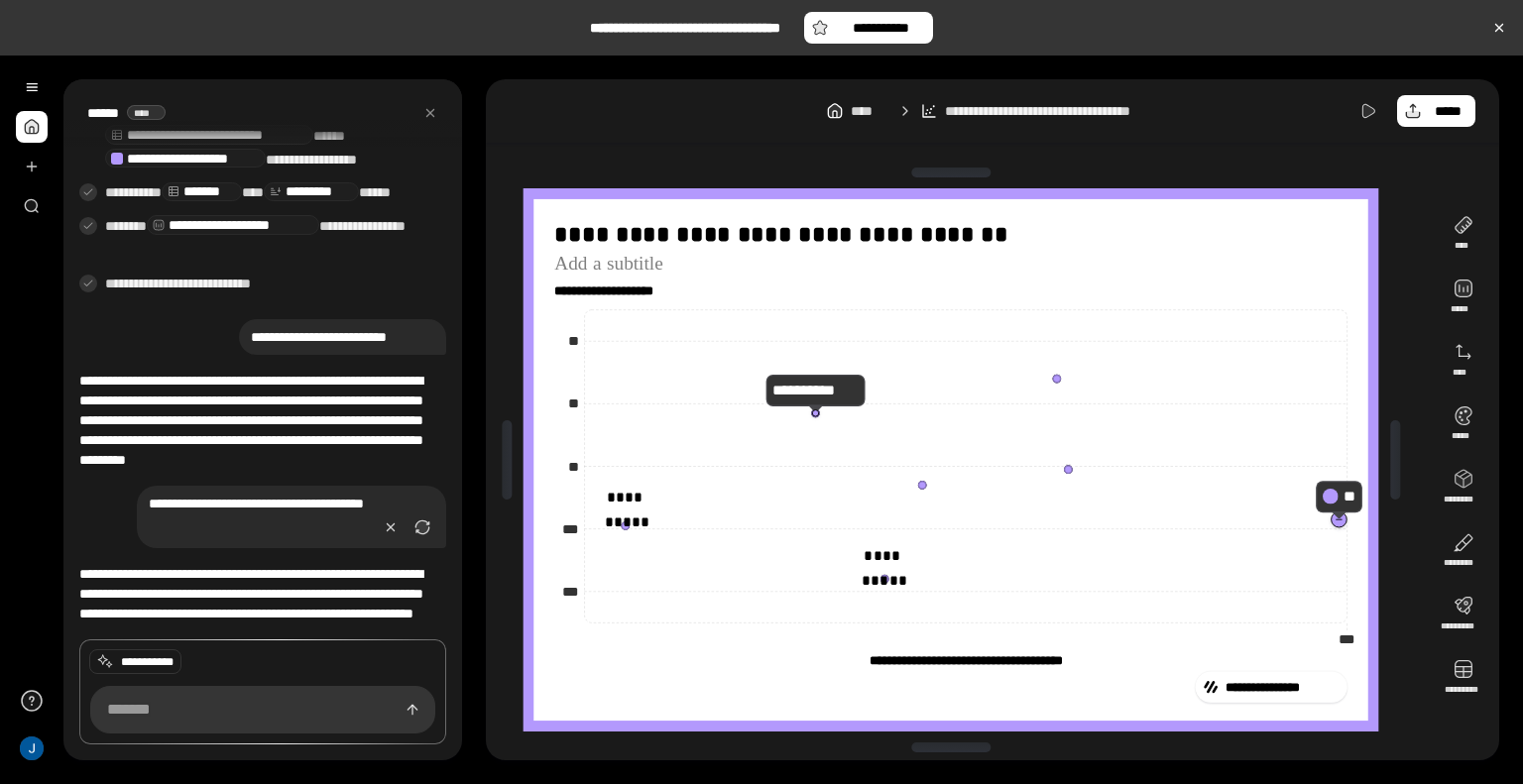 drag, startPoint x: 1337, startPoint y: 496, endPoint x: 1343, endPoint y: 526, distance: 30.594117 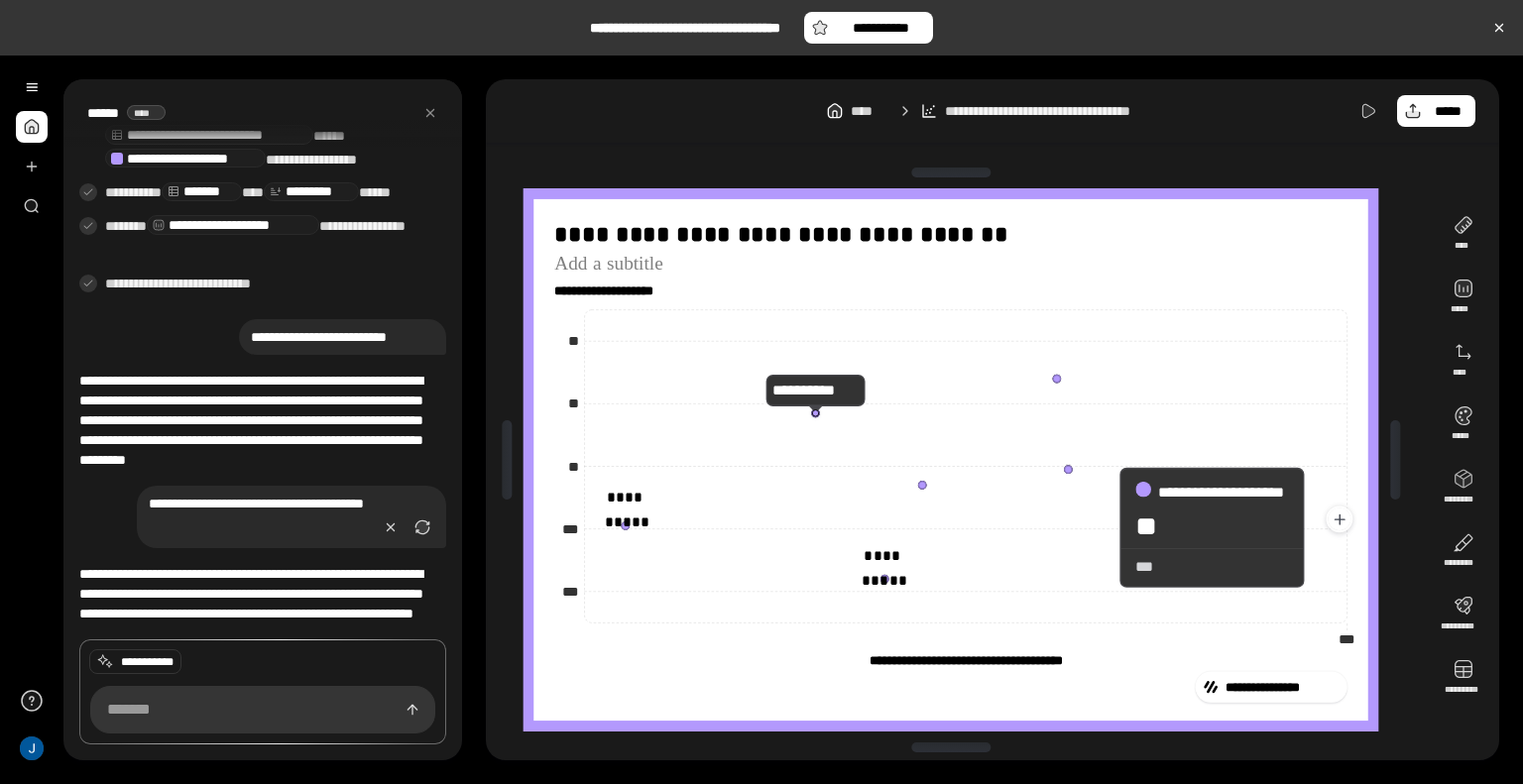 click 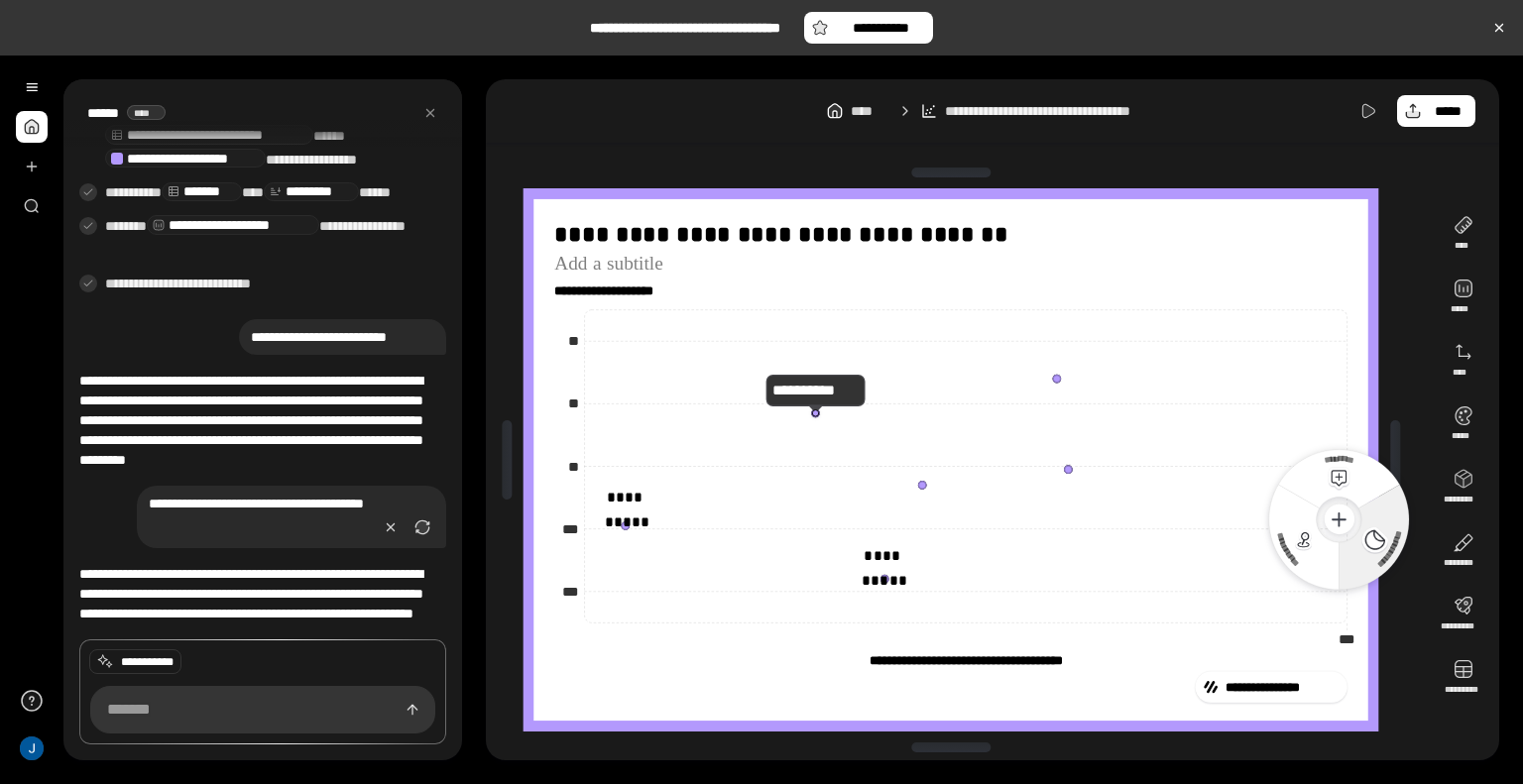 click 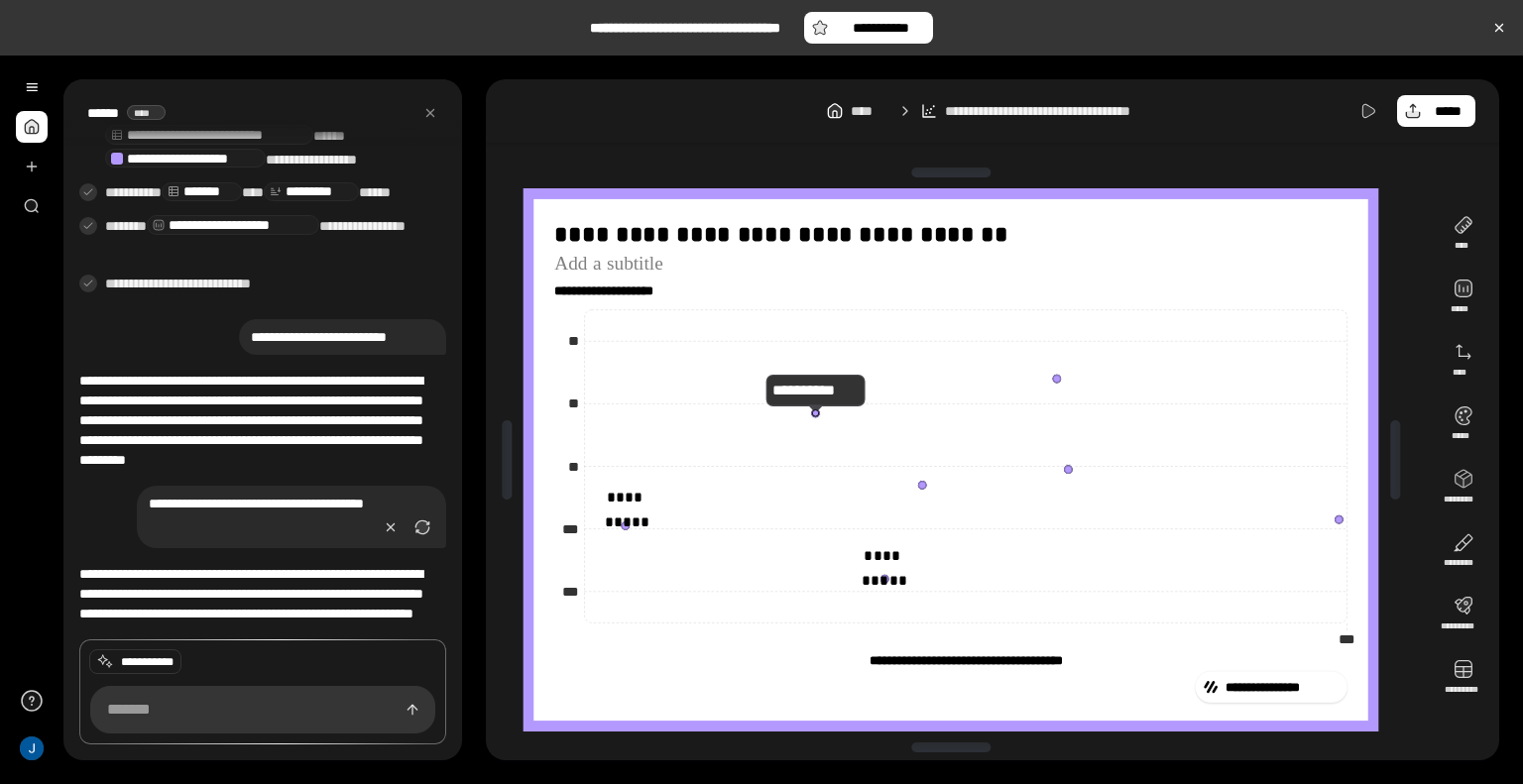 click 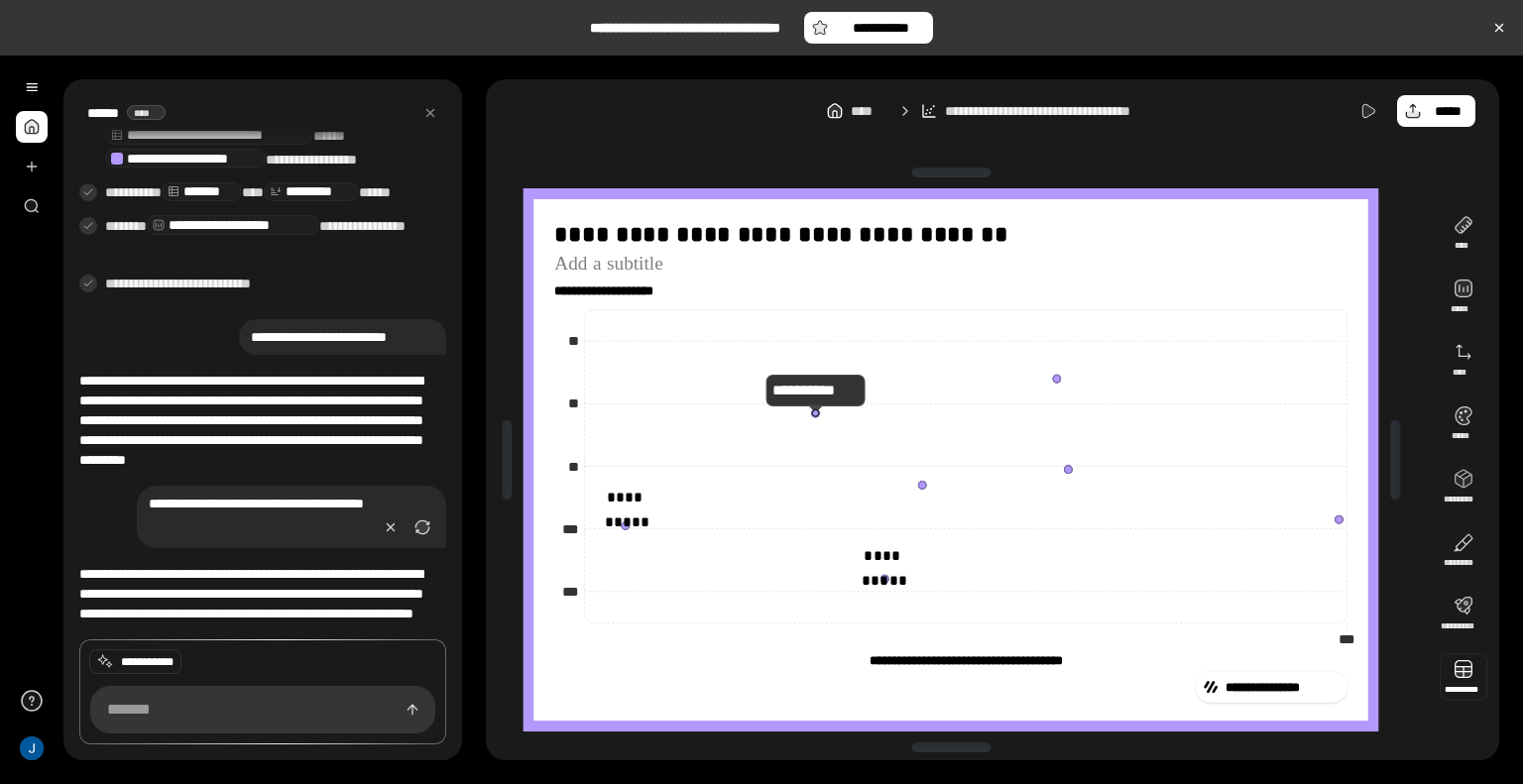 click at bounding box center (1464, 677) 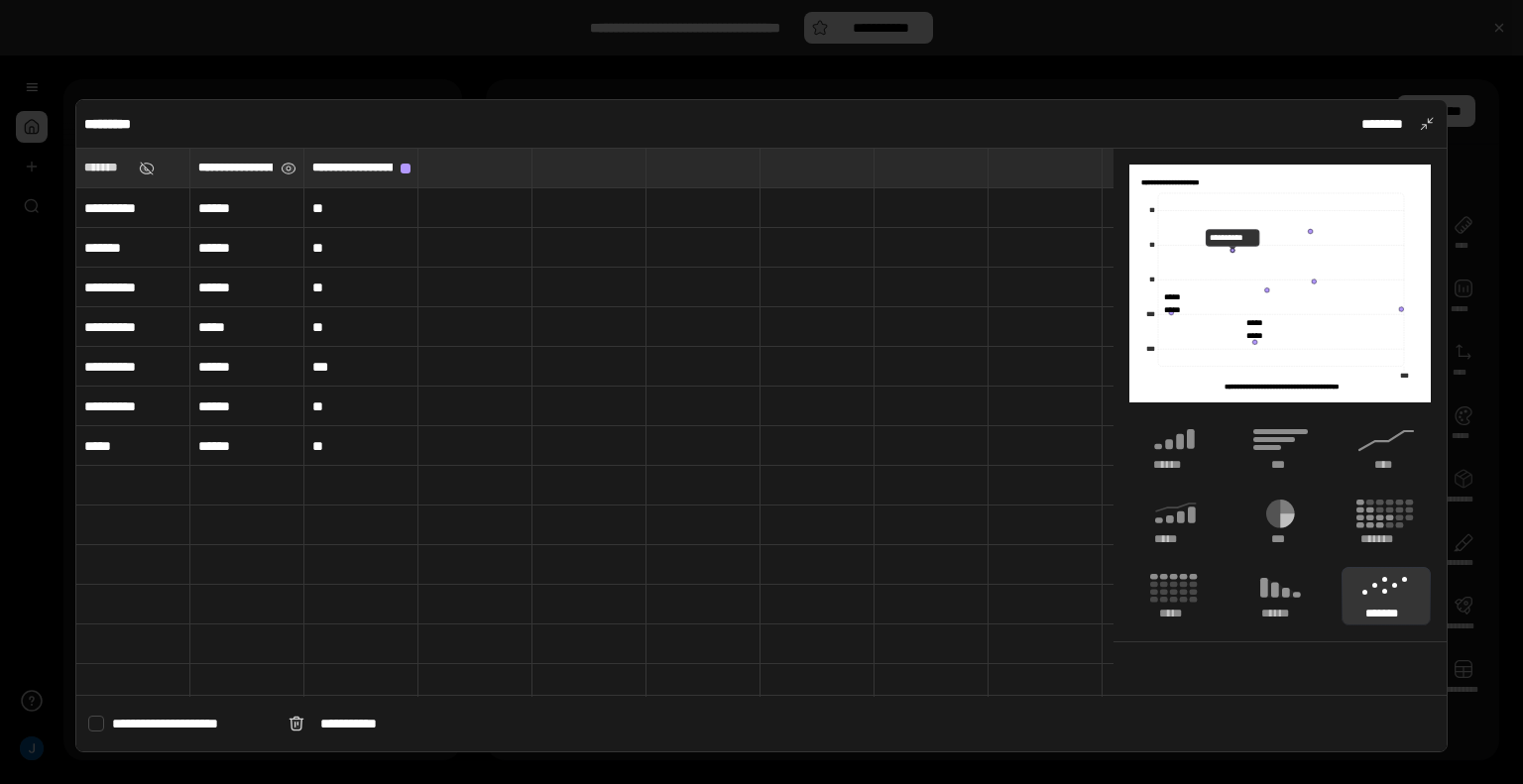 click on "**********" at bounding box center (235, 168) 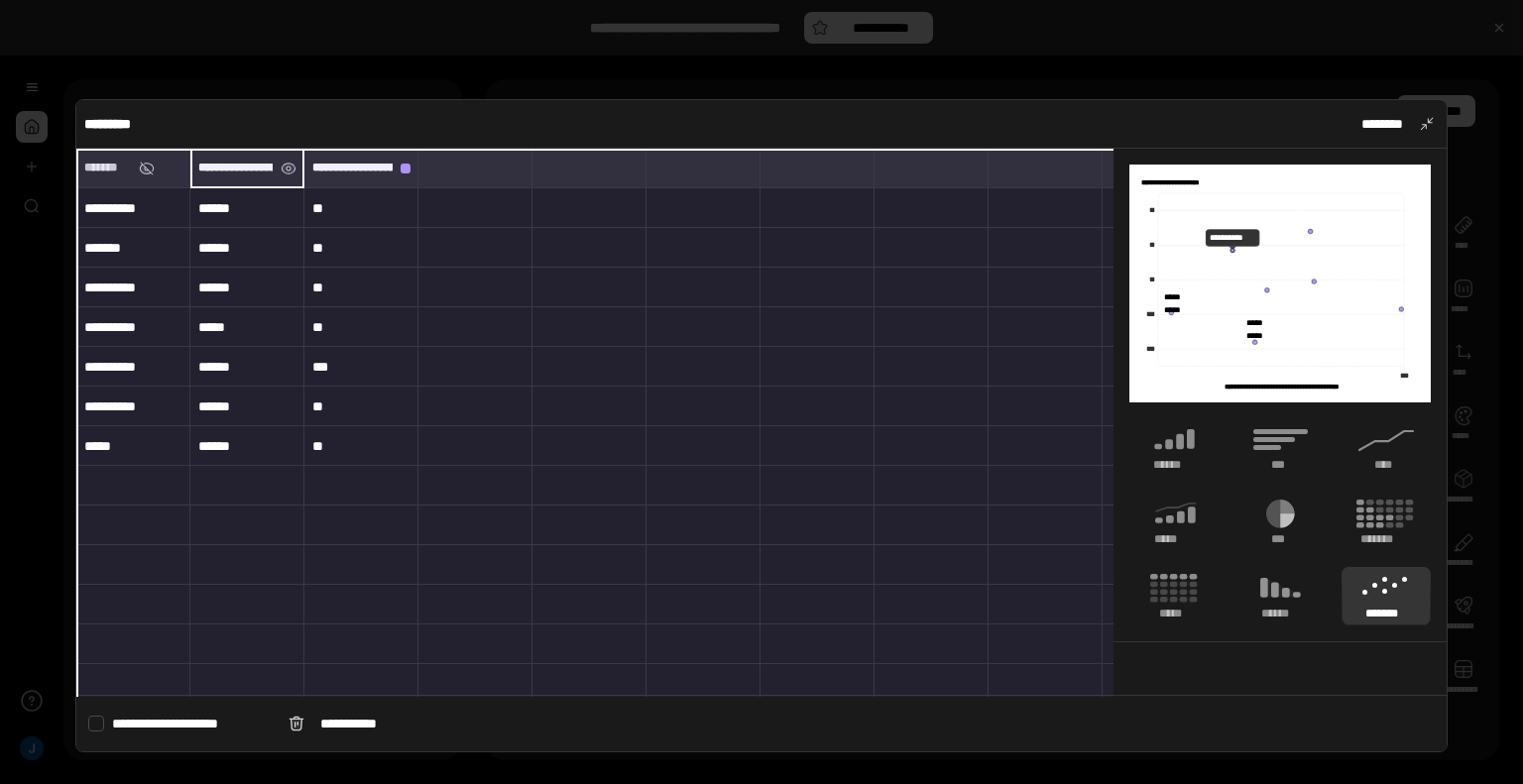 scroll, scrollTop: 0, scrollLeft: 135, axis: horizontal 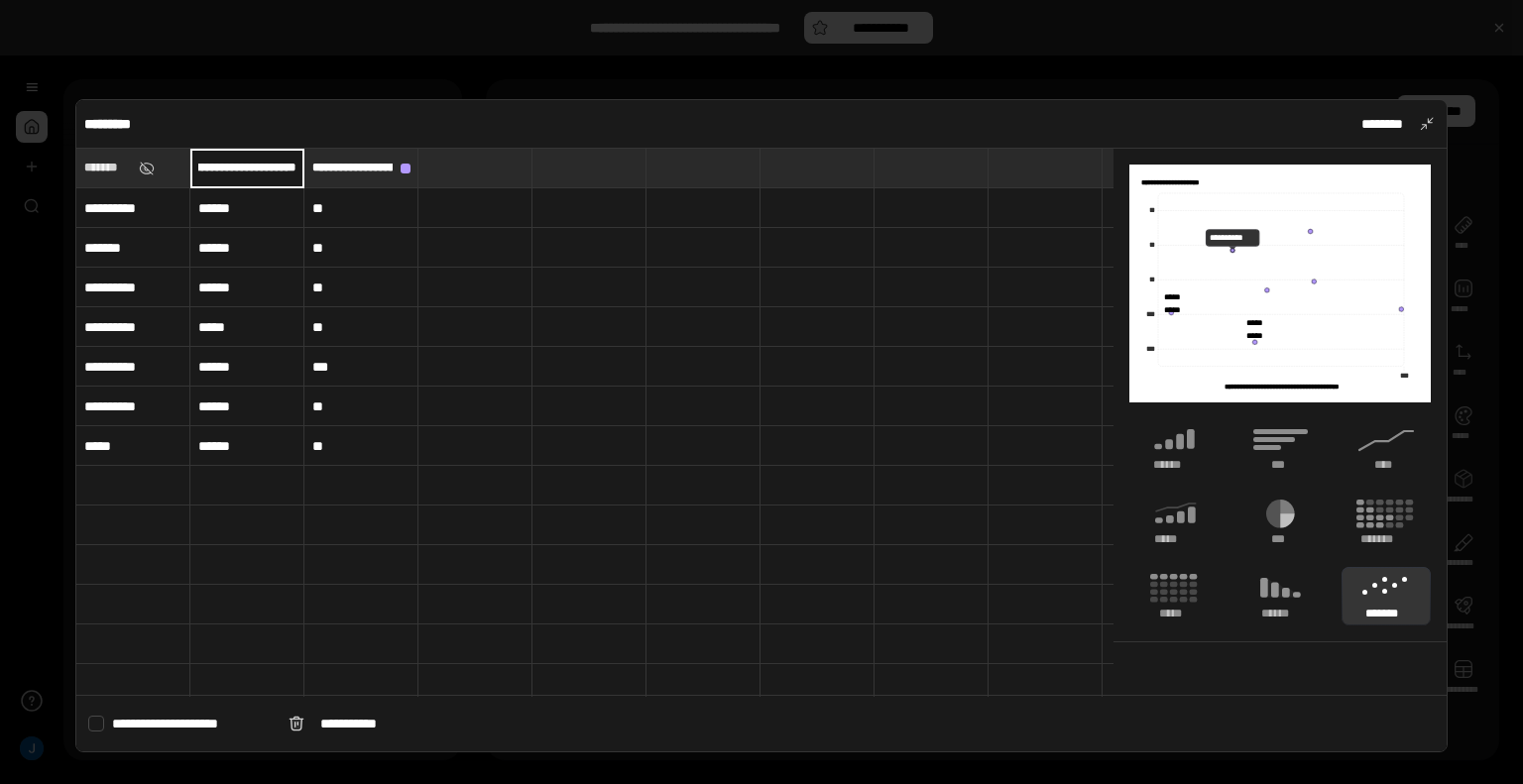 click on "**********" at bounding box center (247, 168) 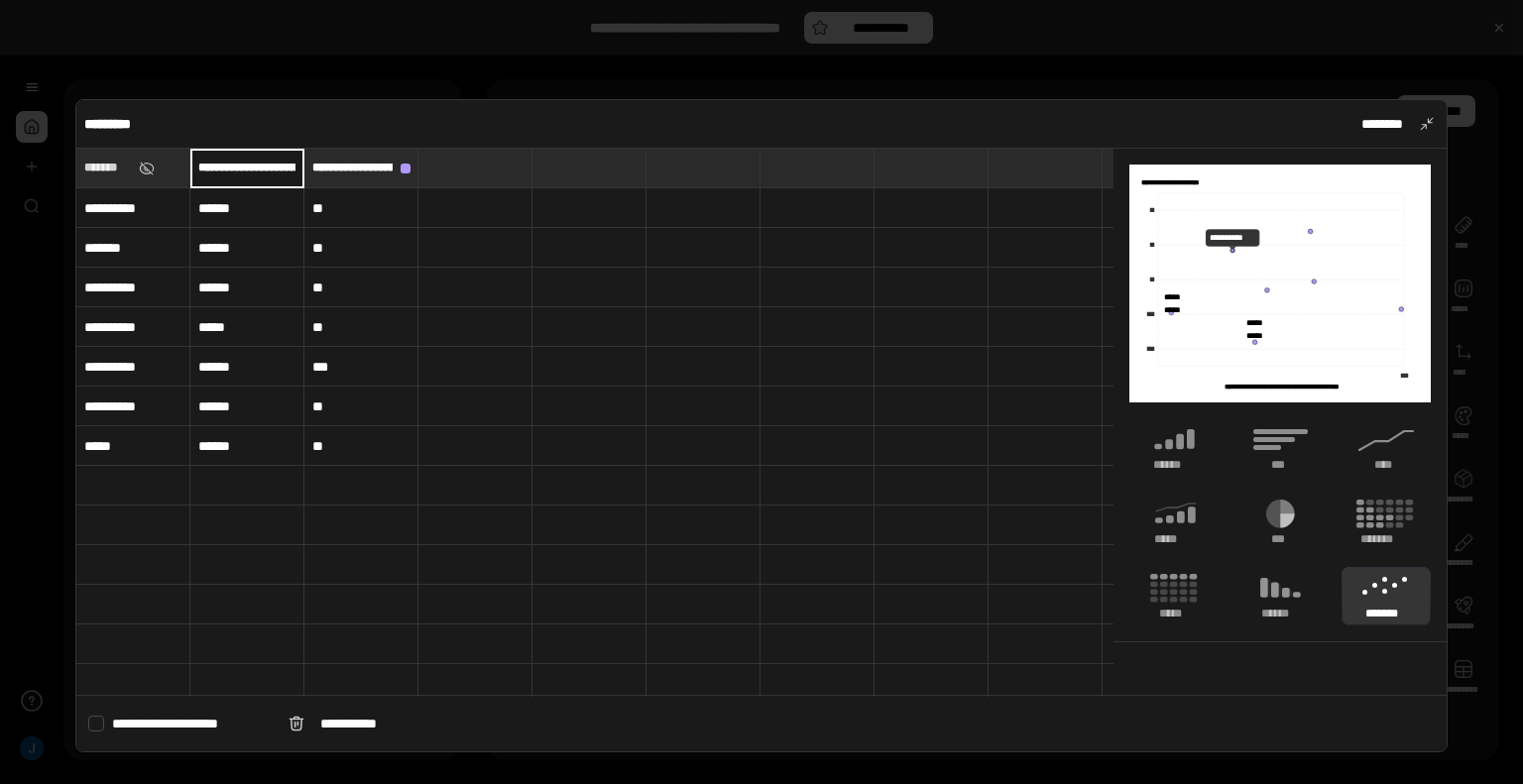 click at bounding box center (762, 392) 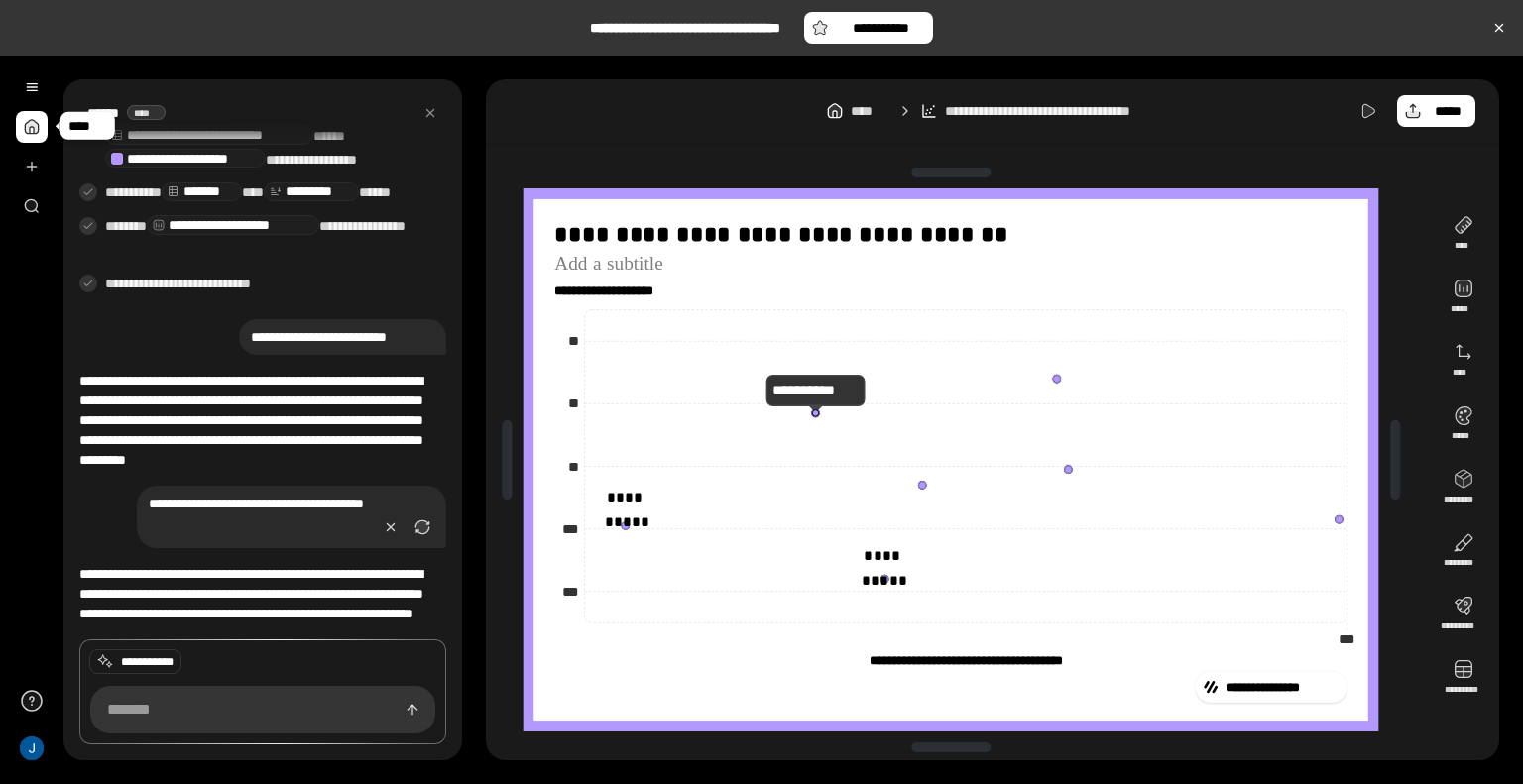 click at bounding box center (32, 127) 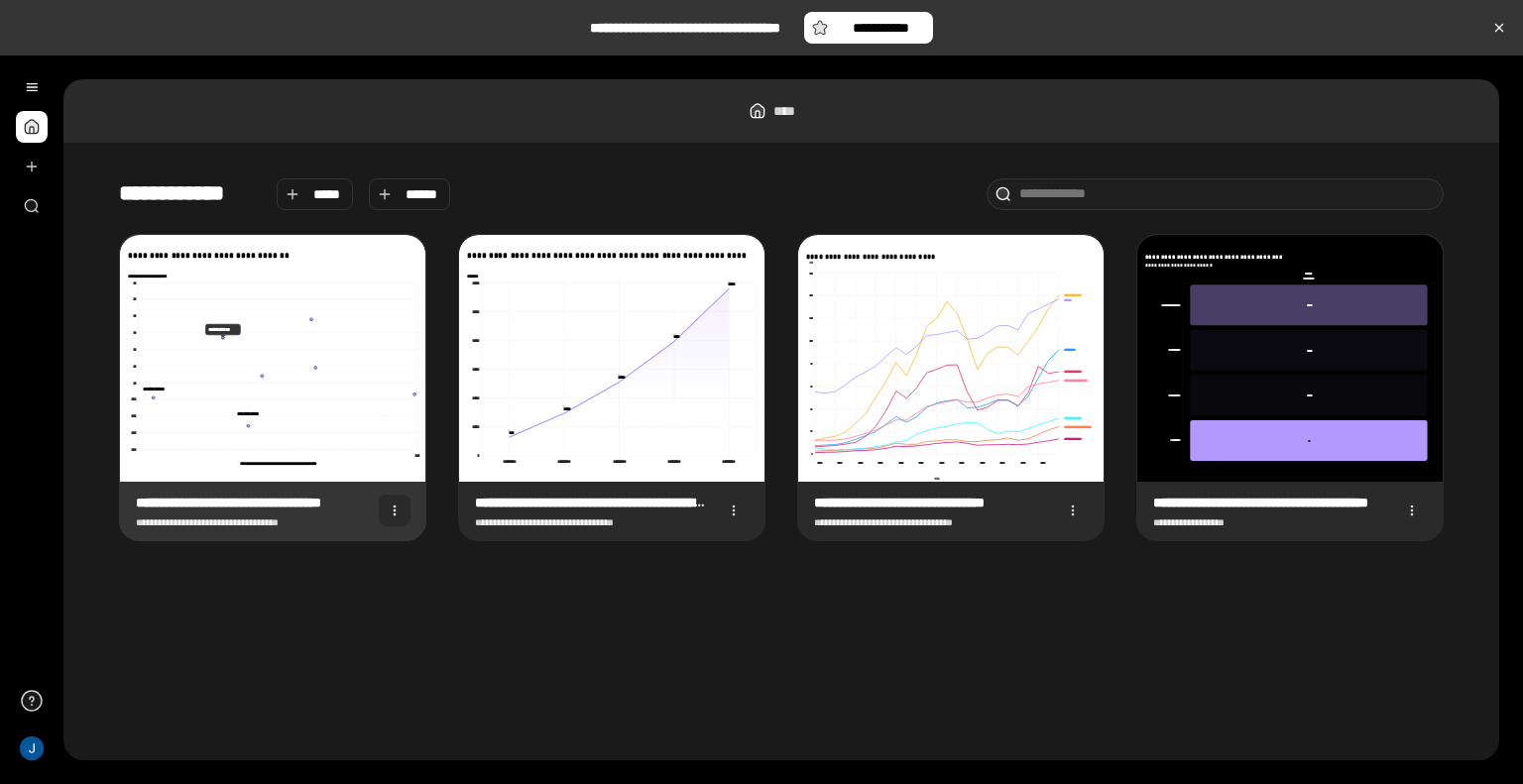 click at bounding box center (395, 510) 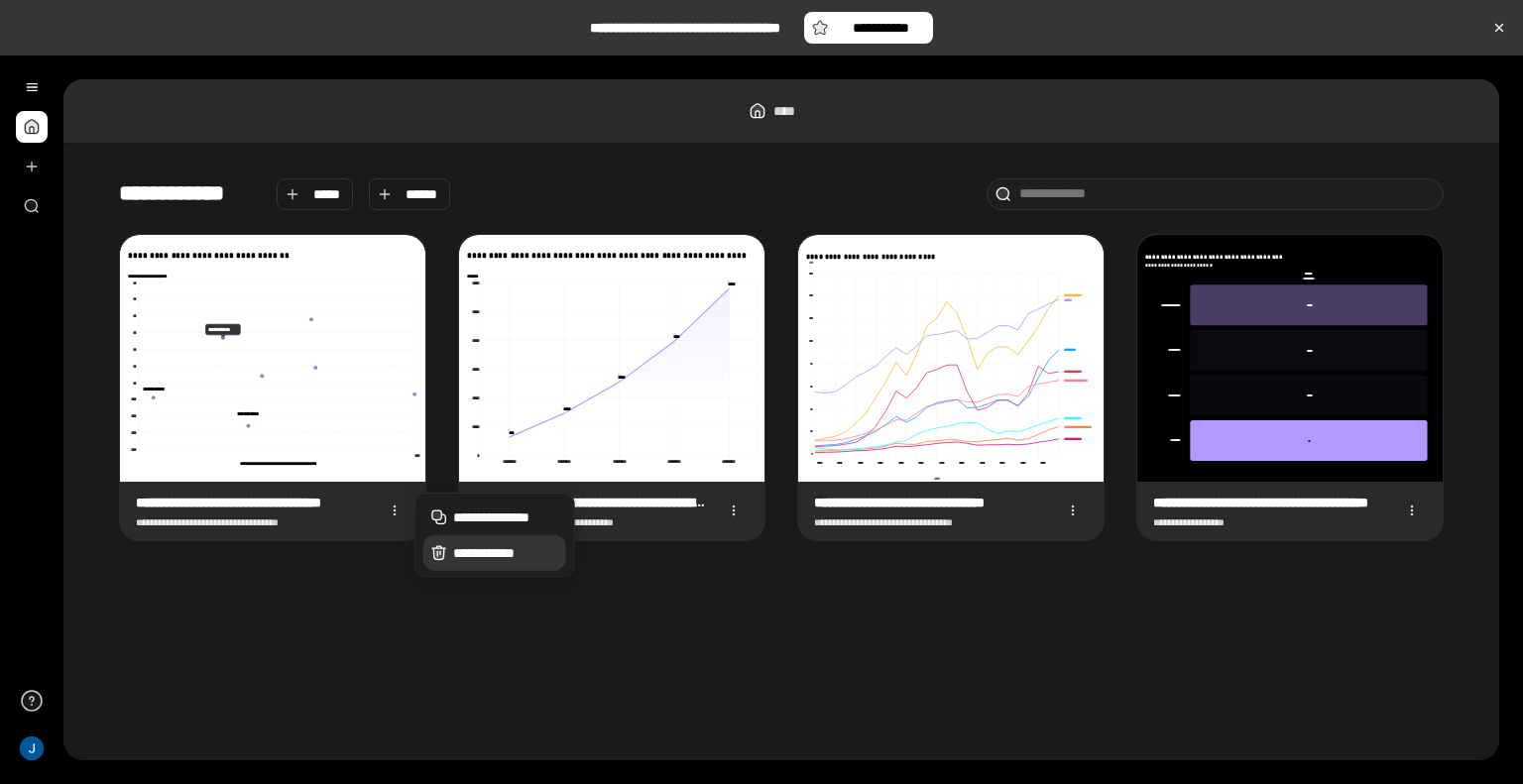click on "**********" at bounding box center (506, 553) 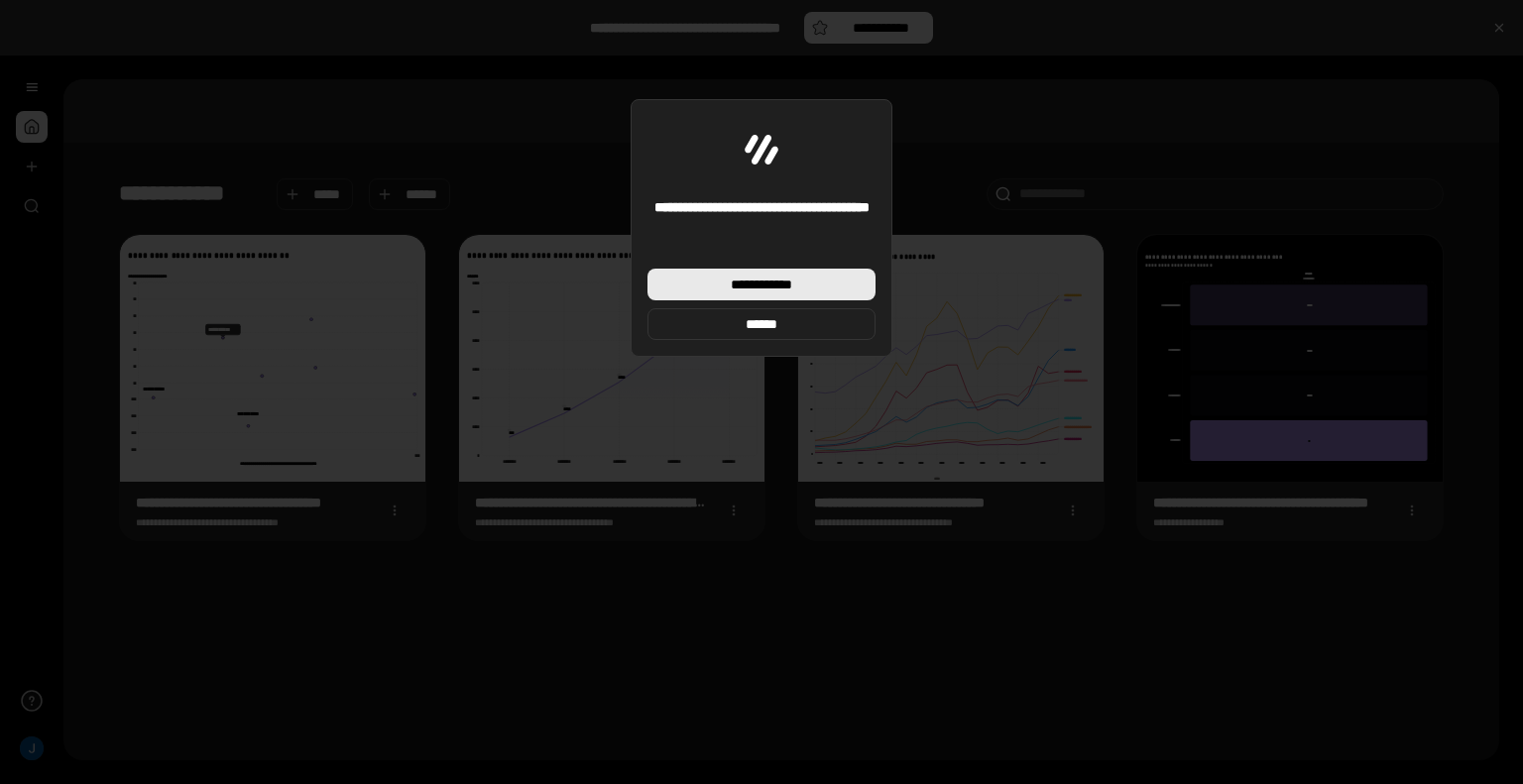 click on "**********" at bounding box center (762, 284) 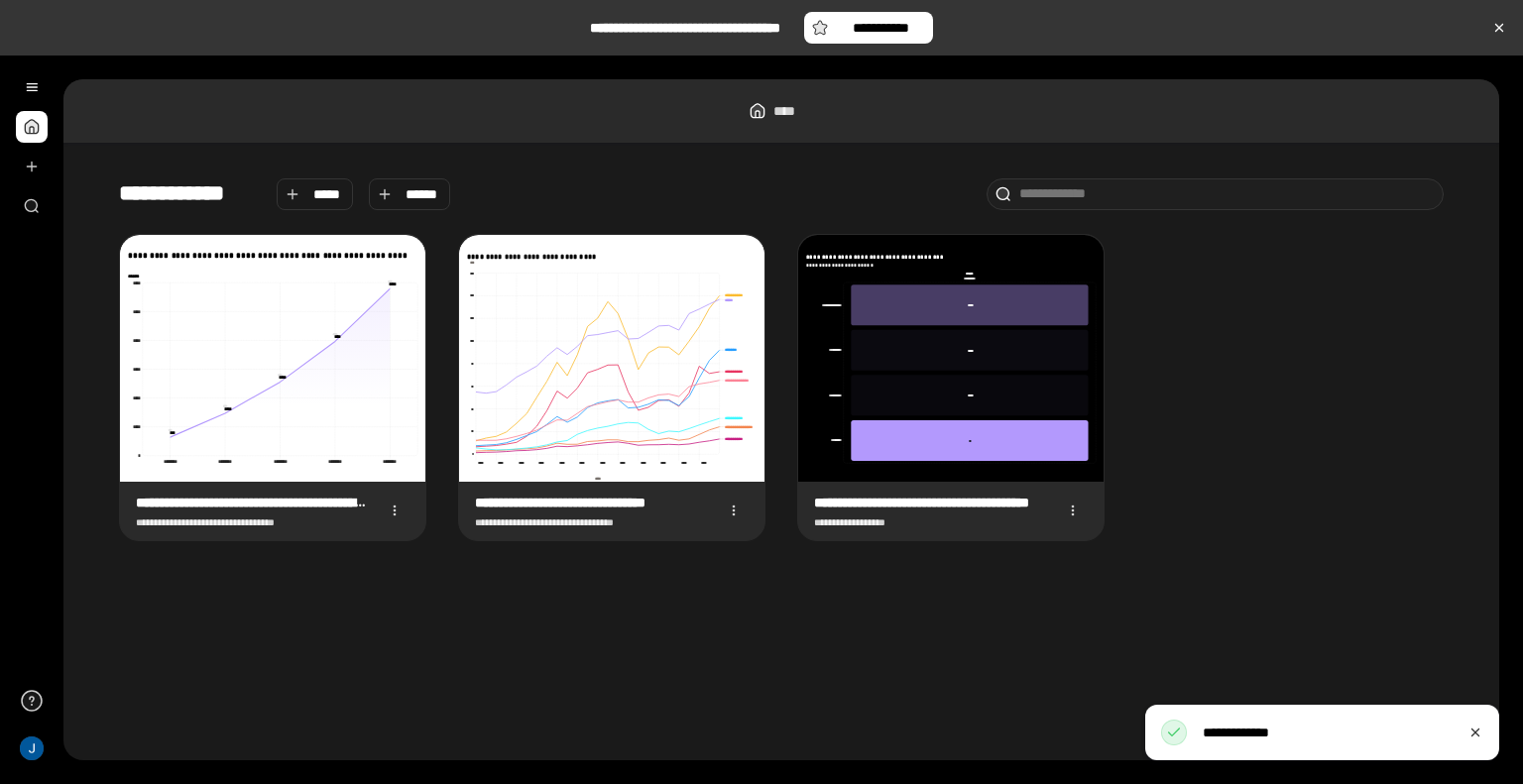 click on "**********" at bounding box center [781, 451] 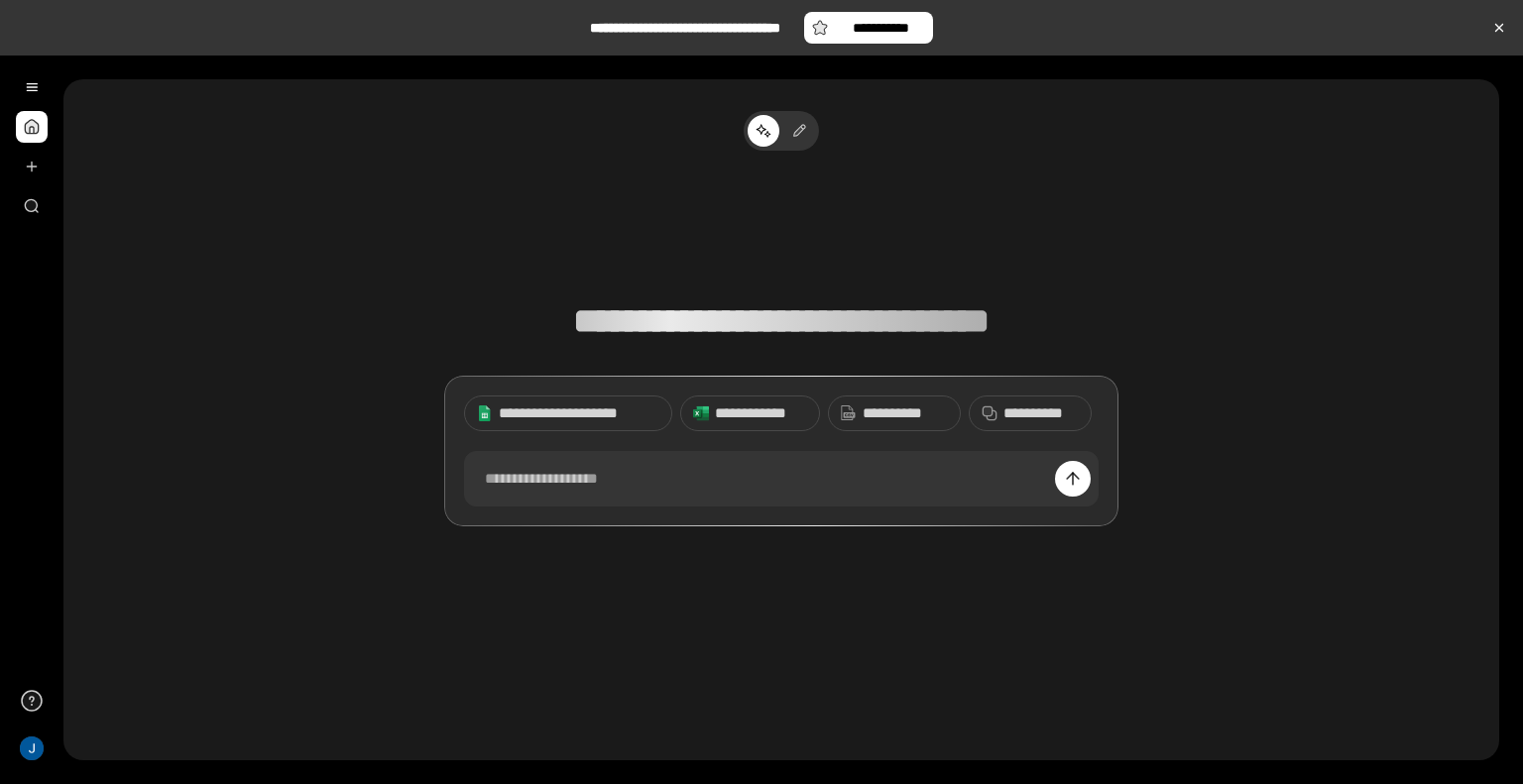 scroll, scrollTop: 0, scrollLeft: 0, axis: both 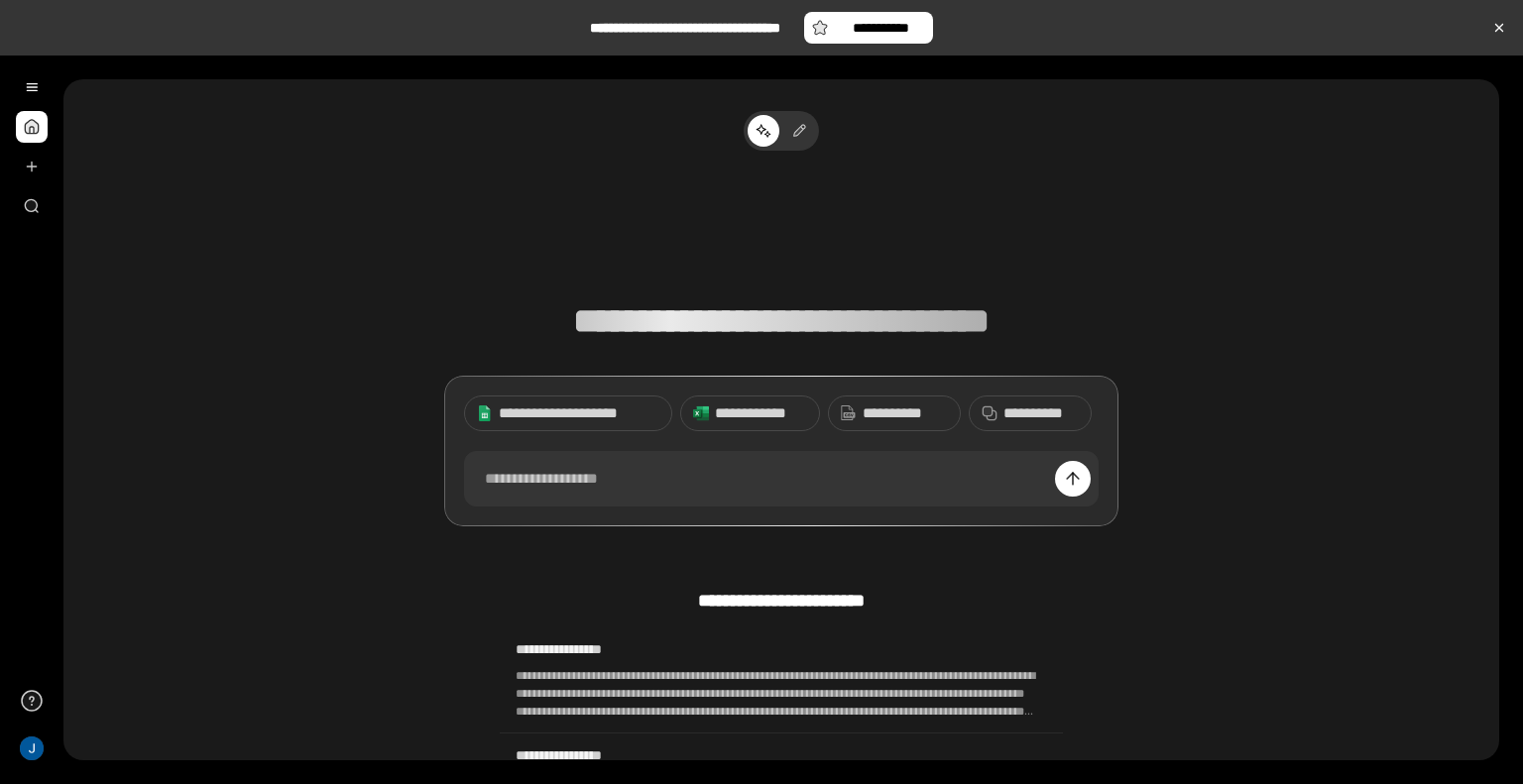 type 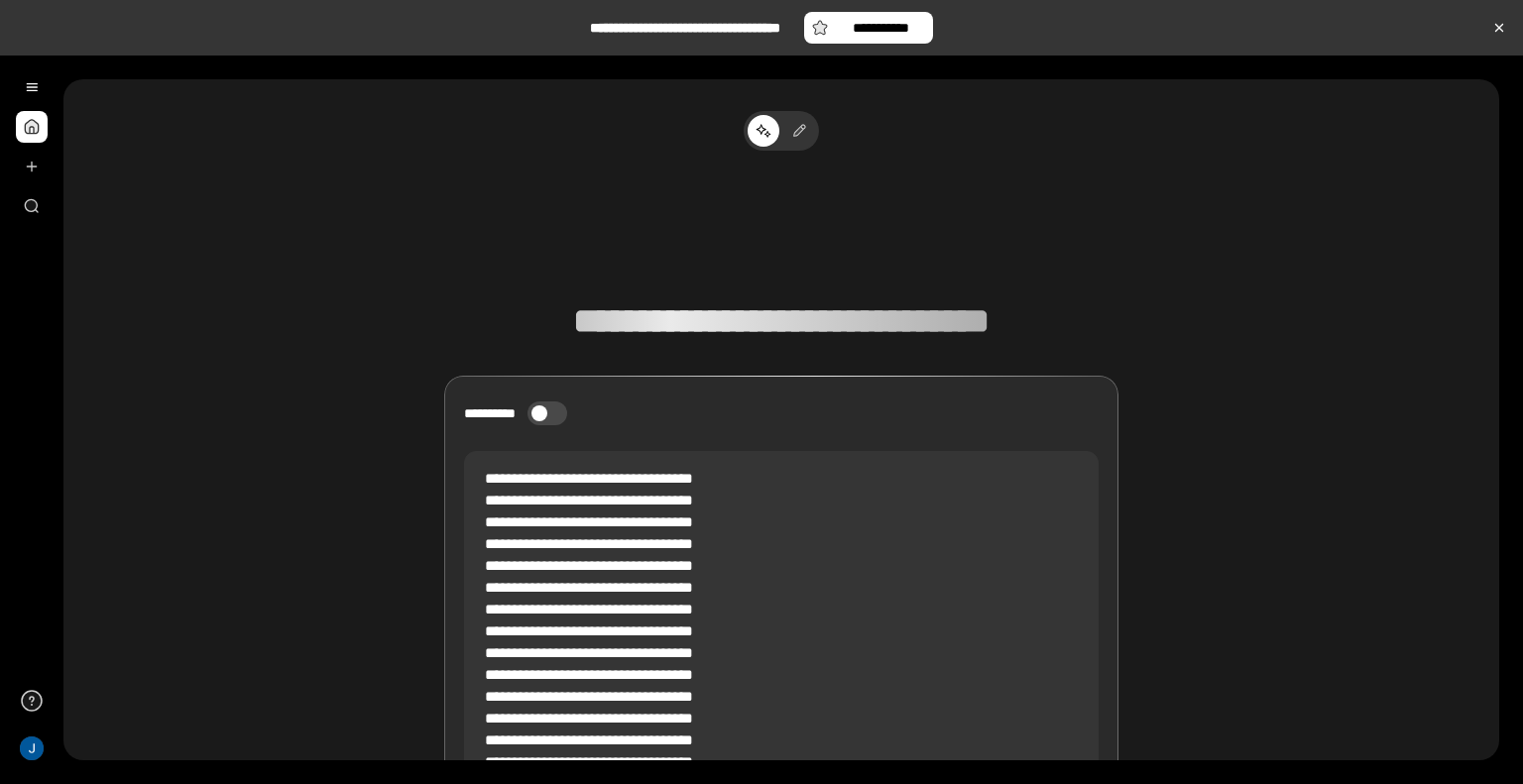 scroll, scrollTop: 75, scrollLeft: 0, axis: vertical 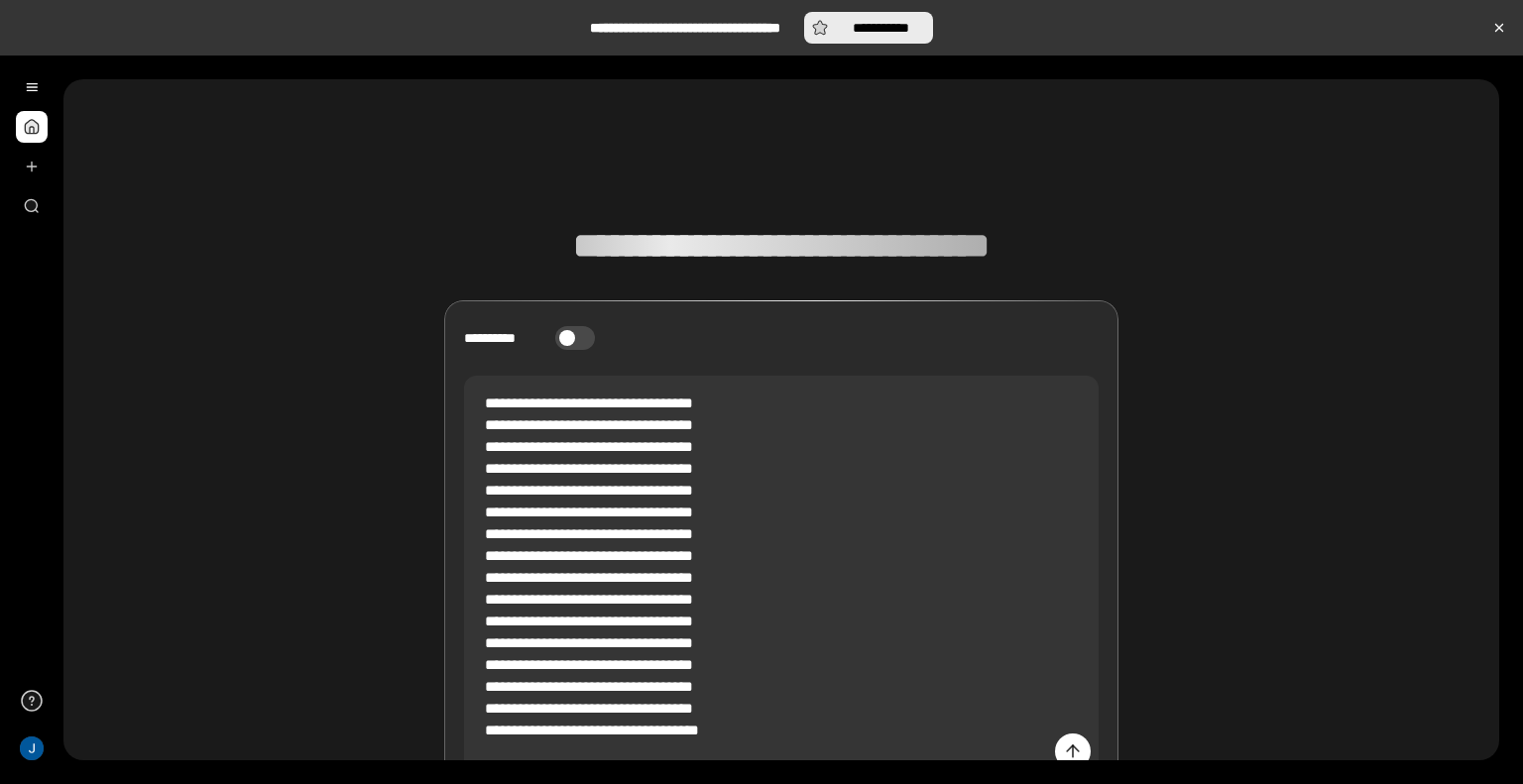 click on "**********" at bounding box center (869, 28) 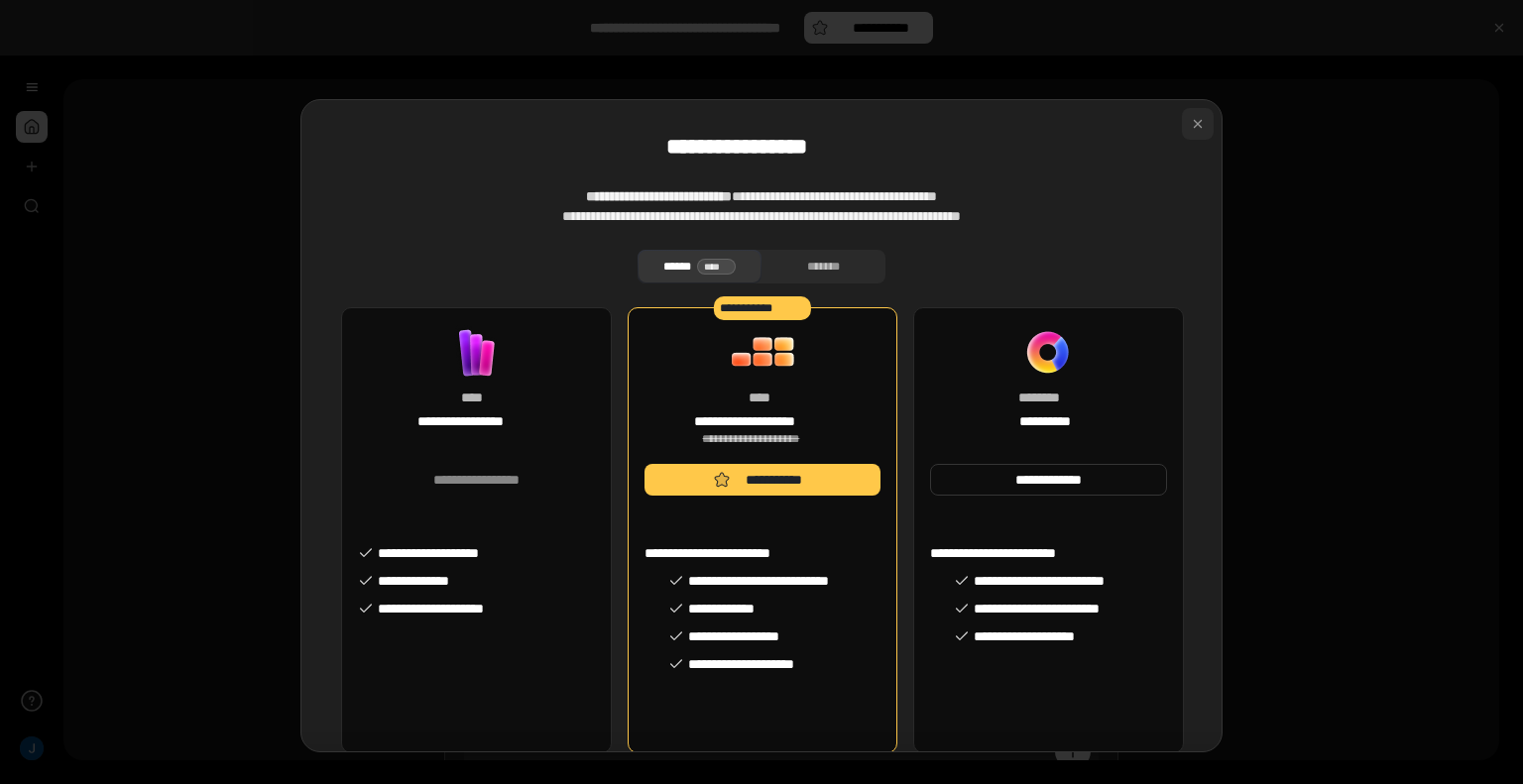 click at bounding box center (1198, 124) 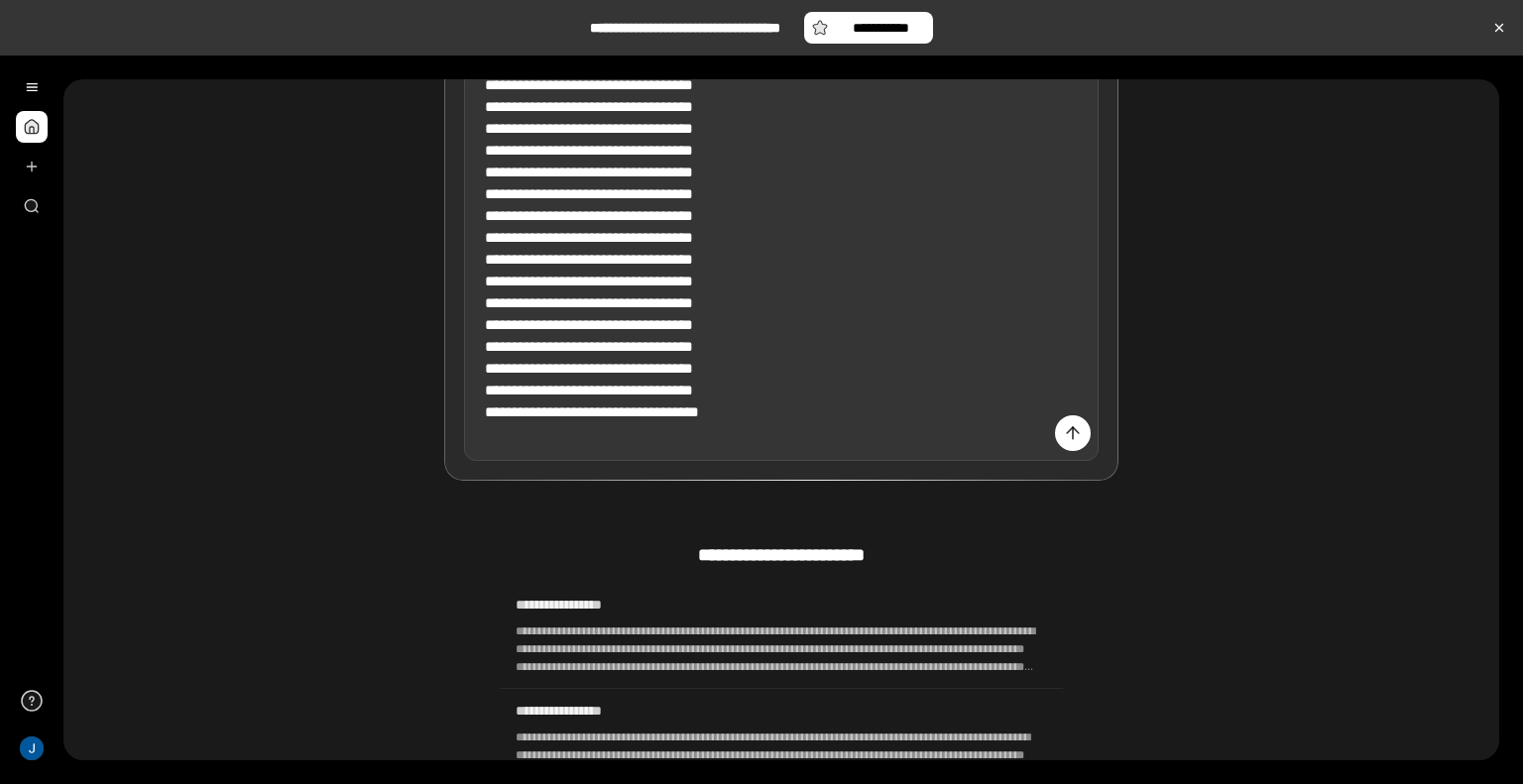 scroll, scrollTop: 395, scrollLeft: 0, axis: vertical 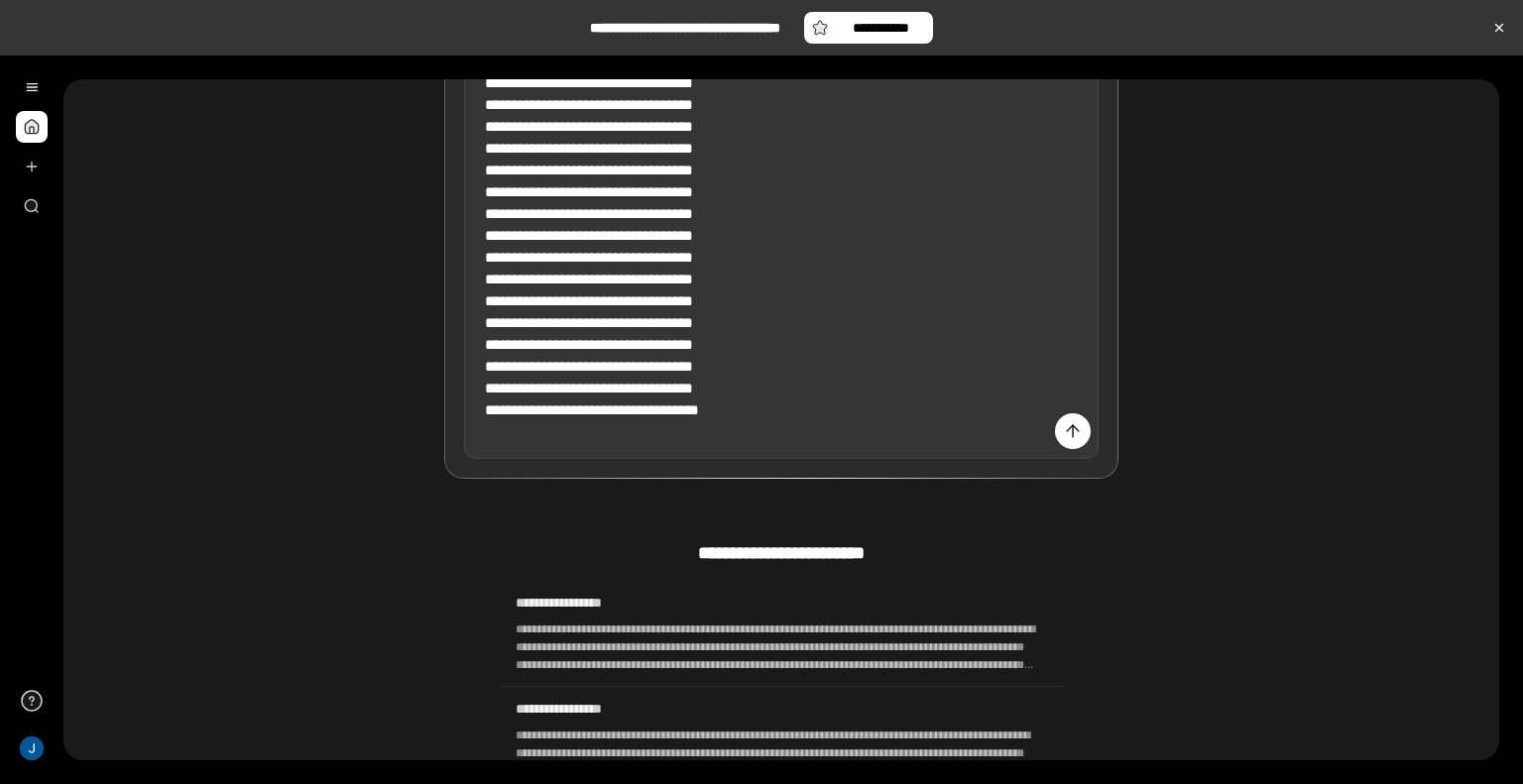 click on "**********" at bounding box center (781, 258) 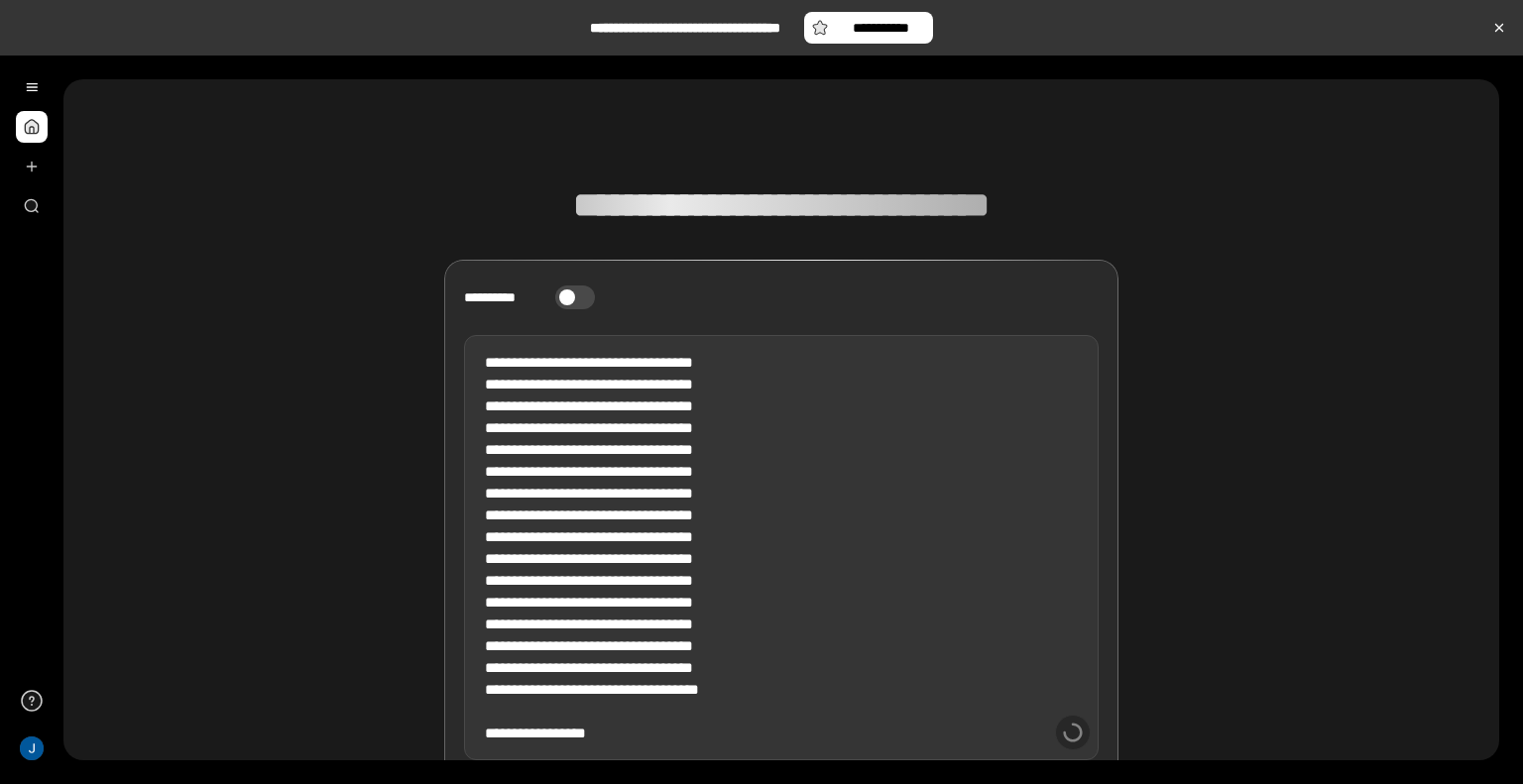 scroll, scrollTop: 0, scrollLeft: 0, axis: both 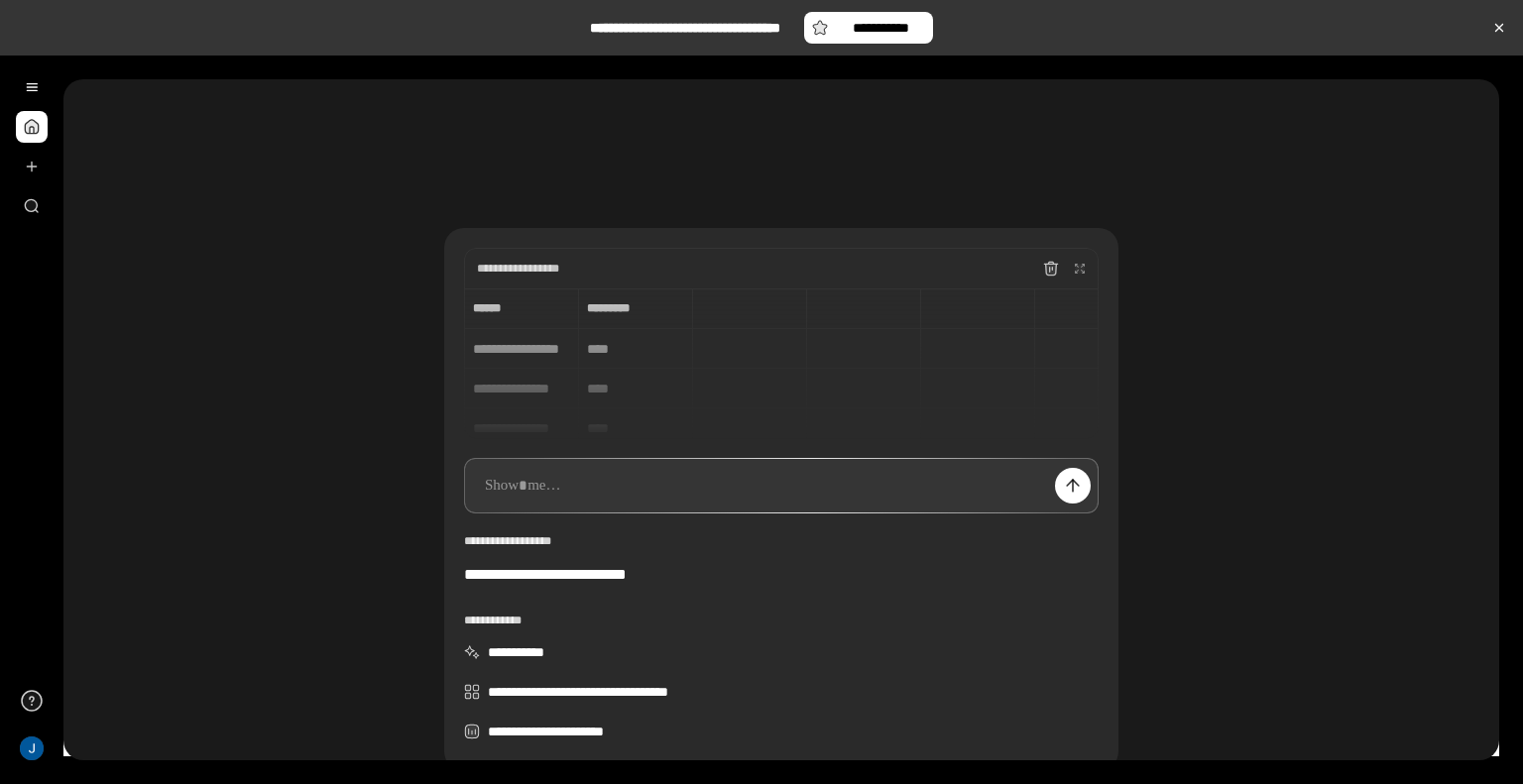 click at bounding box center [781, 486] 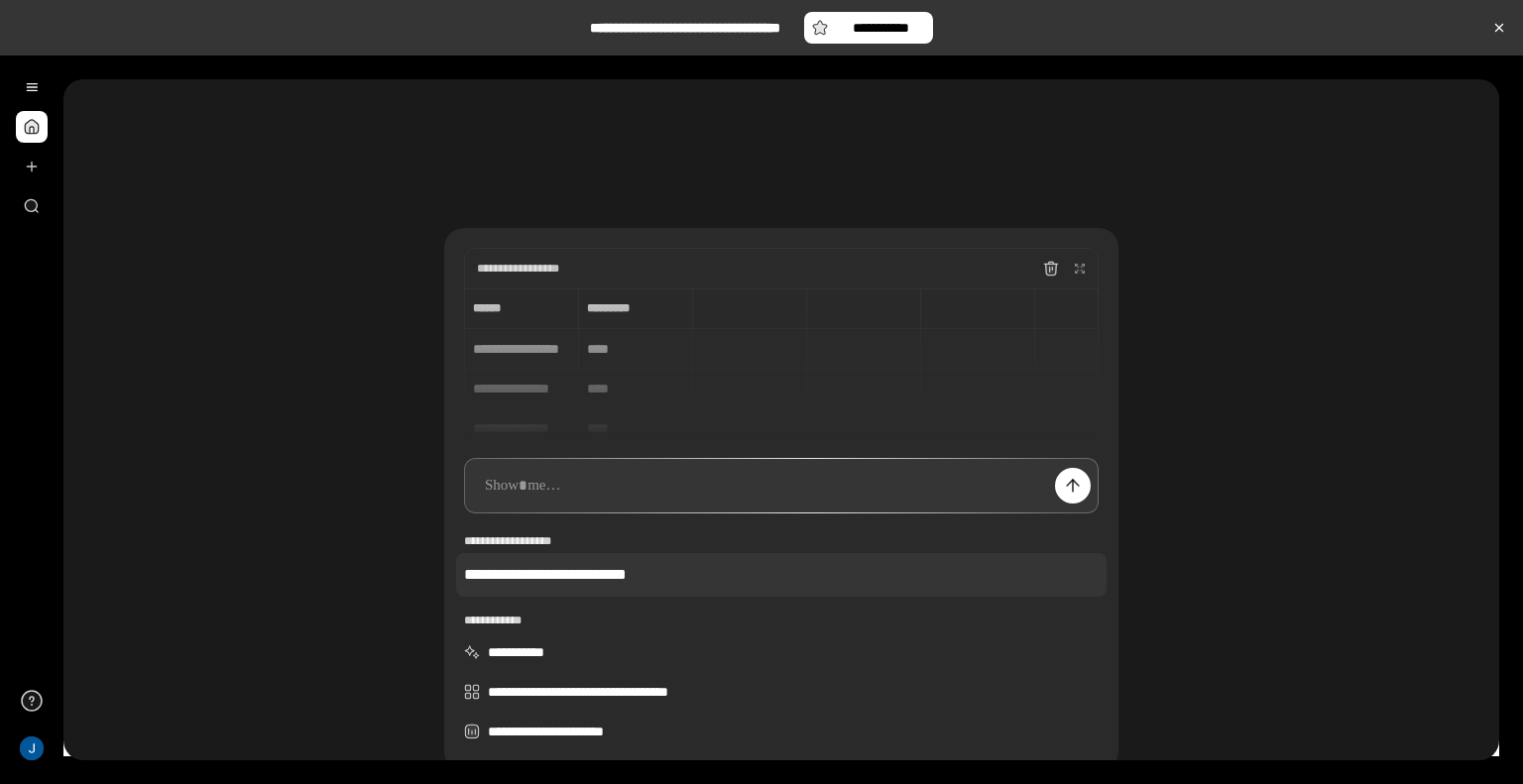 click on "**********" at bounding box center [781, 575] 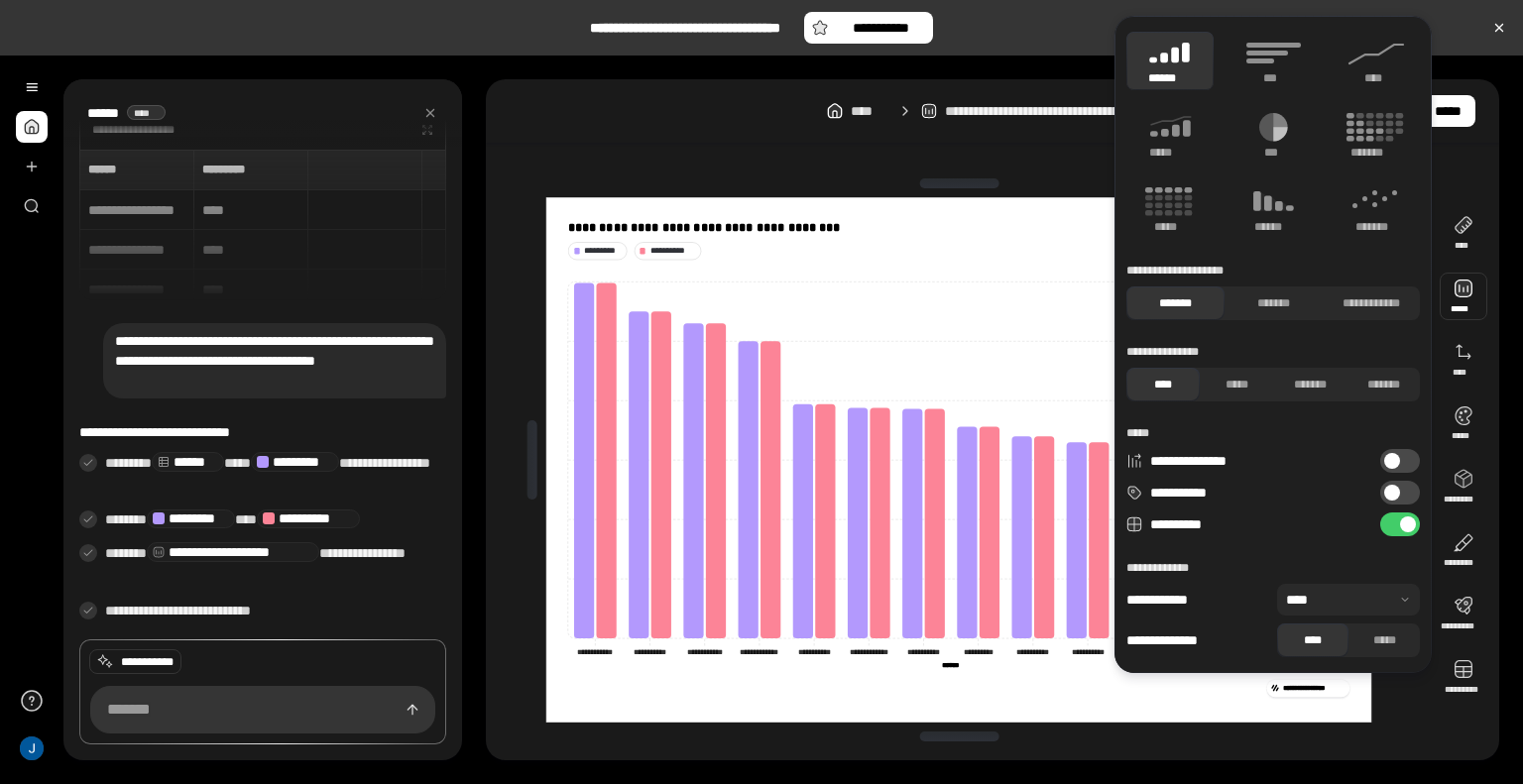 click on "**********" at bounding box center [1400, 524] 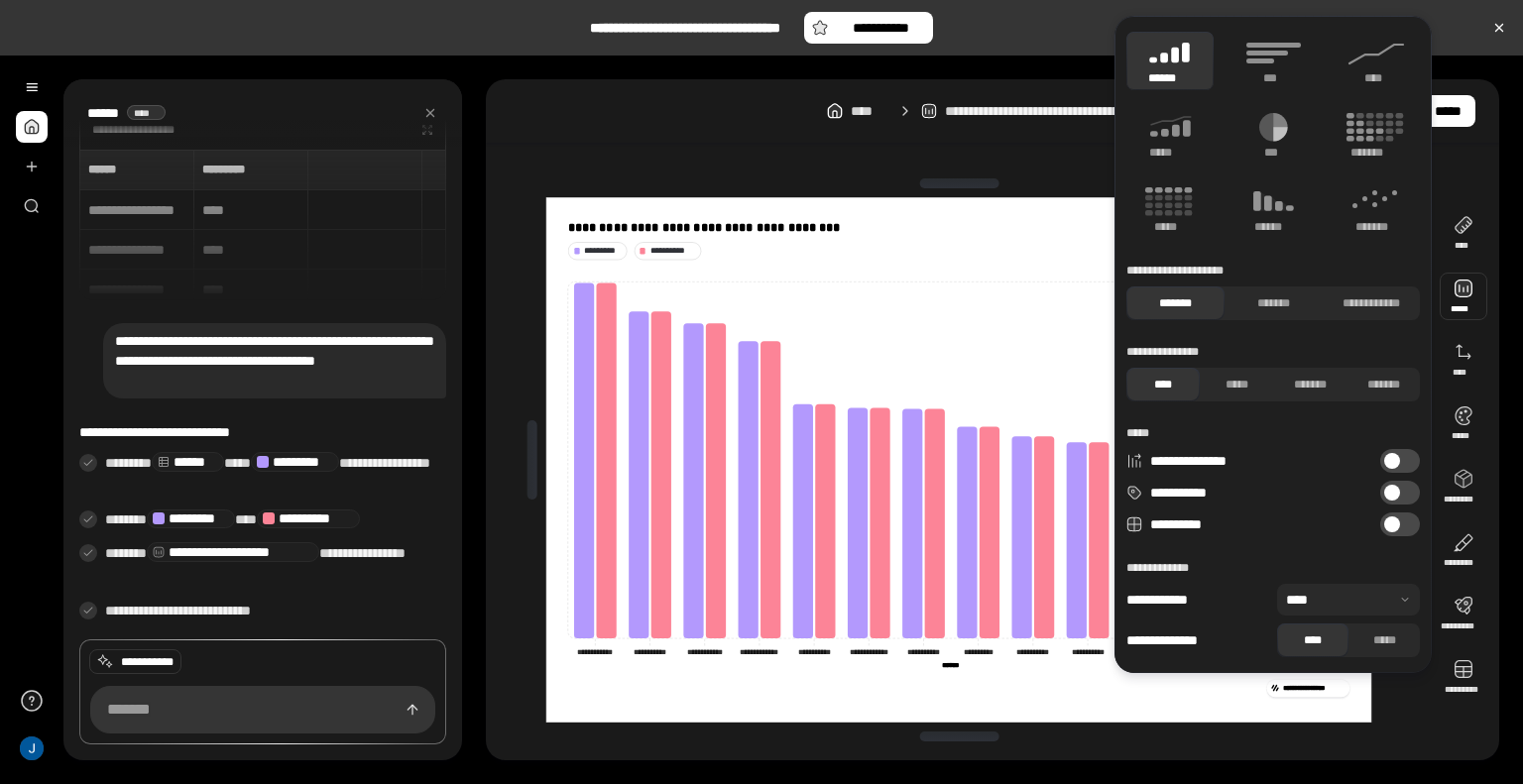click at bounding box center (1392, 524) 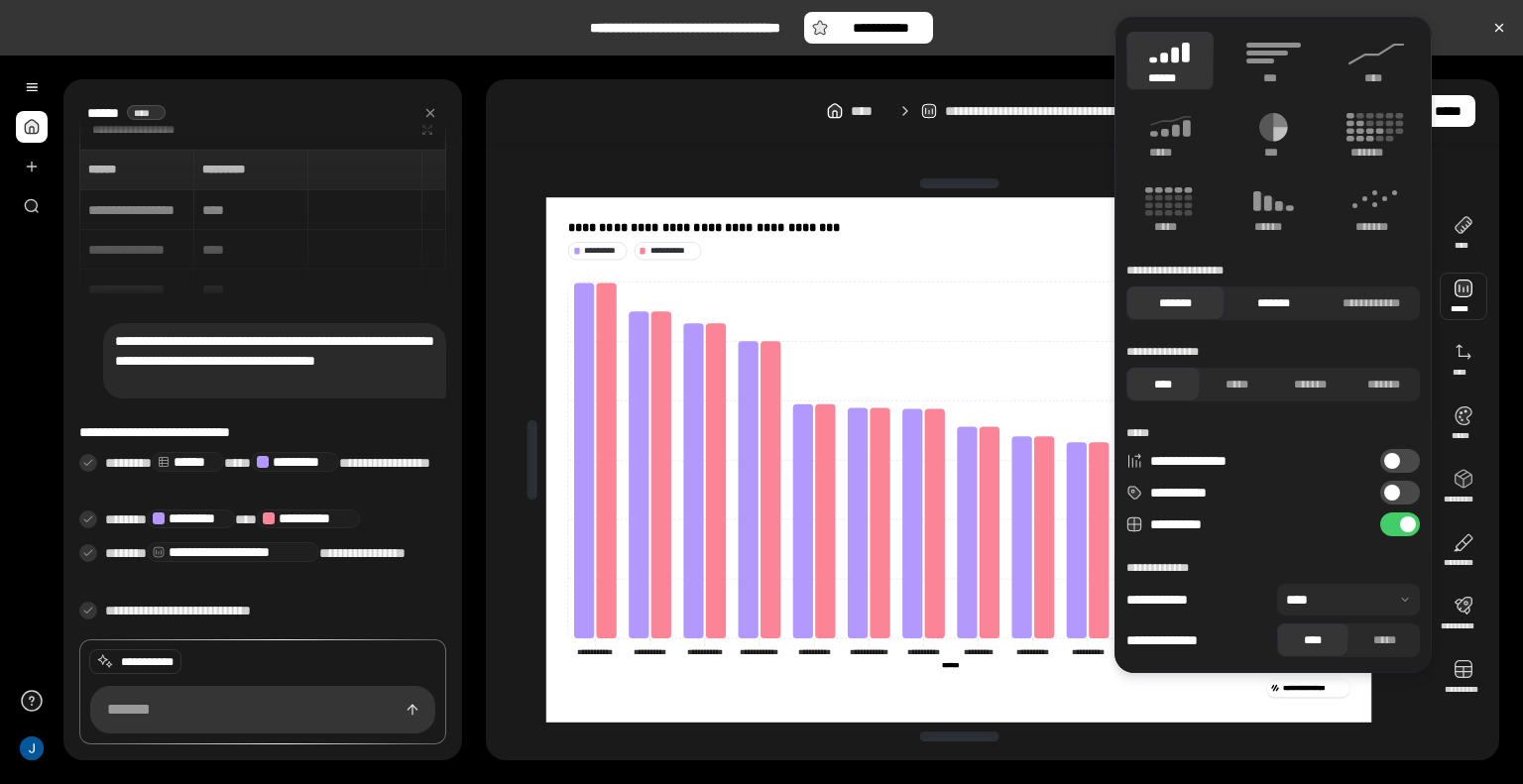 click on "*******" at bounding box center (1273, 303) 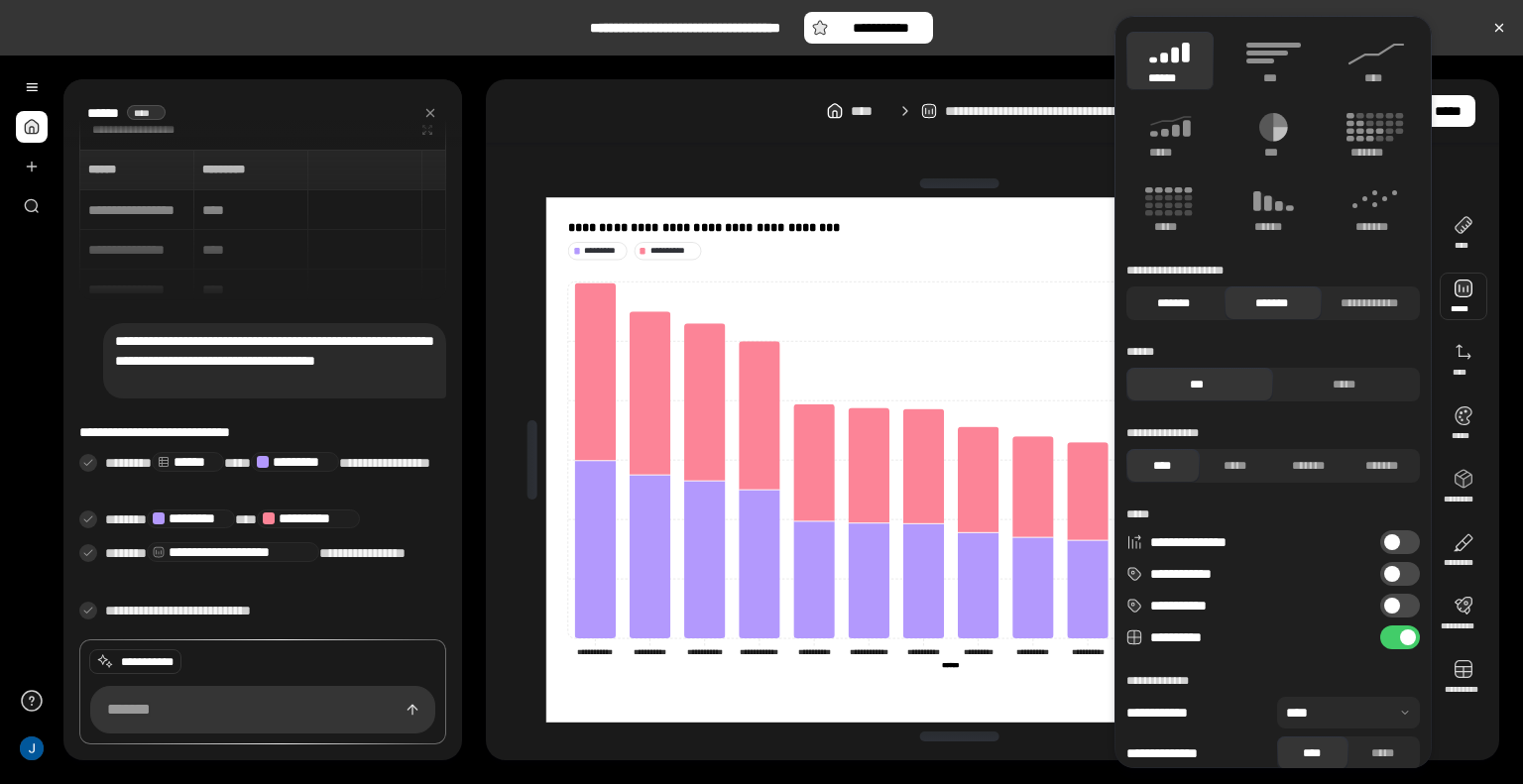 click on "*******" at bounding box center [1173, 303] 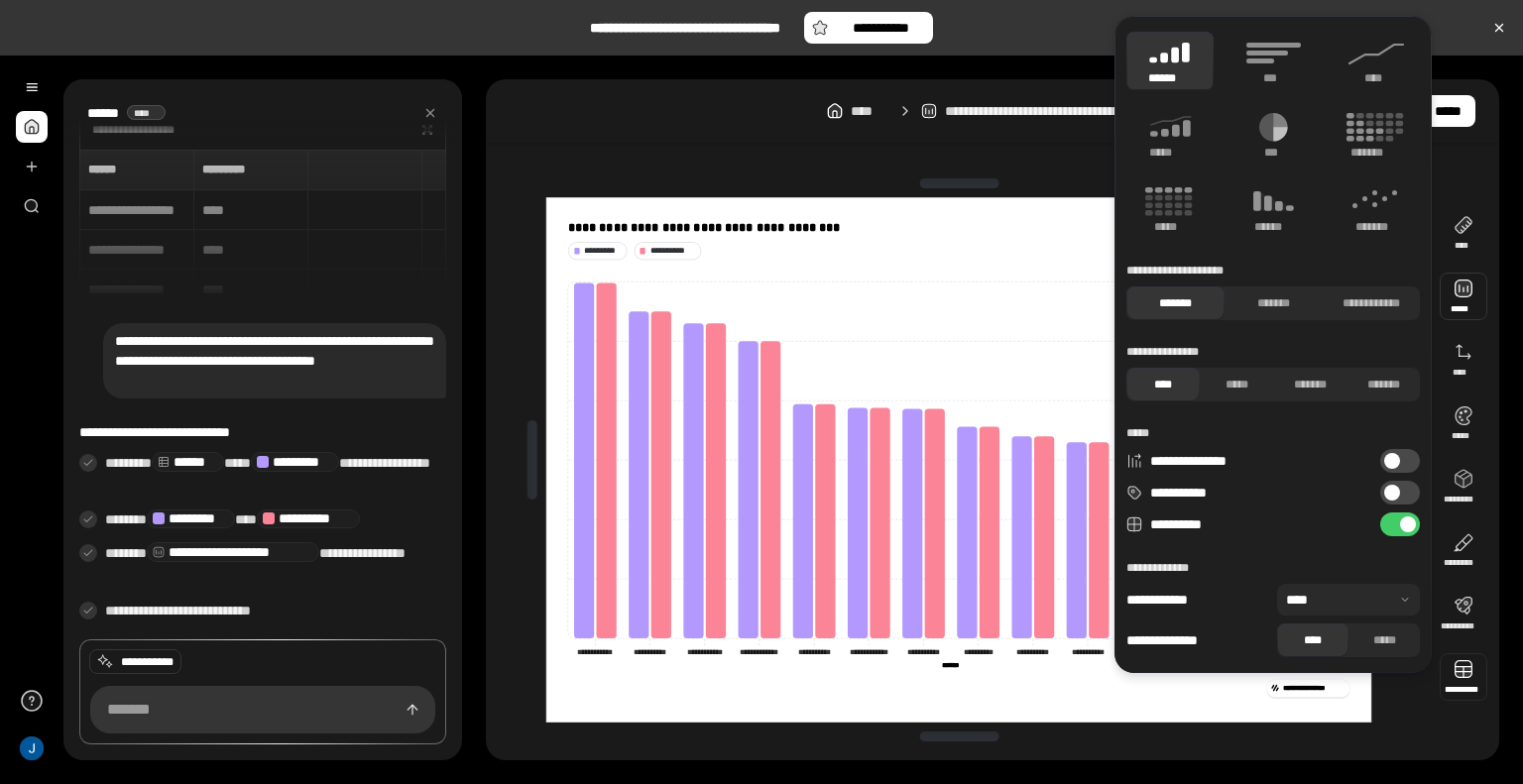 click at bounding box center [1464, 677] 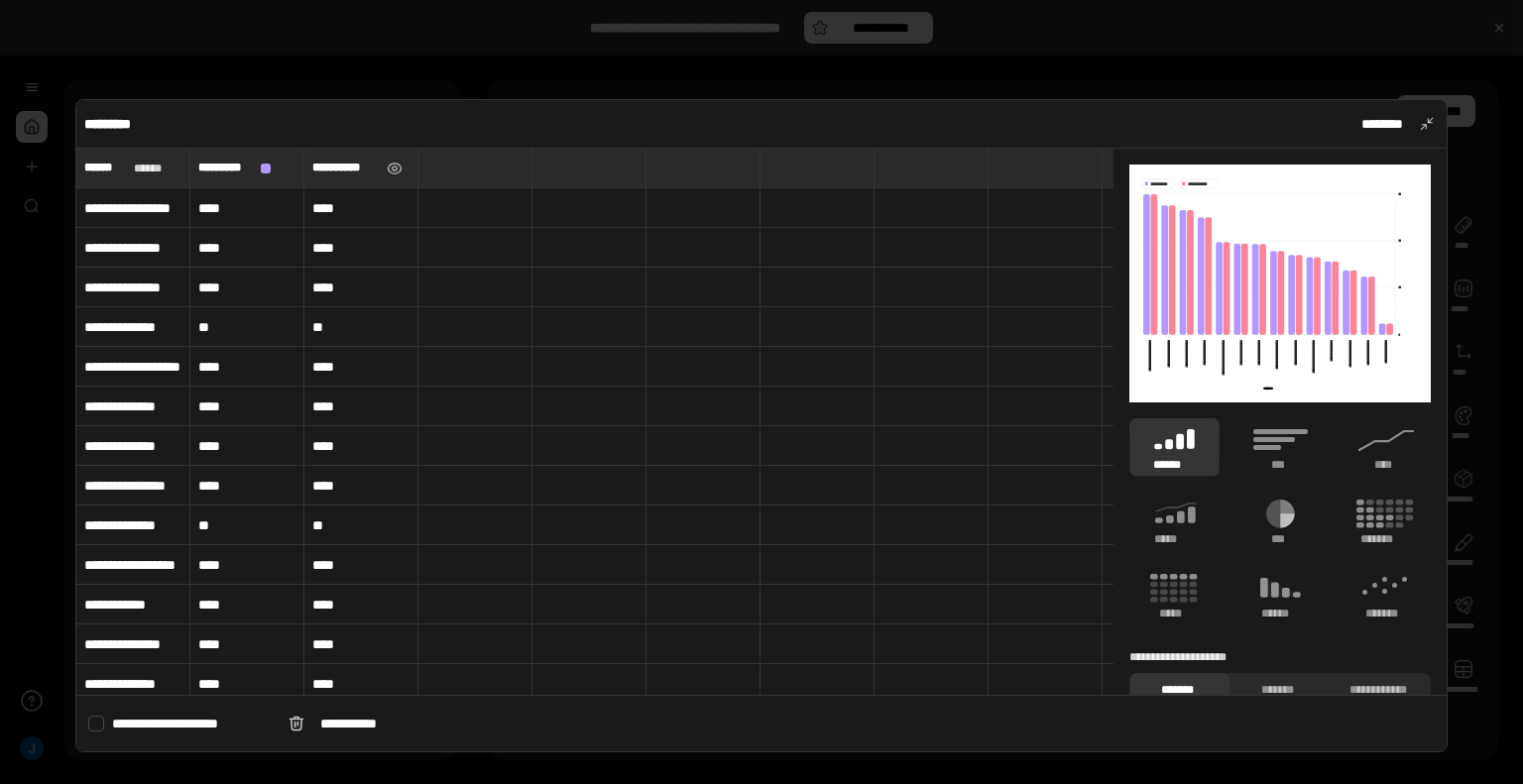 click on "**********" at bounding box center [345, 168] 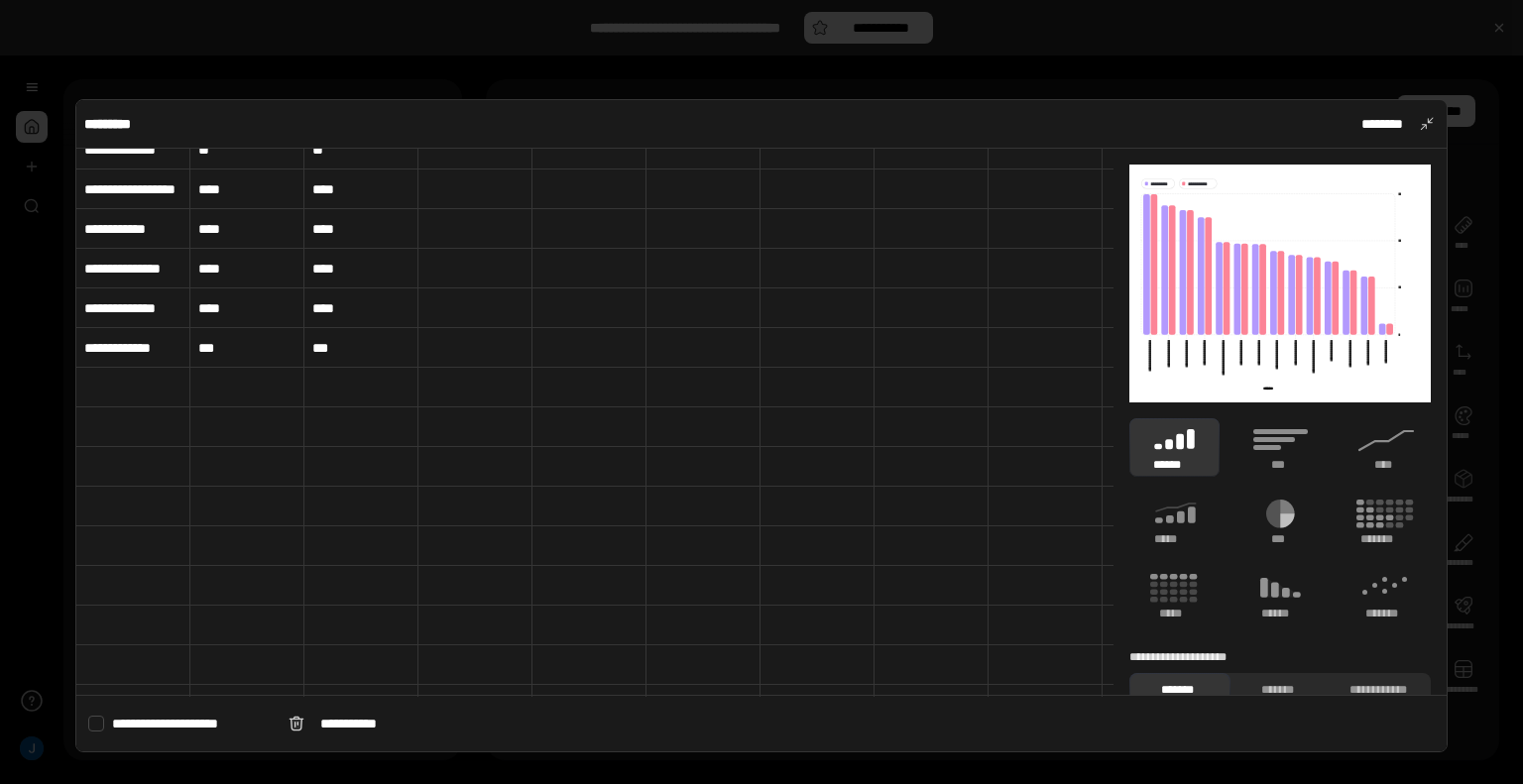 scroll, scrollTop: 483, scrollLeft: 0, axis: vertical 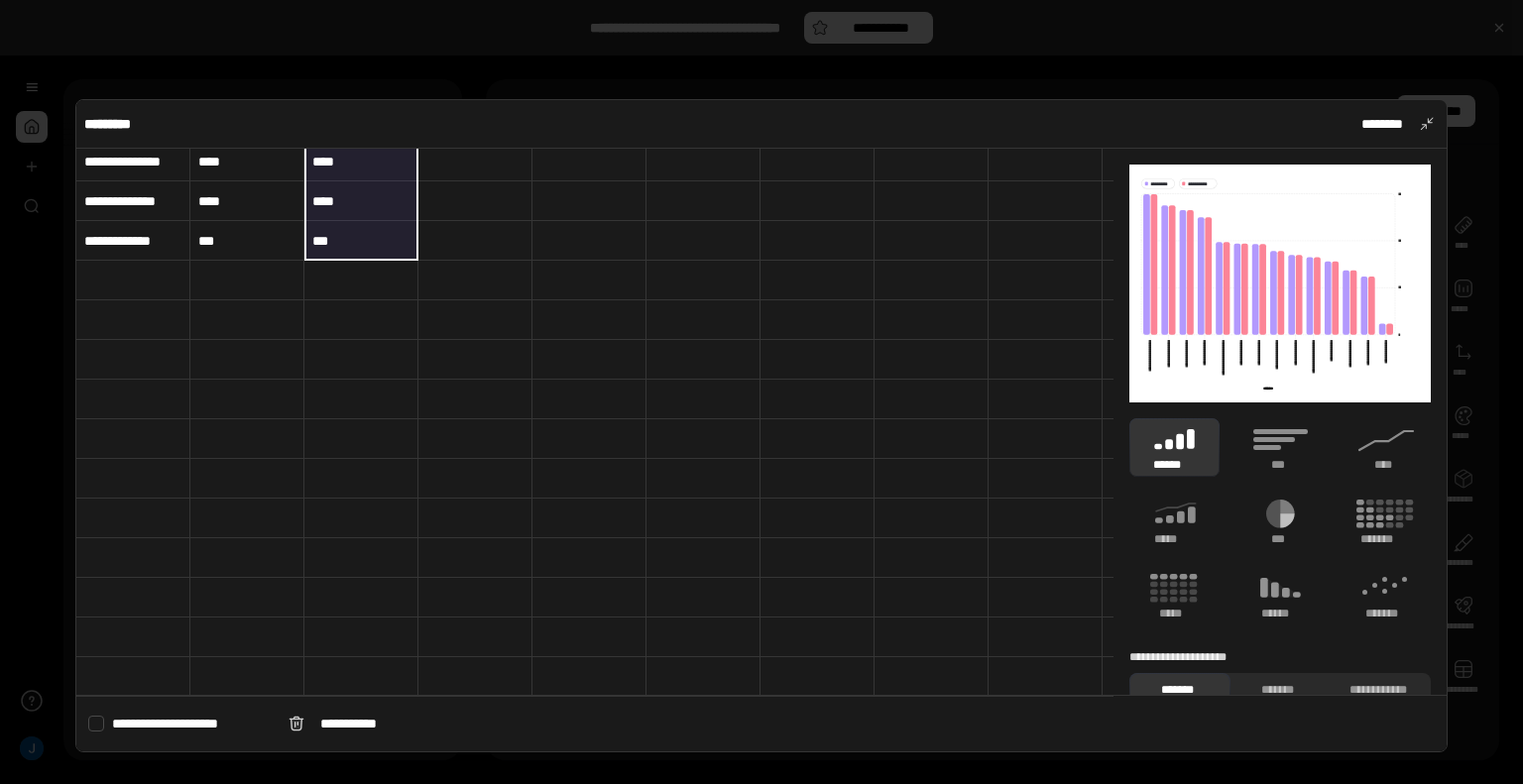 click on "***" at bounding box center (361, 241) 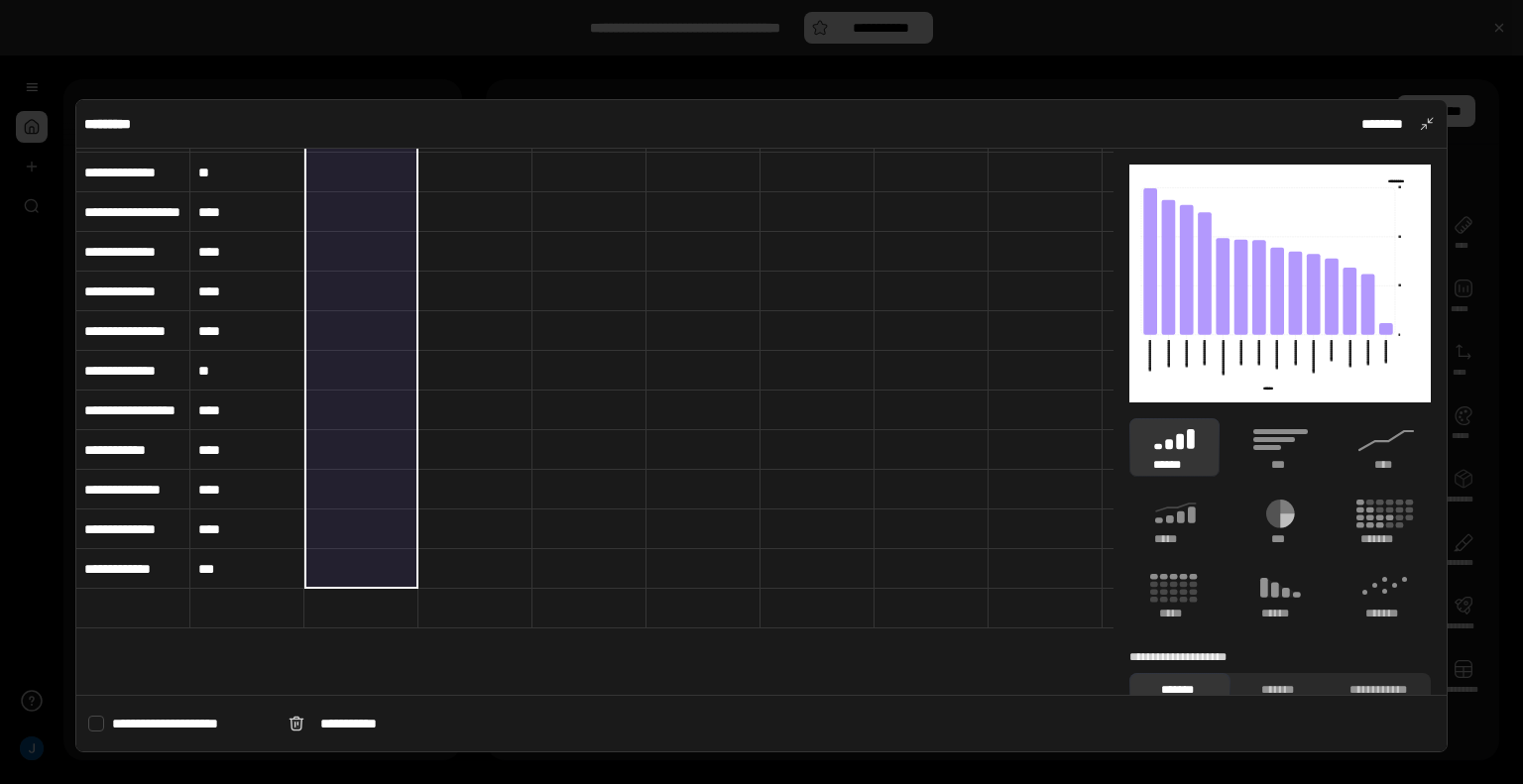 scroll, scrollTop: 0, scrollLeft: 0, axis: both 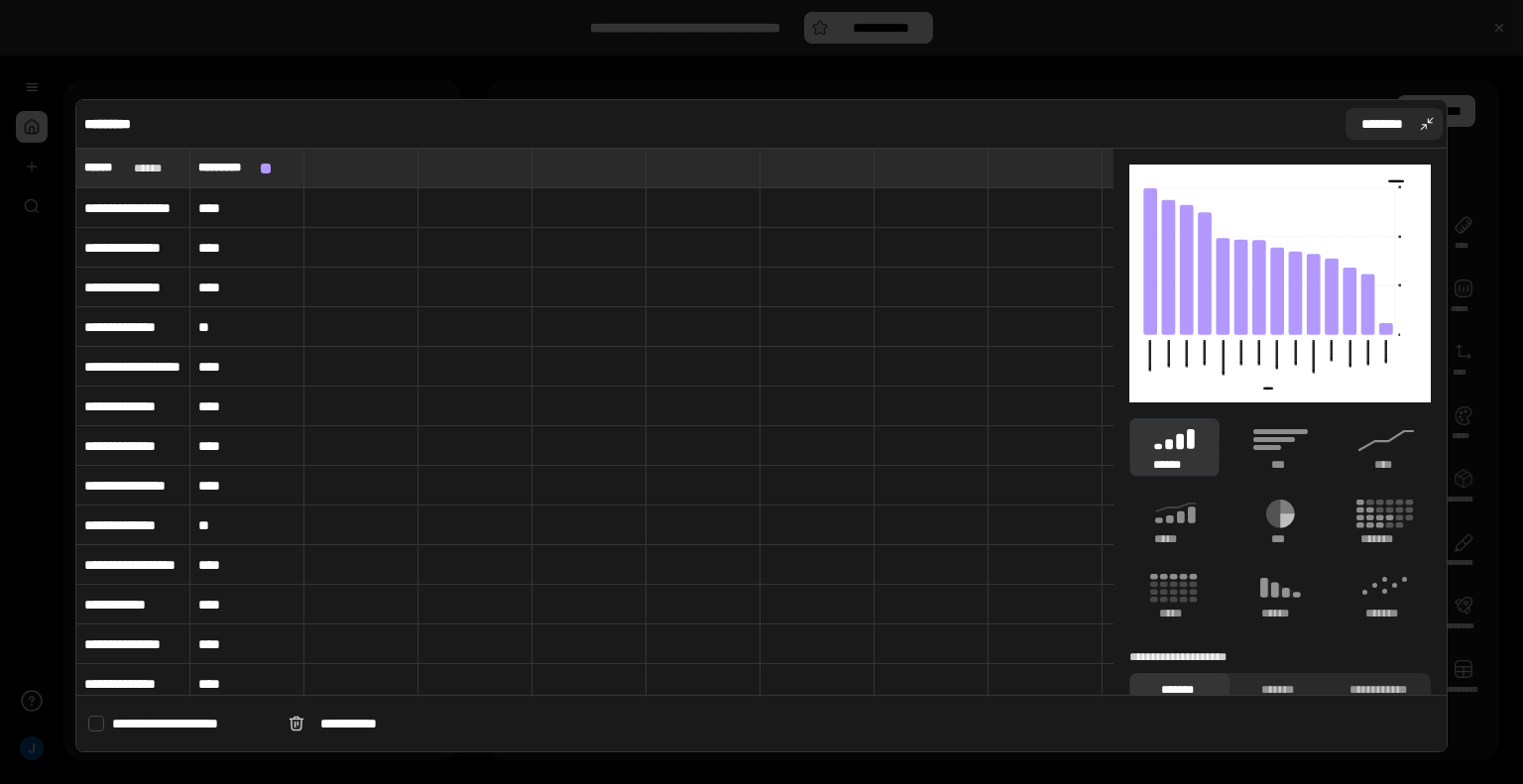 click on "********" at bounding box center (1394, 124) 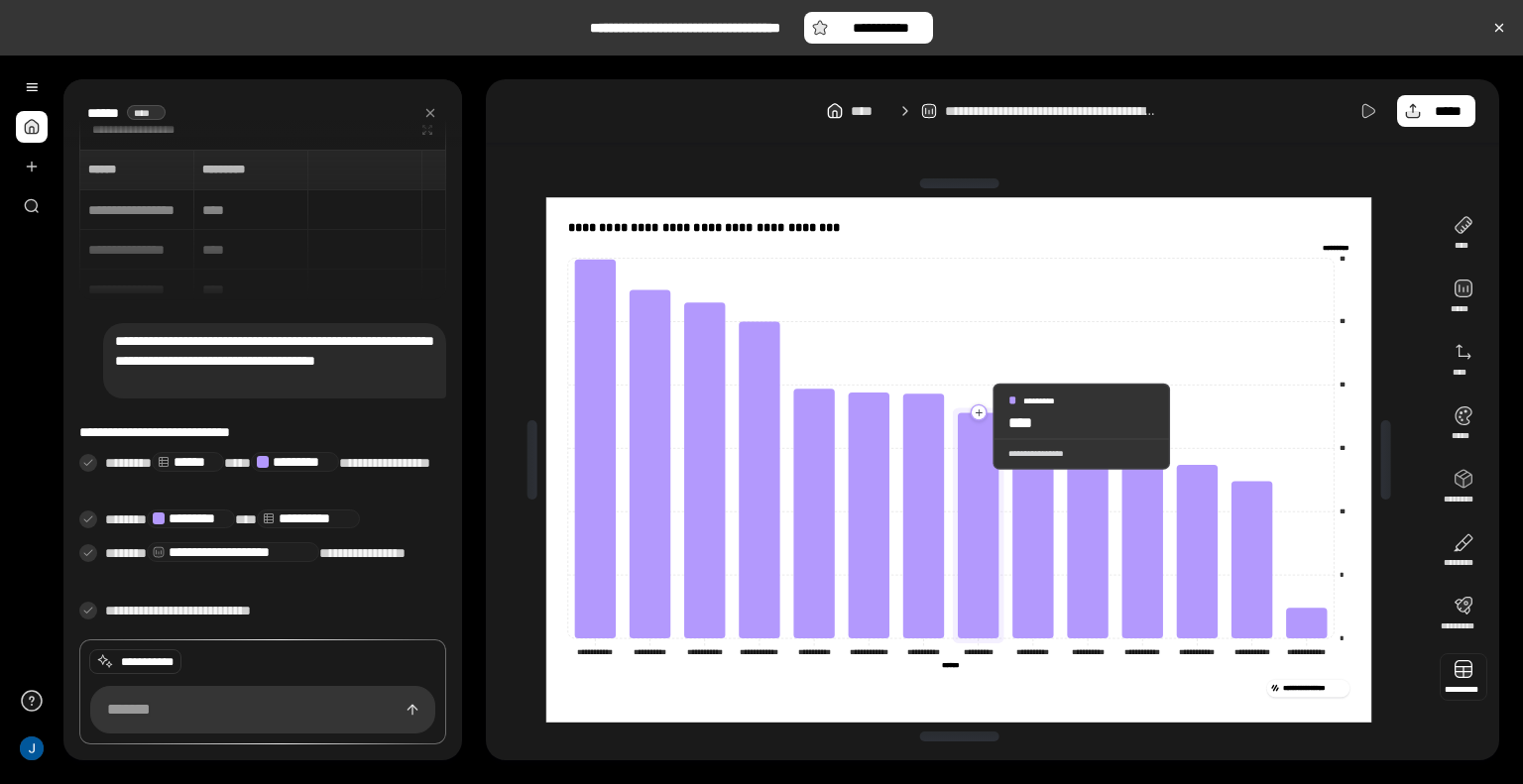 type 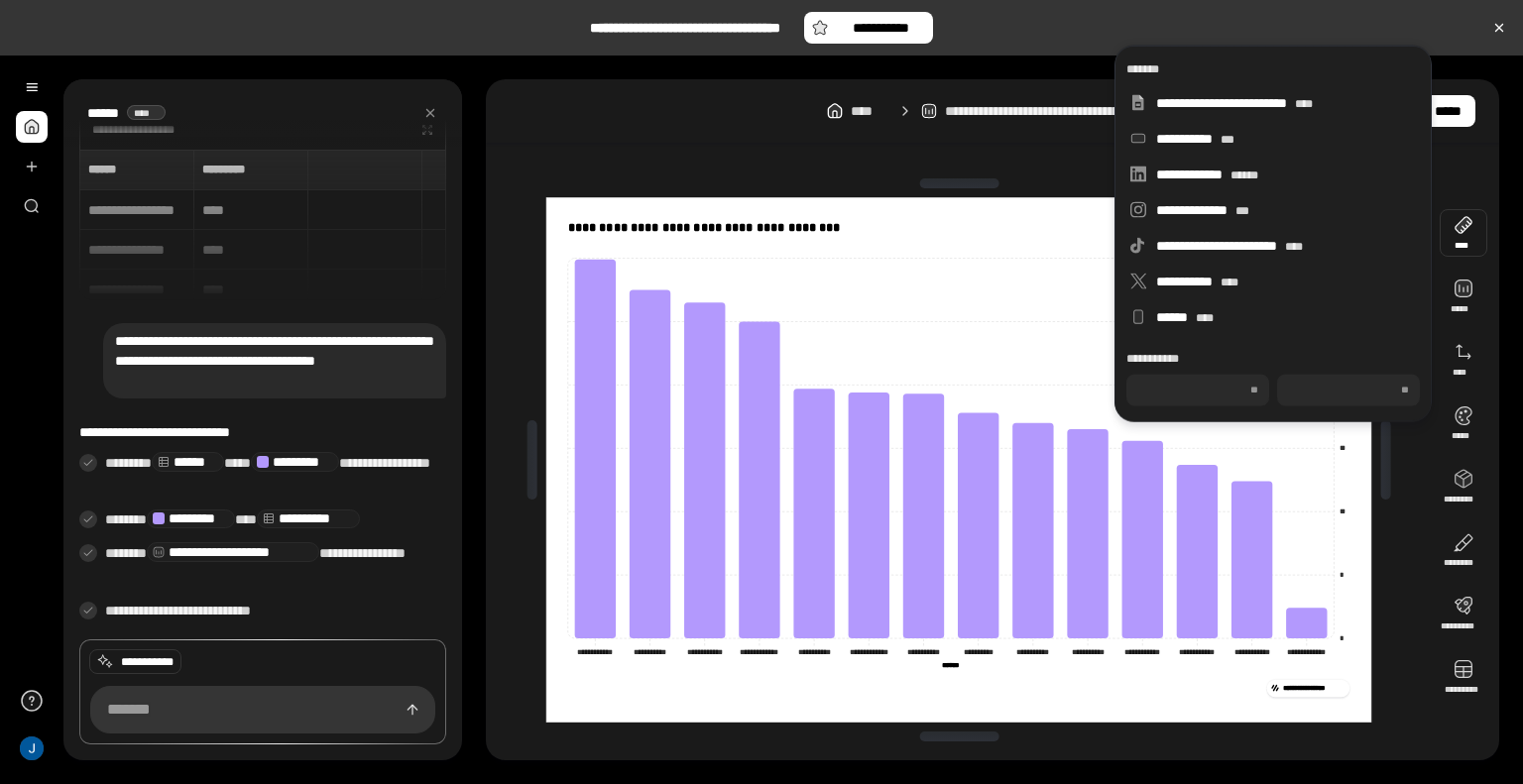 click at bounding box center [1464, 233] 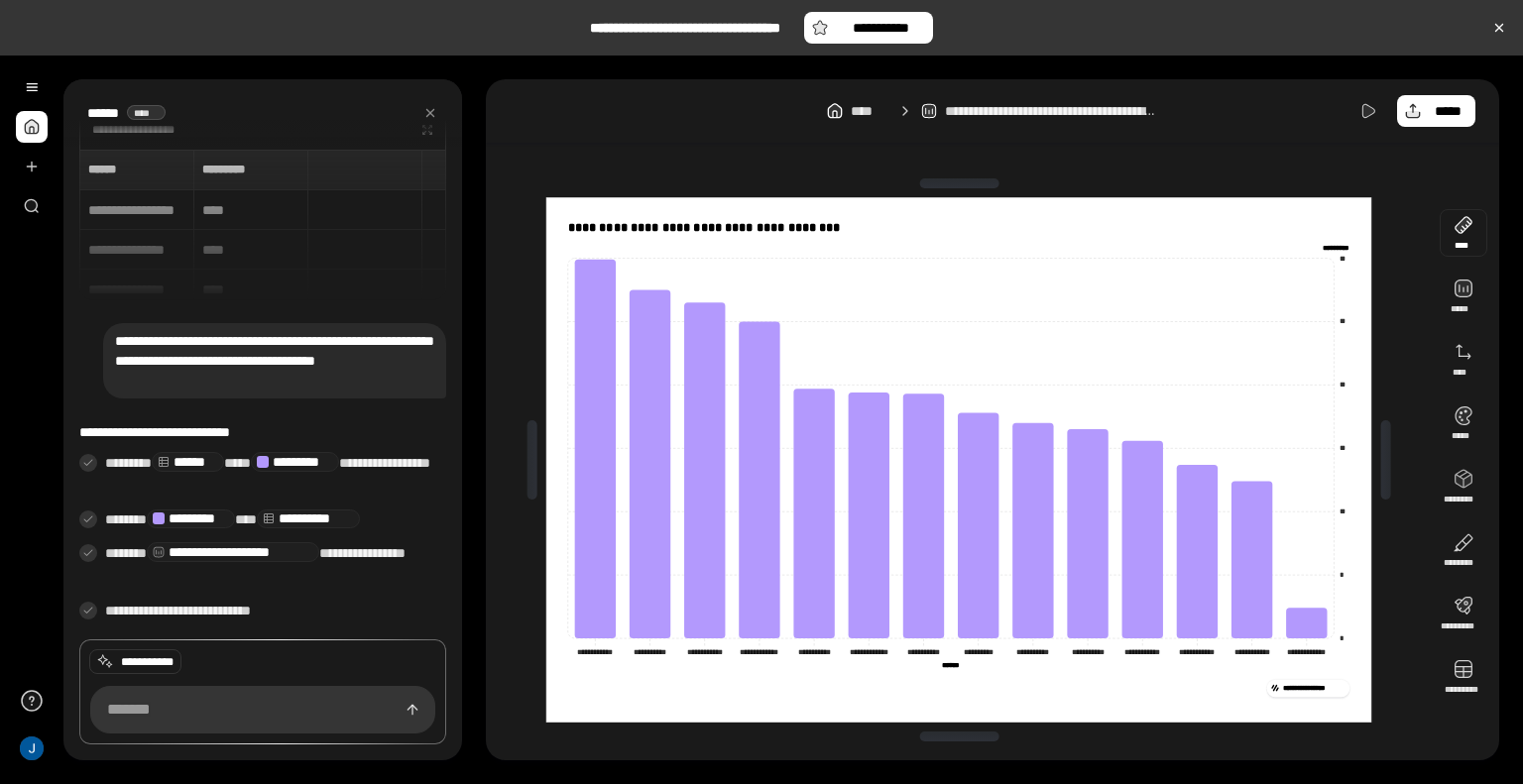click at bounding box center [1464, 233] 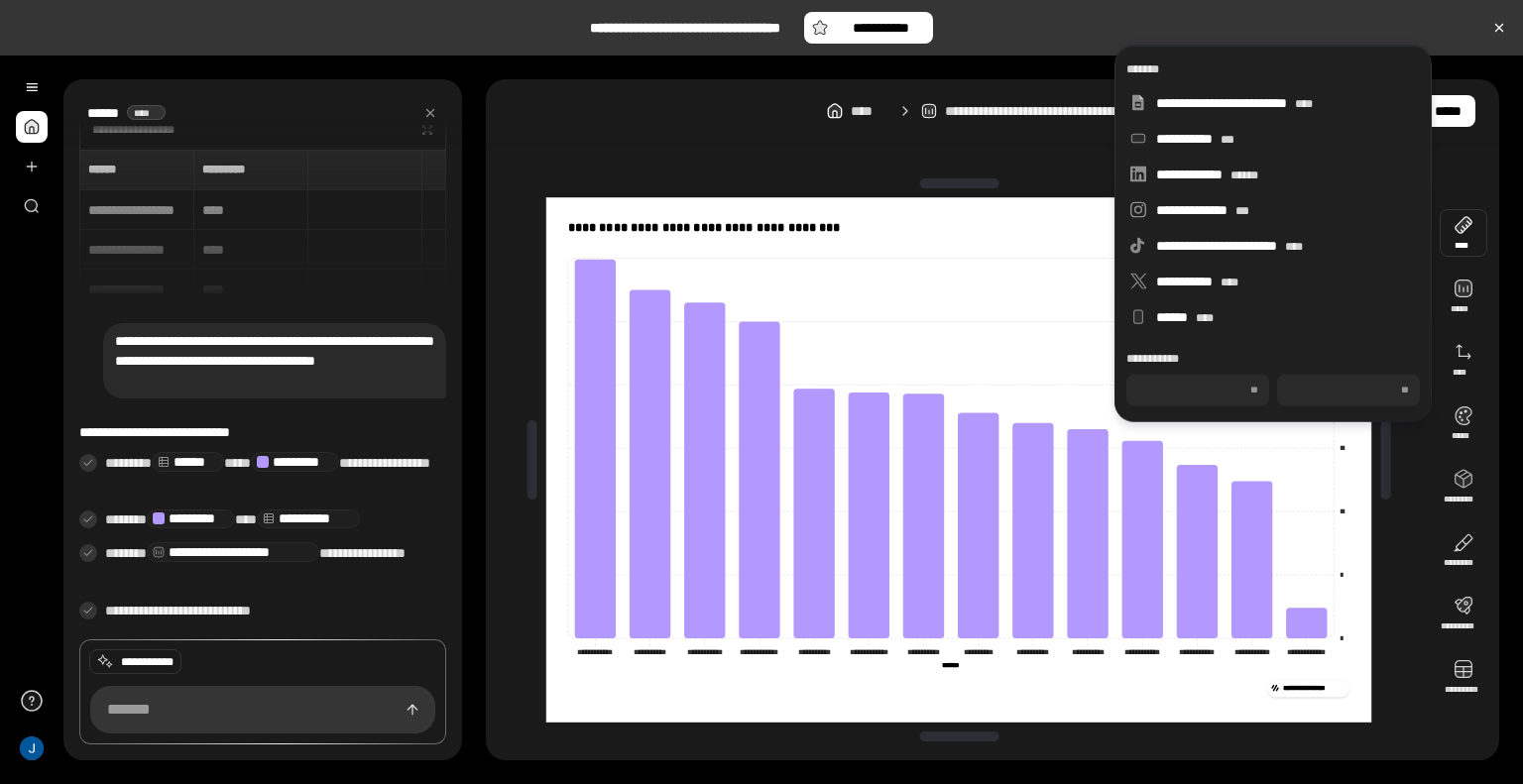 click on "***" at bounding box center (1198, 391) 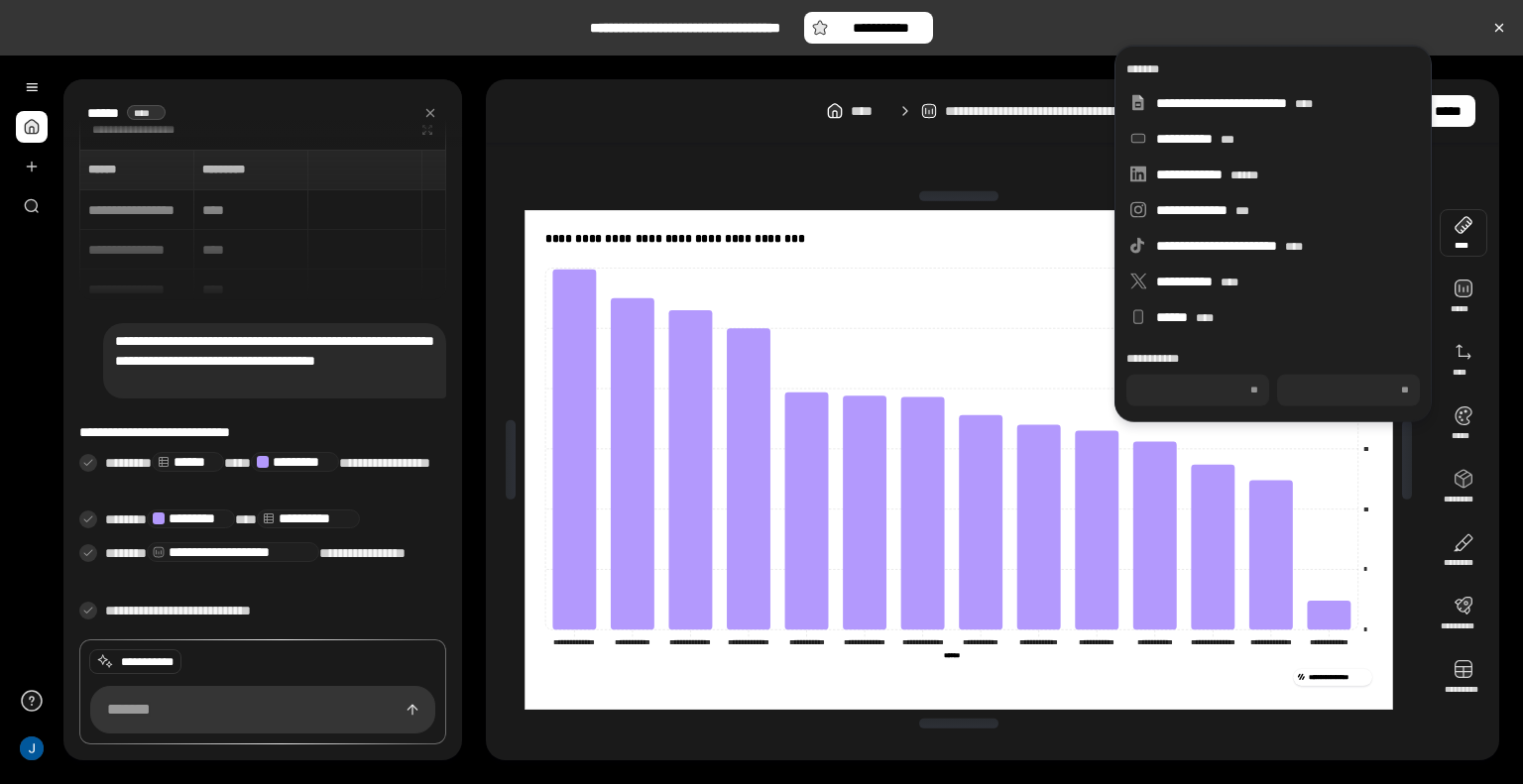 click on "****" at bounding box center (1198, 391) 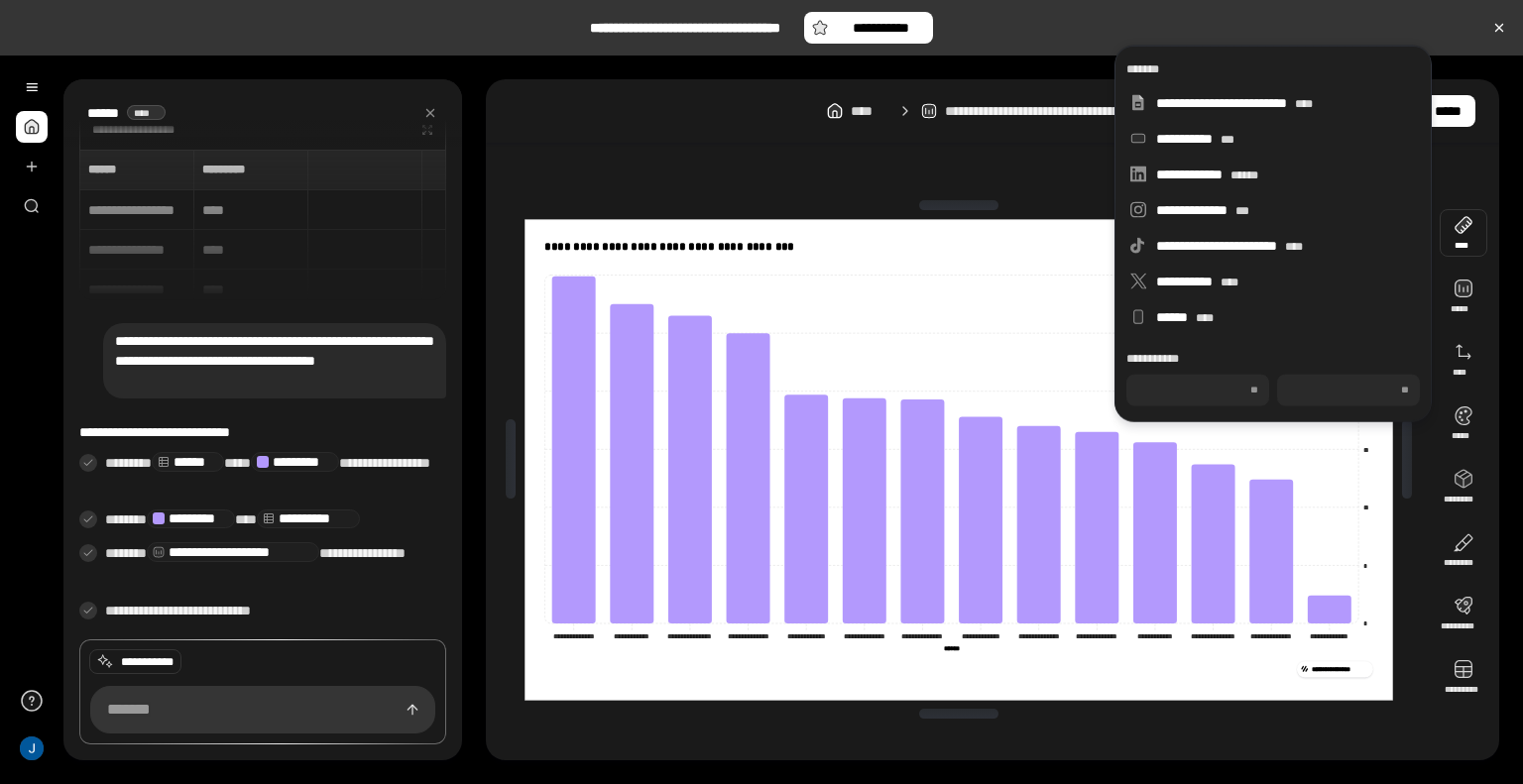 click on "****" at bounding box center [1198, 391] 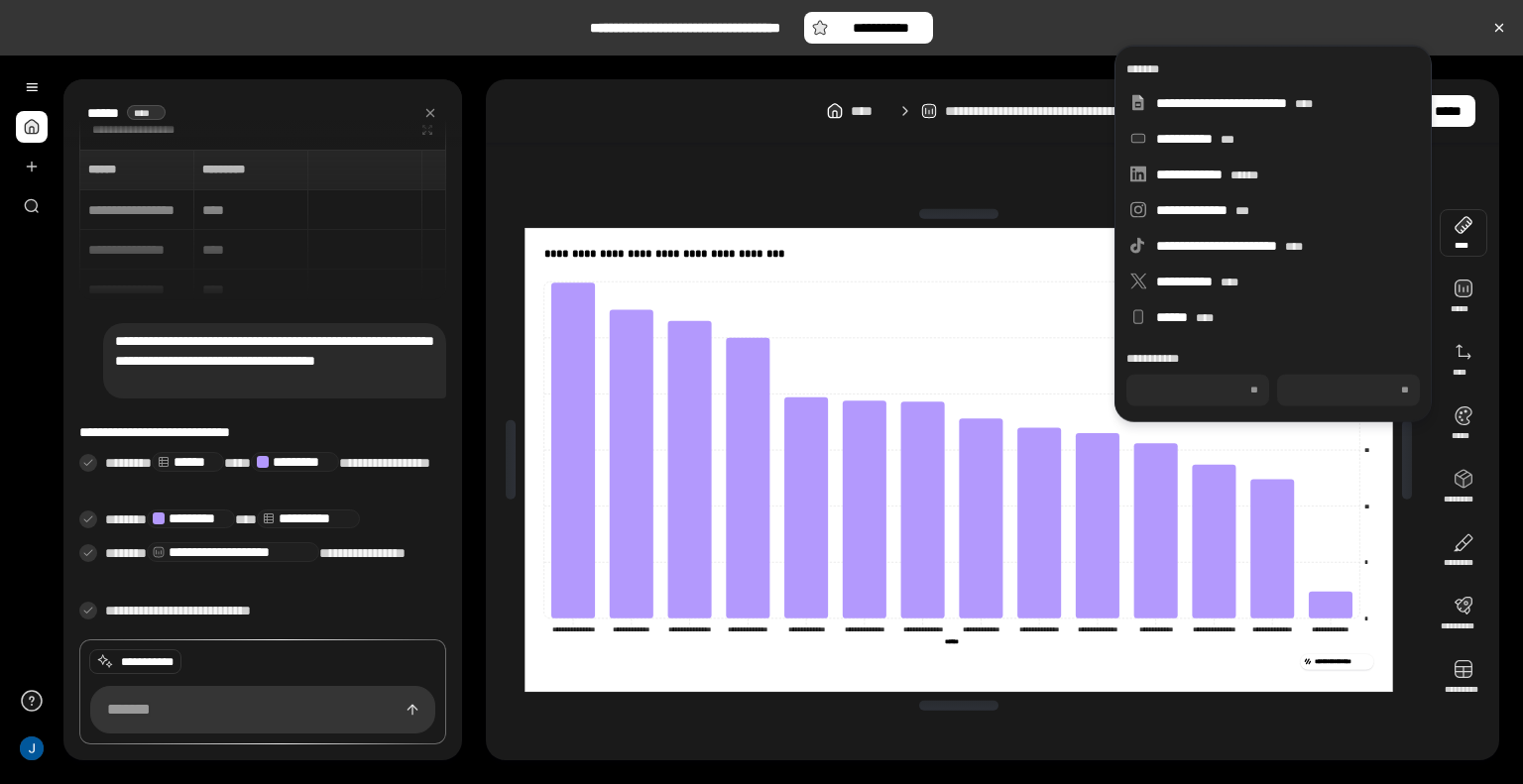 type on "****" 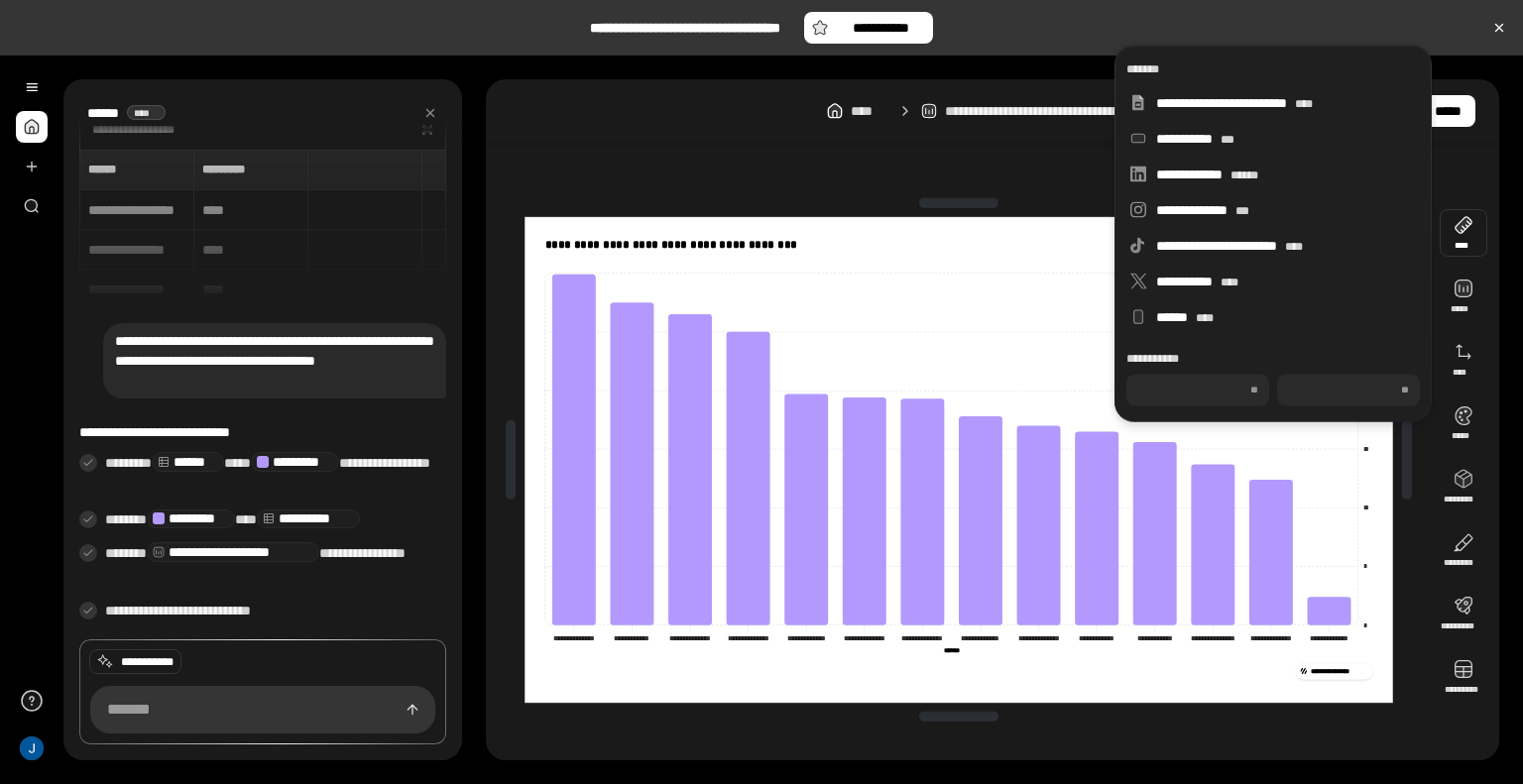 click on "***" at bounding box center [1348, 391] 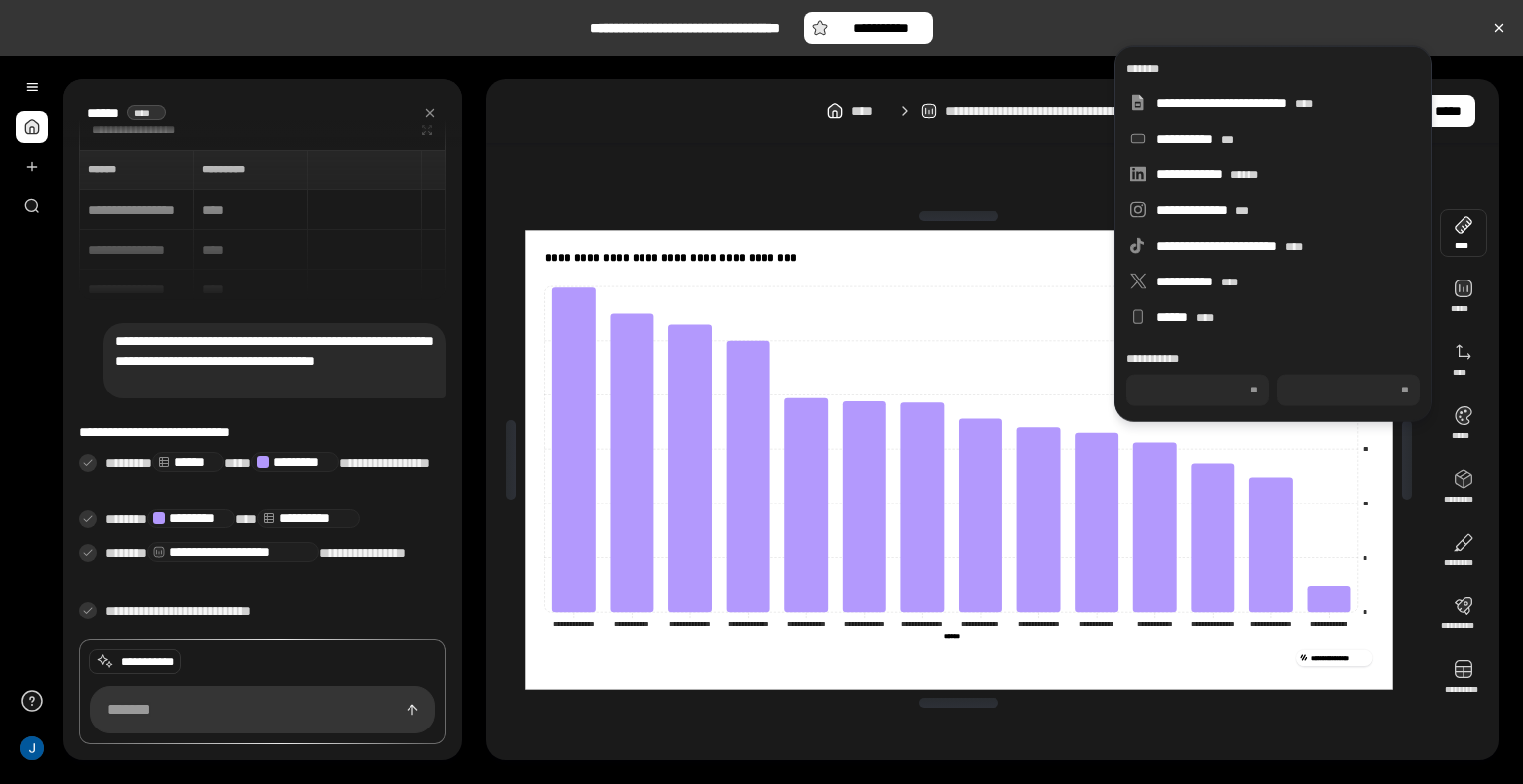 click on "***" at bounding box center [1348, 391] 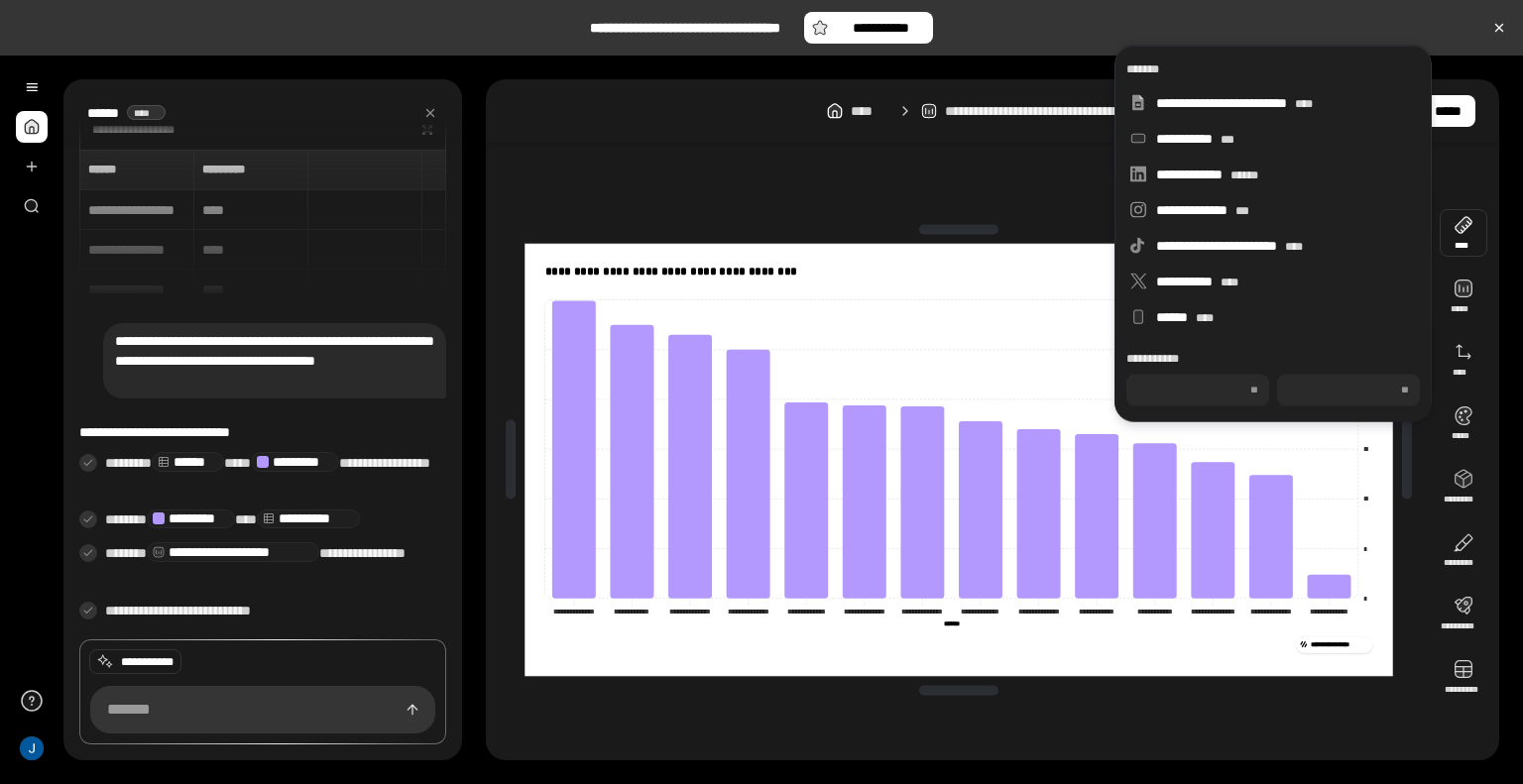 click on "***" at bounding box center [1348, 391] 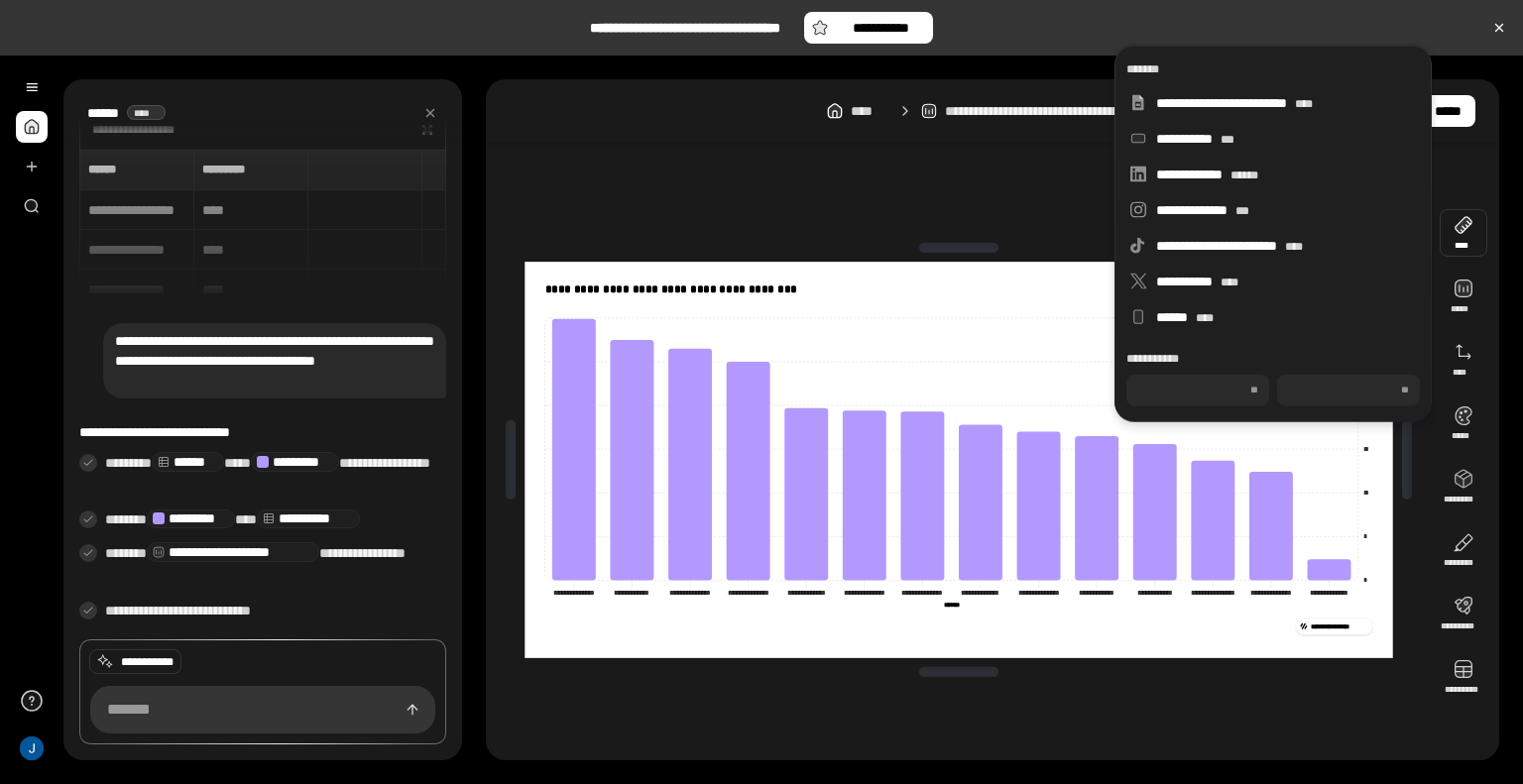 click on "***" at bounding box center [1348, 391] 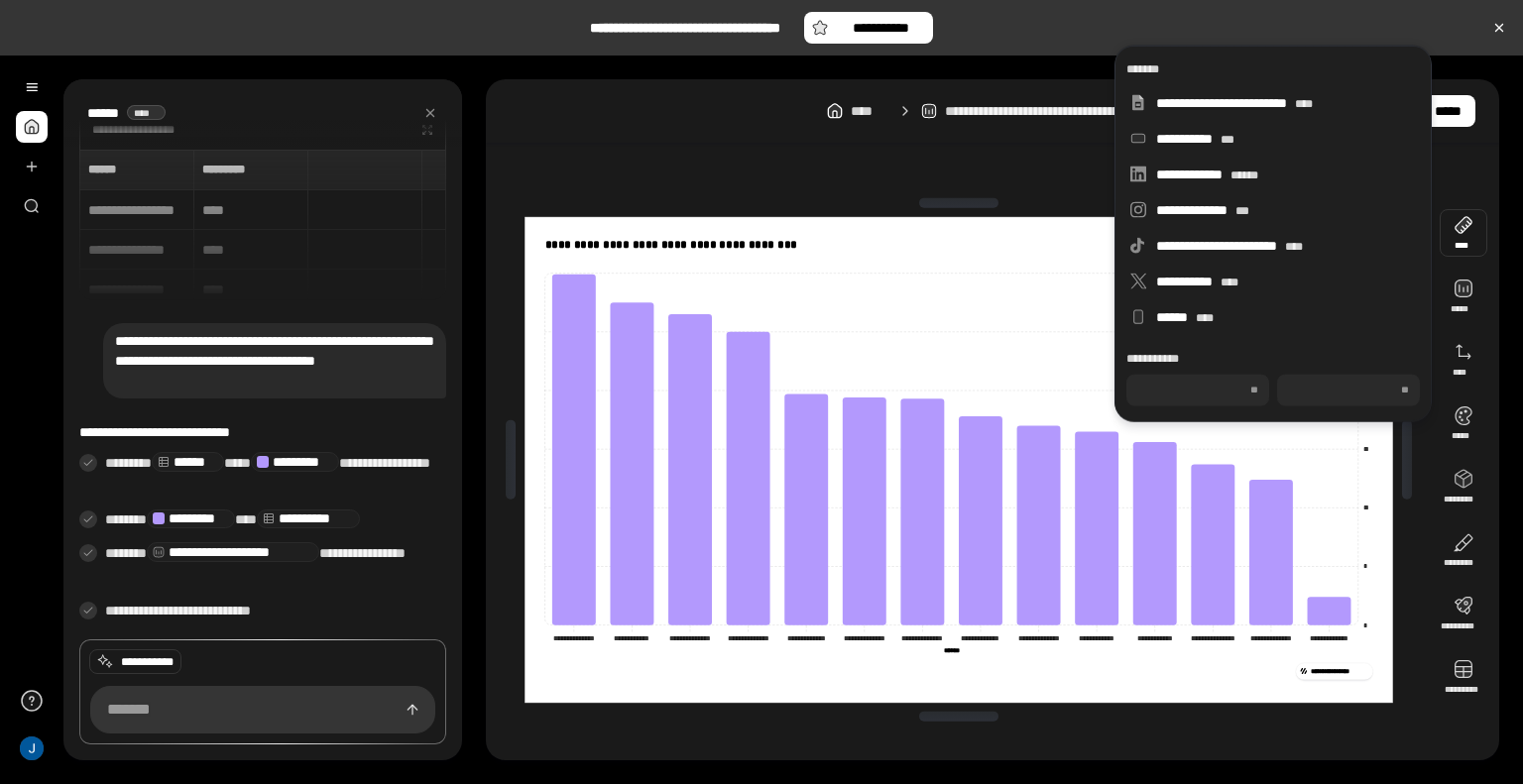 click on "****" at bounding box center [1198, 391] 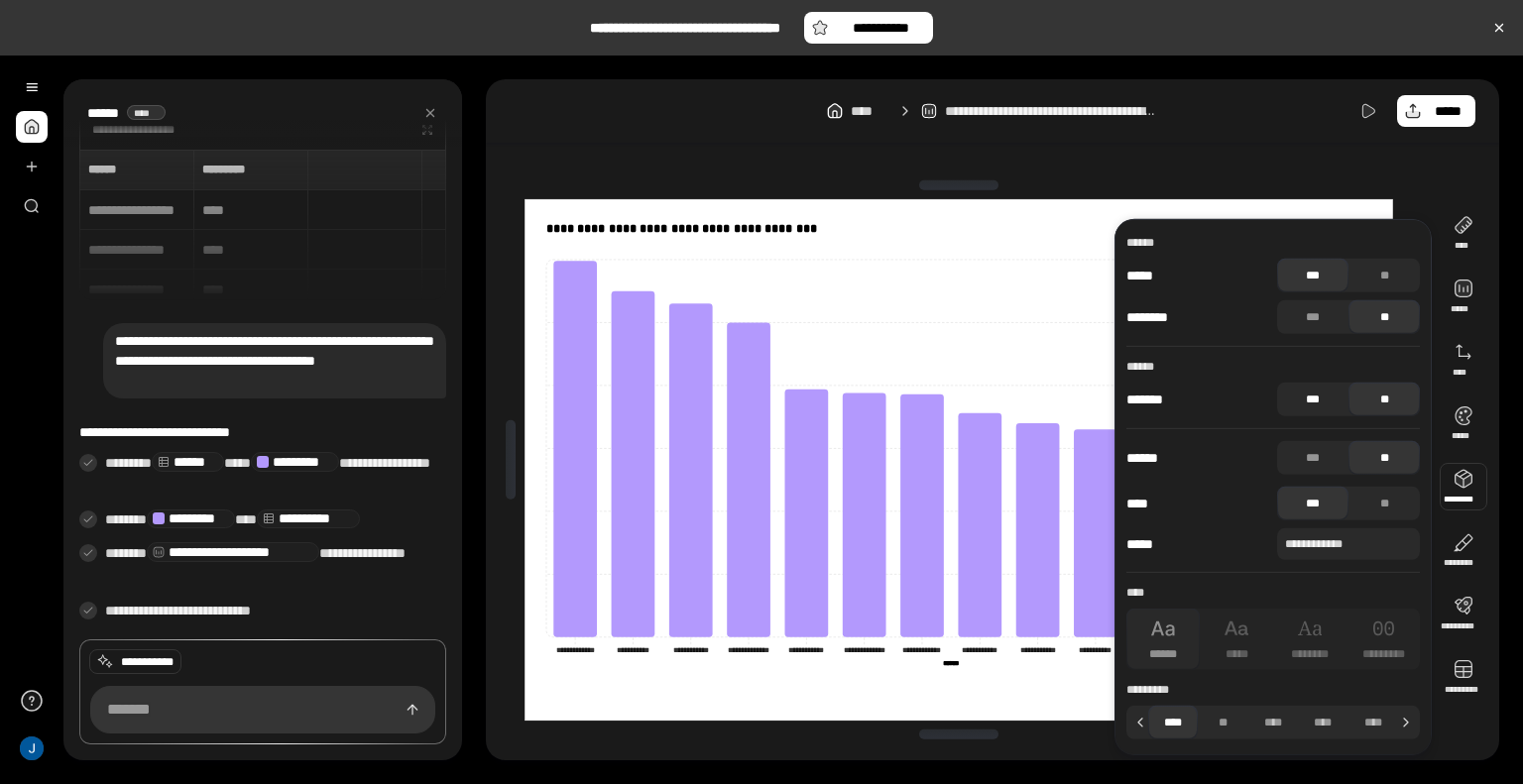 click on "***" at bounding box center [1313, 399] 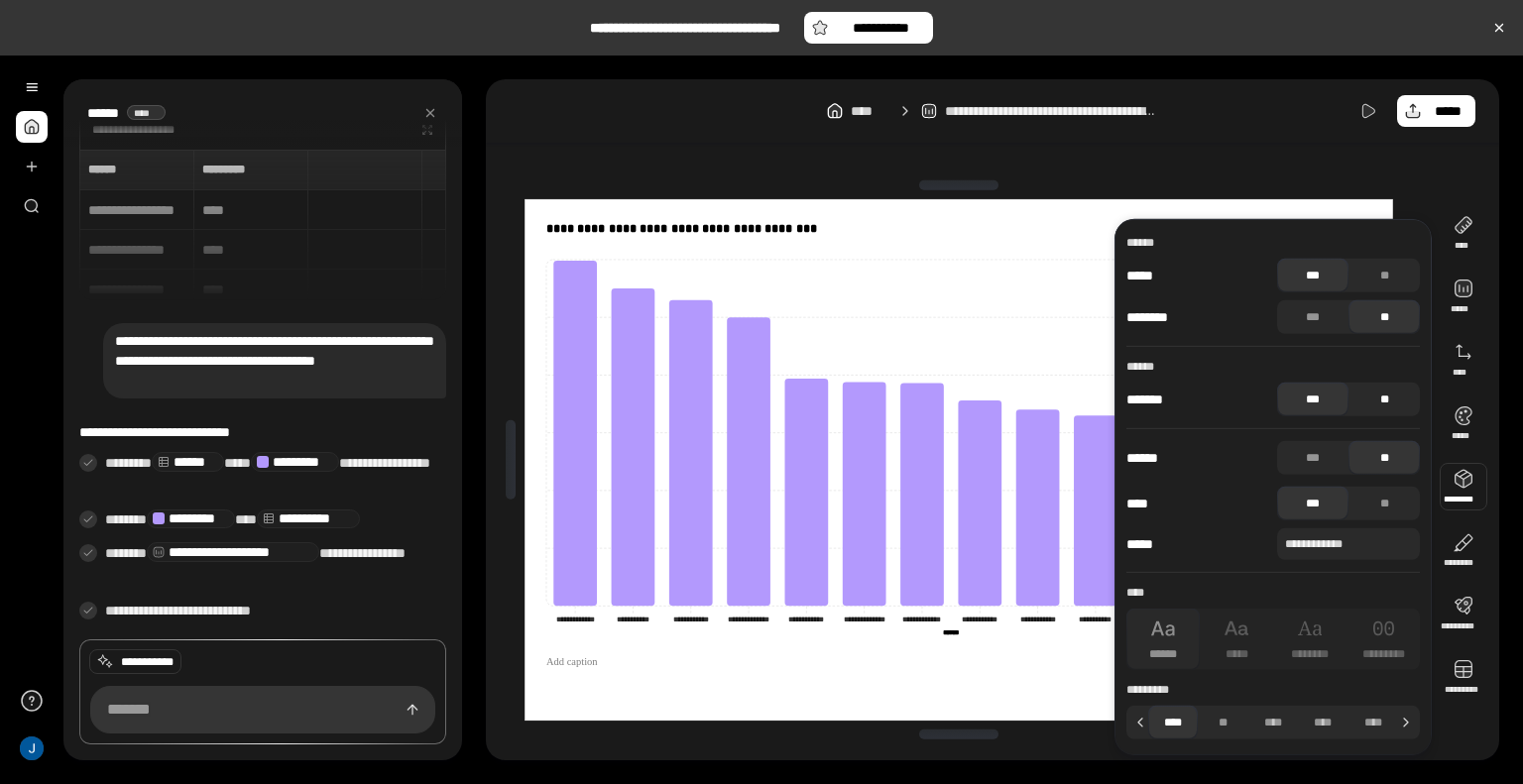 click on "**" at bounding box center (1384, 399) 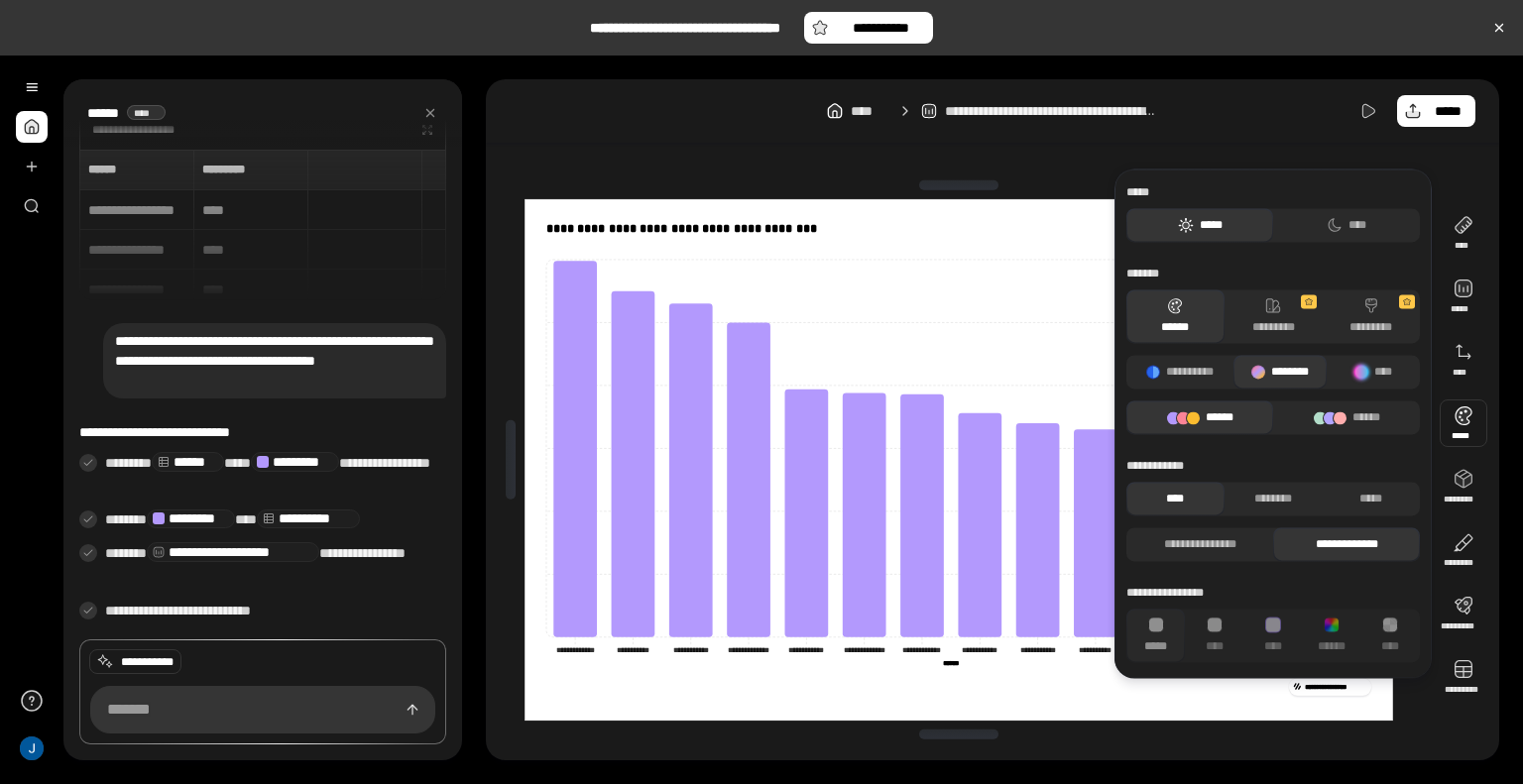 click on "******" at bounding box center [1200, 417] 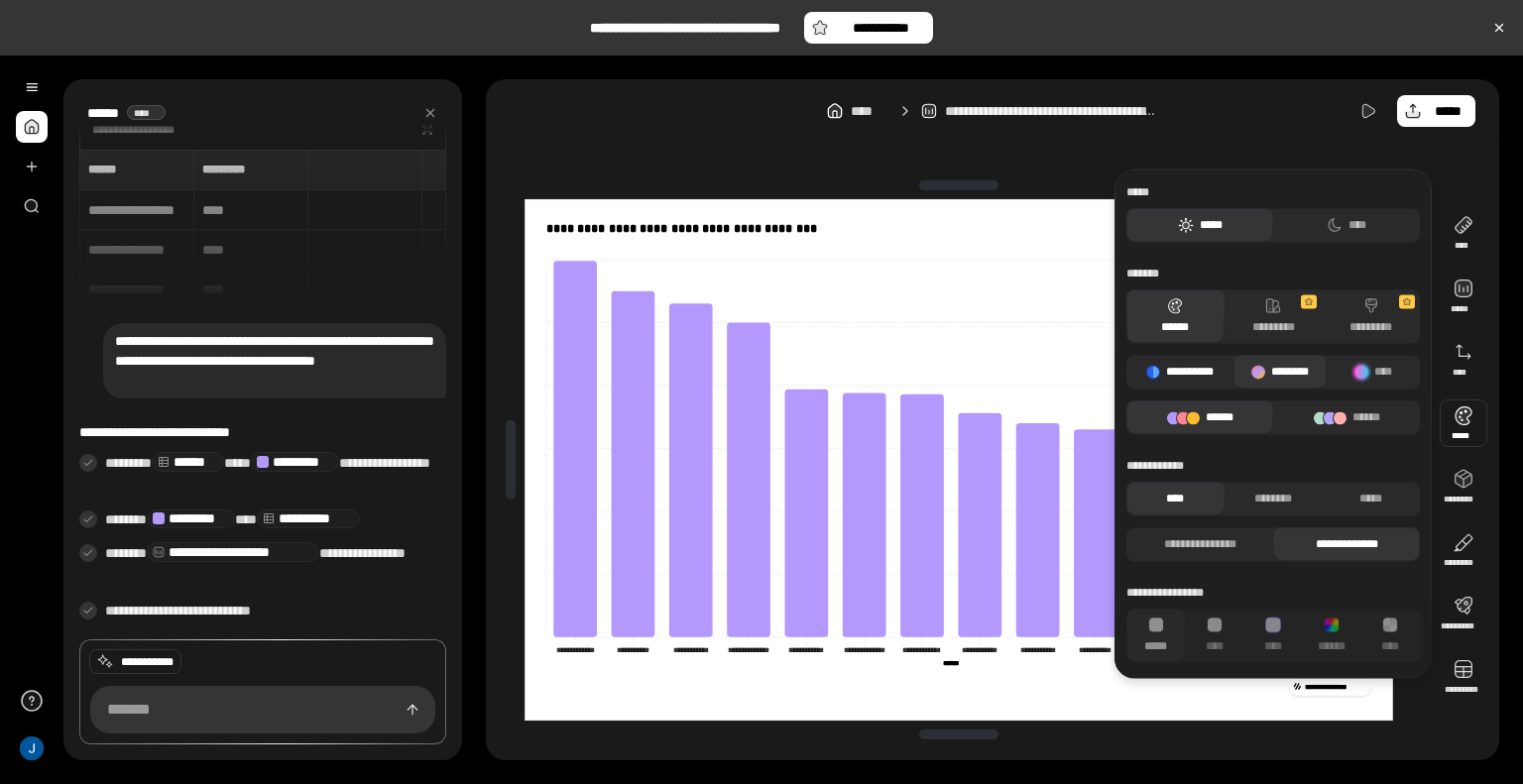click on "**********" at bounding box center [1180, 372] 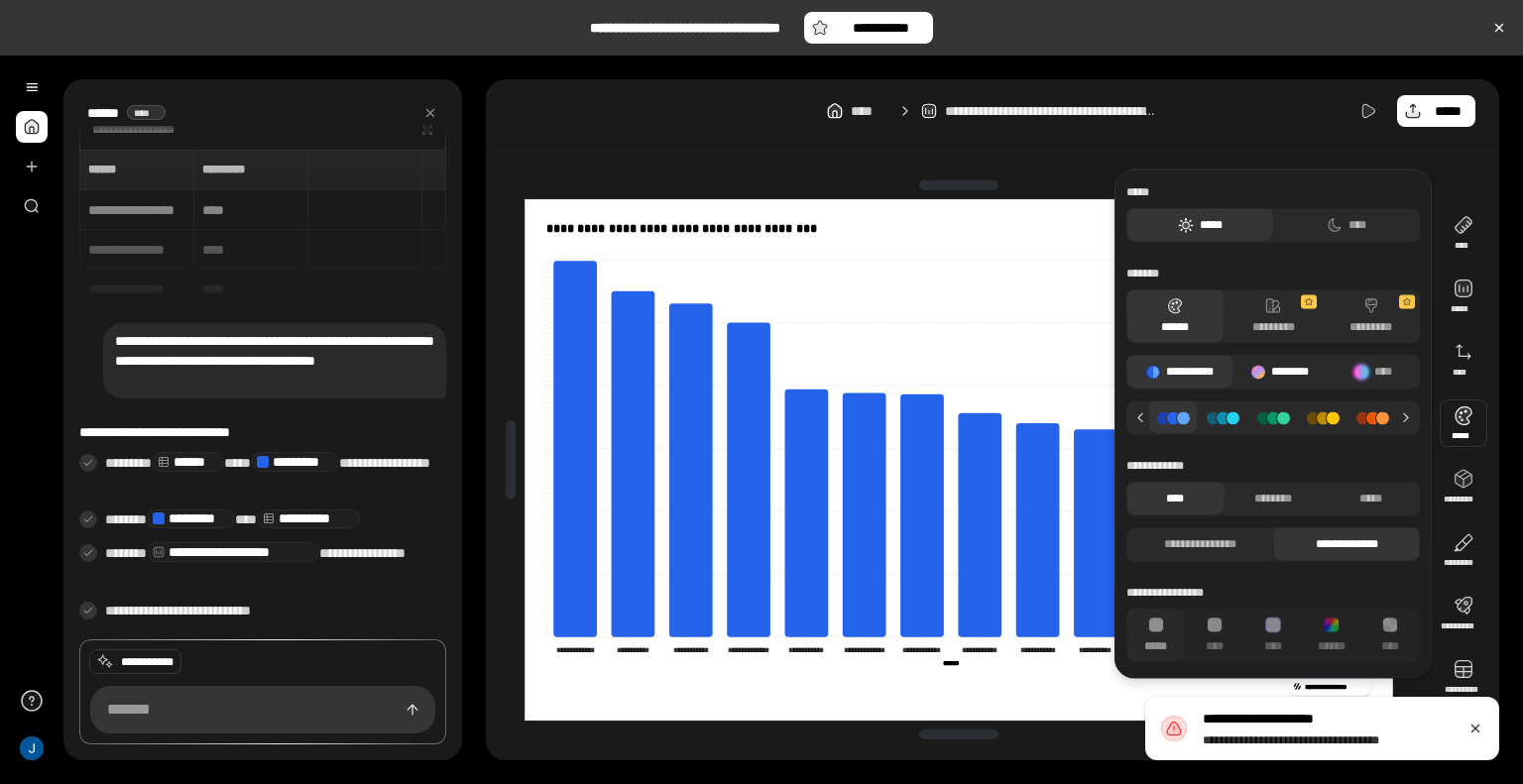 click on "********" at bounding box center [1280, 372] 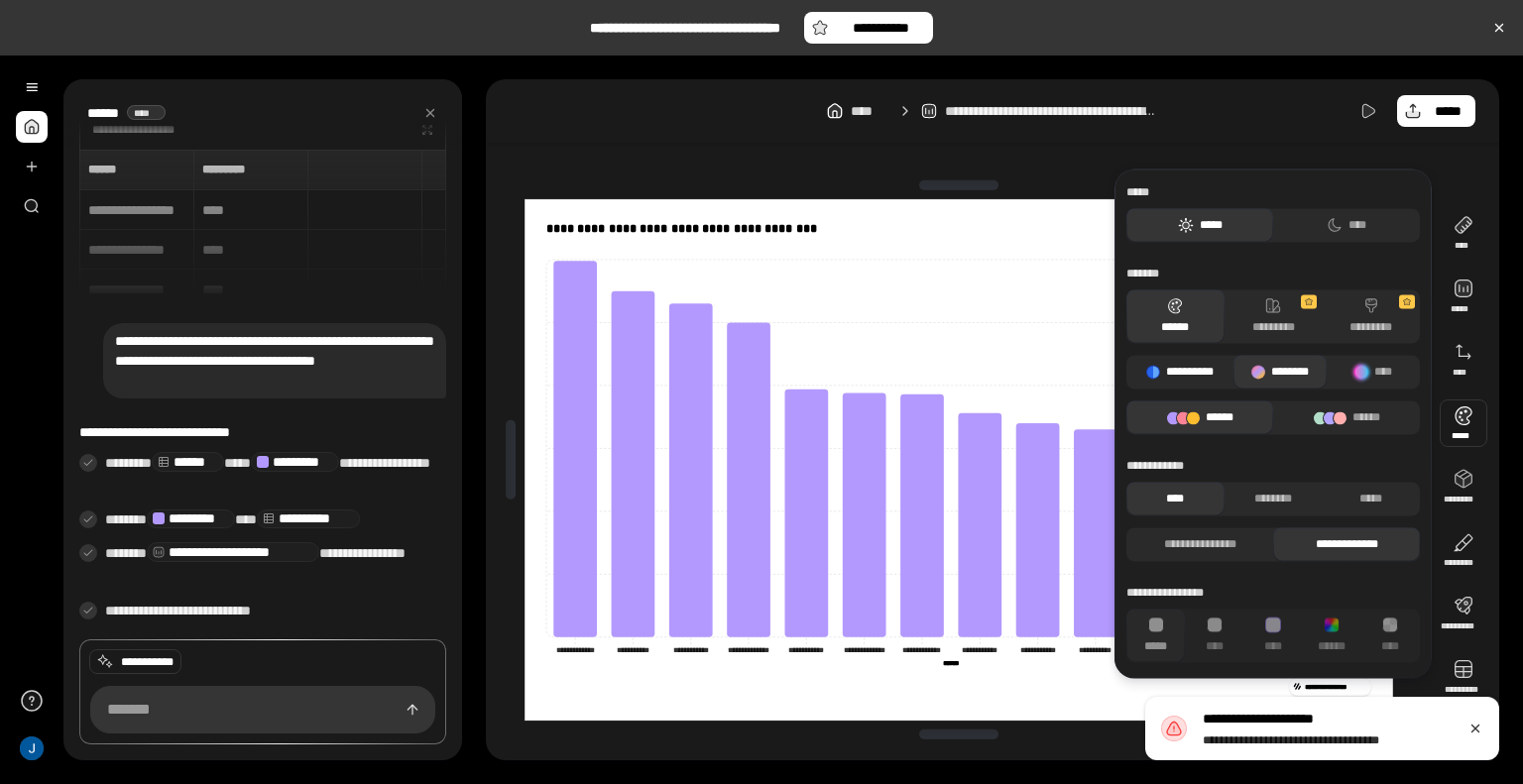 click on "**********" at bounding box center [1180, 372] 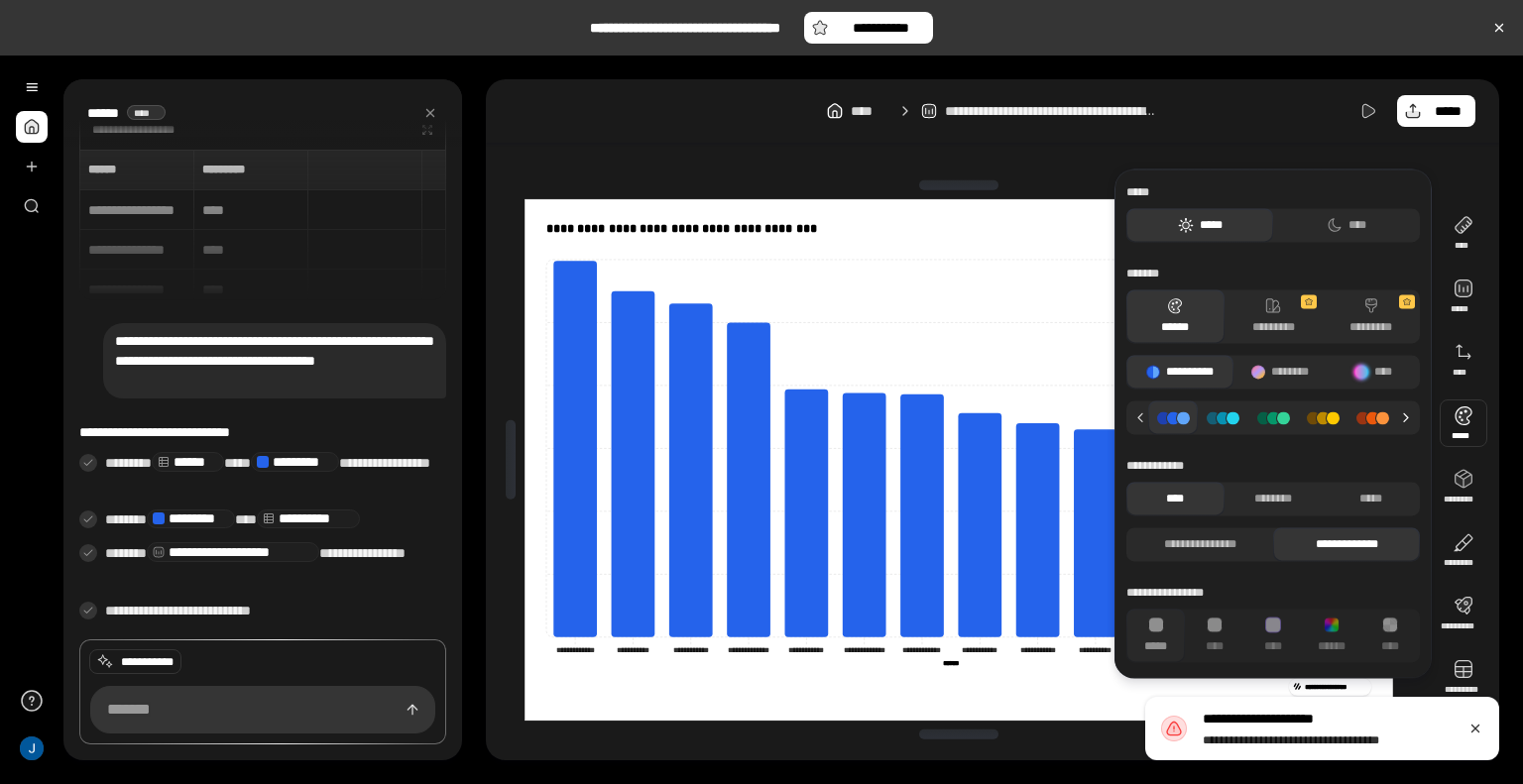 click 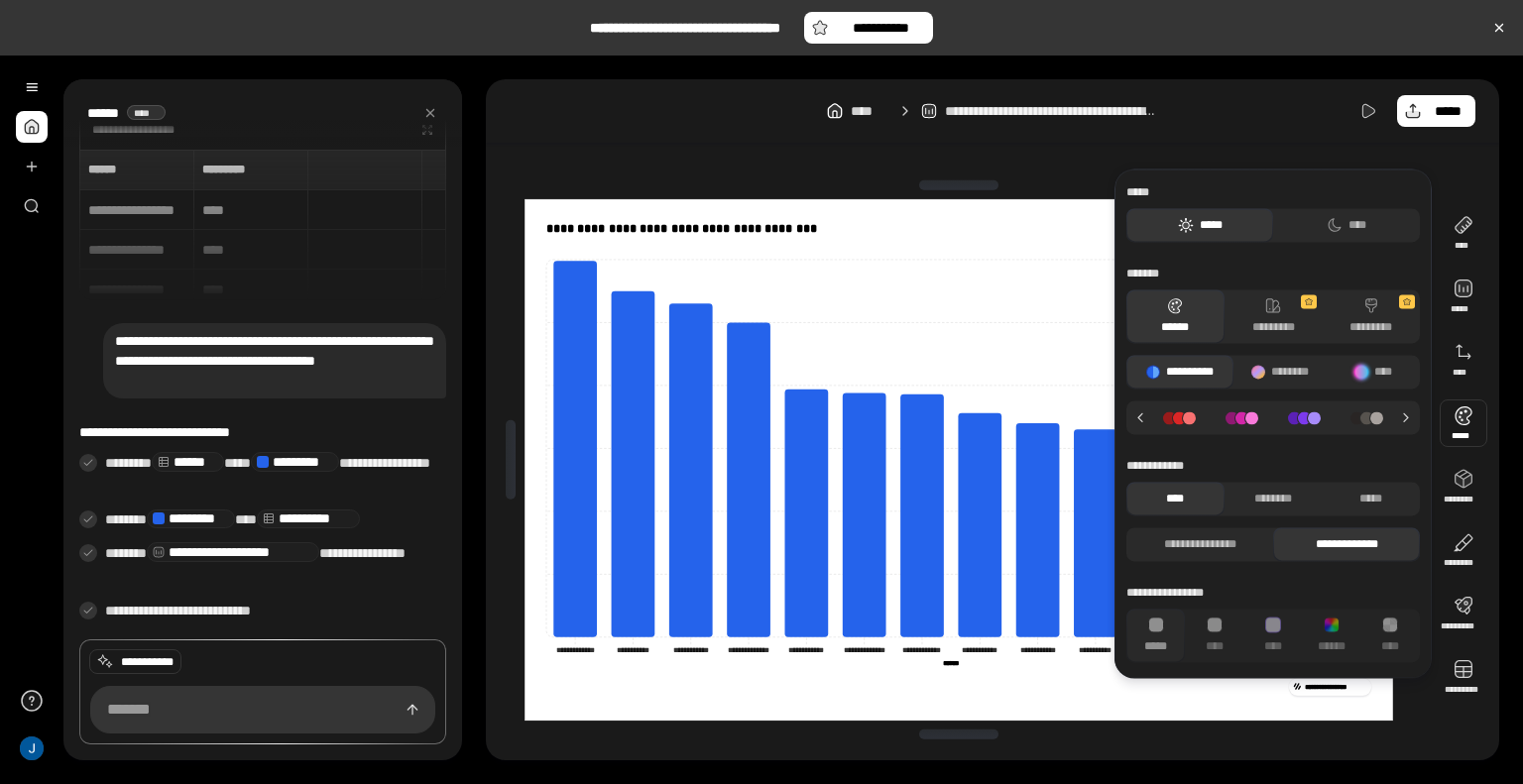 click 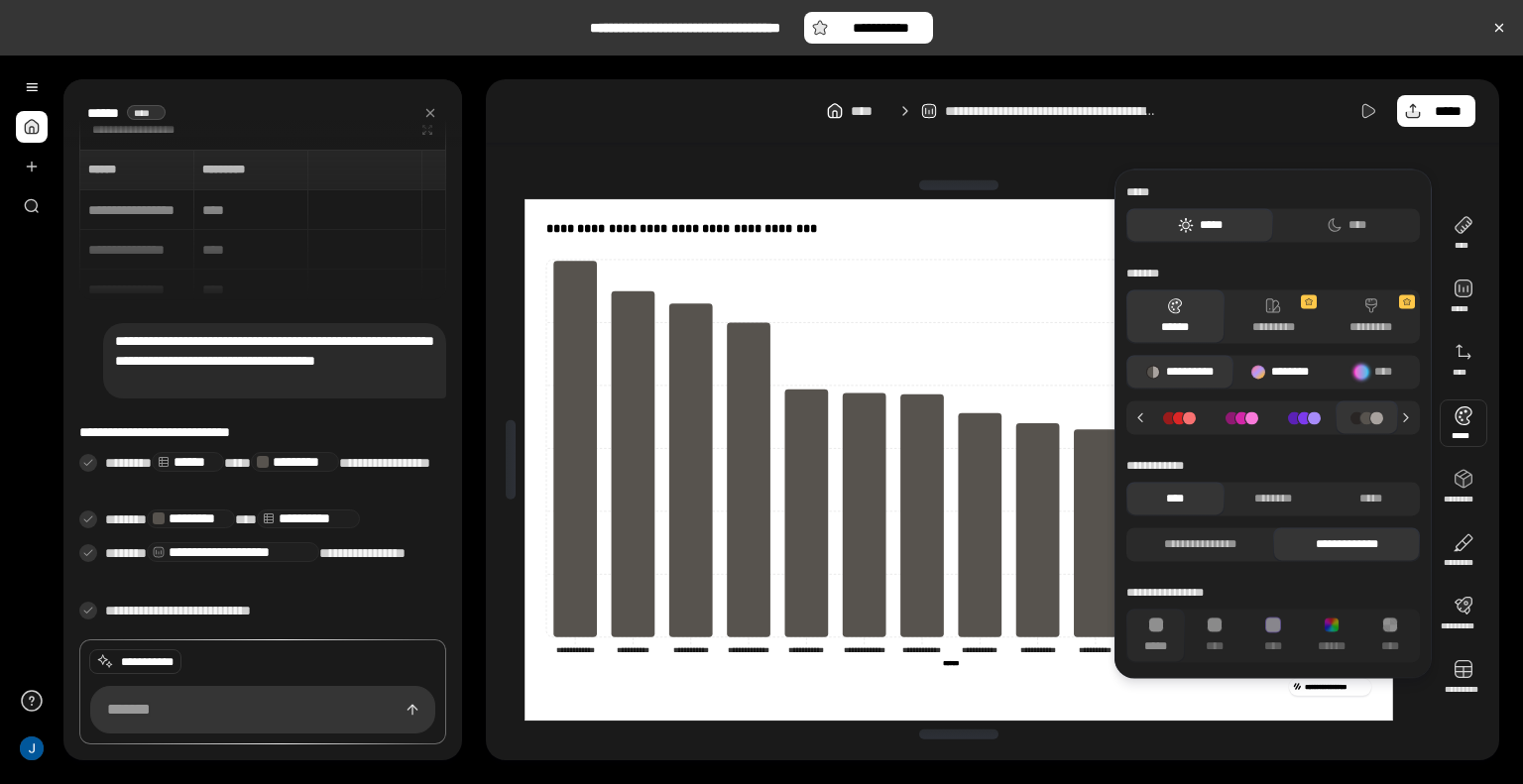 click on "********" at bounding box center (1280, 372) 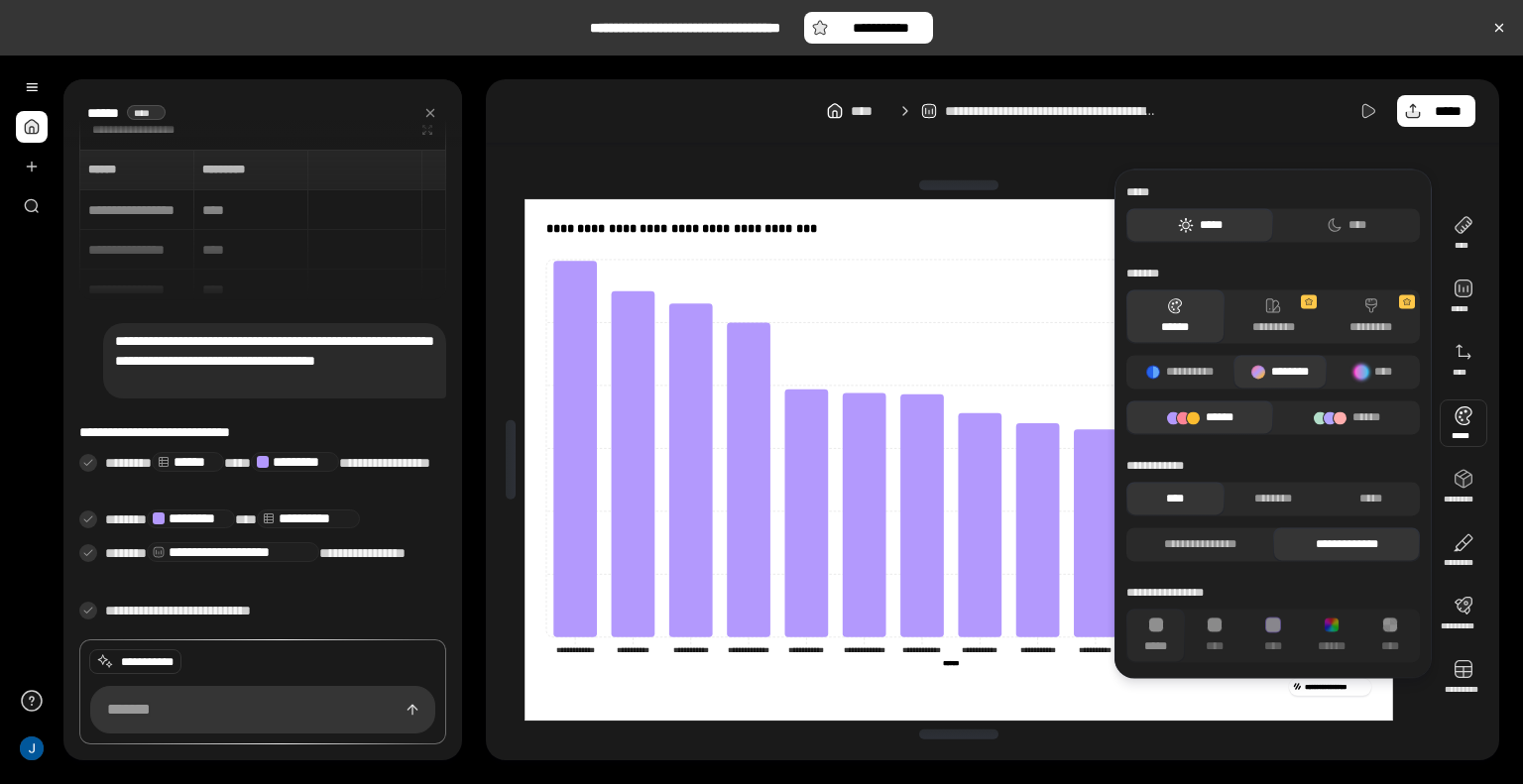 type 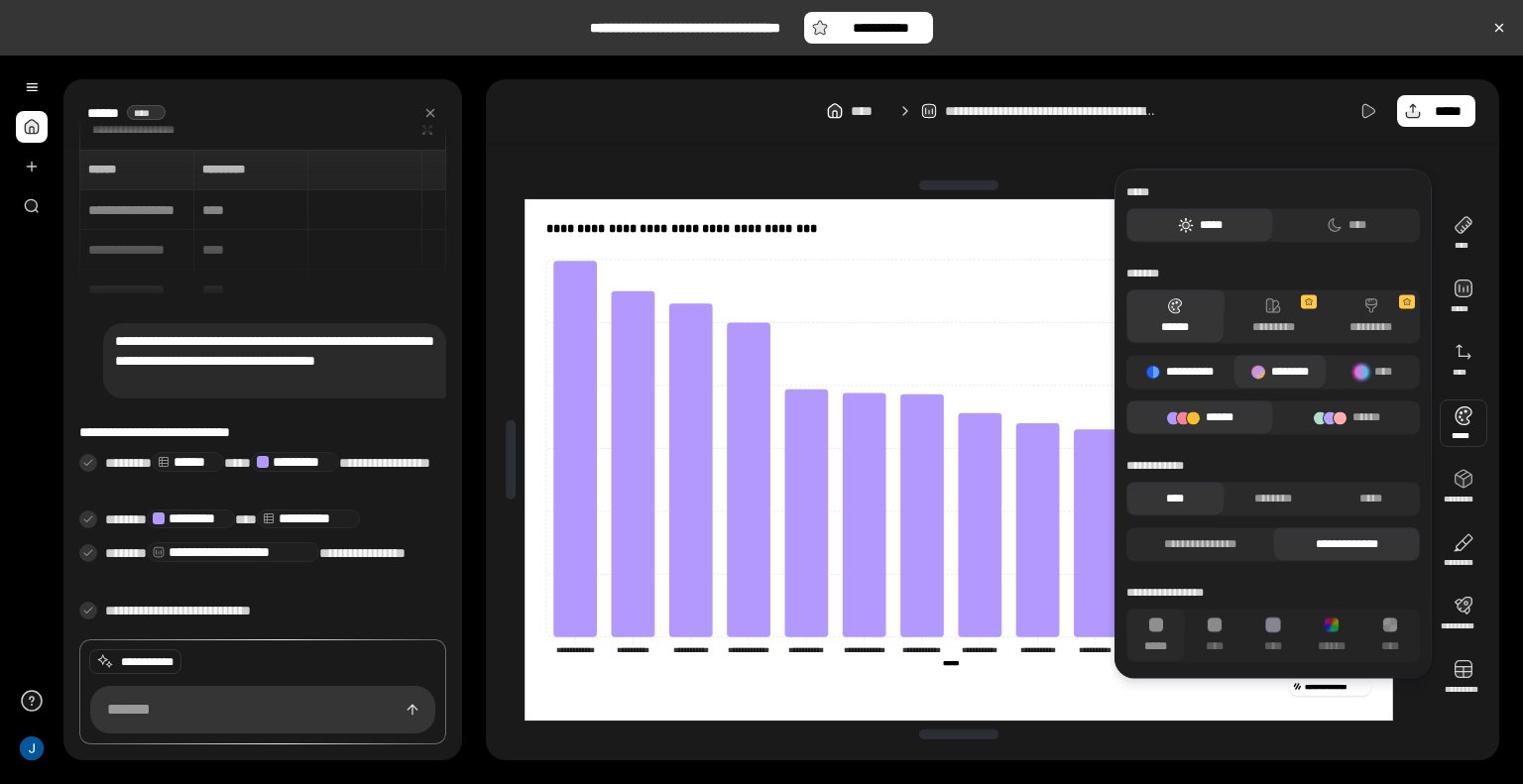 click on "**********" at bounding box center (1180, 372) 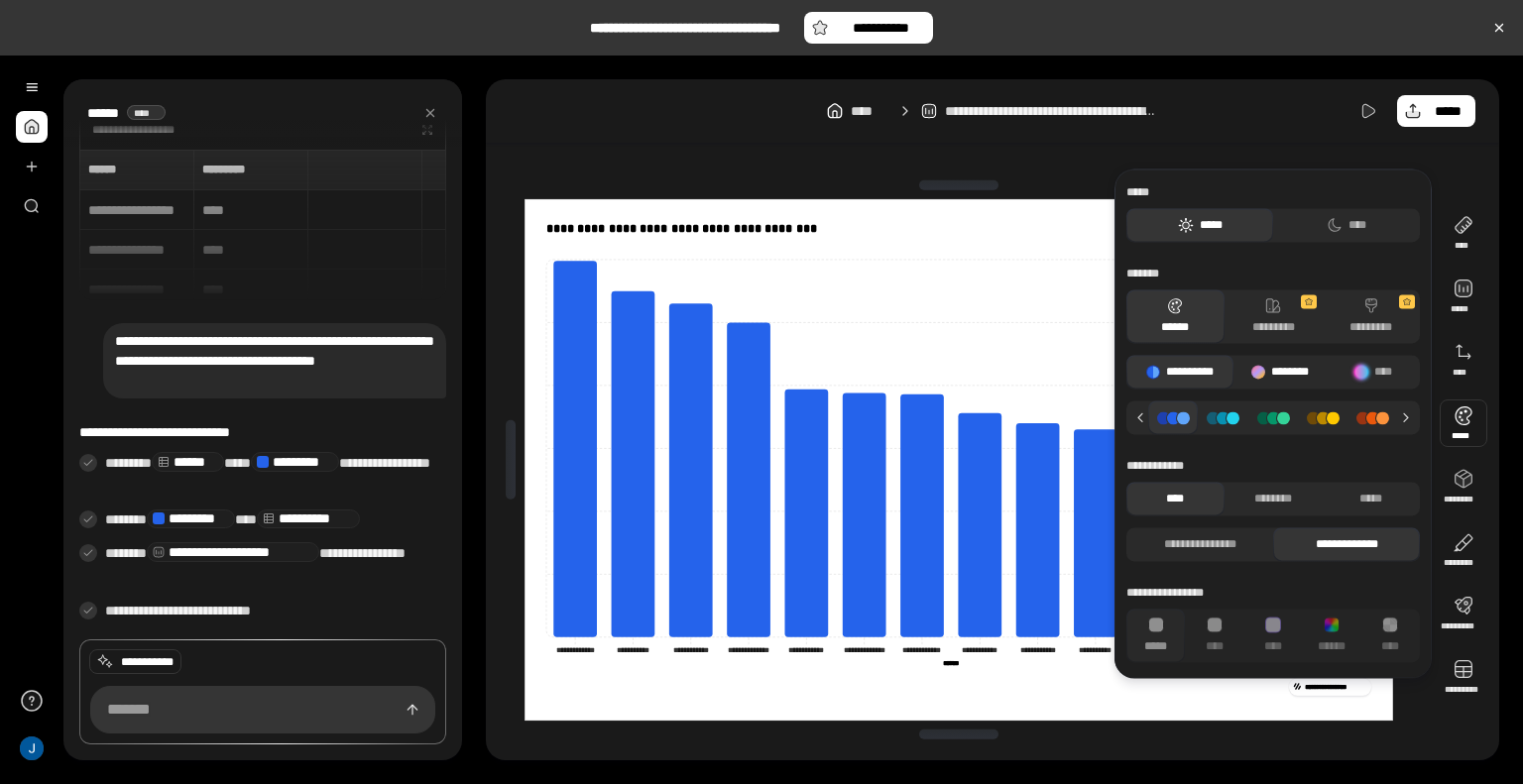 click on "********" at bounding box center [1280, 372] 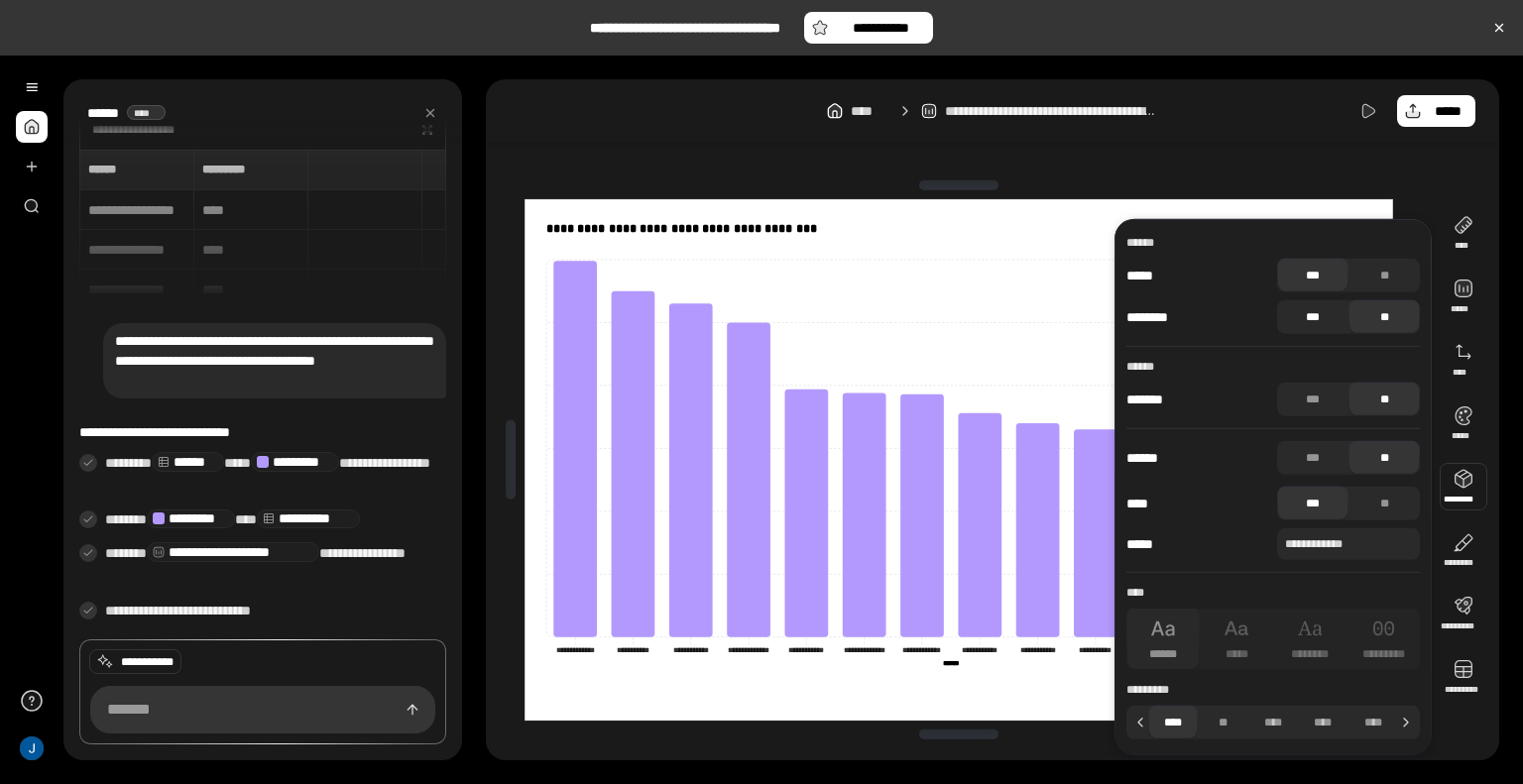 click on "***" at bounding box center (1313, 317) 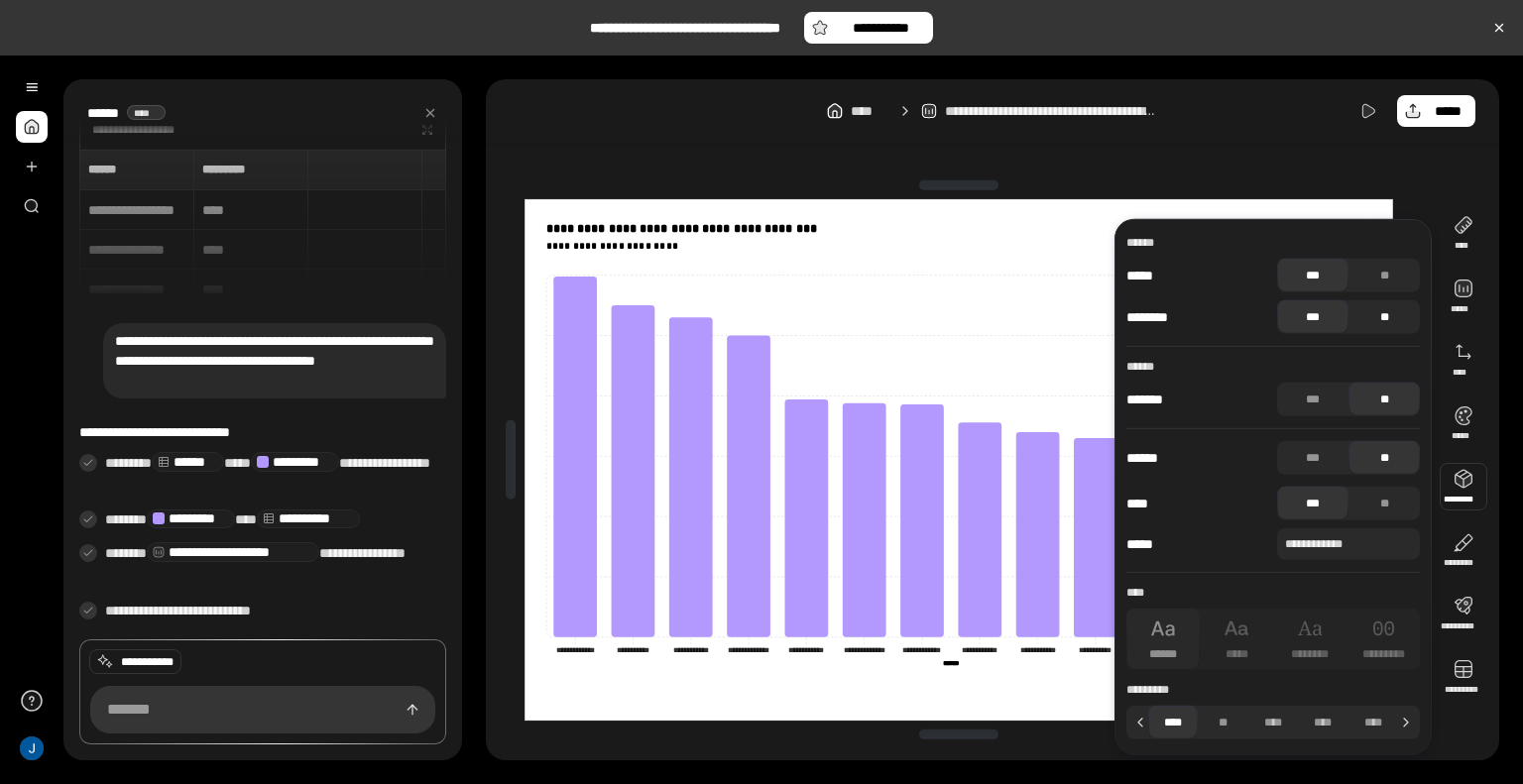 click on "**" at bounding box center [1384, 317] 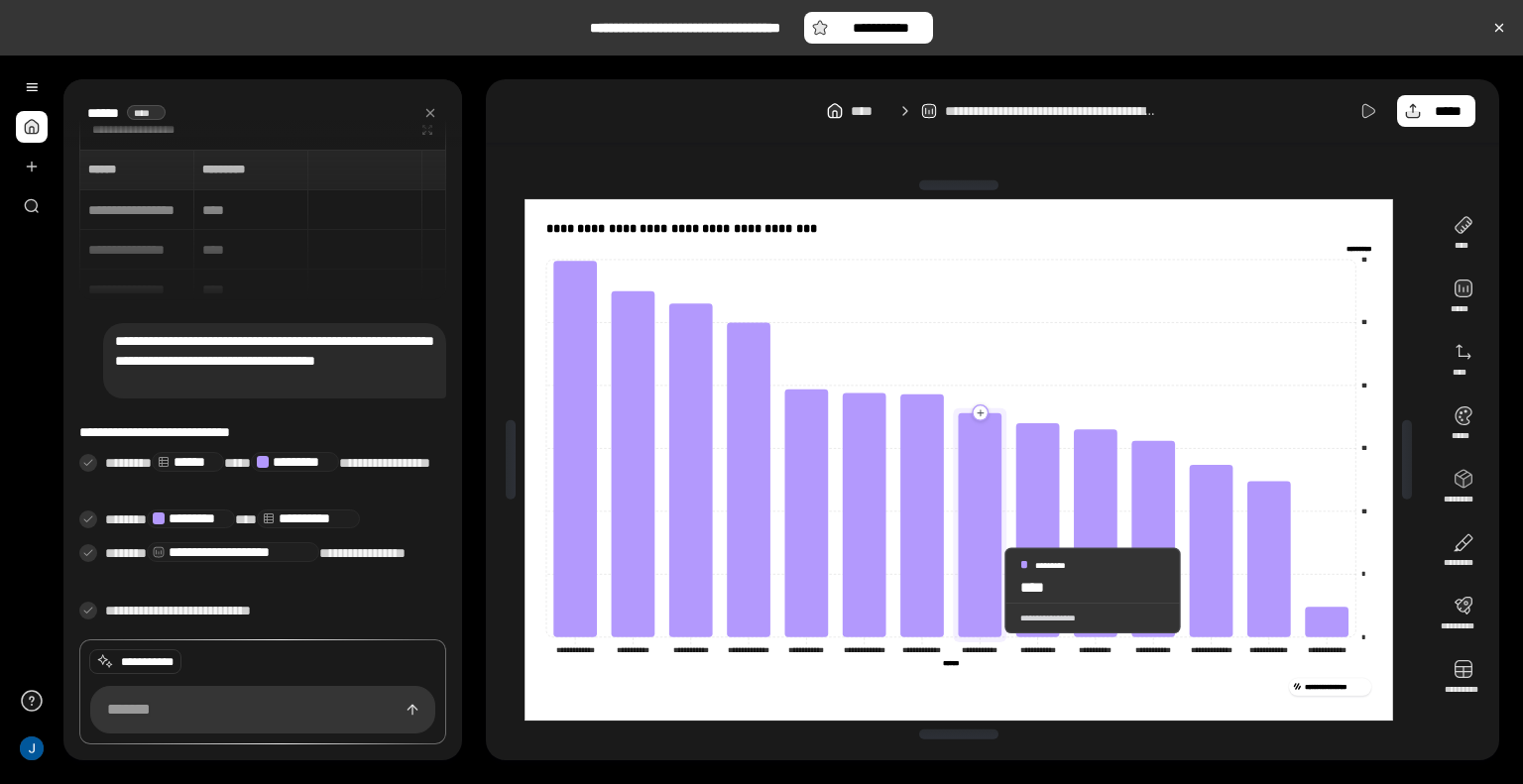 click 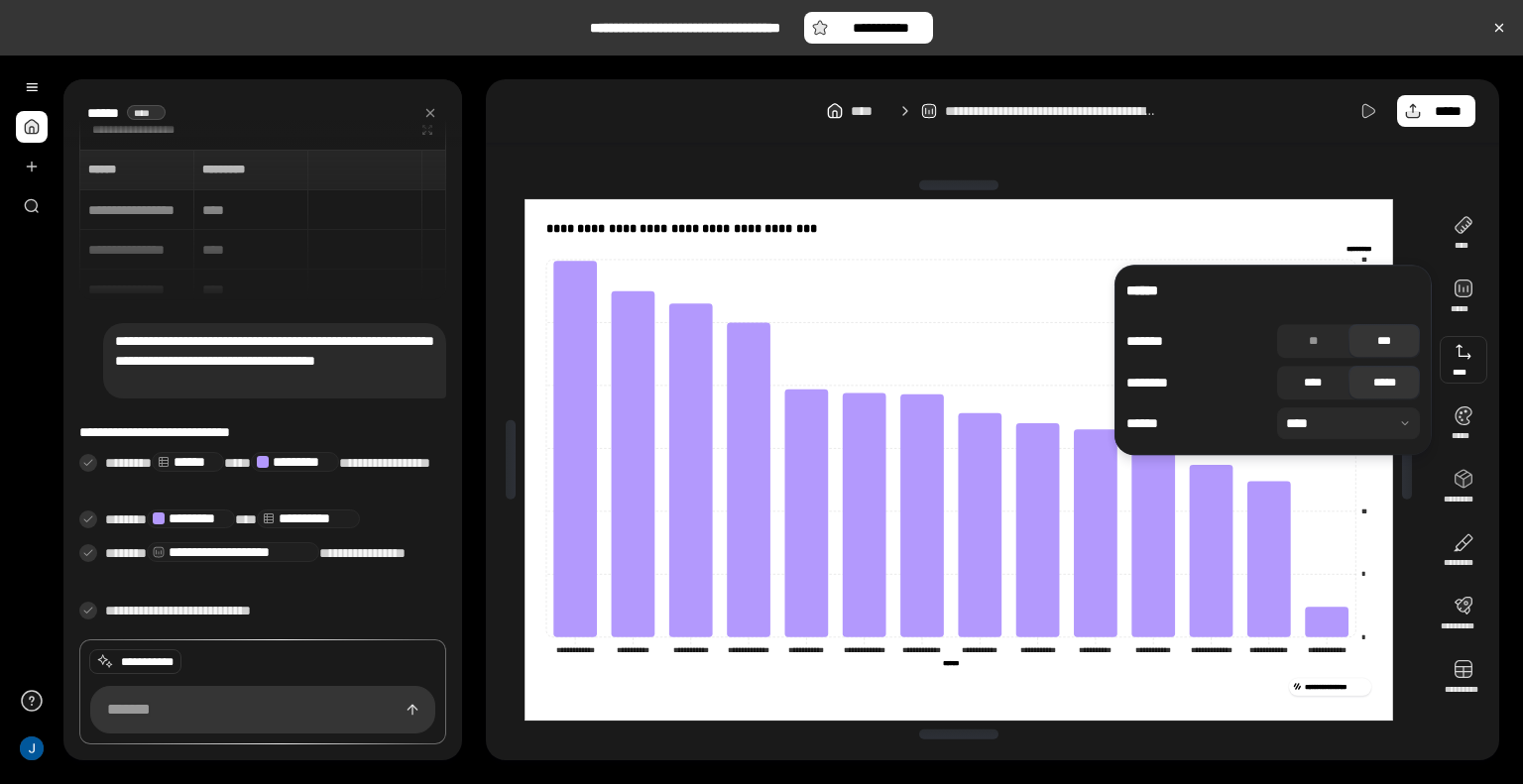 click on "****" at bounding box center (1313, 383) 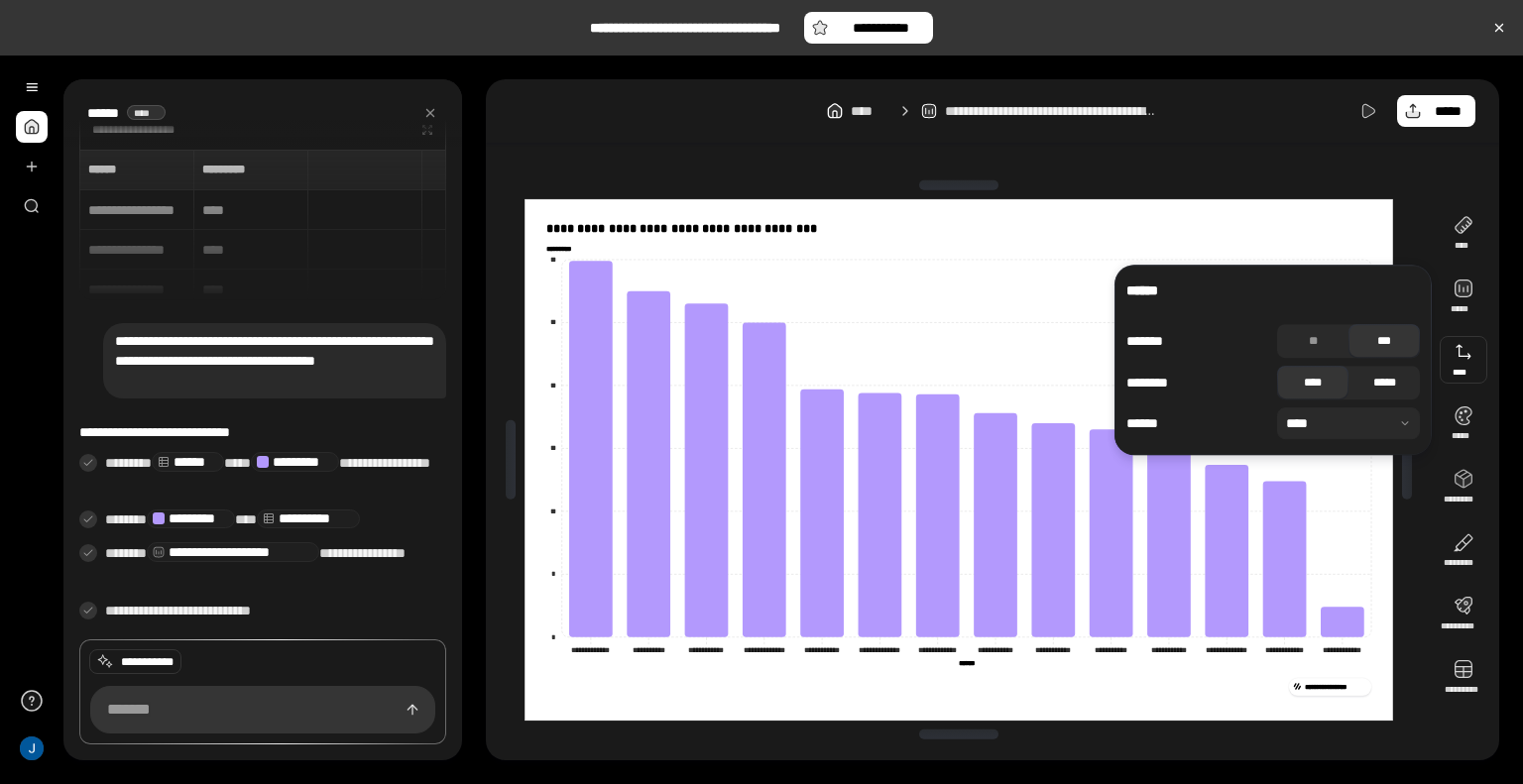 type 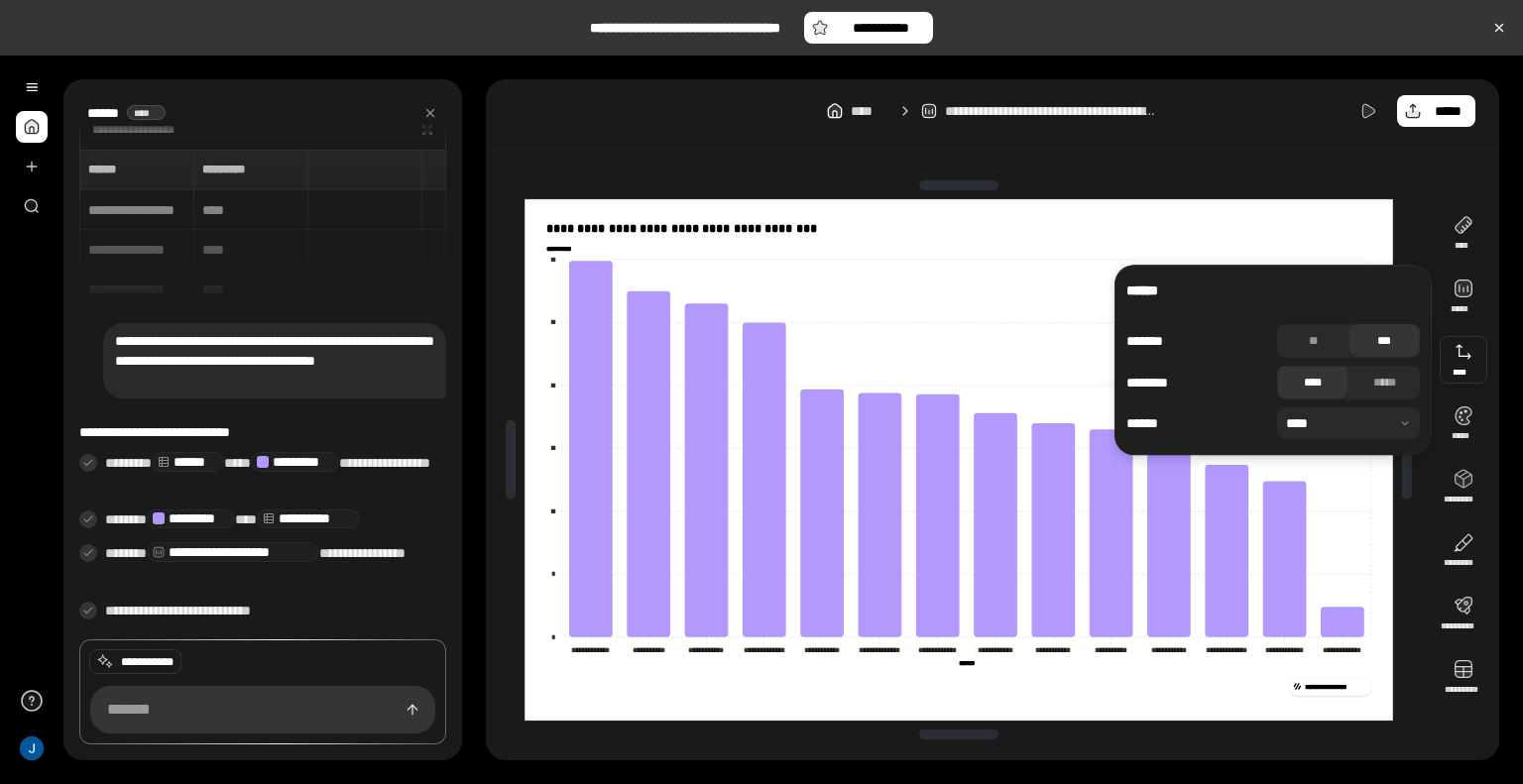 click on "****** ******* ** *** ******** **** ***** ****** ****" at bounding box center (1273, 360) 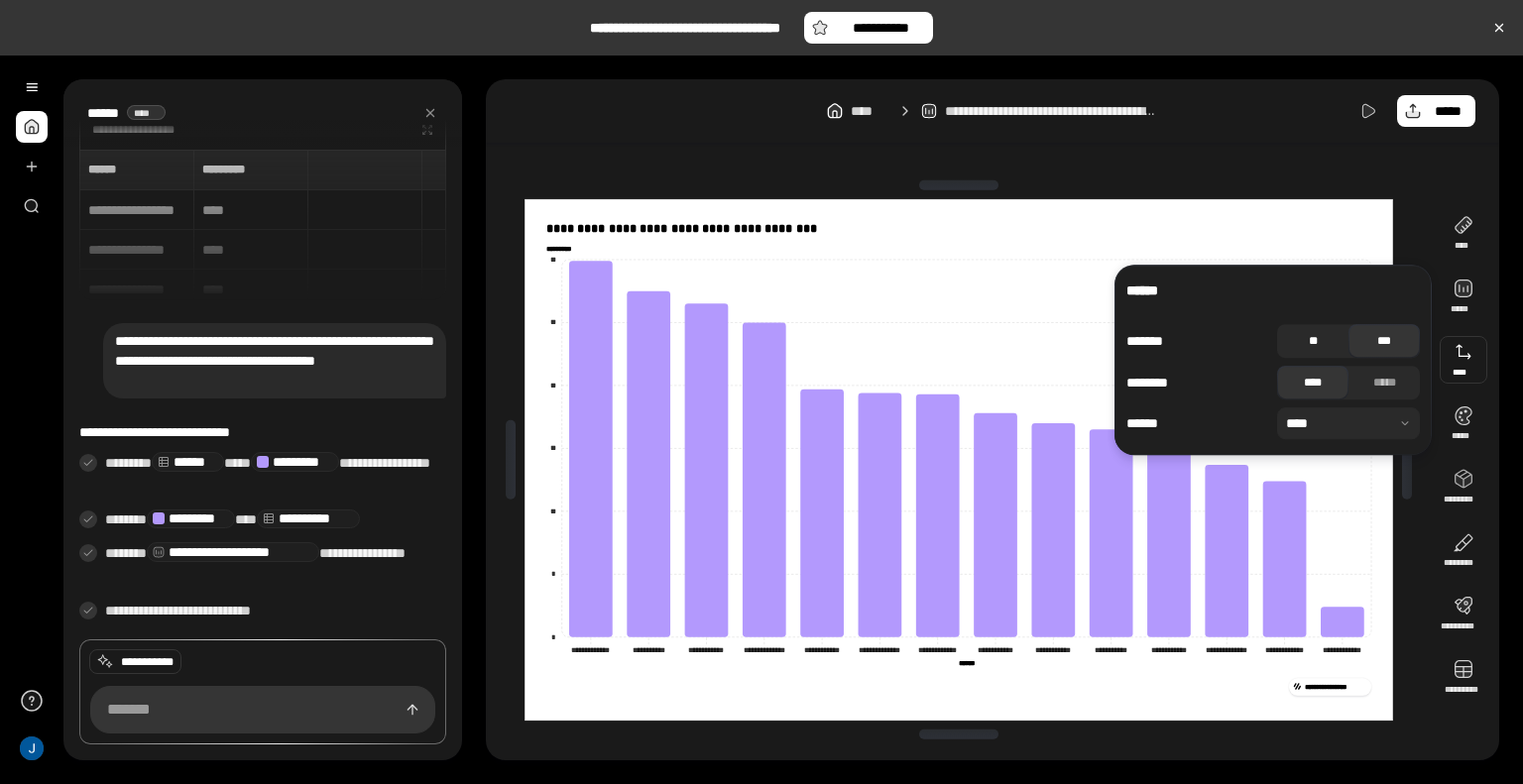 click on "**" at bounding box center (1313, 341) 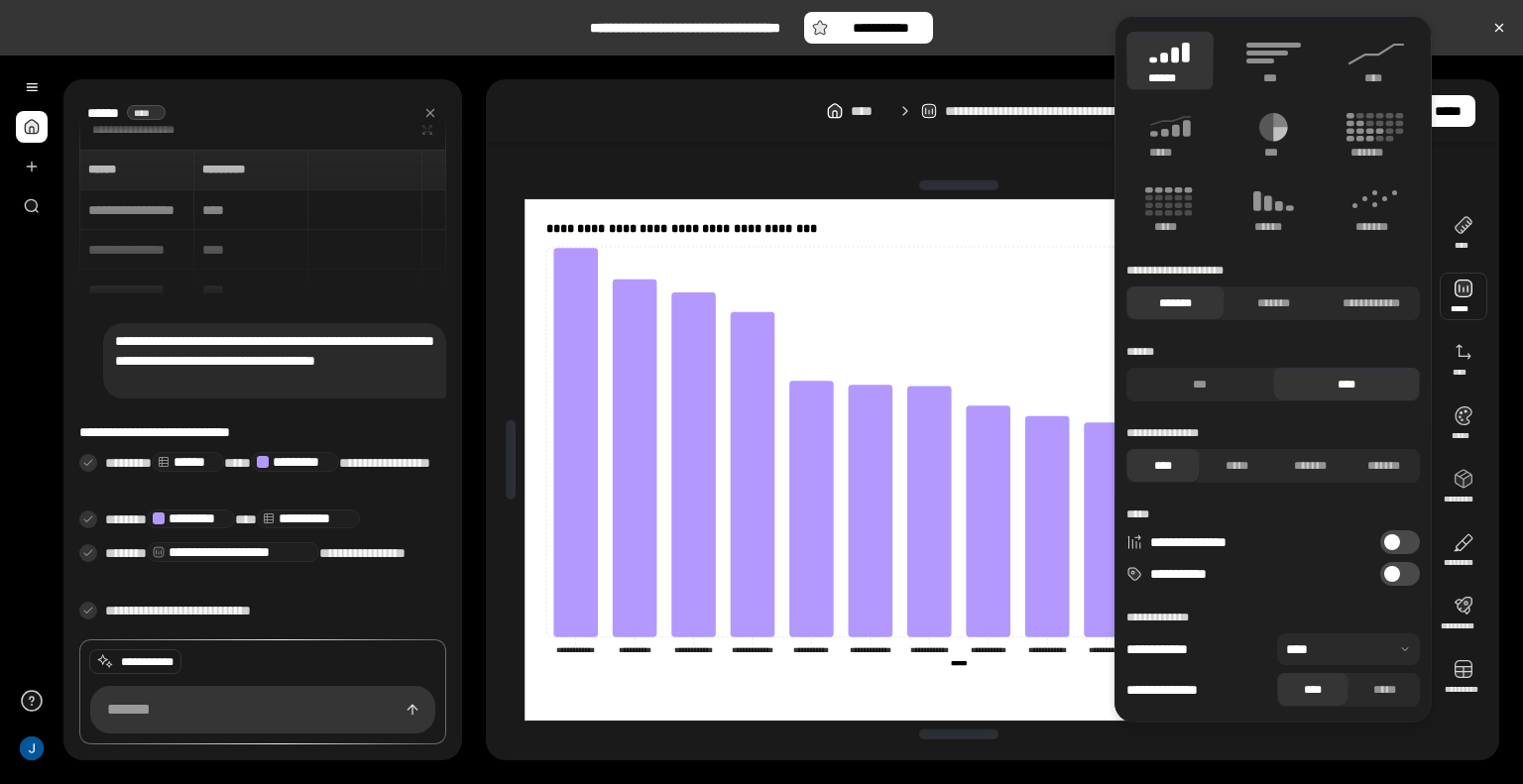 click at bounding box center (1392, 574) 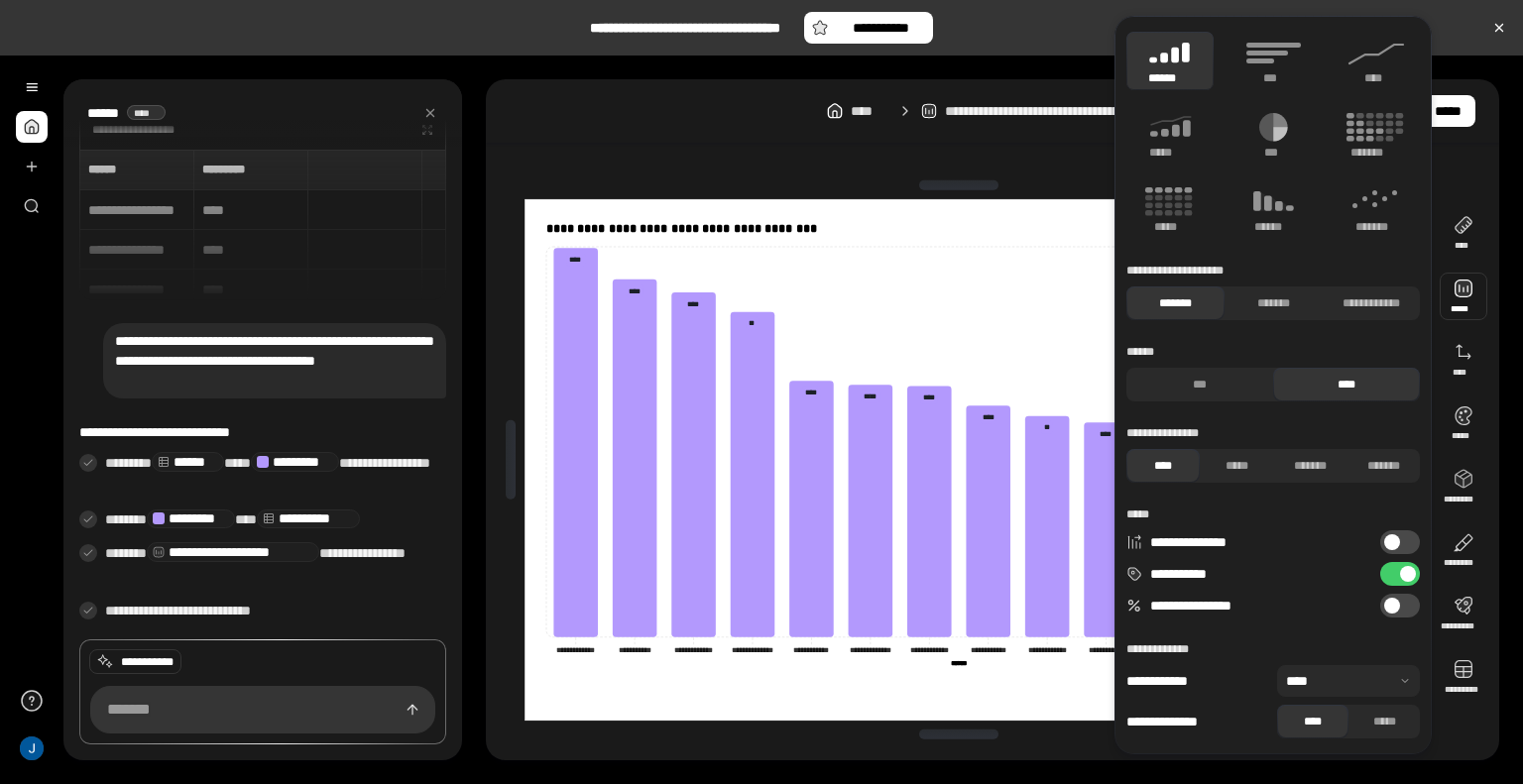 click at bounding box center [1392, 606] 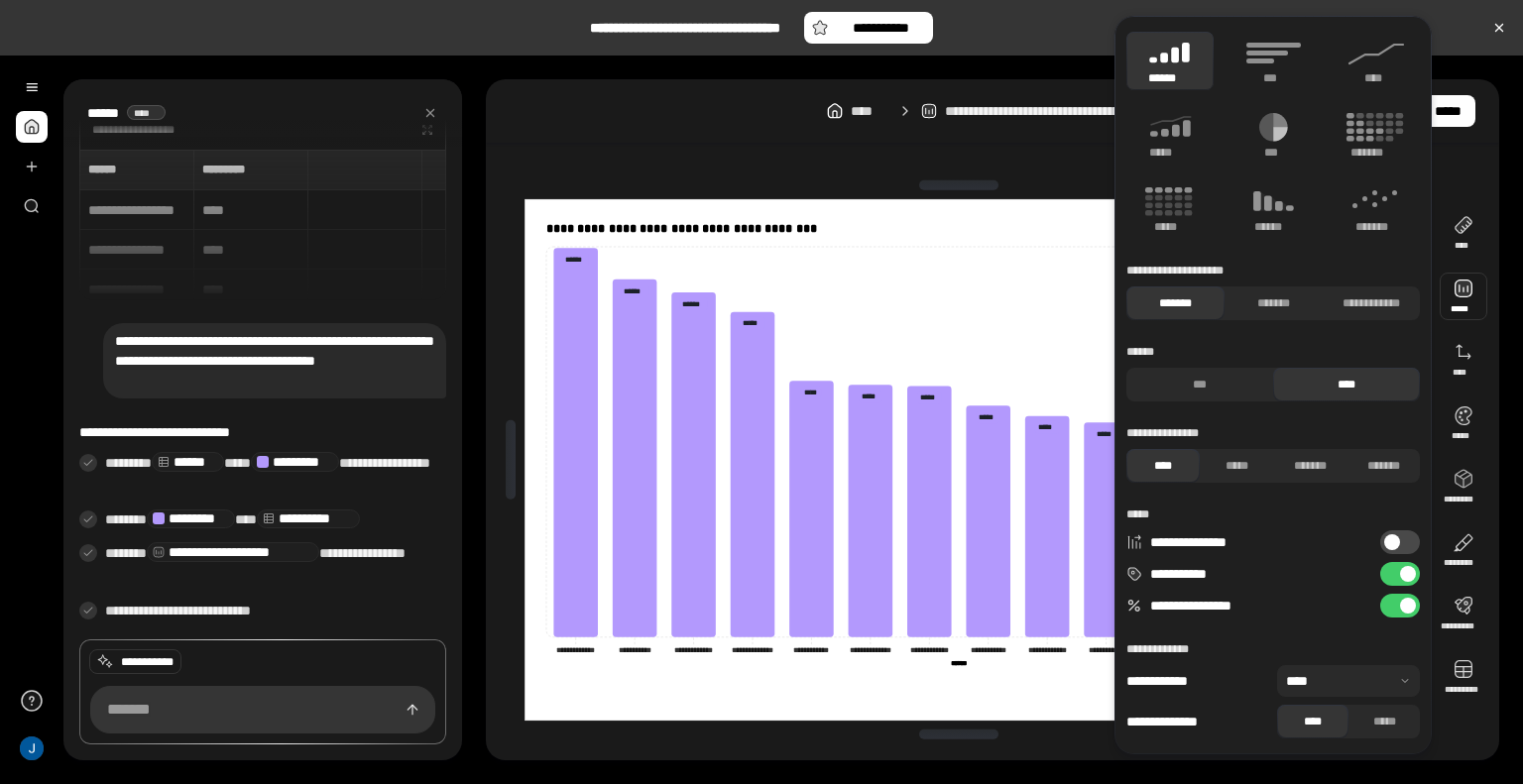 click on "**********" at bounding box center (1400, 606) 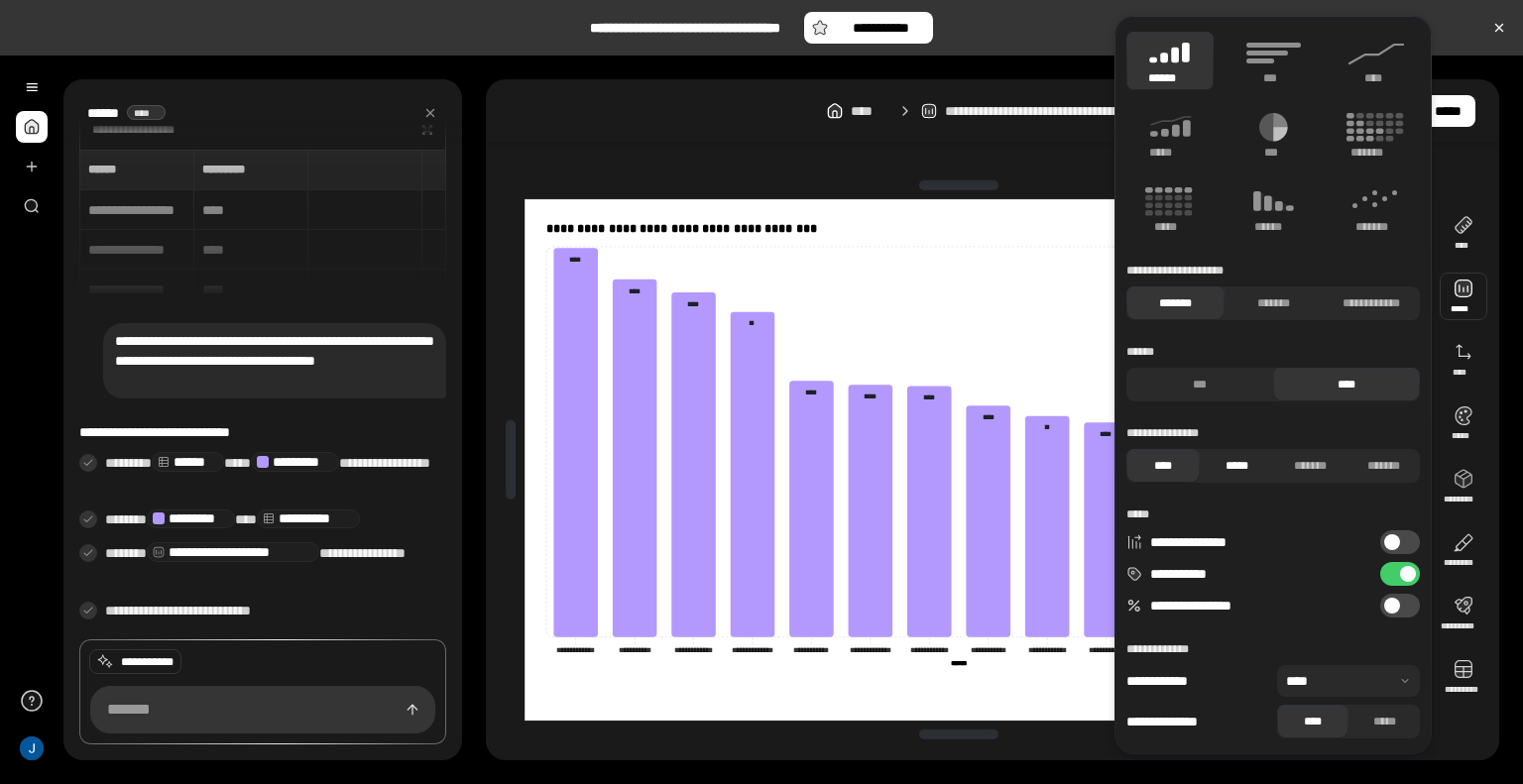click on "*****" at bounding box center [1236, 466] 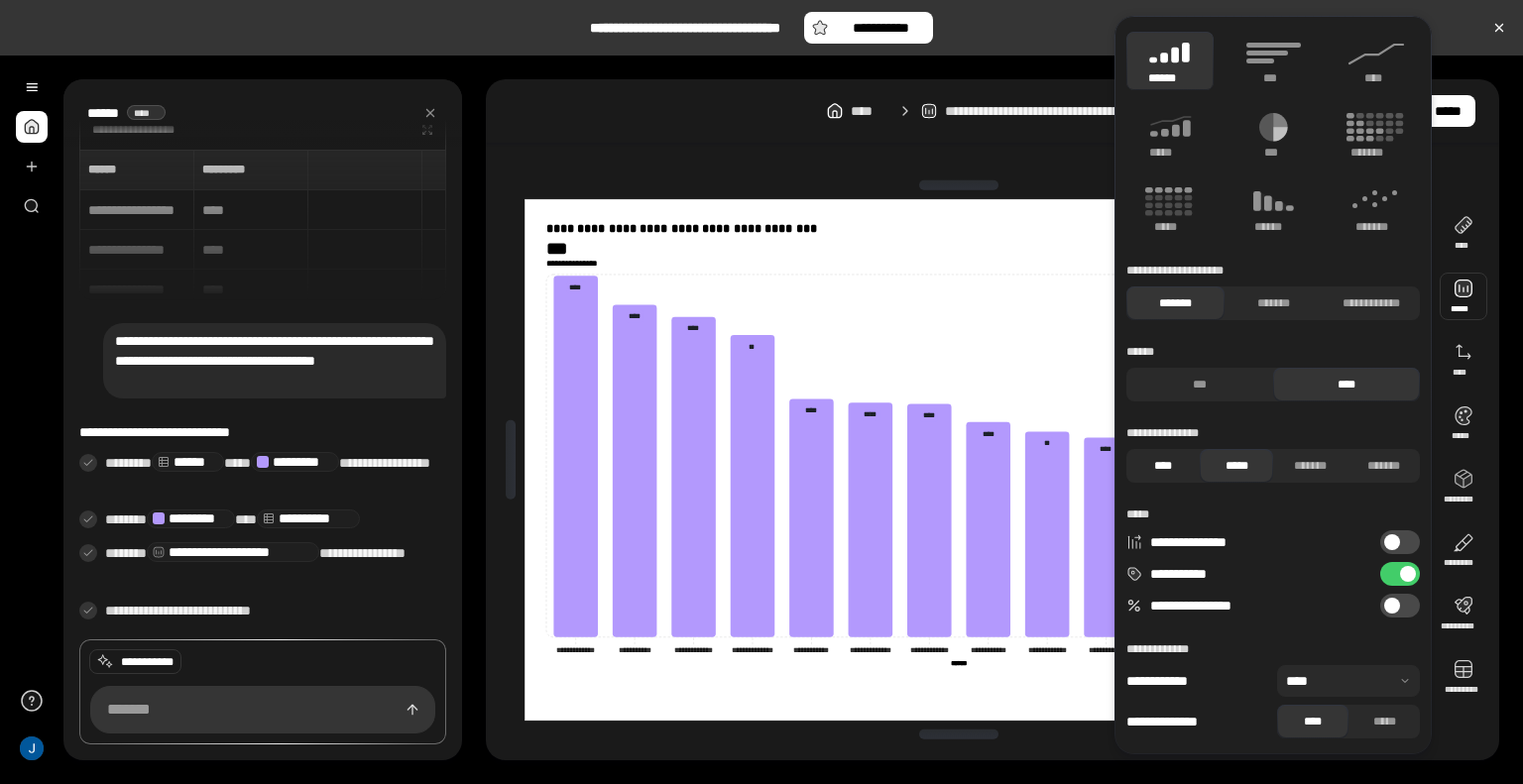 click on "****" at bounding box center [1163, 466] 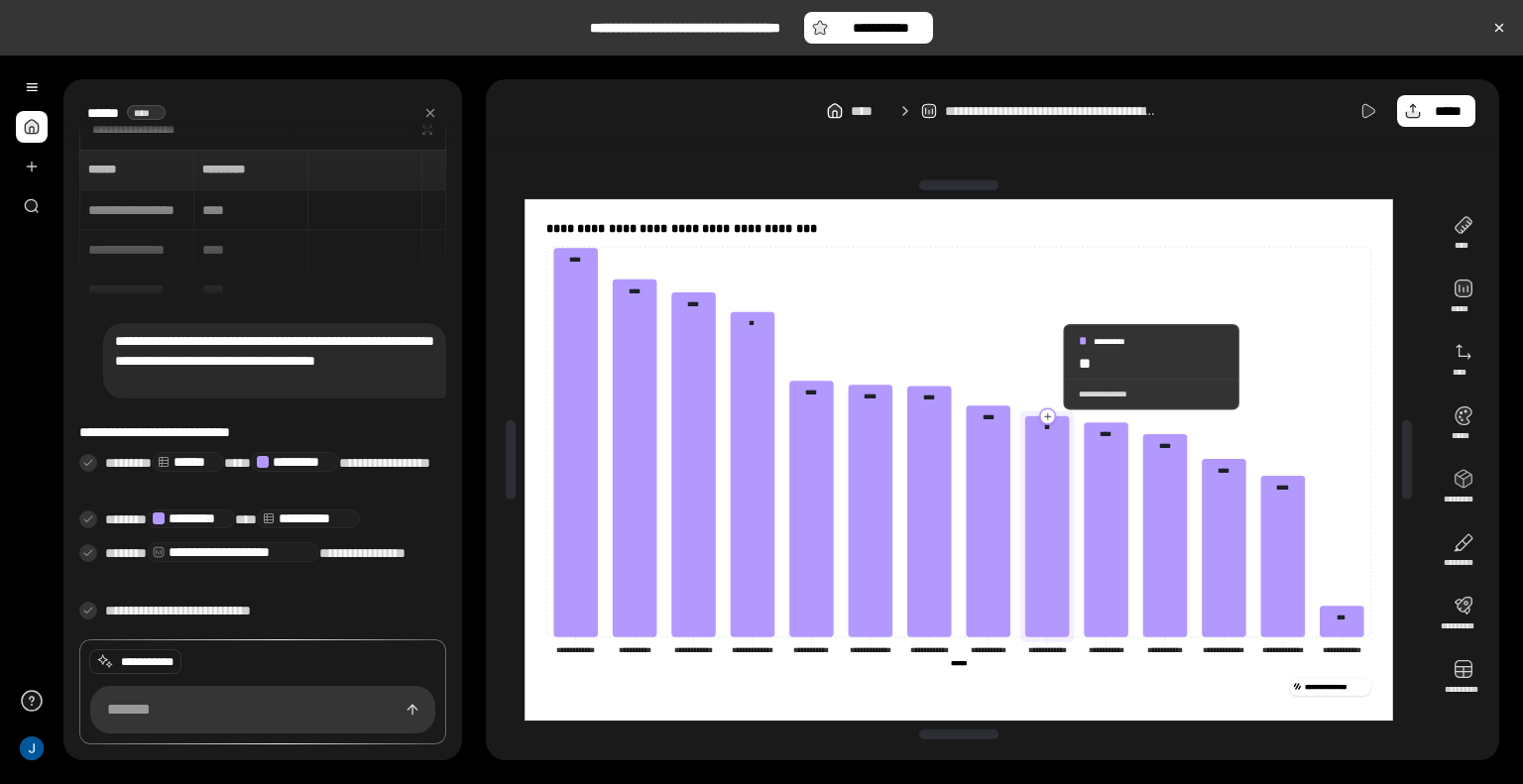 click 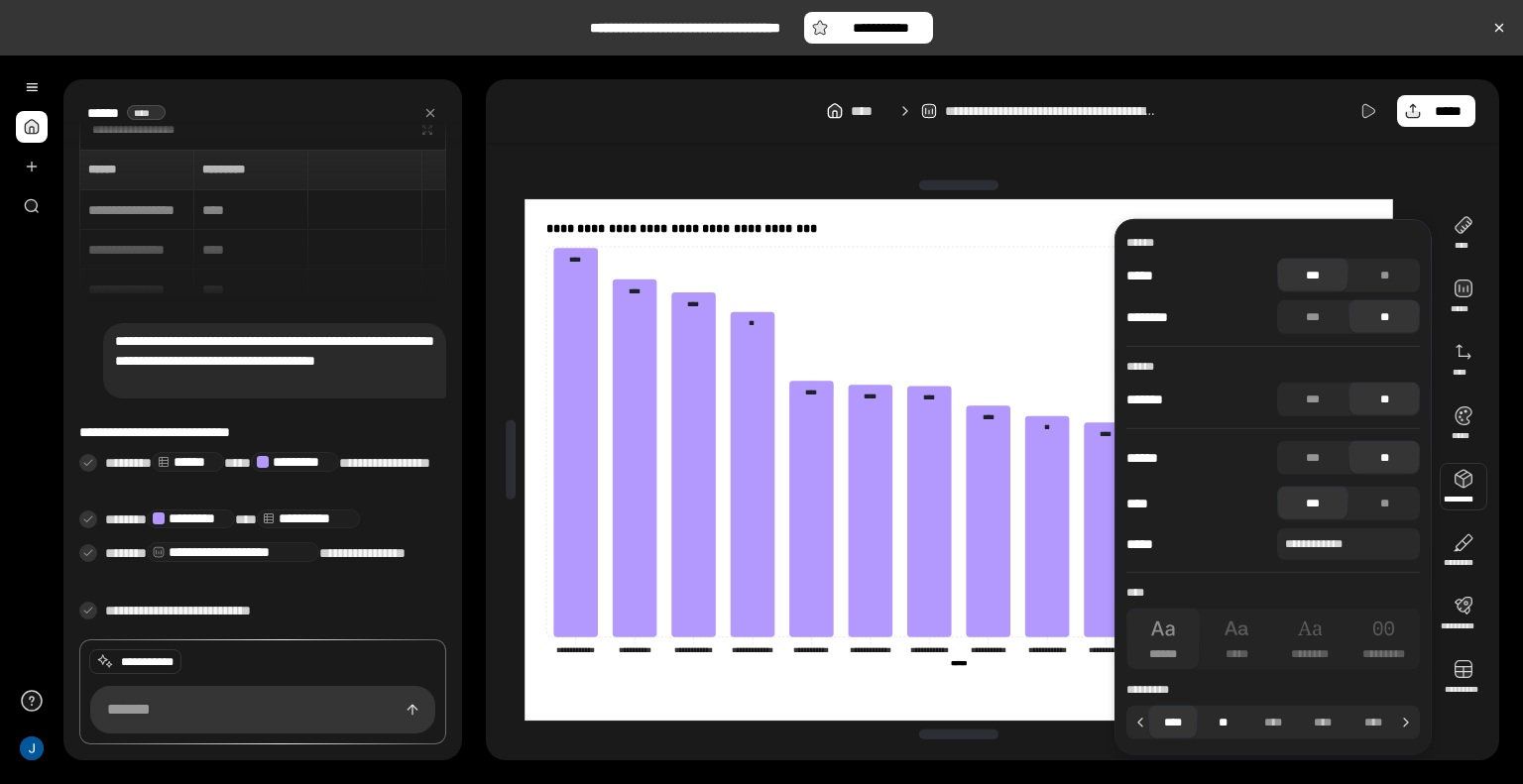 click on "**" at bounding box center [1223, 723] 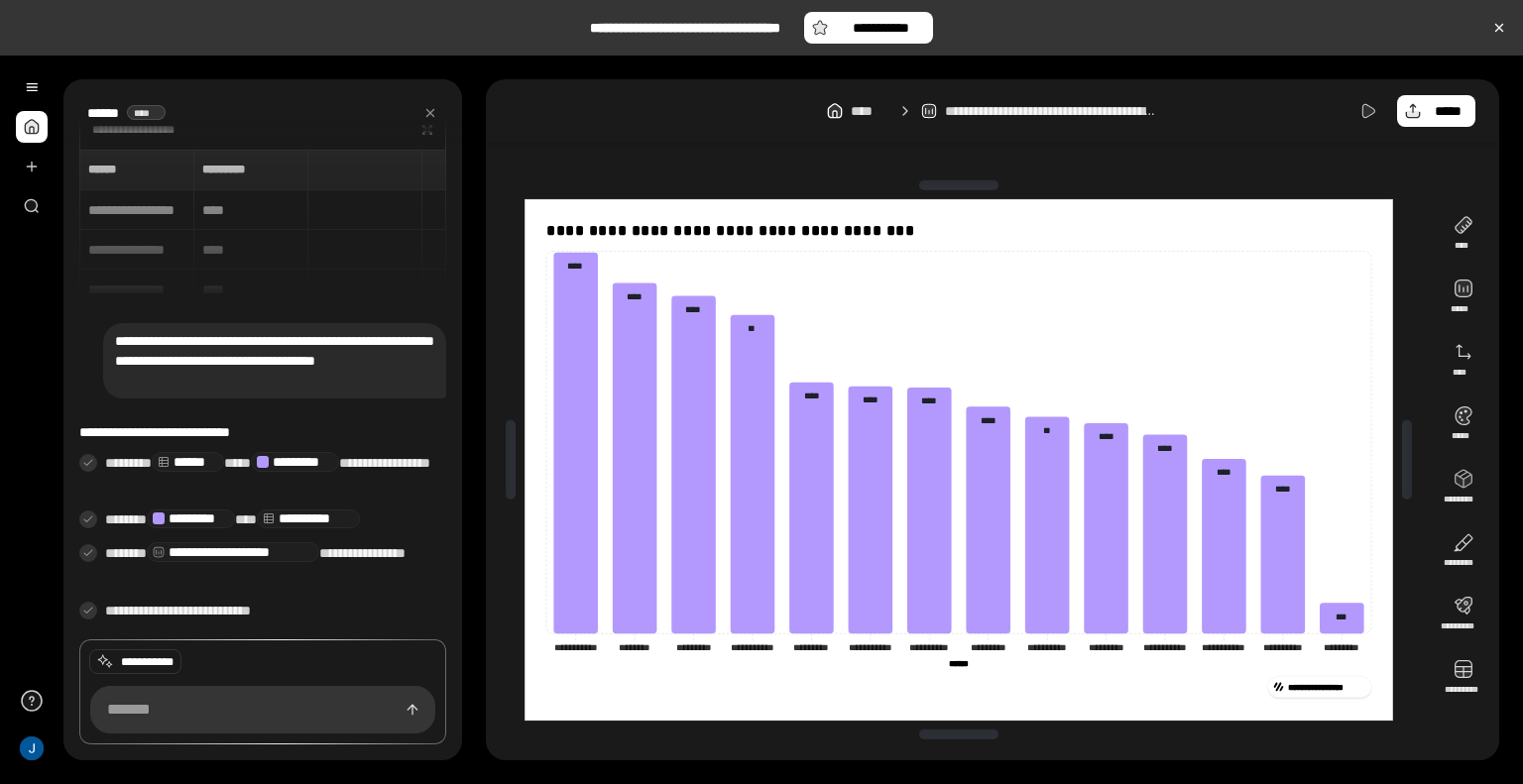 click on "**********" at bounding box center [959, 459] 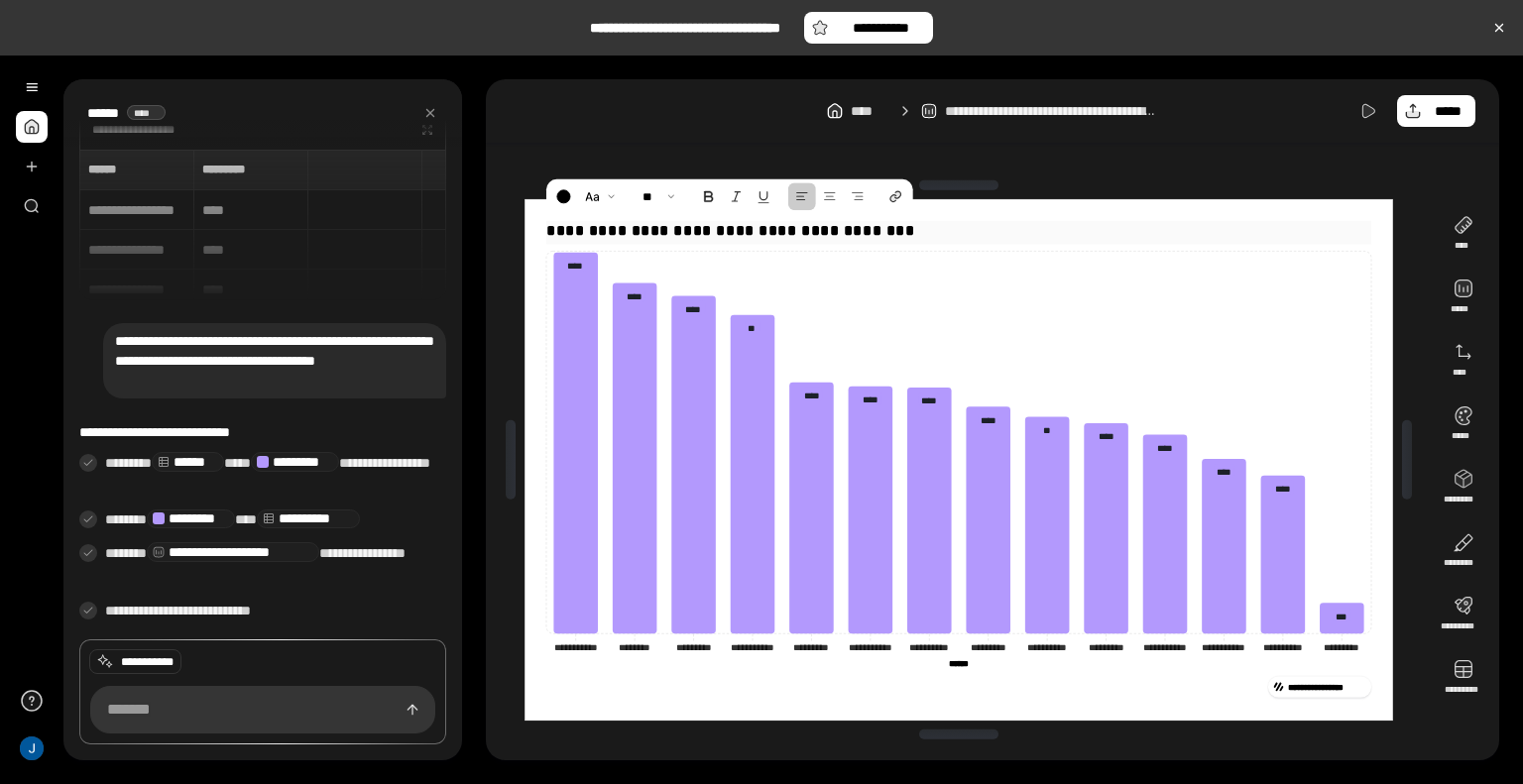 click on "**********" at bounding box center [959, 230] 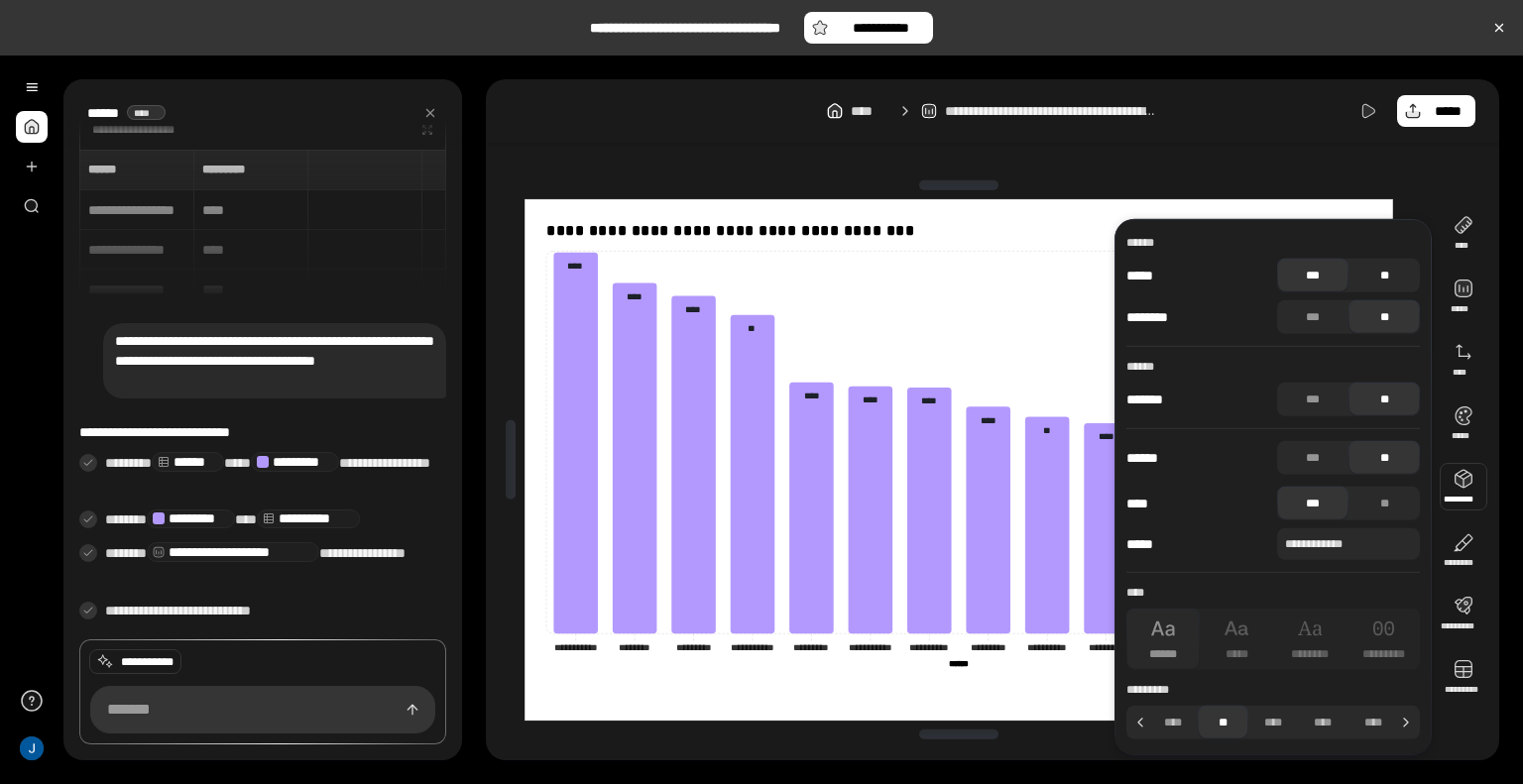 click on "**" at bounding box center [1384, 276] 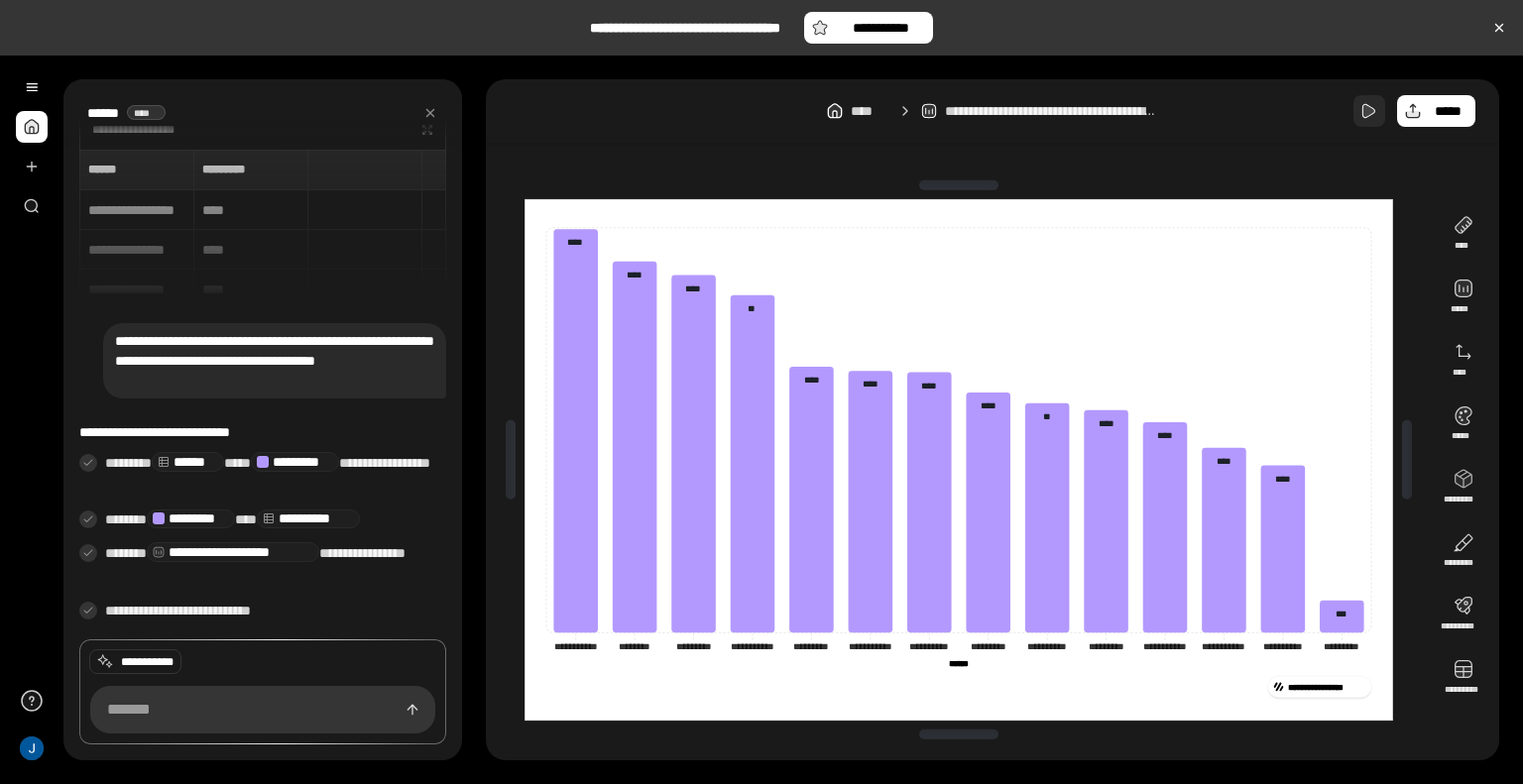 drag, startPoint x: 1415, startPoint y: 127, endPoint x: 1384, endPoint y: 109, distance: 35.846897 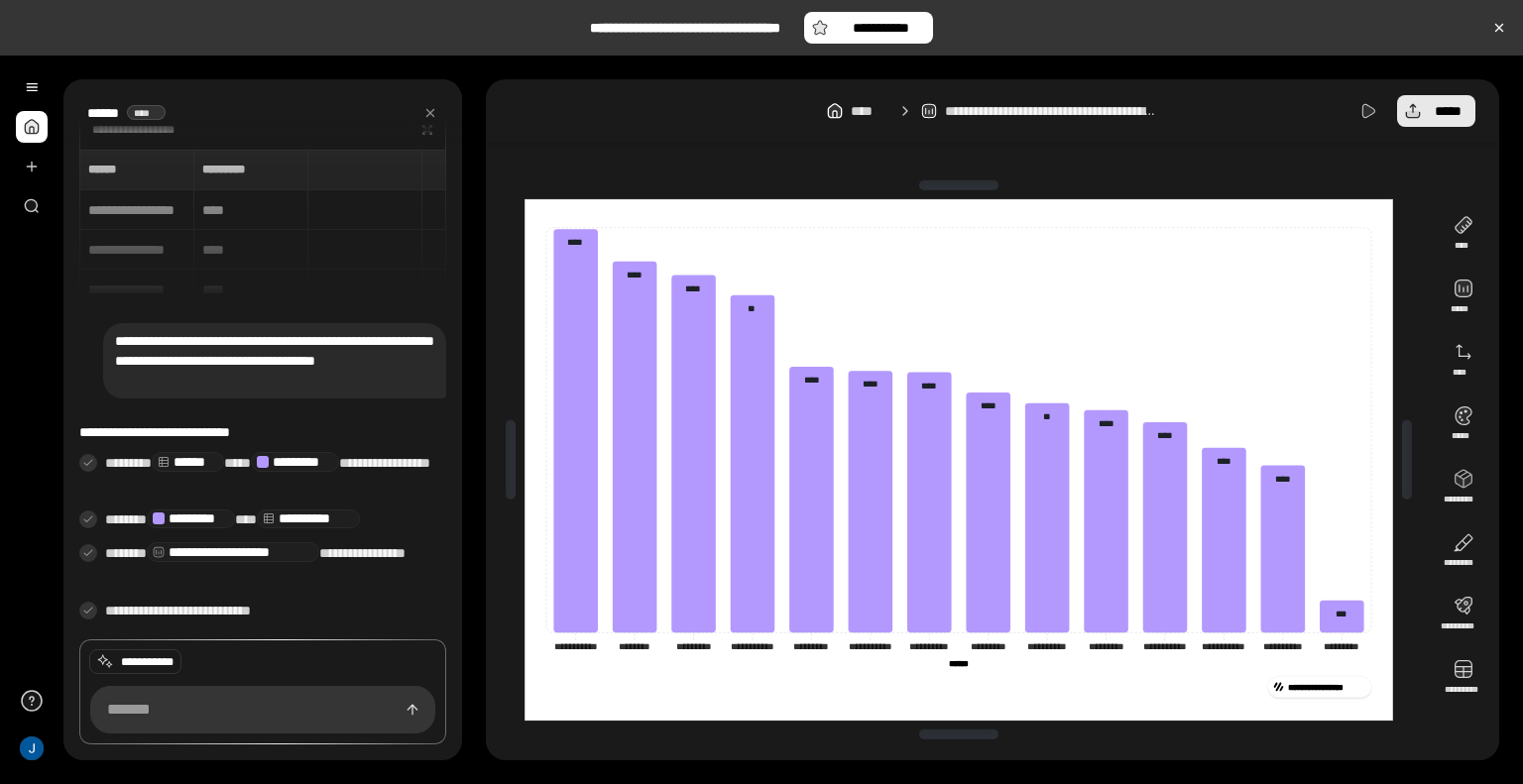 click on "*****" at bounding box center (1448, 111) 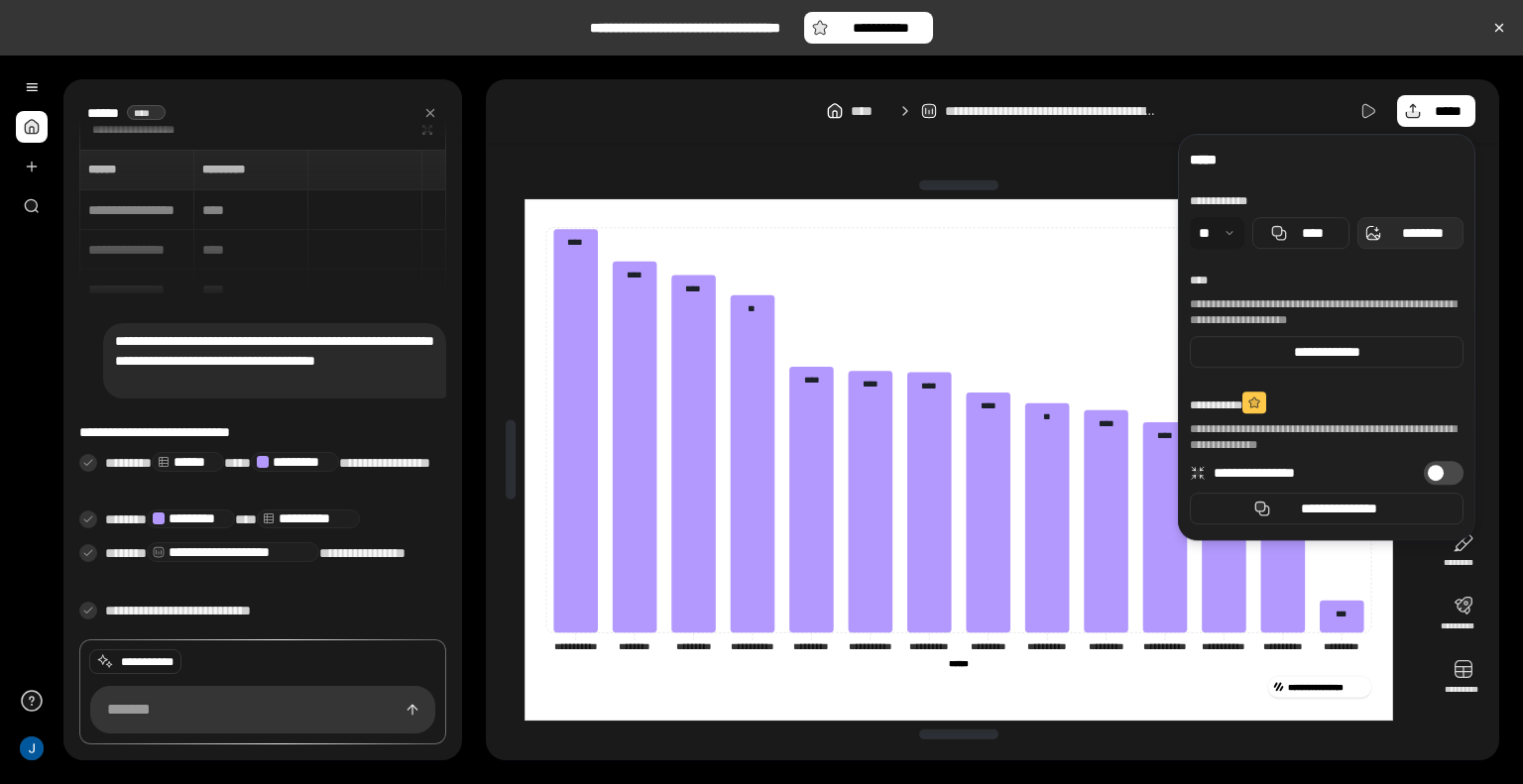 click on "********" at bounding box center [1422, 233] 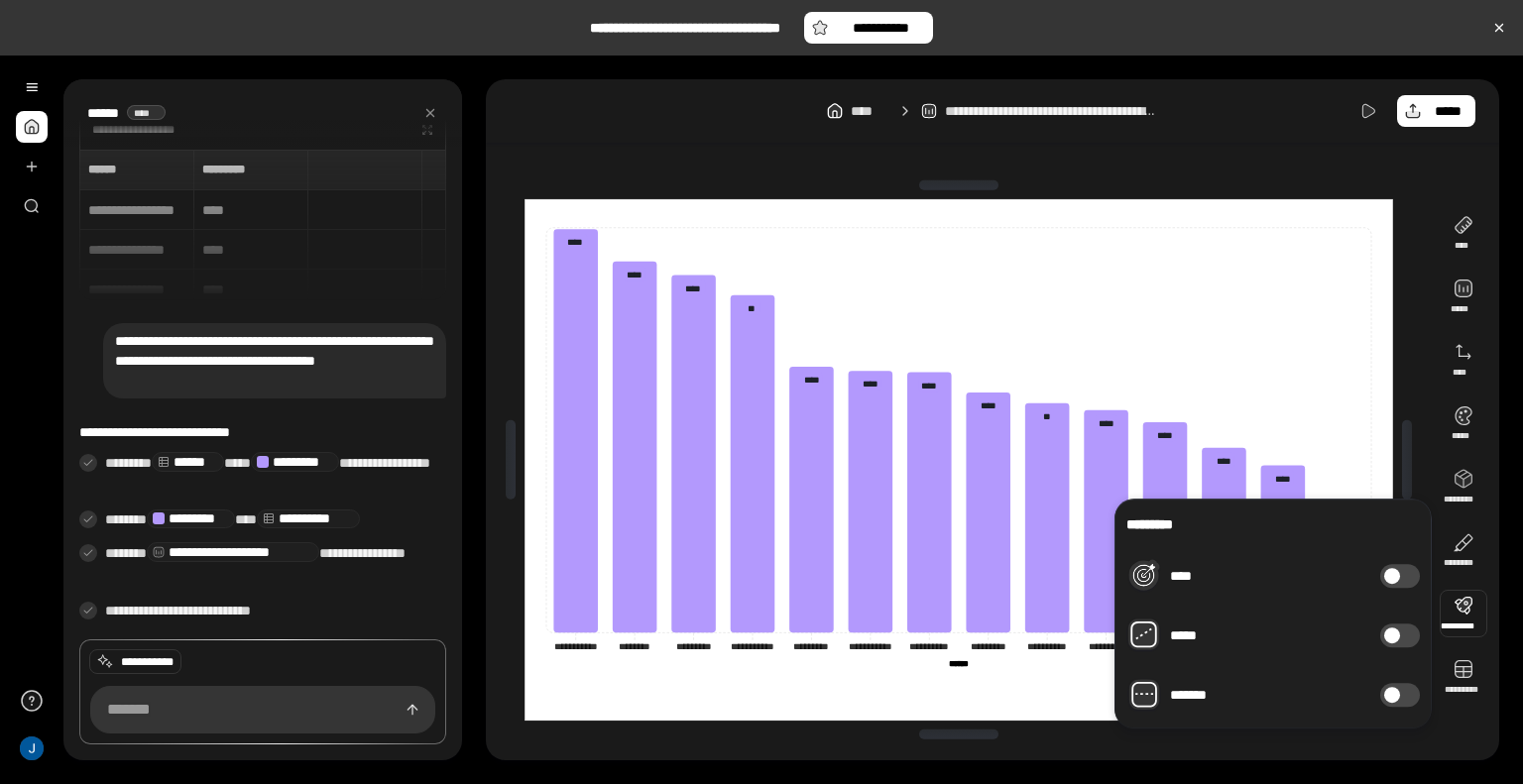 click at bounding box center (1464, 614) 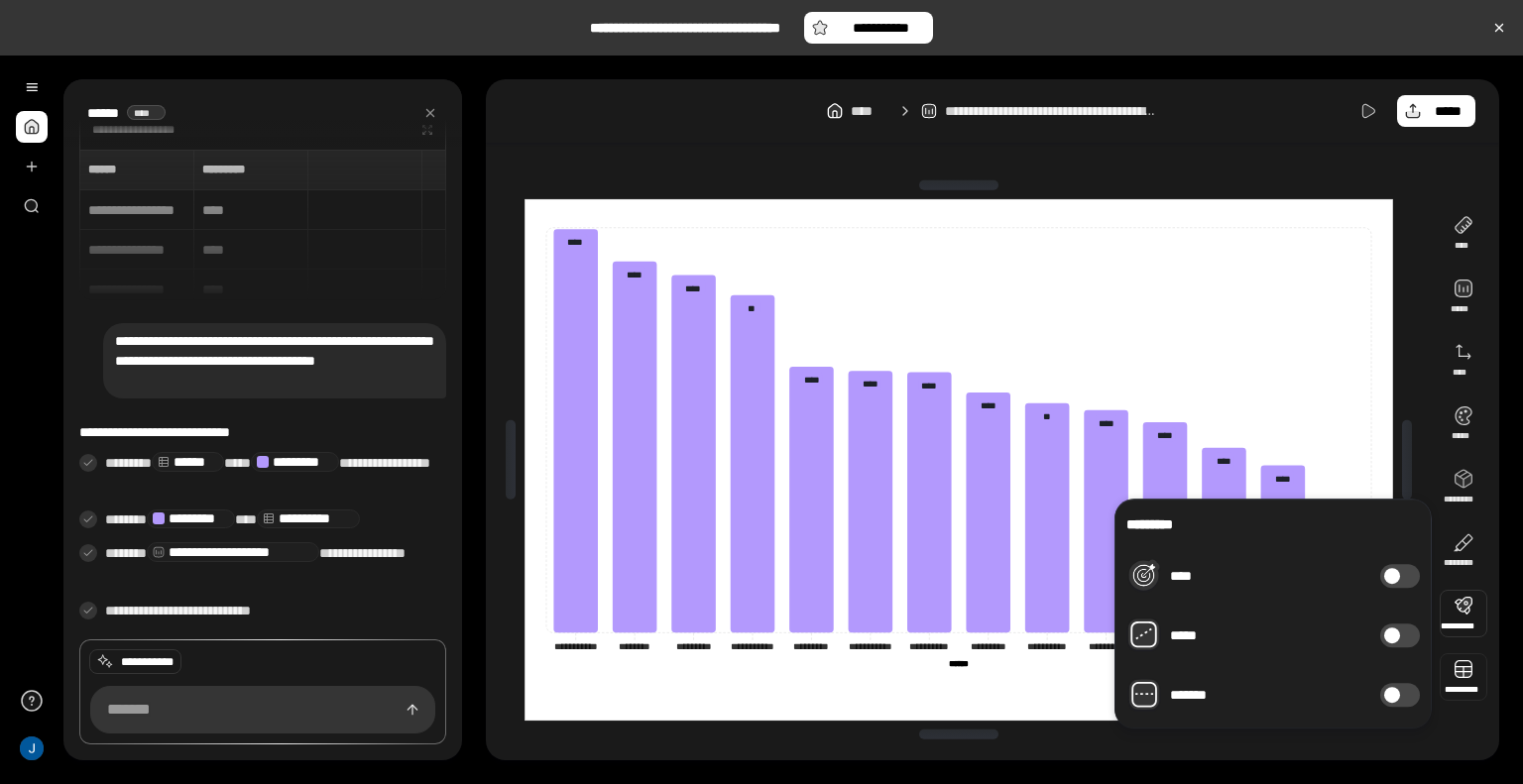 click at bounding box center [1464, 677] 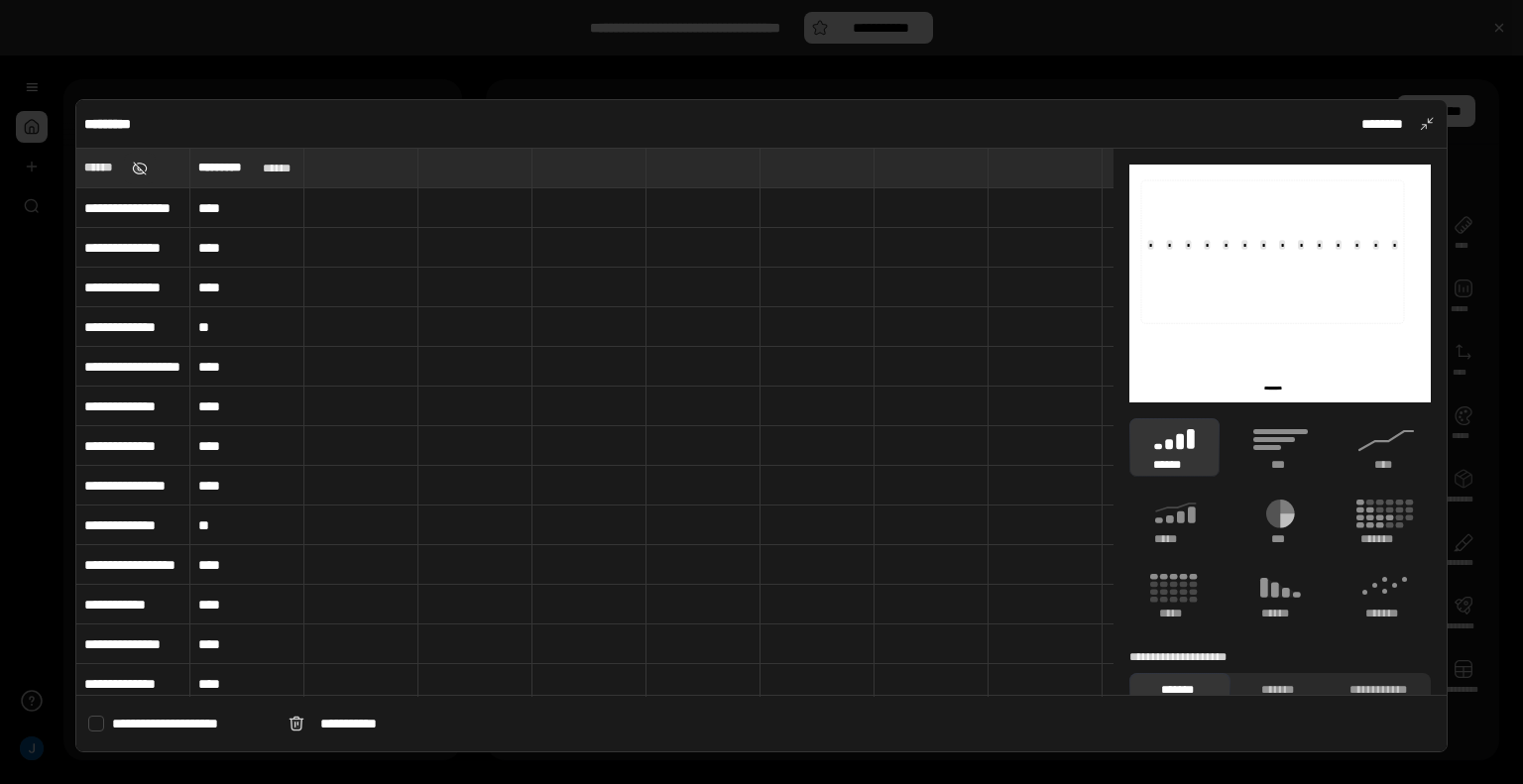 click at bounding box center (140, 168) 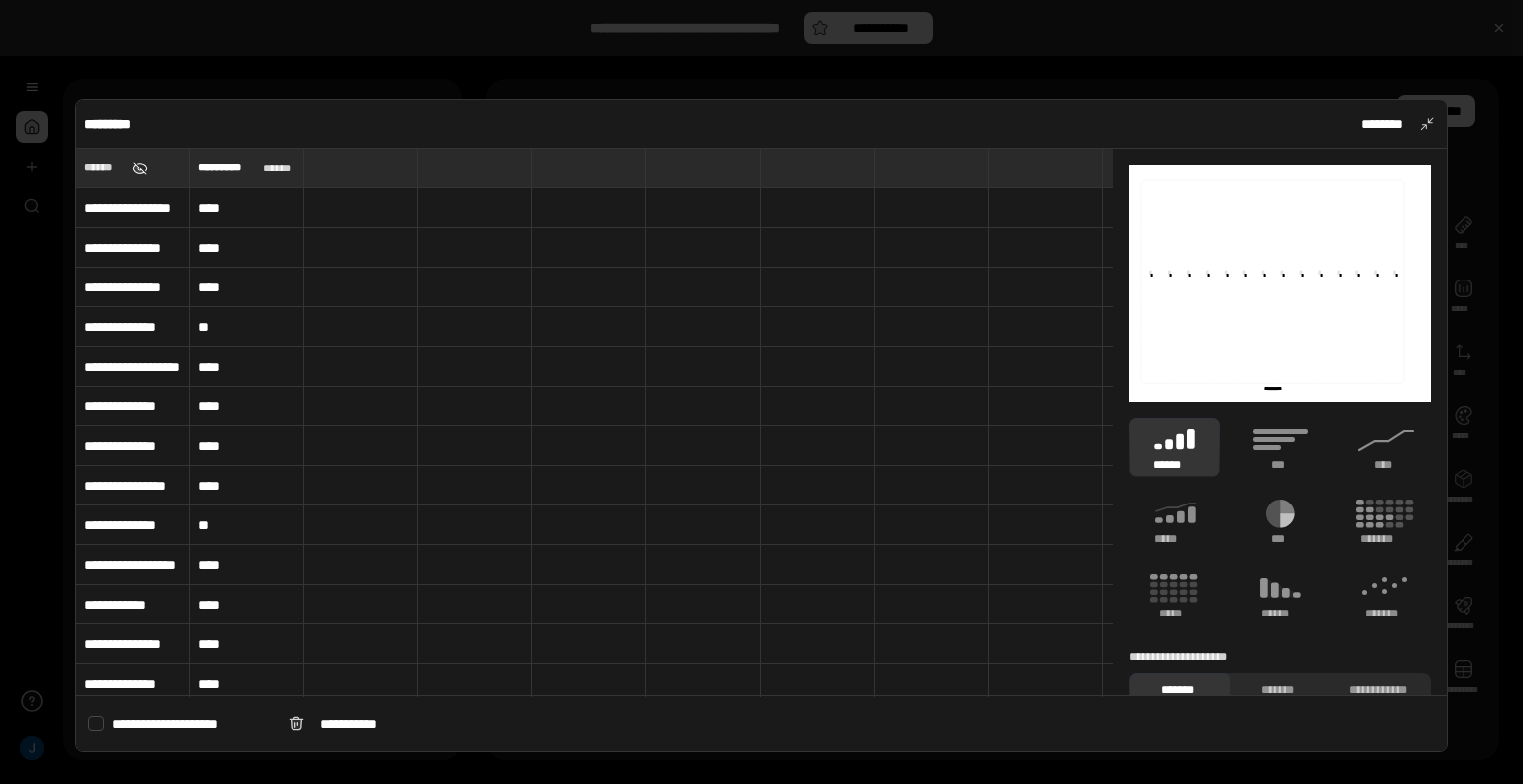 type on "******" 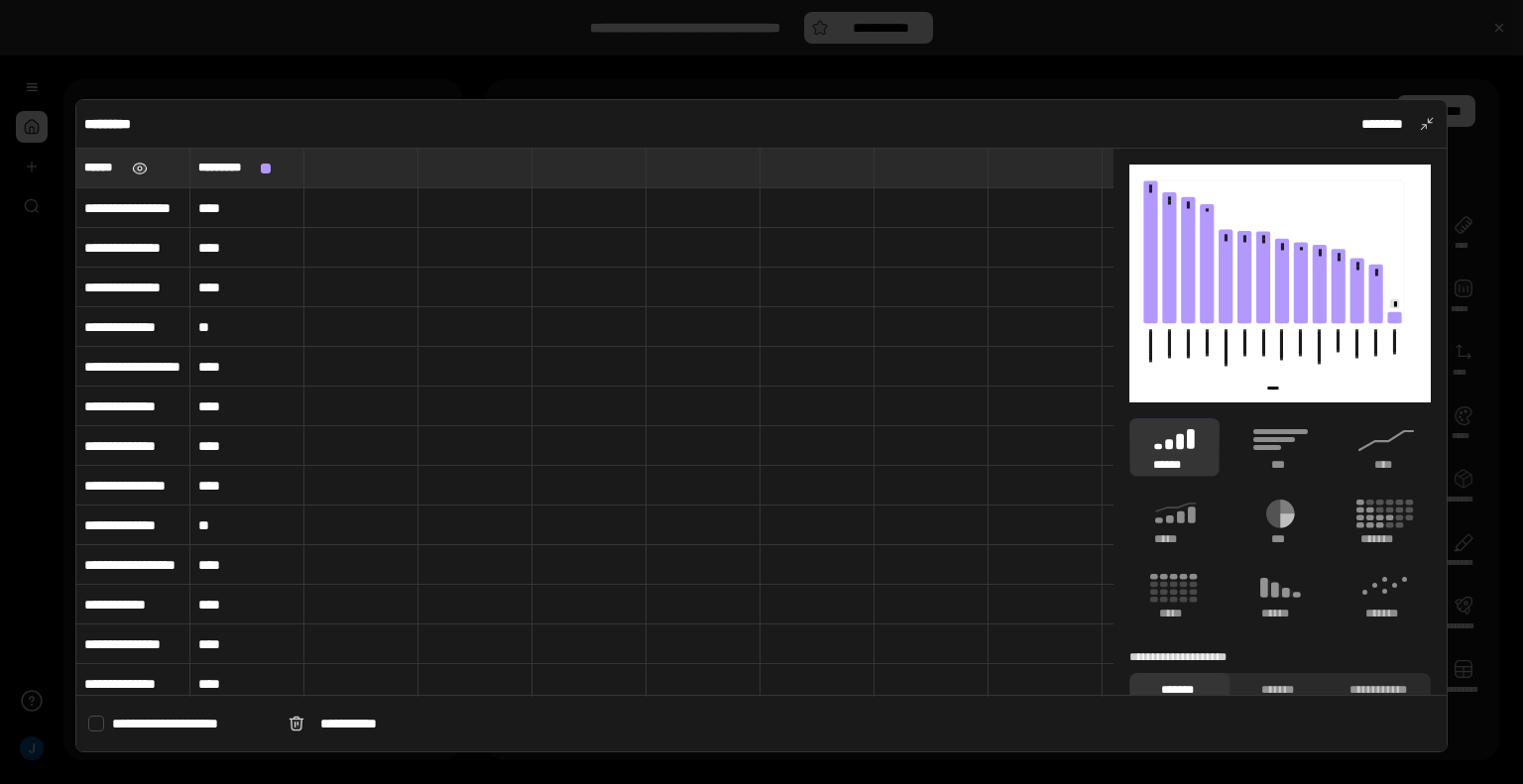 click at bounding box center [140, 168] 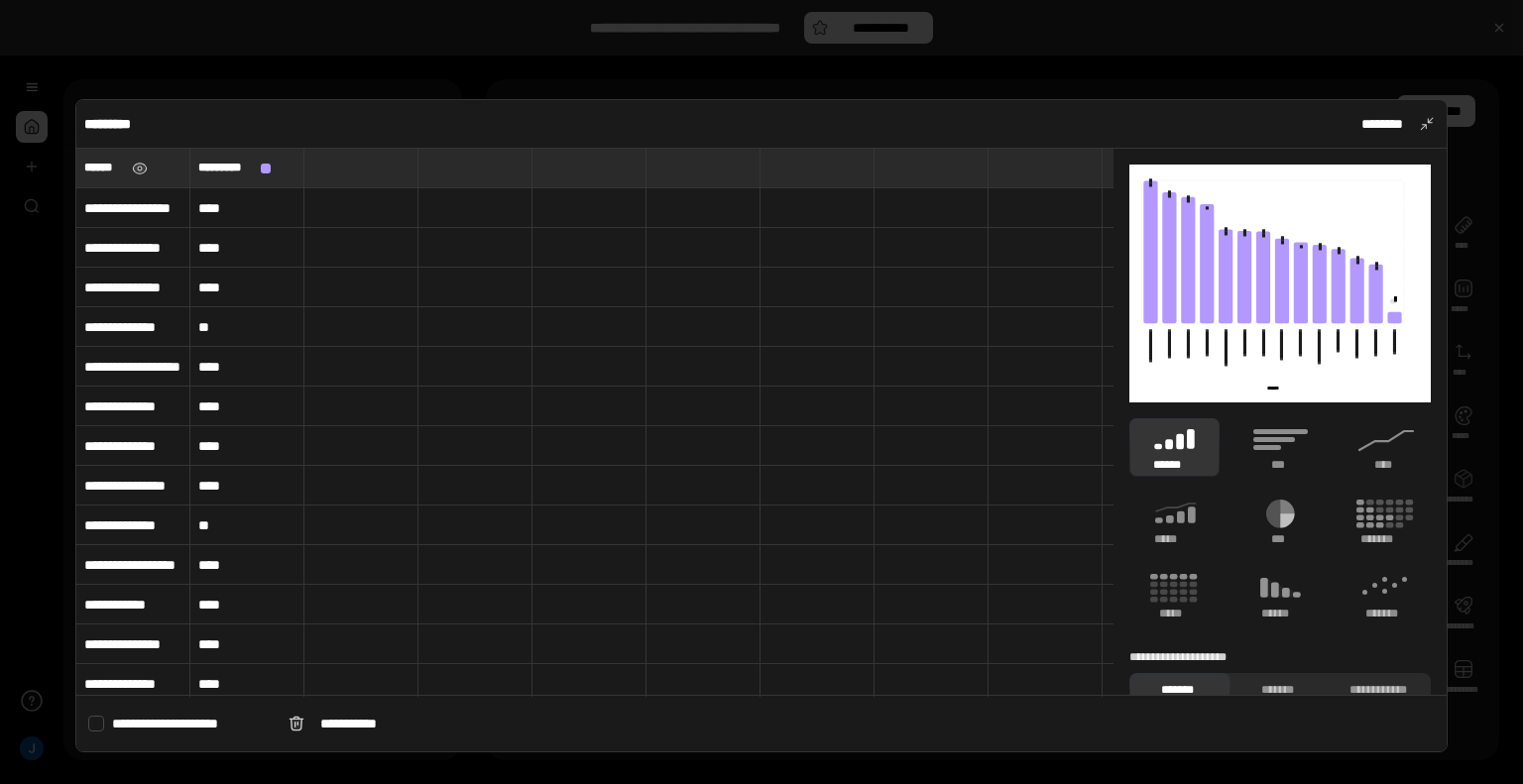 click on "******" at bounding box center (133, 168) 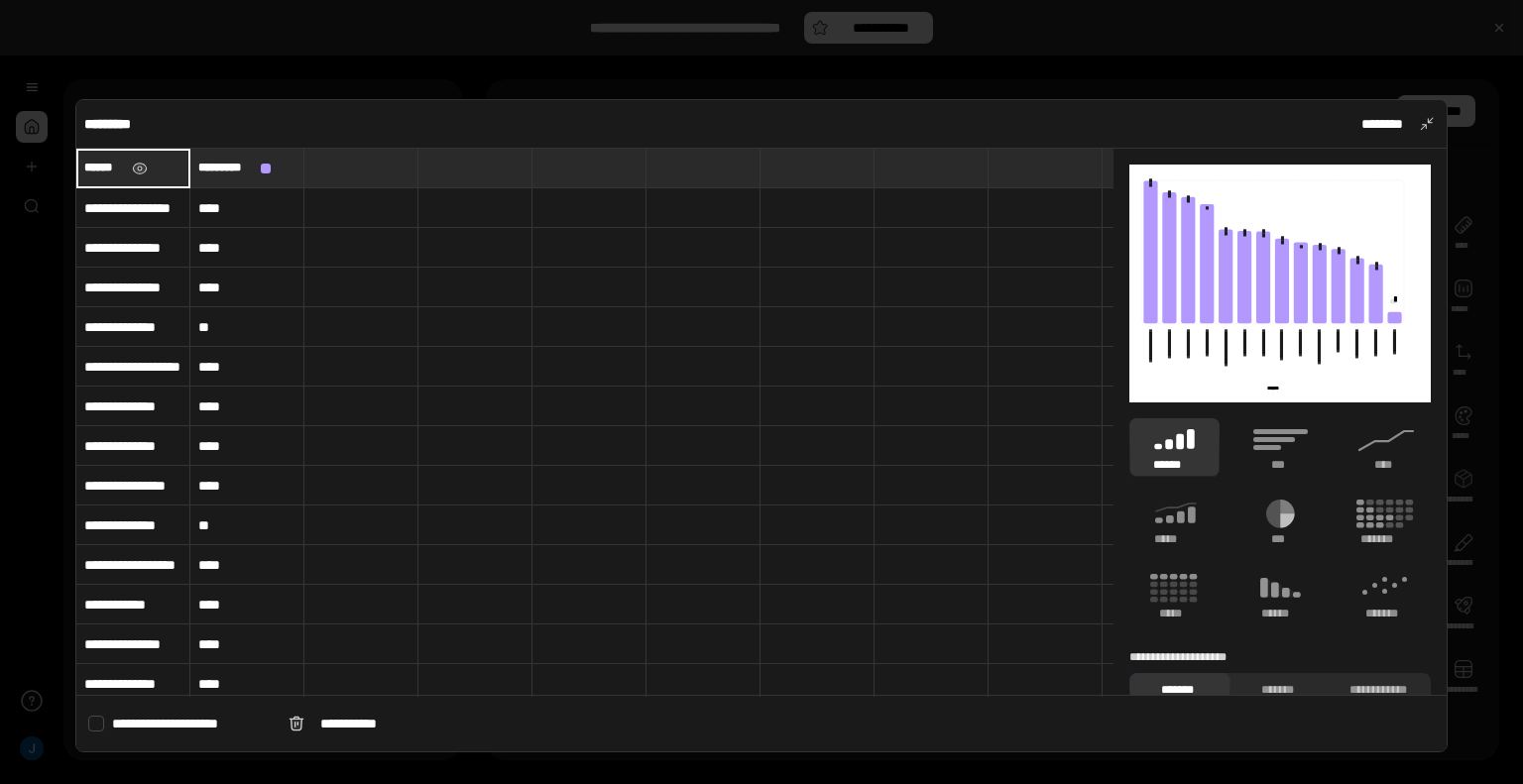 type 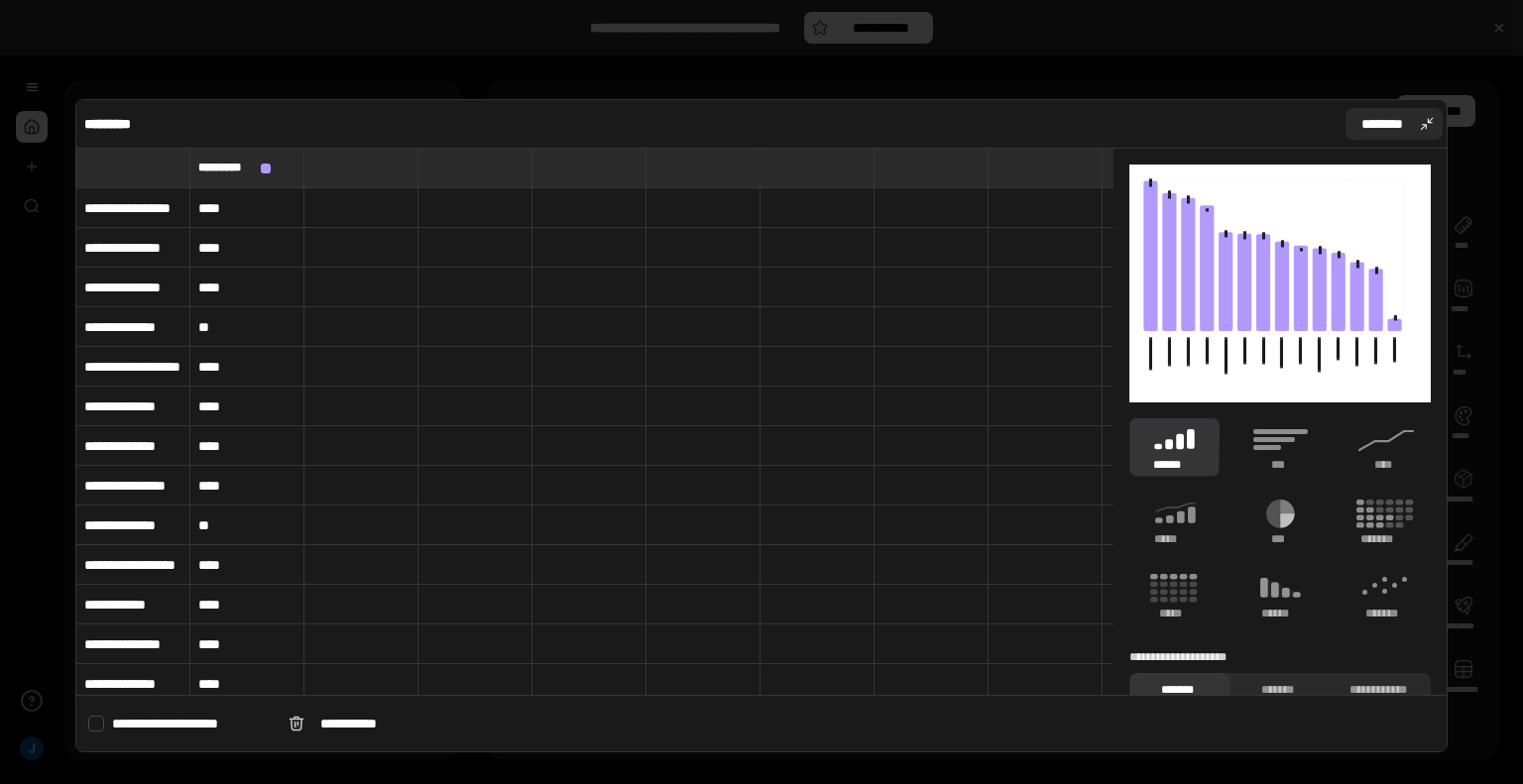 click on "********" at bounding box center (1394, 124) 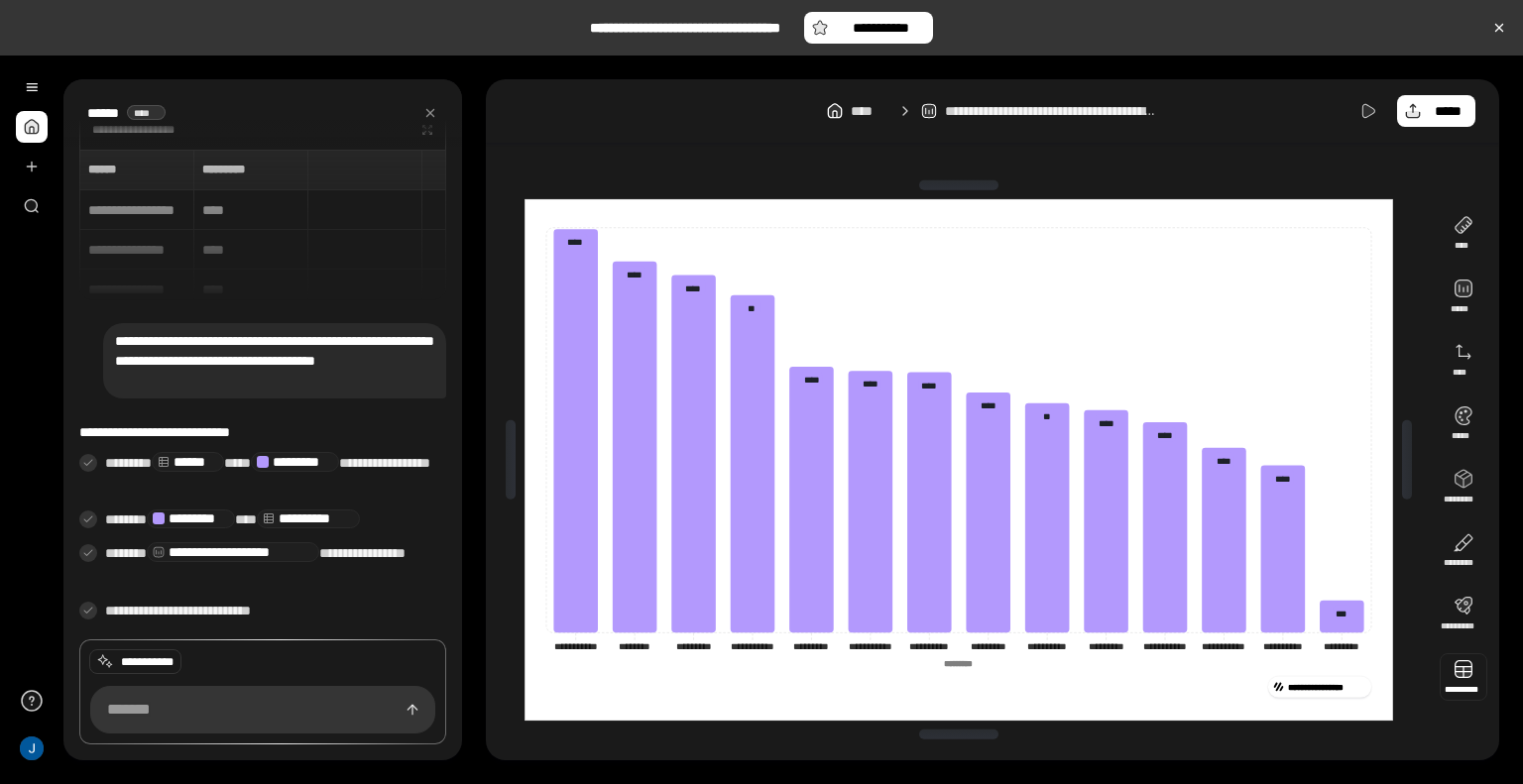 click at bounding box center (1464, 677) 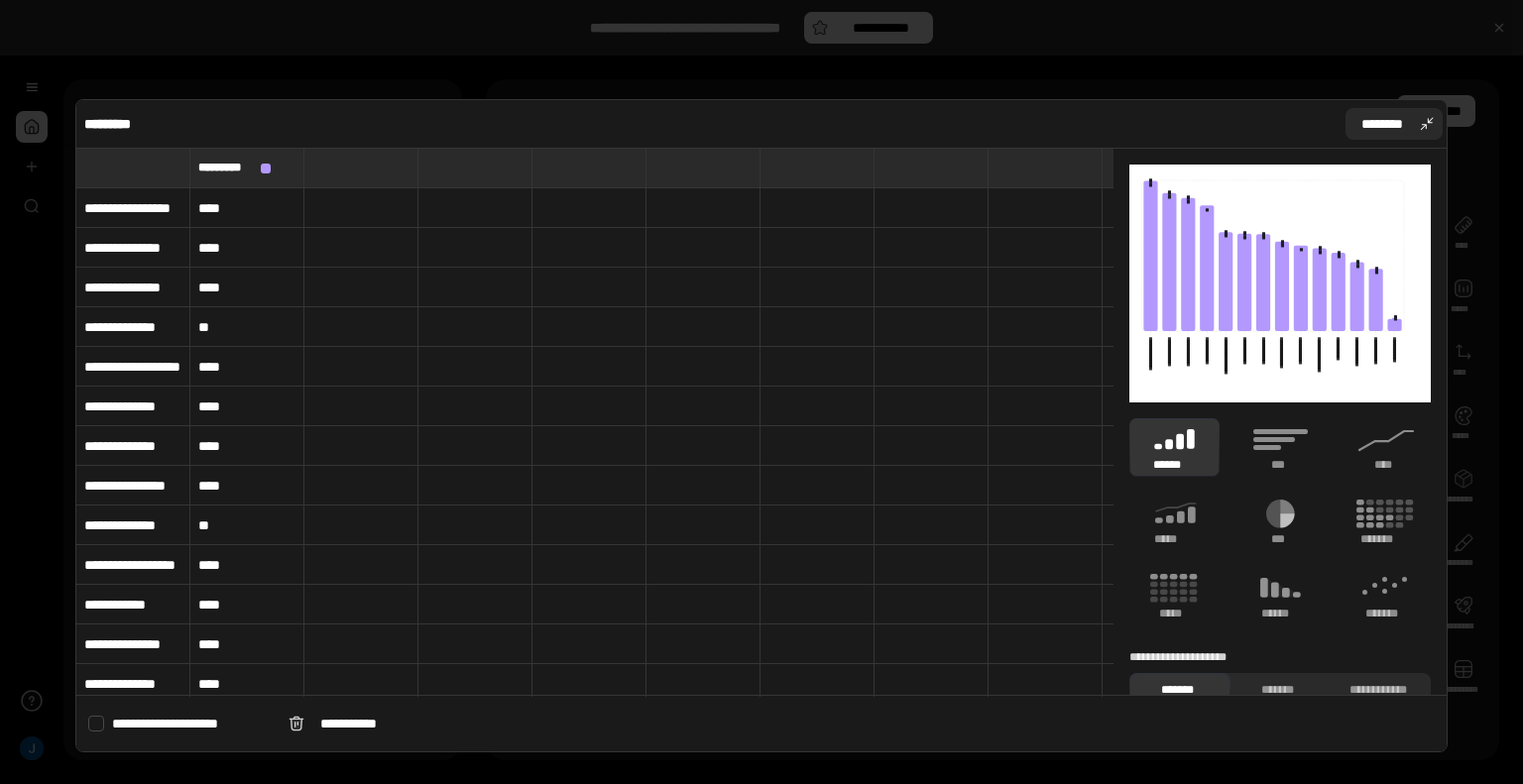 click on "********" at bounding box center (1394, 124) 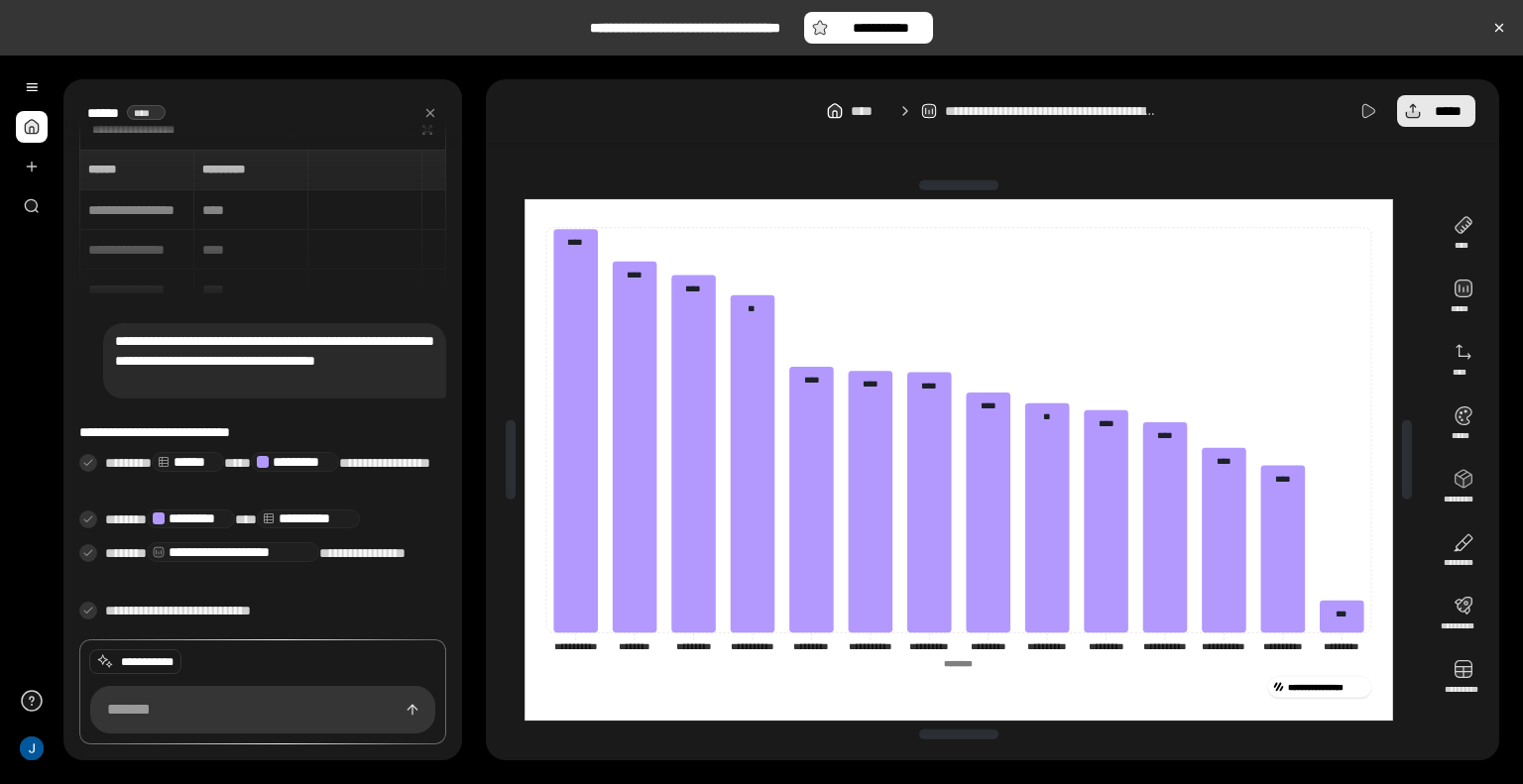 click on "*****" at bounding box center (1436, 111) 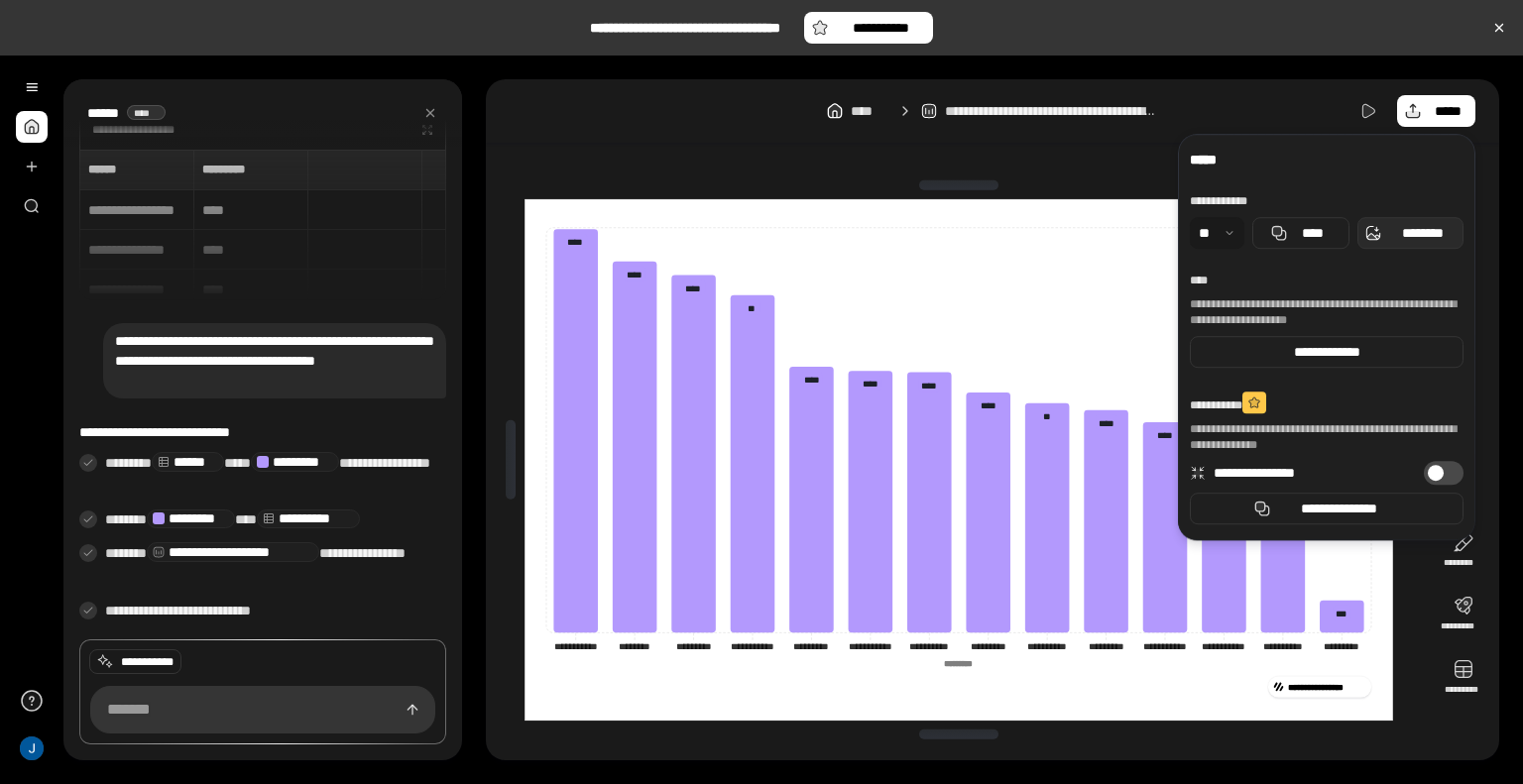 click on "********" at bounding box center (1422, 233) 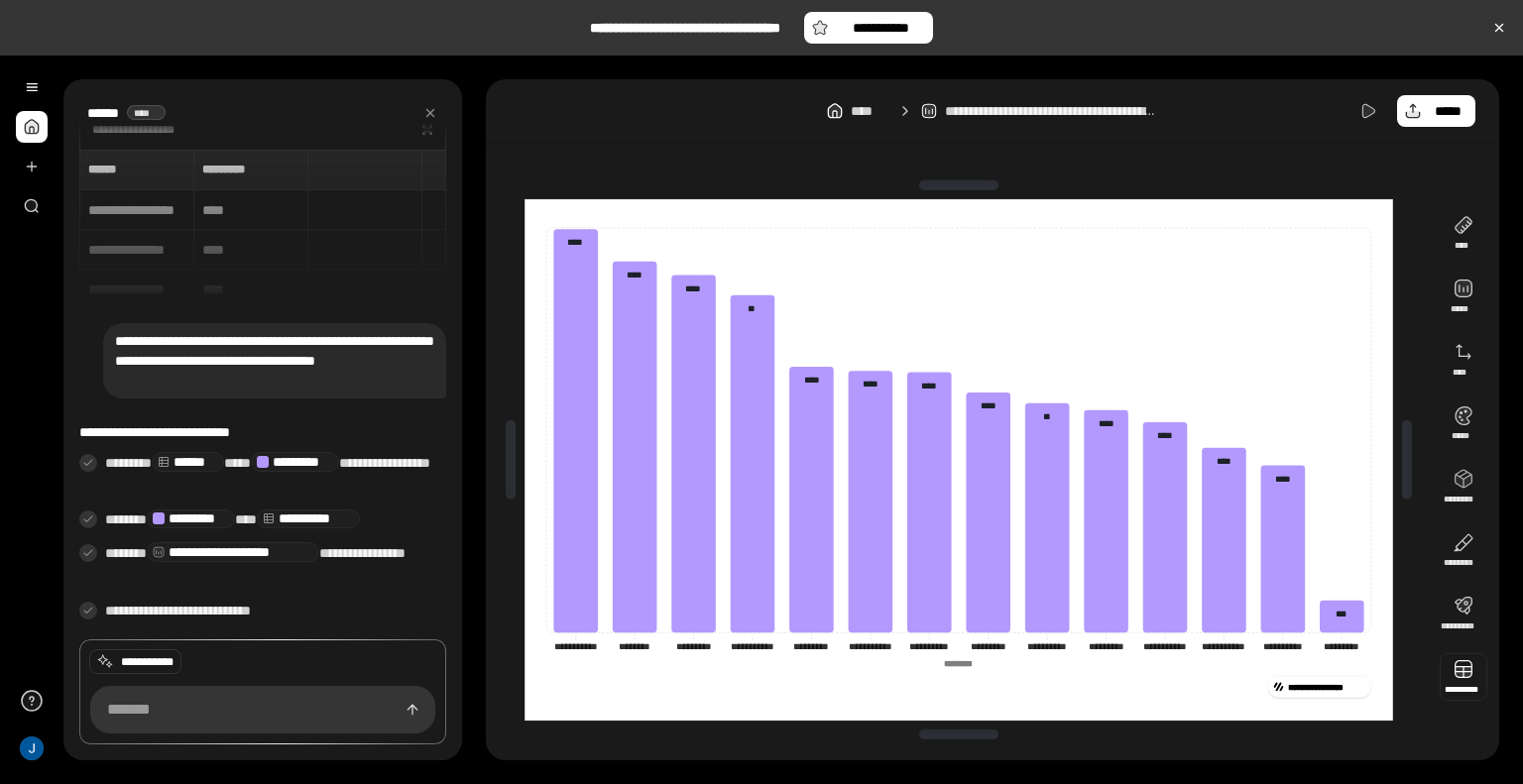 click at bounding box center [1464, 677] 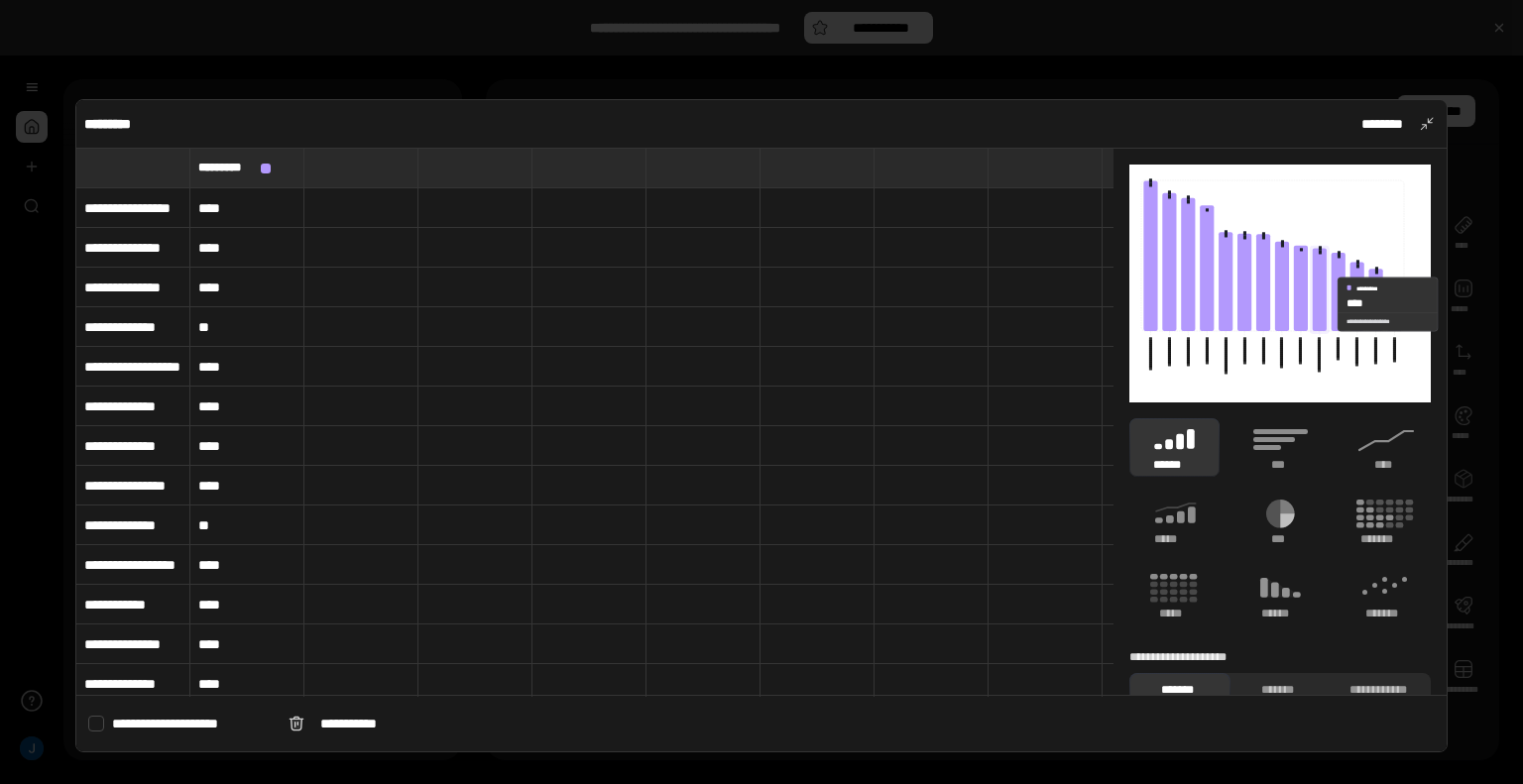 click 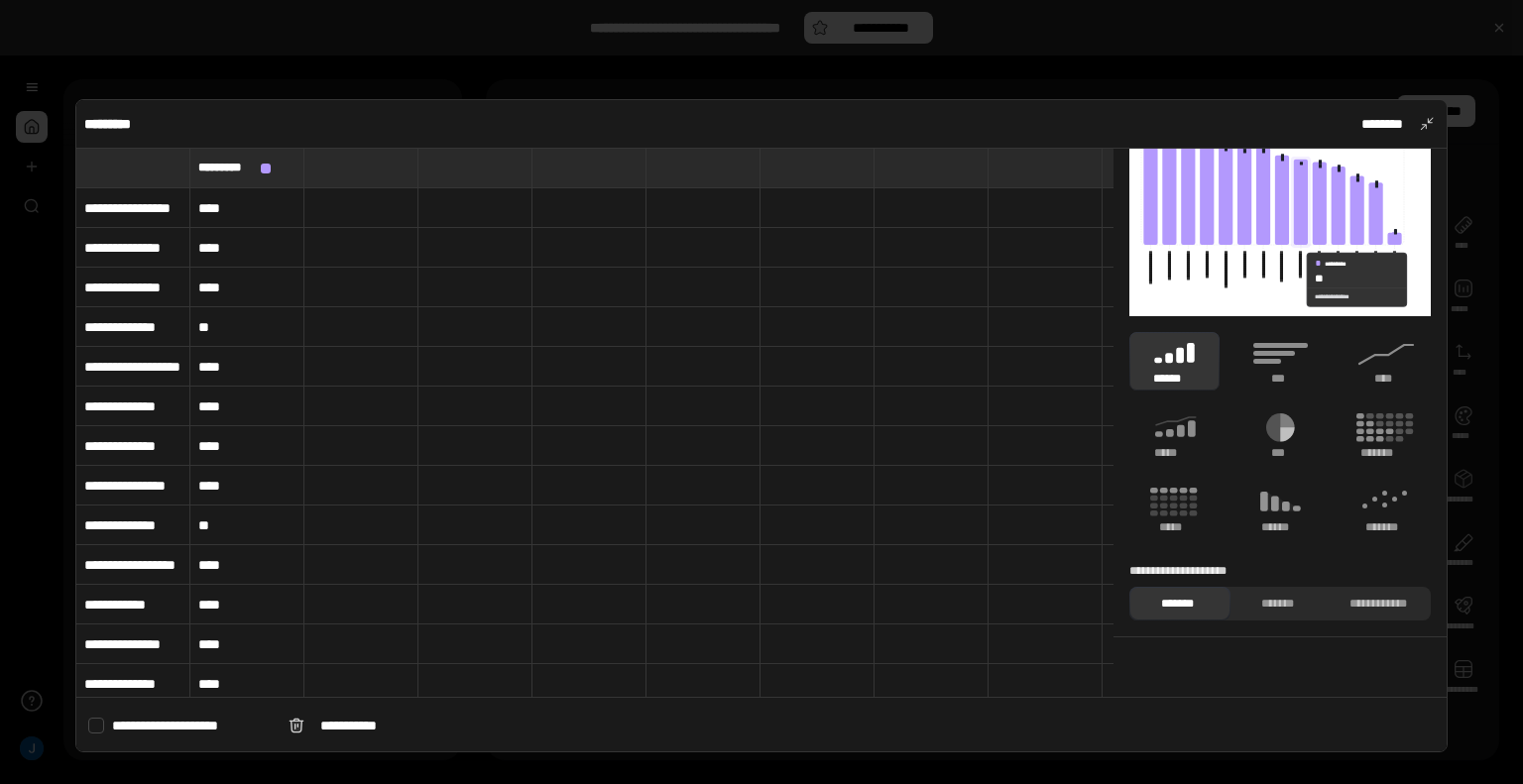 scroll, scrollTop: 0, scrollLeft: 0, axis: both 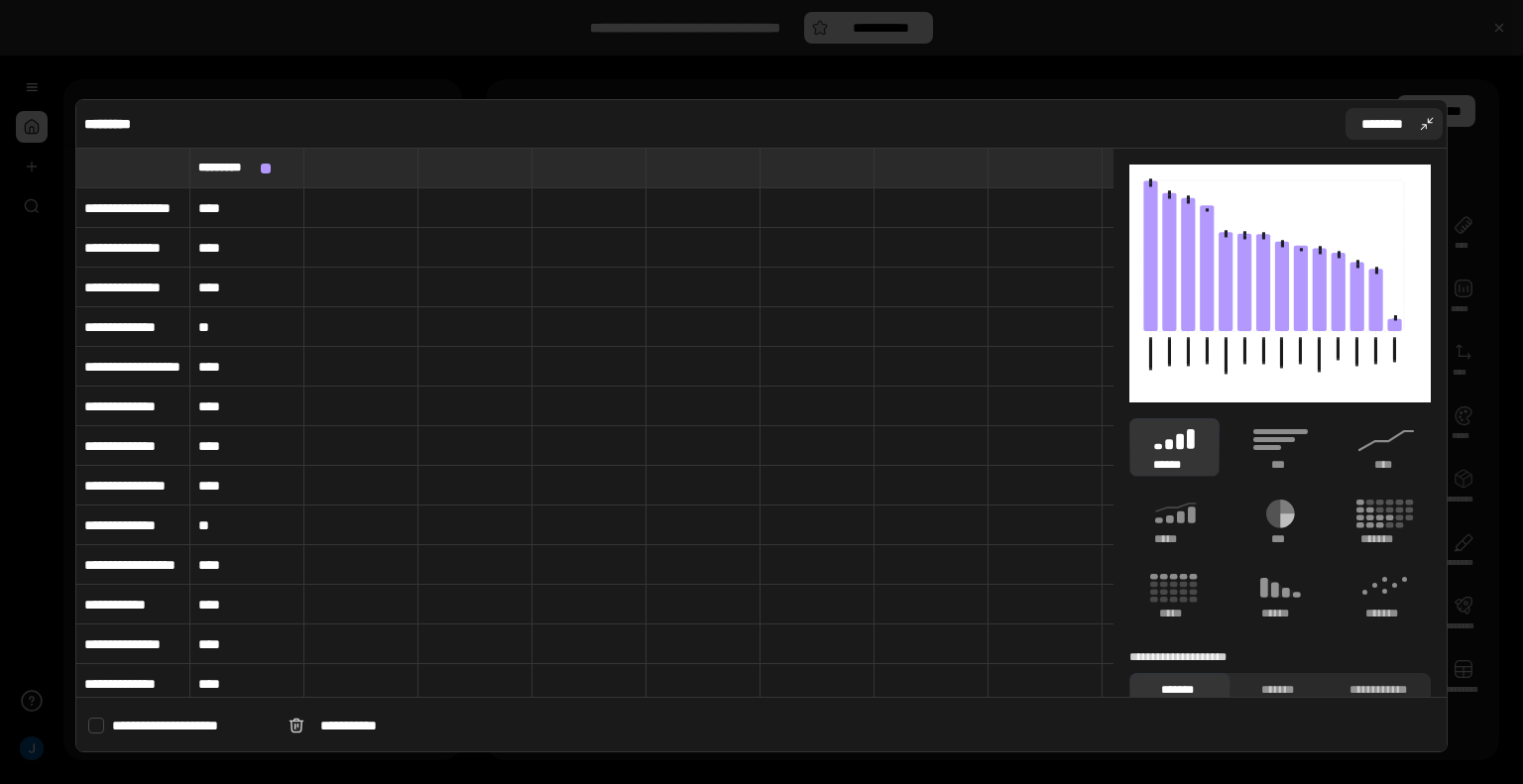 click on "********" at bounding box center [1394, 124] 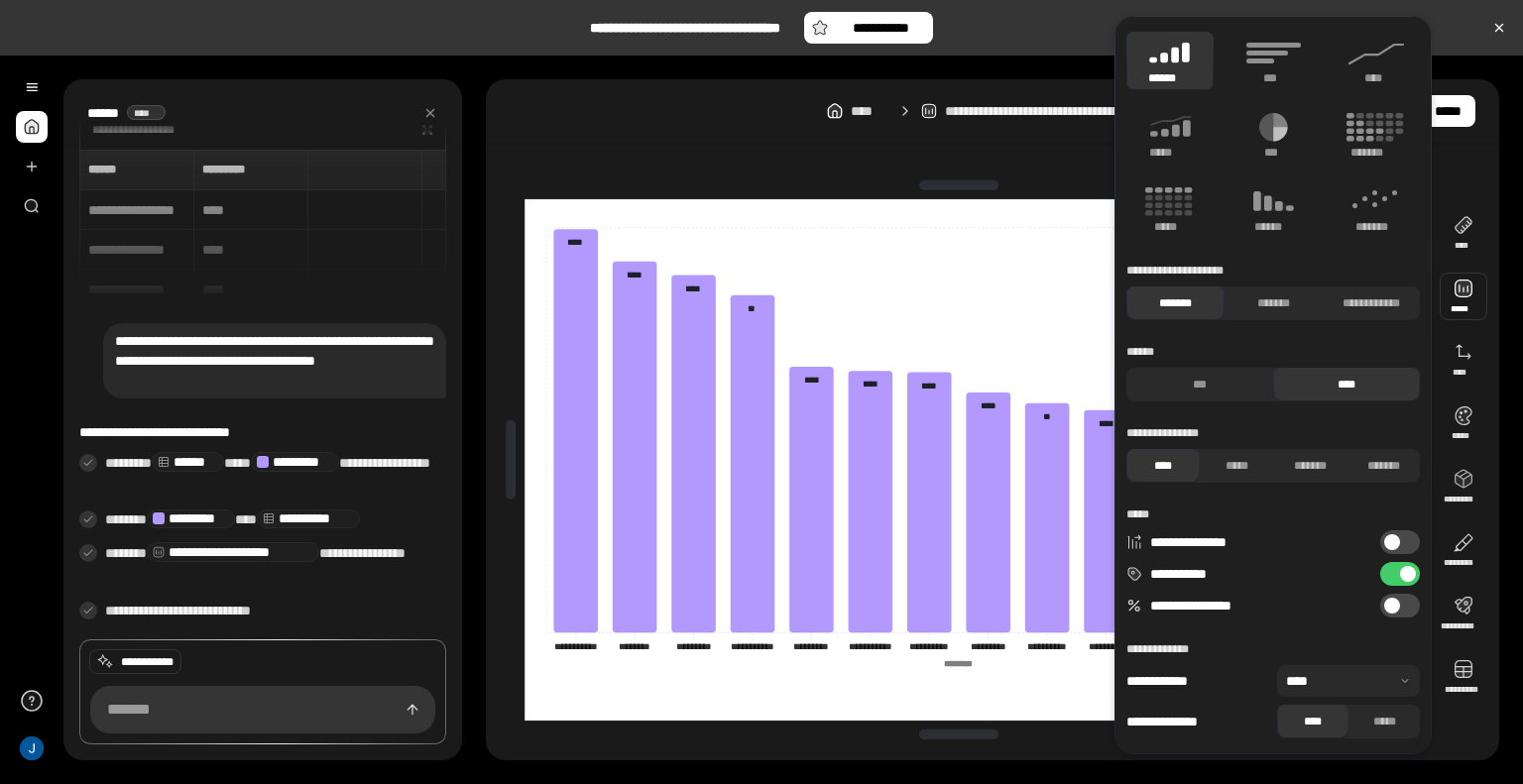 click on "****** *** ****" at bounding box center (1273, 373) 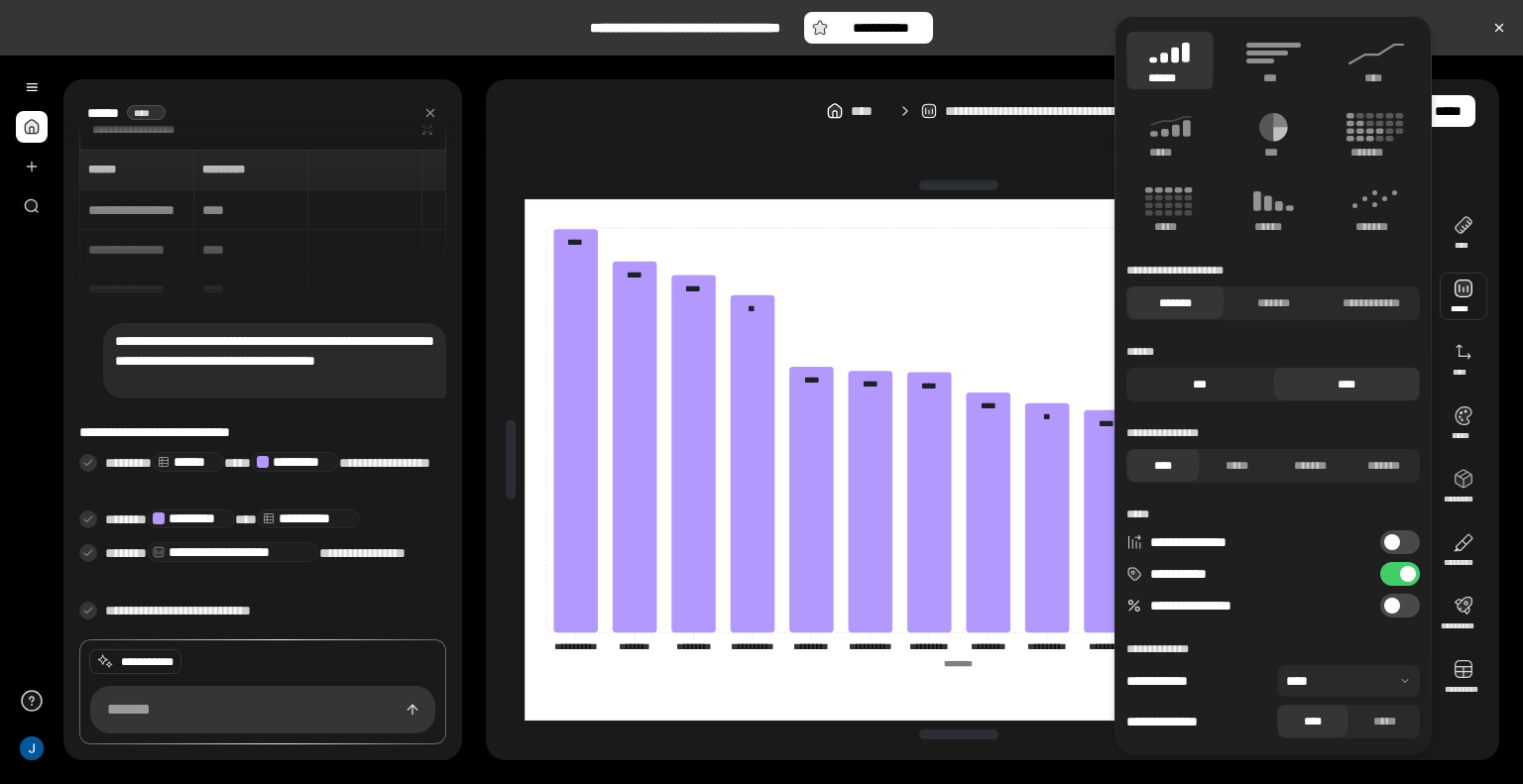 click on "***" at bounding box center (1200, 385) 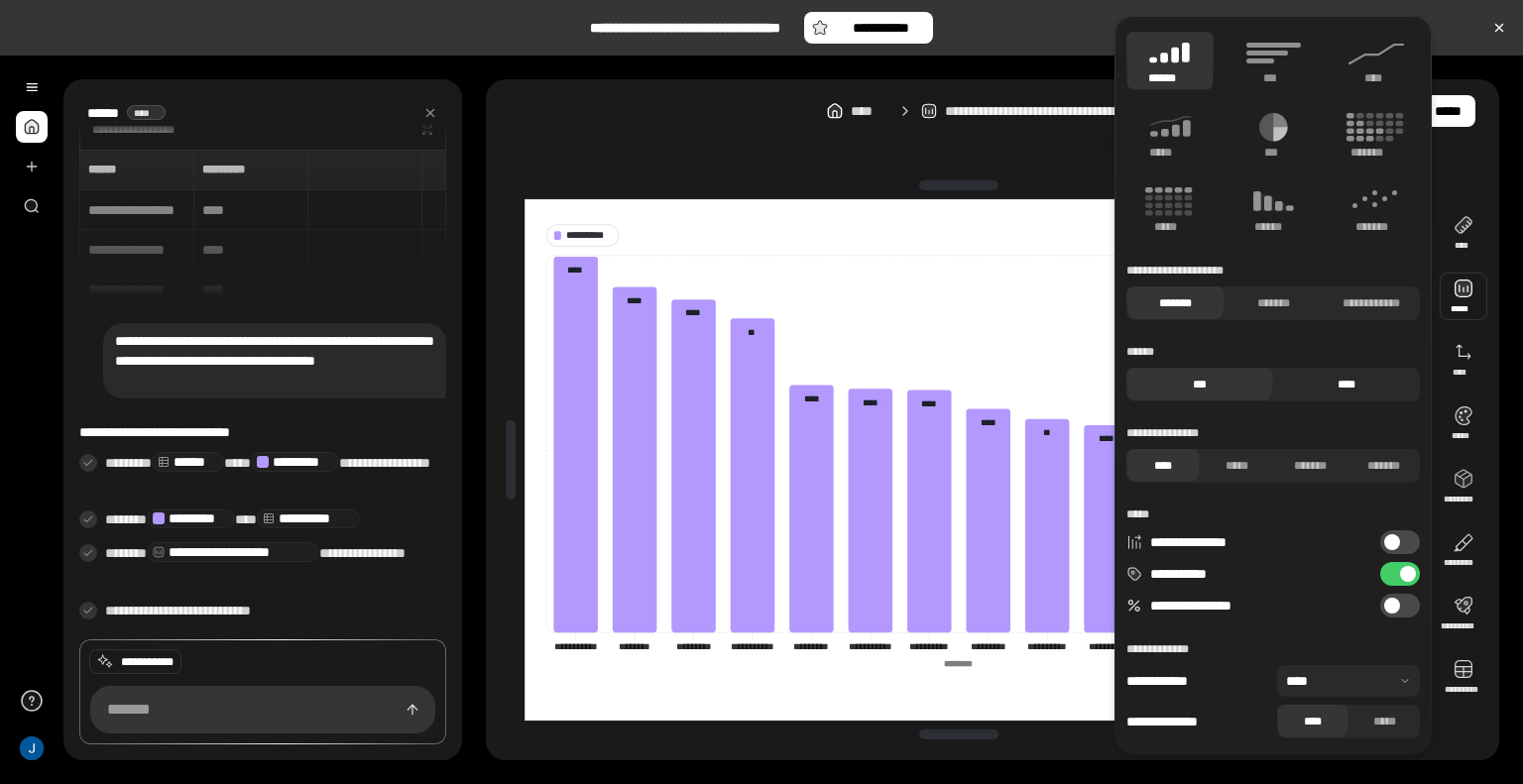 click on "****" at bounding box center (1347, 385) 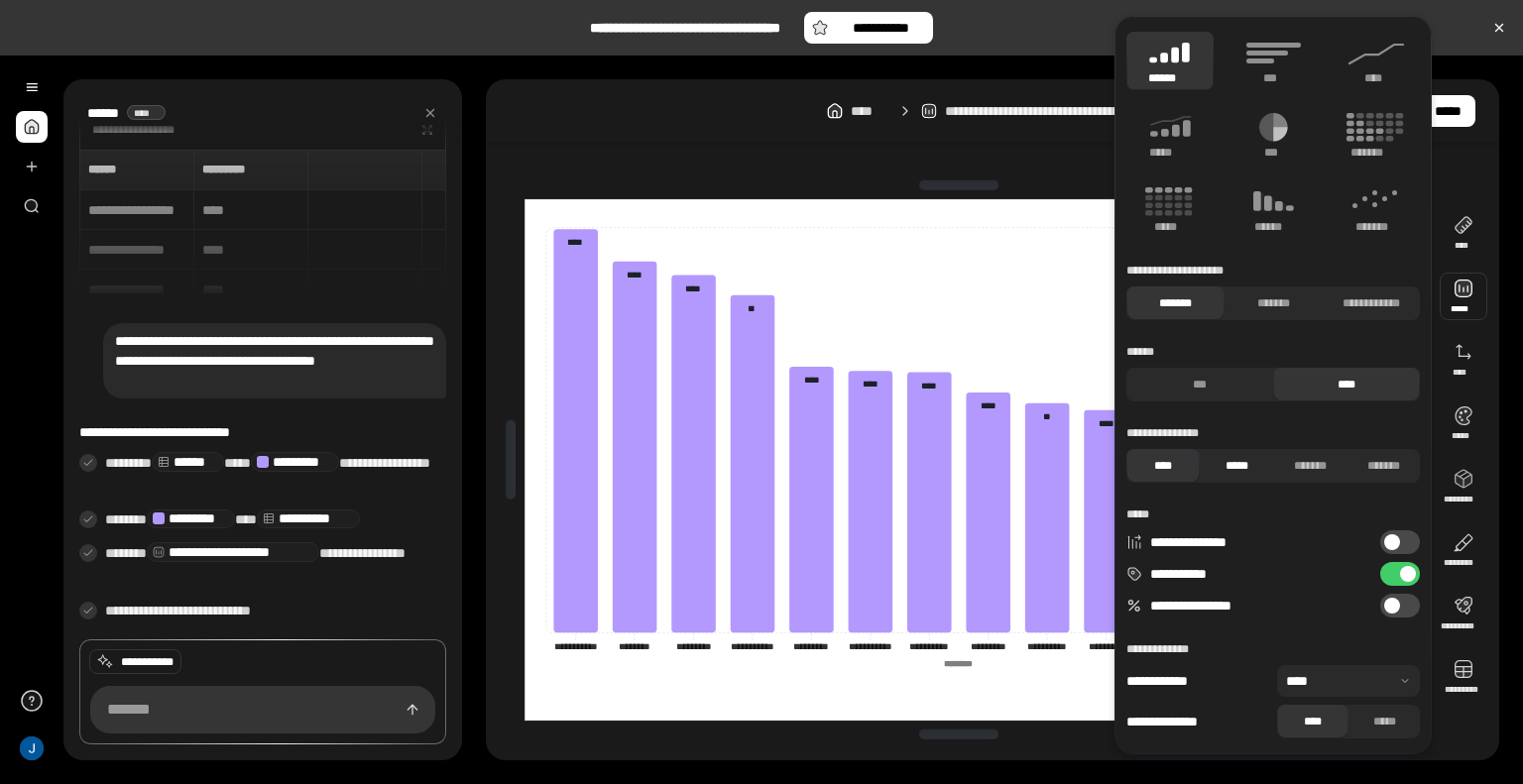 click on "*****" at bounding box center (1236, 466) 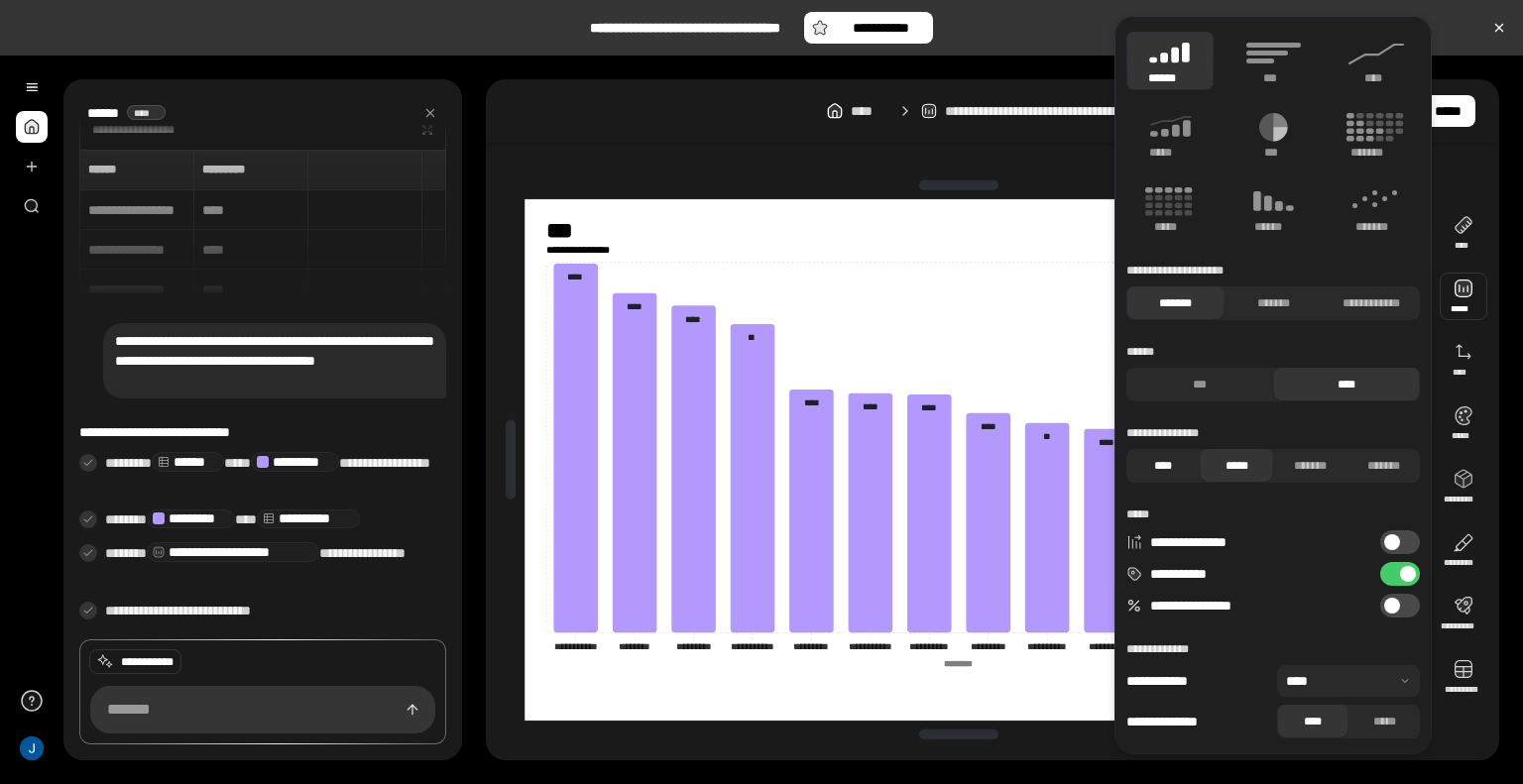 click on "****" at bounding box center (1163, 466) 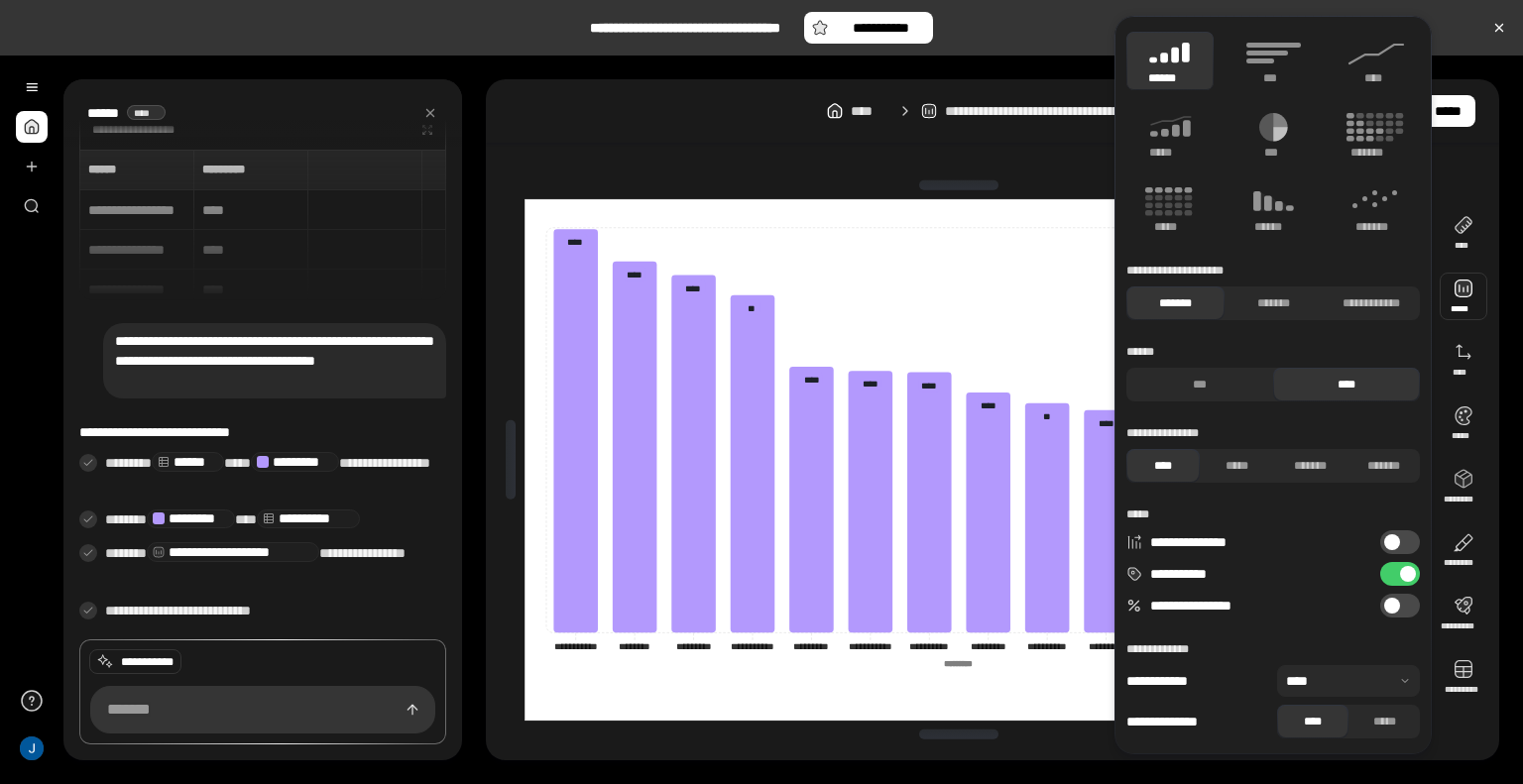 click on "**********" at bounding box center [1400, 542] 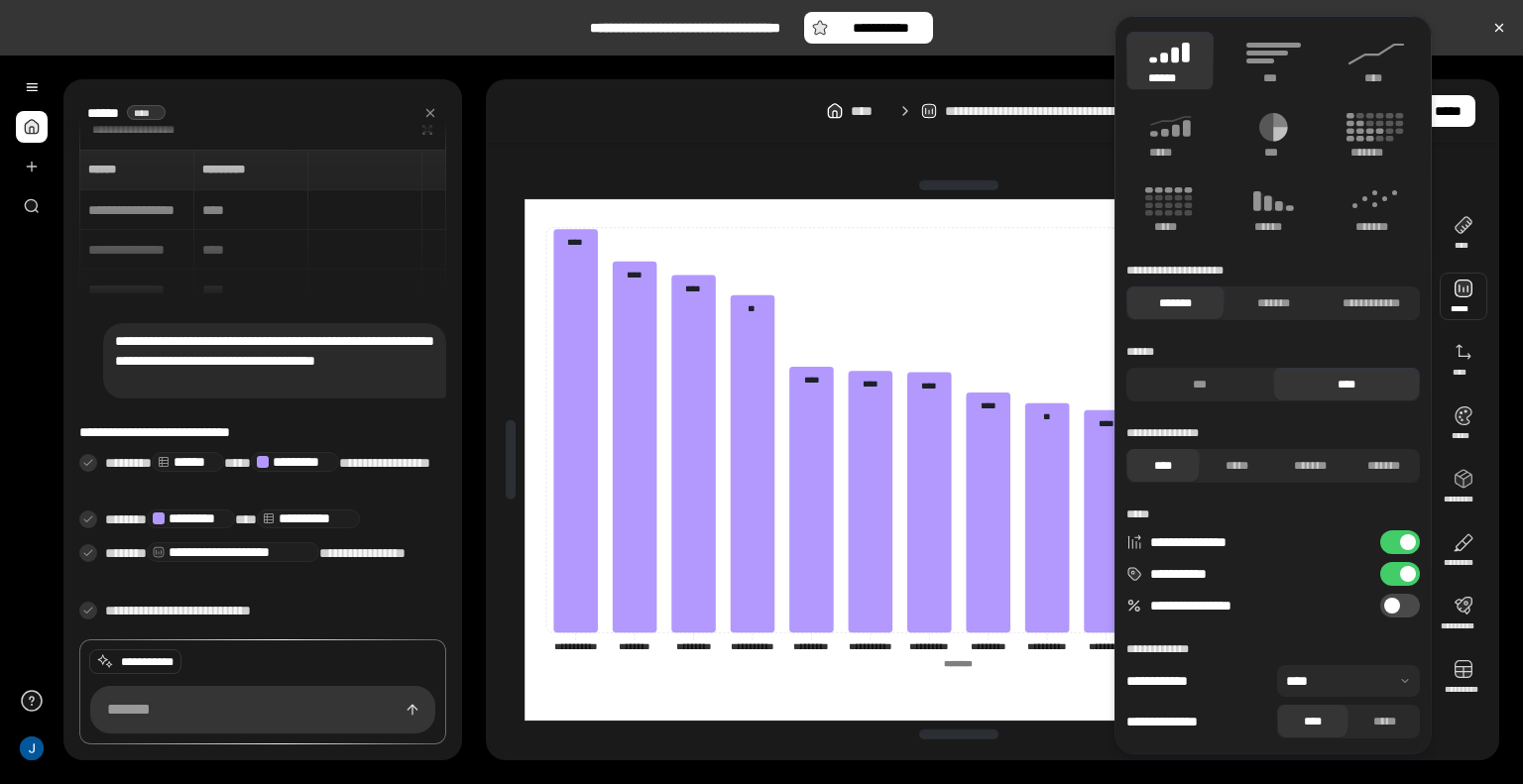 click on "**********" at bounding box center [1400, 542] 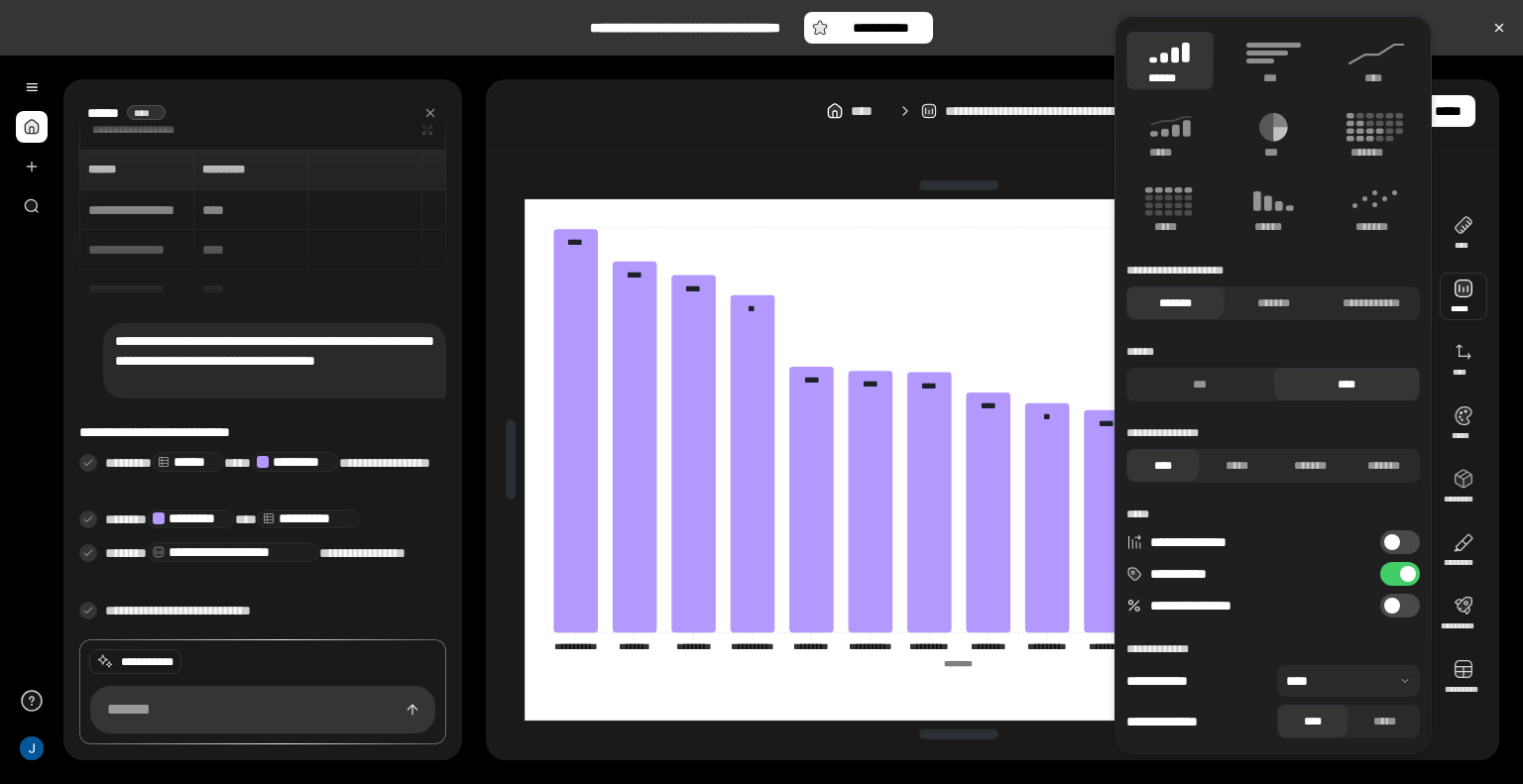 click on "**********" at bounding box center [1400, 542] 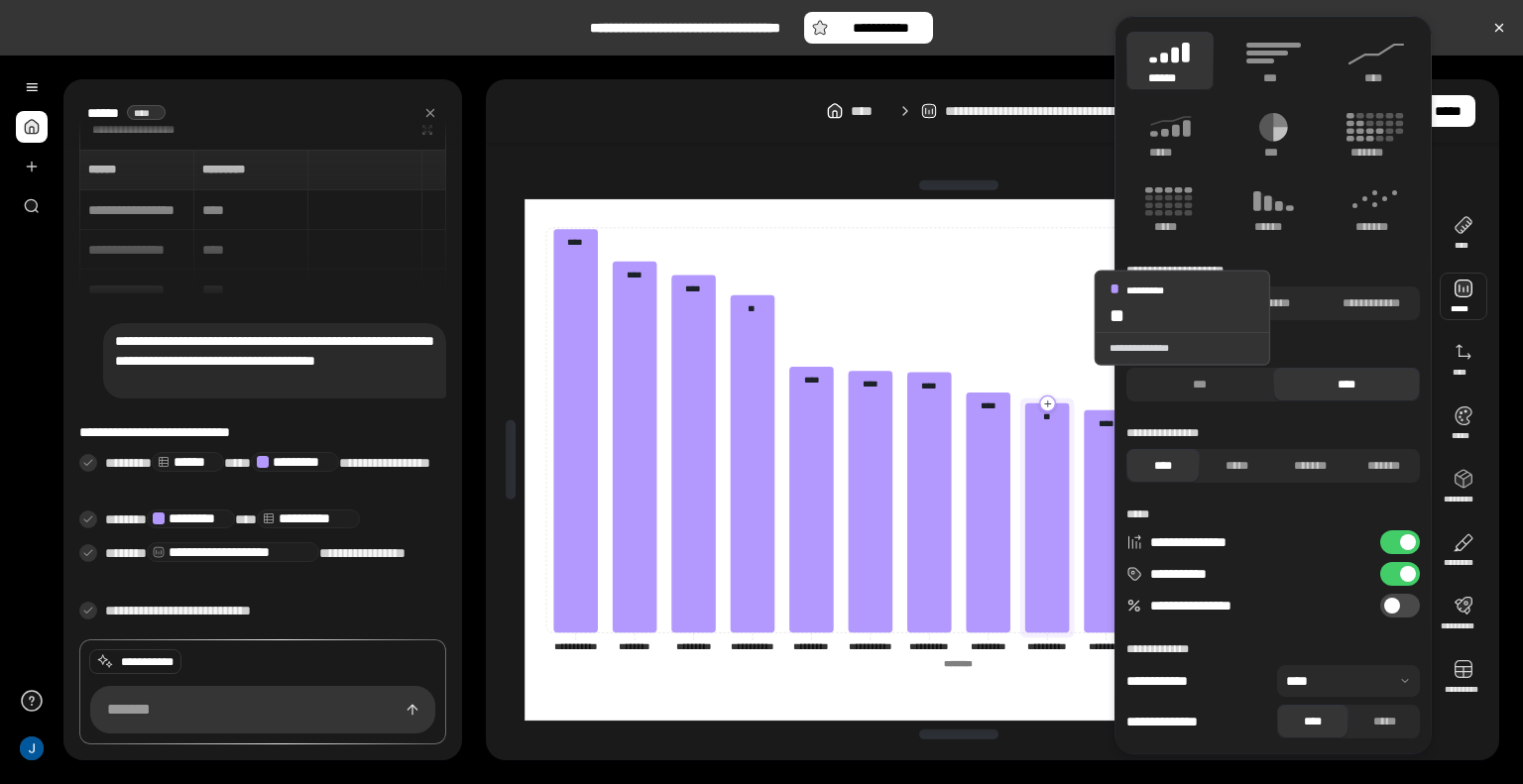 click 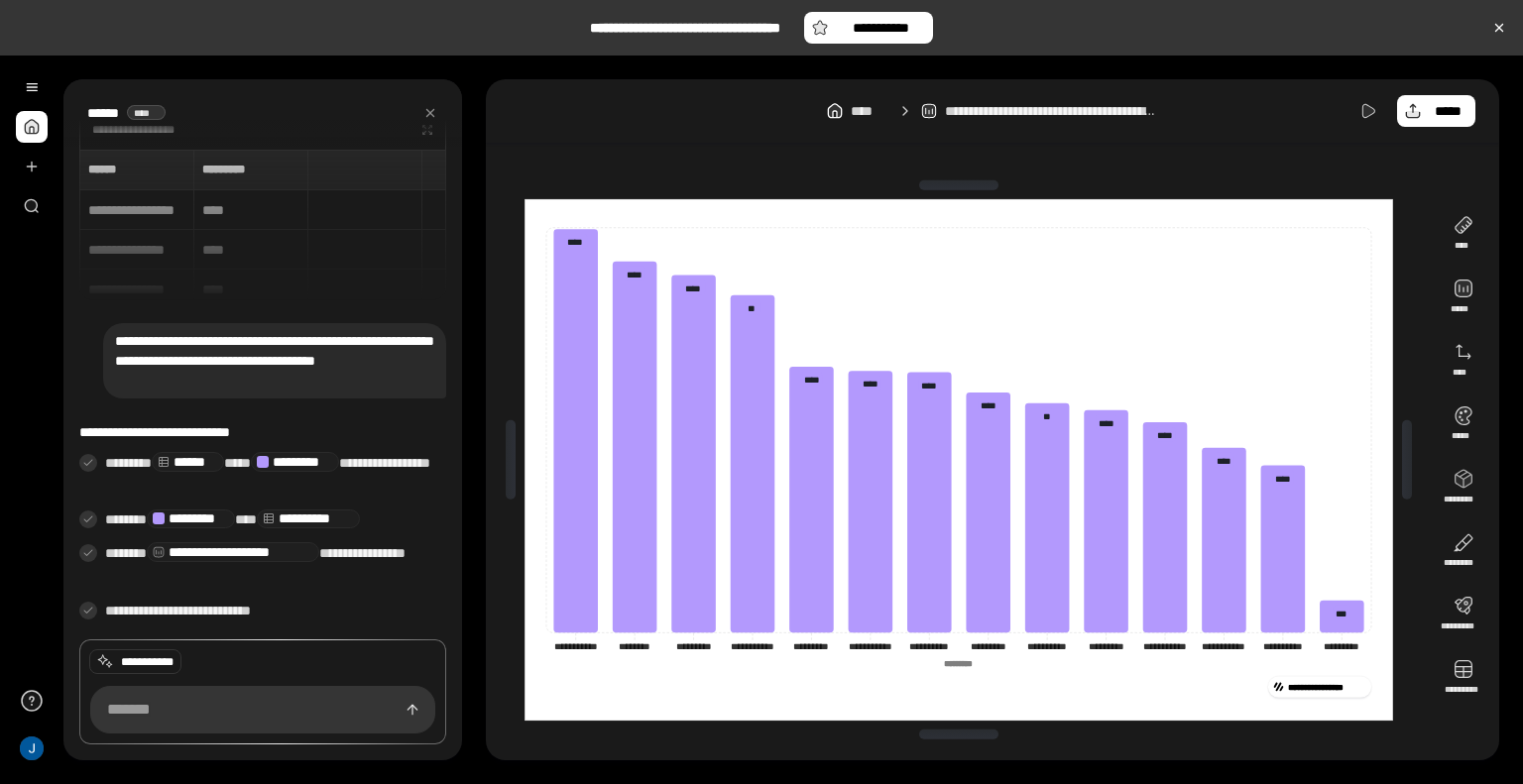 click on "**********" 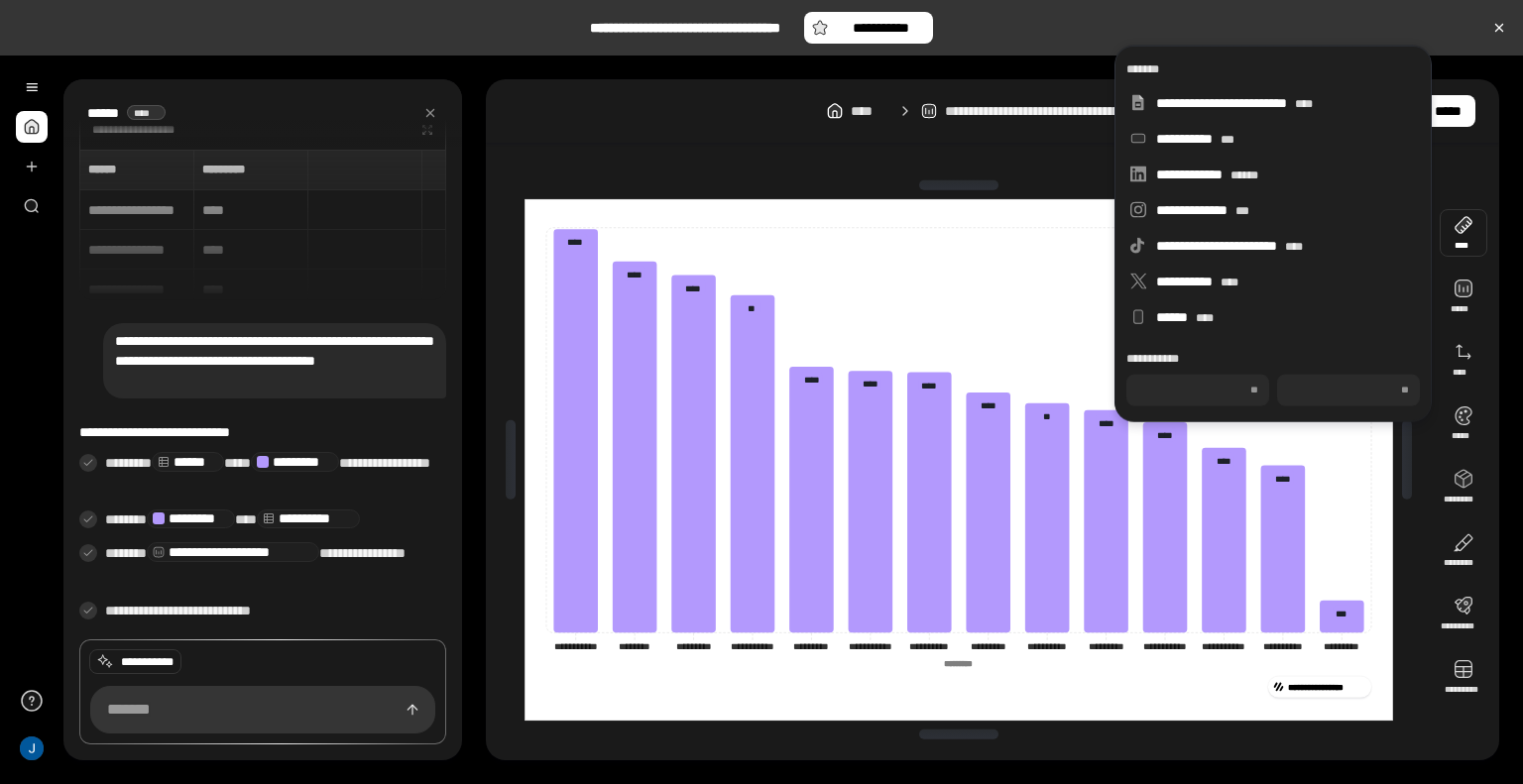 click at bounding box center [1464, 233] 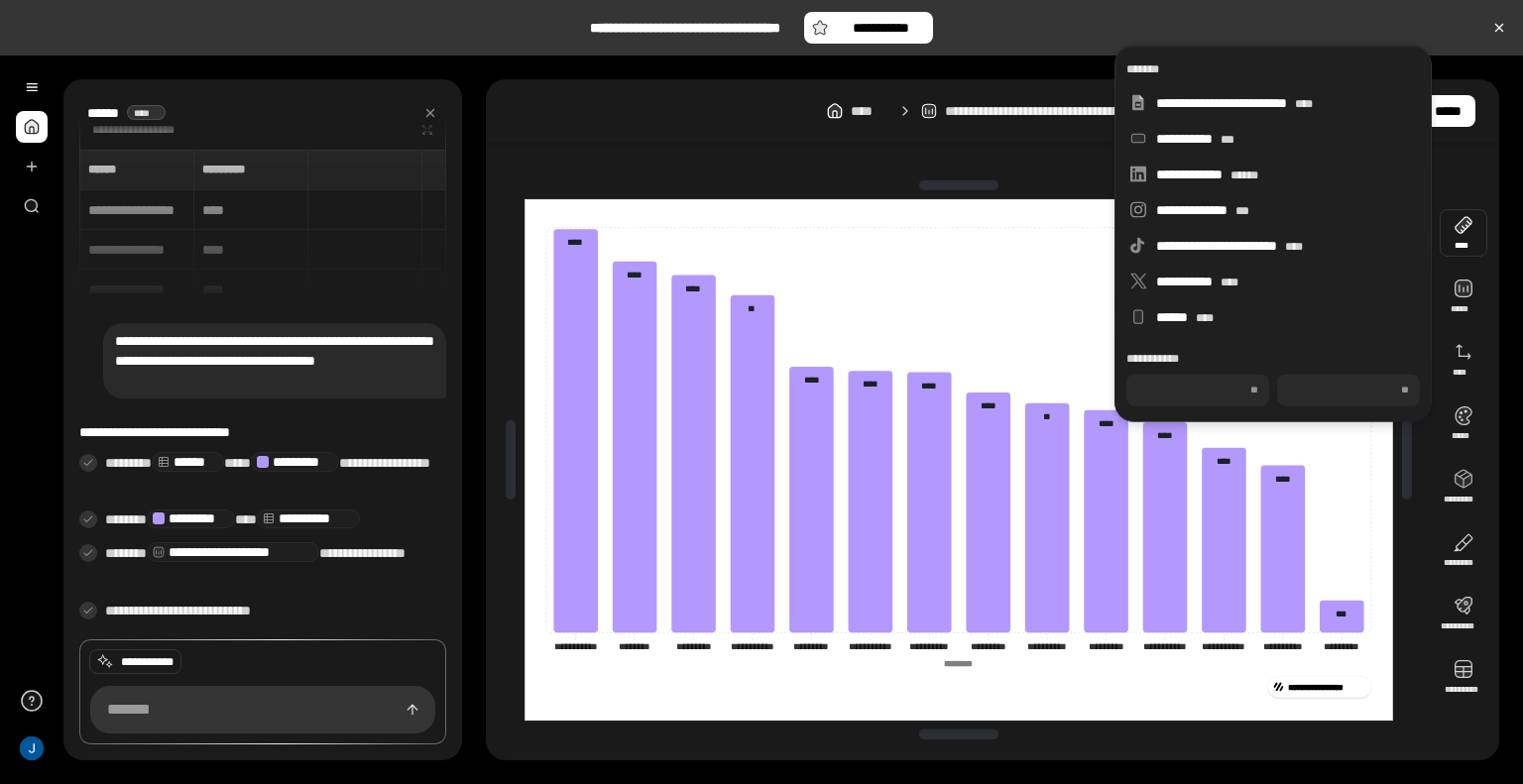 click on "****" at bounding box center (1198, 391) 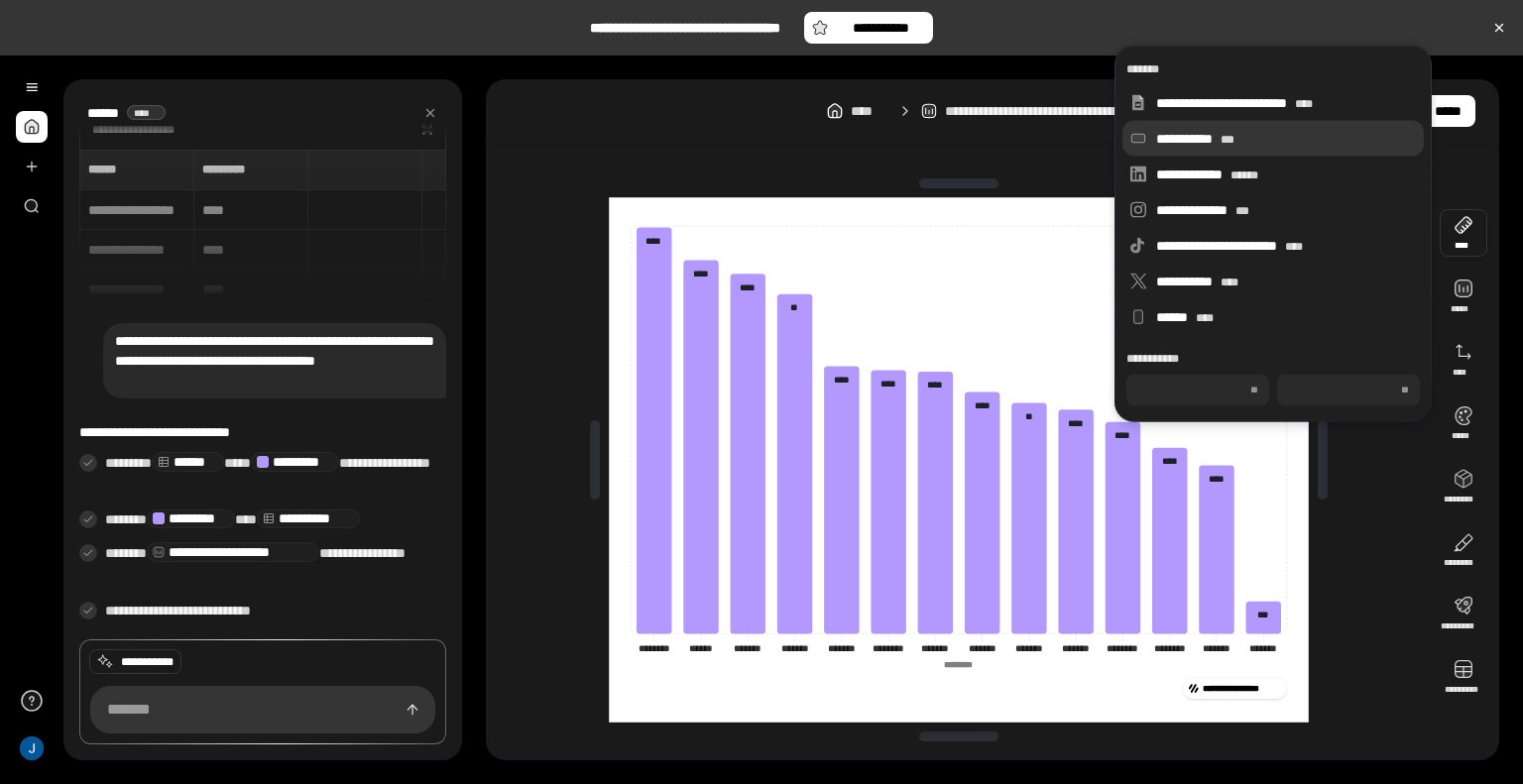 click on "**********" at bounding box center (1286, 139) 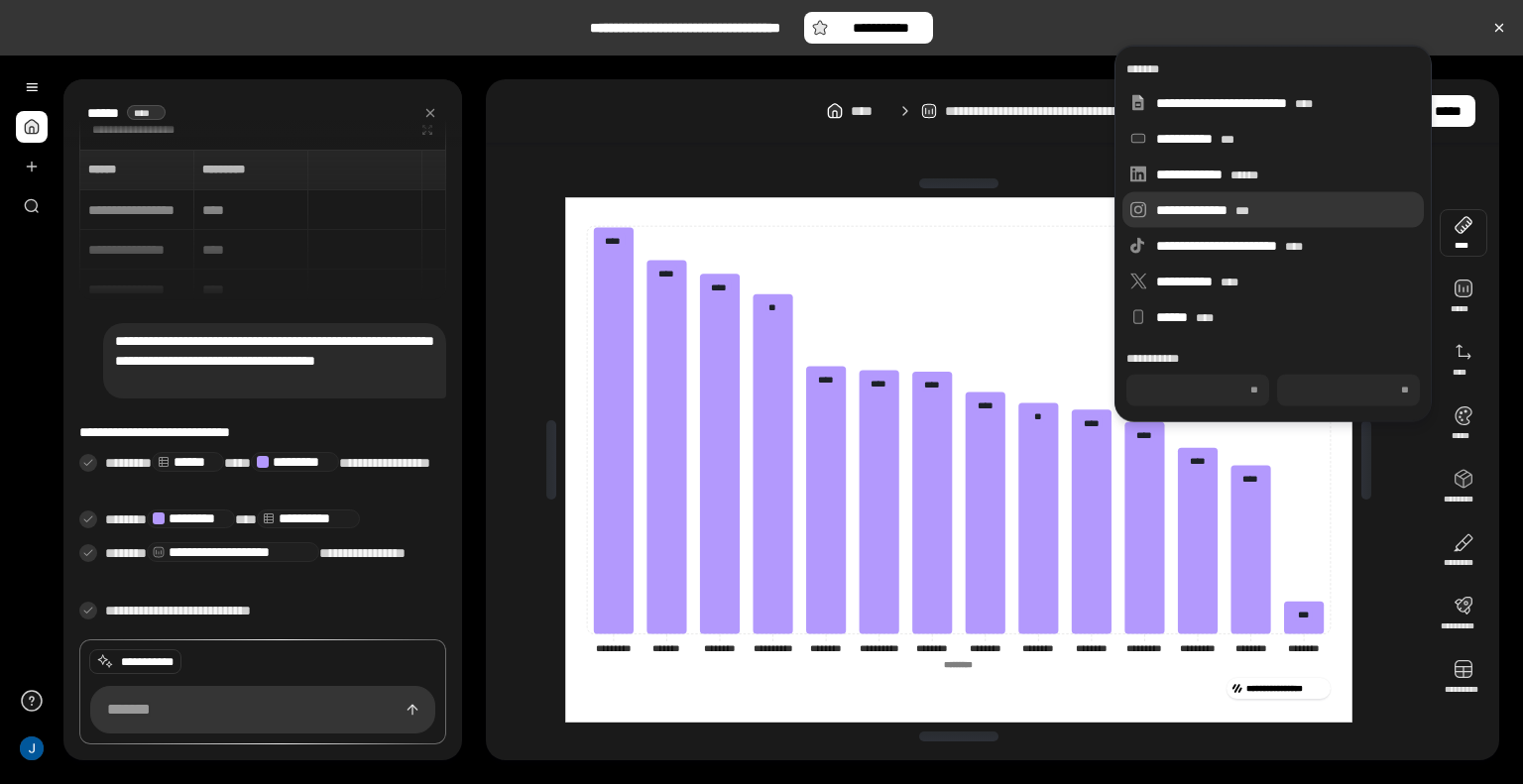 click on "**********" at bounding box center (1273, 210) 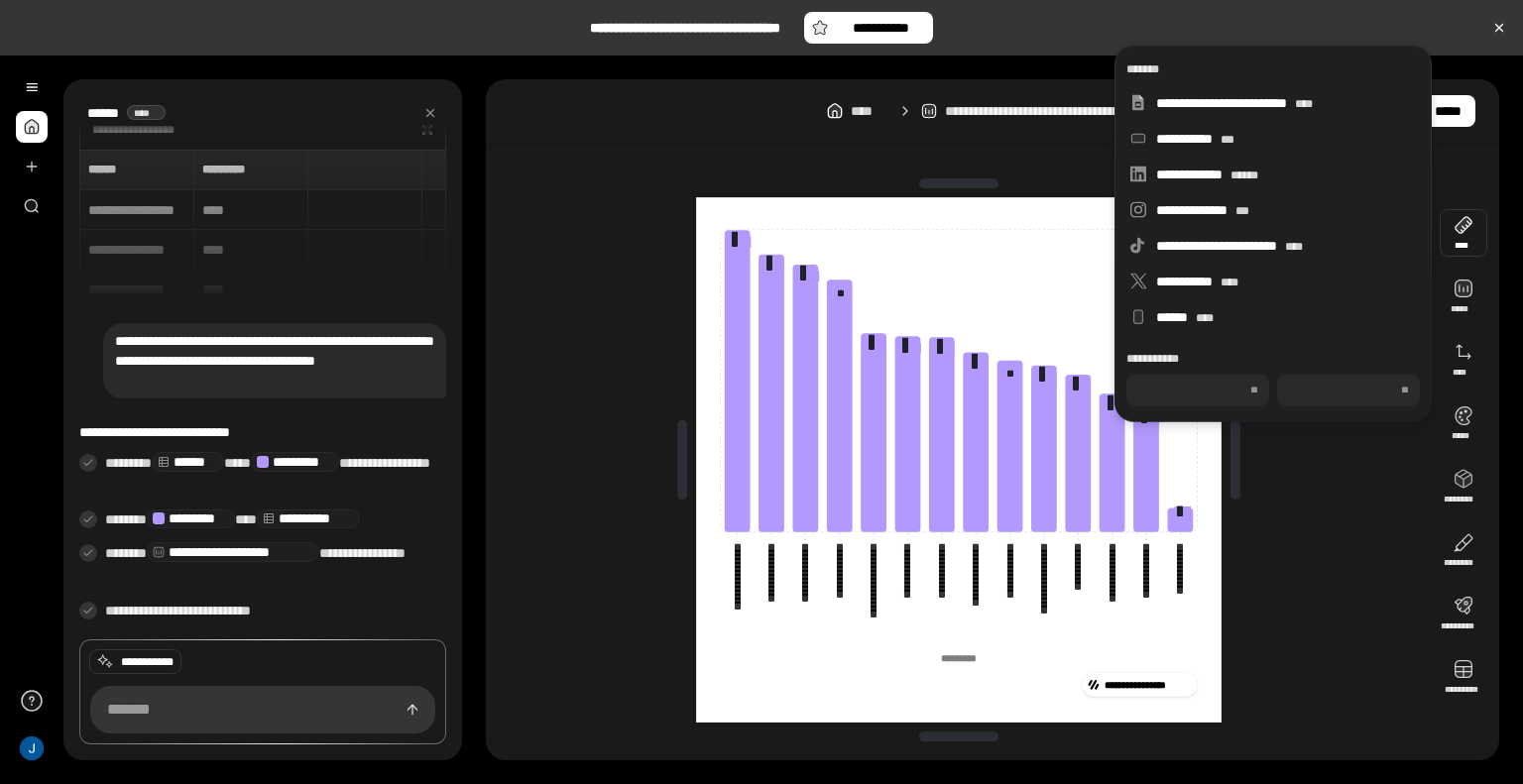 click on "***" at bounding box center (1198, 391) 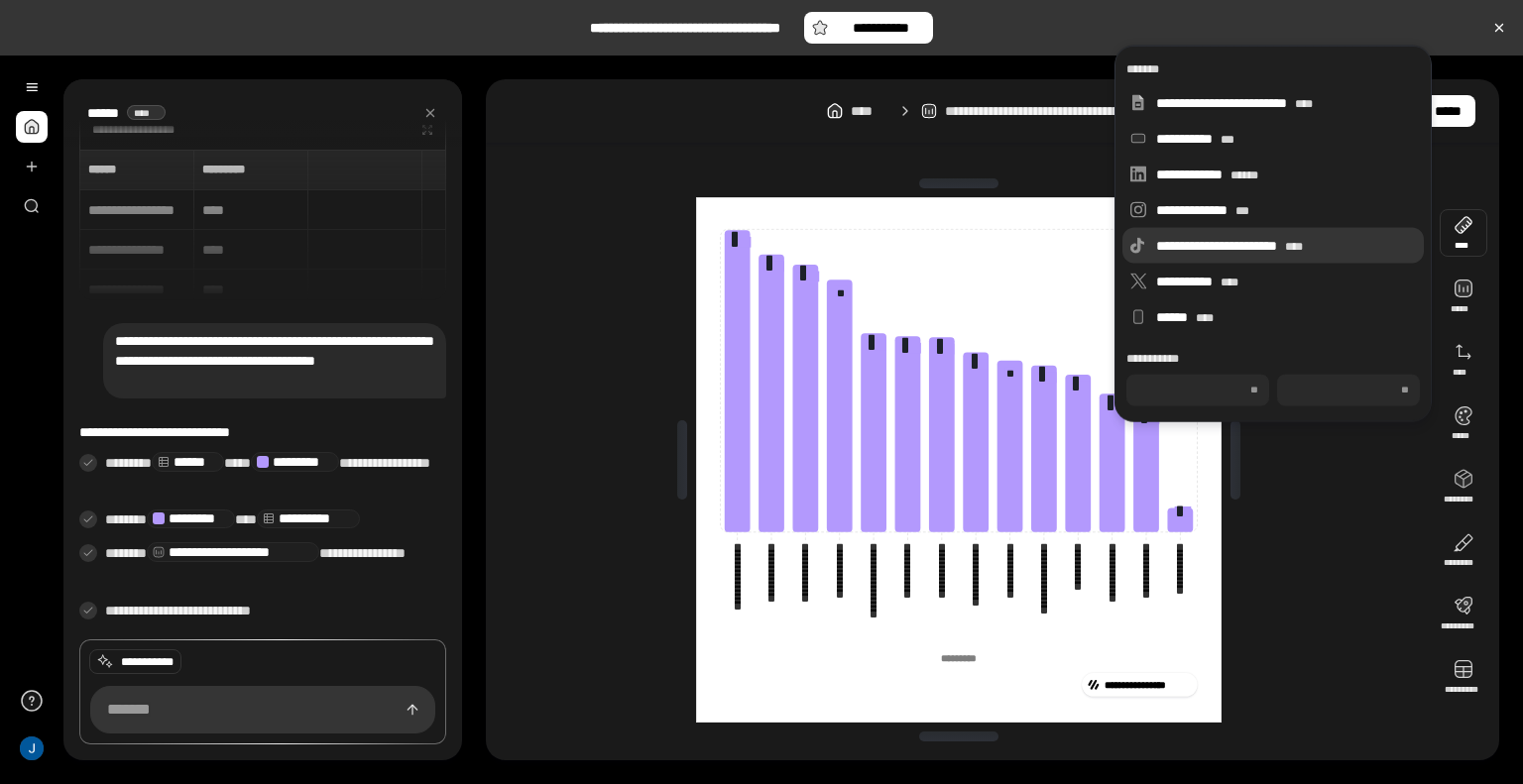 click on "**********" at bounding box center [1273, 246] 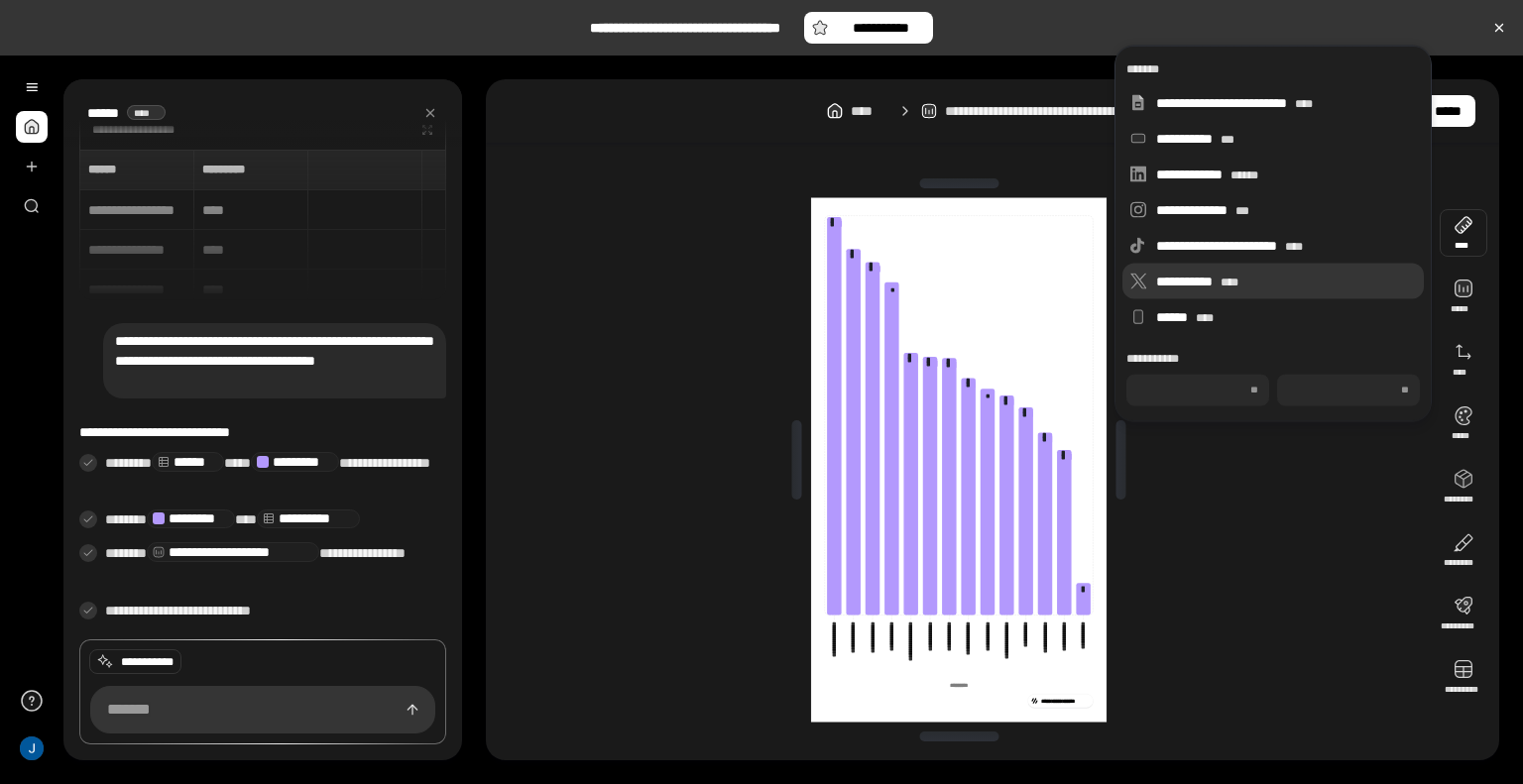 click on "**********" at bounding box center [1273, 281] 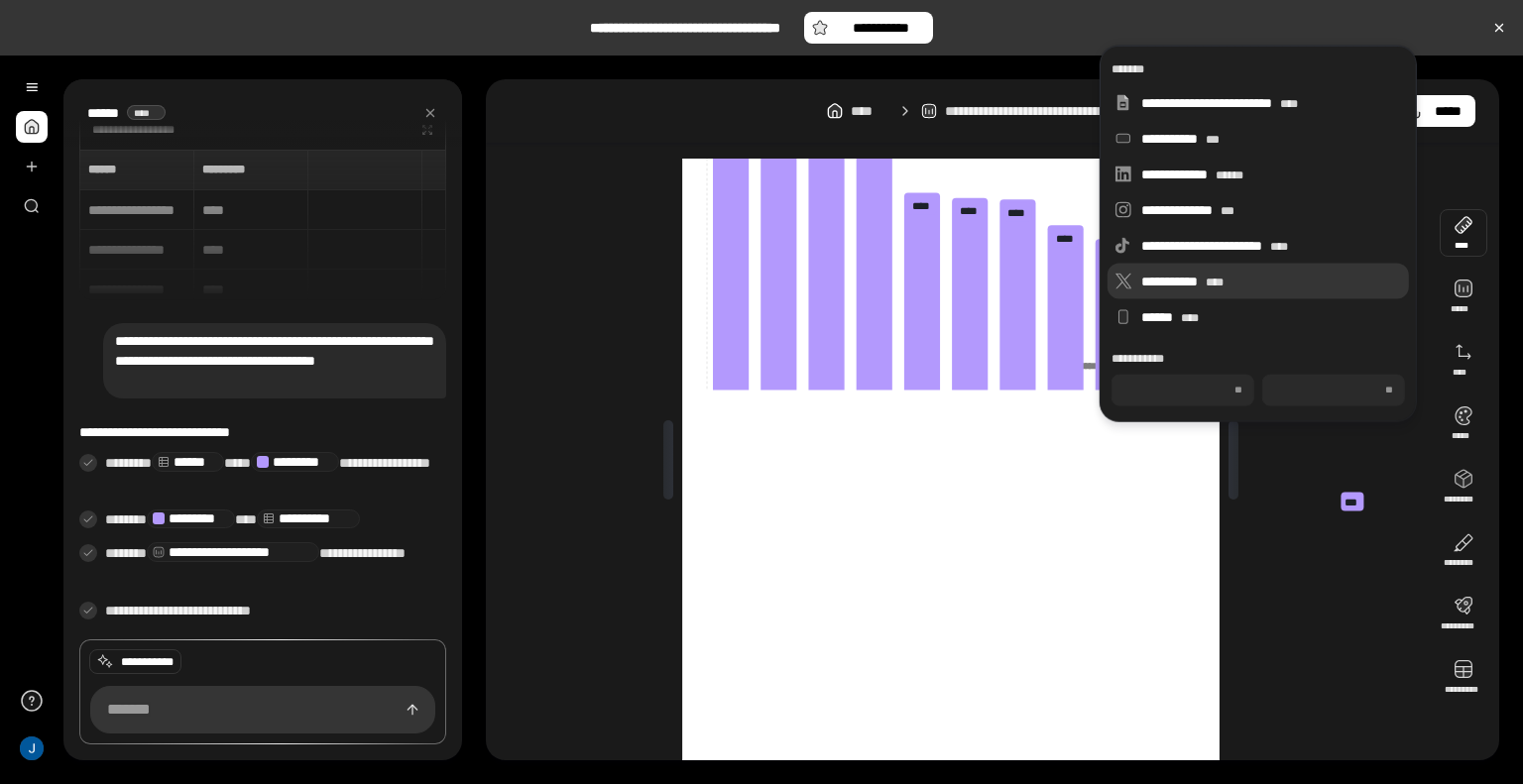 type on "***" 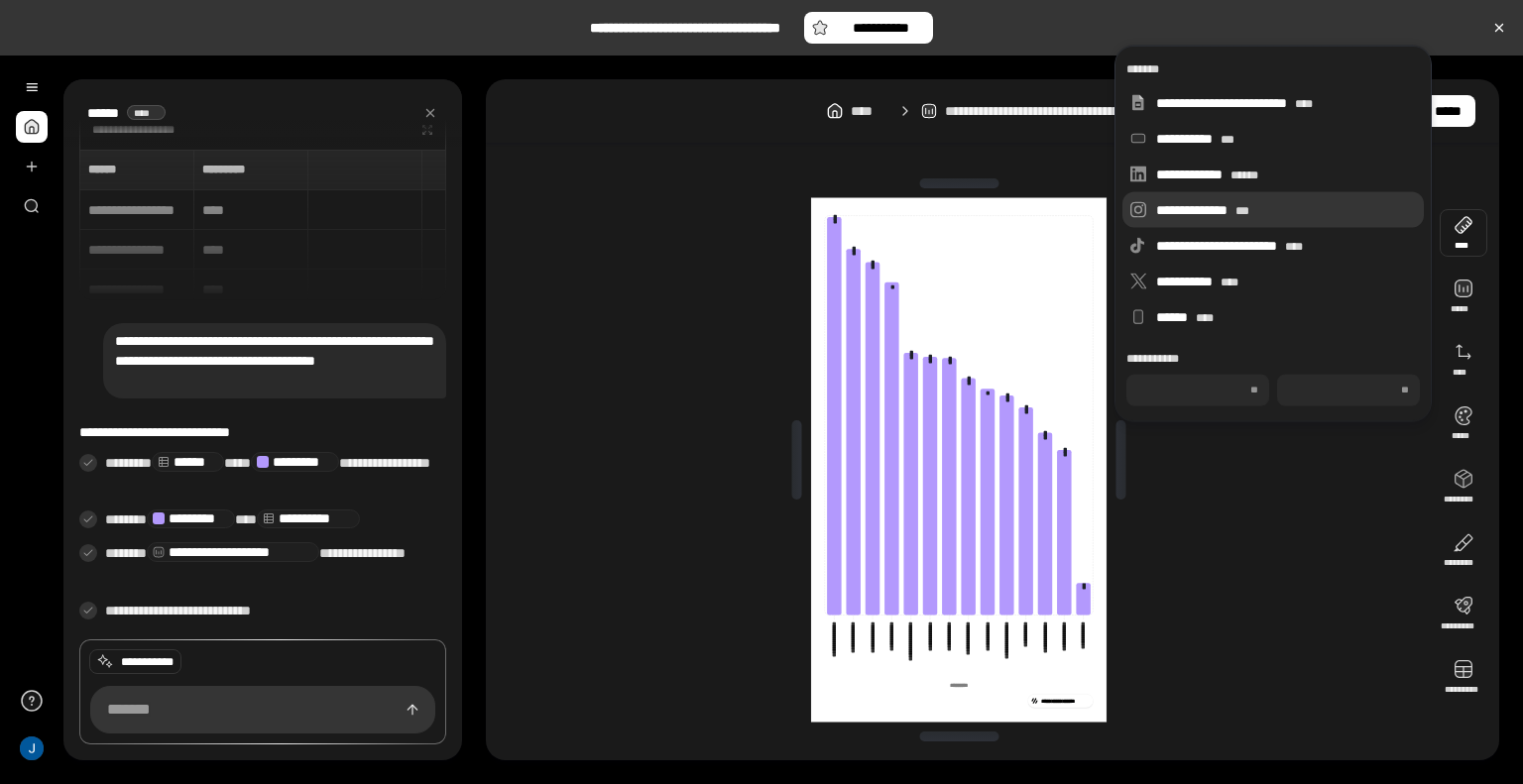 type on "***" 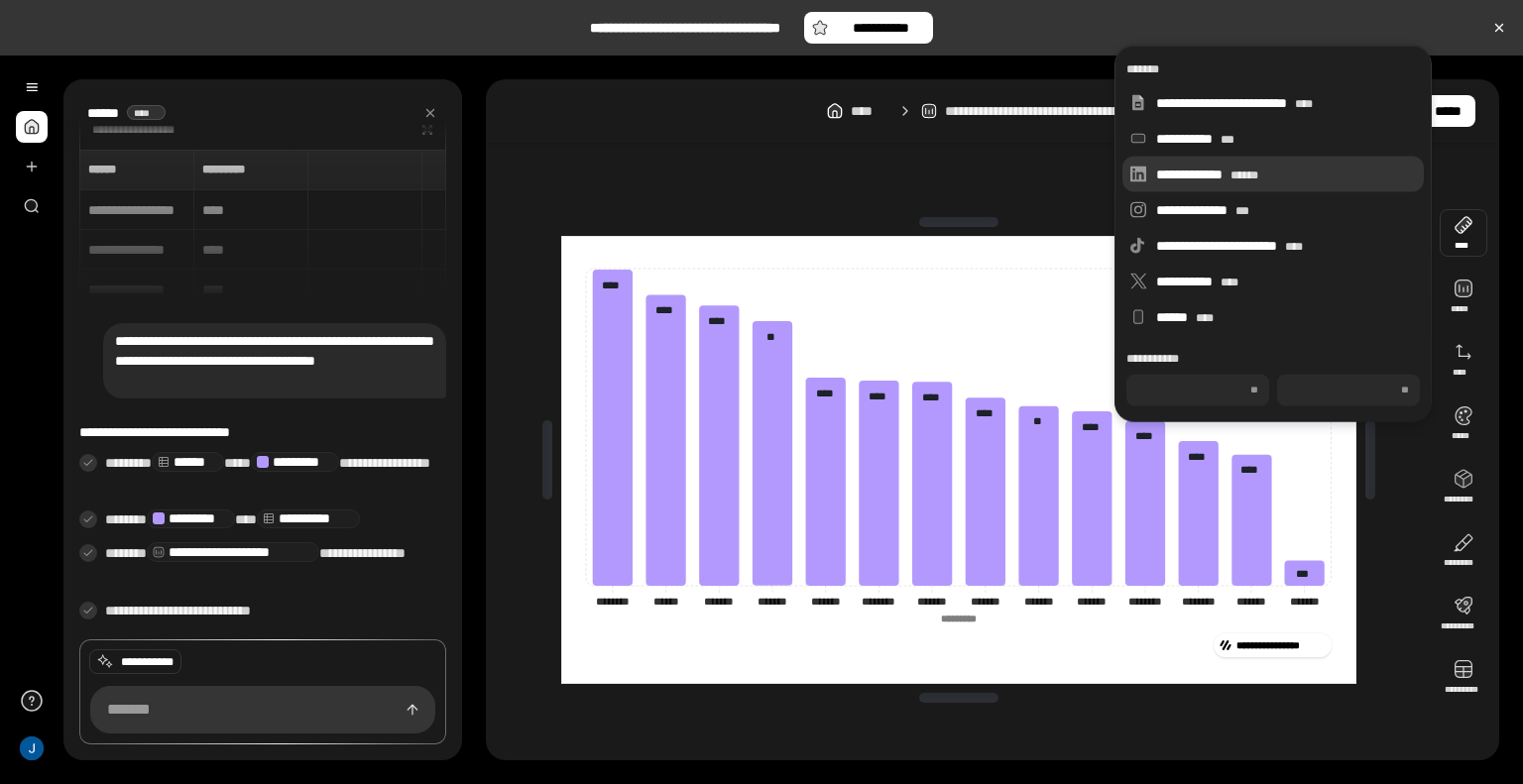 click on "**********" at bounding box center (1286, 174) 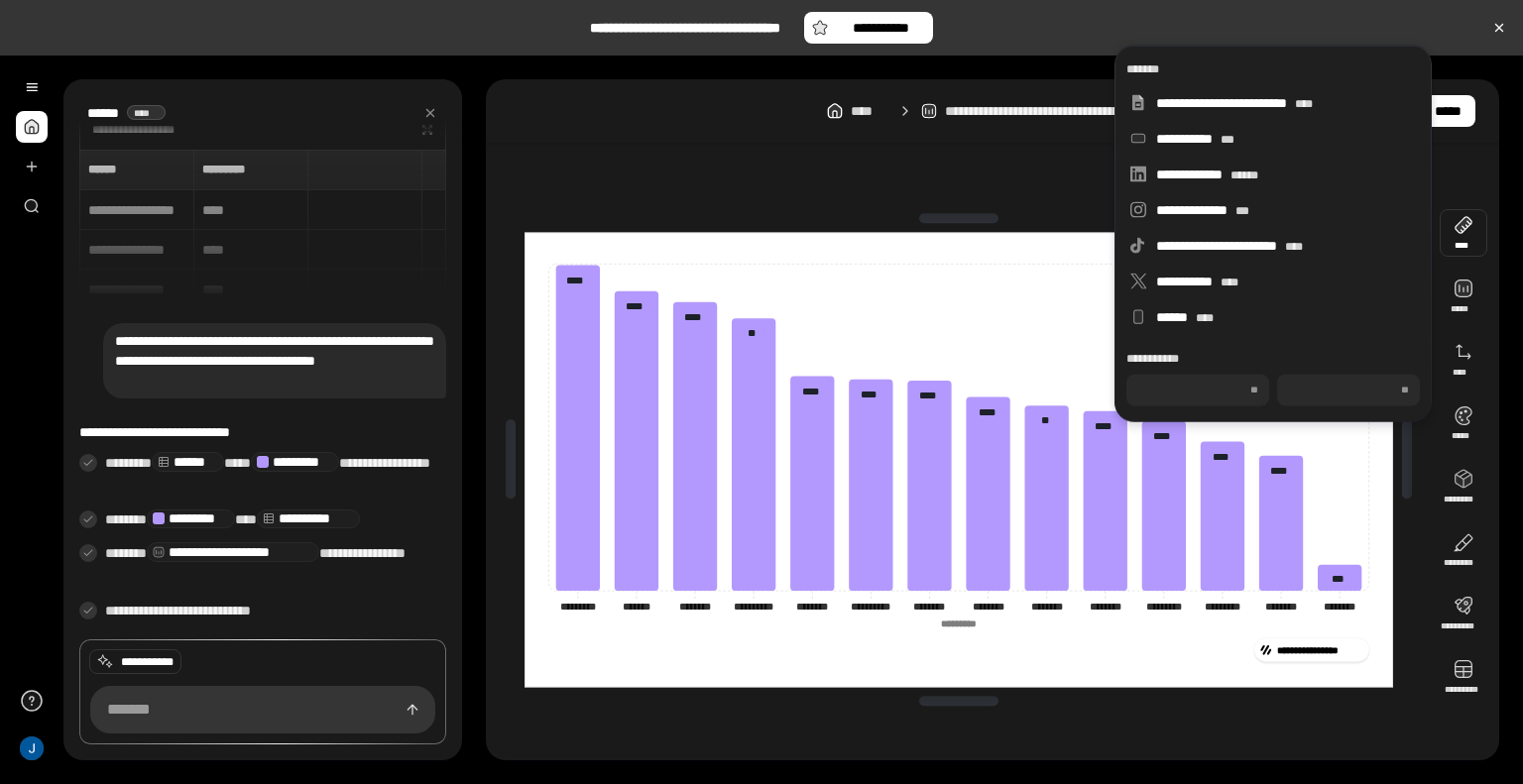 click on "***" at bounding box center (1198, 391) 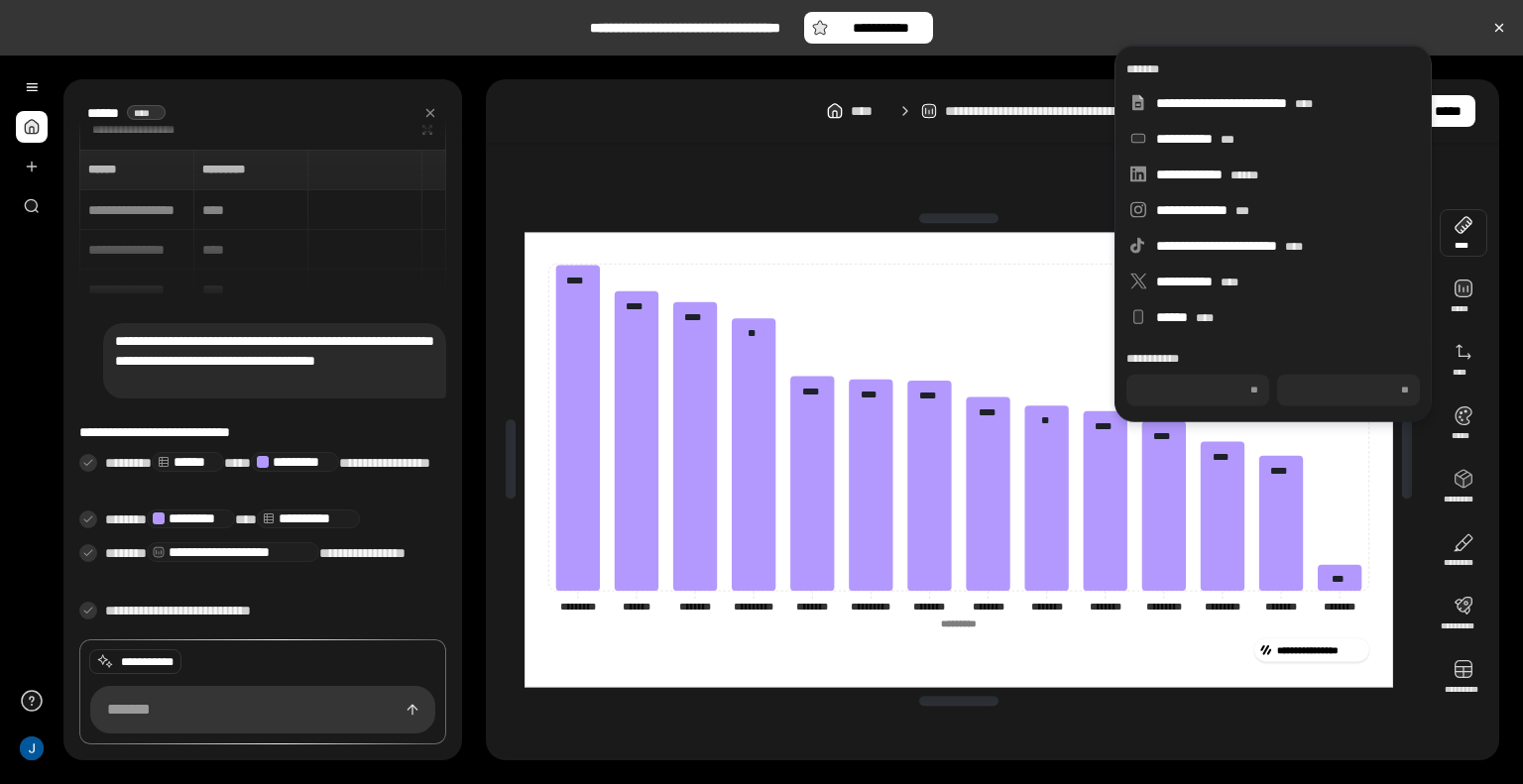 type on "***" 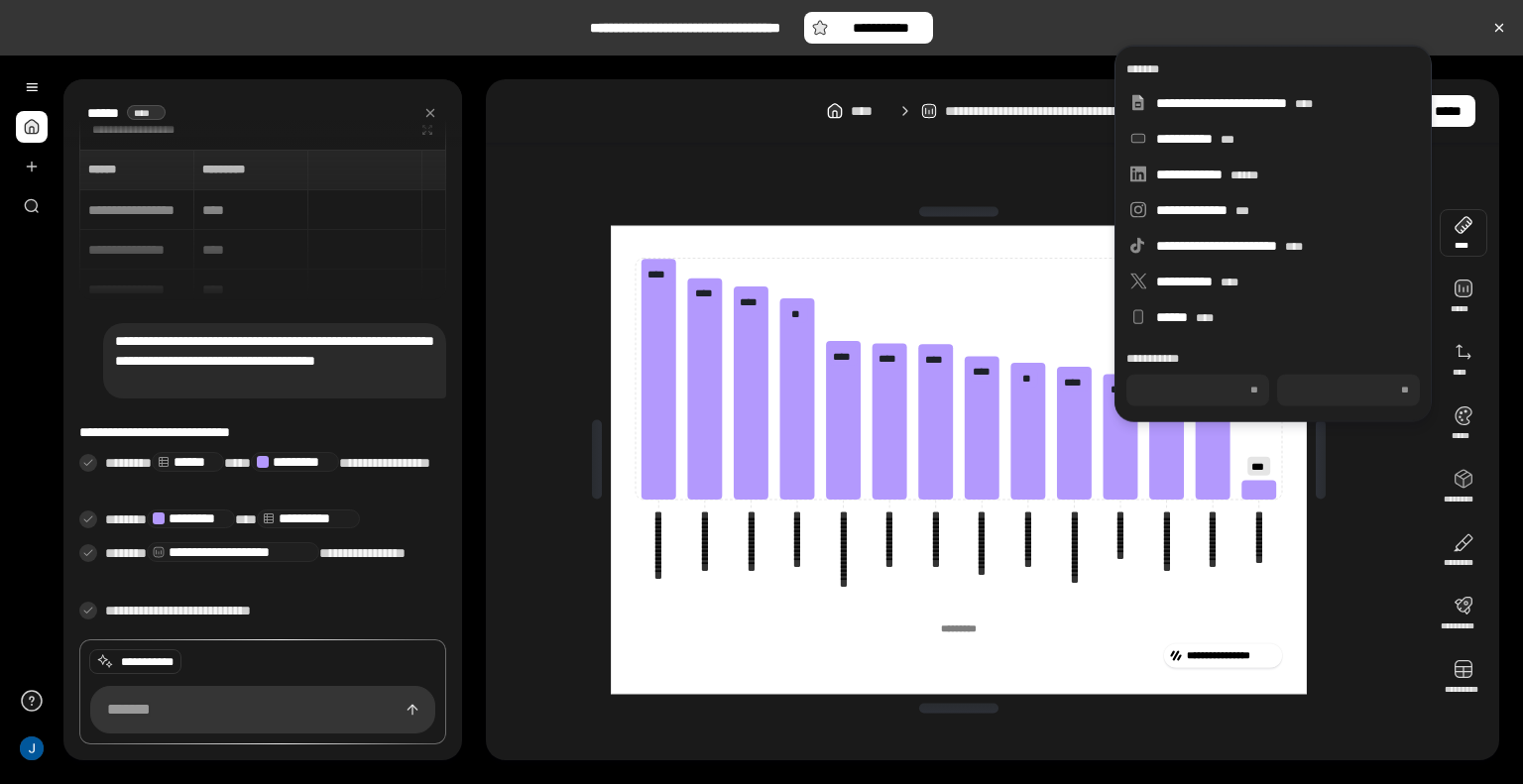 click on "***" at bounding box center [1348, 391] 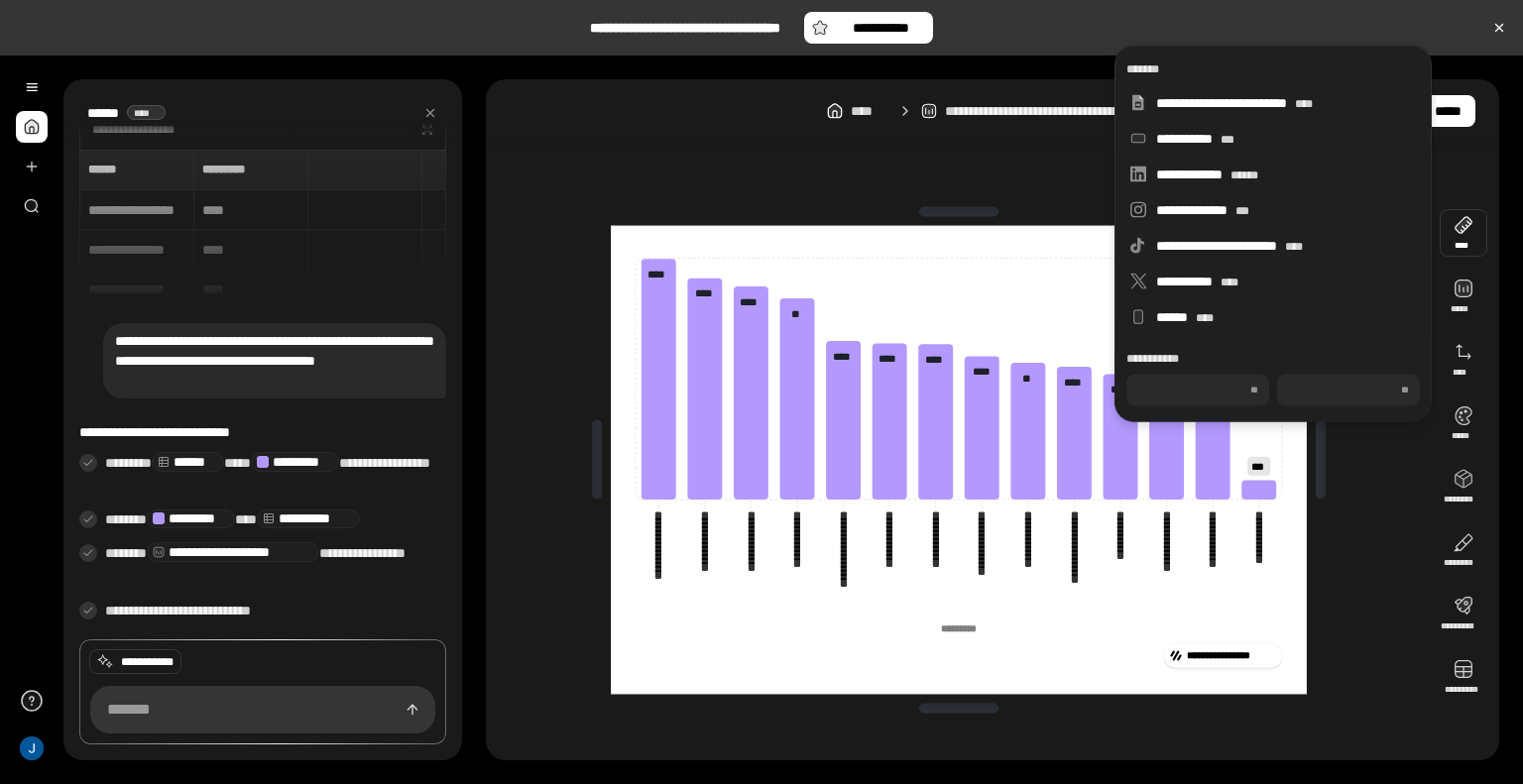 type on "***" 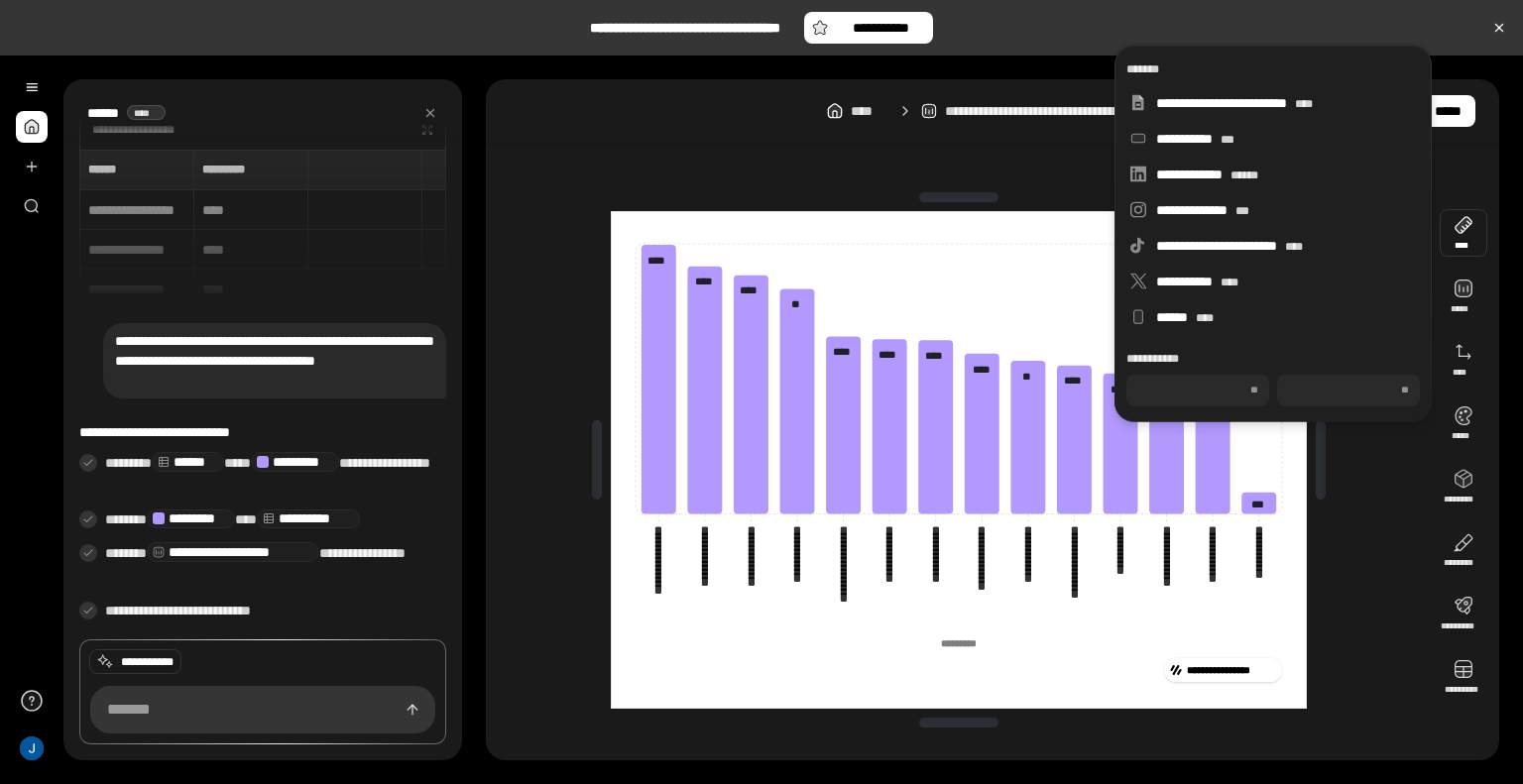 click at bounding box center [1321, 460] 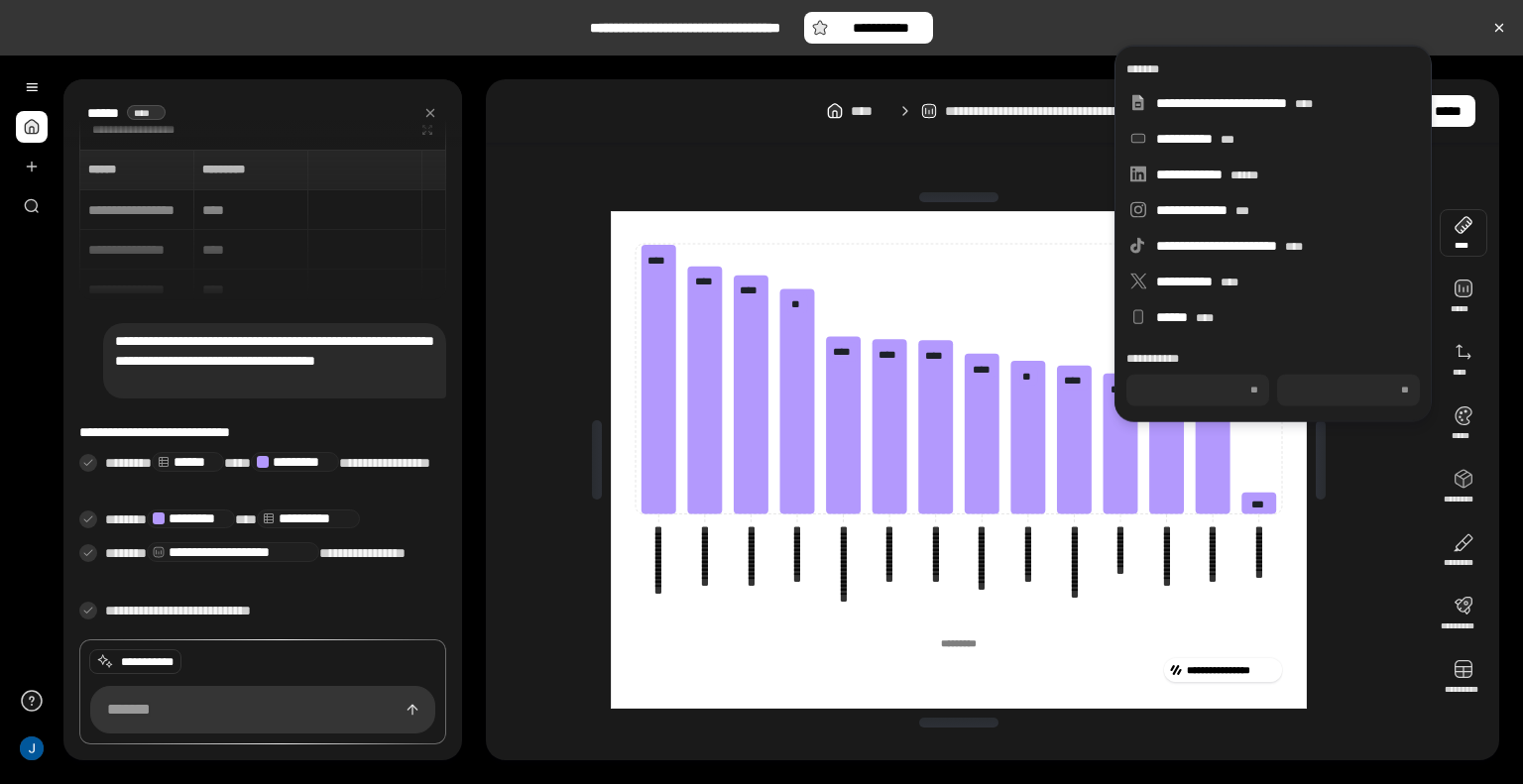 click at bounding box center (1321, 460) 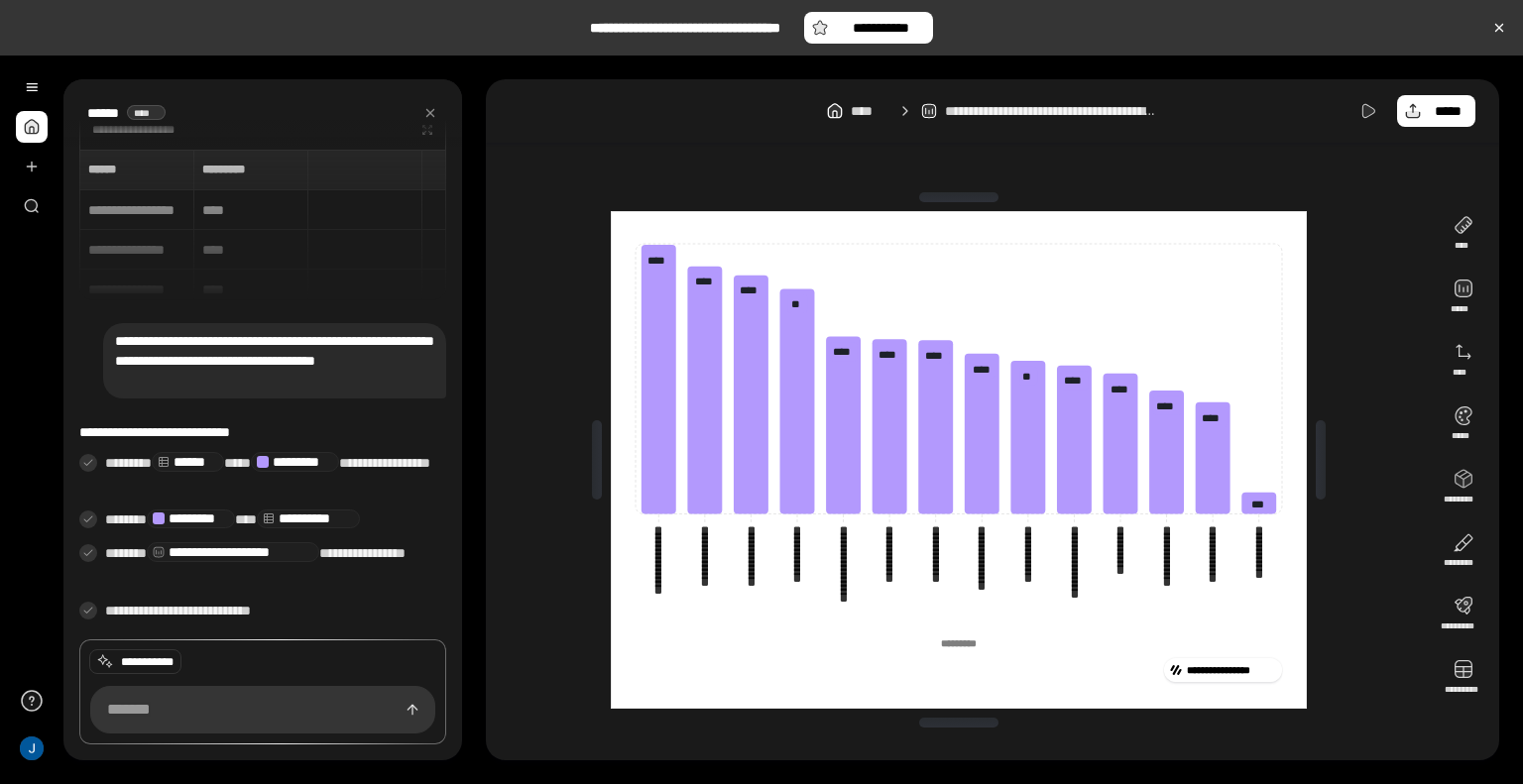 click on "**********" at bounding box center [959, 459] 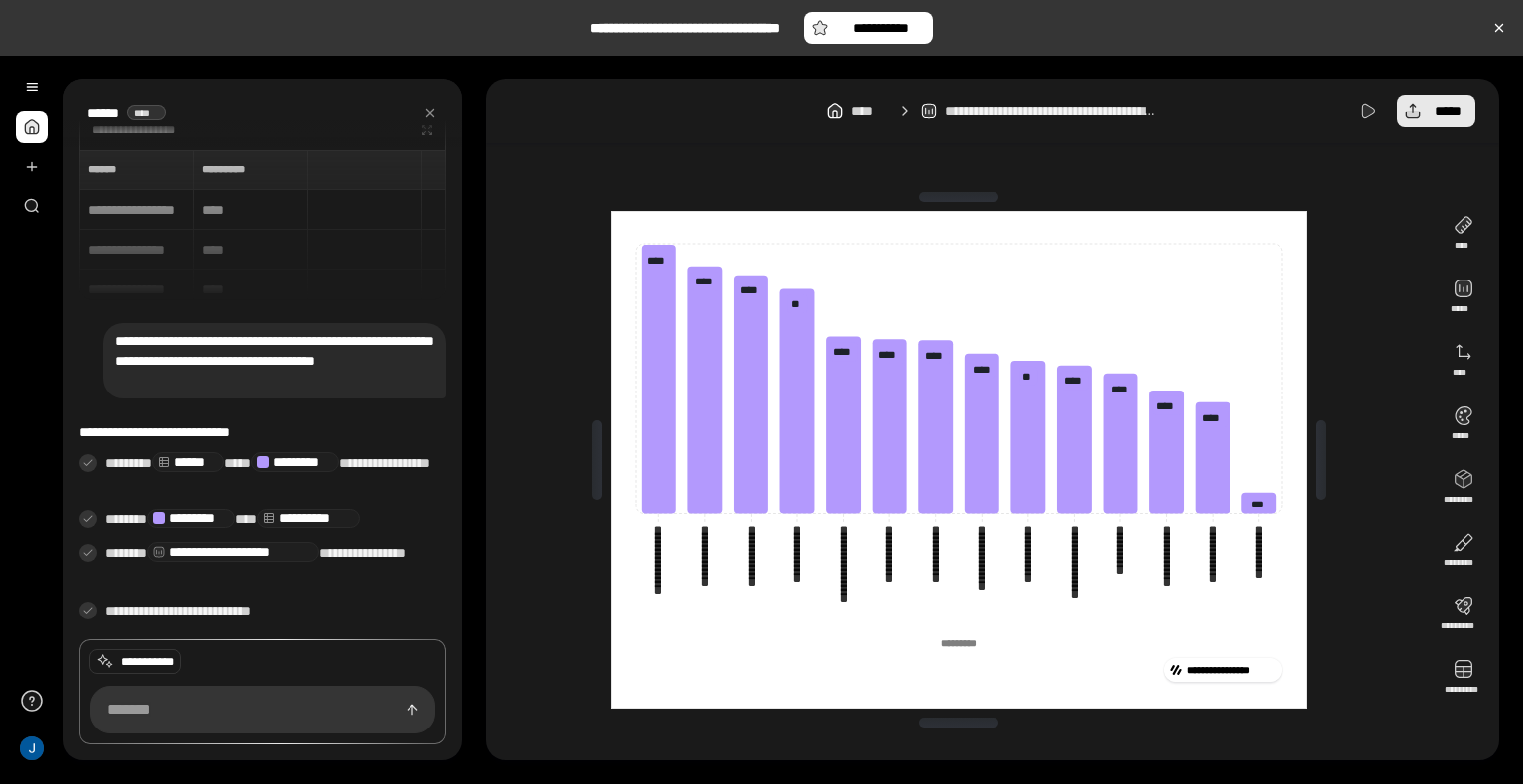 click on "*****" at bounding box center (1436, 111) 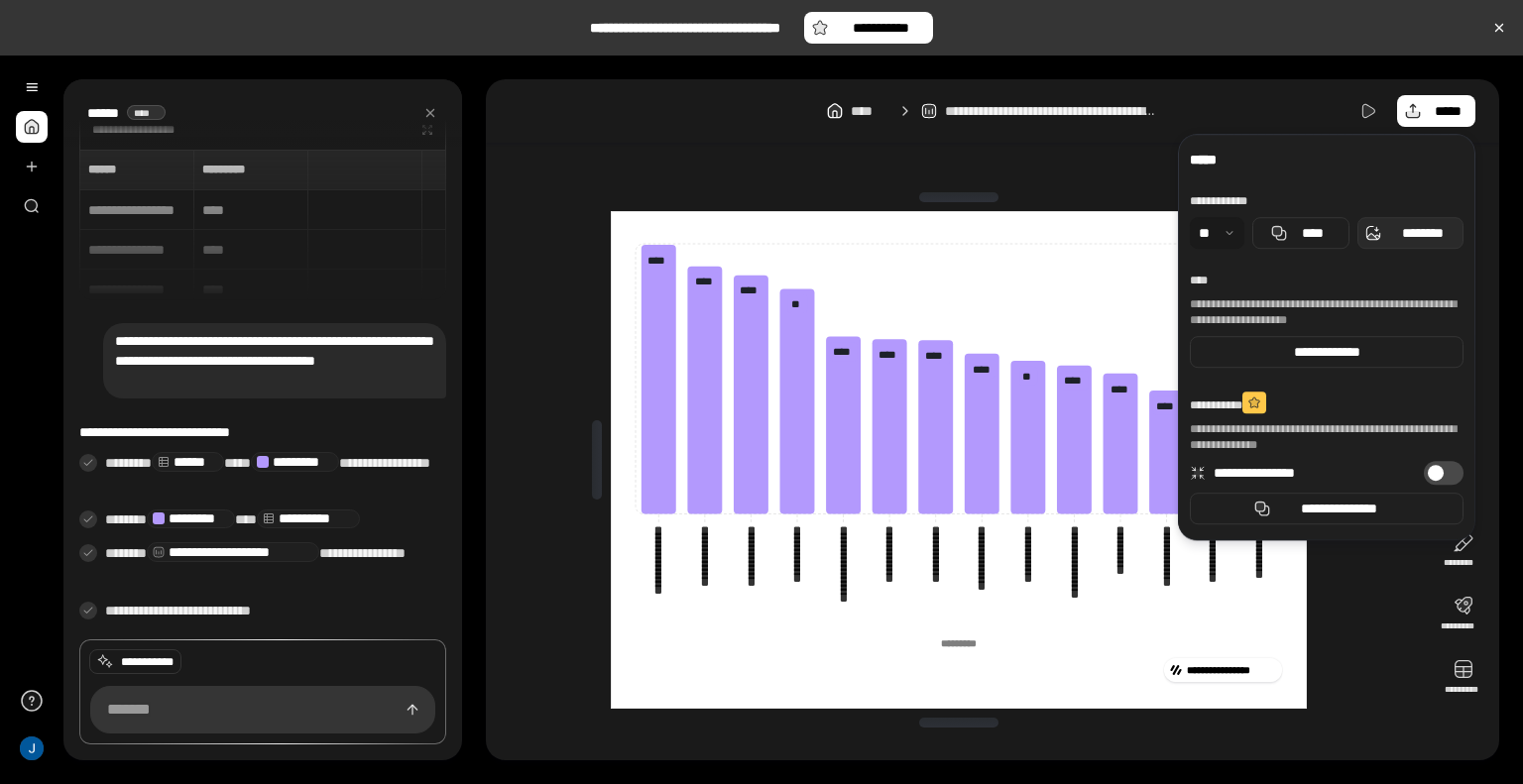 click on "********" at bounding box center (1422, 233) 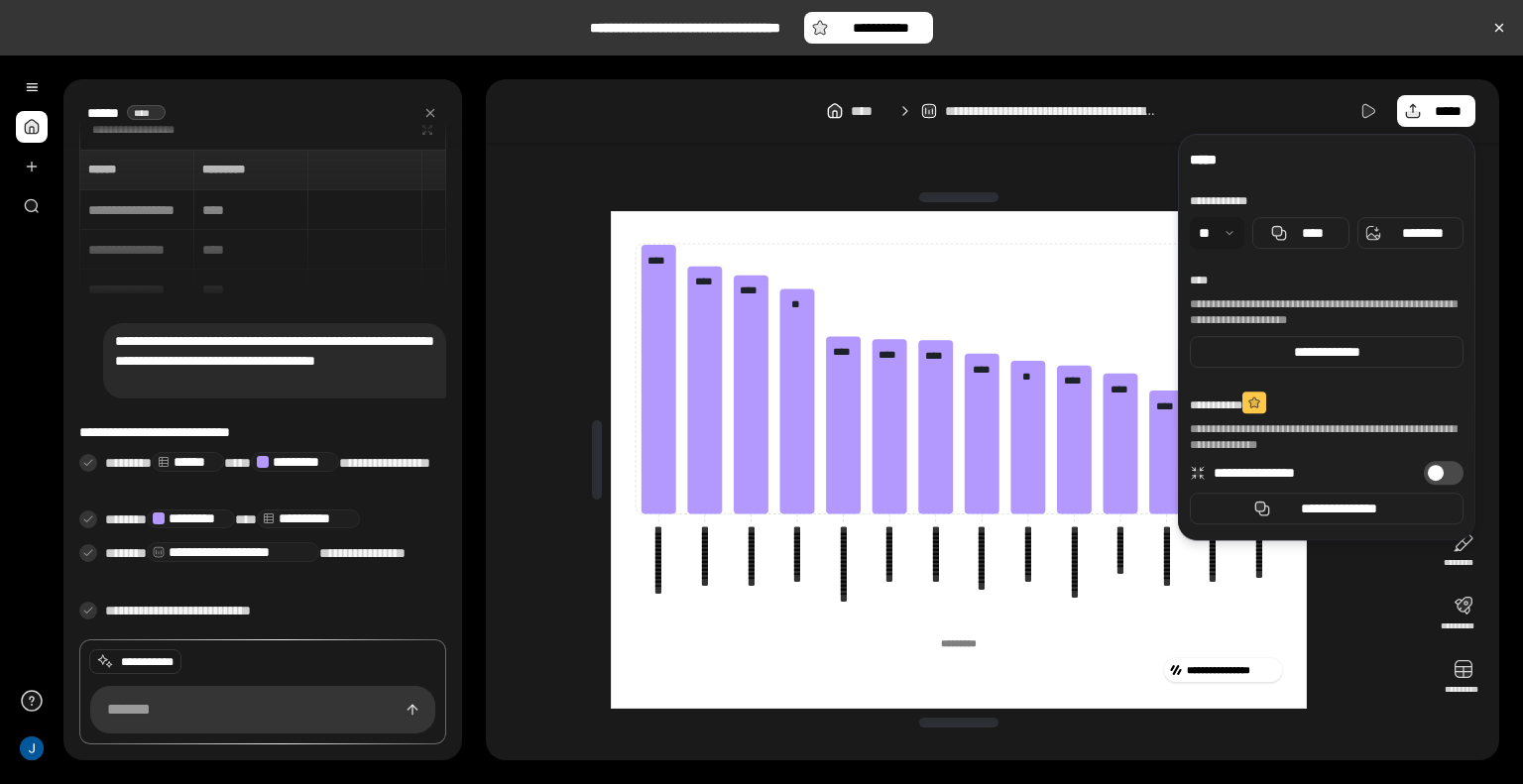 click on "**********" at bounding box center [959, 459] 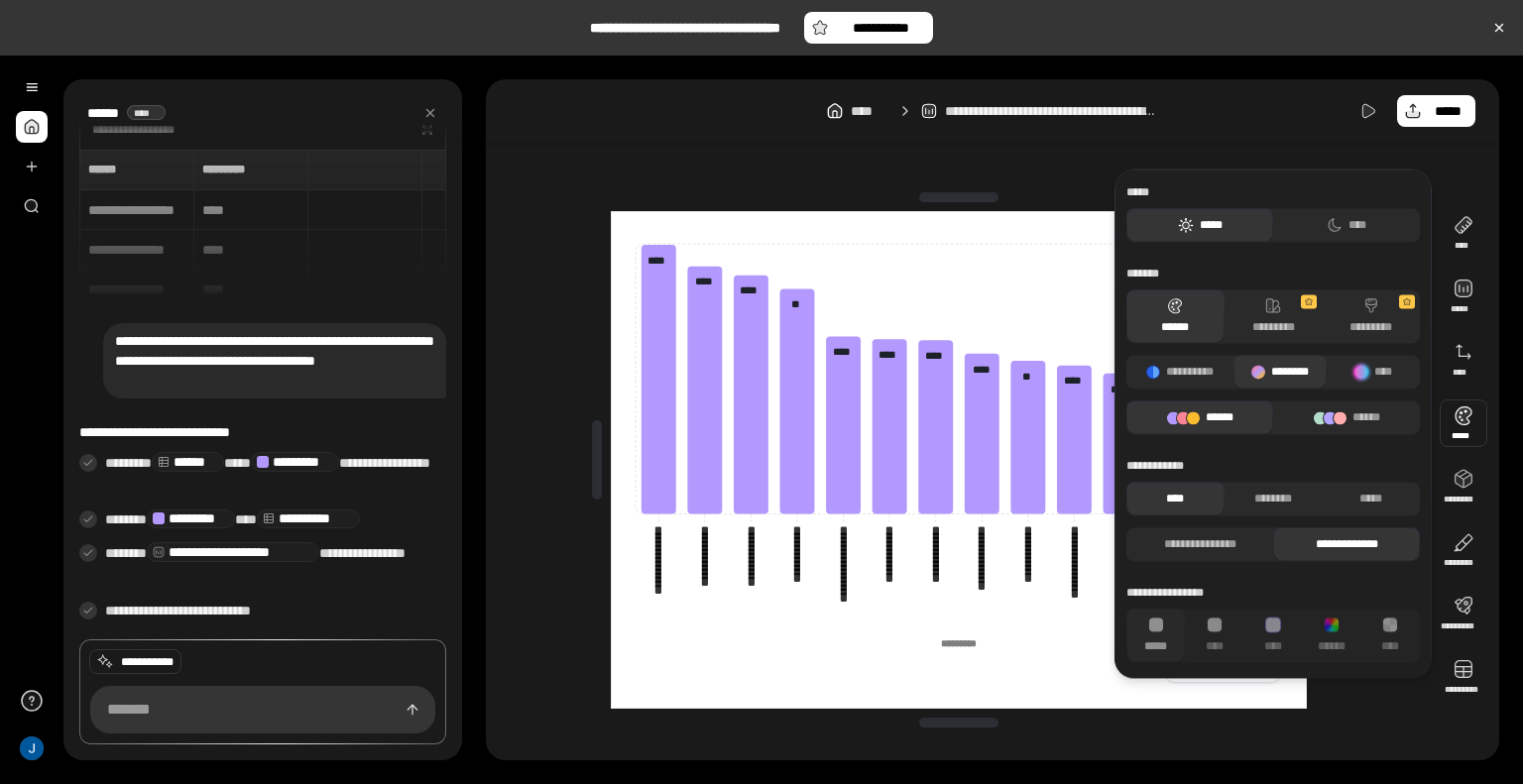 click at bounding box center [1464, 423] 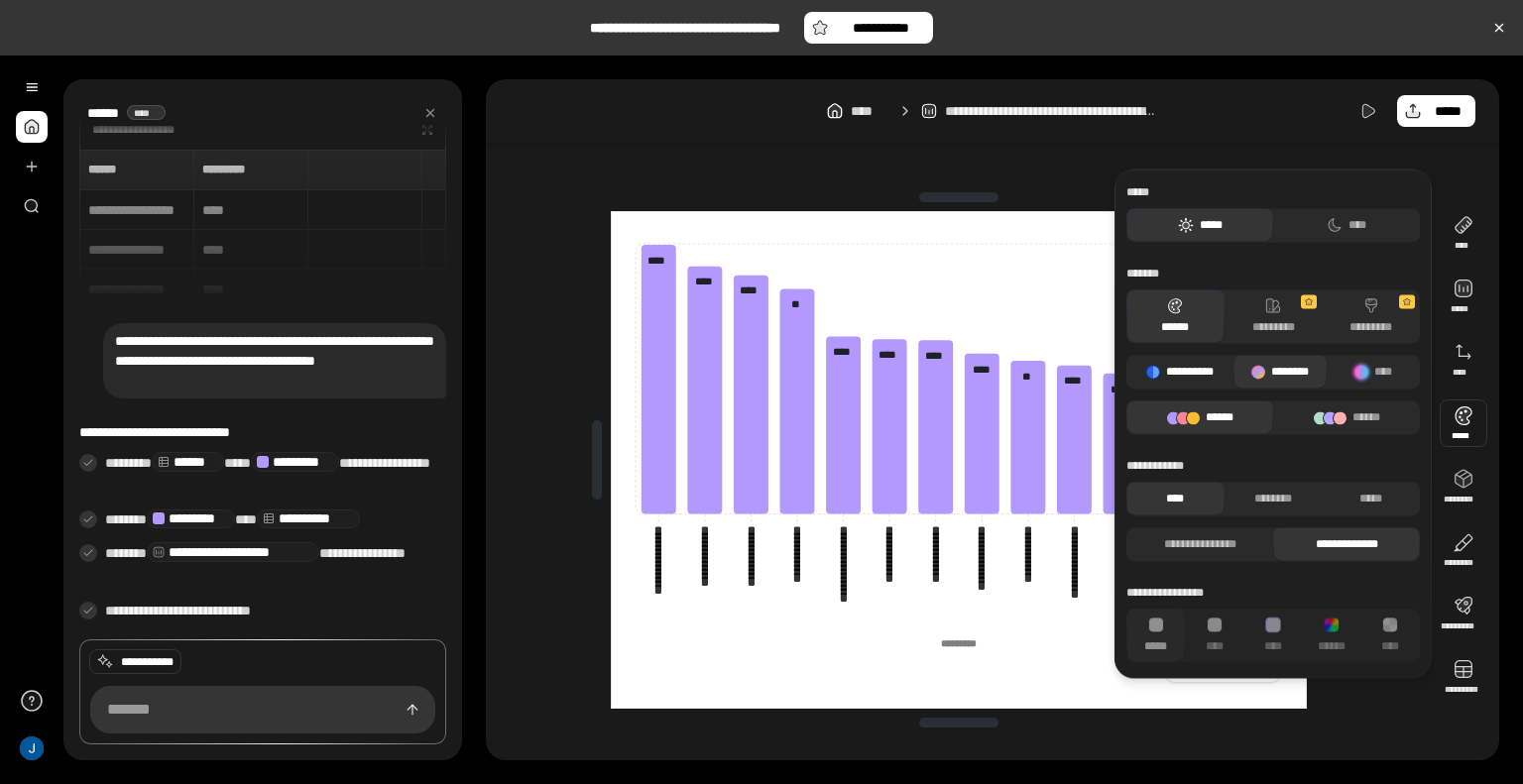 click on "**********" at bounding box center [1180, 372] 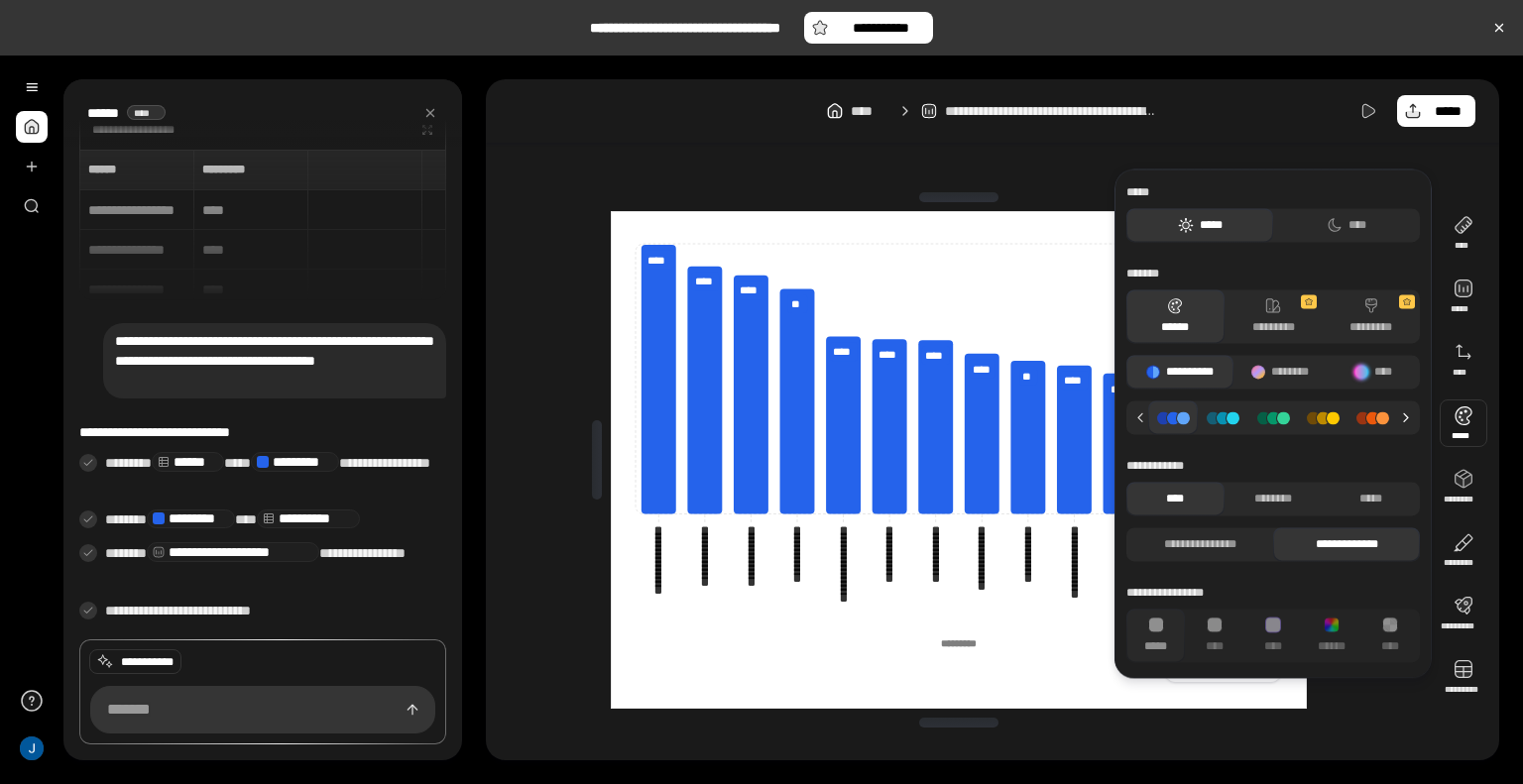click 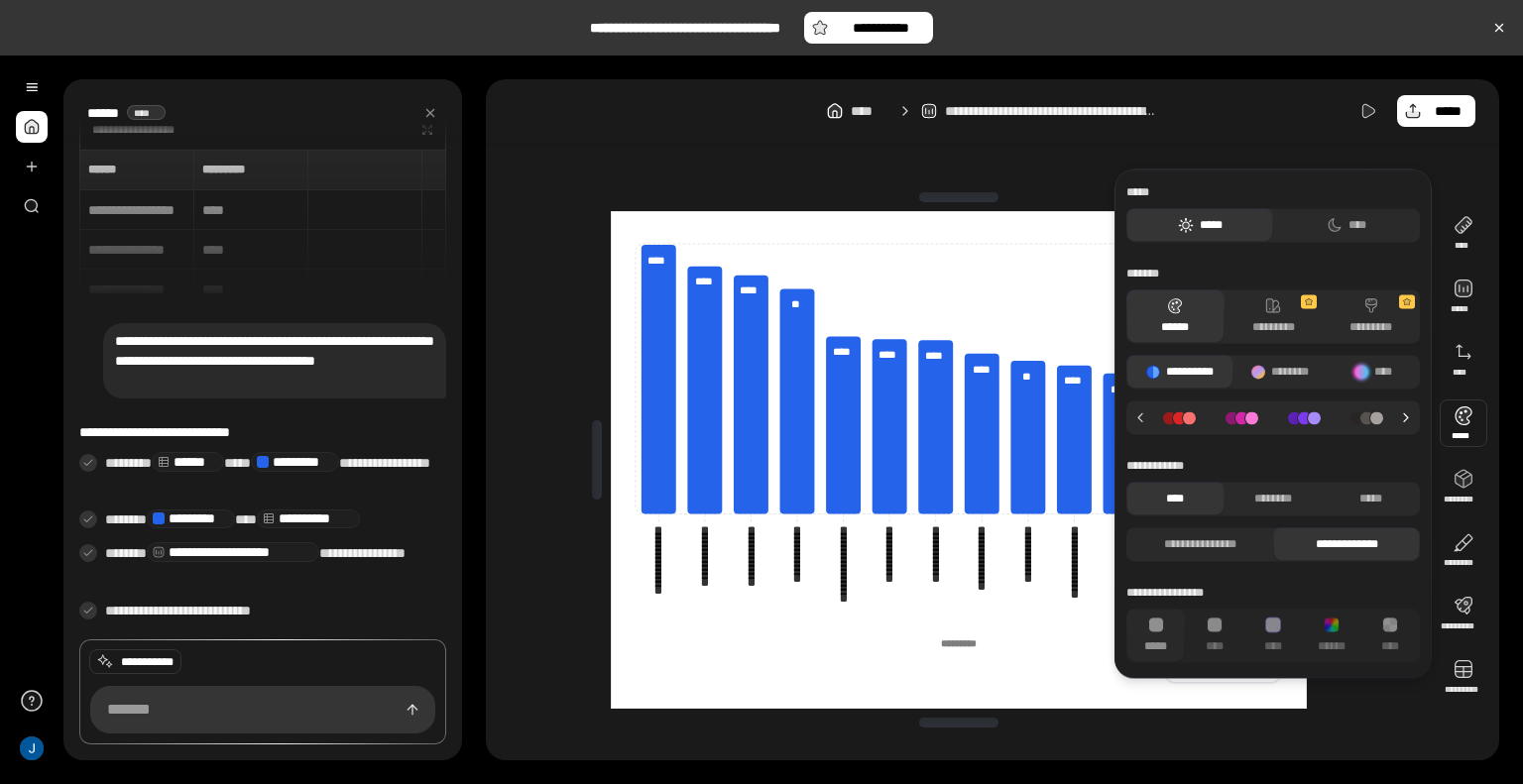 click 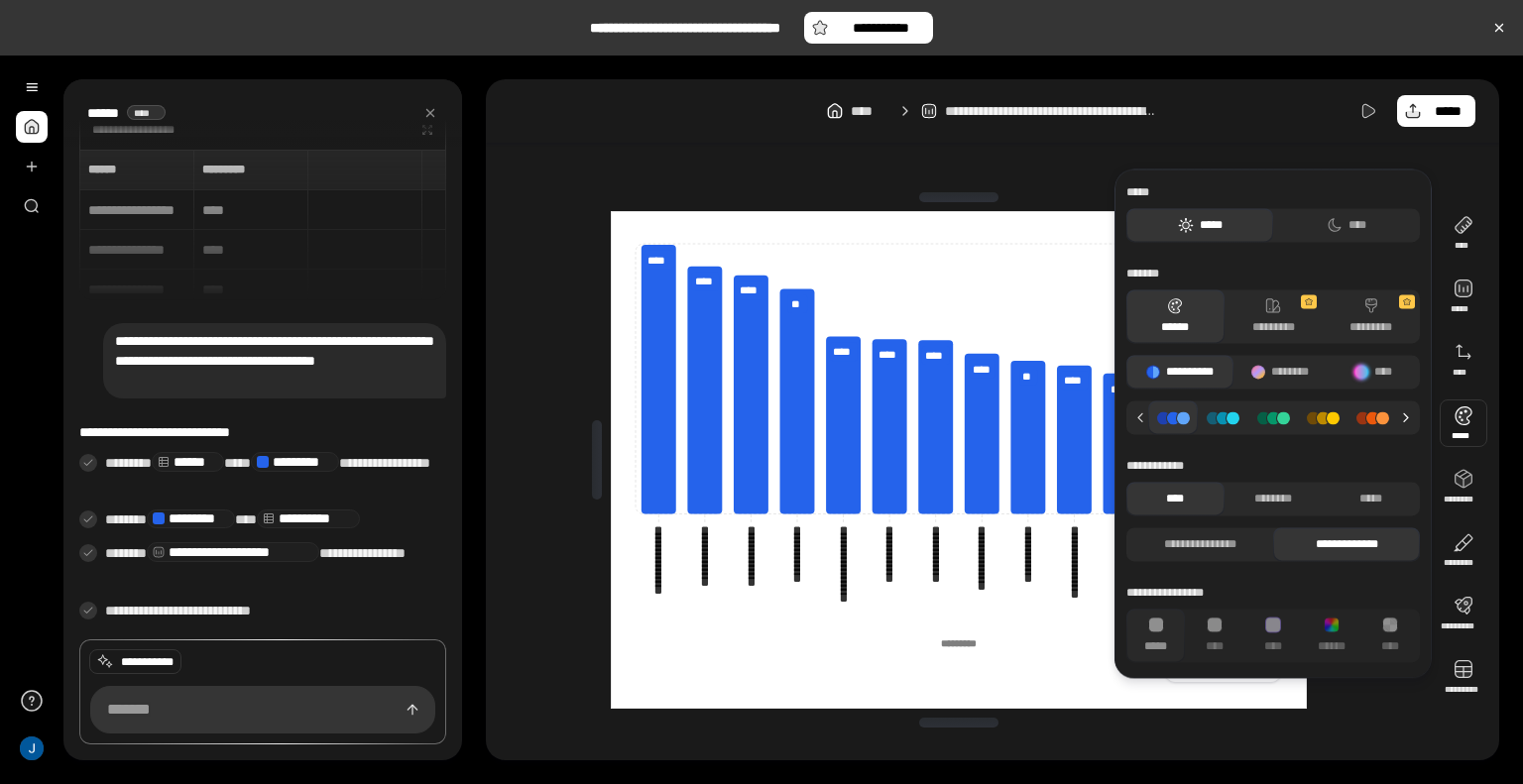 click 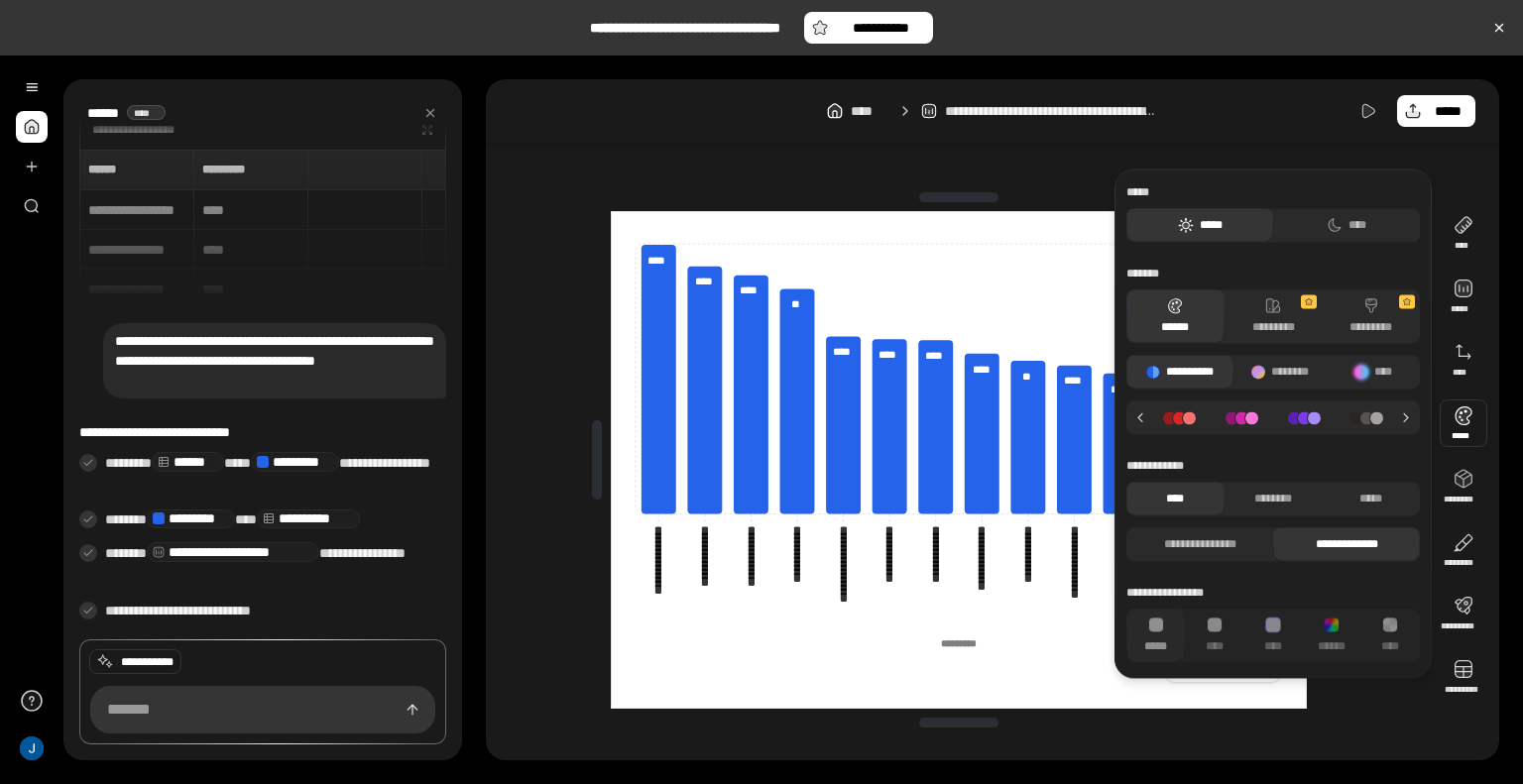 click 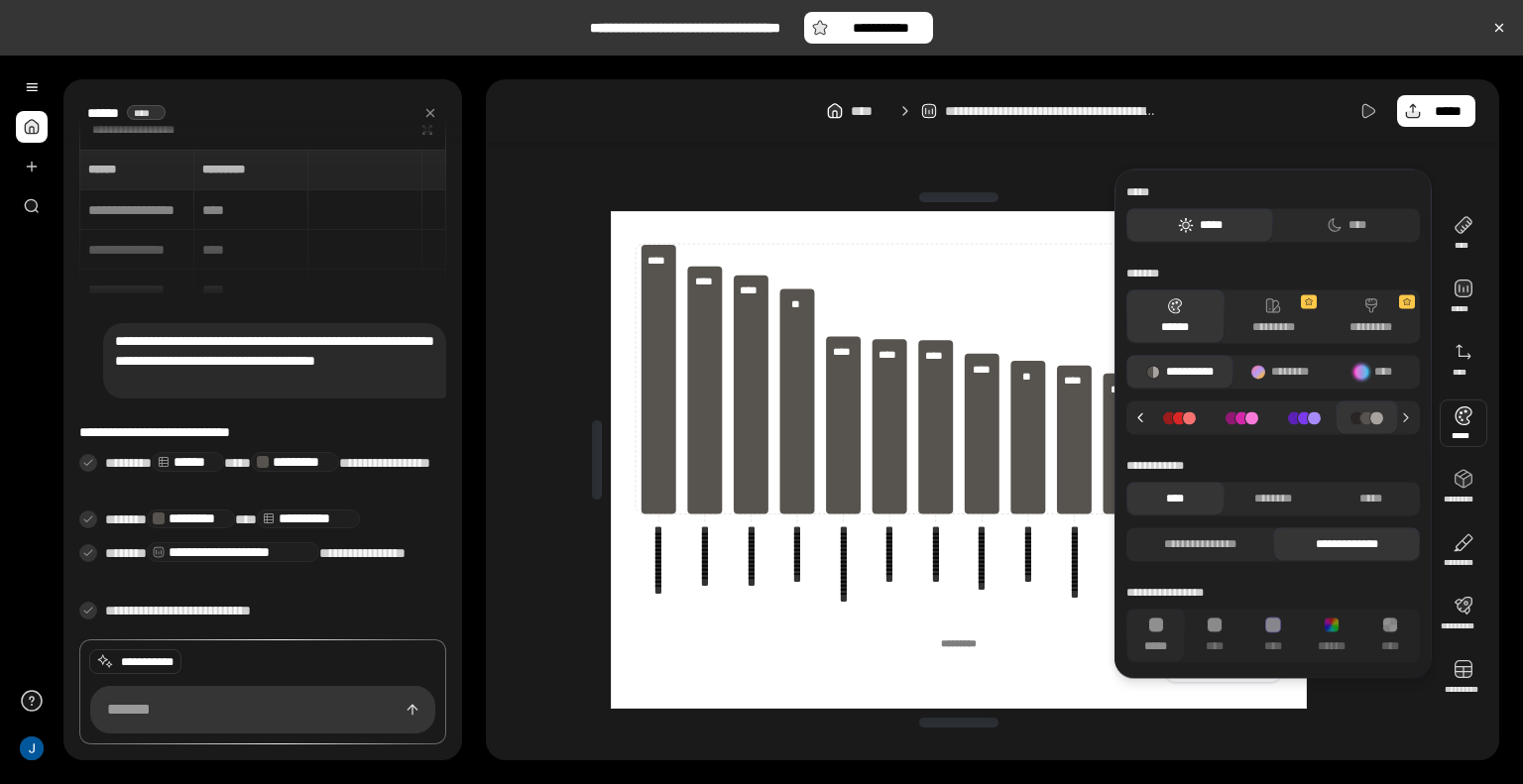 click at bounding box center (1137, 417) 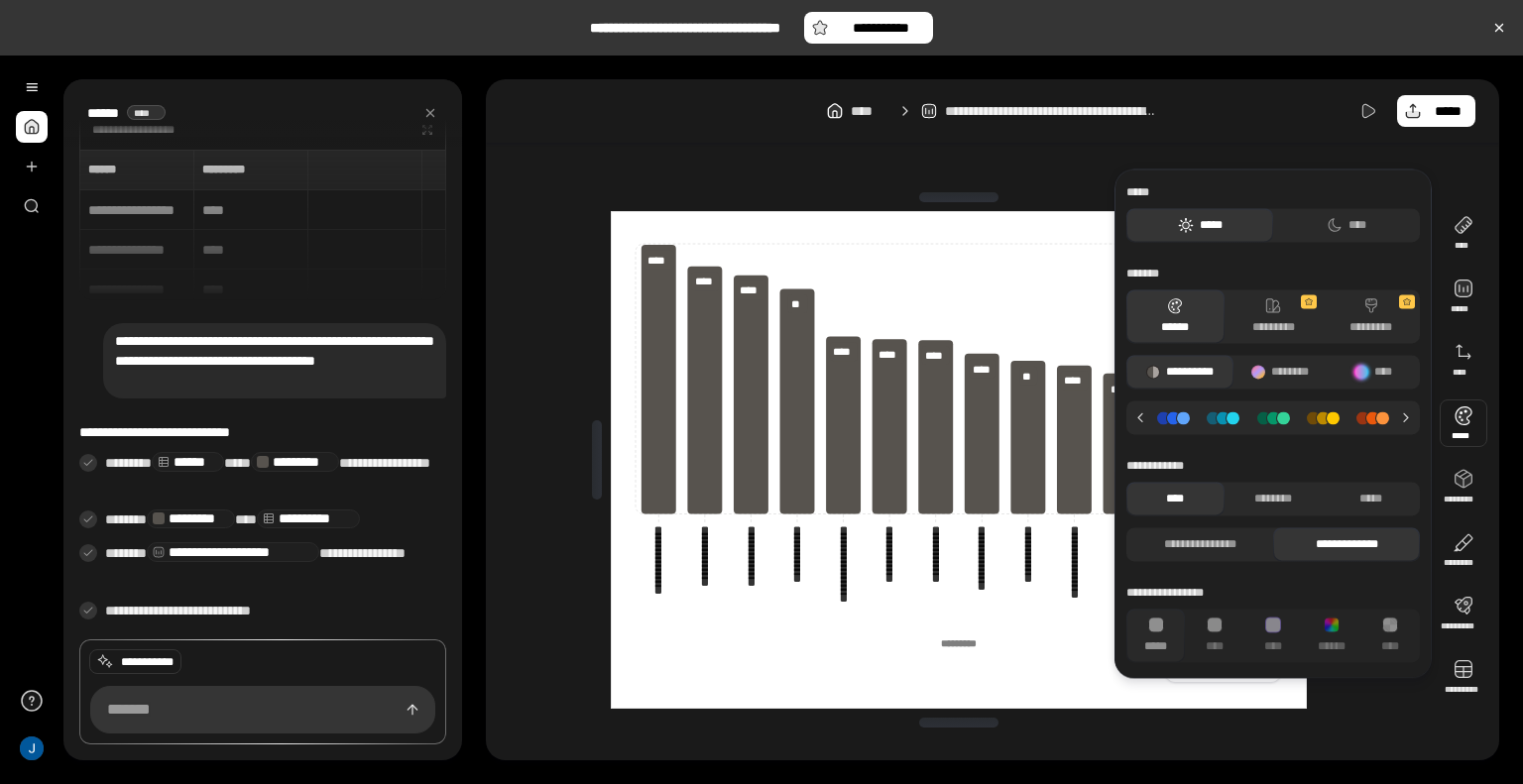click 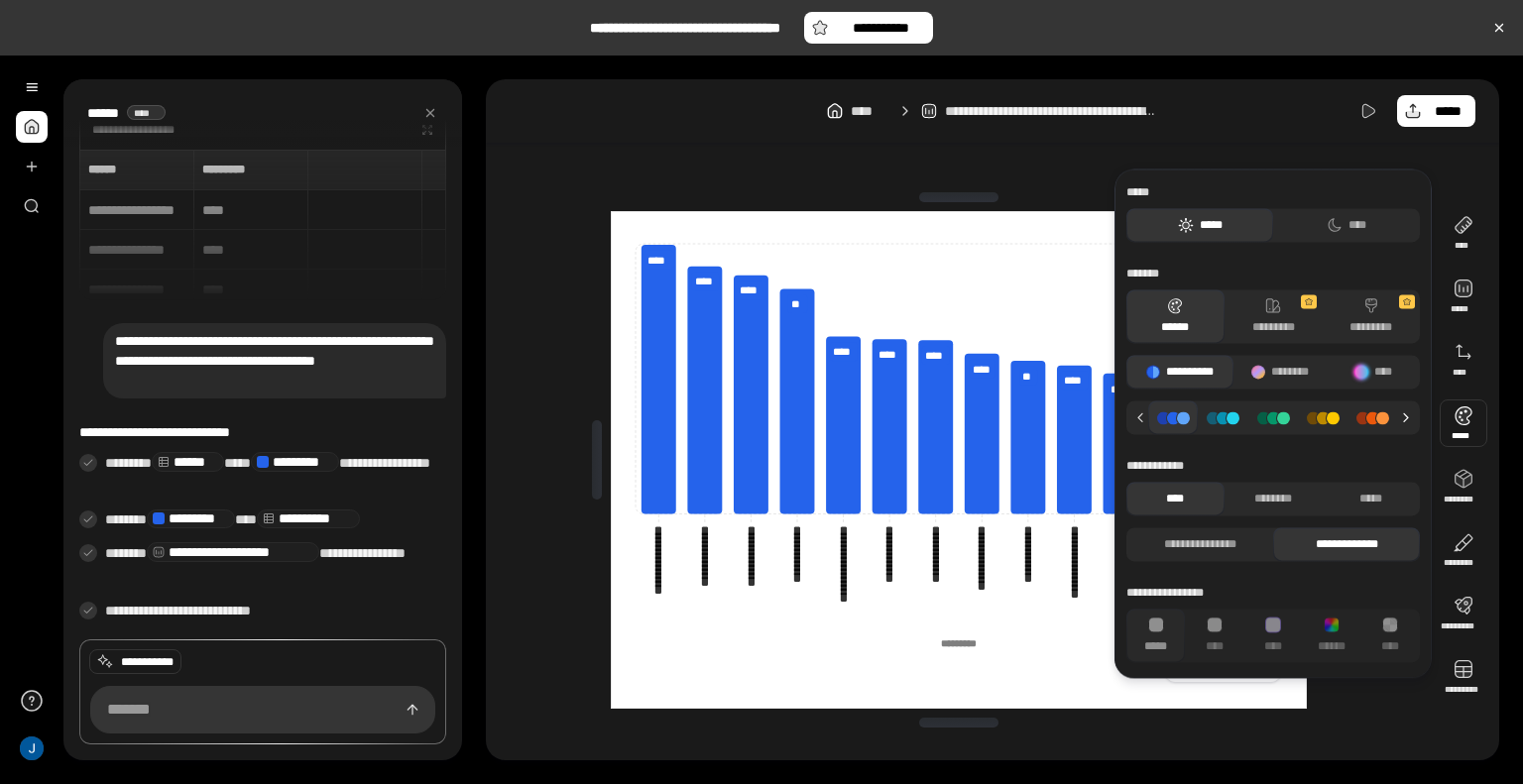 click at bounding box center (1409, 417) 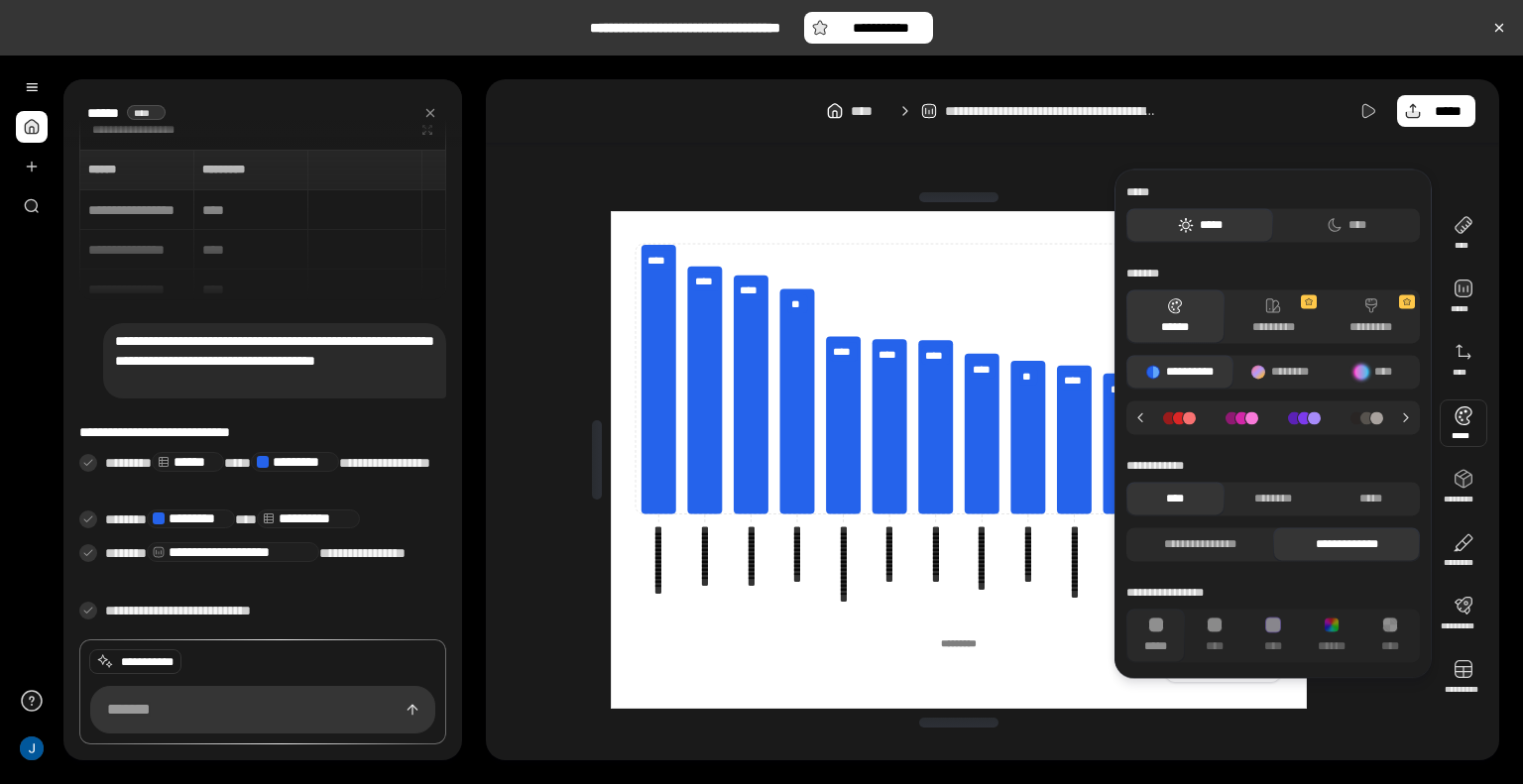 click 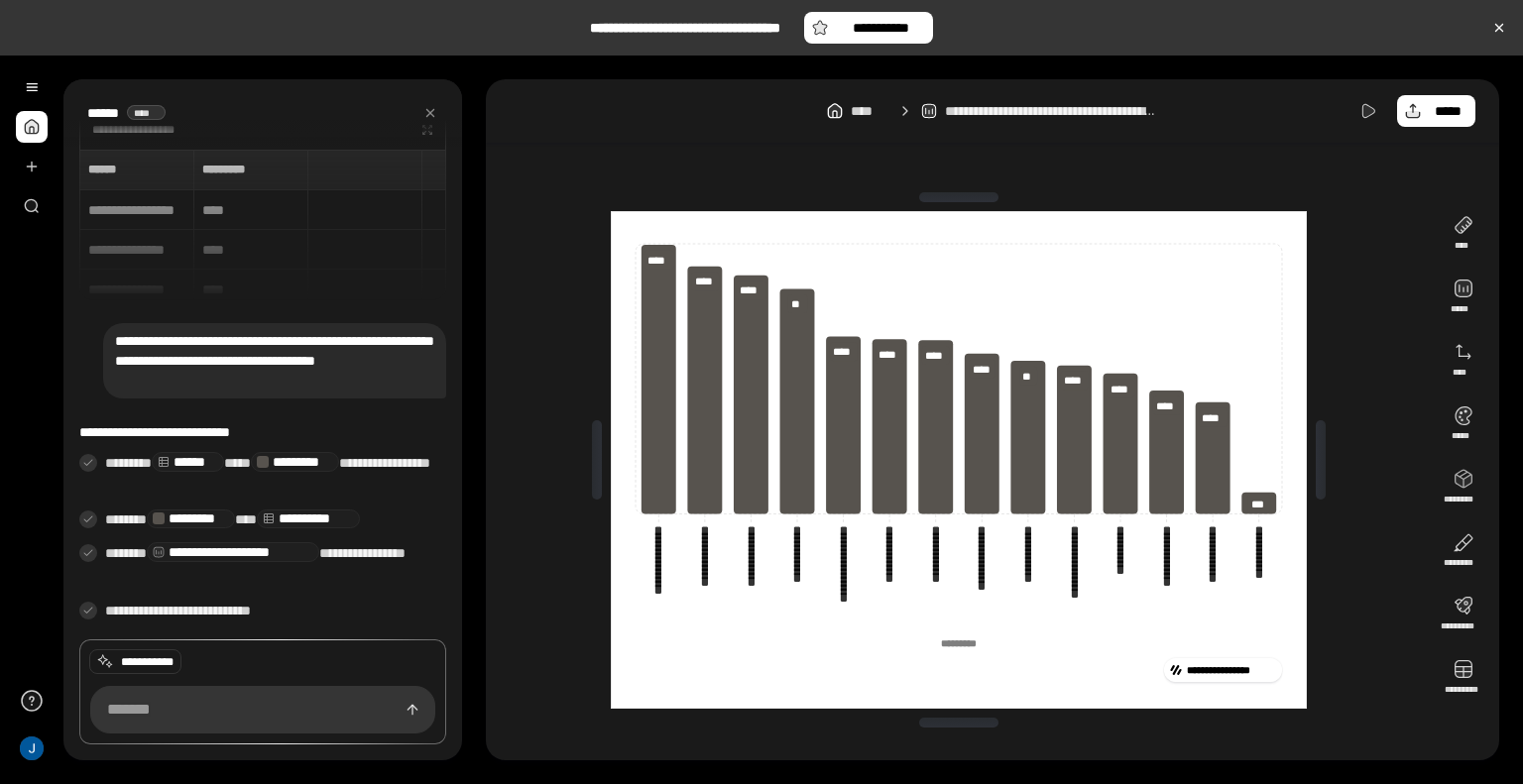 click on "**********" at bounding box center (959, 459) 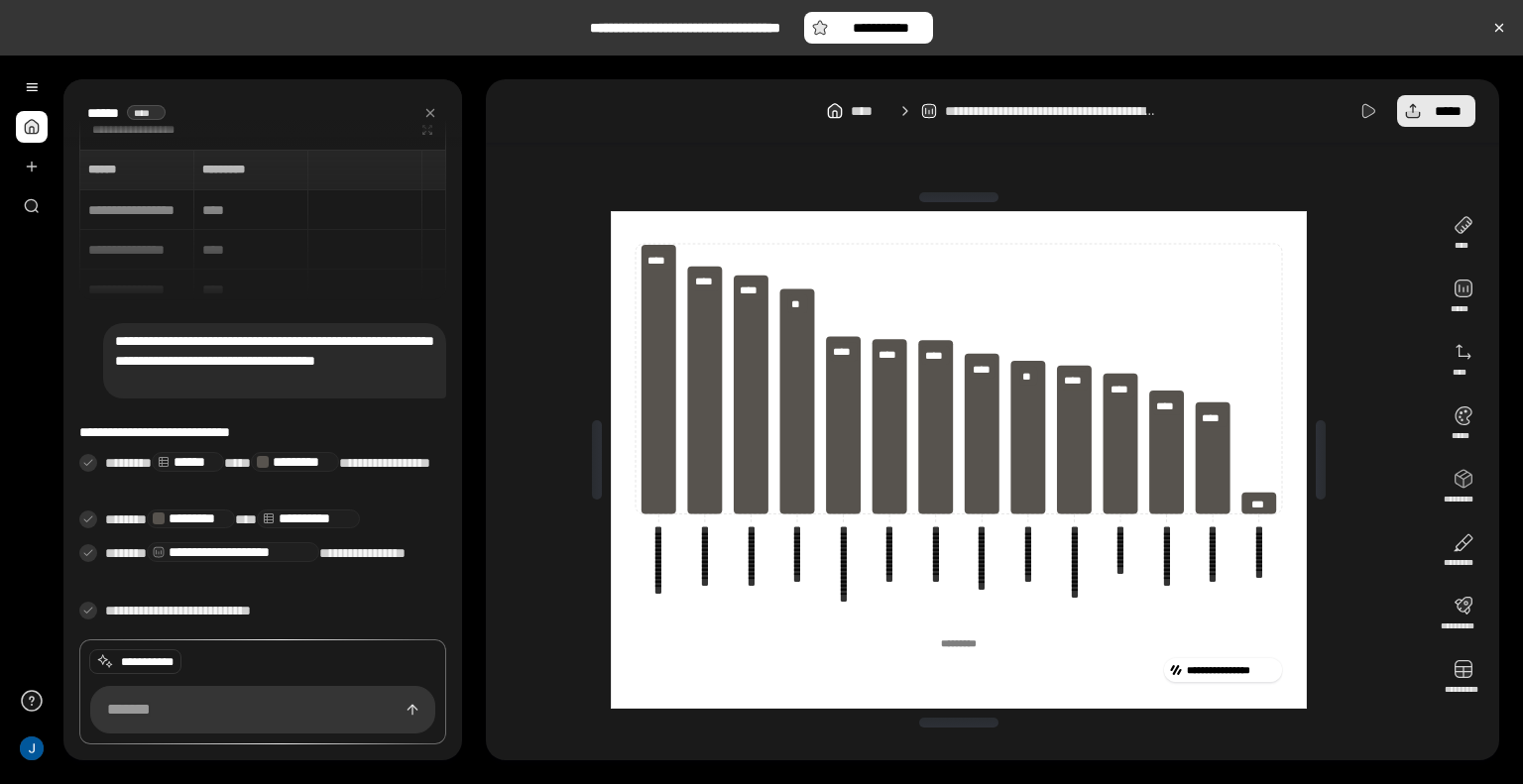 click on "*****" at bounding box center [1448, 111] 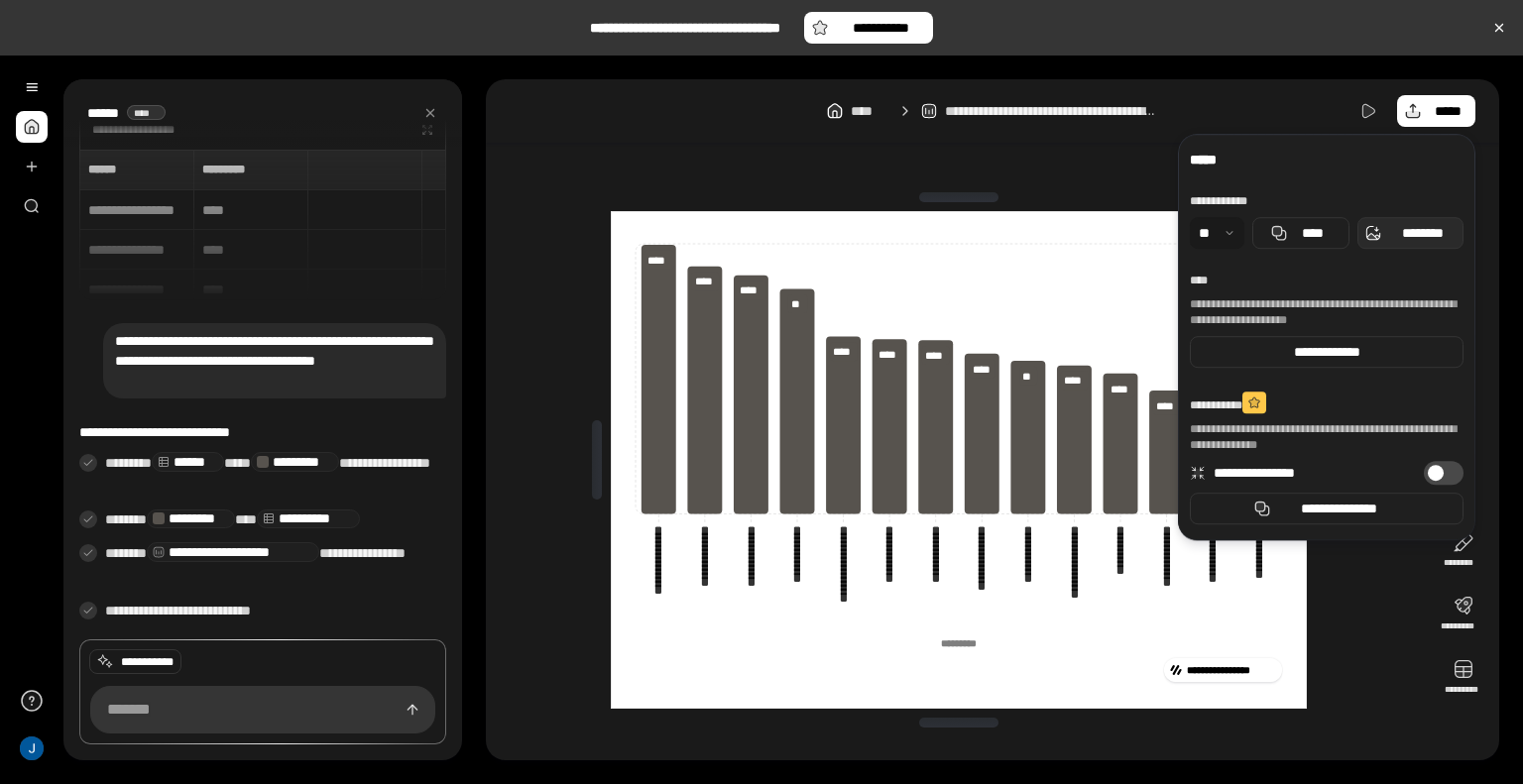 click on "********" at bounding box center [1410, 233] 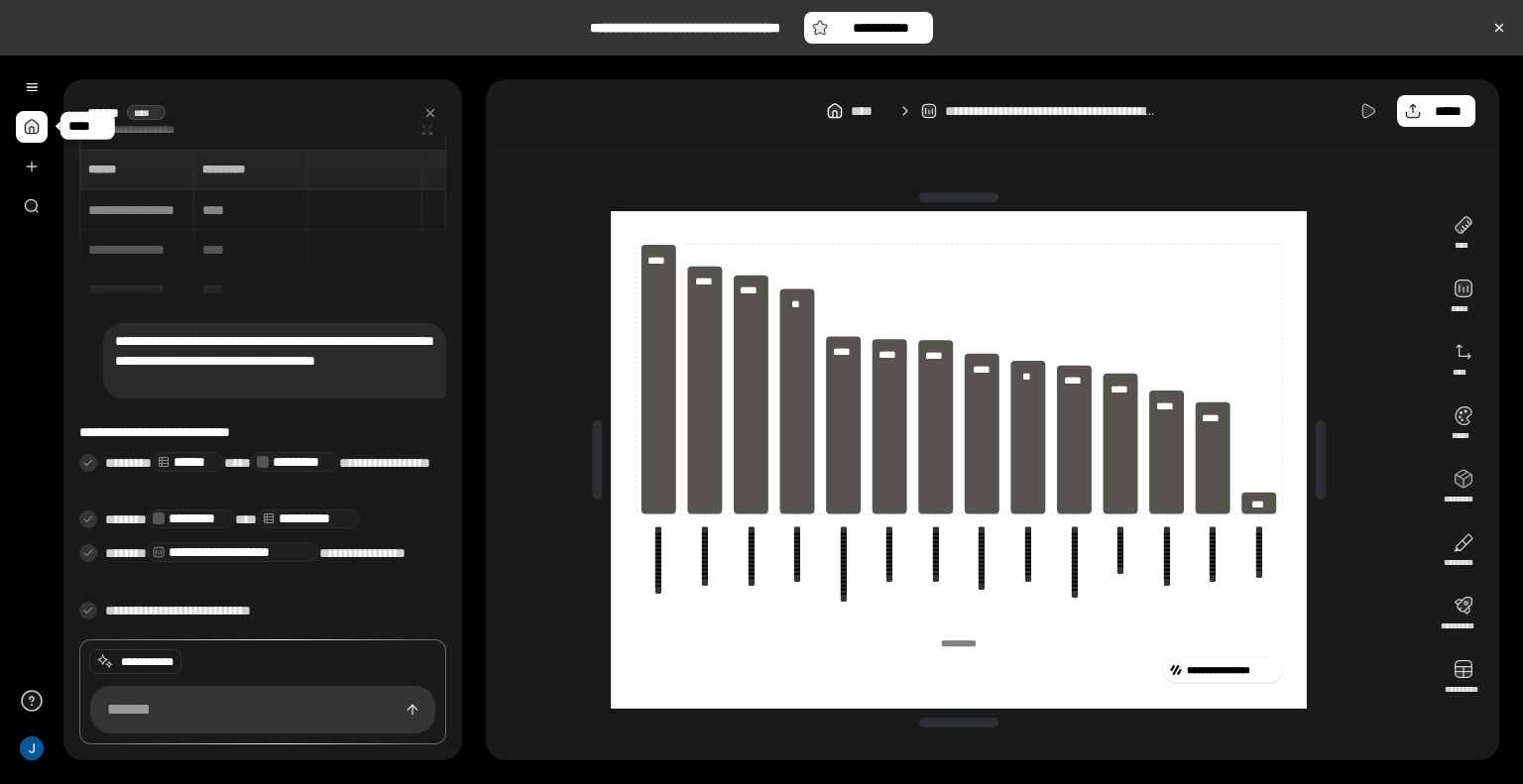 click at bounding box center [32, 127] 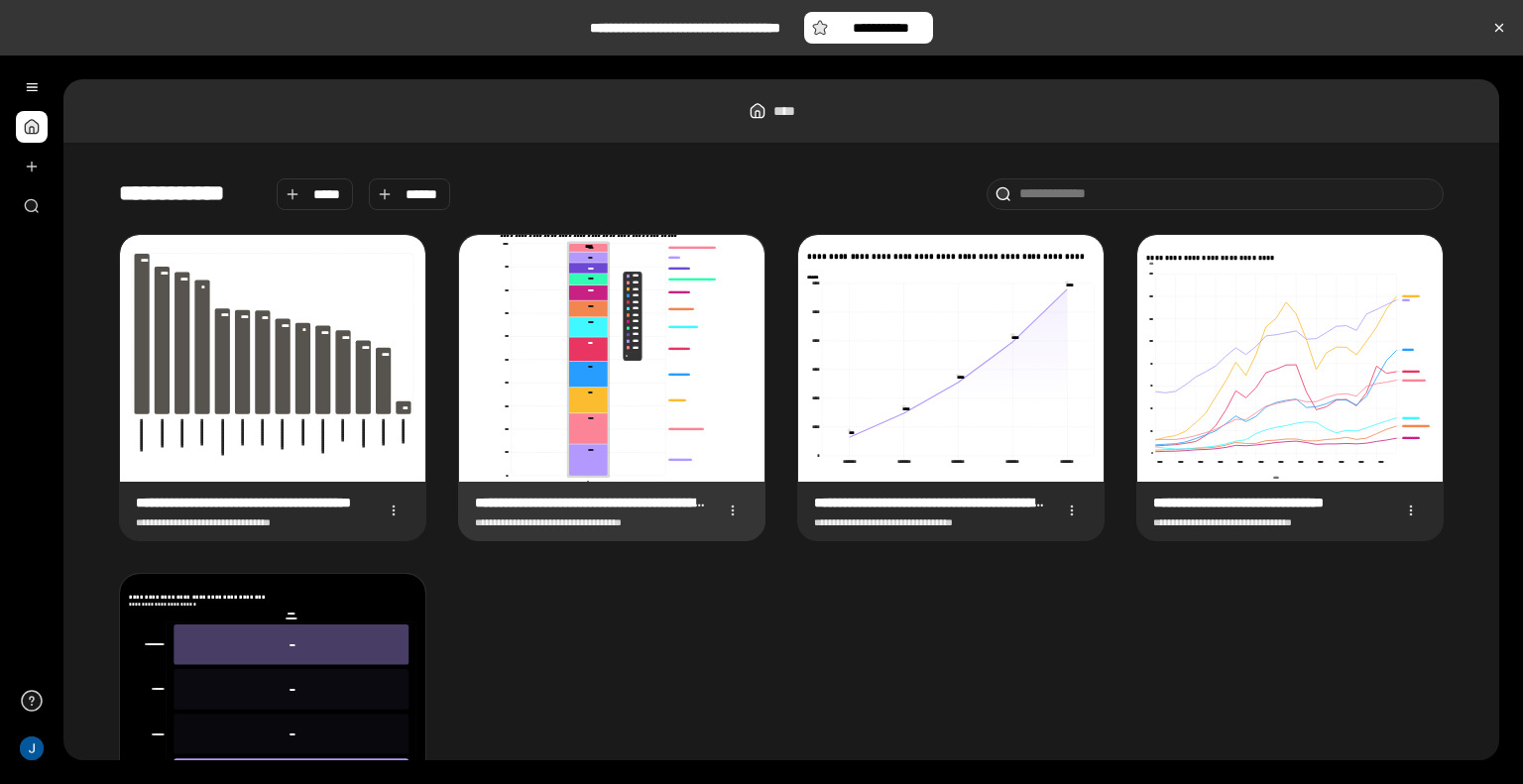 click 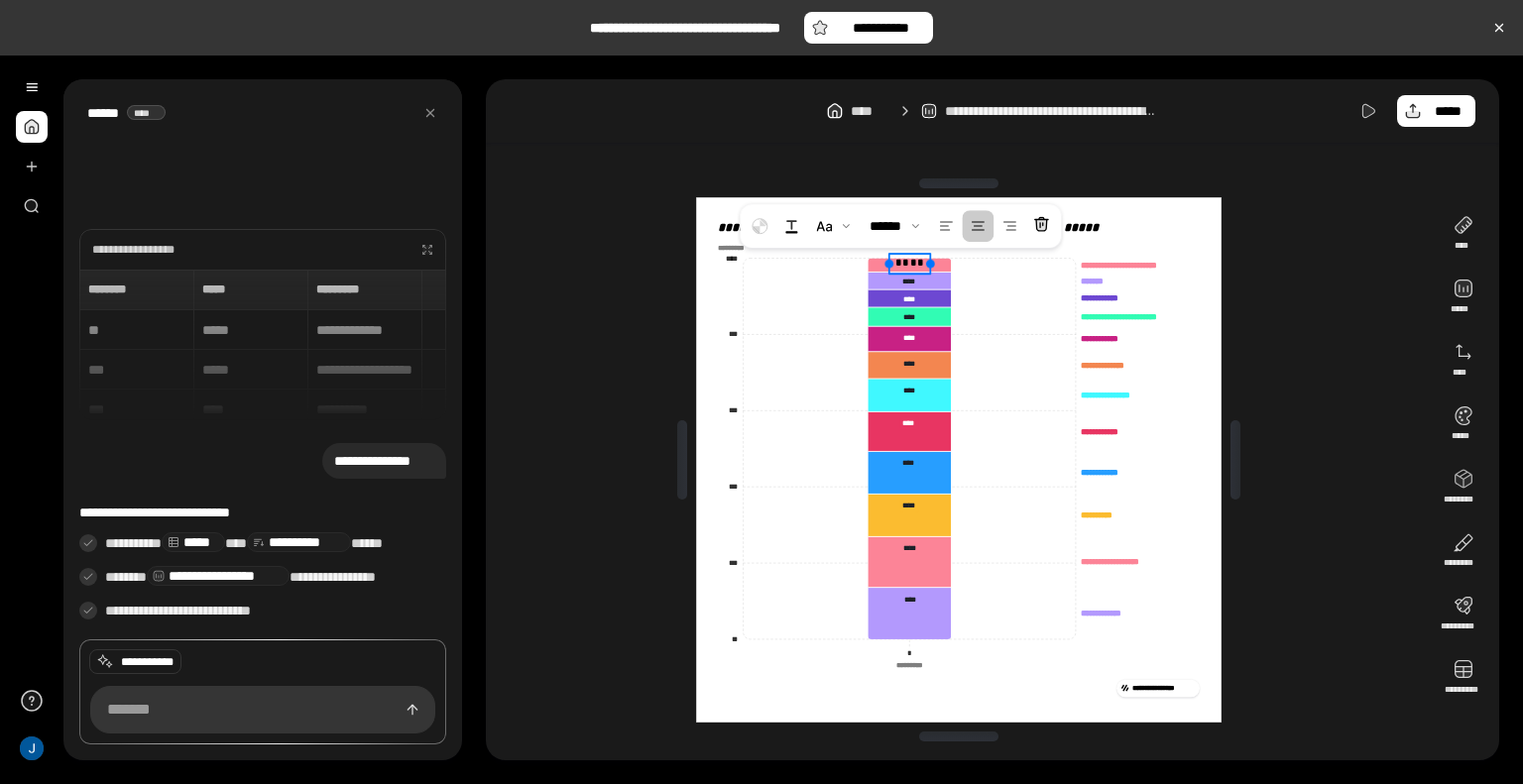 click on "****" at bounding box center (910, 264) 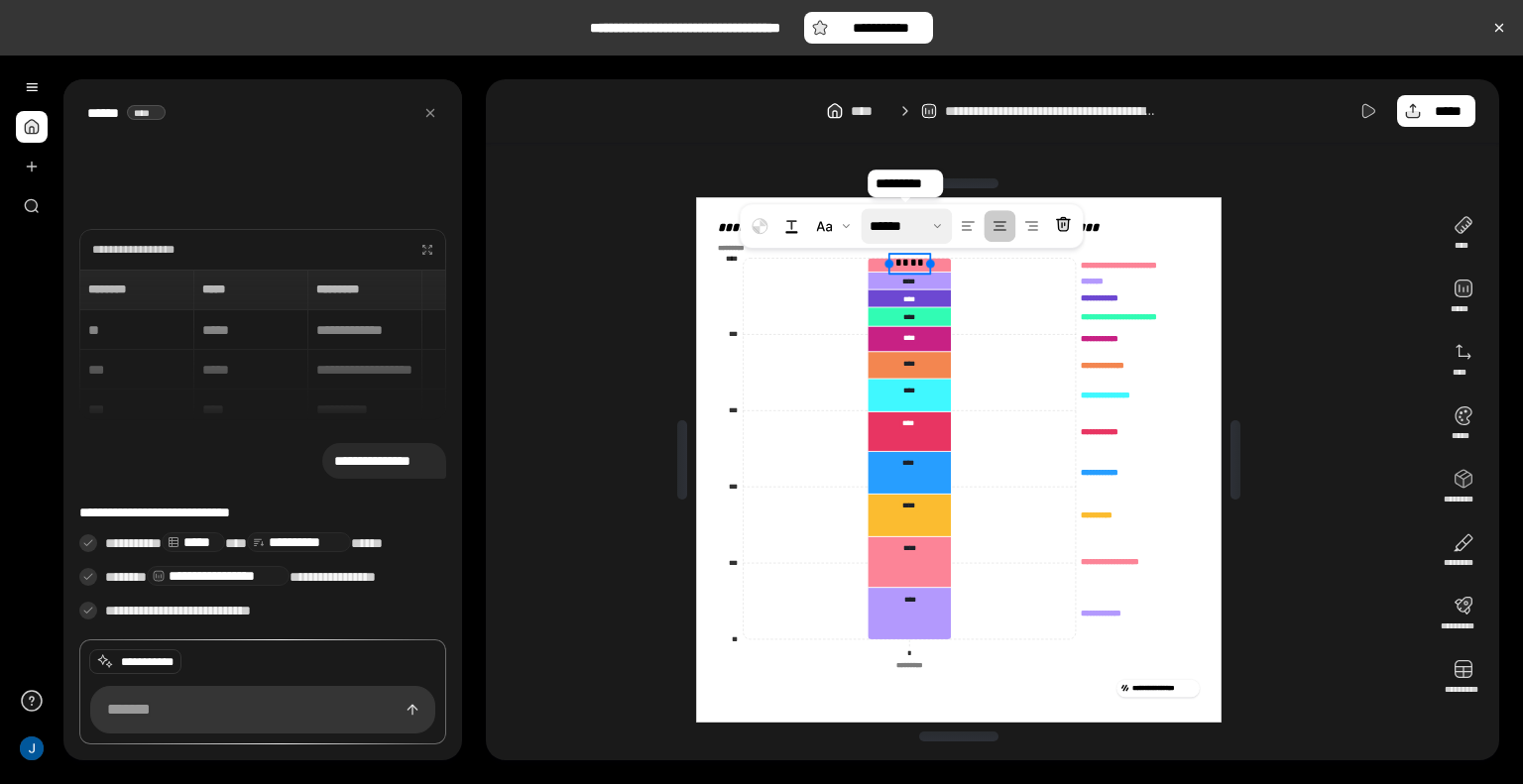 click at bounding box center (906, 226) 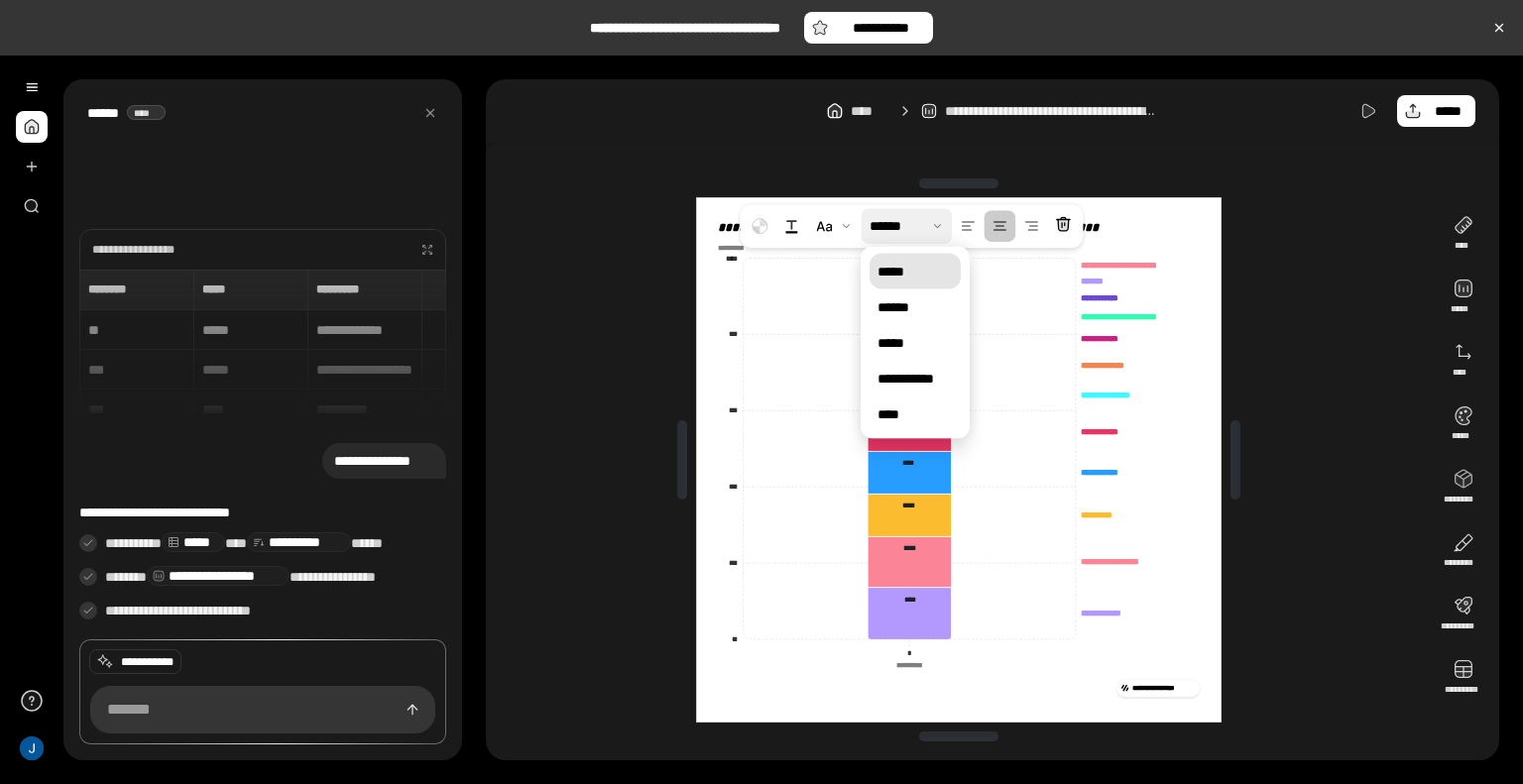 click on "*****" at bounding box center [915, 272] 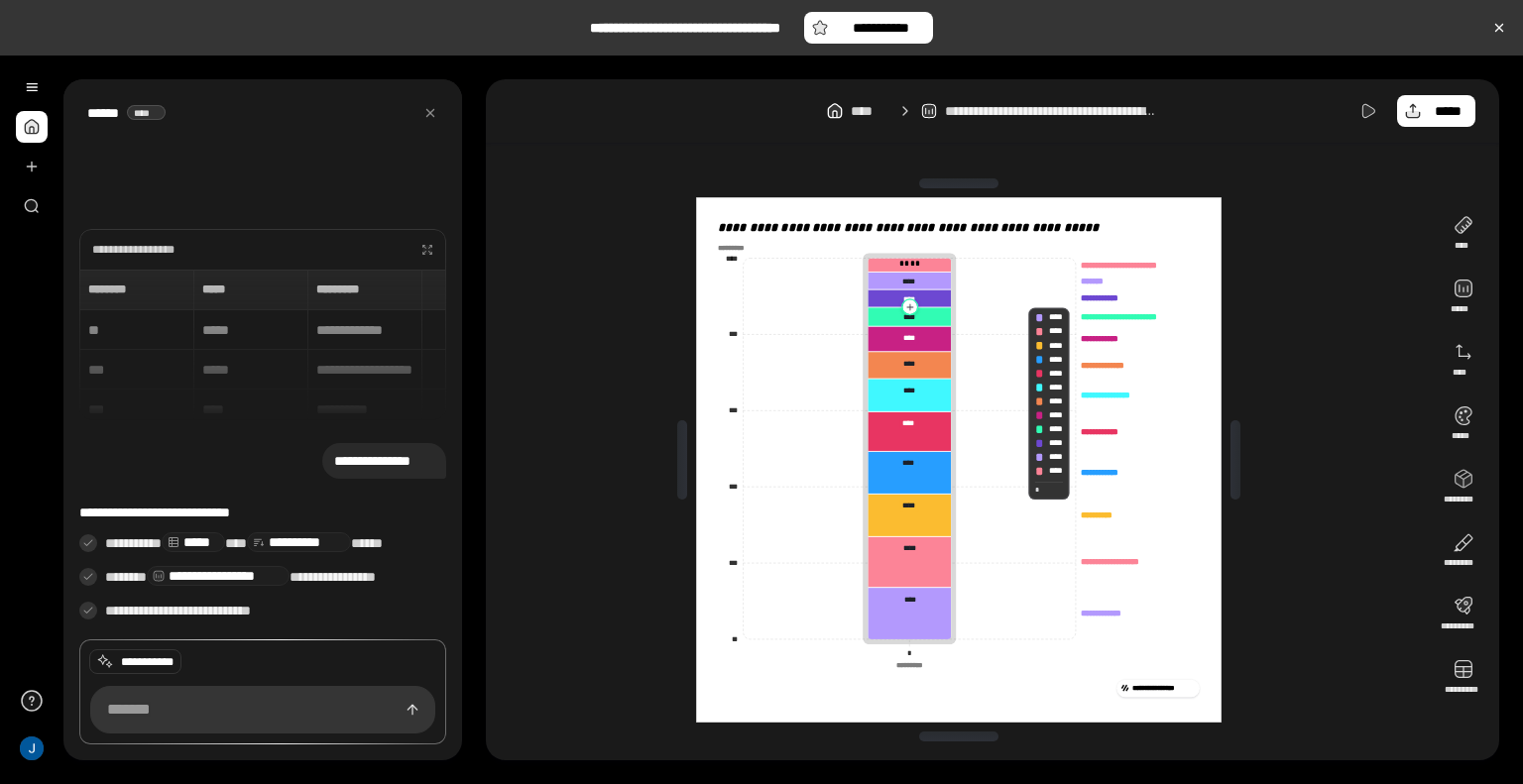 click 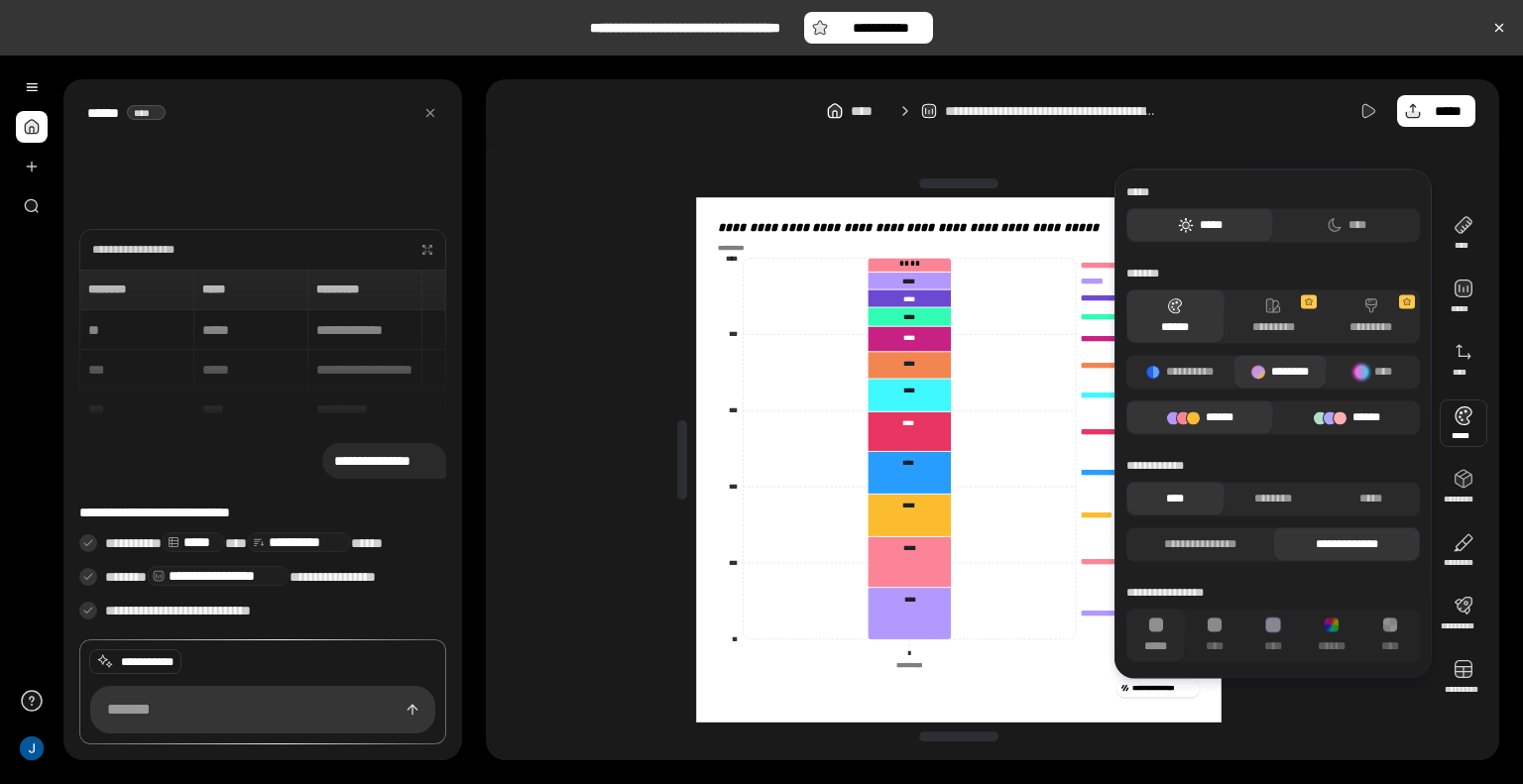 click on "******" at bounding box center (1347, 417) 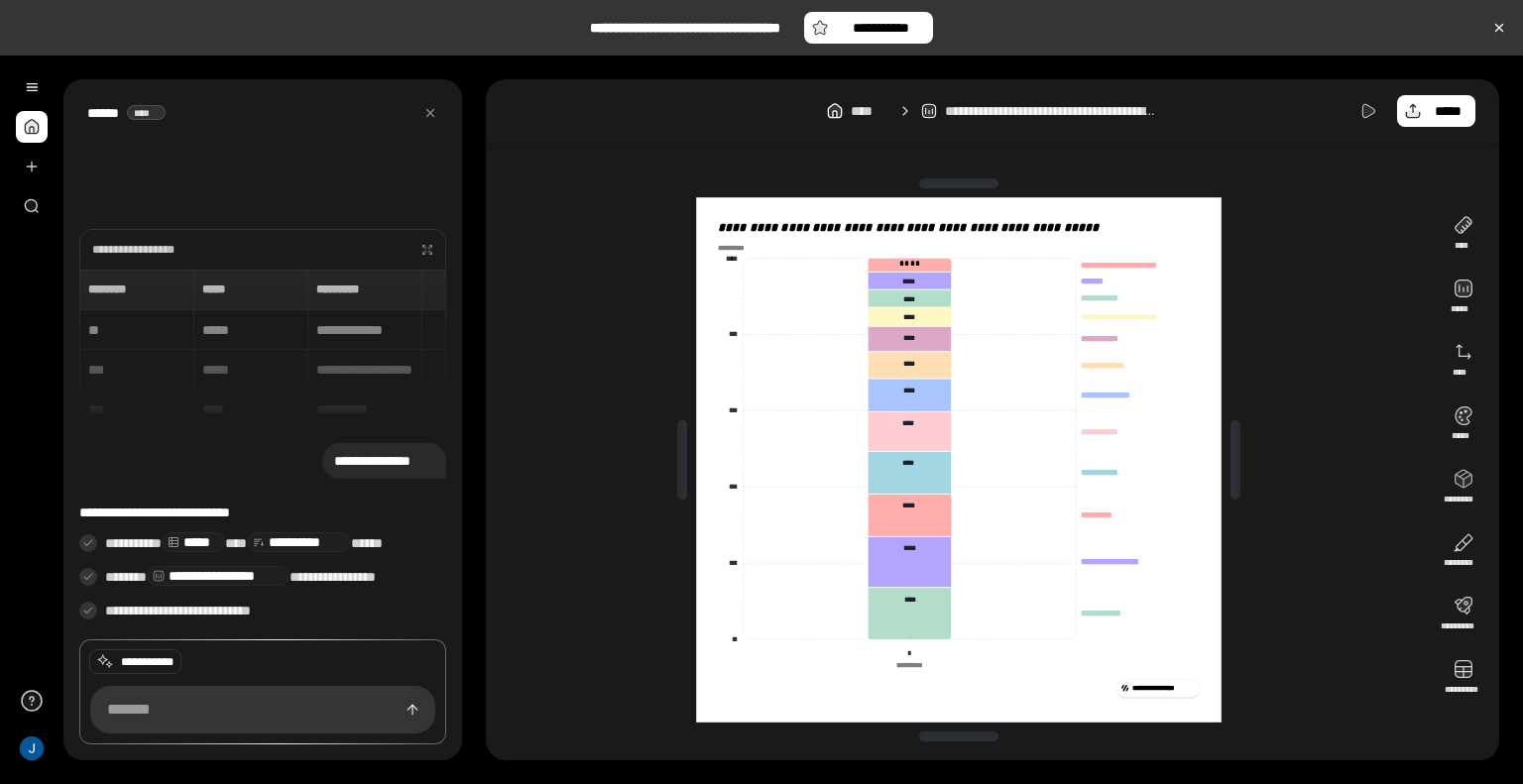 click on "**********" at bounding box center (959, 459) 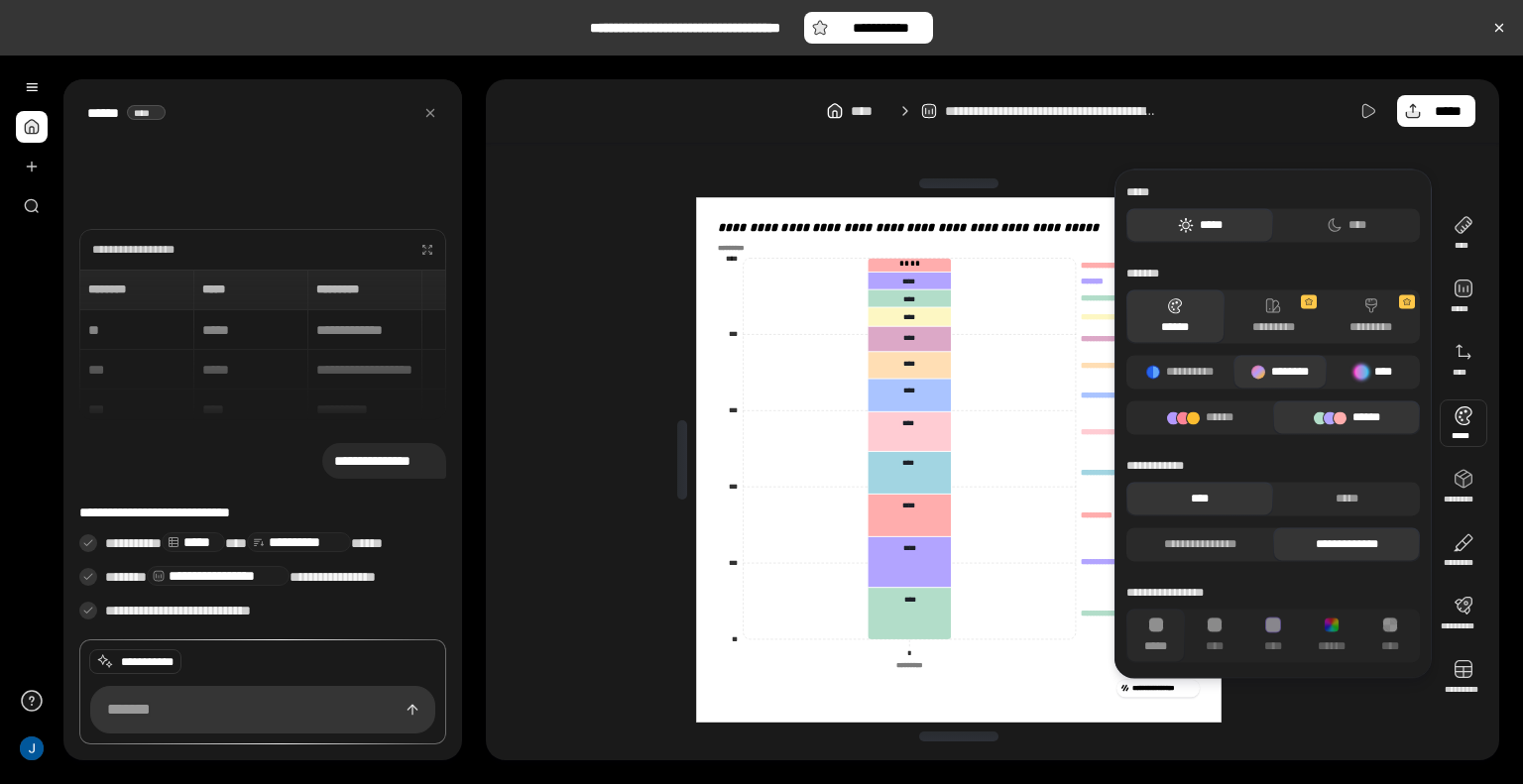 click on "****" at bounding box center [1373, 372] 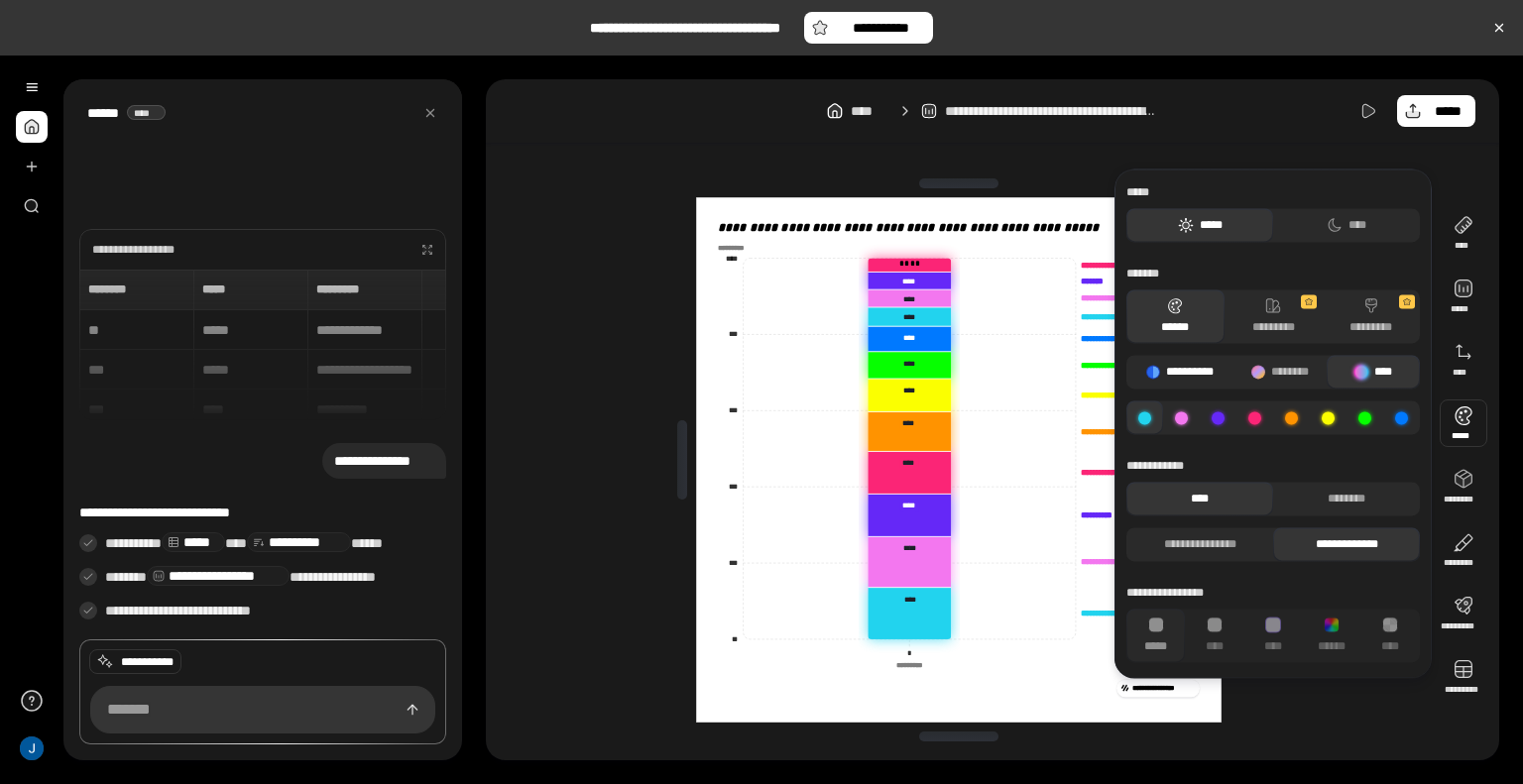 click on "**********" at bounding box center (1180, 372) 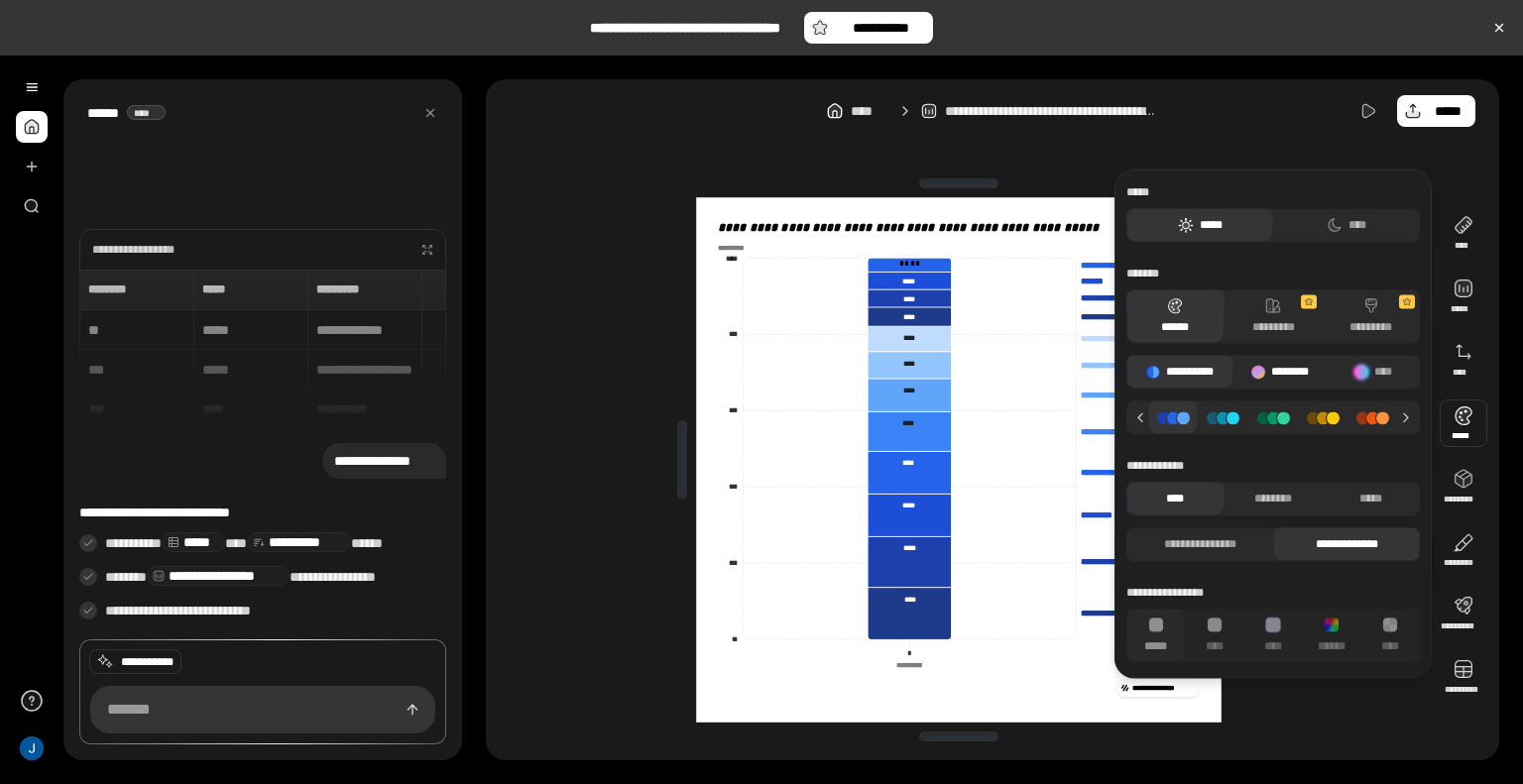 click on "********" at bounding box center (1280, 372) 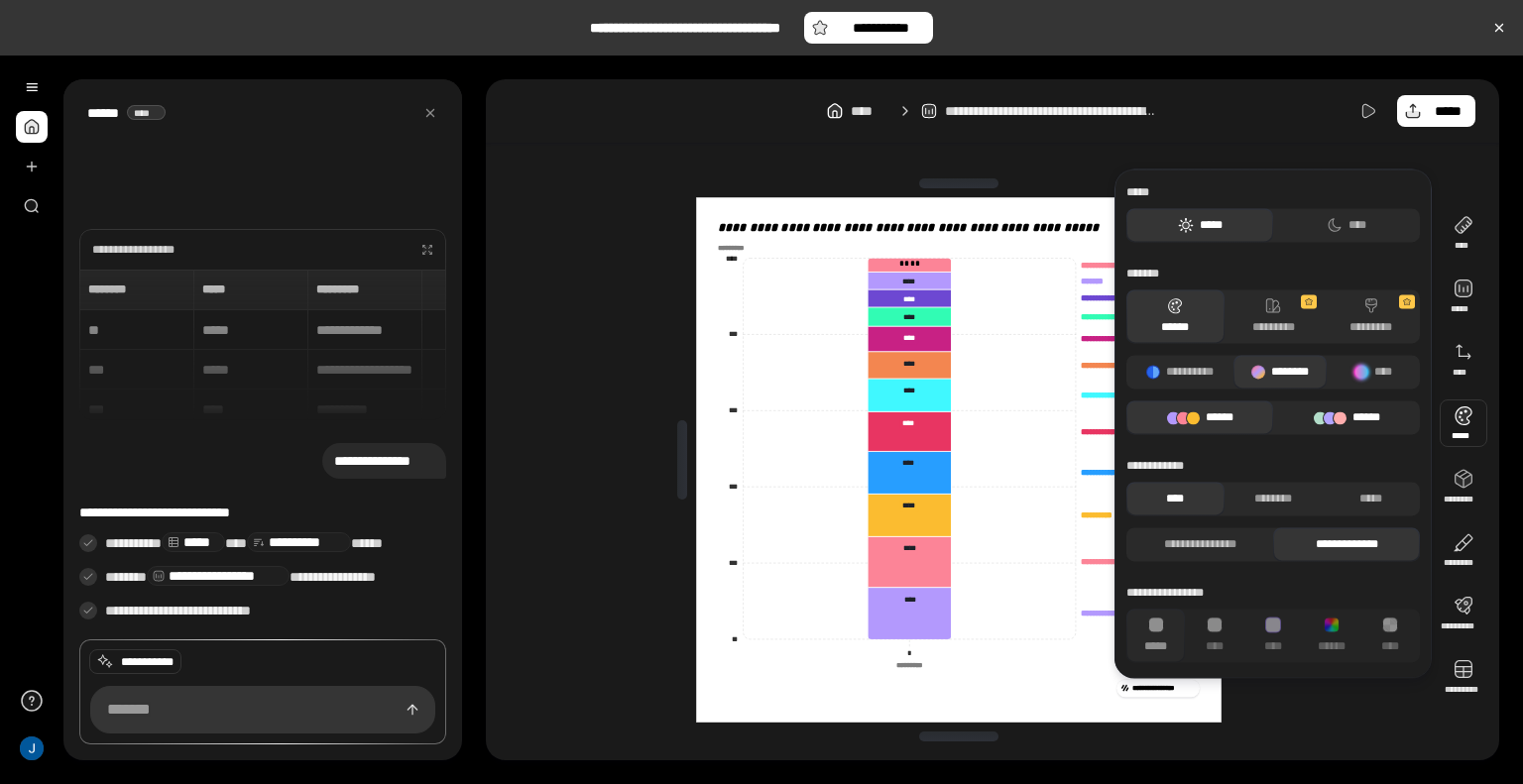 click on "******" at bounding box center (1347, 417) 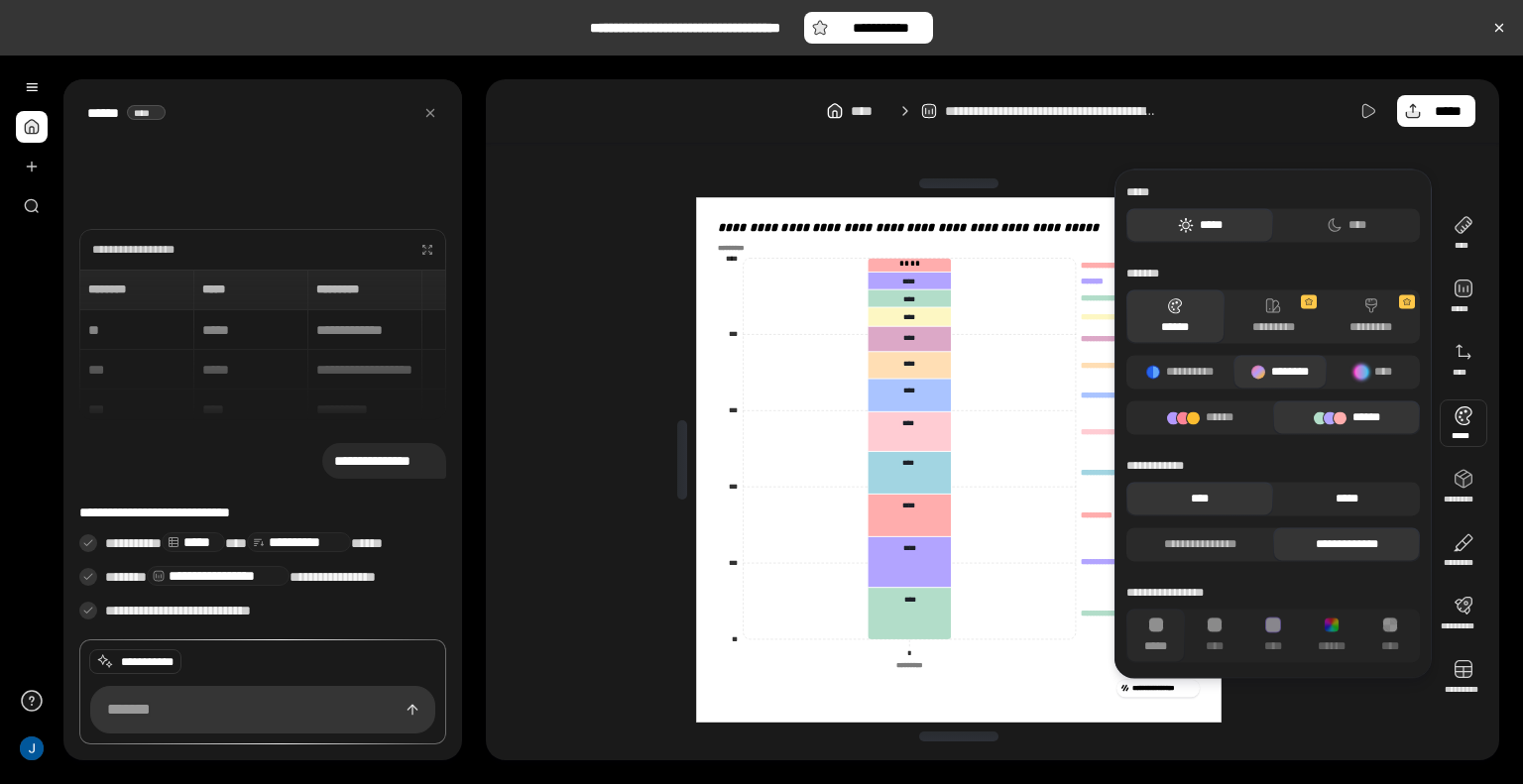 click on "*****" at bounding box center [1347, 499] 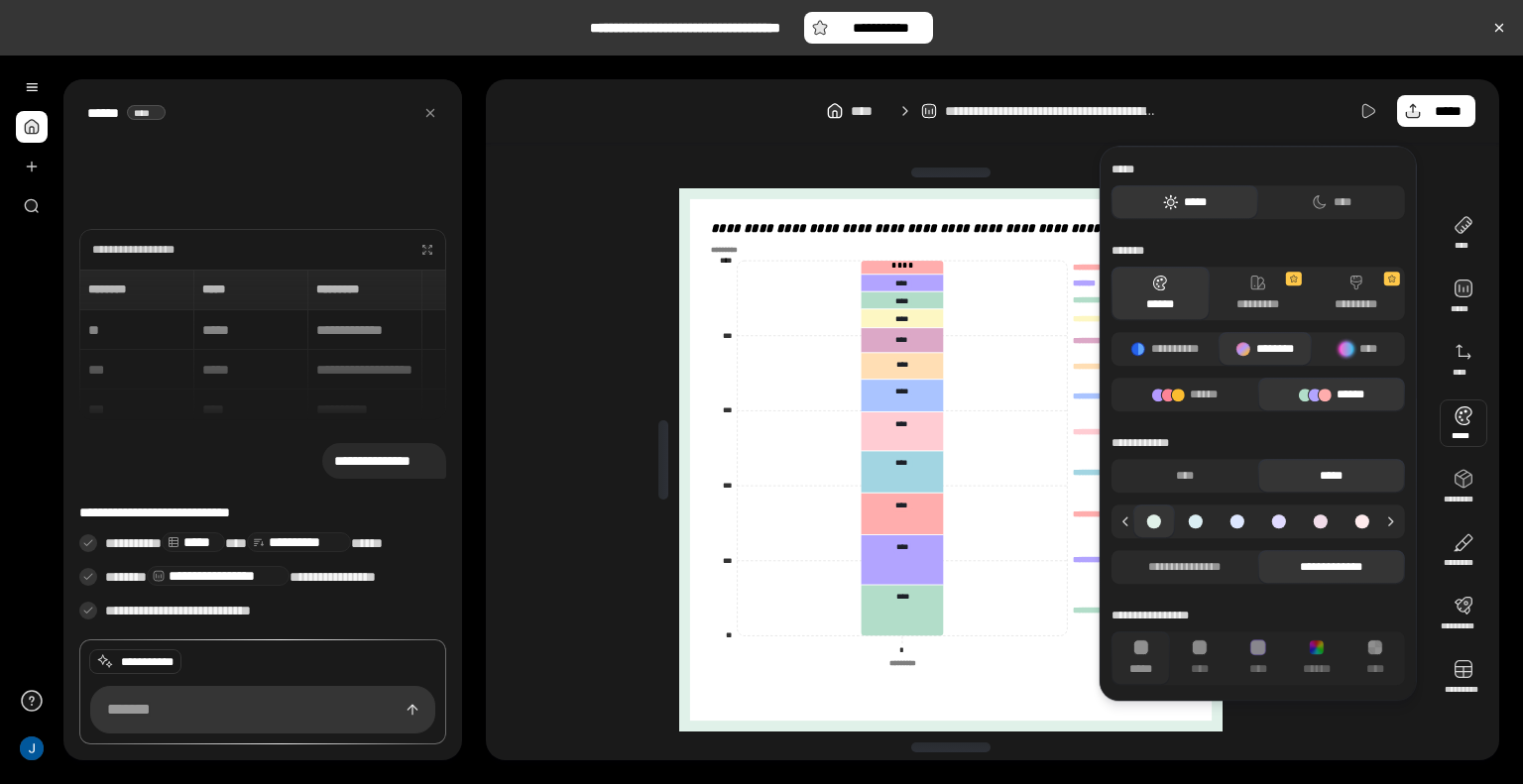 click at bounding box center (1321, 521) 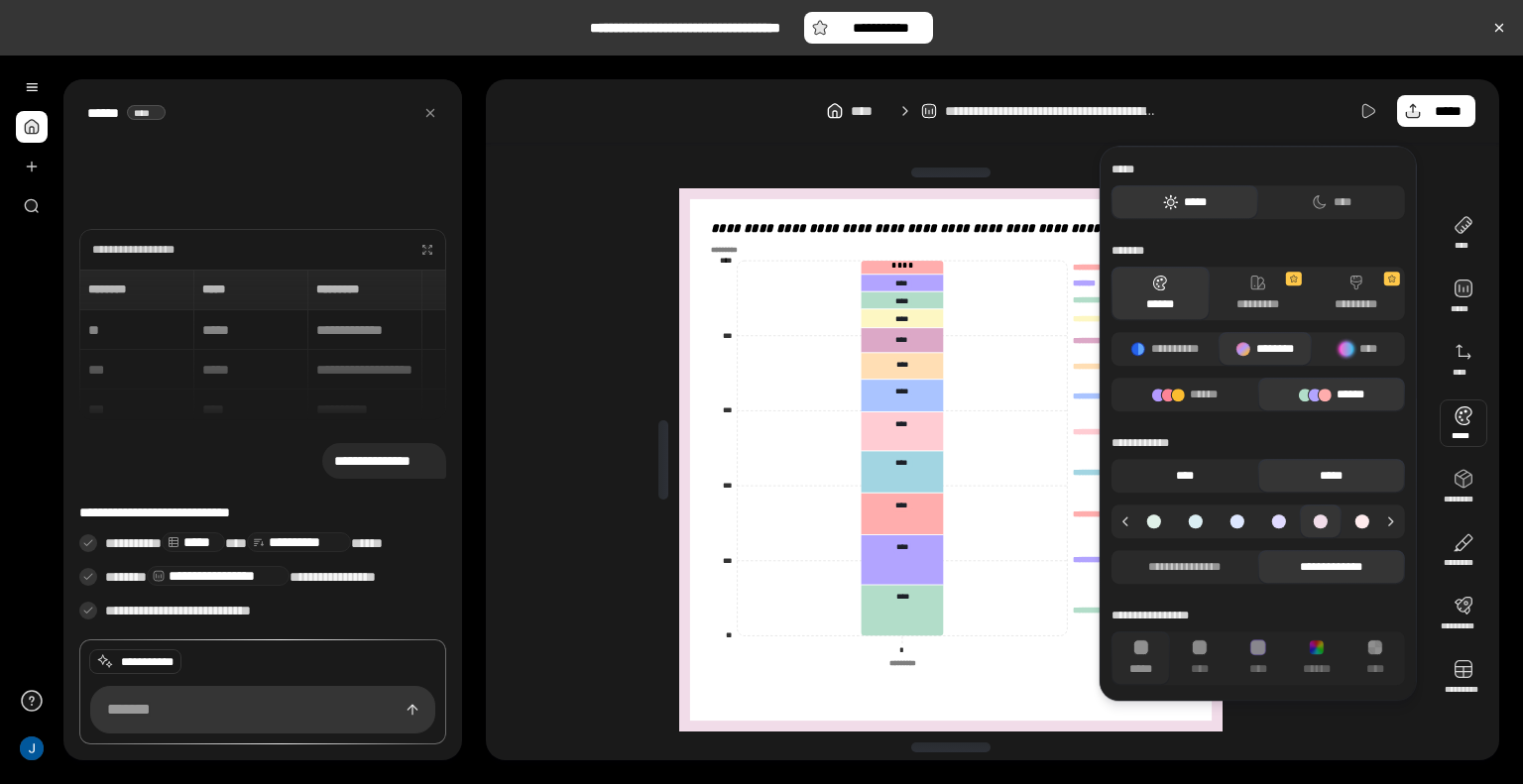 click on "****" at bounding box center [1185, 476] 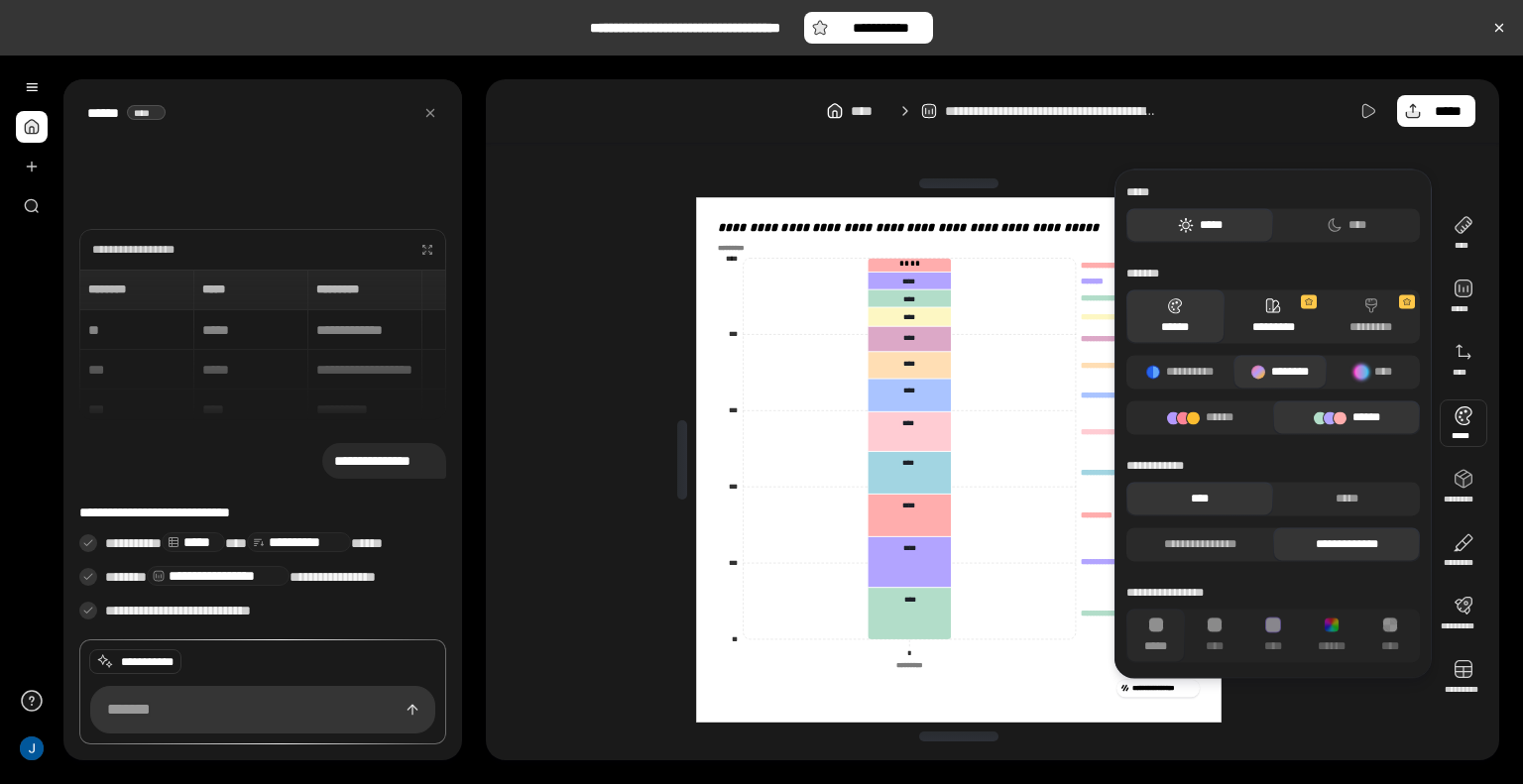 click on "*********" at bounding box center (1273, 316) 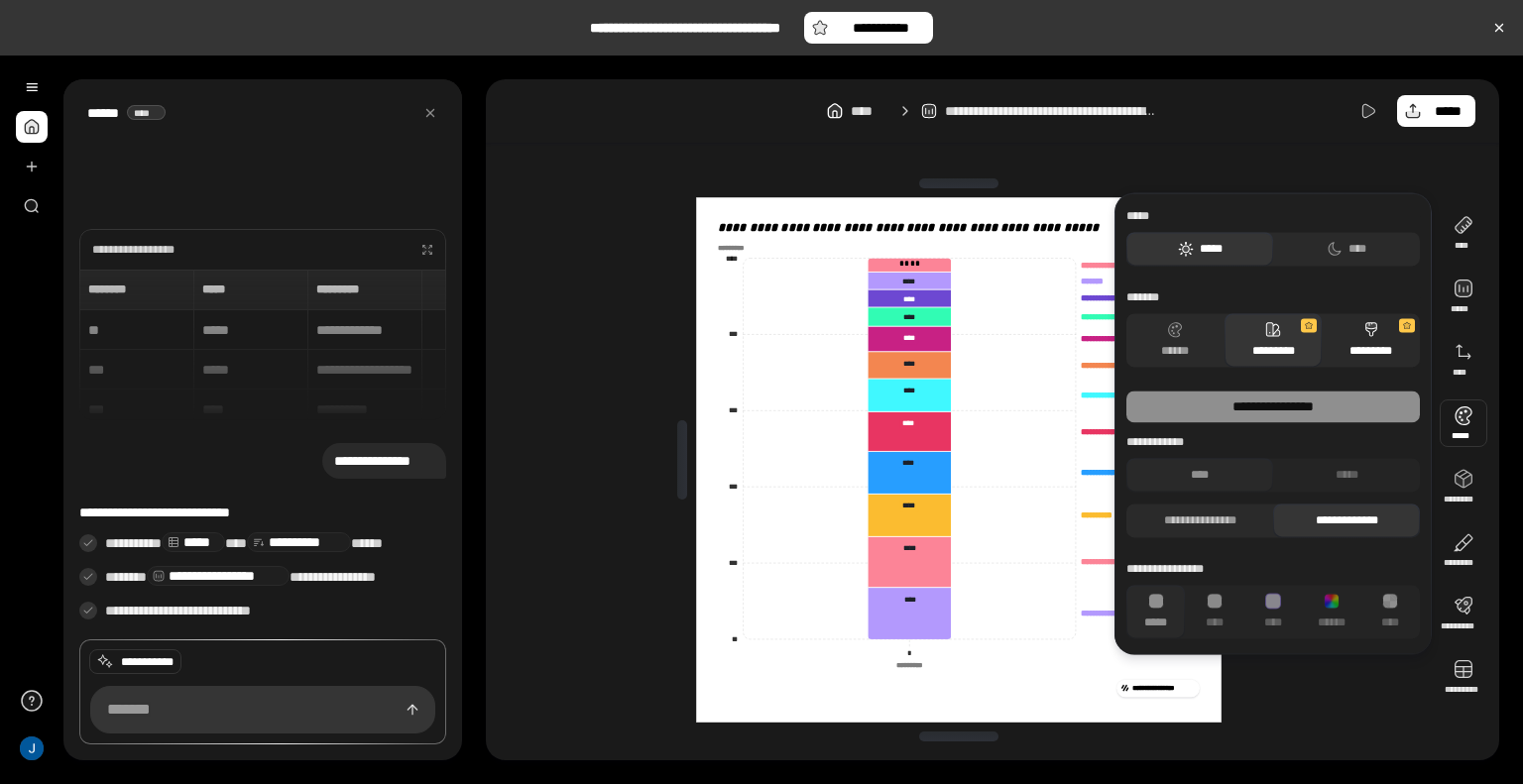 click on "*********" at bounding box center (1370, 340) 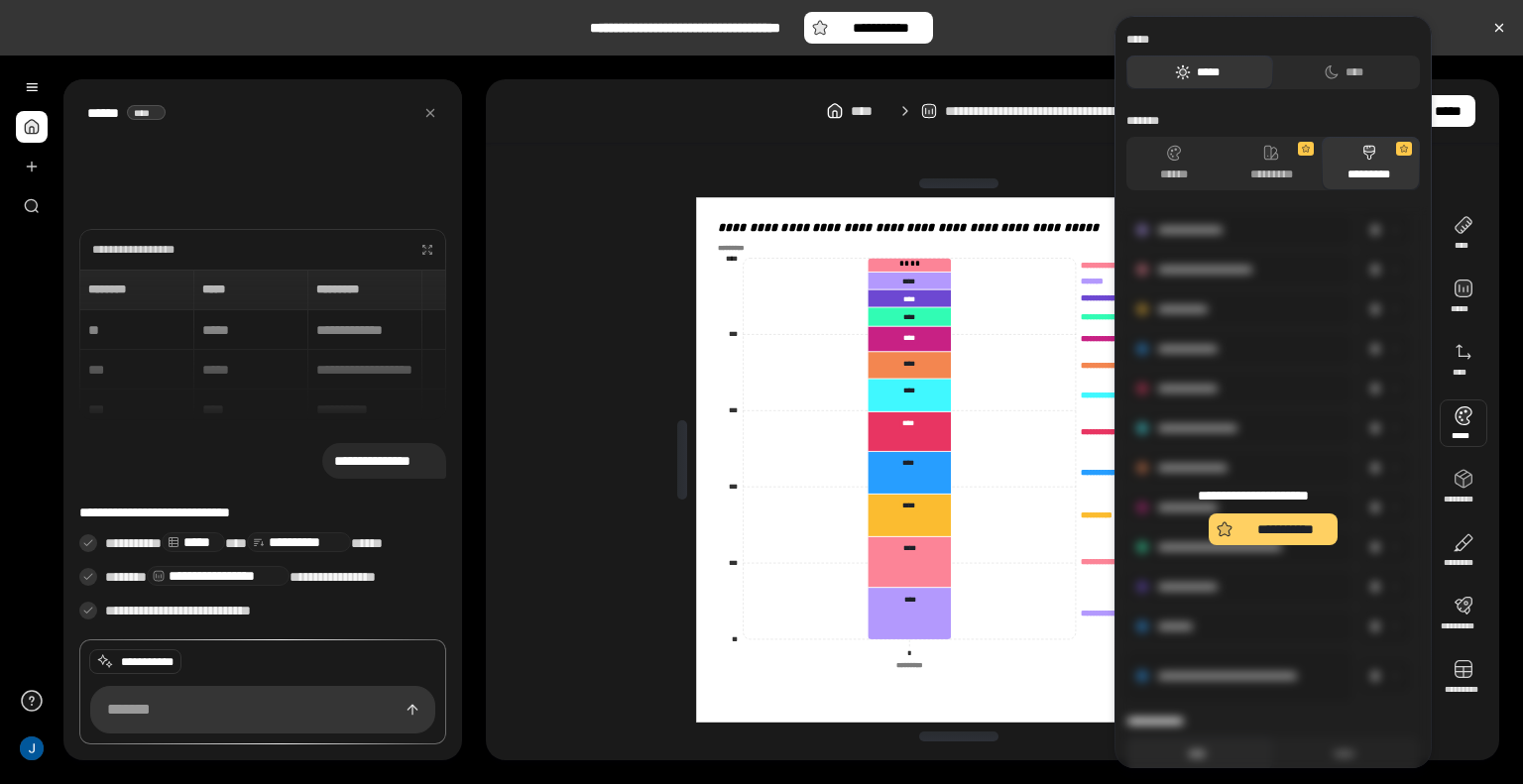 click on "**********" at bounding box center [1285, 529] 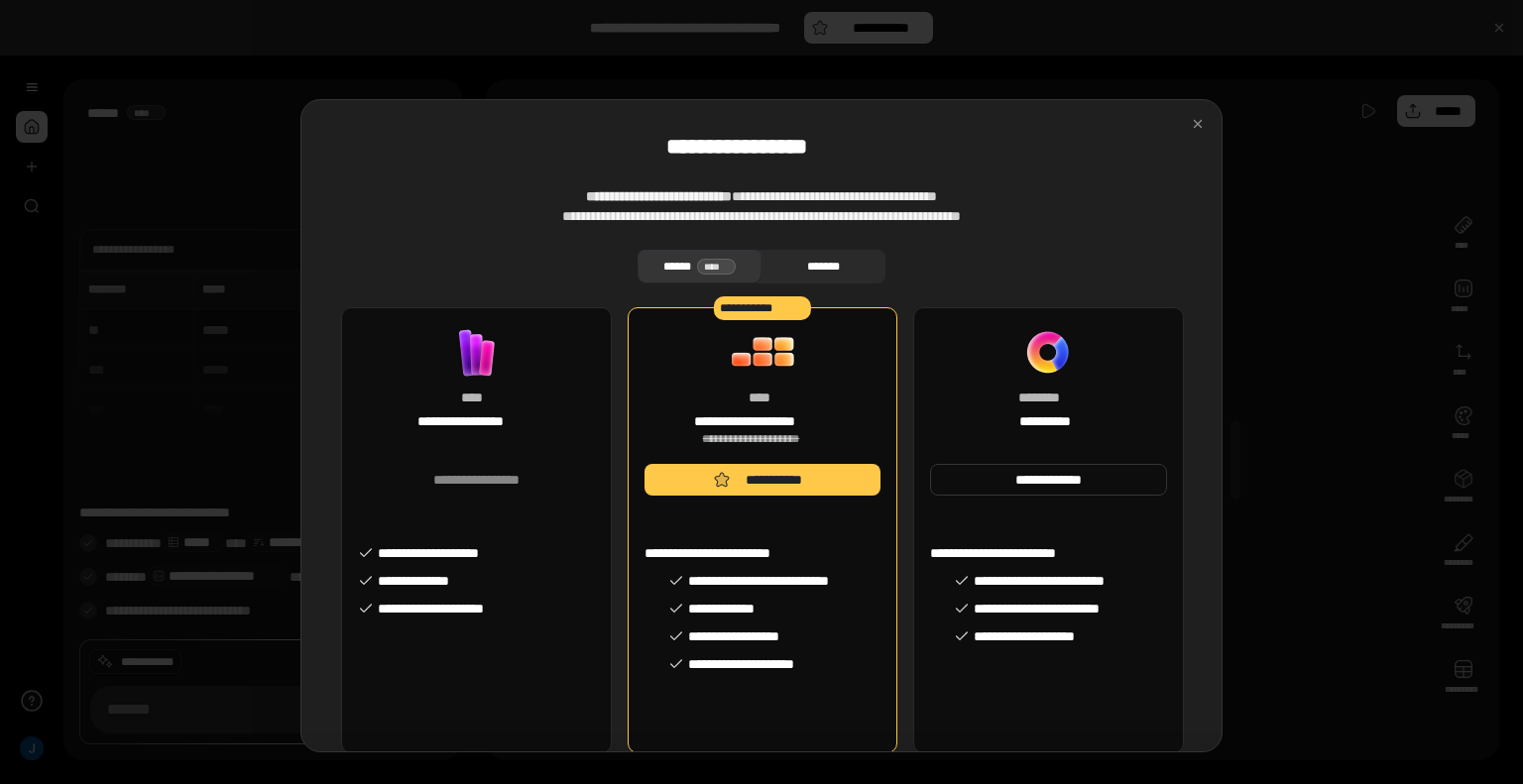 click on "*******" at bounding box center (823, 267) 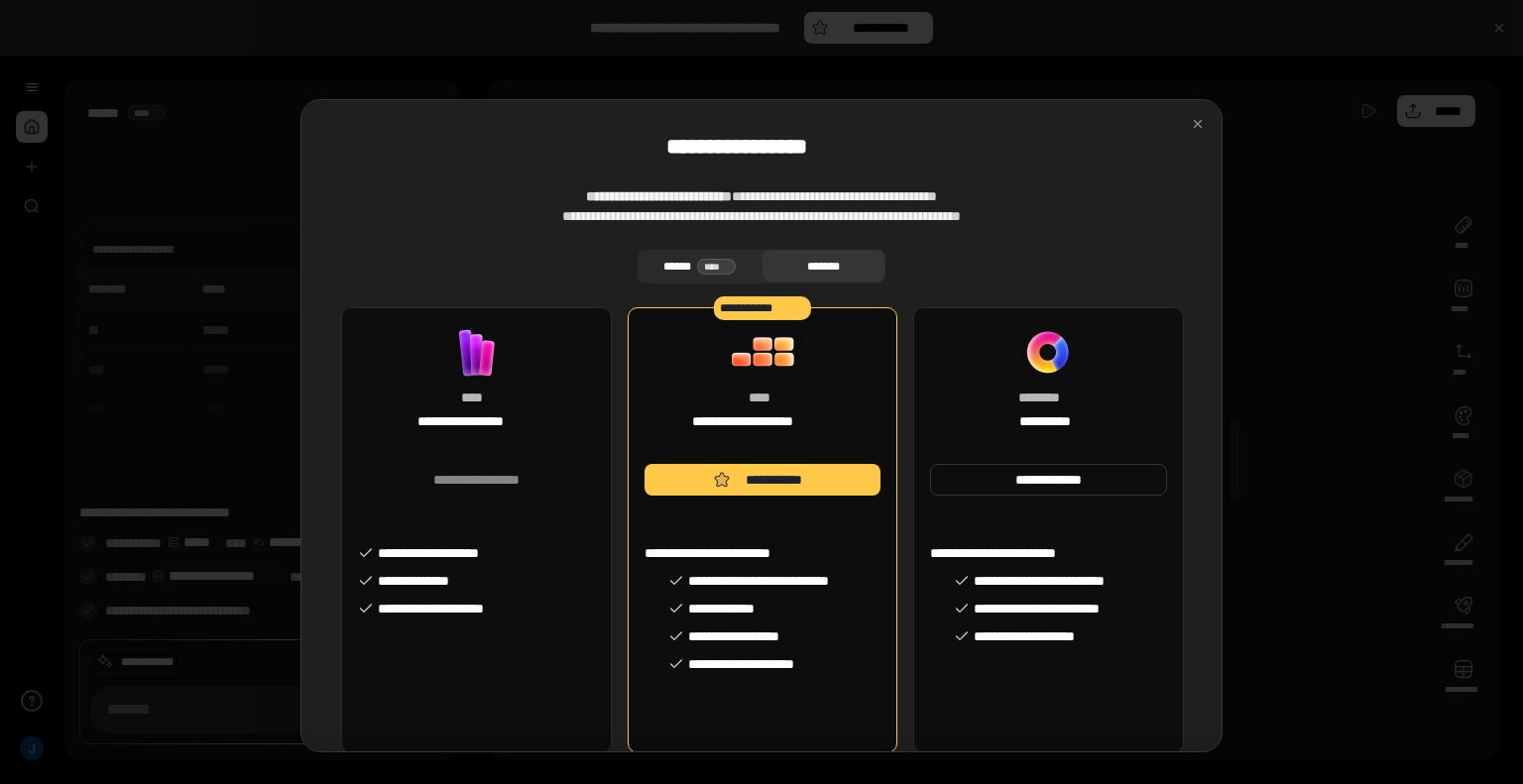 click on "****" at bounding box center (717, 267) 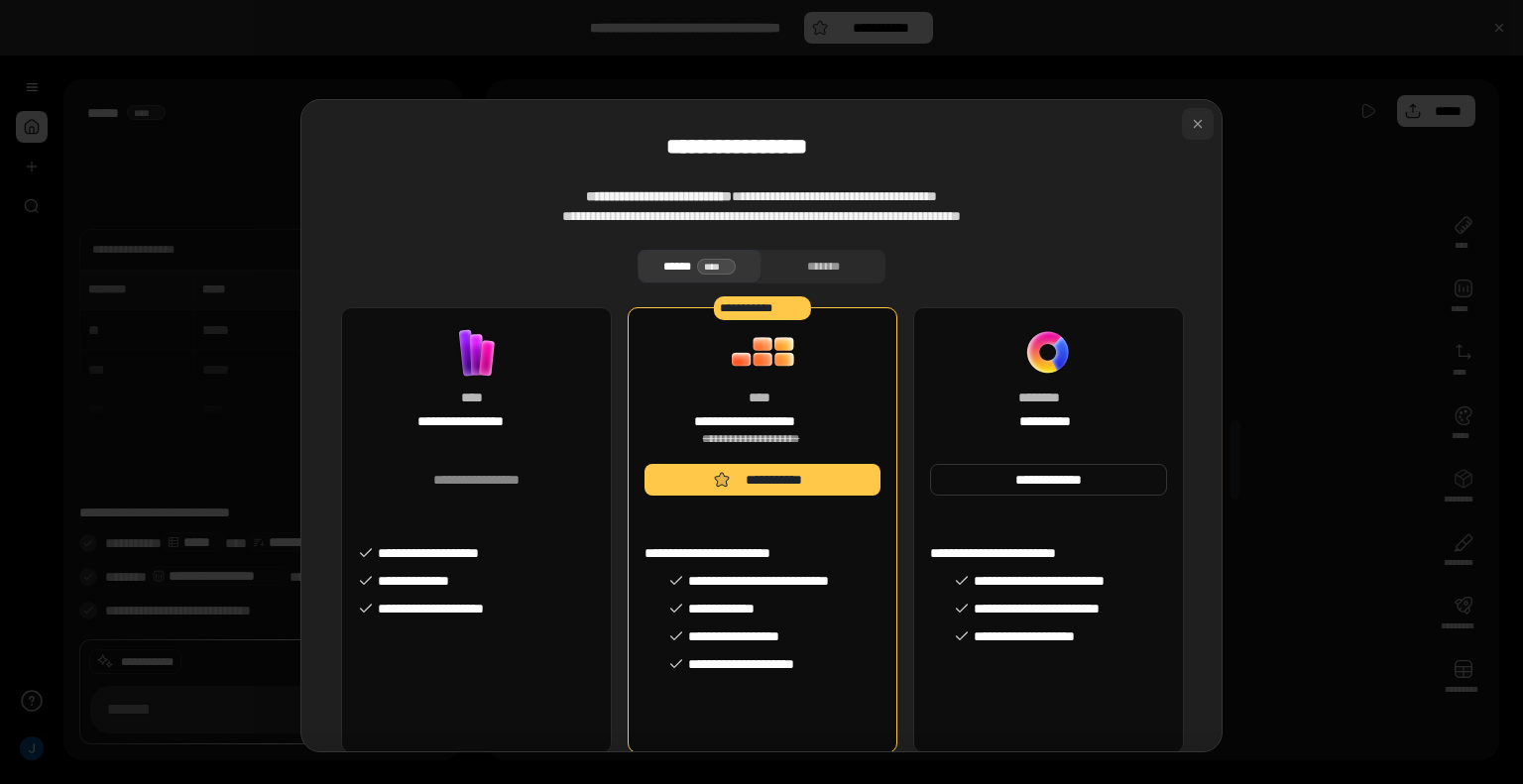 click at bounding box center (1198, 124) 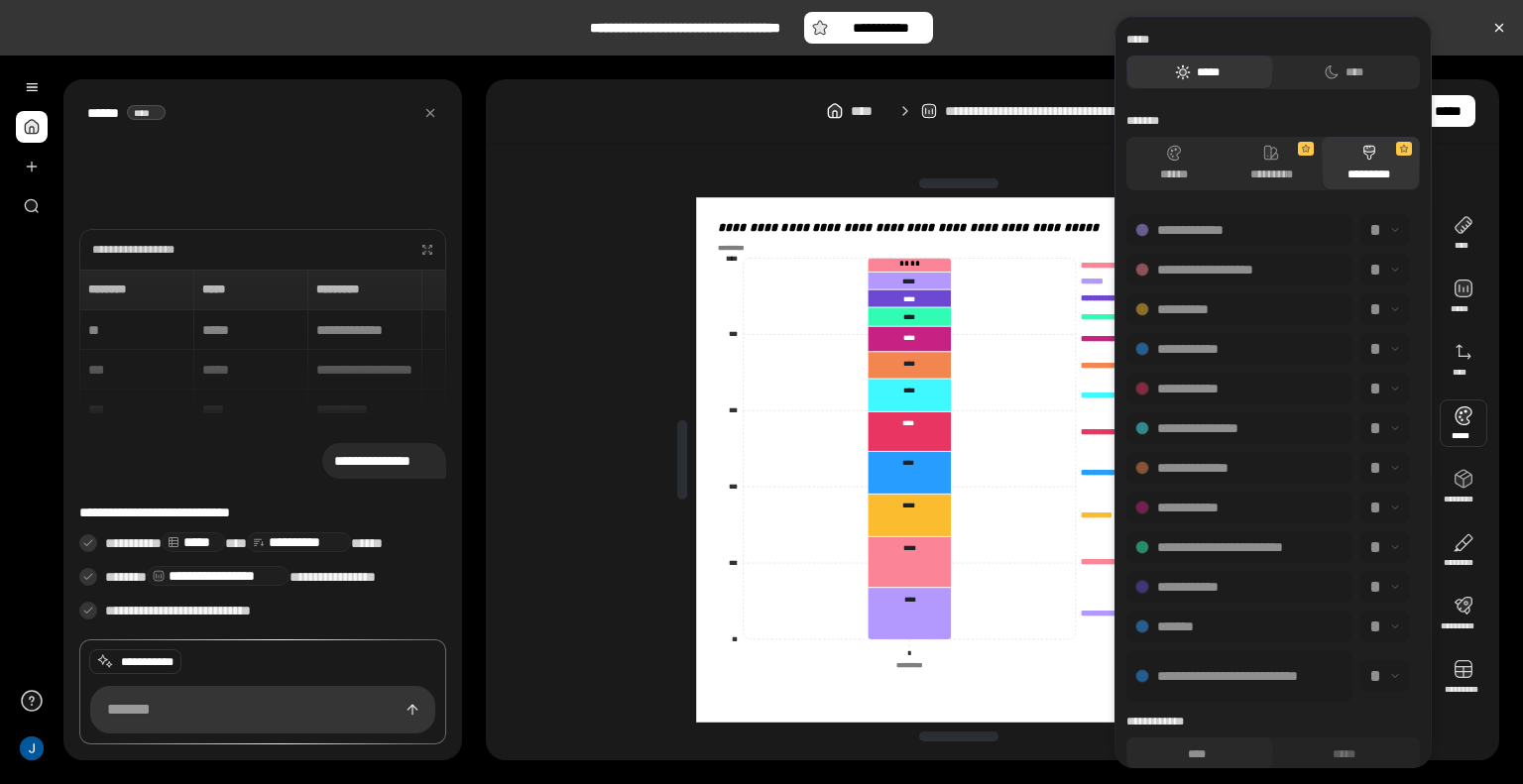 click at bounding box center (1464, 423) 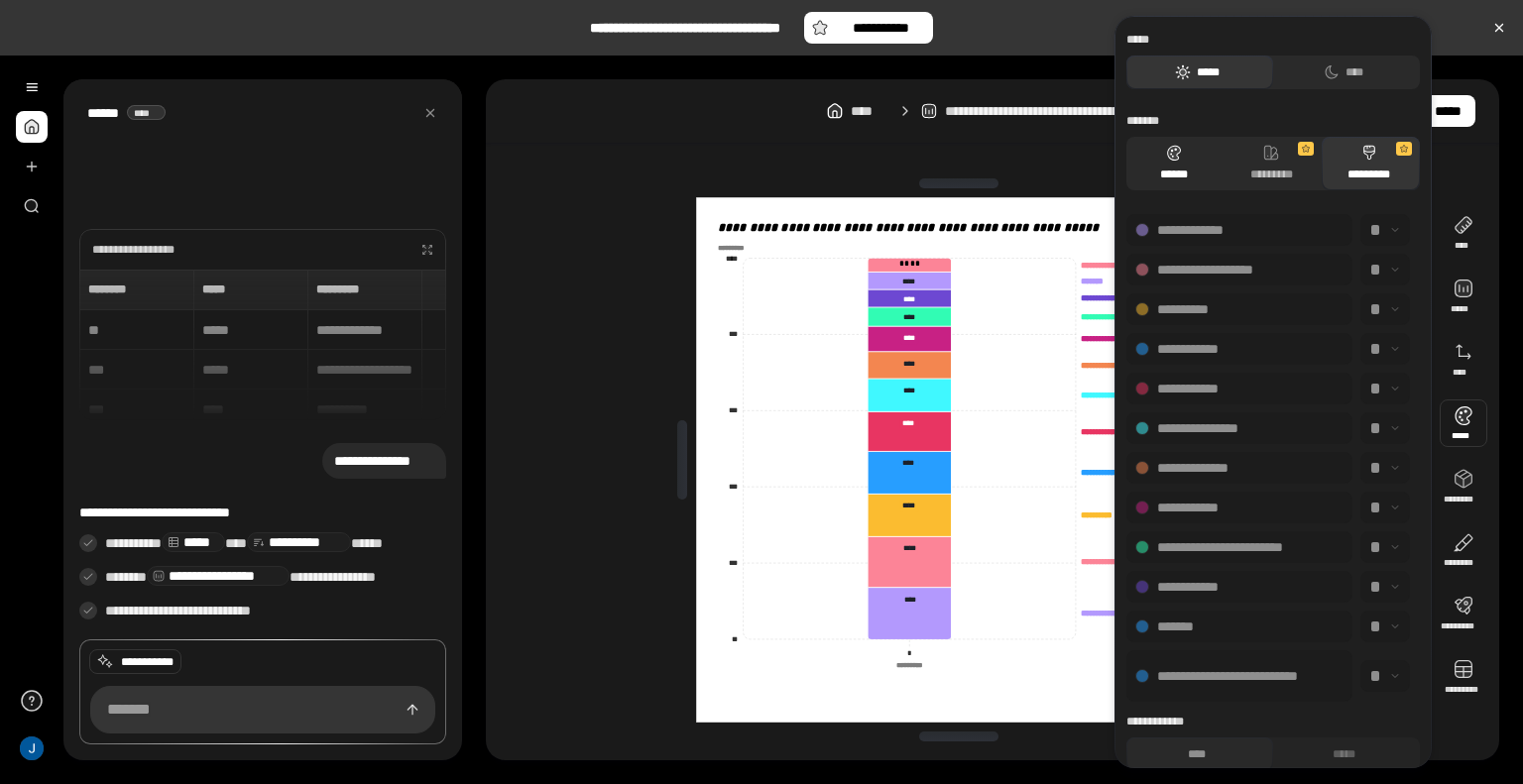 click on "******" at bounding box center (1173, 164) 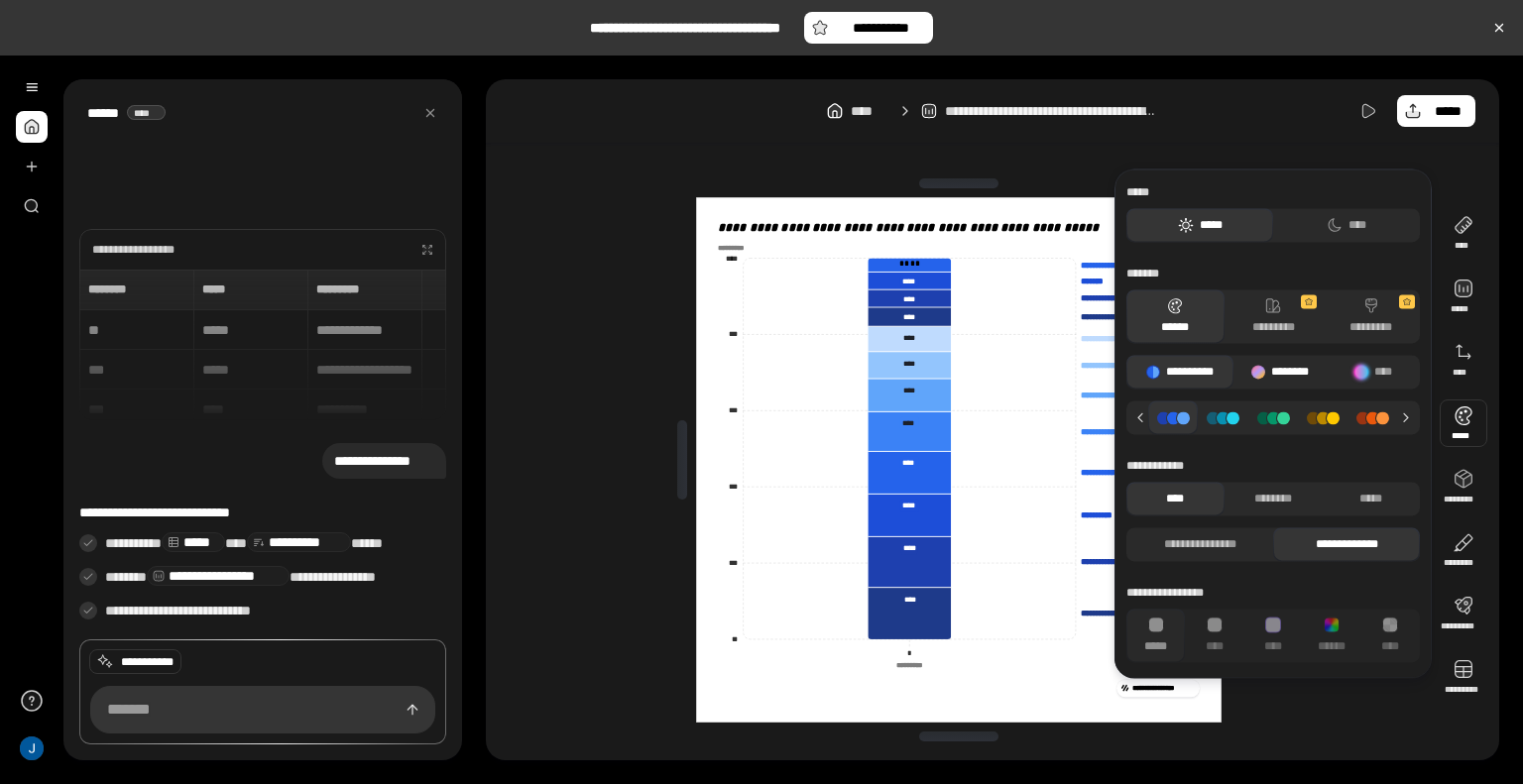 click on "********" at bounding box center (1280, 372) 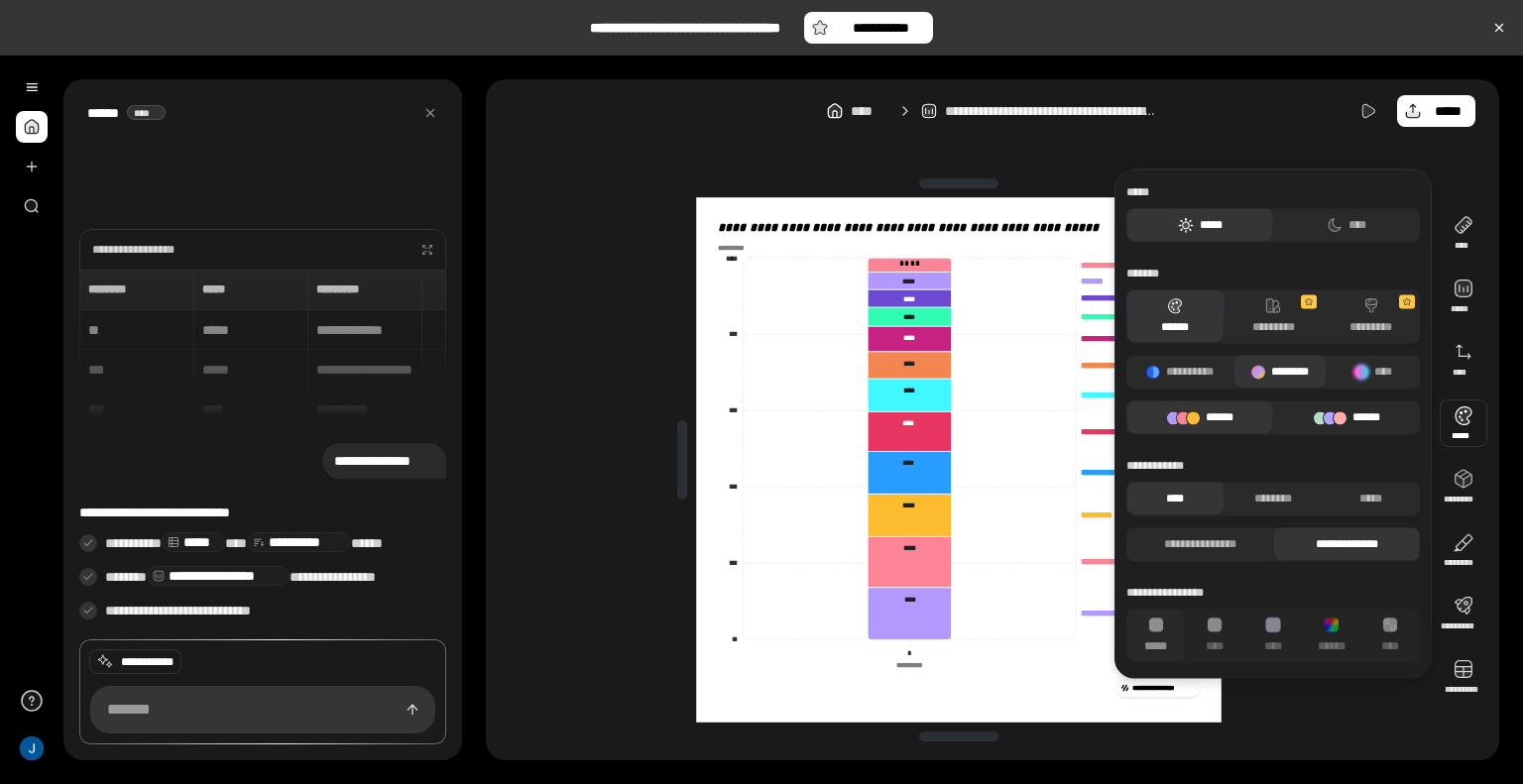 click on "******" at bounding box center (1347, 417) 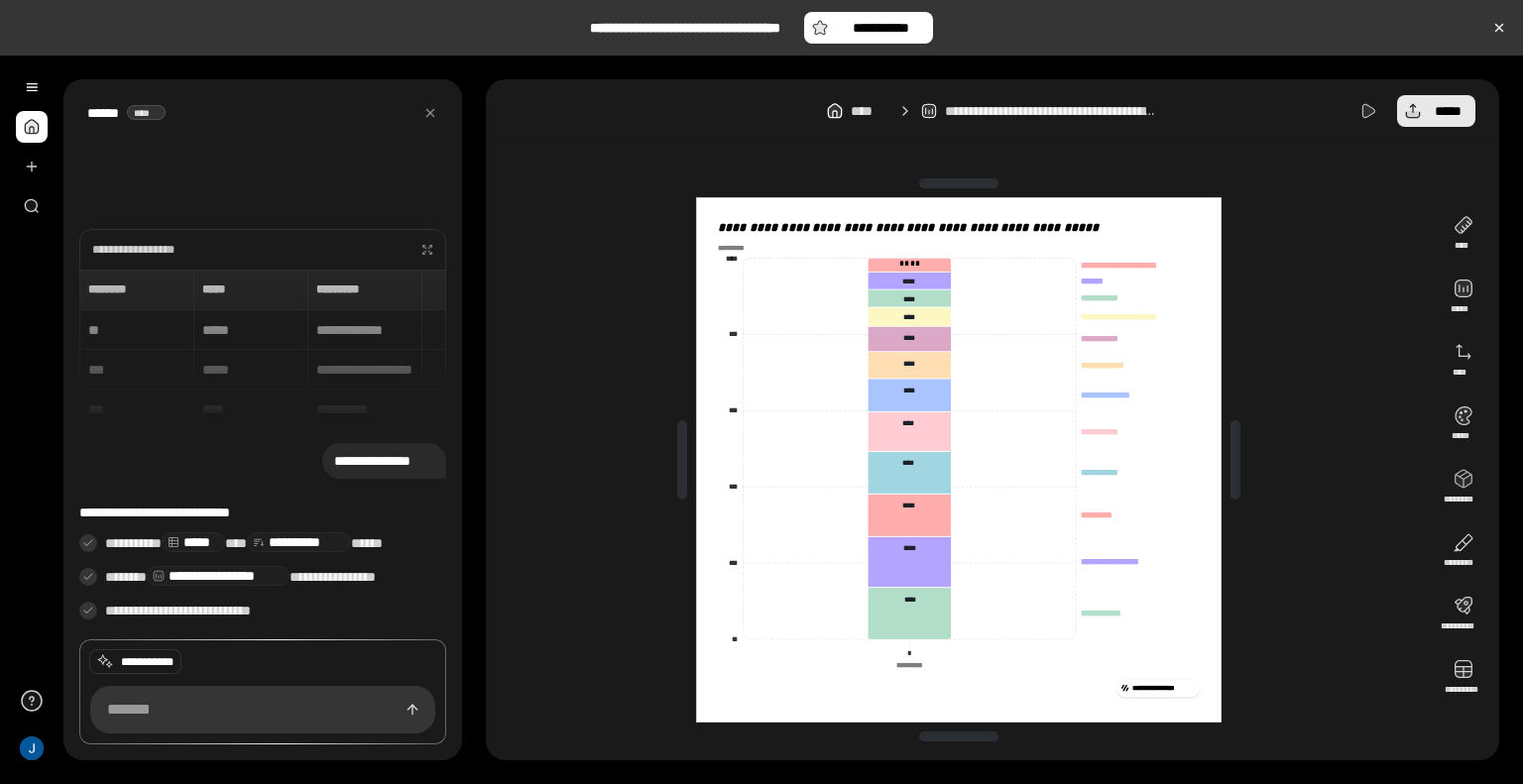 click on "*****" at bounding box center [1448, 111] 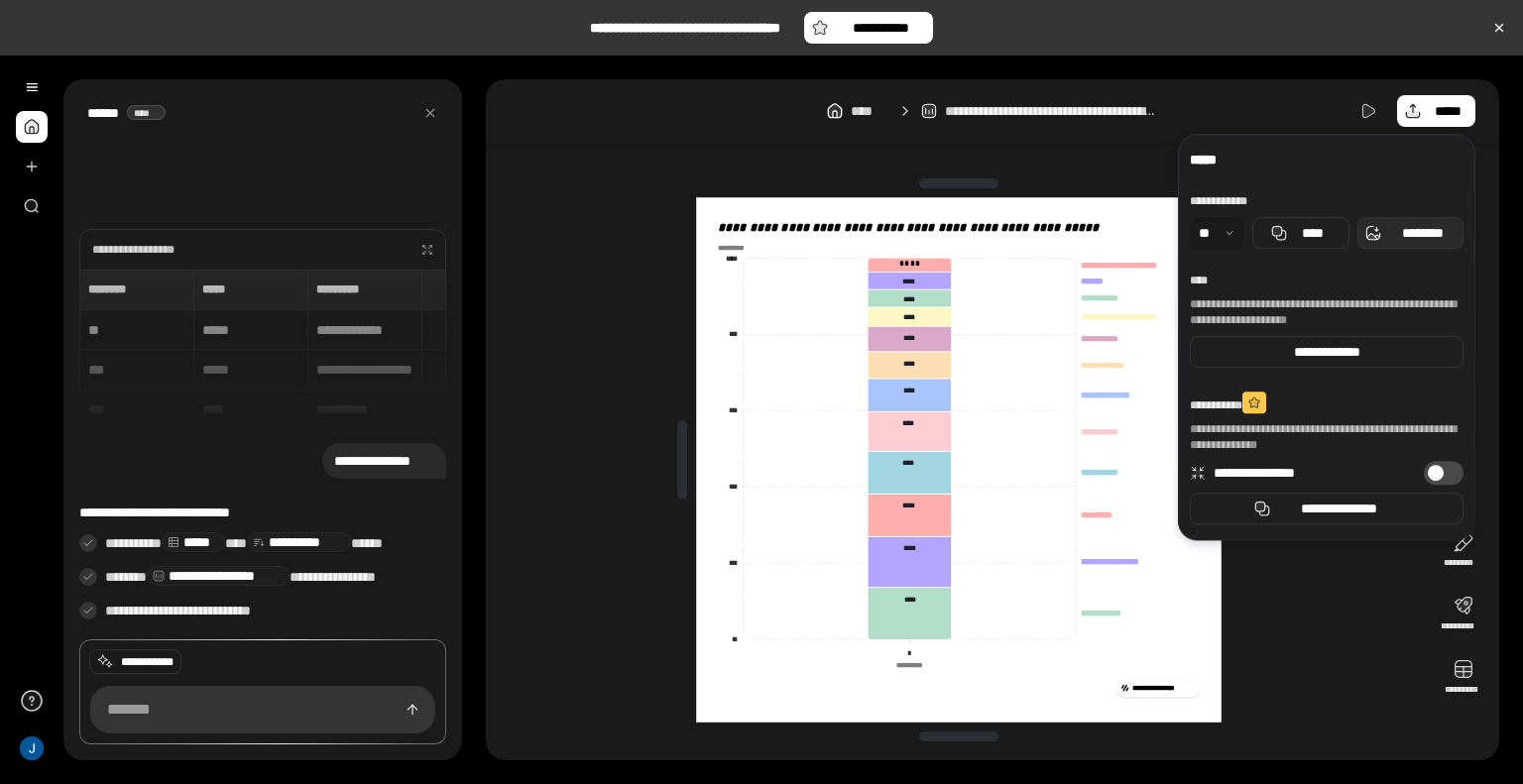 click on "********" at bounding box center [1410, 233] 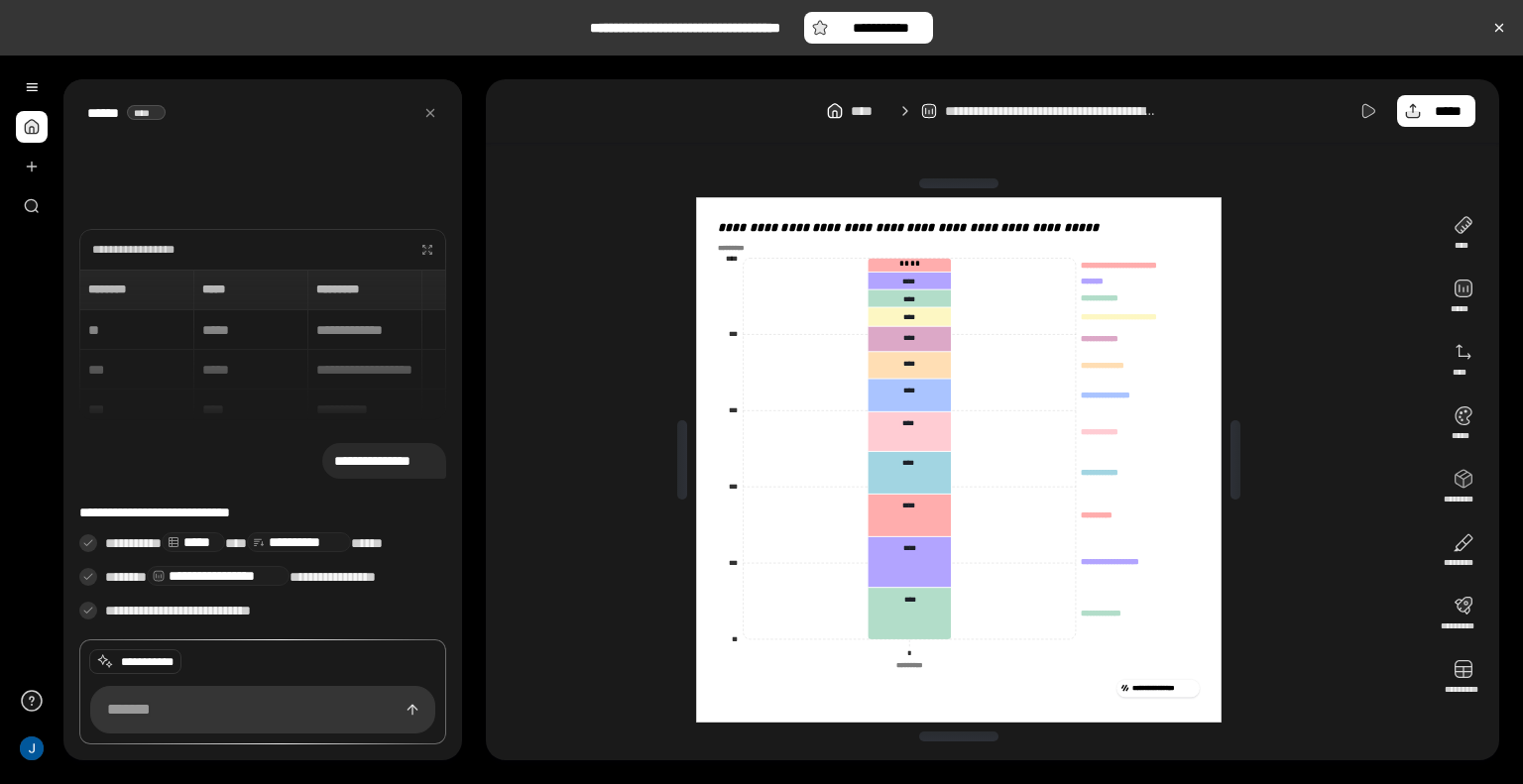 click on "**********" at bounding box center (959, 459) 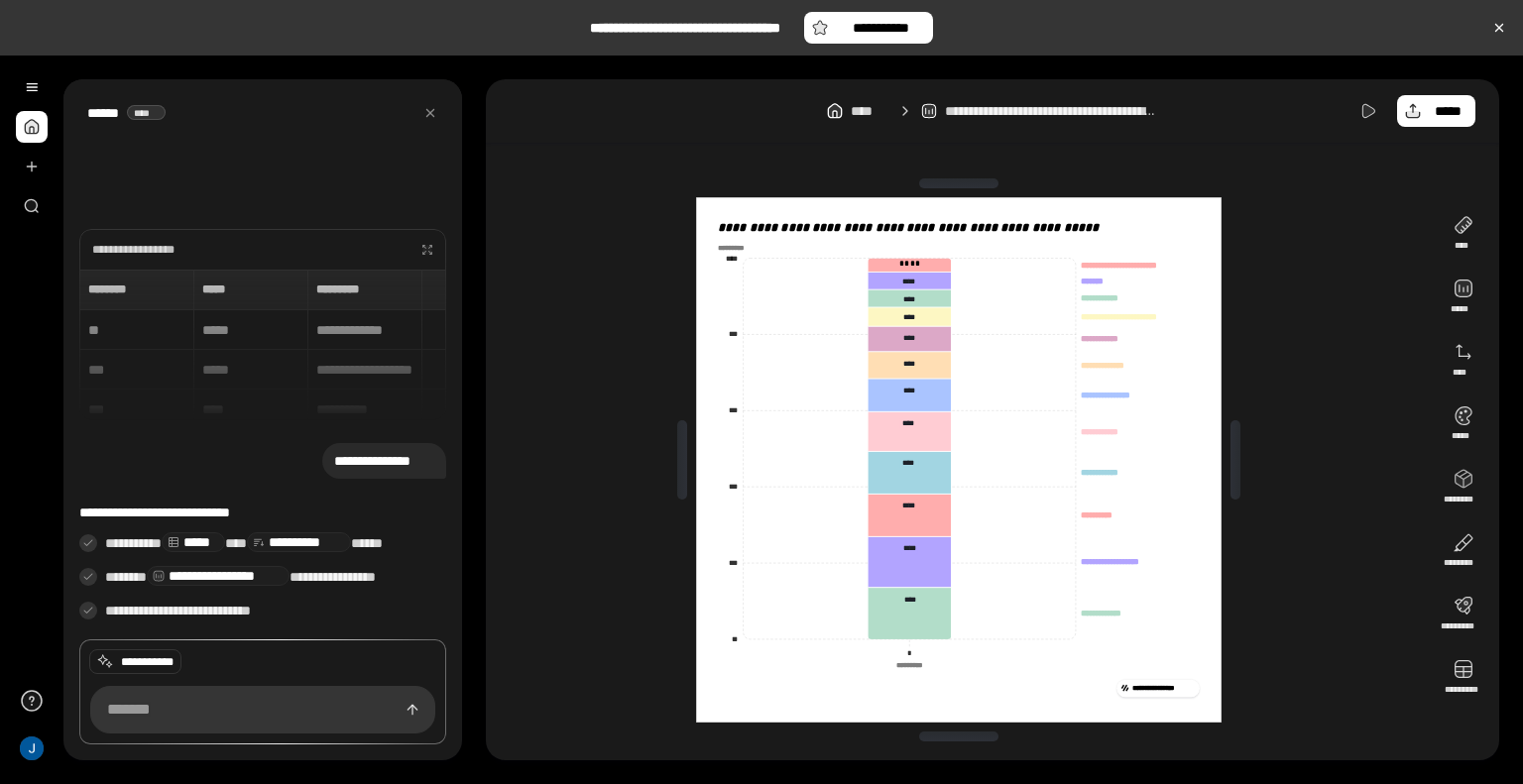 click at bounding box center [32, 127] 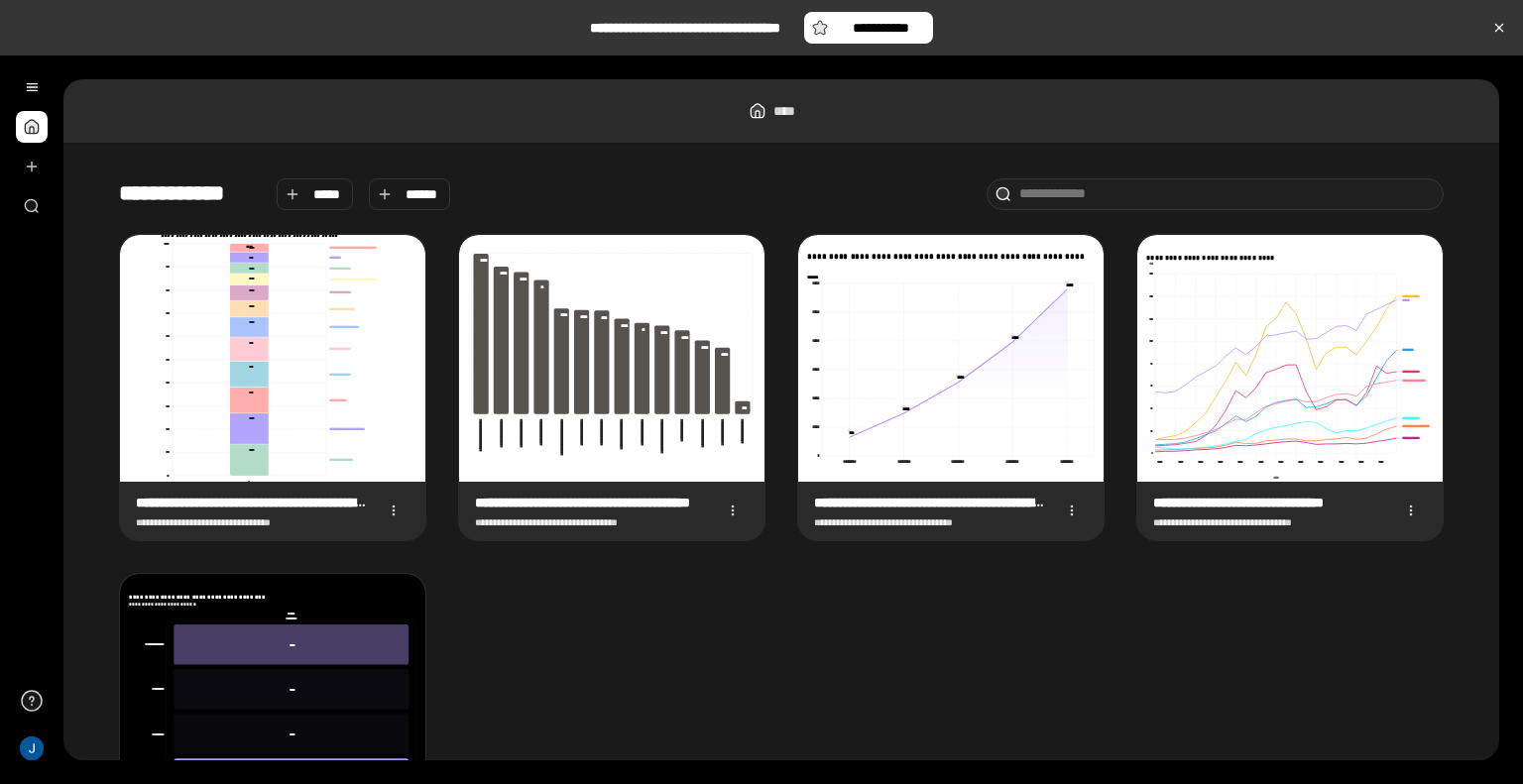 click on "**********" at bounding box center [781, 557] 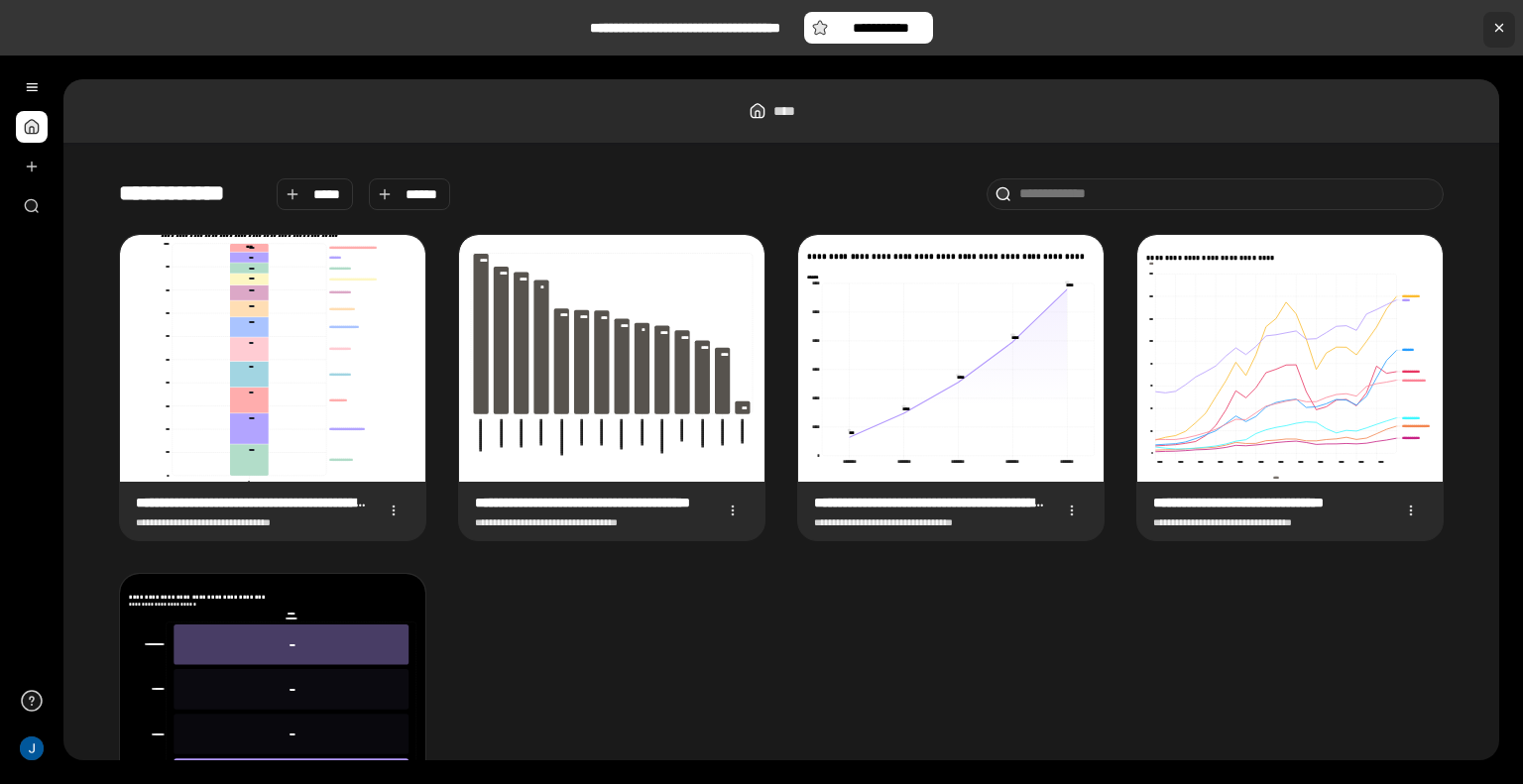 click at bounding box center [1499, 30] 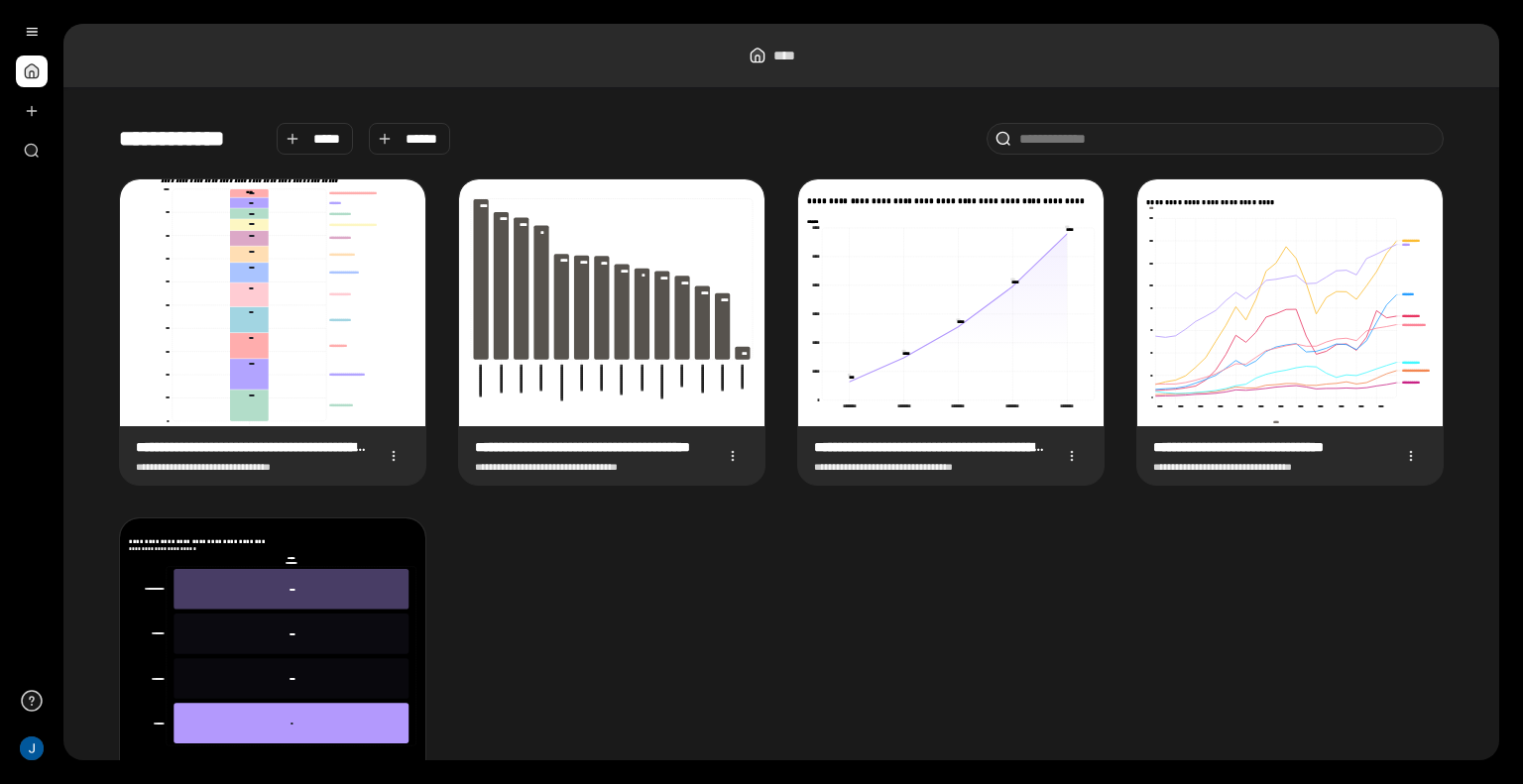 click at bounding box center [32, 71] 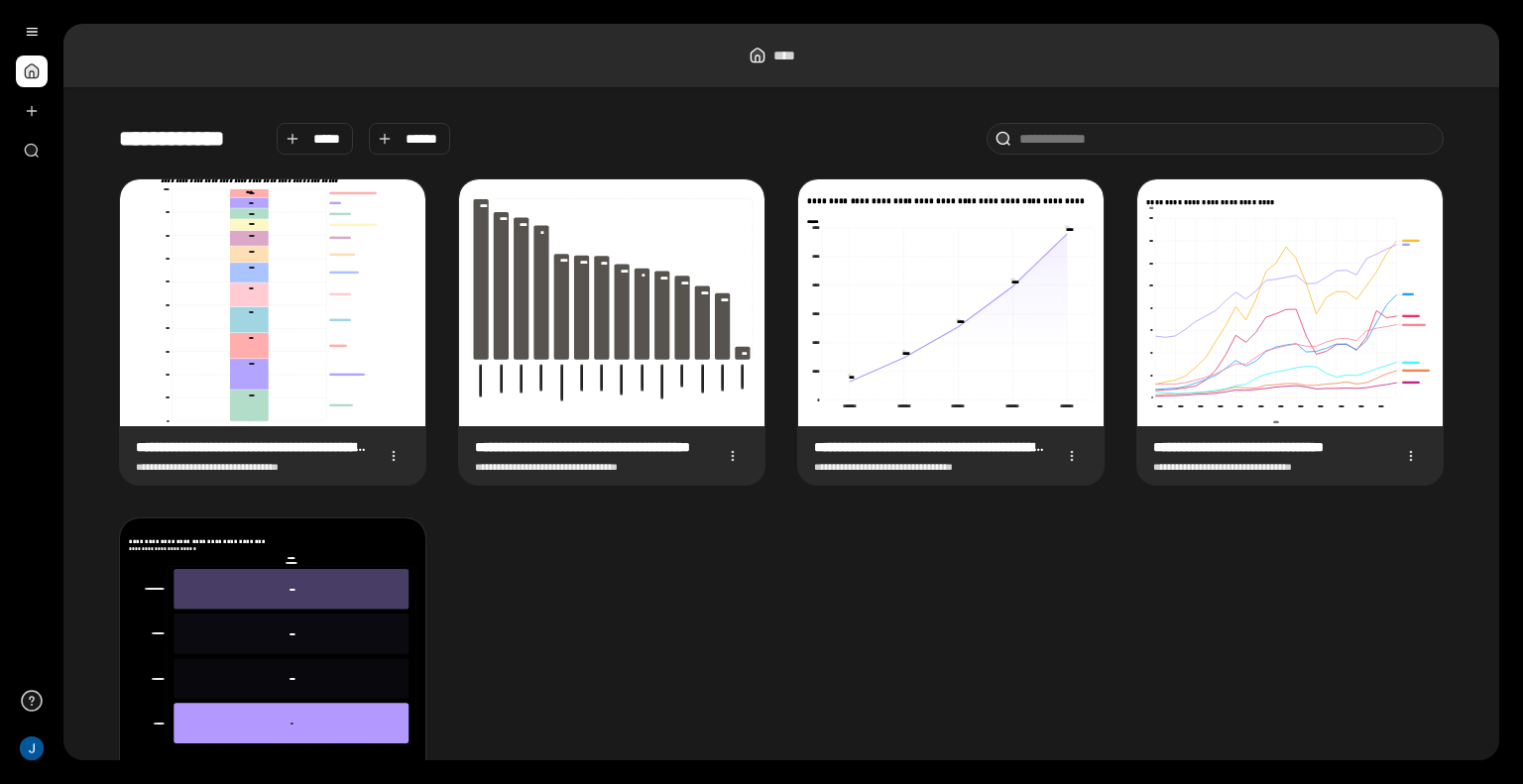 click on "**********" at bounding box center [781, 423] 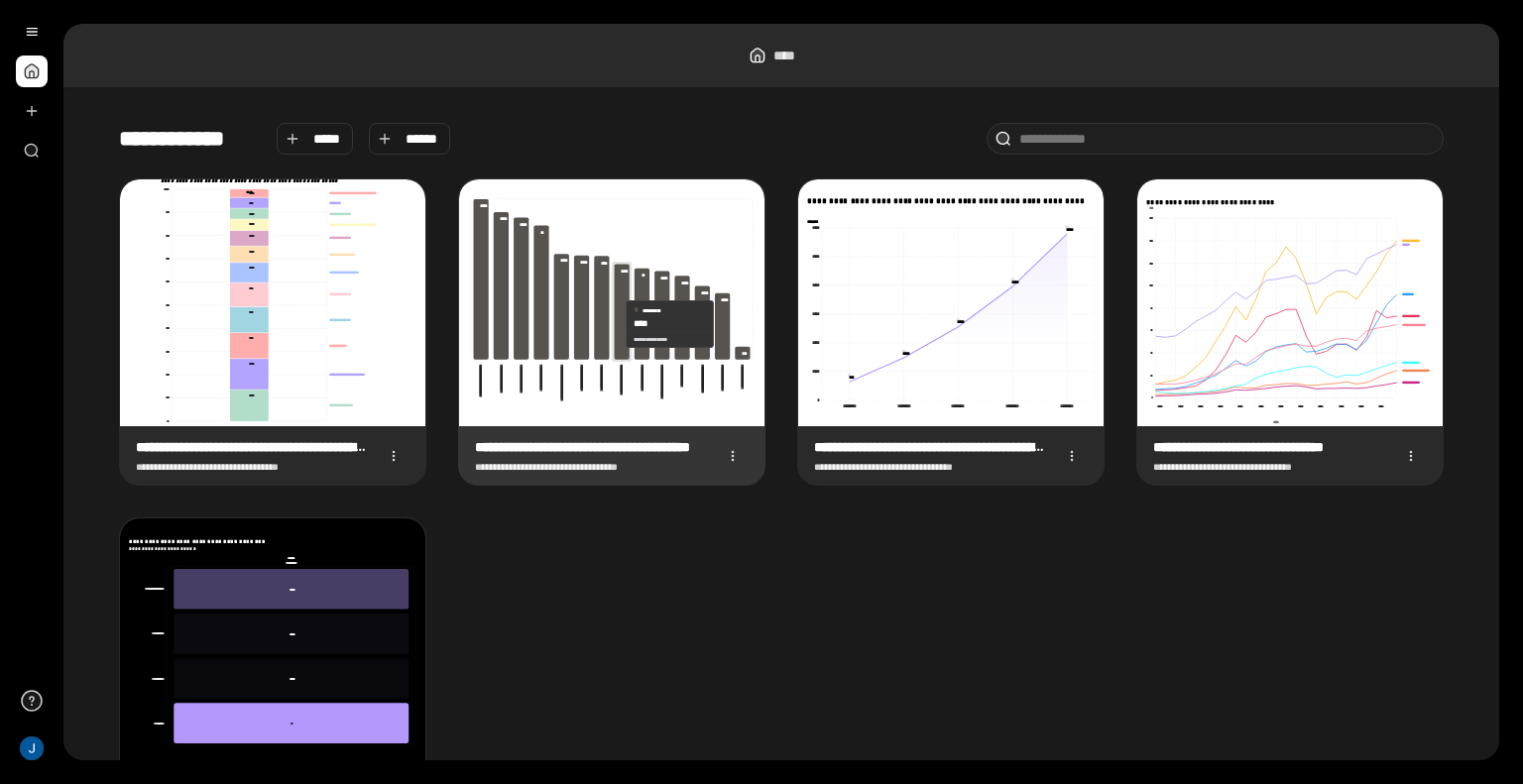 click 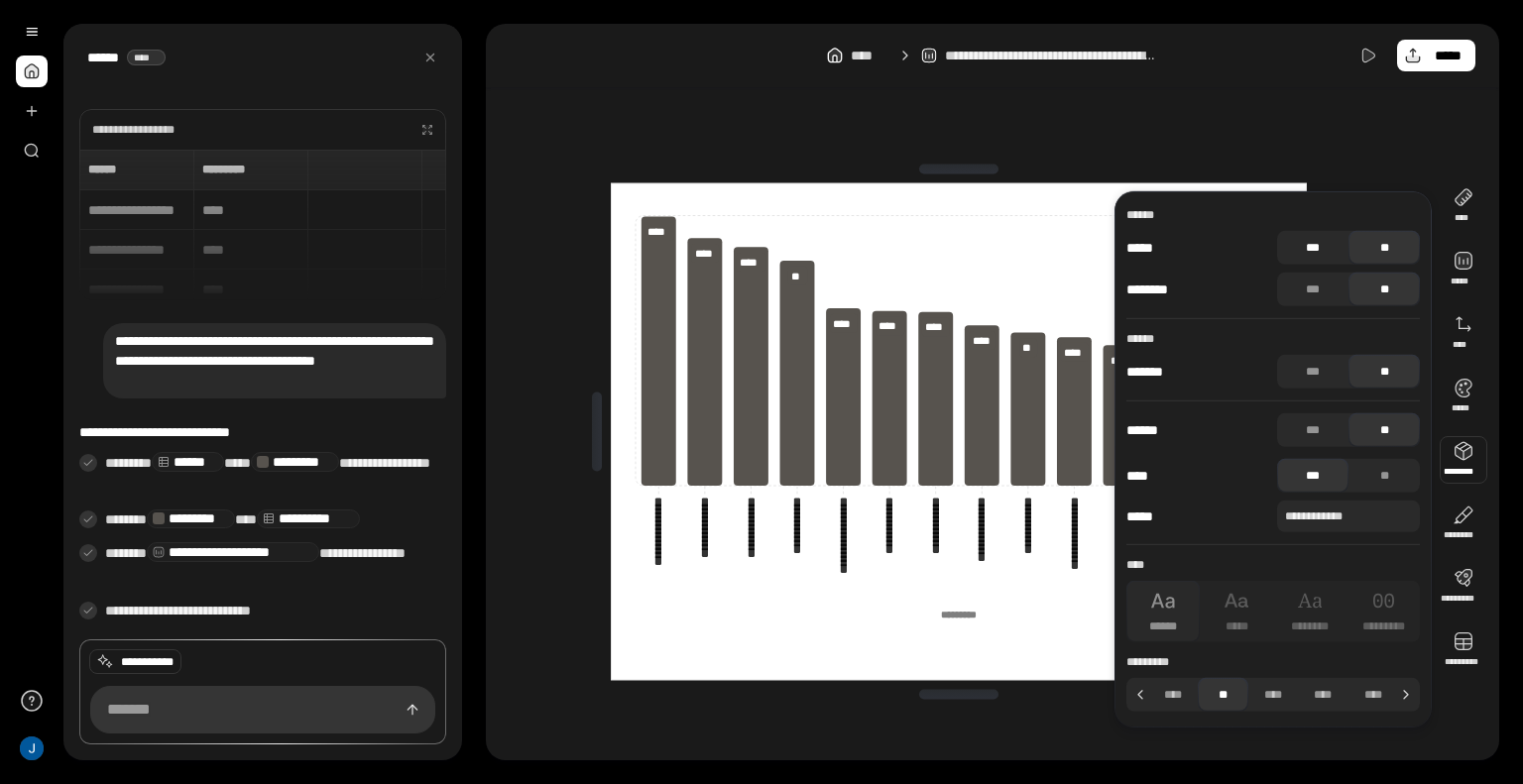click on "***" at bounding box center [1313, 248] 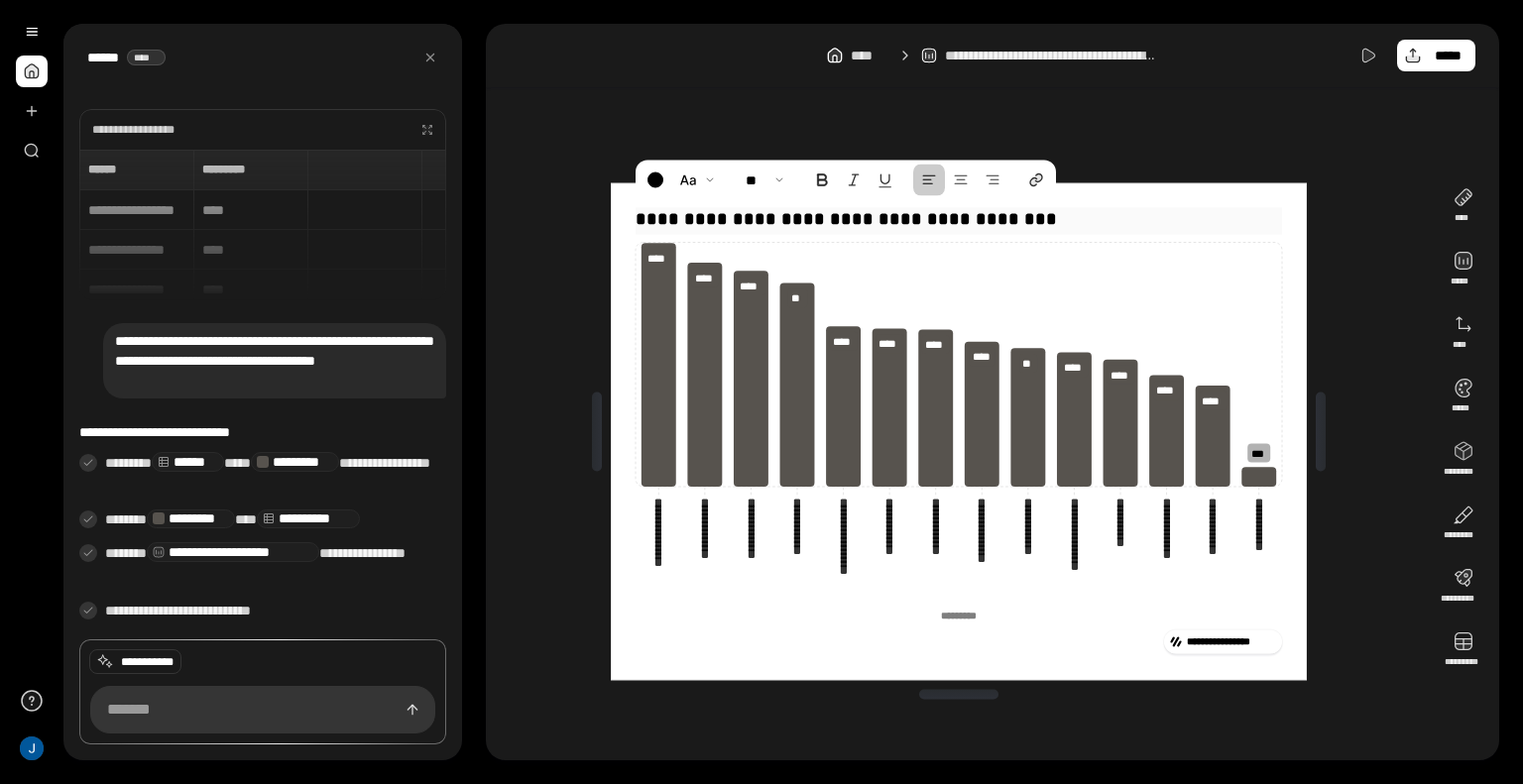 click on "**********" at bounding box center [959, 219] 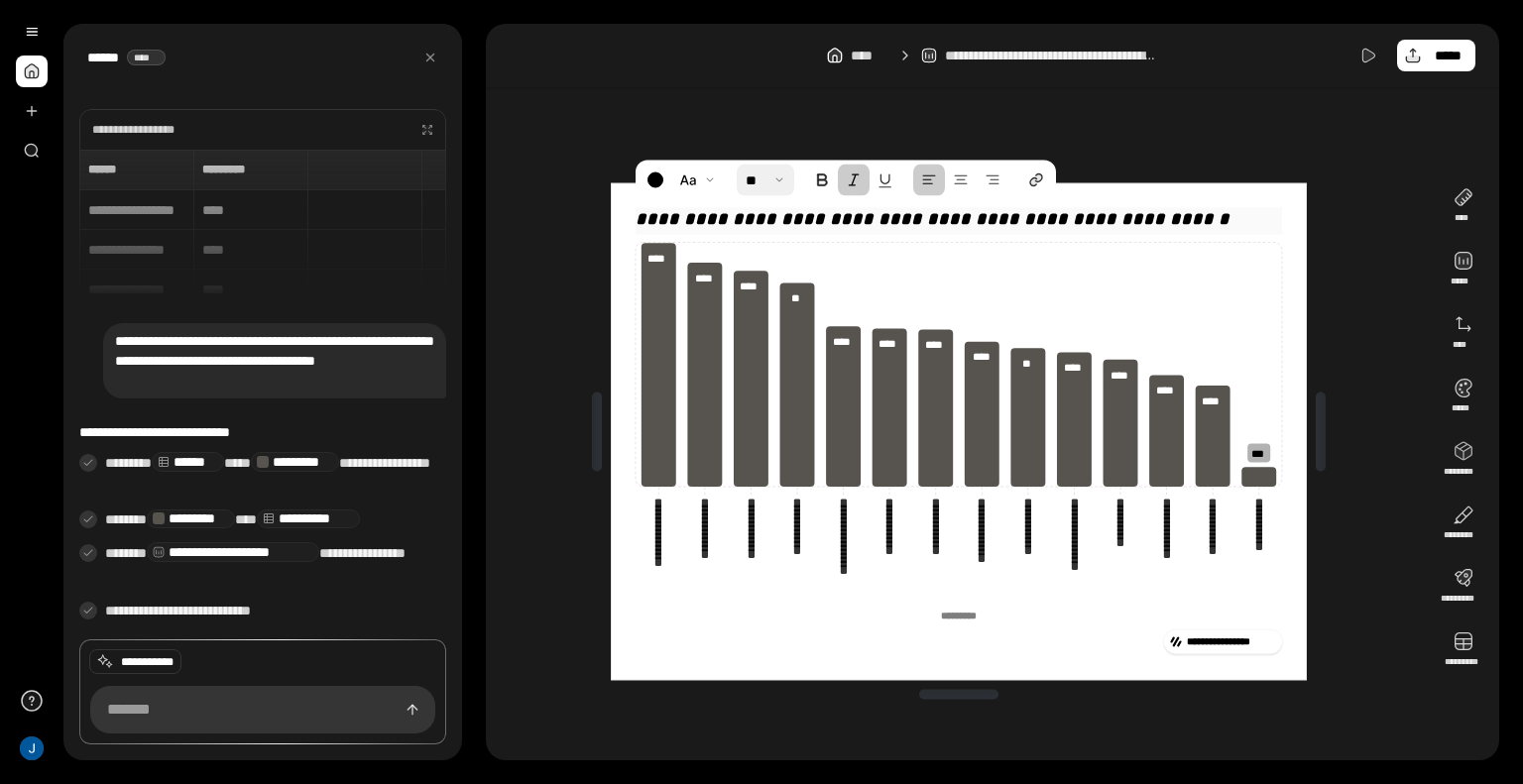 click at bounding box center [764, 180] 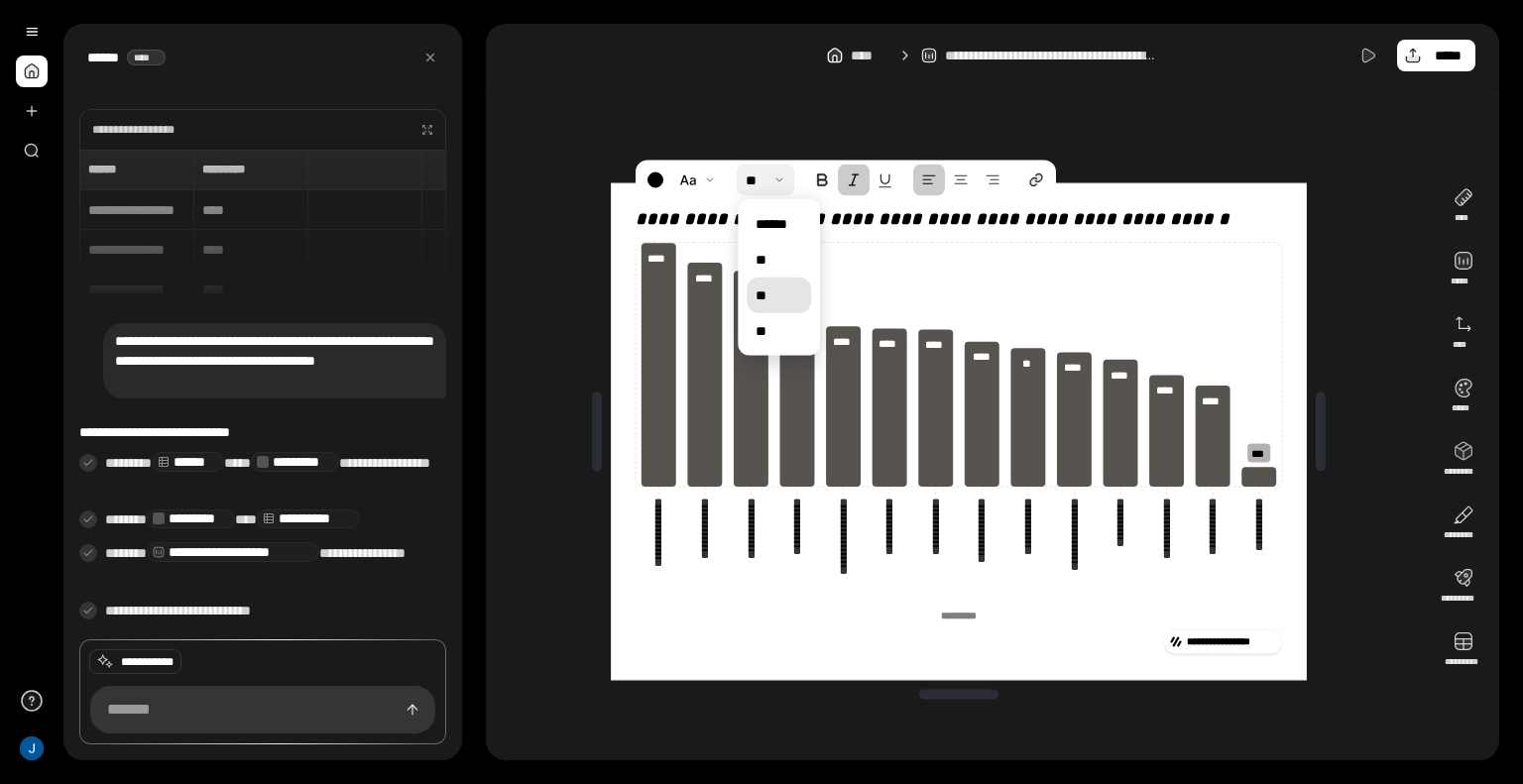 click on "**" at bounding box center [779, 295] 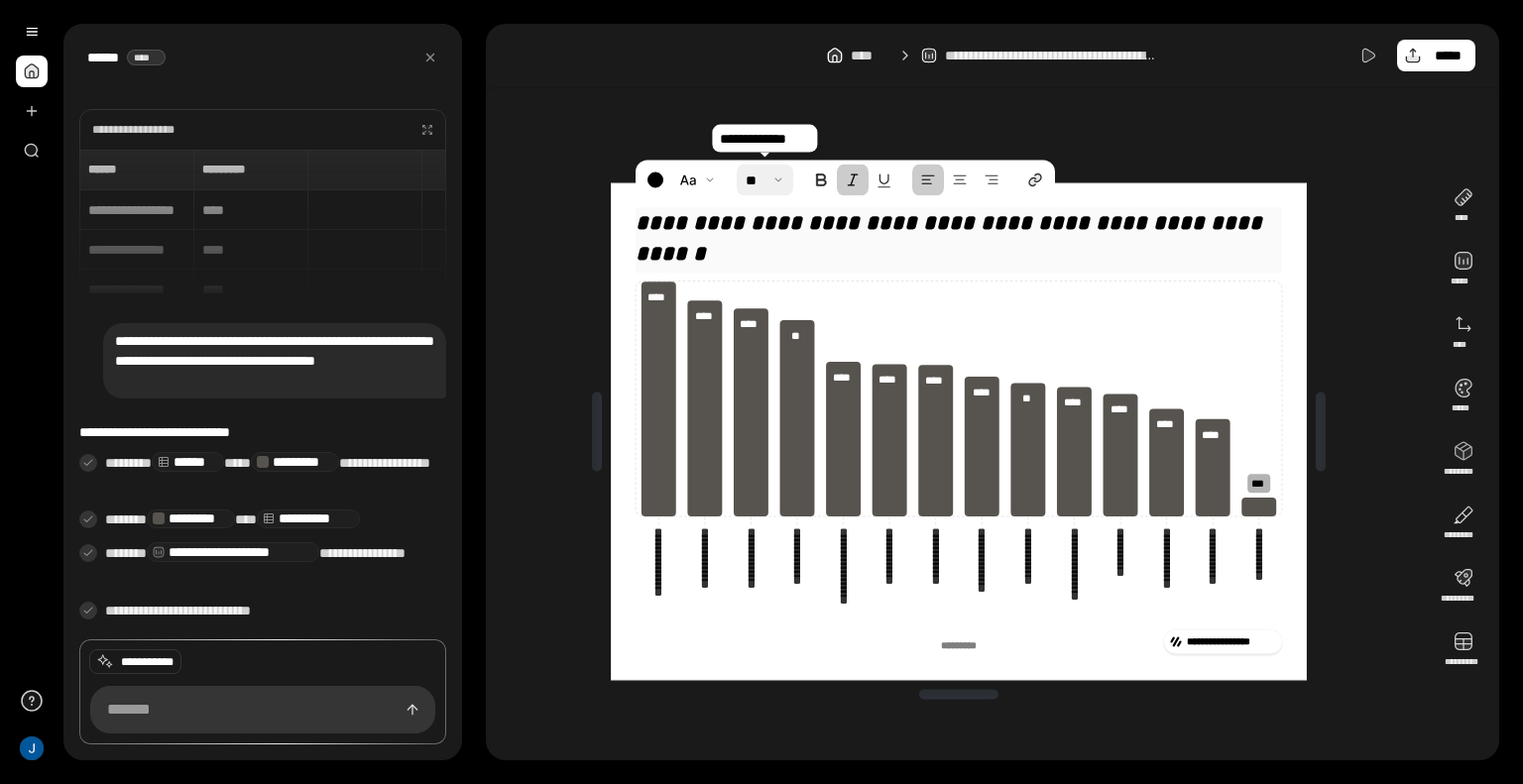 click at bounding box center (764, 180) 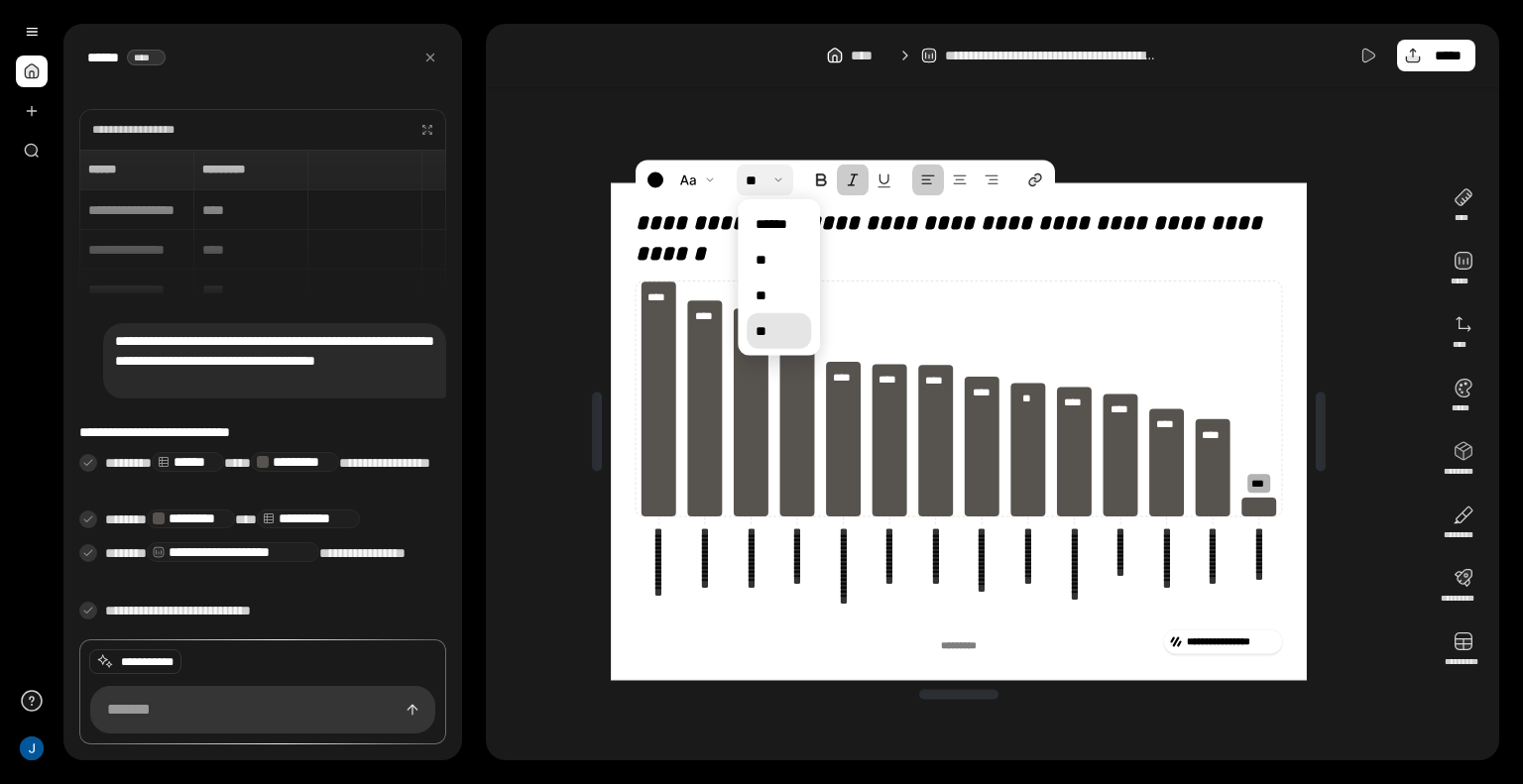 click on "**" at bounding box center [779, 331] 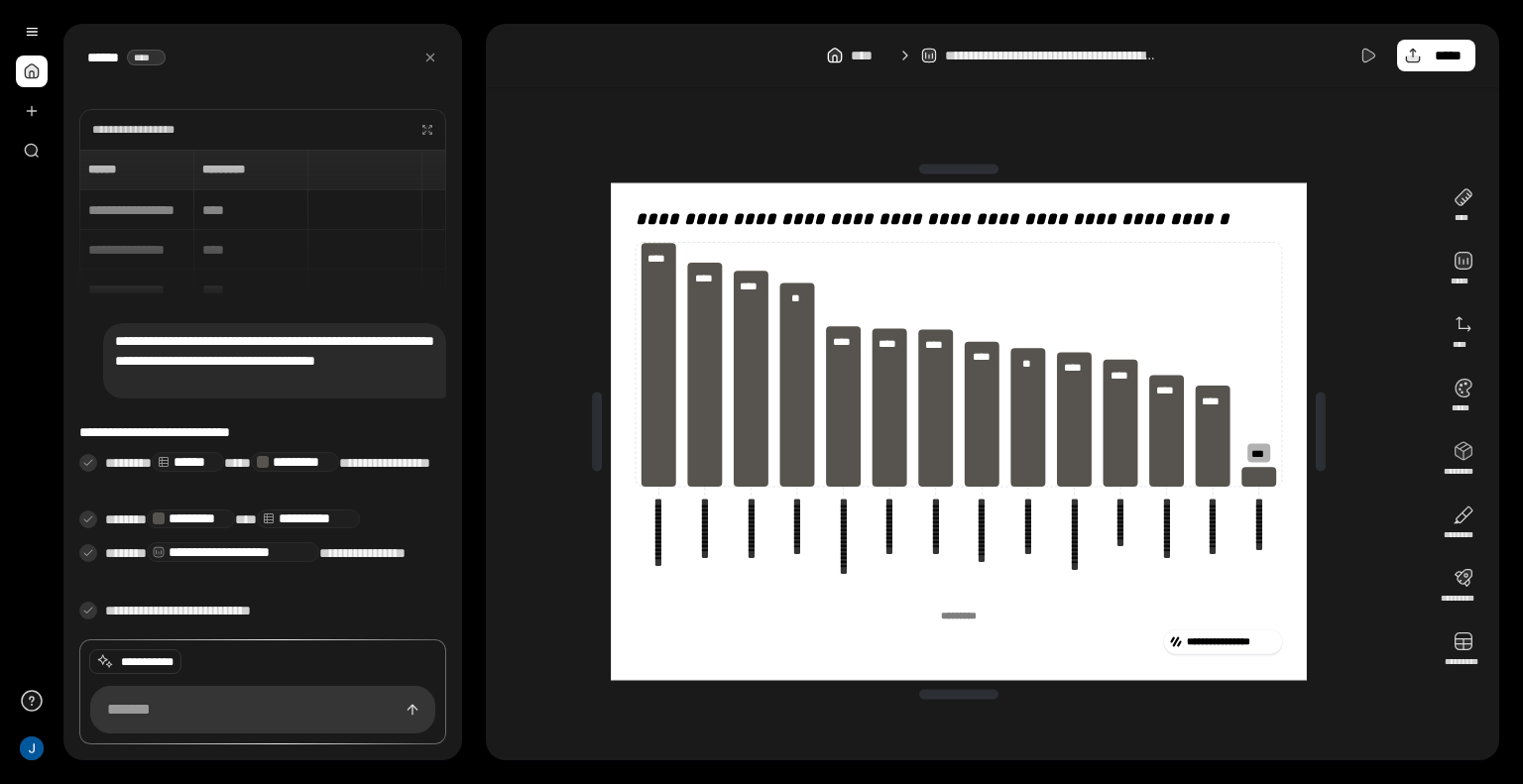 click on "**********" at bounding box center (959, 431) 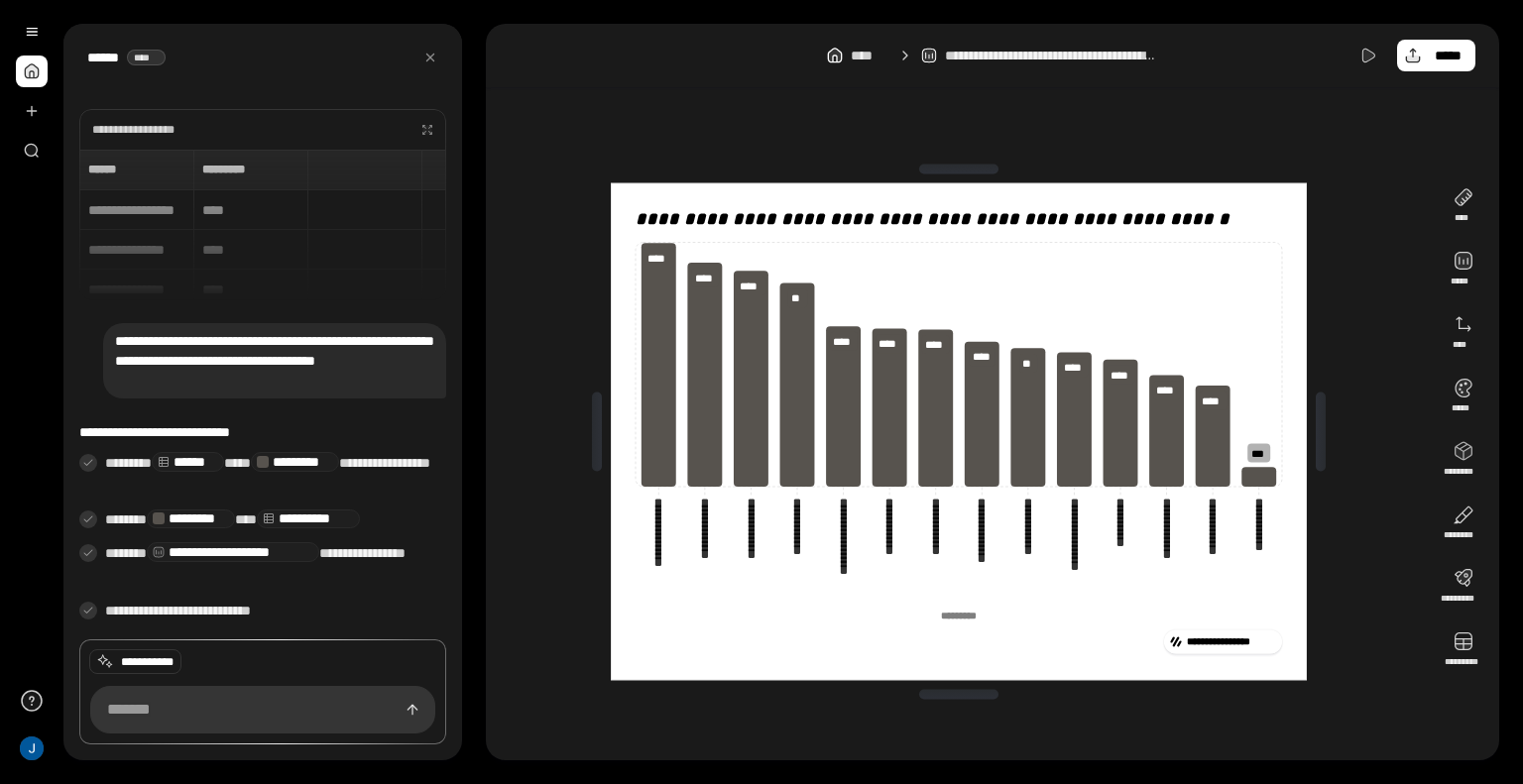 click at bounding box center (32, 71) 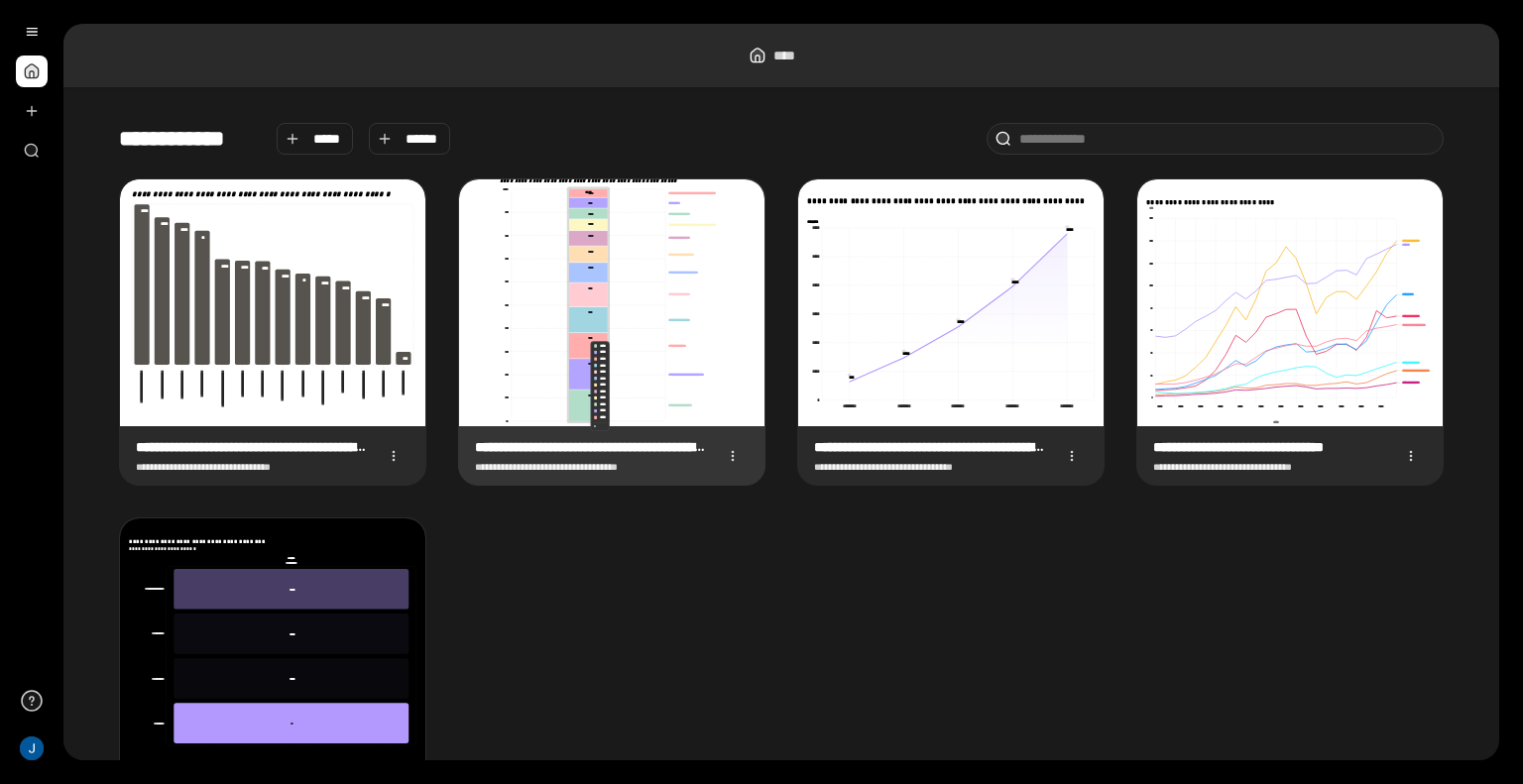 click 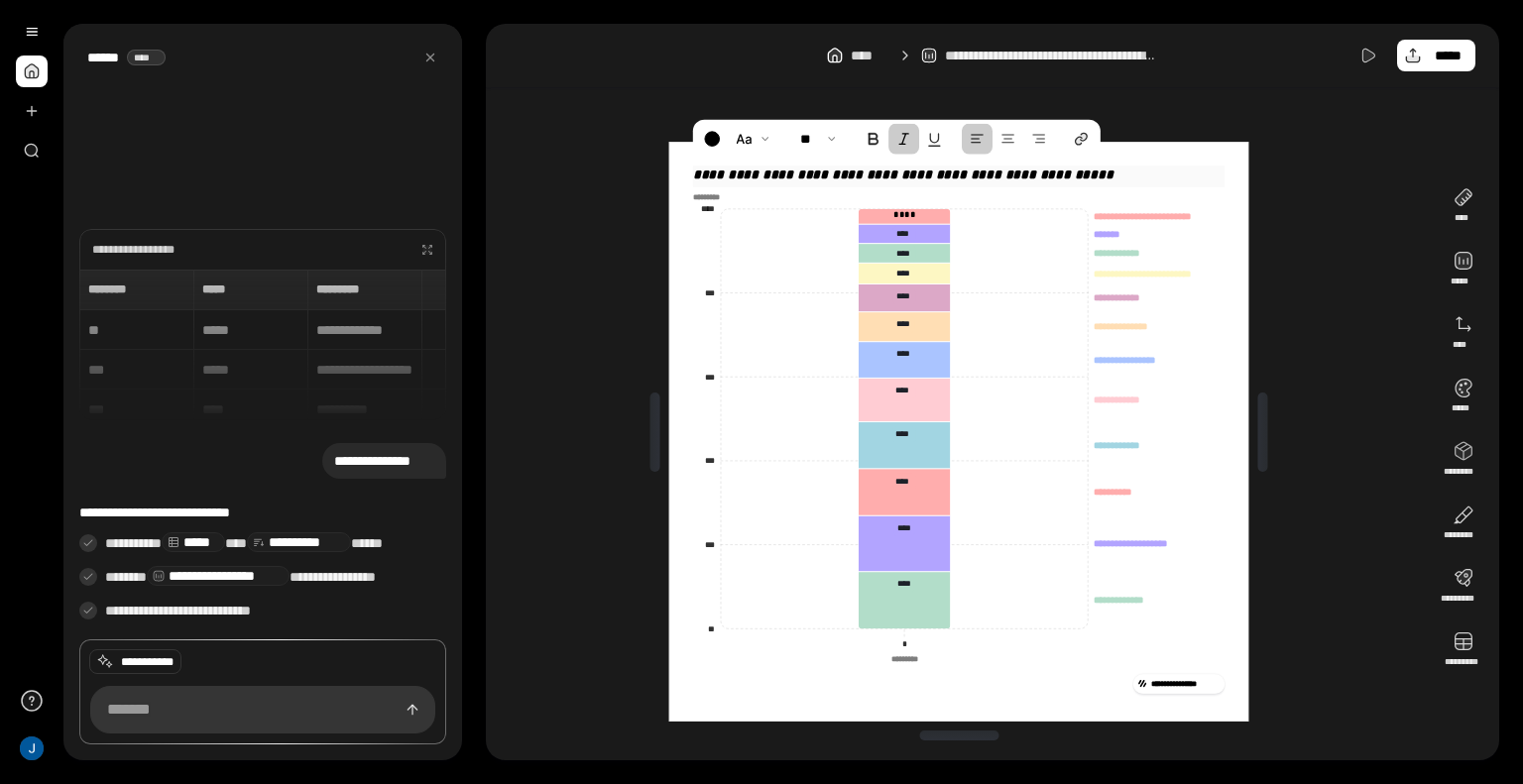 click on "**********" at bounding box center (903, 174) 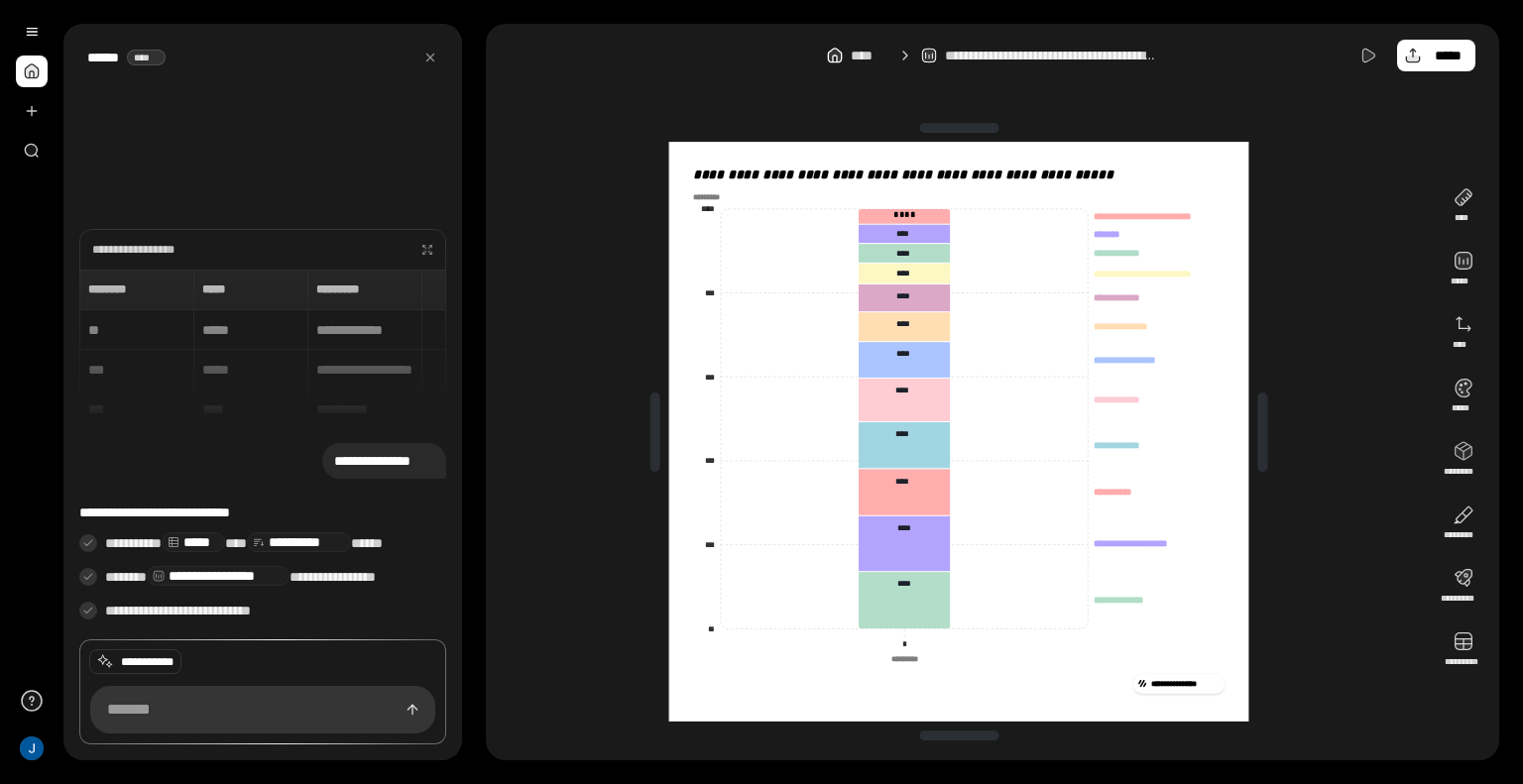 click on "**********" at bounding box center (993, 56) 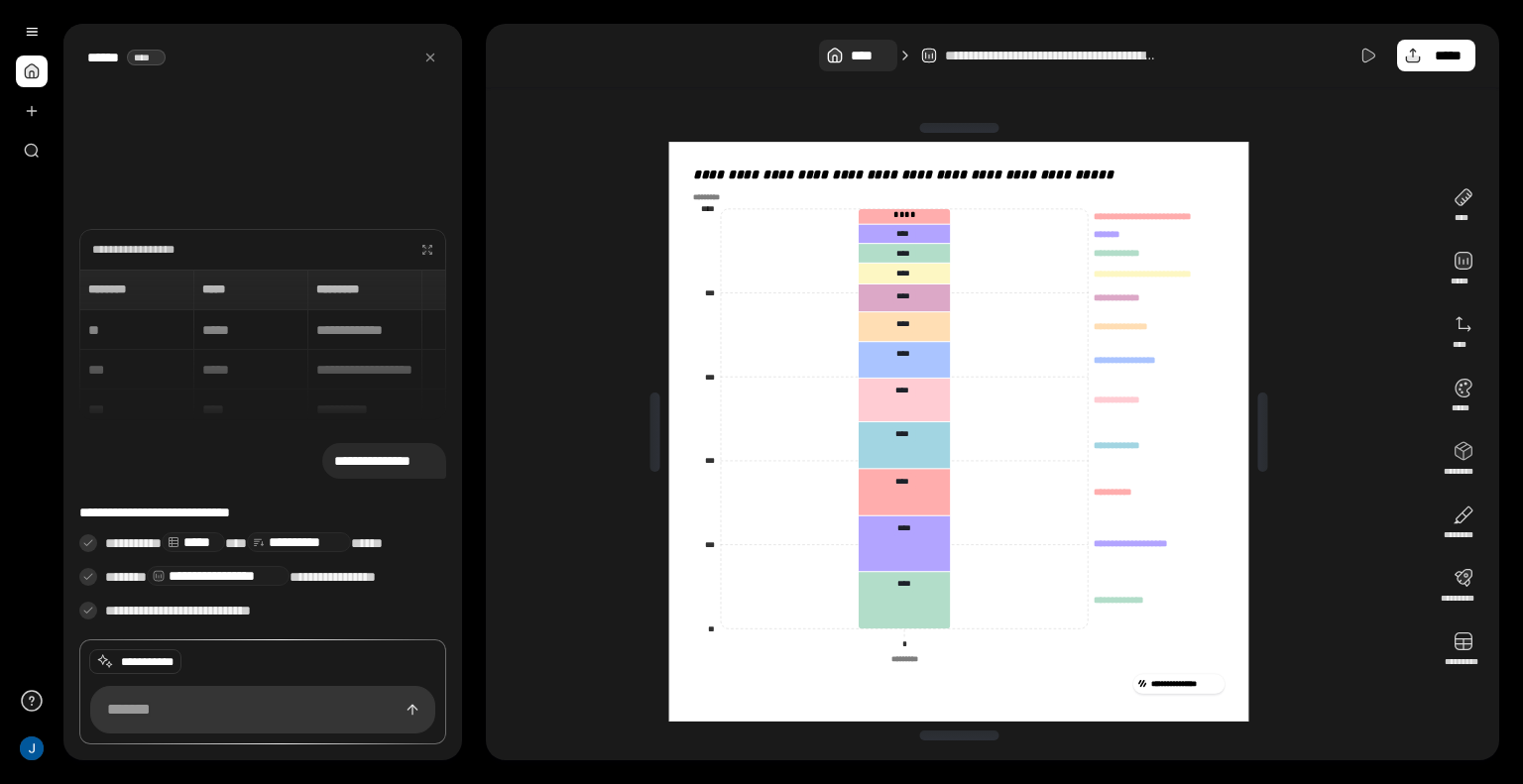 click 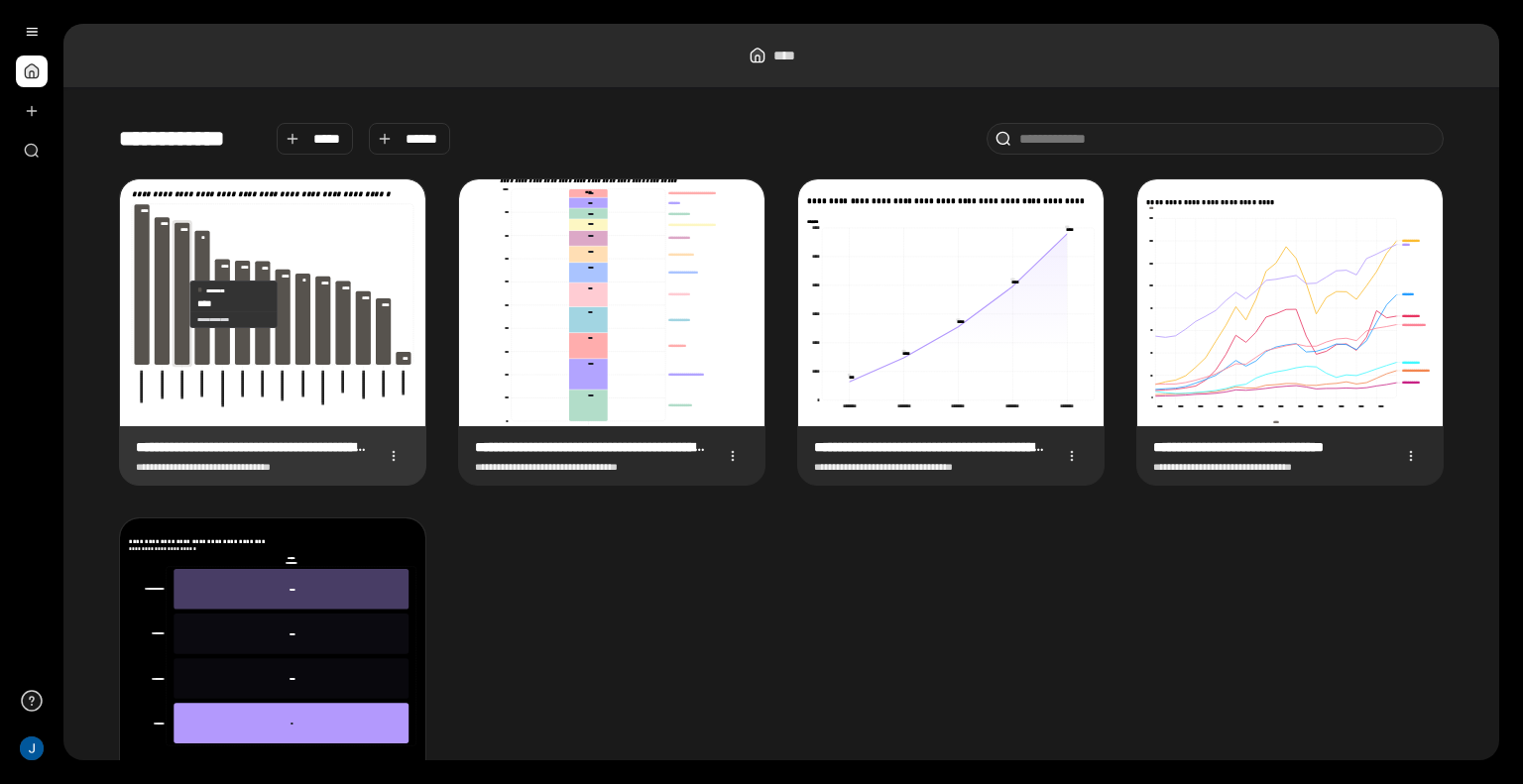 click 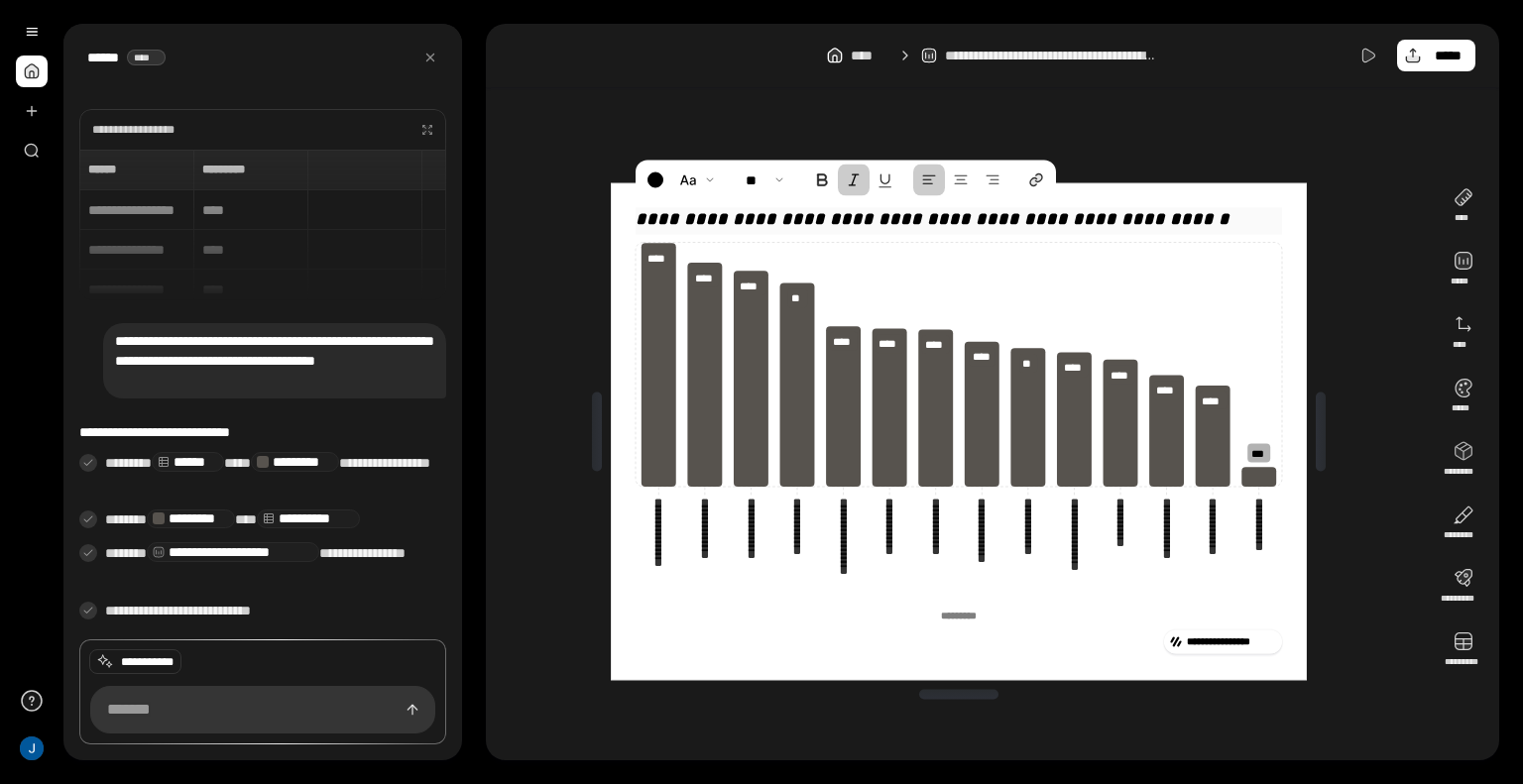 click on "**********" at bounding box center (932, 219) 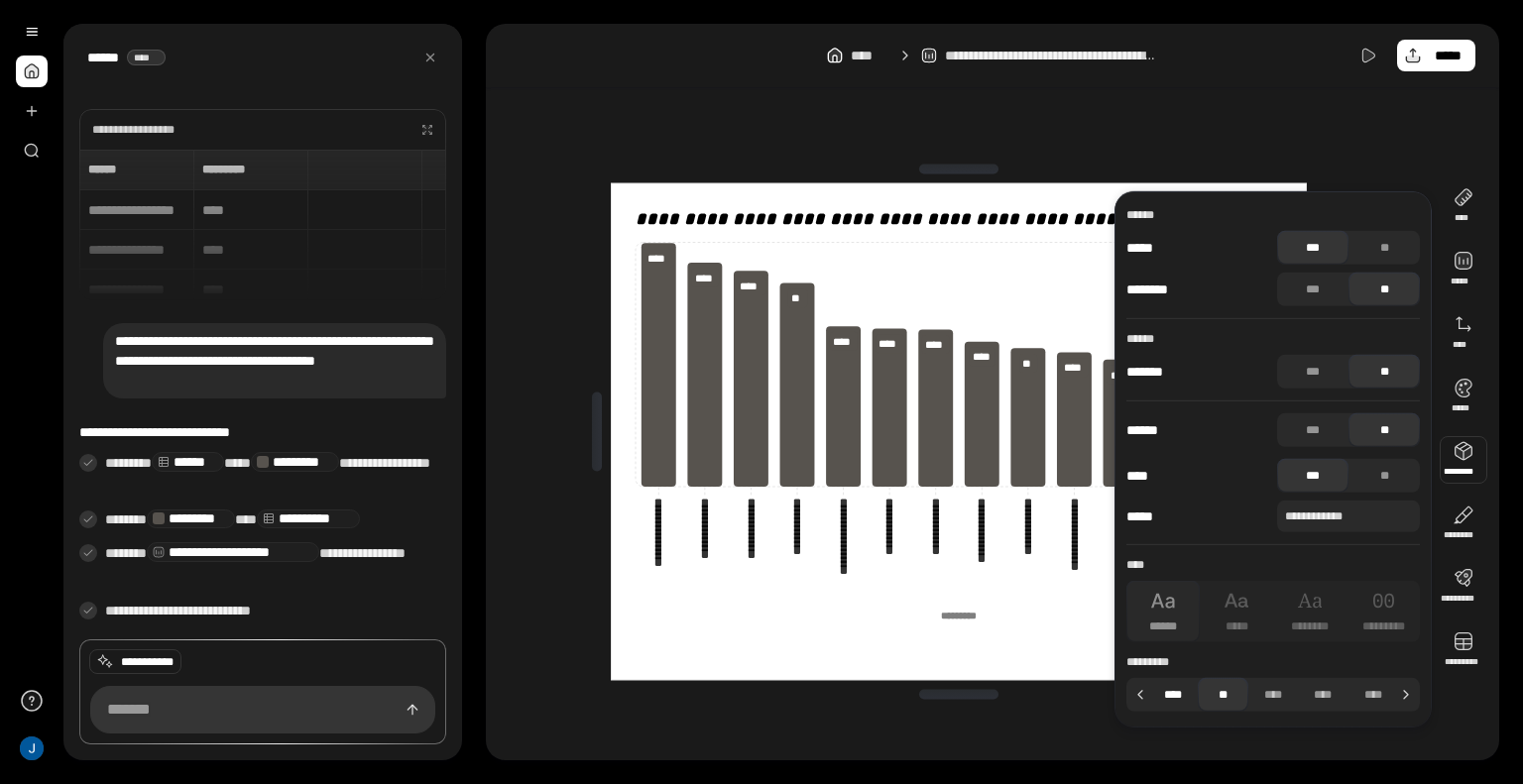 click on "****" at bounding box center [1173, 695] 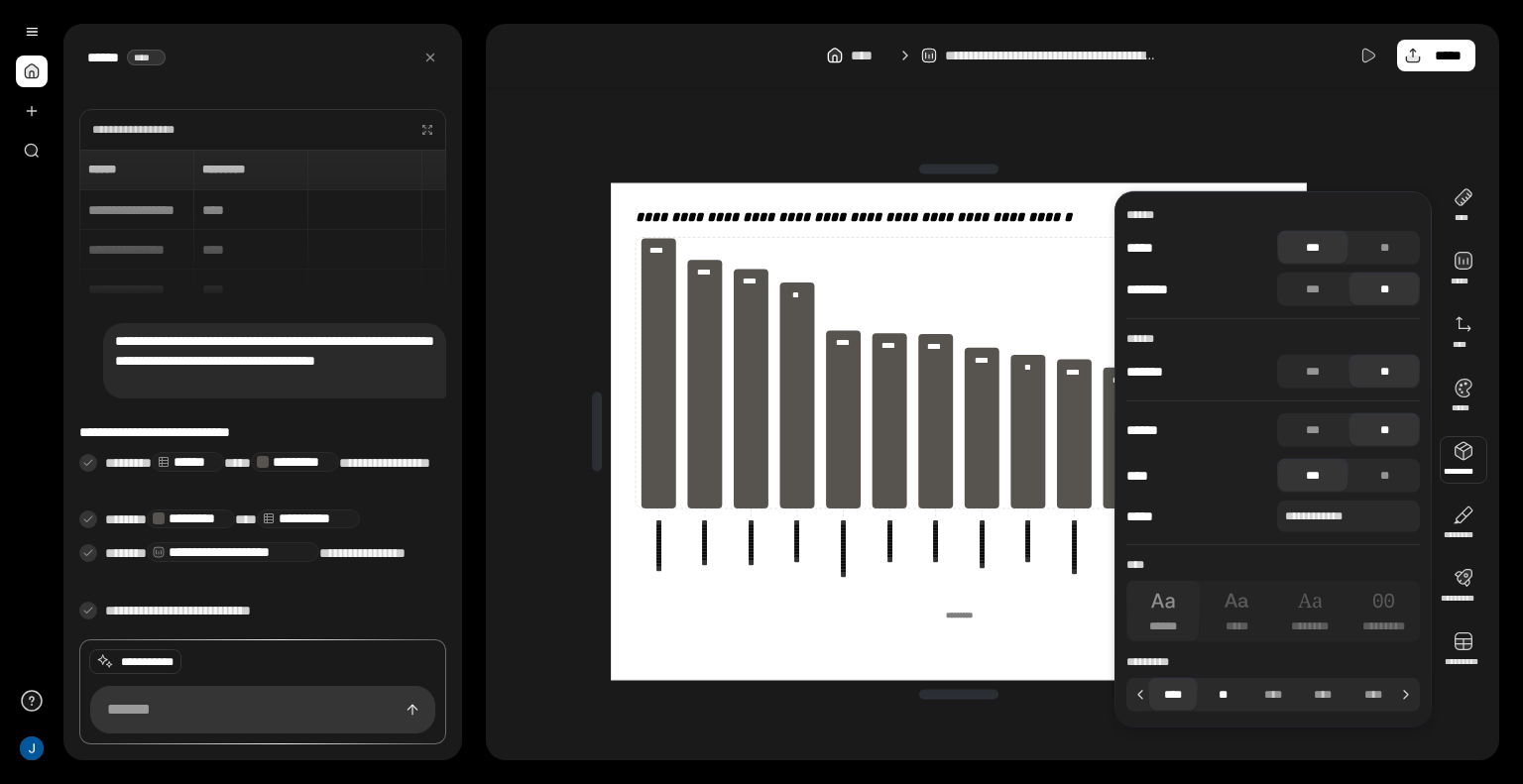 click on "**" at bounding box center (1223, 695) 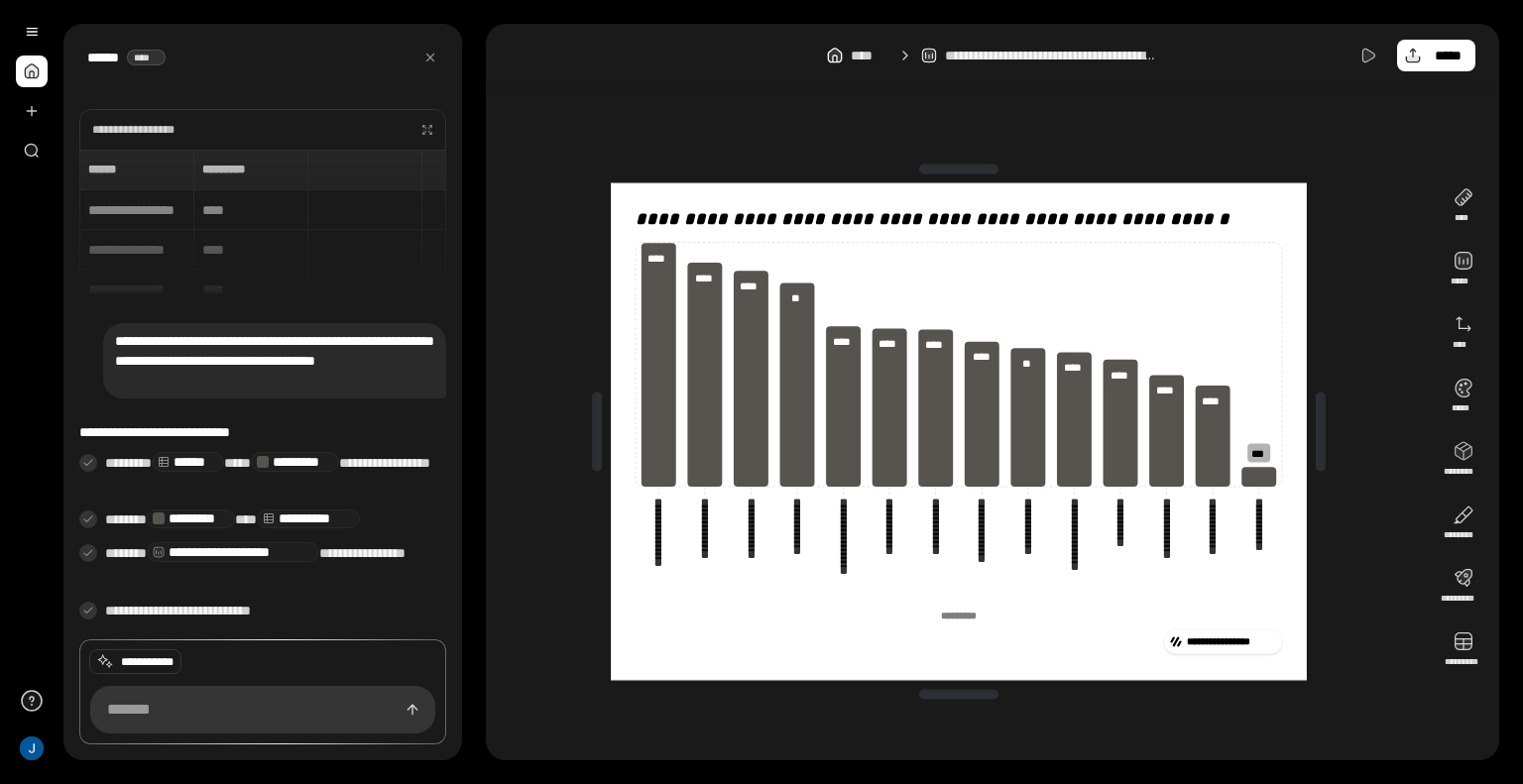 click on "**********" at bounding box center (993, 56) 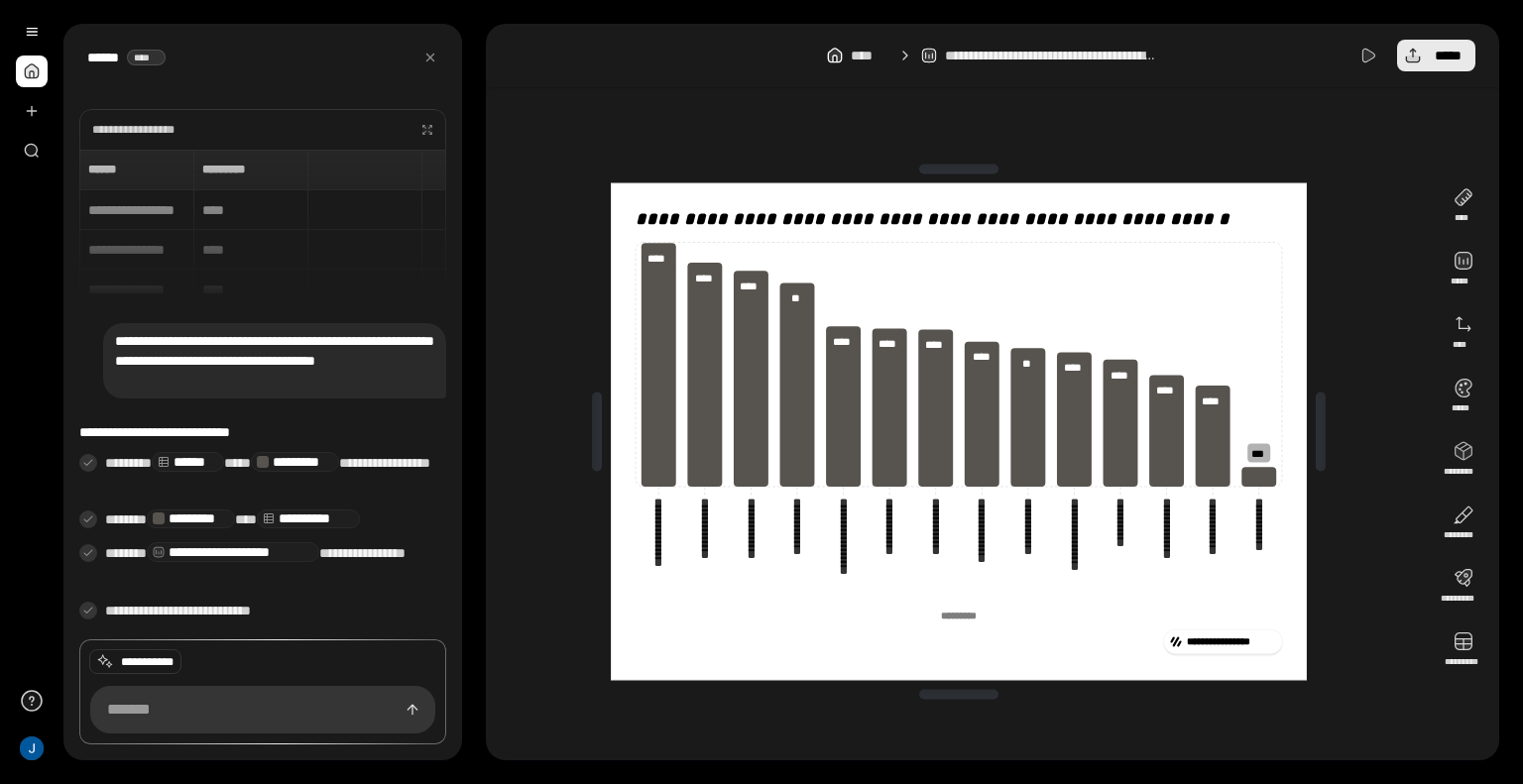 click on "*****" at bounding box center [1436, 56] 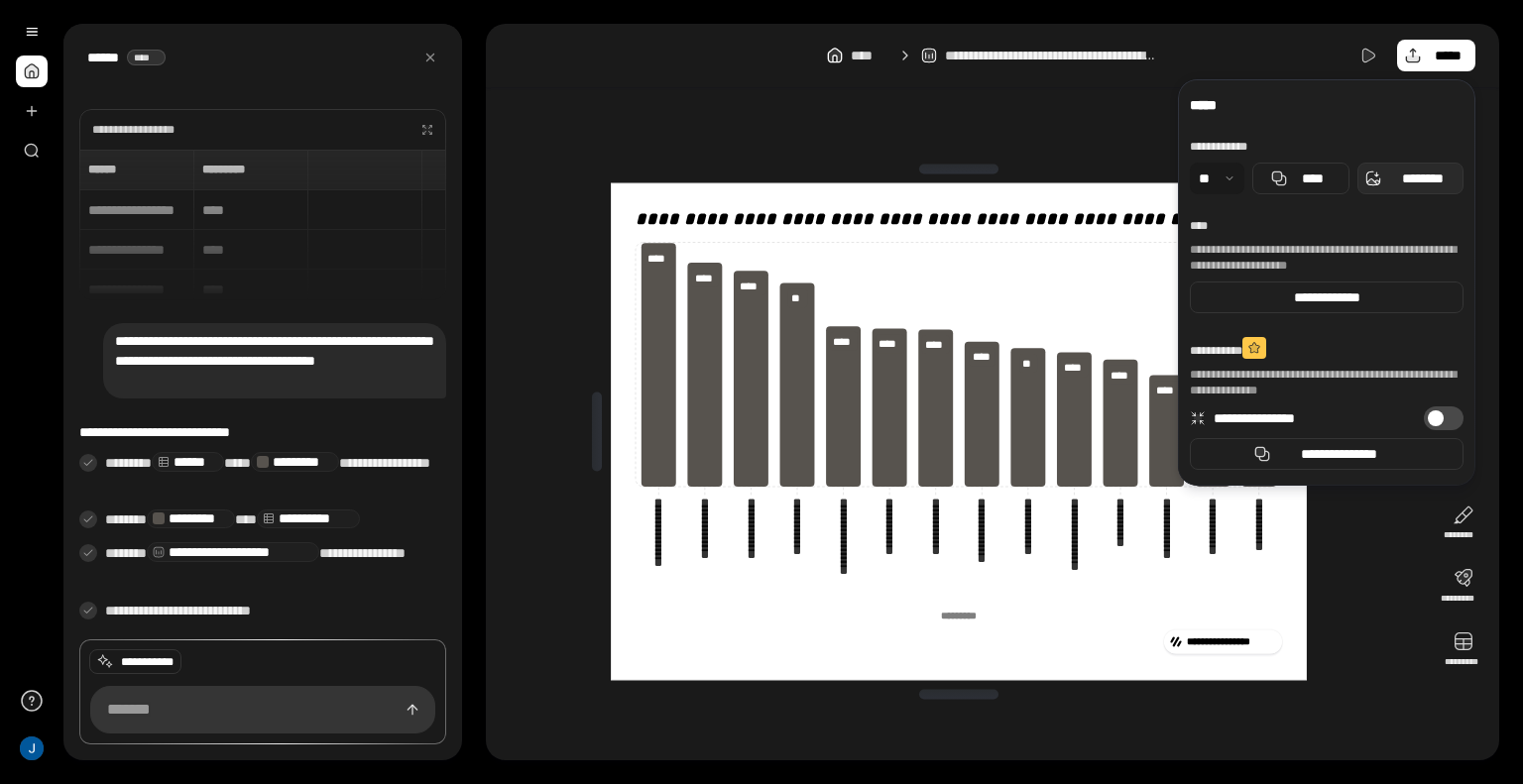 click on "********" at bounding box center (1422, 178) 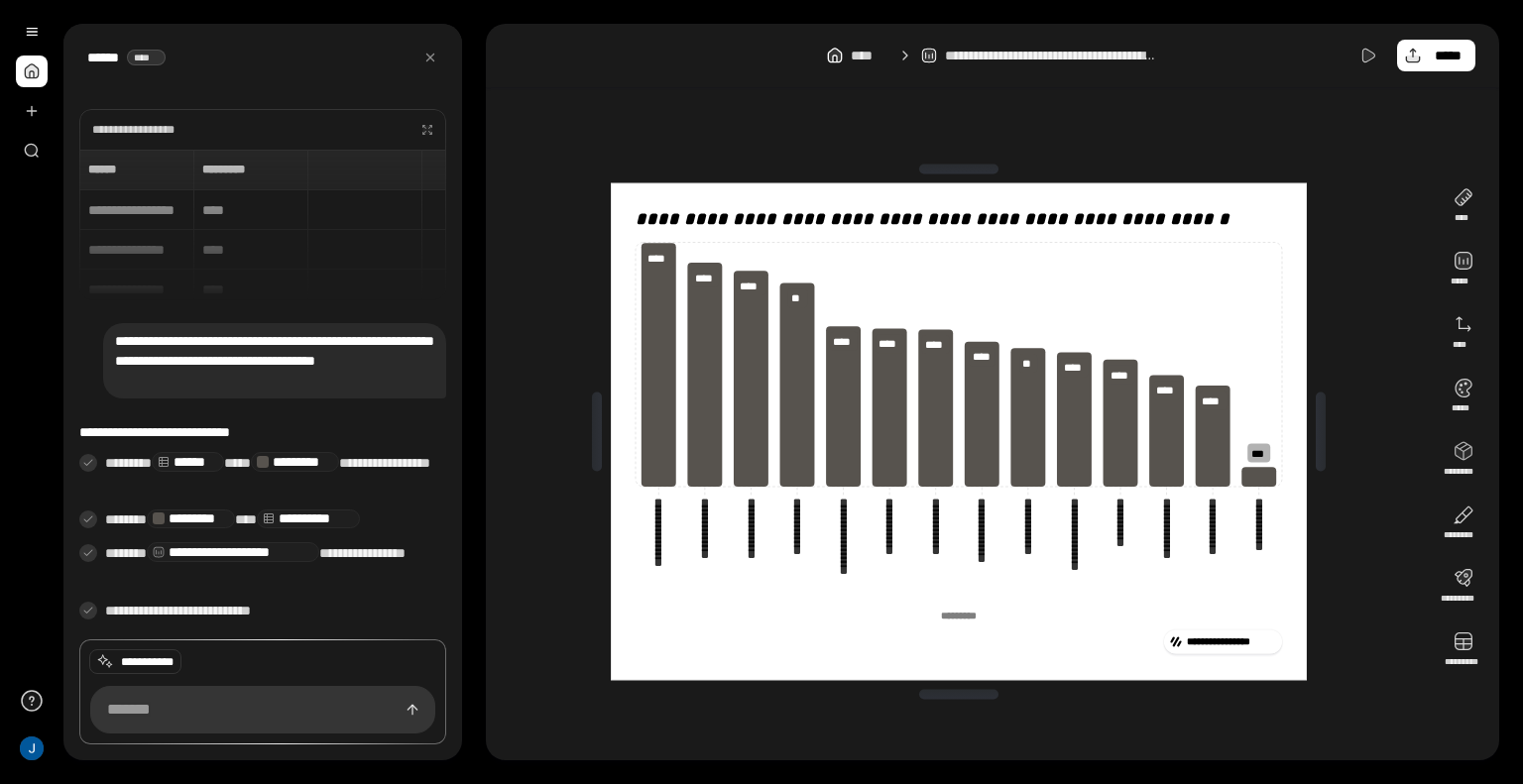 click on "**********" at bounding box center (959, 431) 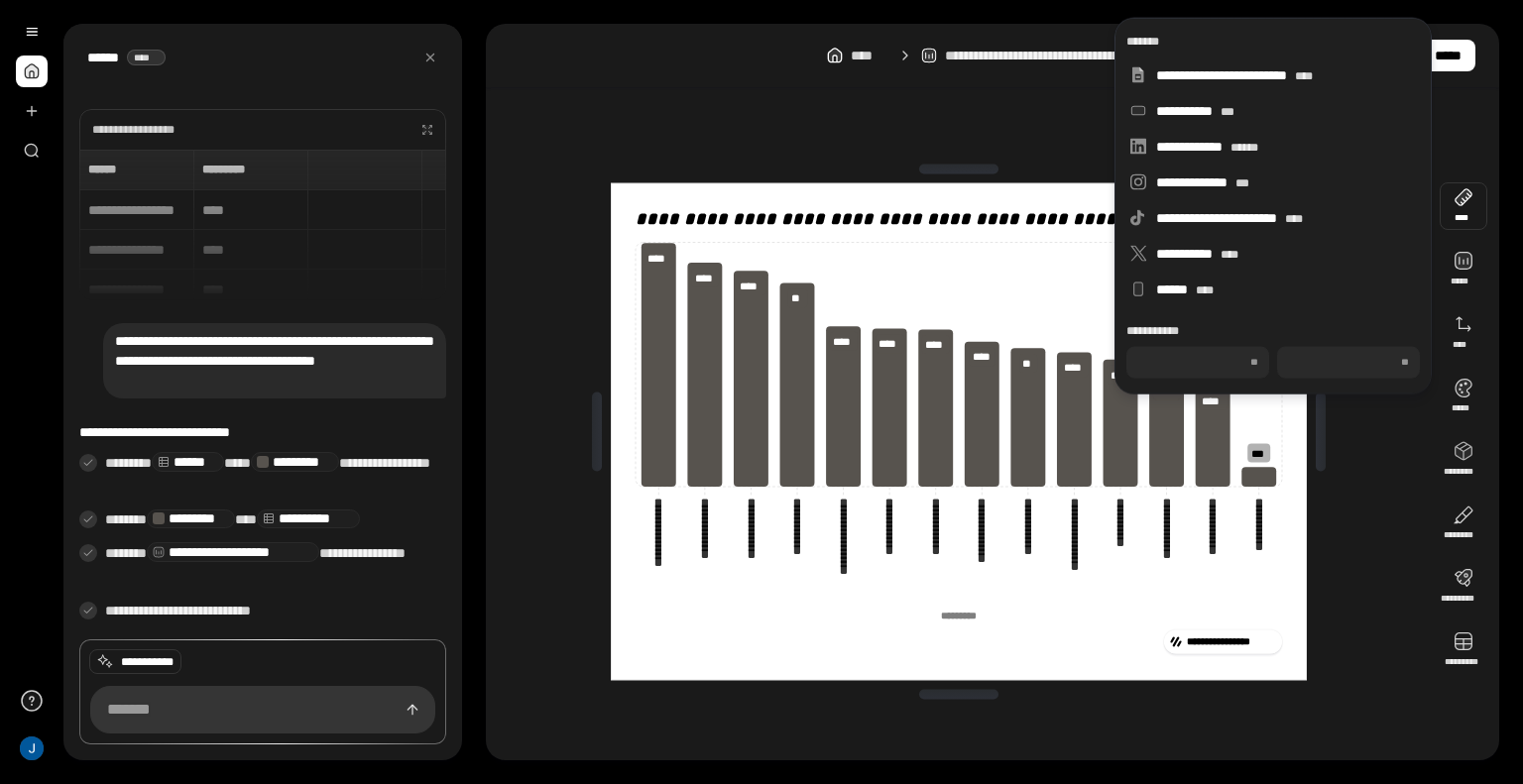 click on "***" at bounding box center (1198, 363) 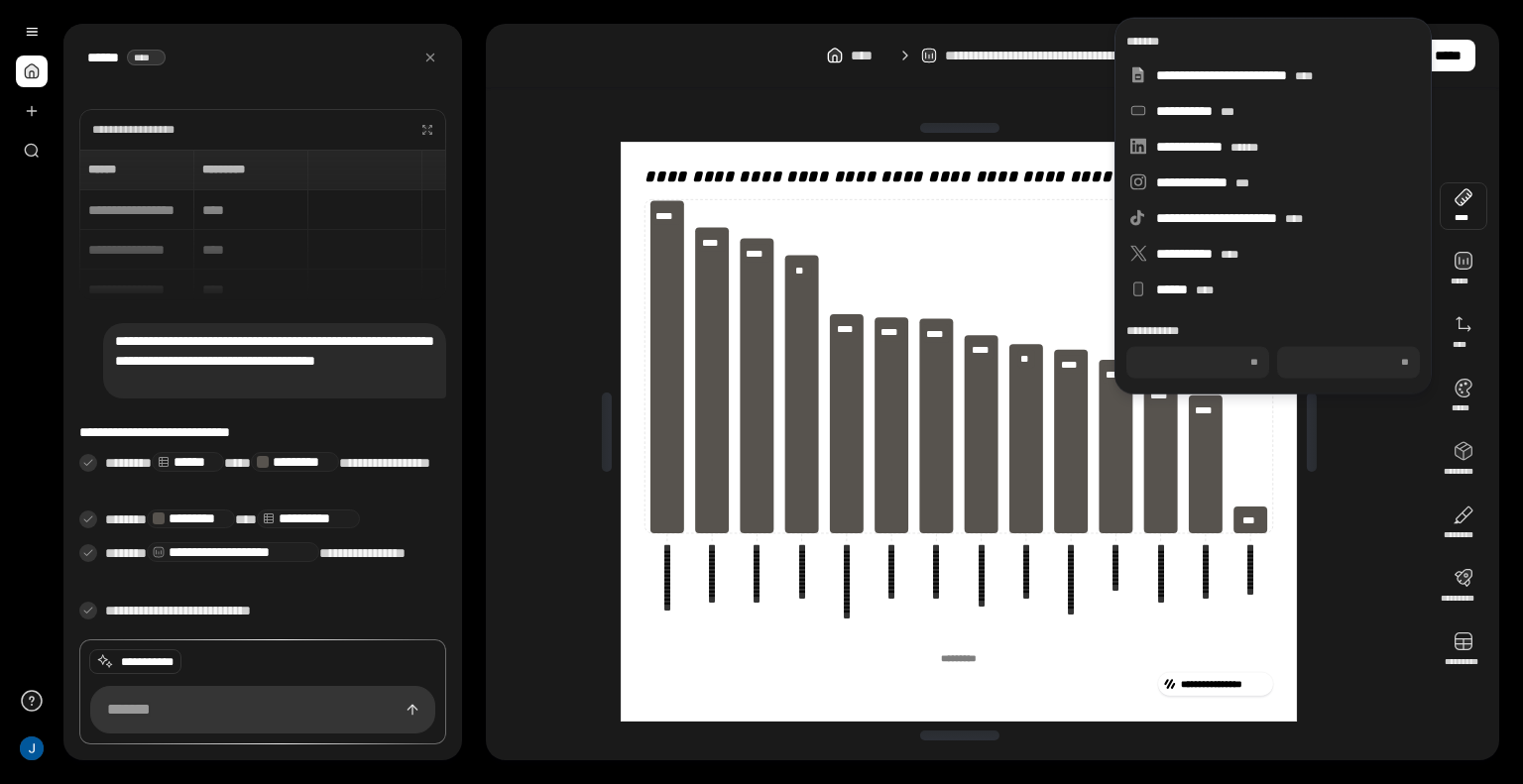 click on "**********" at bounding box center [959, 431] 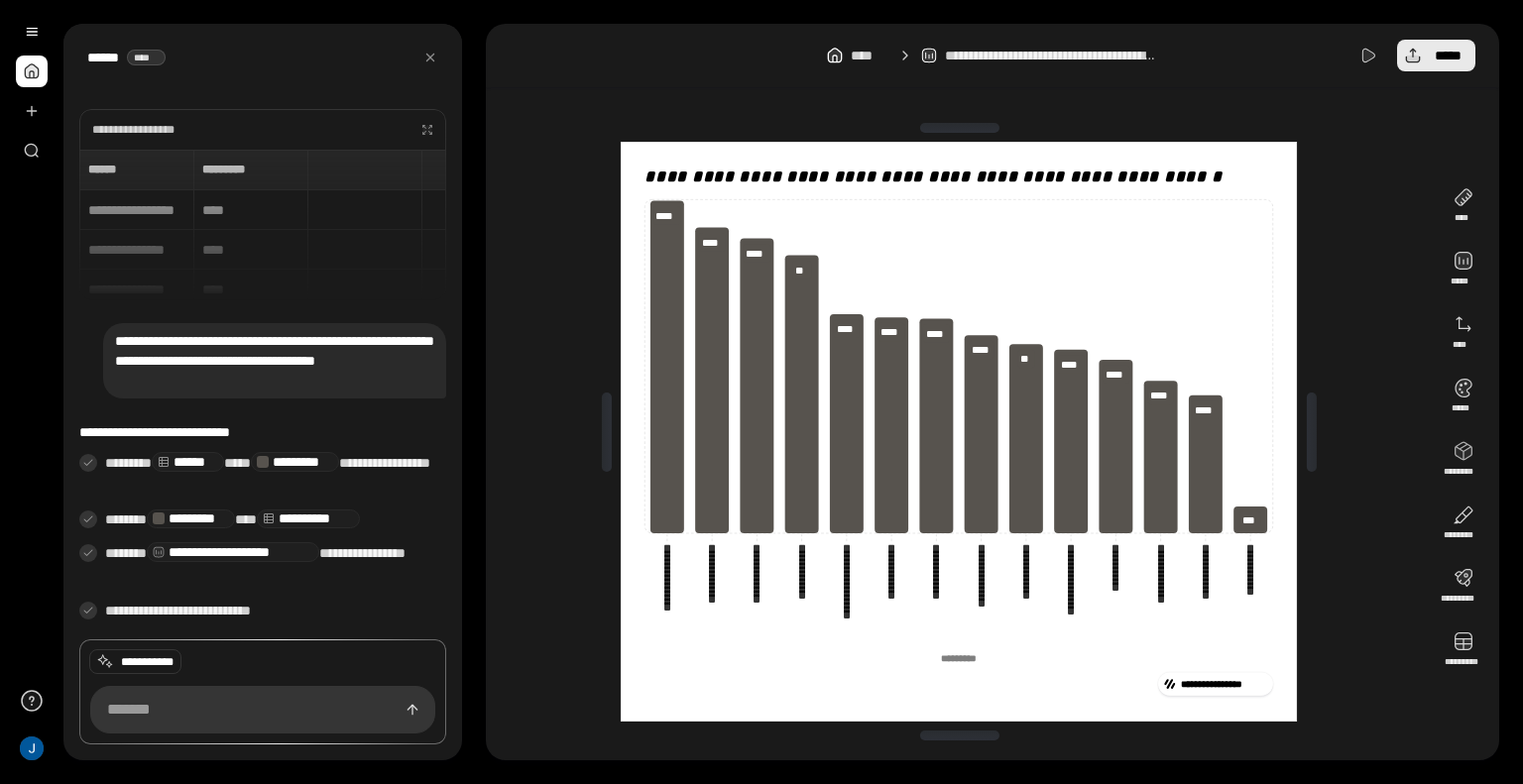 click on "*****" at bounding box center (1448, 56) 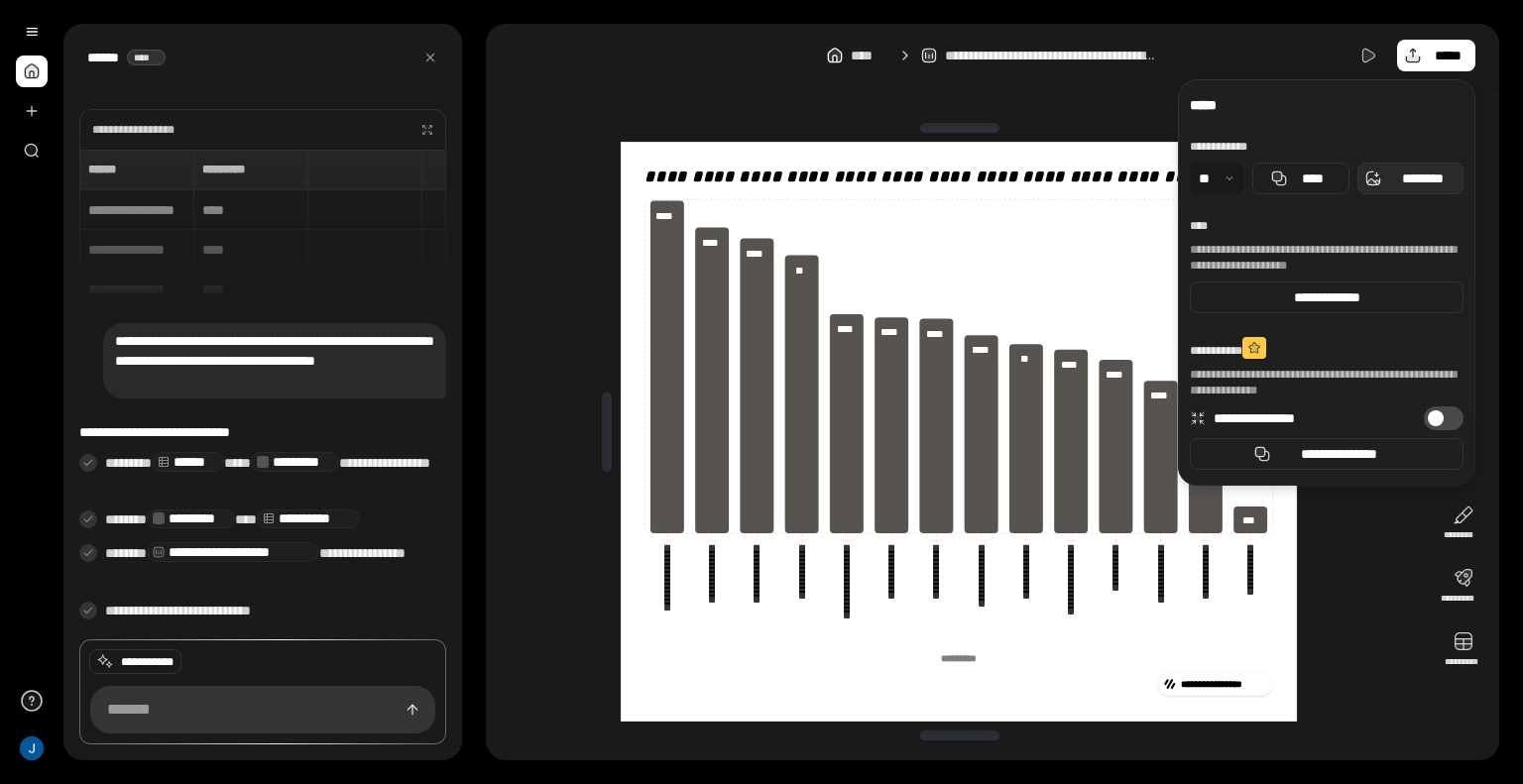 click on "********" at bounding box center (1410, 178) 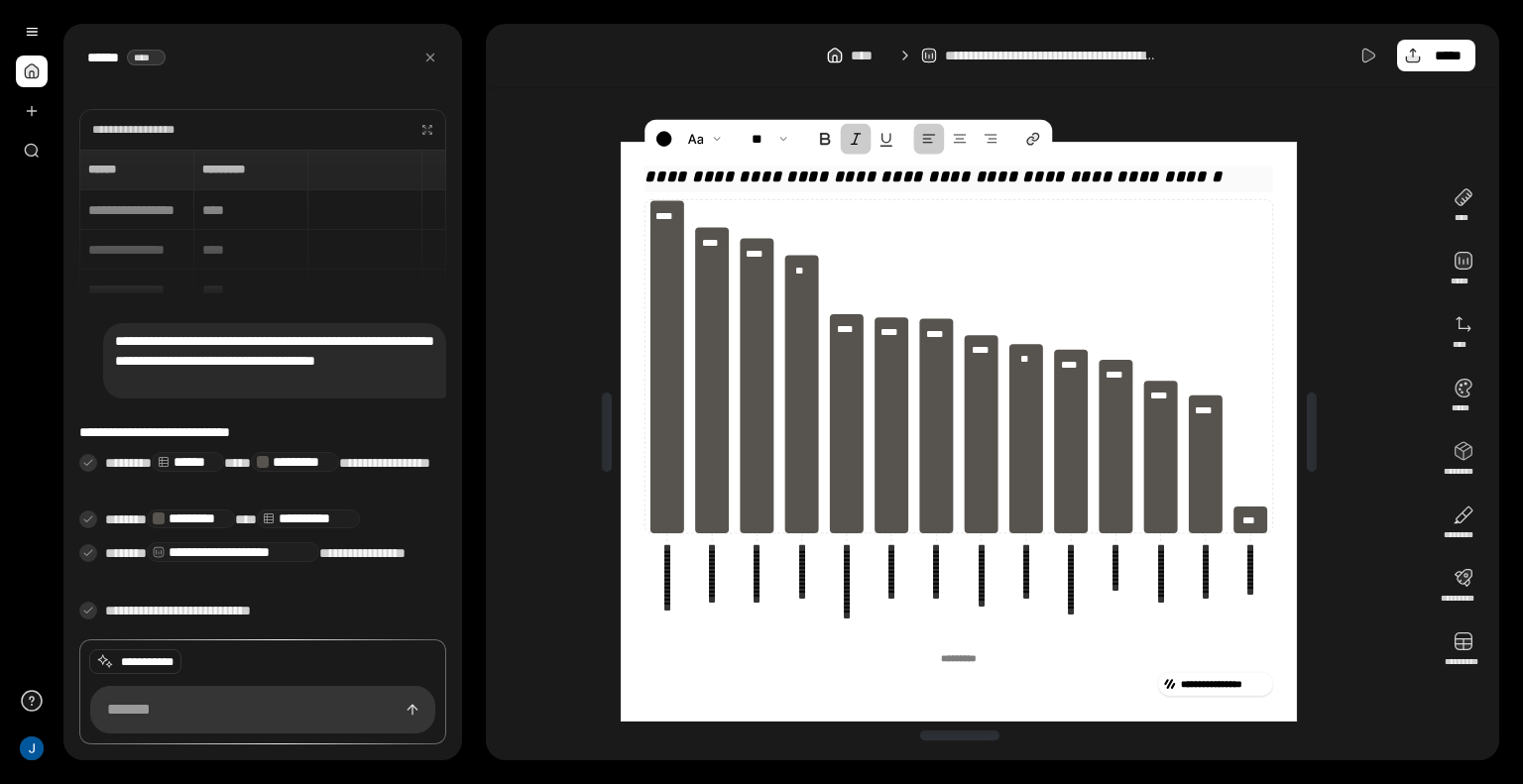 click on "**********" at bounding box center (934, 175) 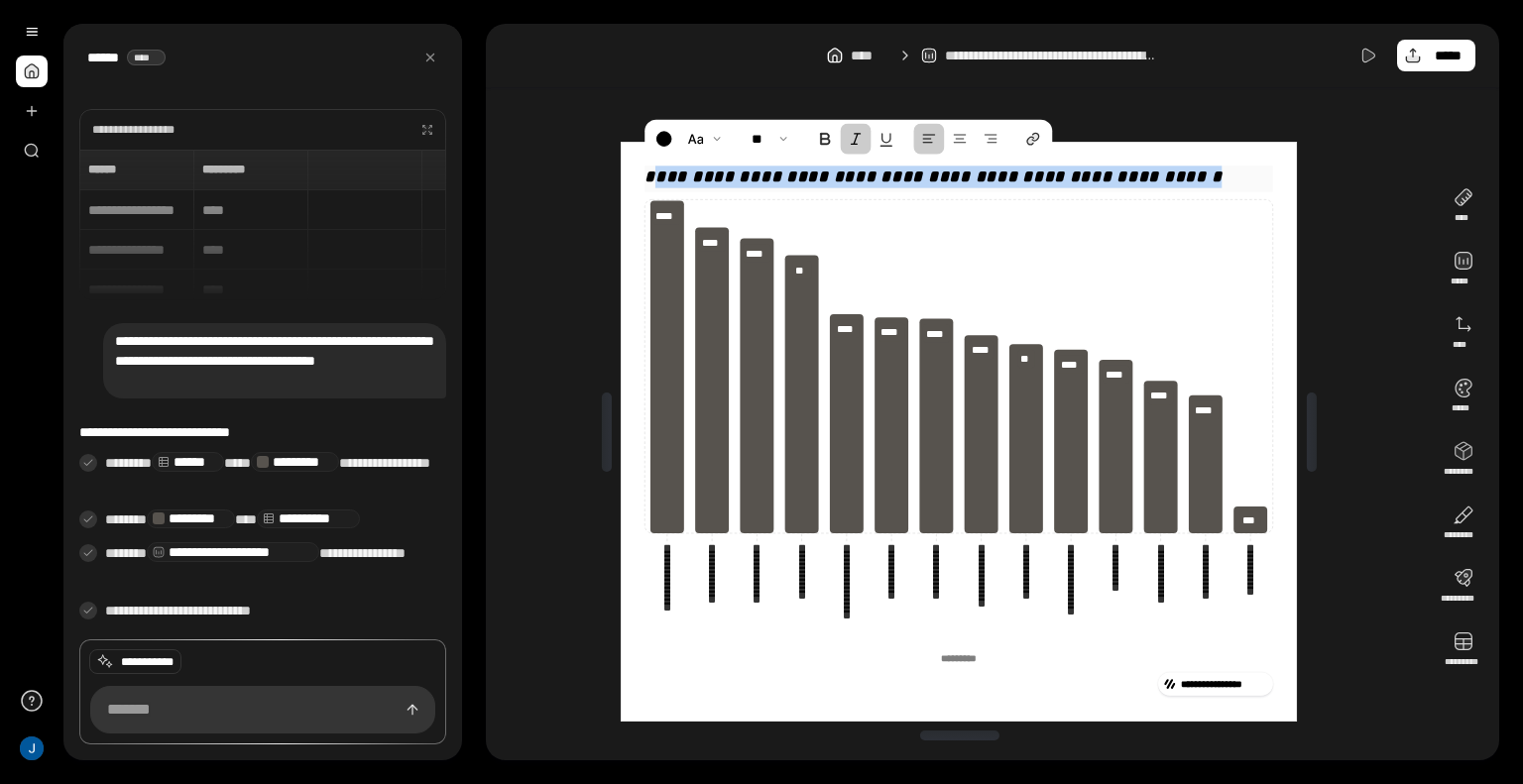 drag, startPoint x: 649, startPoint y: 177, endPoint x: 1232, endPoint y: 181, distance: 583.0137 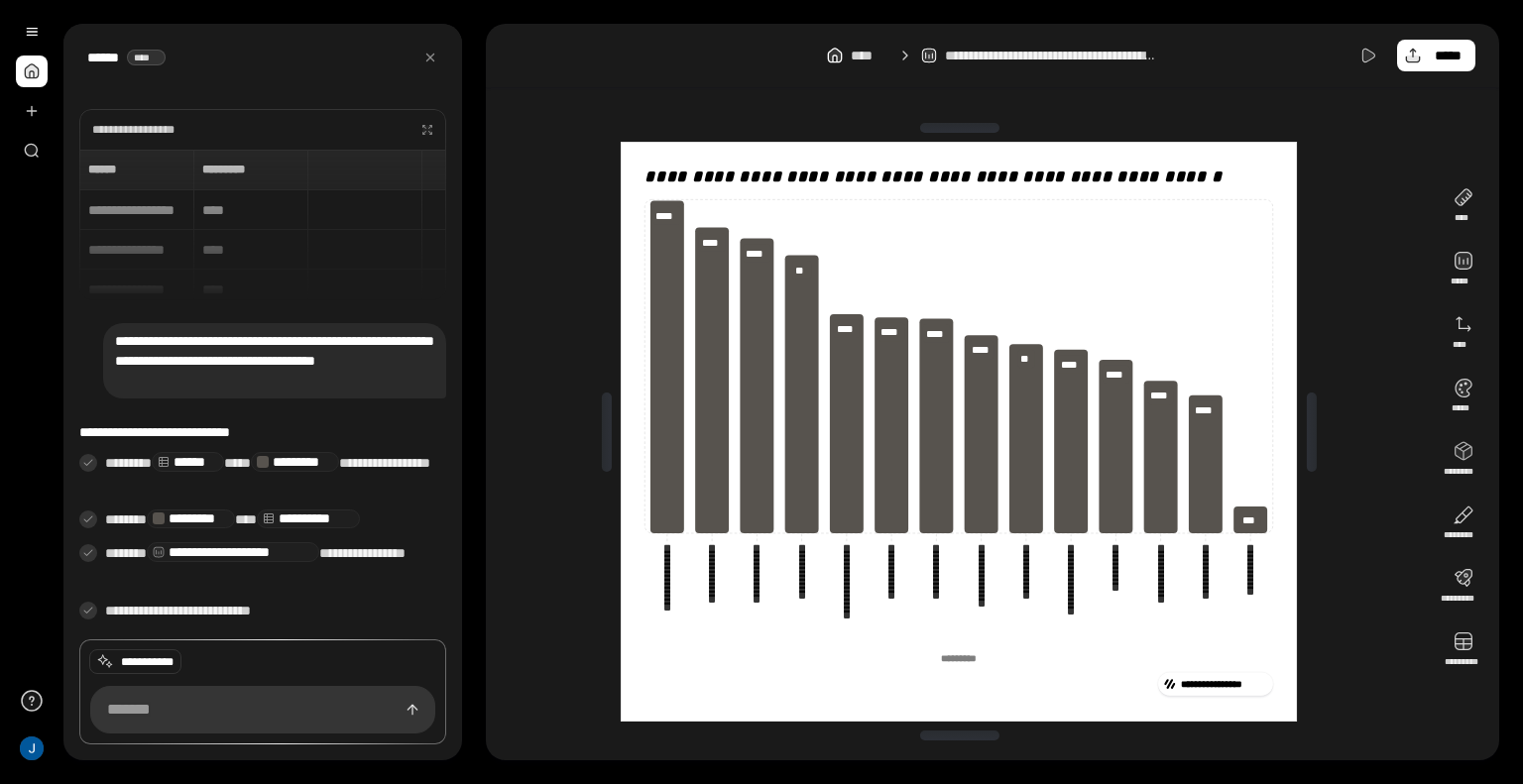 click on "**********" at bounding box center [959, 431] 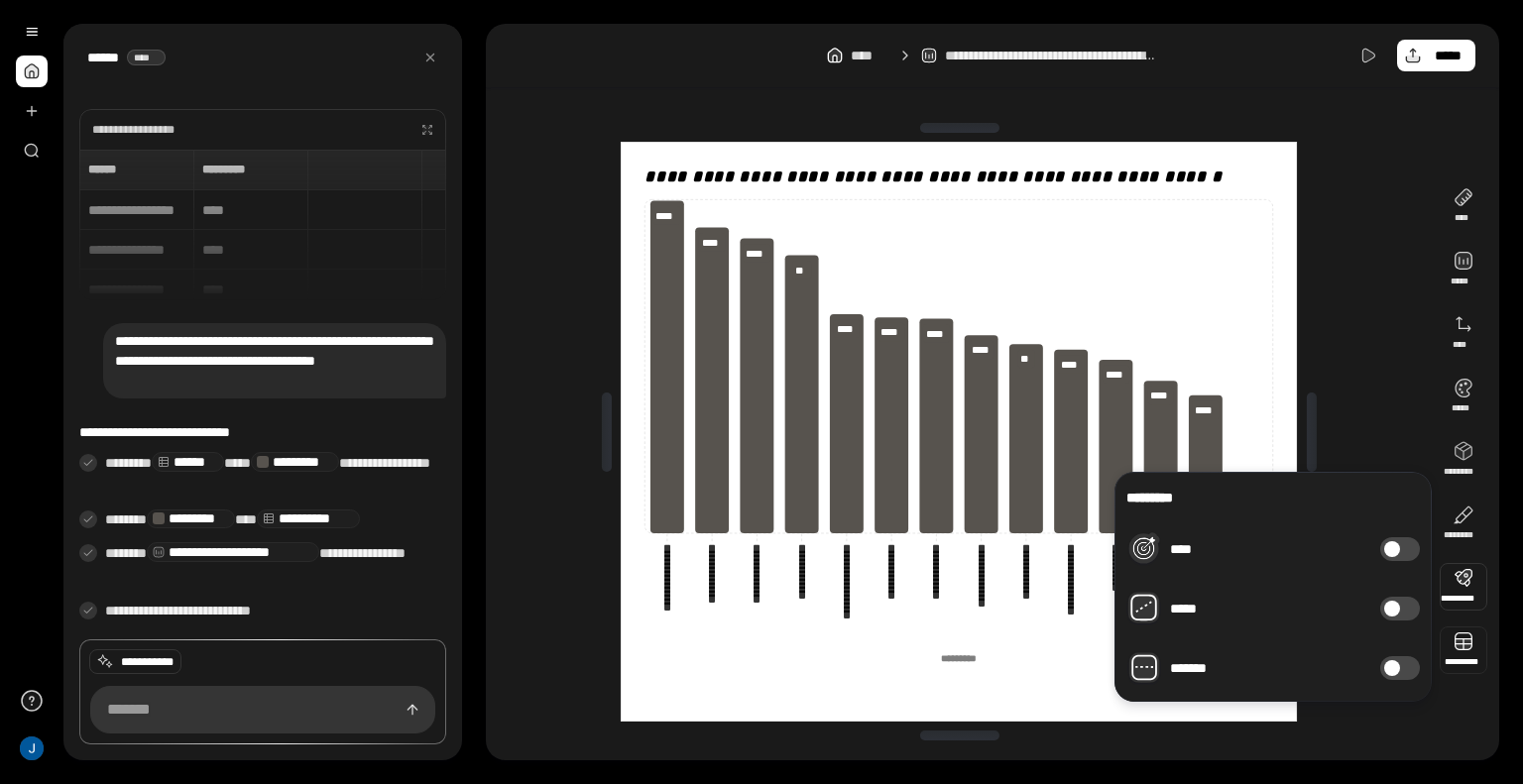 click at bounding box center (1464, 650) 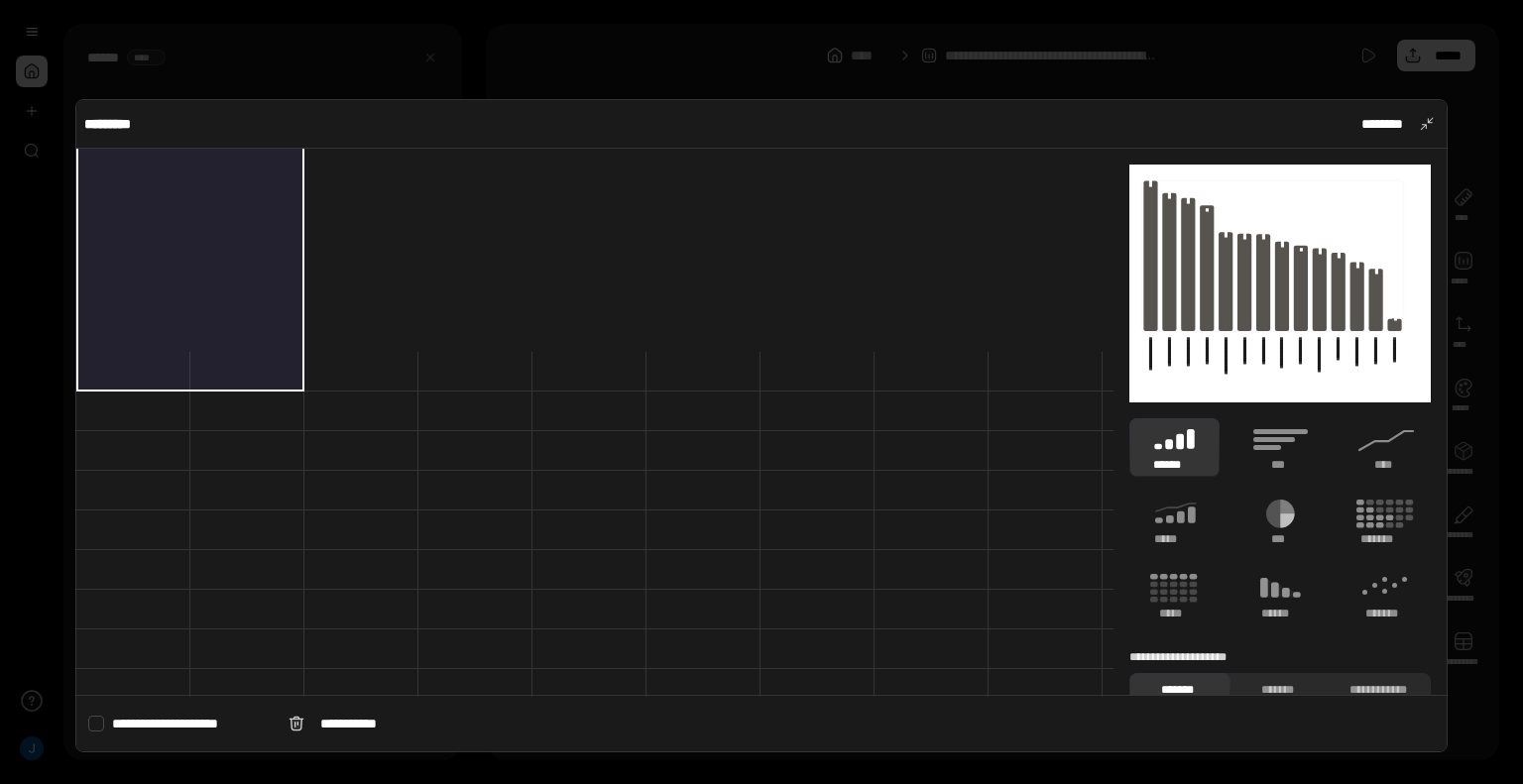 scroll, scrollTop: 479, scrollLeft: 0, axis: vertical 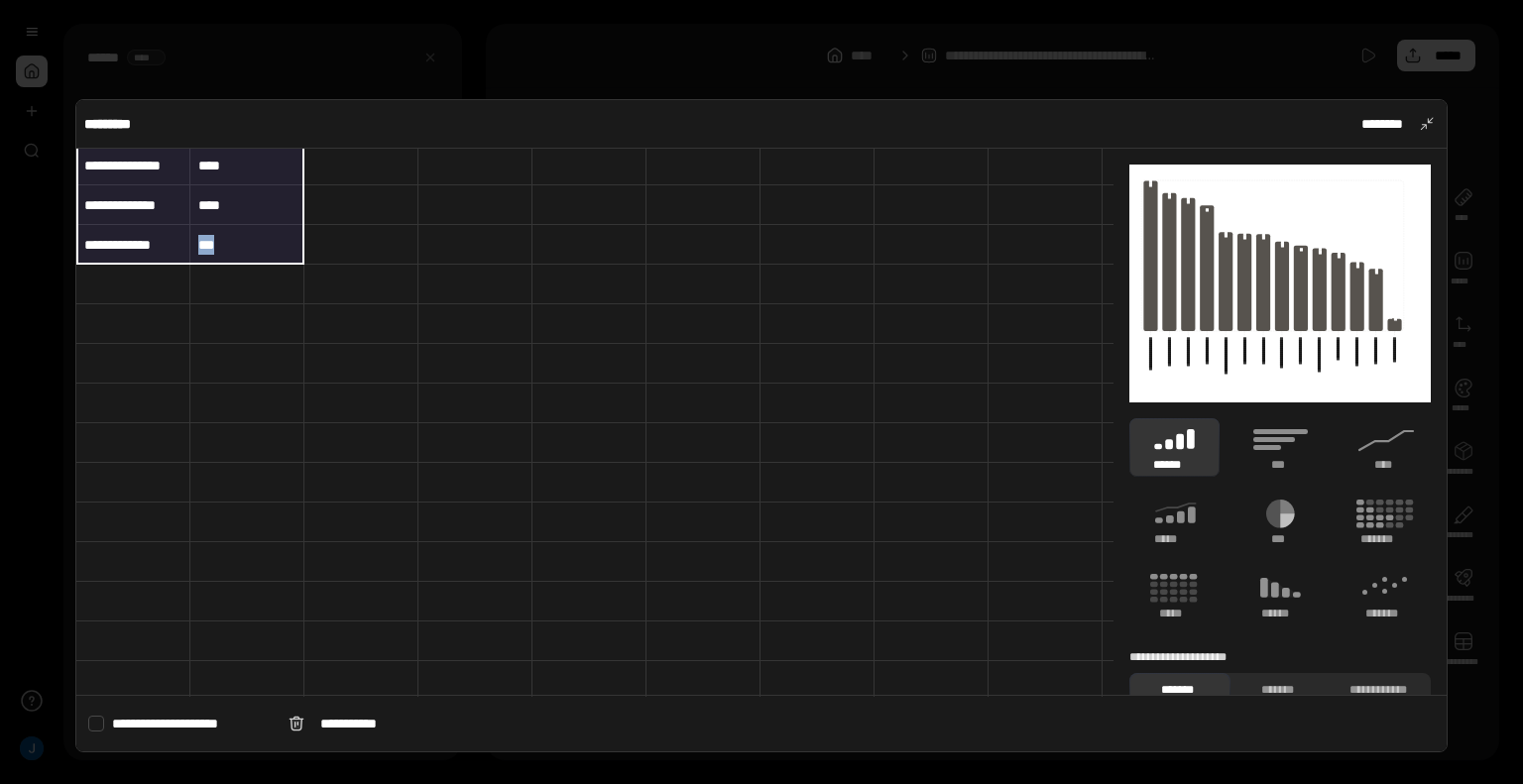 drag, startPoint x: 124, startPoint y: 201, endPoint x: 229, endPoint y: 253, distance: 117.17082 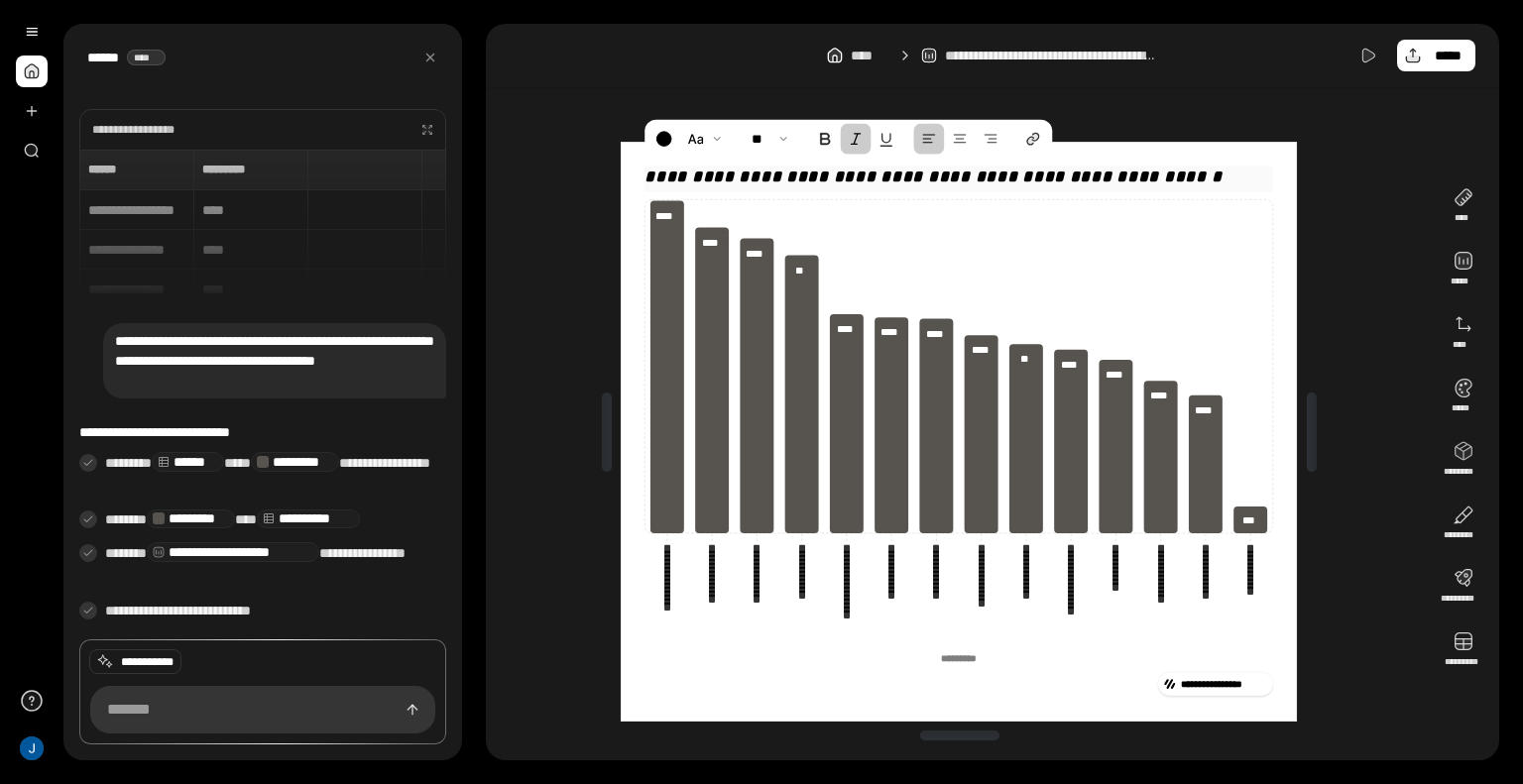 click on "**********" at bounding box center (934, 175) 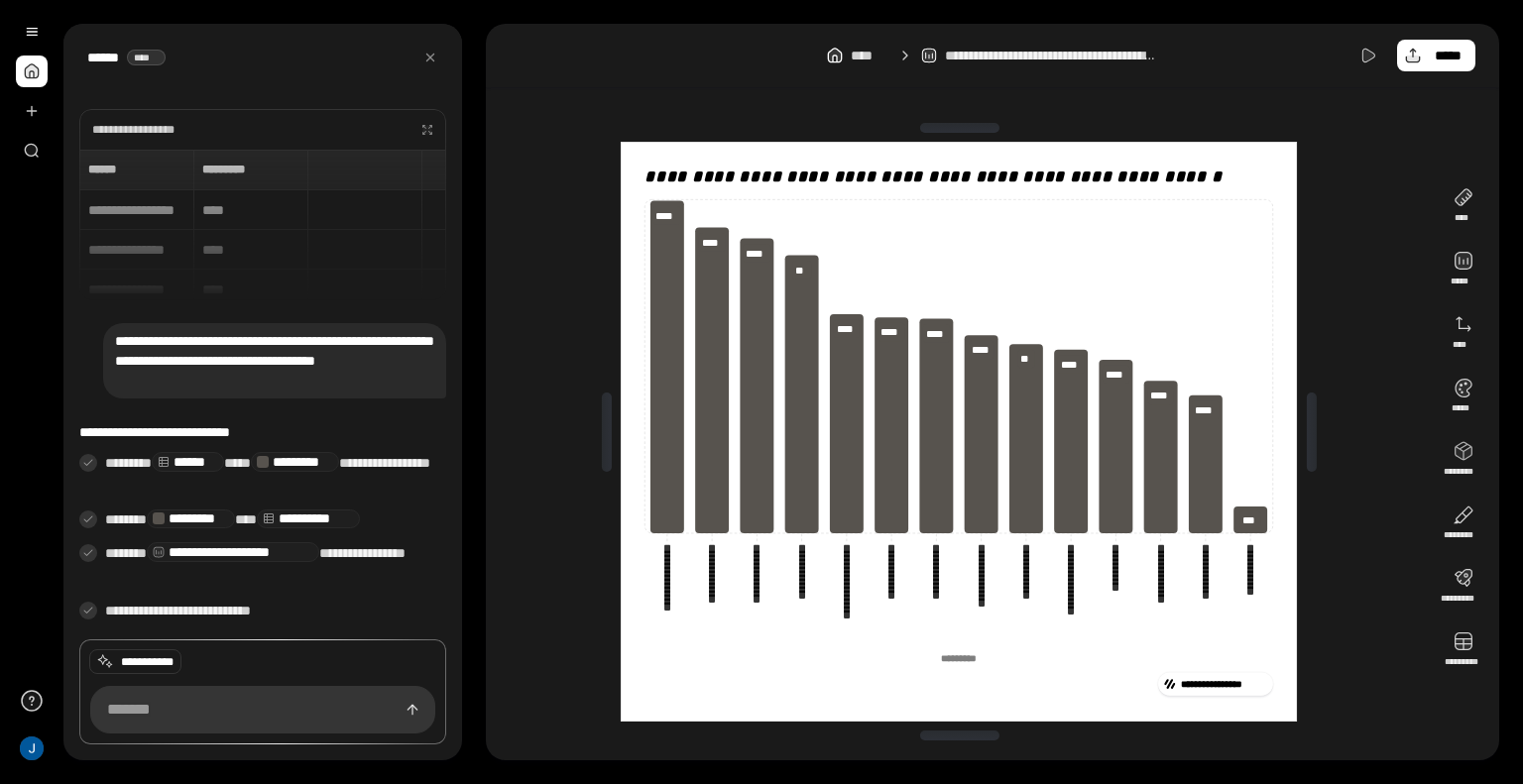 click at bounding box center [32, 71] 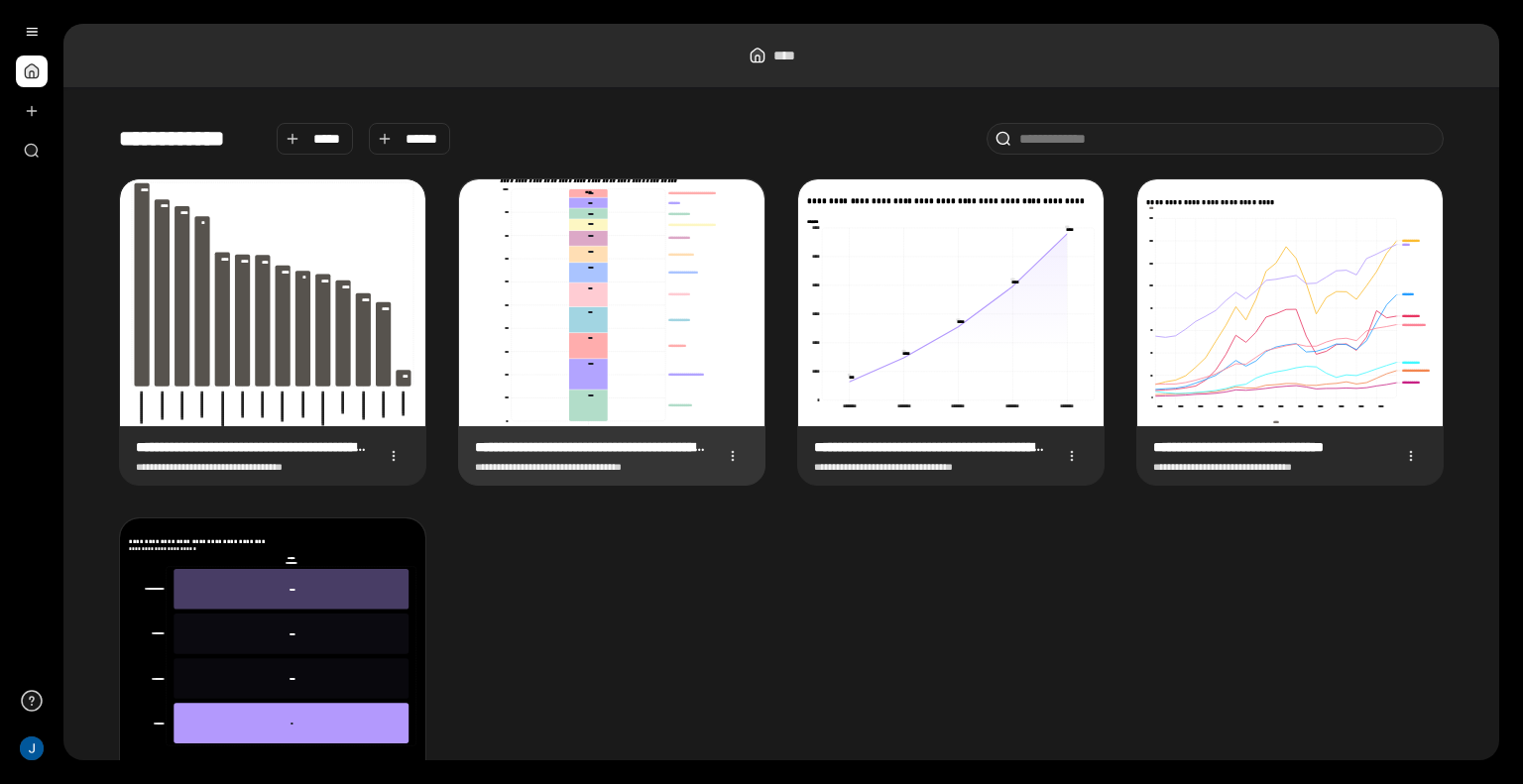 click on "**********" 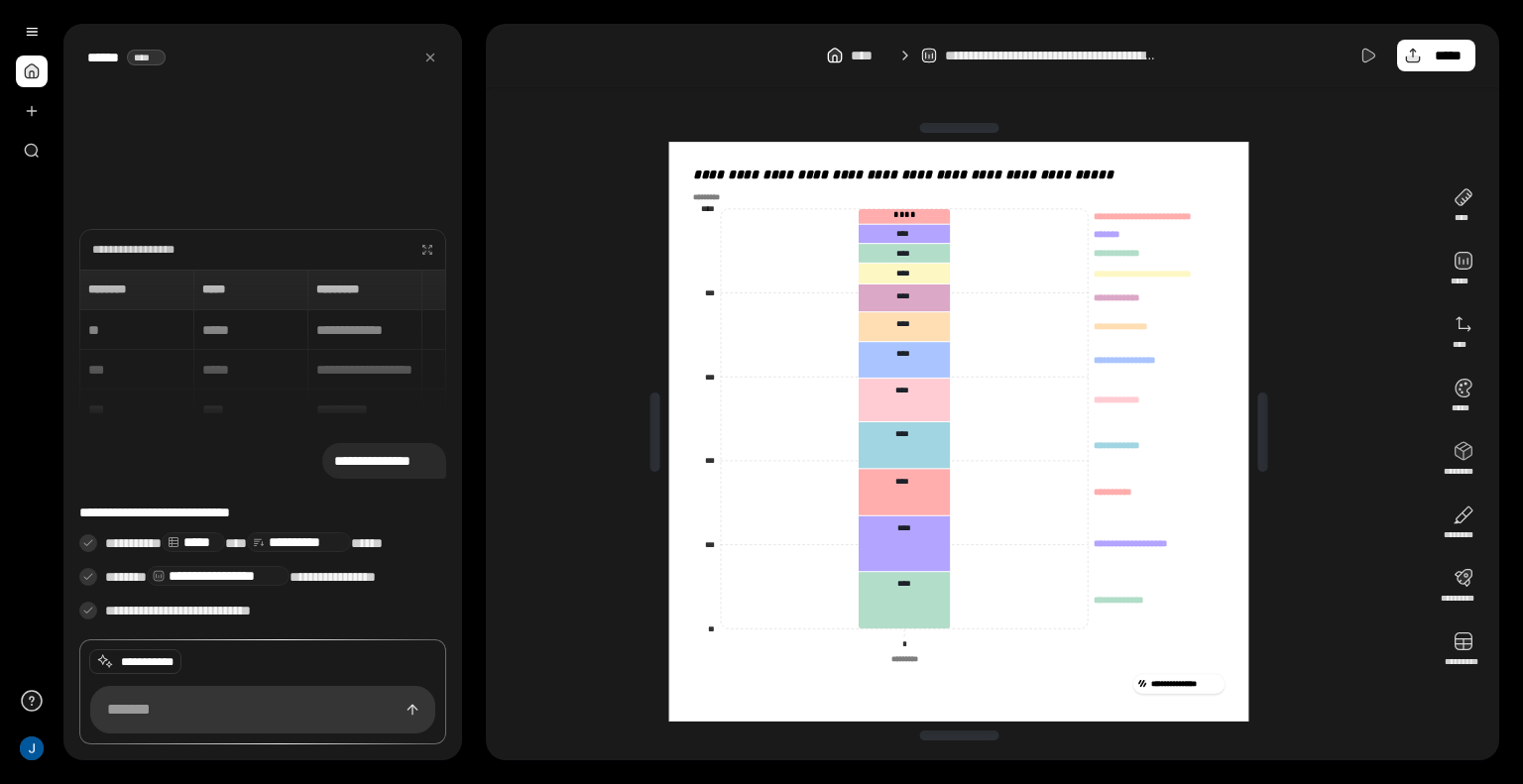 click at bounding box center (1263, 432) 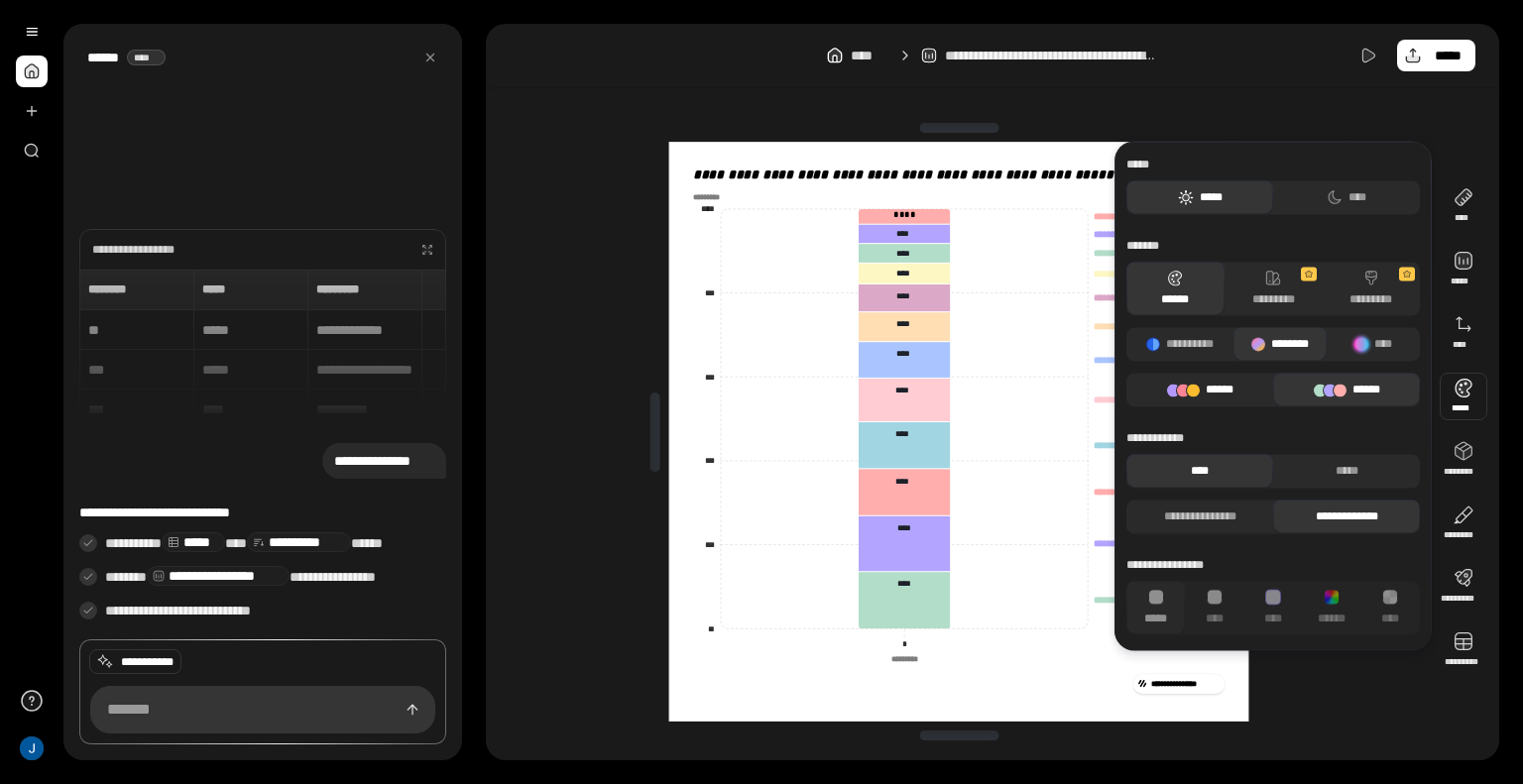 click on "******" at bounding box center (1200, 390) 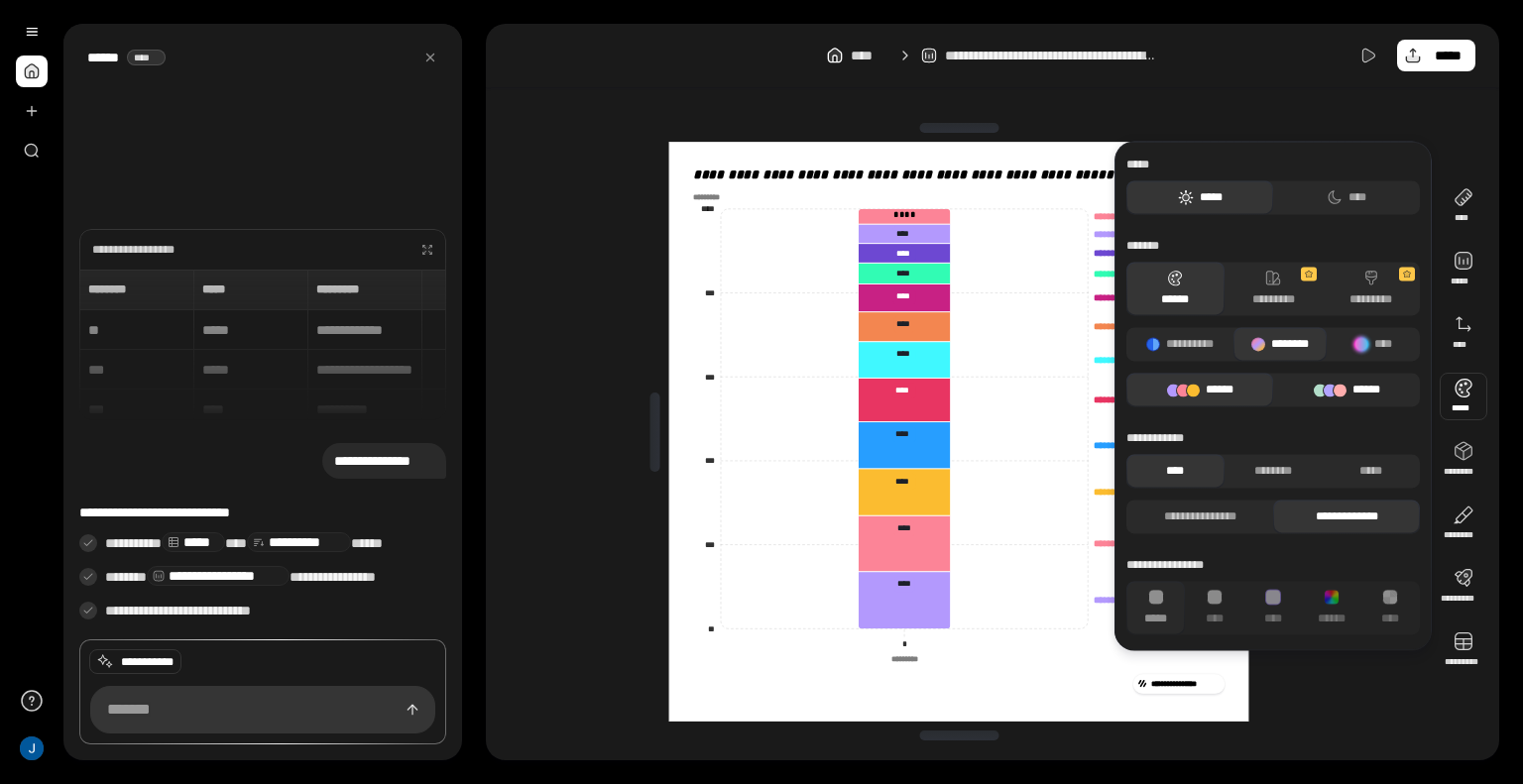 click on "******" at bounding box center [1347, 390] 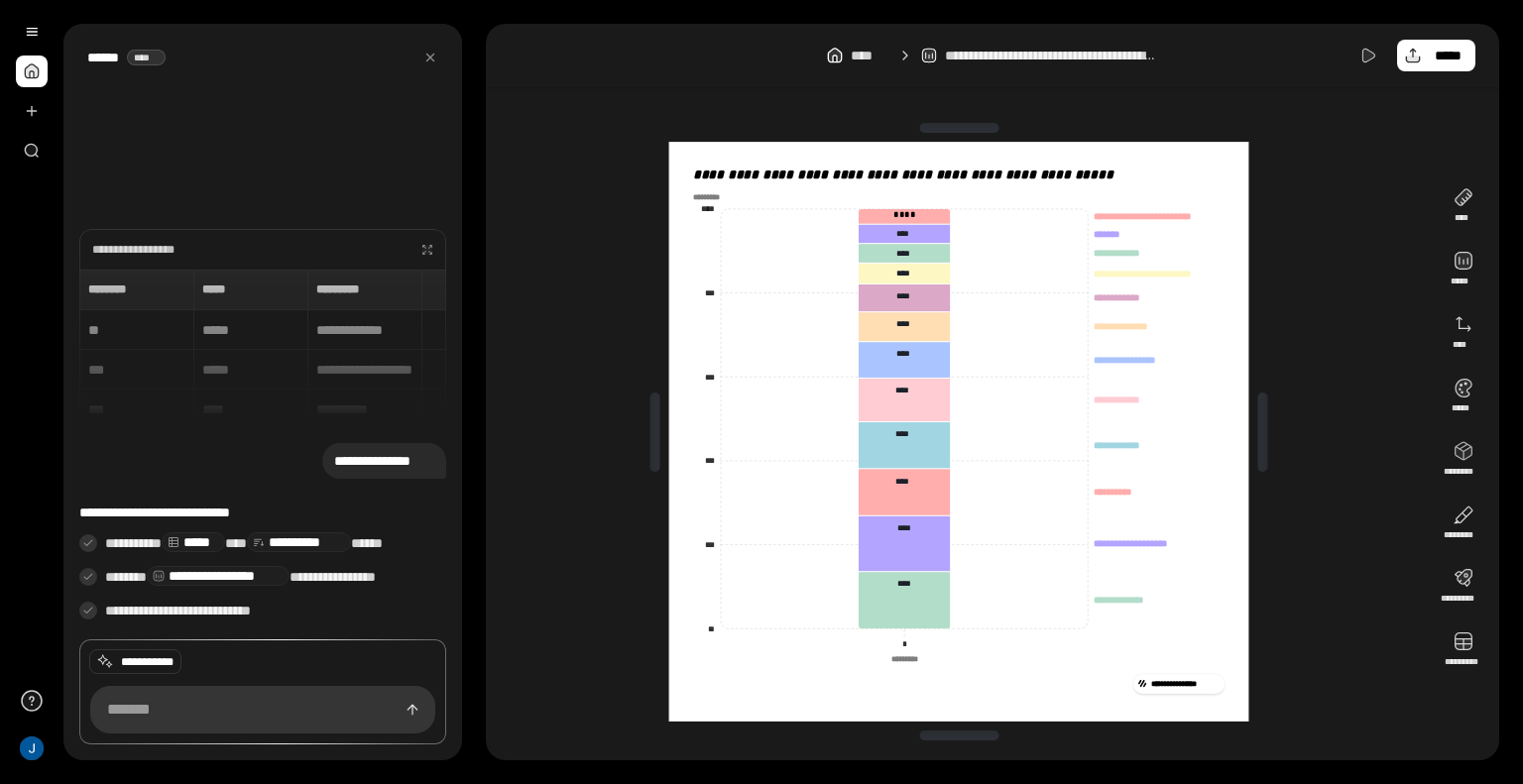 click on "**********" 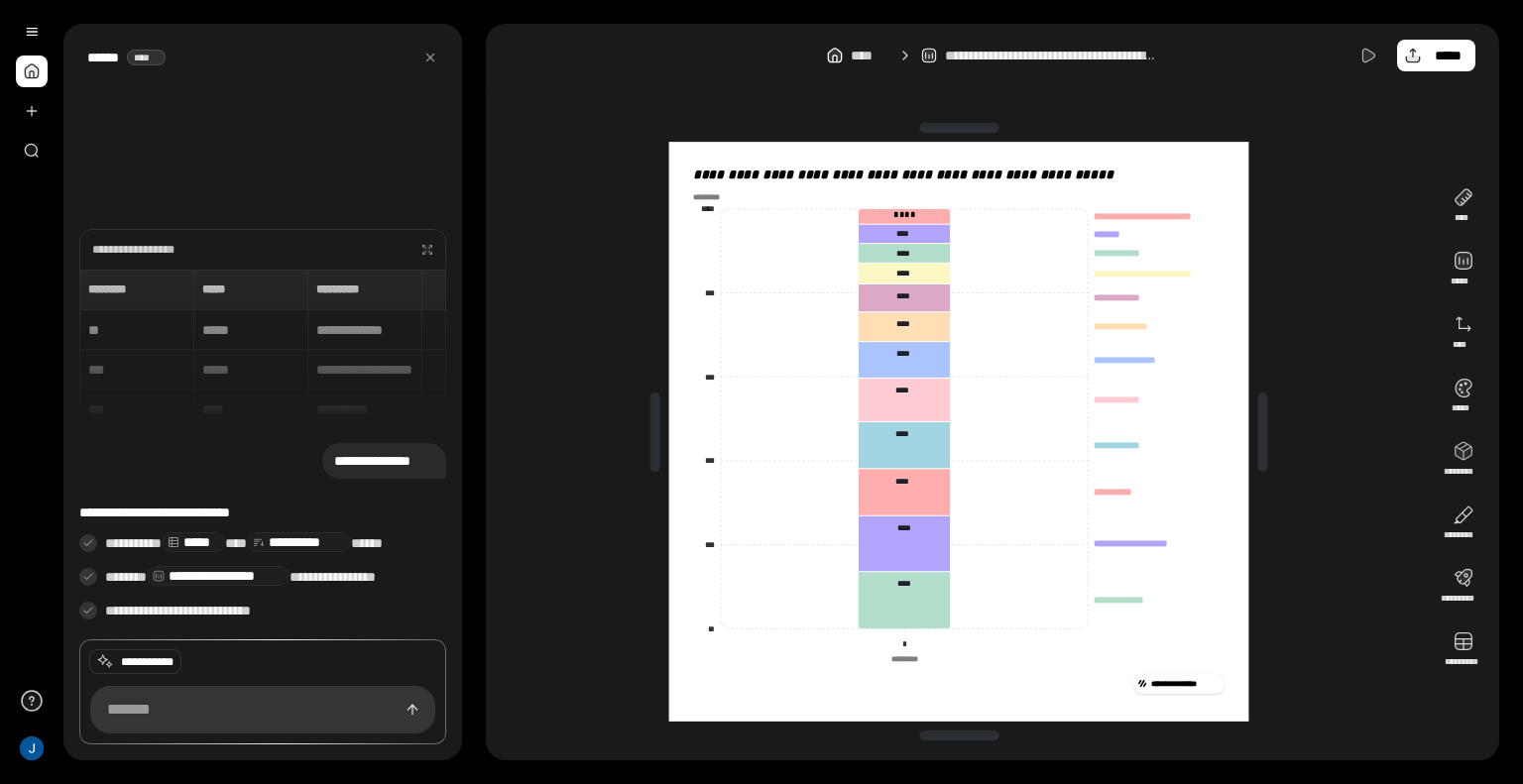 drag, startPoint x: 1120, startPoint y: 213, endPoint x: 1116, endPoint y: 607, distance: 394.0203 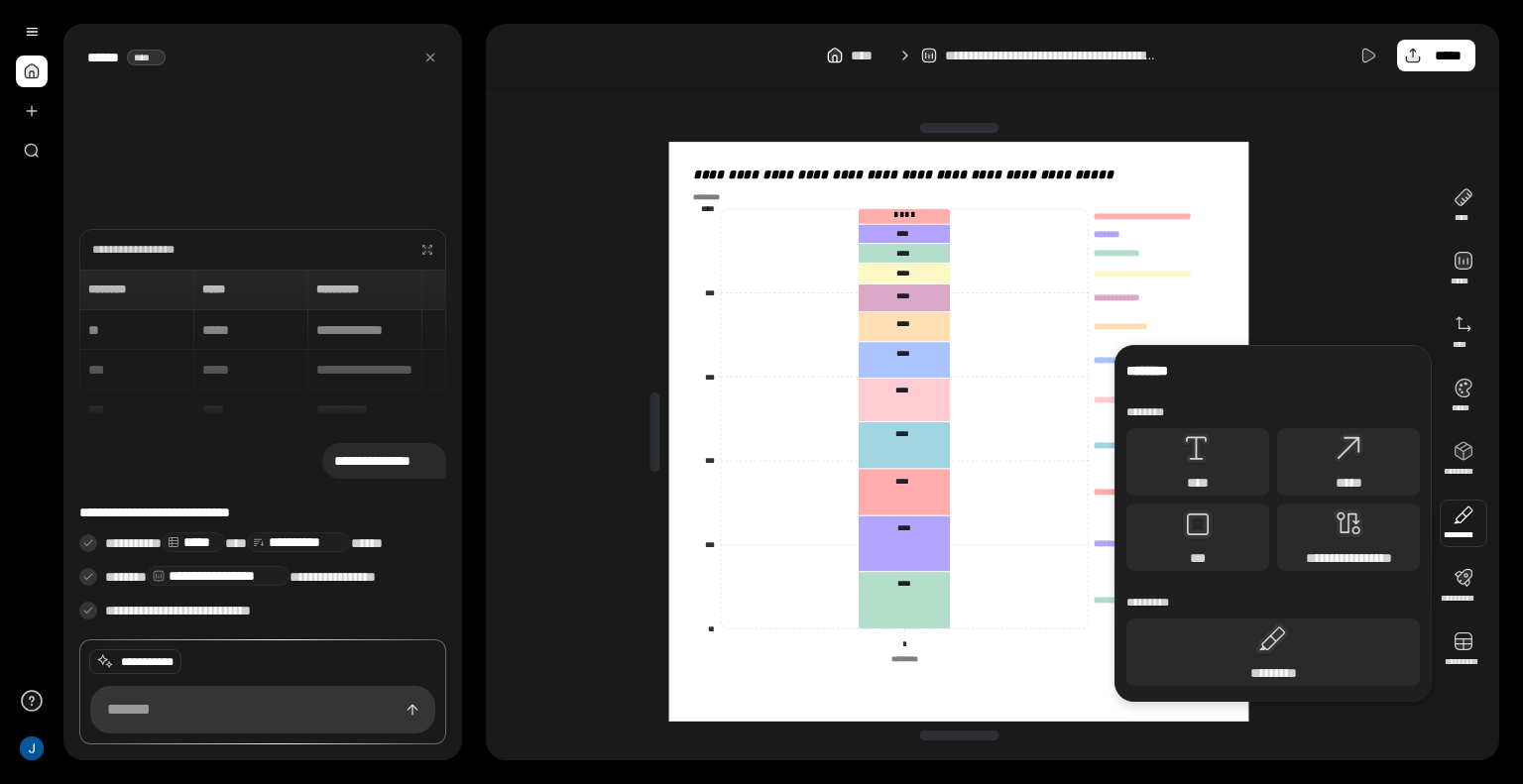 click at bounding box center [1464, 523] 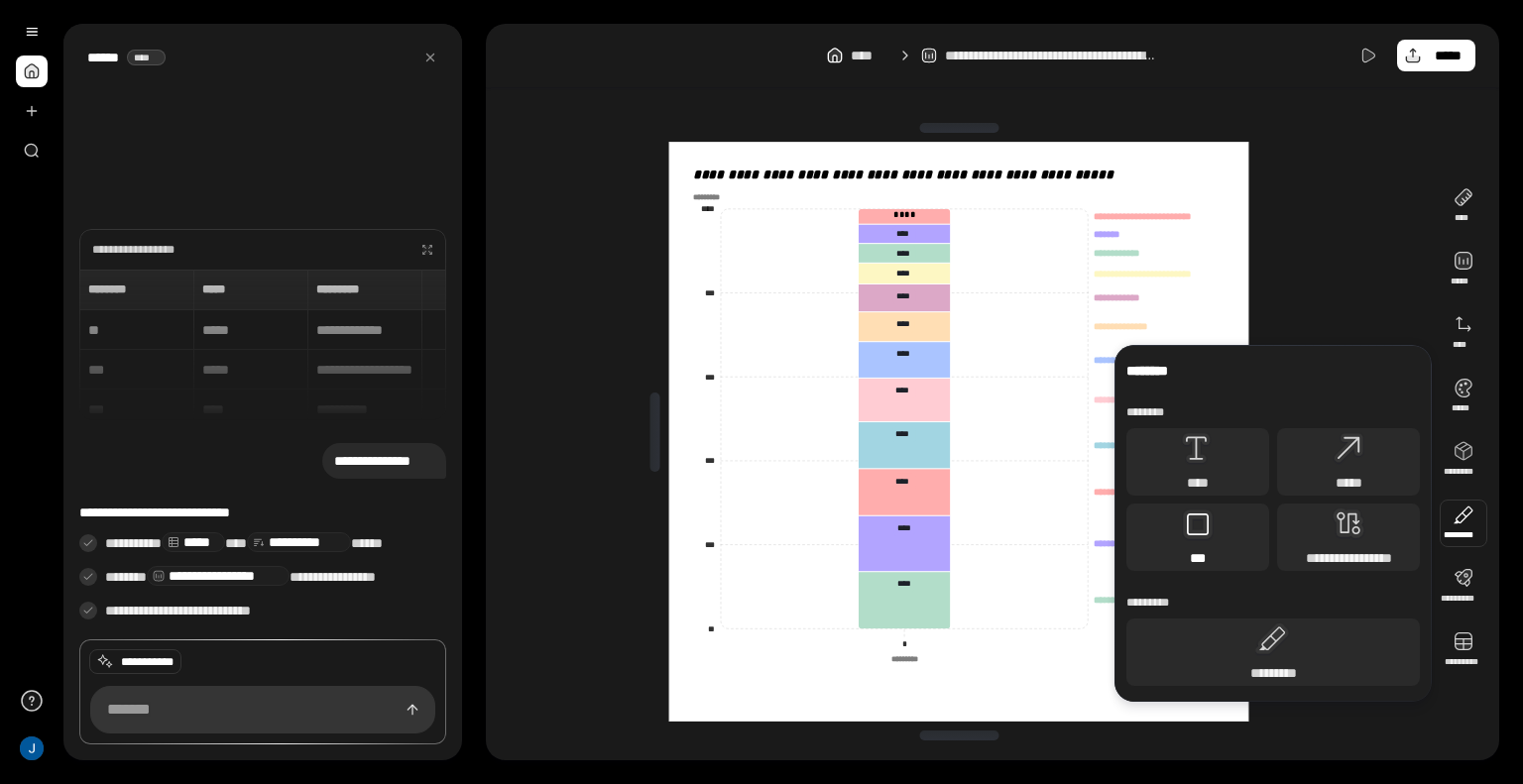 click on "***" at bounding box center (1198, 537) 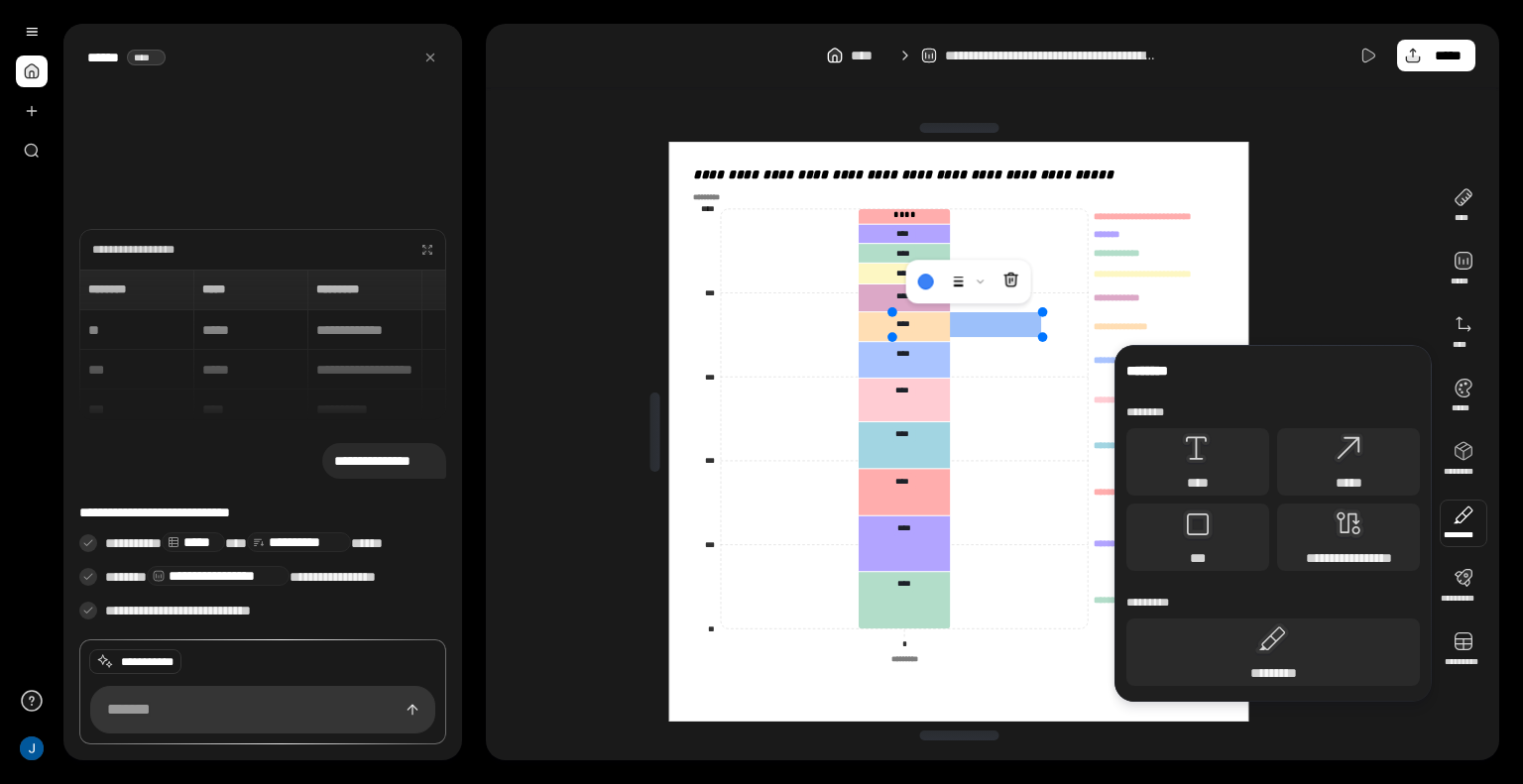 click at bounding box center [967, 324] 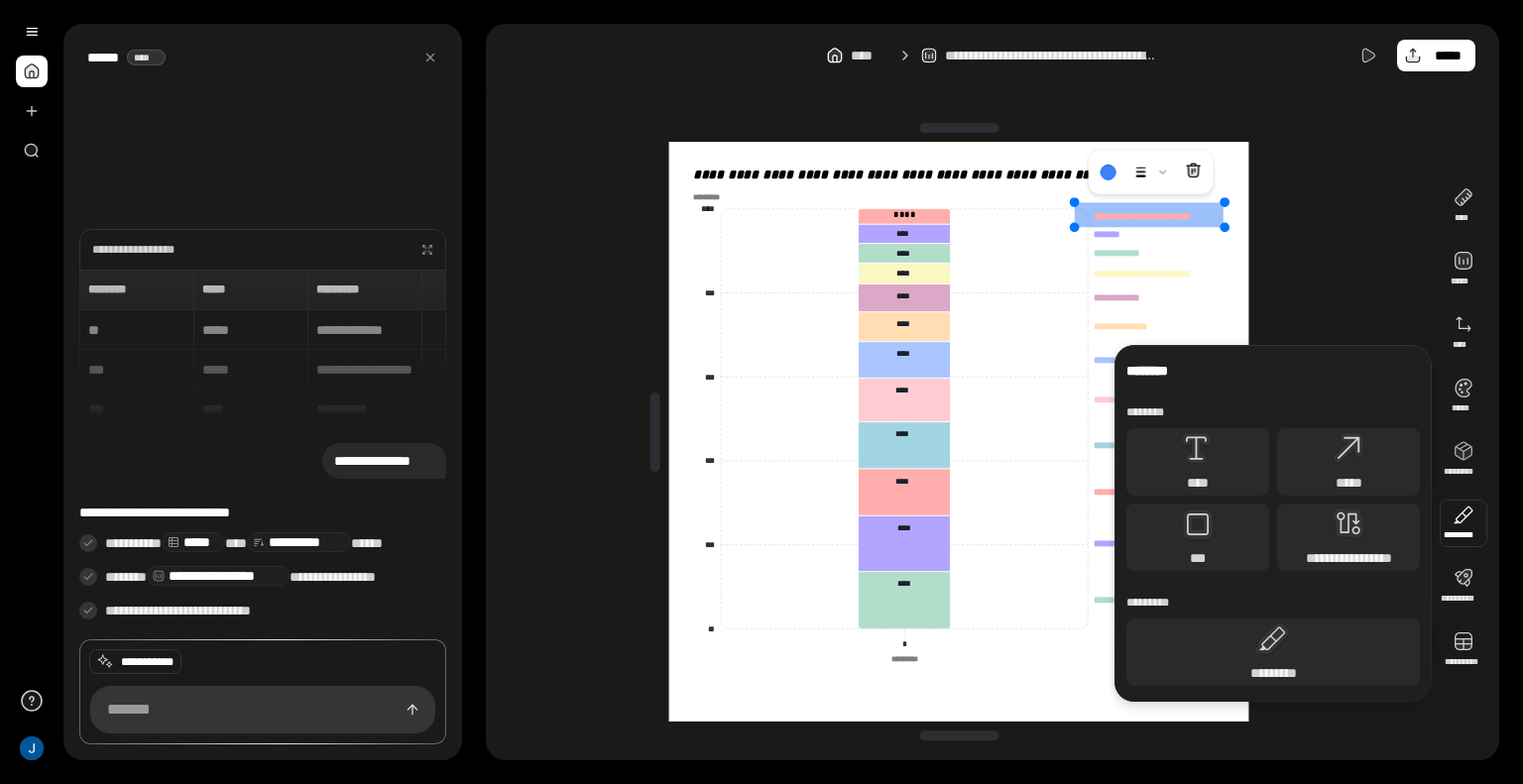 click at bounding box center (1149, 214) 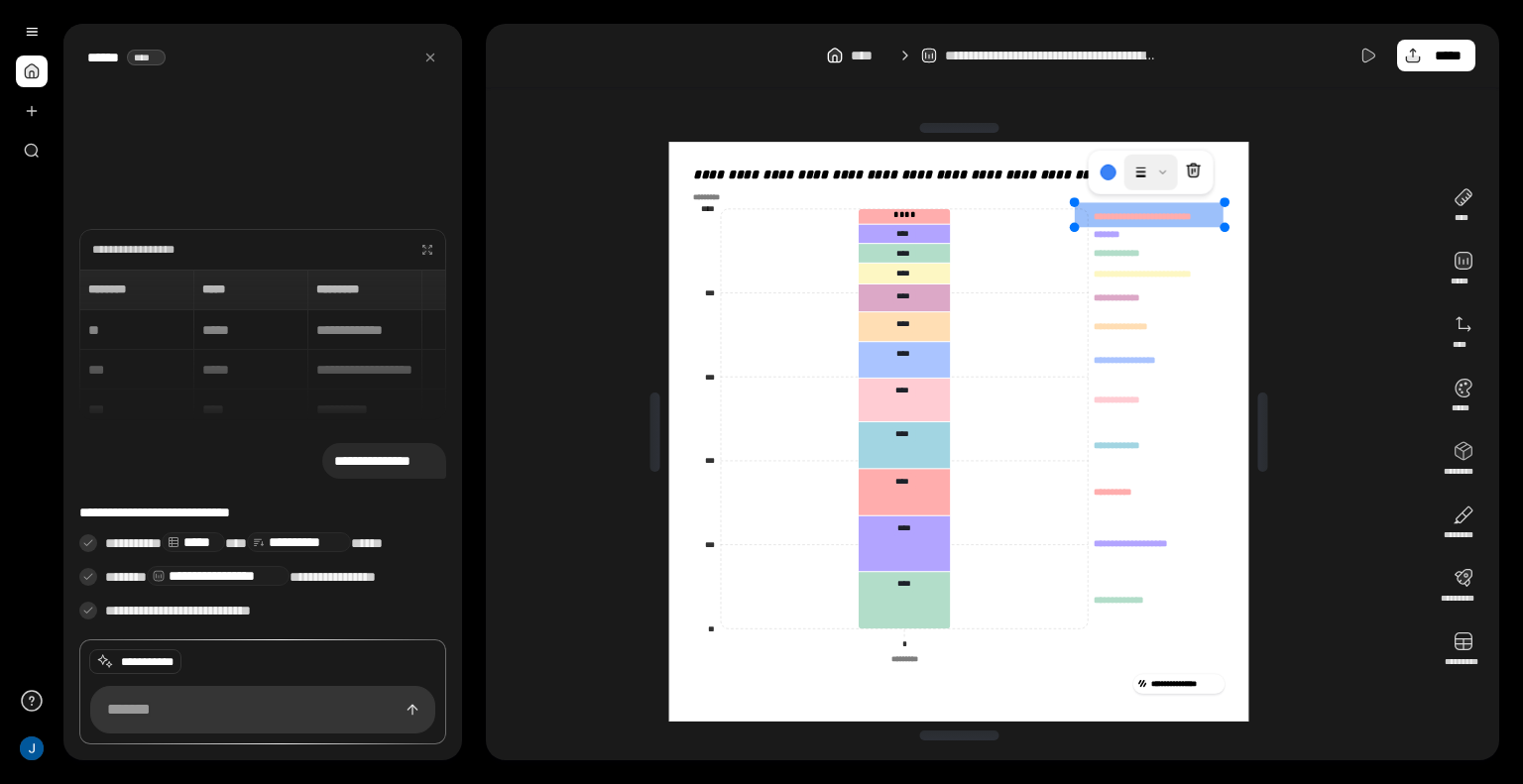 click at bounding box center [1151, 172] 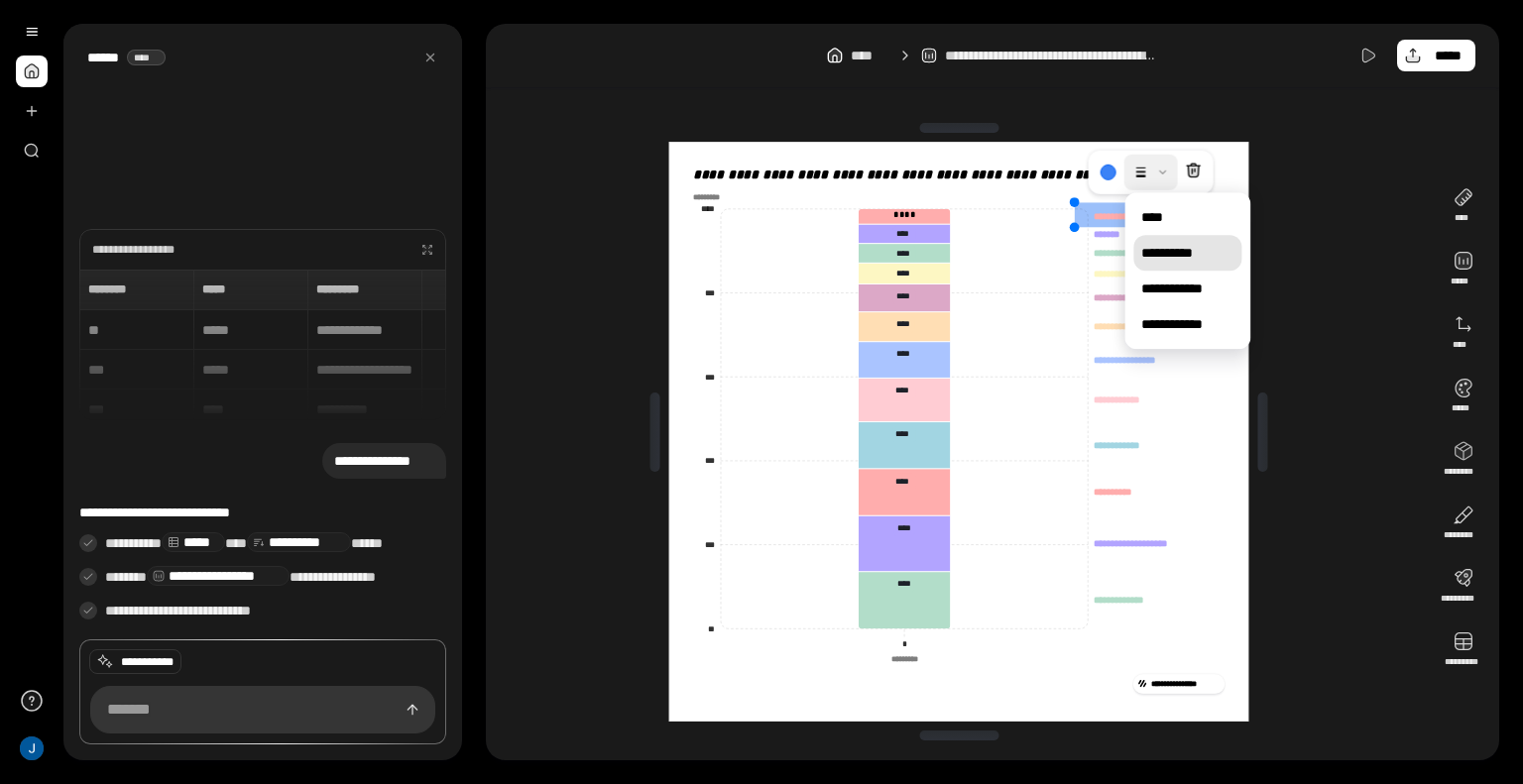 click on "**********" at bounding box center (1187, 253) 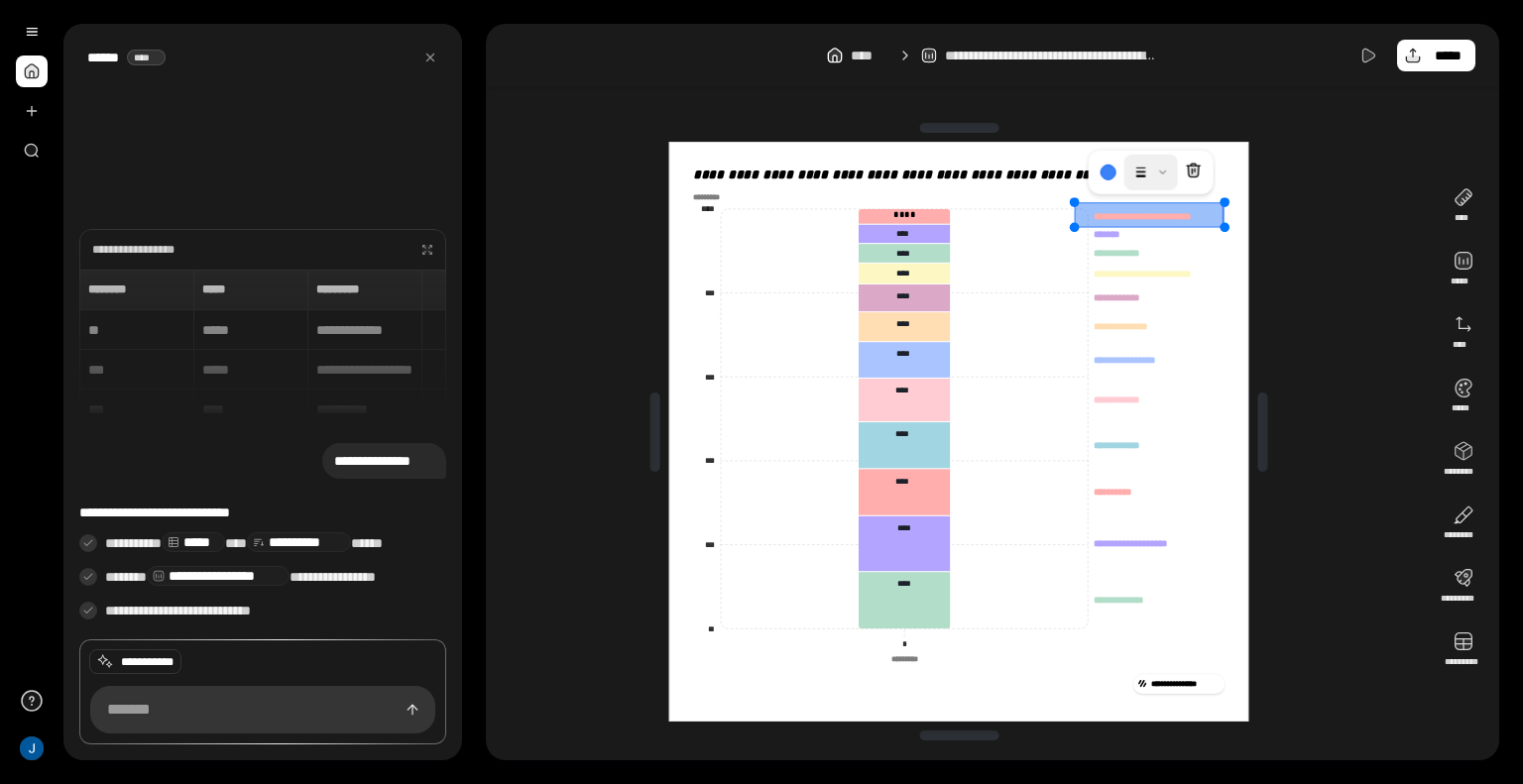 click at bounding box center (1151, 172) 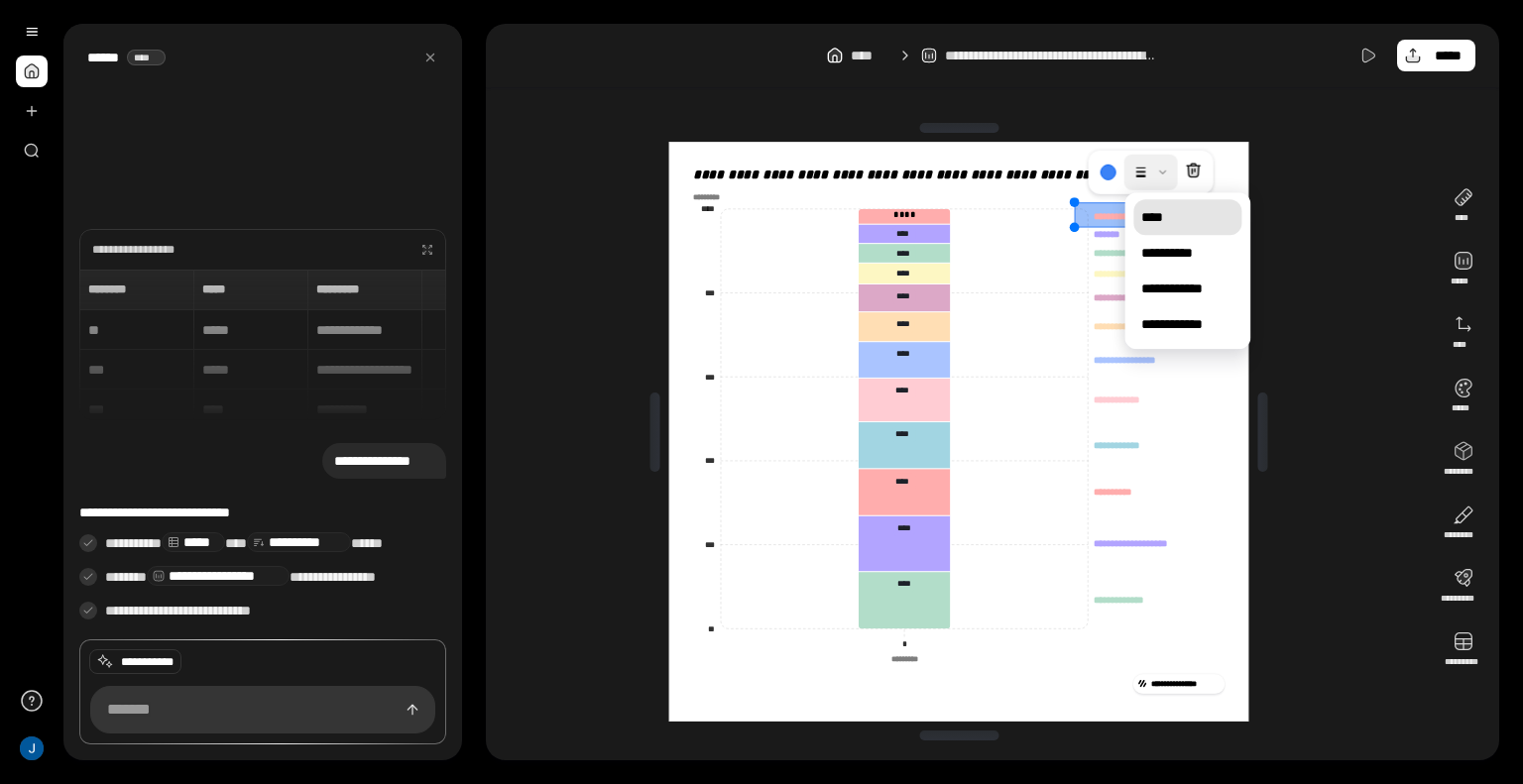 click on "****" at bounding box center [1187, 217] 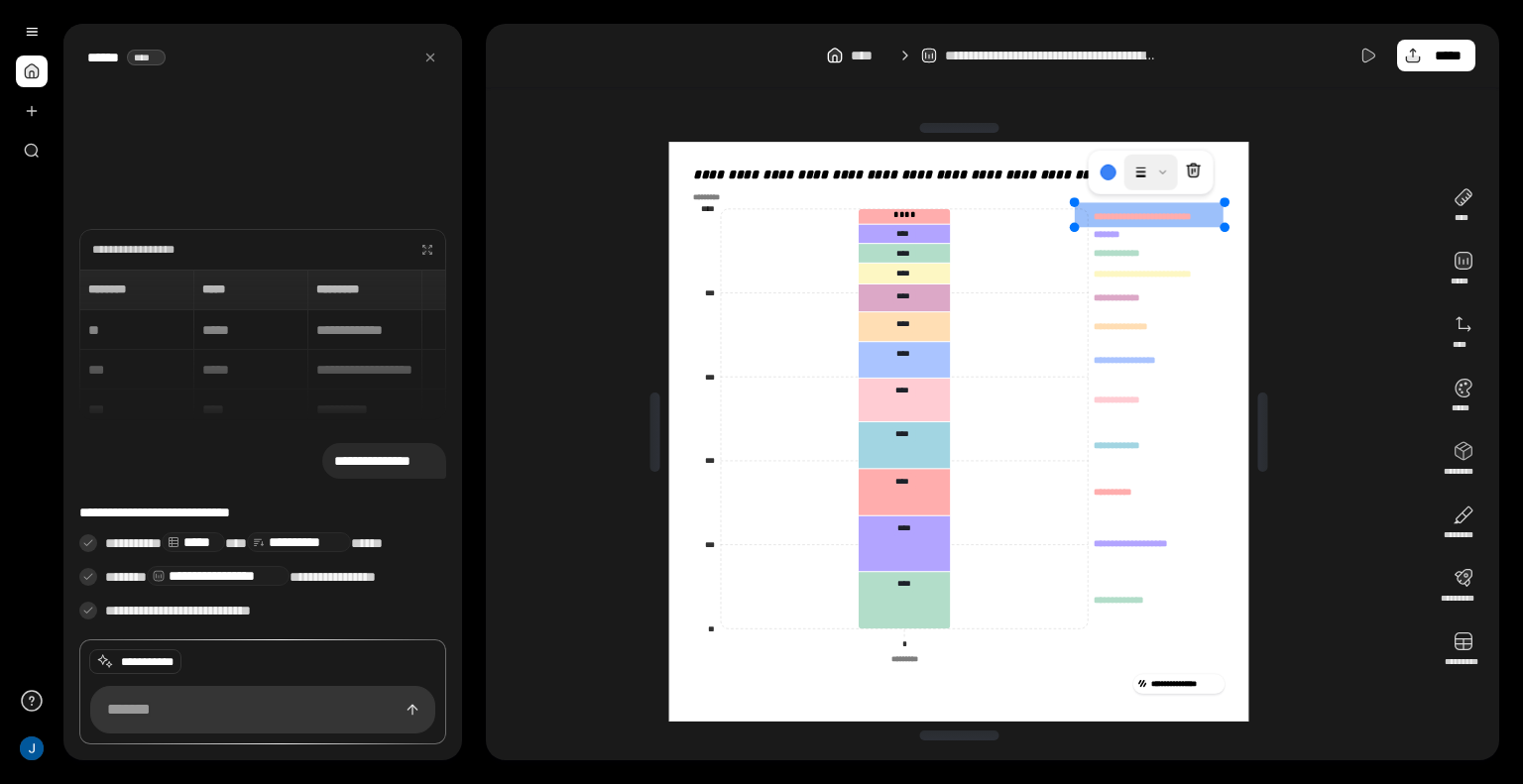 click at bounding box center [1151, 172] 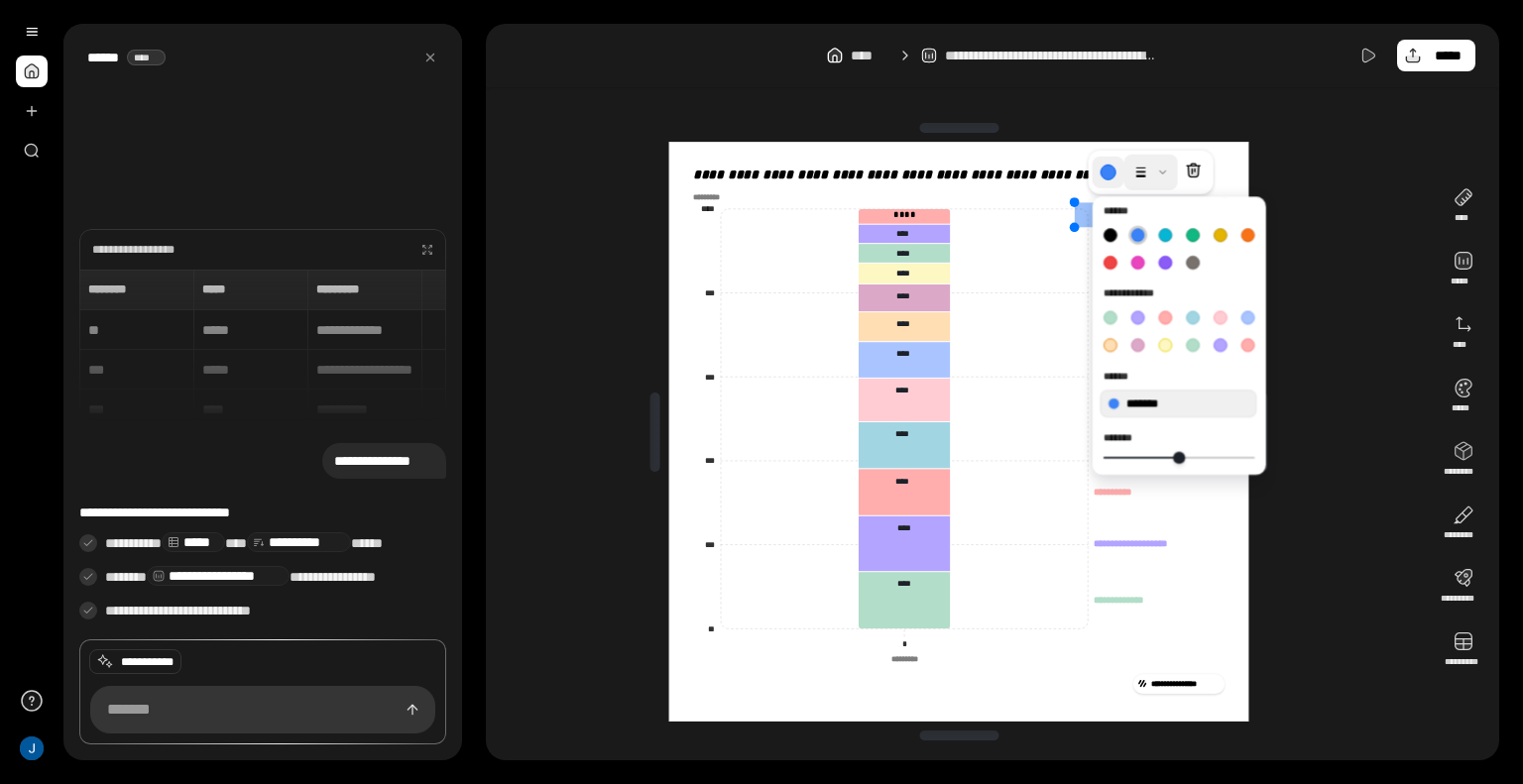 click at bounding box center (1109, 172) 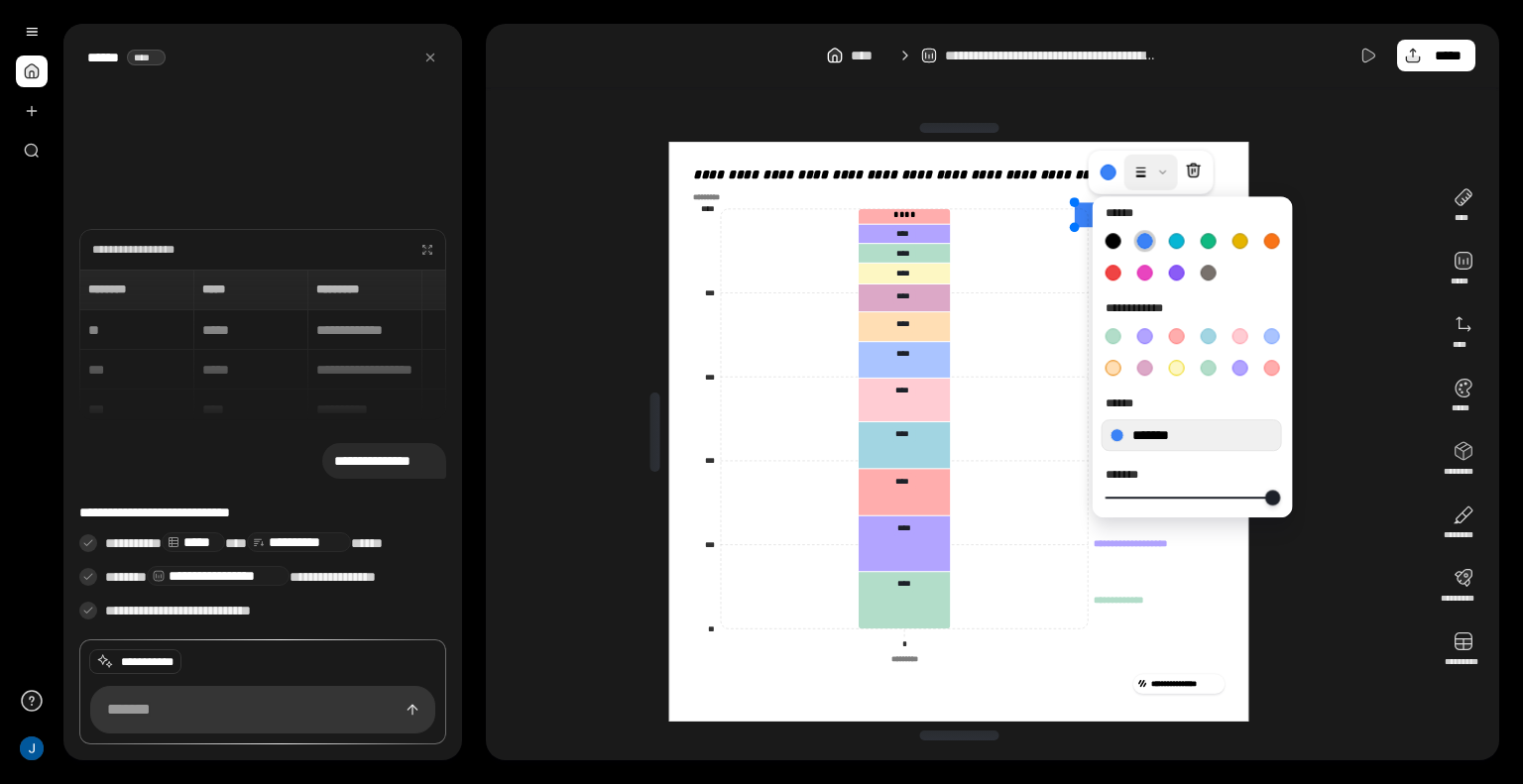click at bounding box center (1272, 497) 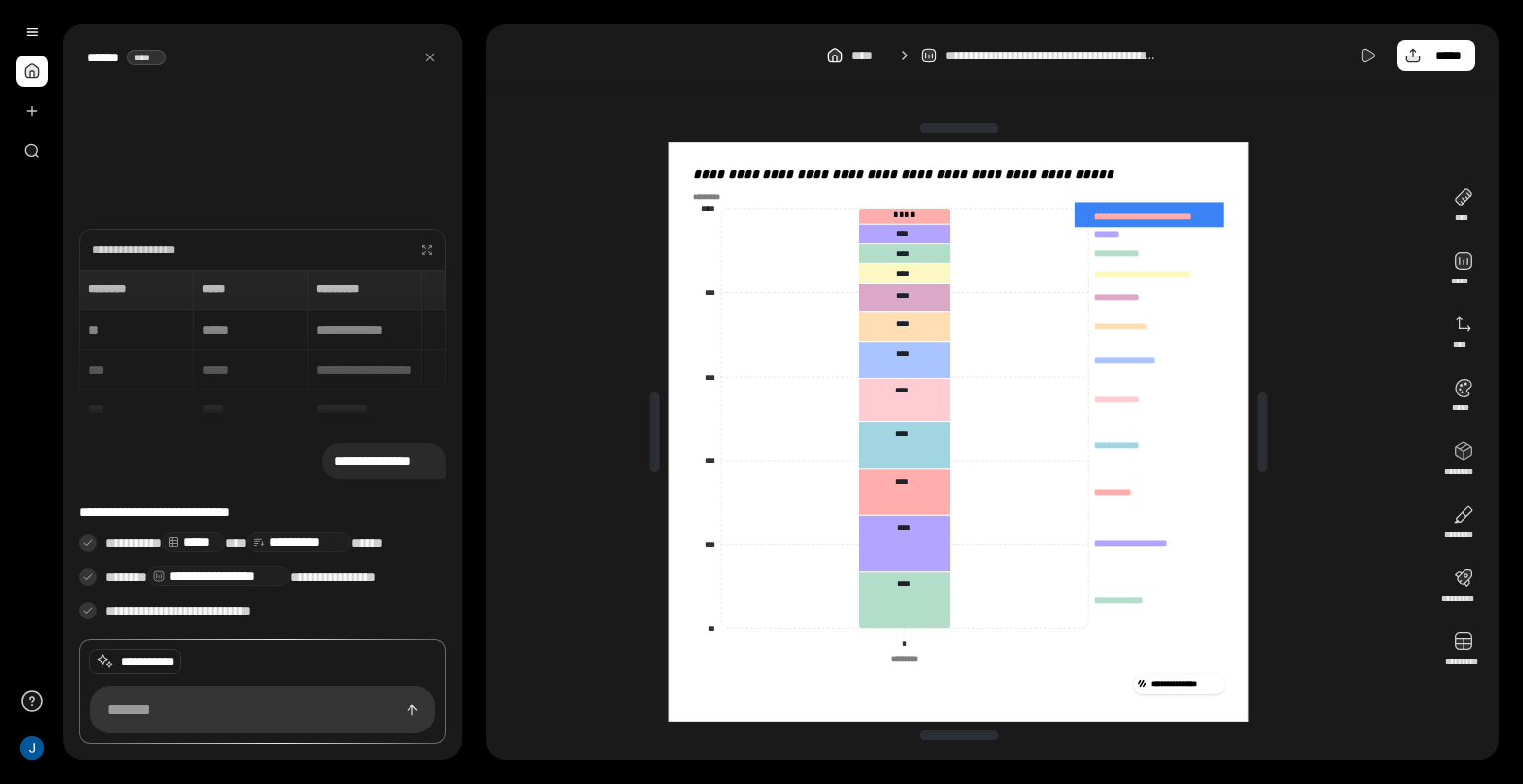 click on "**********" at bounding box center (959, 431) 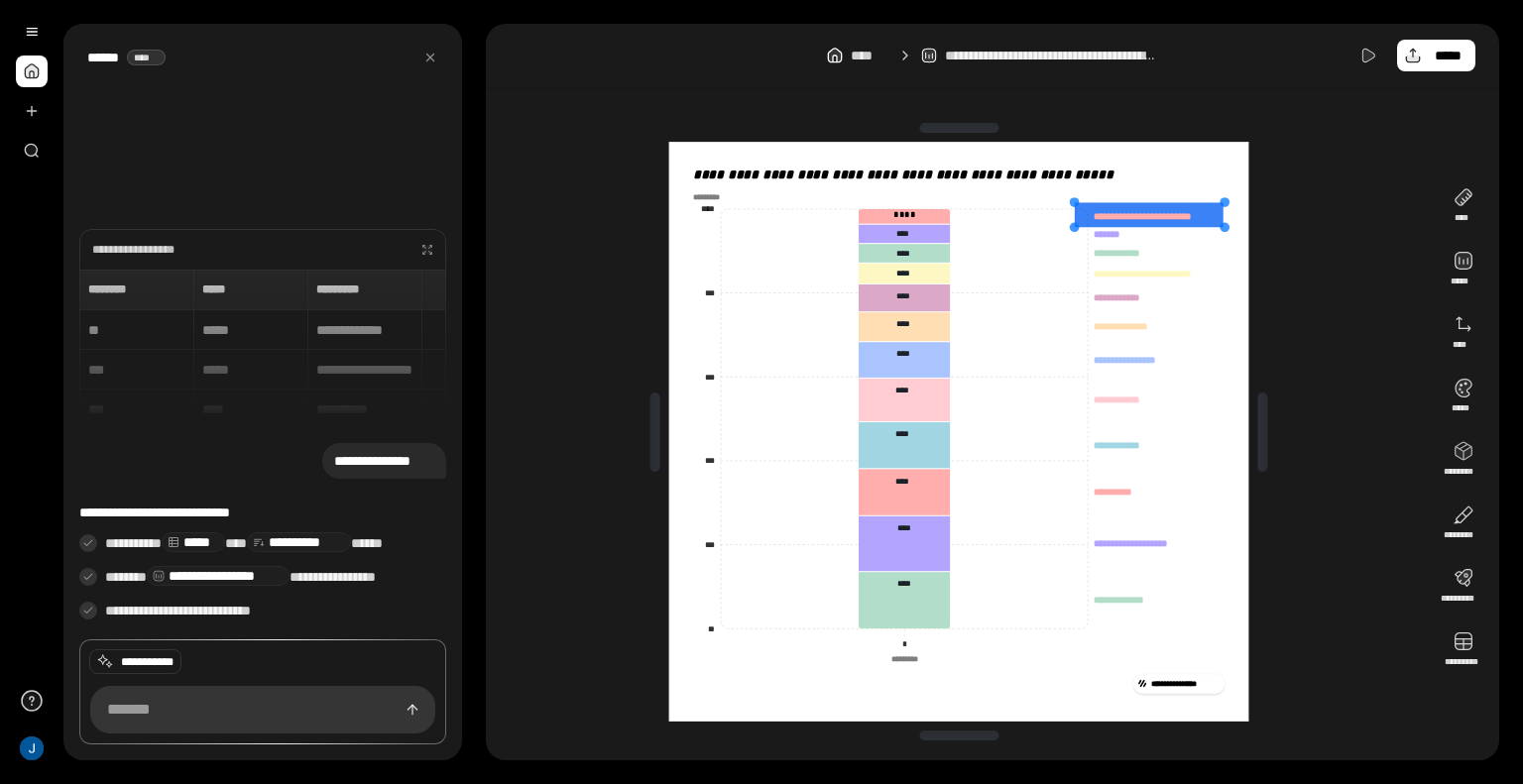 click at bounding box center [1149, 214] 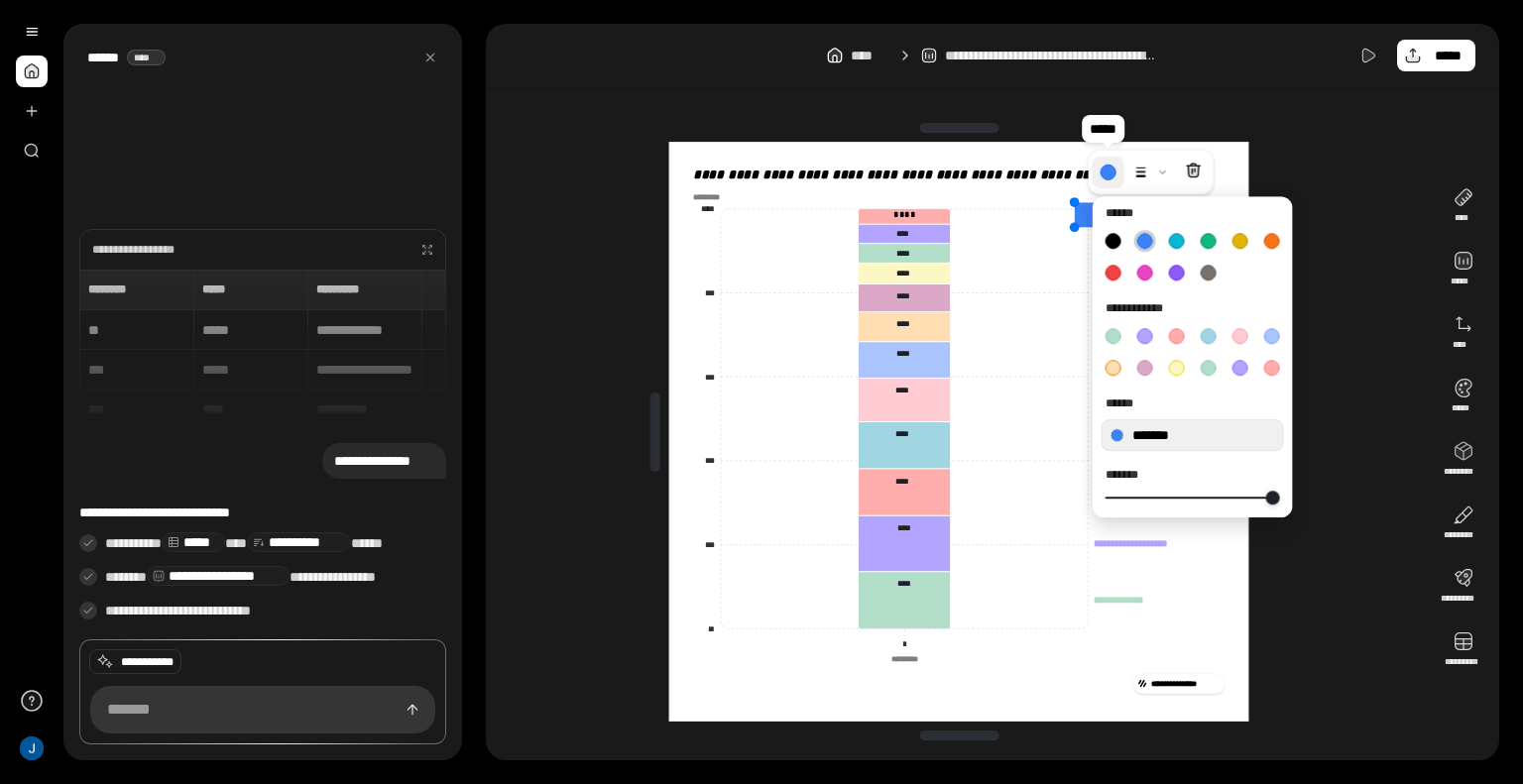 click at bounding box center [1109, 172] 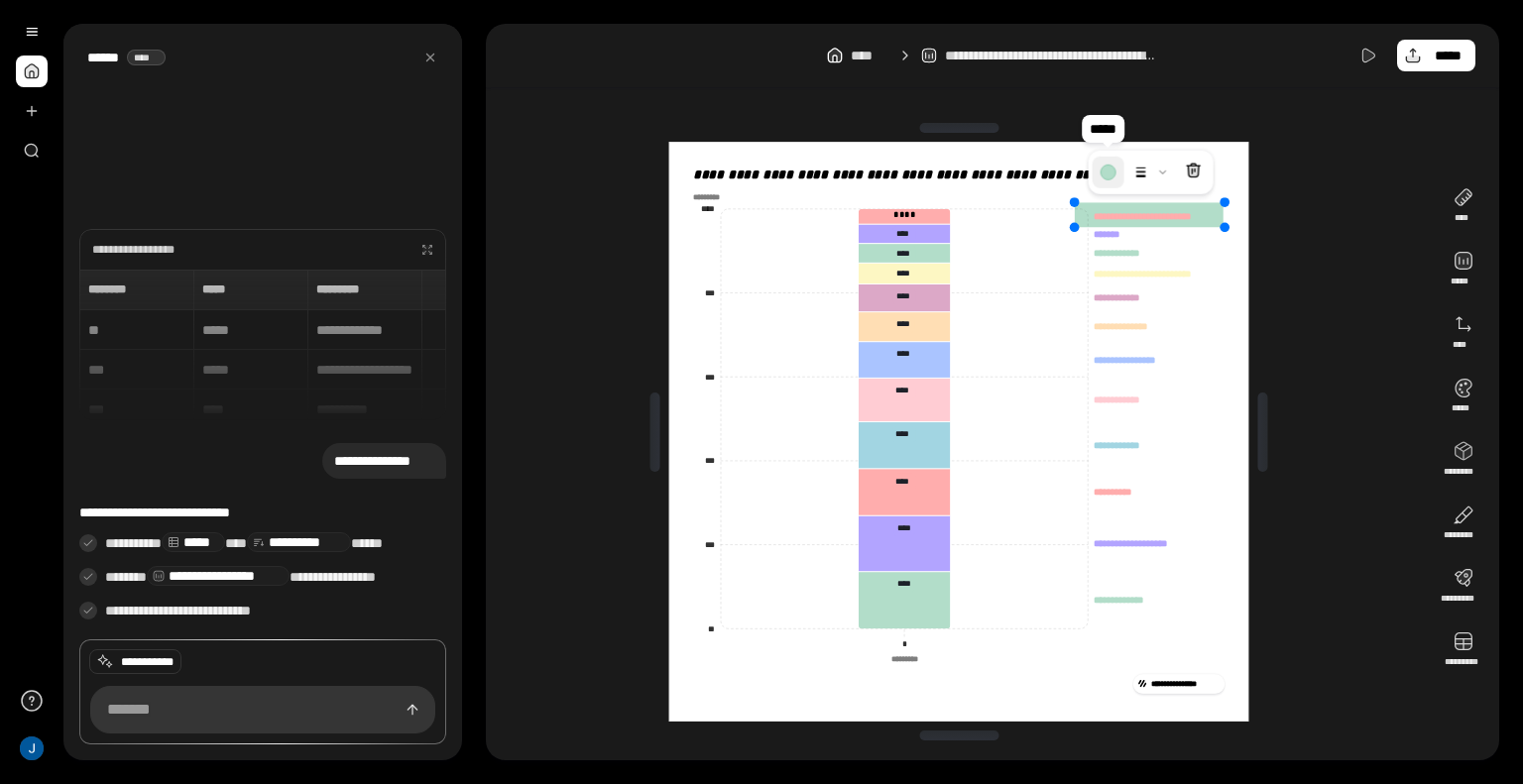 click at bounding box center (1109, 172) 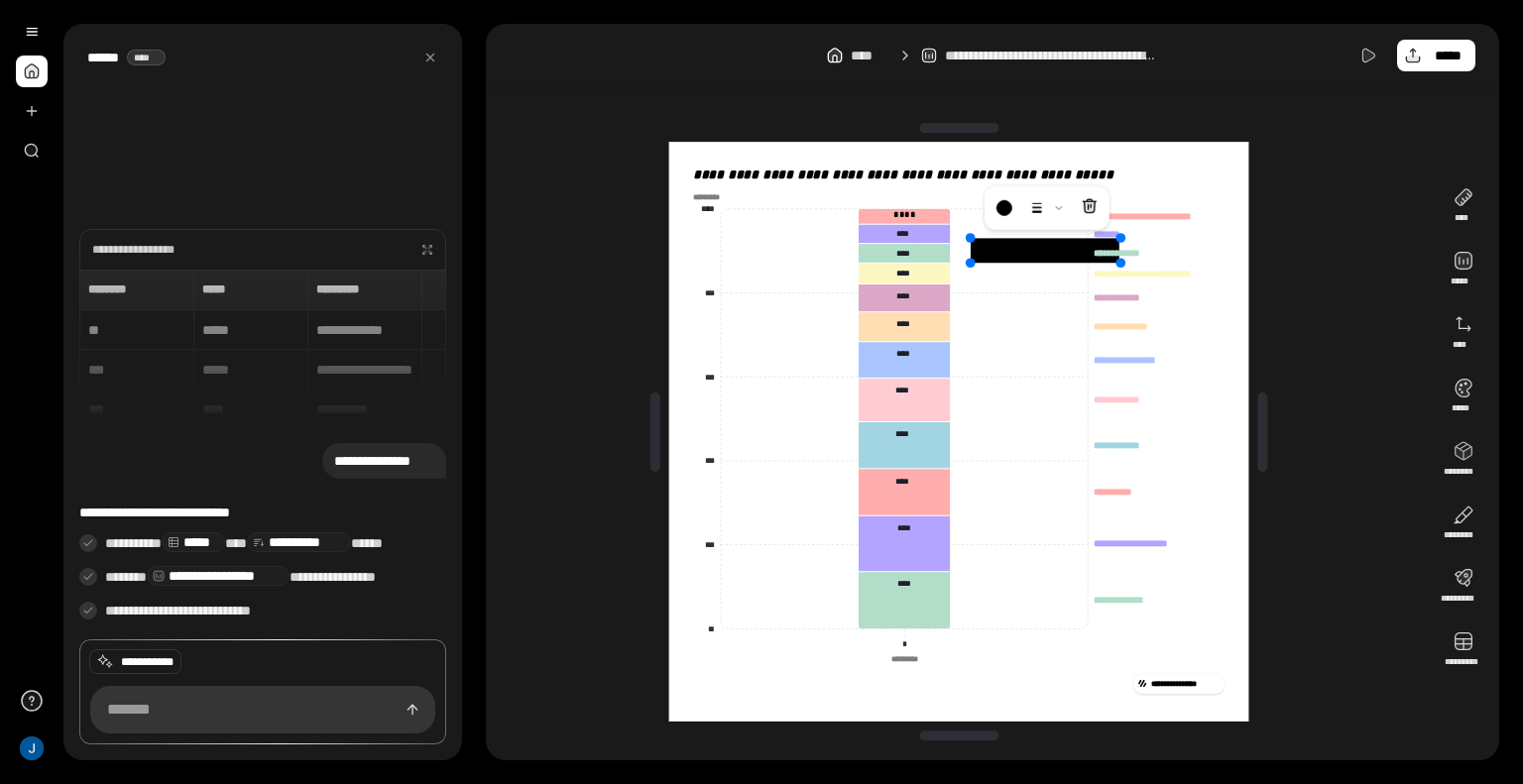 click at bounding box center (1045, 250) 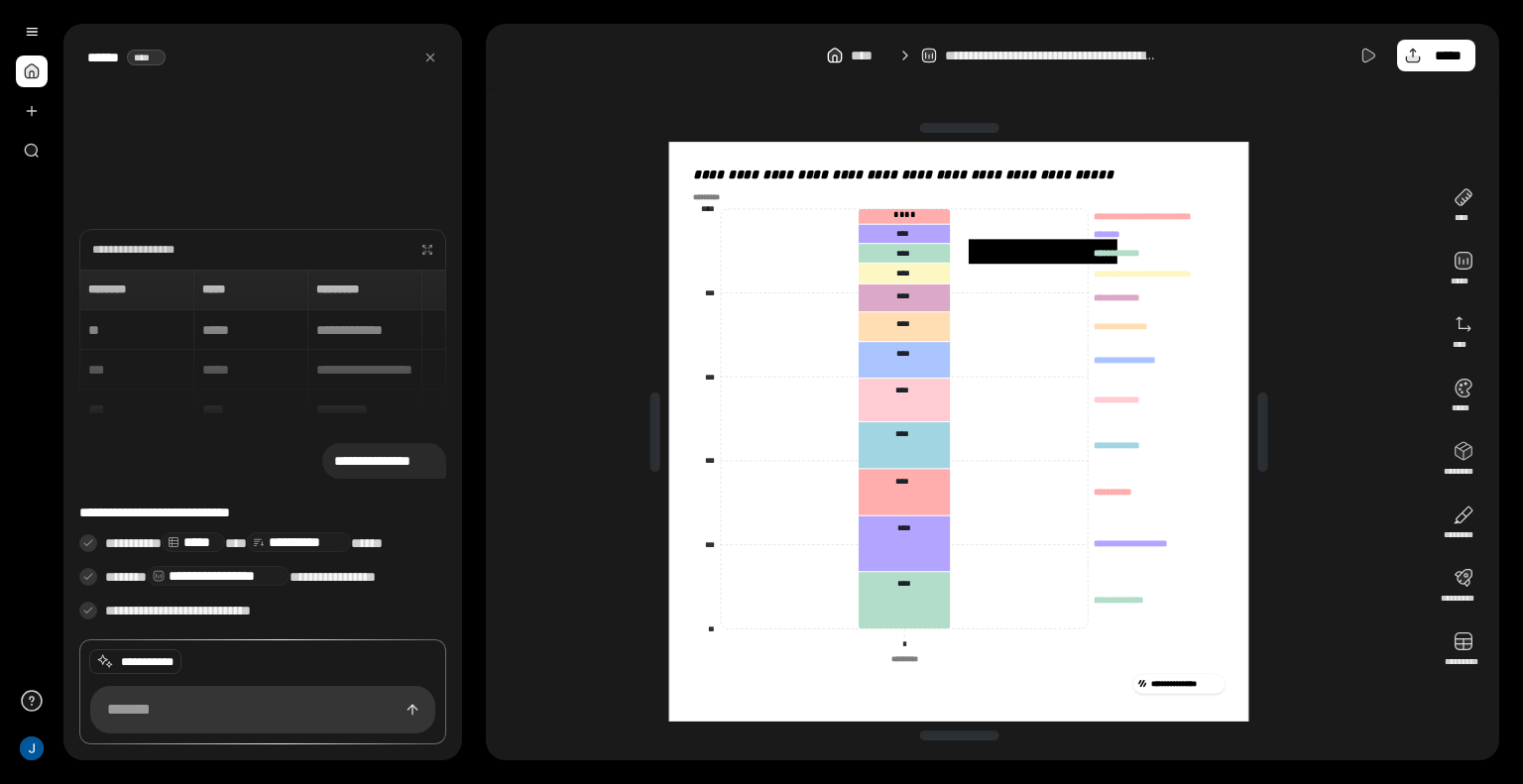 click on "**********" 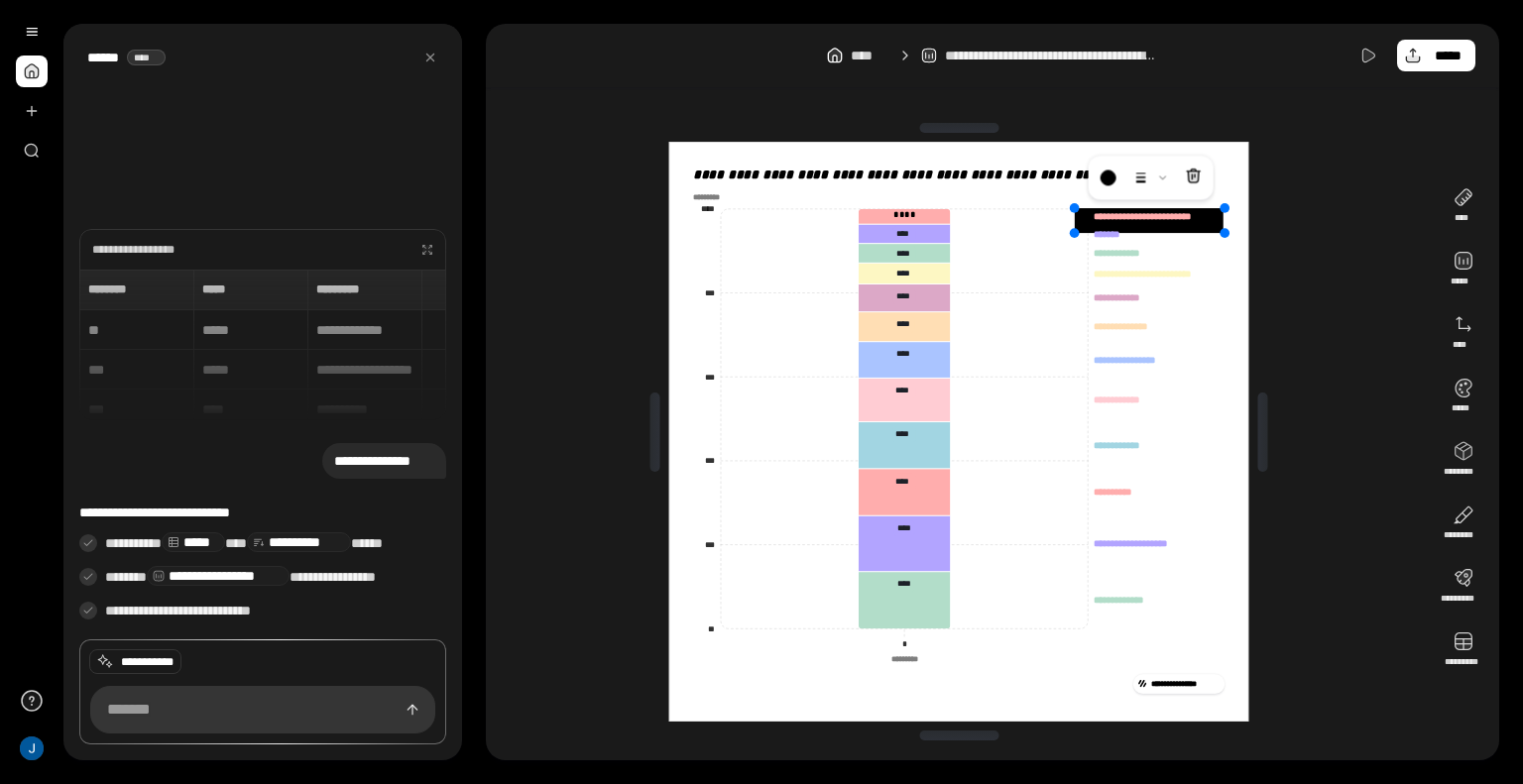 click at bounding box center [1149, 220] 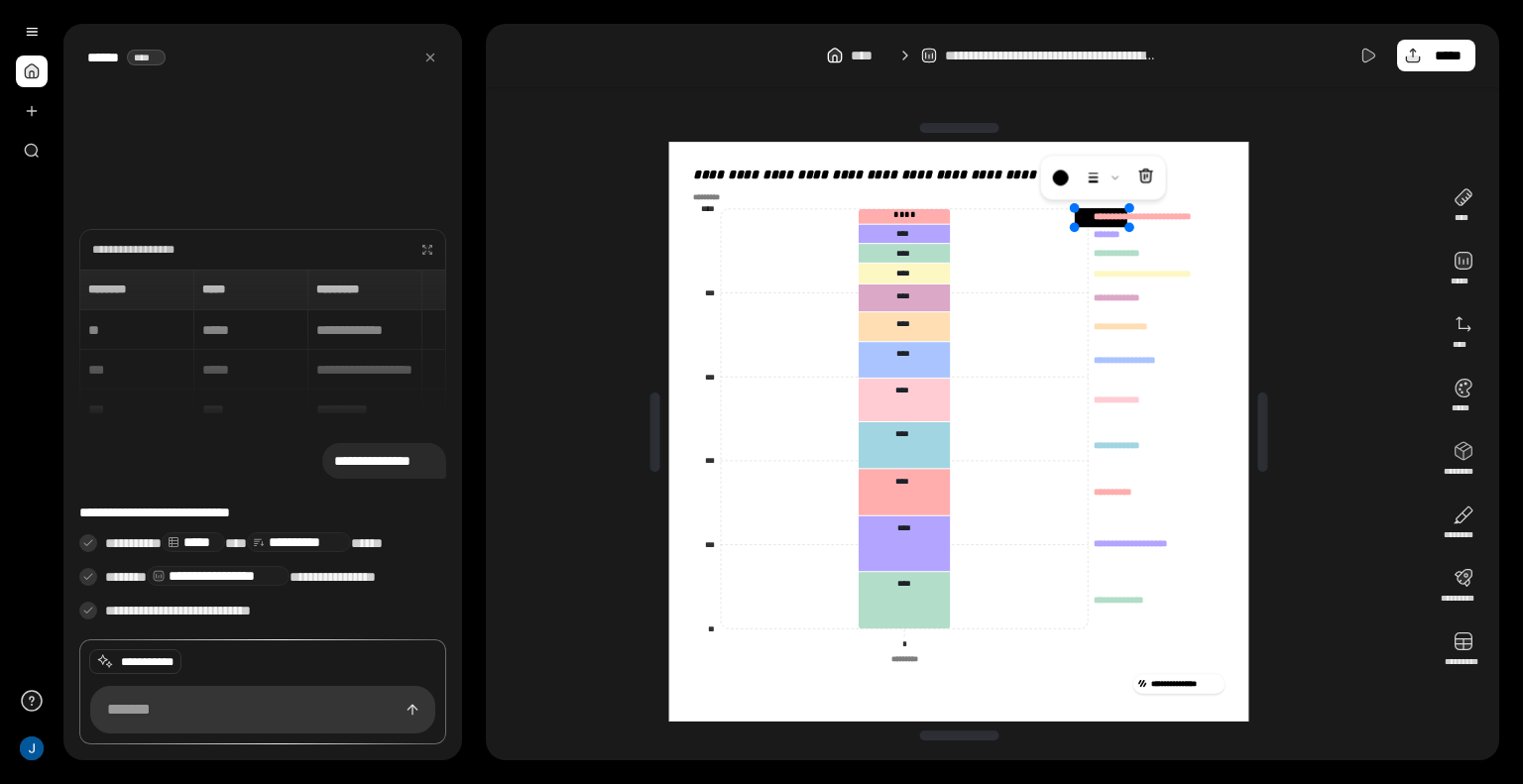 click at bounding box center (1129, 228) 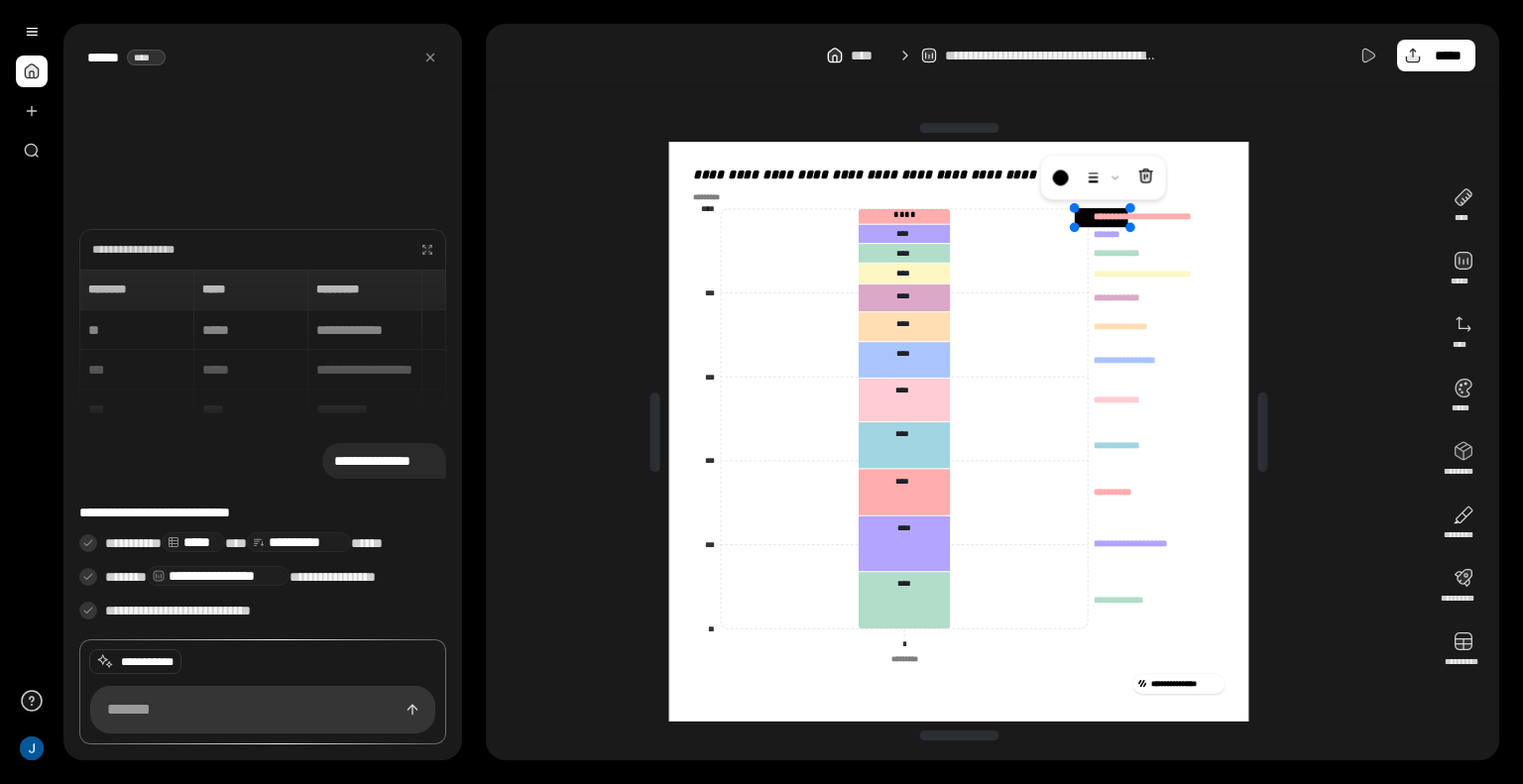 click on "**********" 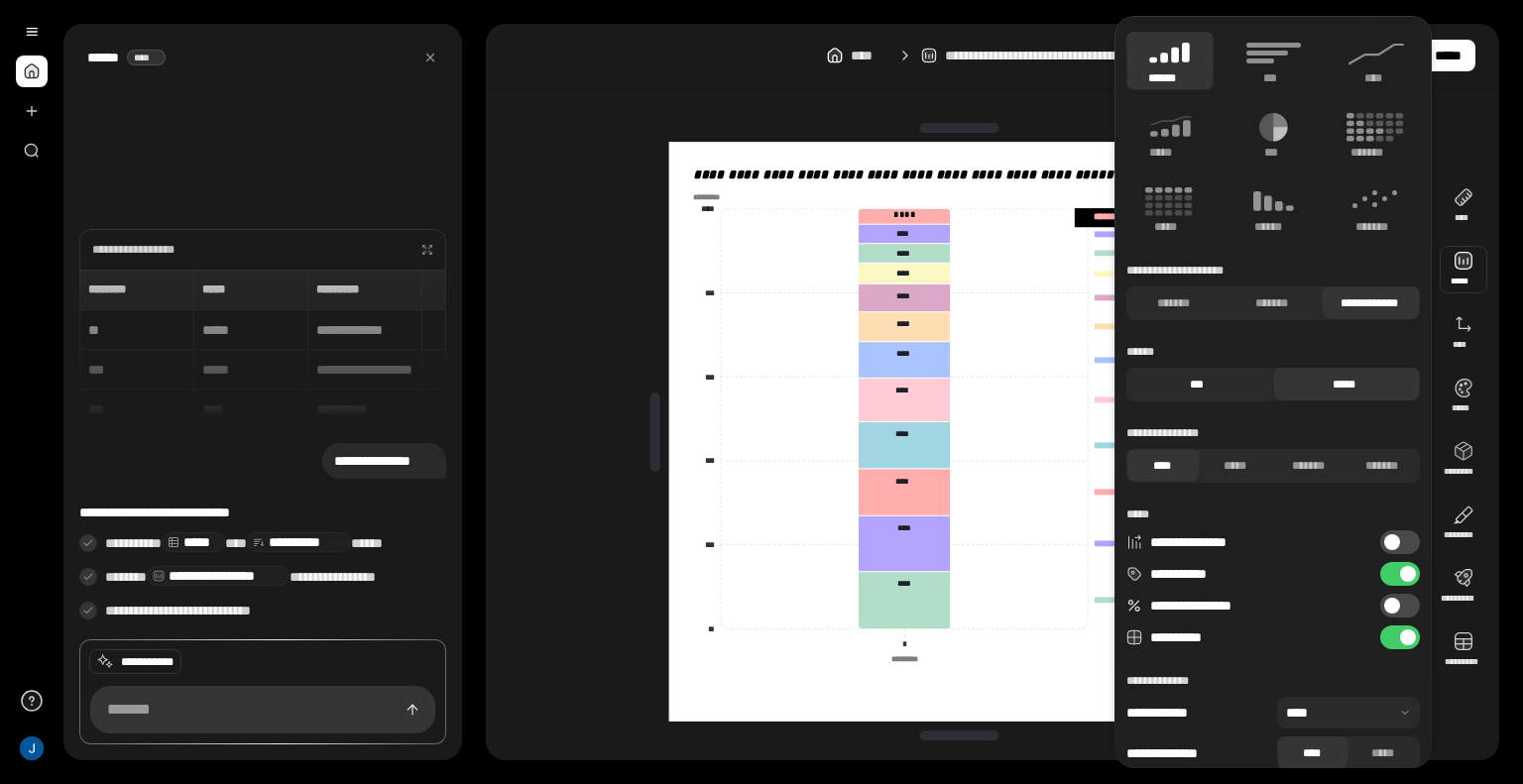 click on "***" at bounding box center (1197, 385) 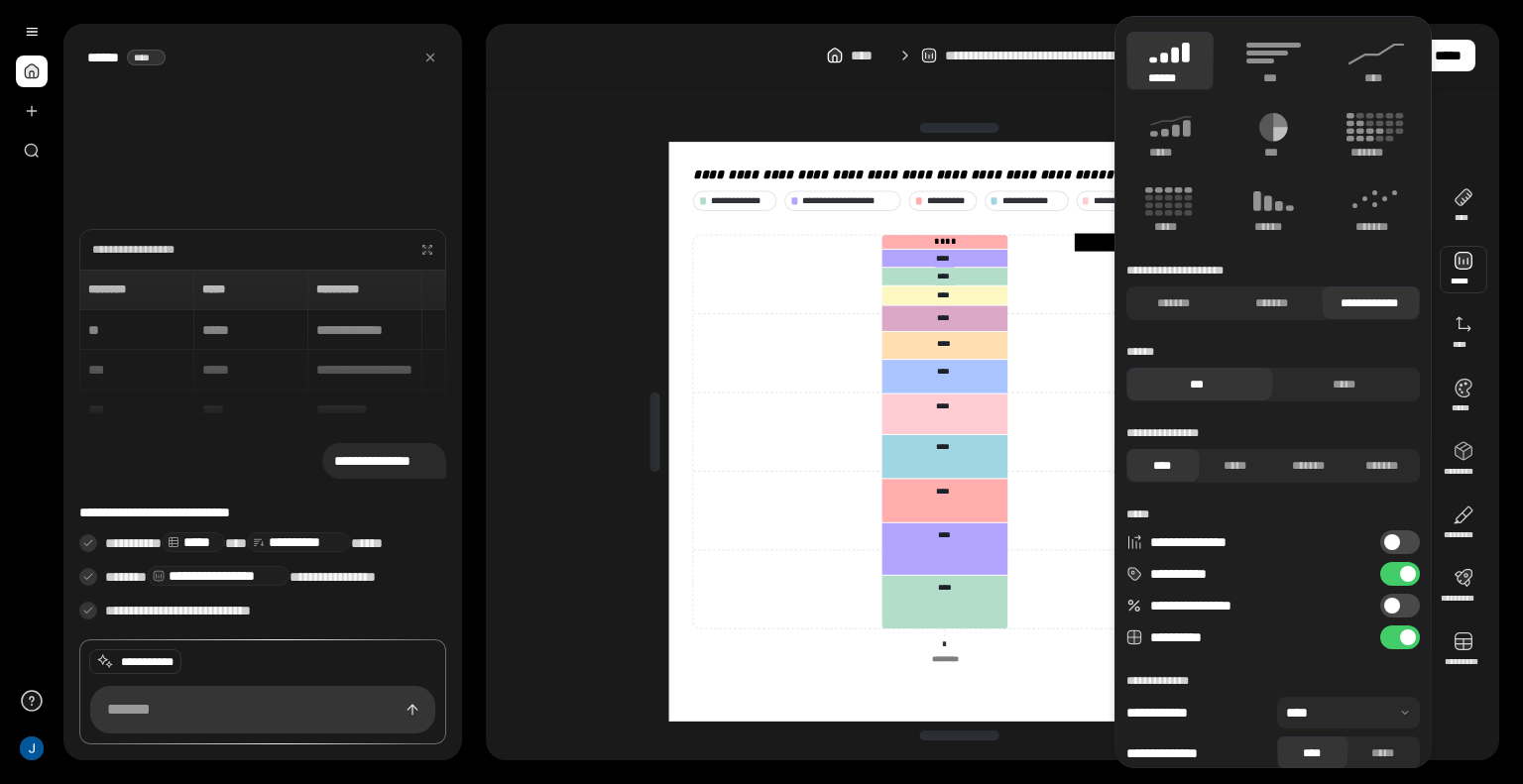 click on "***" at bounding box center [1197, 385] 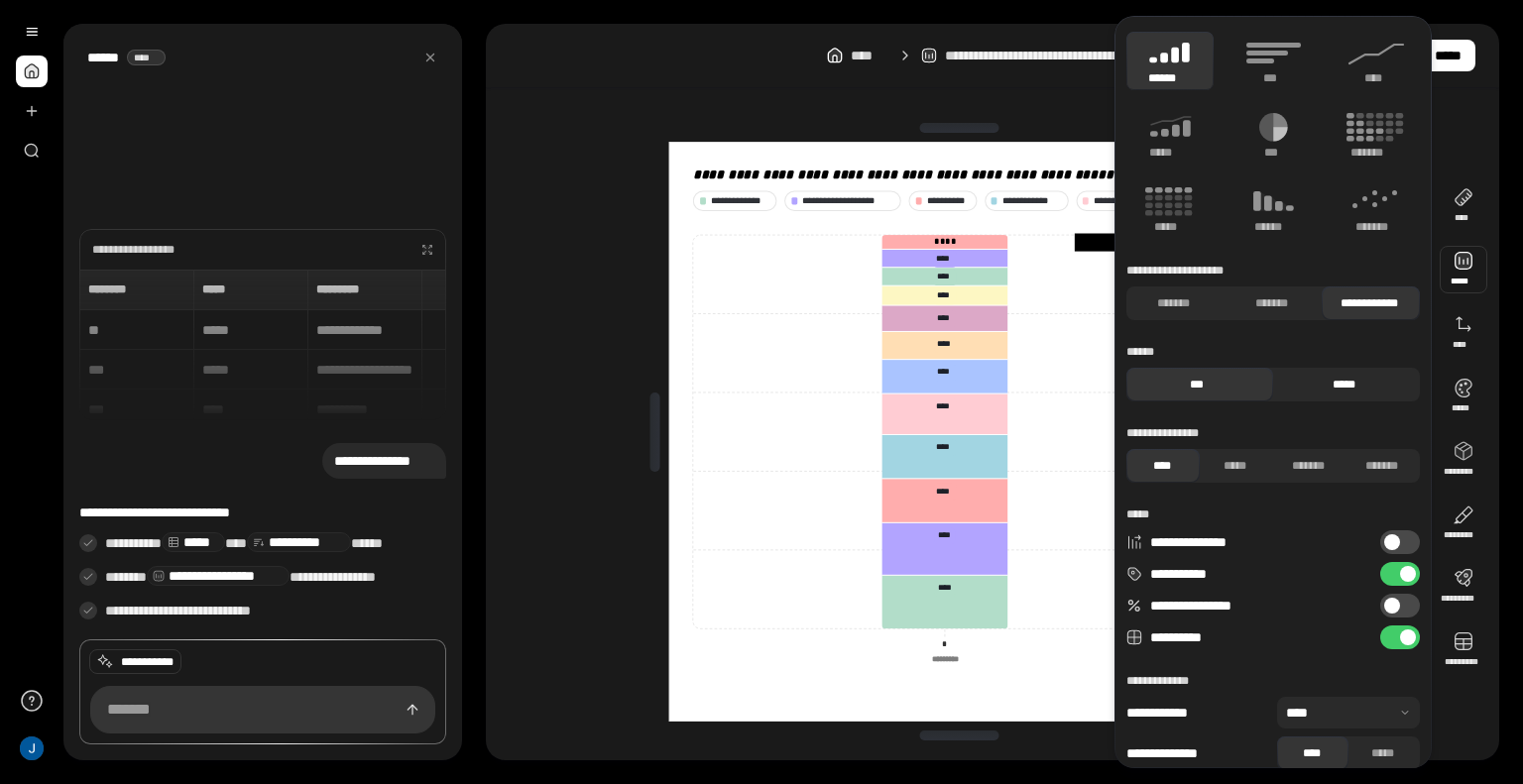 click on "*****" at bounding box center [1344, 385] 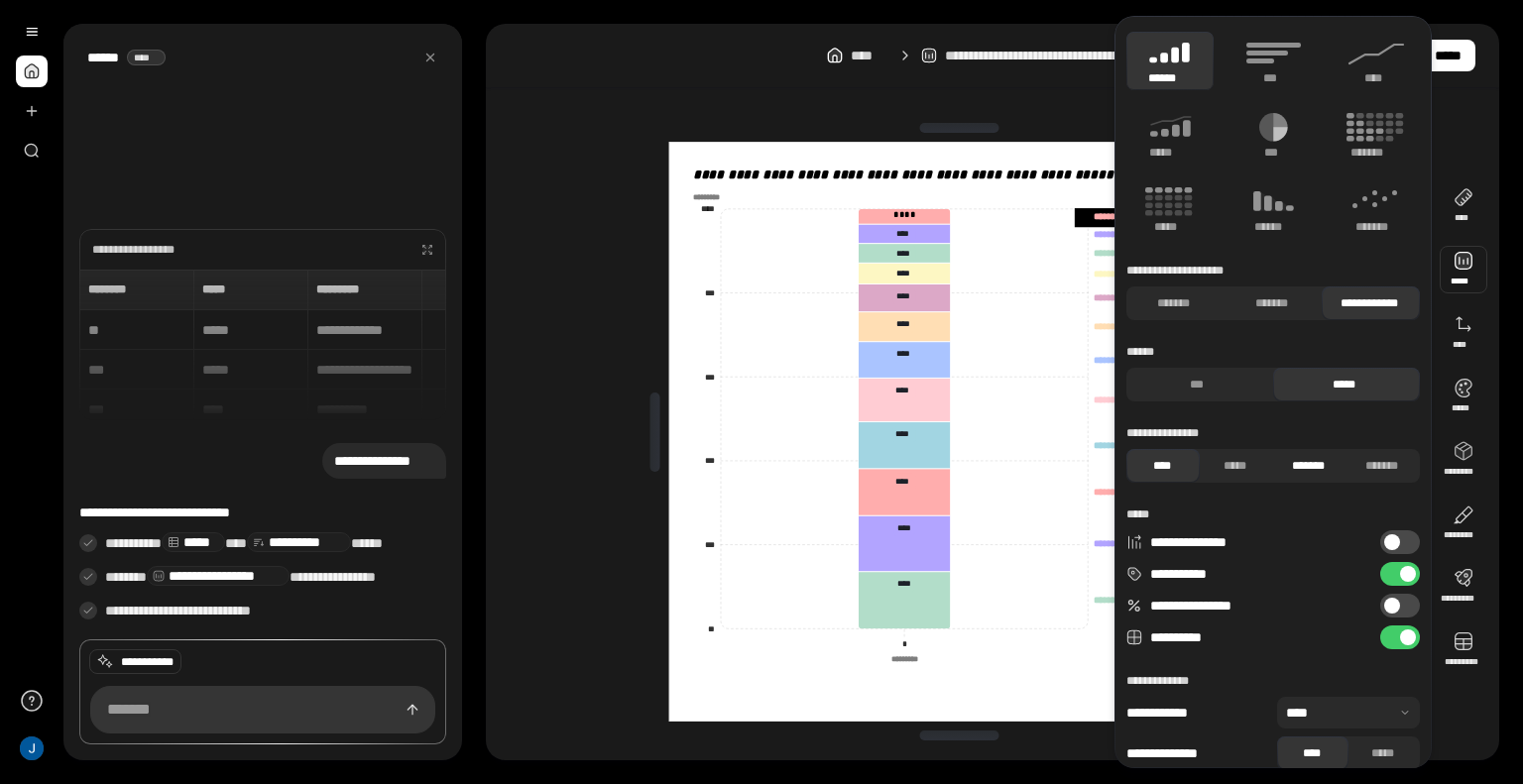 scroll, scrollTop: 17, scrollLeft: 0, axis: vertical 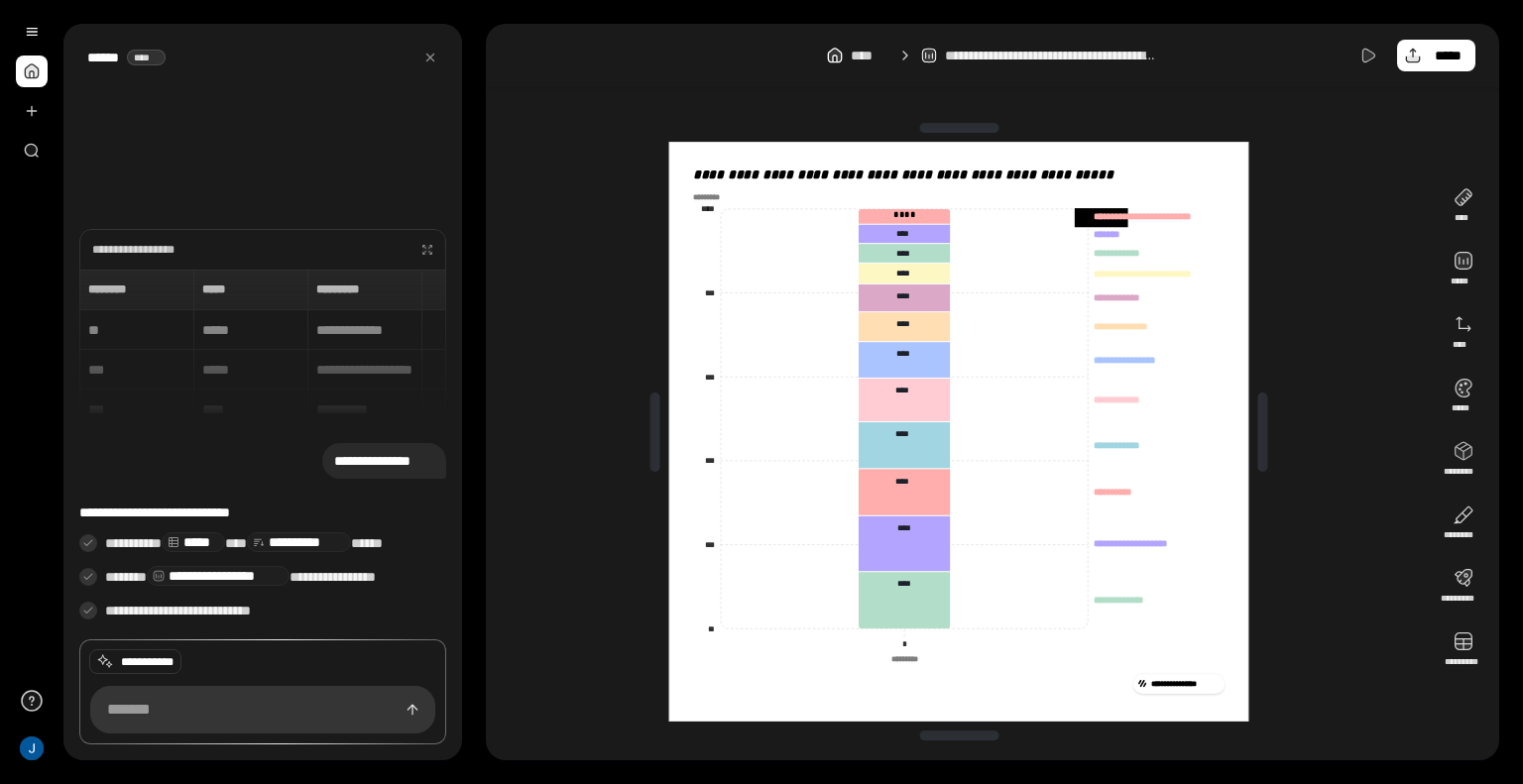 click on "**********" at bounding box center [993, 431] 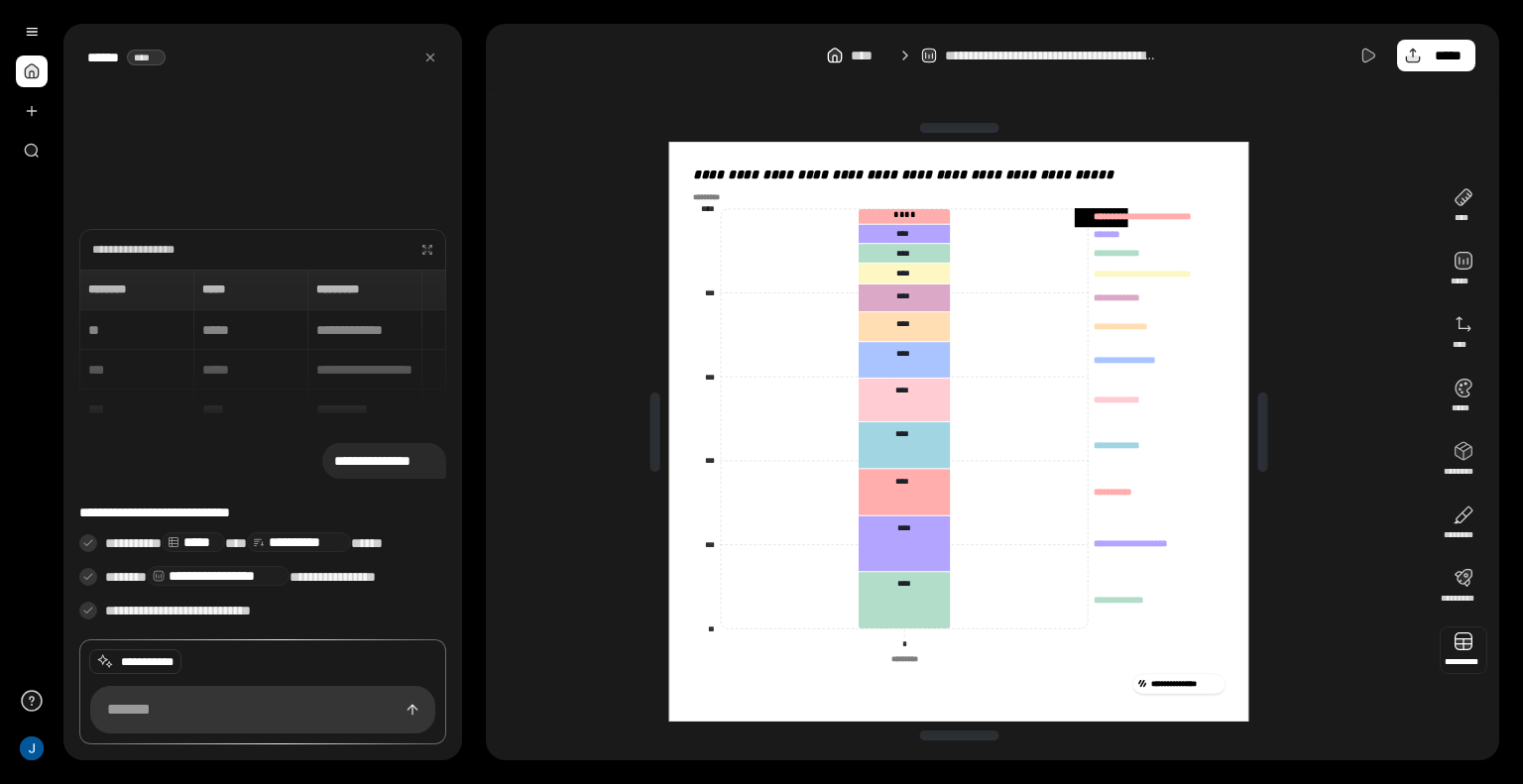 click at bounding box center (1464, 650) 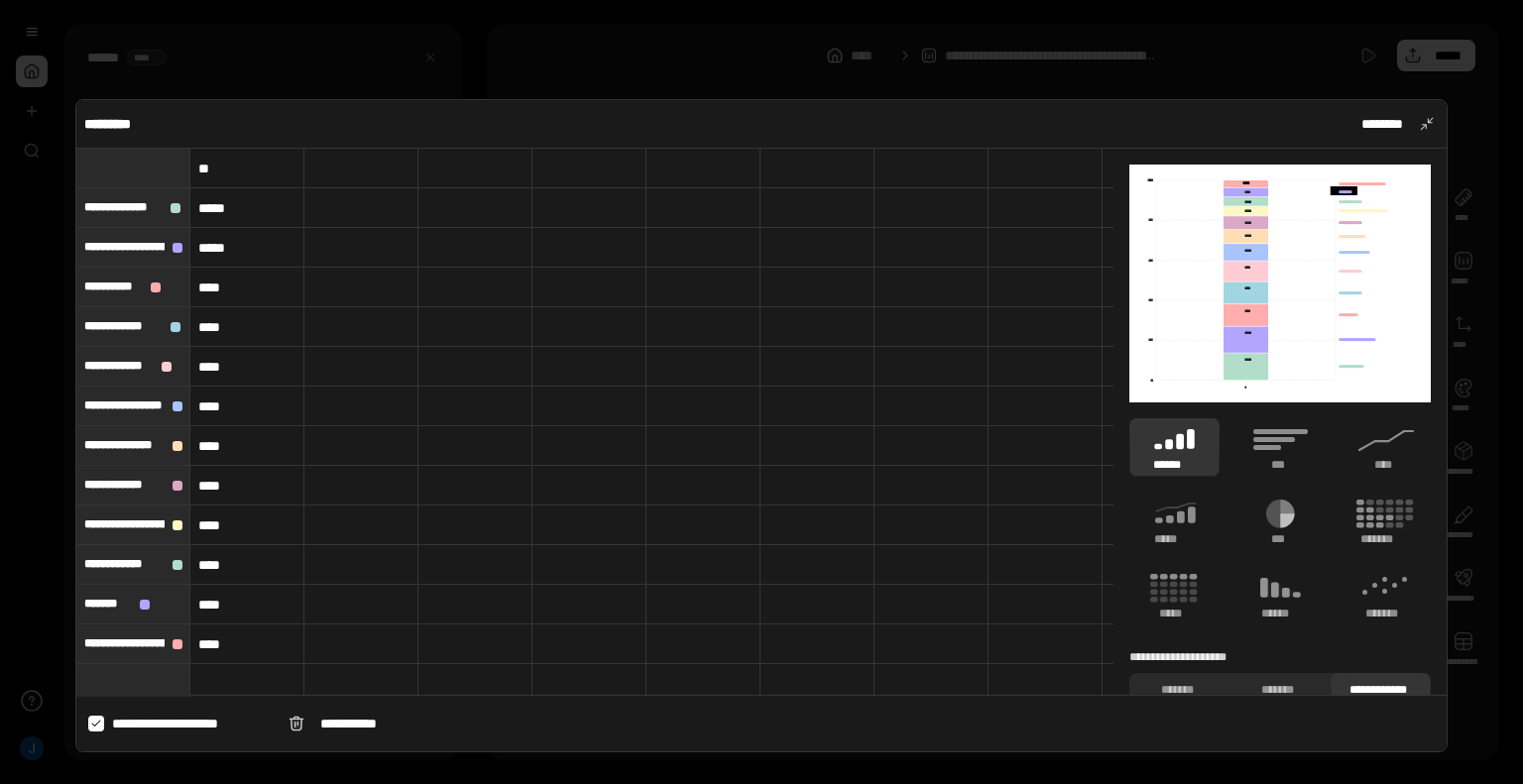 click at bounding box center [133, 168] 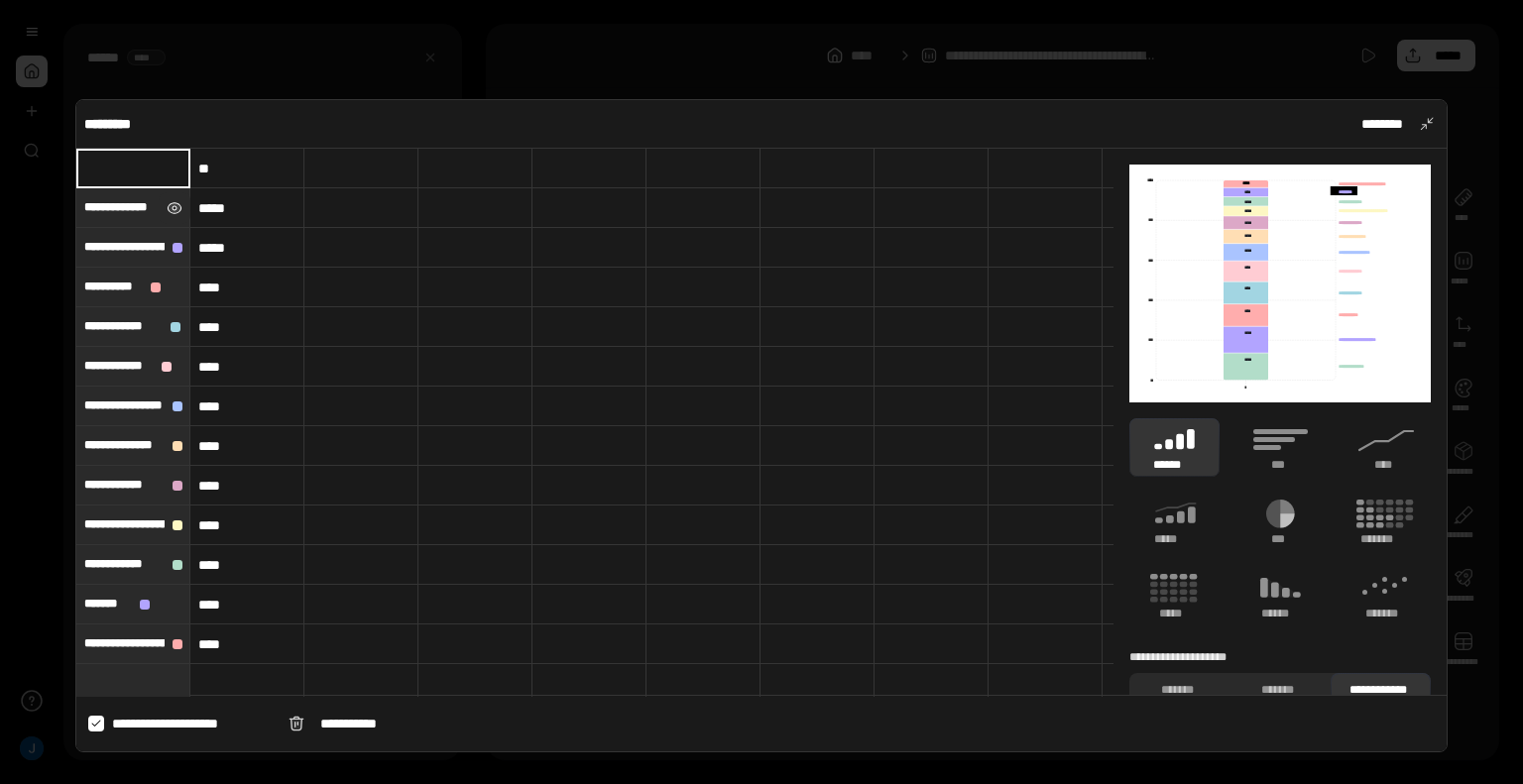 click at bounding box center (174, 208) 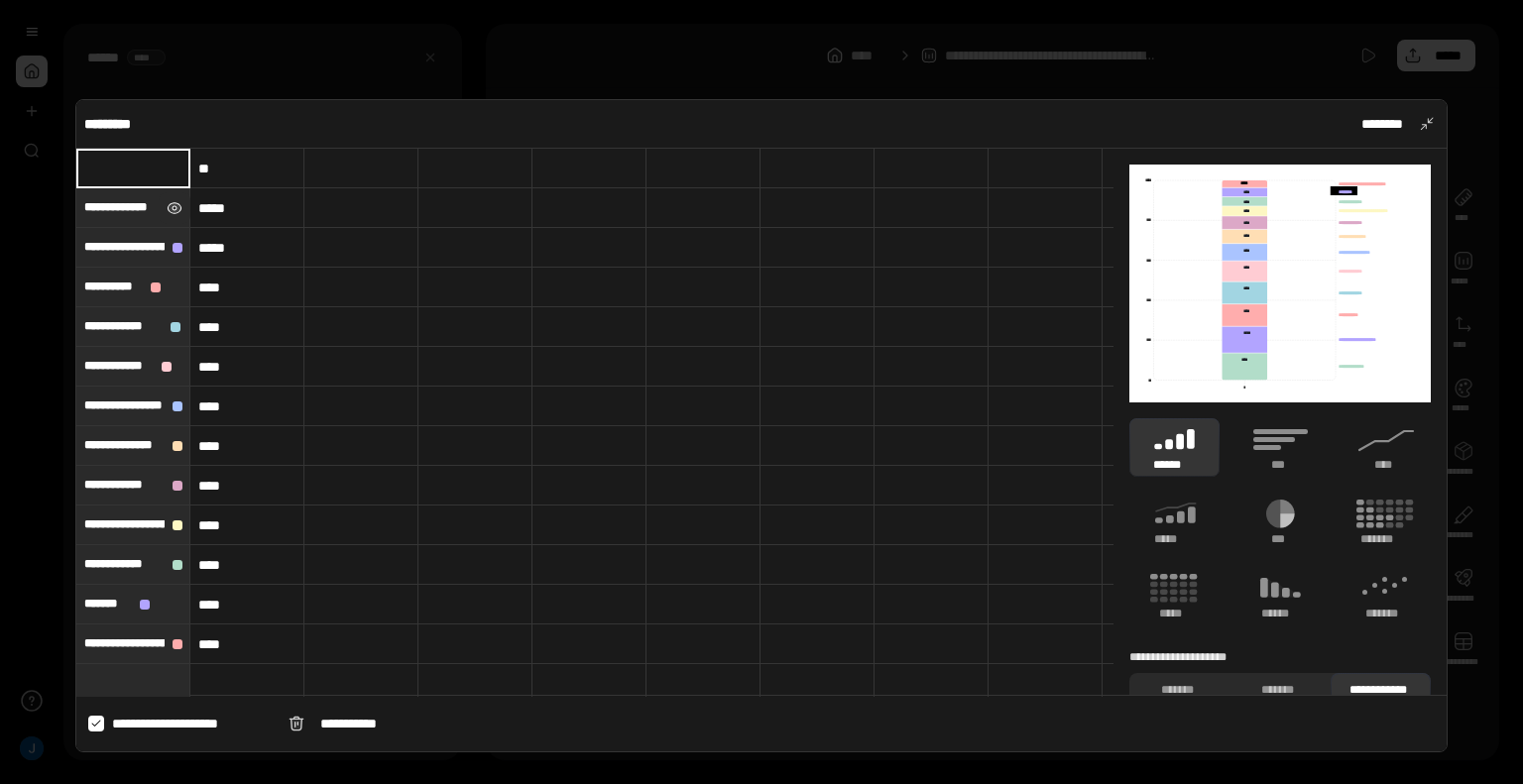 click at bounding box center (174, 208) 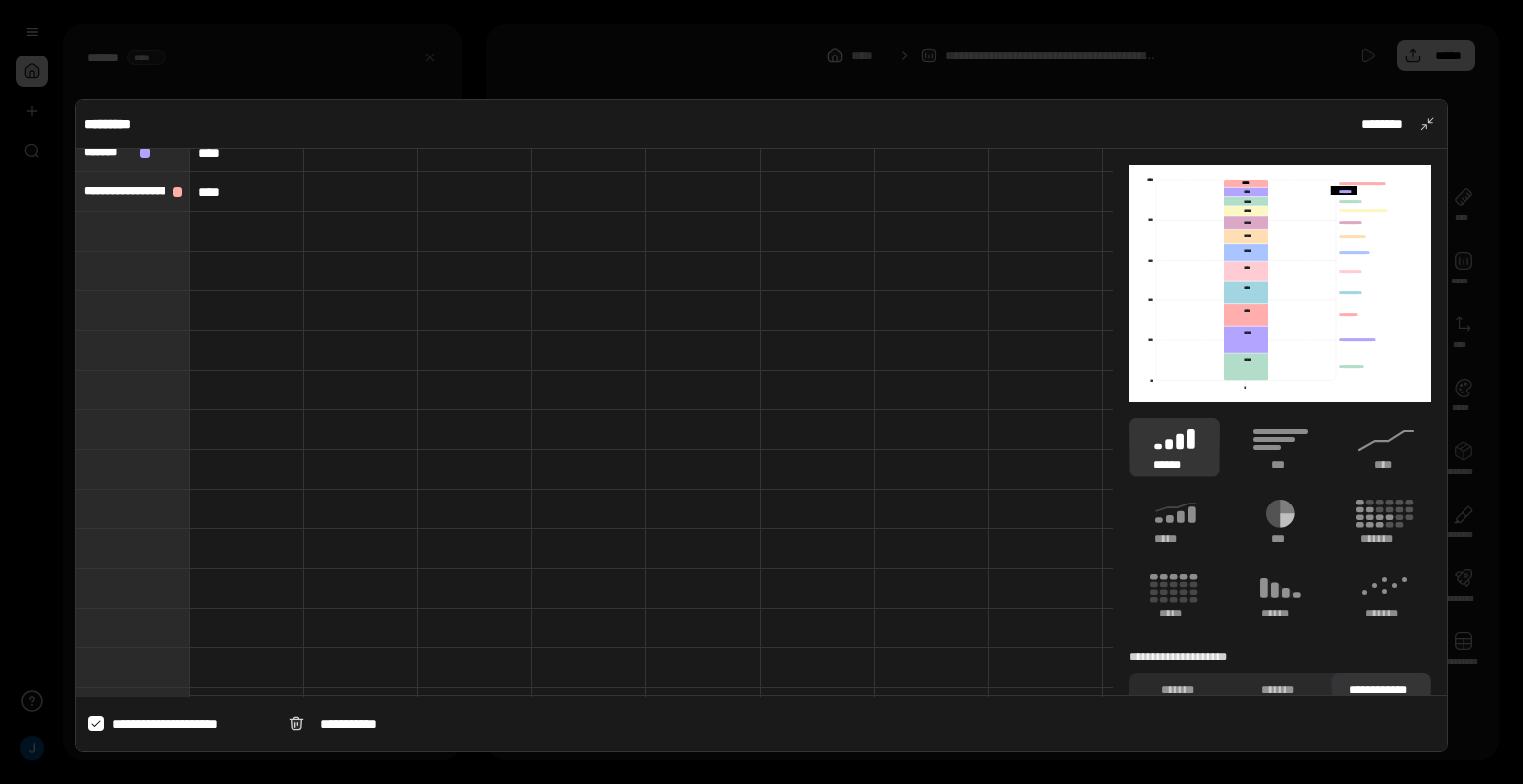 scroll, scrollTop: 454, scrollLeft: 0, axis: vertical 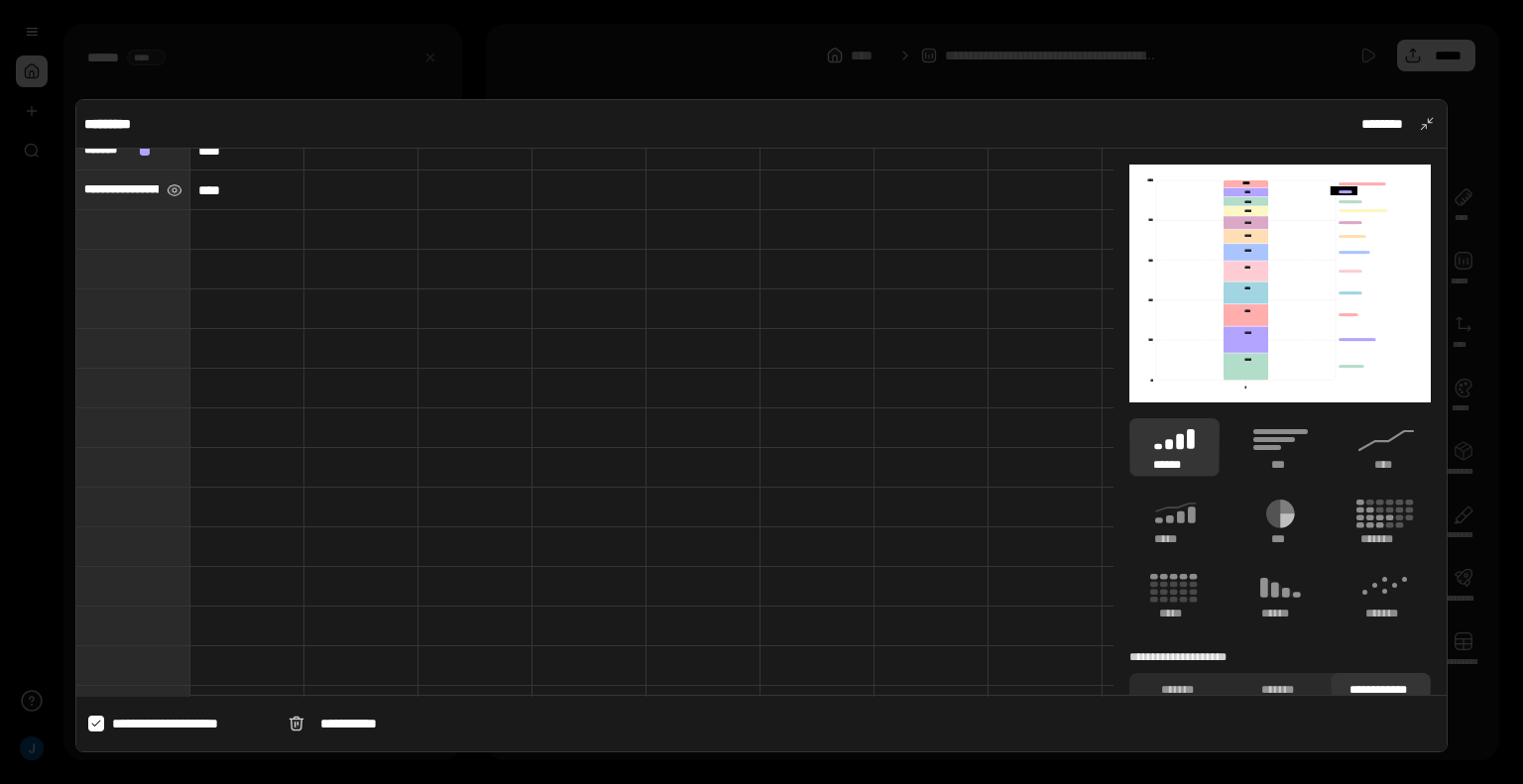 click on "**********" at bounding box center (121, 189) 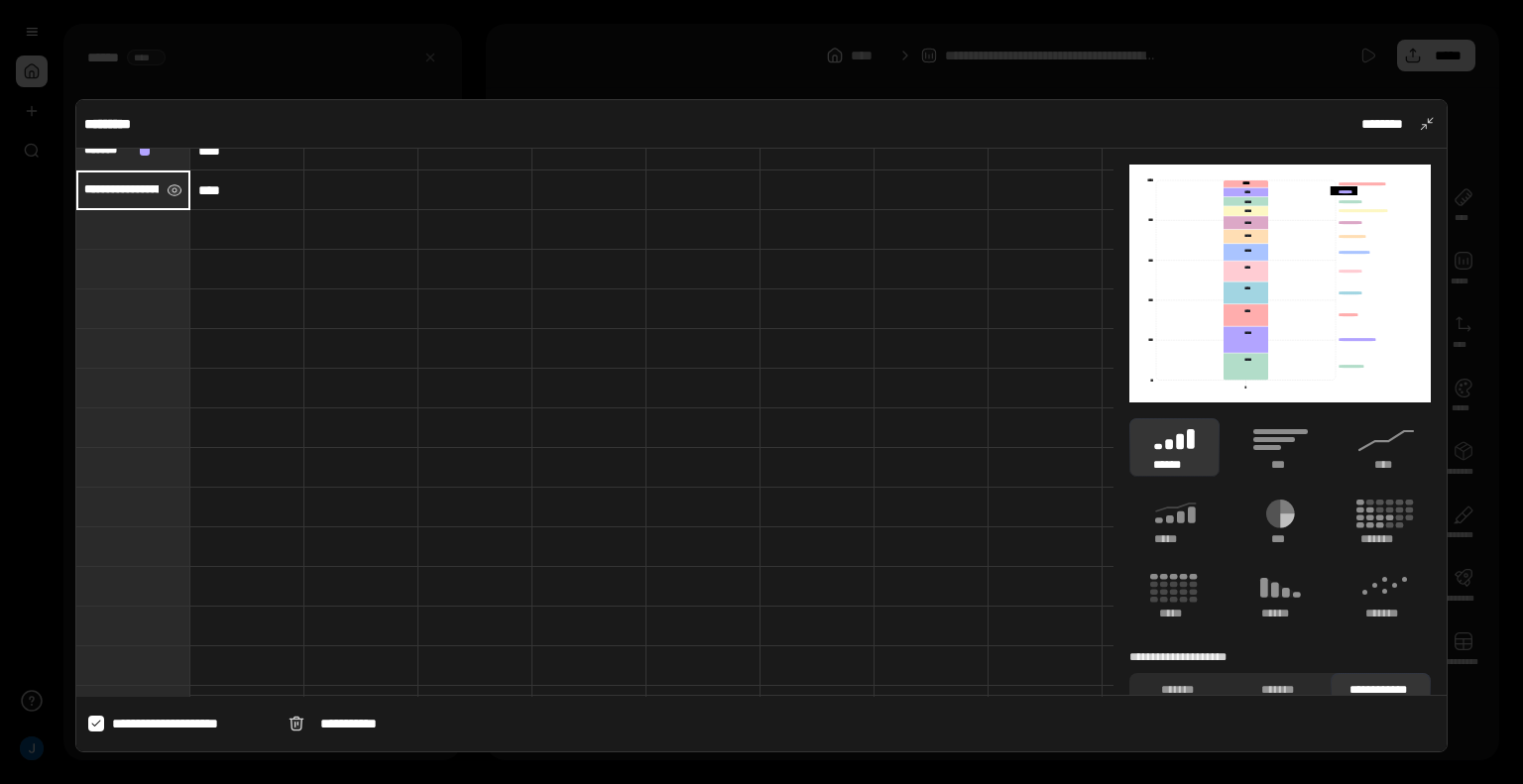 scroll, scrollTop: 0, scrollLeft: 0, axis: both 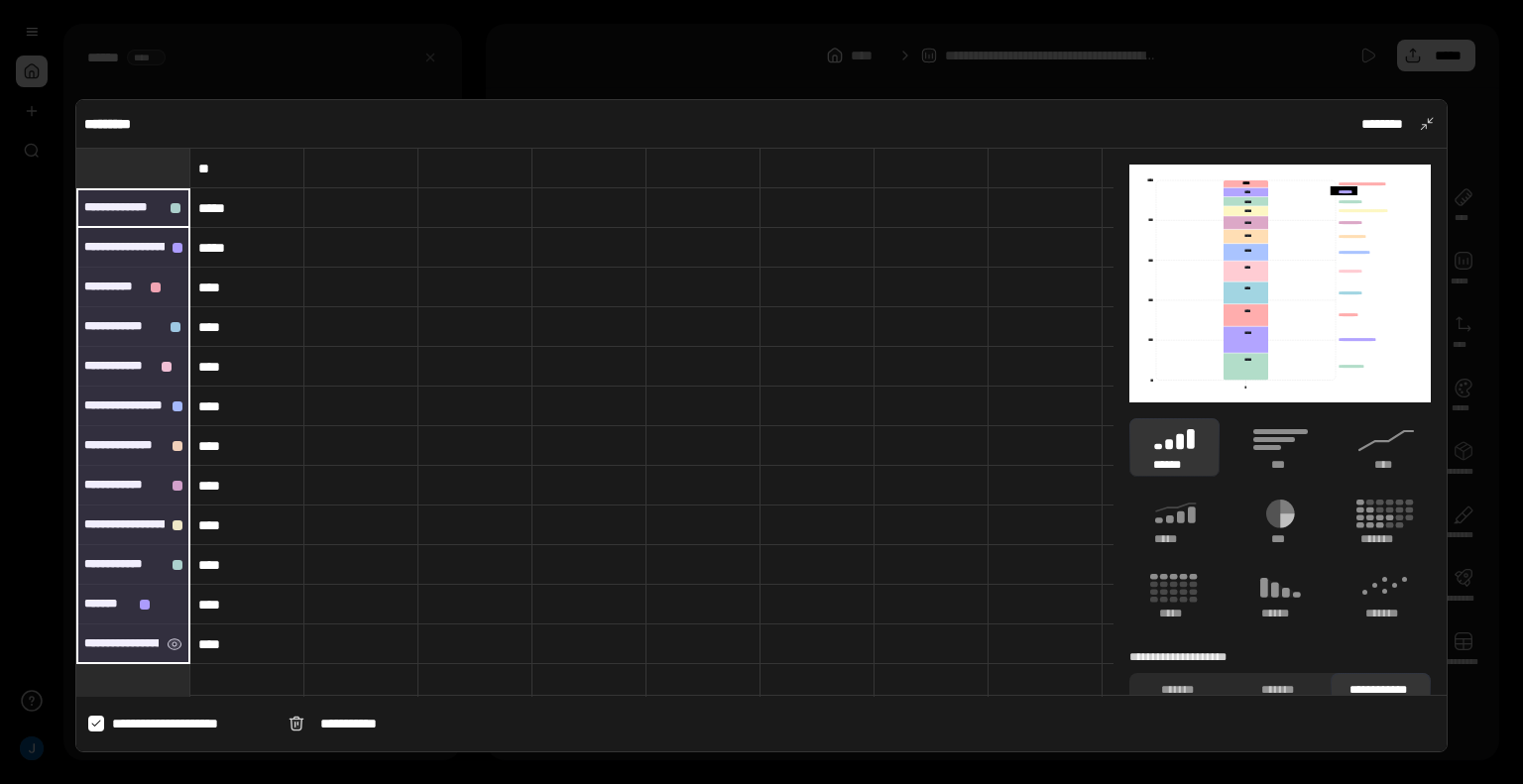 drag, startPoint x: 90, startPoint y: 176, endPoint x: 137, endPoint y: 633, distance: 459.41049 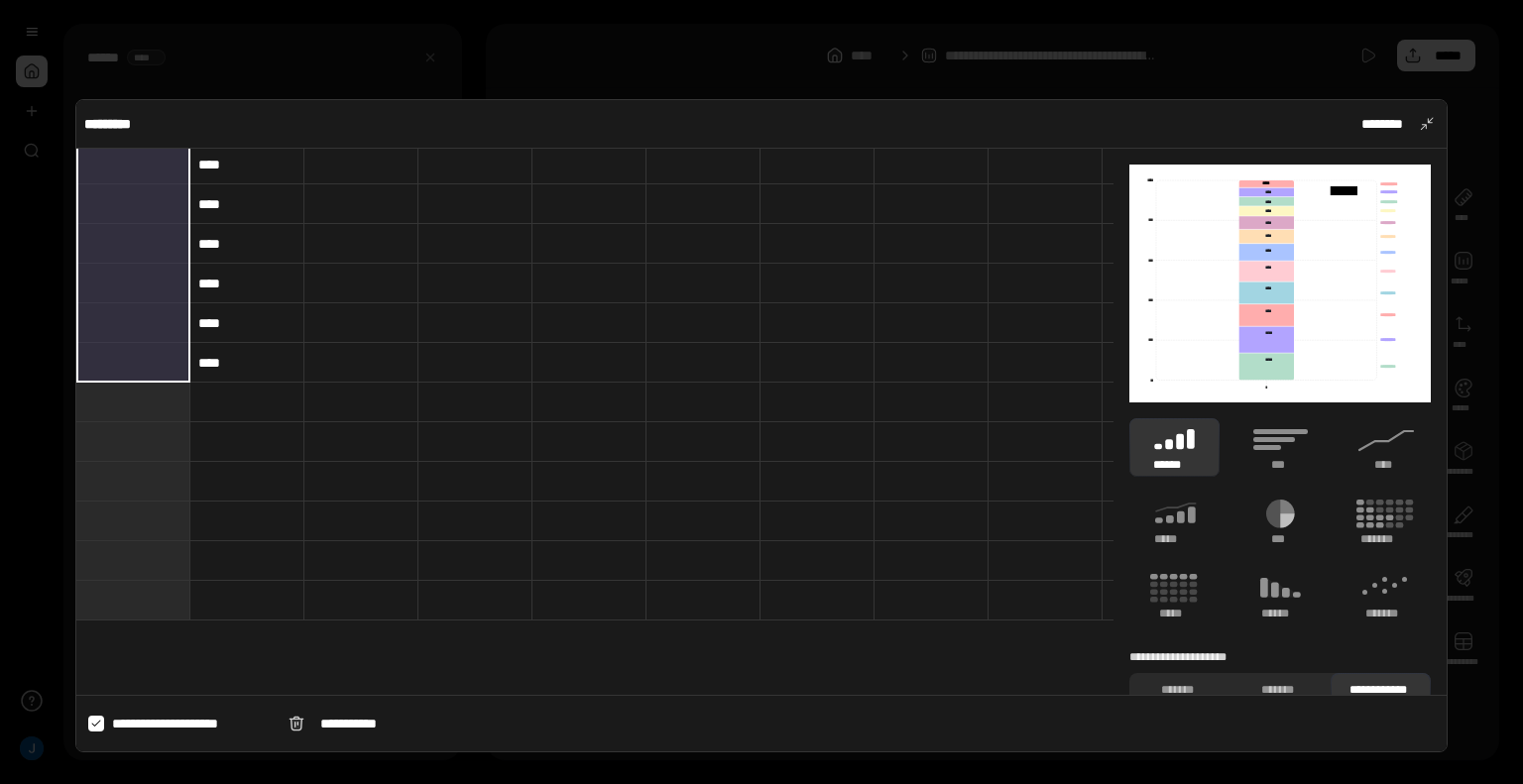 scroll, scrollTop: 0, scrollLeft: 0, axis: both 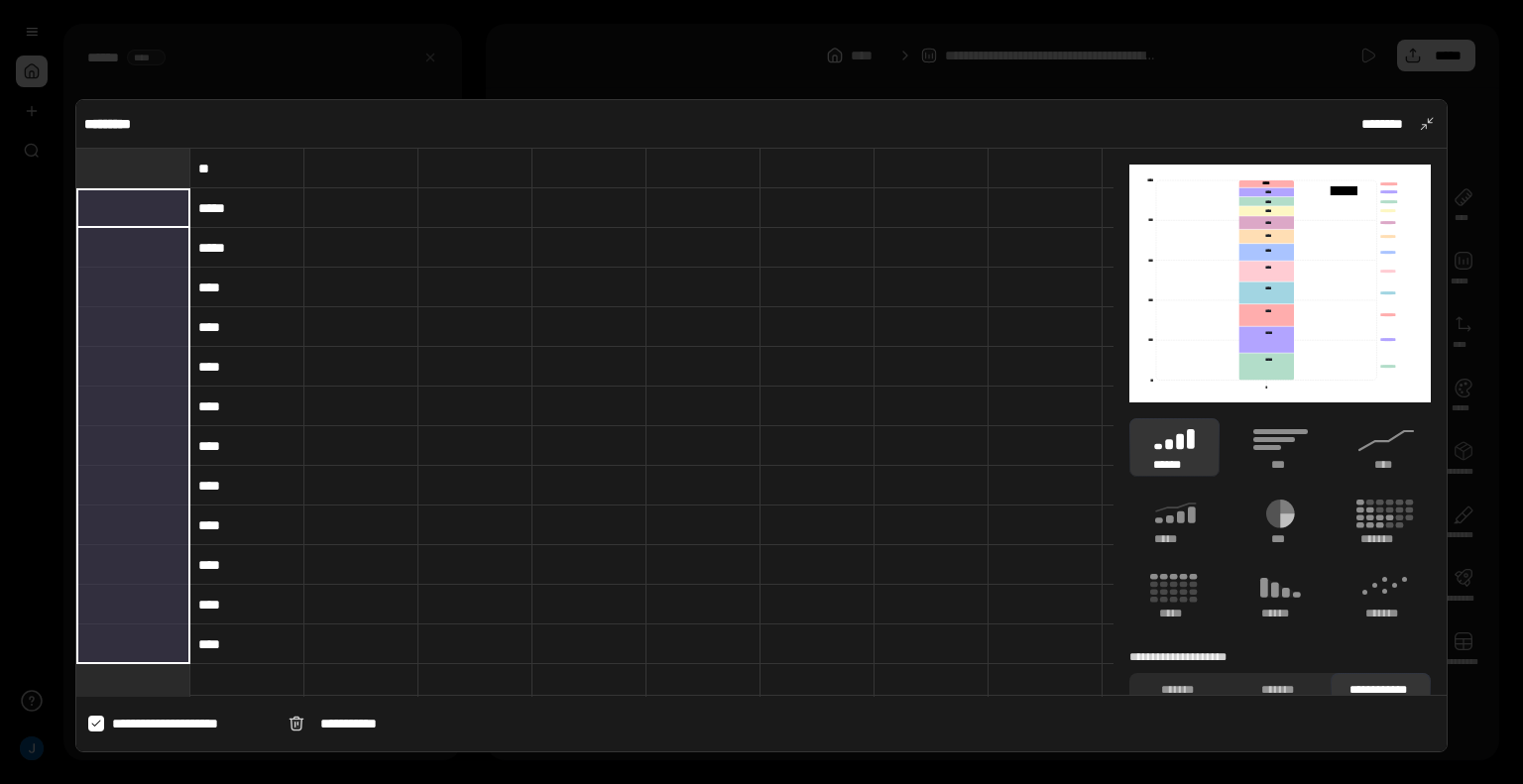 click at bounding box center (96, 724) 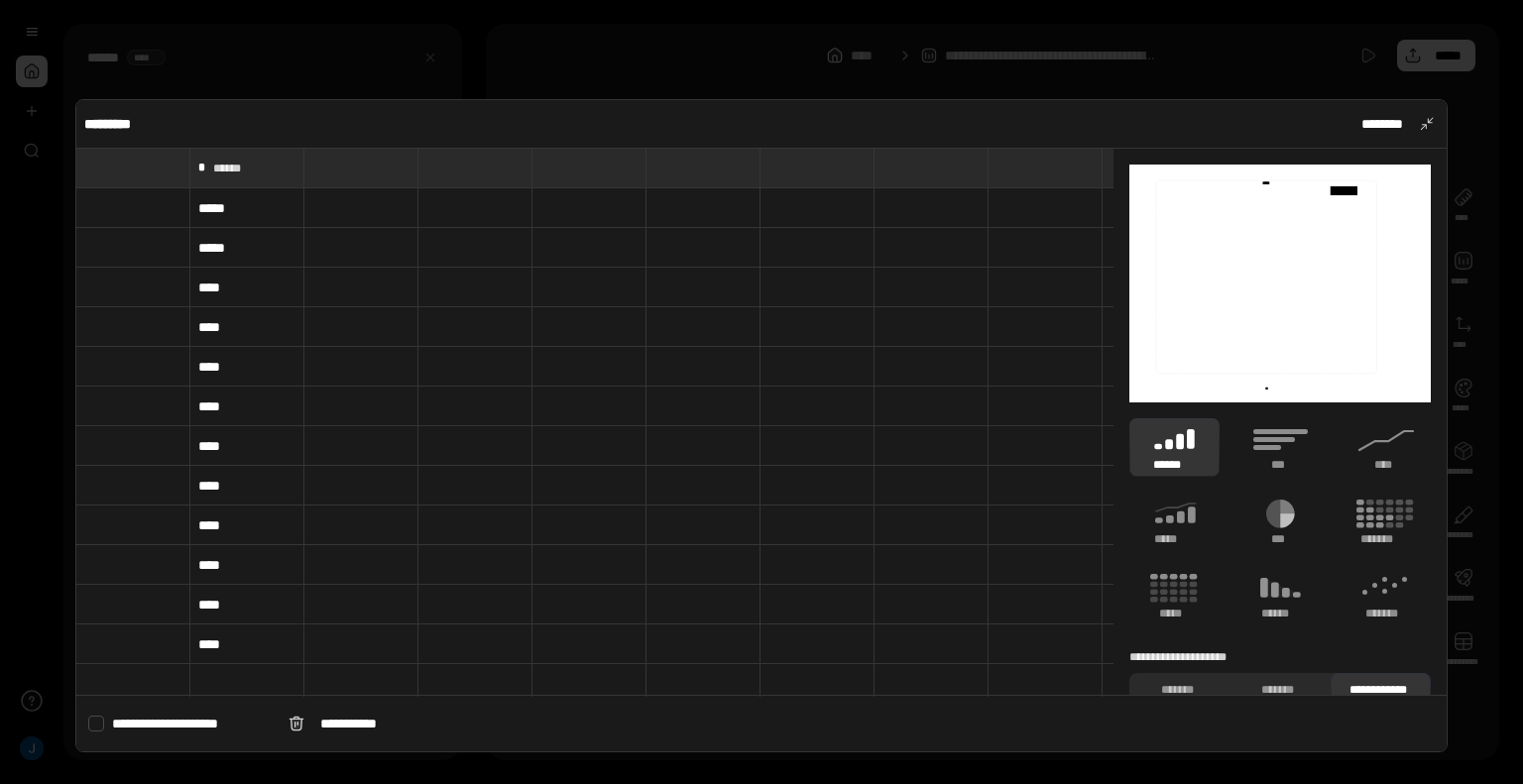 type on "*" 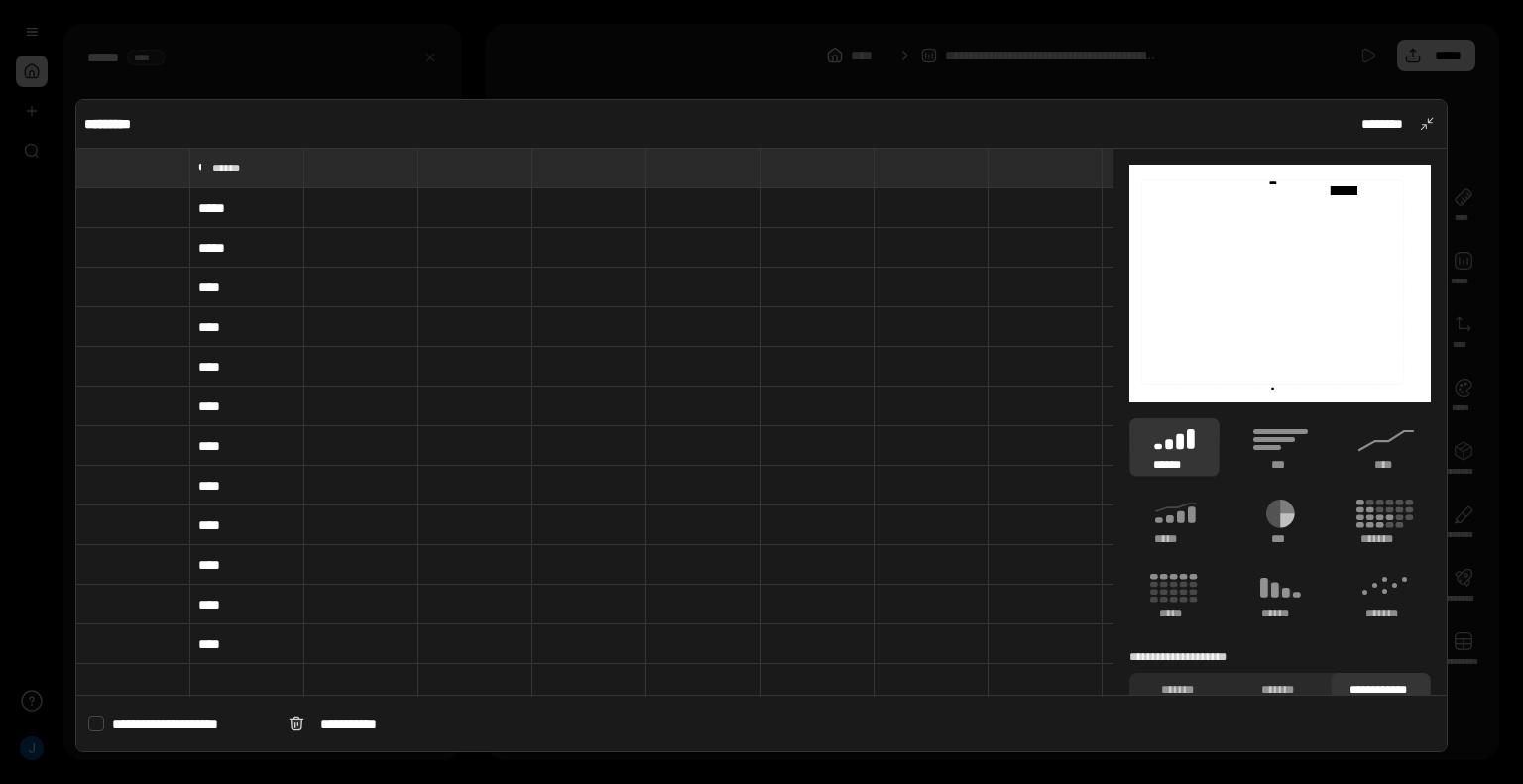 click at bounding box center (96, 724) 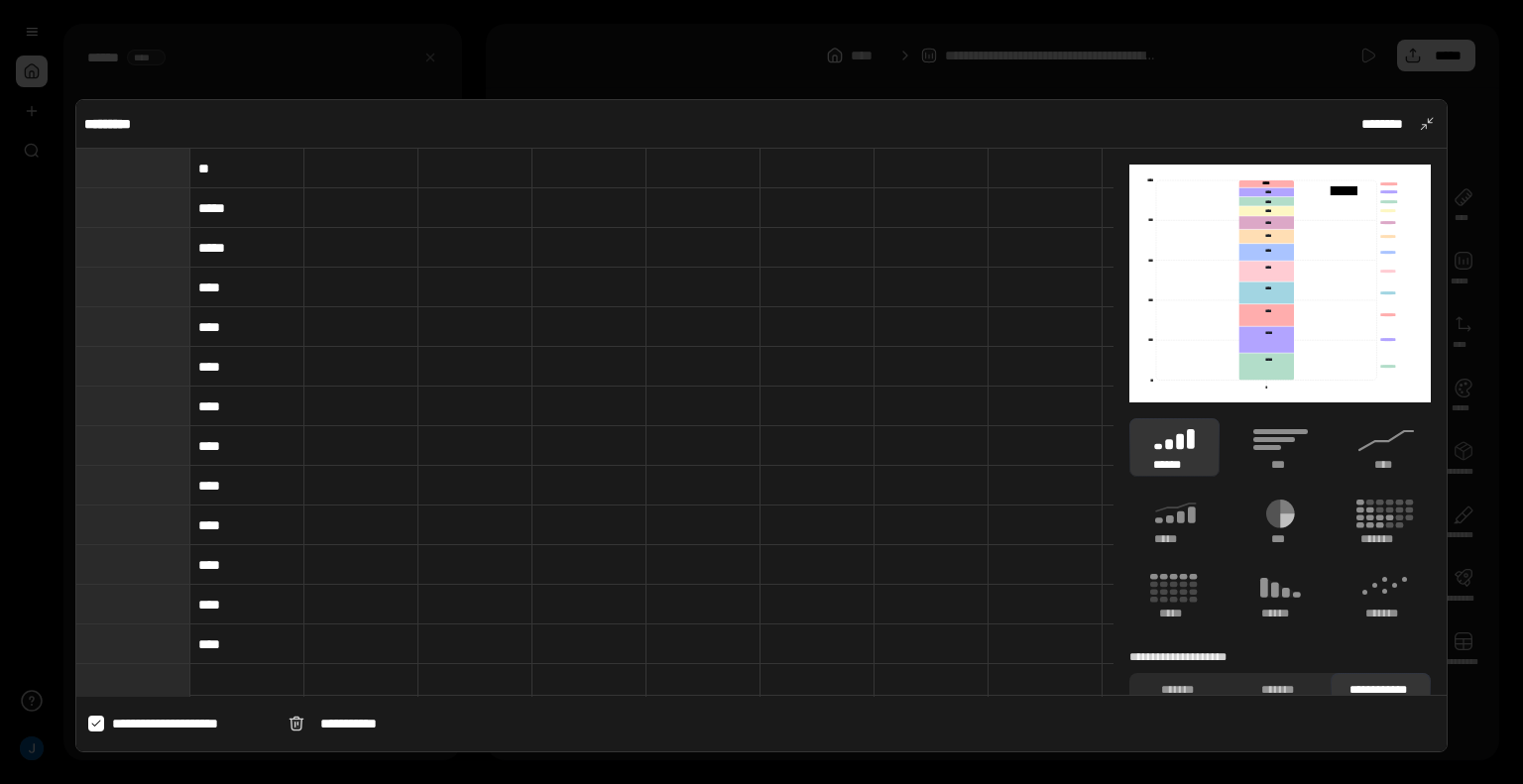 click on "*" at bounding box center (247, 168) 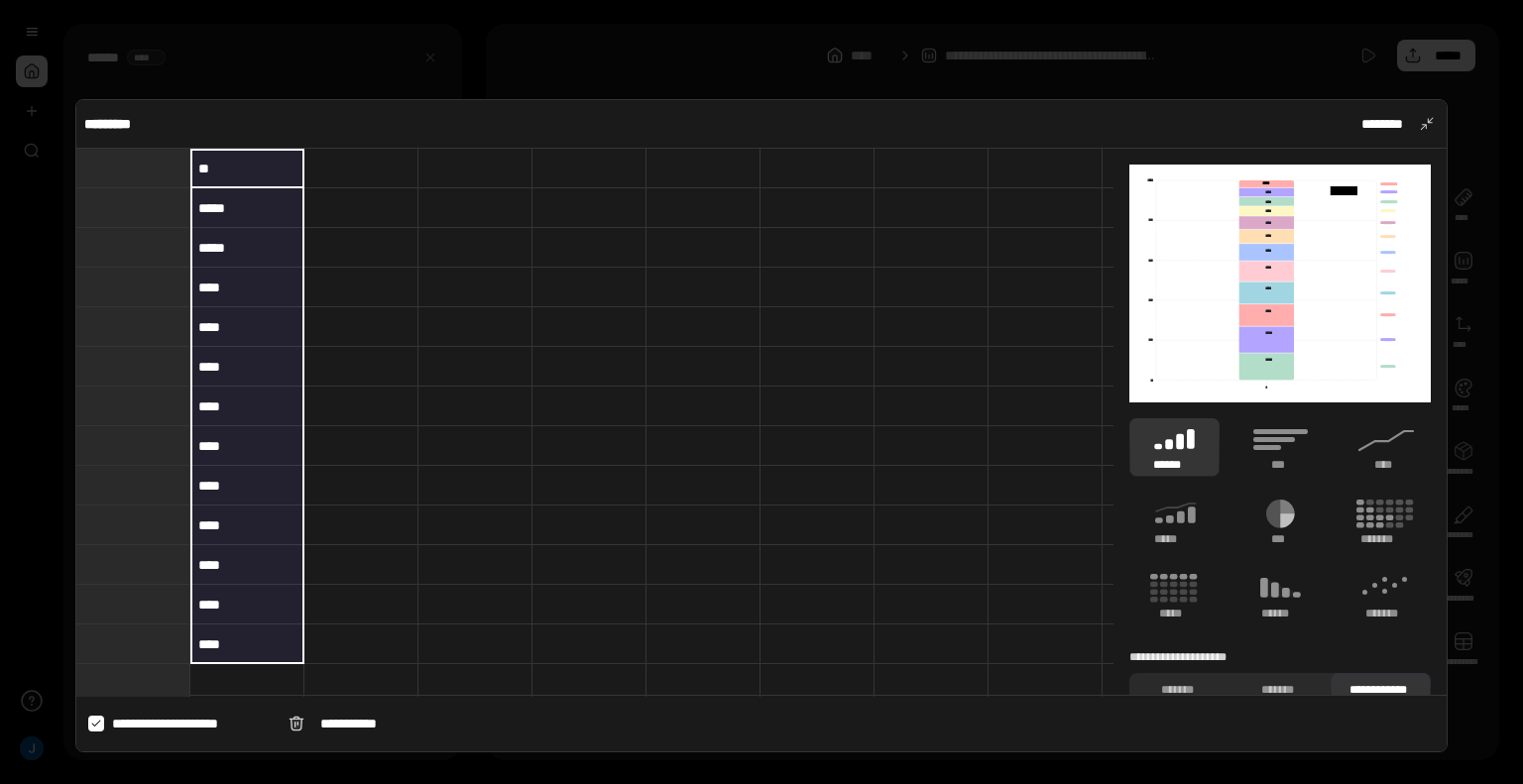 click on "****" at bounding box center [247, 644] 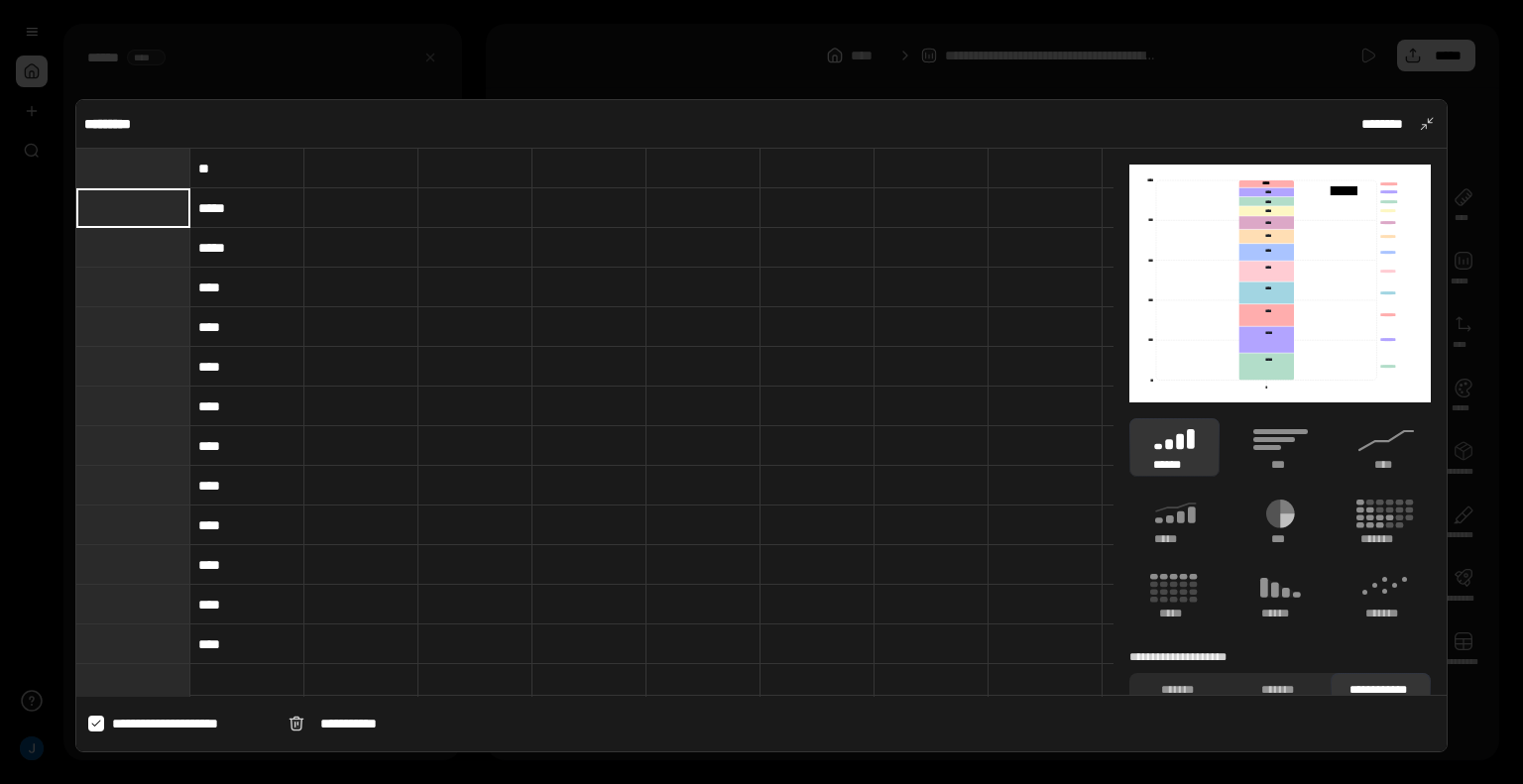 drag, startPoint x: 103, startPoint y: 197, endPoint x: 103, endPoint y: 165, distance: 32 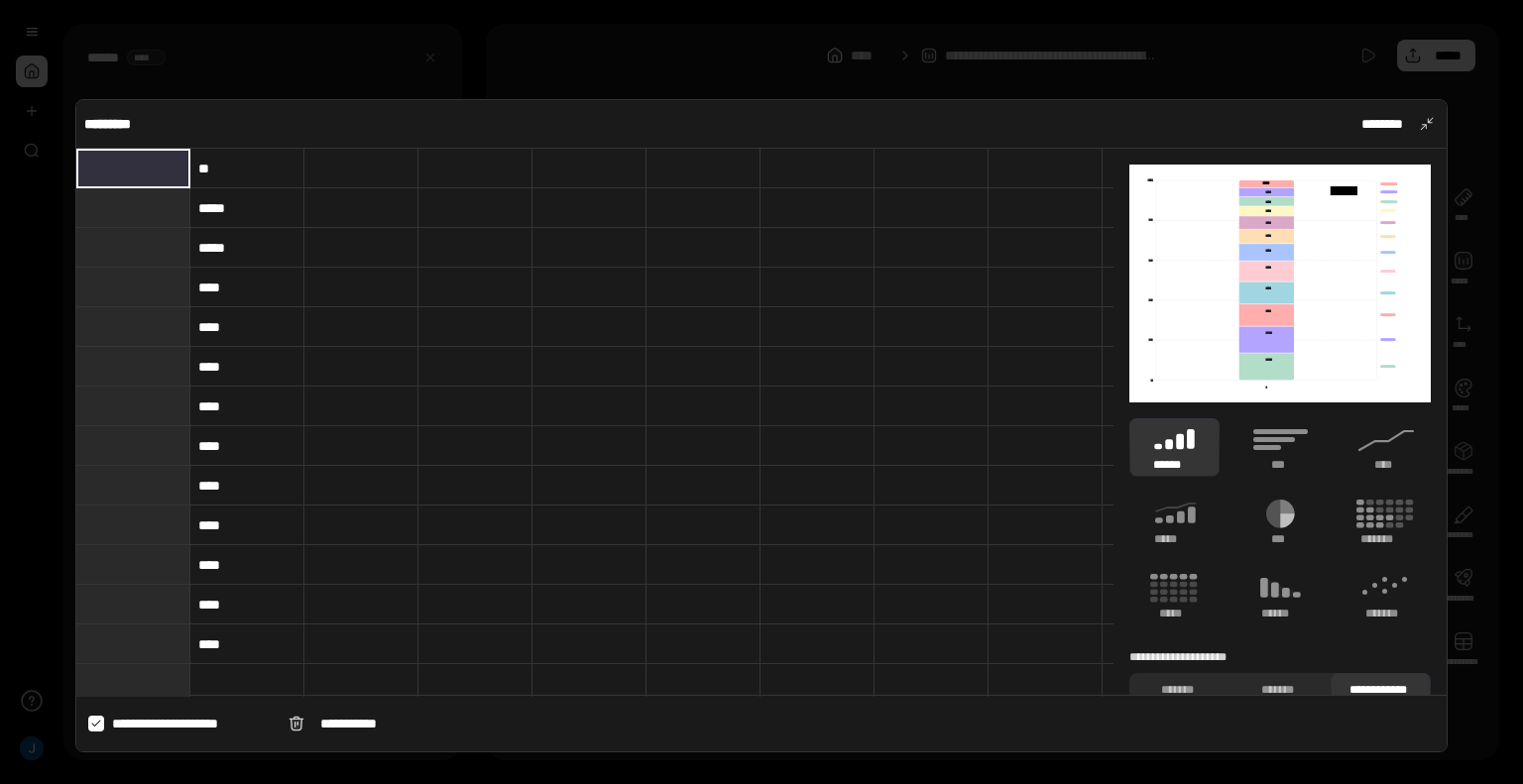 paste on "*" 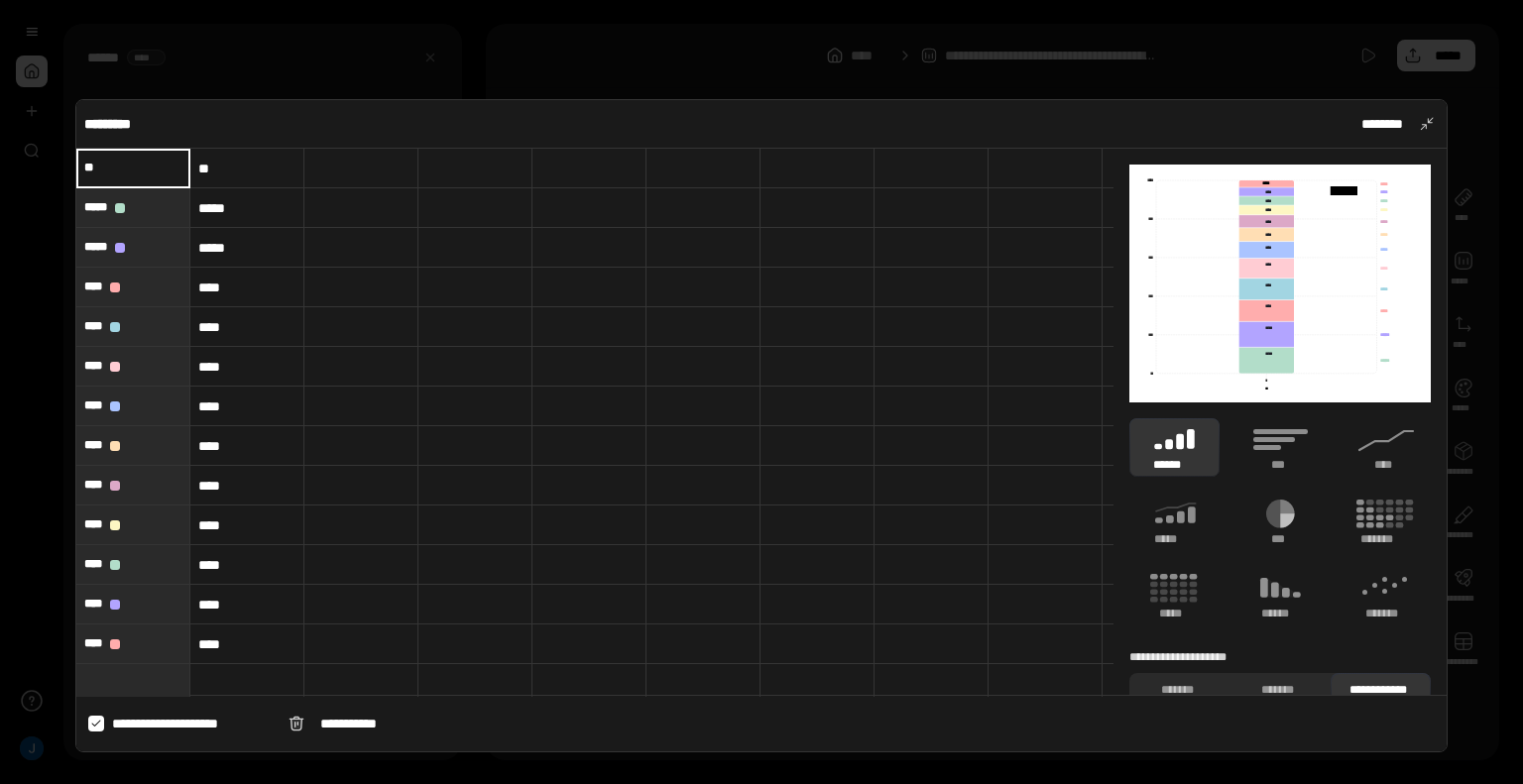 type on "*" 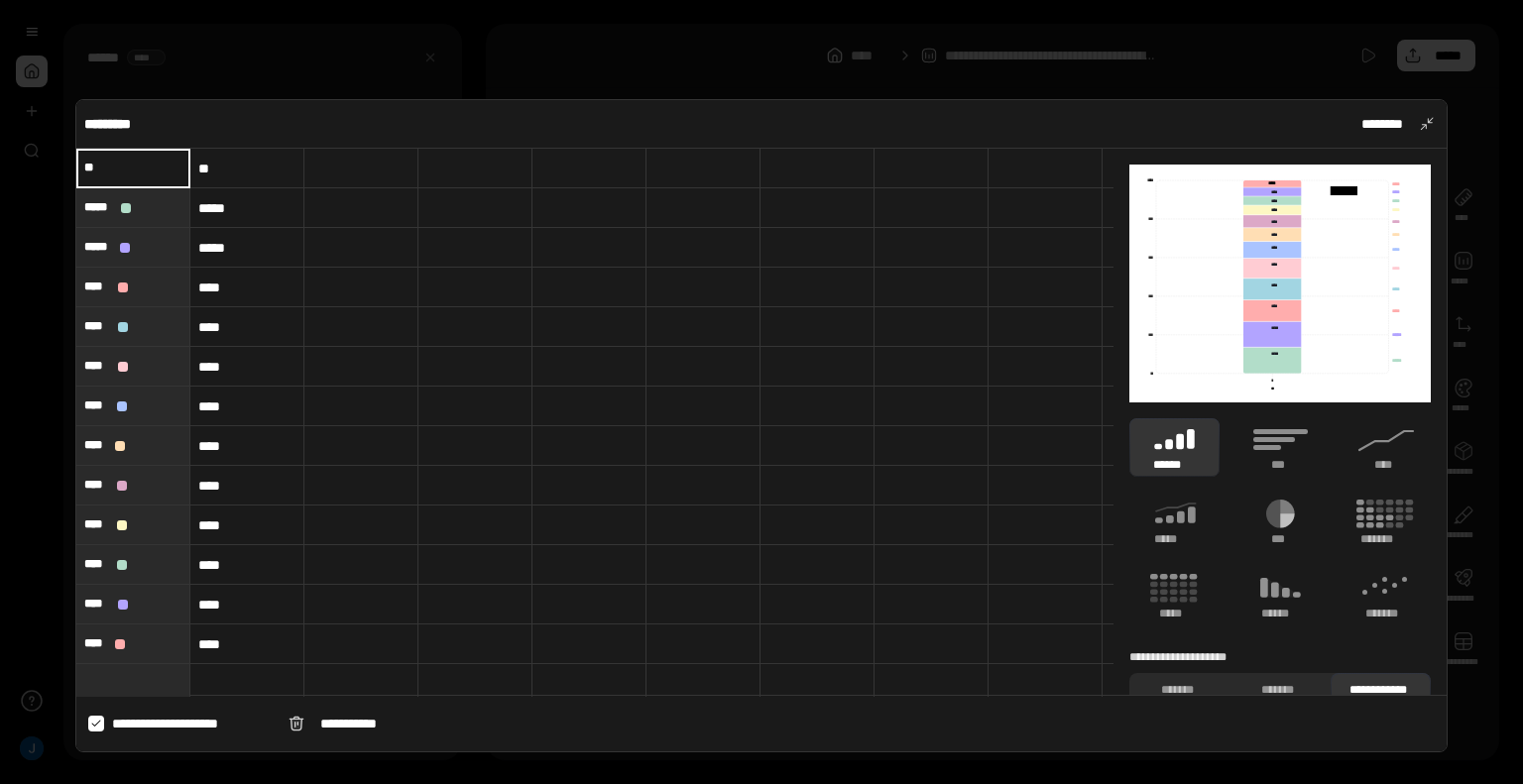 type on "*" 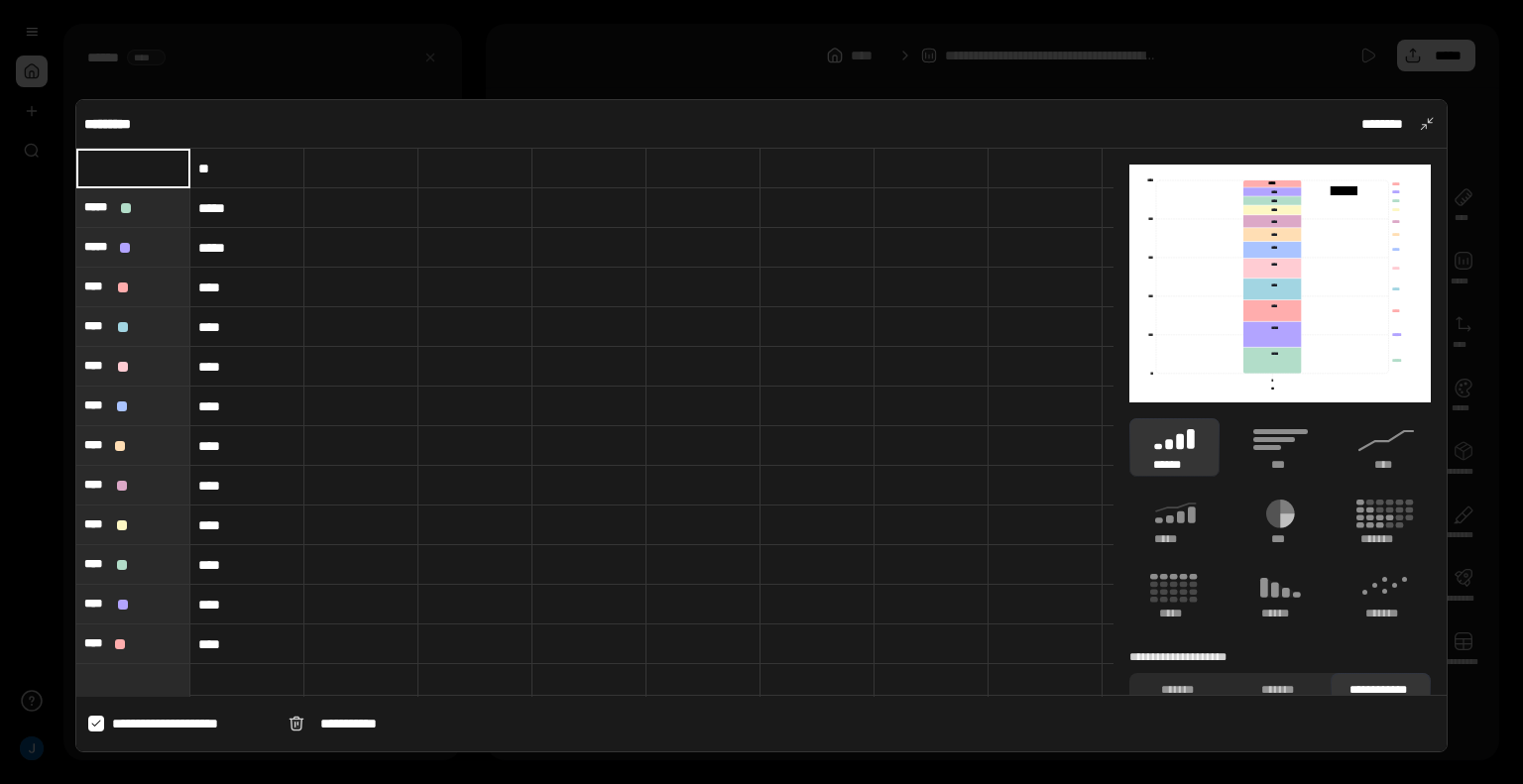 type 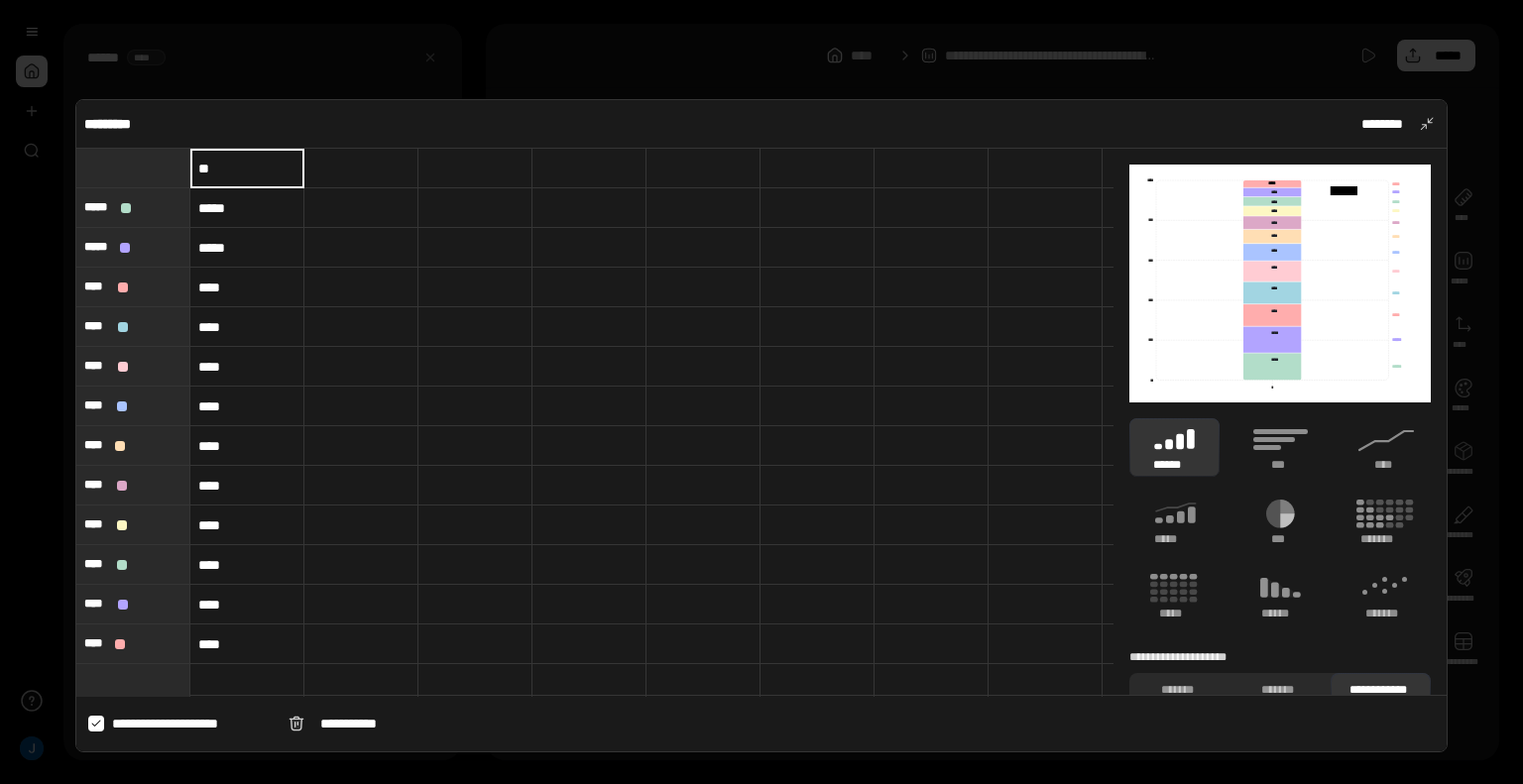 type 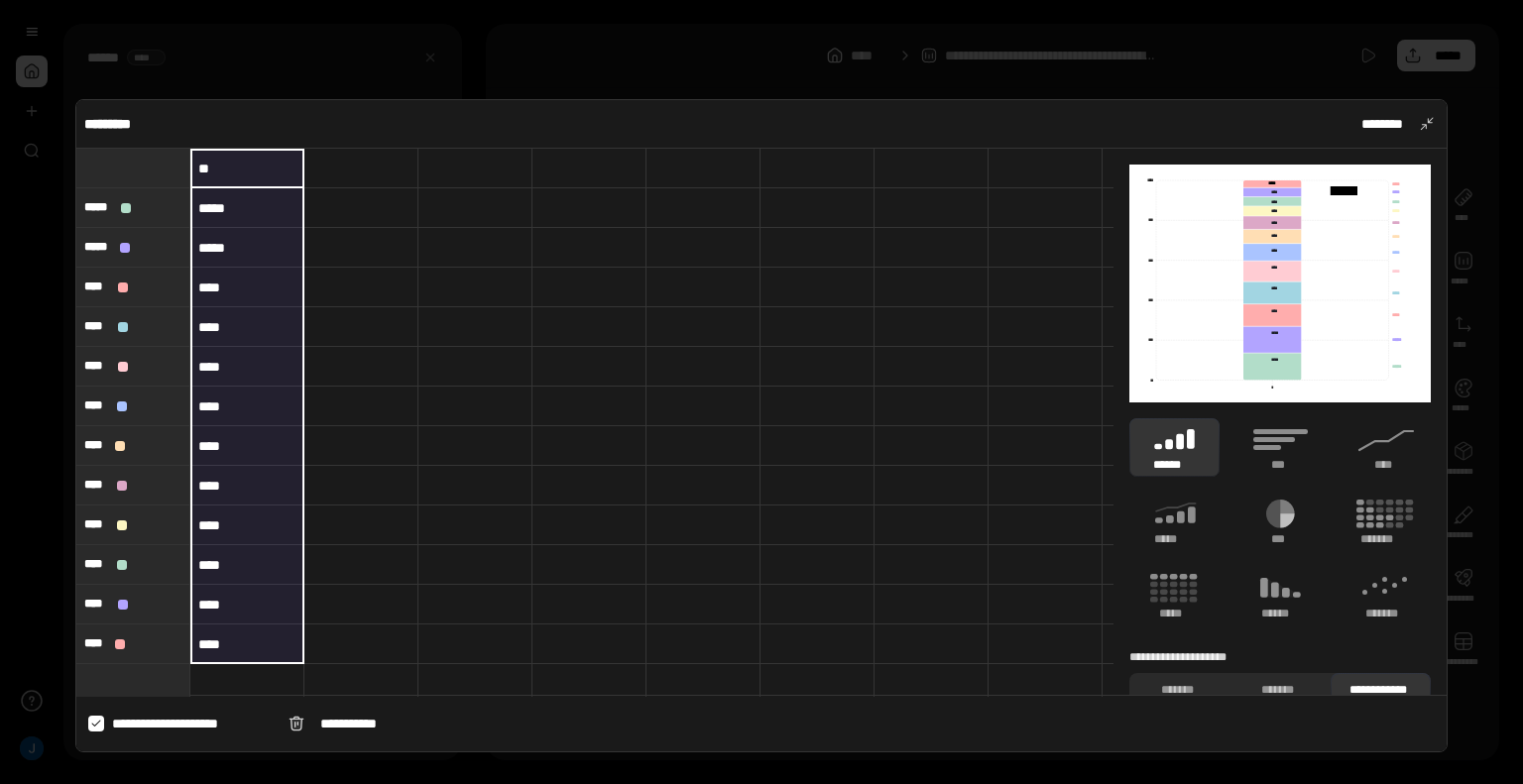 click on "****" at bounding box center [247, 644] 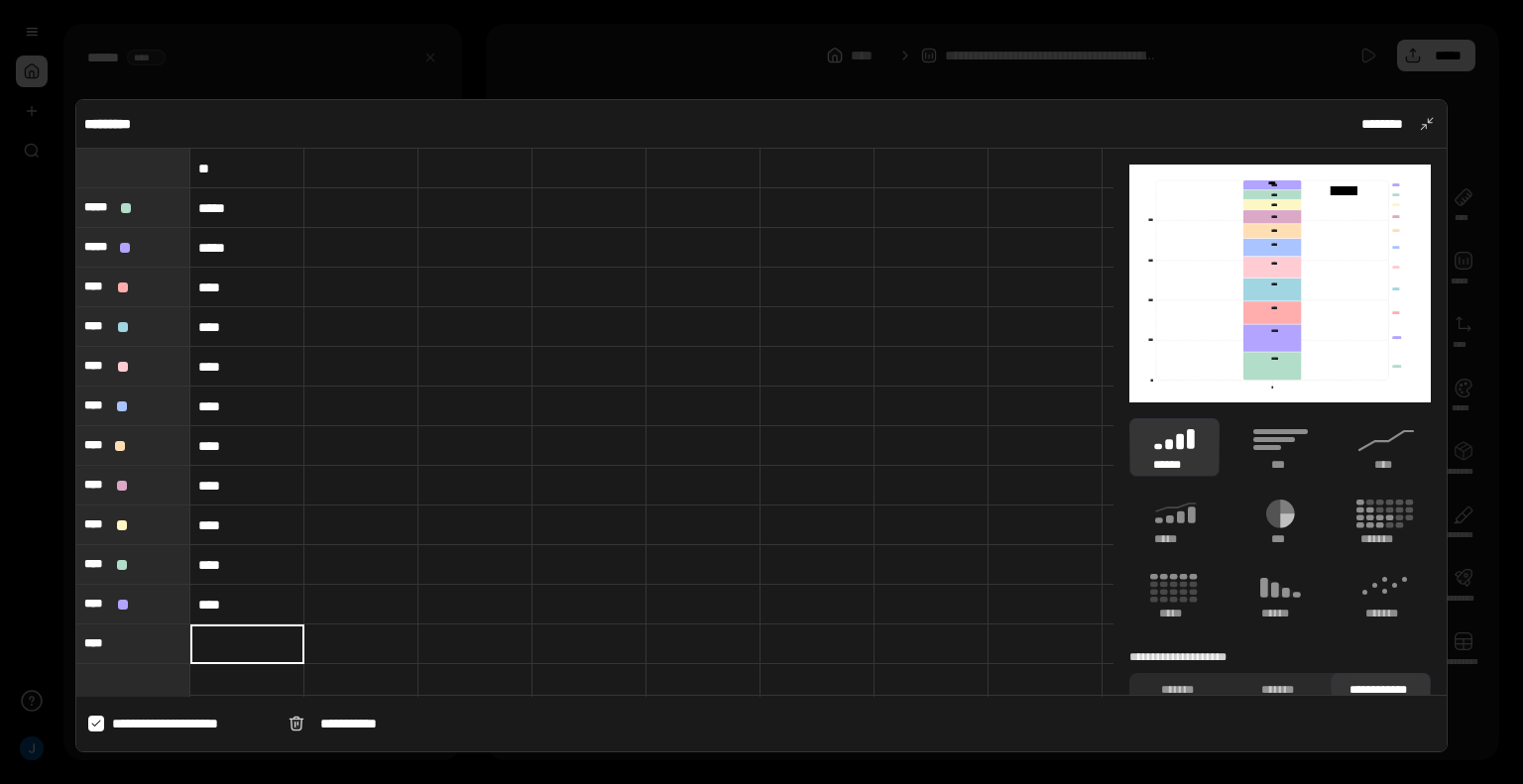 type 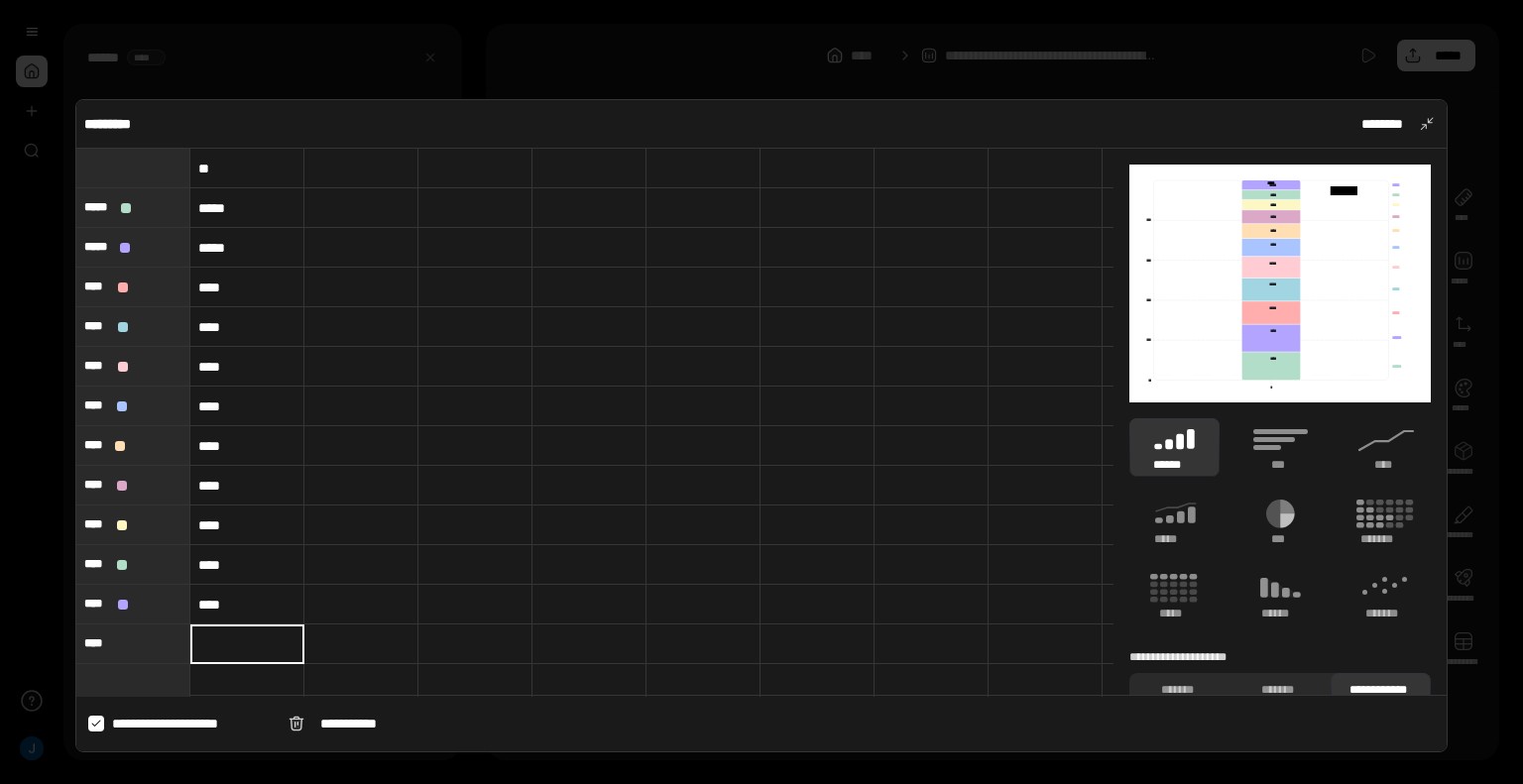 click on "*****" at bounding box center (247, 208) 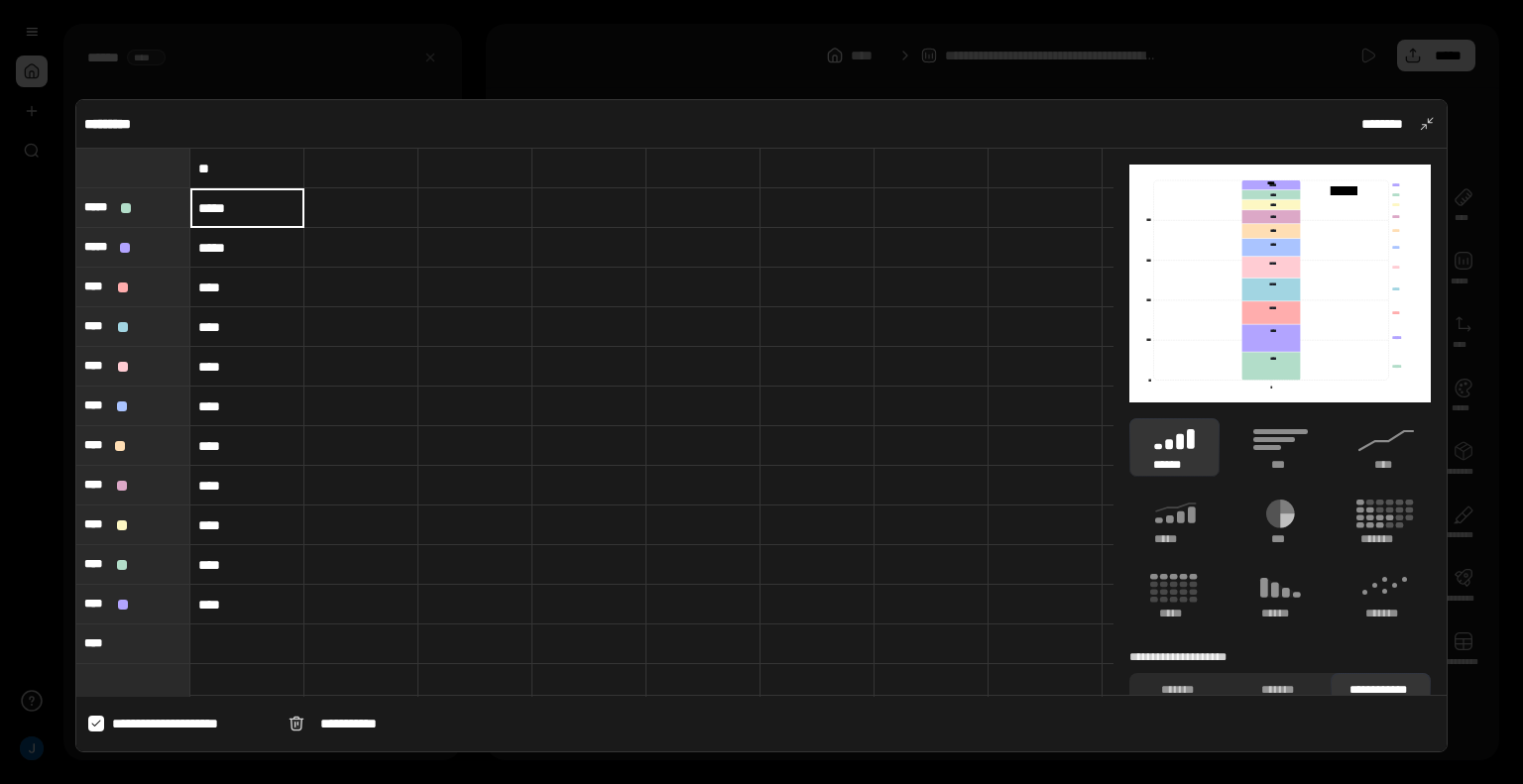 type 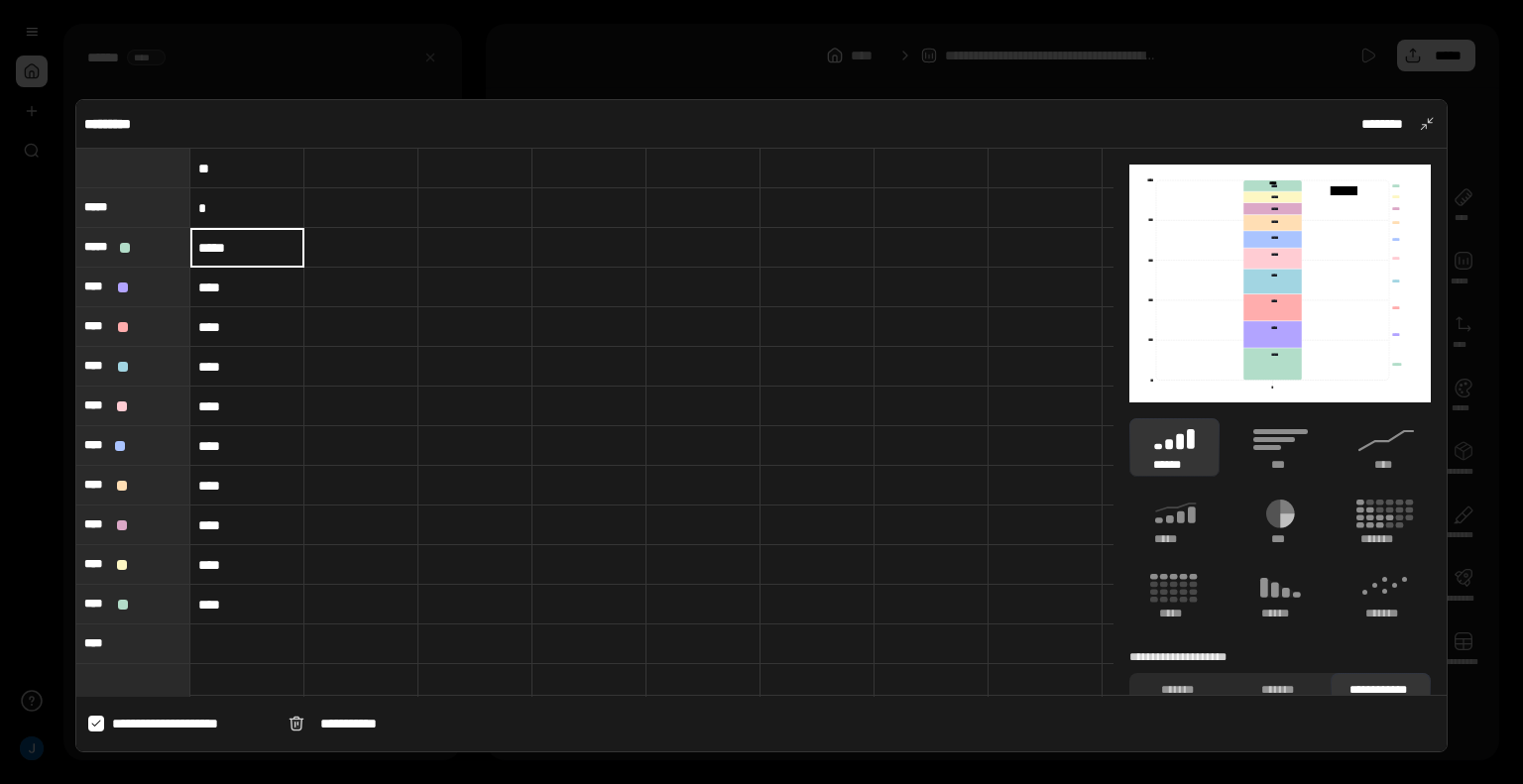type 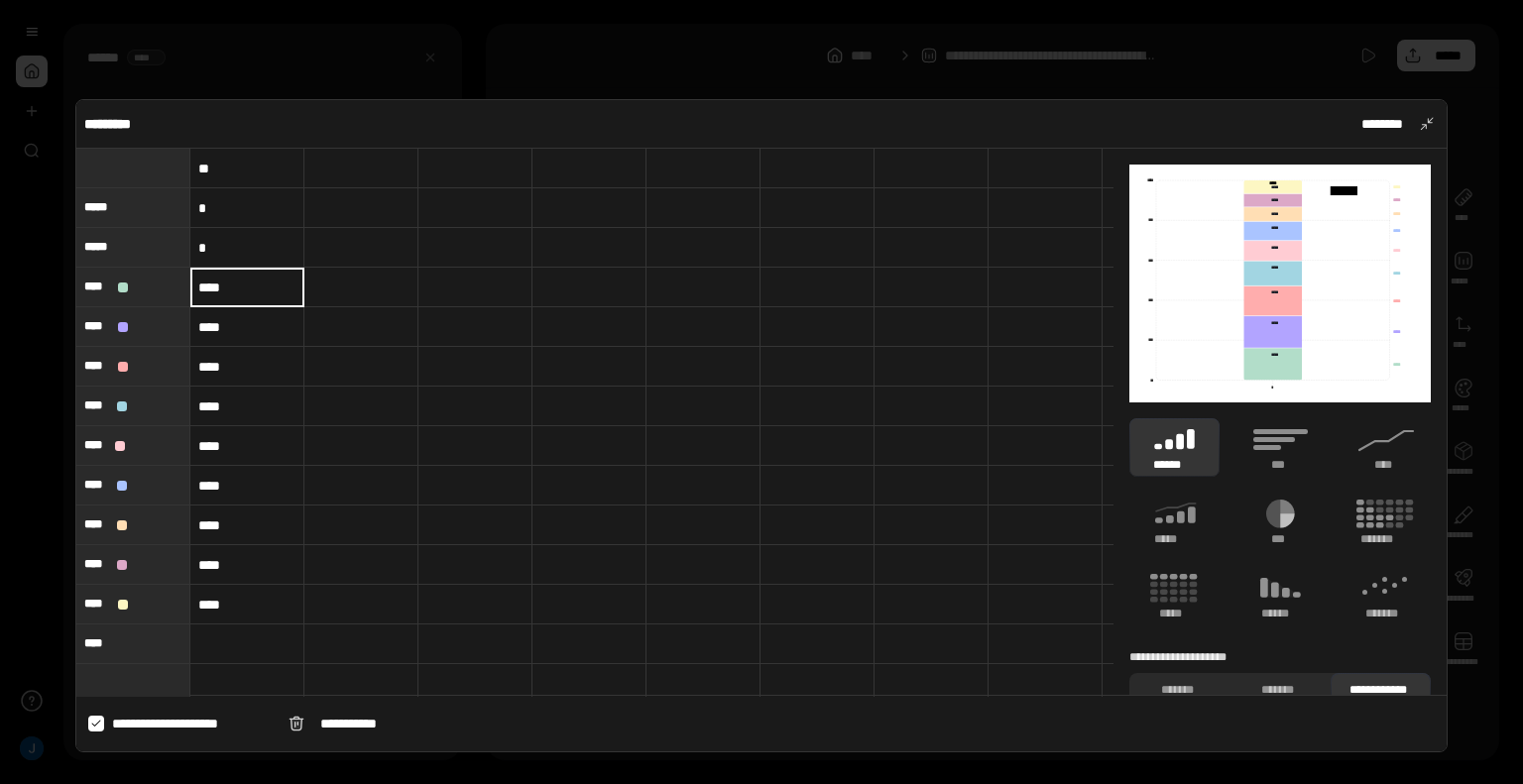 type 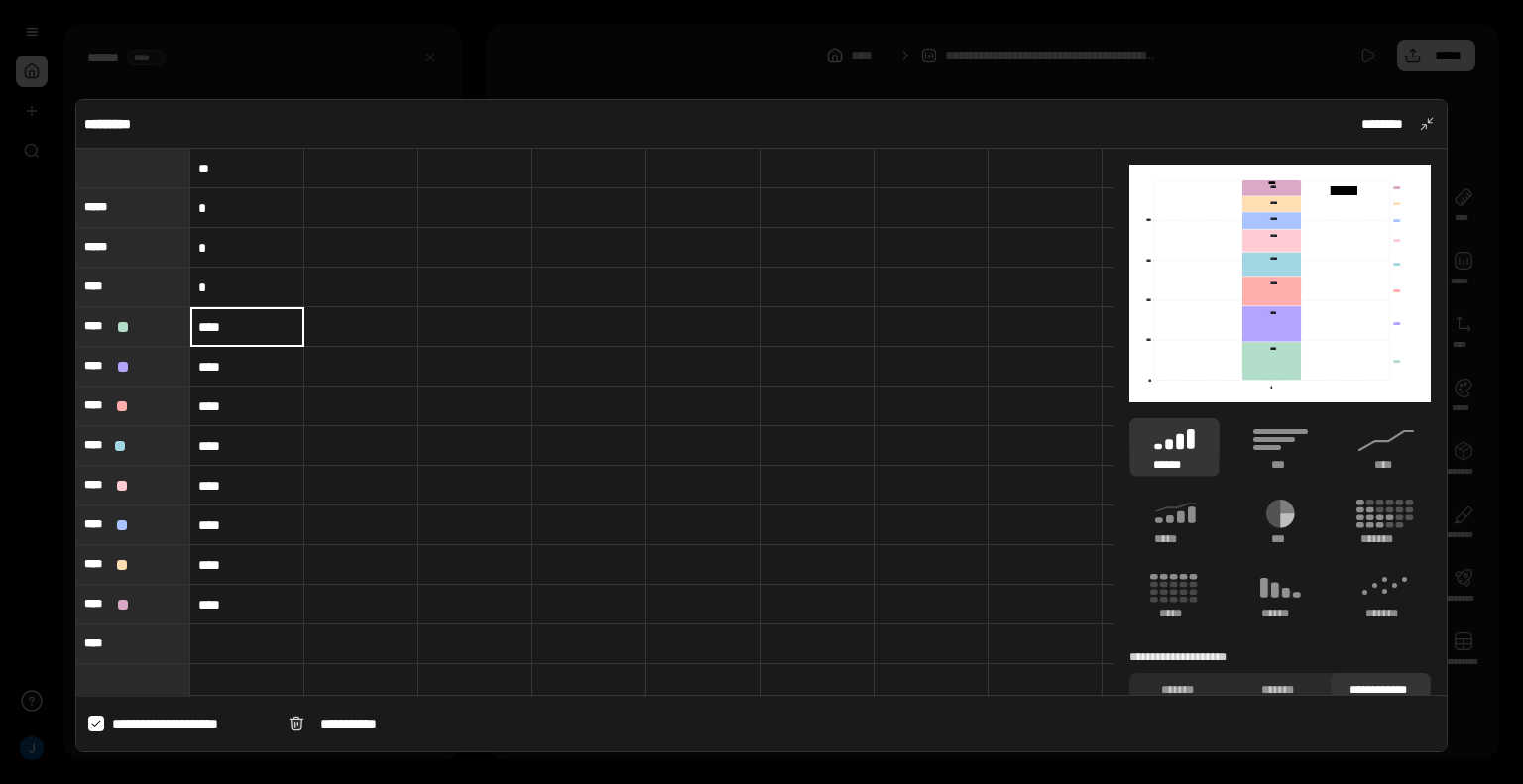 type 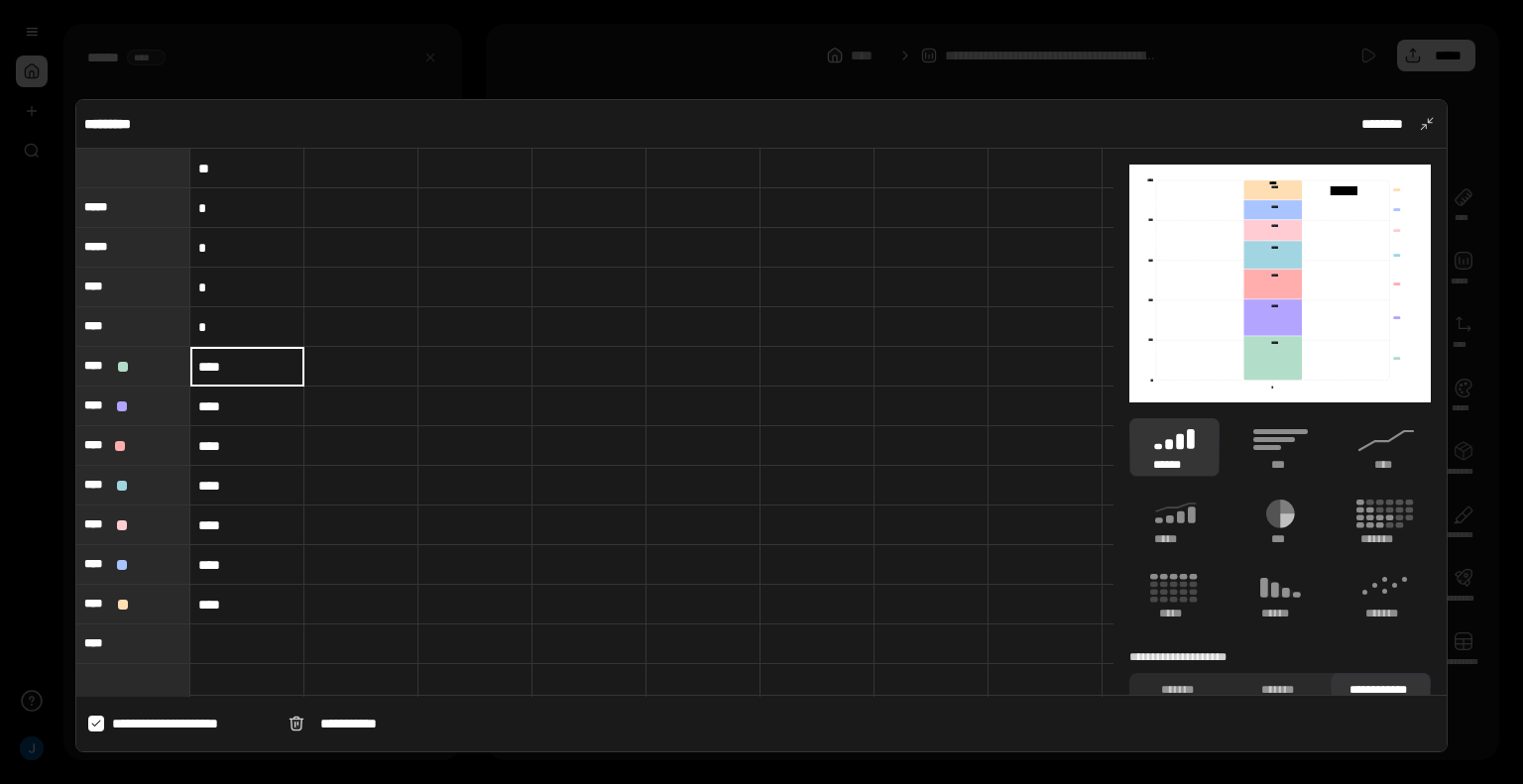 type 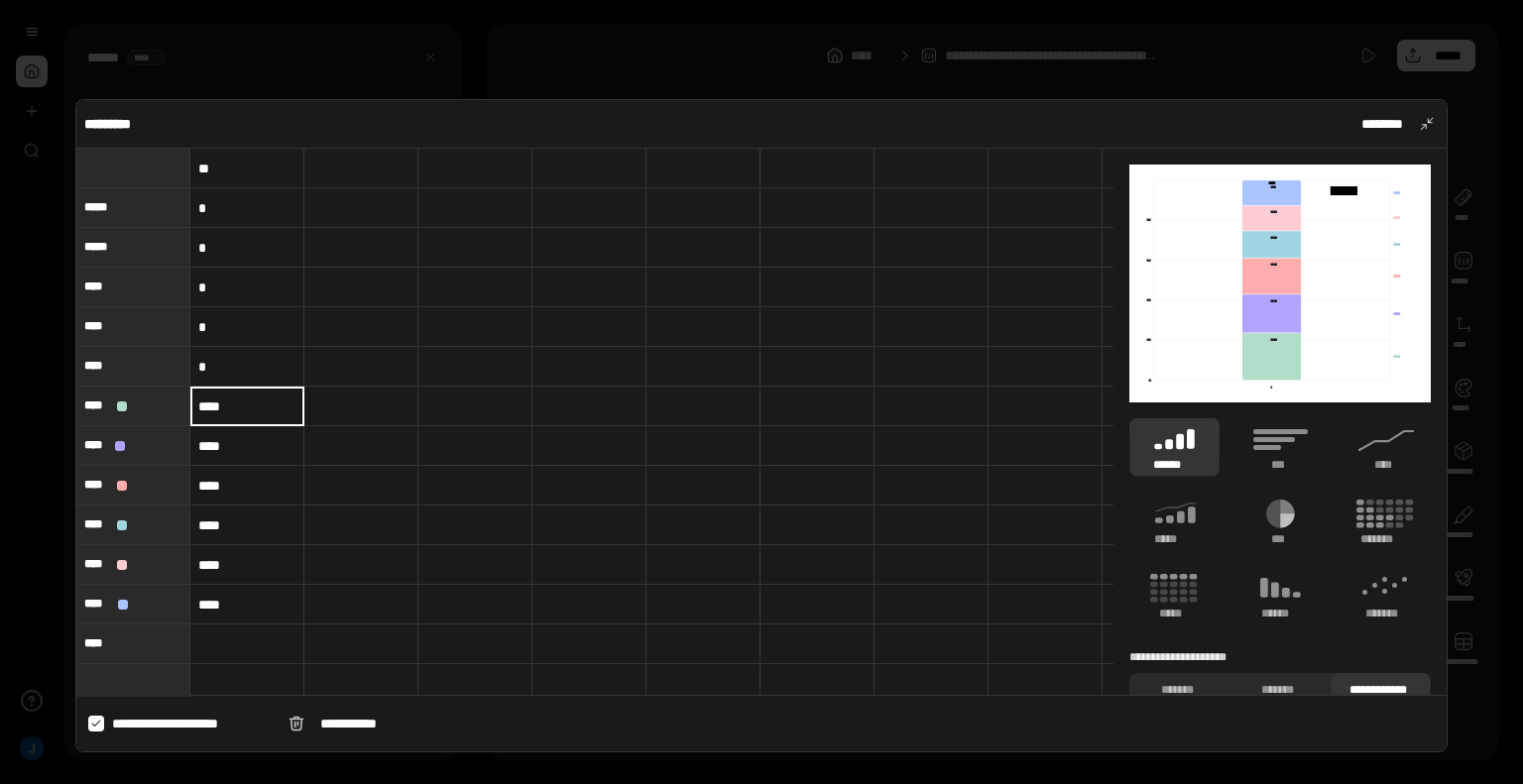 type 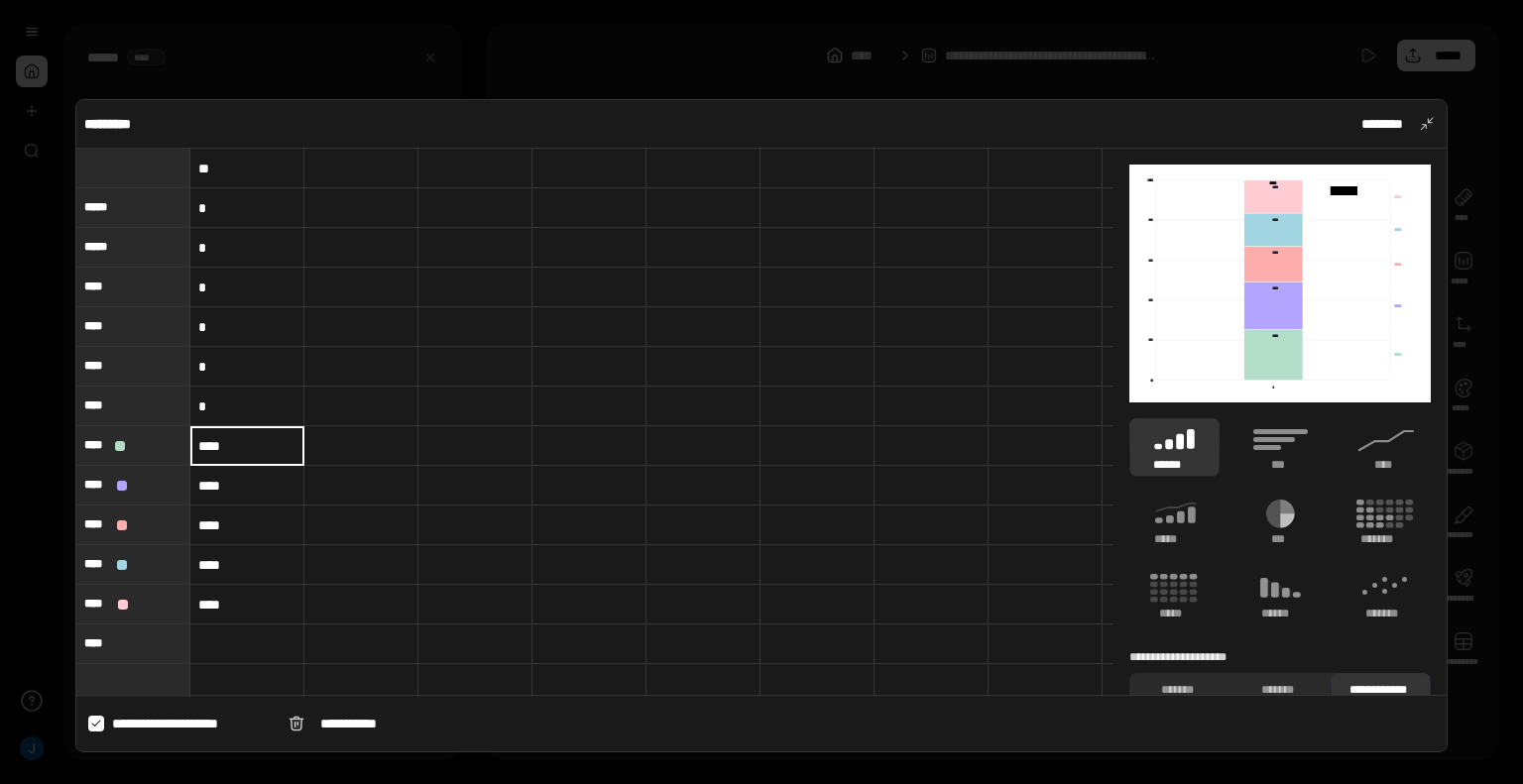 type 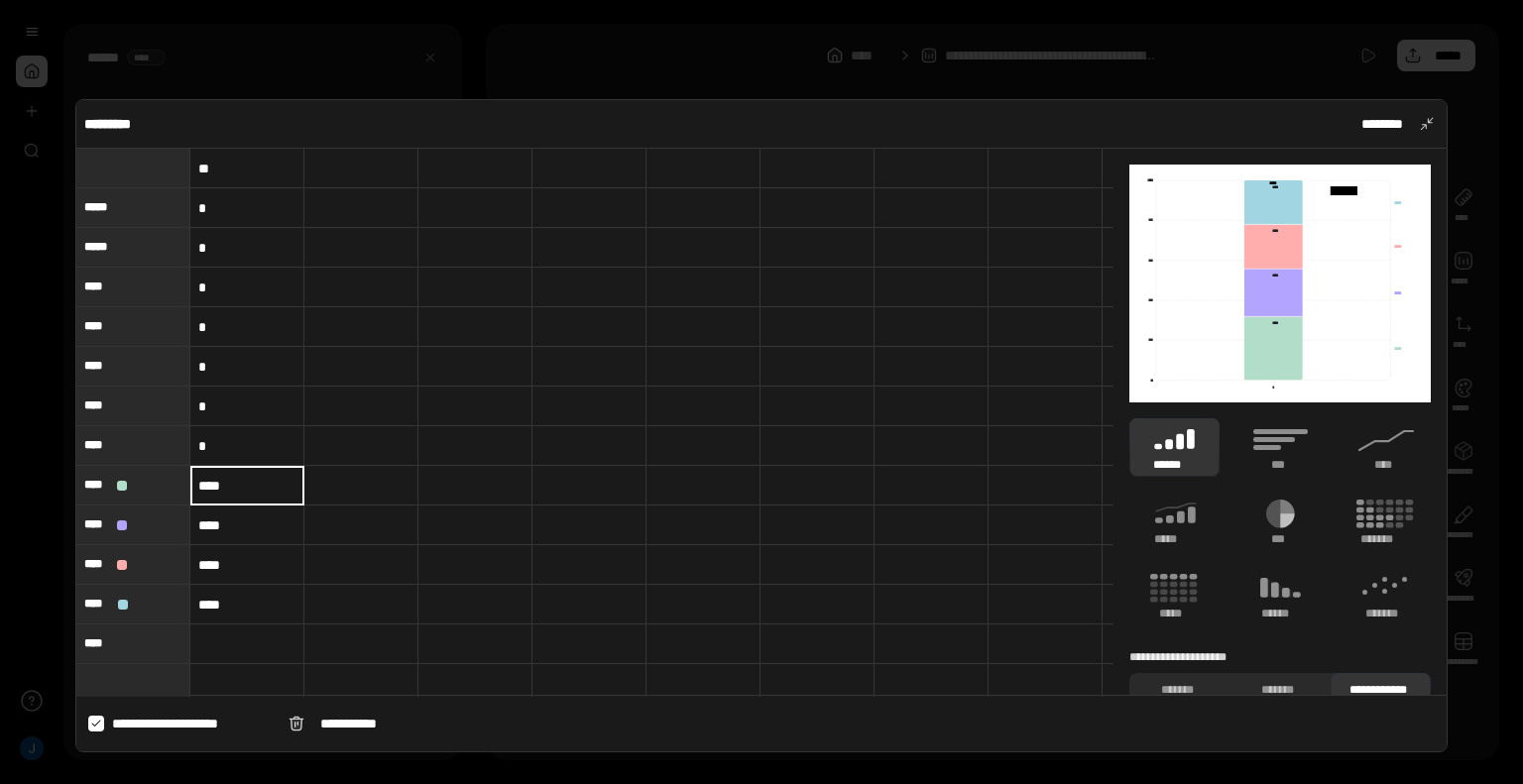type 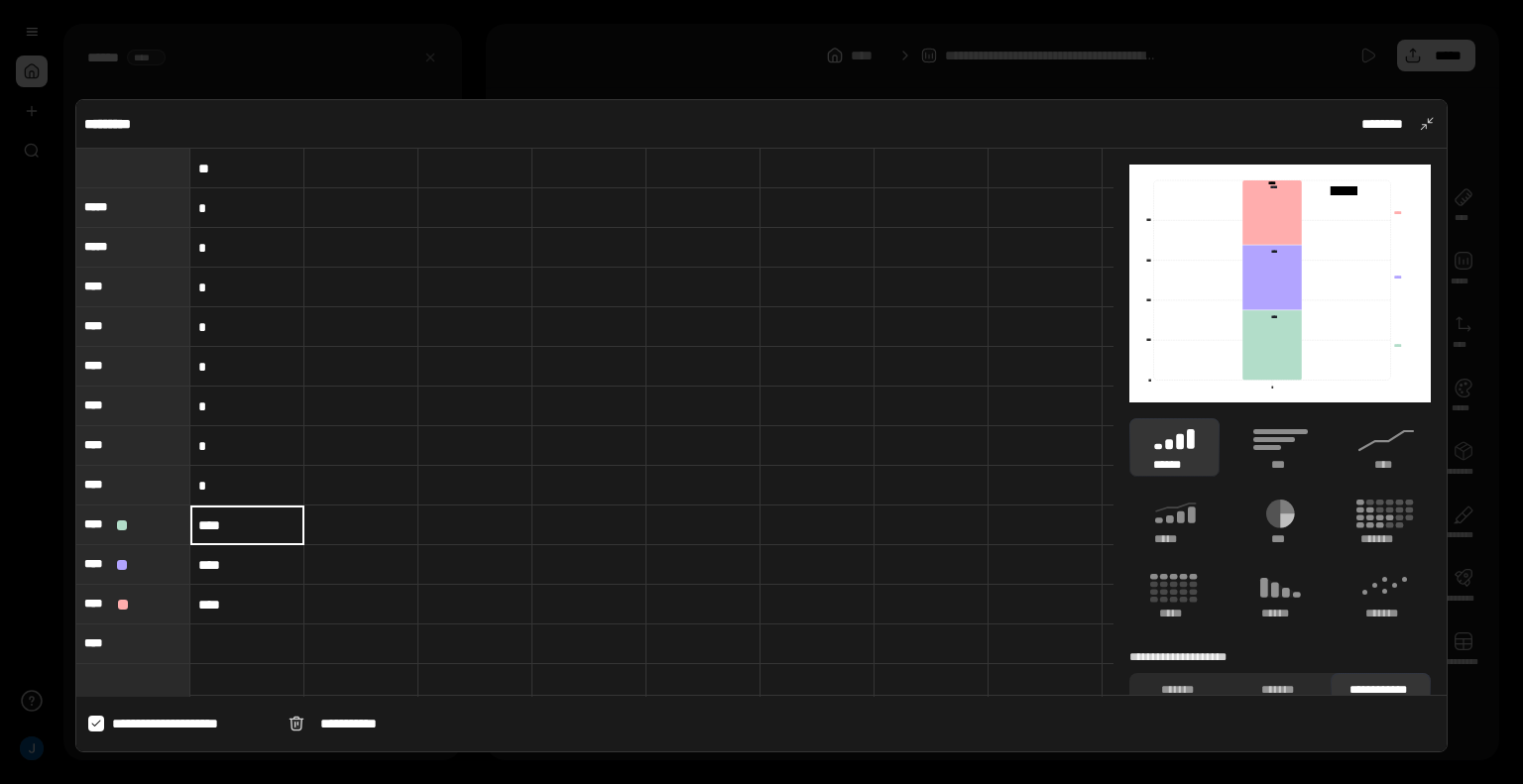type 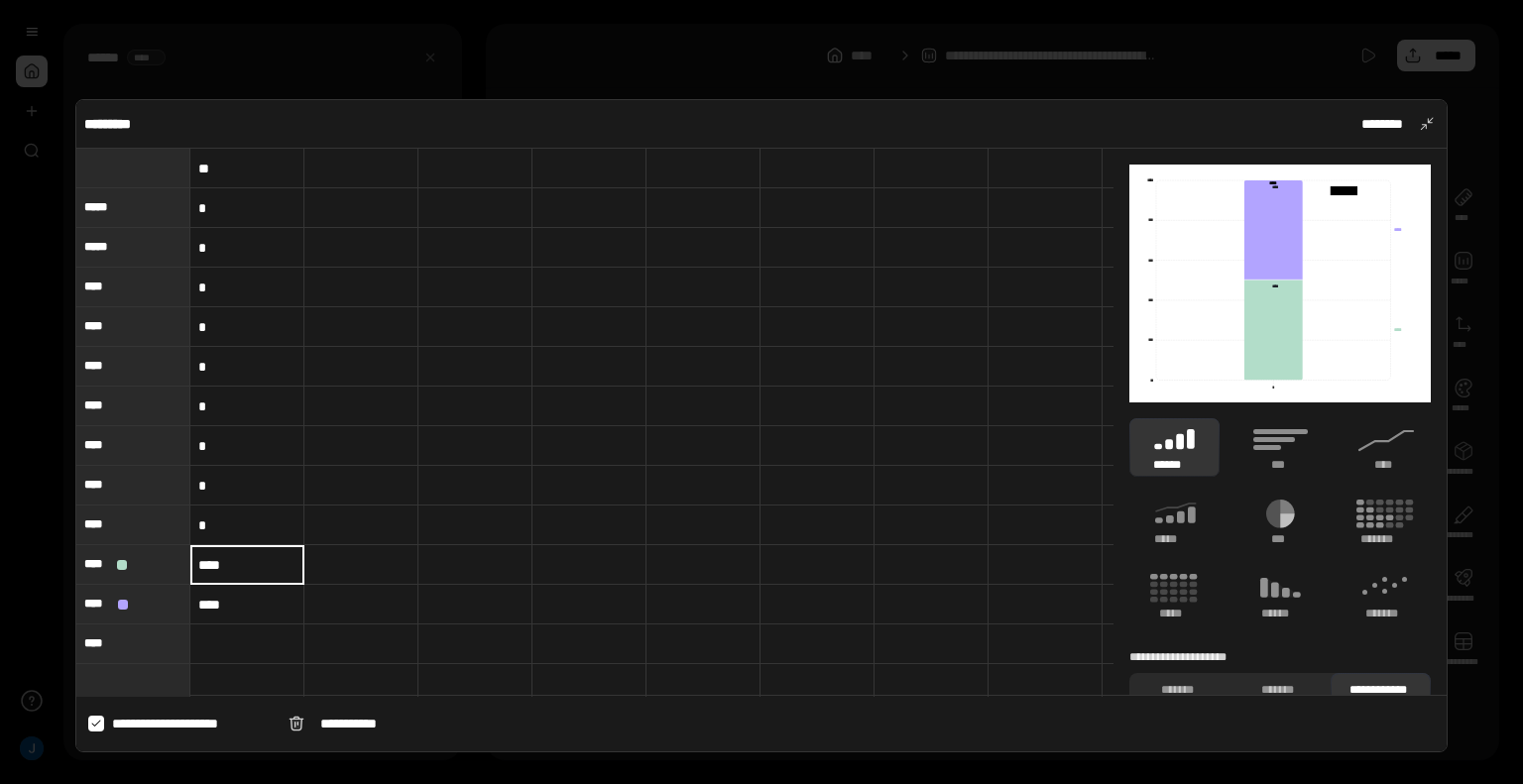type 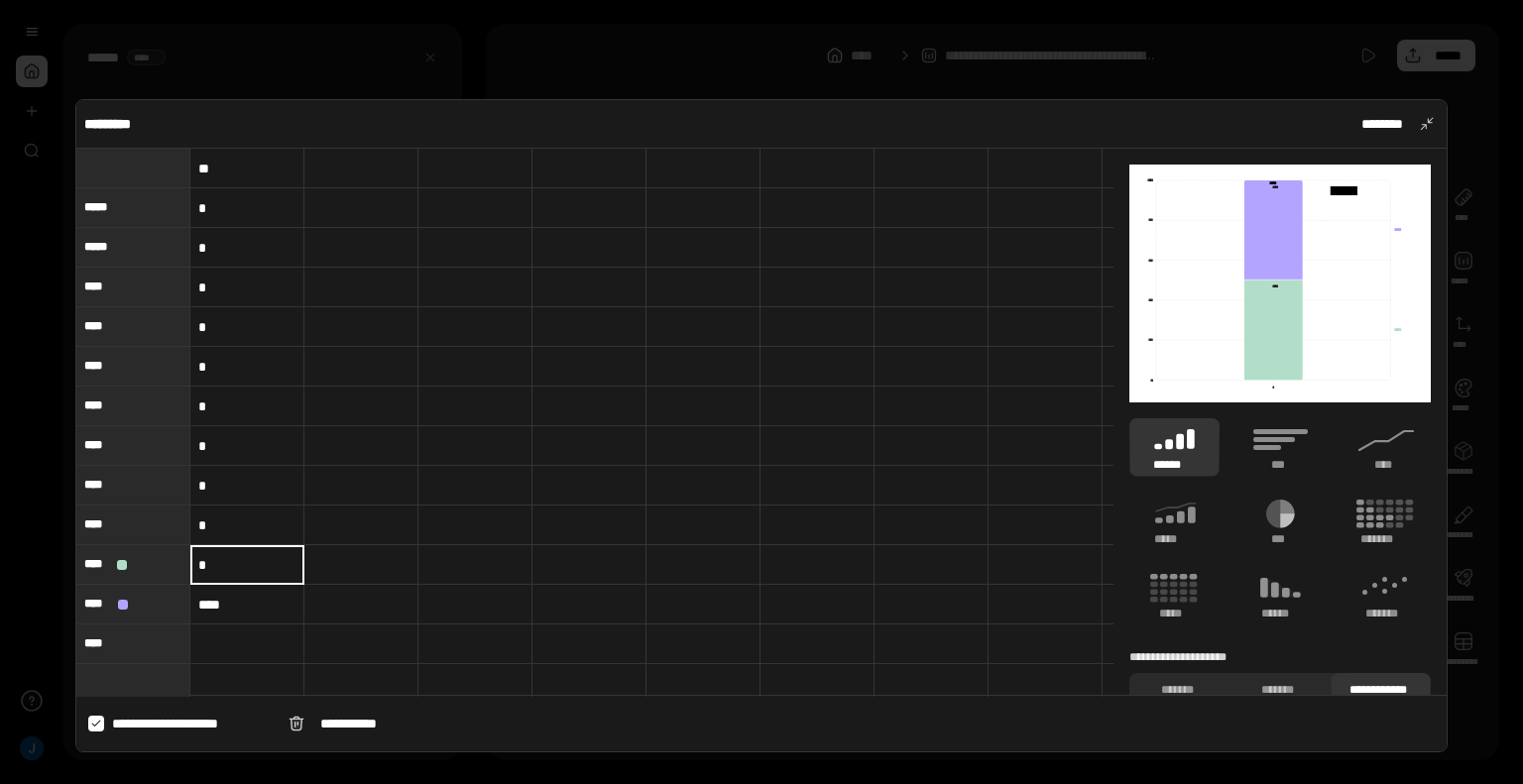 type on "****" 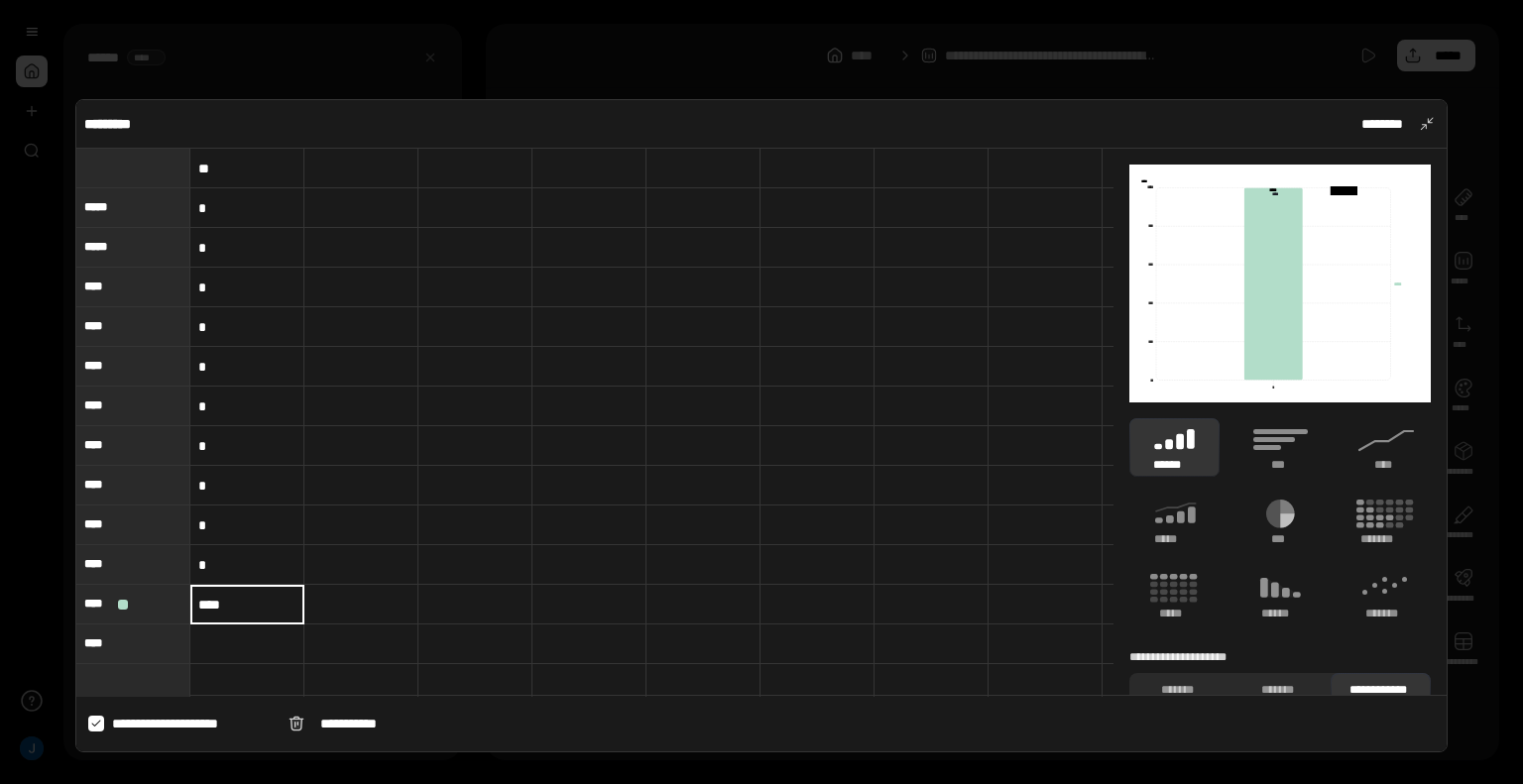 type 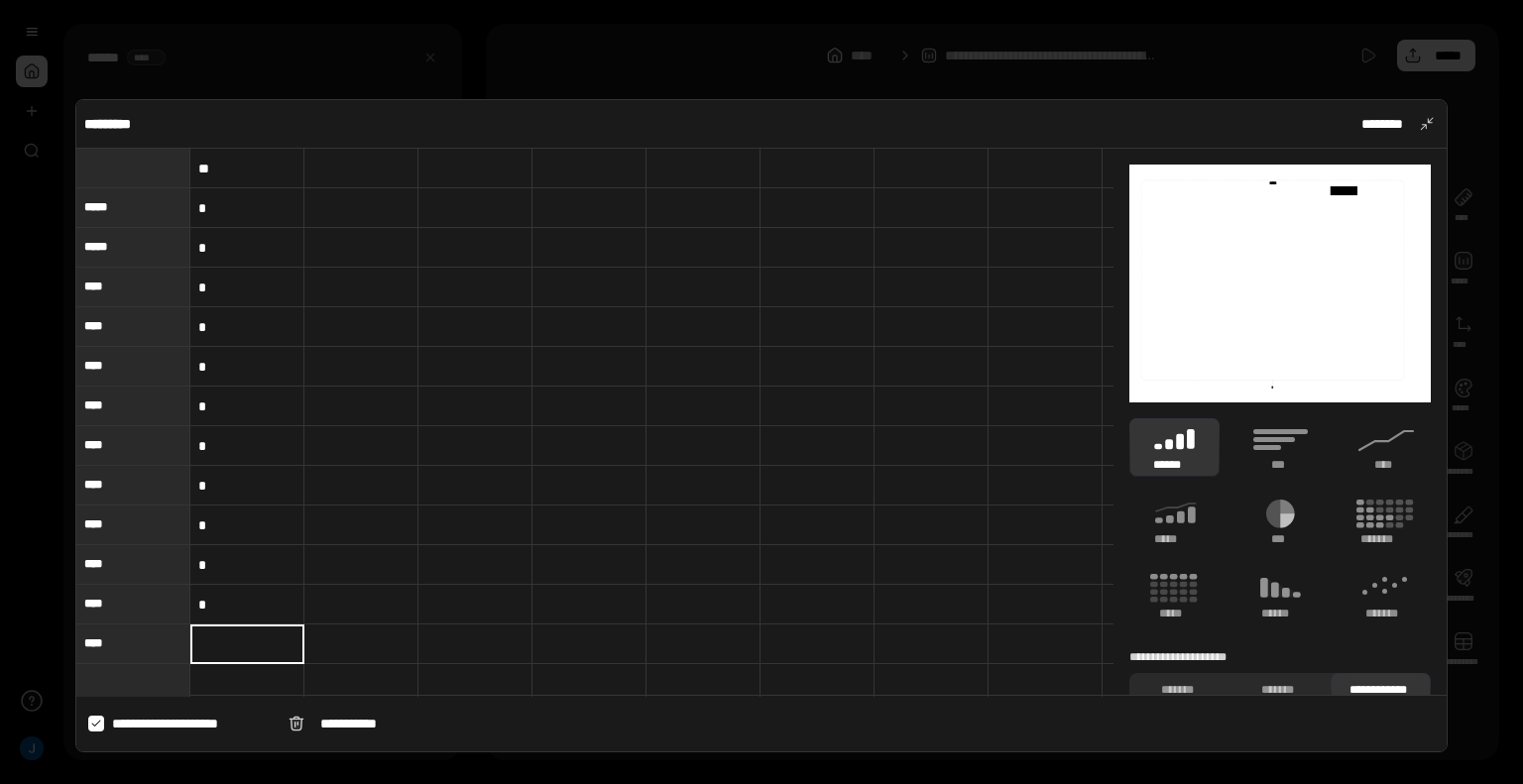 type 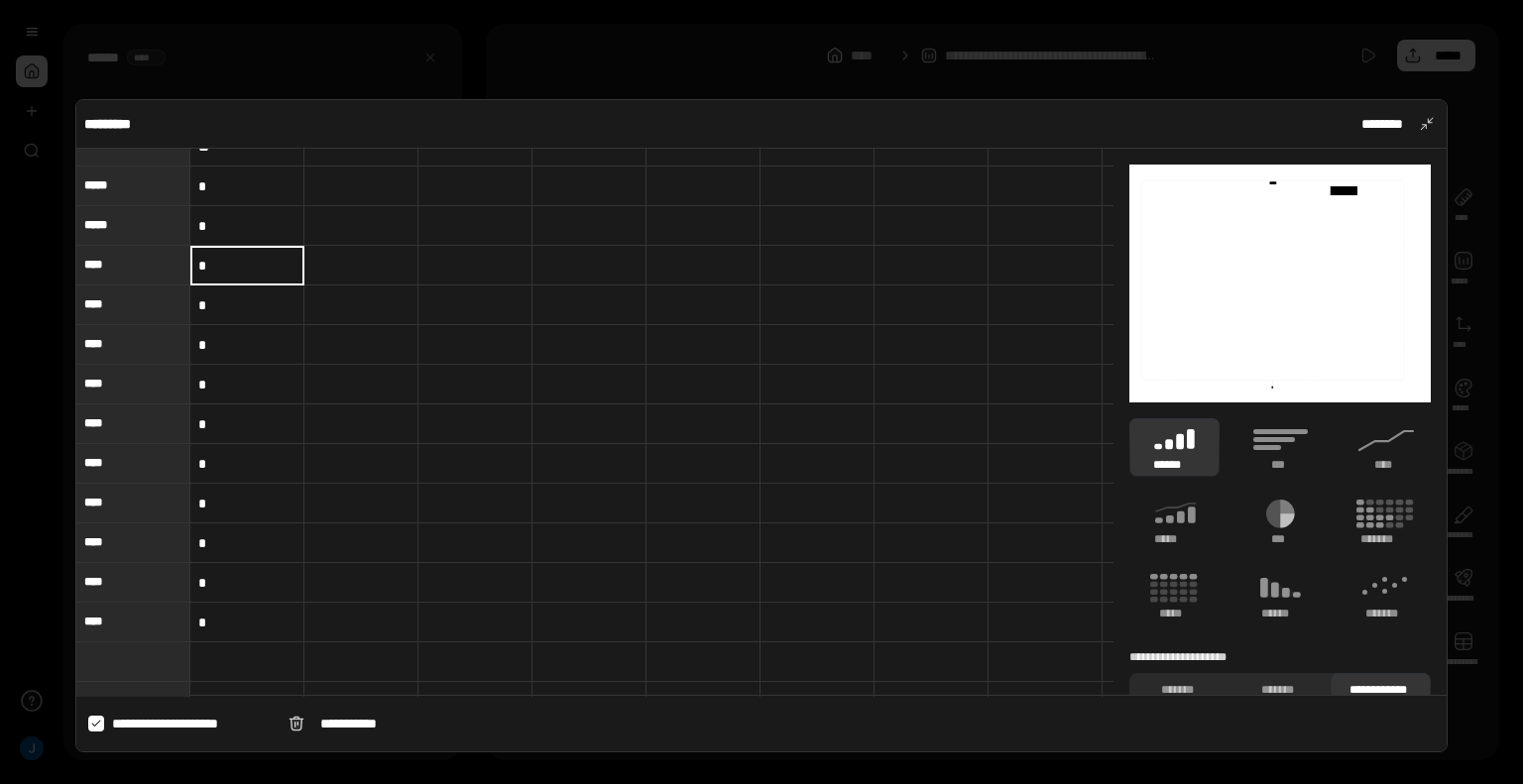 scroll, scrollTop: 0, scrollLeft: 0, axis: both 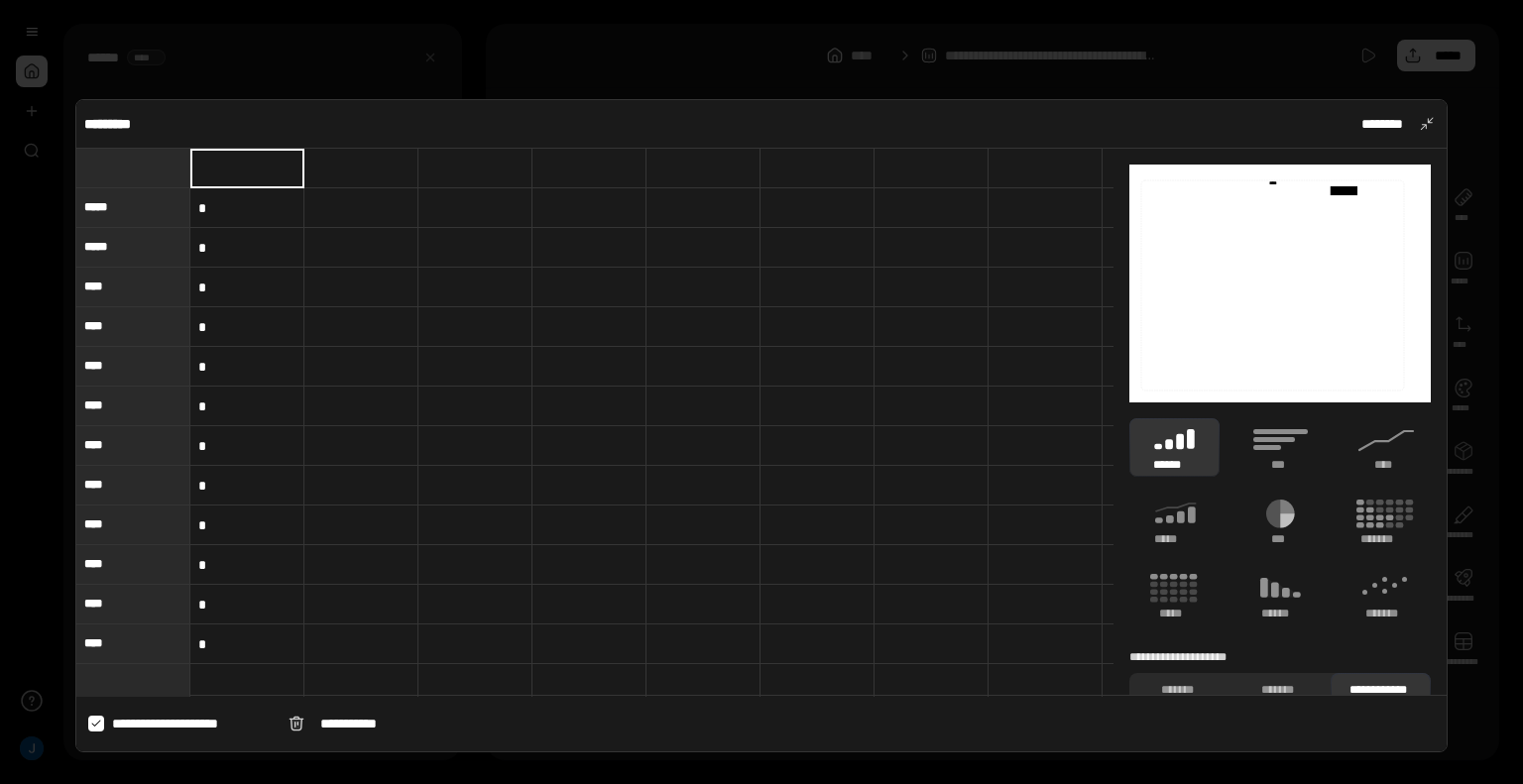 click at bounding box center (361, 208) 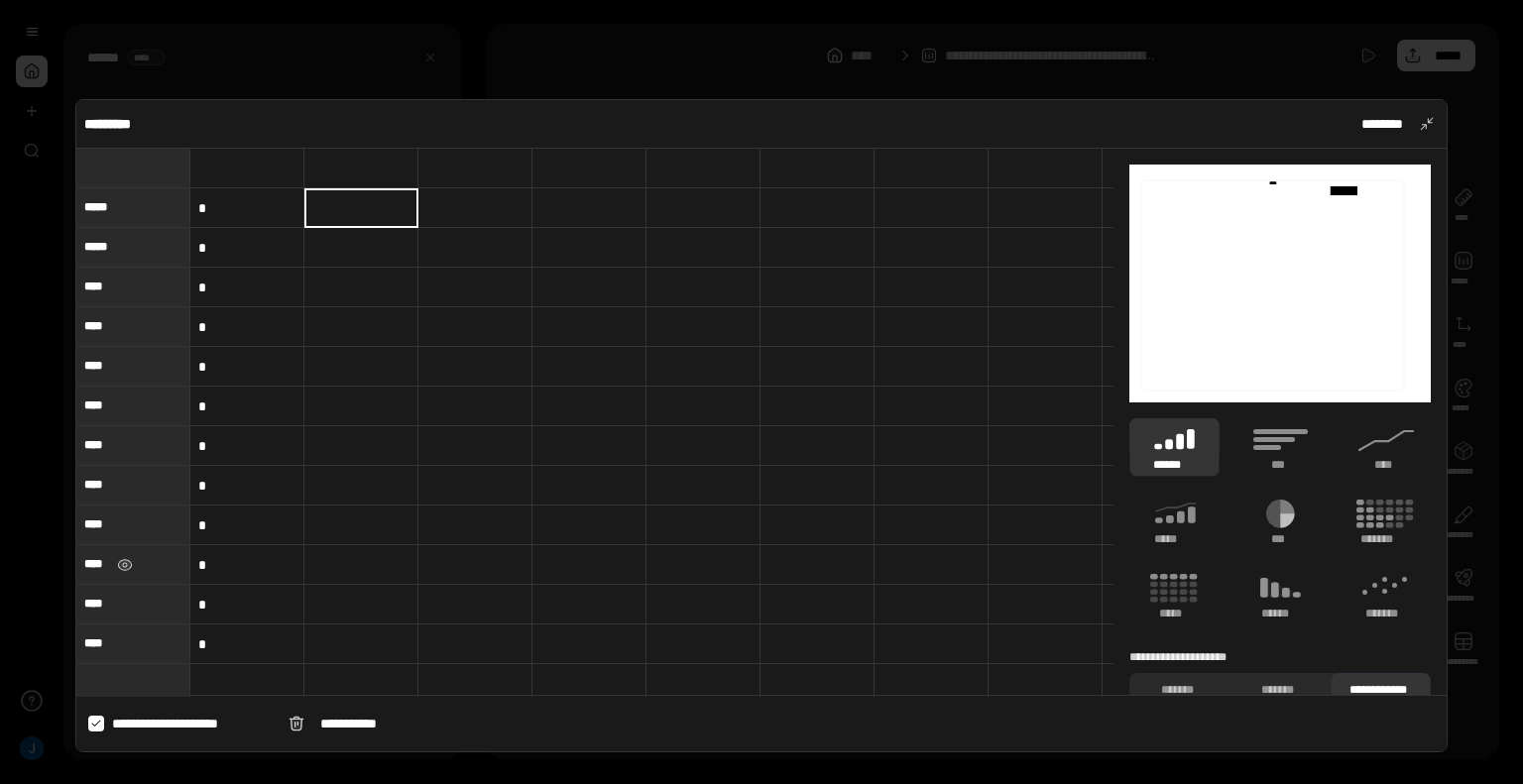 type on "*" 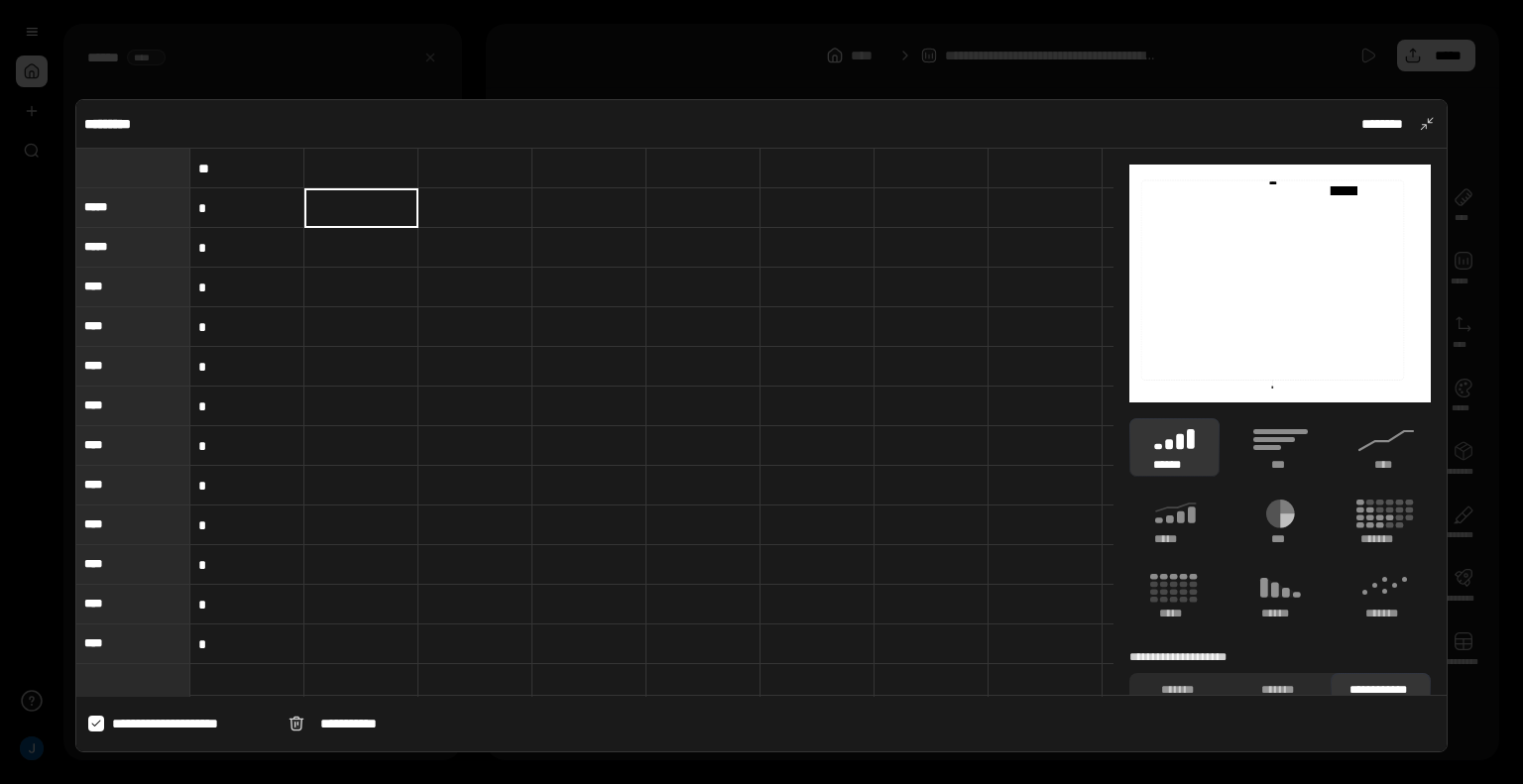 type 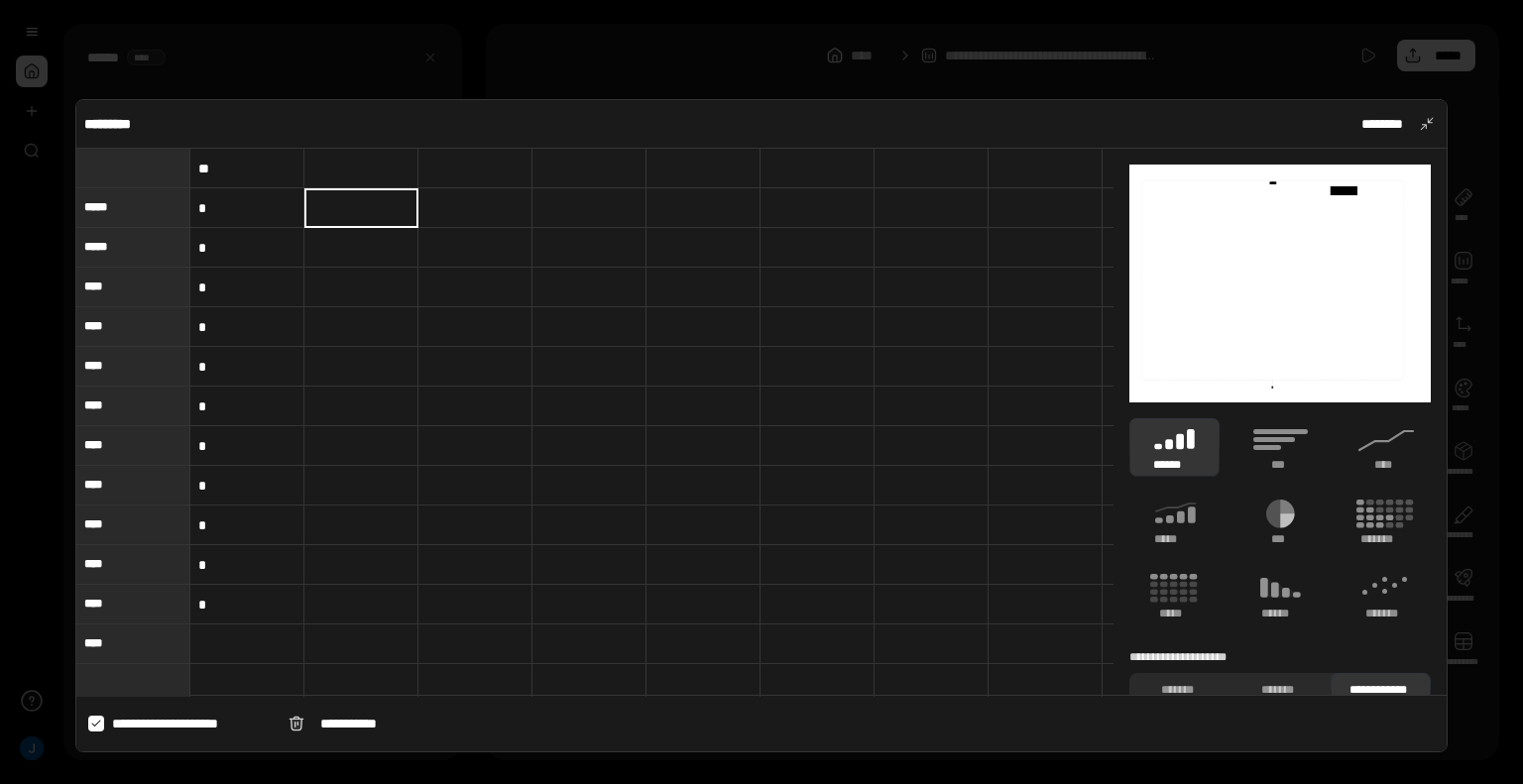 type on "****" 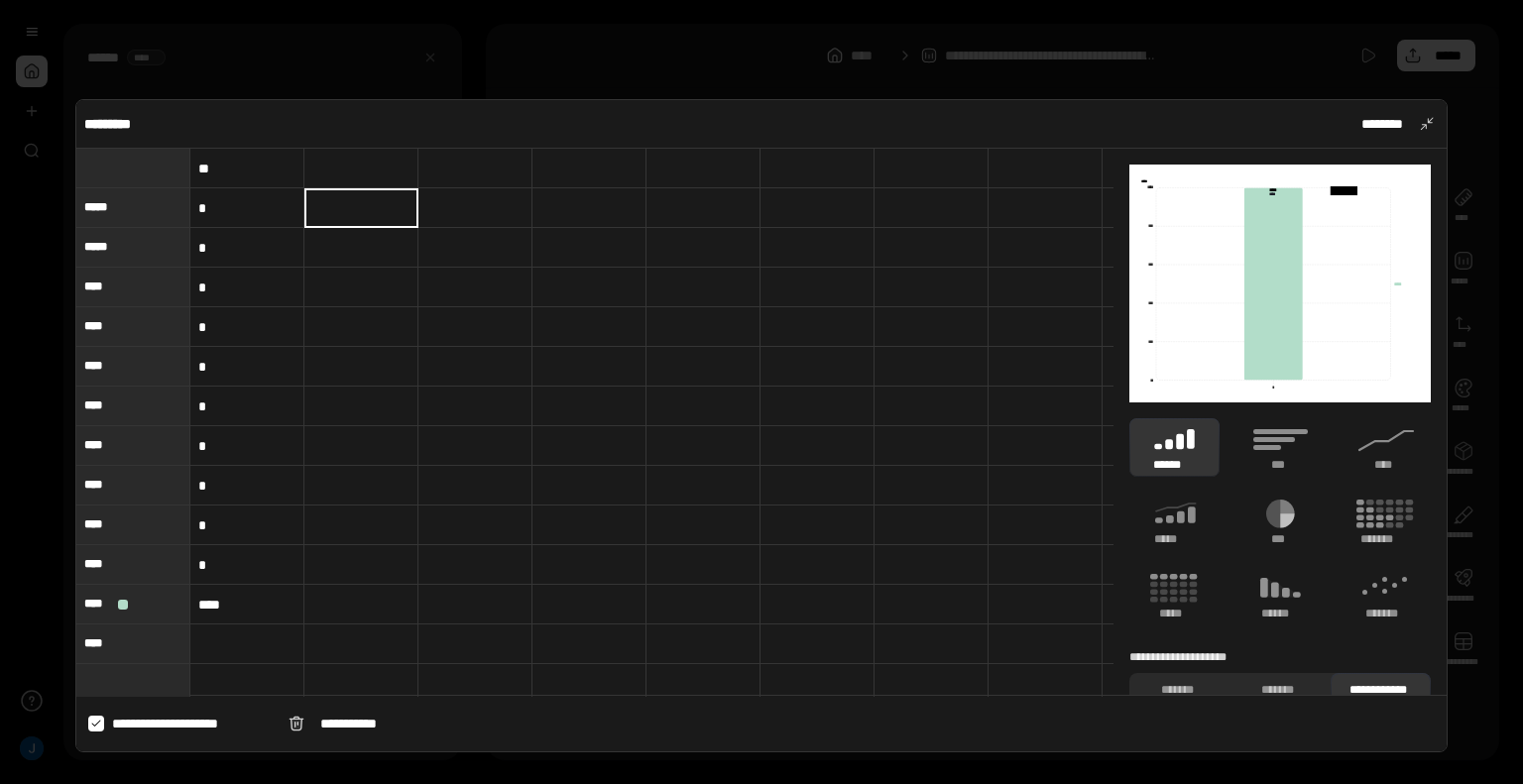 type on "****" 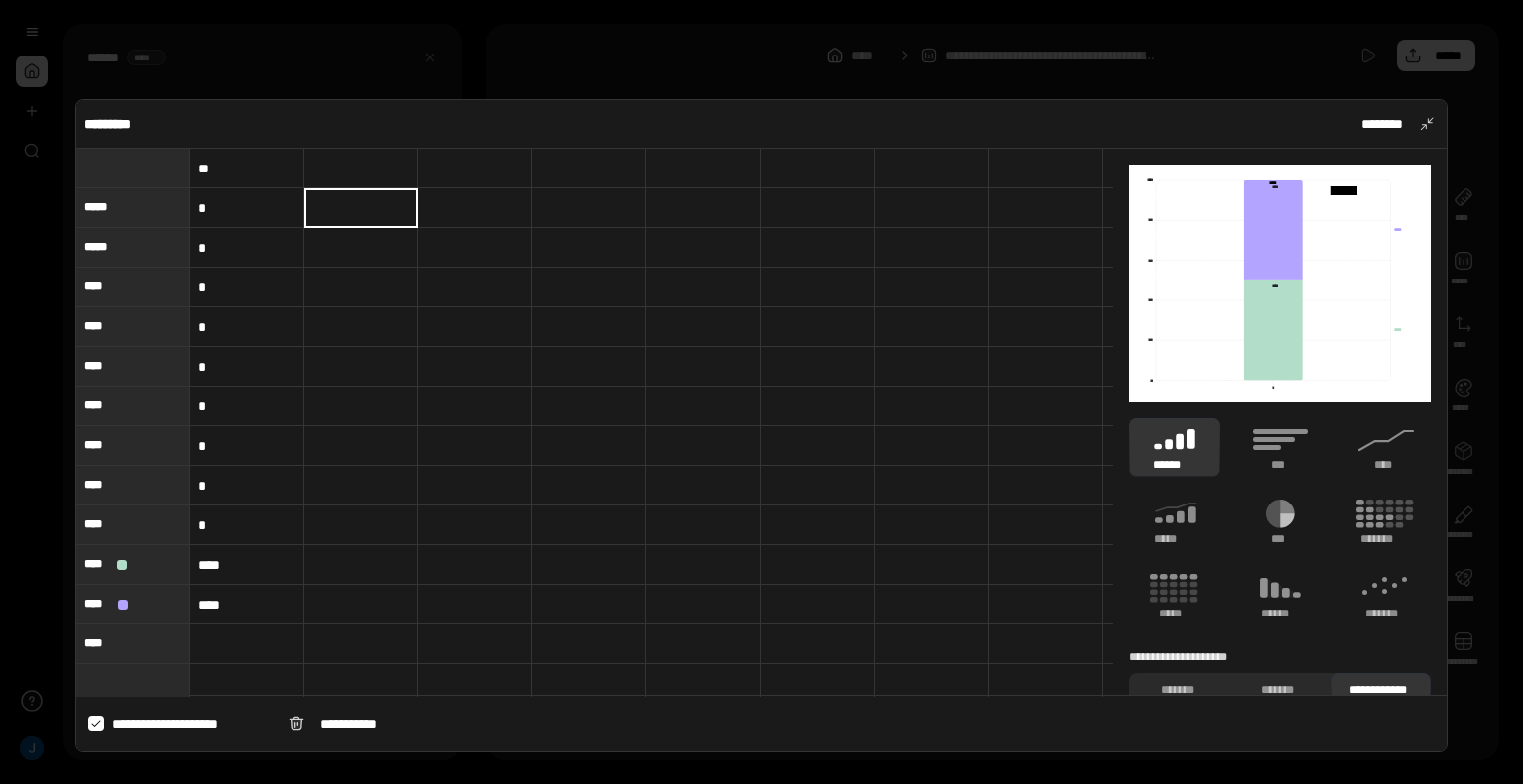 type on "****" 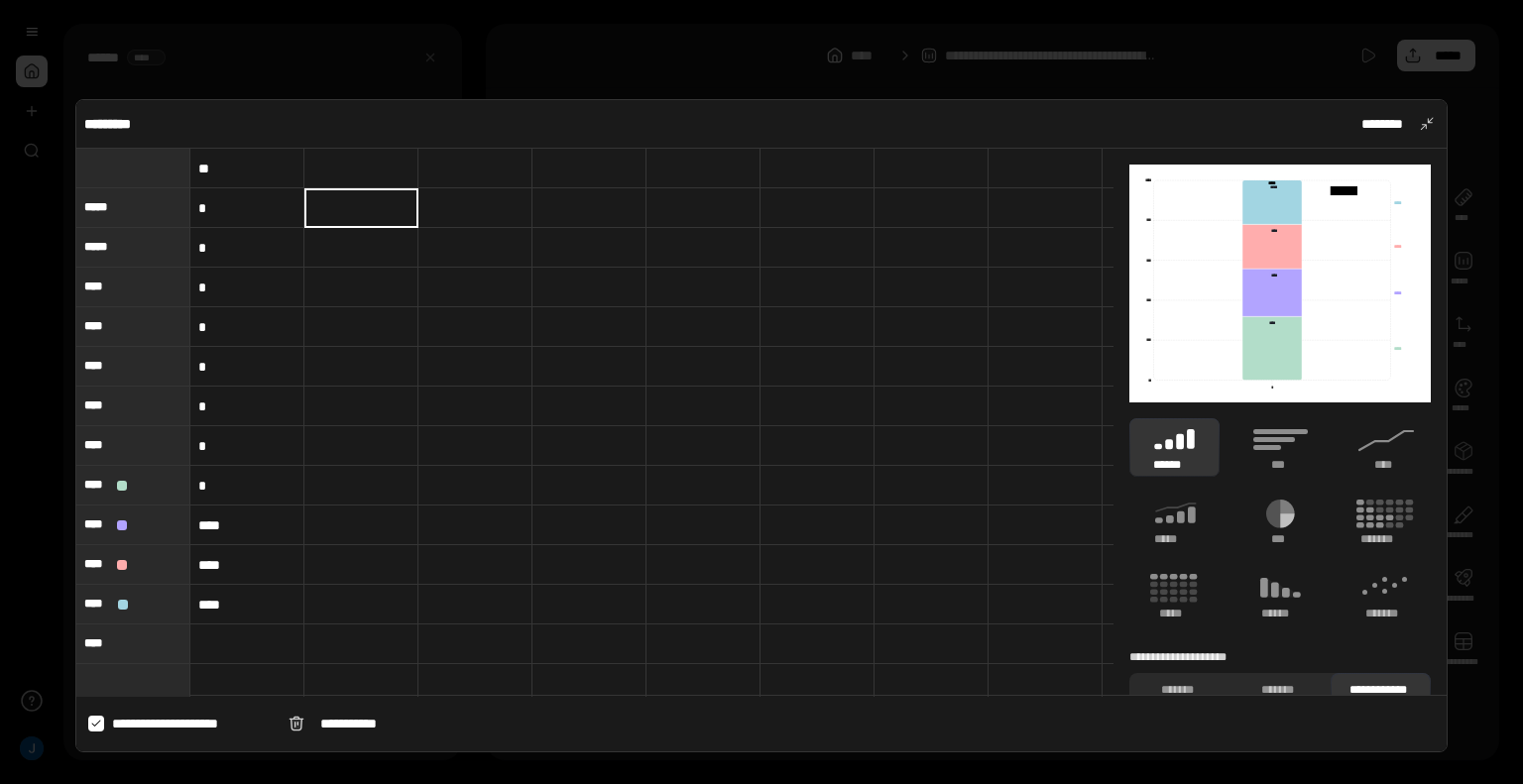 type on "****" 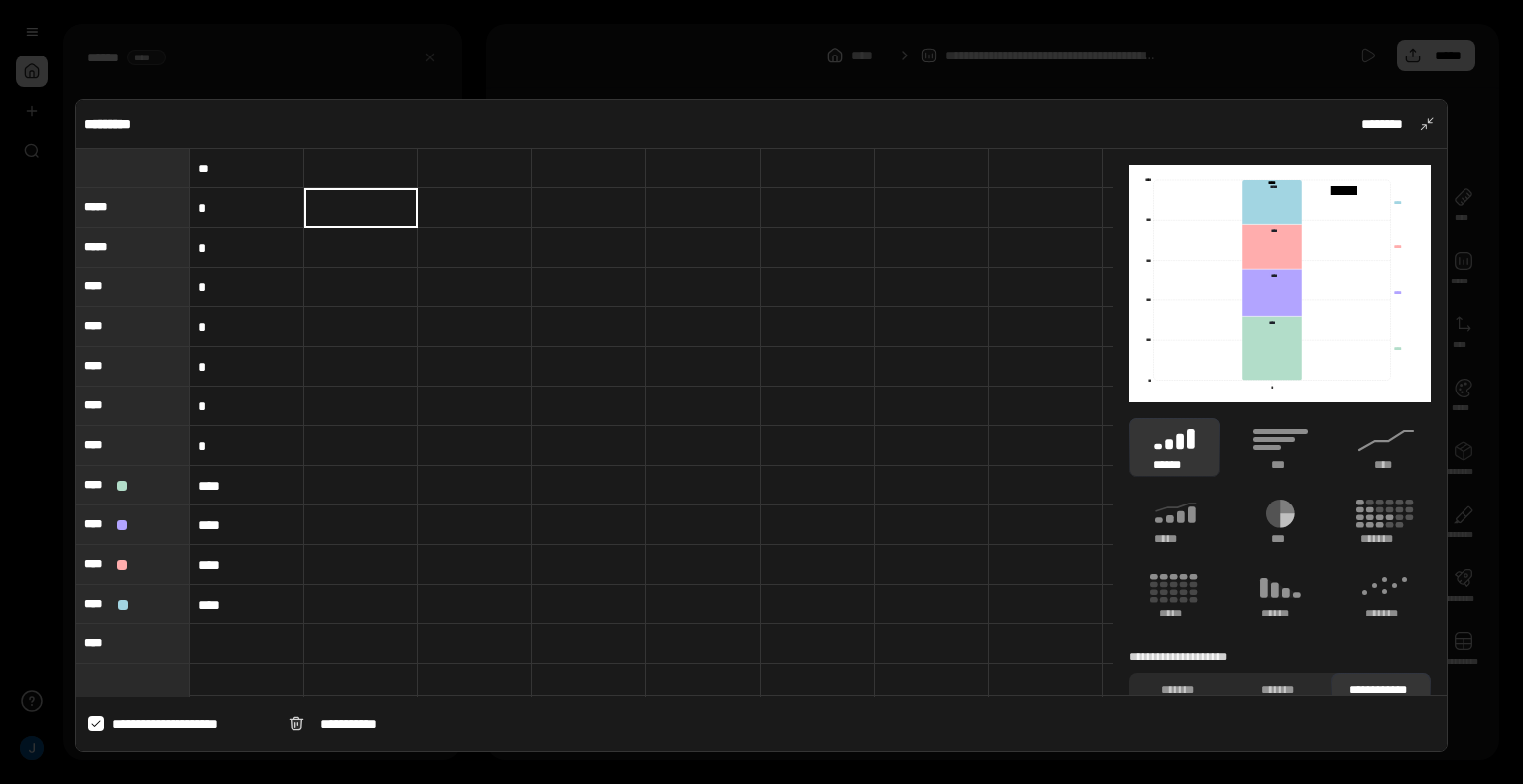type on "****" 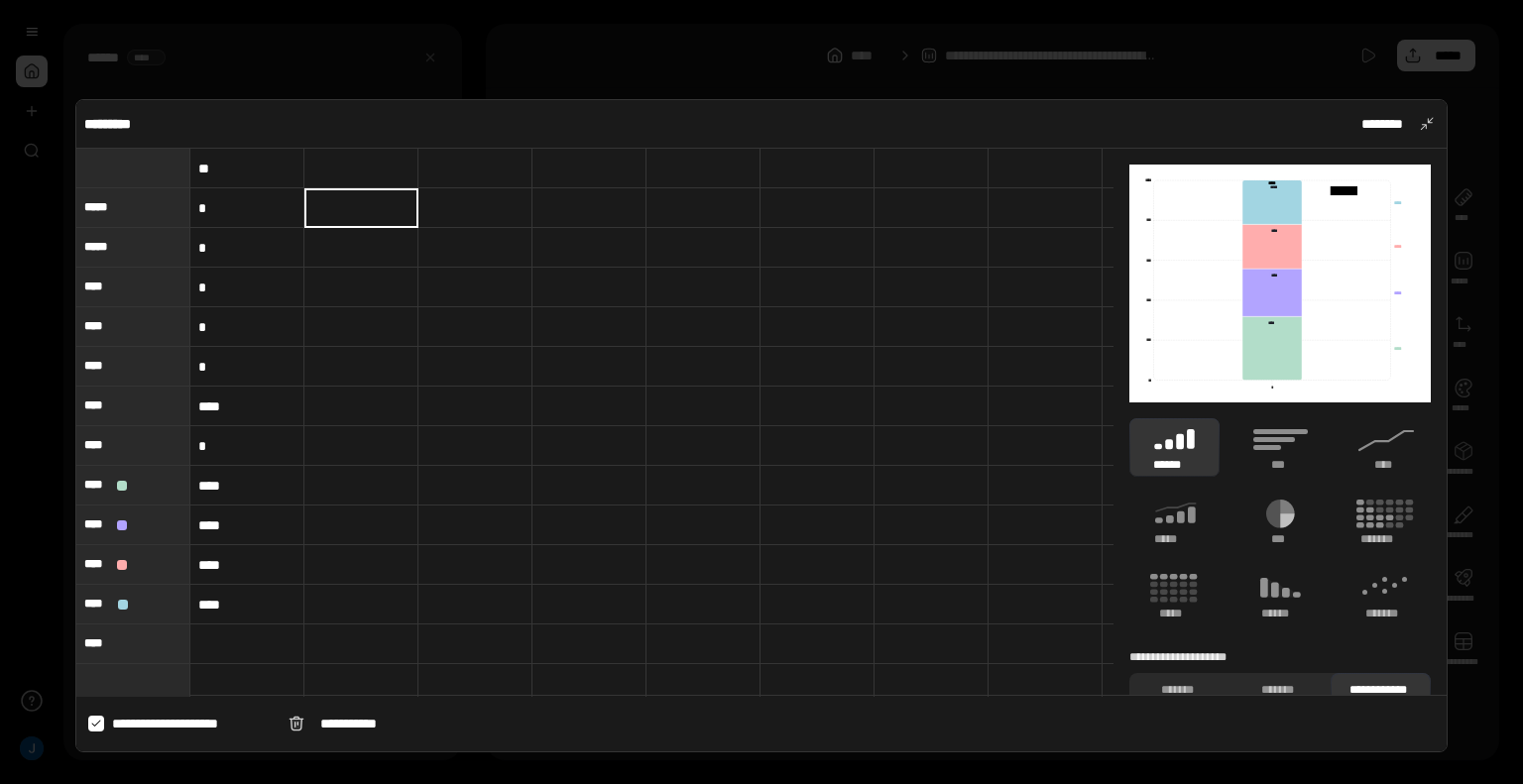 type on "****" 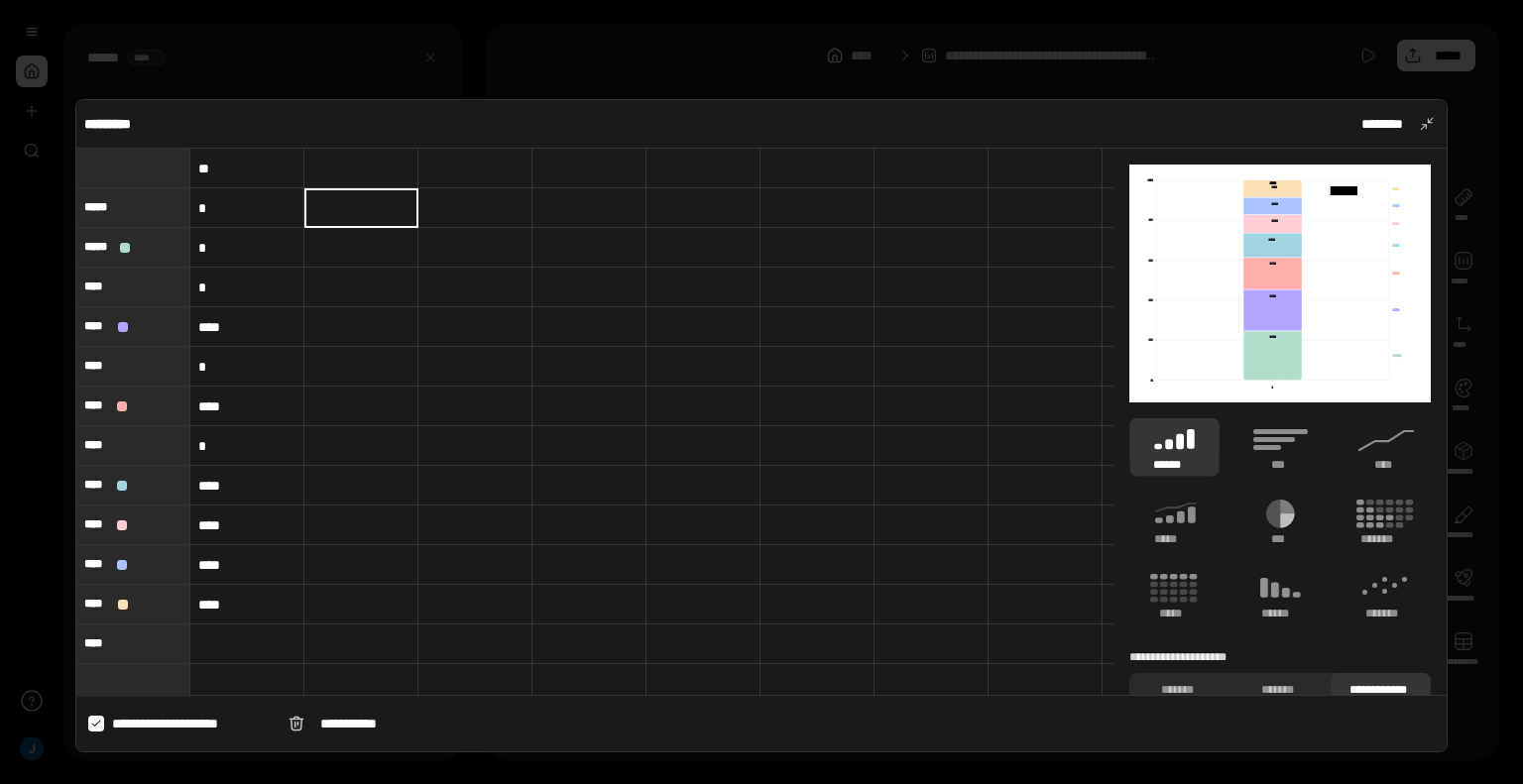 type on "*****" 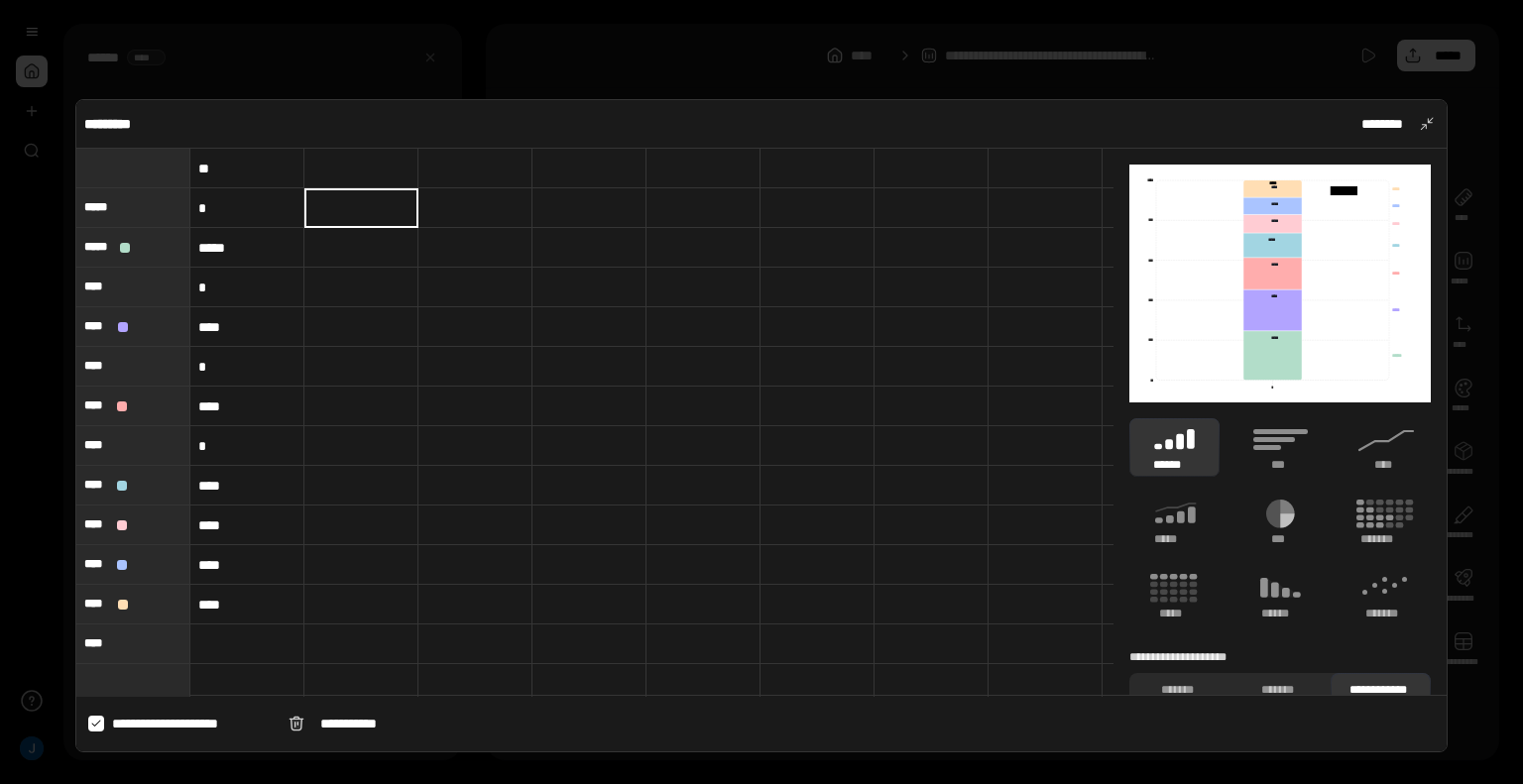 type on "*" 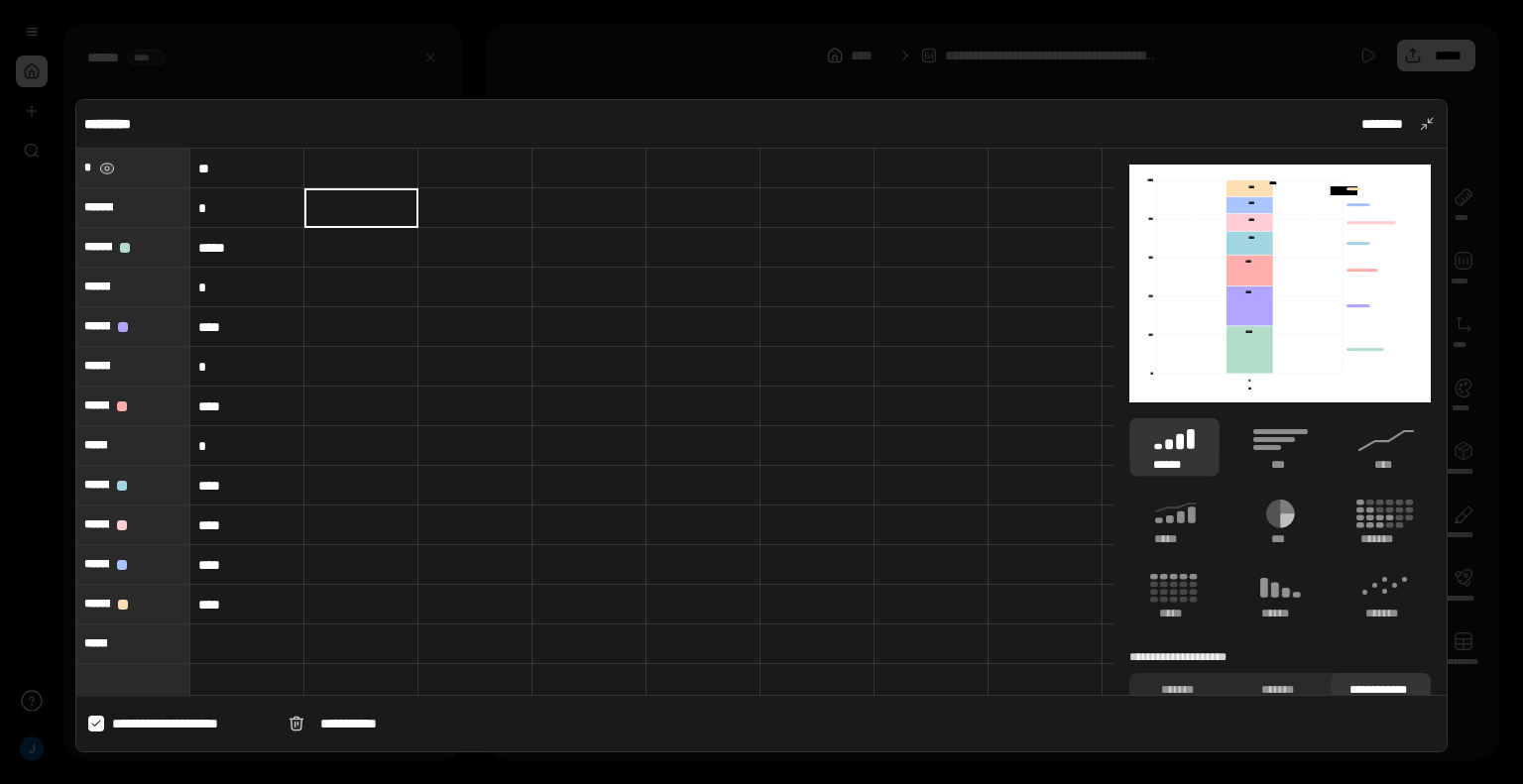 type on "**********" 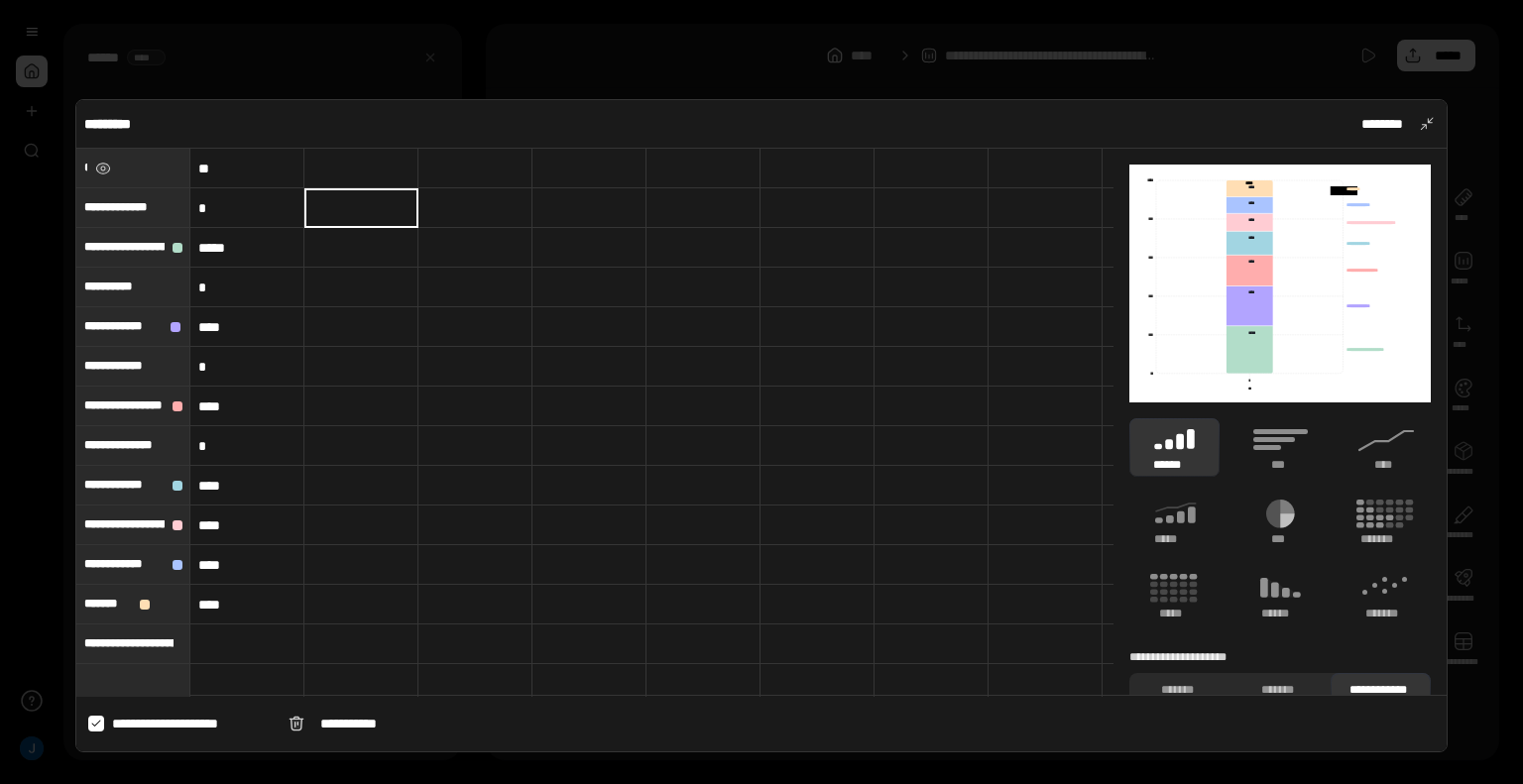 click on "****" at bounding box center (247, 525) 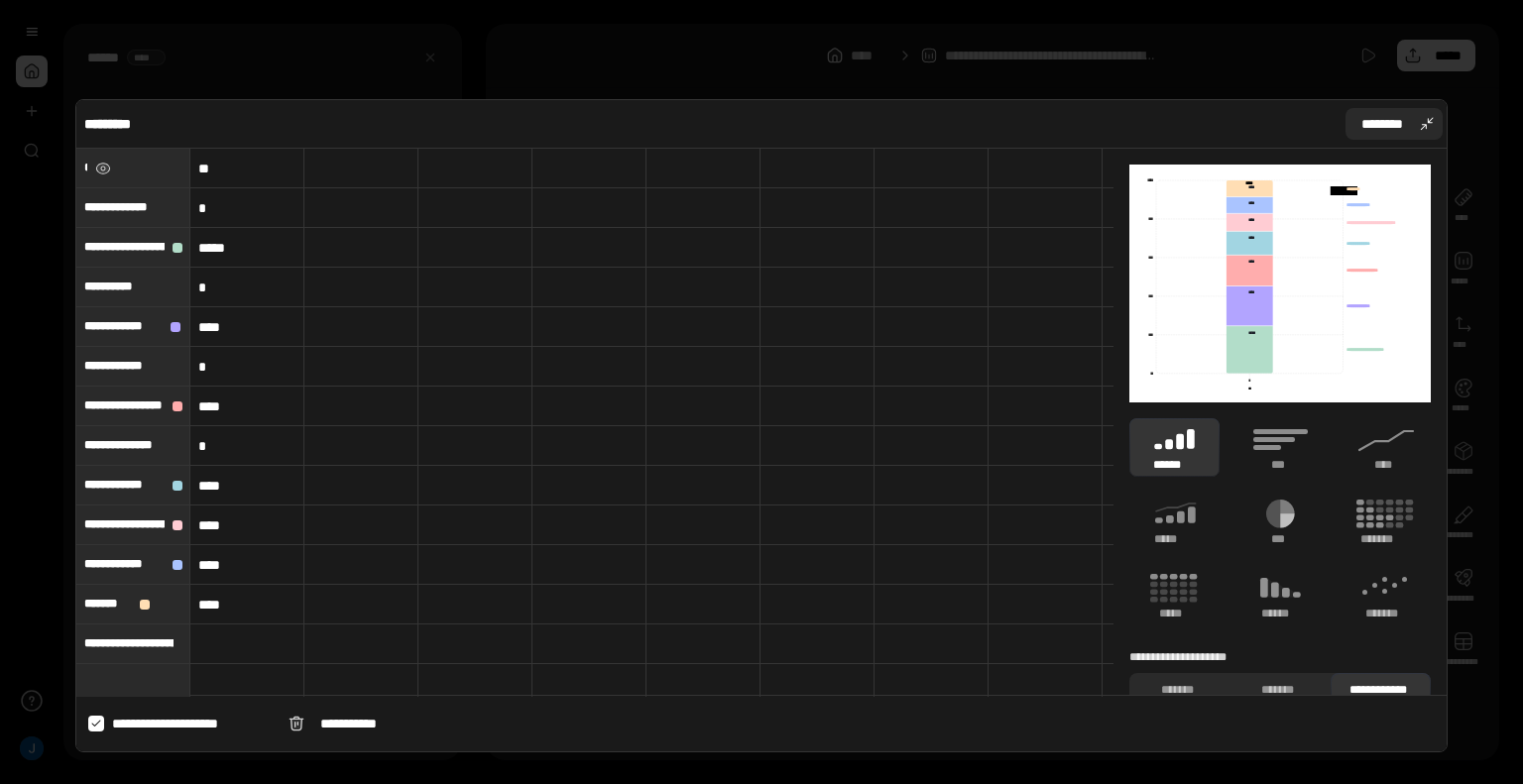 click on "********" at bounding box center [1382, 124] 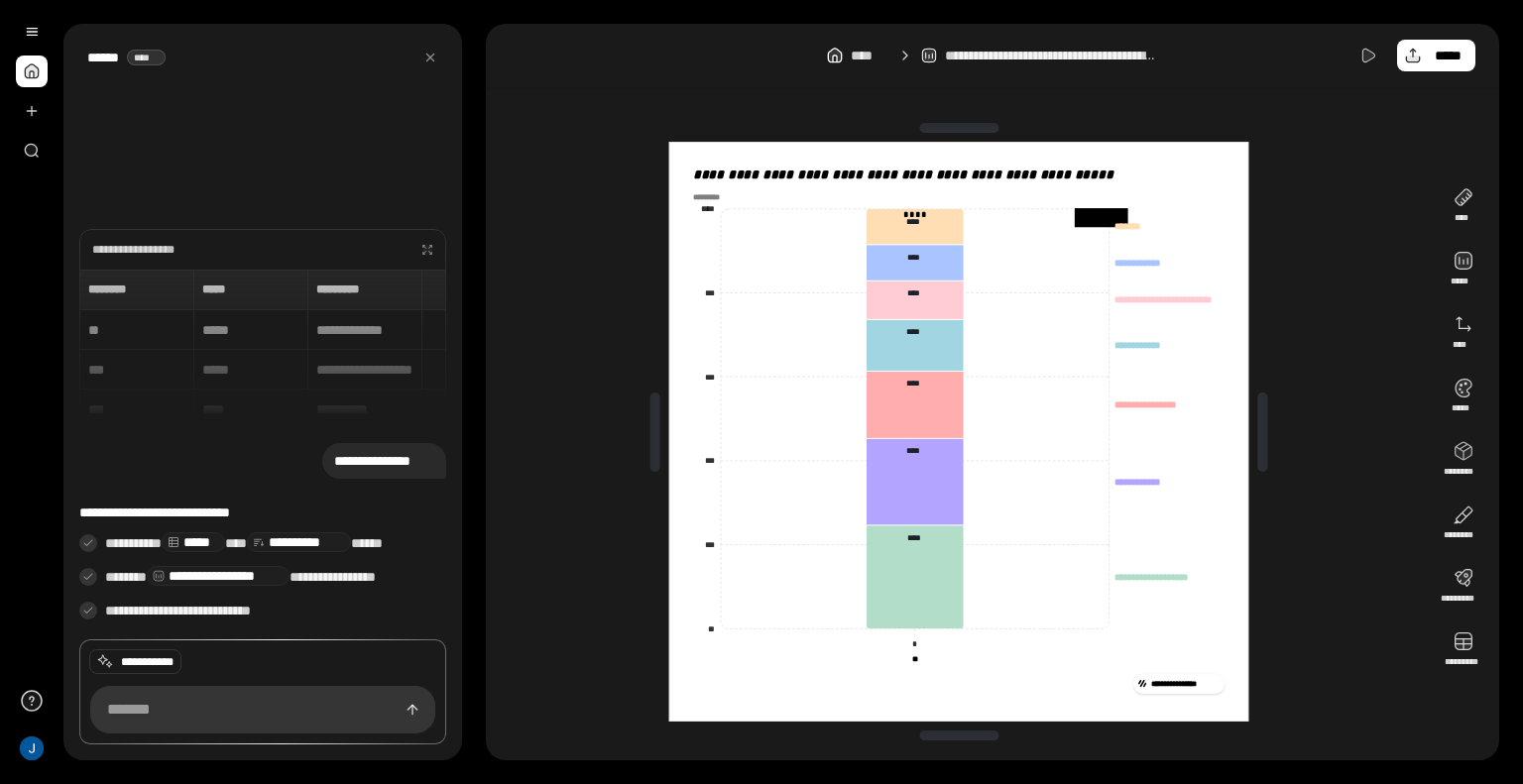click on "**********" at bounding box center [263, 425] 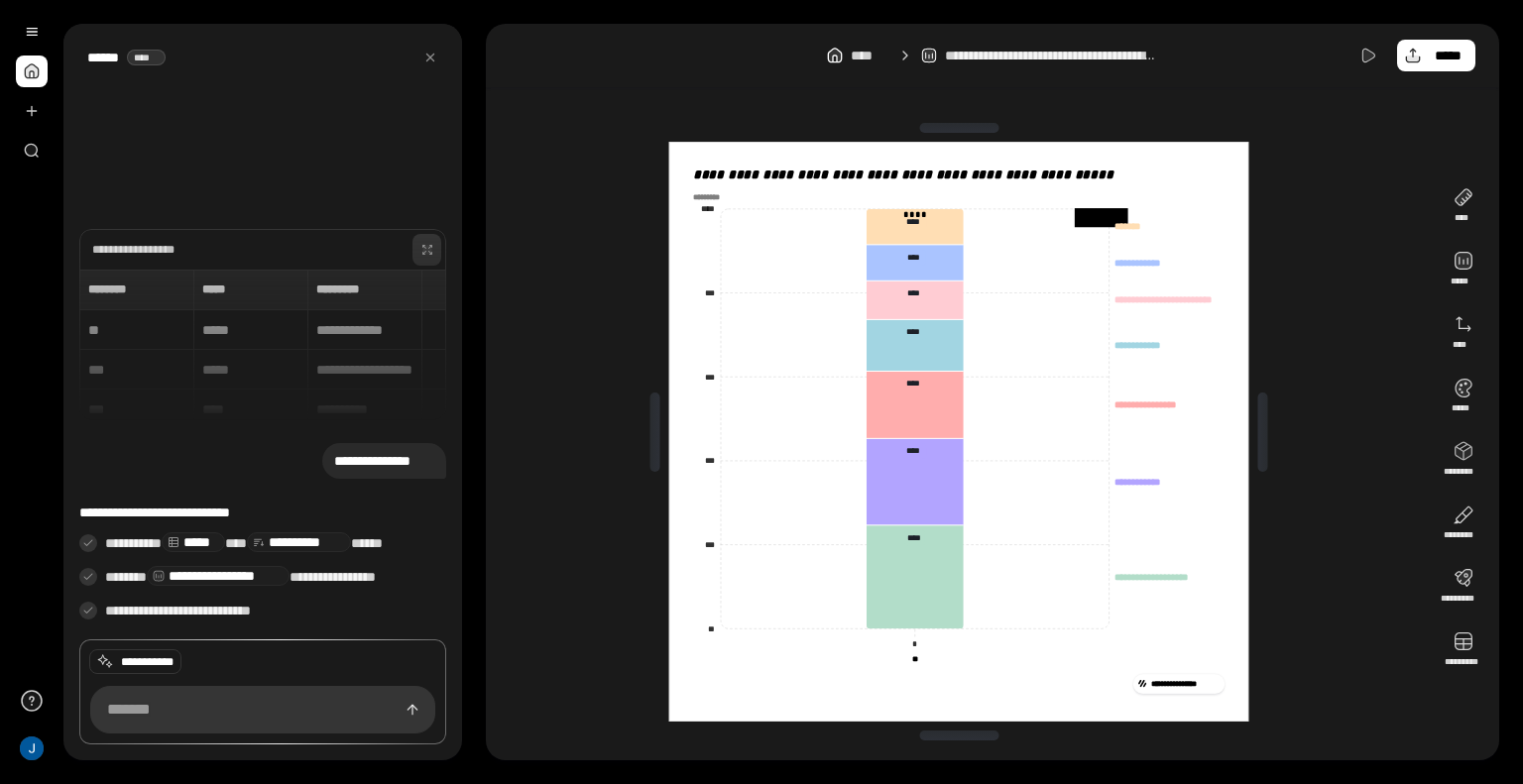 click at bounding box center [427, 250] 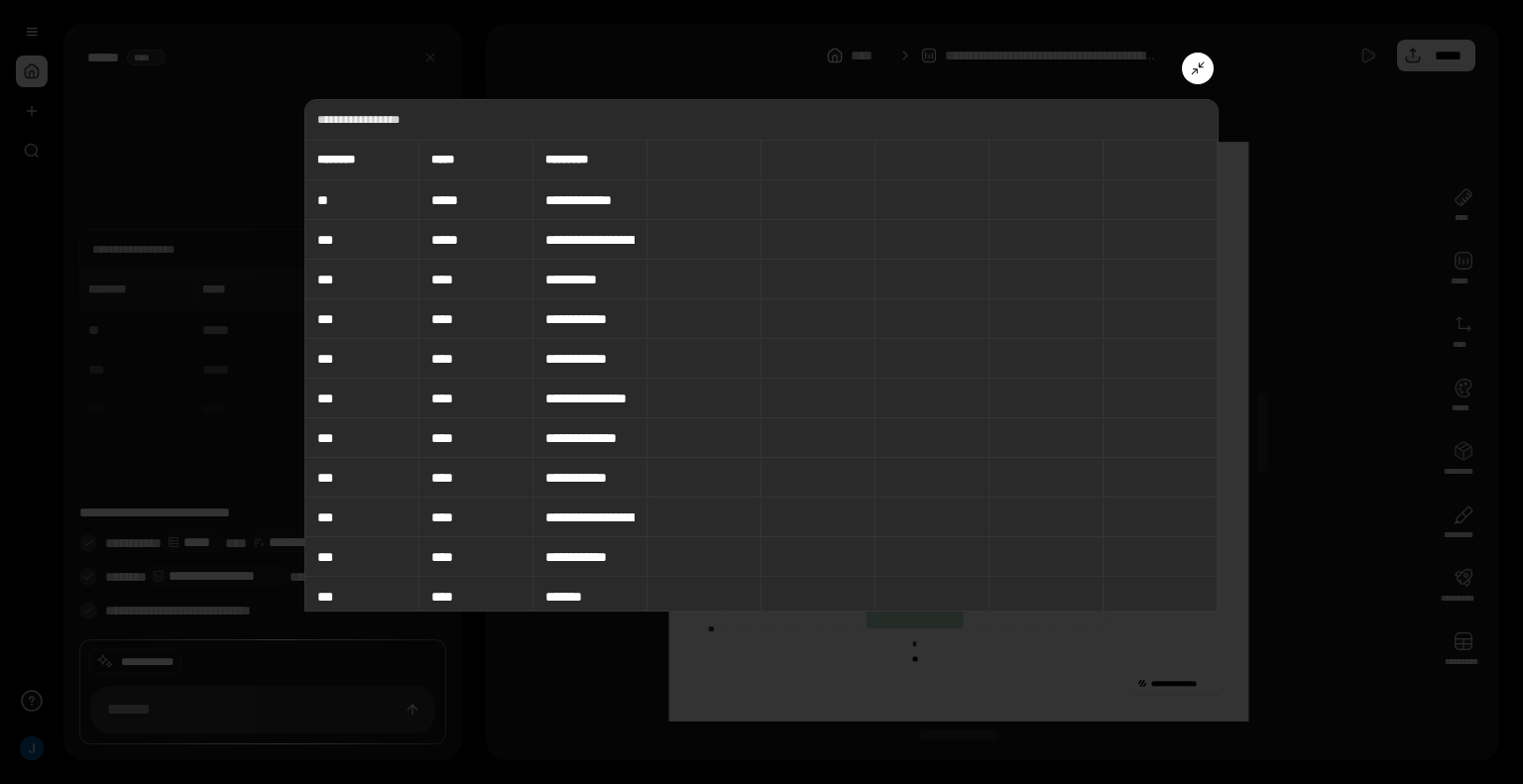 drag, startPoint x: 447, startPoint y: 194, endPoint x: 436, endPoint y: 384, distance: 190.3182 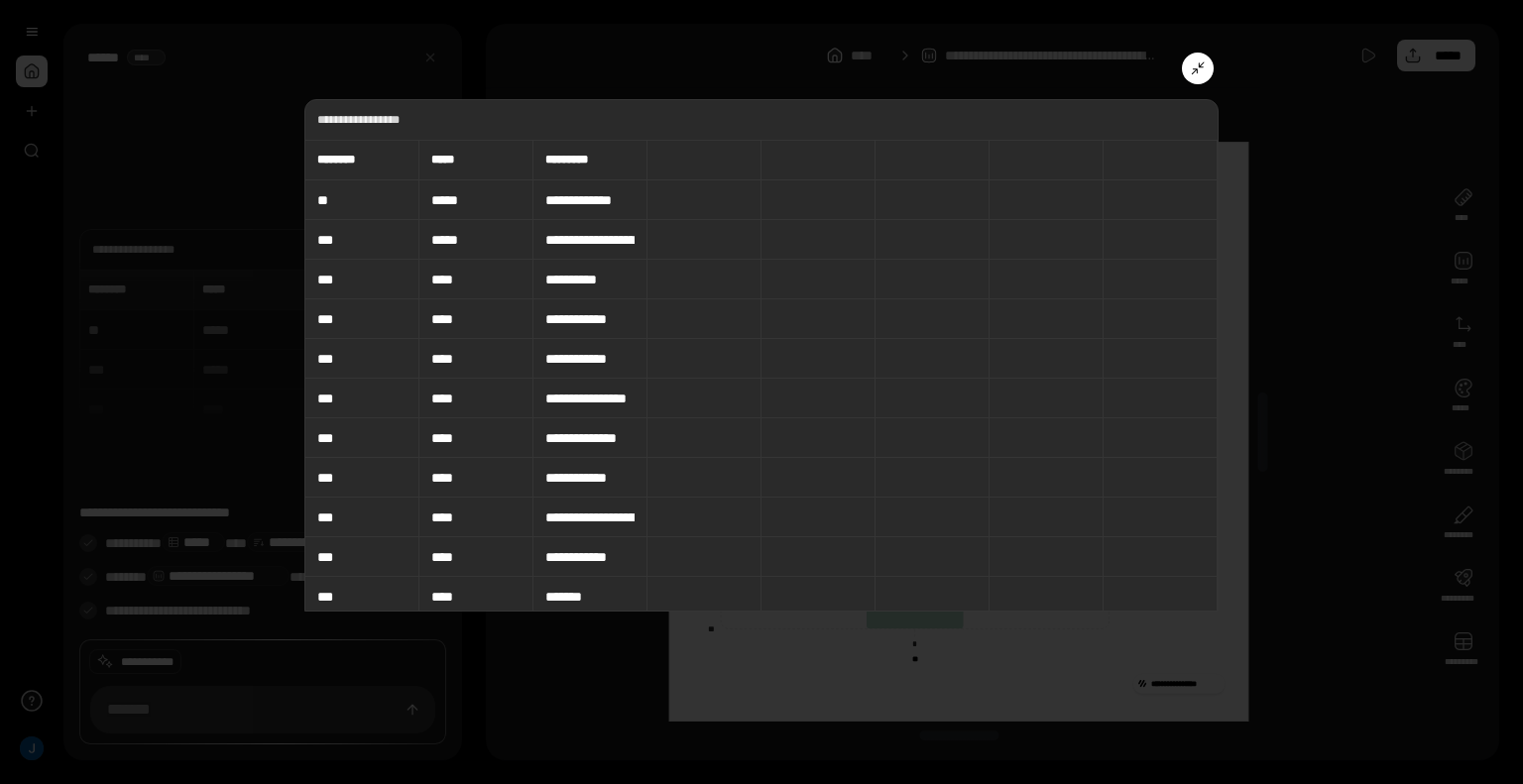 click 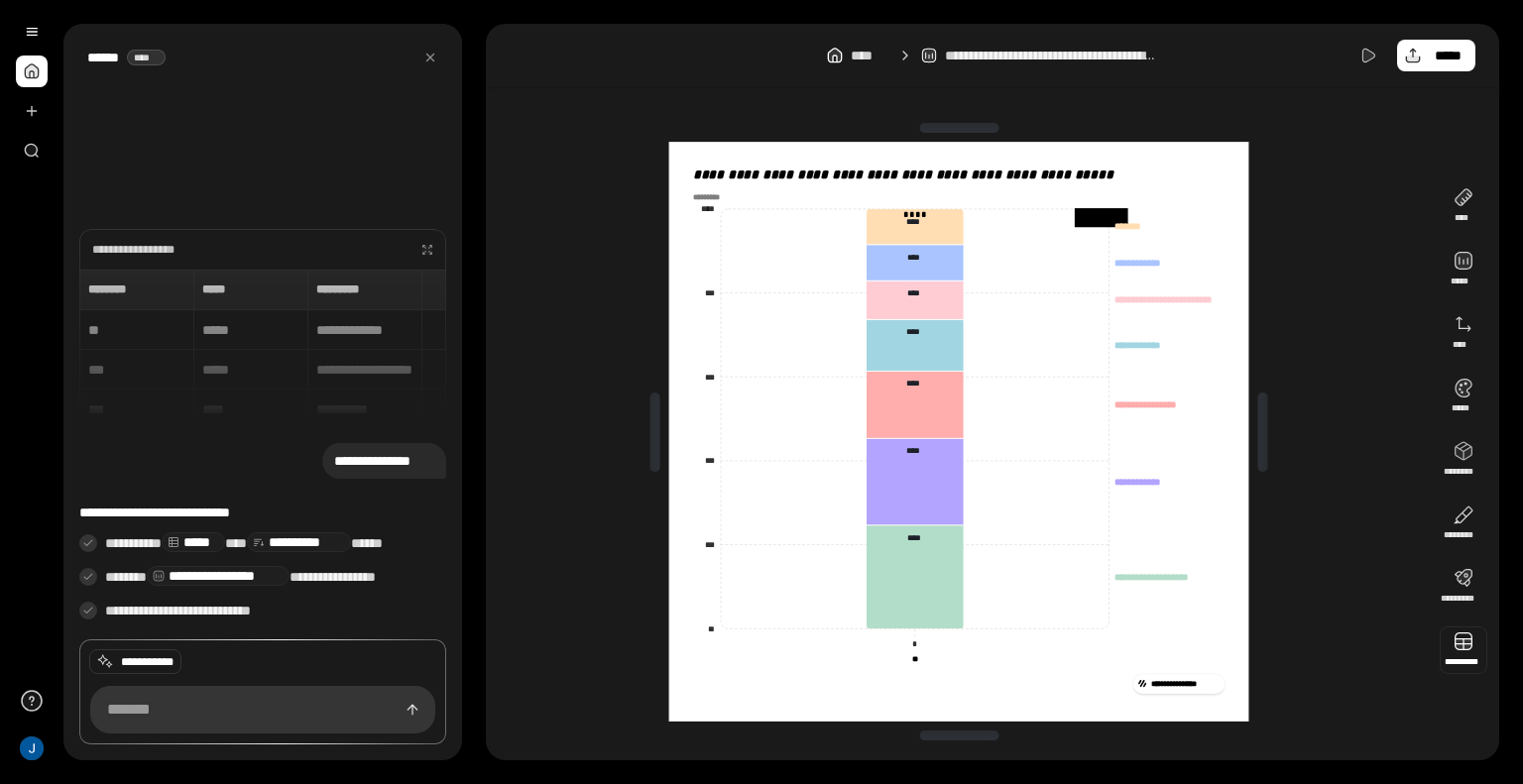 click at bounding box center [1464, 650] 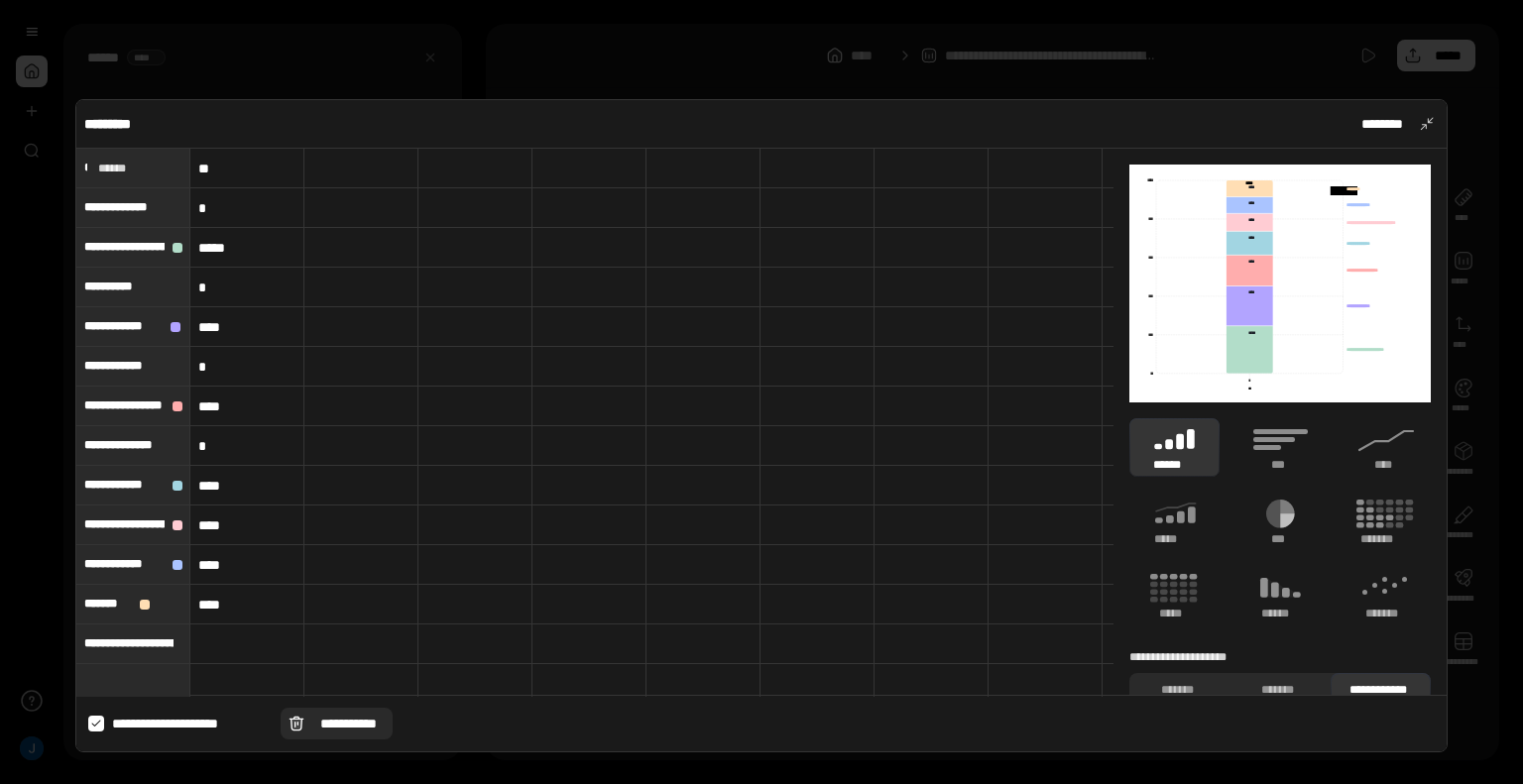 click on "**********" at bounding box center (348, 724) 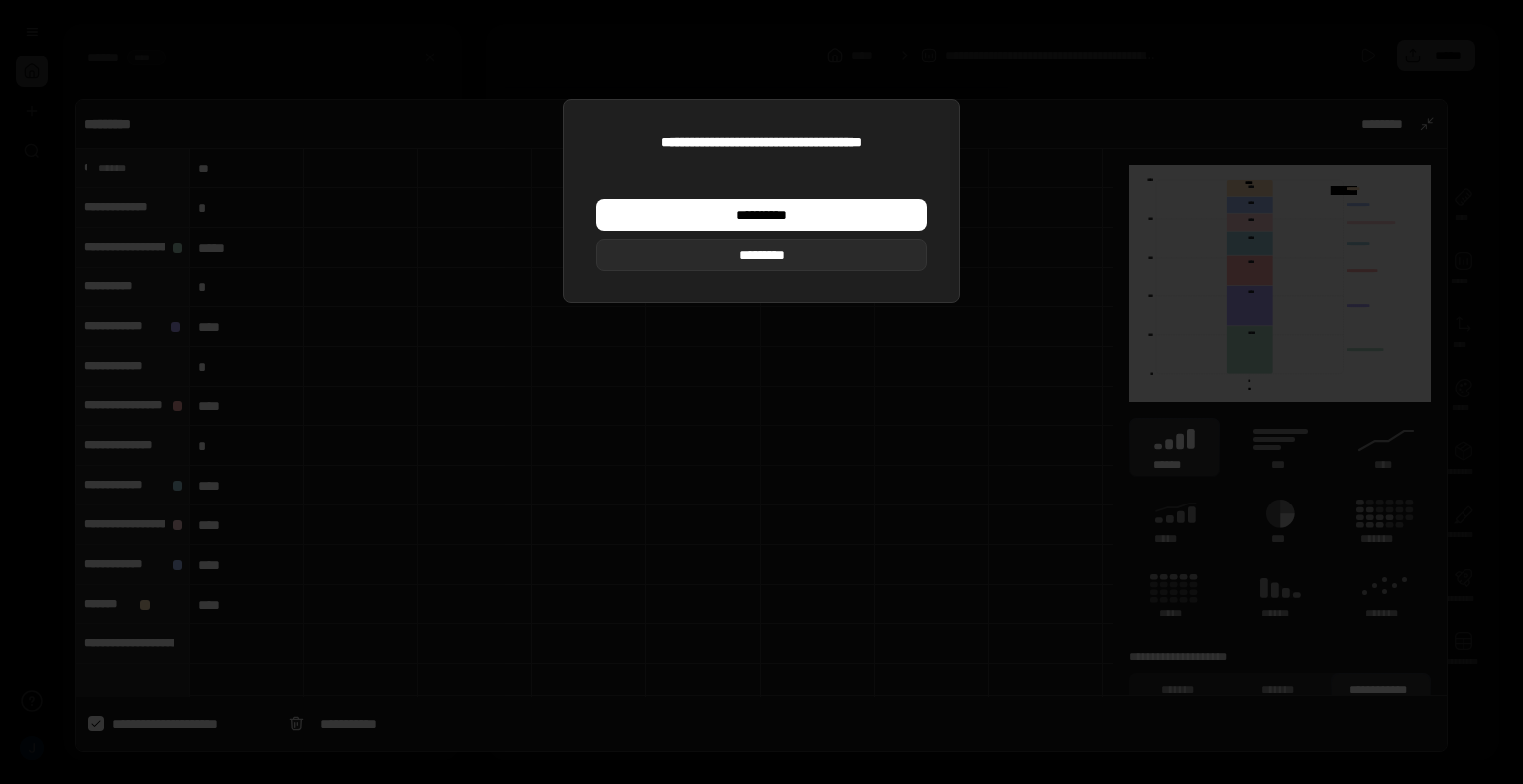 click on "*********" at bounding box center [761, 255] 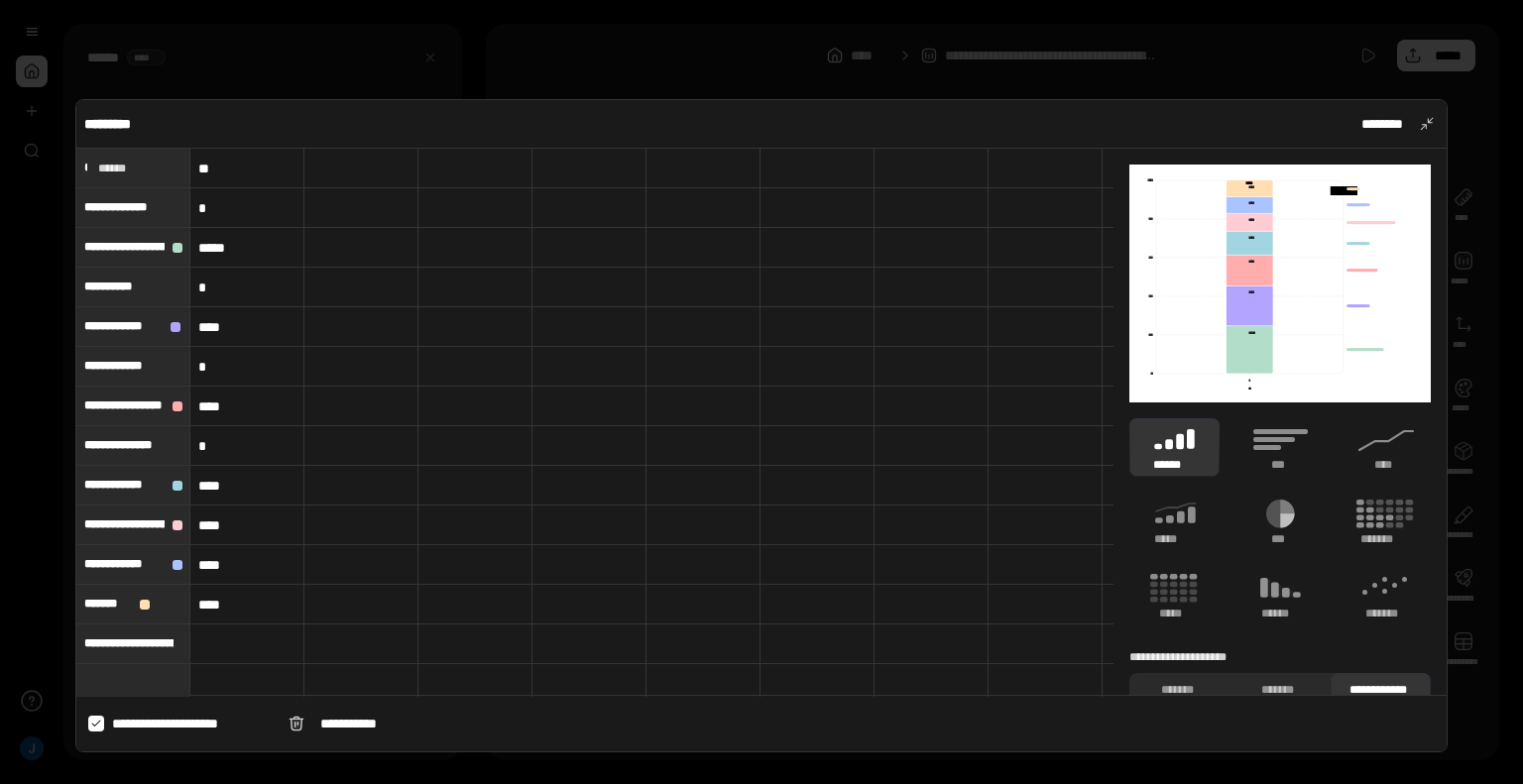 click on "**********" at bounding box center (192, 724) 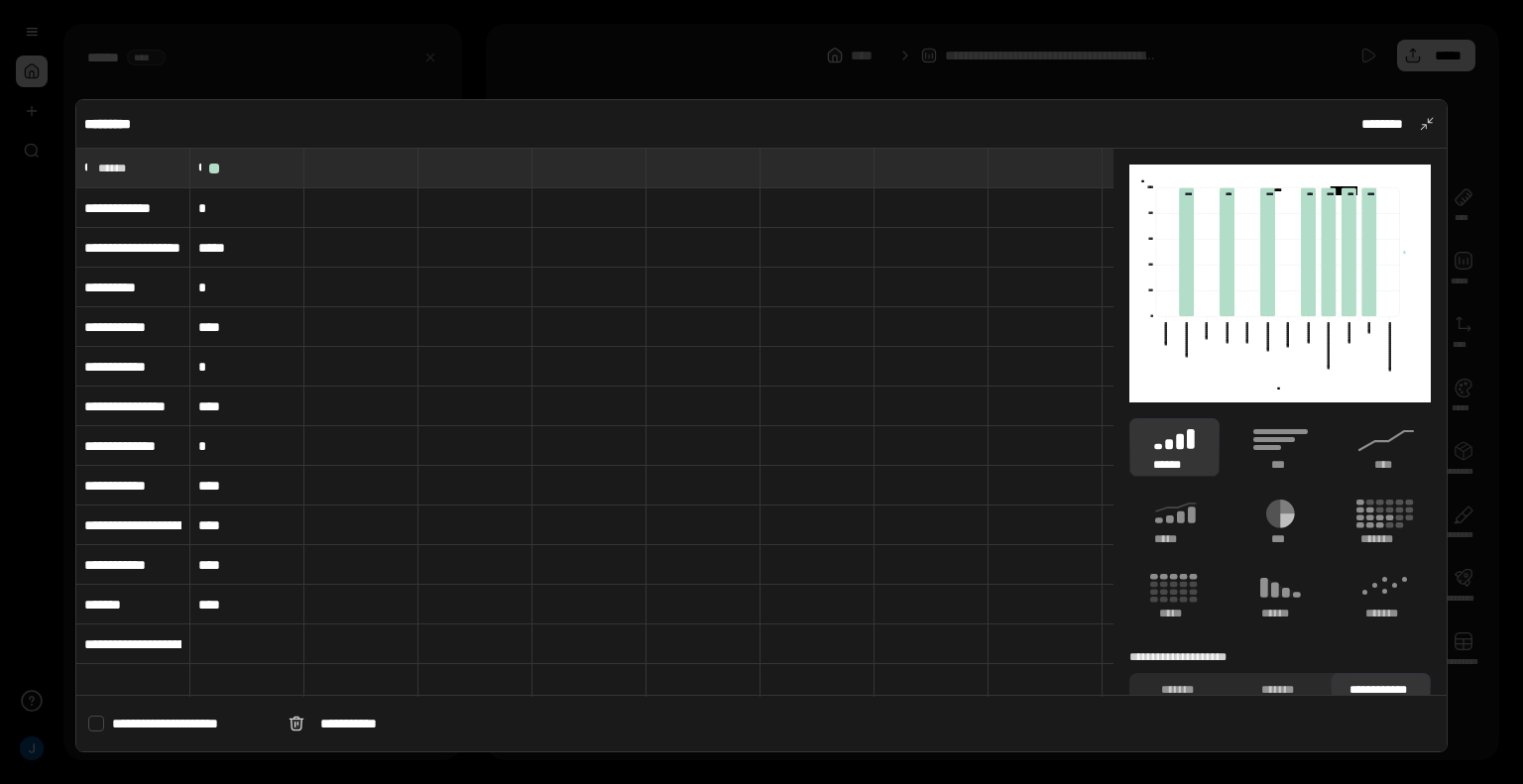 click on "**********" at bounding box center (192, 724) 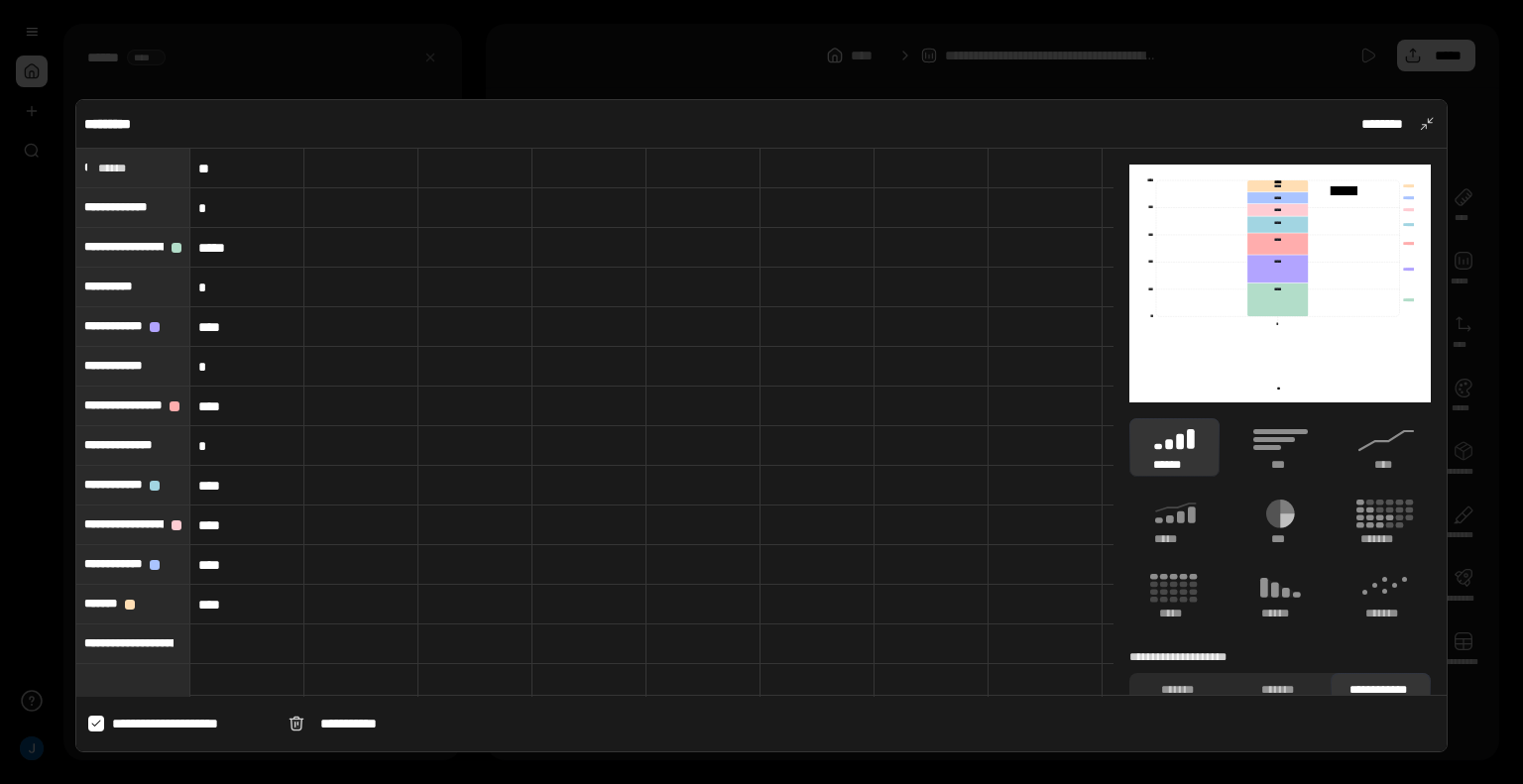 type 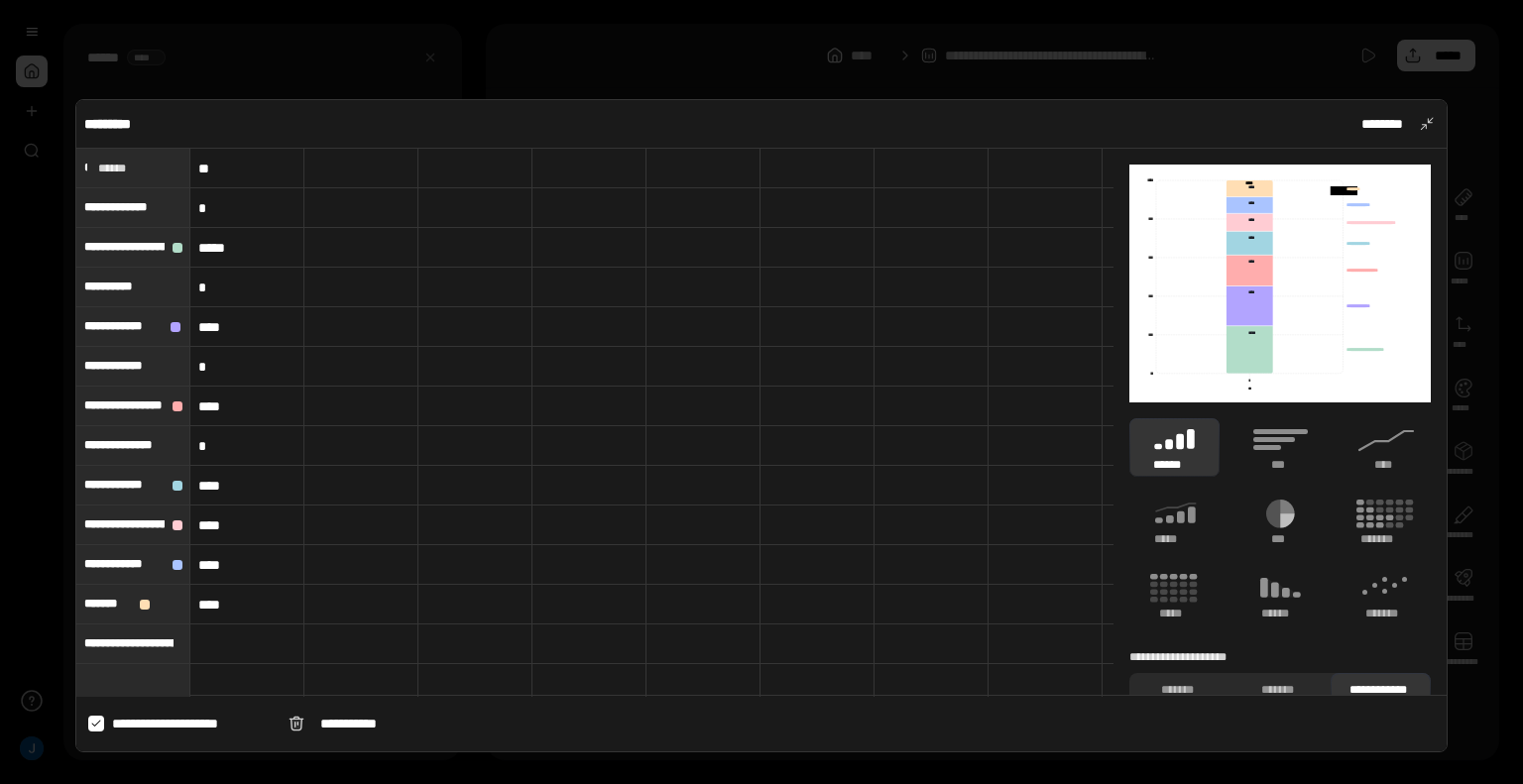click at bounding box center [361, 168] 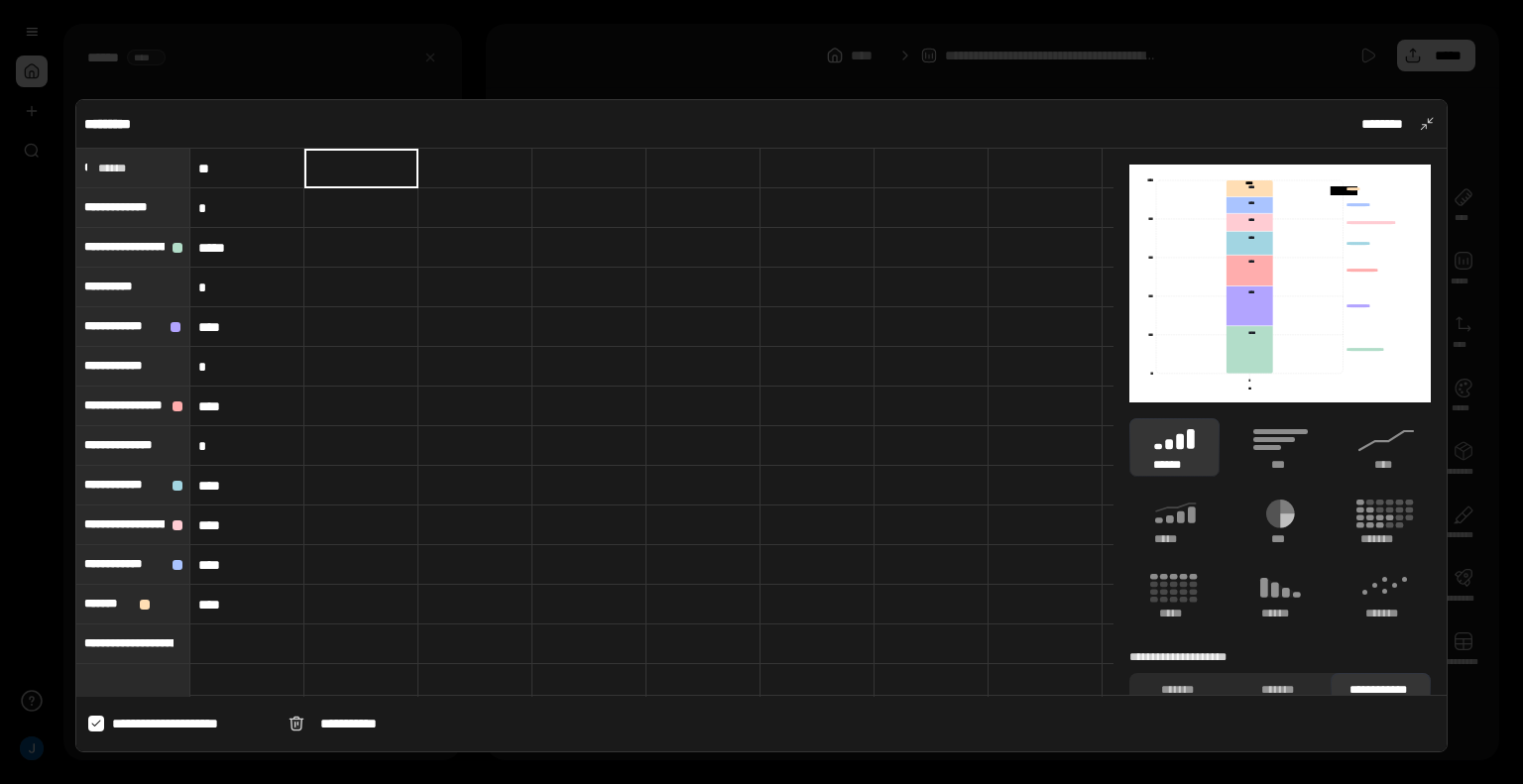 type on "**********" 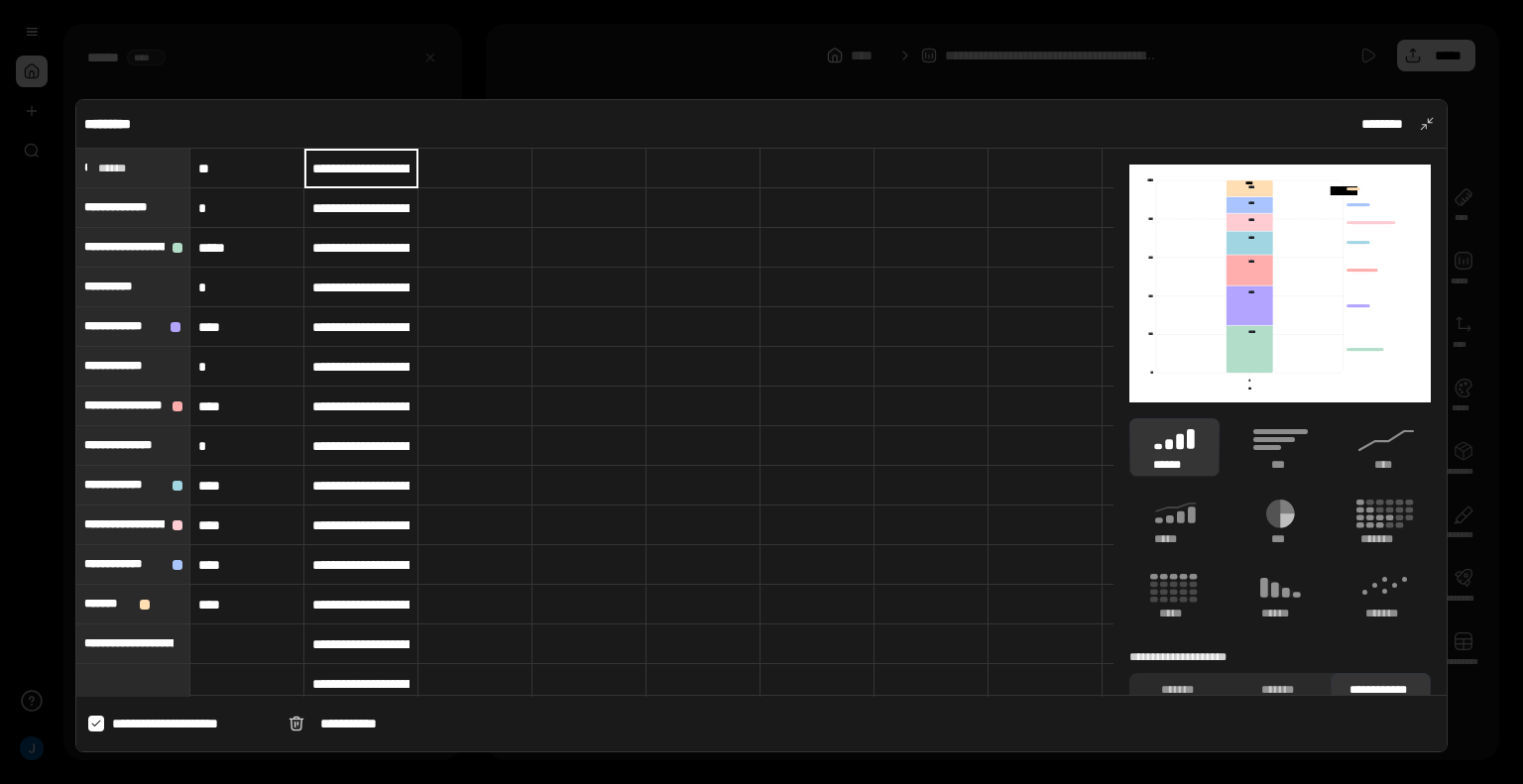 type 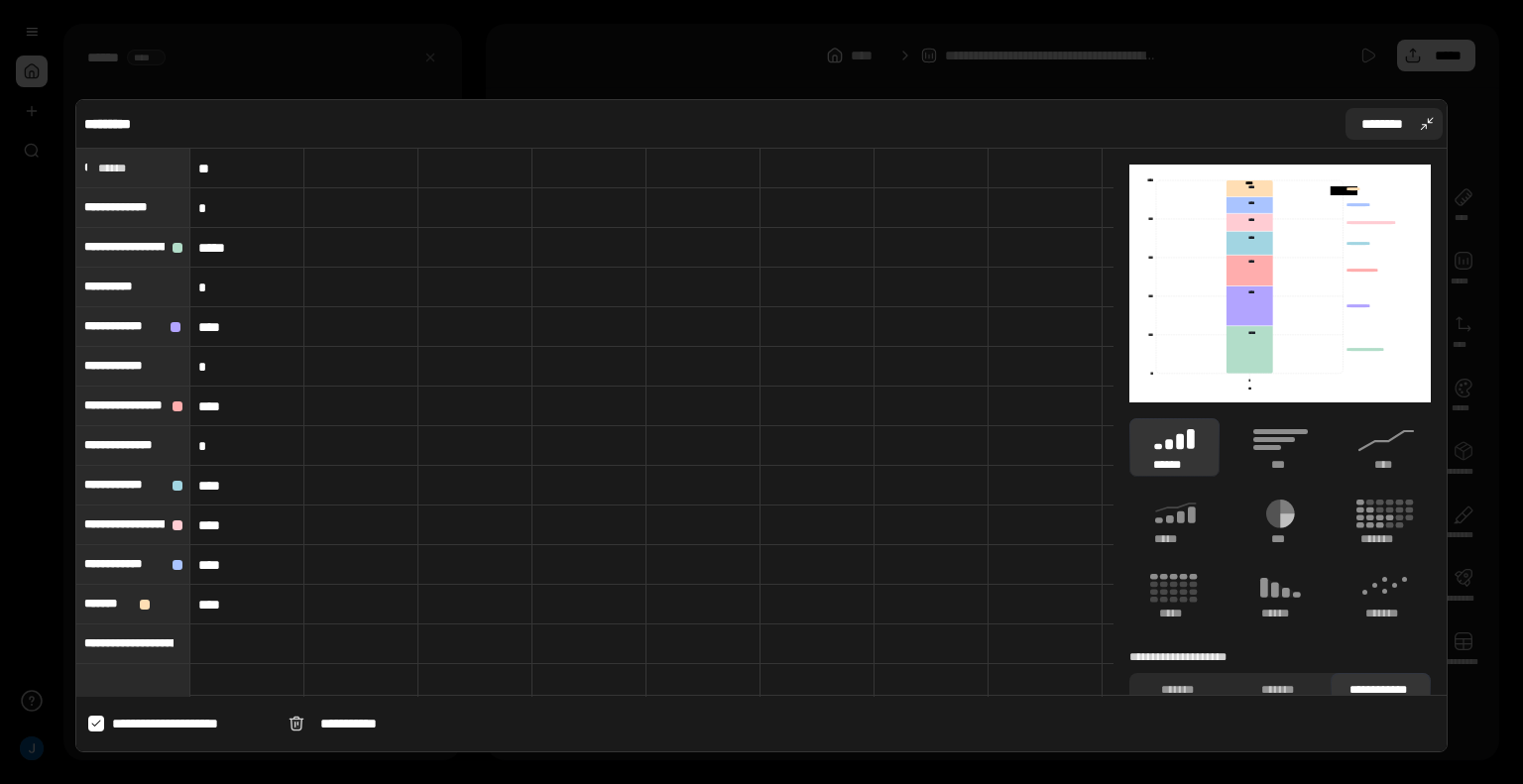 click on "********" at bounding box center (1382, 124) 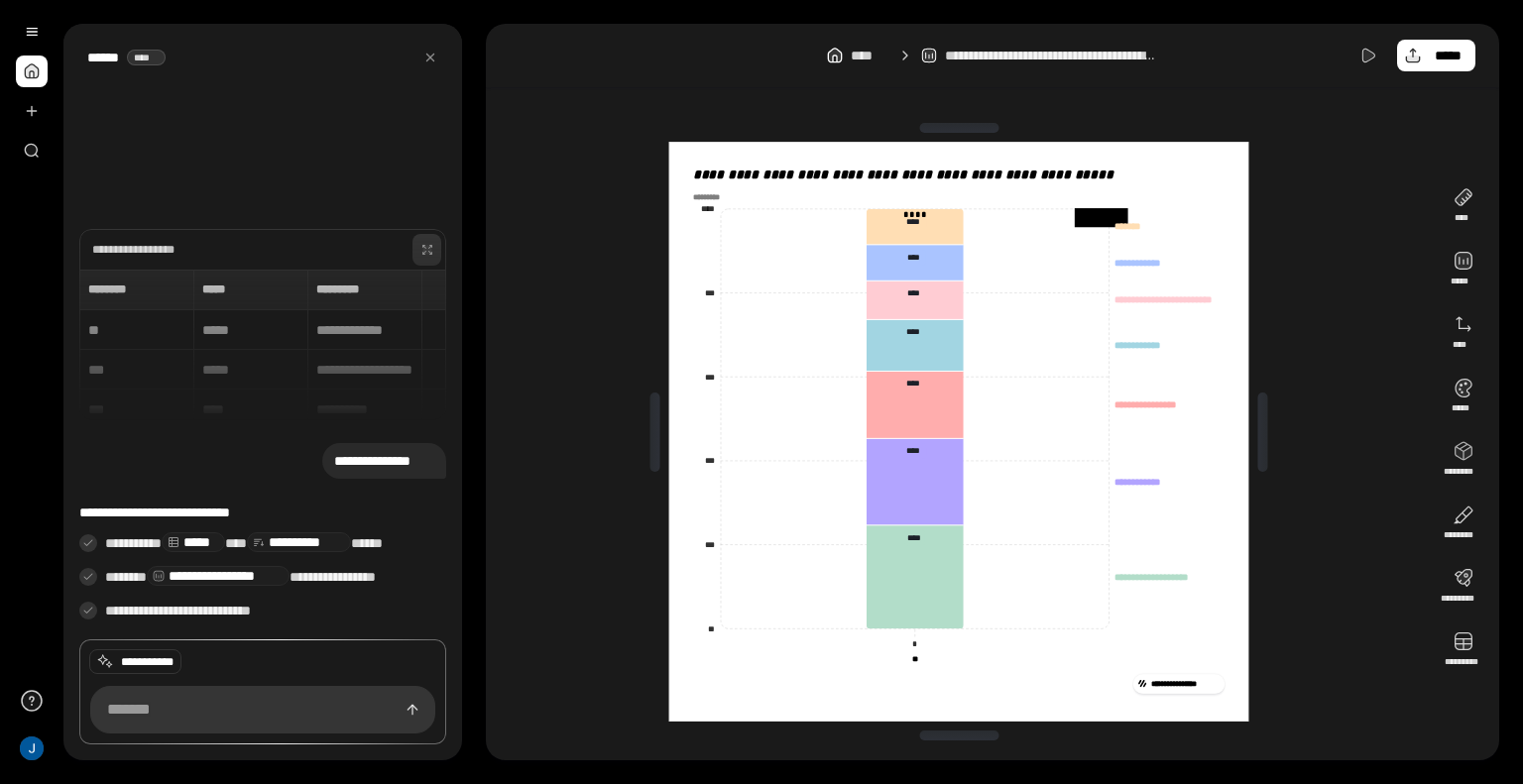 click 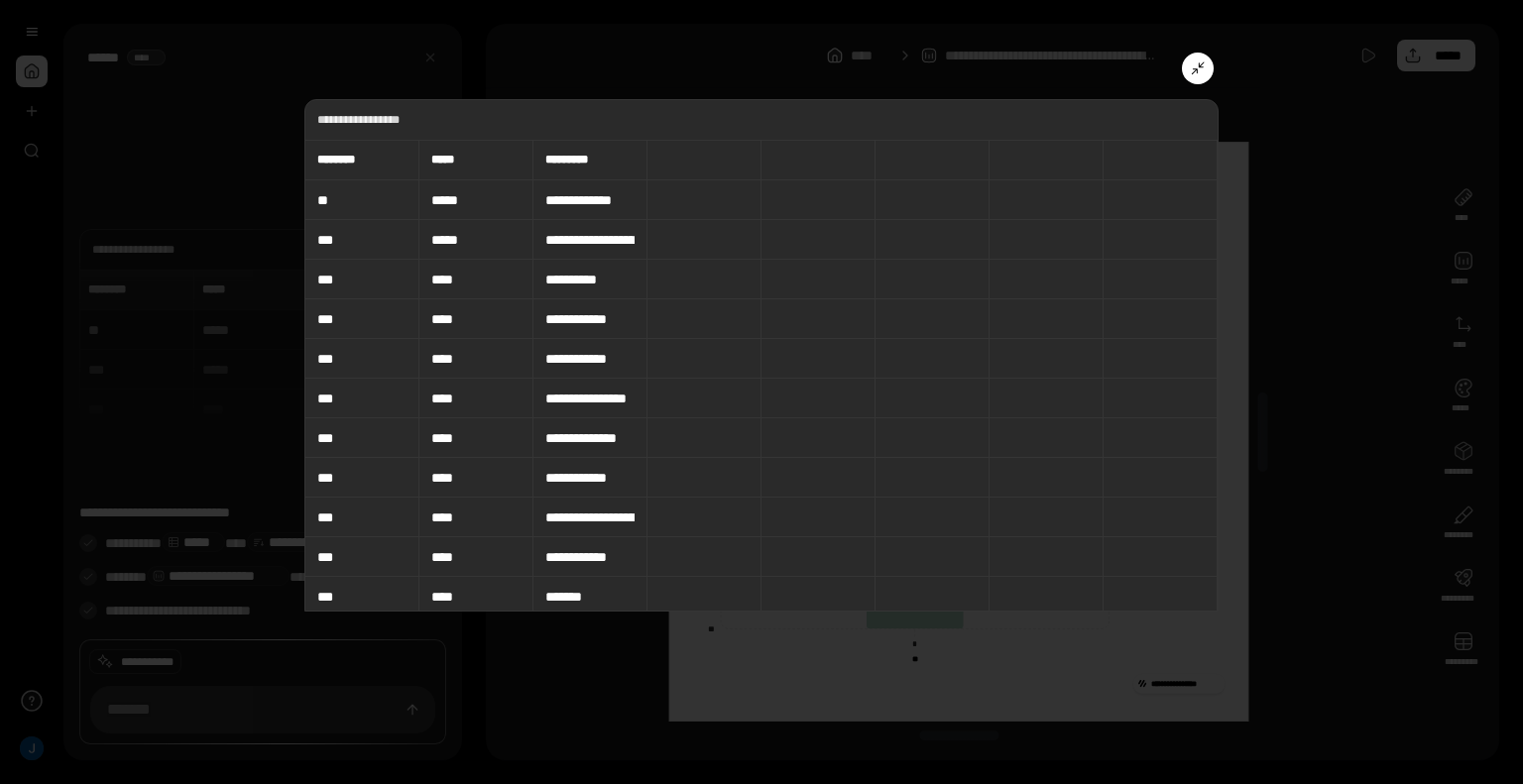 click on "**" at bounding box center (362, 200) 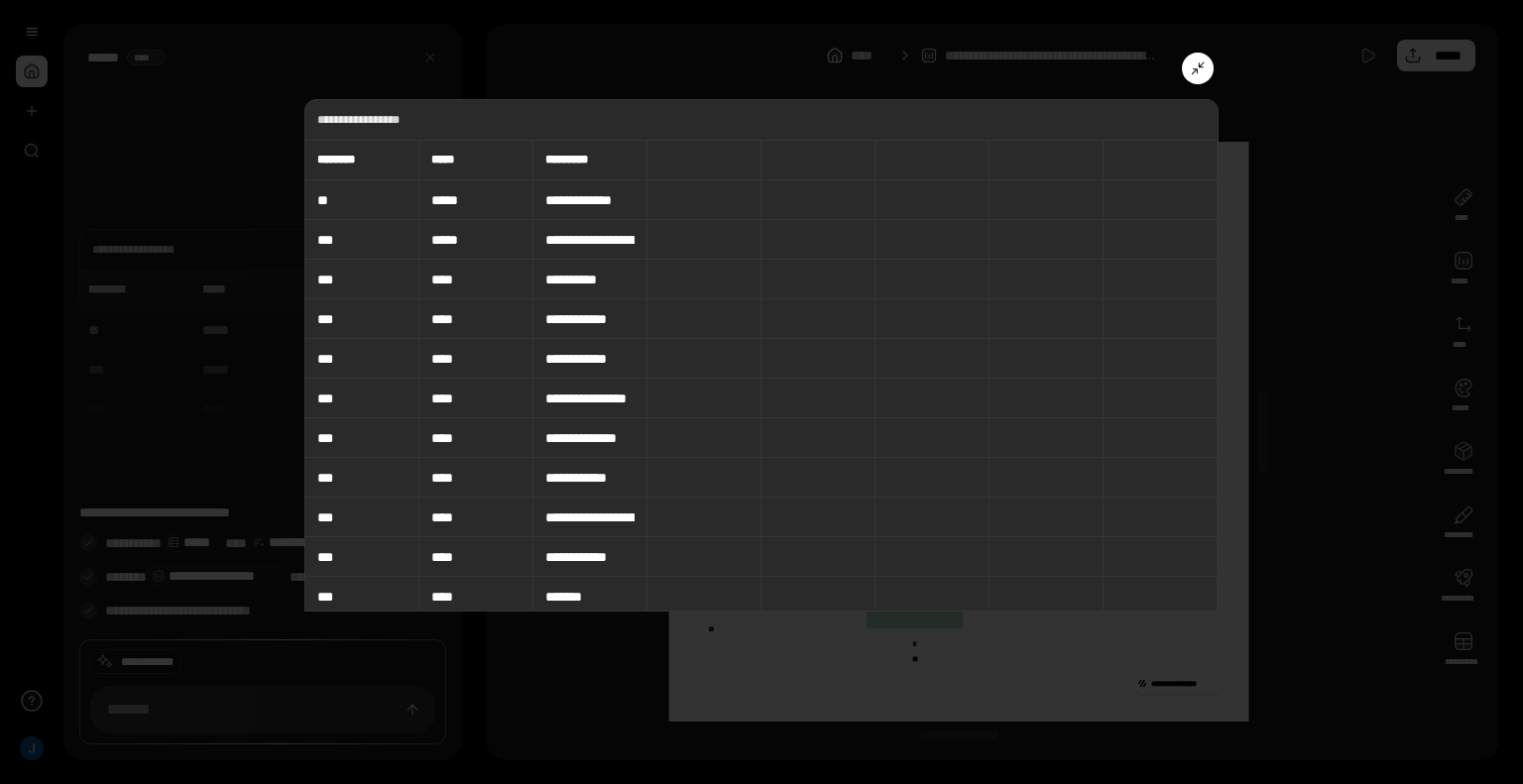 click on "********" at bounding box center (362, 160) 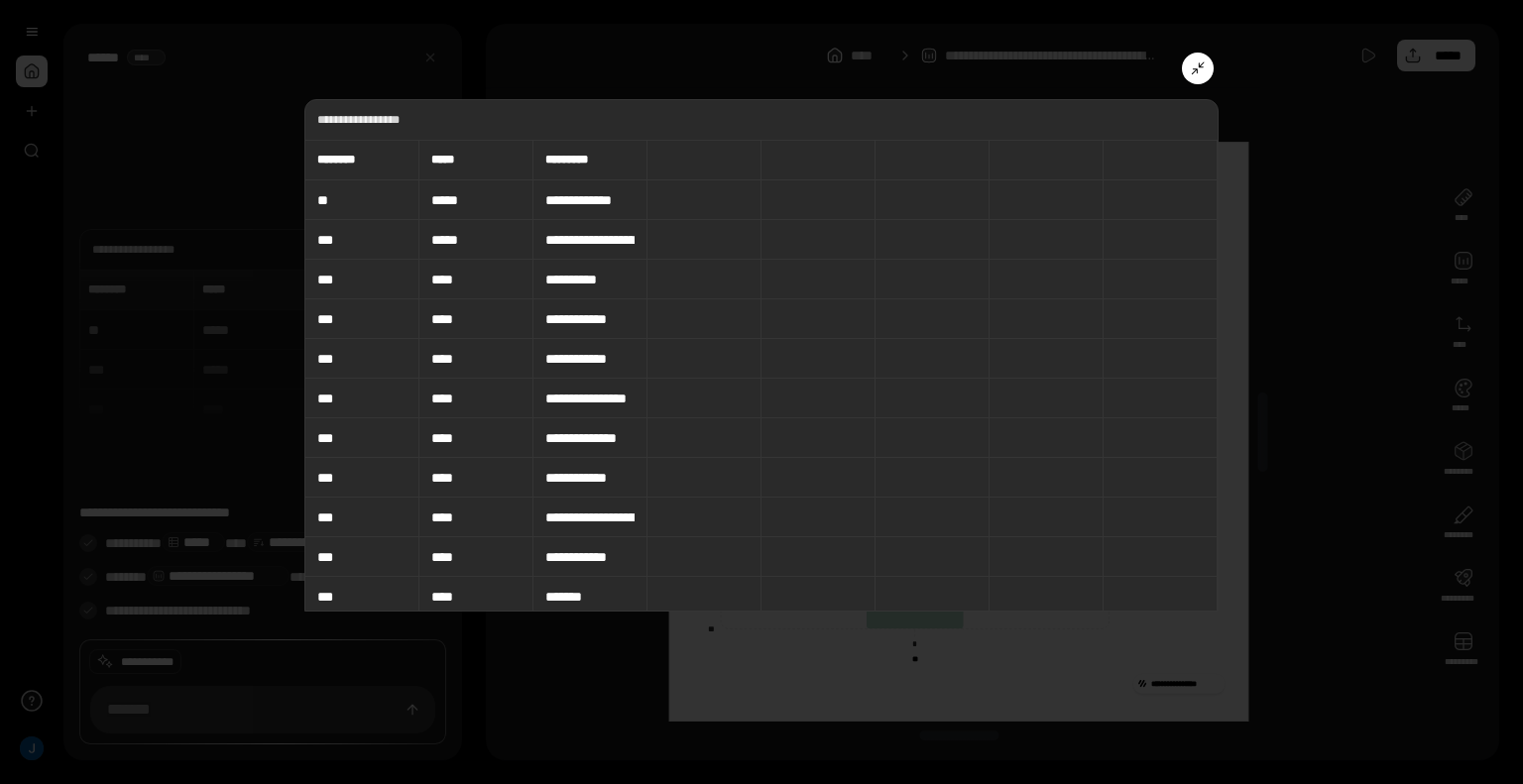 click on "**********" at bounding box center [762, 355] 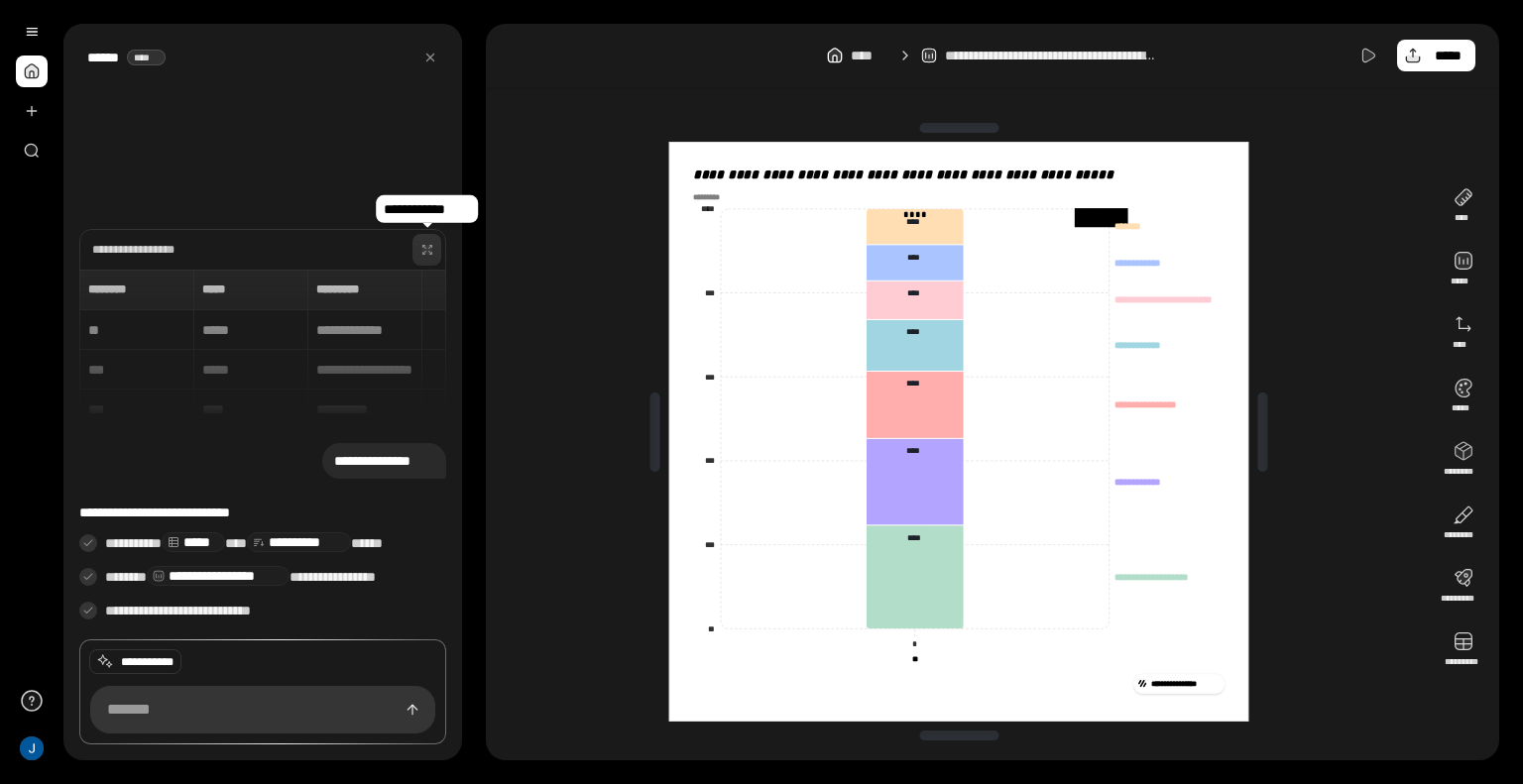 type 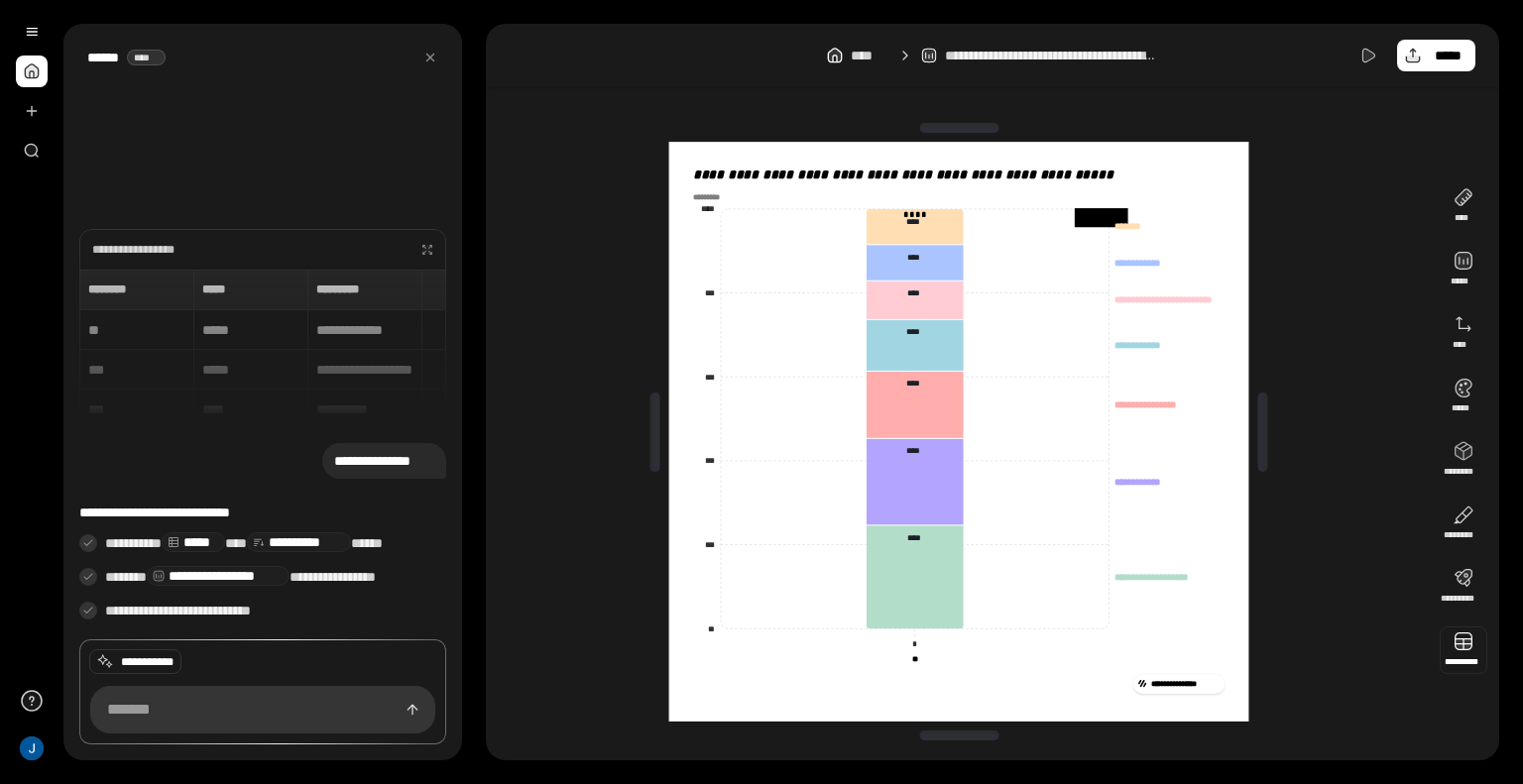 click at bounding box center (1464, 650) 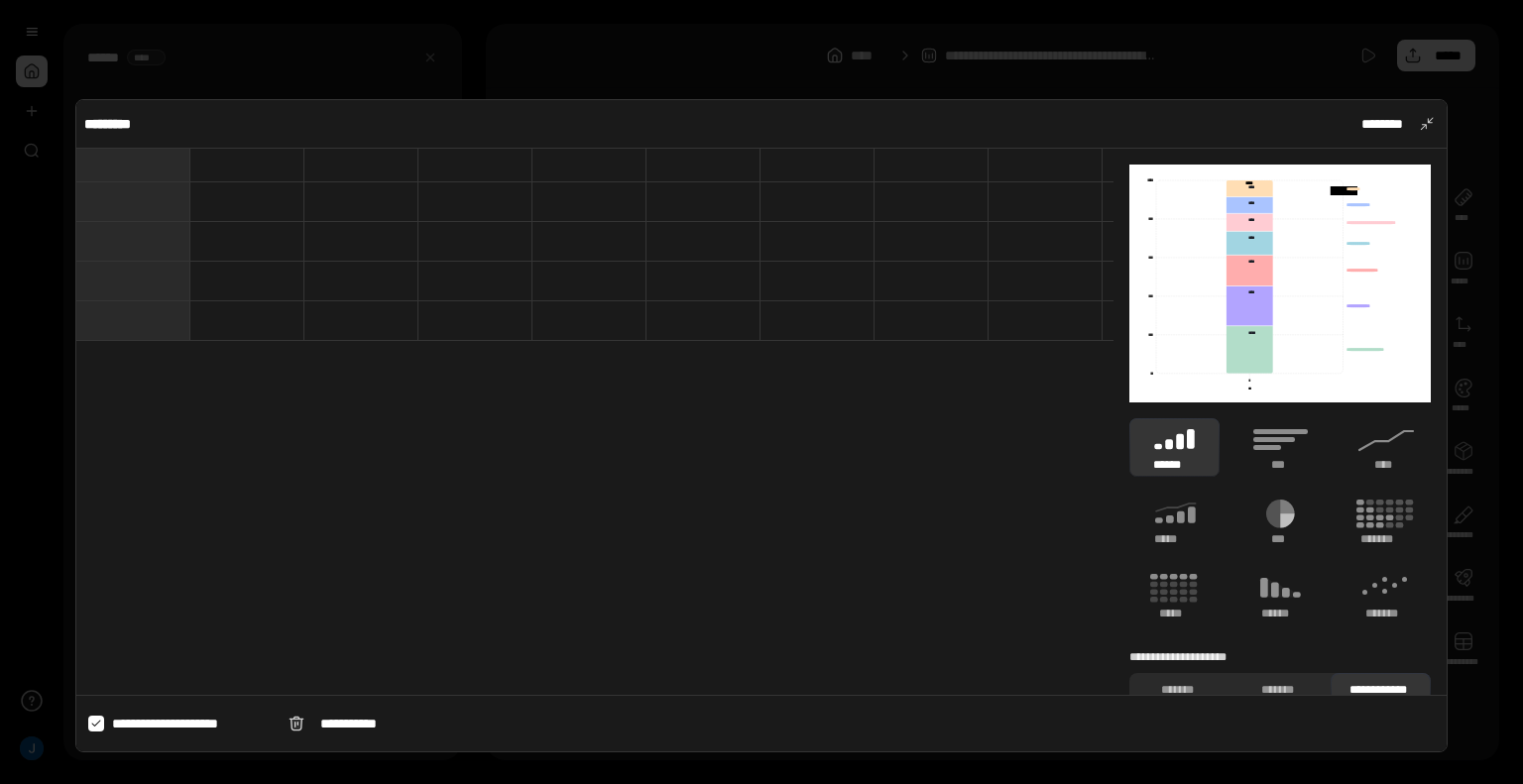 scroll, scrollTop: 0, scrollLeft: 0, axis: both 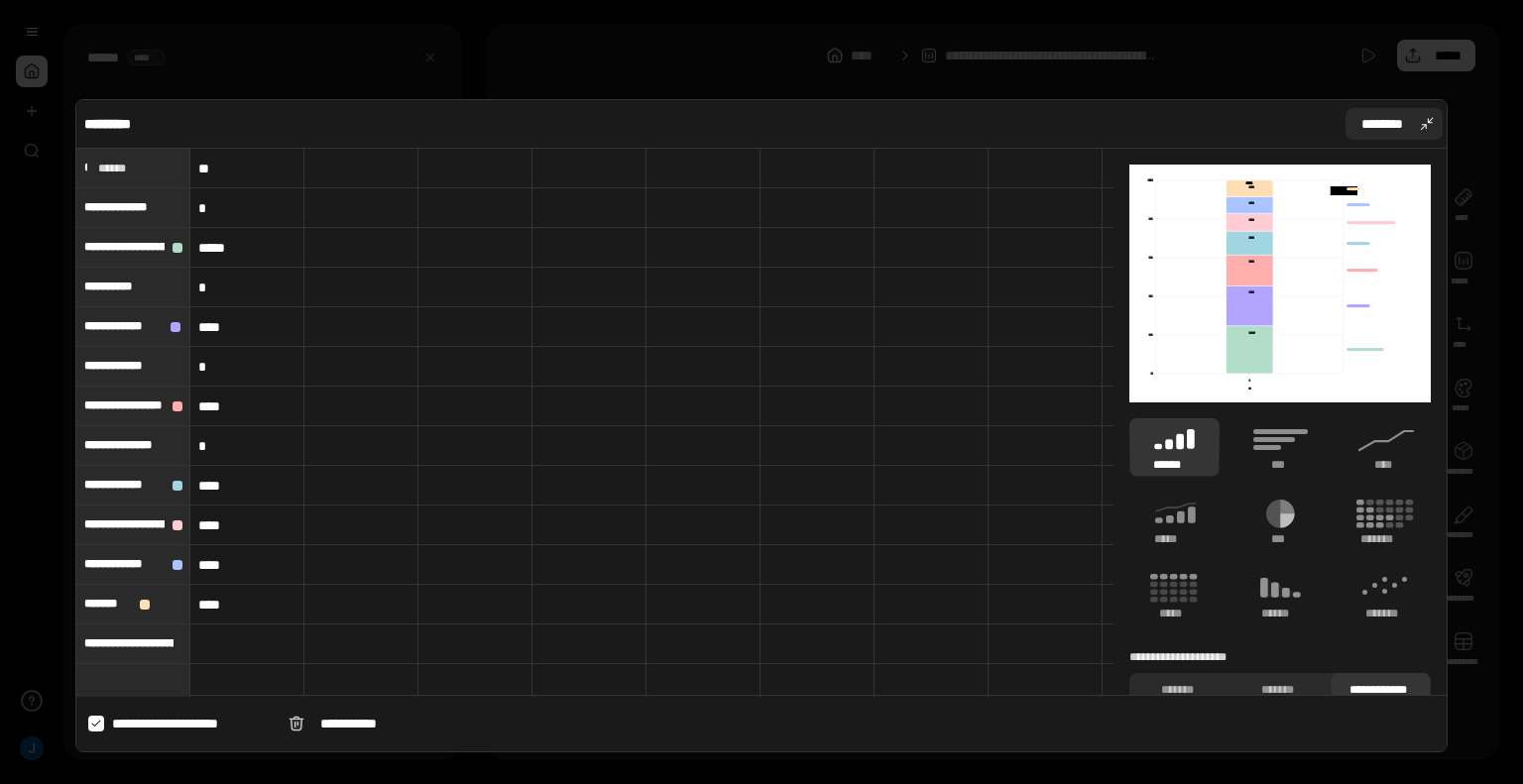click on "********" at bounding box center (1382, 124) 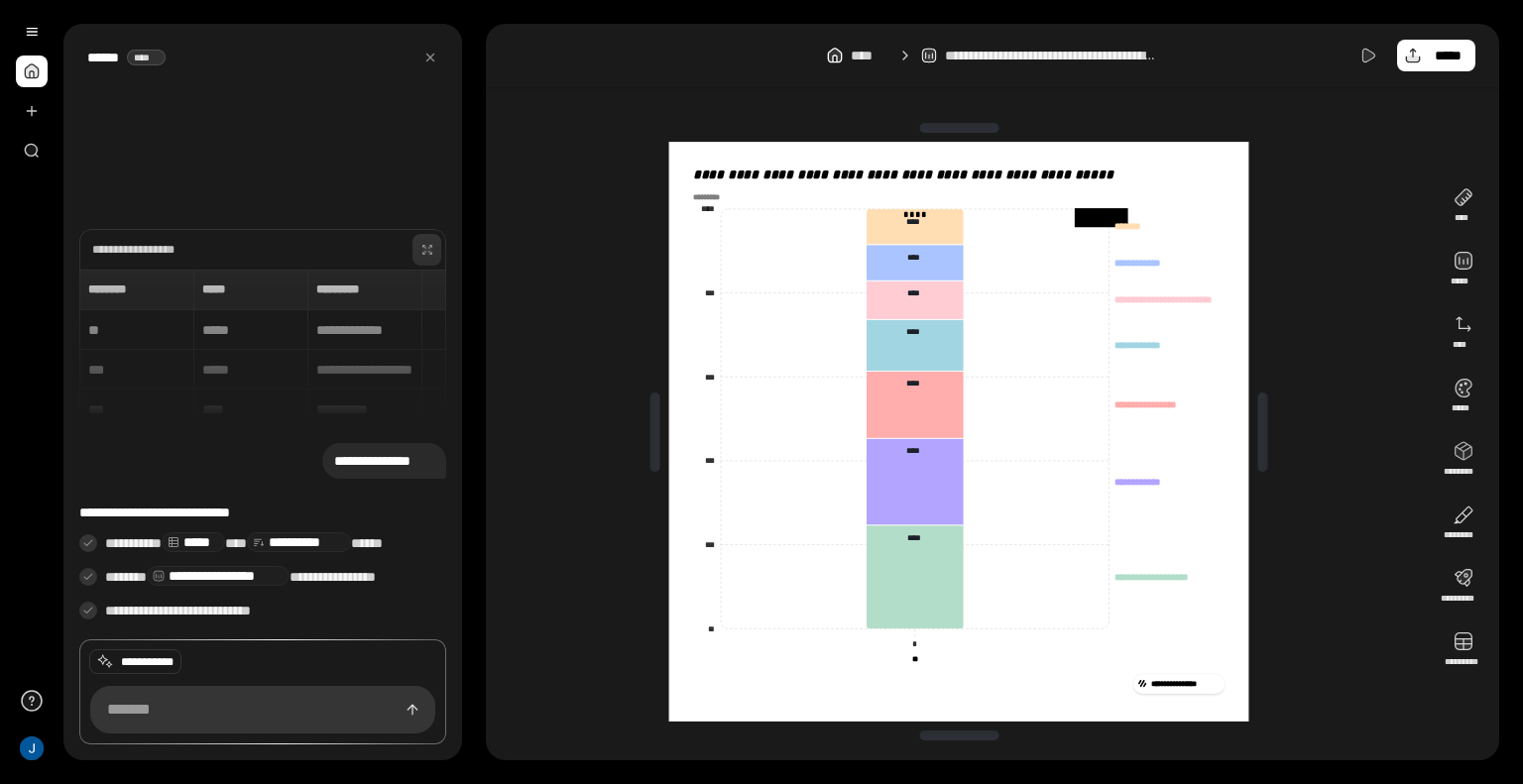click at bounding box center [427, 250] 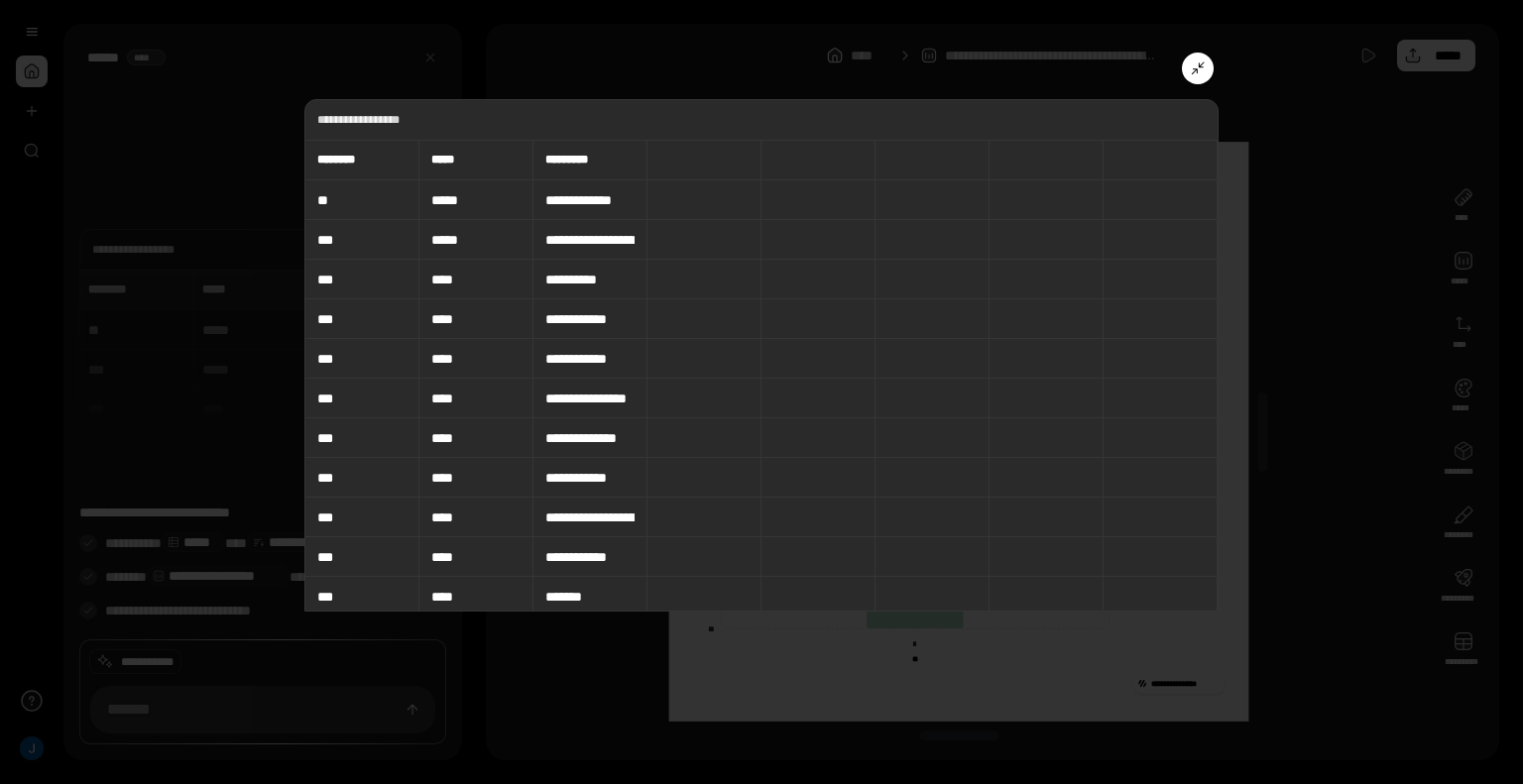 click on "*****" at bounding box center [476, 160] 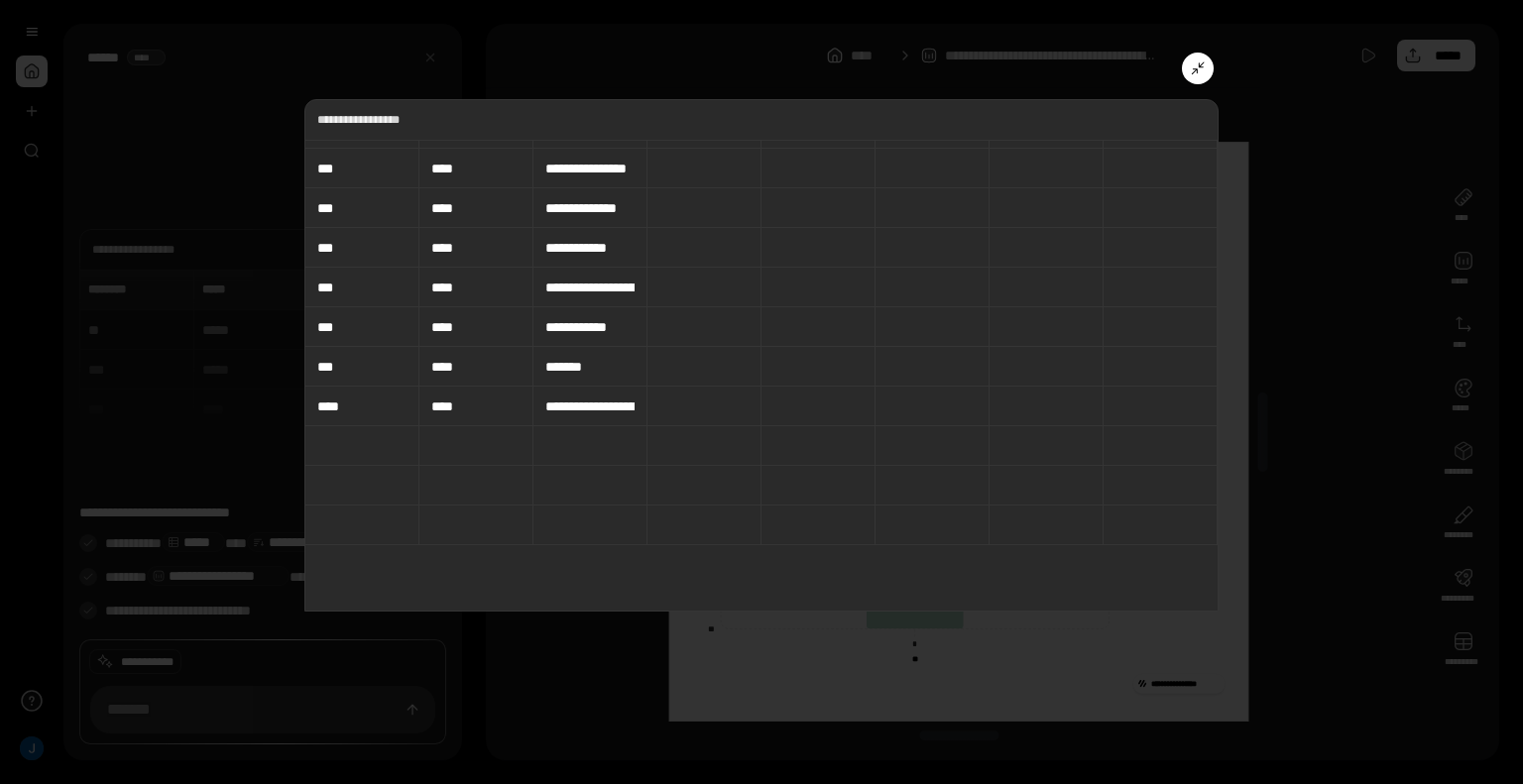 scroll, scrollTop: 0, scrollLeft: 0, axis: both 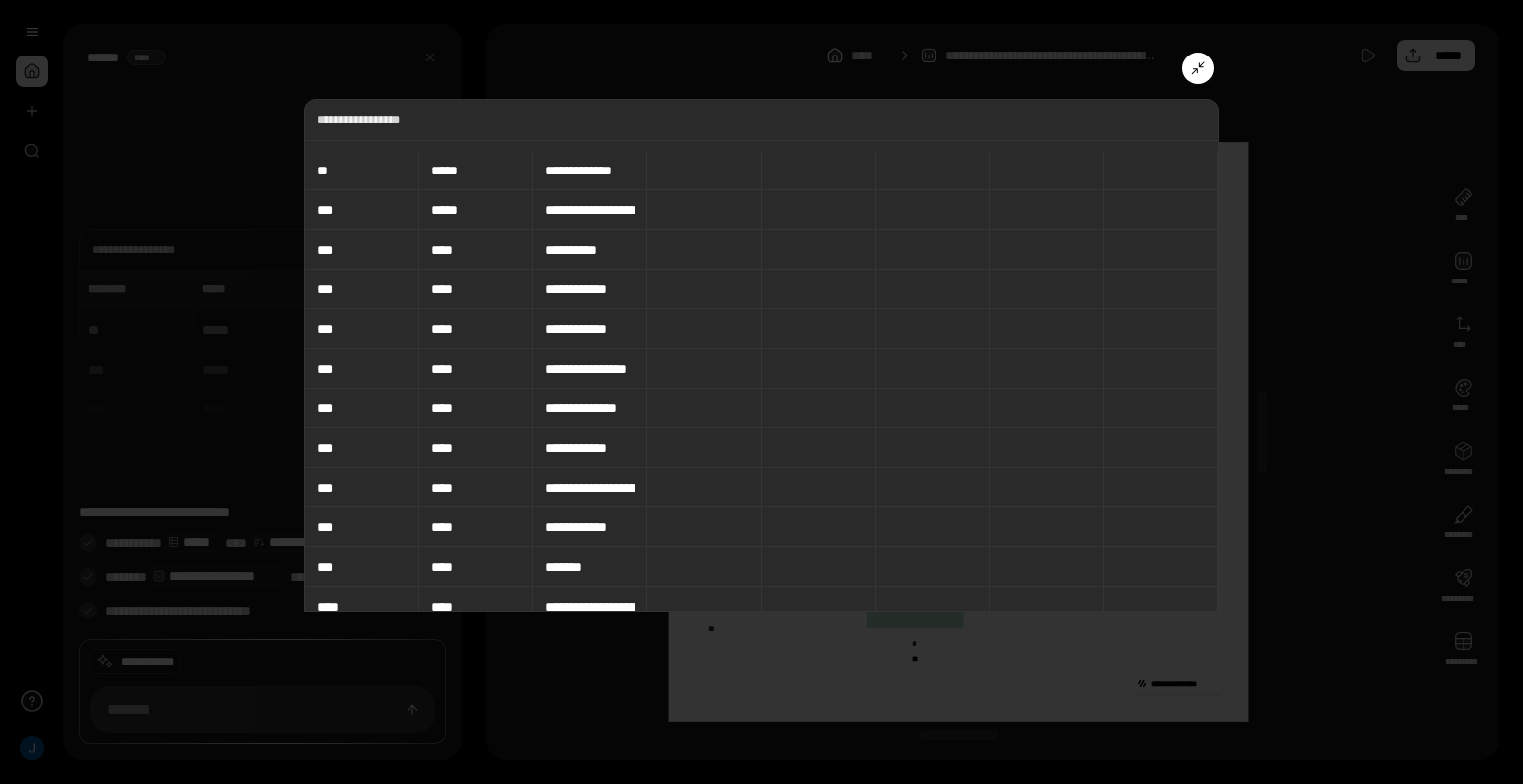 drag, startPoint x: 579, startPoint y: 398, endPoint x: 282, endPoint y: 109, distance: 414.40319 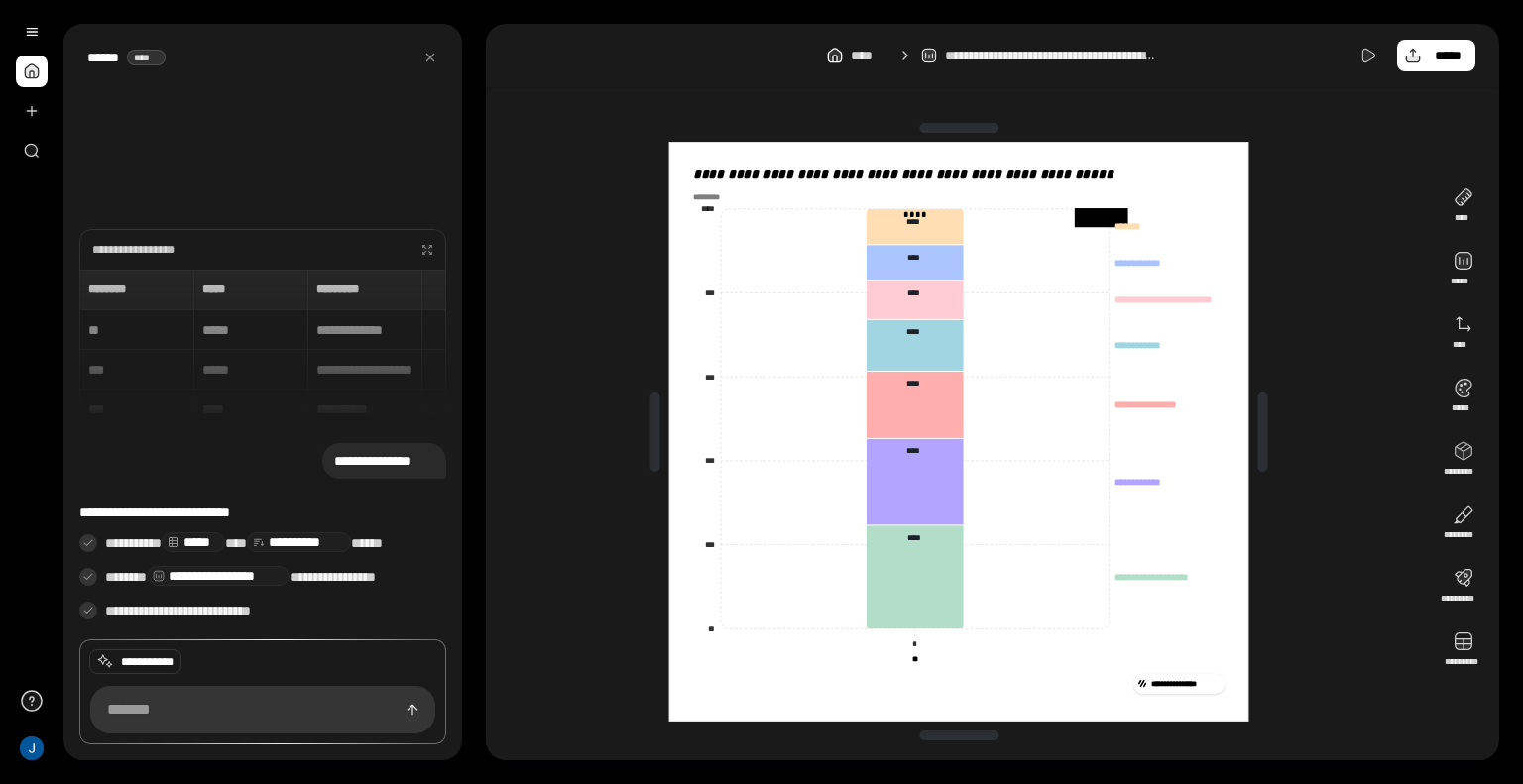 click on "**********" at bounding box center (263, 425) 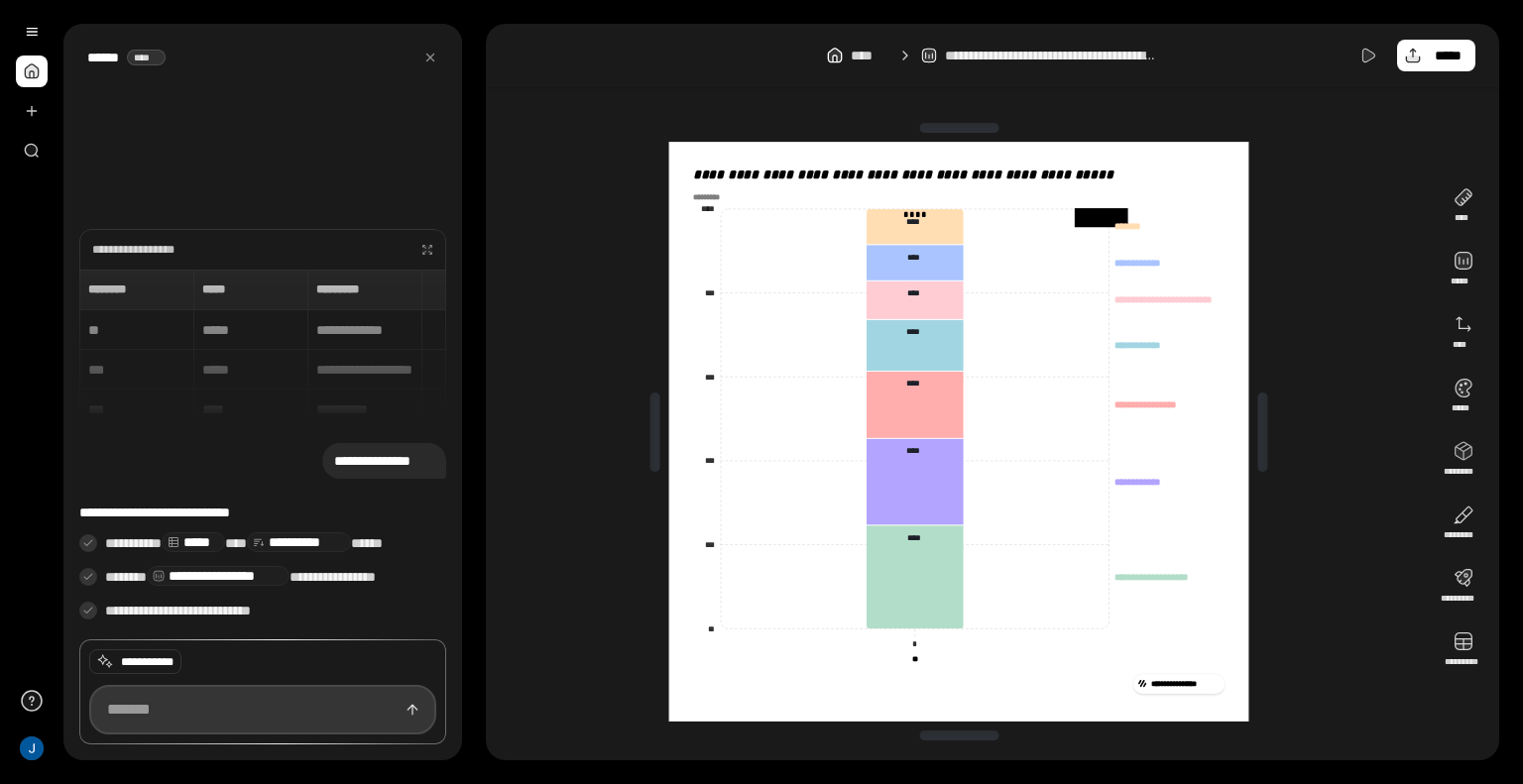 click at bounding box center (263, 710) 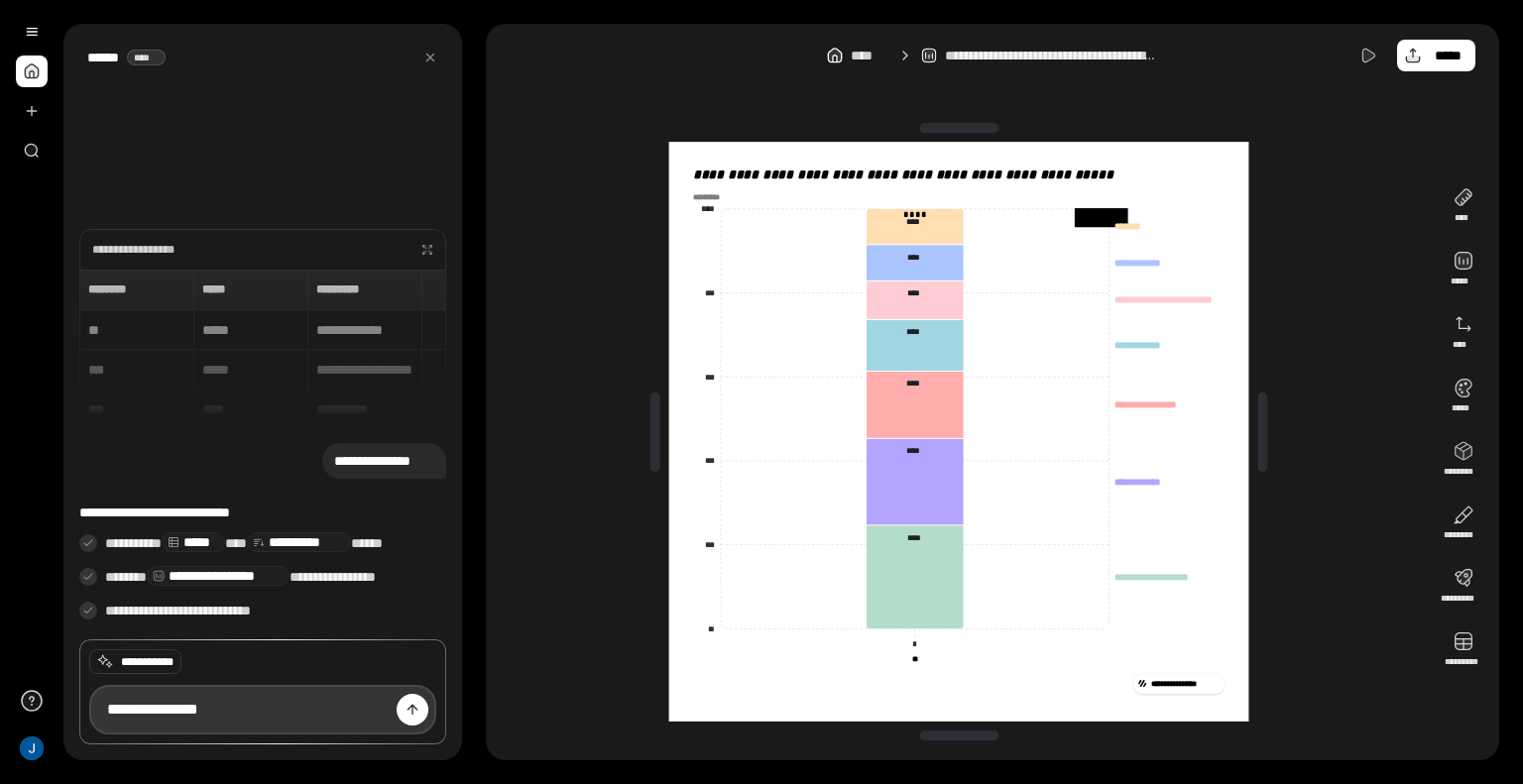 type on "**********" 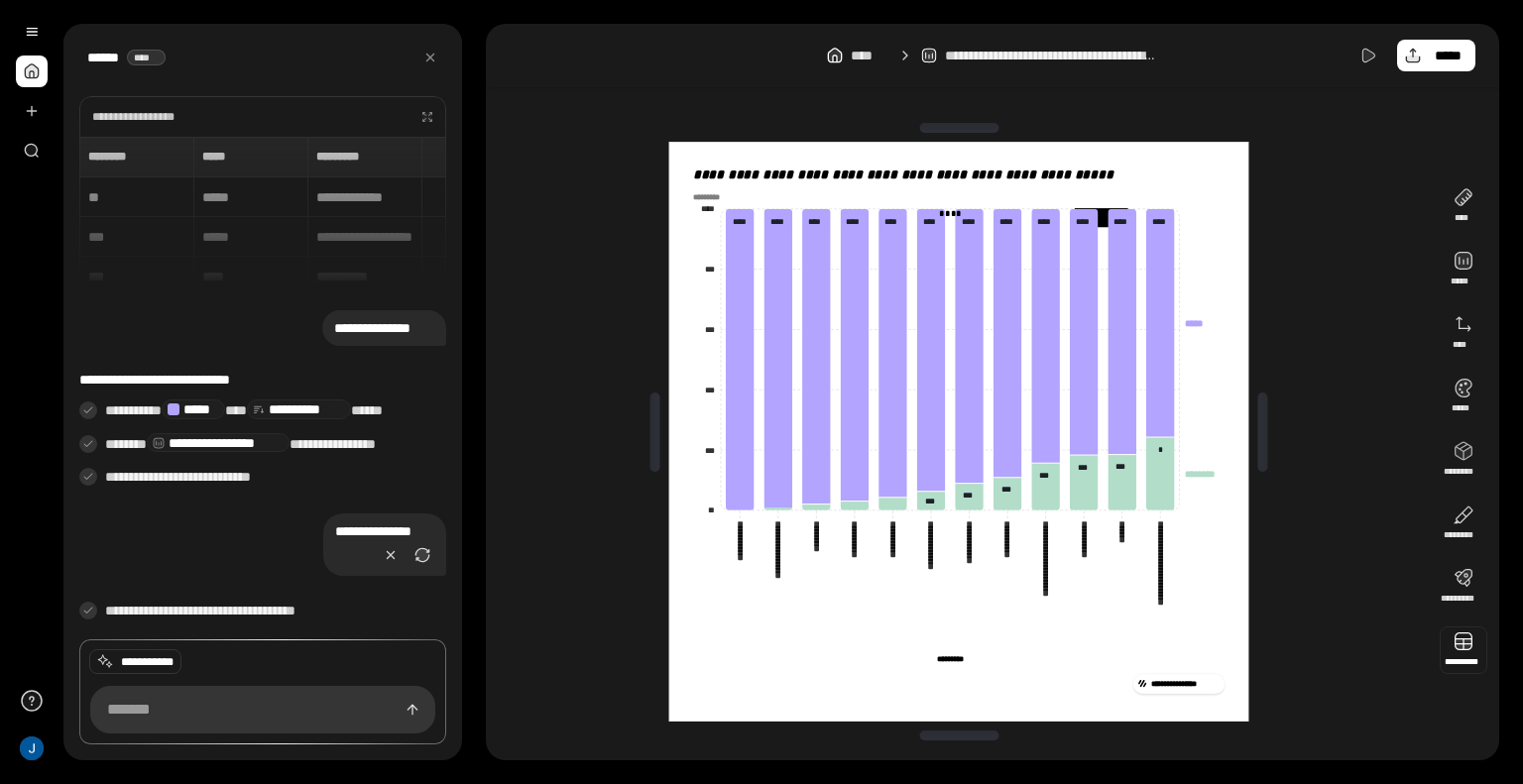 click at bounding box center (1464, 650) 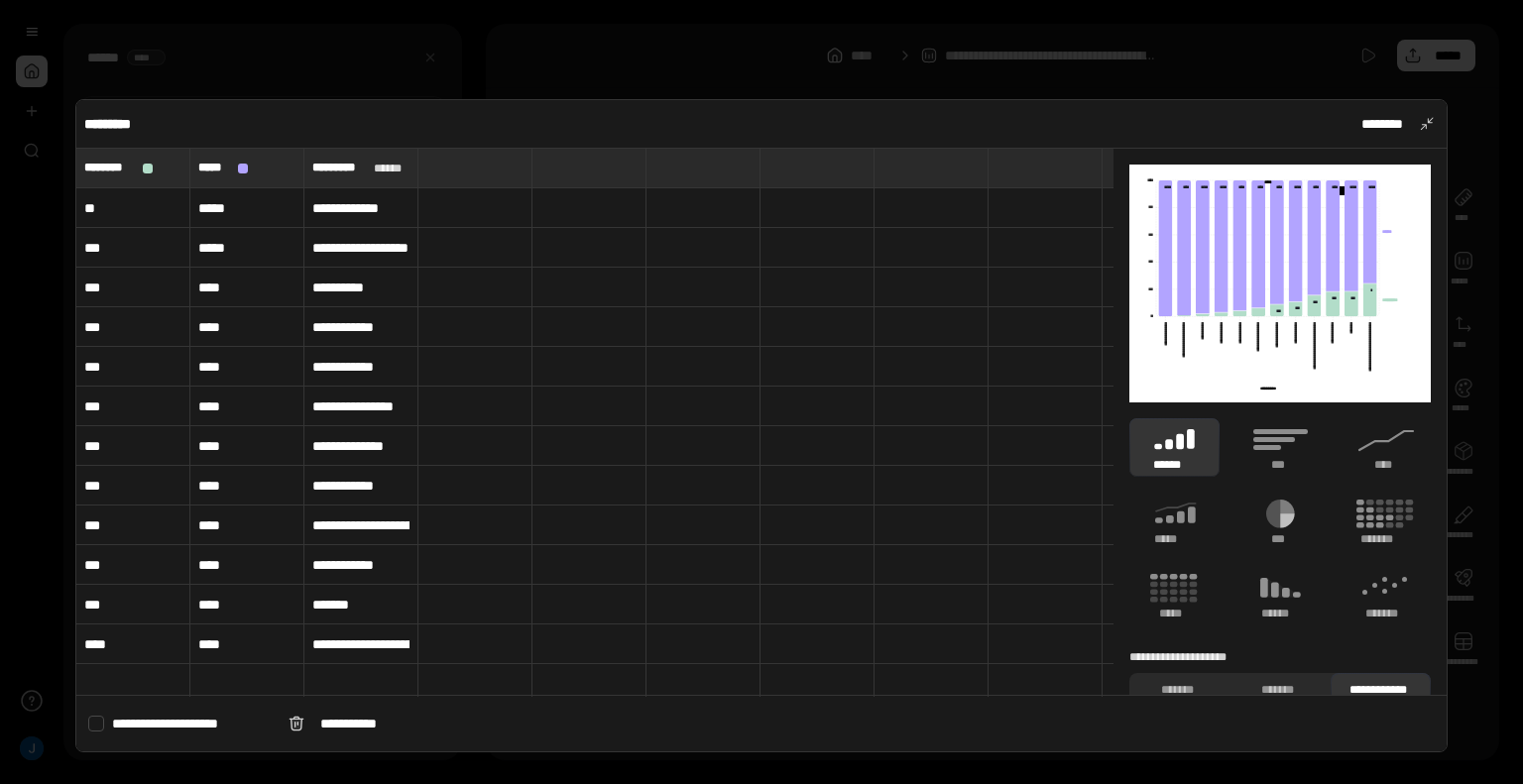 click on "**********" at bounding box center [192, 724] 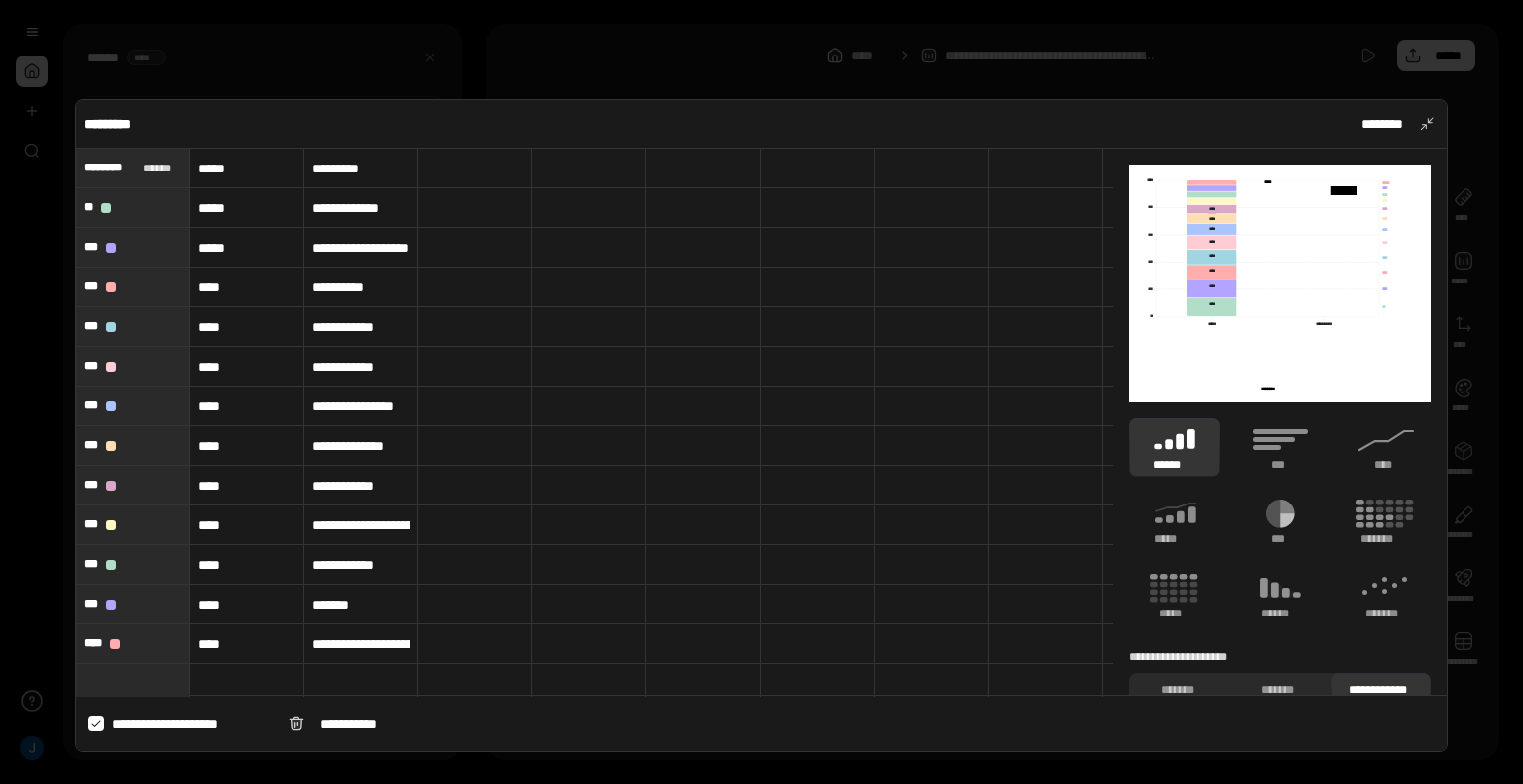 type on "********" 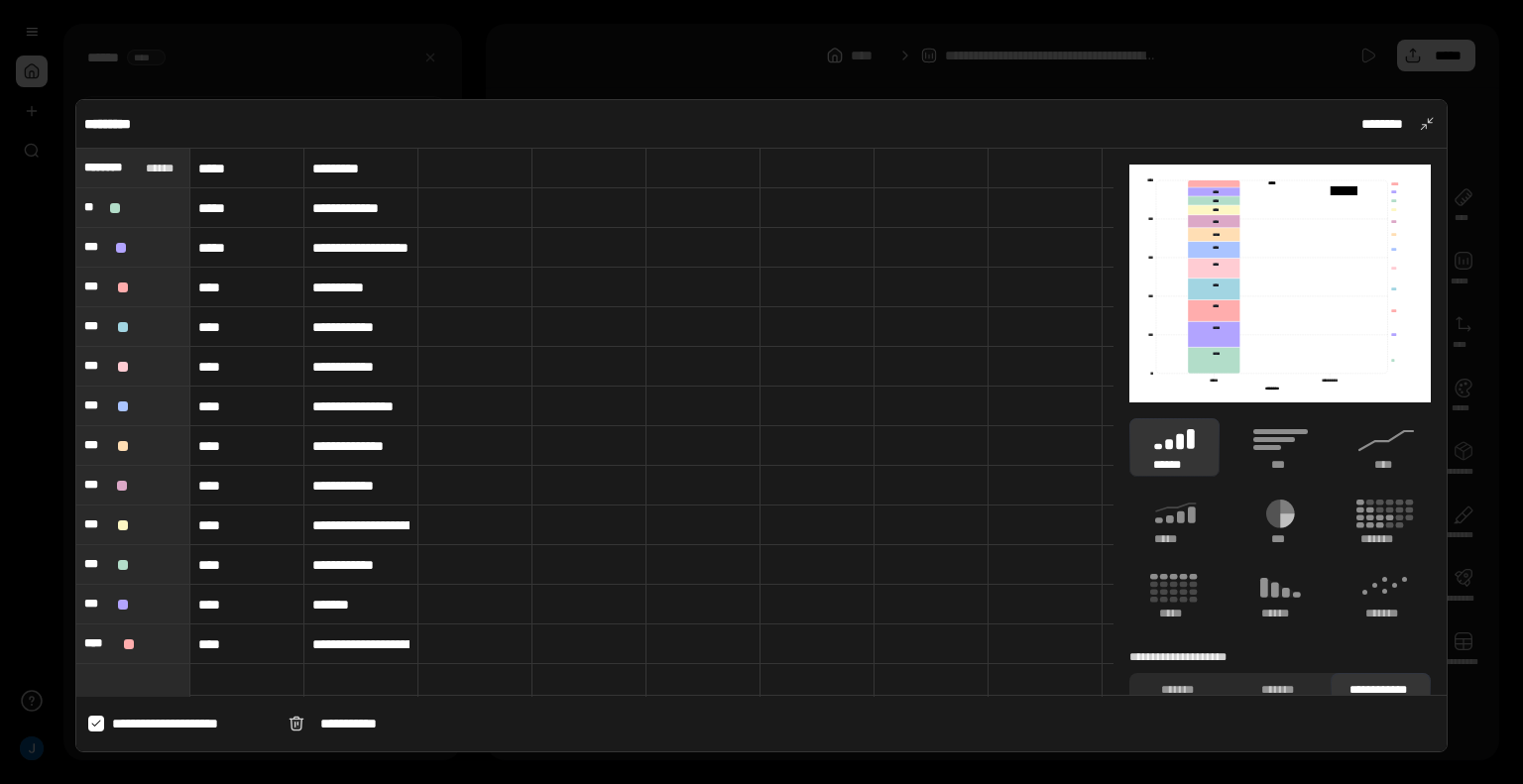 click on "*********" at bounding box center [361, 168] 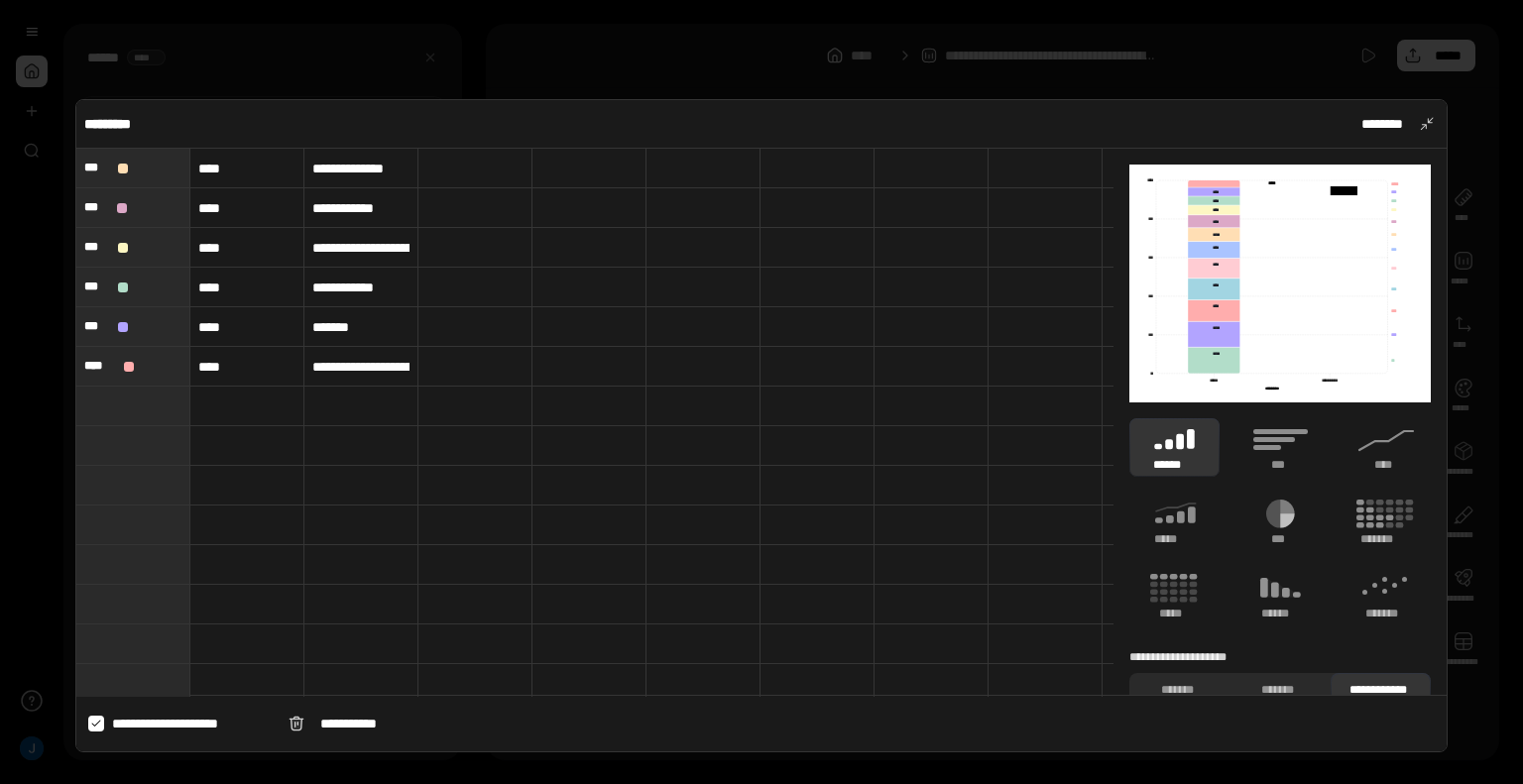 scroll, scrollTop: 280, scrollLeft: 0, axis: vertical 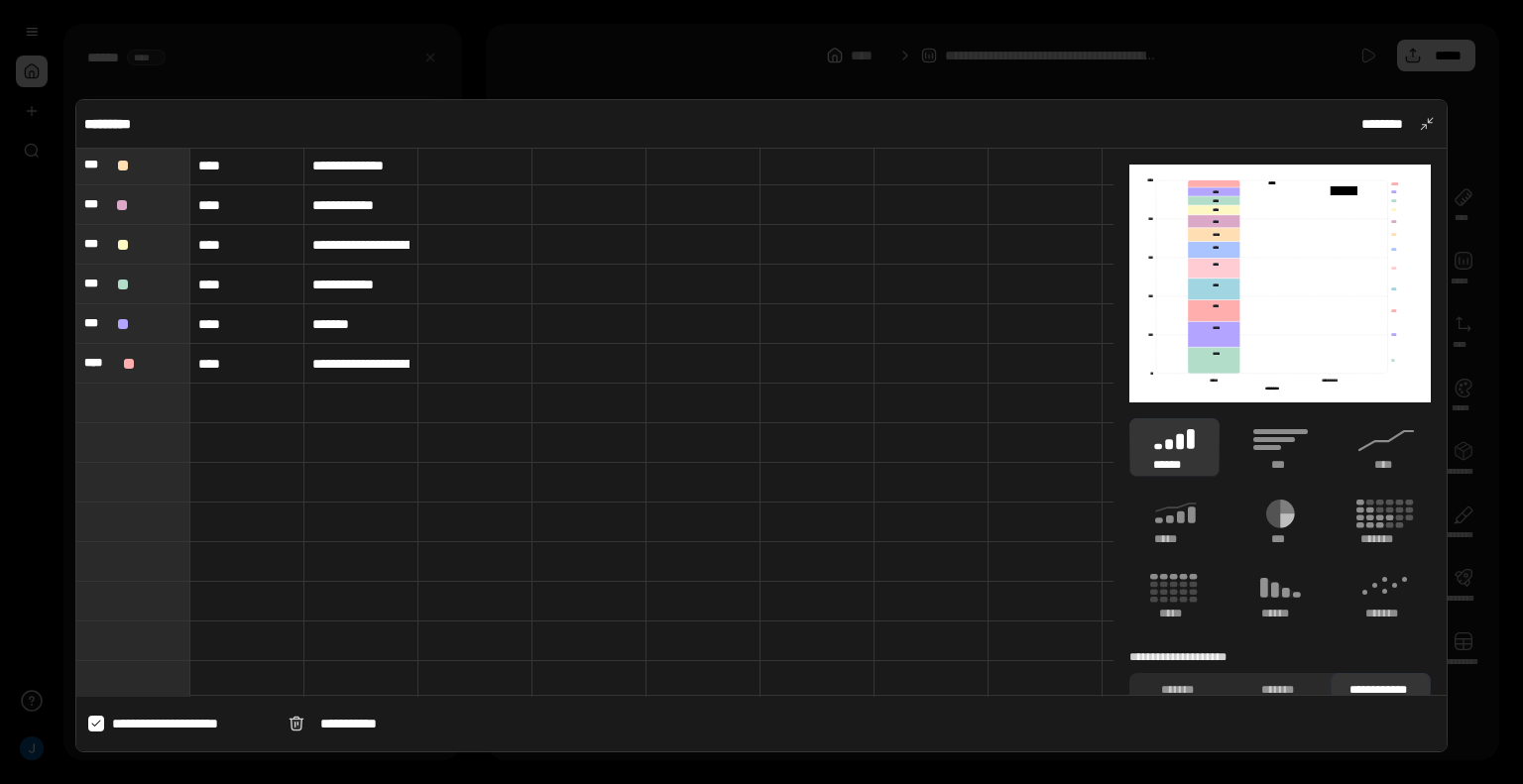 click on "**********" at bounding box center (361, 364) 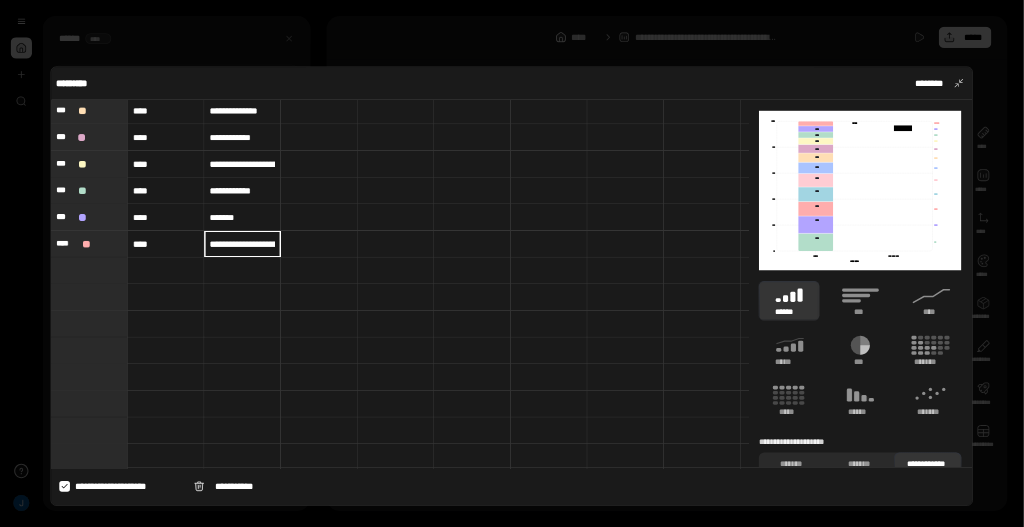 scroll, scrollTop: 0, scrollLeft: 0, axis: both 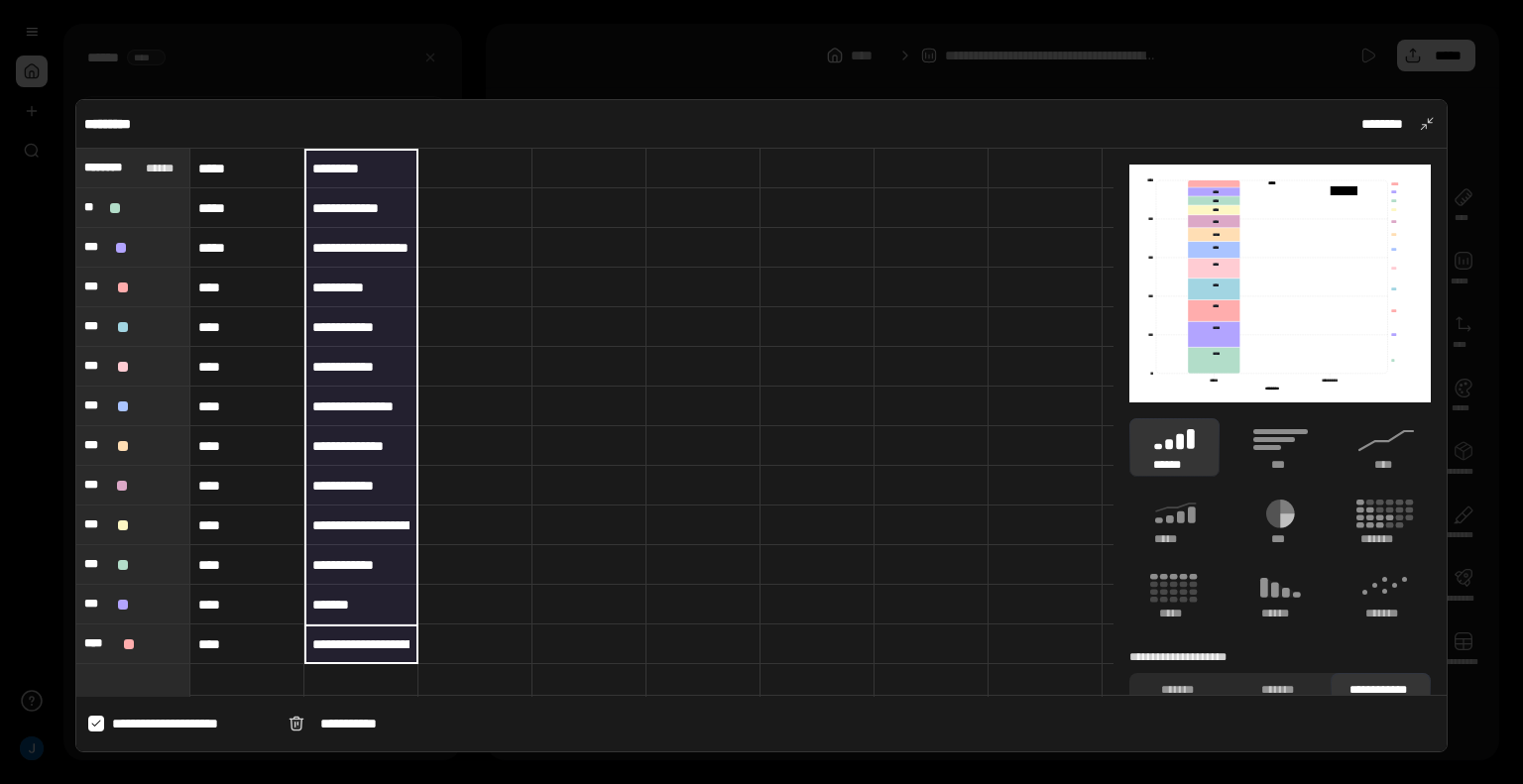 click on "*********" at bounding box center (361, 168) 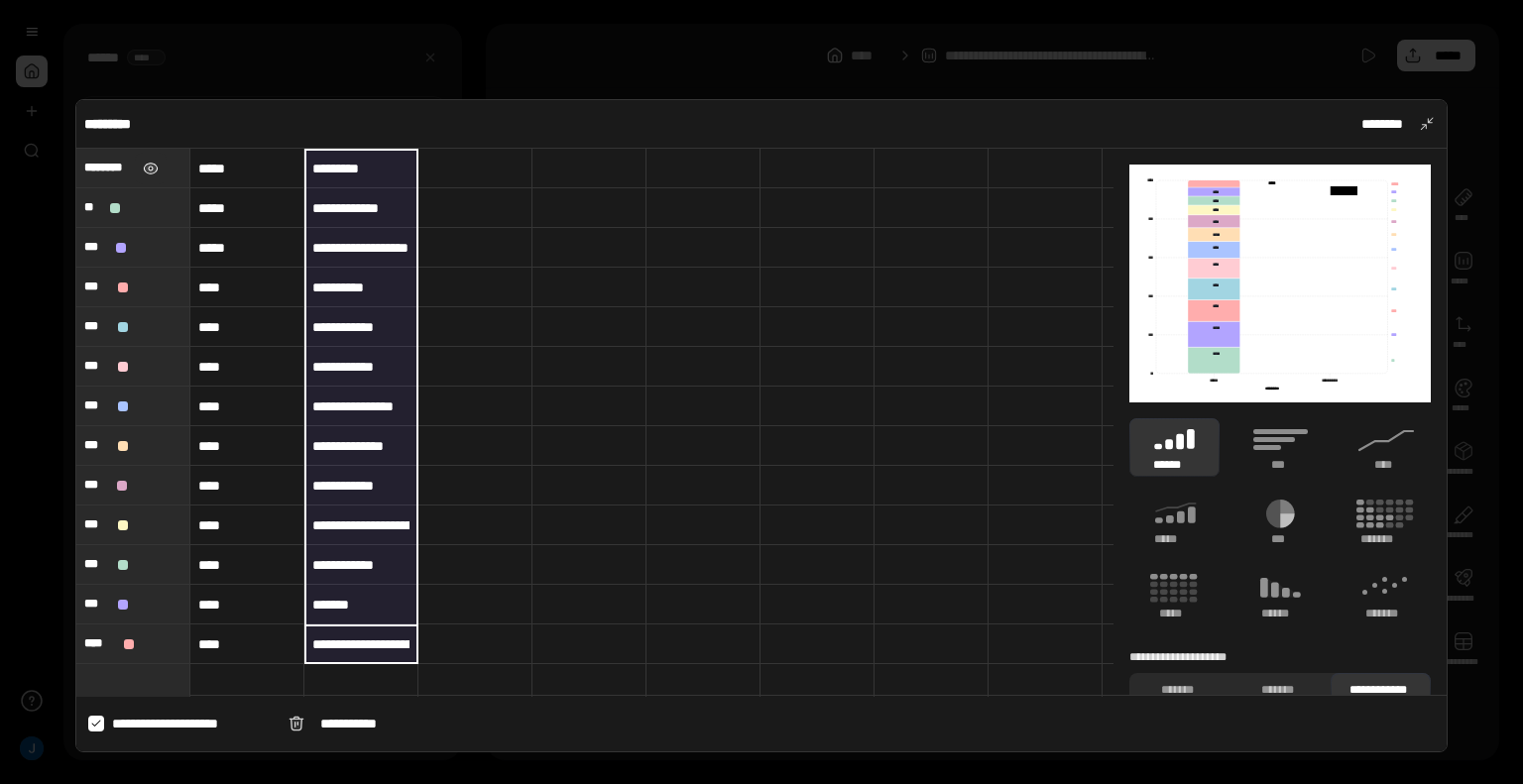 type 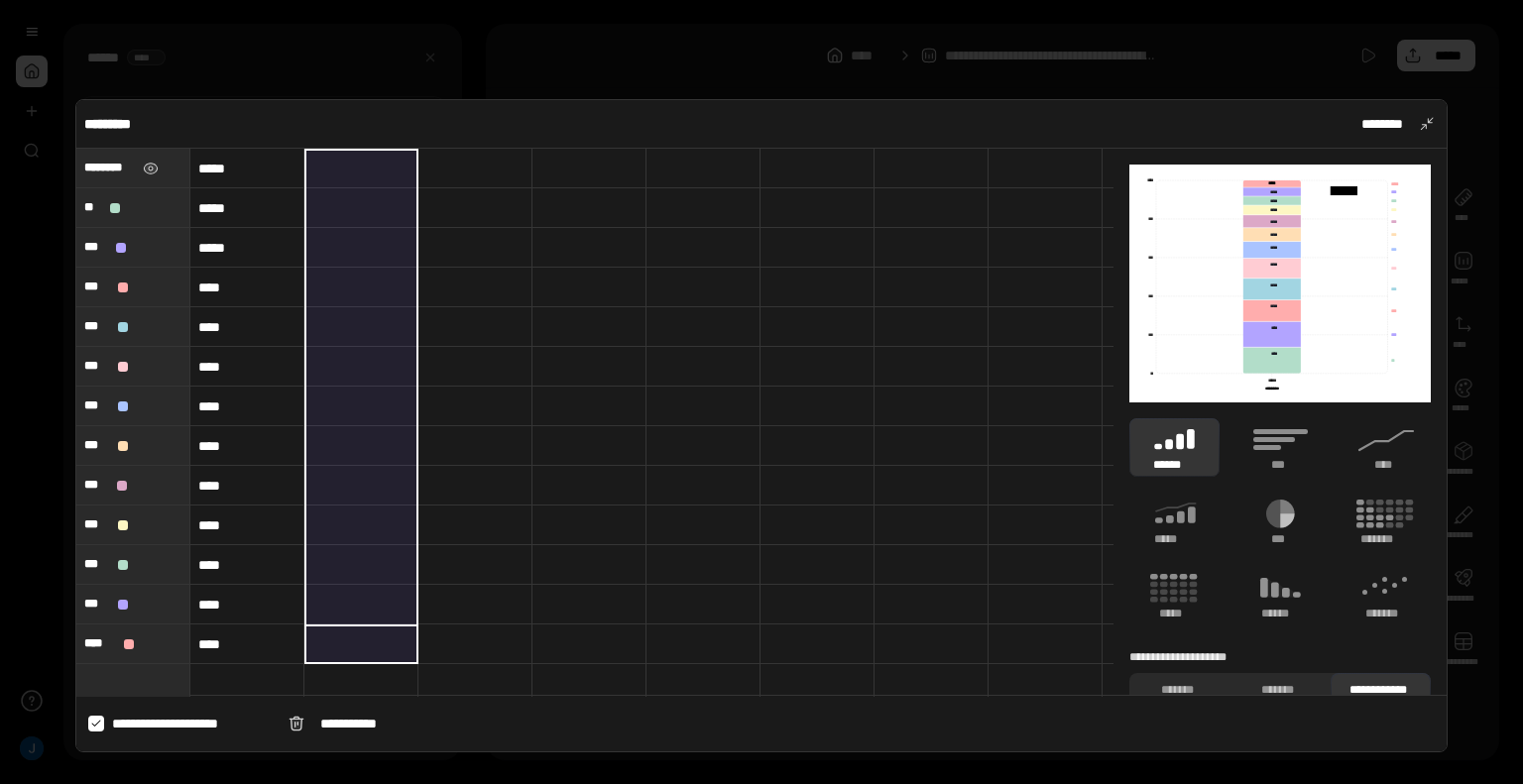 click on "********" at bounding box center [109, 168] 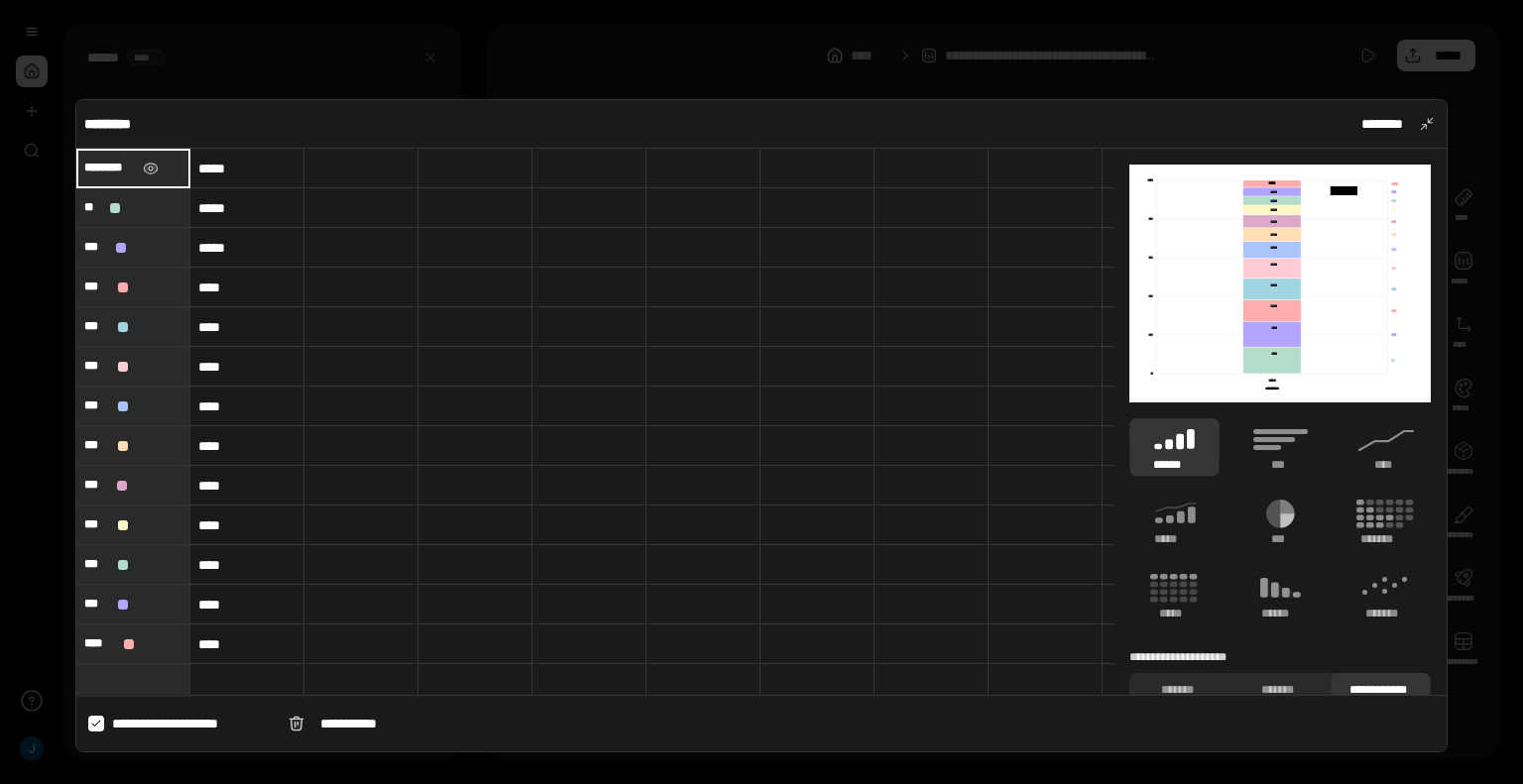 type on "*********" 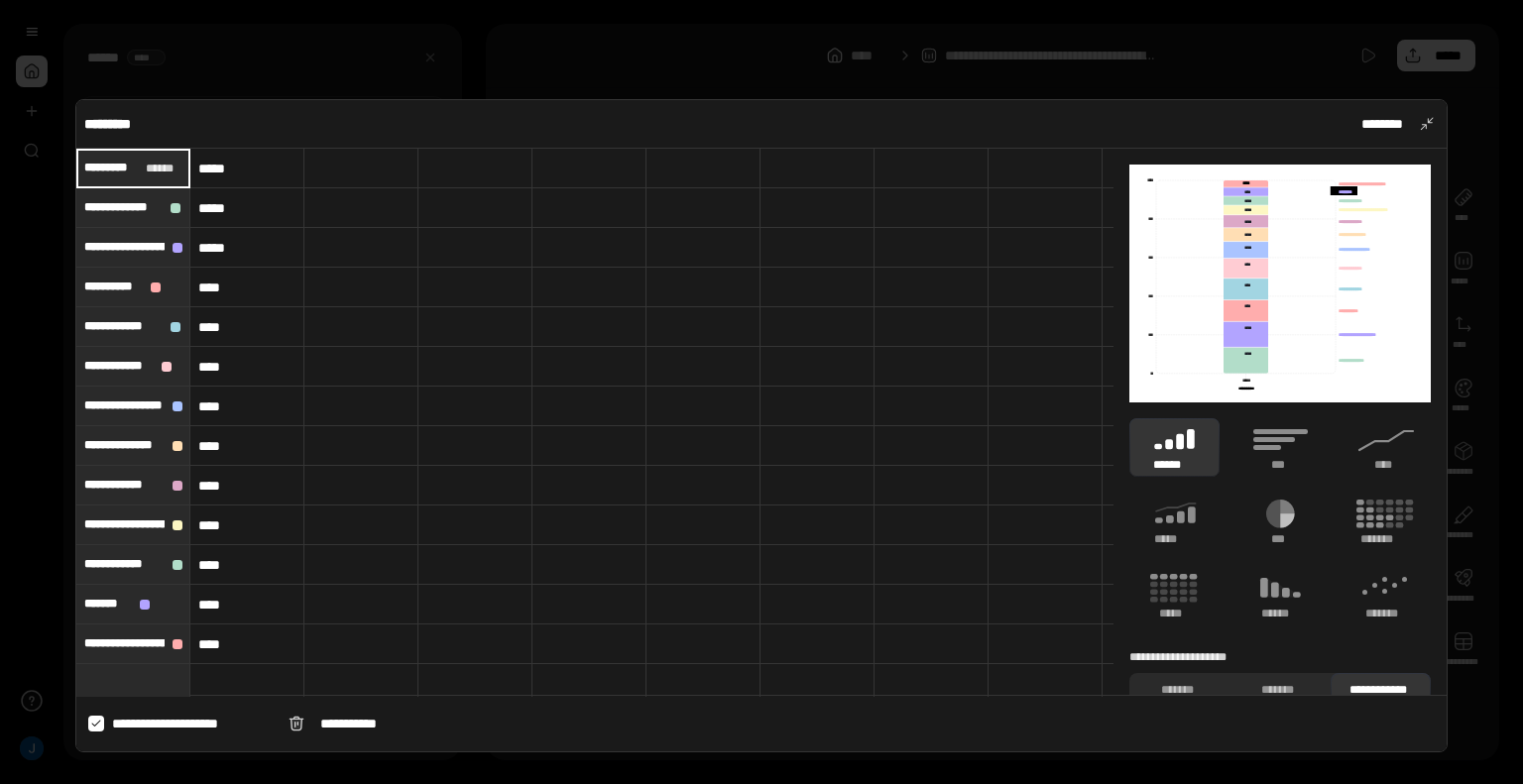 click at bounding box center (475, 287) 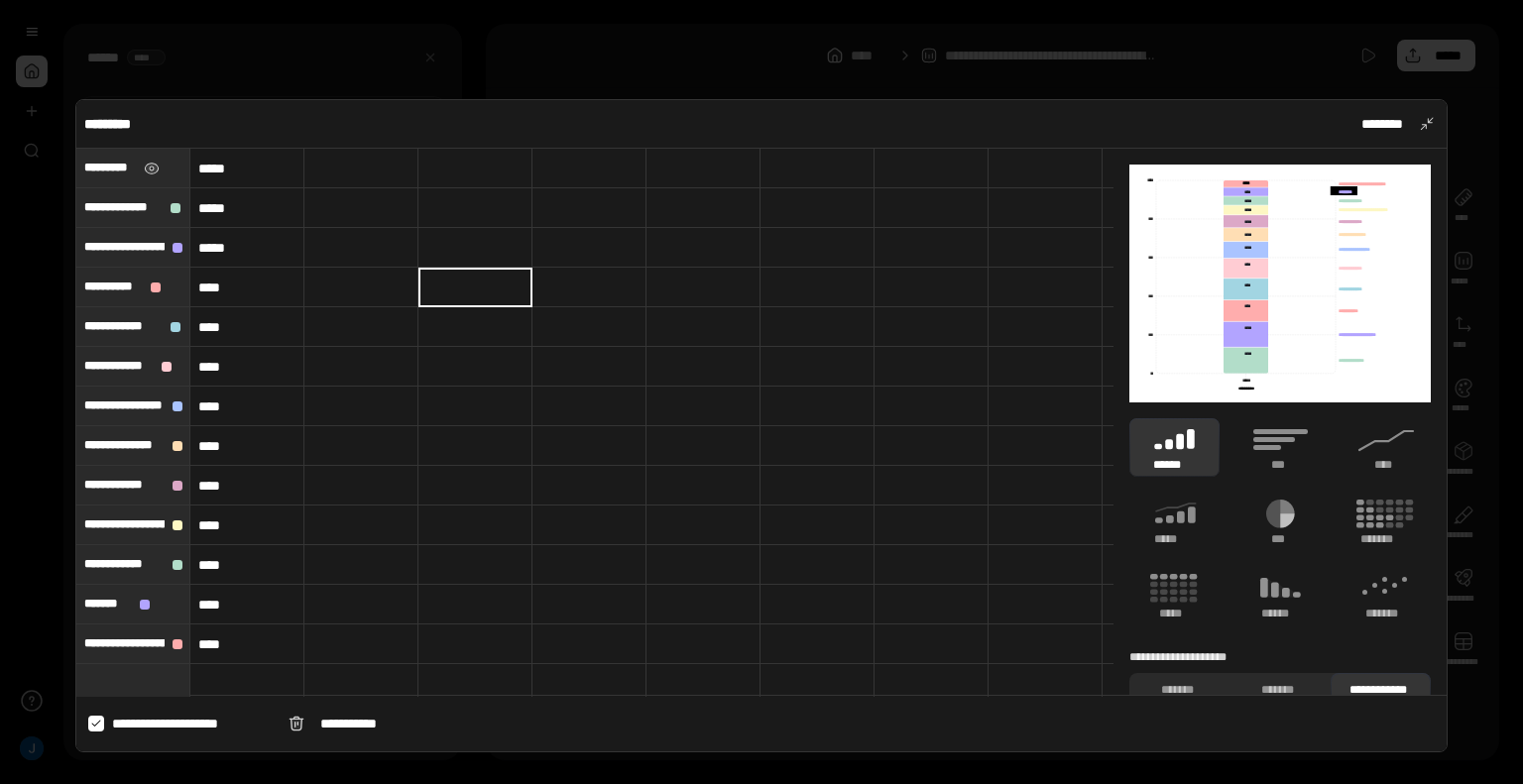 click on "*********" at bounding box center (133, 168) 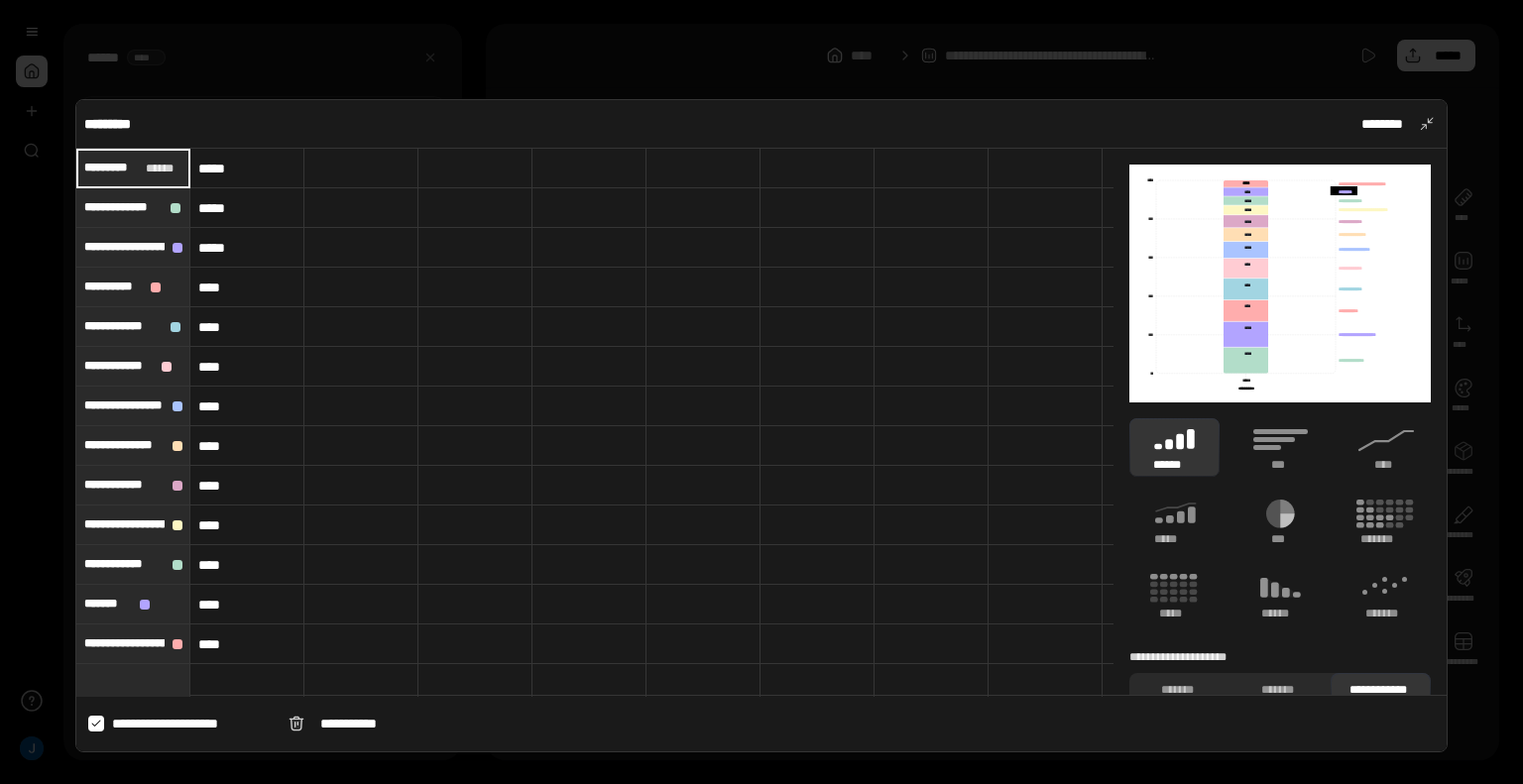 type 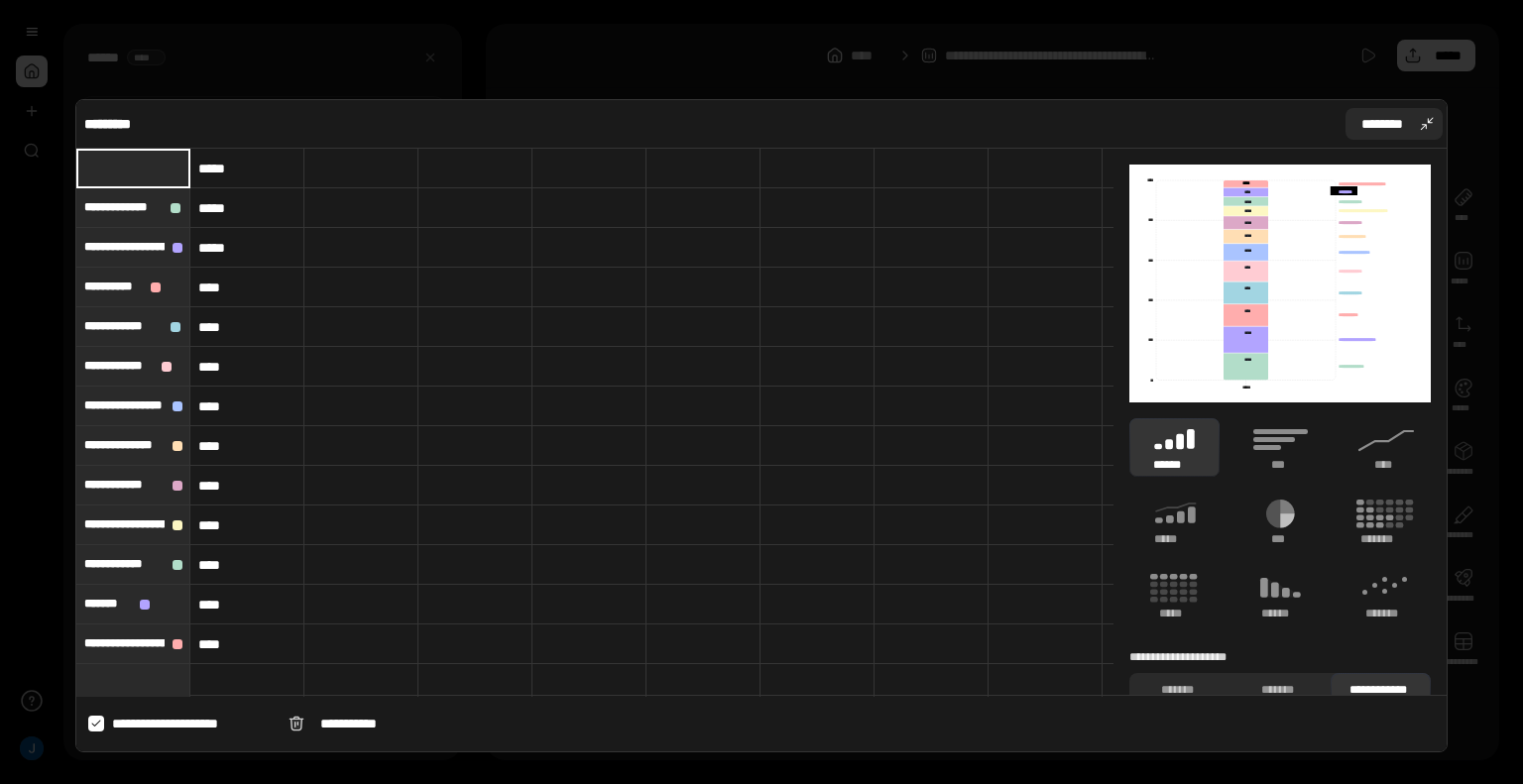 click on "********" at bounding box center [1382, 124] 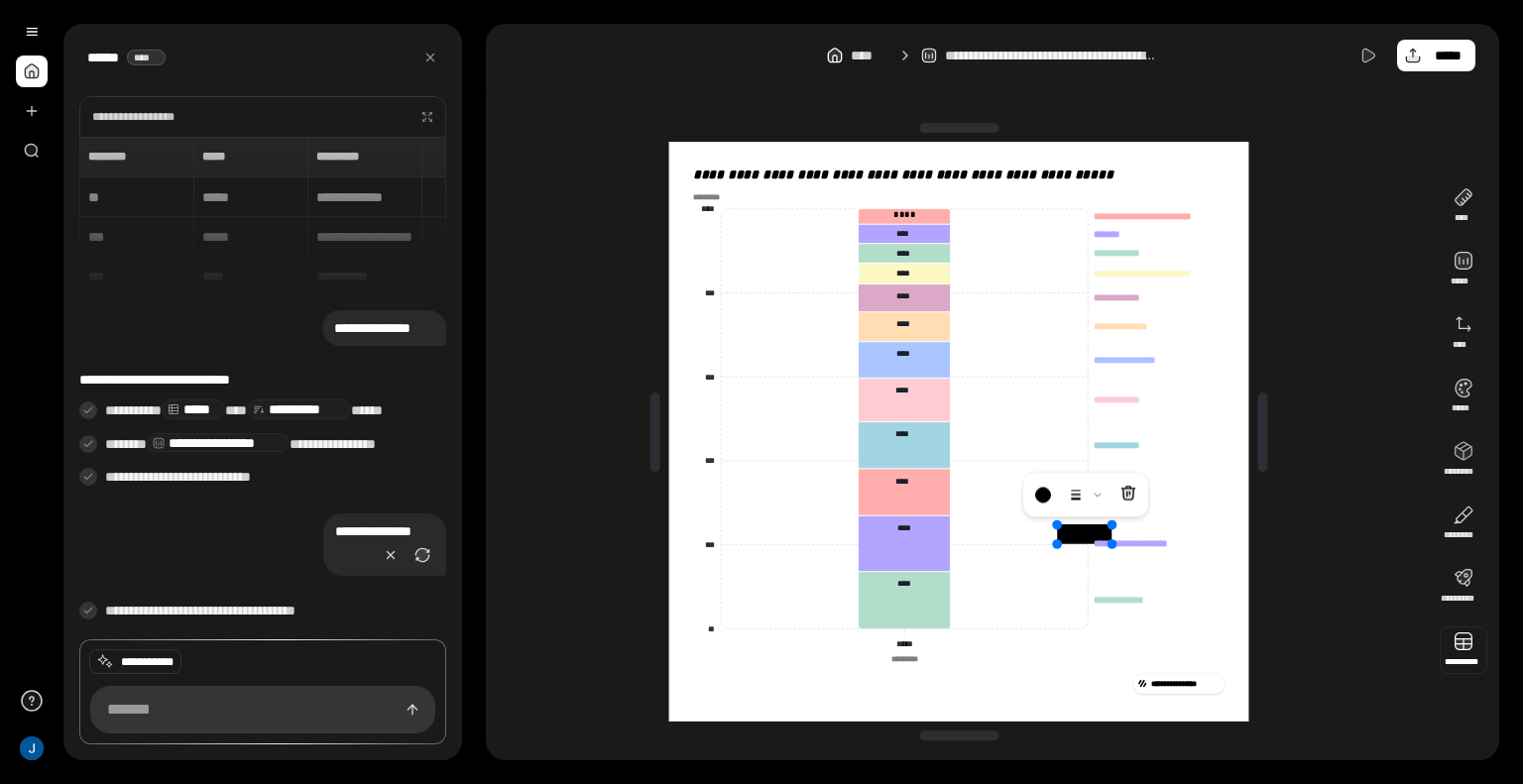 click at bounding box center [1086, 534] 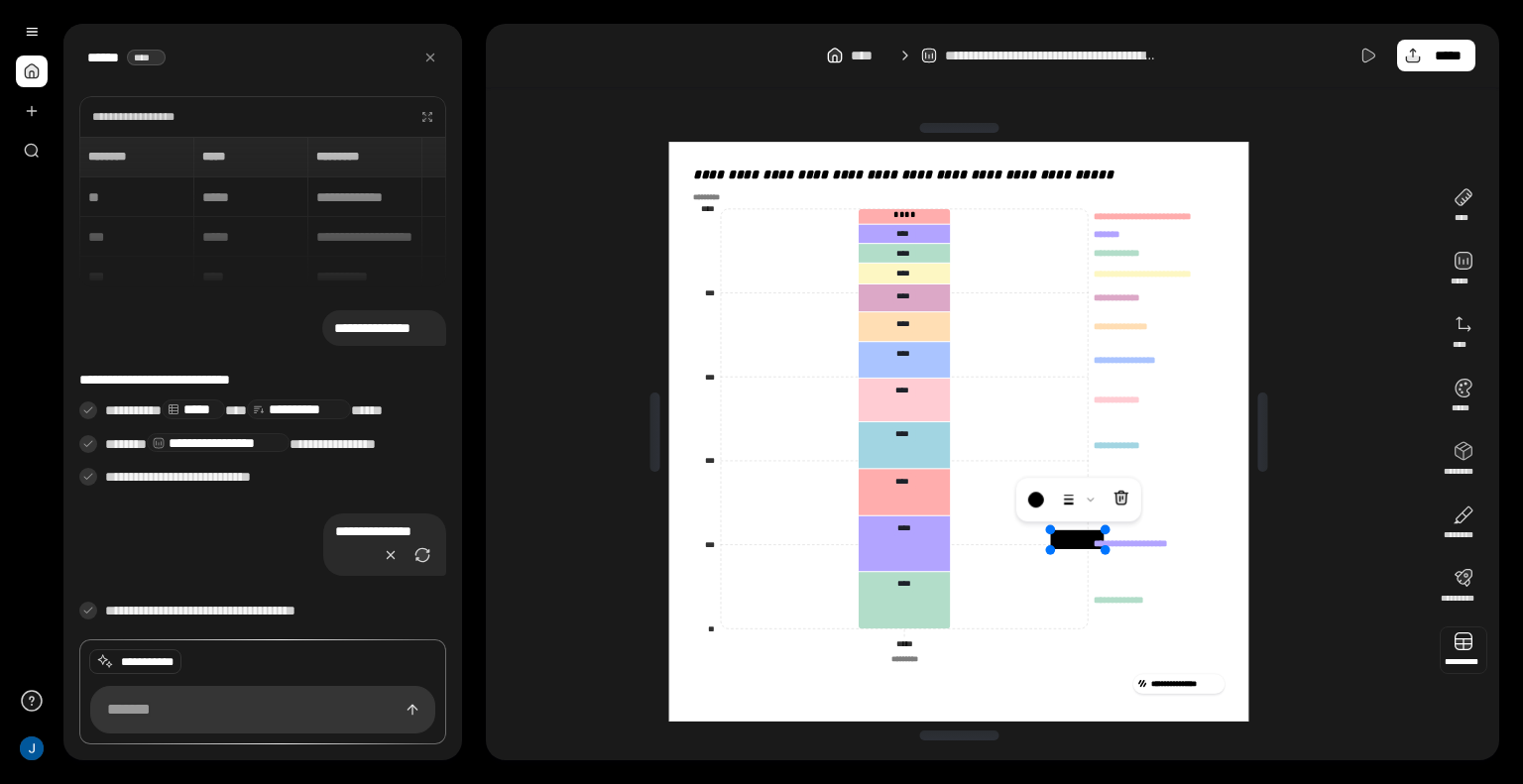 type 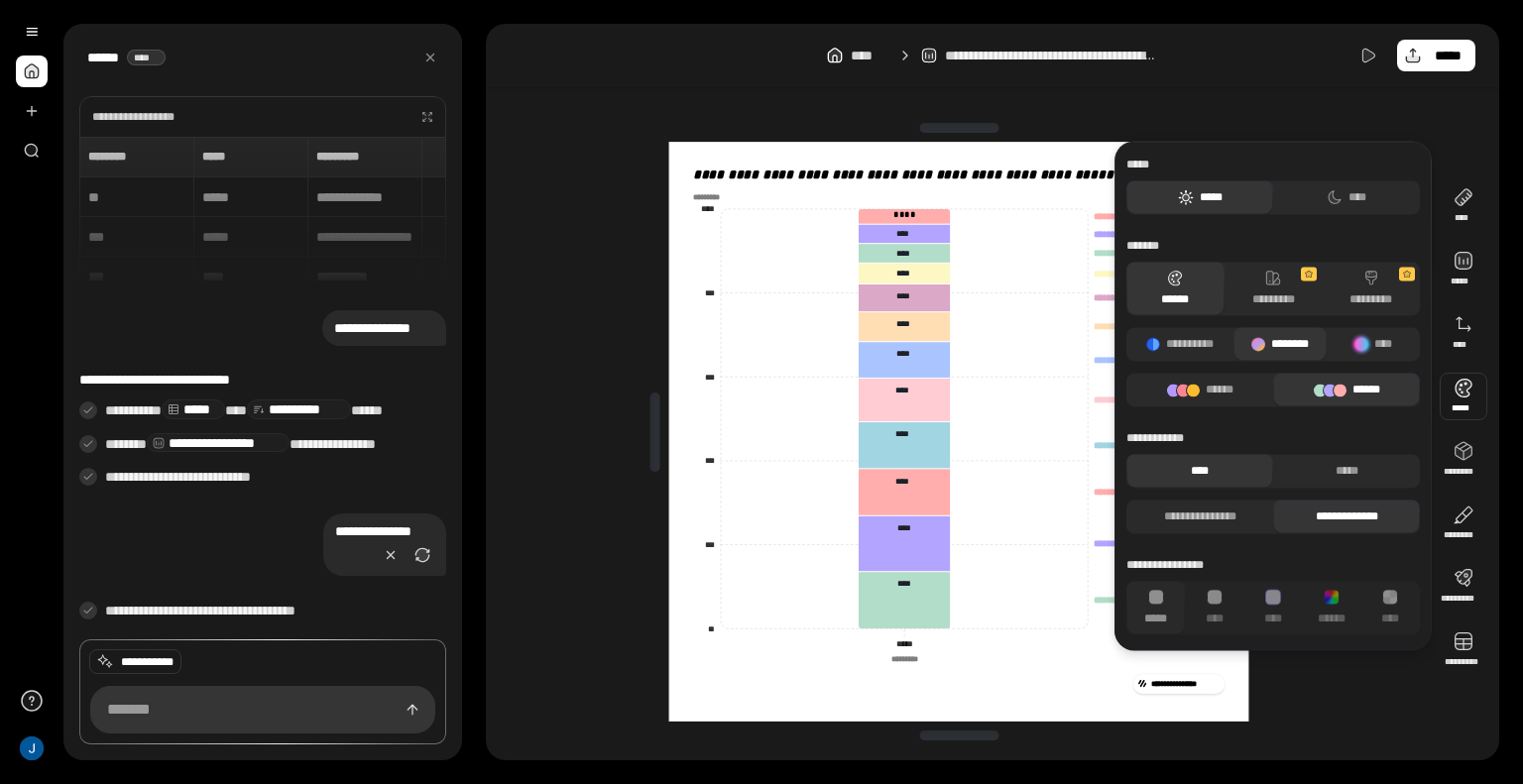 click at bounding box center (1464, 396) 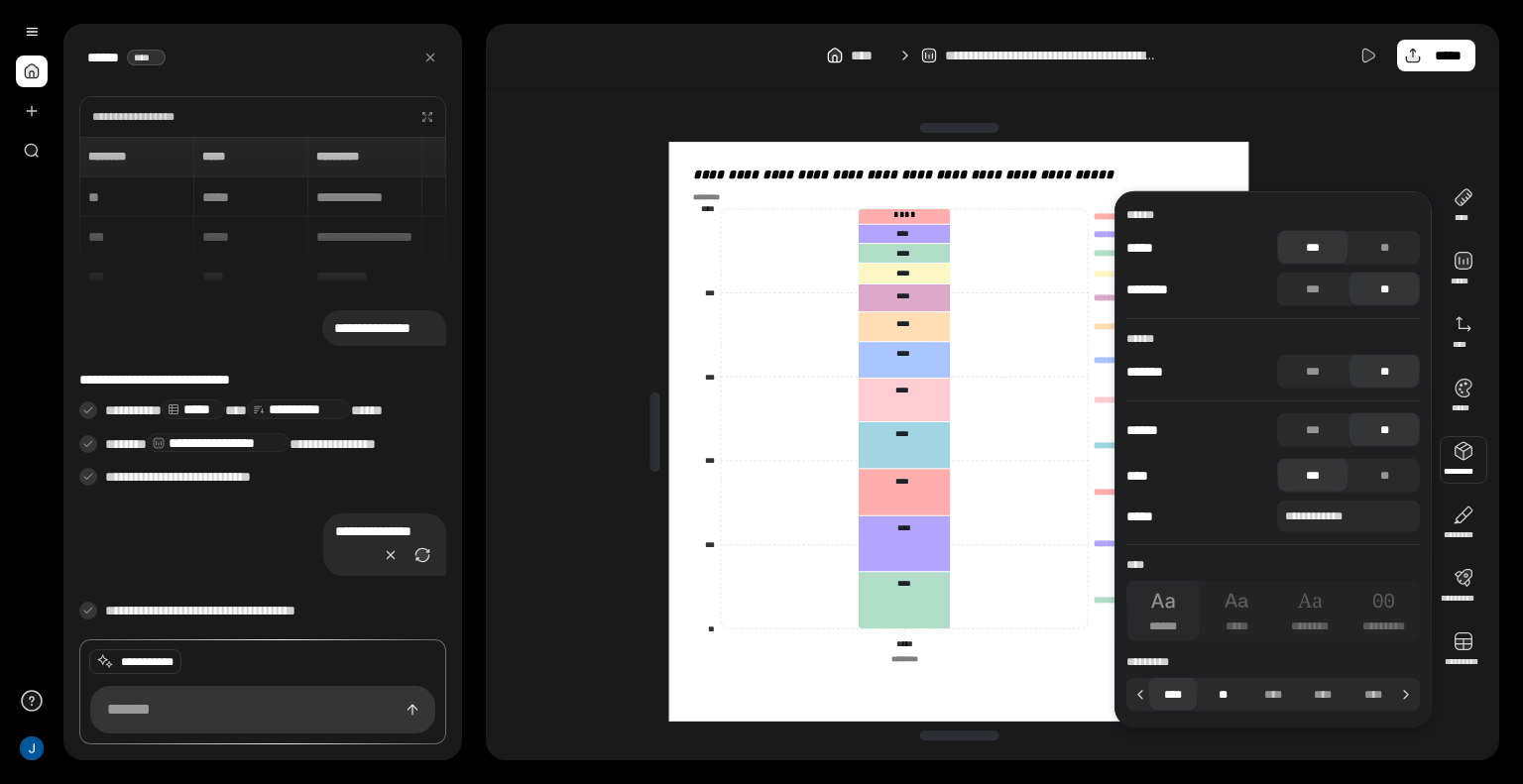 click on "**" at bounding box center [1223, 695] 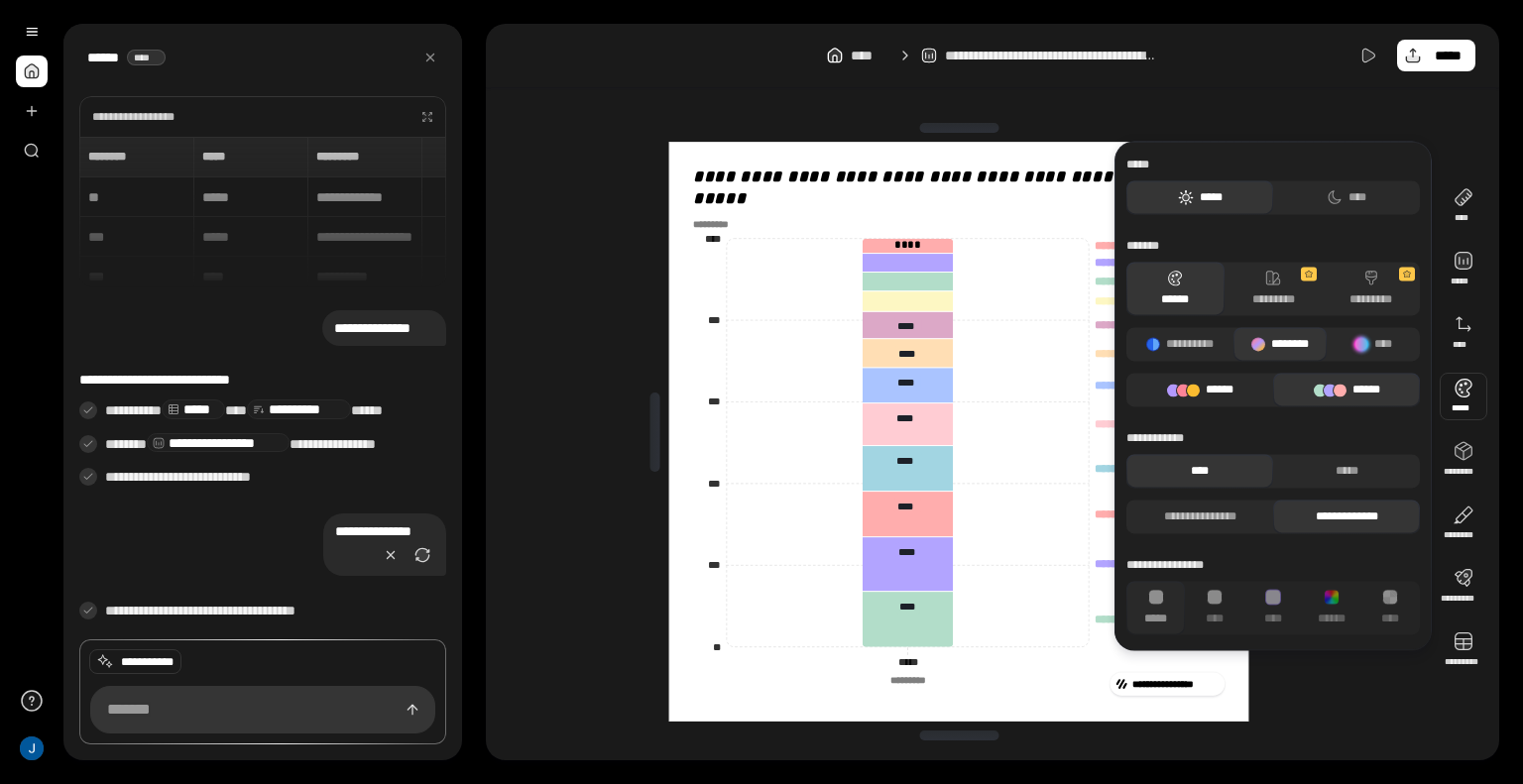 click on "******" at bounding box center [1200, 390] 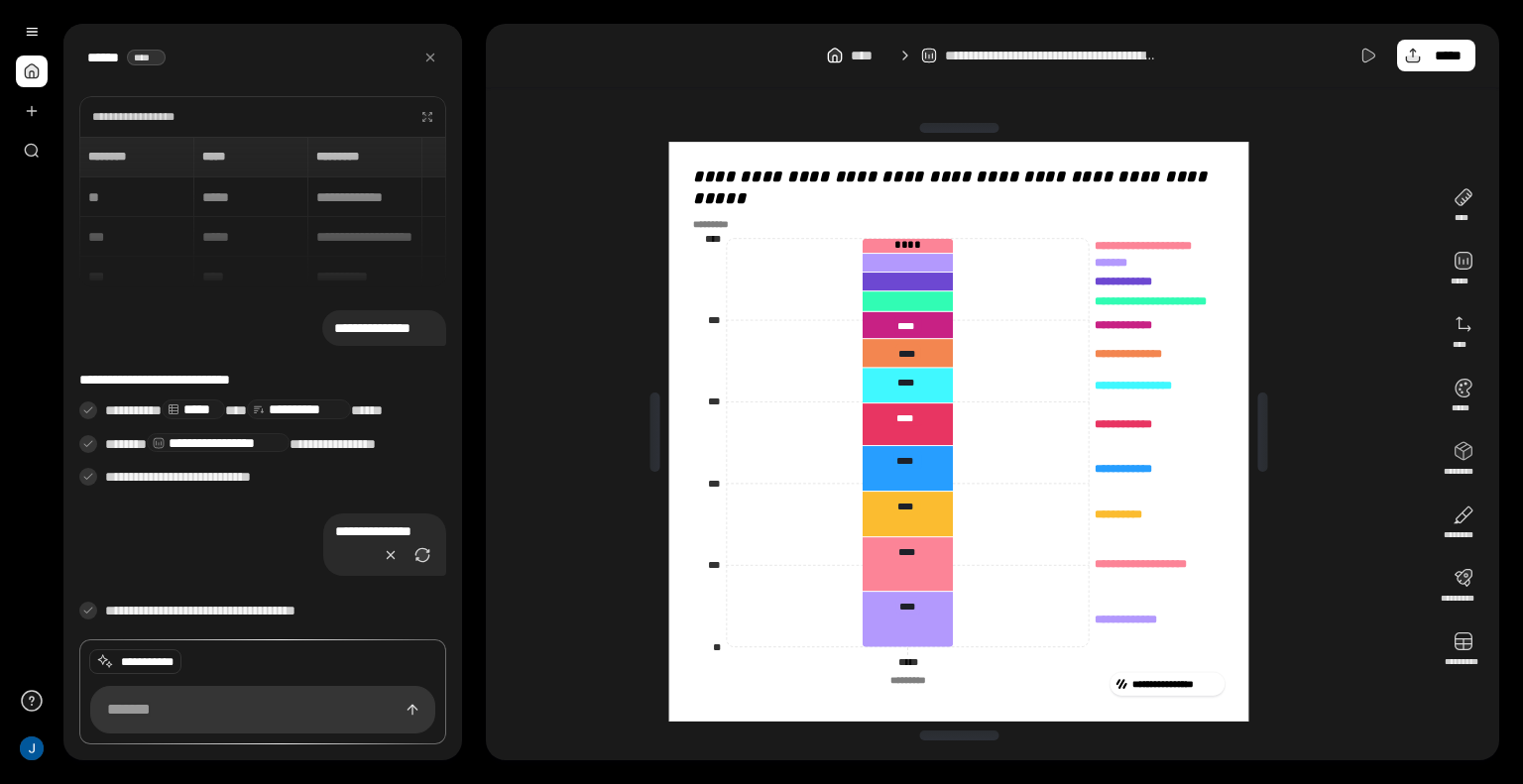 click on "**********" at bounding box center [959, 431] 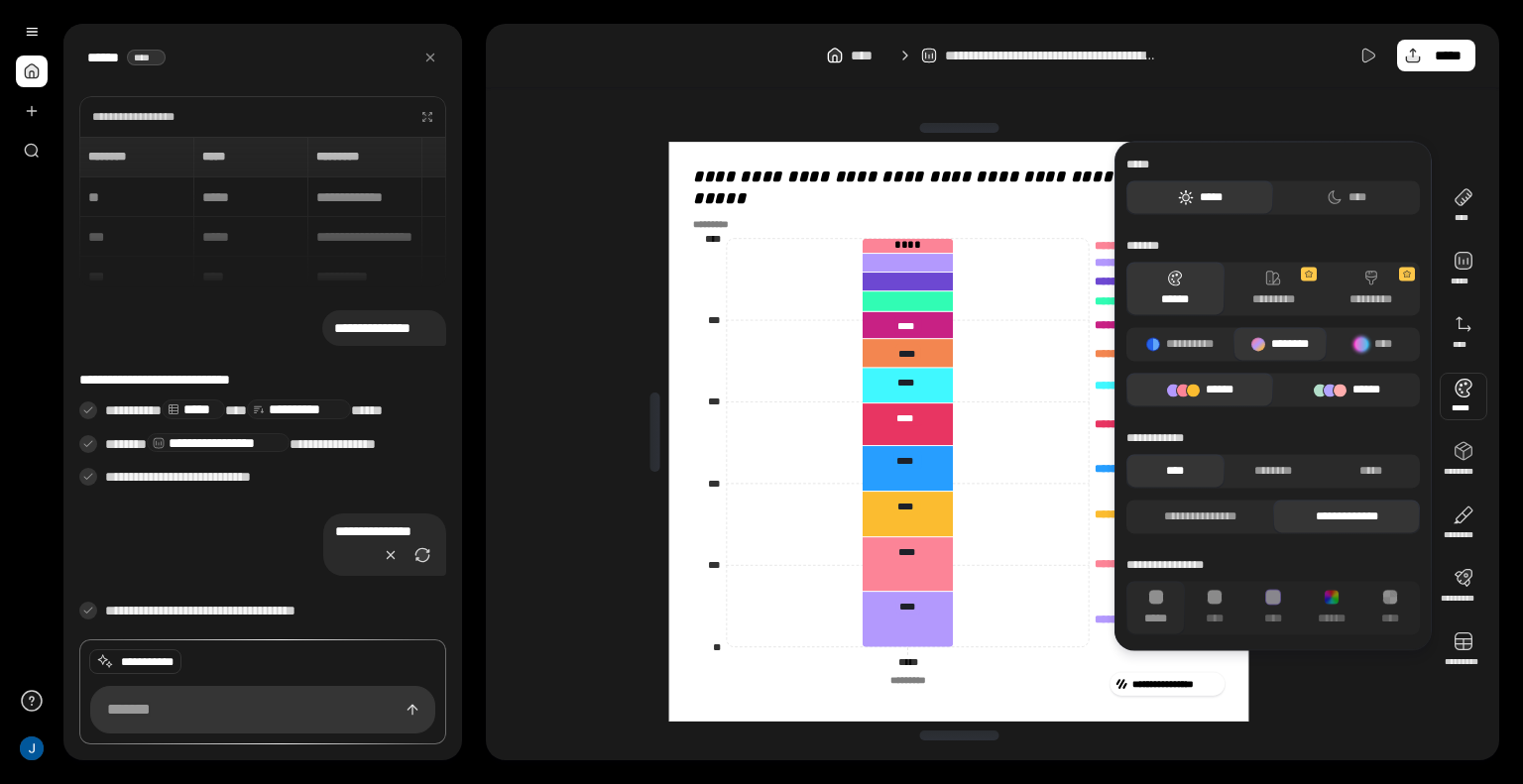 click on "******" at bounding box center [1347, 390] 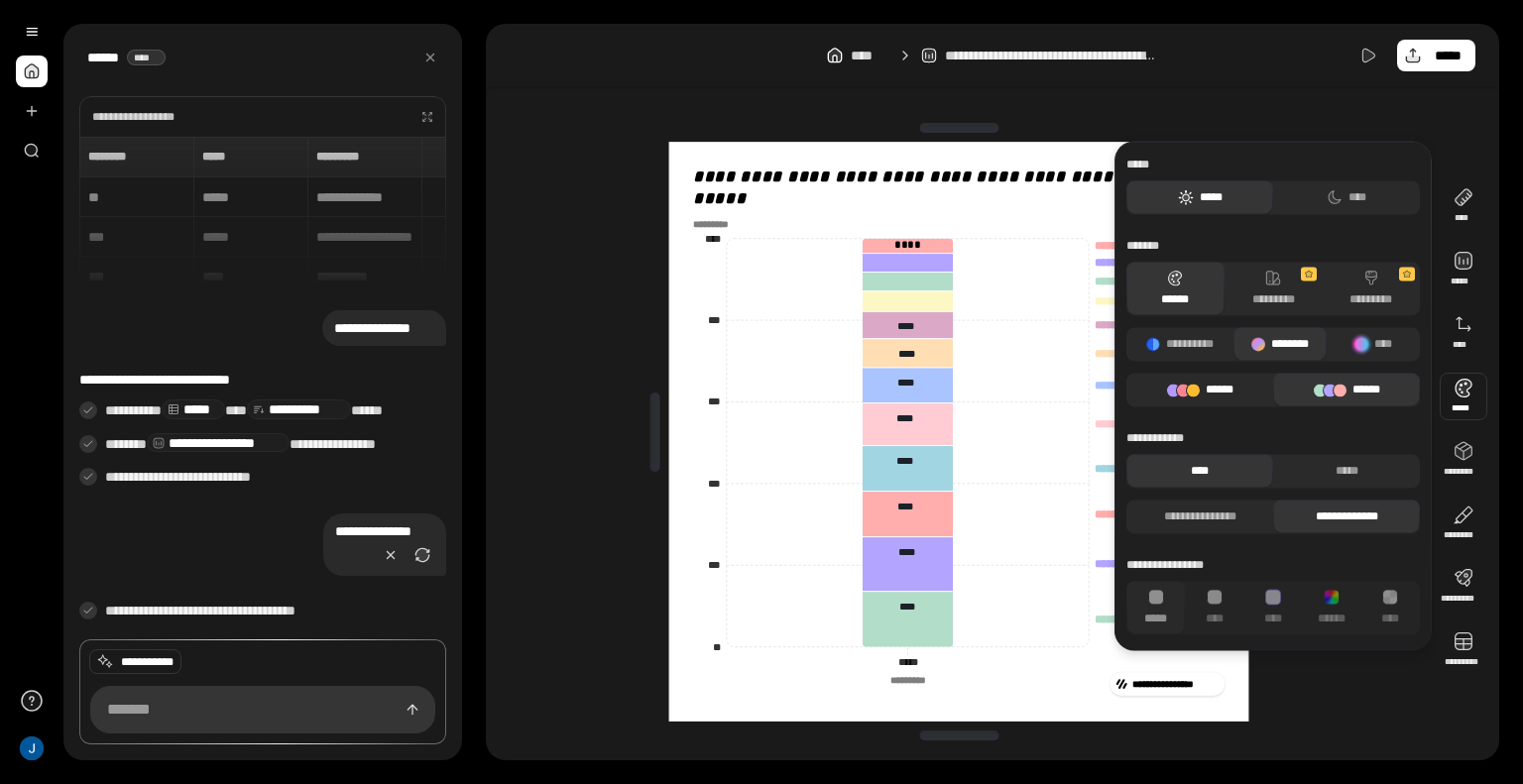 click on "******" at bounding box center [1200, 390] 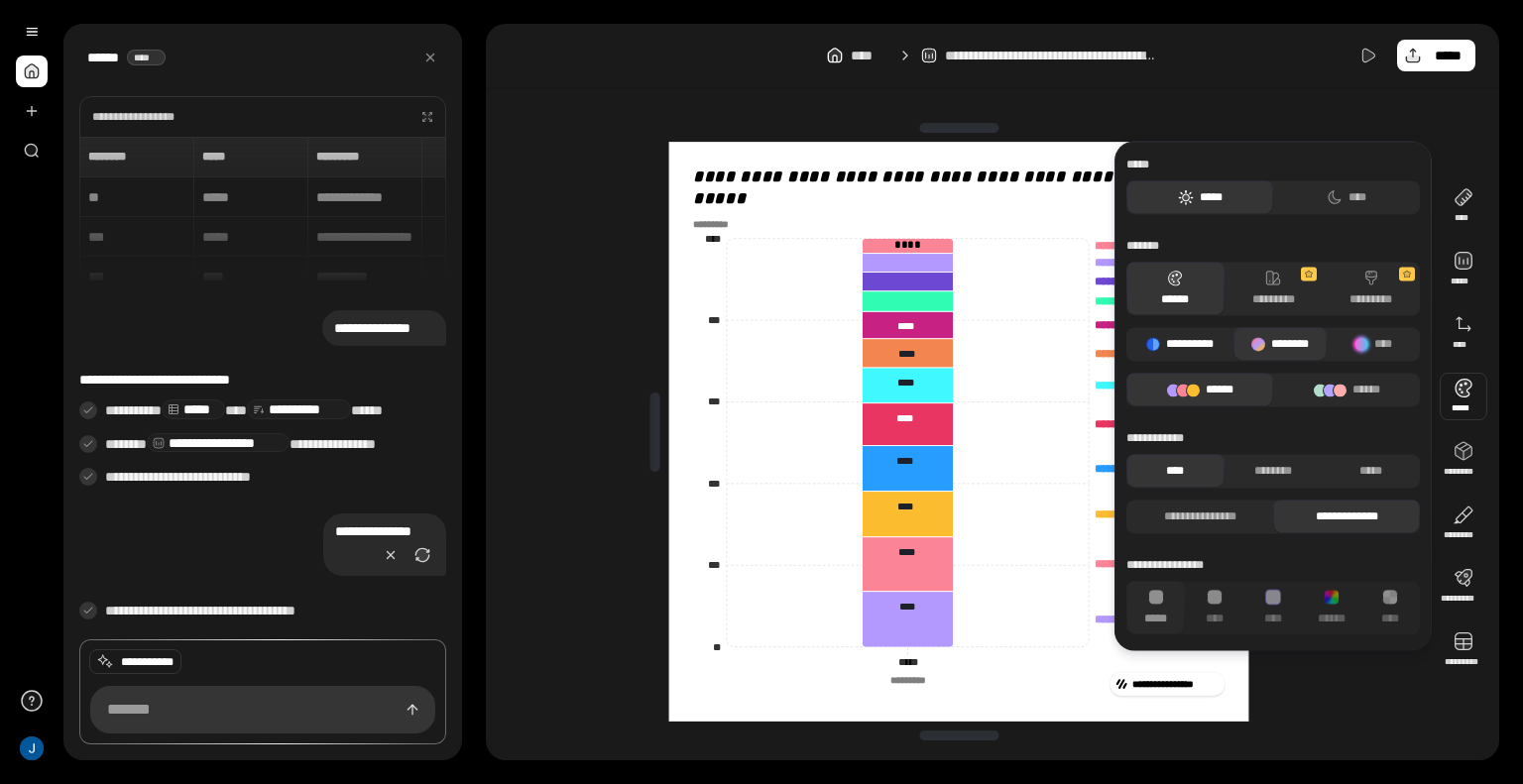 click on "**********" at bounding box center [1180, 344] 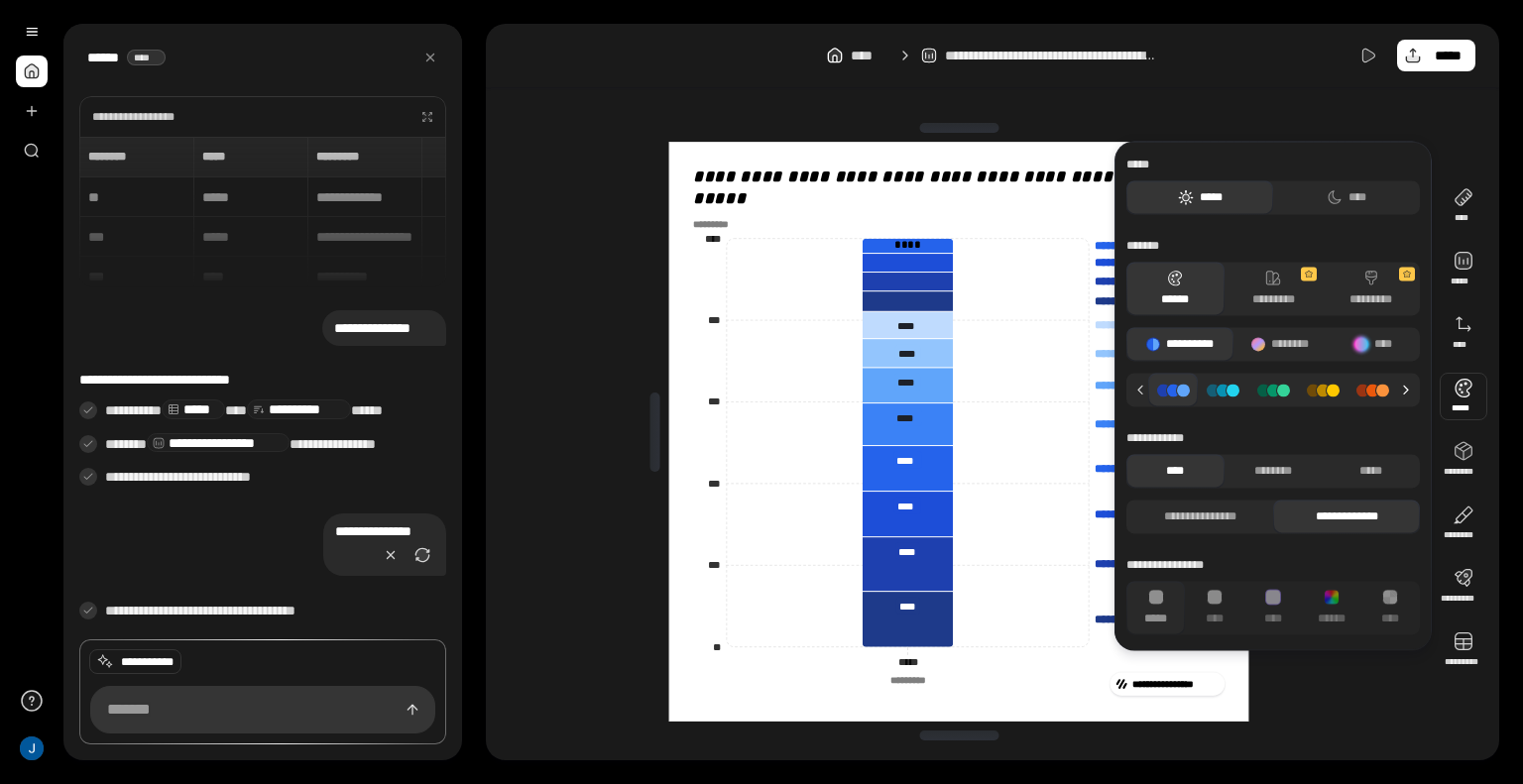 click at bounding box center [1409, 390] 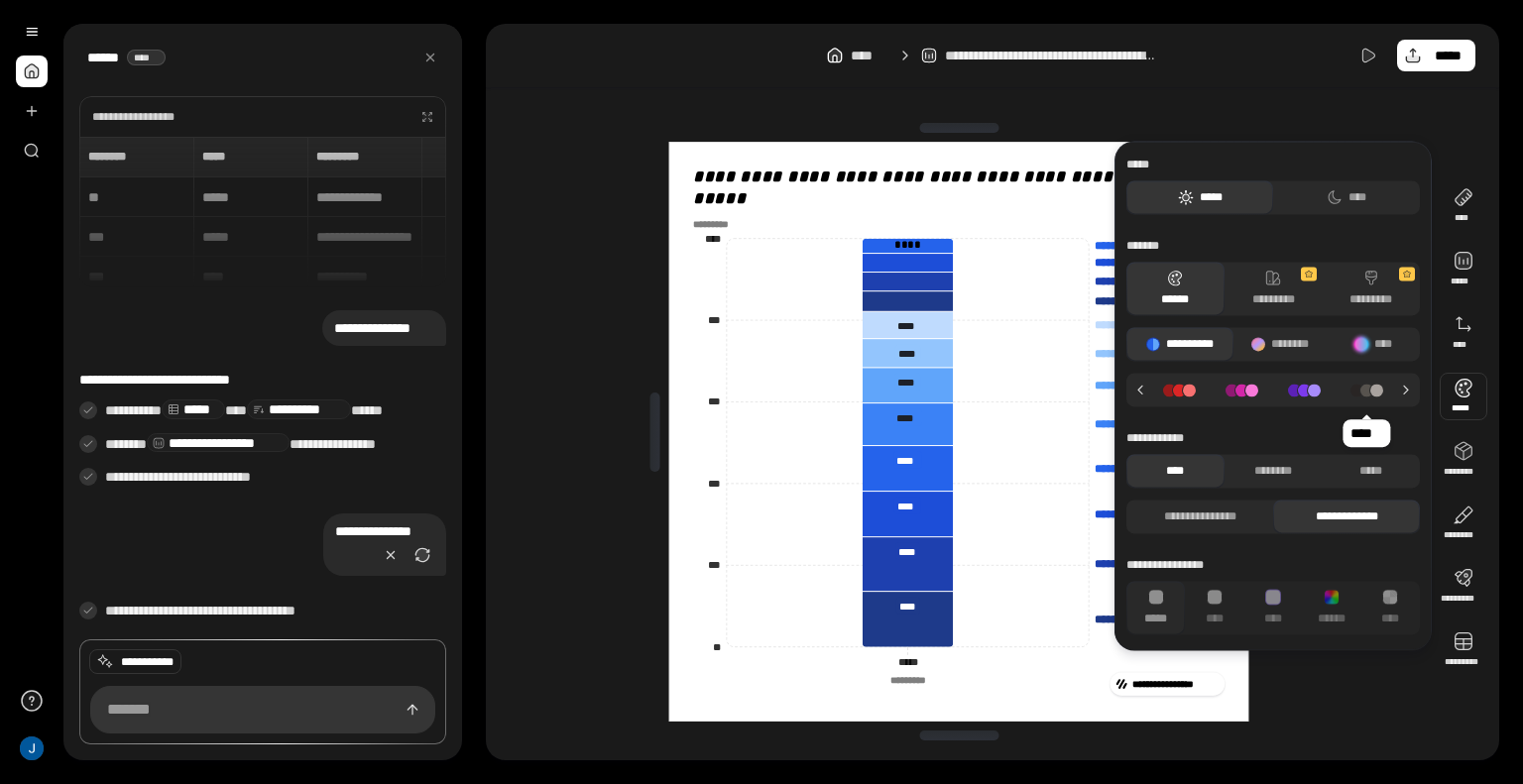 click 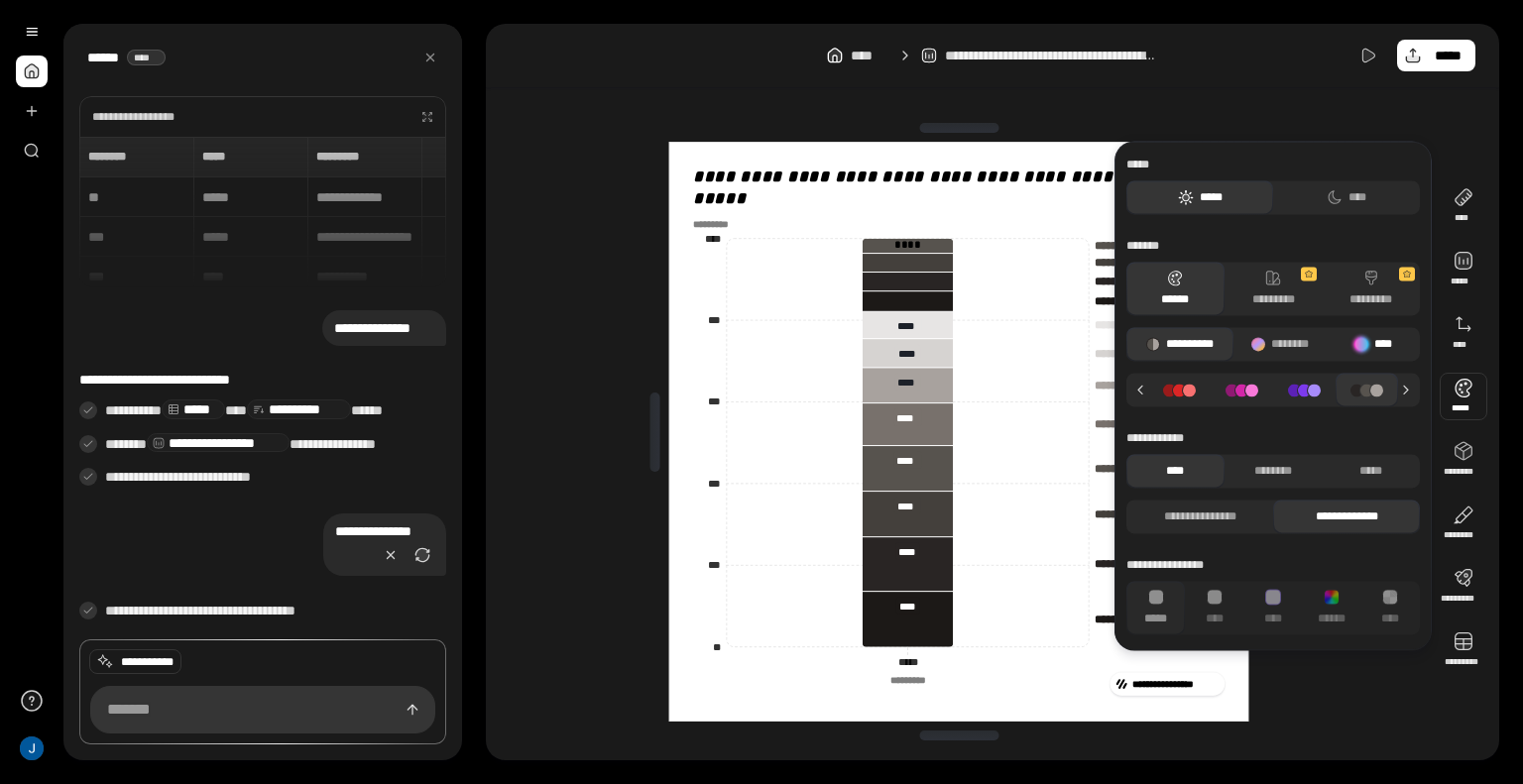 click on "****" at bounding box center (1373, 344) 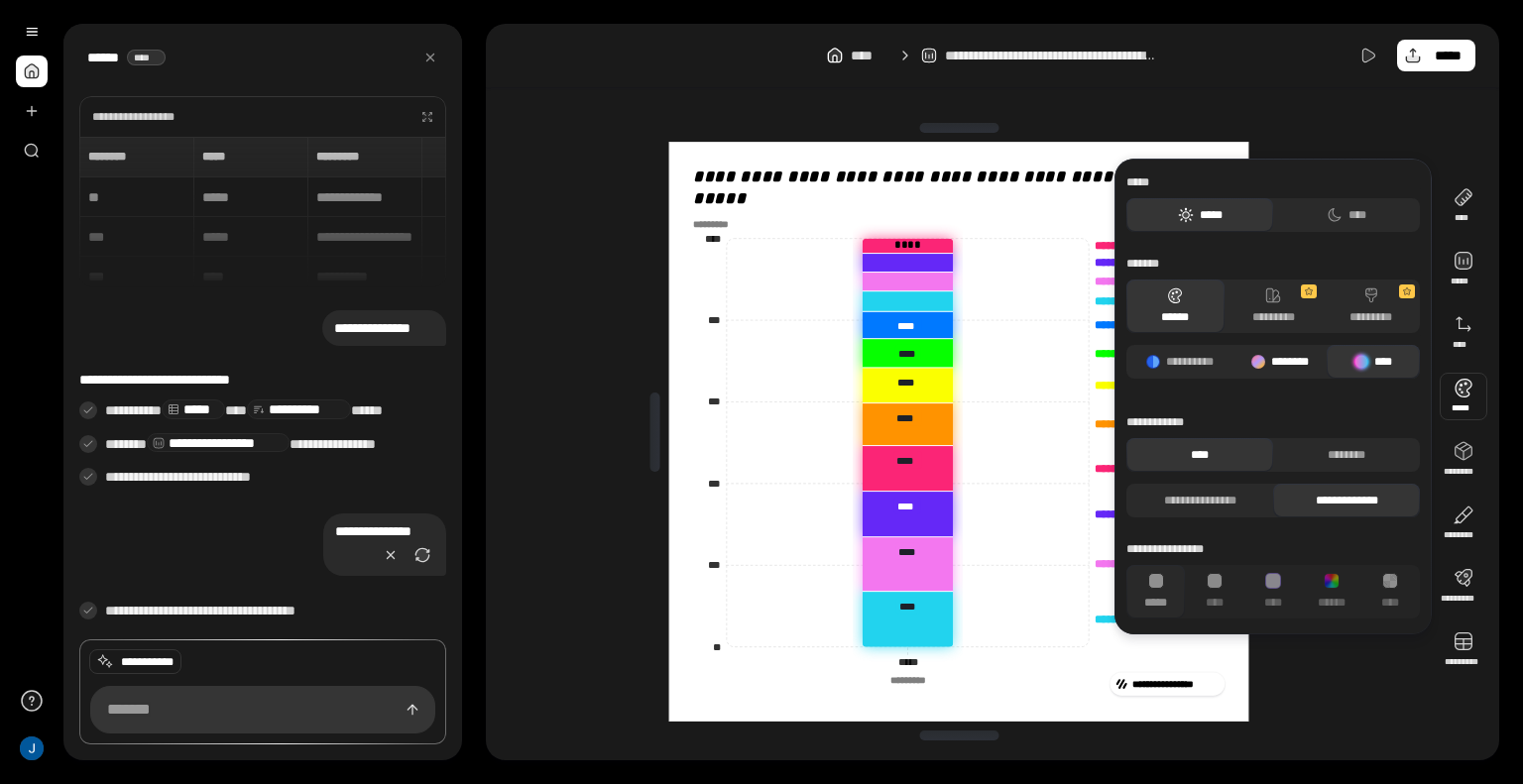 click on "********" at bounding box center (1280, 362) 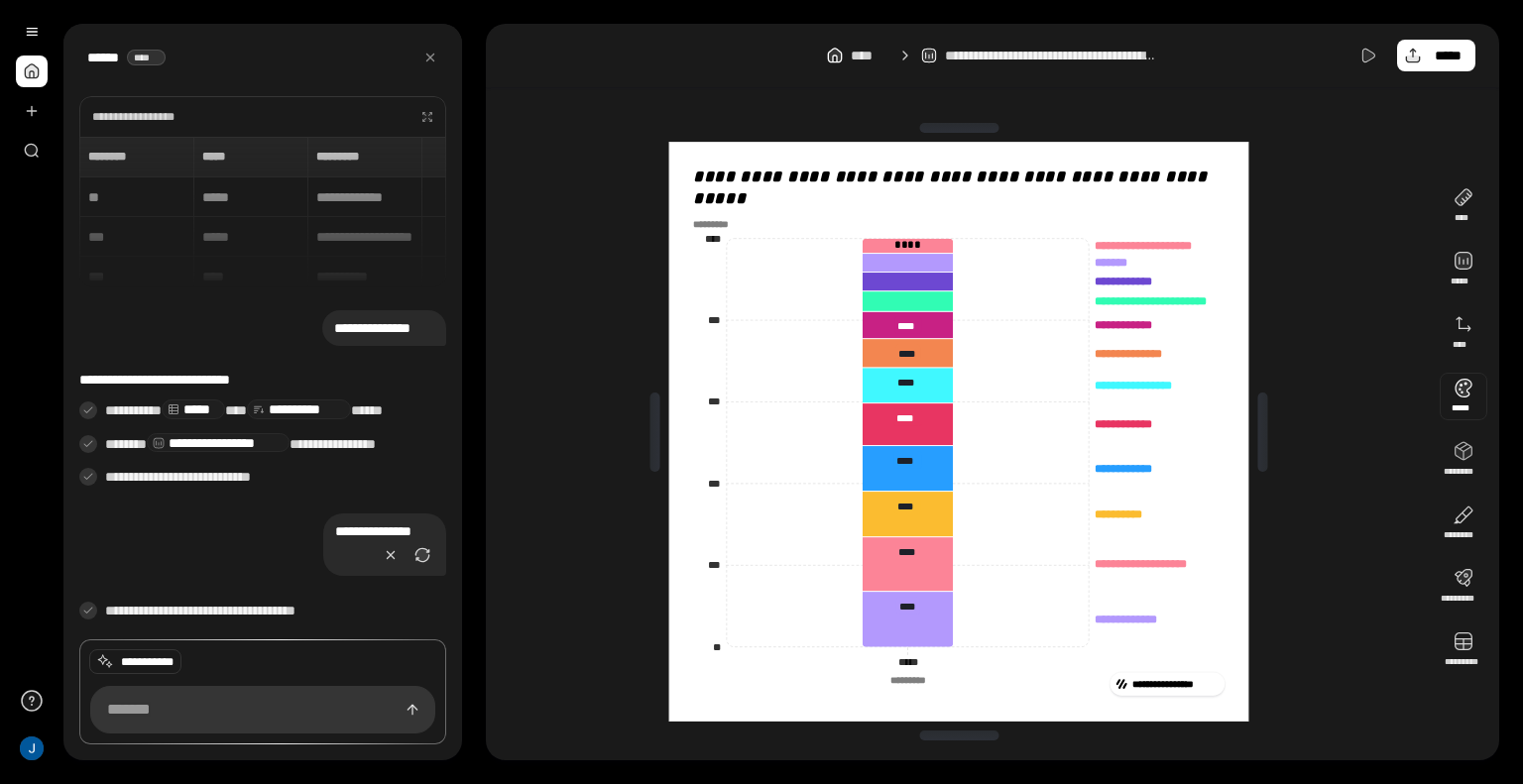 type 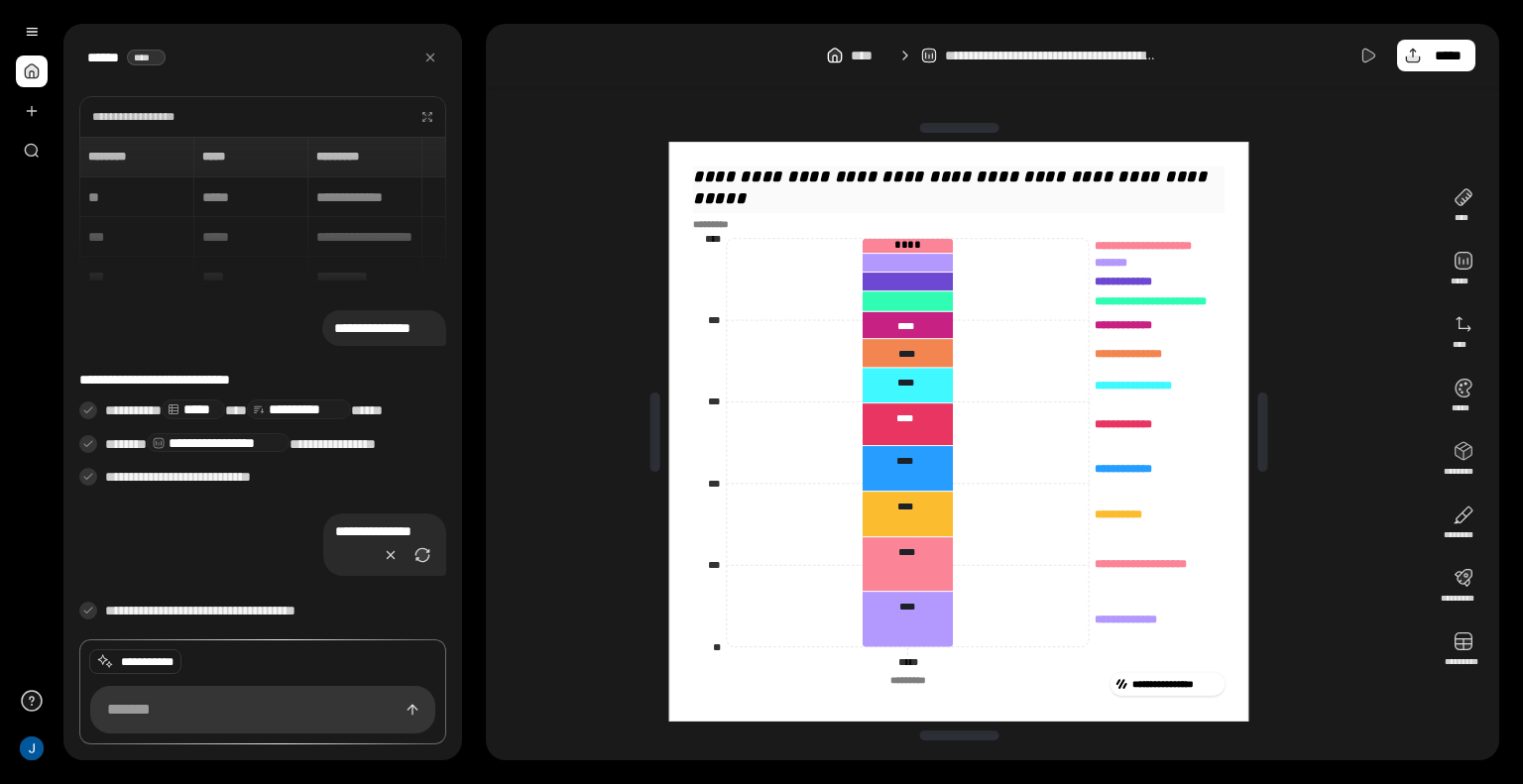 click on "**********" at bounding box center (953, 186) 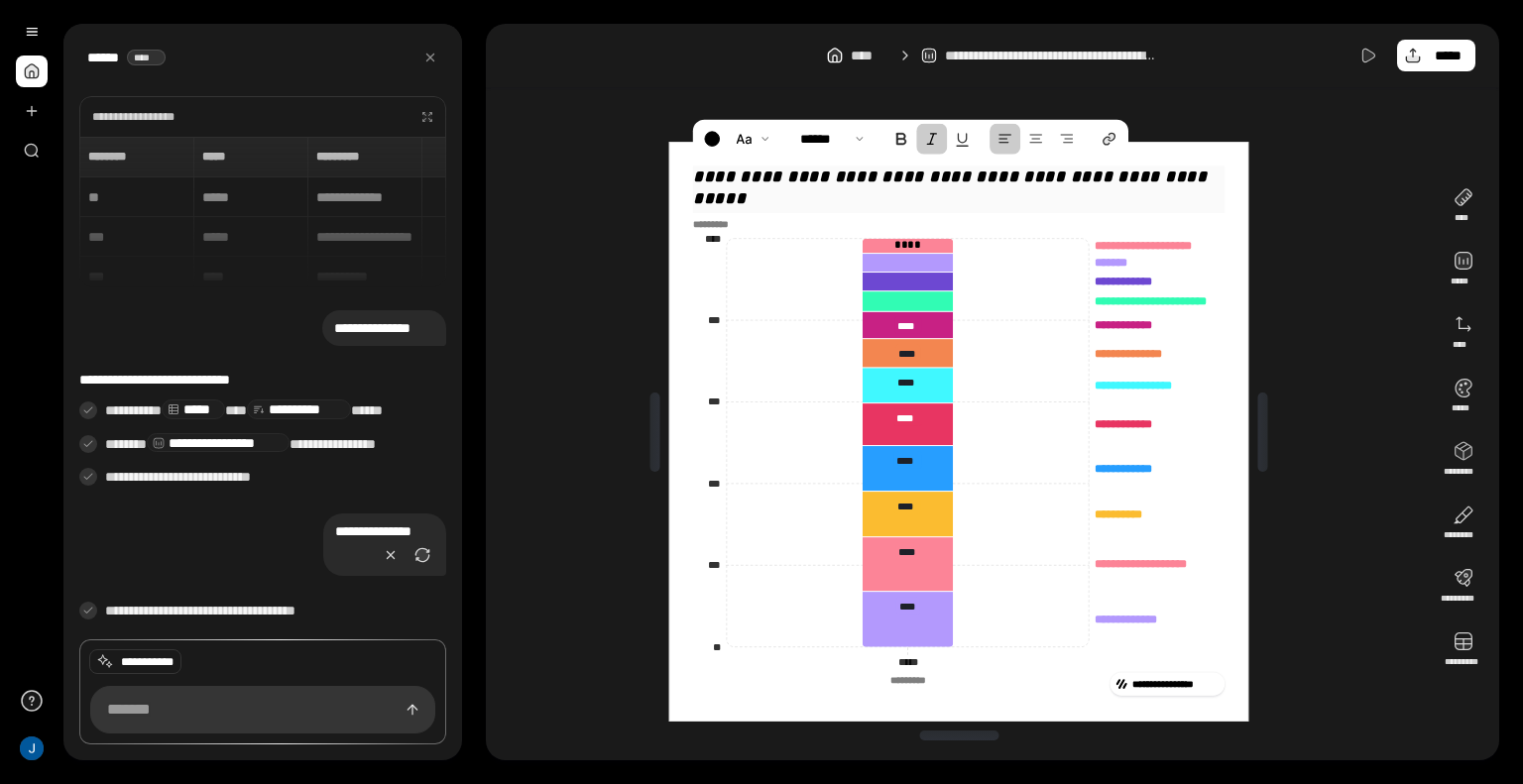 copy on "**********" 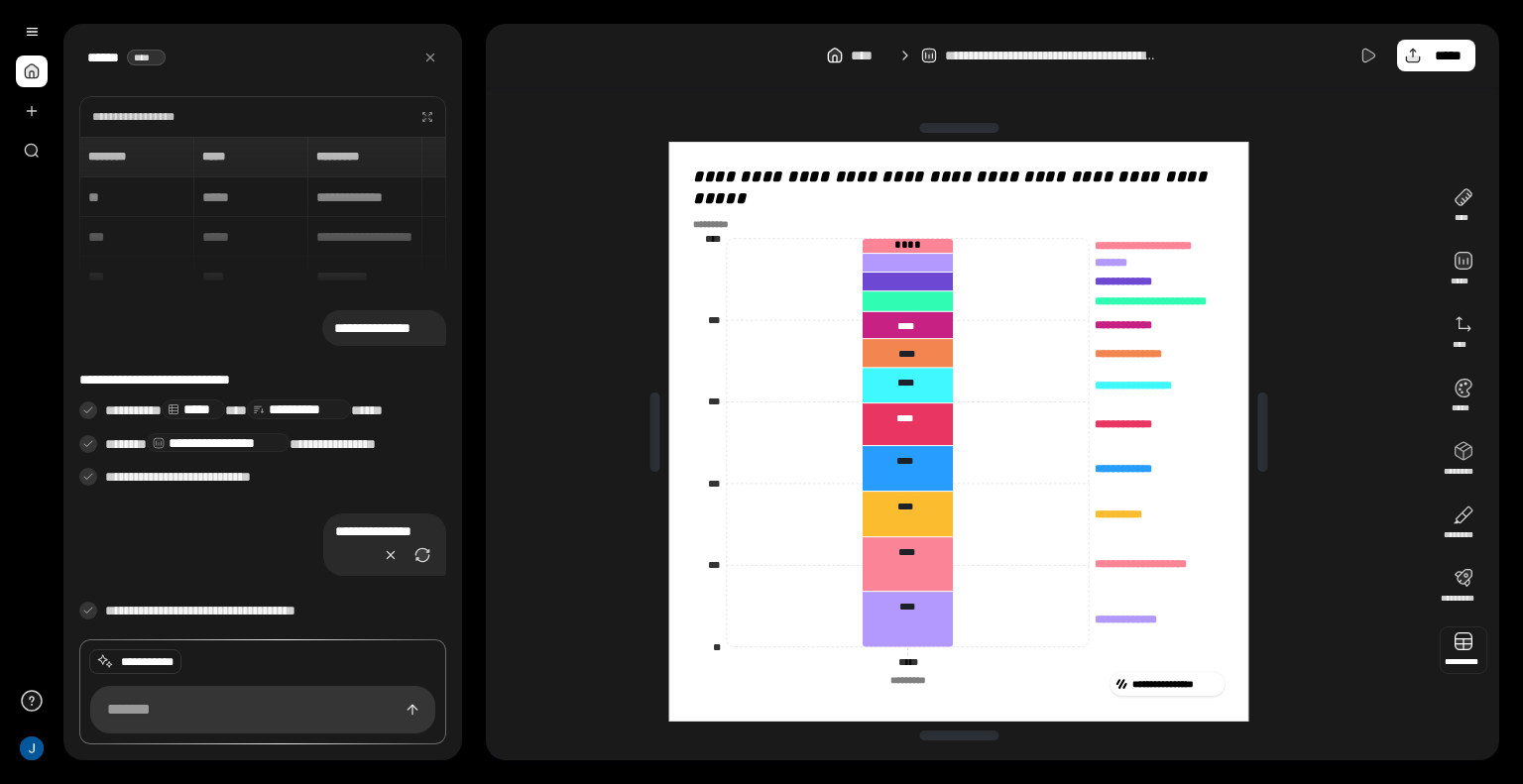 click at bounding box center [1464, 650] 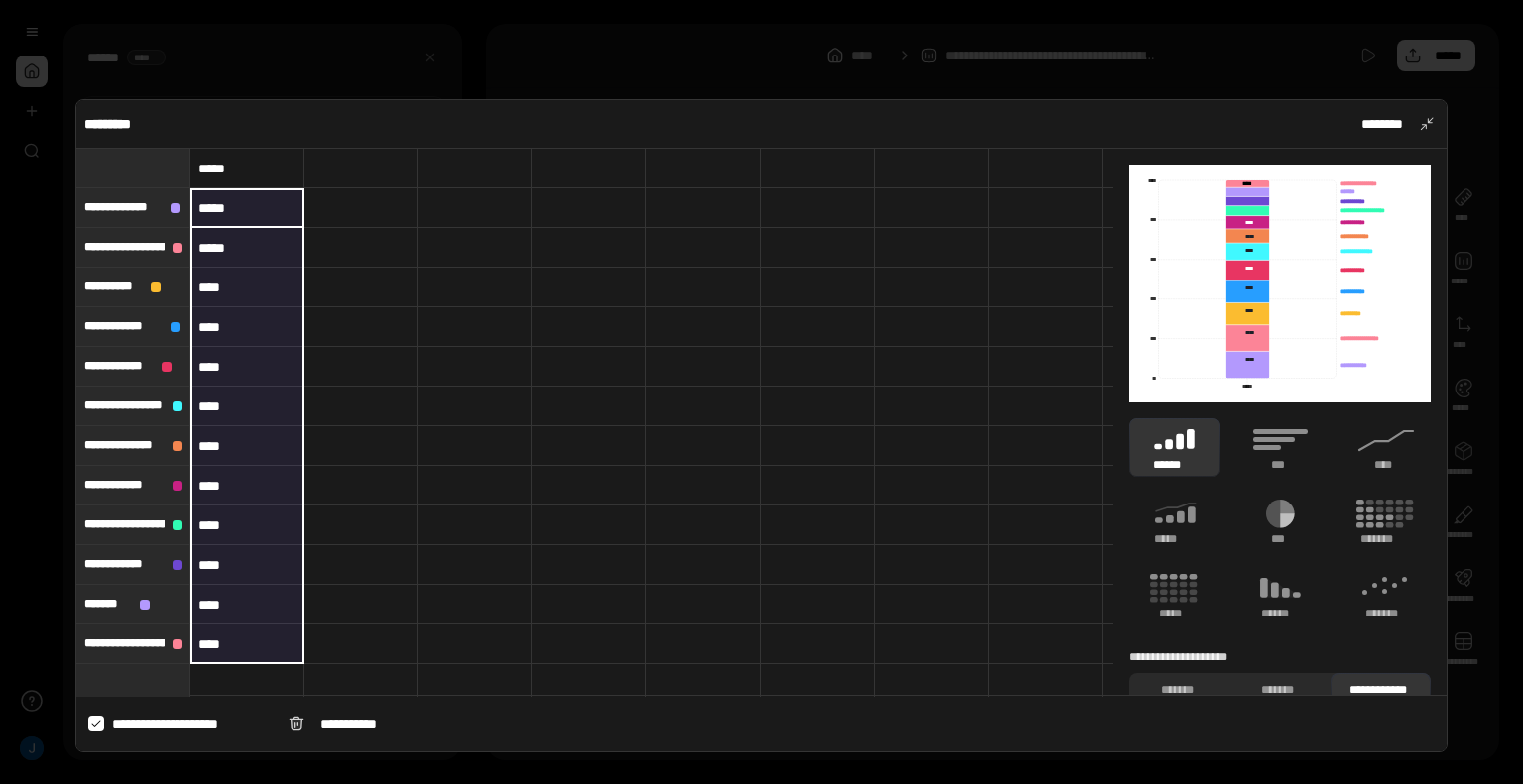 drag, startPoint x: 225, startPoint y: 197, endPoint x: 232, endPoint y: 640, distance: 443.0553 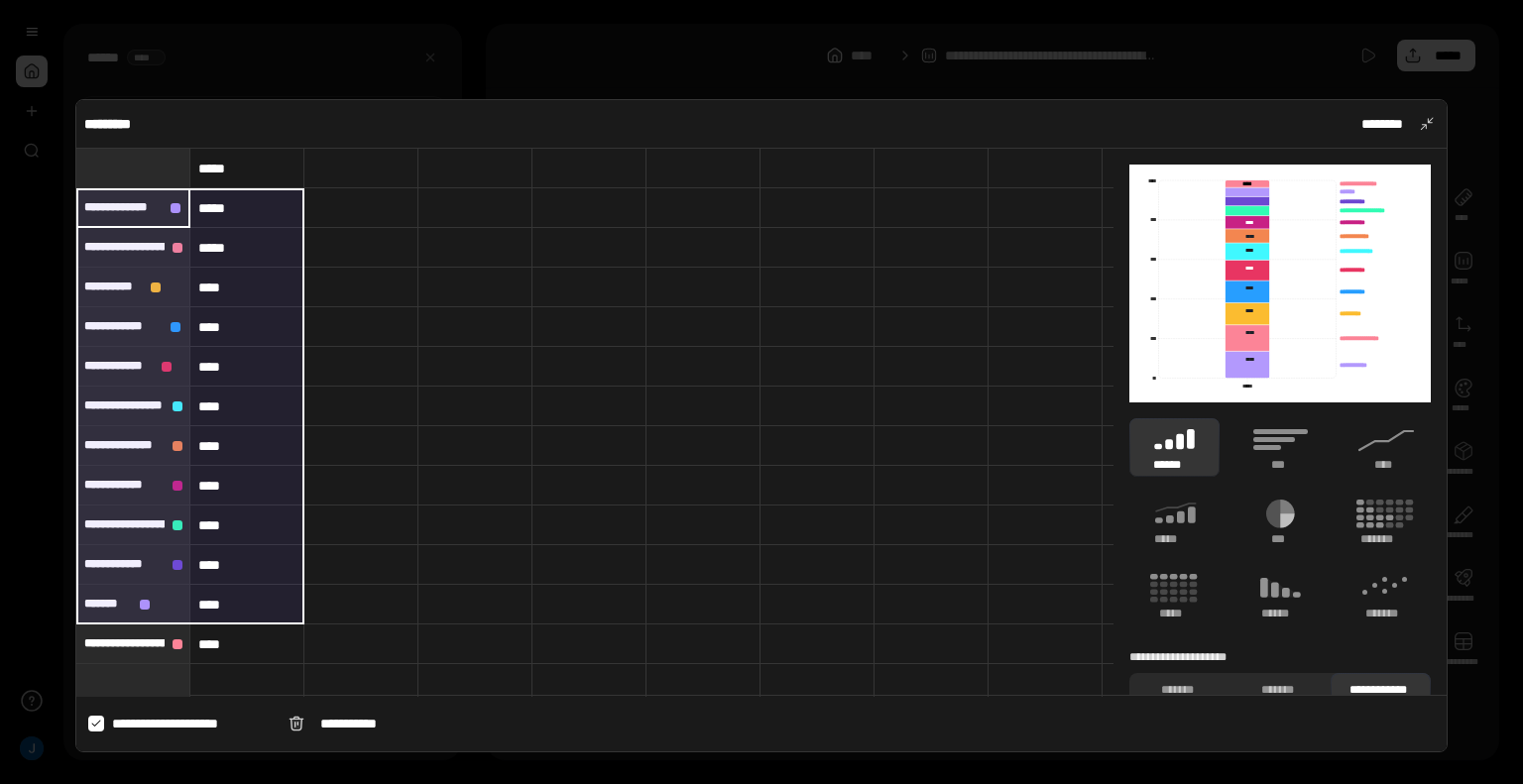 drag, startPoint x: 95, startPoint y: 200, endPoint x: 230, endPoint y: 623, distance: 444.02 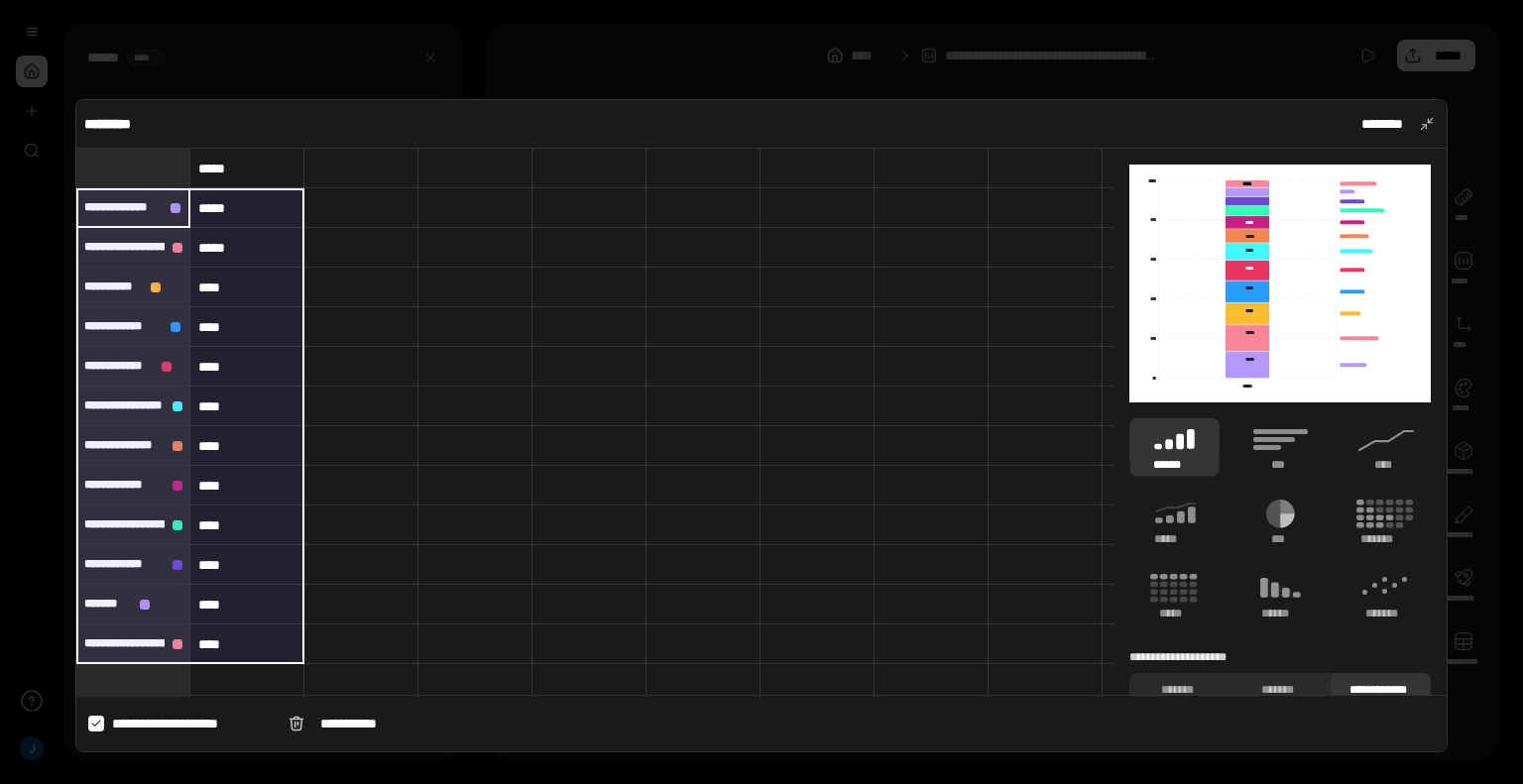 drag, startPoint x: 81, startPoint y: 192, endPoint x: 239, endPoint y: 633, distance: 468.44957 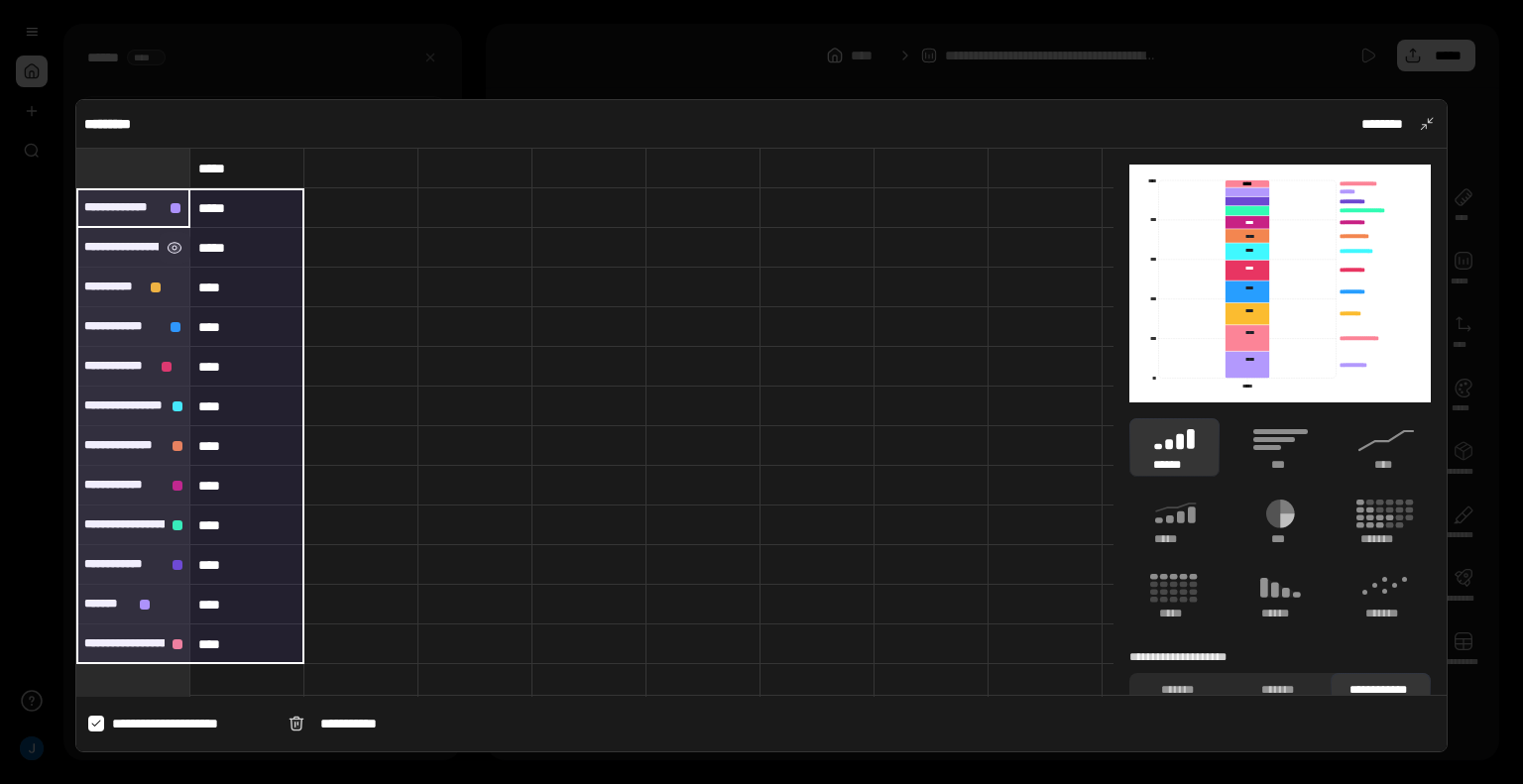 copy on "**********" 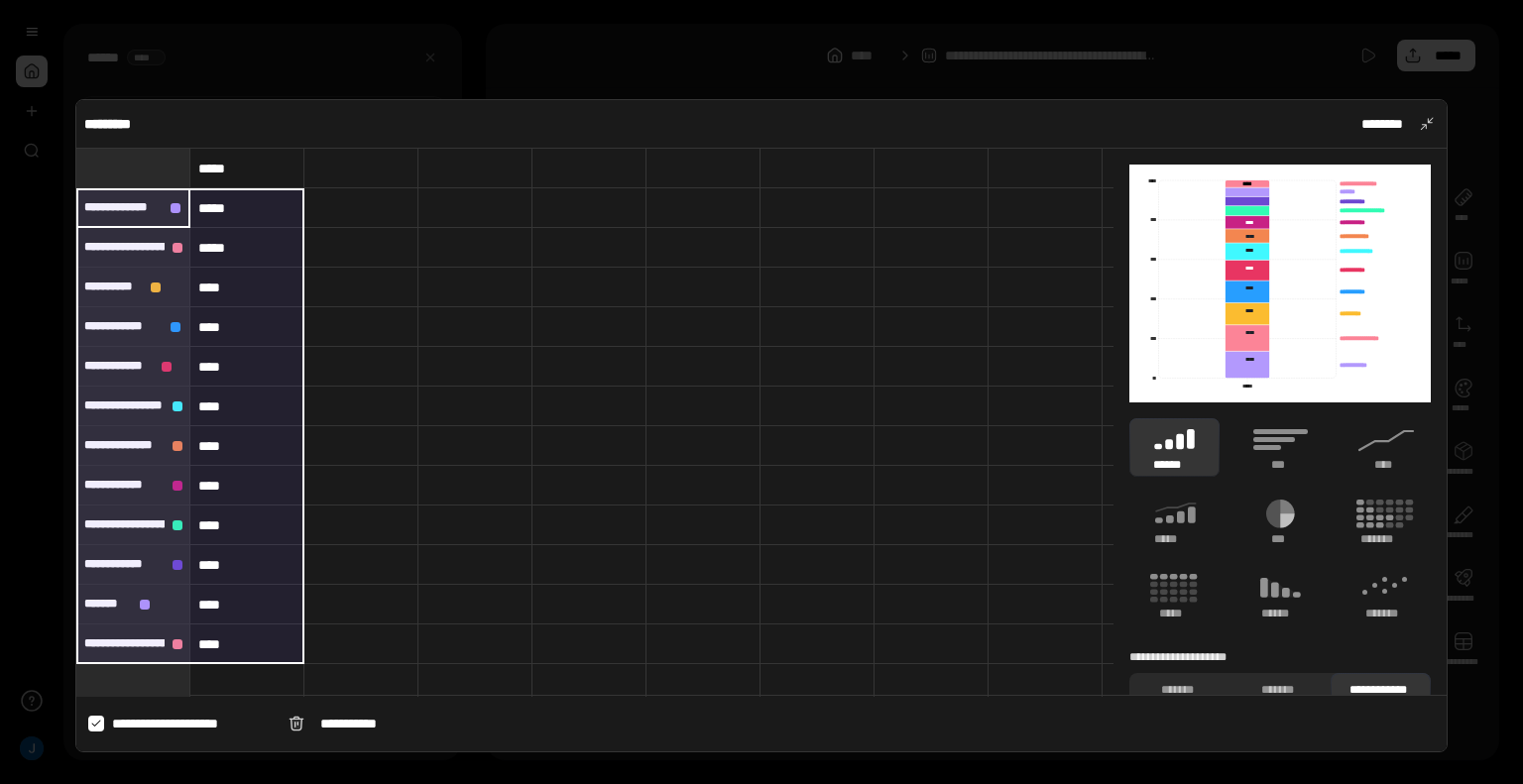 copy on "**********" 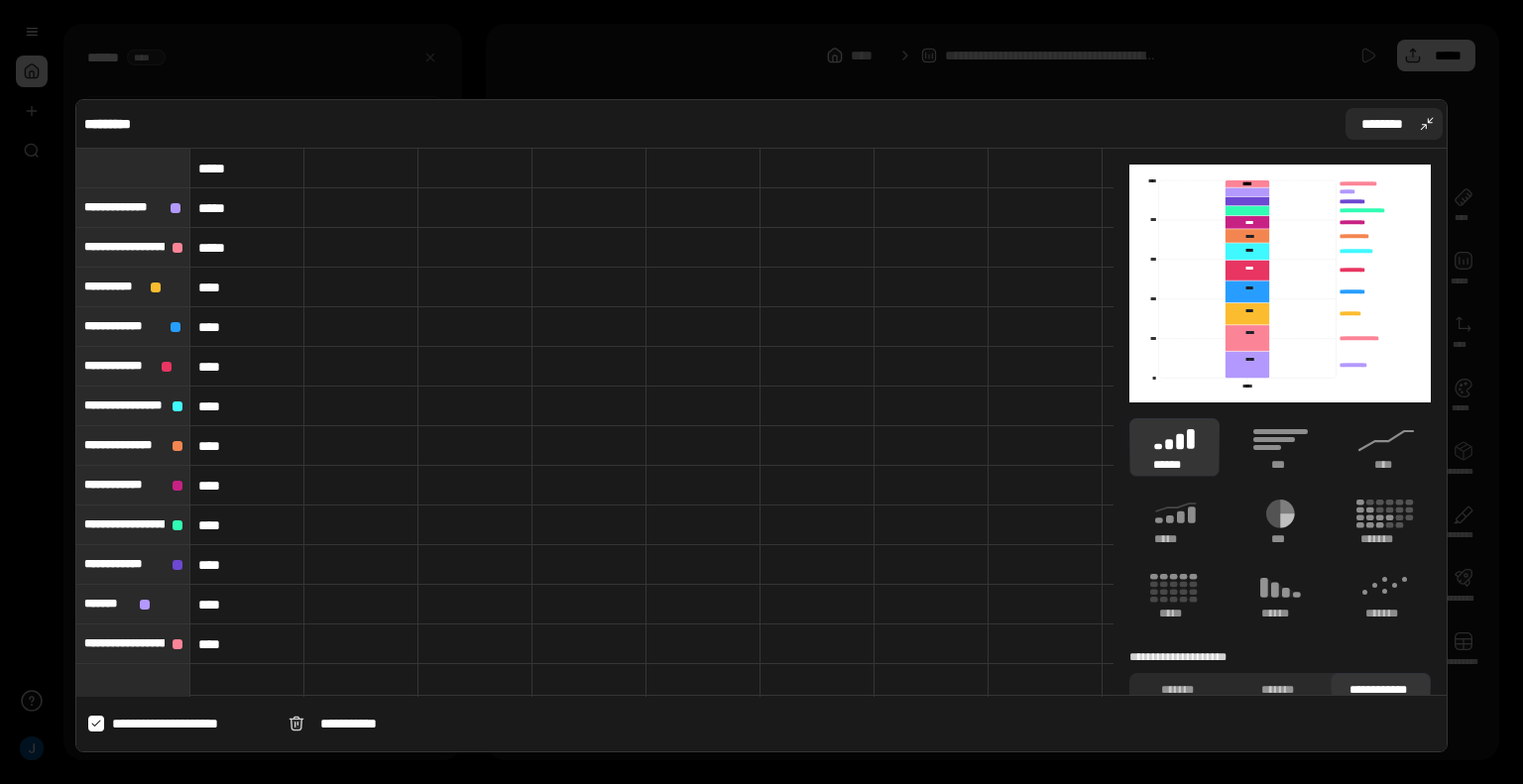 click on "********" at bounding box center (1394, 124) 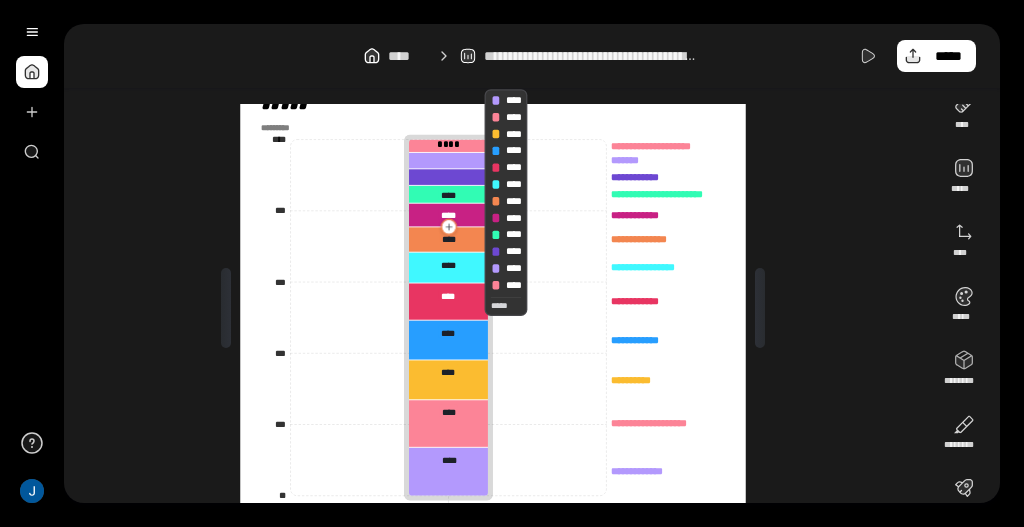 scroll, scrollTop: 66, scrollLeft: 0, axis: vertical 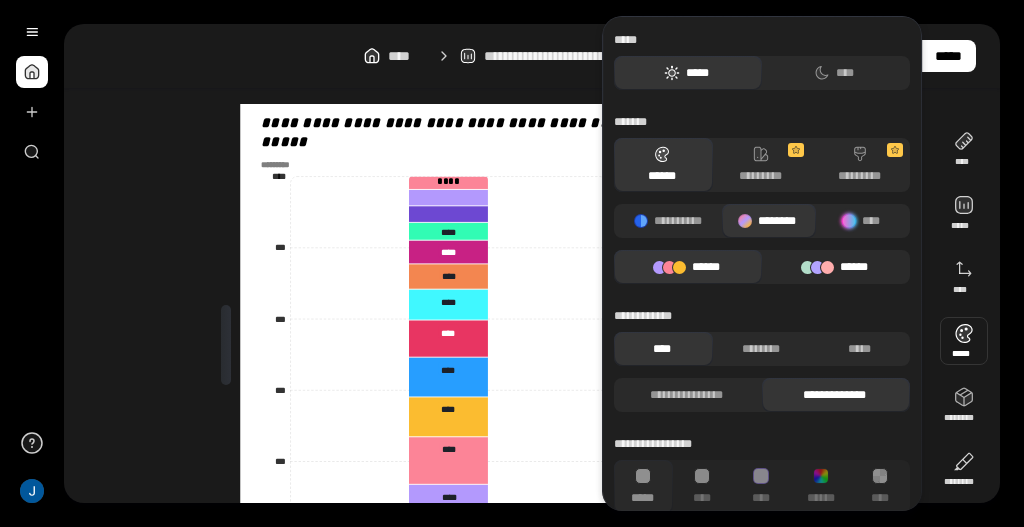 click on "******" at bounding box center [834, 267] 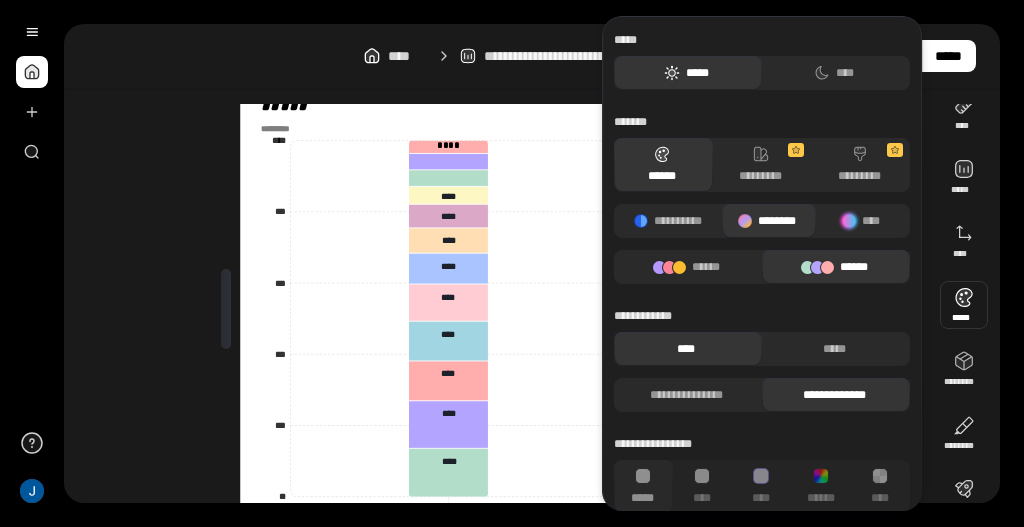 scroll, scrollTop: 117, scrollLeft: 0, axis: vertical 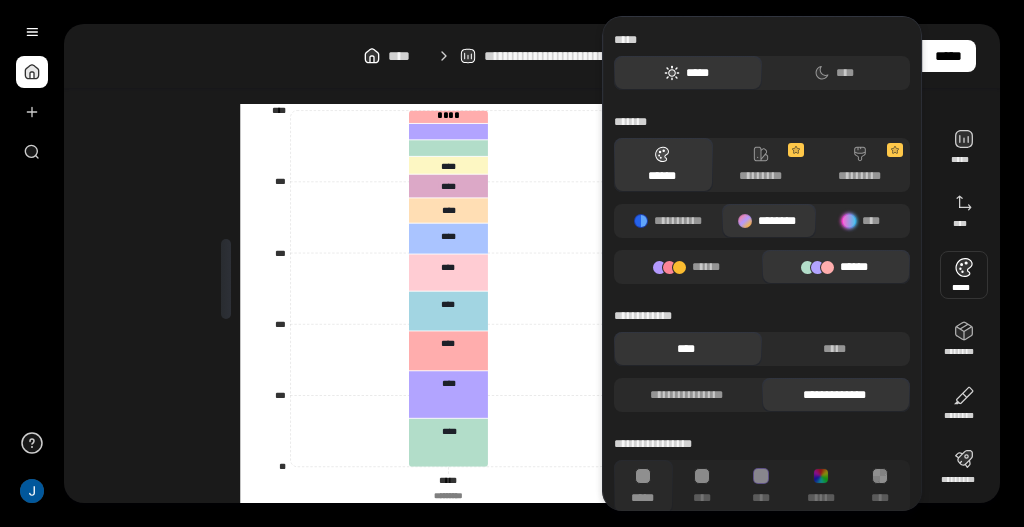 type 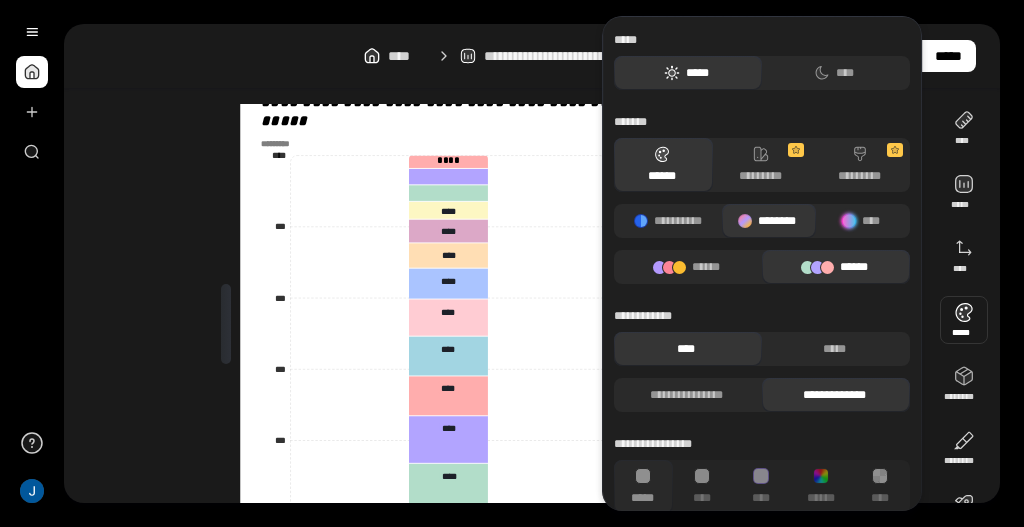 scroll, scrollTop: 51, scrollLeft: 0, axis: vertical 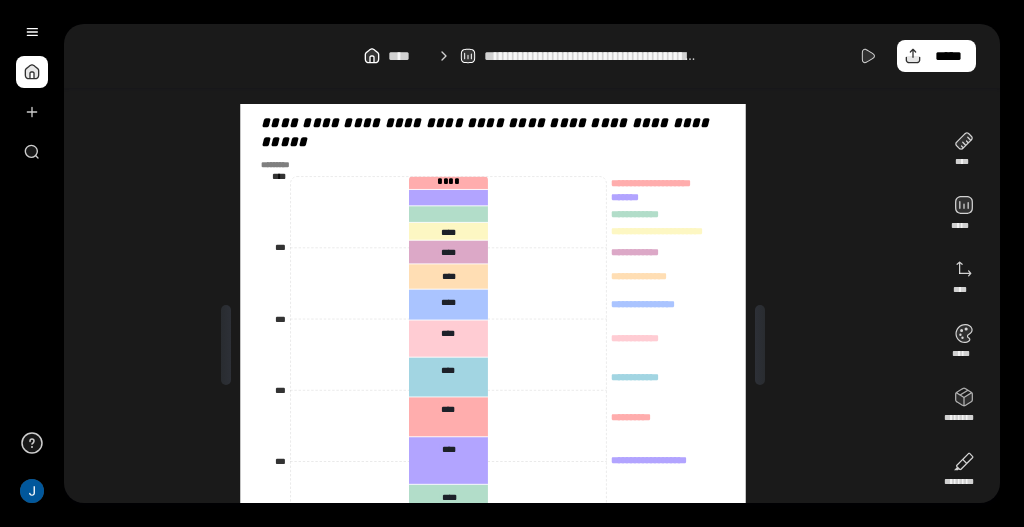 click on "**********" at bounding box center (498, 345) 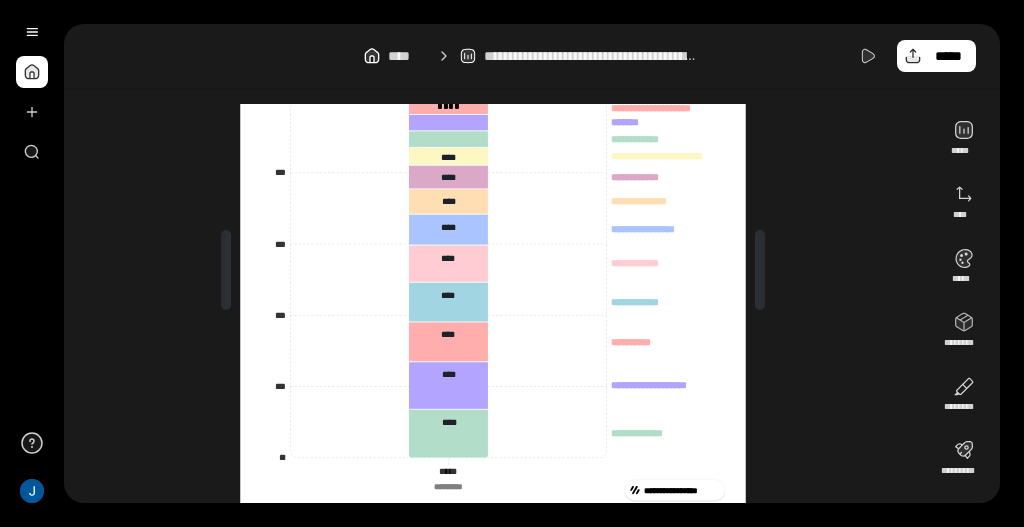 scroll, scrollTop: 184, scrollLeft: 0, axis: vertical 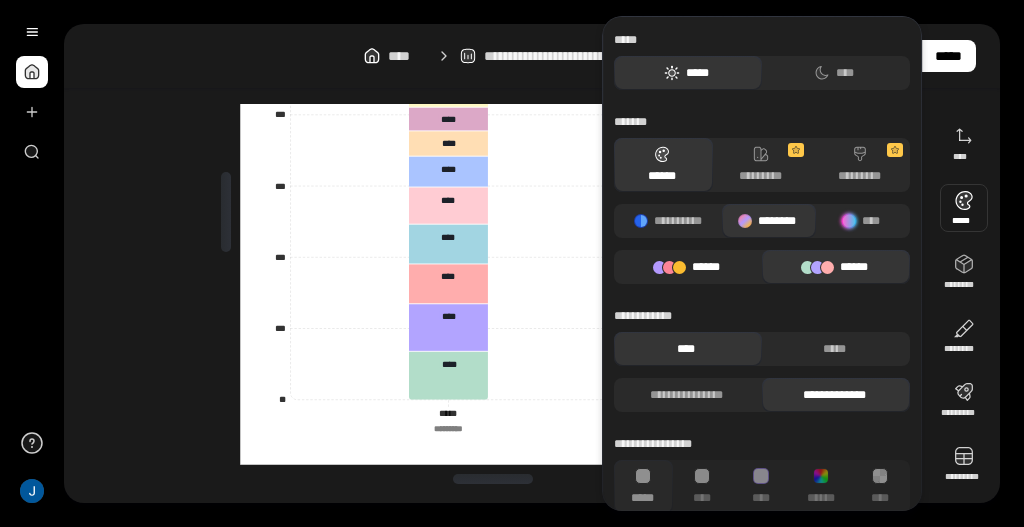 click on "******" at bounding box center (686, 267) 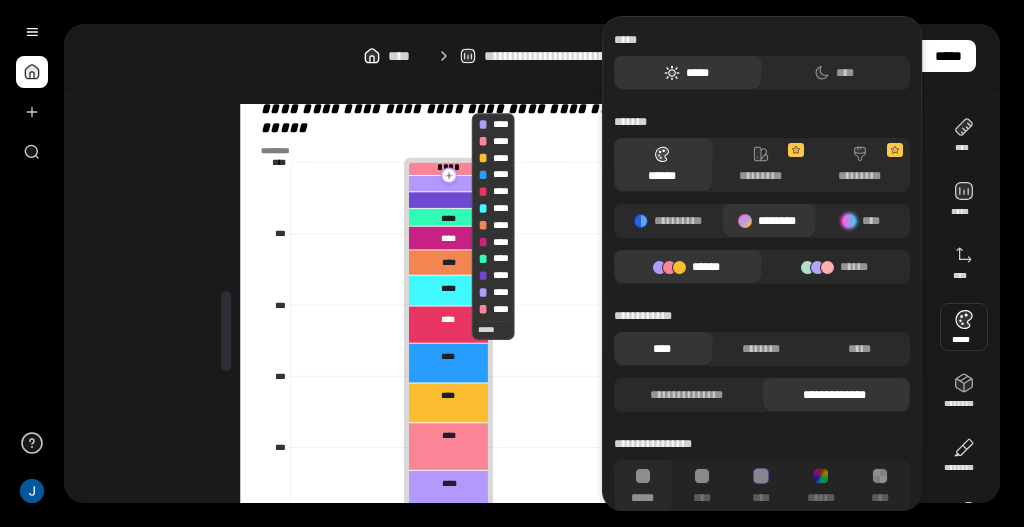 scroll, scrollTop: 0, scrollLeft: 0, axis: both 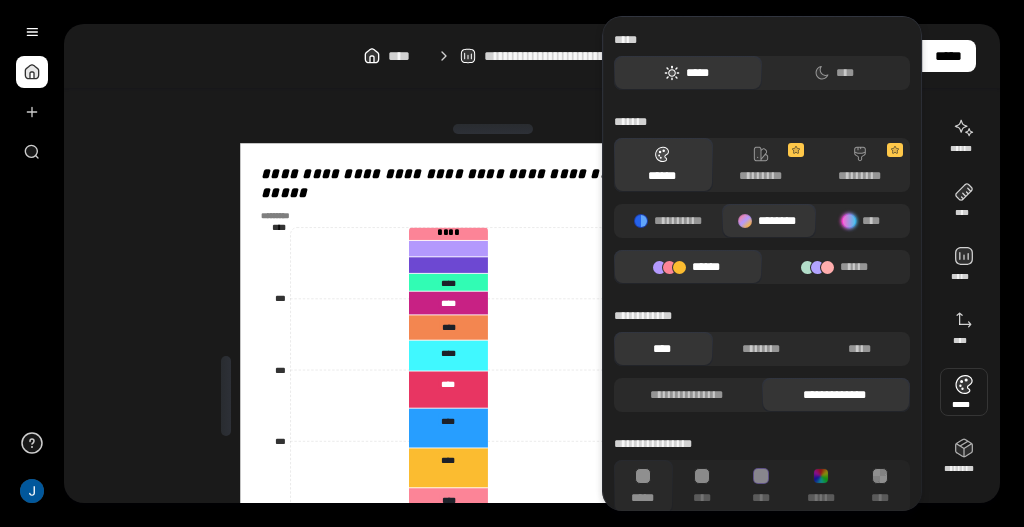 type 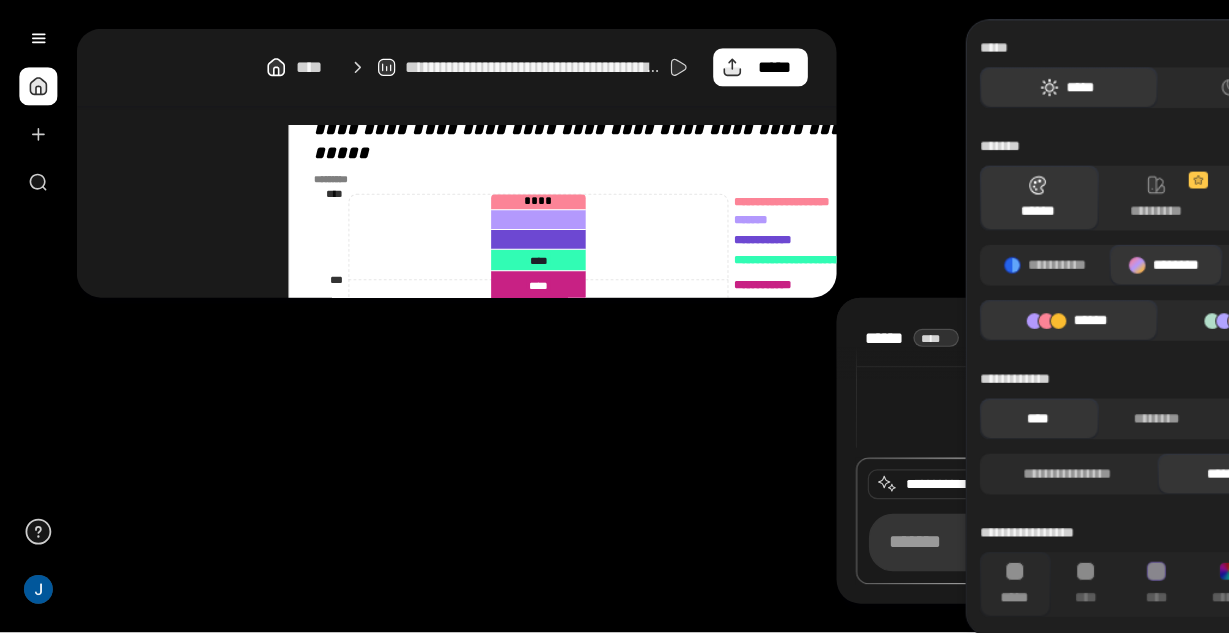 scroll, scrollTop: 15, scrollLeft: 0, axis: vertical 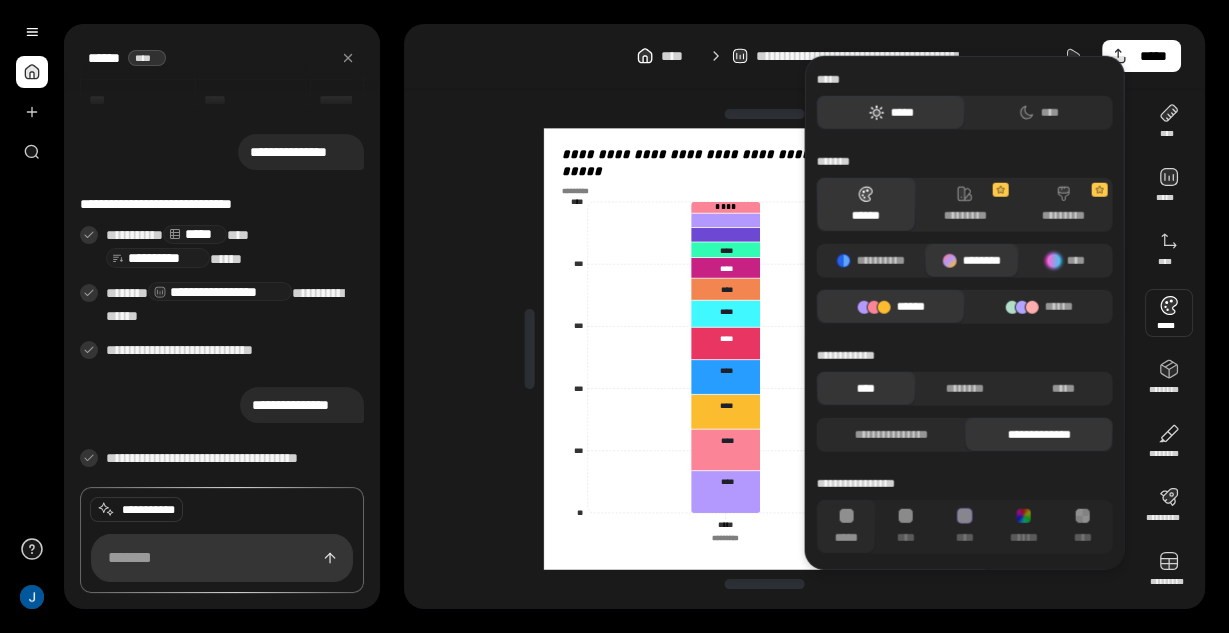 click on "**********" at bounding box center [770, 349] 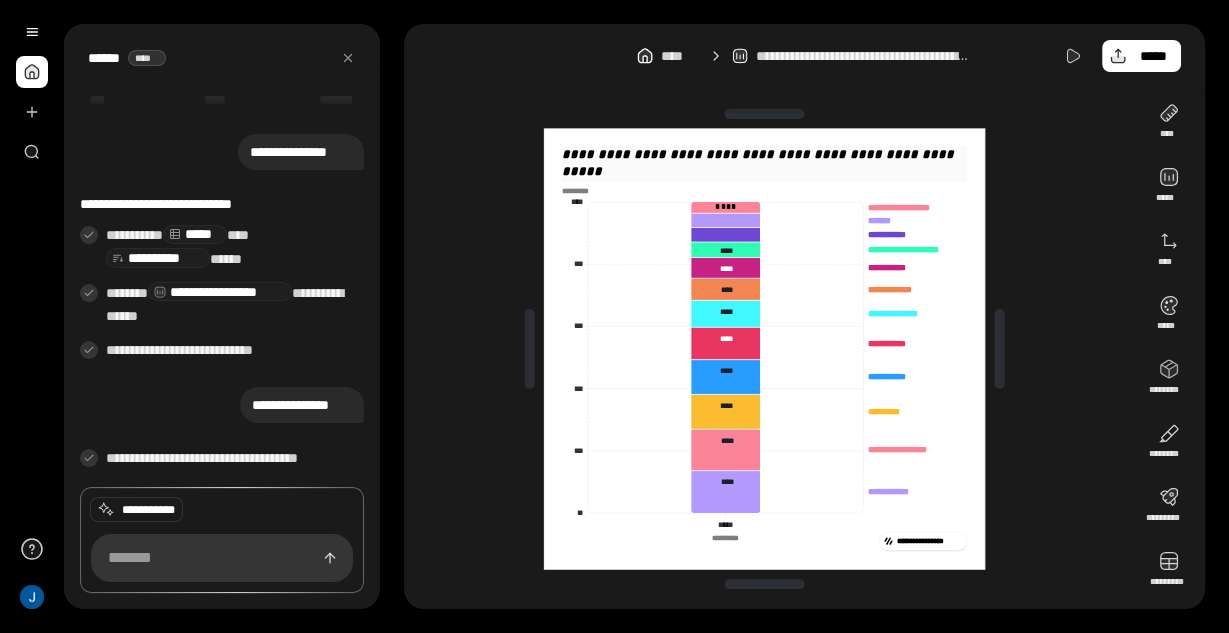 click on "**********" at bounding box center (759, 163) 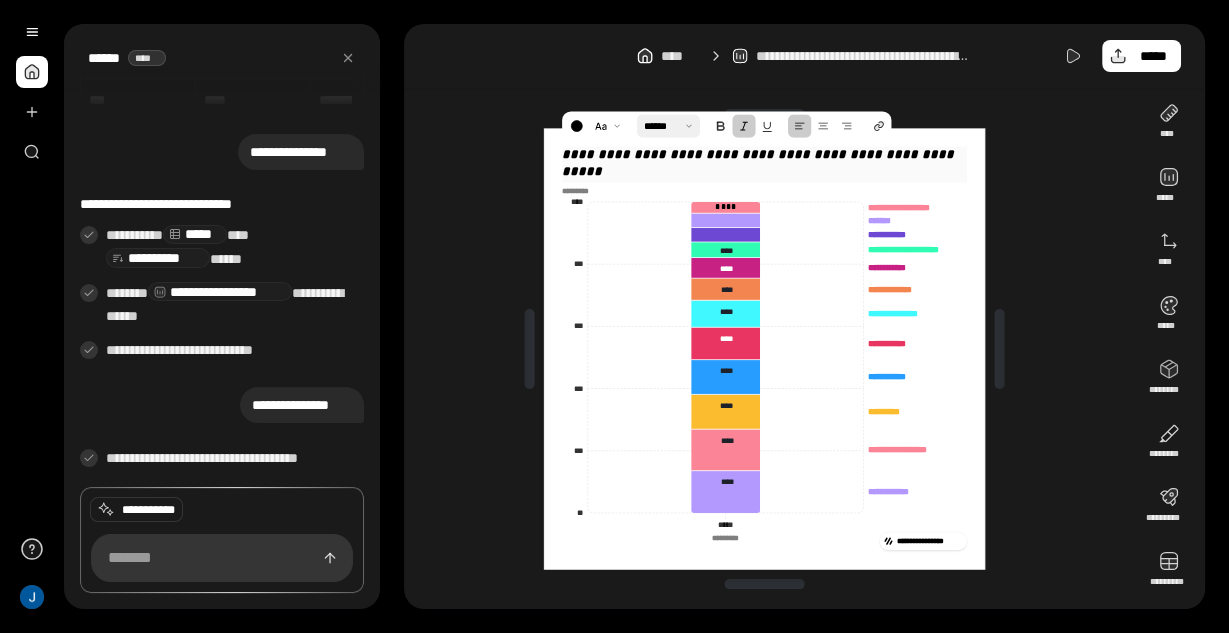 copy on "**********" 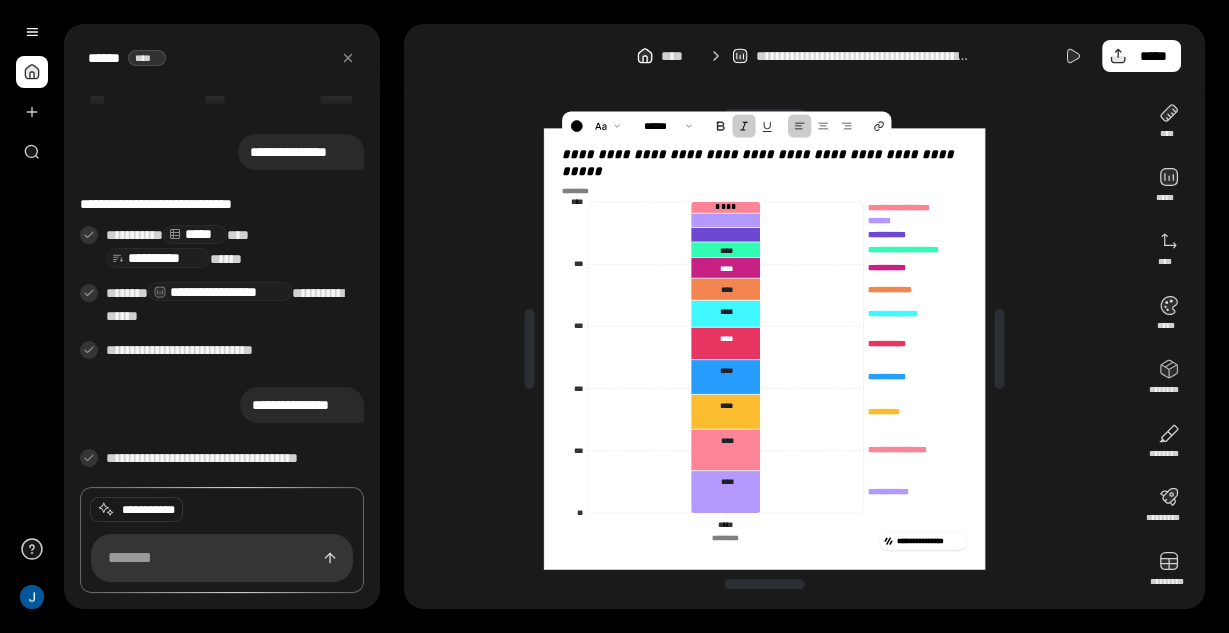 click on "**********" at bounding box center [804, 316] 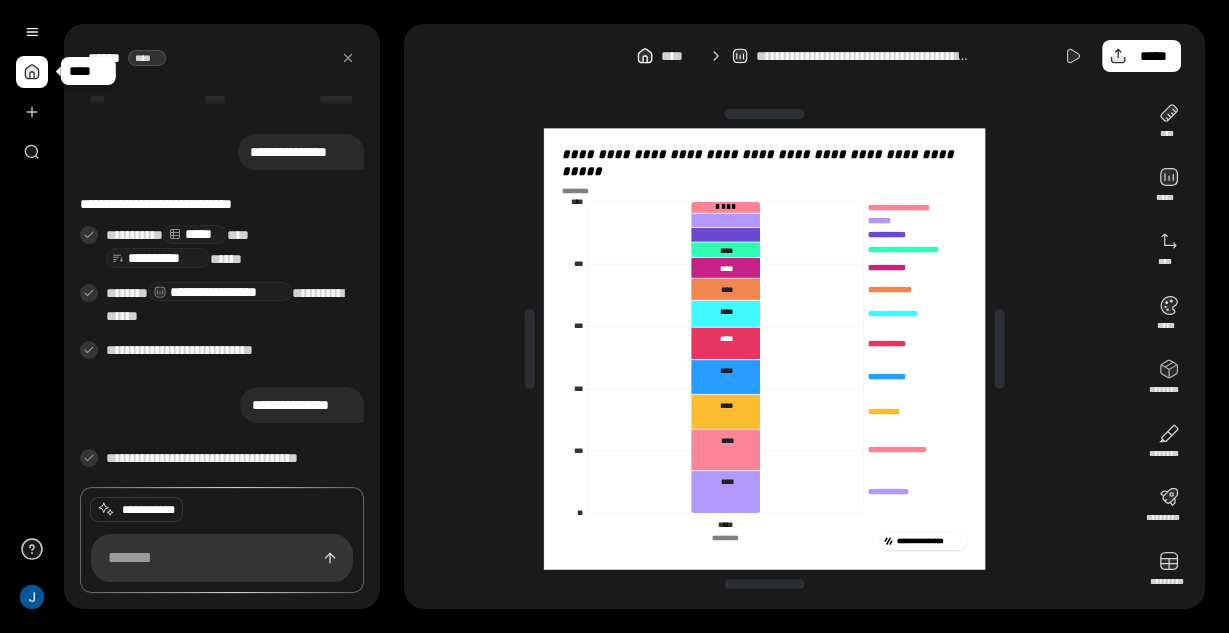 click at bounding box center (32, 72) 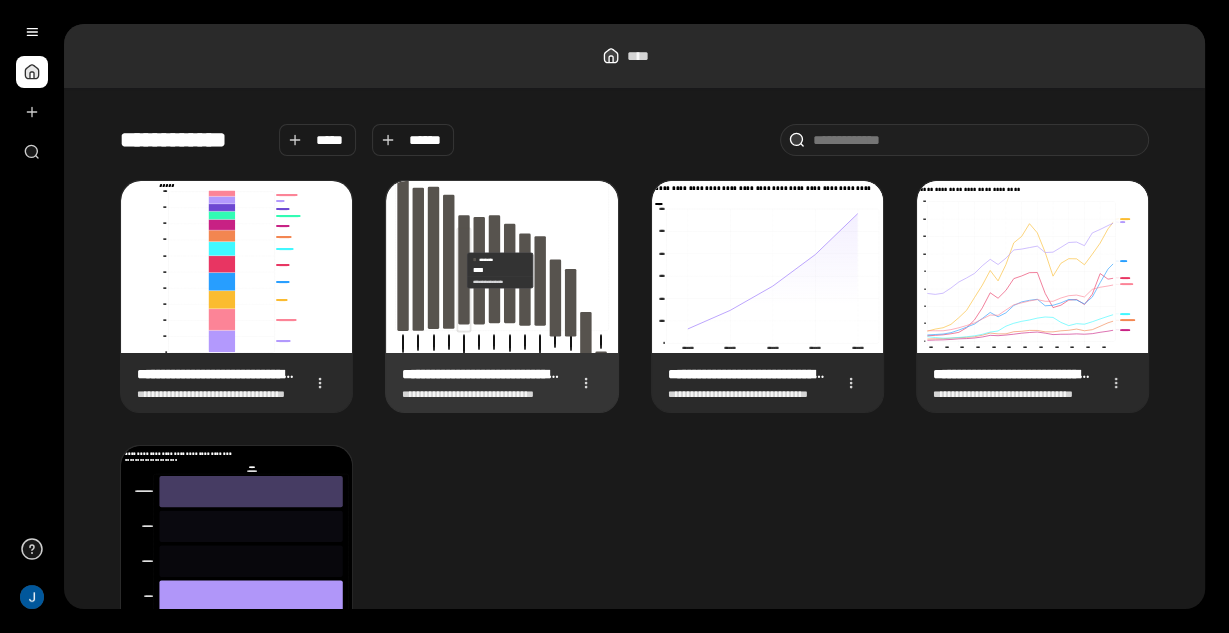 click 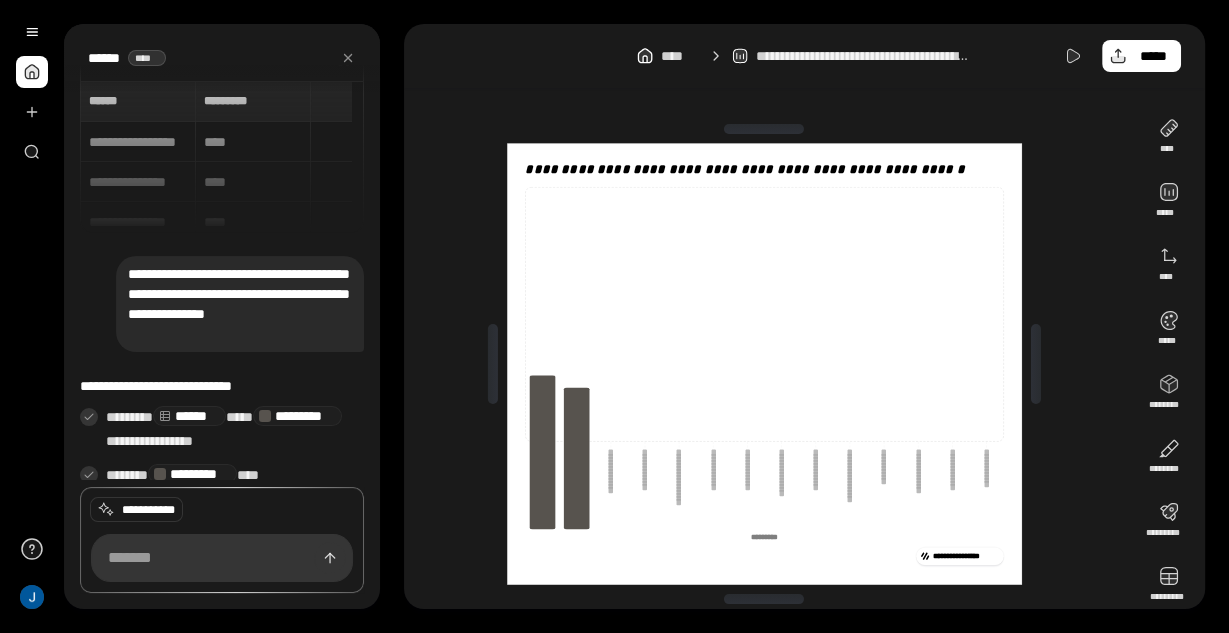 scroll, scrollTop: 96, scrollLeft: 0, axis: vertical 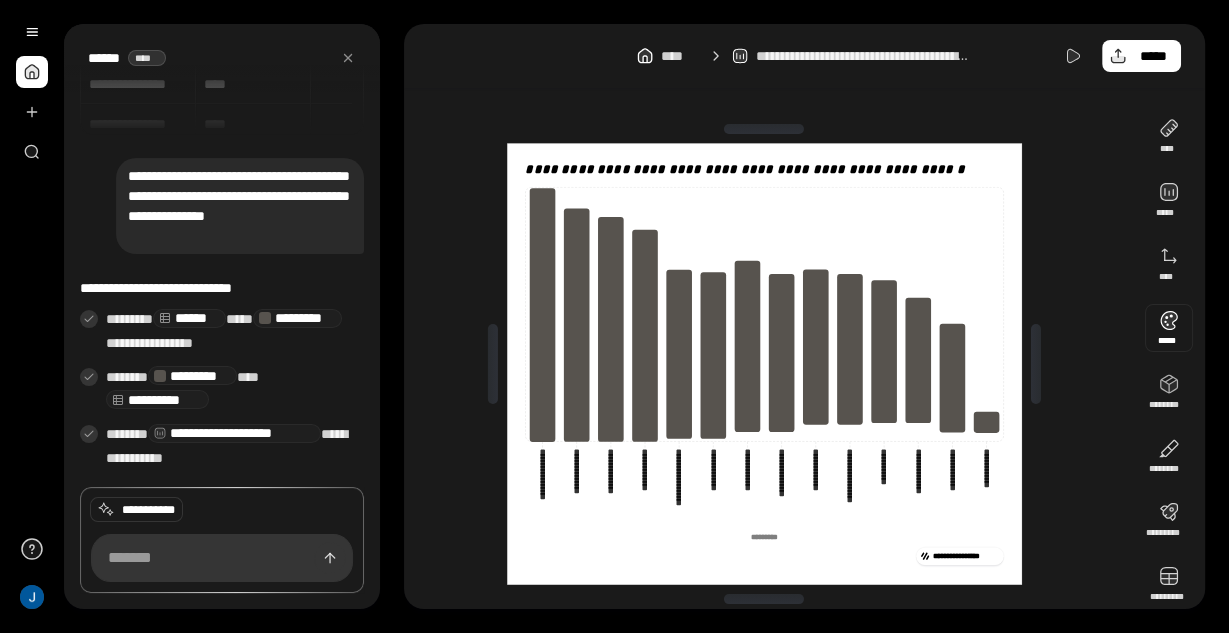 click at bounding box center [1169, 328] 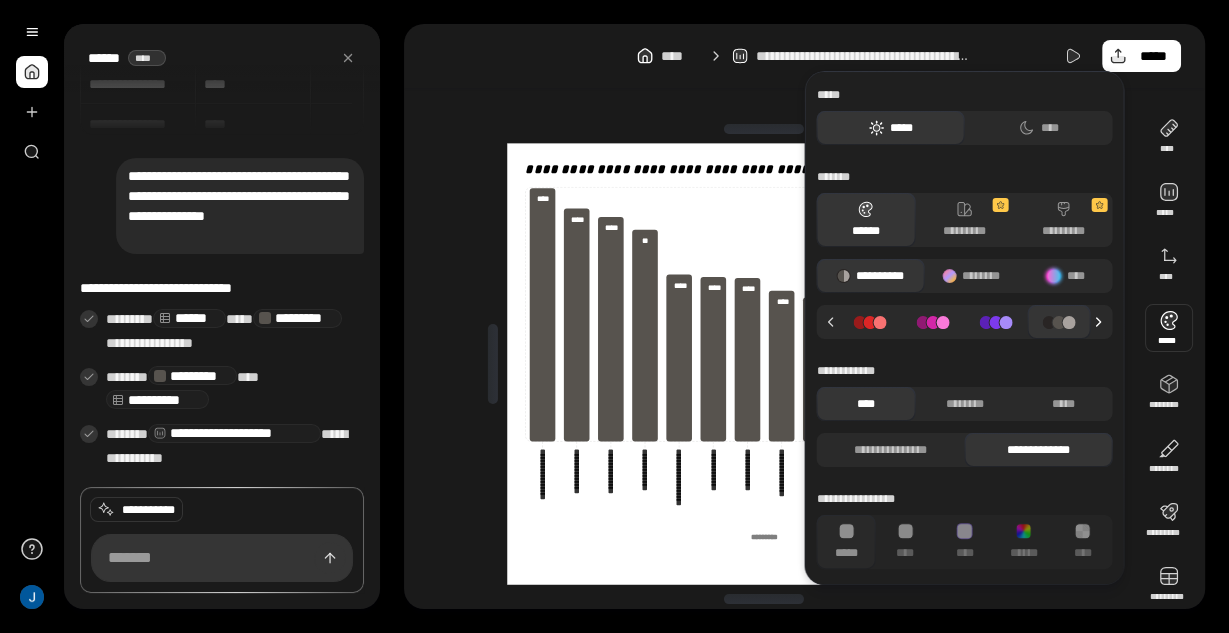 click 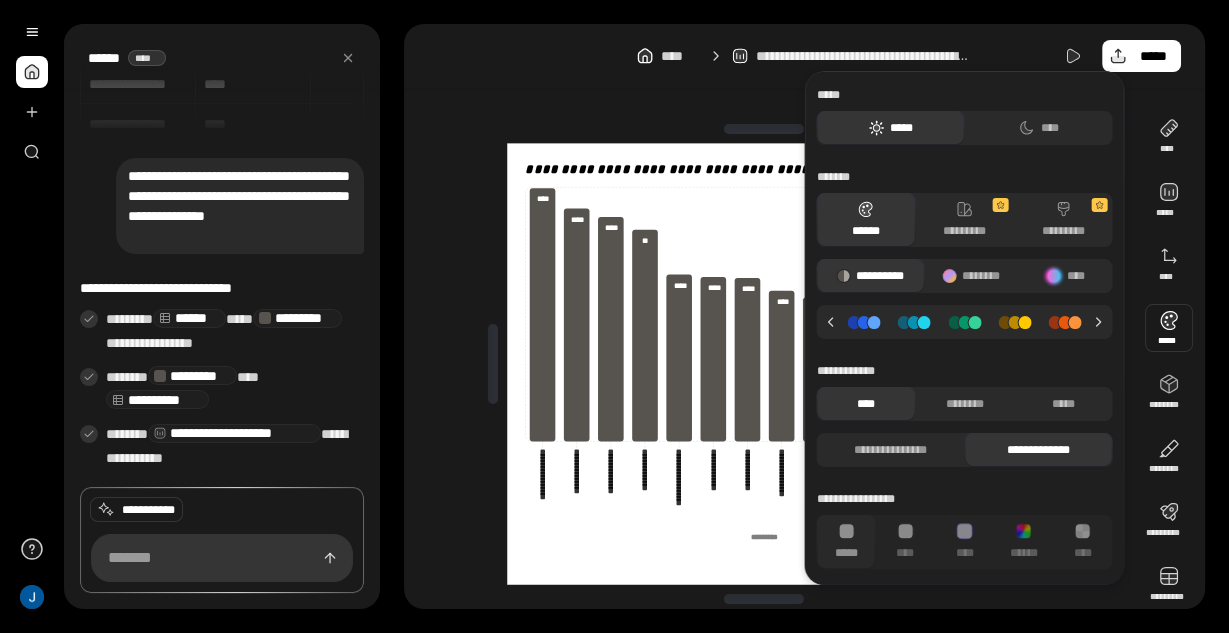 click 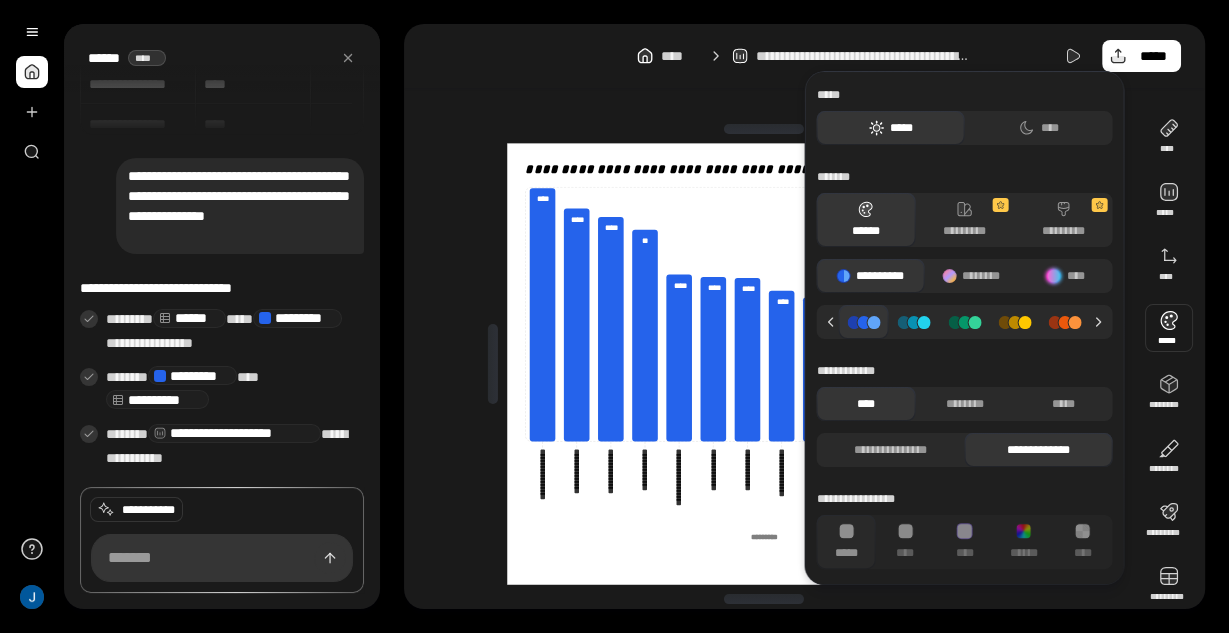 click at bounding box center [914, 322] 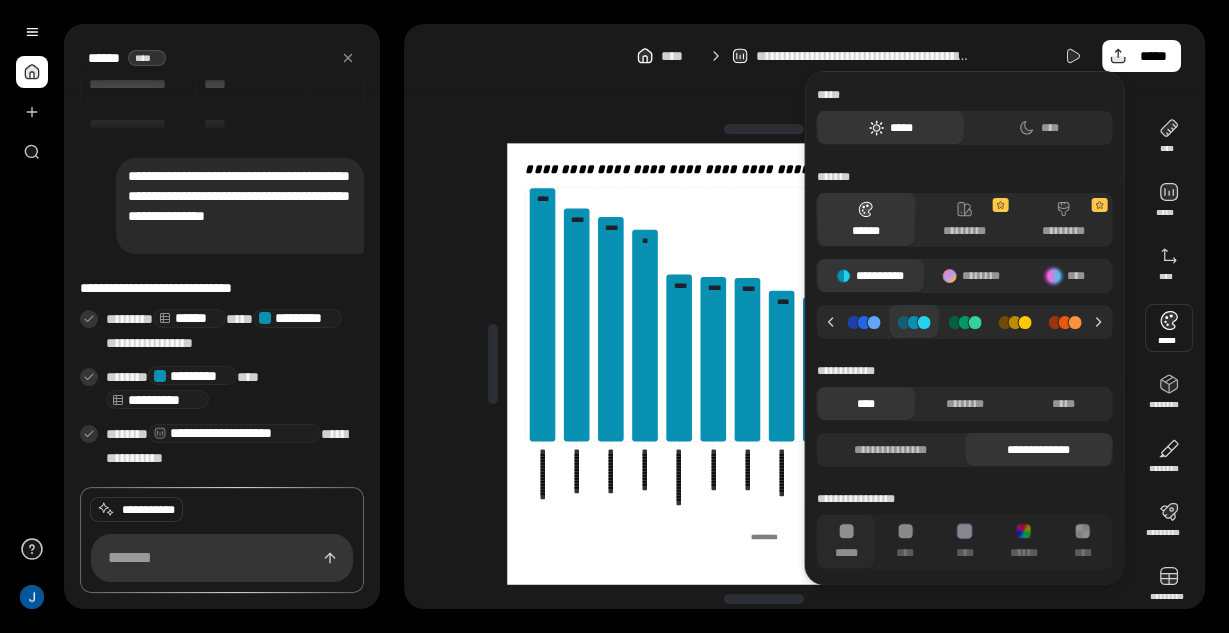 click 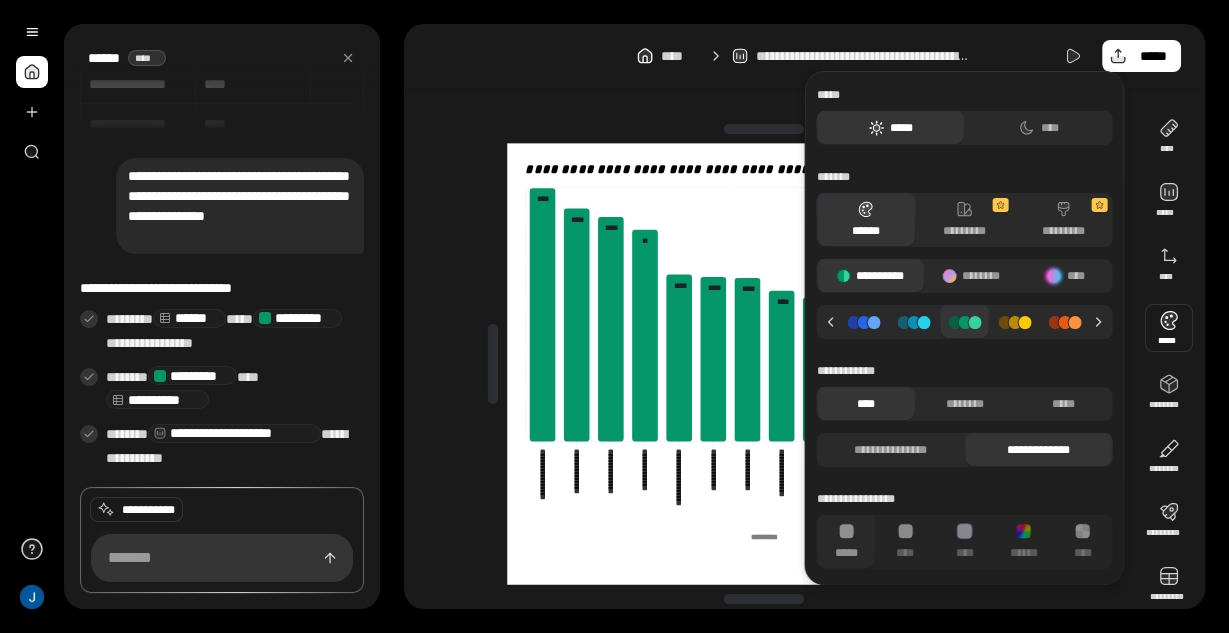 click 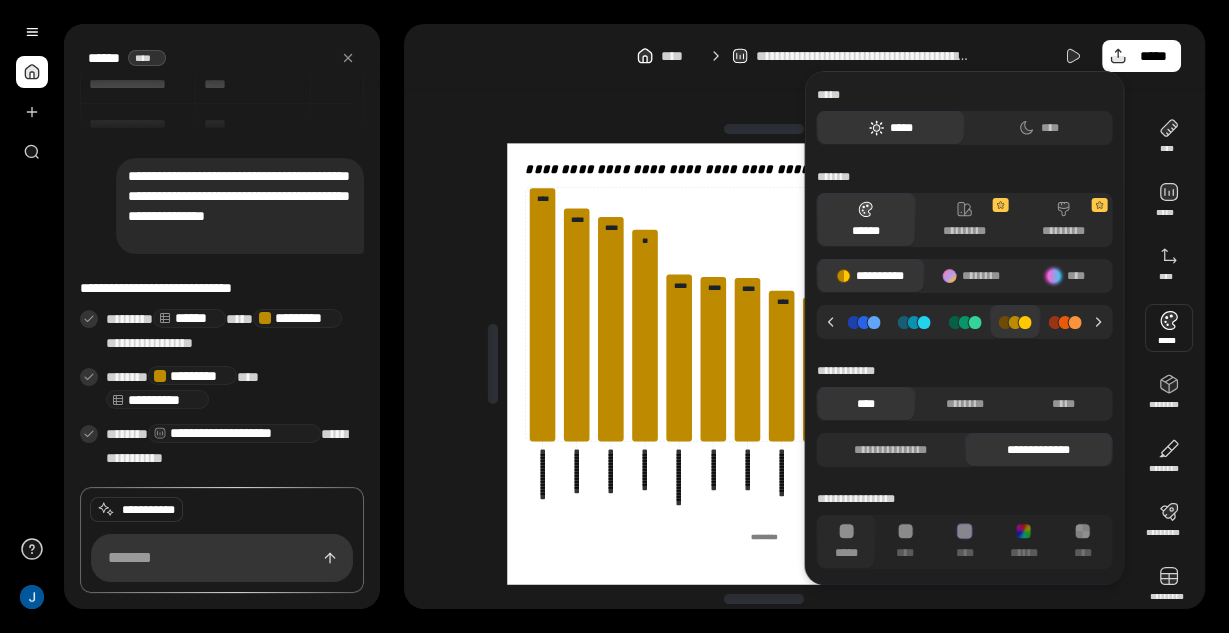 click 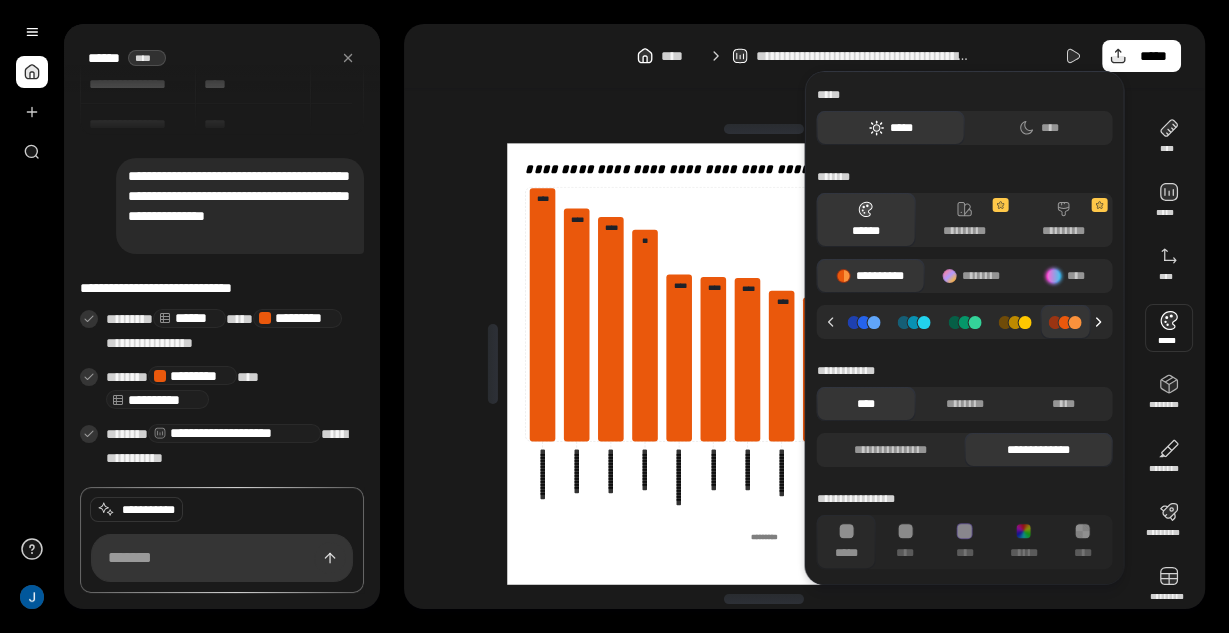 click 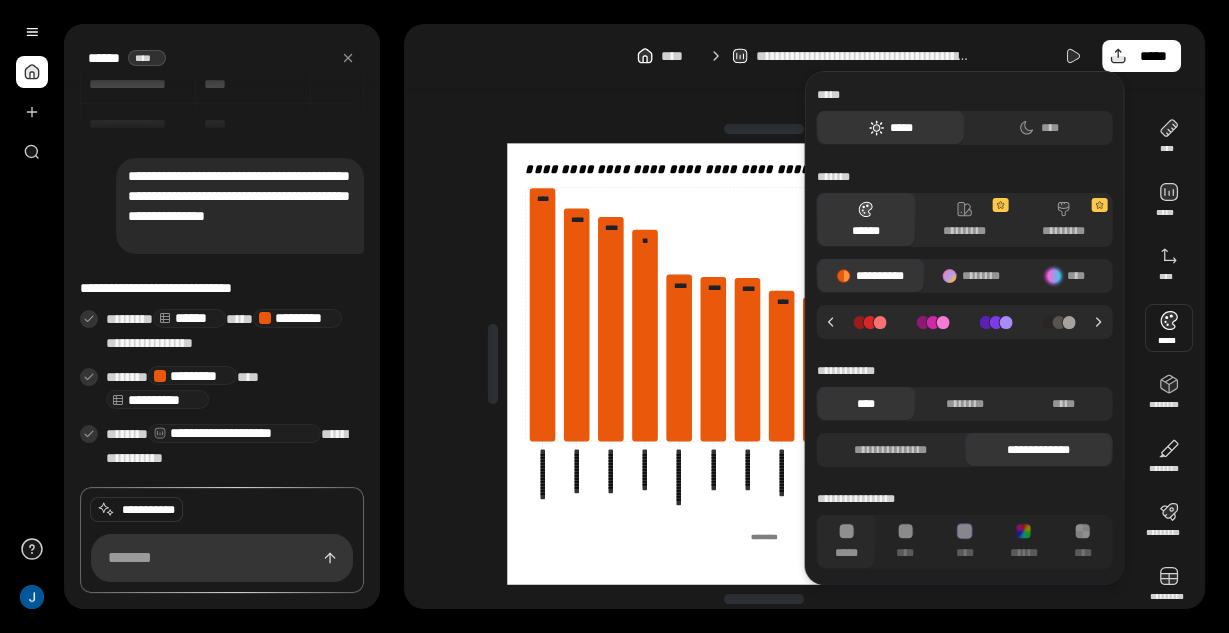 click at bounding box center (932, 322) 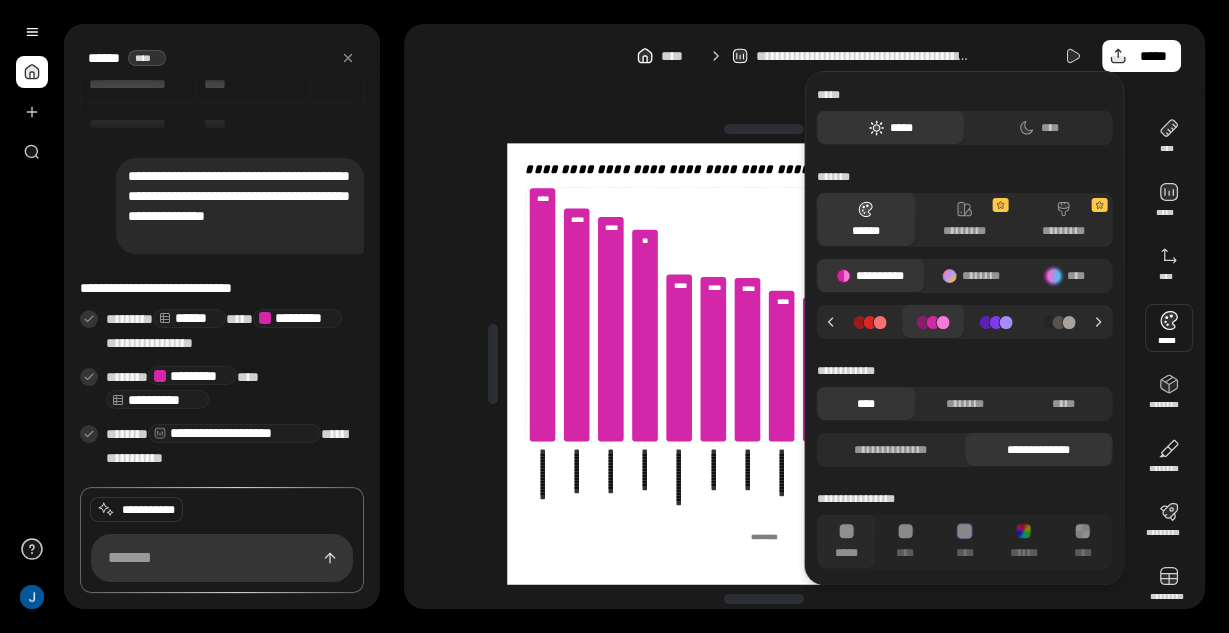 click 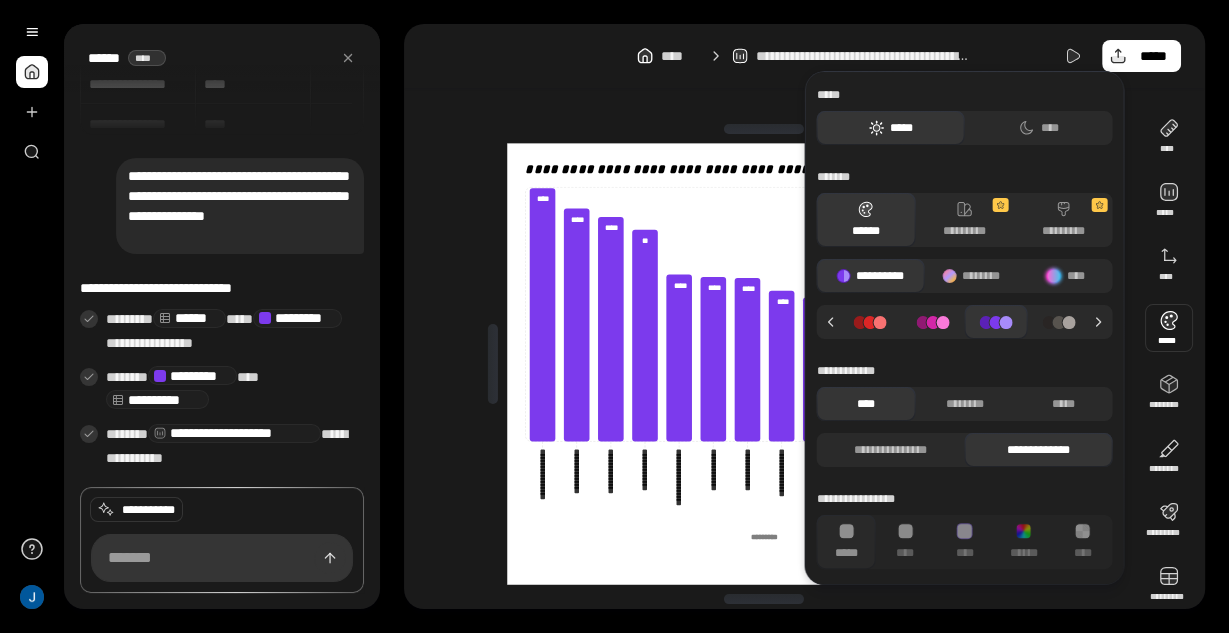 click 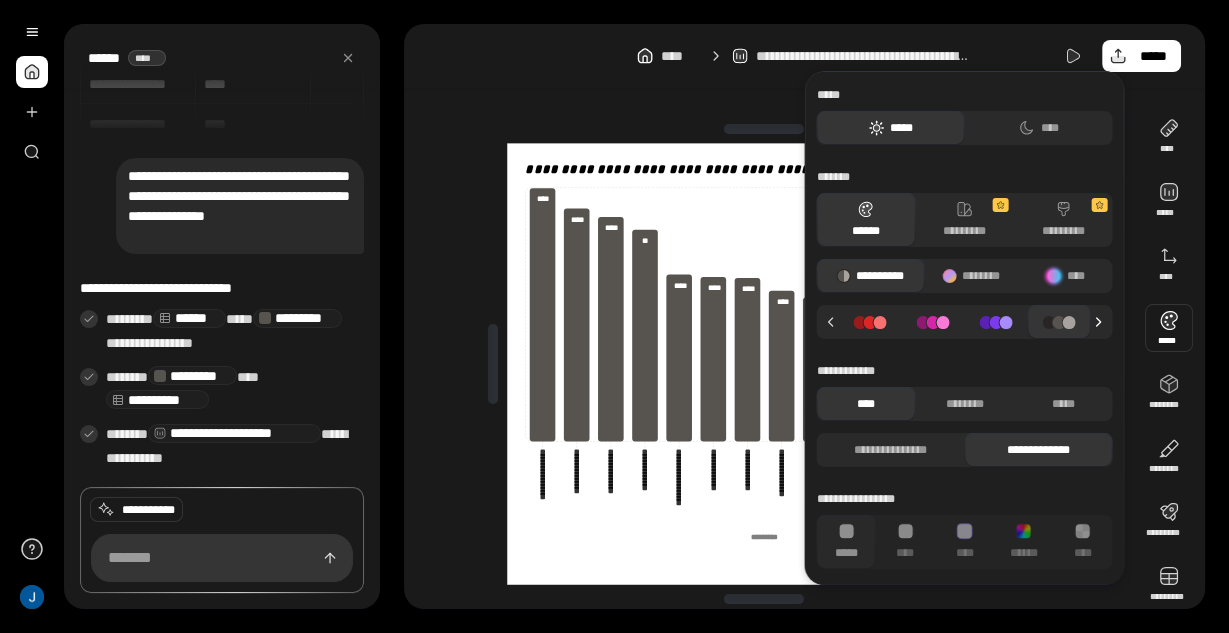 click 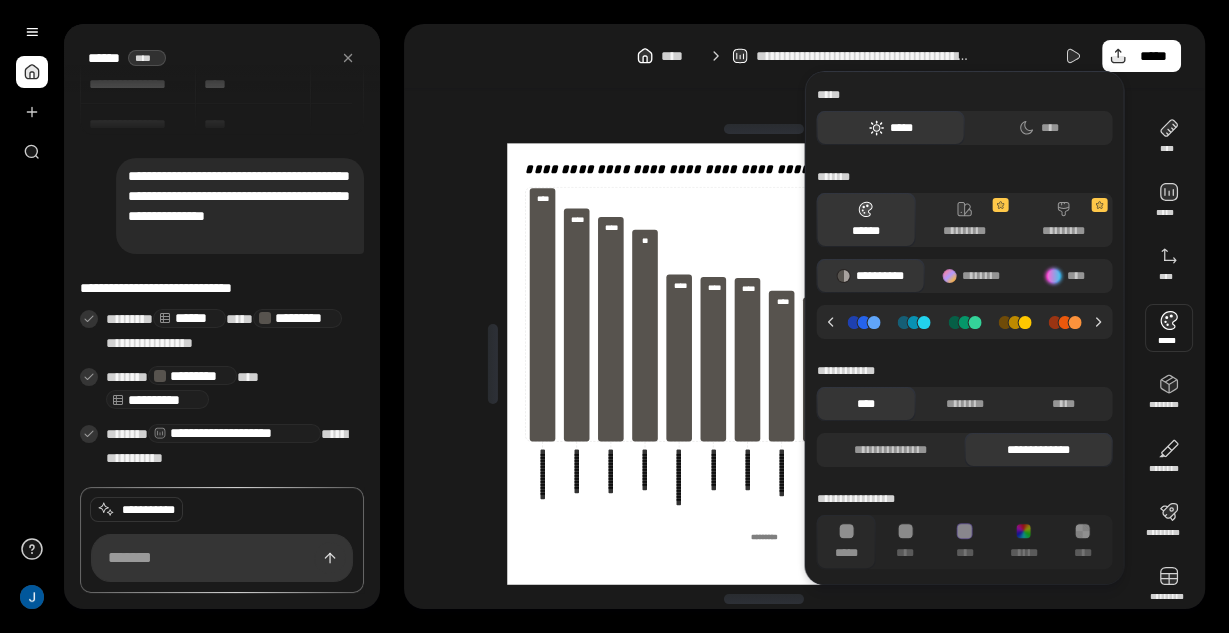 click 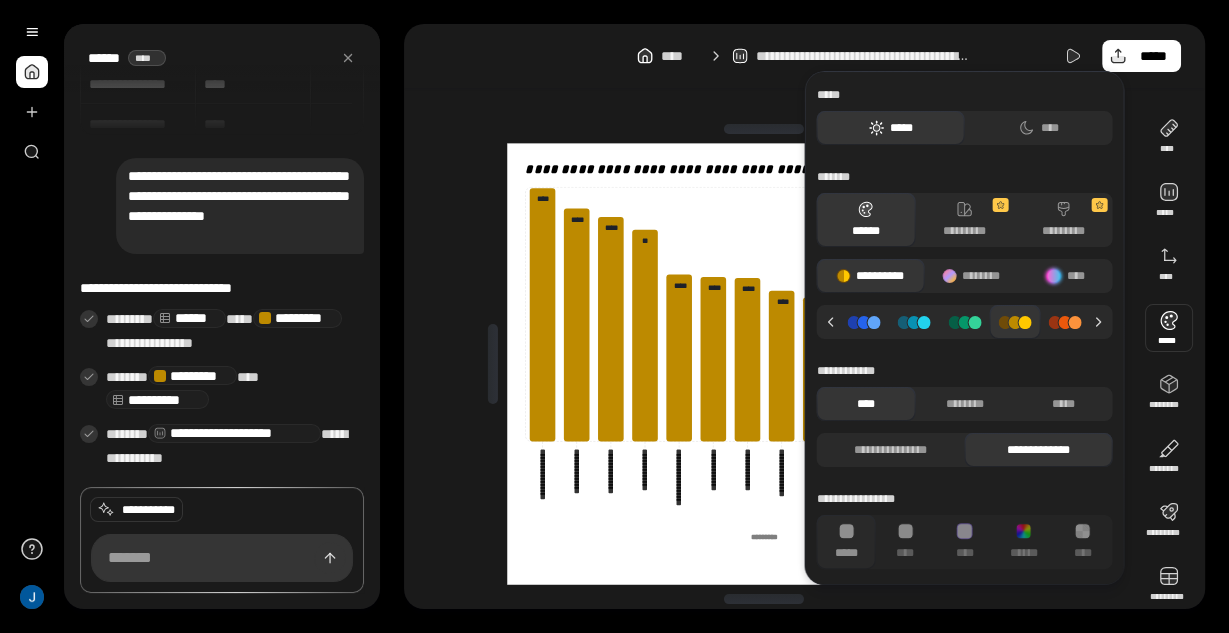 click 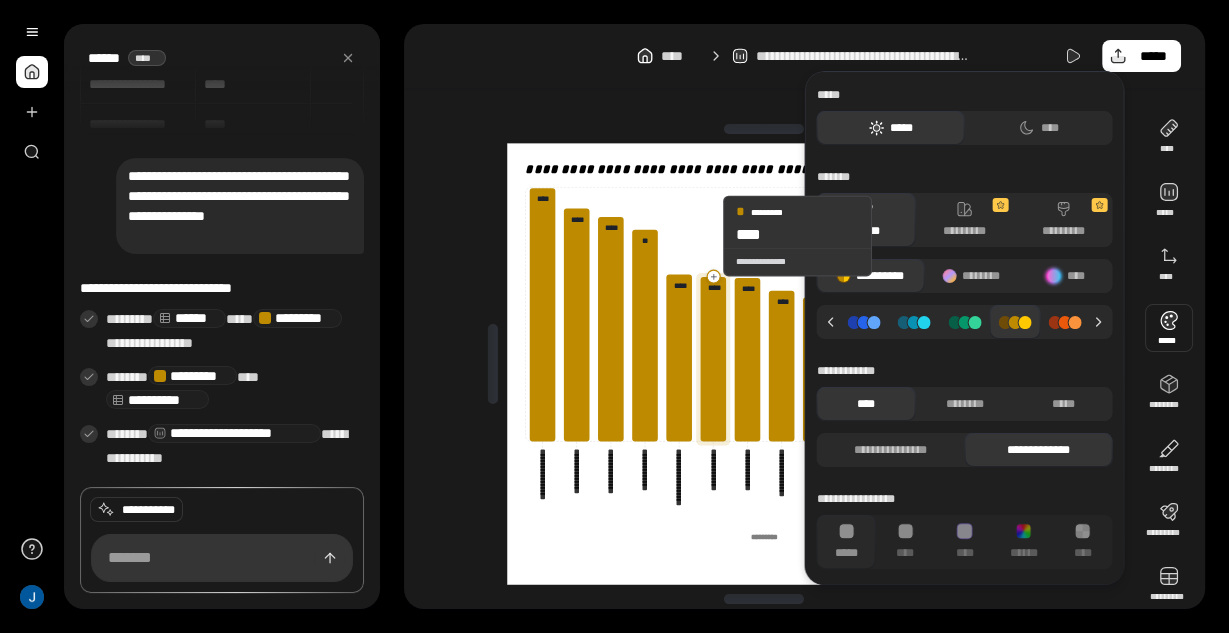 click 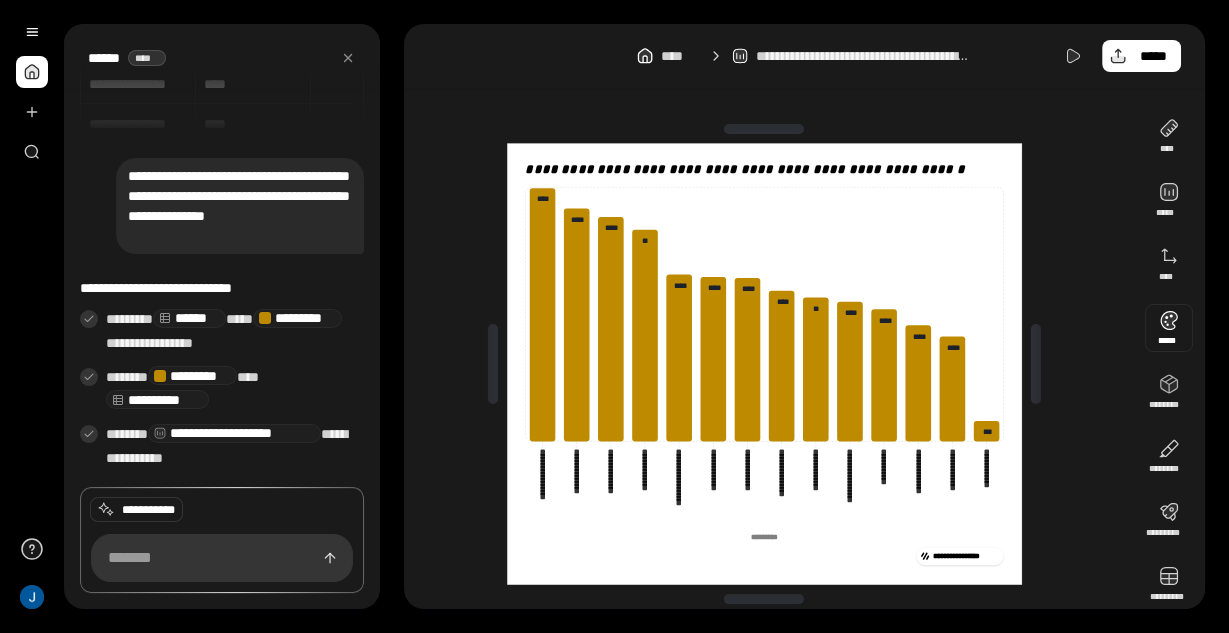 click at bounding box center [1169, 328] 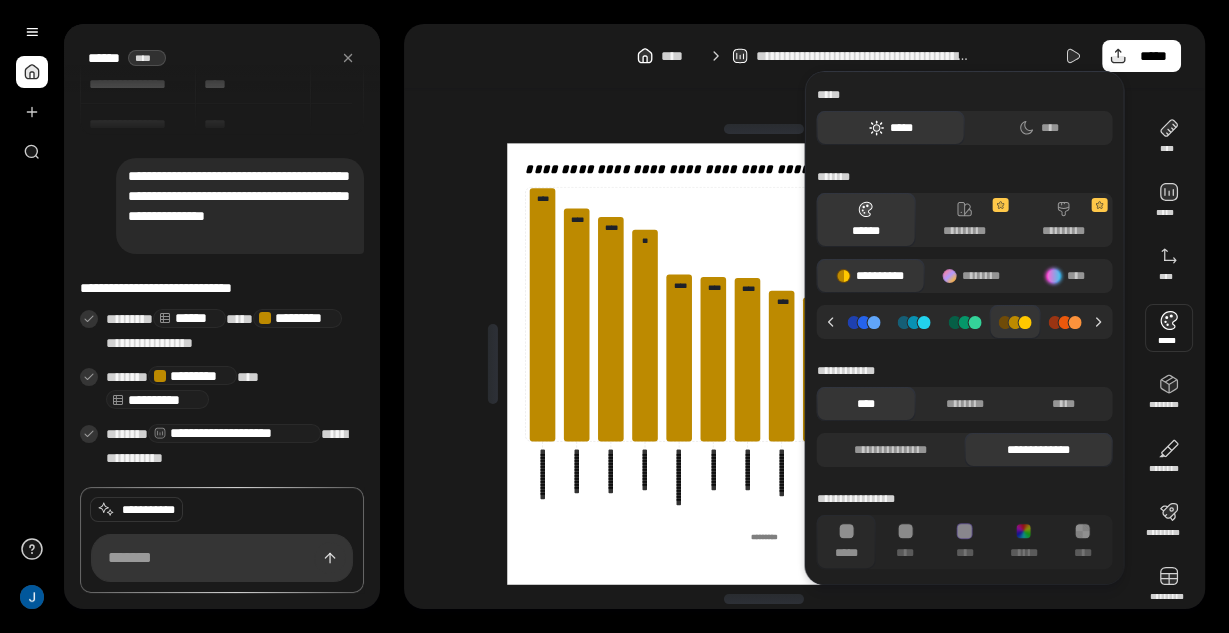 click 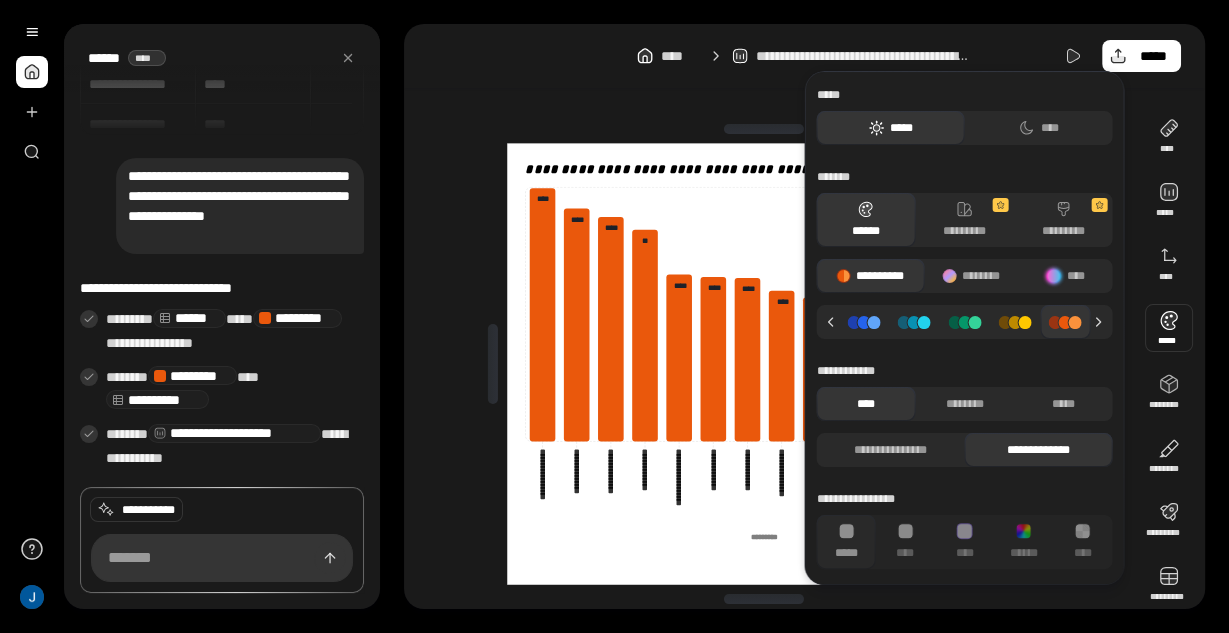 click 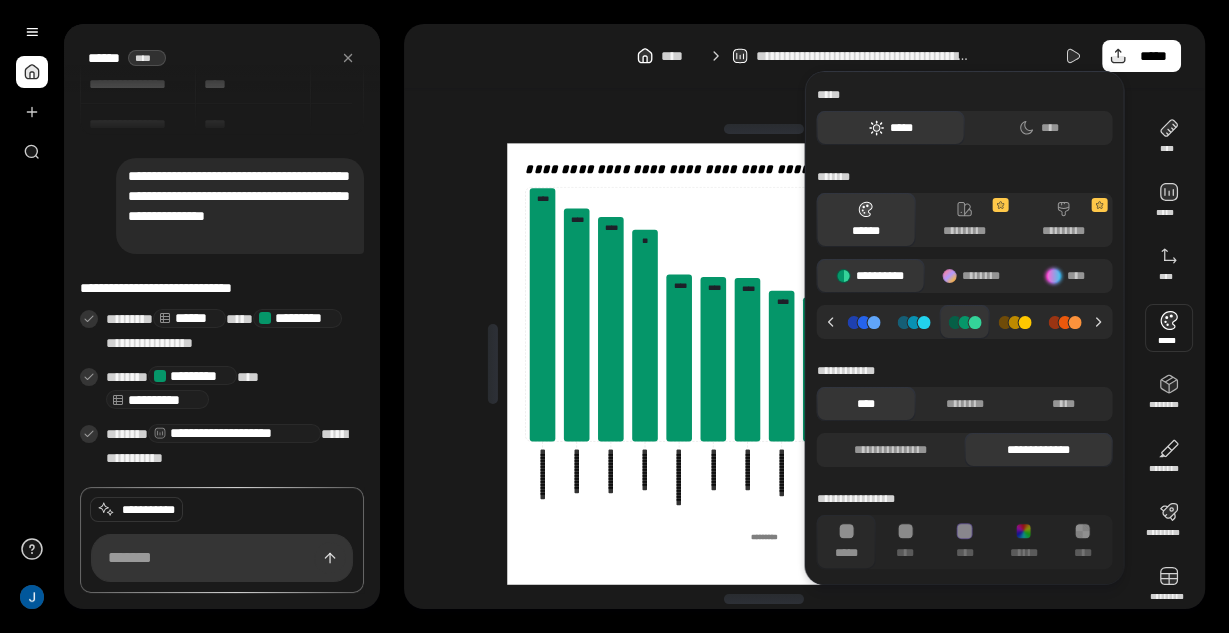 click at bounding box center [863, 322] 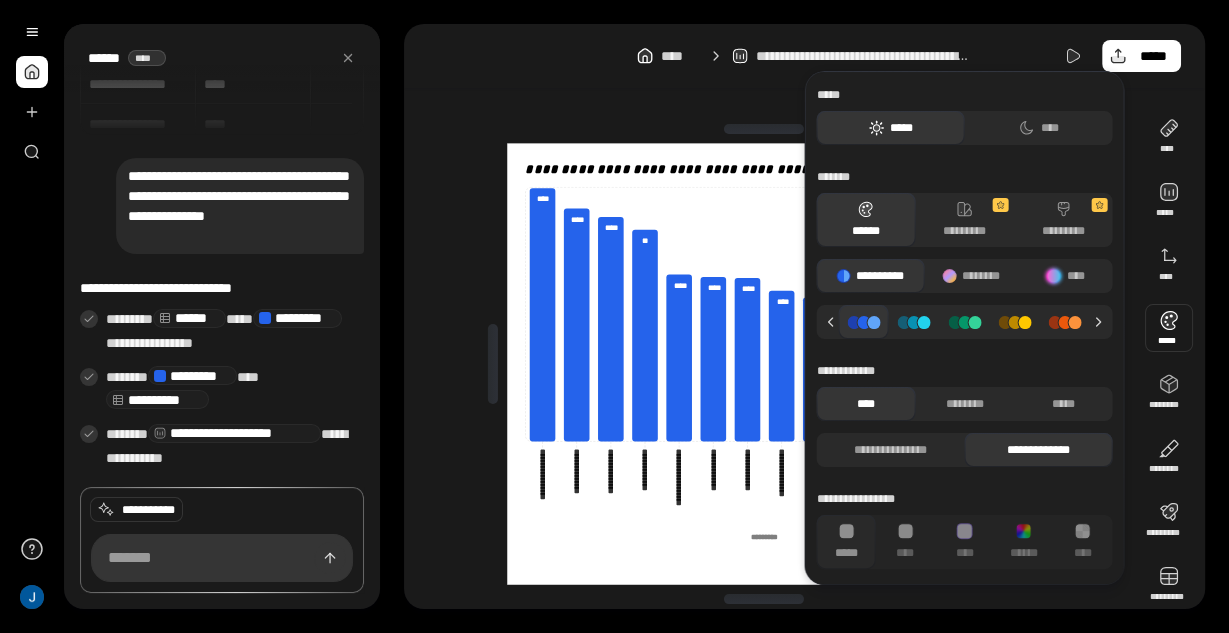 click at bounding box center (964, 322) 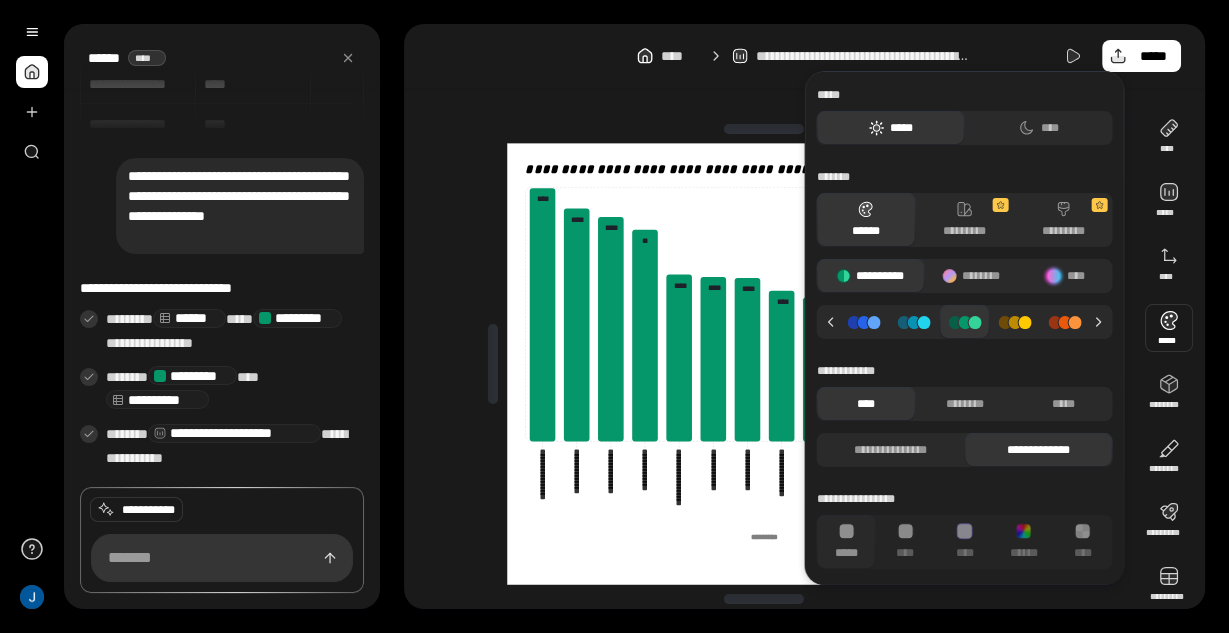click 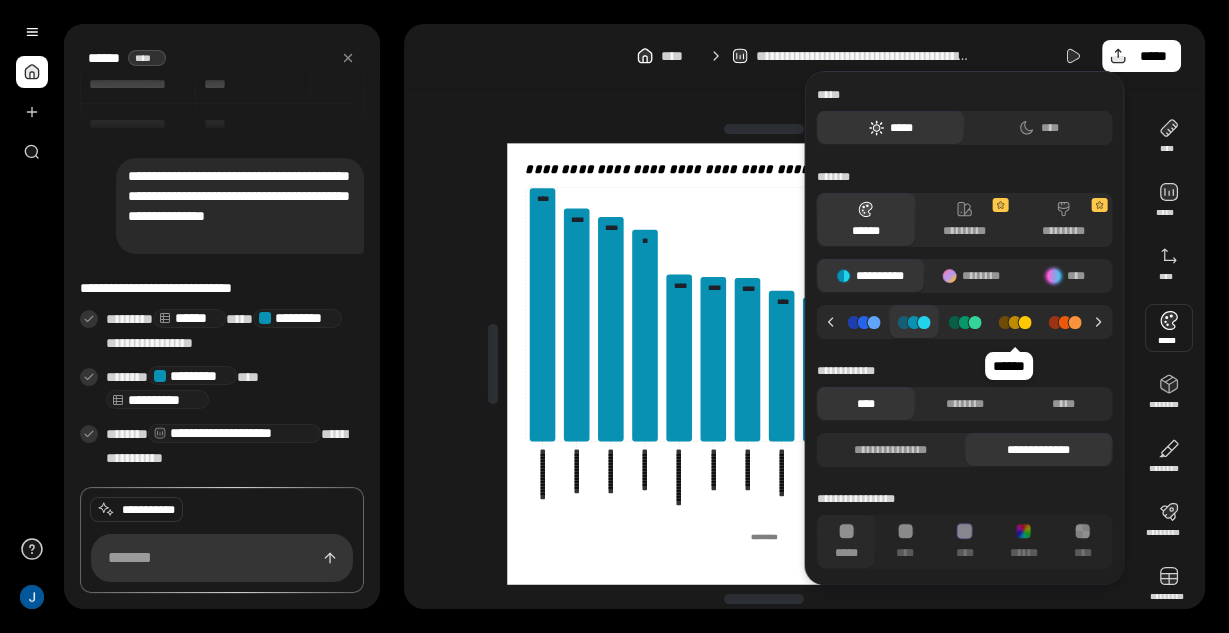 click 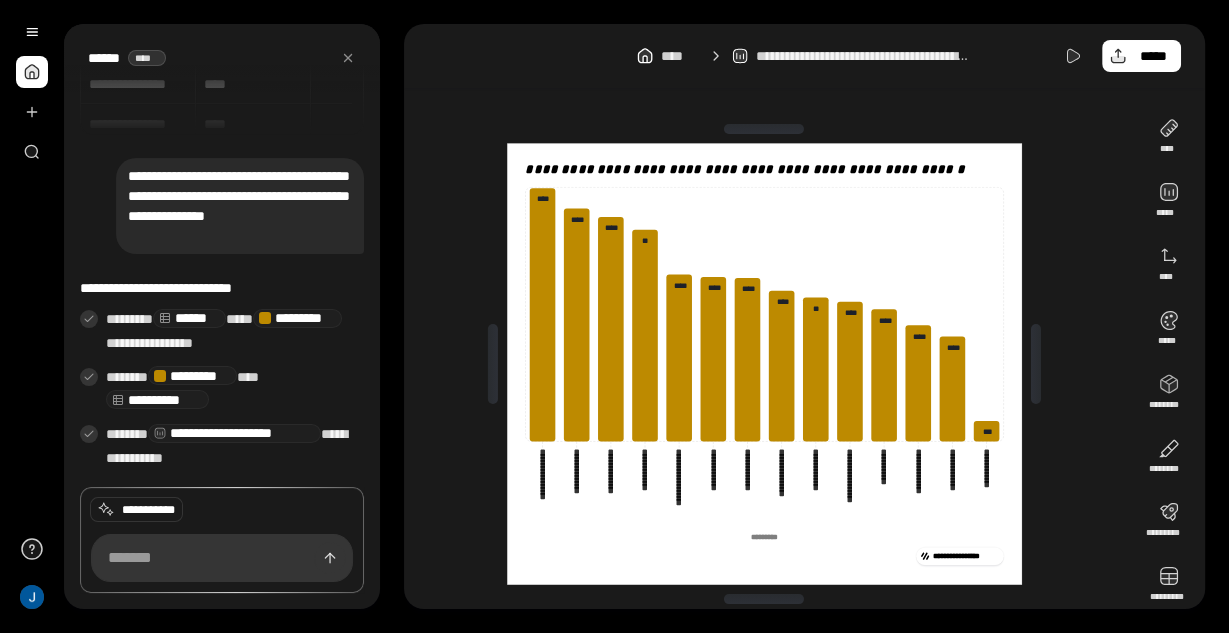 click on "**********" at bounding box center (770, 364) 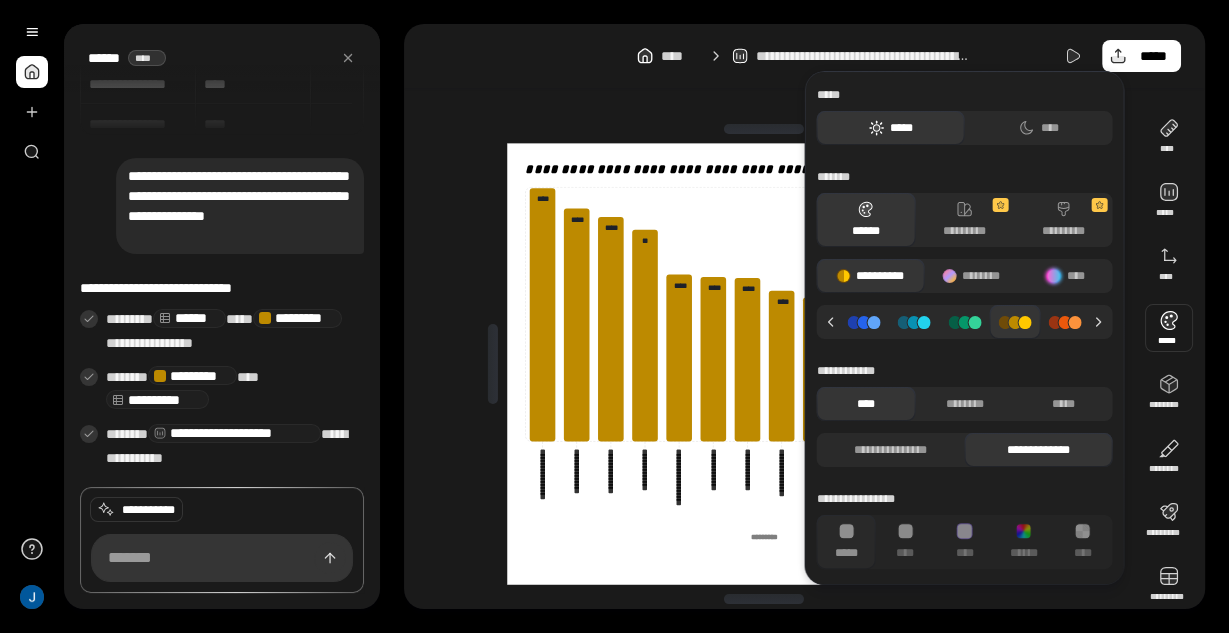 click at bounding box center [1169, 328] 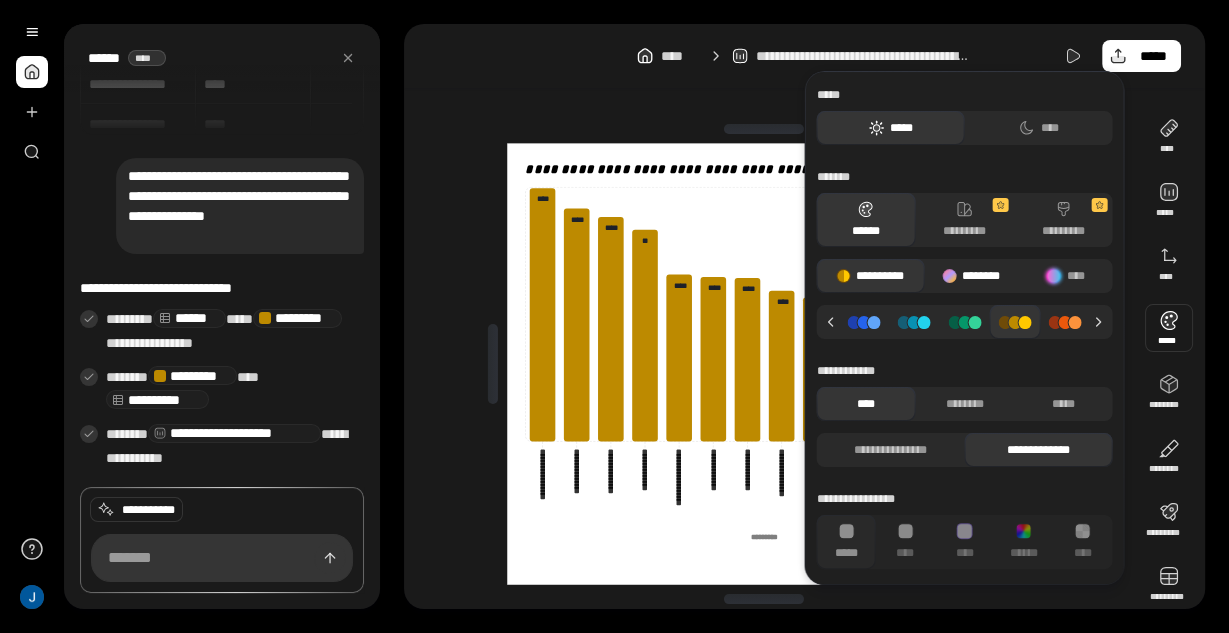 click on "********" at bounding box center (971, 276) 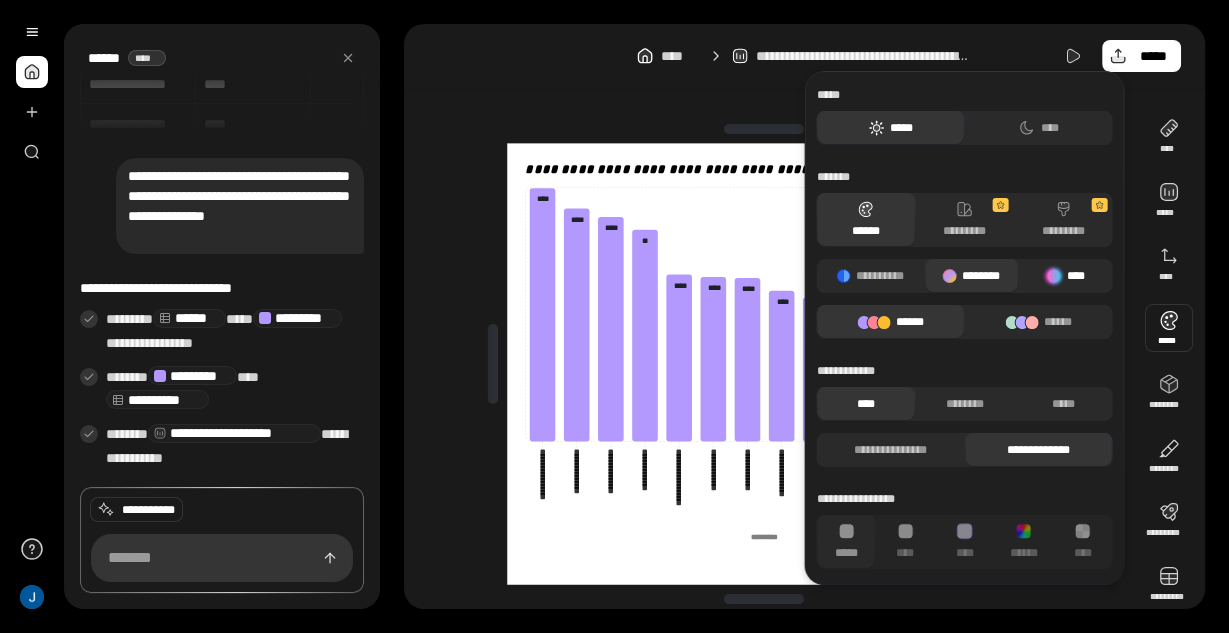 click on "****" at bounding box center (1065, 276) 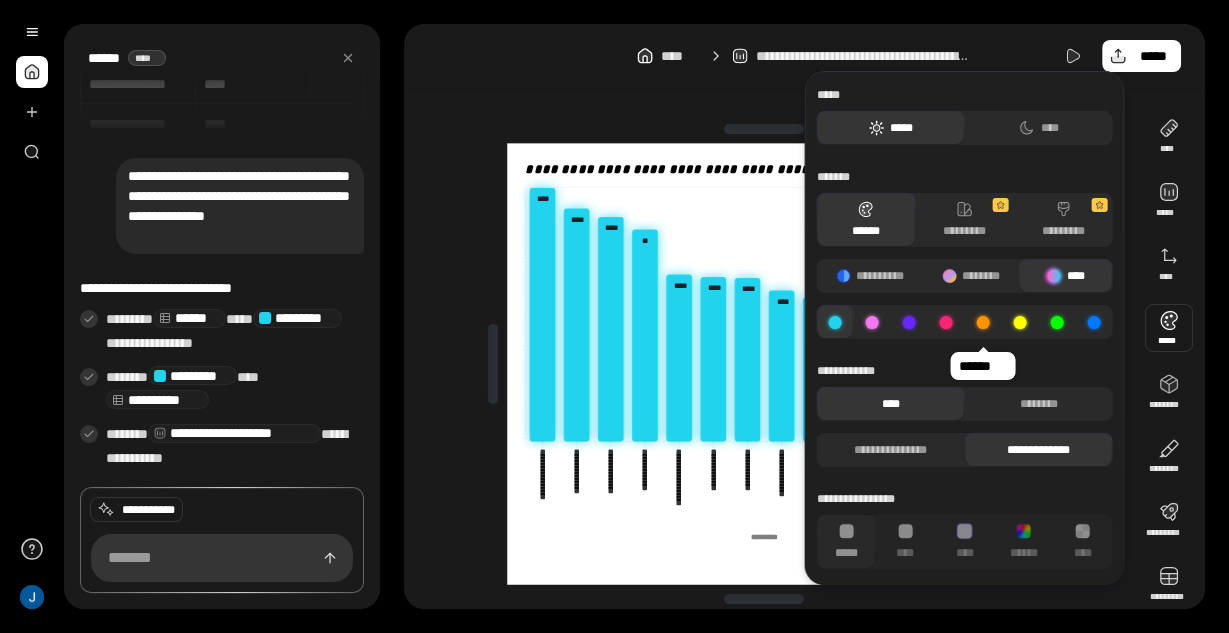 click 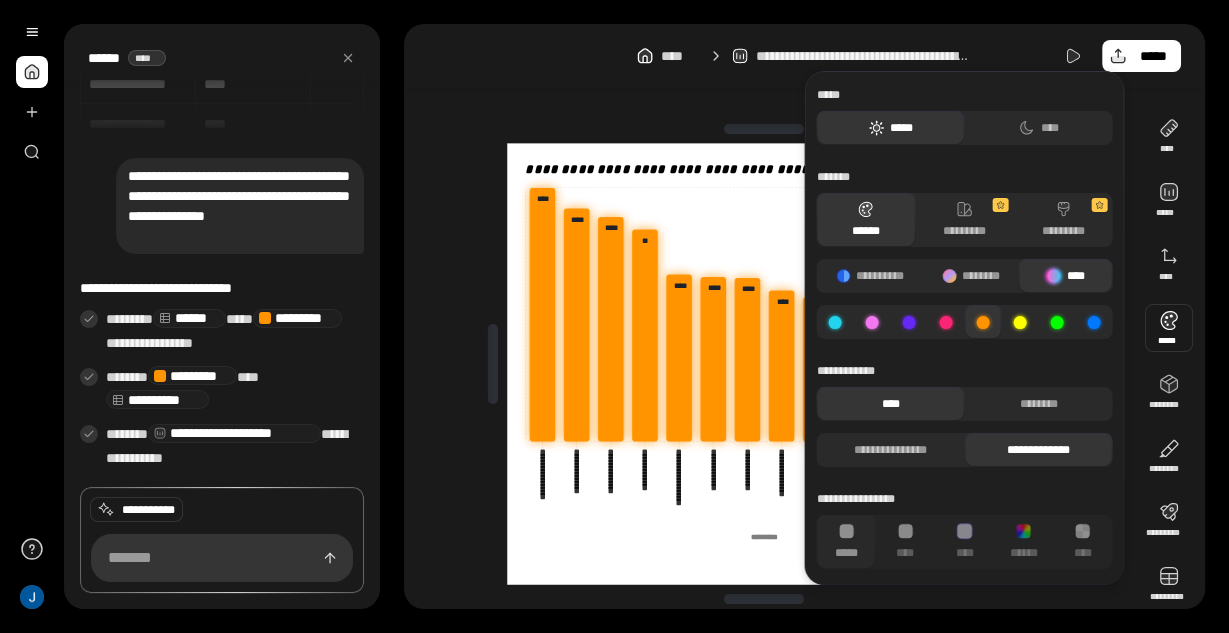 click at bounding box center (1056, 322) 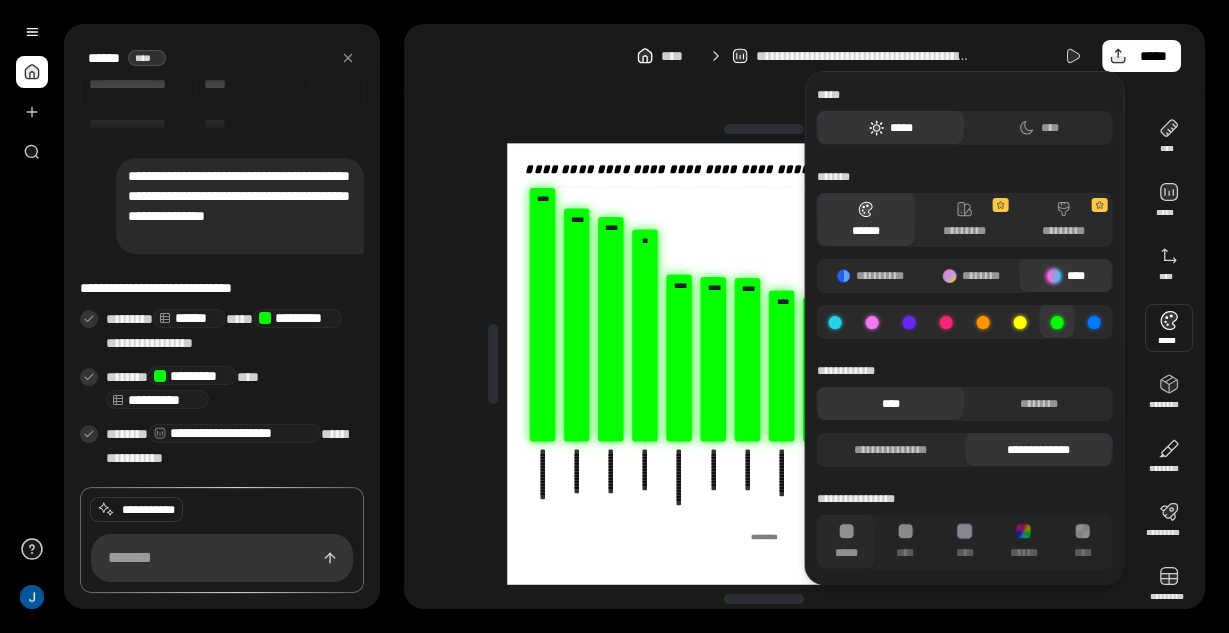 click at bounding box center [982, 322] 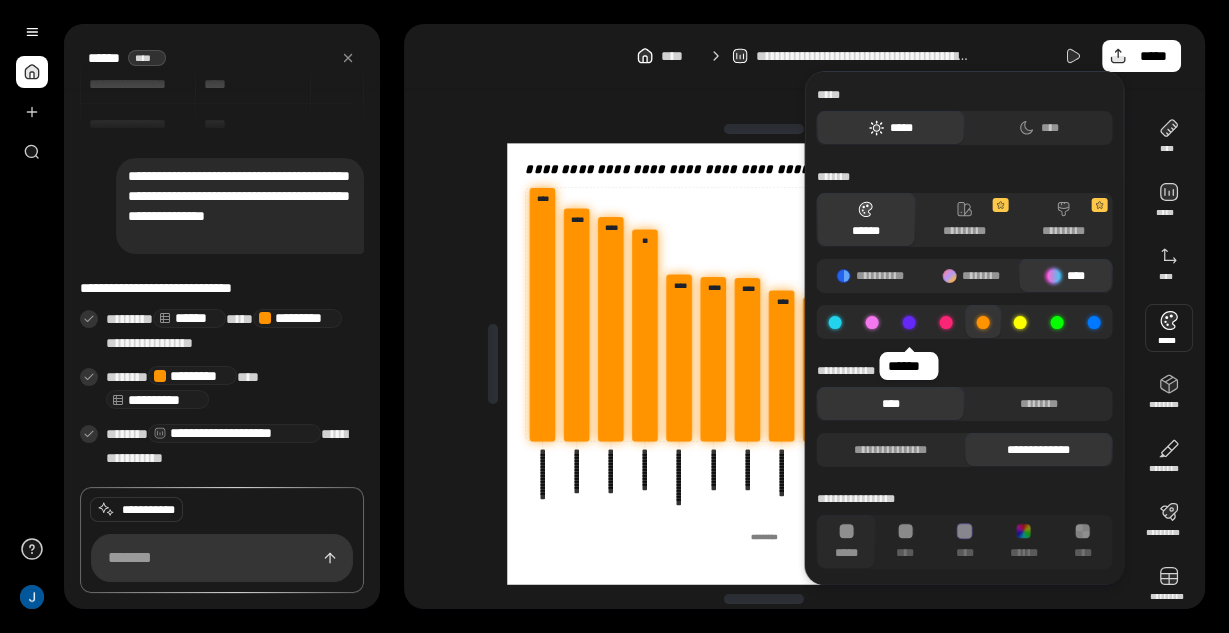 click at bounding box center [908, 322] 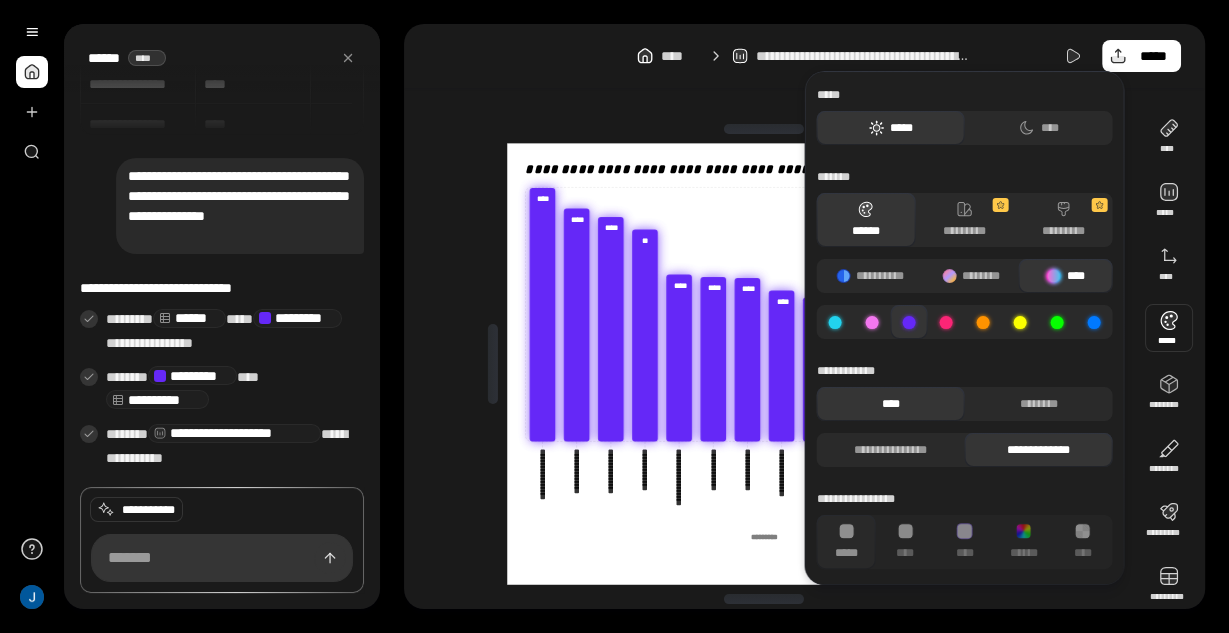 click 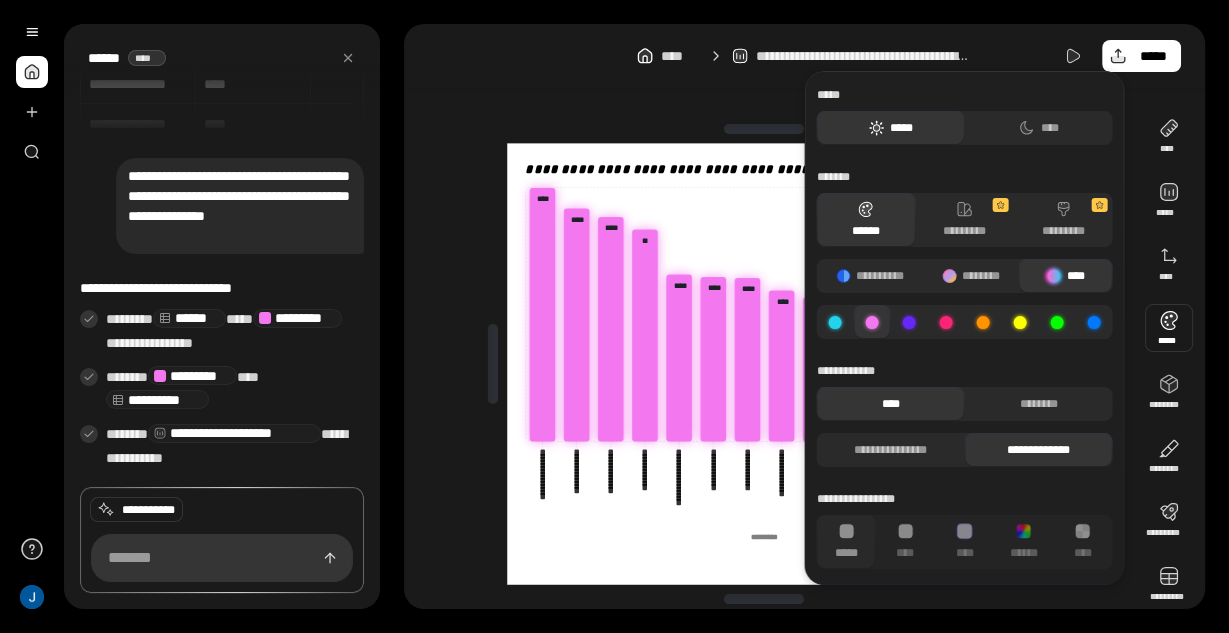 click at bounding box center [834, 322] 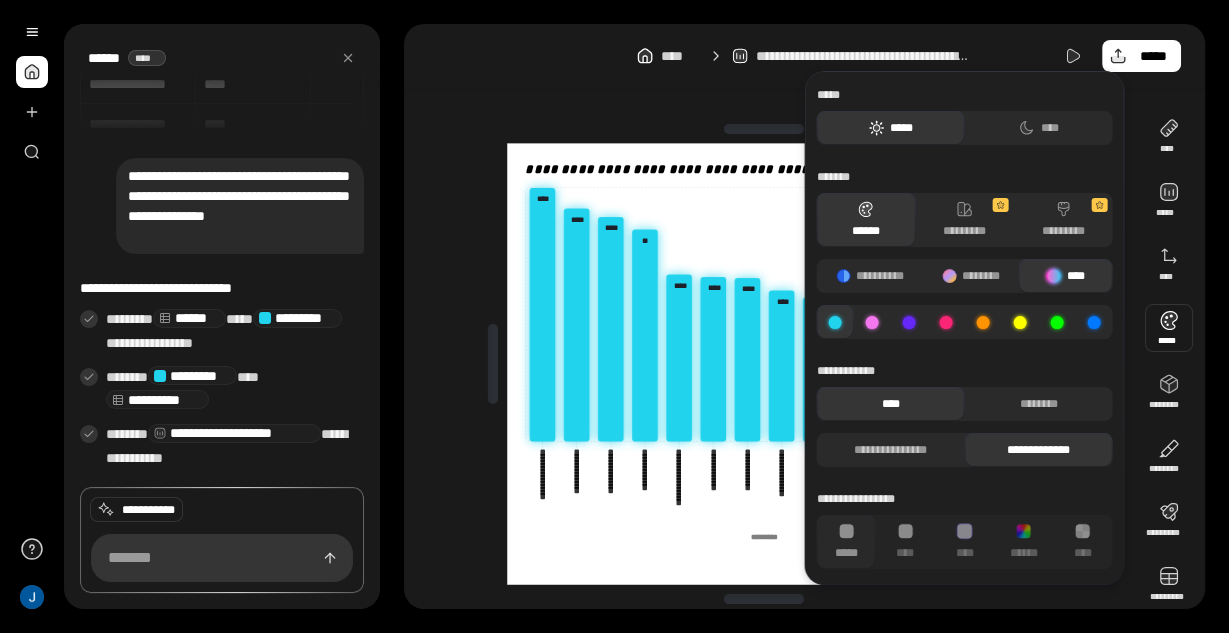 click at bounding box center [1056, 322] 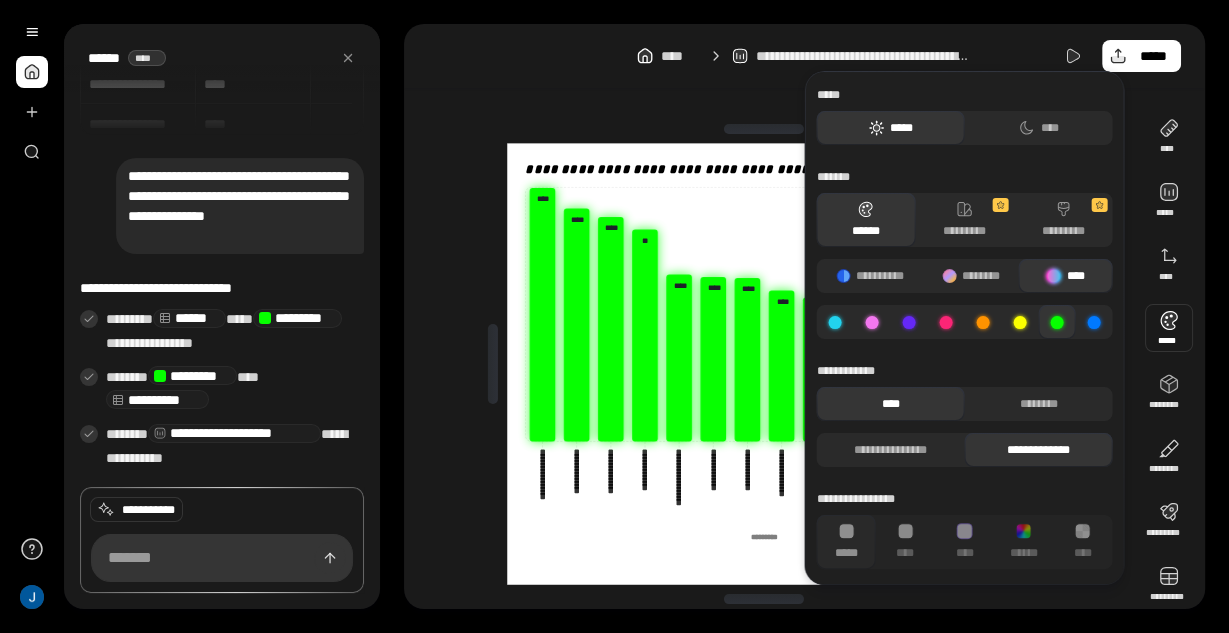 click 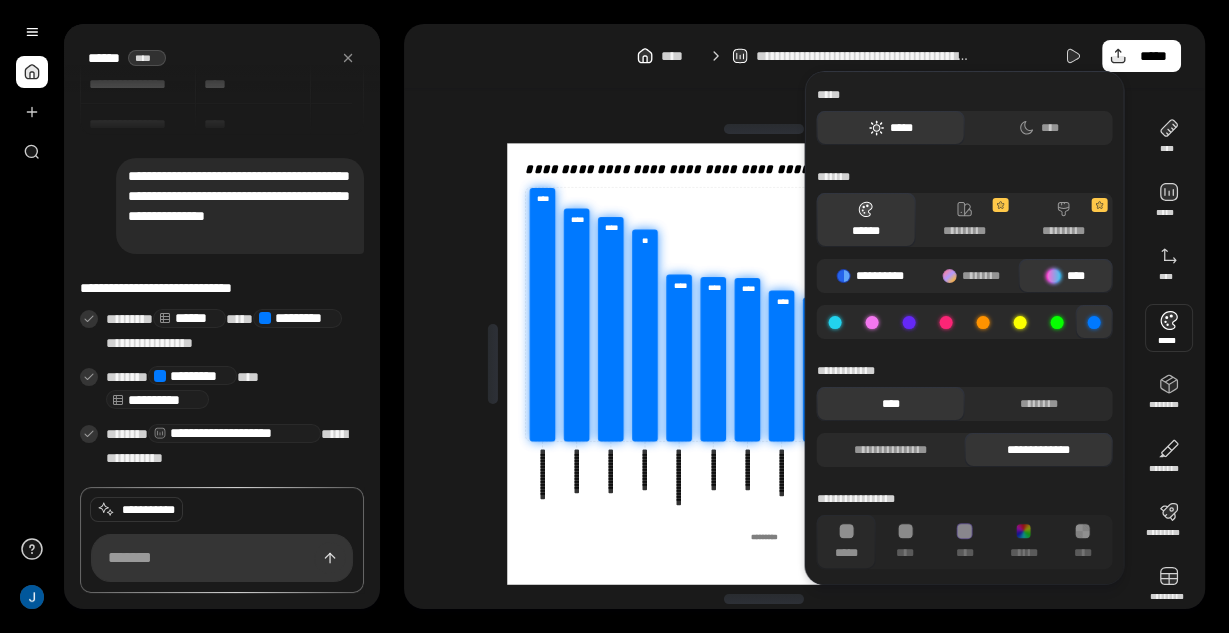 click on "**********" at bounding box center (870, 276) 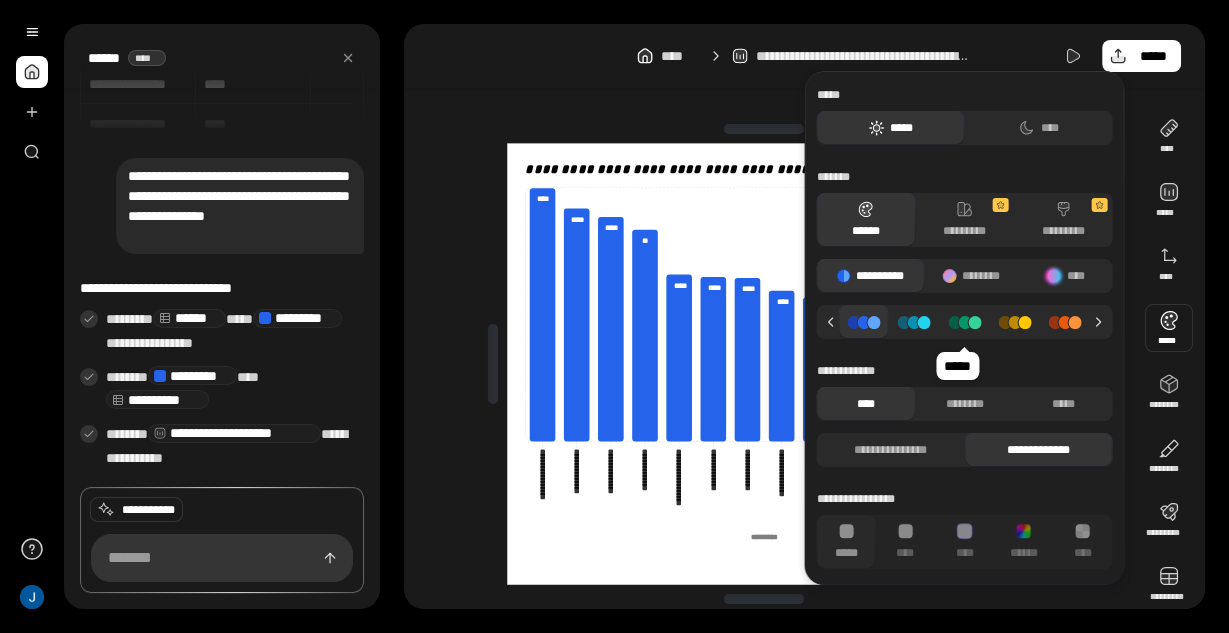 click at bounding box center (964, 322) 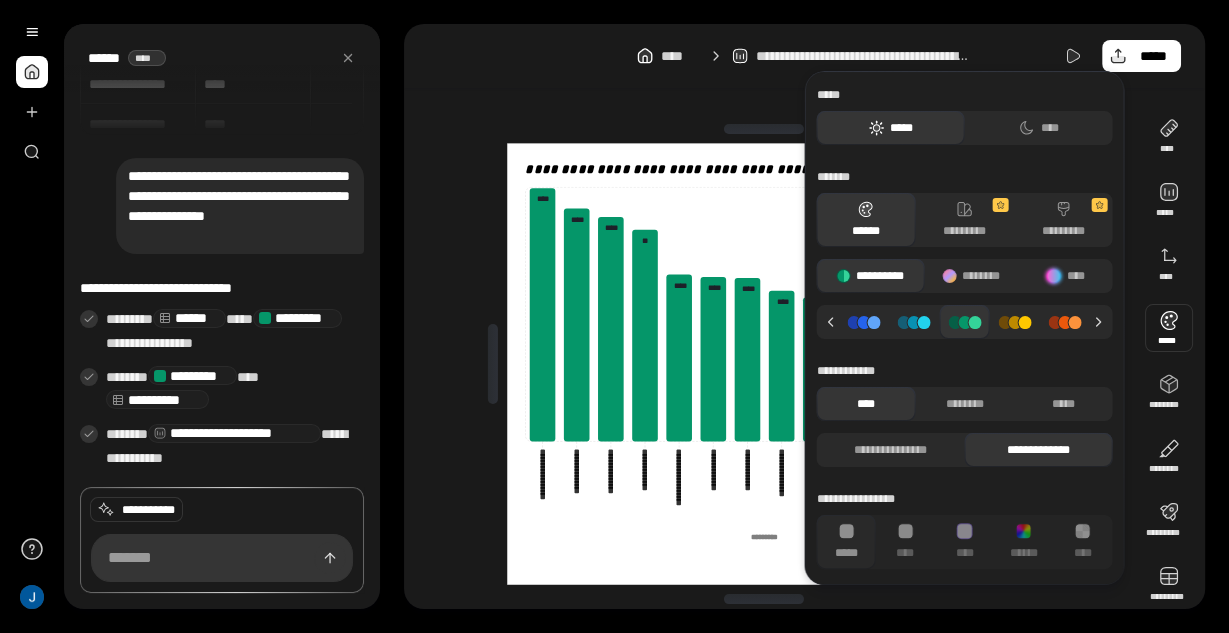 click 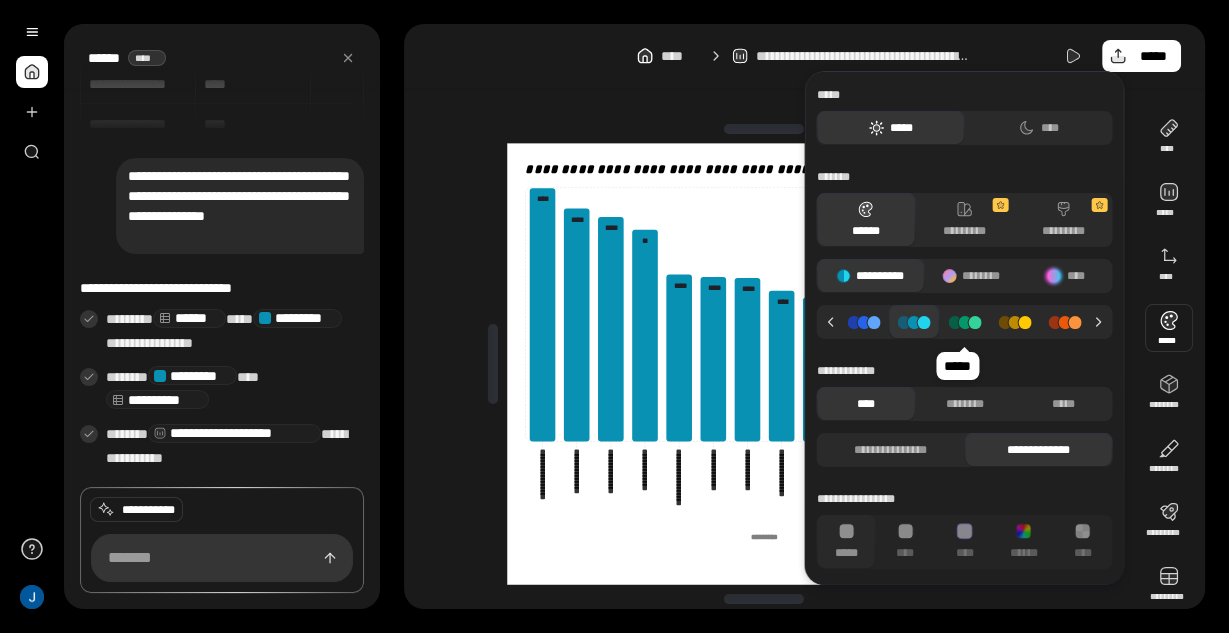 click at bounding box center (964, 322) 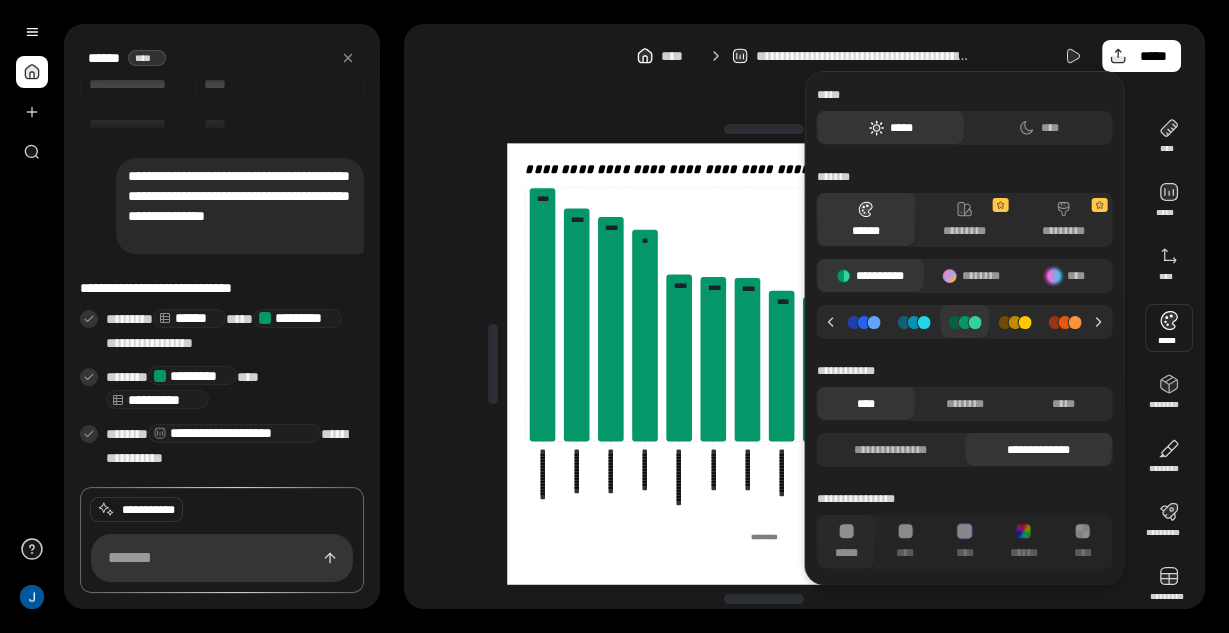 click 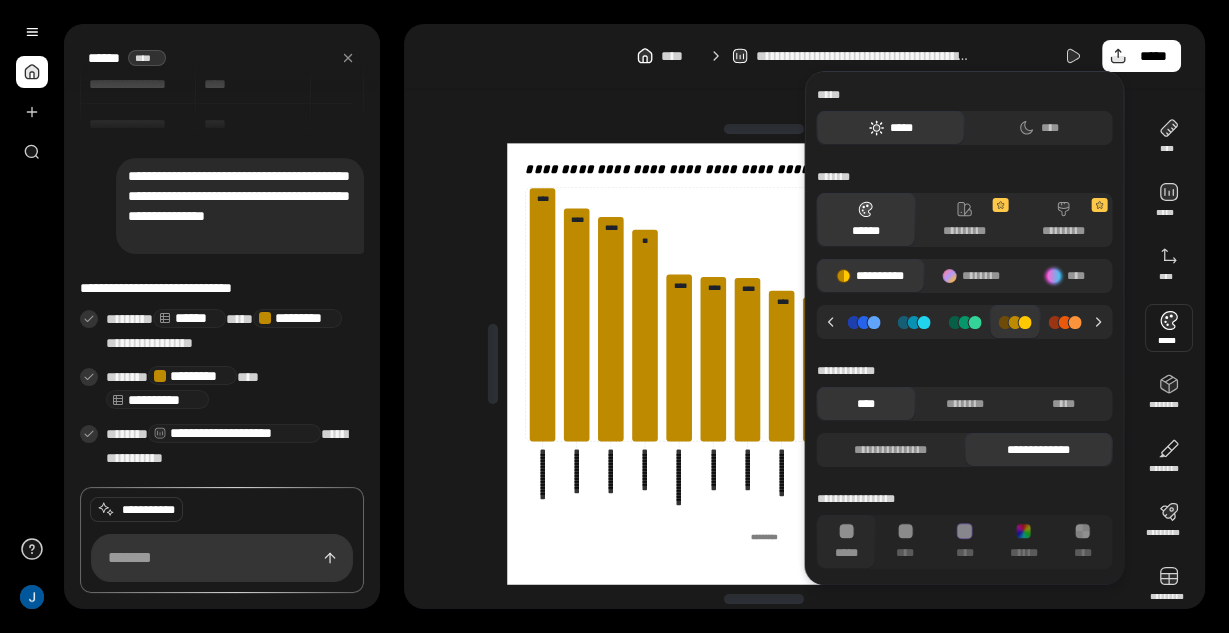click 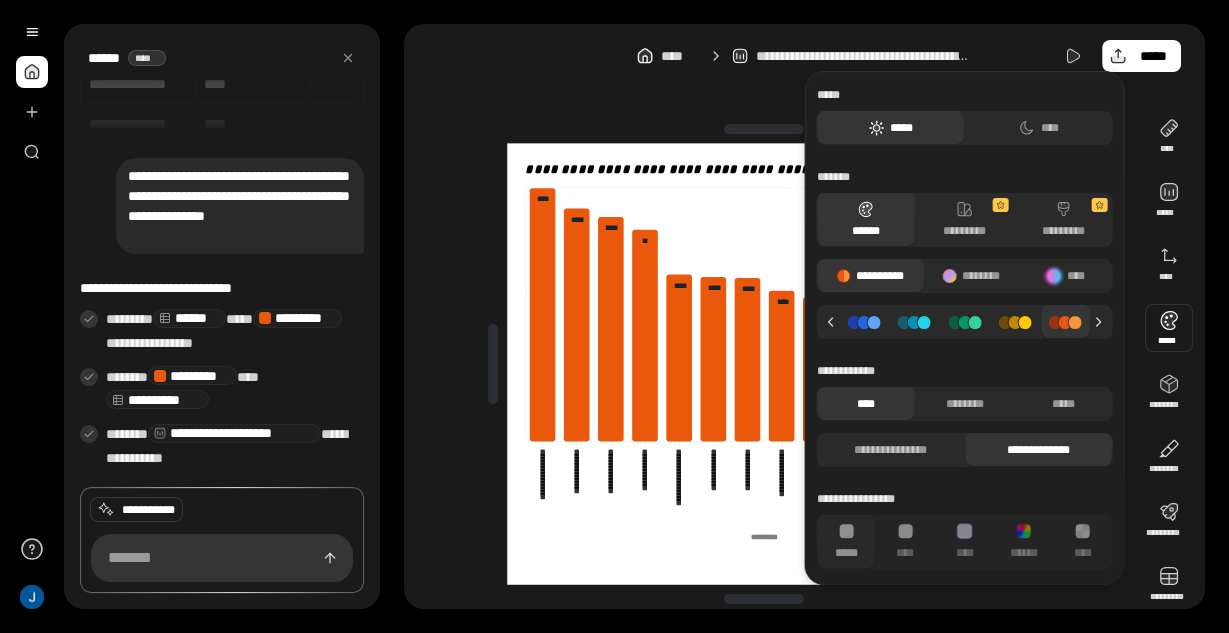 click 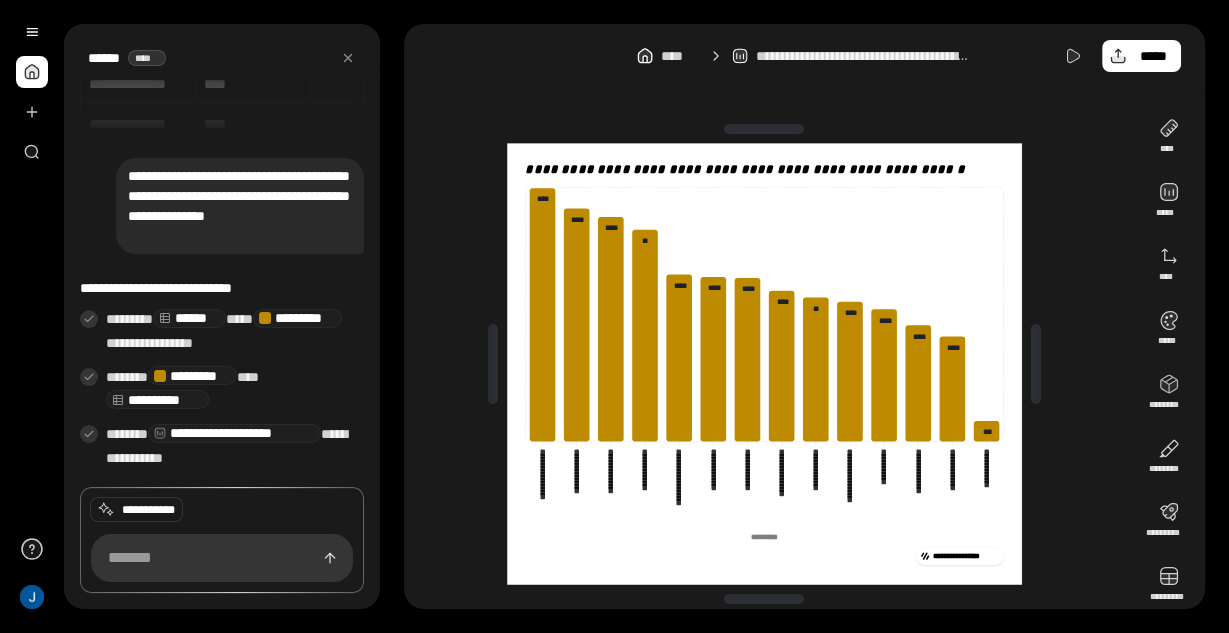 click on "**********" at bounding box center [770, 364] 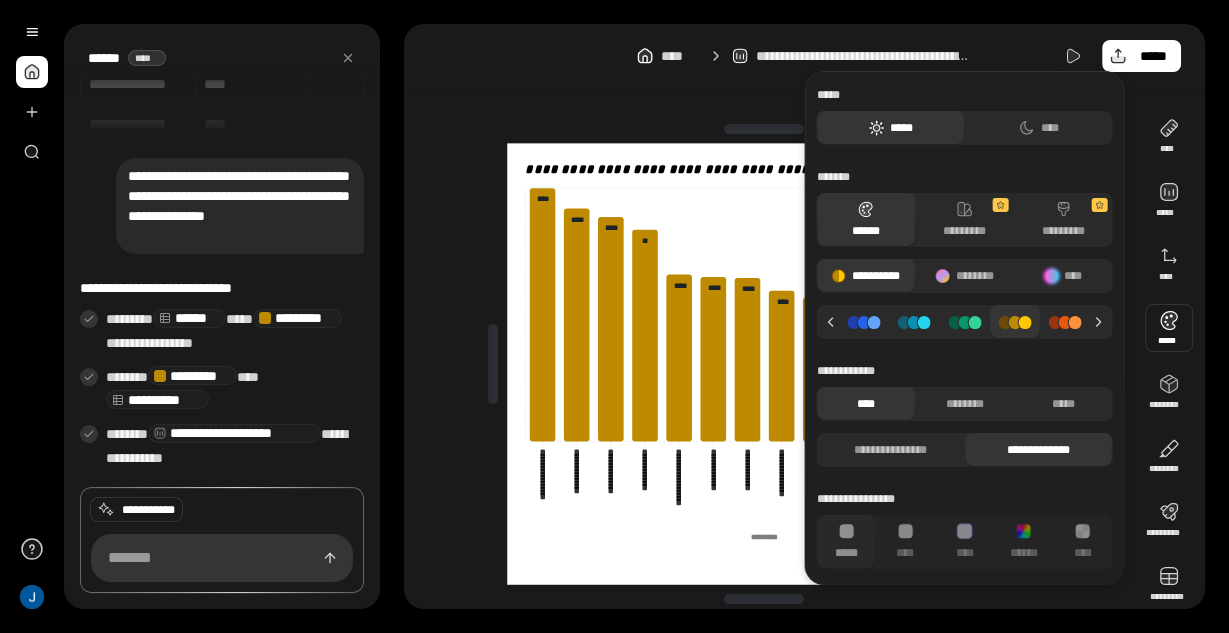 click at bounding box center (1169, 328) 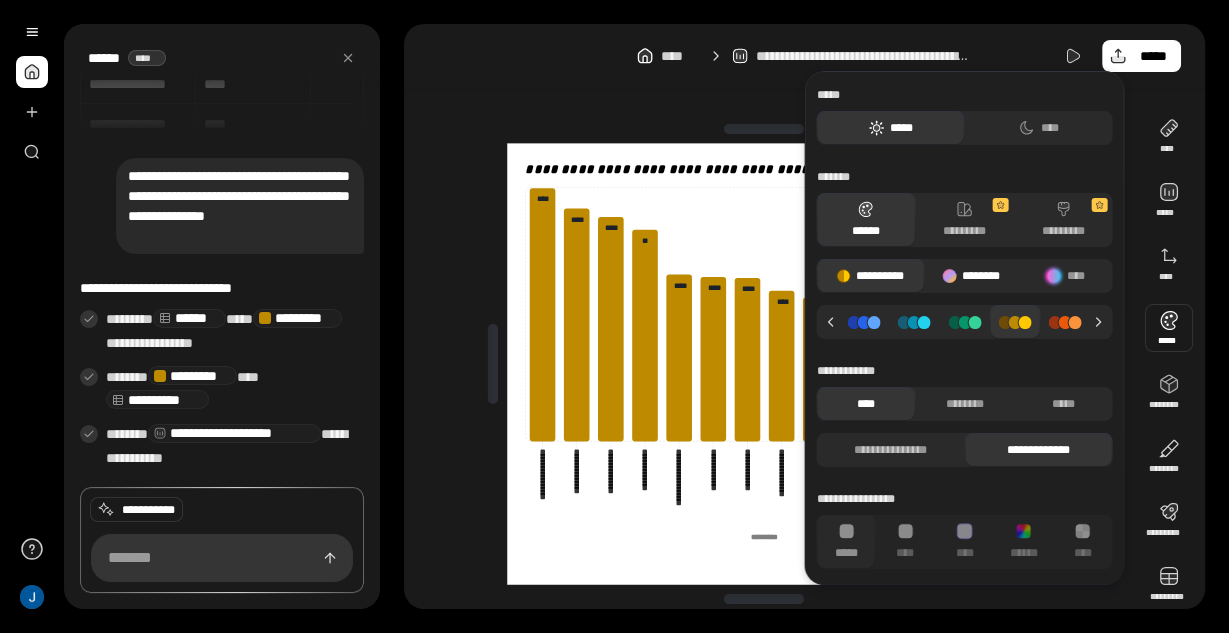 click on "********" at bounding box center [971, 276] 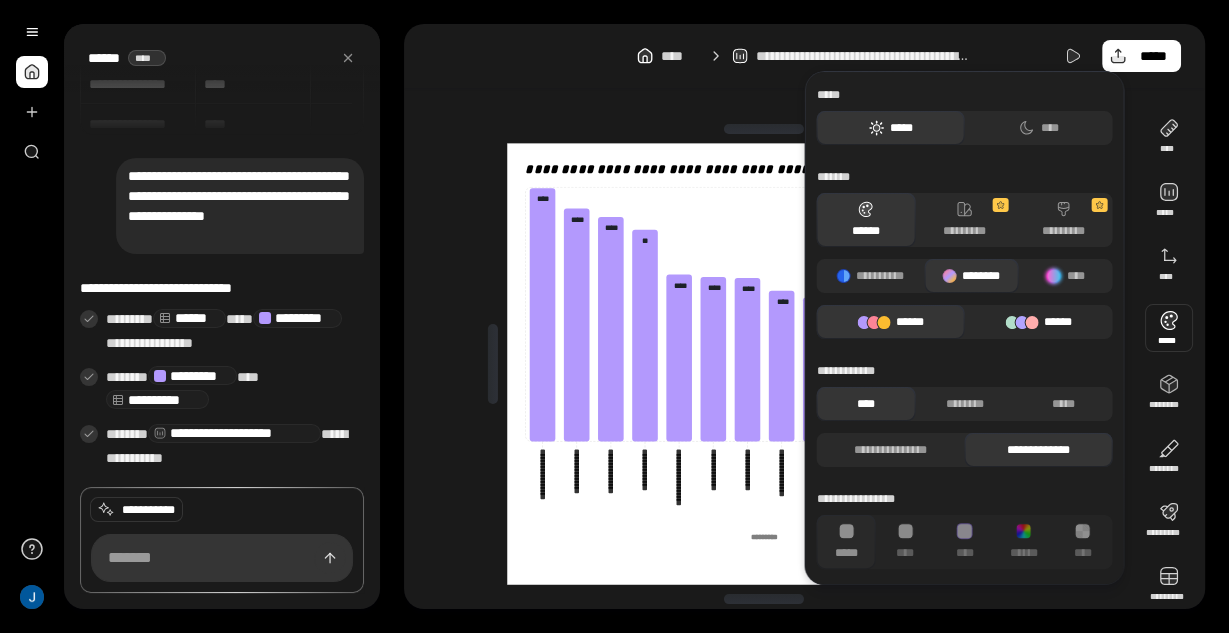 click on "******" at bounding box center (1038, 322) 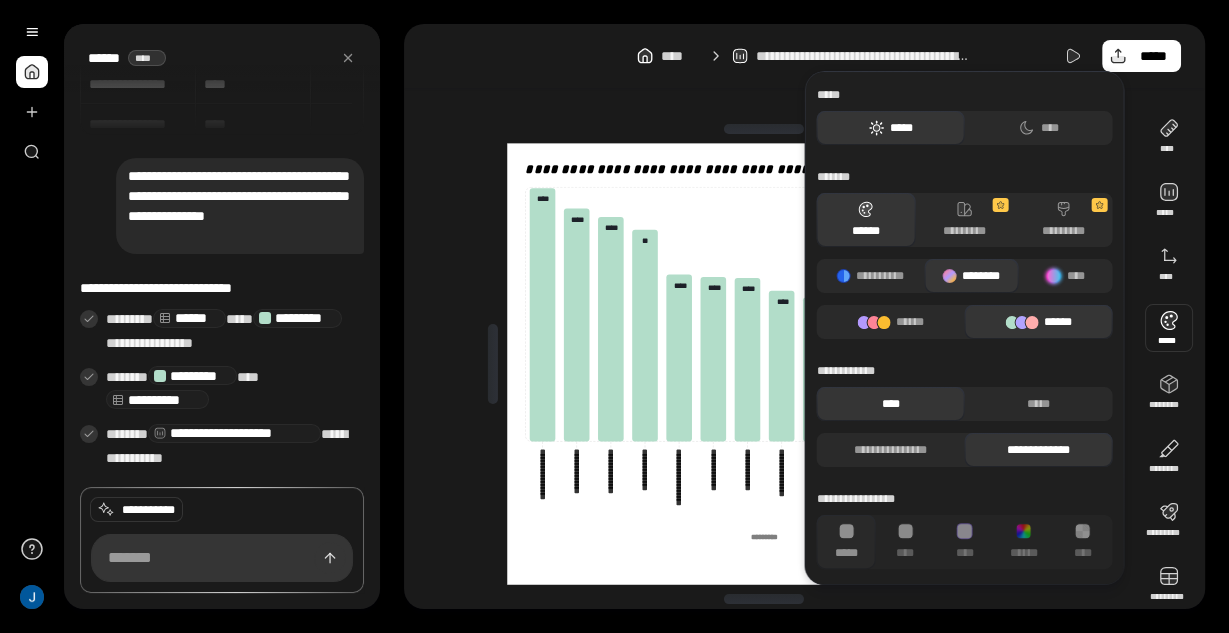click 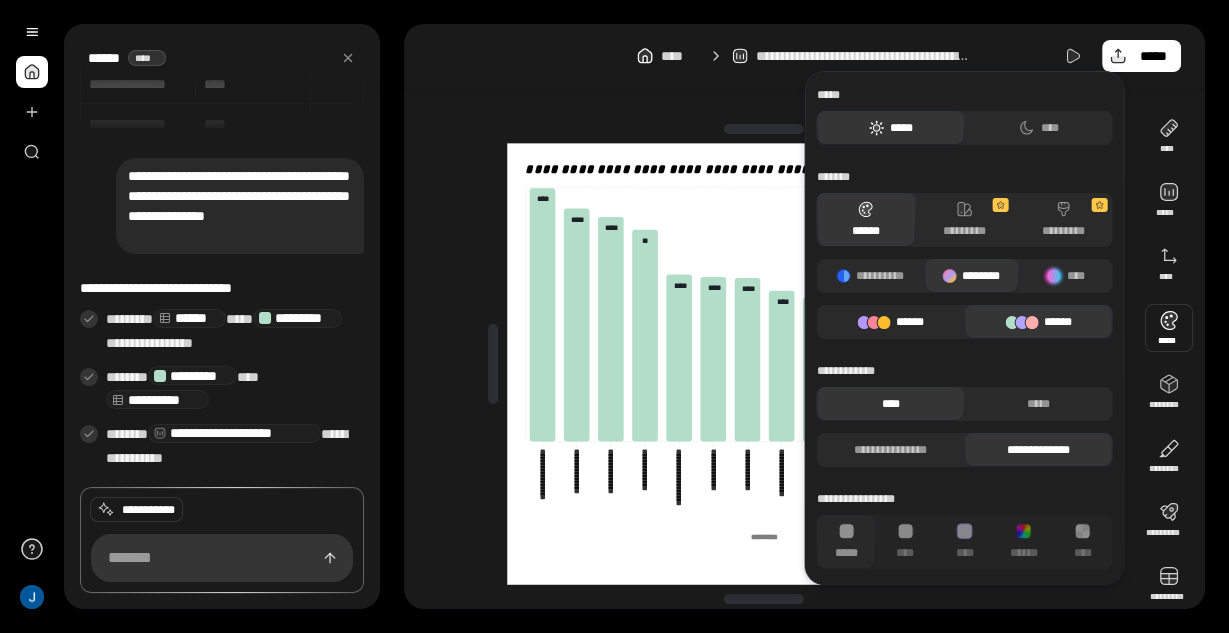 click on "******" at bounding box center [890, 322] 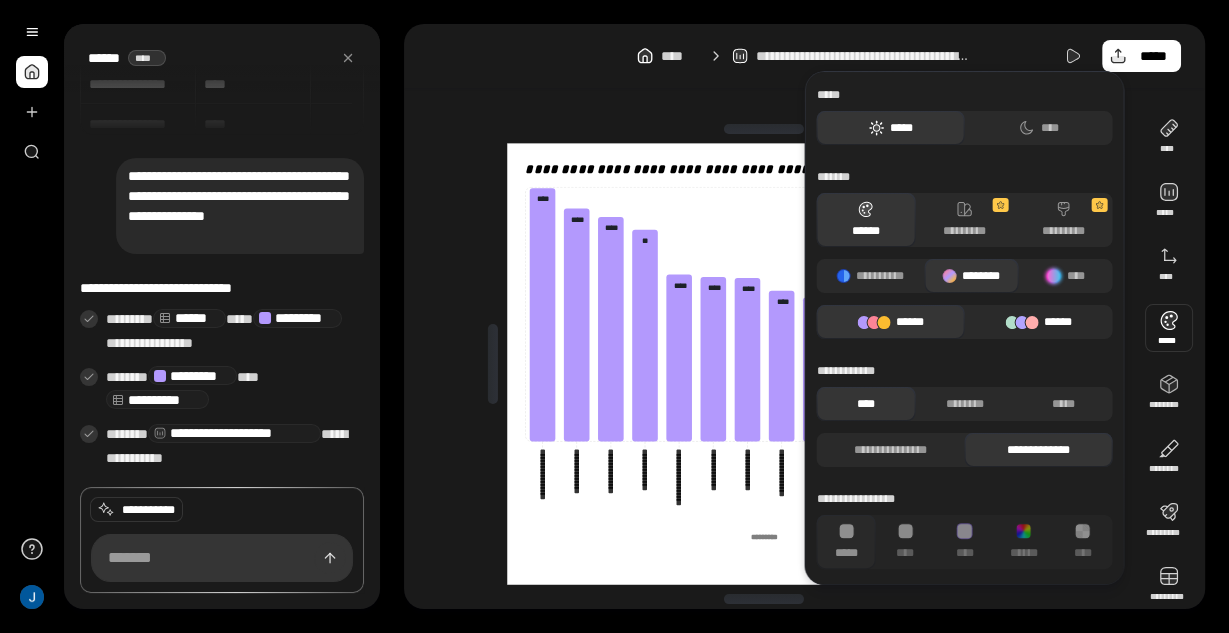 click on "******" at bounding box center [1038, 322] 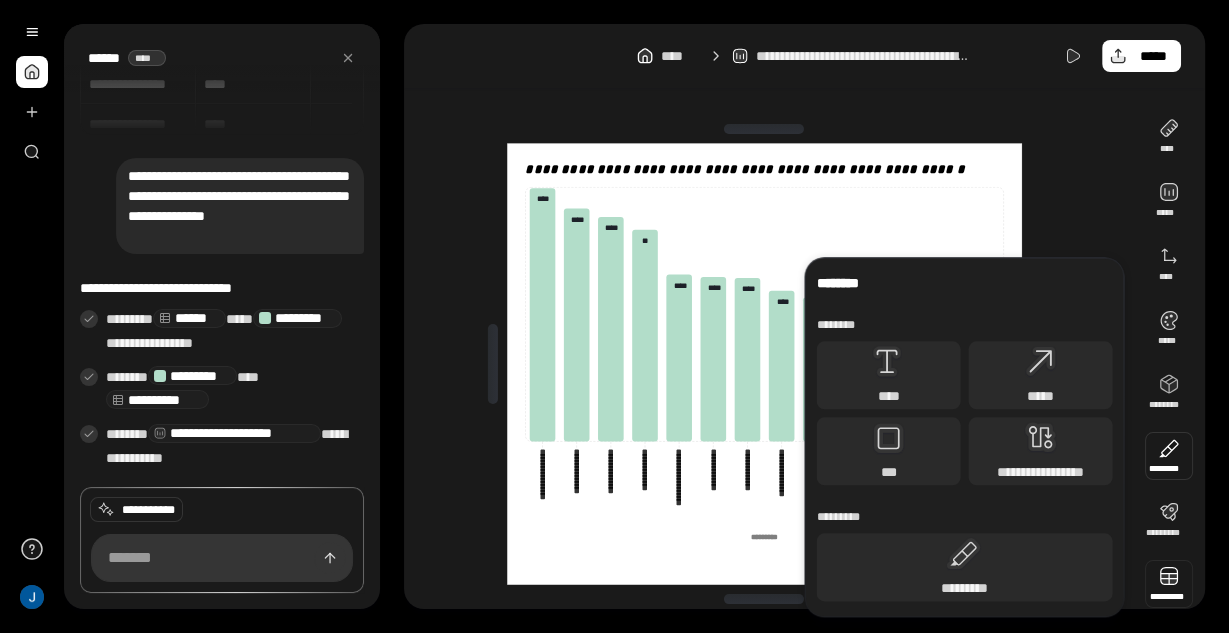 click at bounding box center [1169, 584] 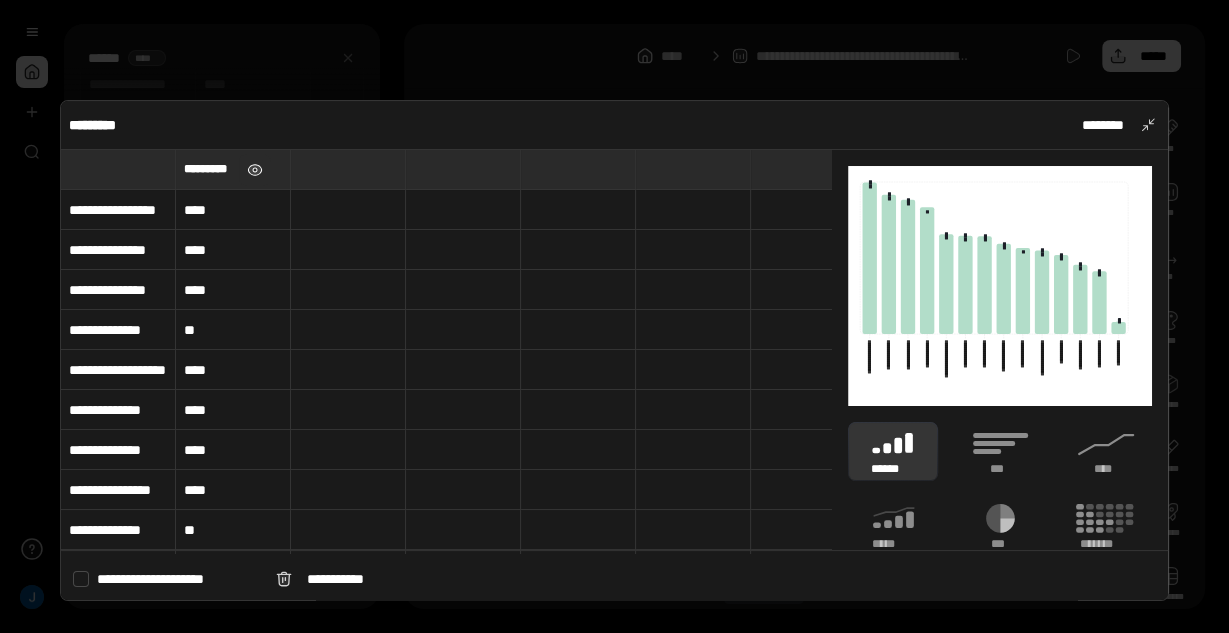 click at bounding box center (255, 170) 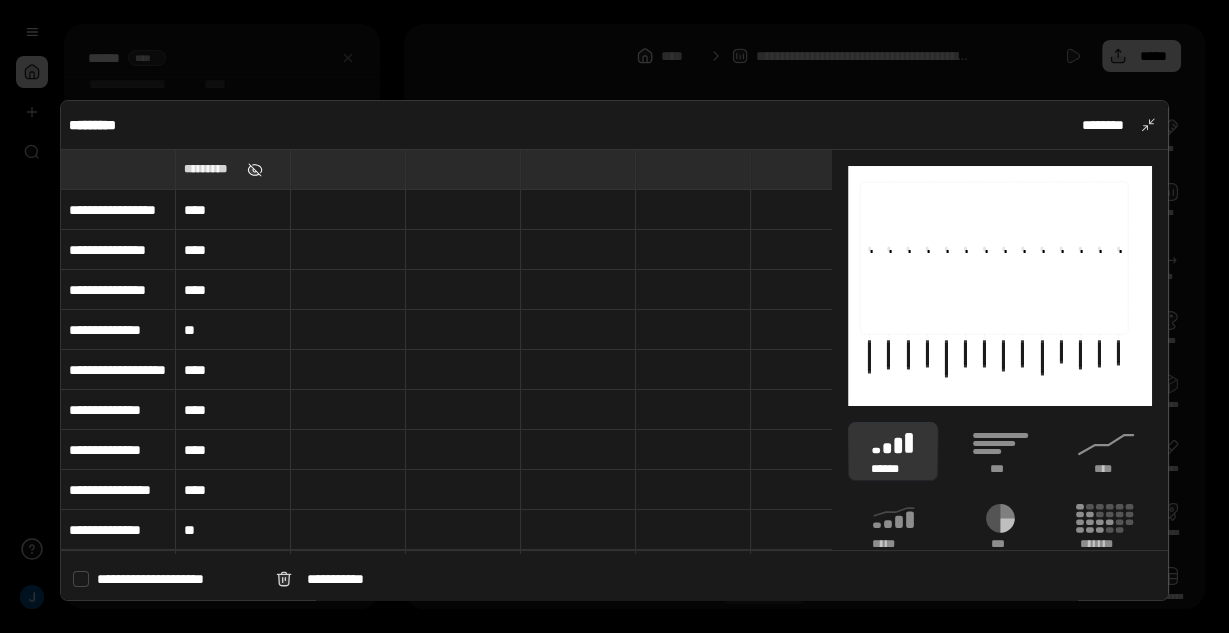 click at bounding box center [255, 170] 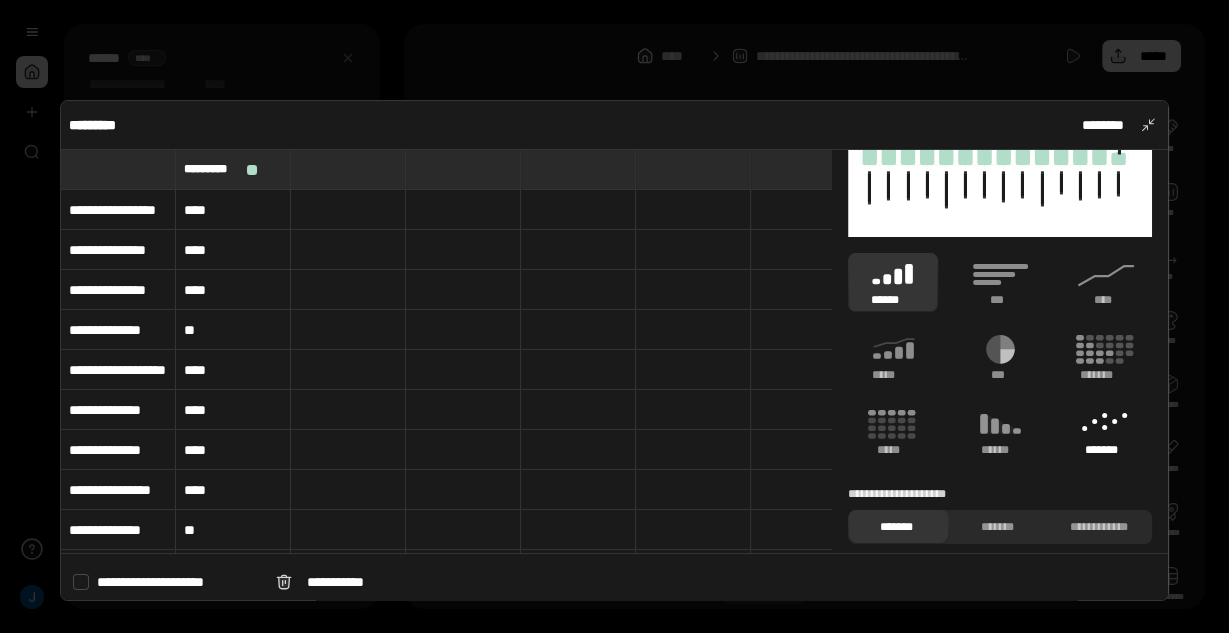 scroll, scrollTop: 237, scrollLeft: 0, axis: vertical 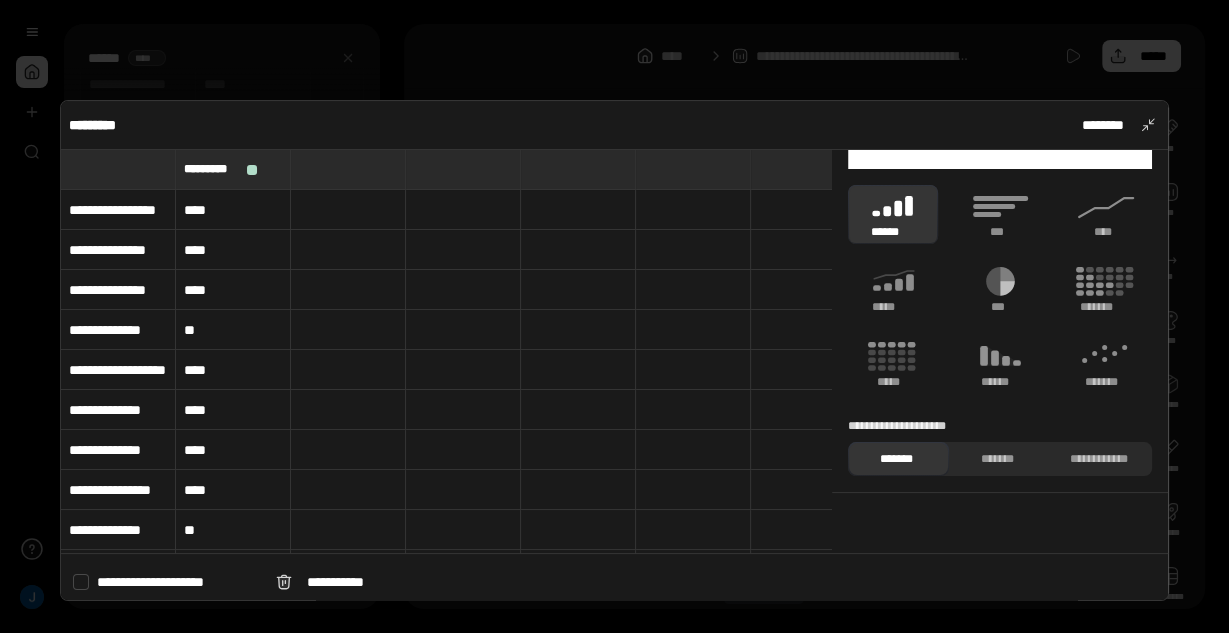 drag, startPoint x: 224, startPoint y: 200, endPoint x: 232, endPoint y: 244, distance: 44.72136 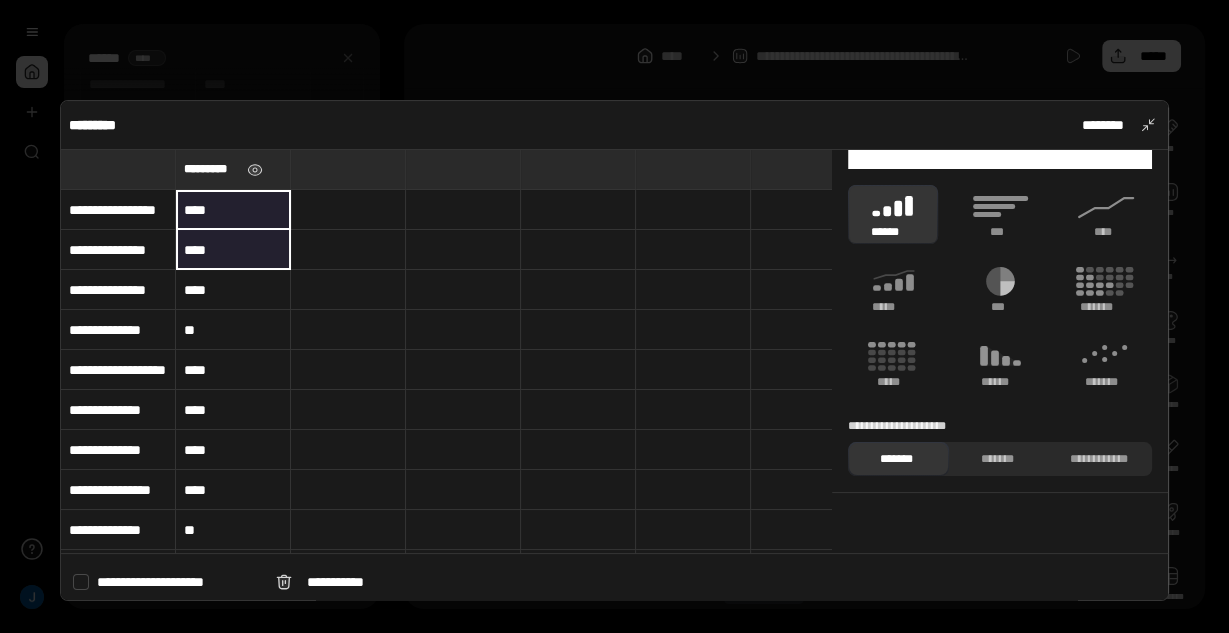 click on "*********" at bounding box center [211, 169] 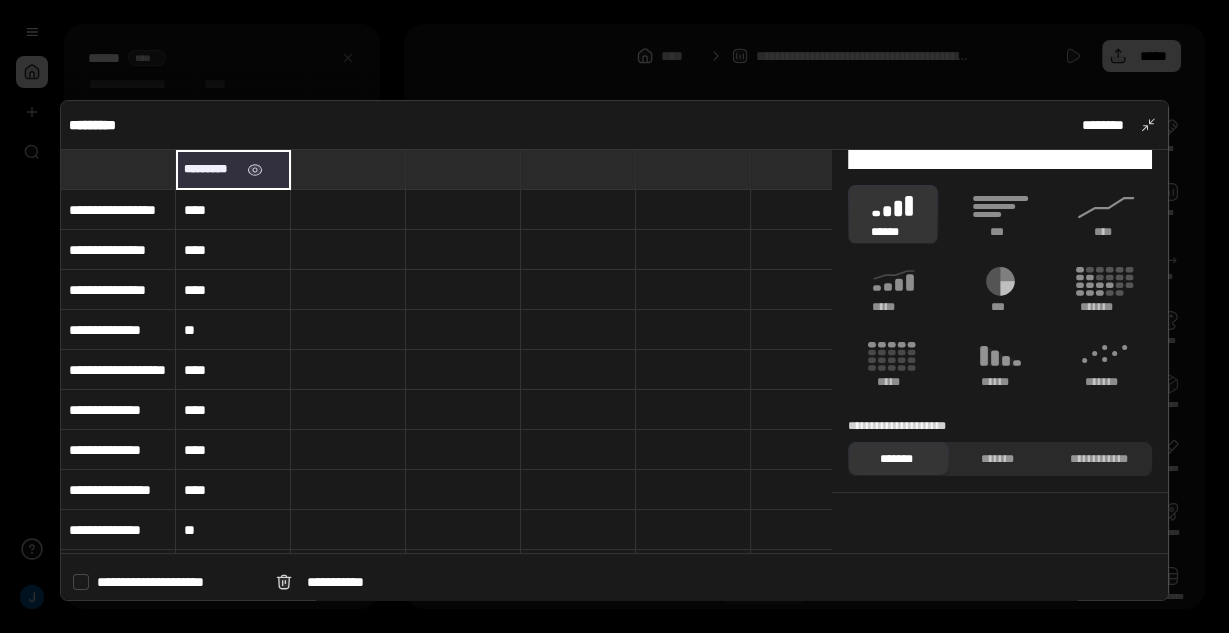 drag, startPoint x: 200, startPoint y: 166, endPoint x: 209, endPoint y: 150, distance: 18.35756 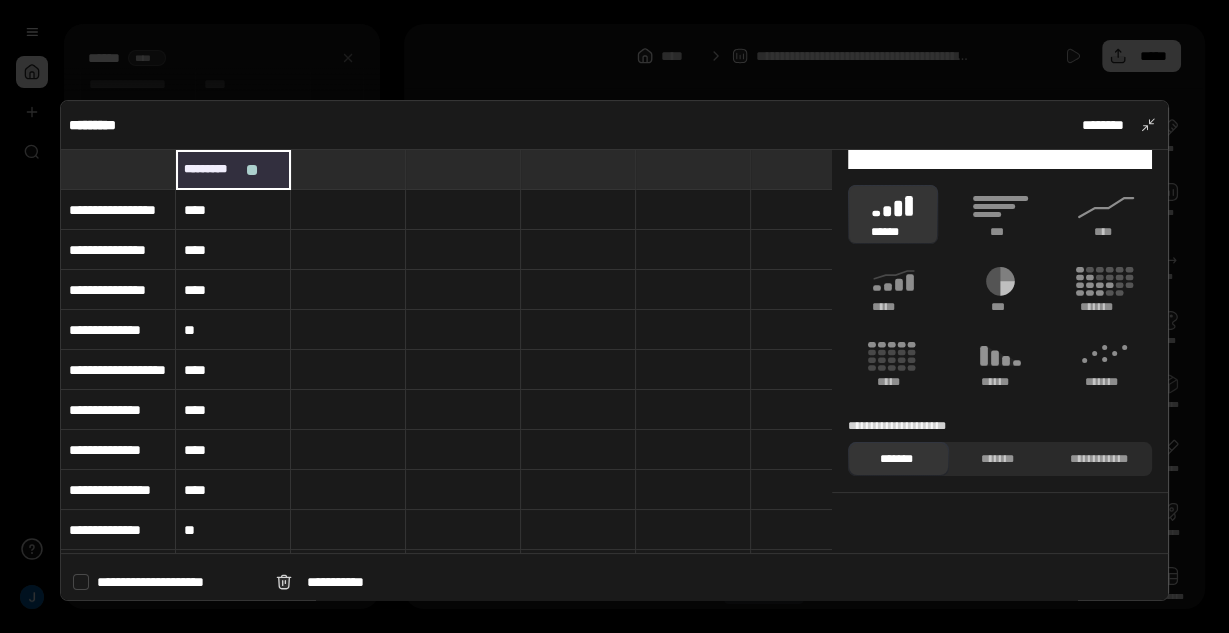 copy on "**" 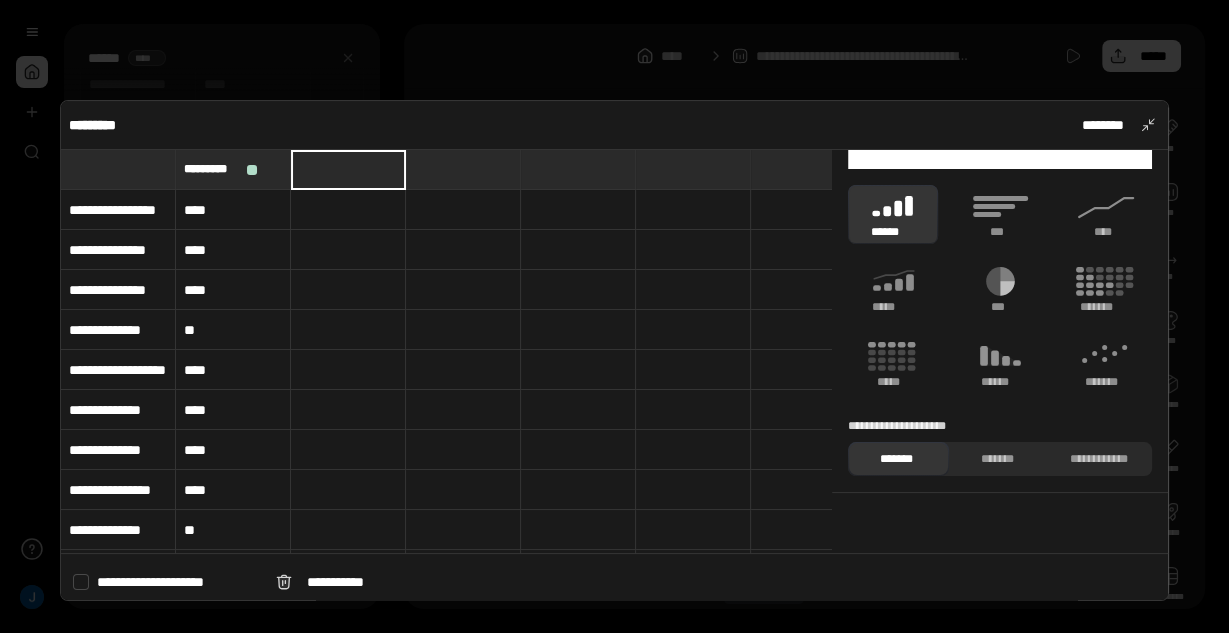 type on "*********" 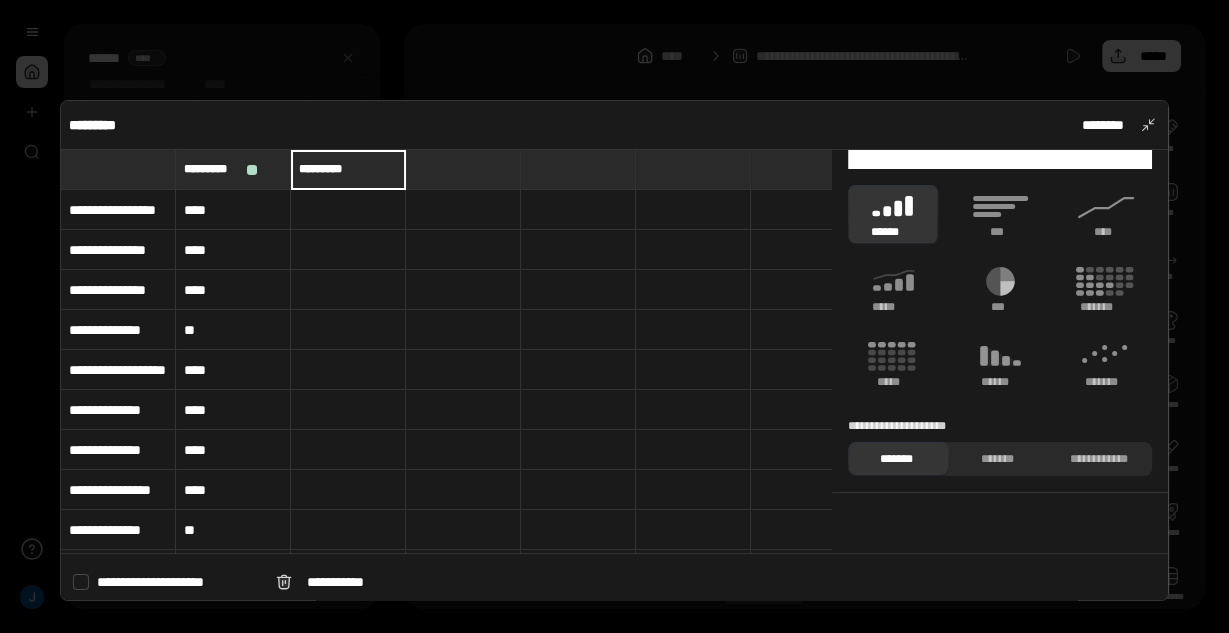 click at bounding box center [463, 169] 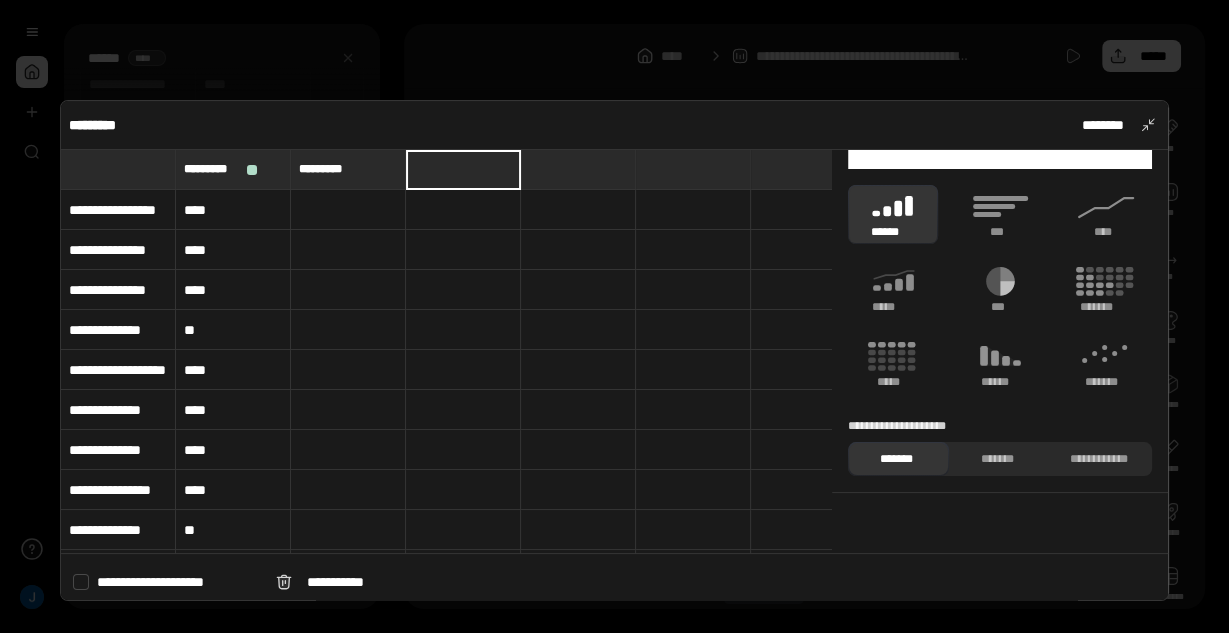 click at bounding box center [348, 210] 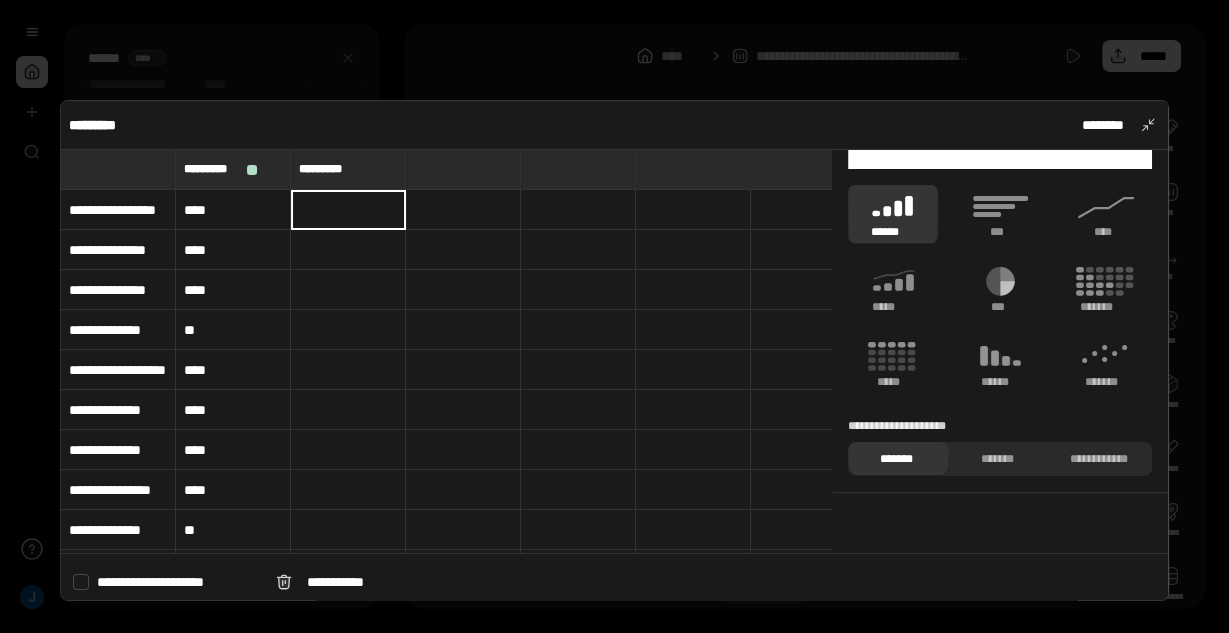type on "*" 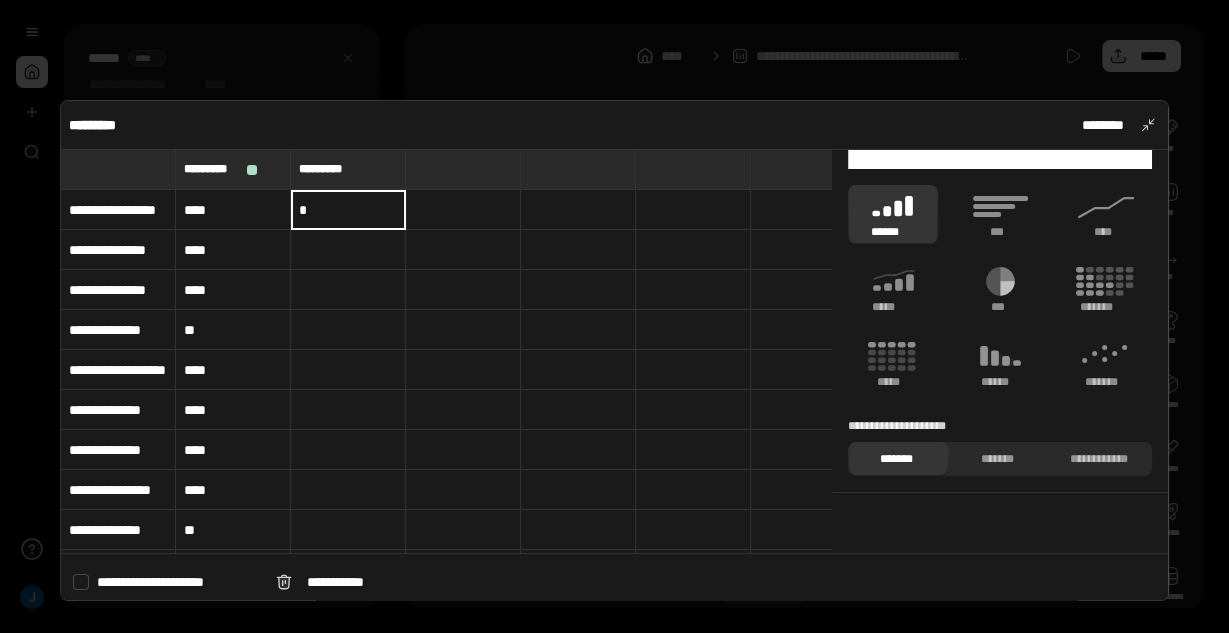 click on "********* ********" at bounding box center [614, 125] 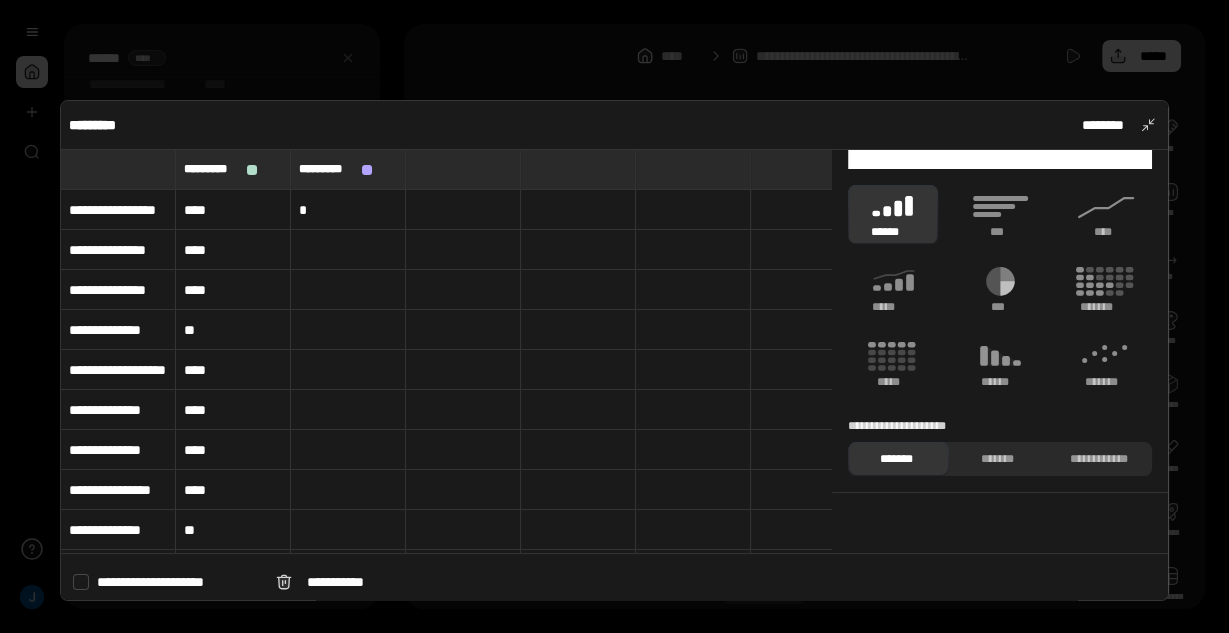 click at bounding box center [463, 169] 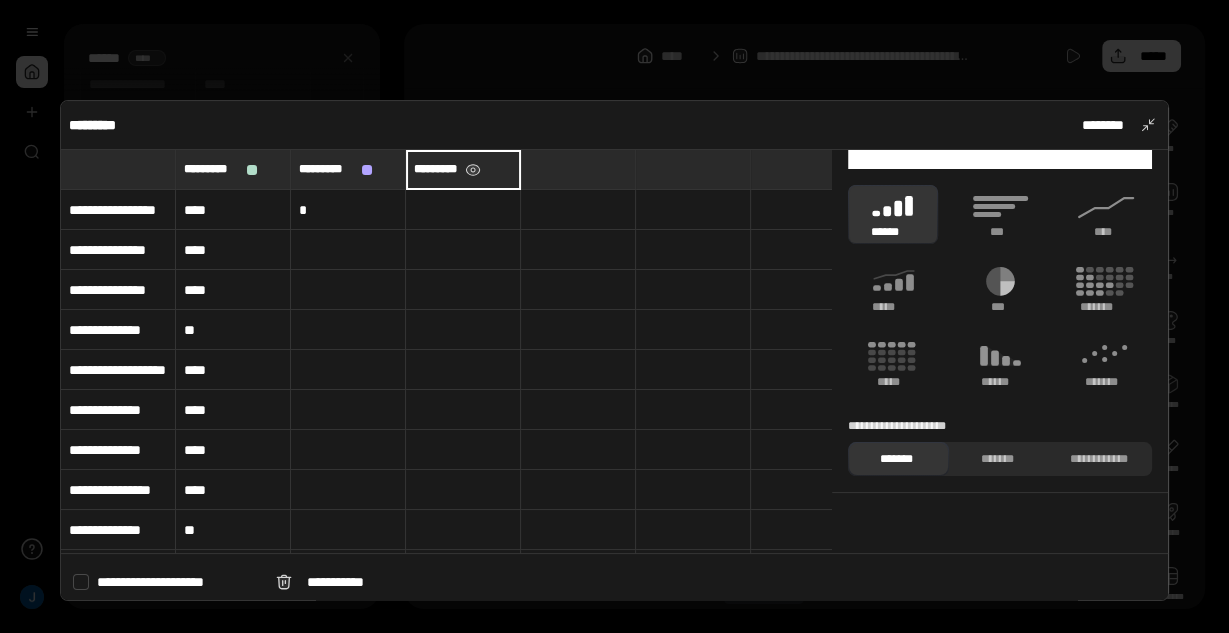 type on "*********" 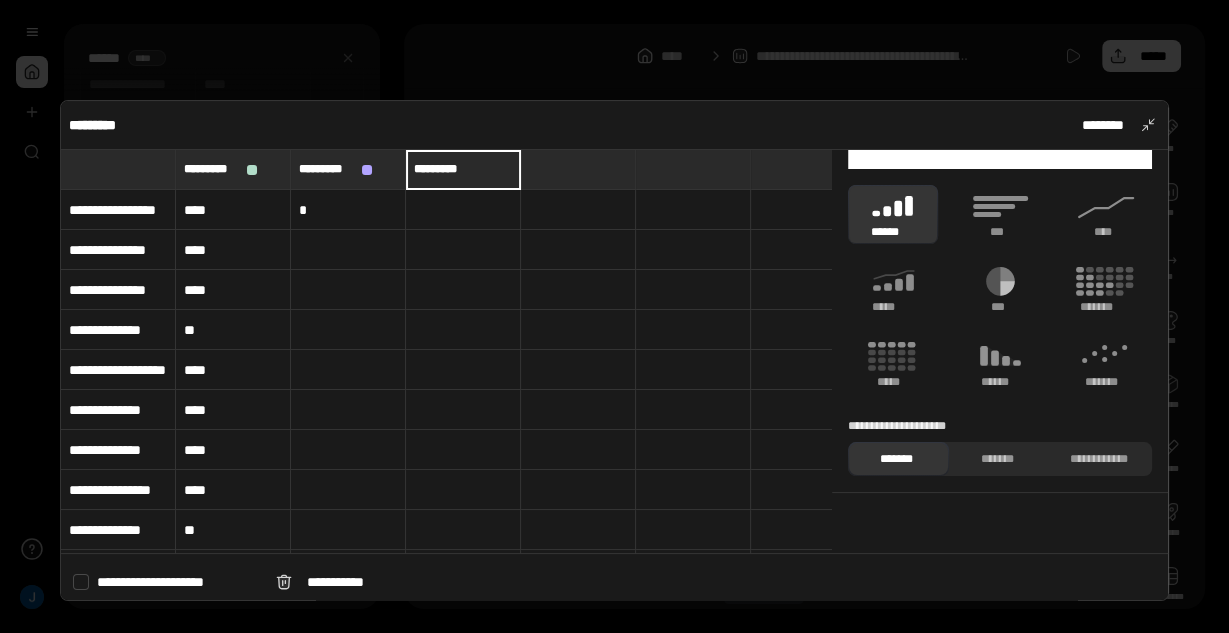 click at bounding box center [463, 210] 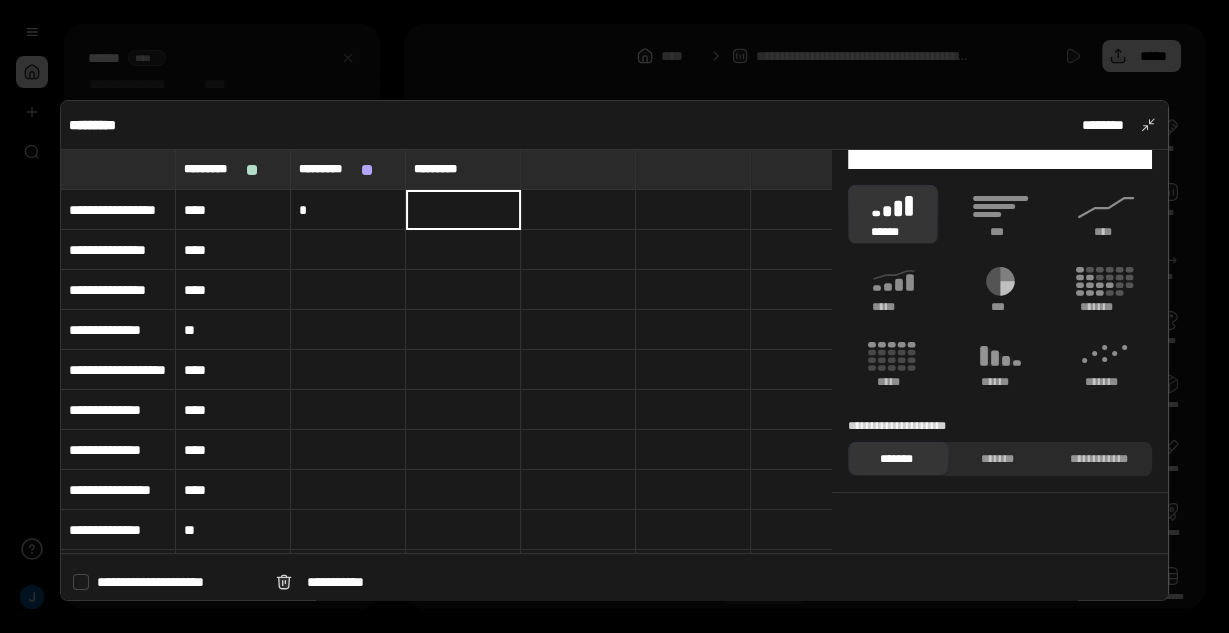 type on "*" 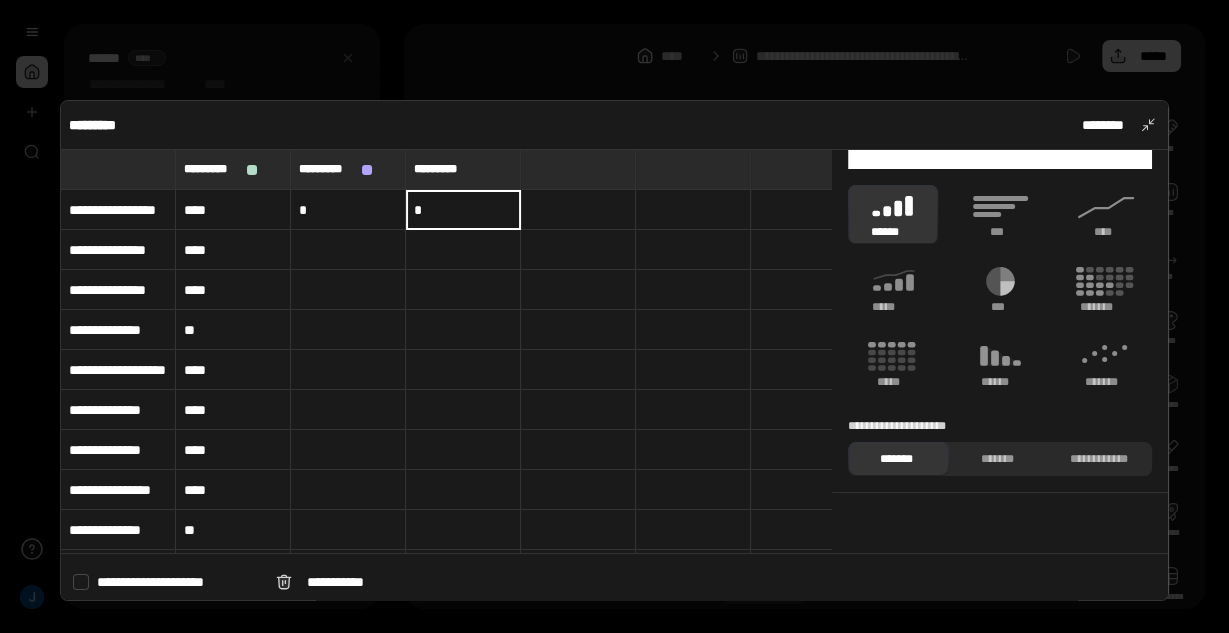 click at bounding box center (578, 169) 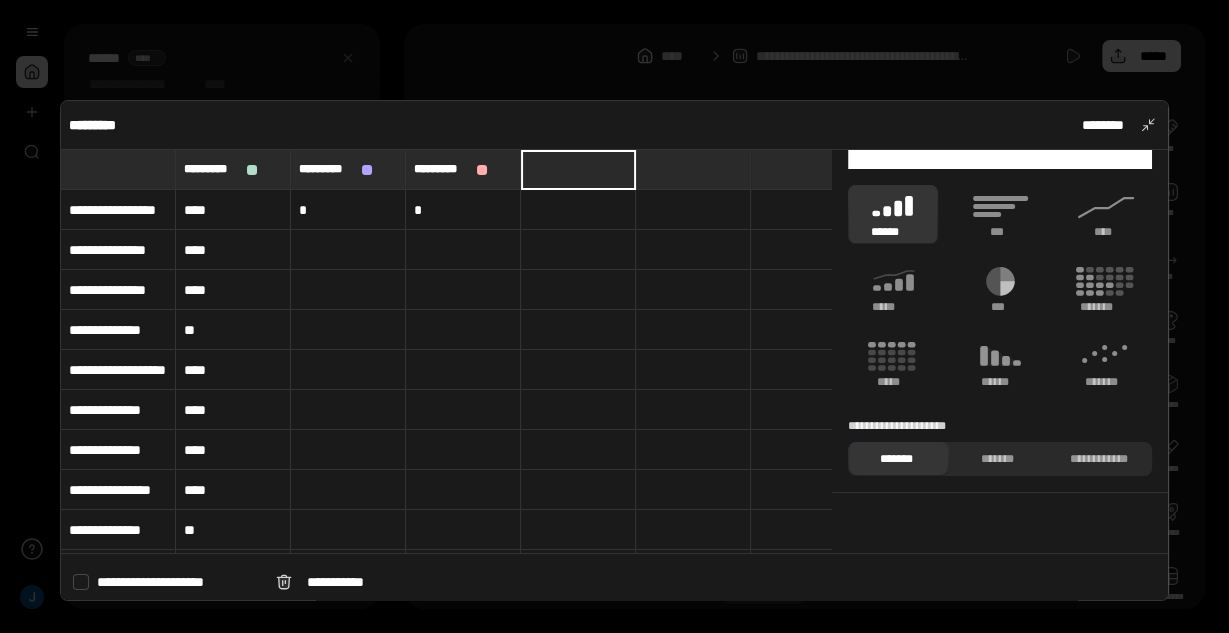 click at bounding box center [578, 210] 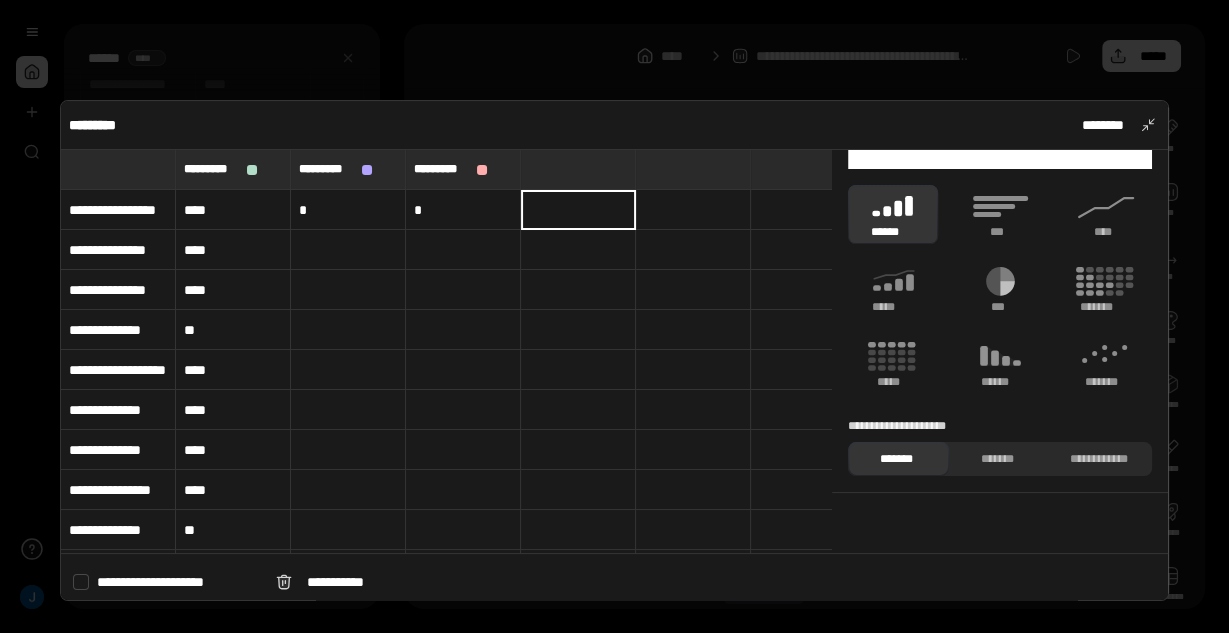 click at bounding box center (578, 169) 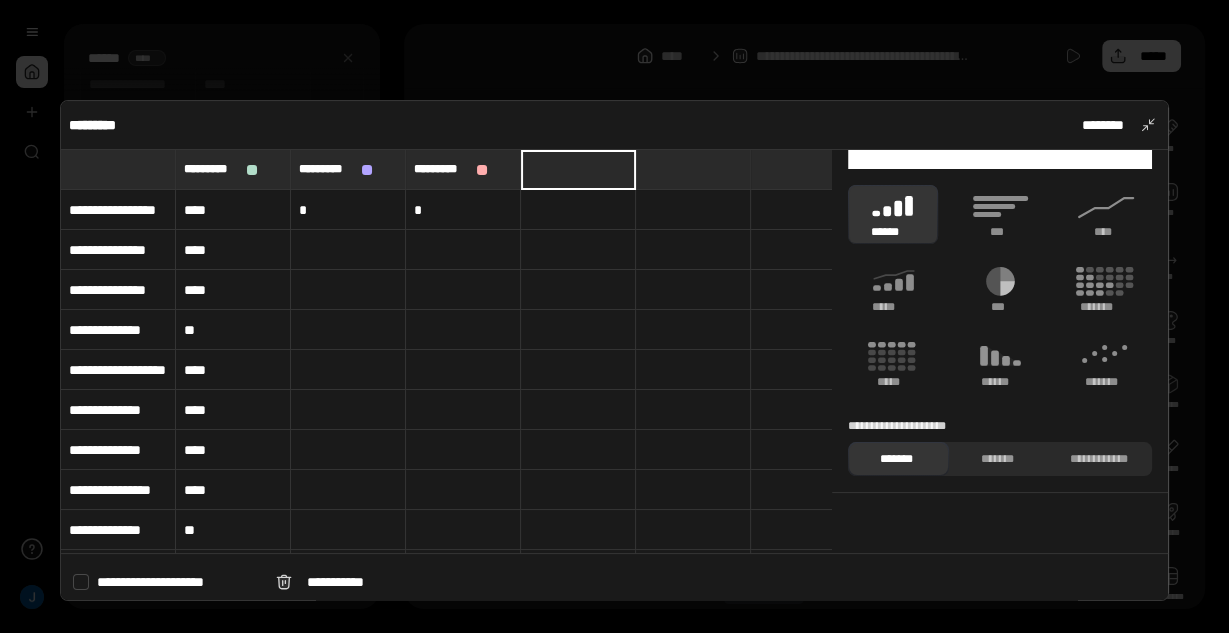 type on "*********" 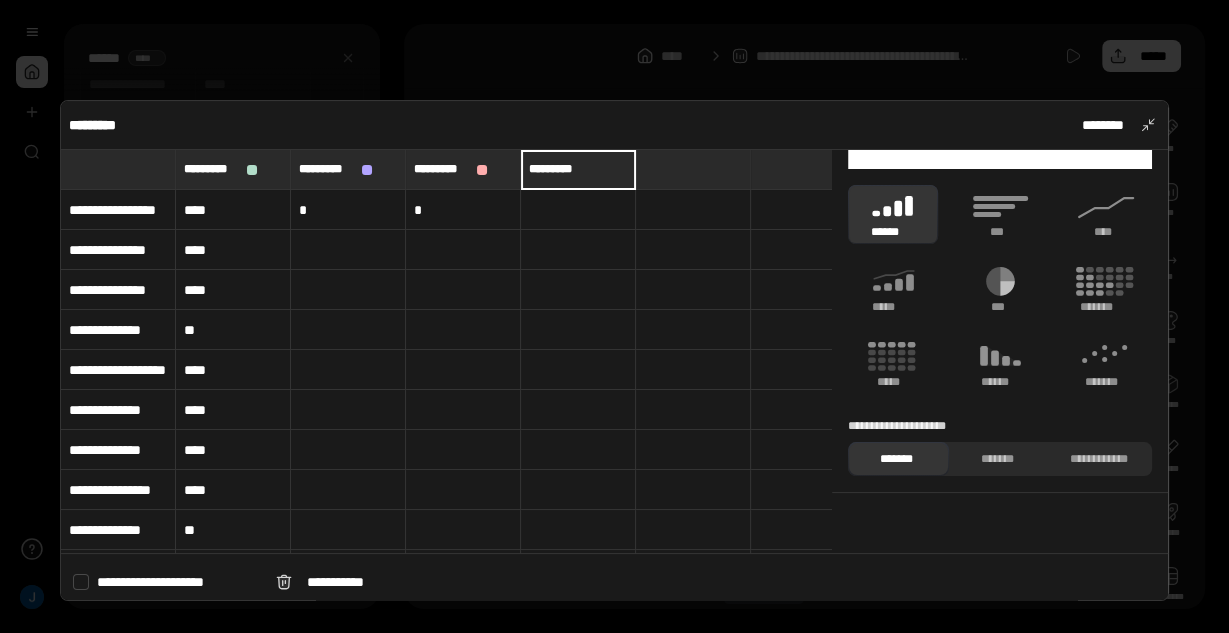 click at bounding box center [578, 210] 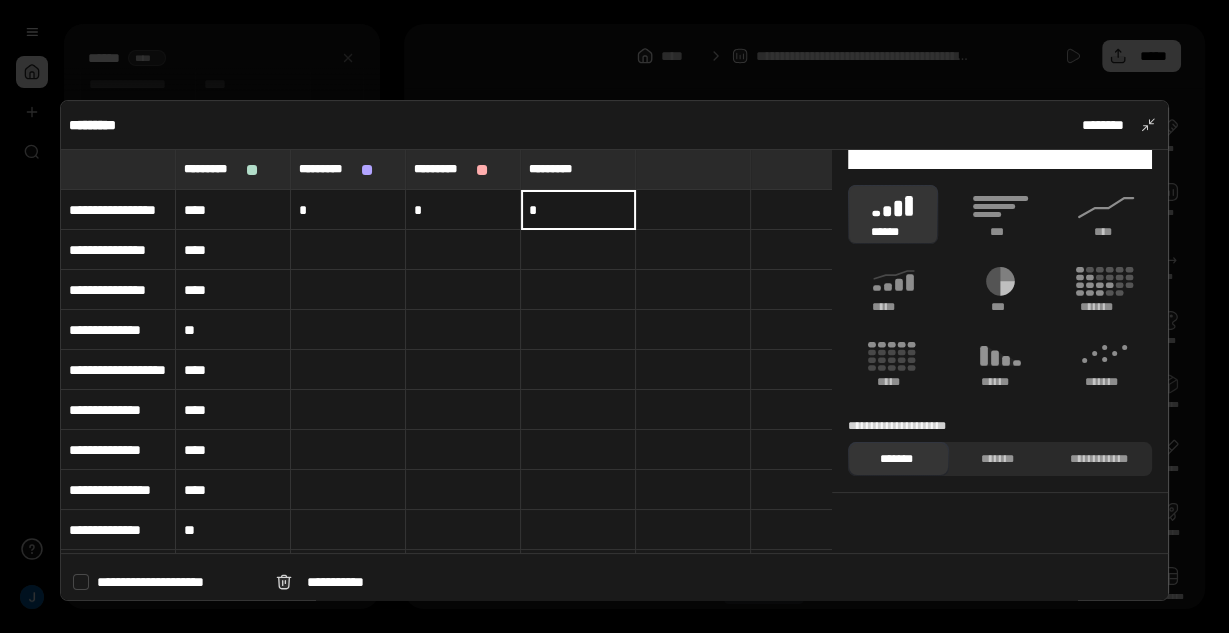 click at bounding box center (693, 169) 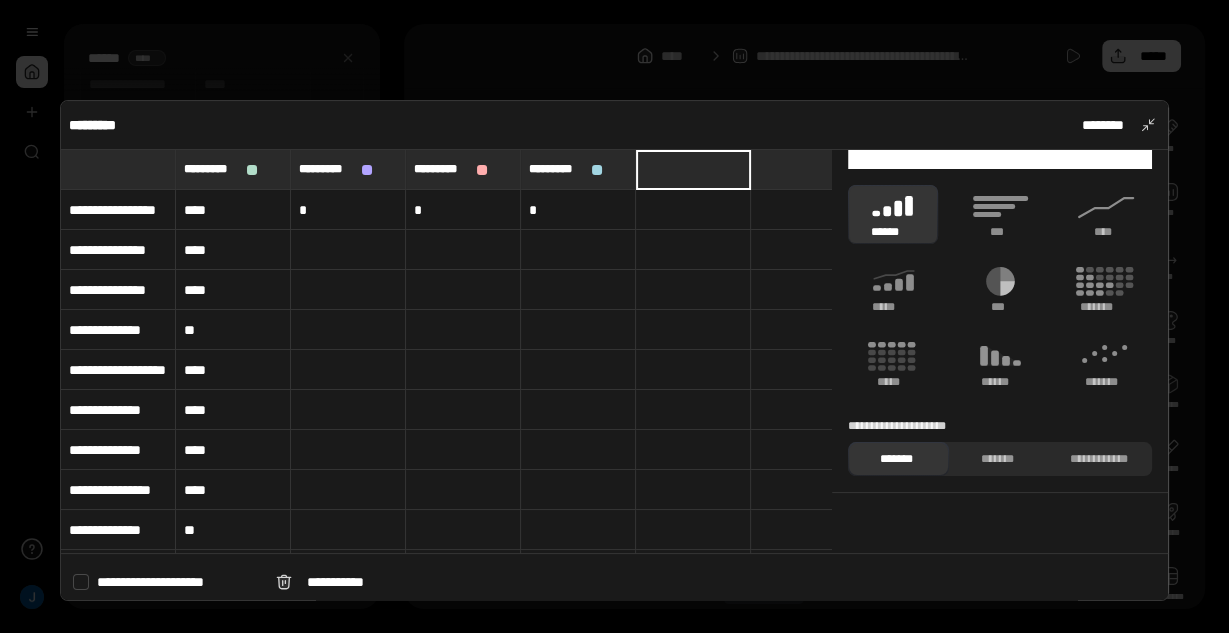 type on "*********" 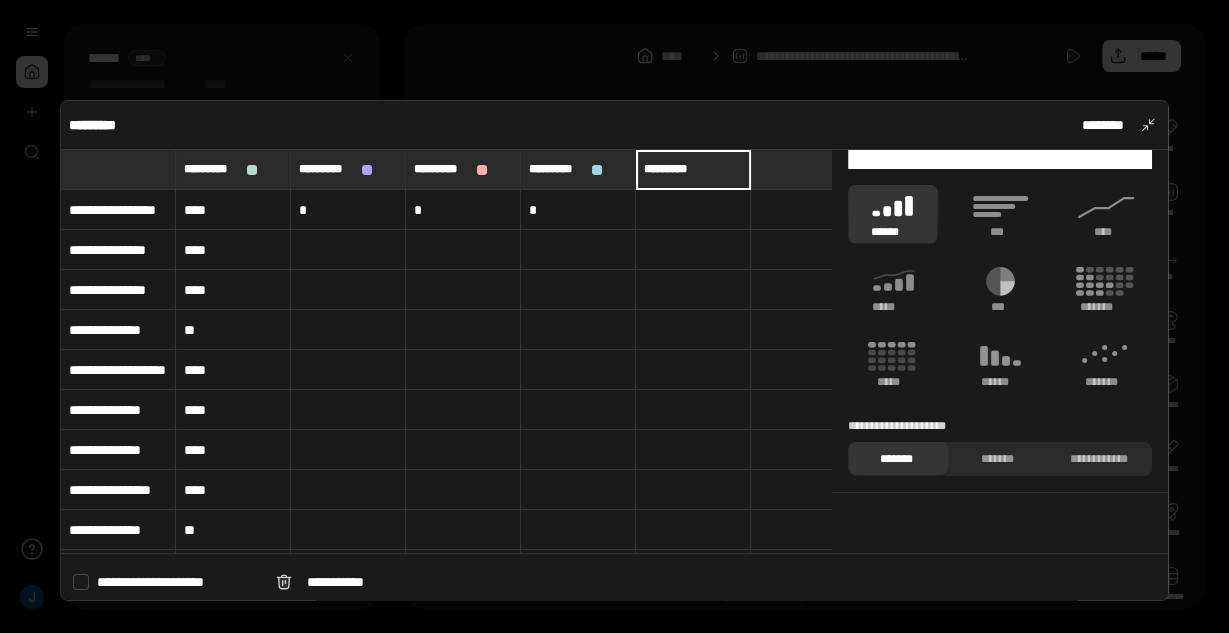 click at bounding box center [693, 210] 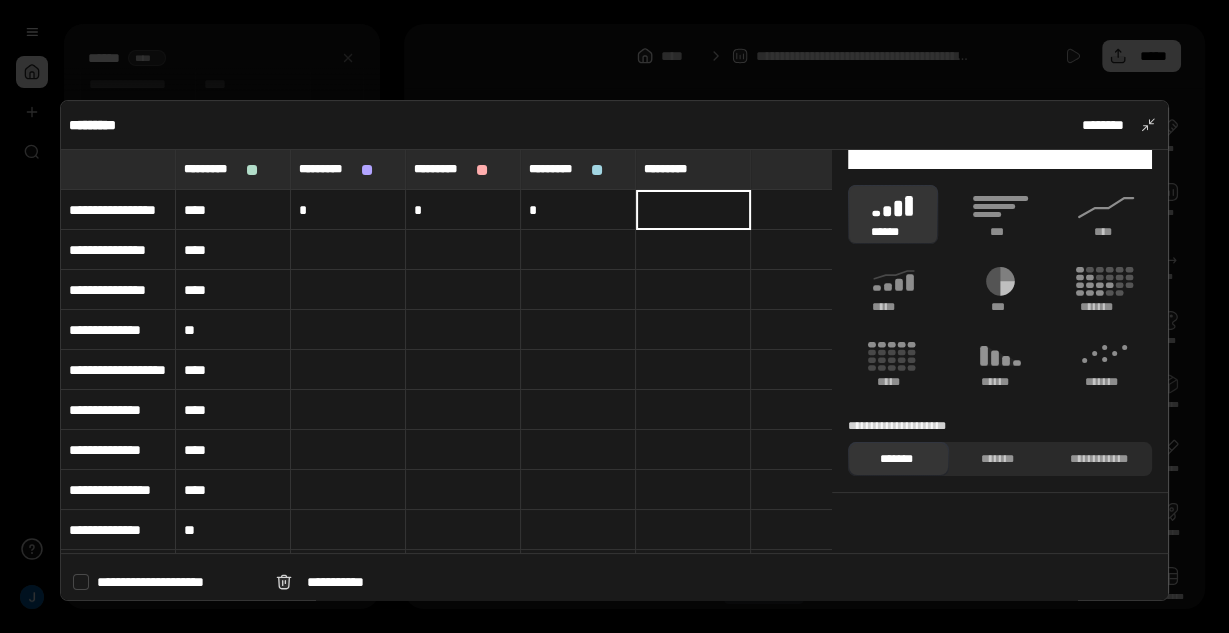 type on "*" 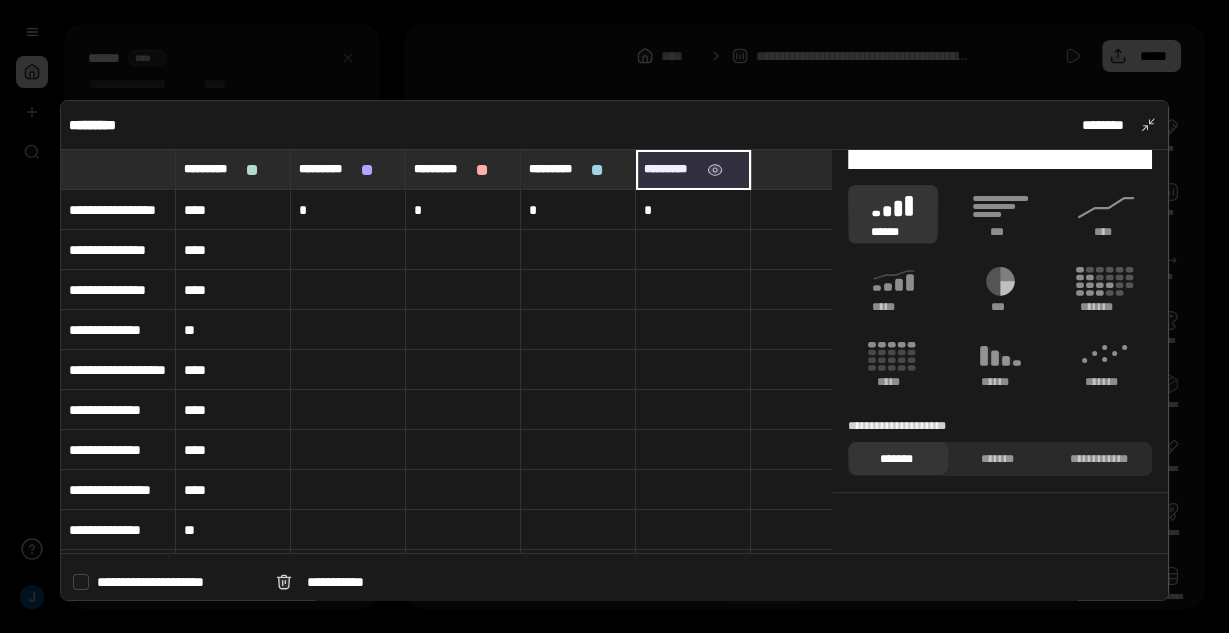 click on "**********" at bounding box center (1556, 1150) 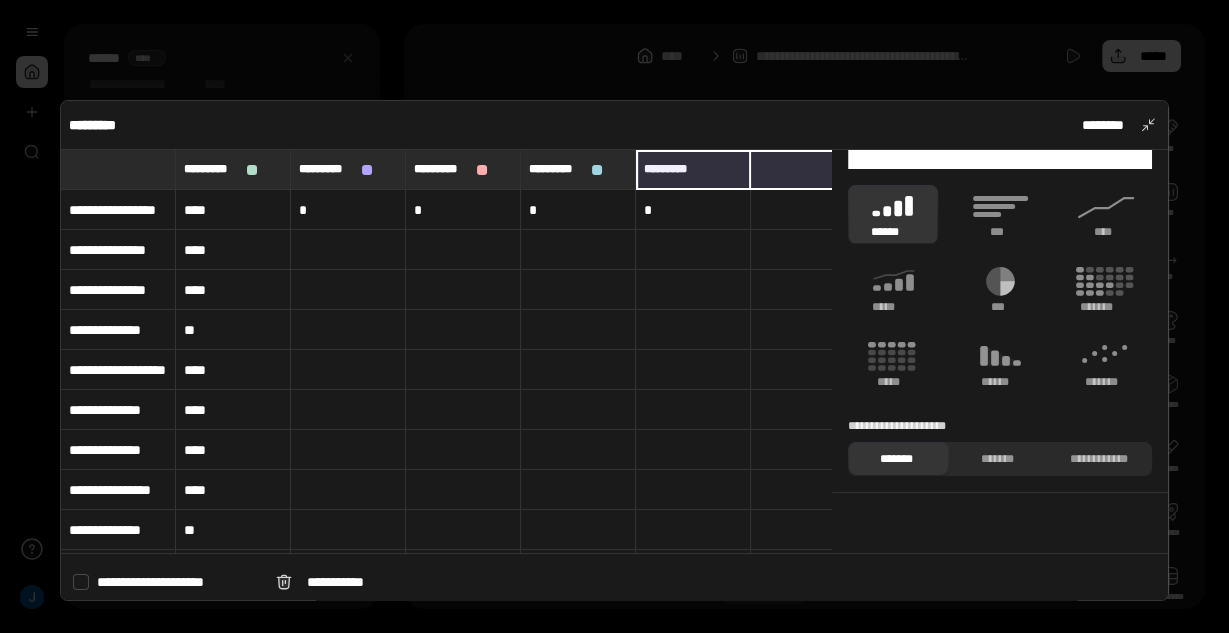 click at bounding box center (808, 169) 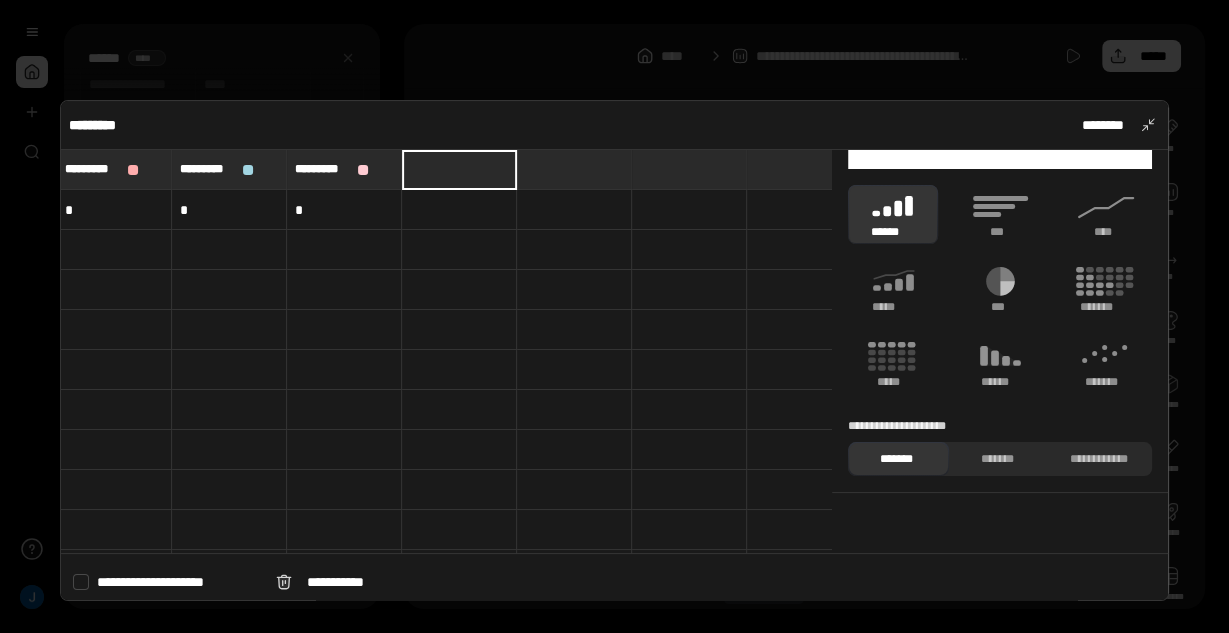 scroll, scrollTop: 0, scrollLeft: 364, axis: horizontal 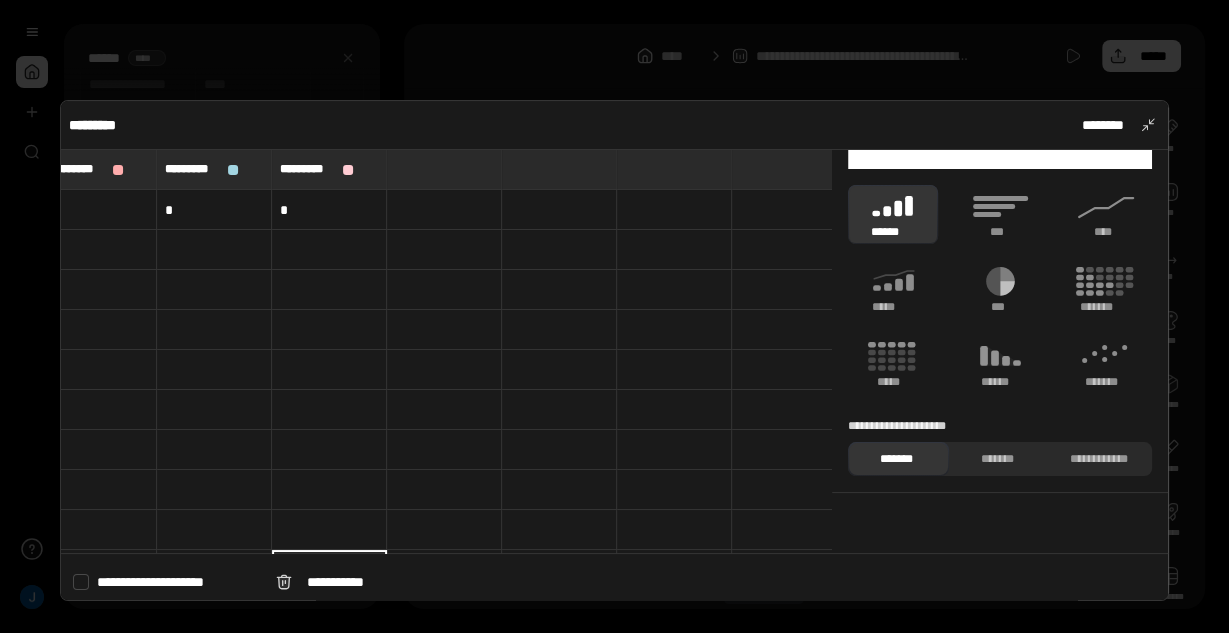 drag, startPoint x: 437, startPoint y: 159, endPoint x: 440, endPoint y: 148, distance: 11.401754 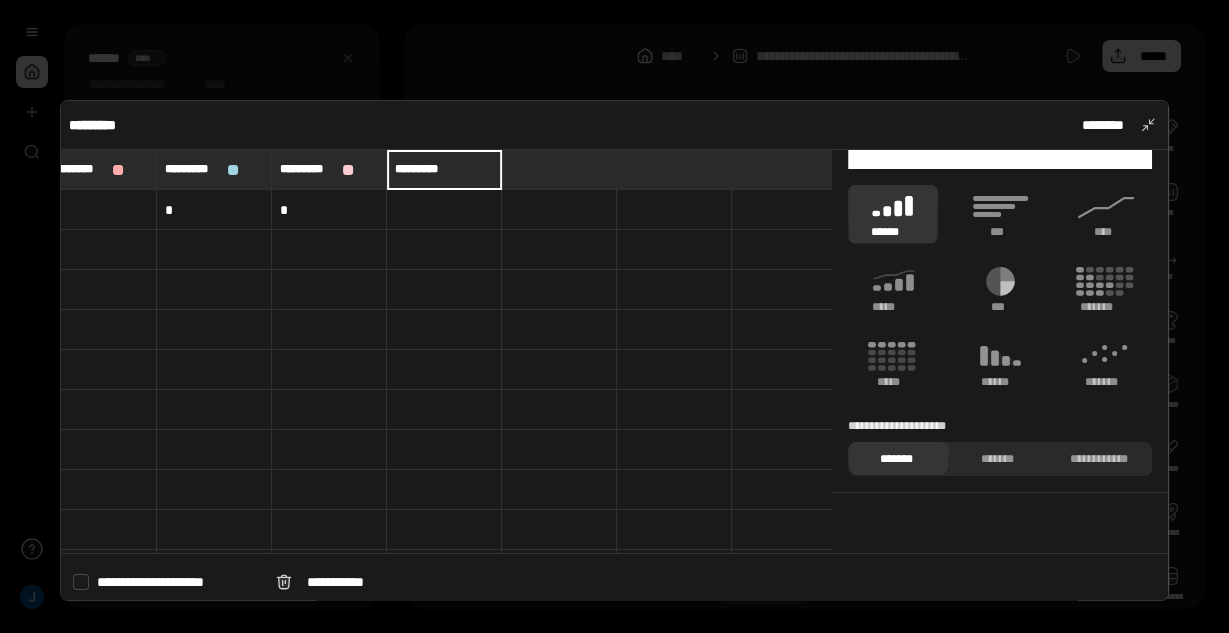type on "*********" 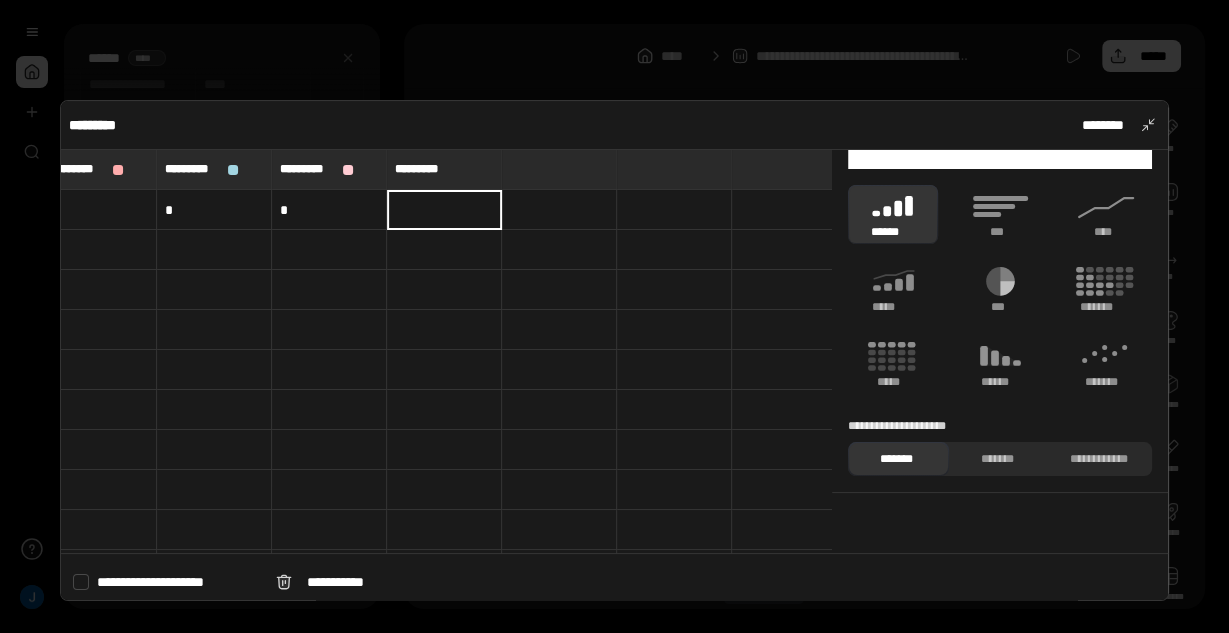 type on "*" 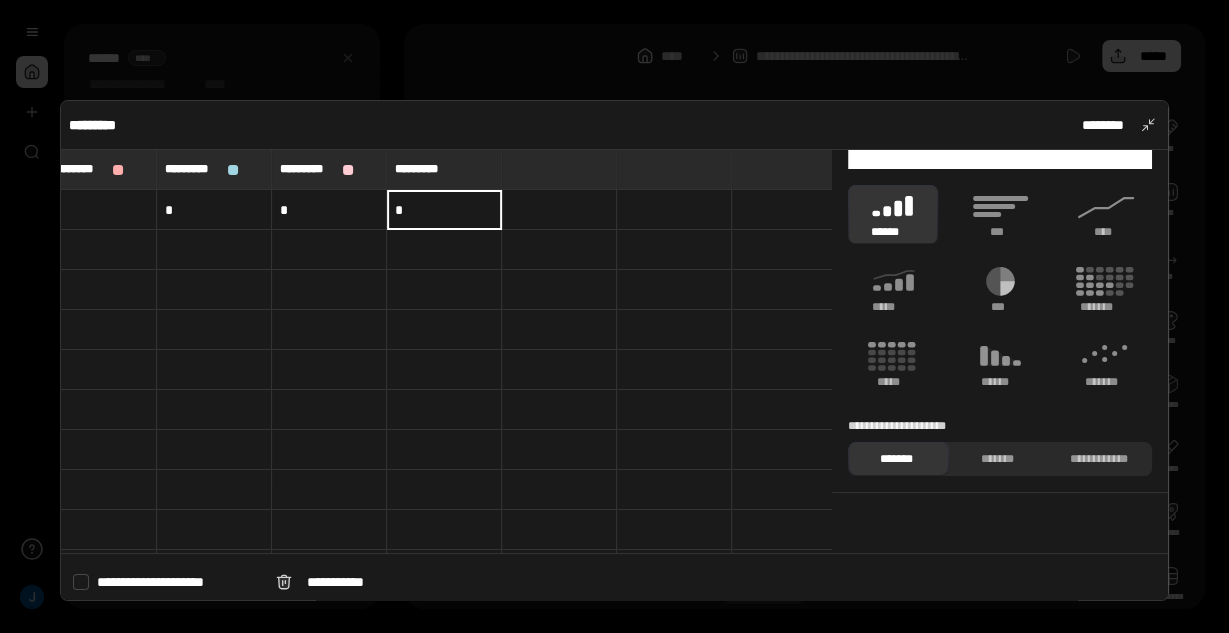 click at bounding box center [674, 250] 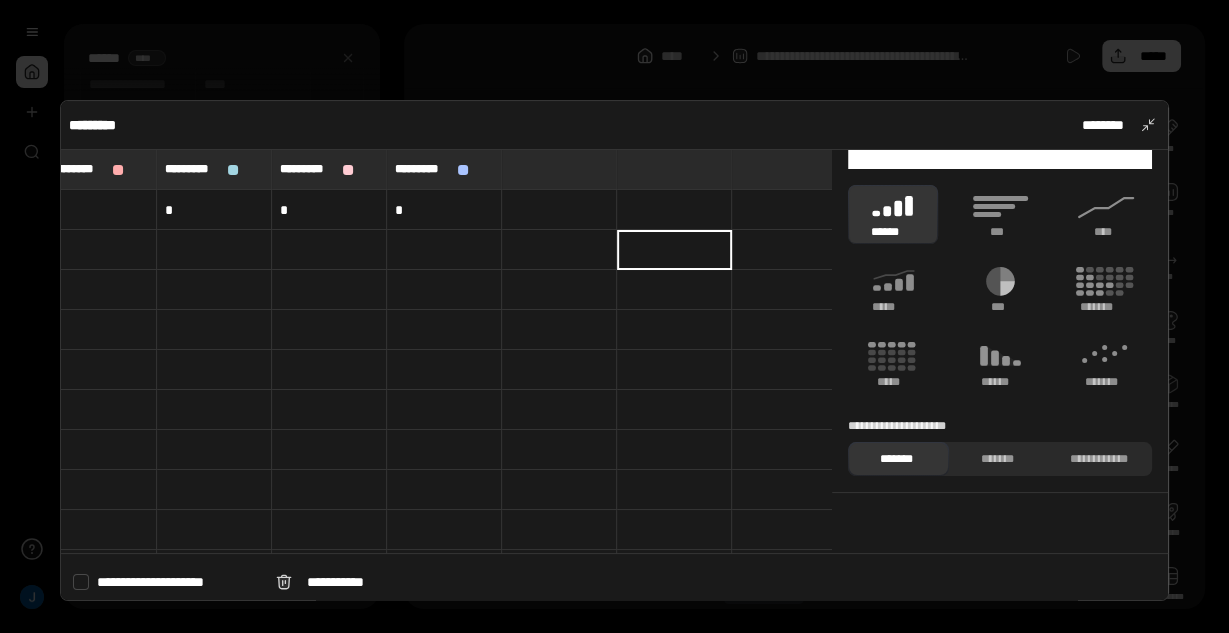 click at bounding box center (559, 169) 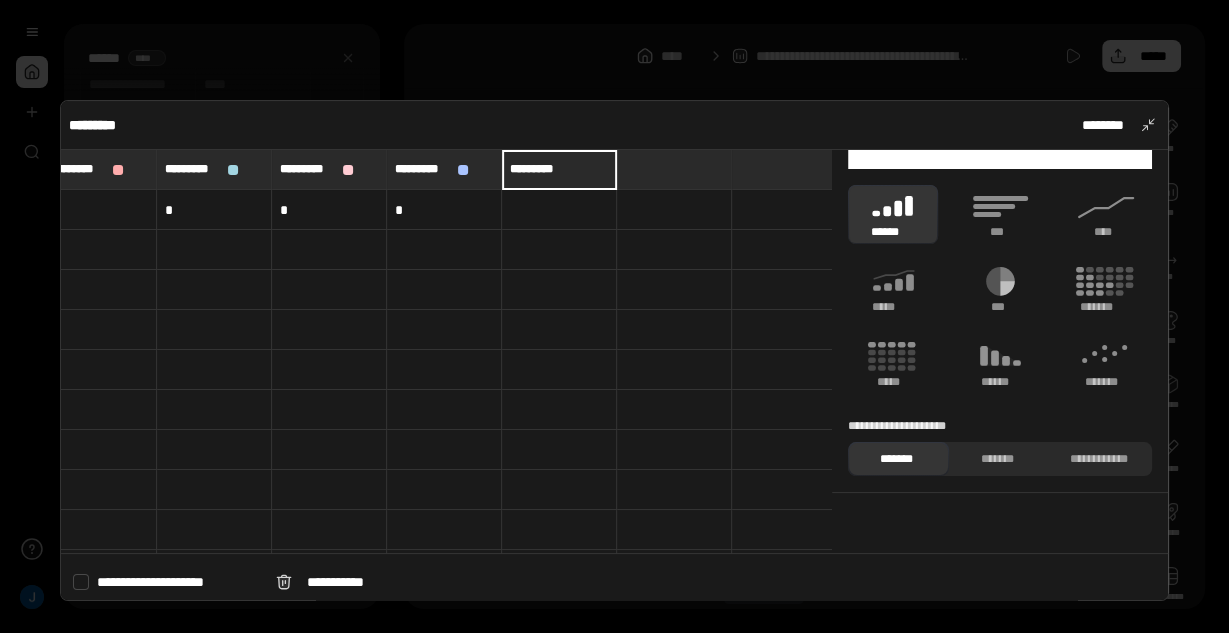 type on "*********" 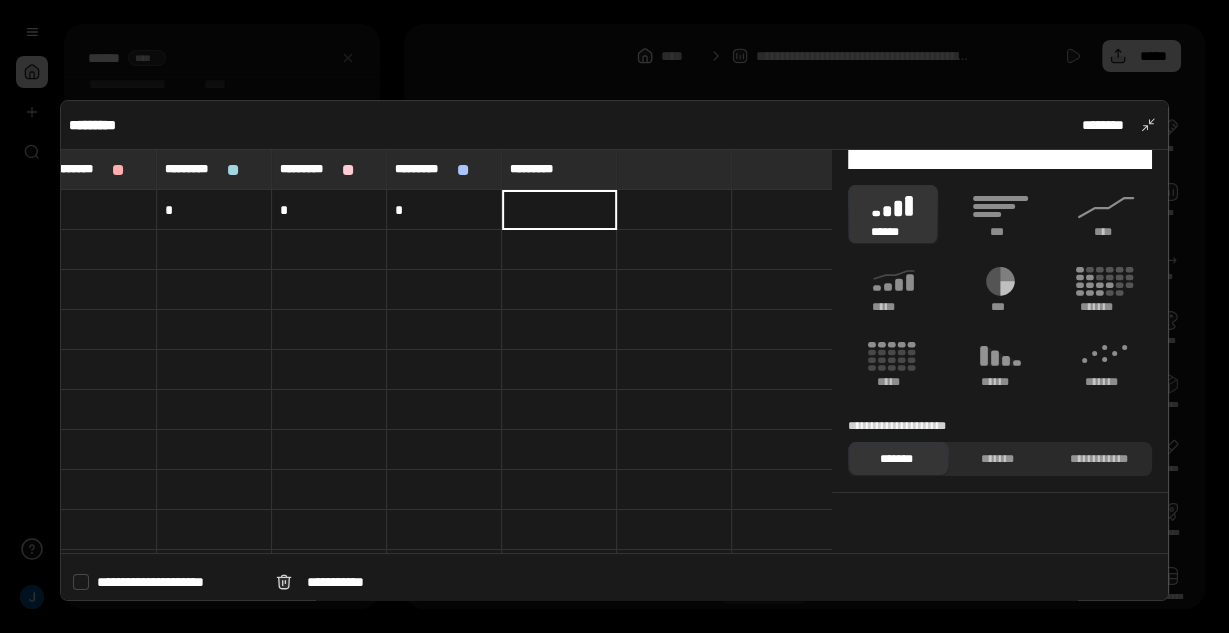type on "*" 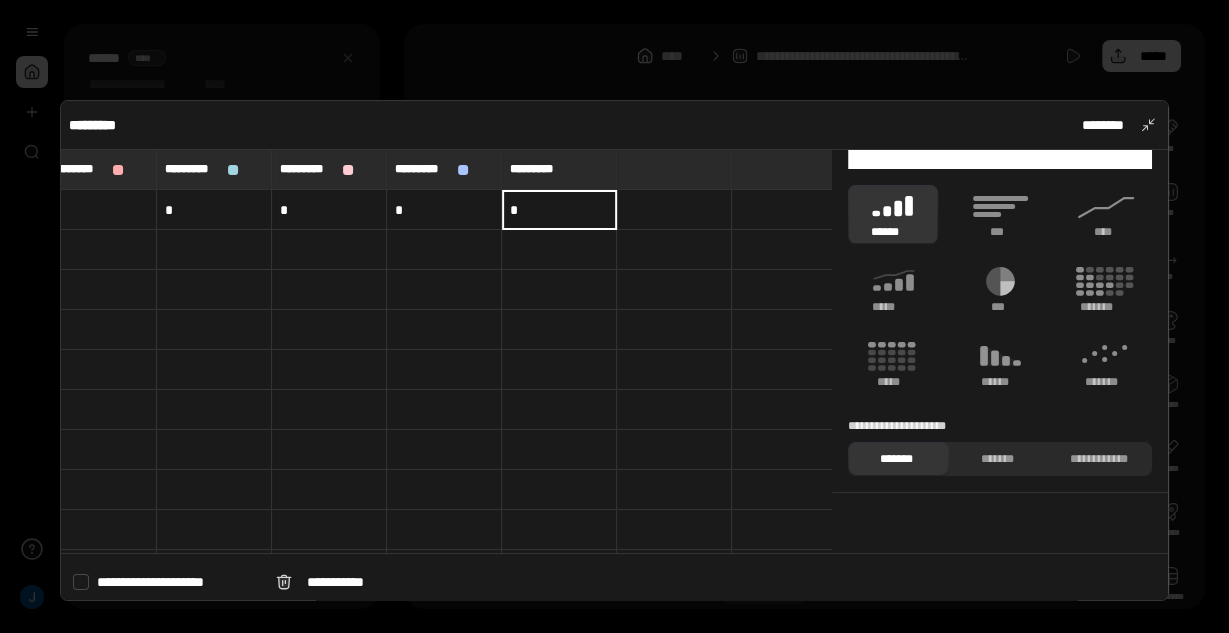 click at bounding box center (559, 290) 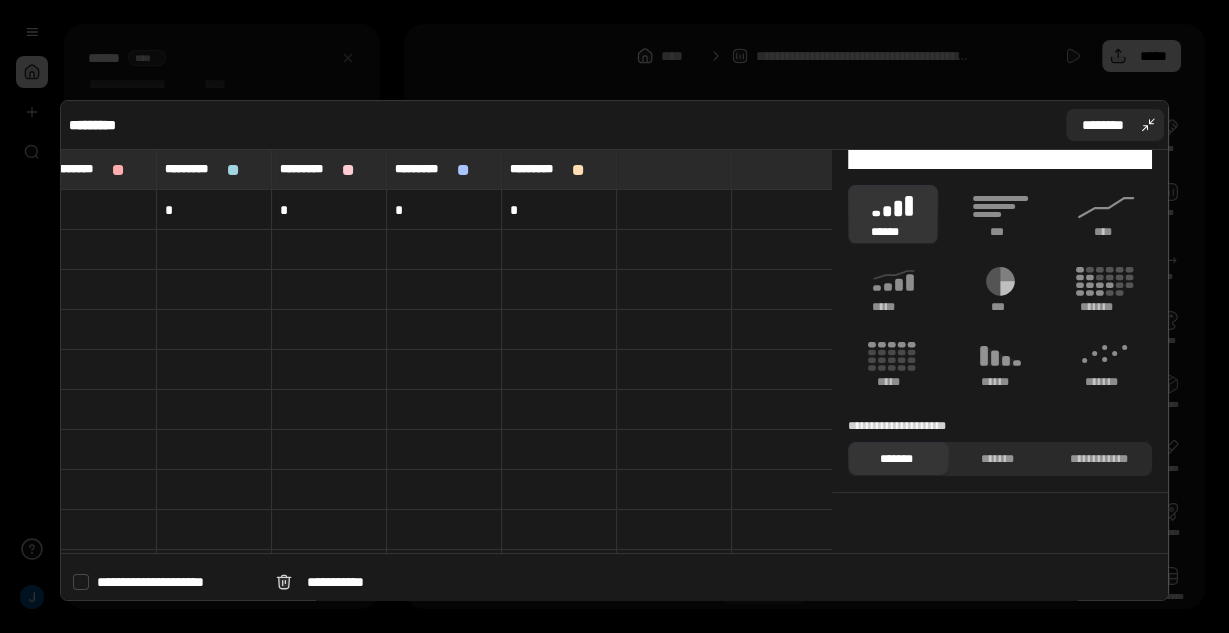 click on "********" at bounding box center [1115, 125] 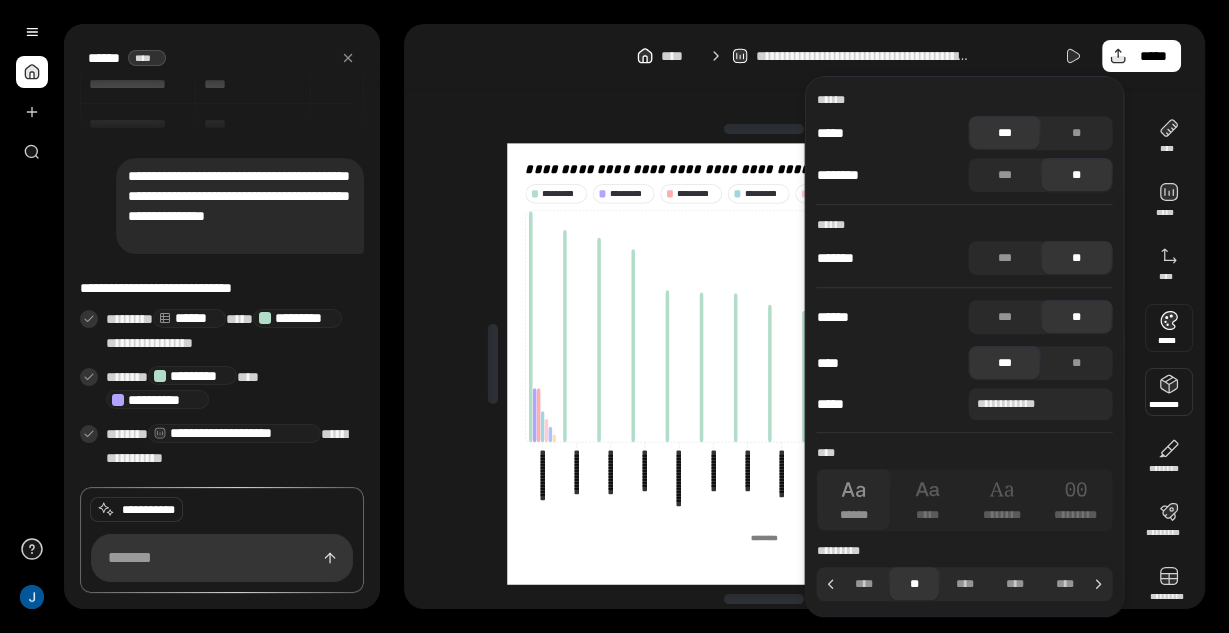 click at bounding box center [1169, 328] 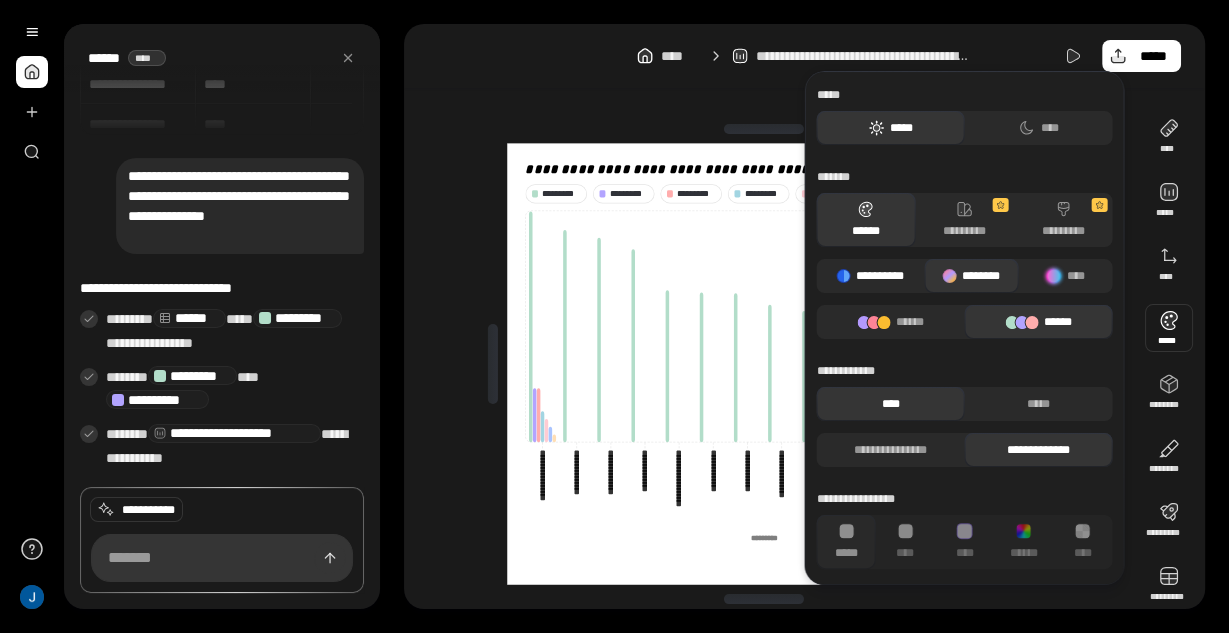 click on "**********" at bounding box center (870, 276) 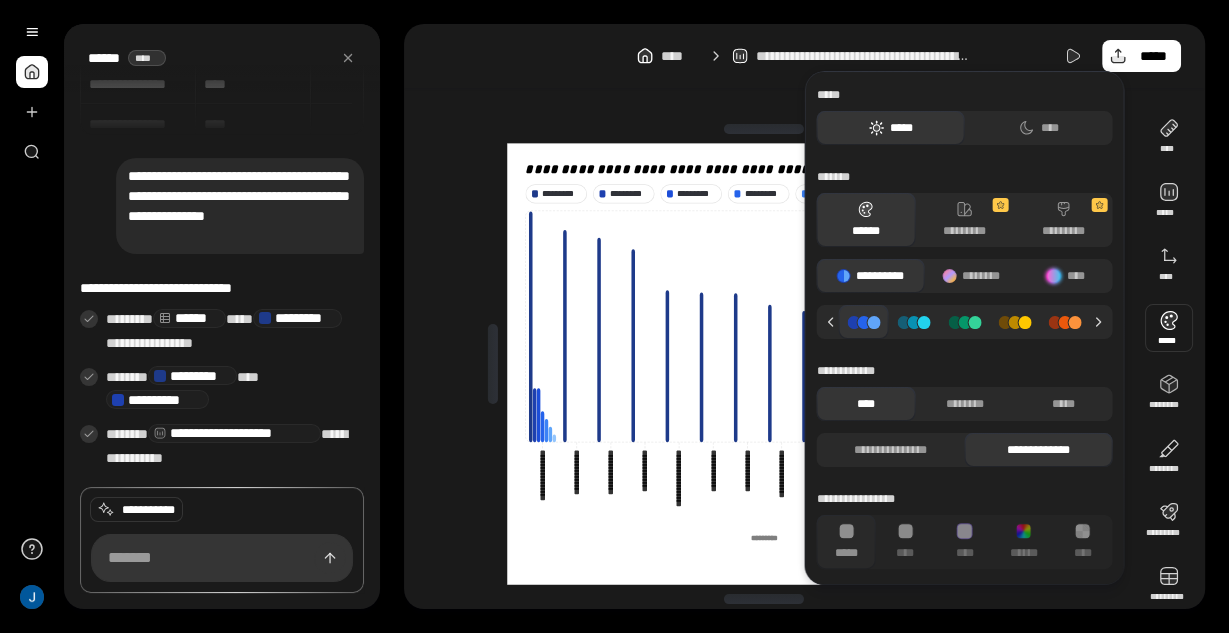 click 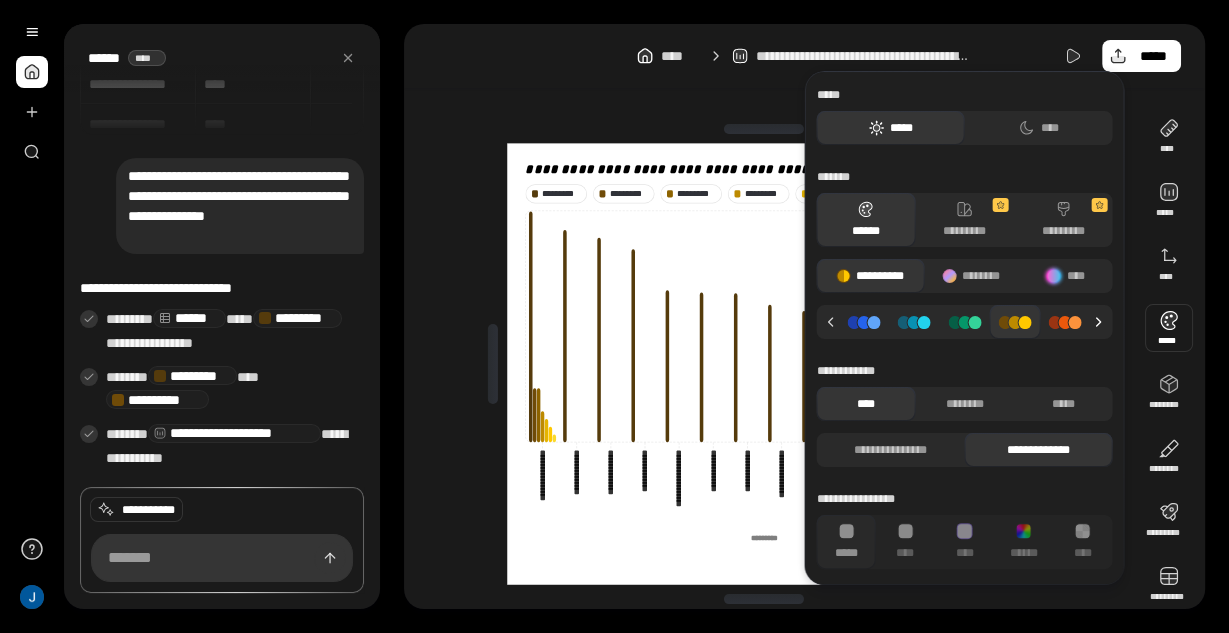 click 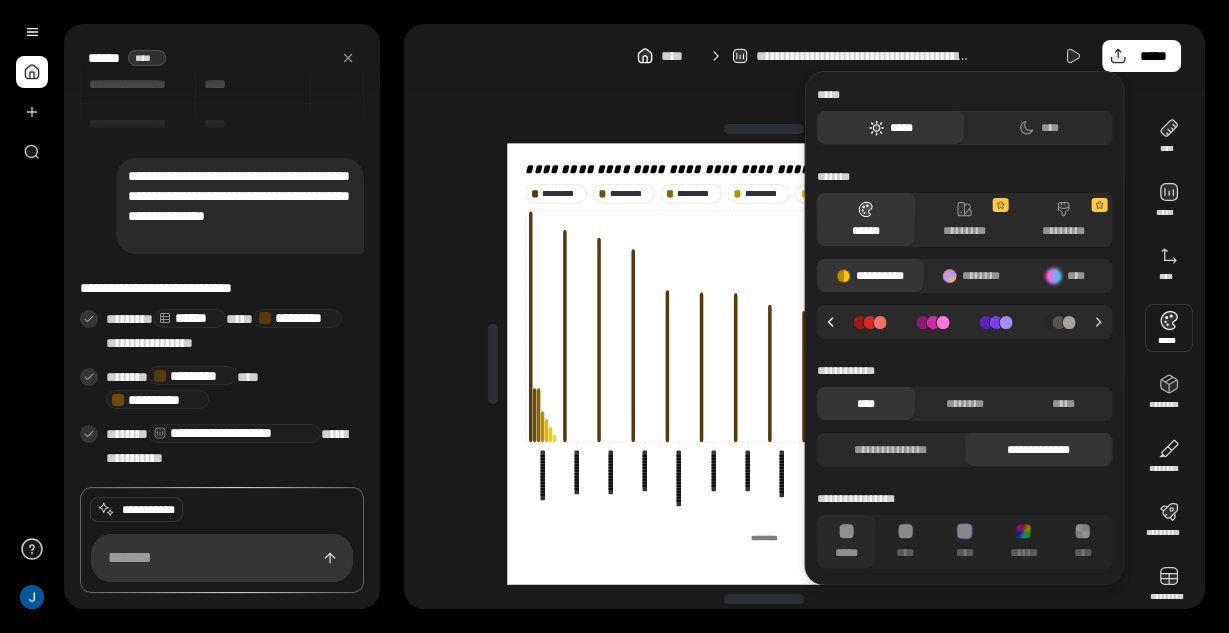click 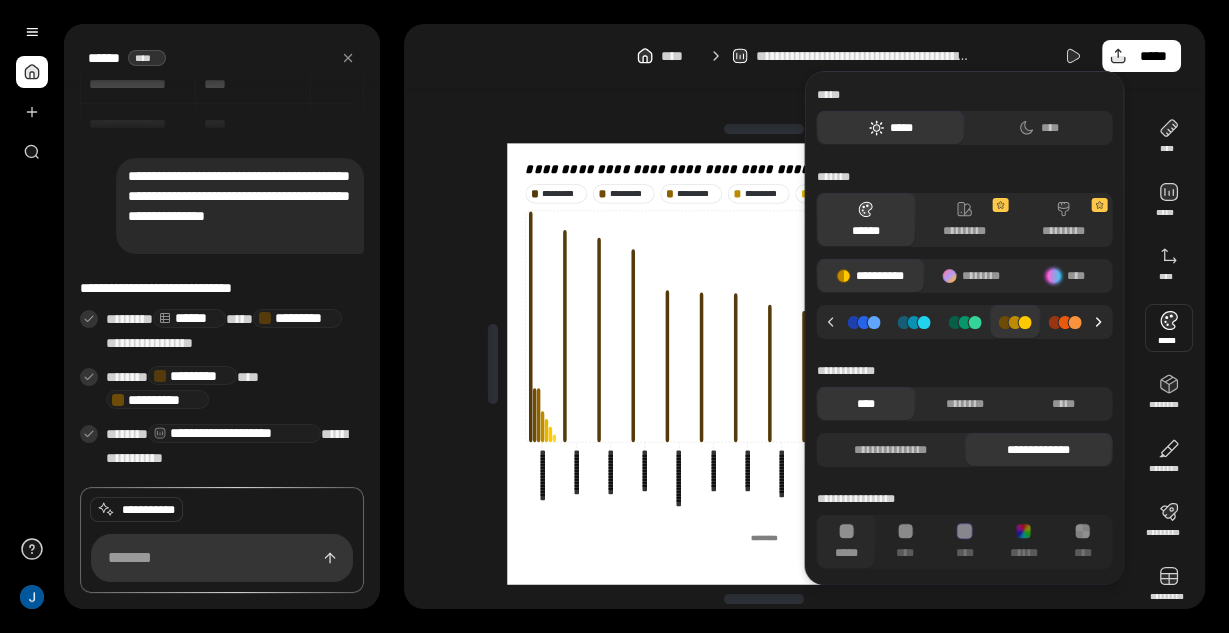 click 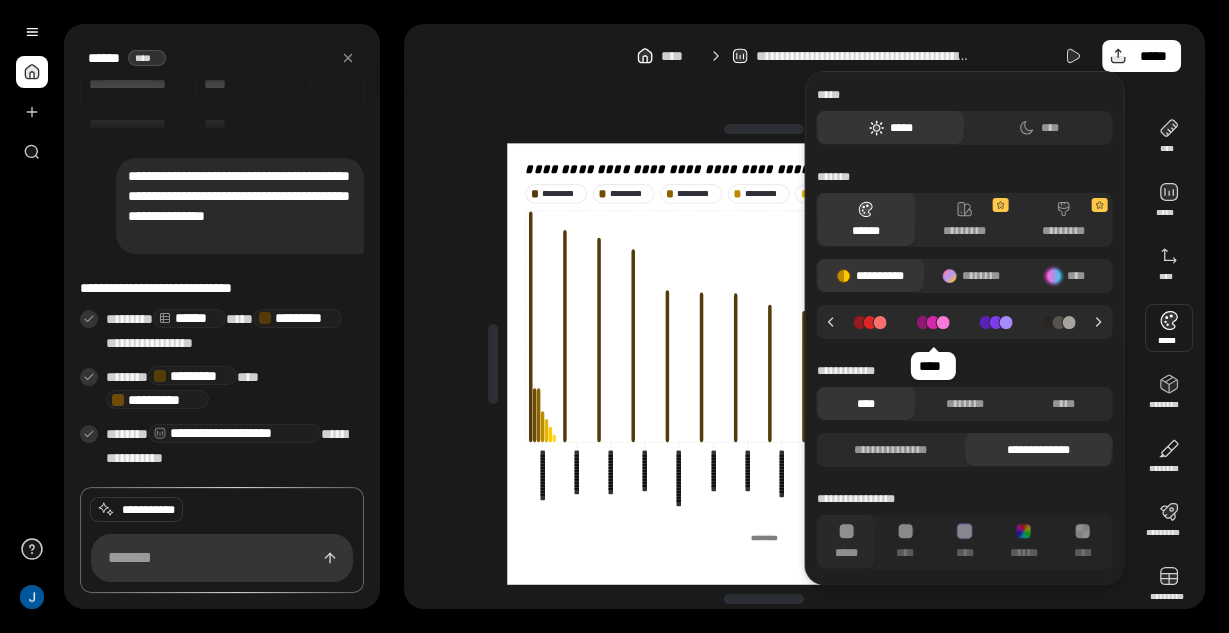 click 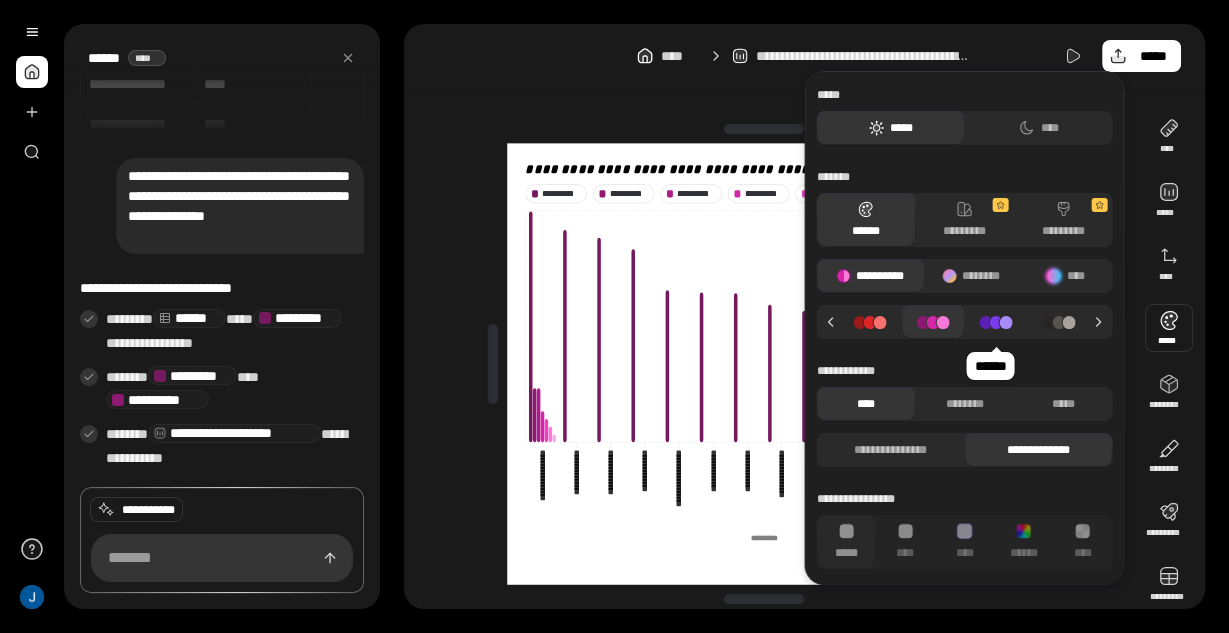 click 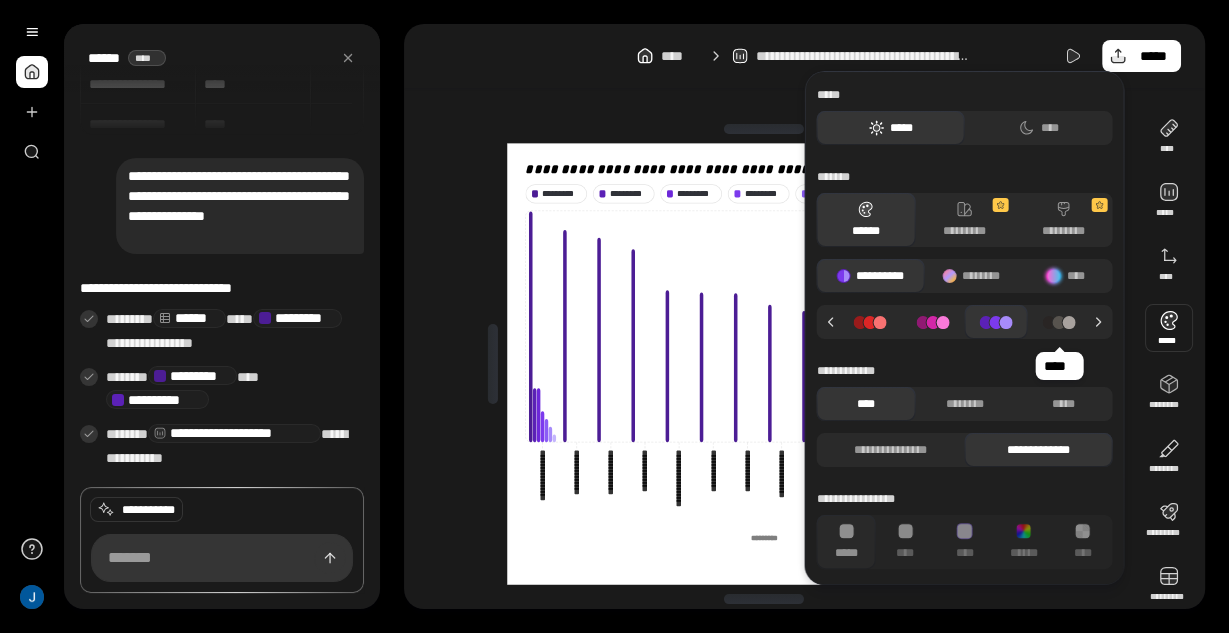 click 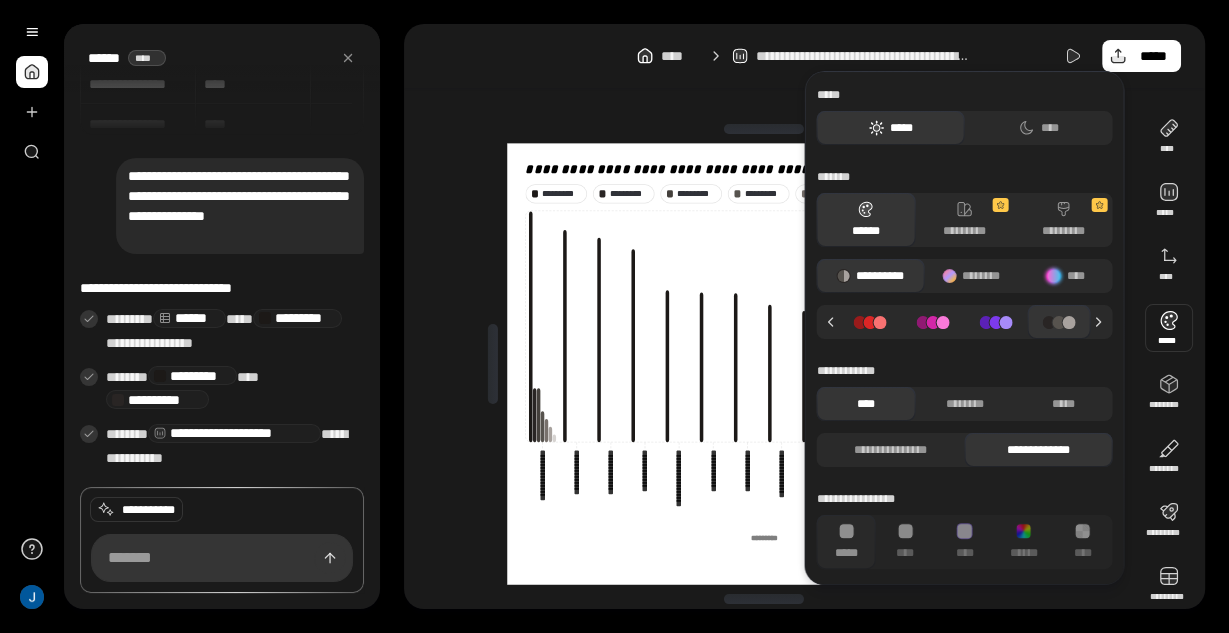 click 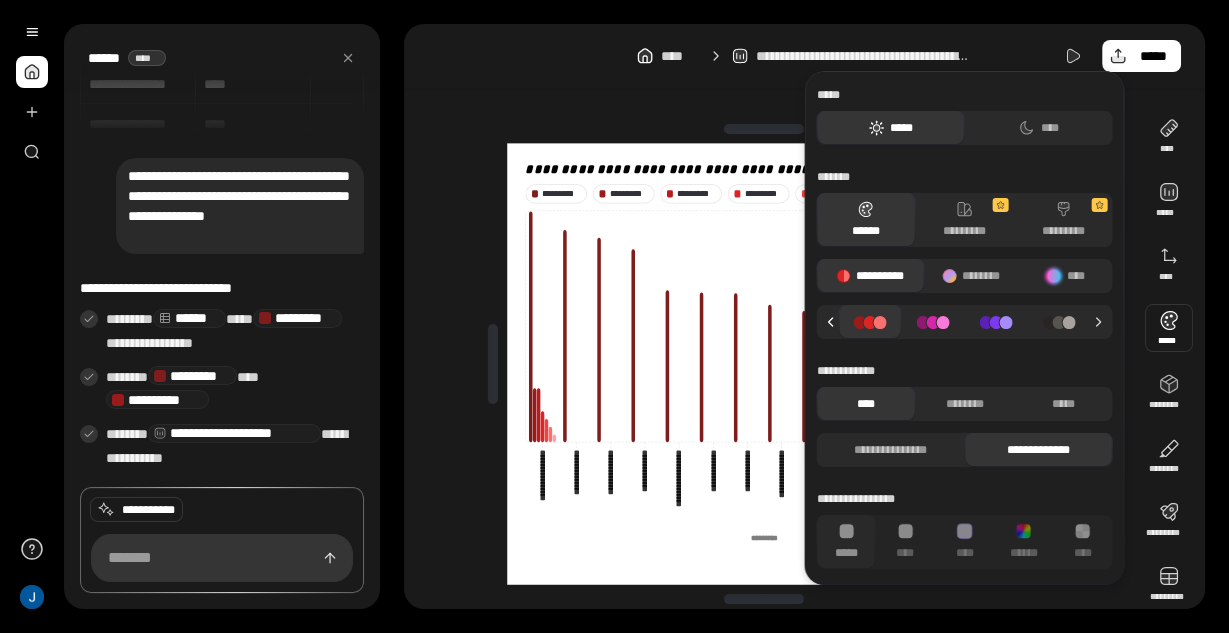 click 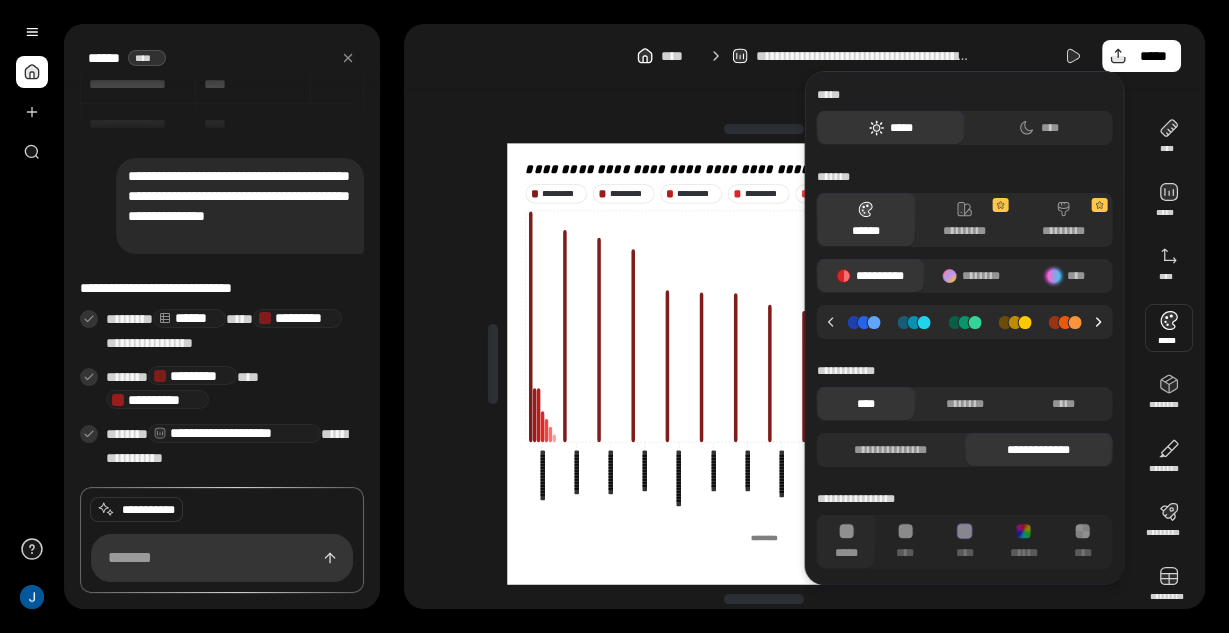 click 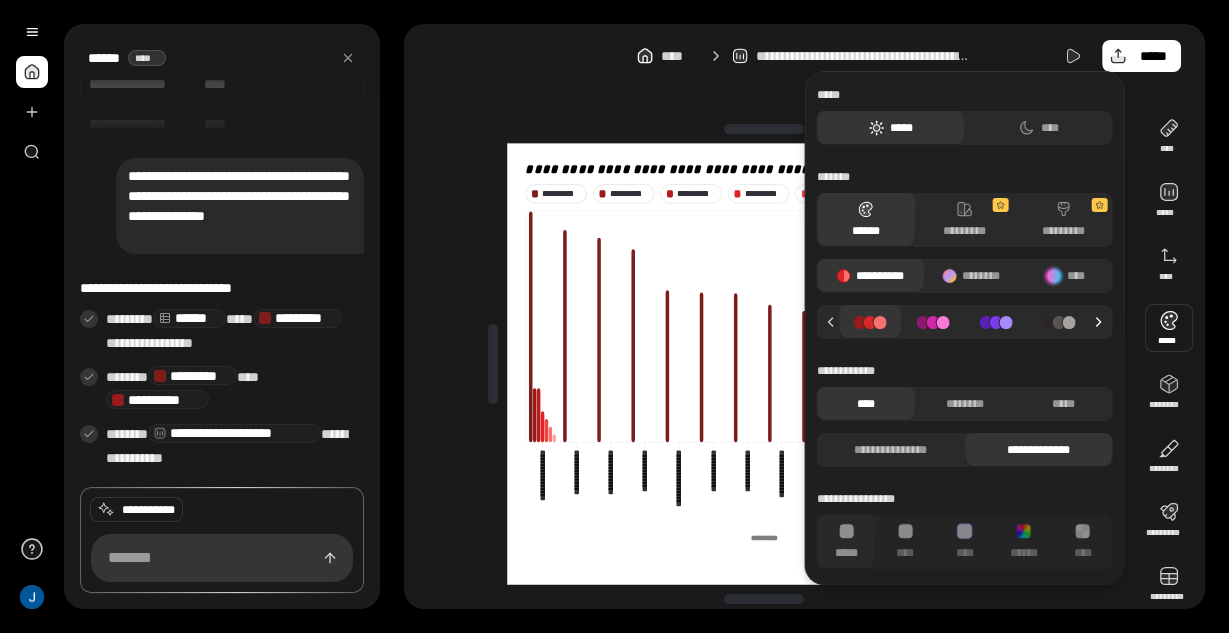 click 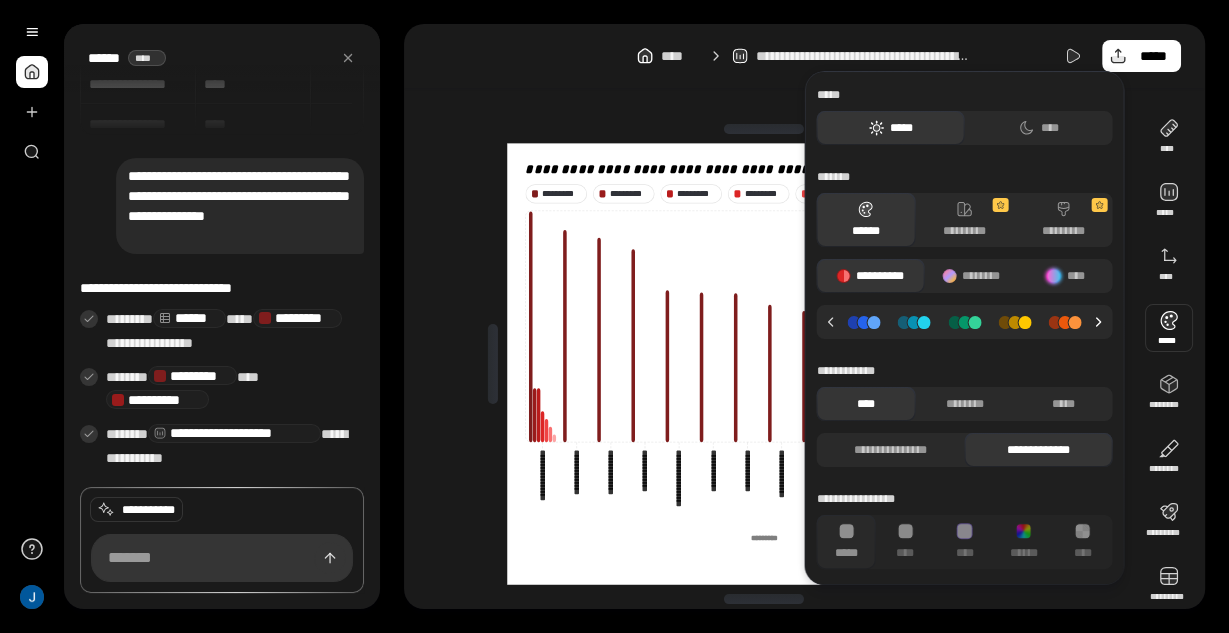 click at bounding box center (1101, 322) 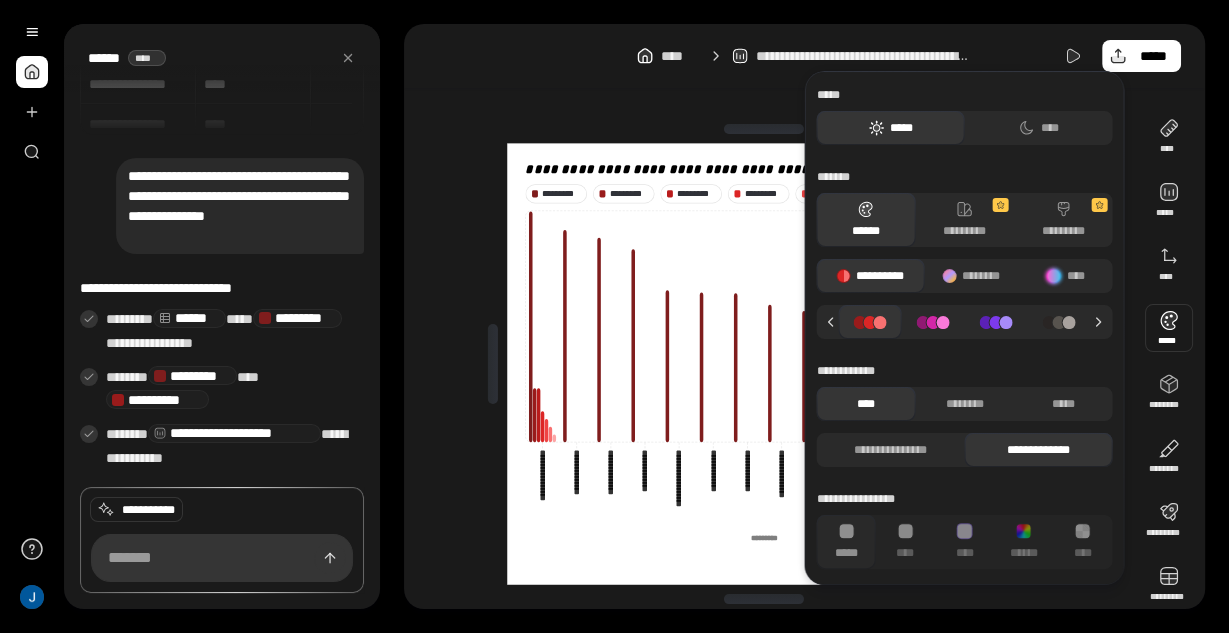 click at bounding box center [1058, 322] 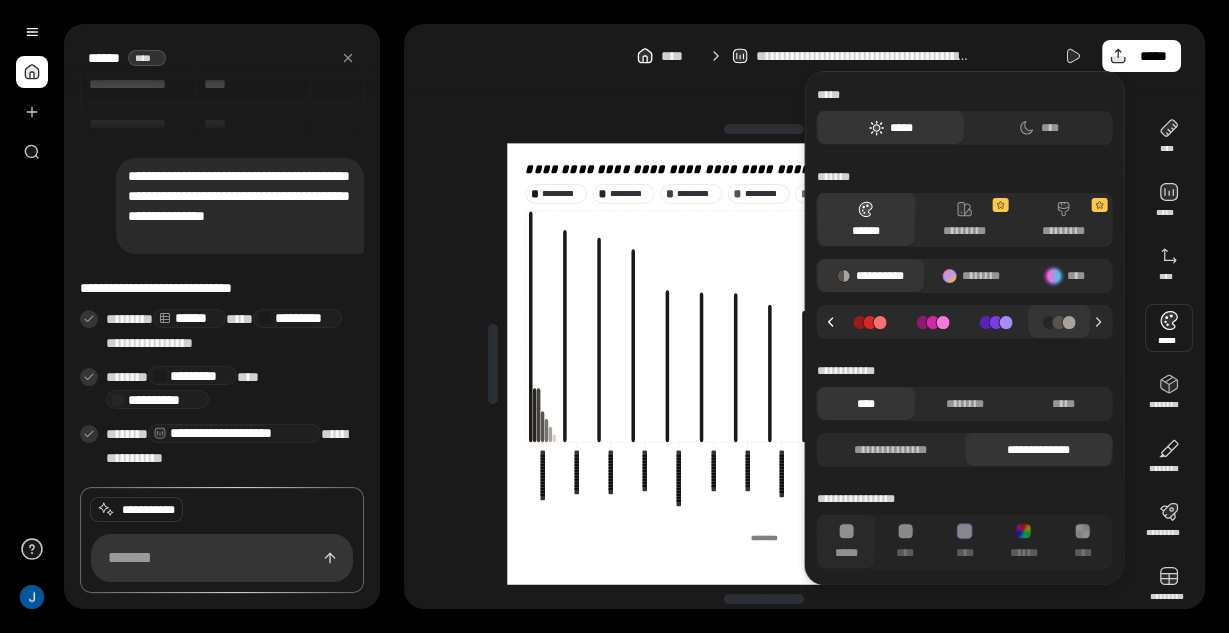 click 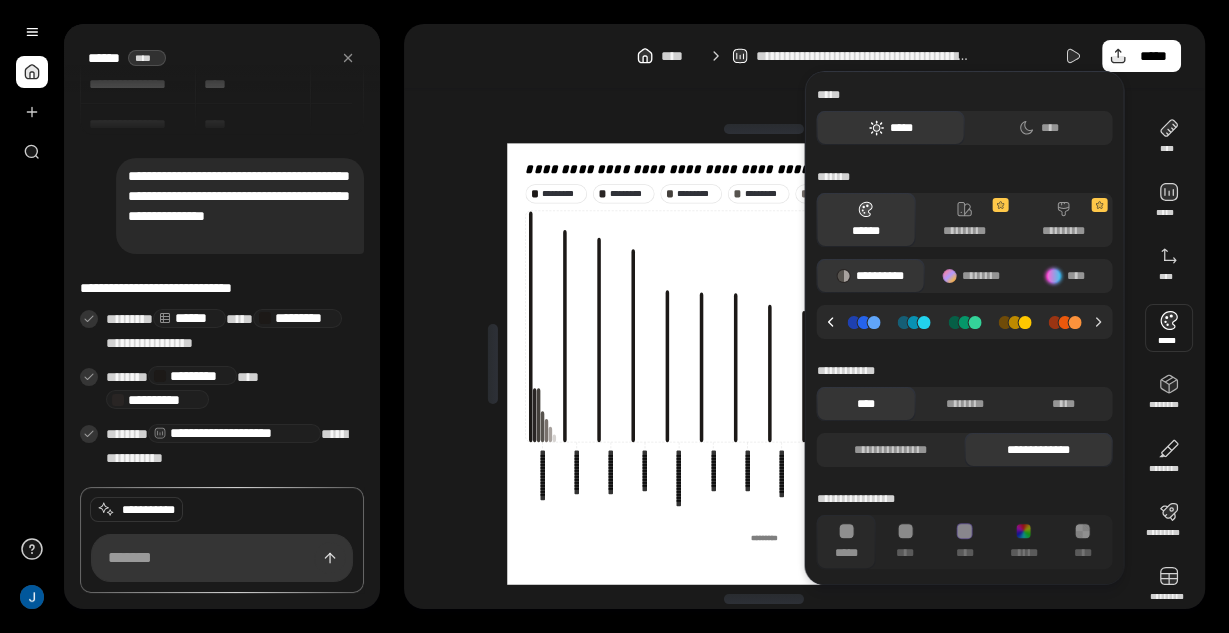 click 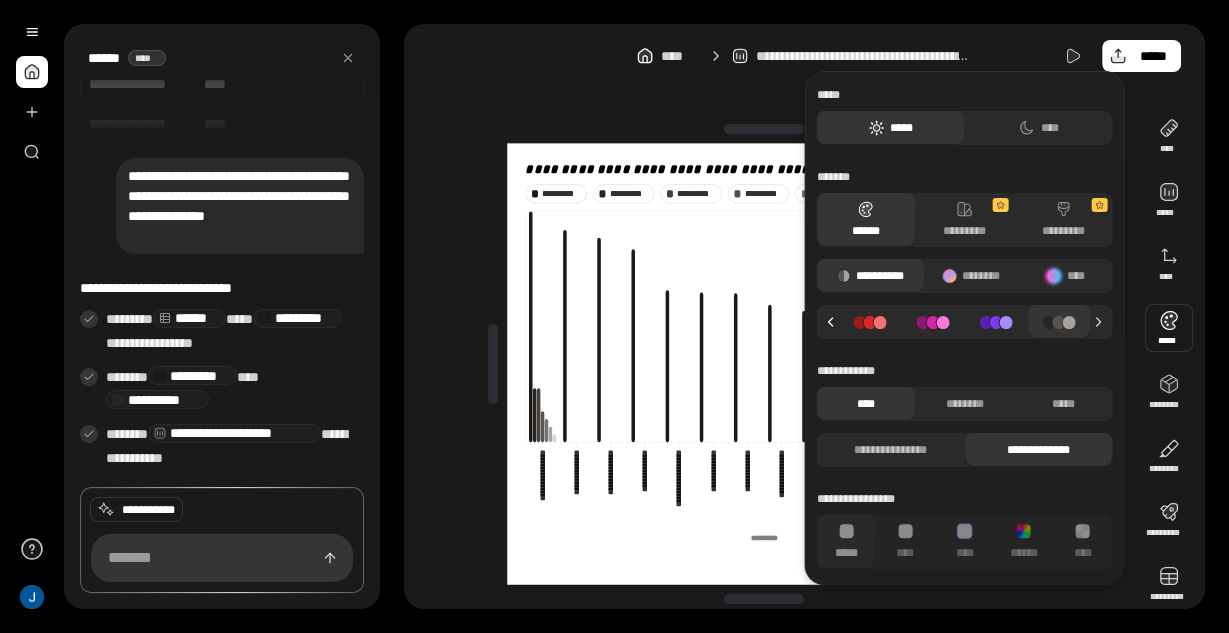 click 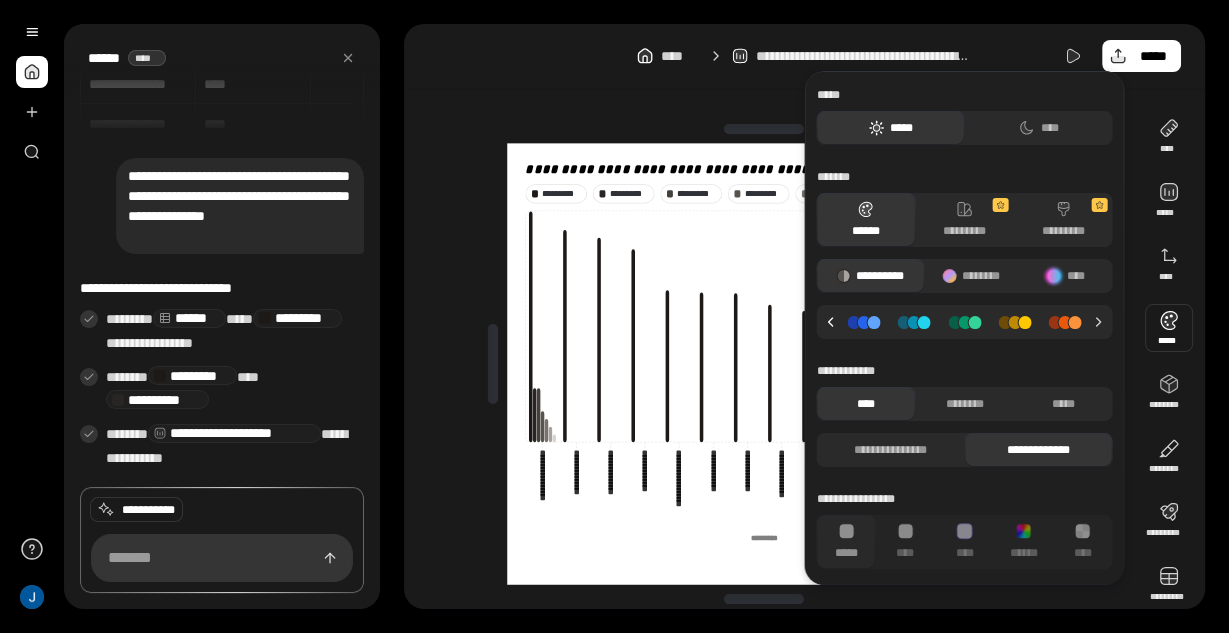 click 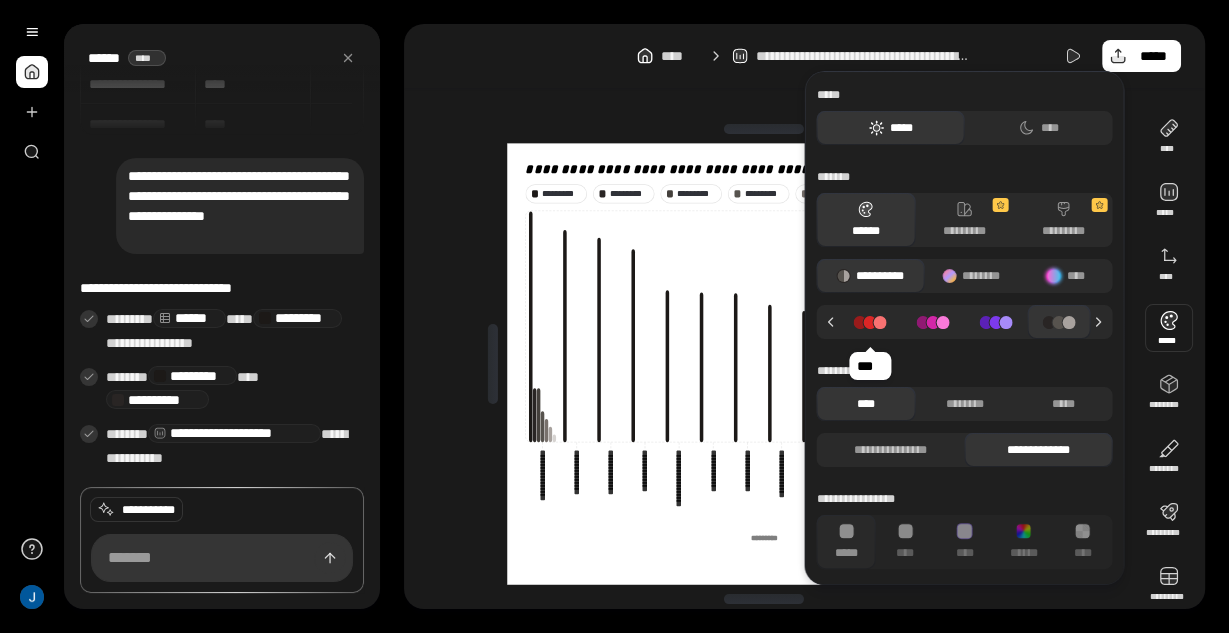 click 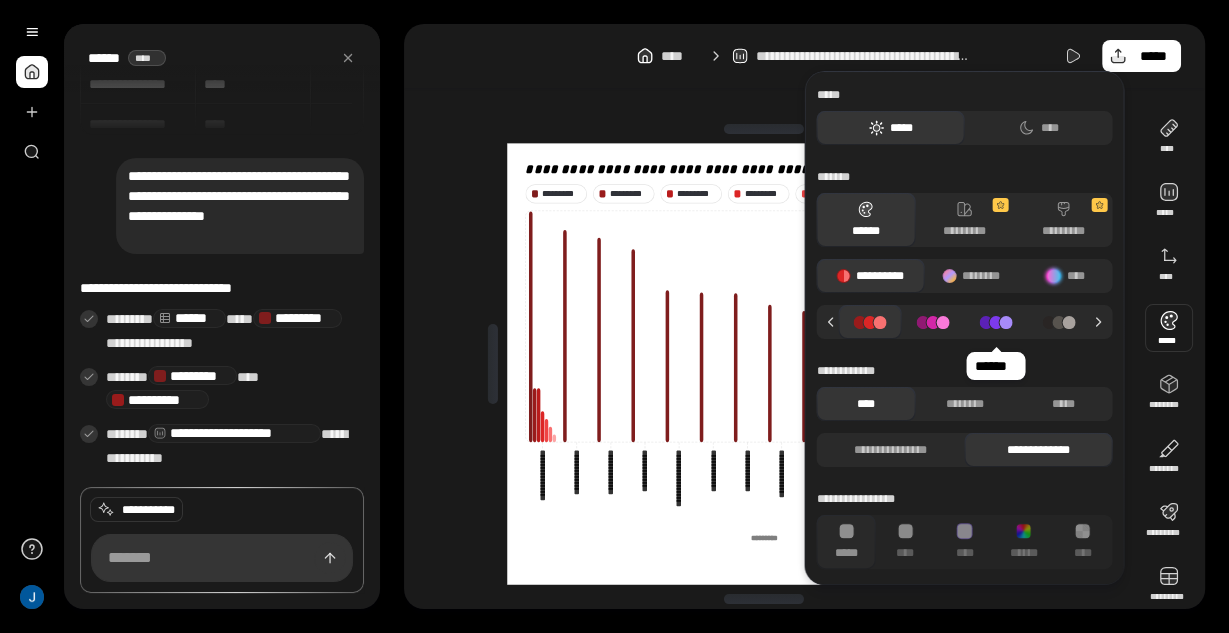 click 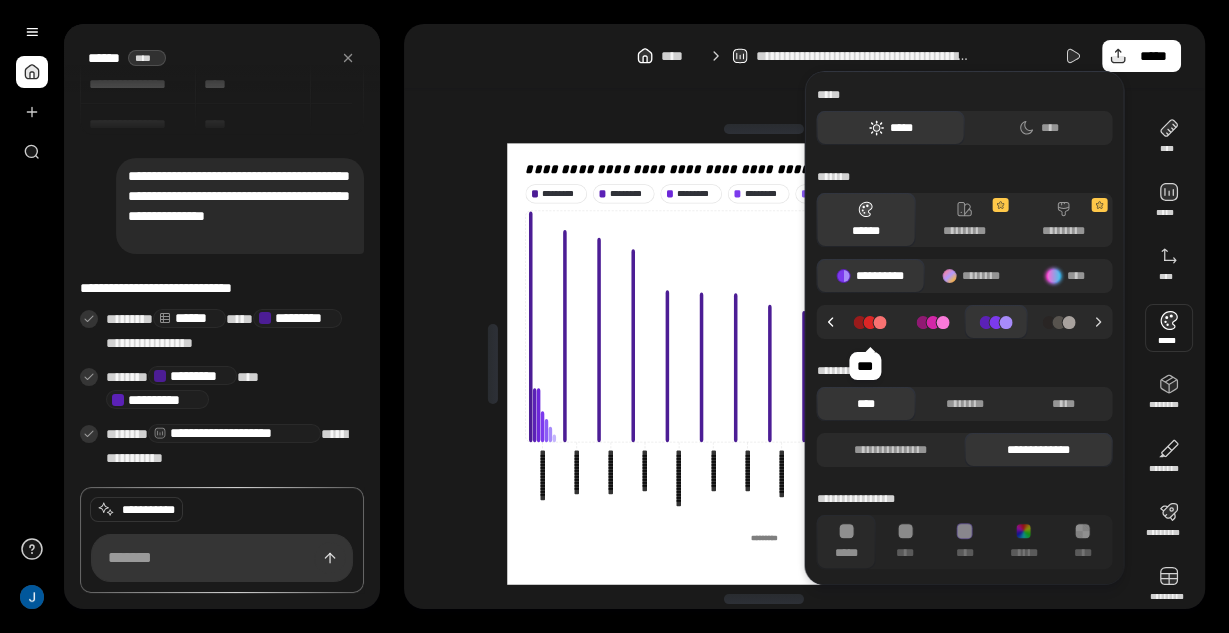 click at bounding box center [964, 322] 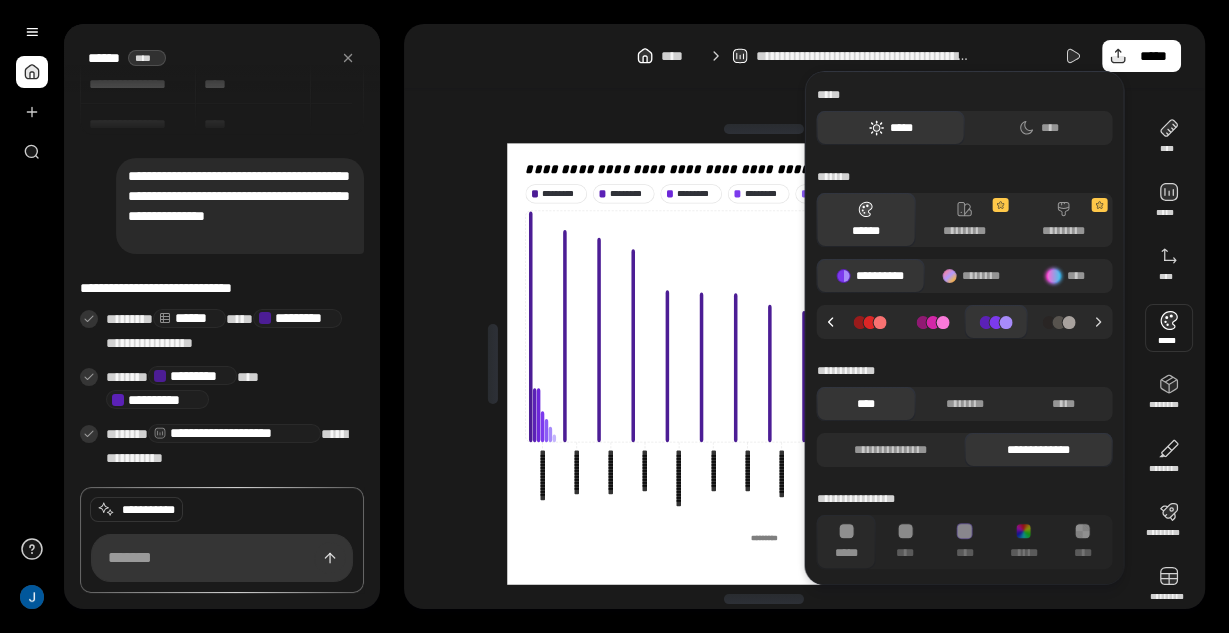 click at bounding box center [827, 322] 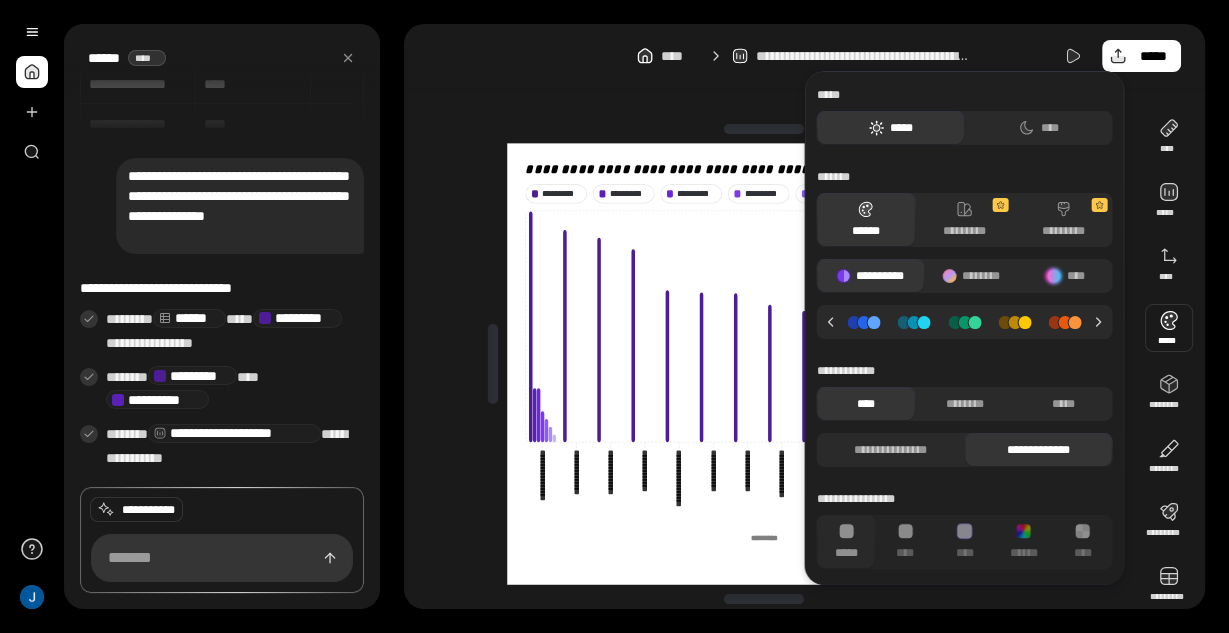 click 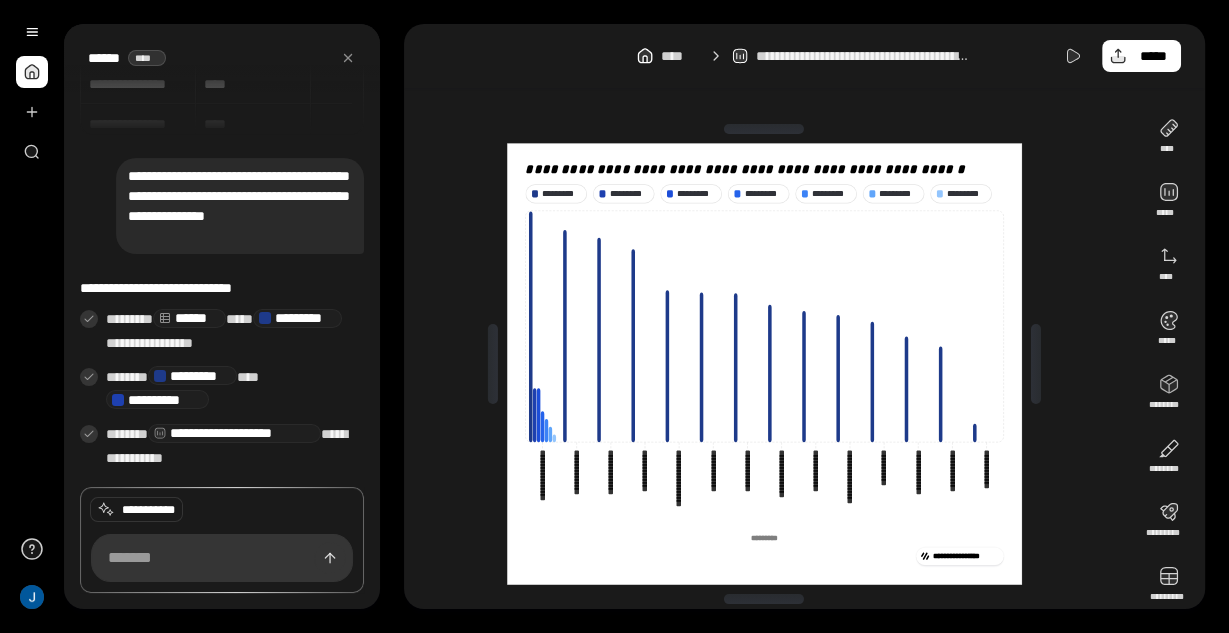 click on "**********" at bounding box center [646, 316] 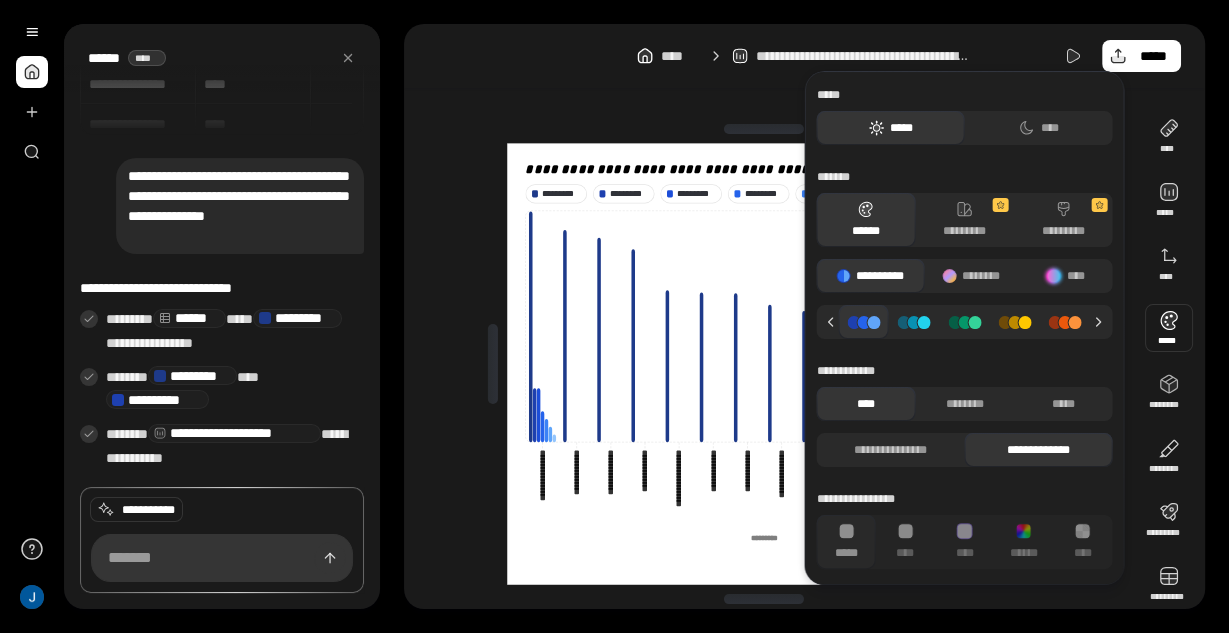 click at bounding box center [1169, 328] 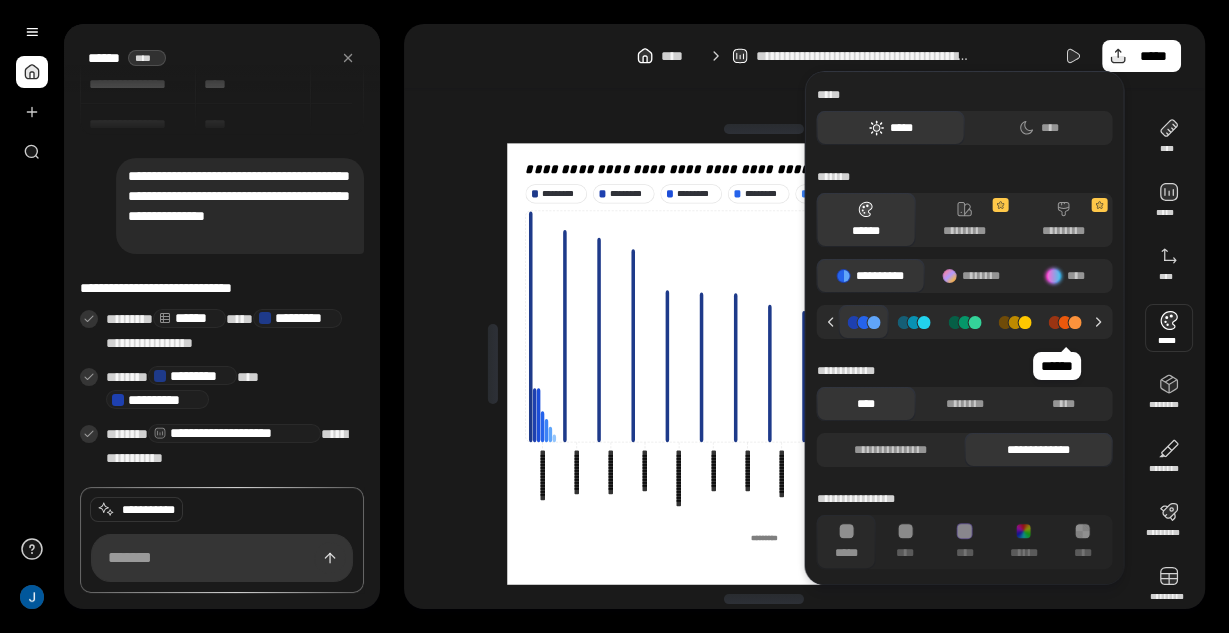 click at bounding box center [1065, 322] 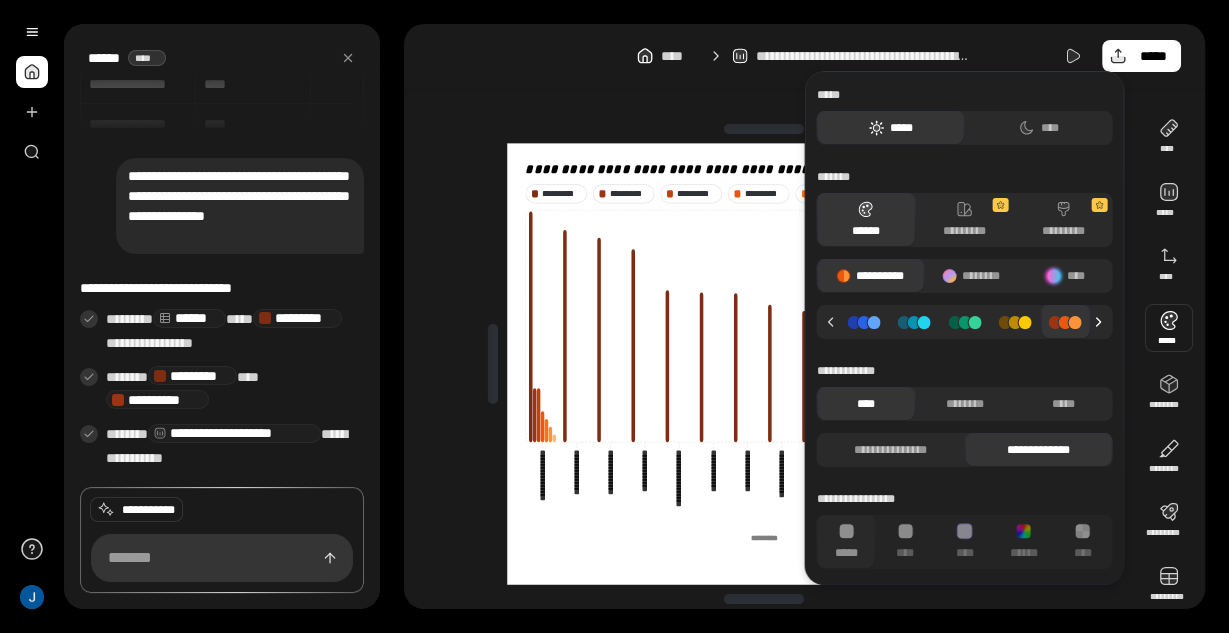 click 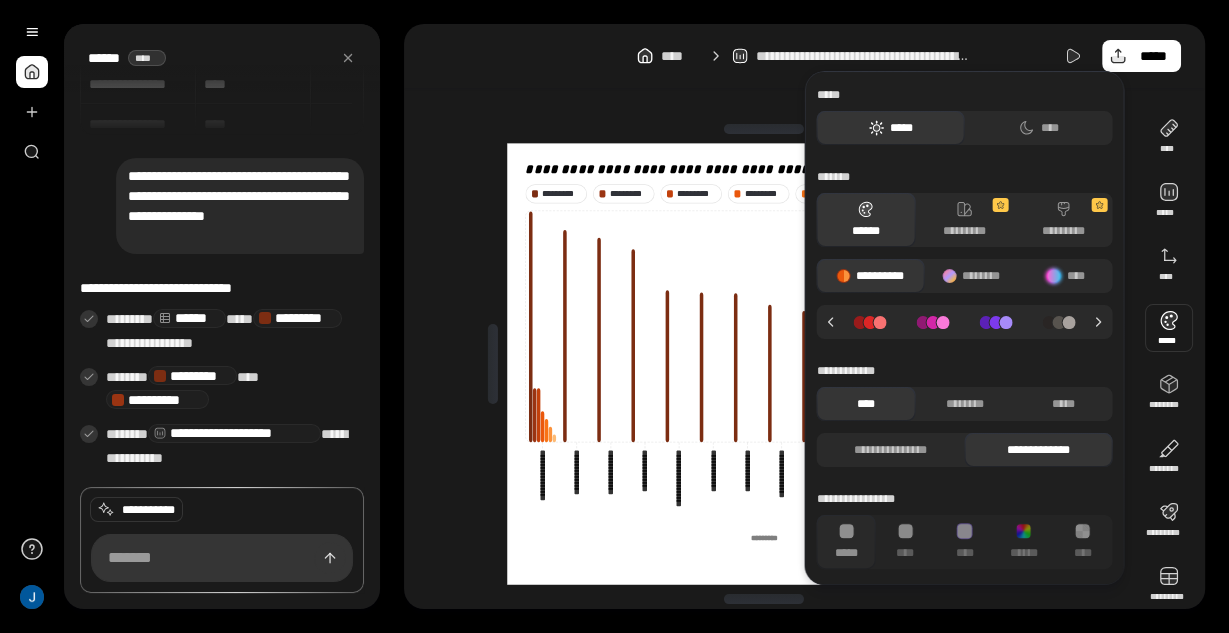 click 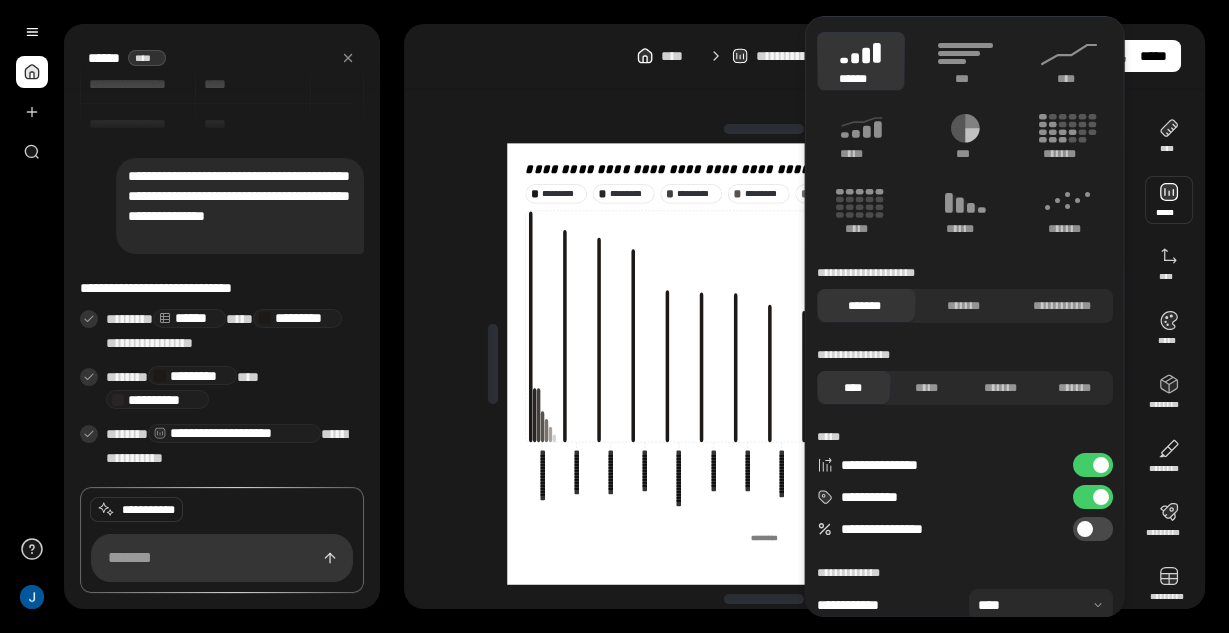 click at bounding box center (1169, 200) 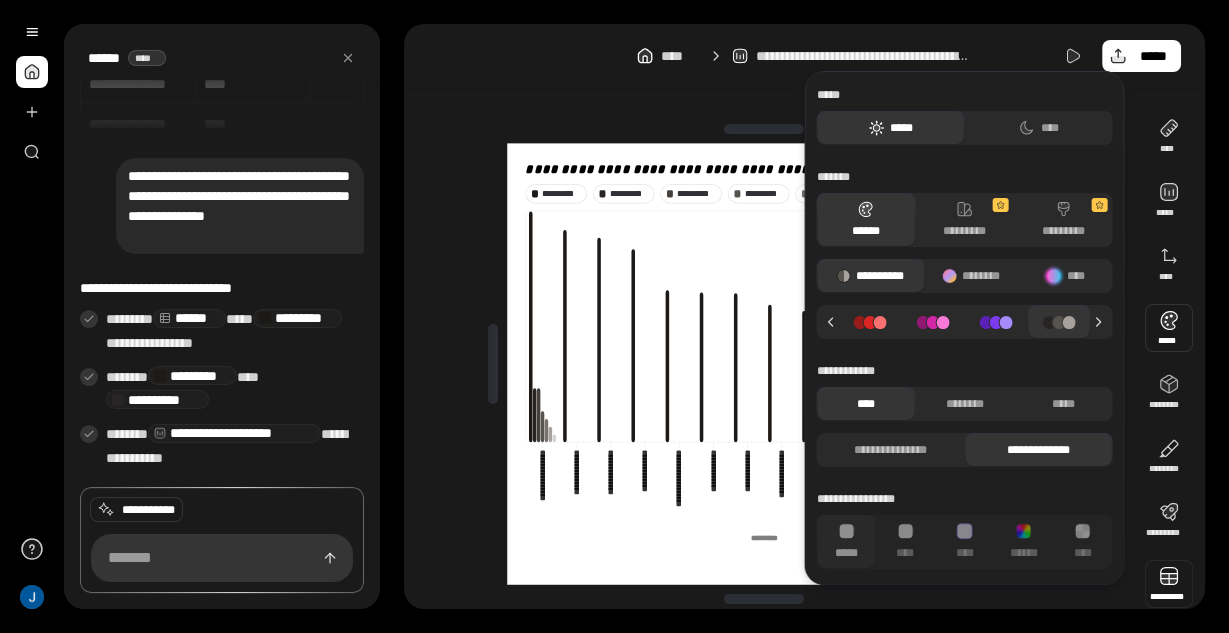 click at bounding box center (1169, 584) 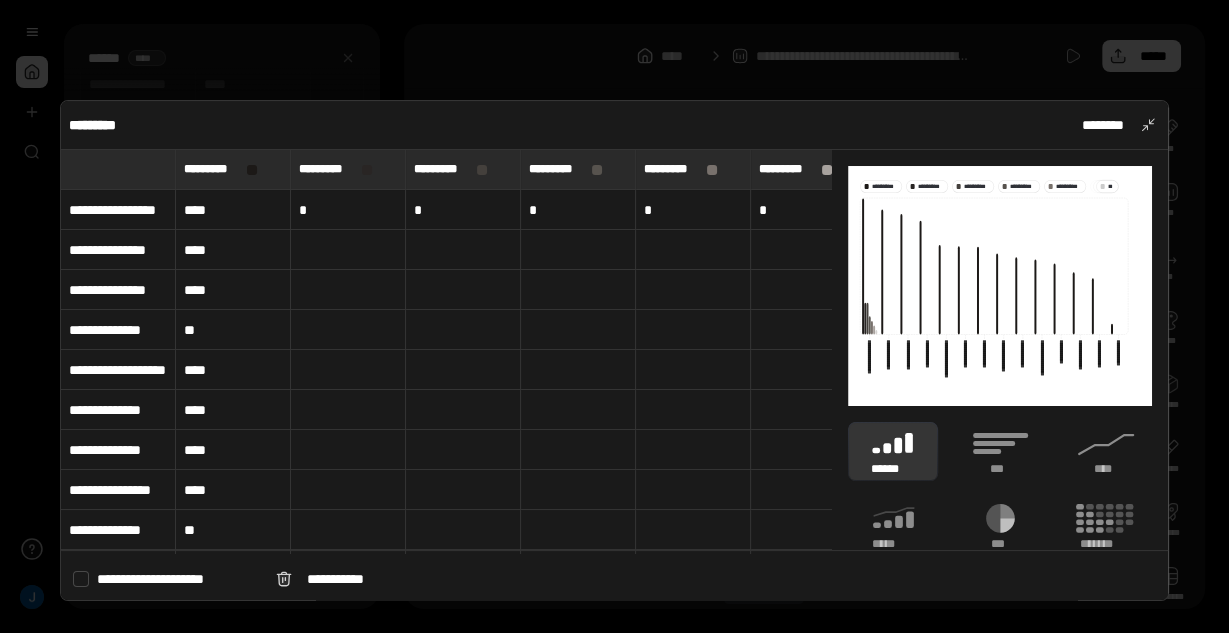 click on "****" at bounding box center (233, 210) 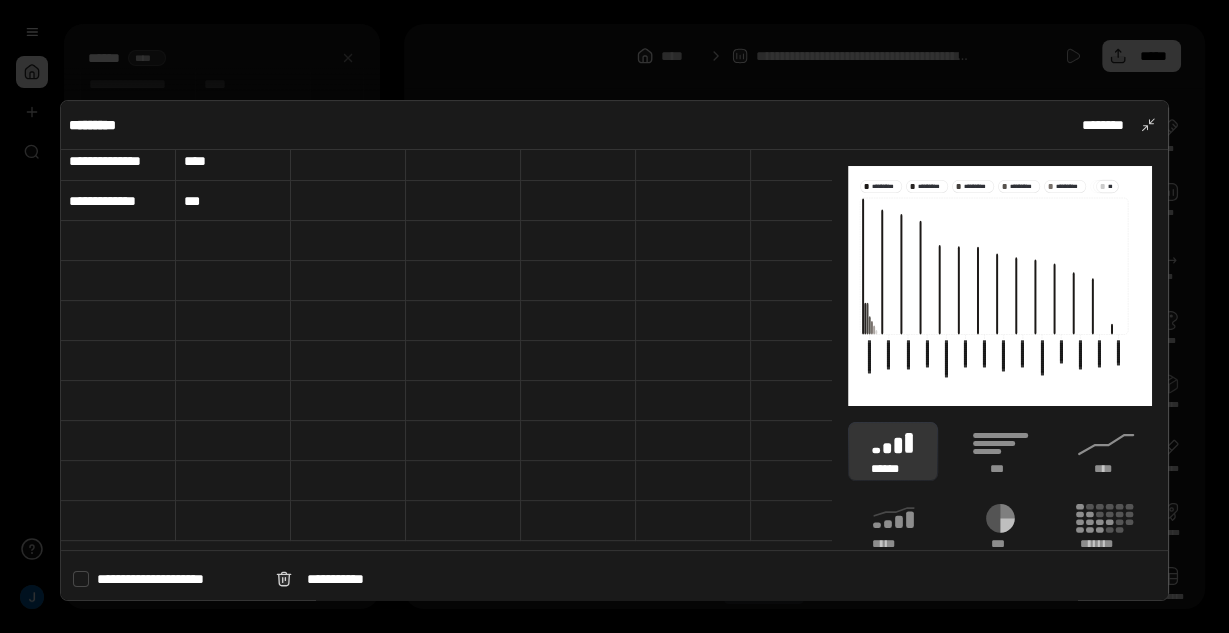 scroll, scrollTop: 400, scrollLeft: 0, axis: vertical 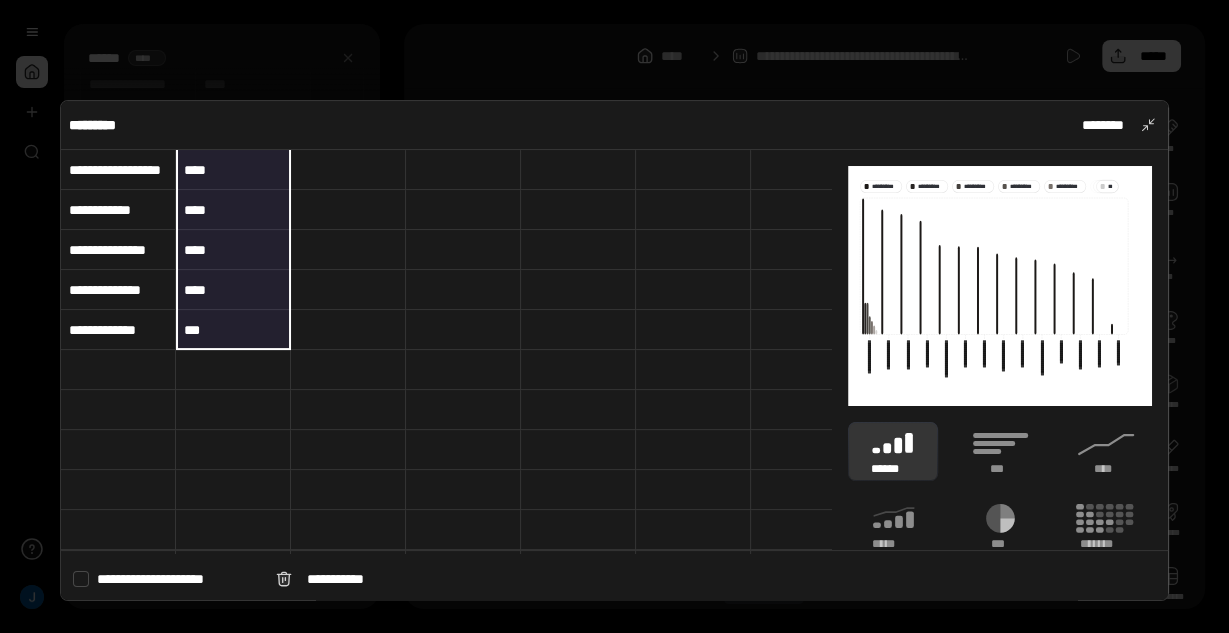 click on "***" at bounding box center (233, 330) 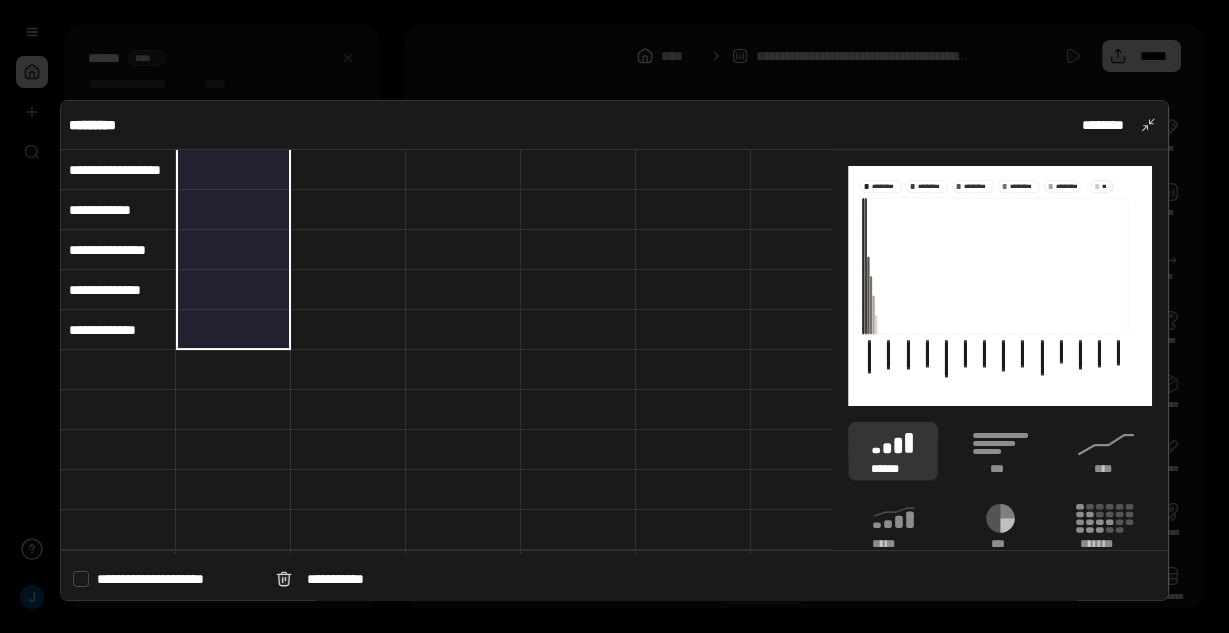 type 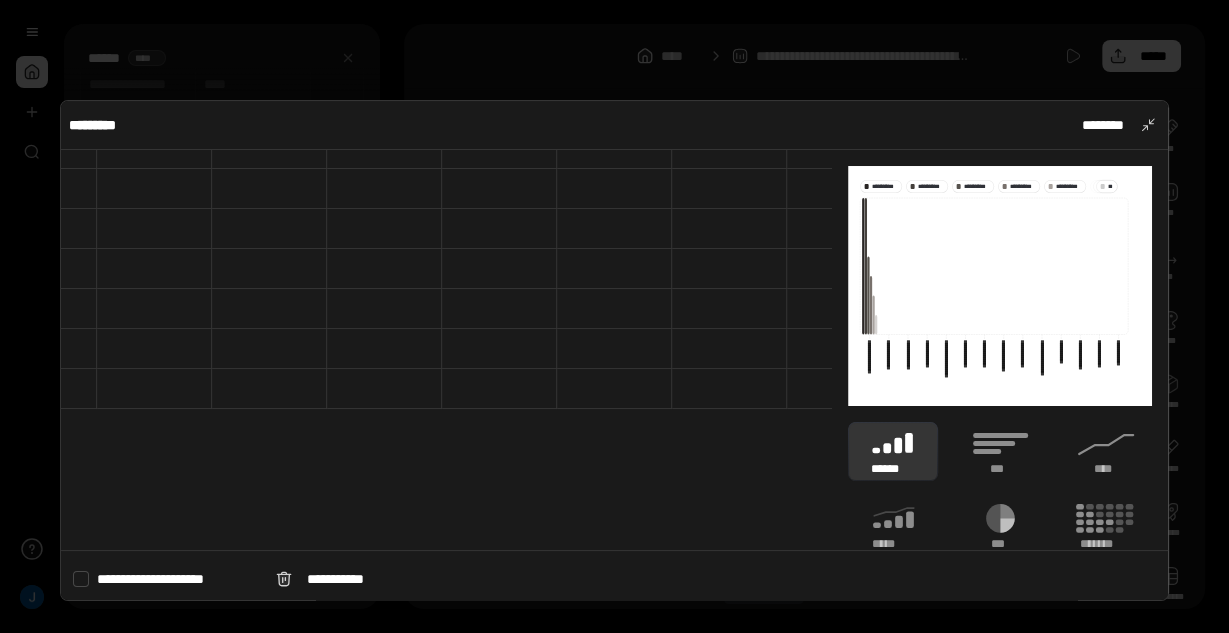 scroll, scrollTop: 0, scrollLeft: 654, axis: horizontal 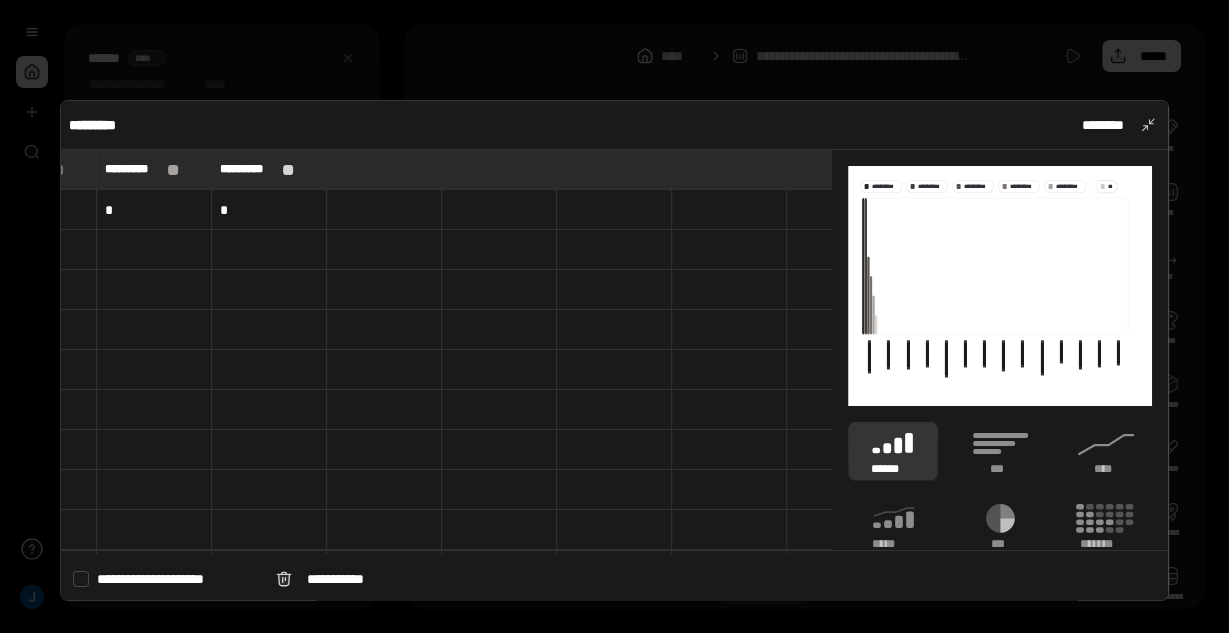 click on "*" at bounding box center [269, 210] 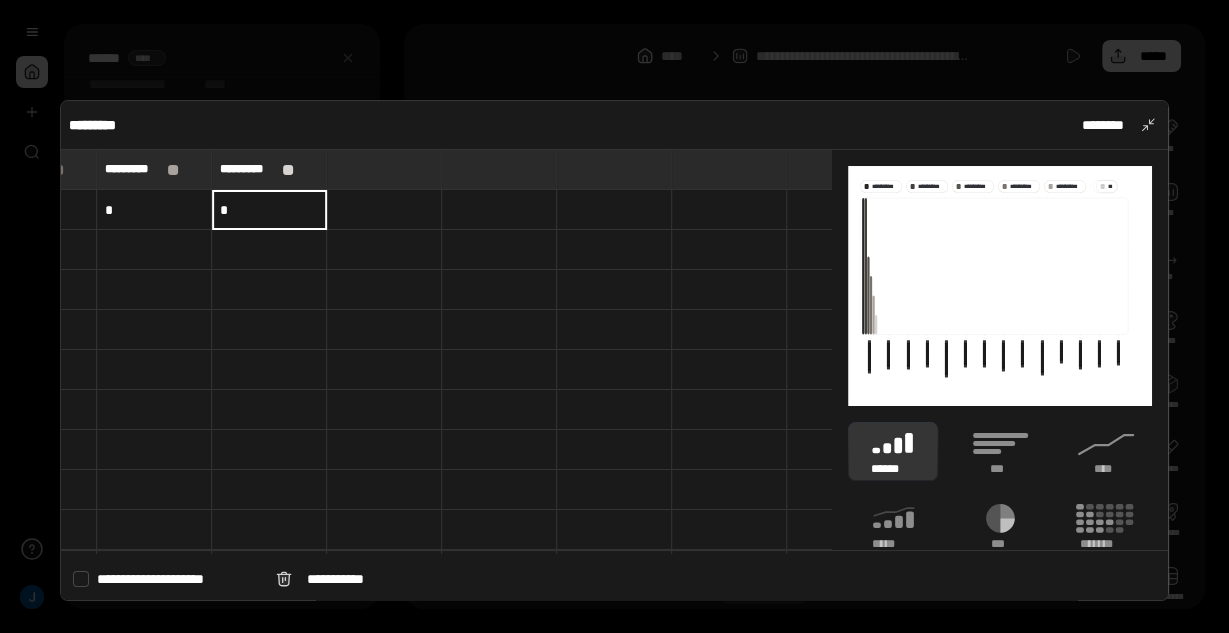 click at bounding box center (384, 169) 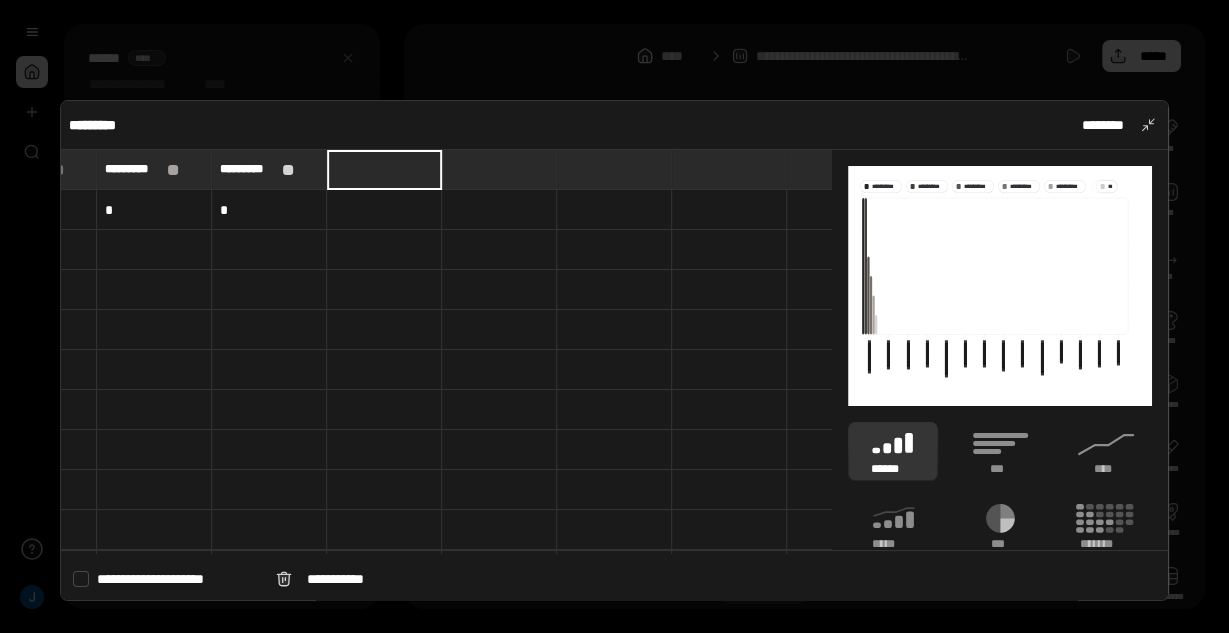 type on "*" 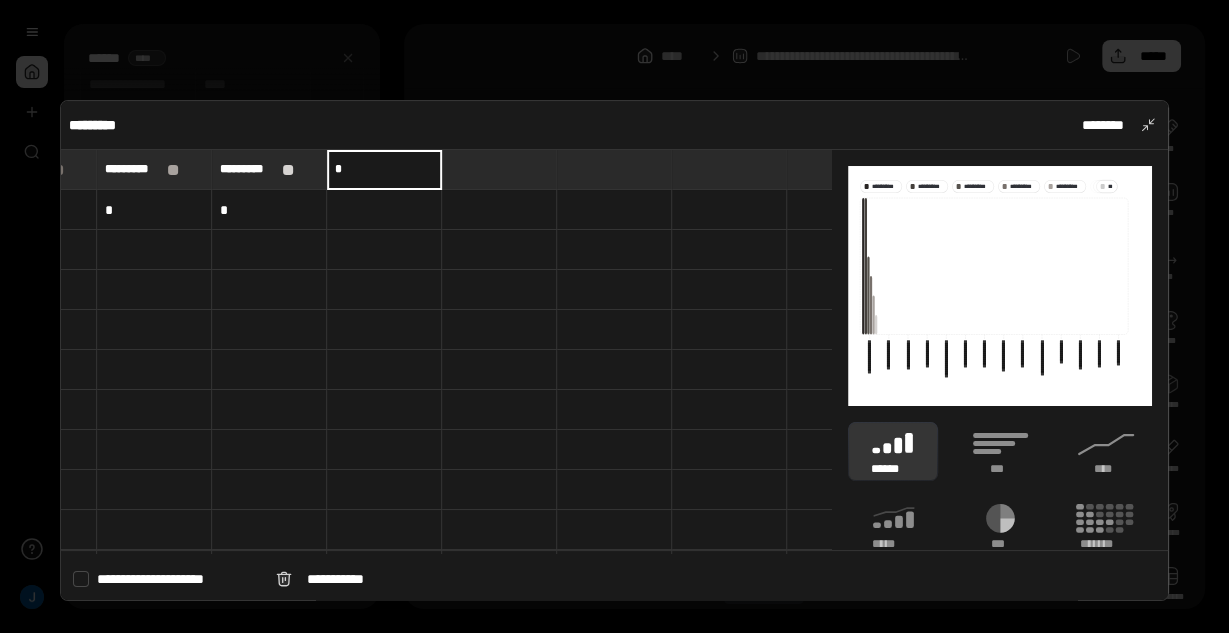 click at bounding box center (384, 210) 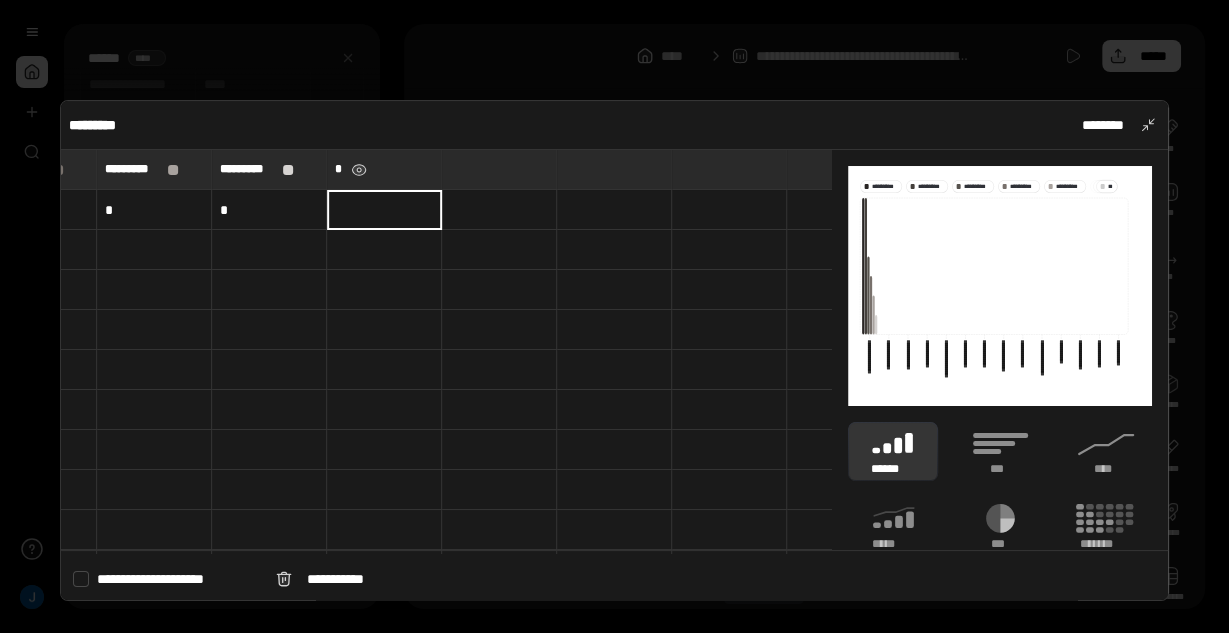 click on "*" at bounding box center [384, 169] 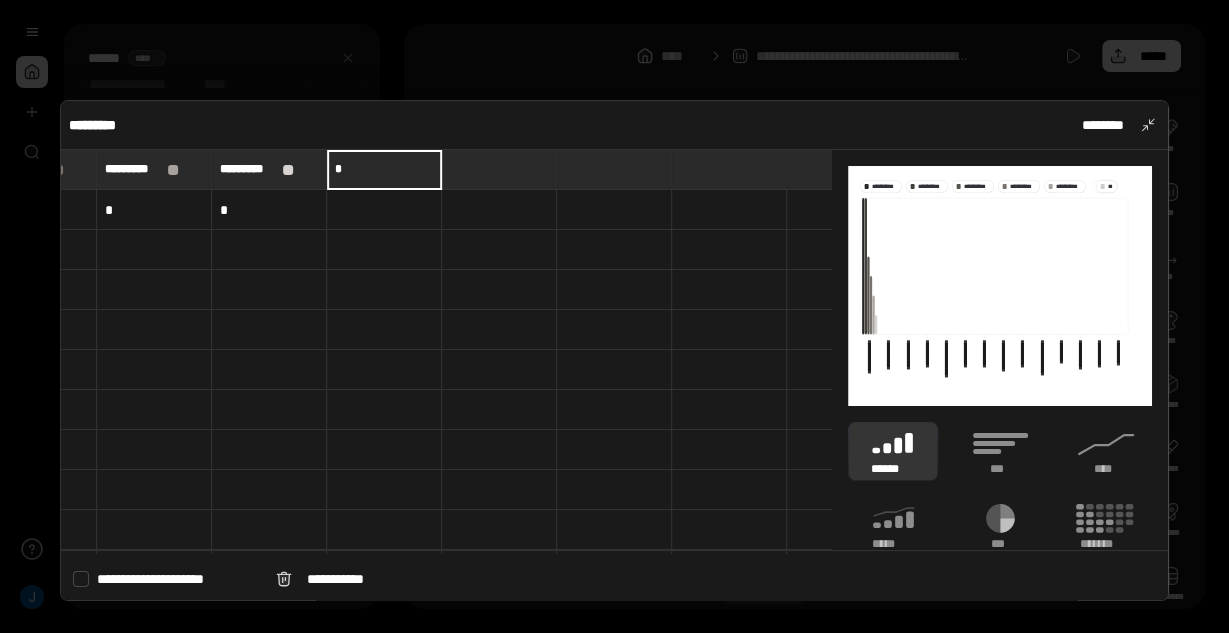 click at bounding box center [384, 210] 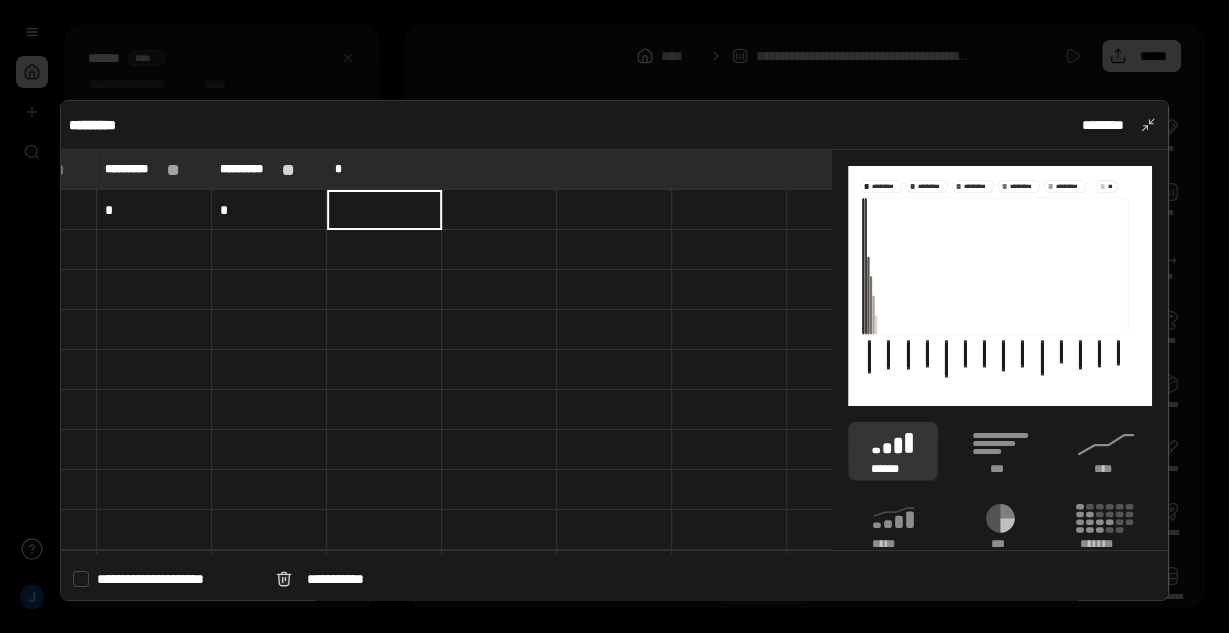 type on "*" 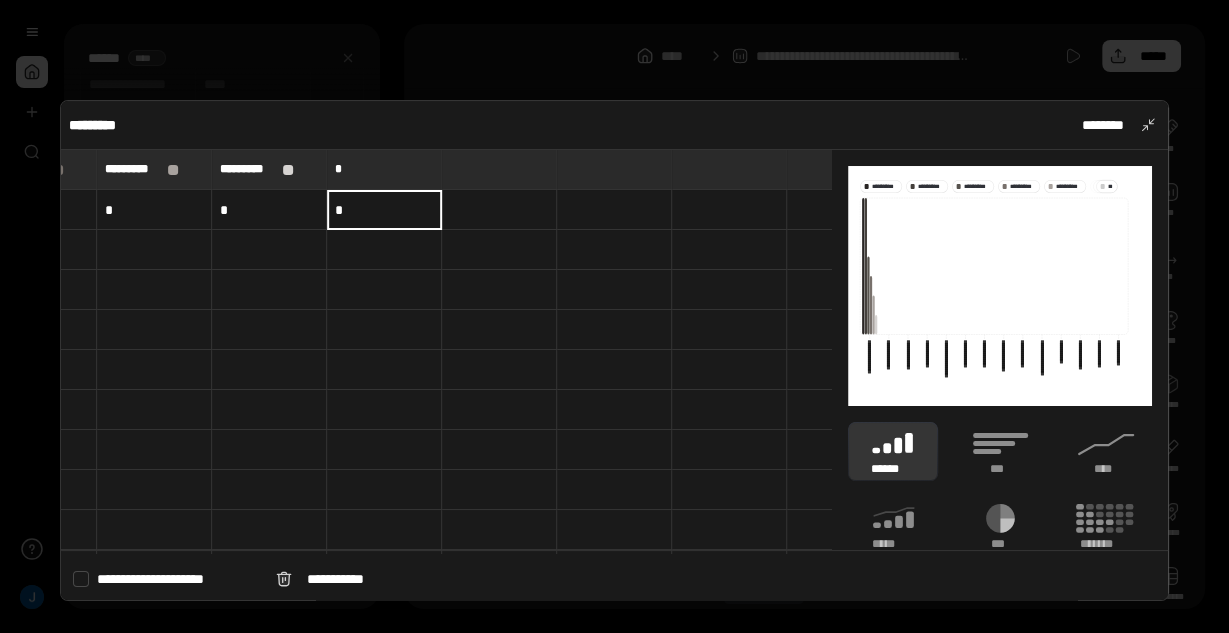 click at bounding box center [384, 250] 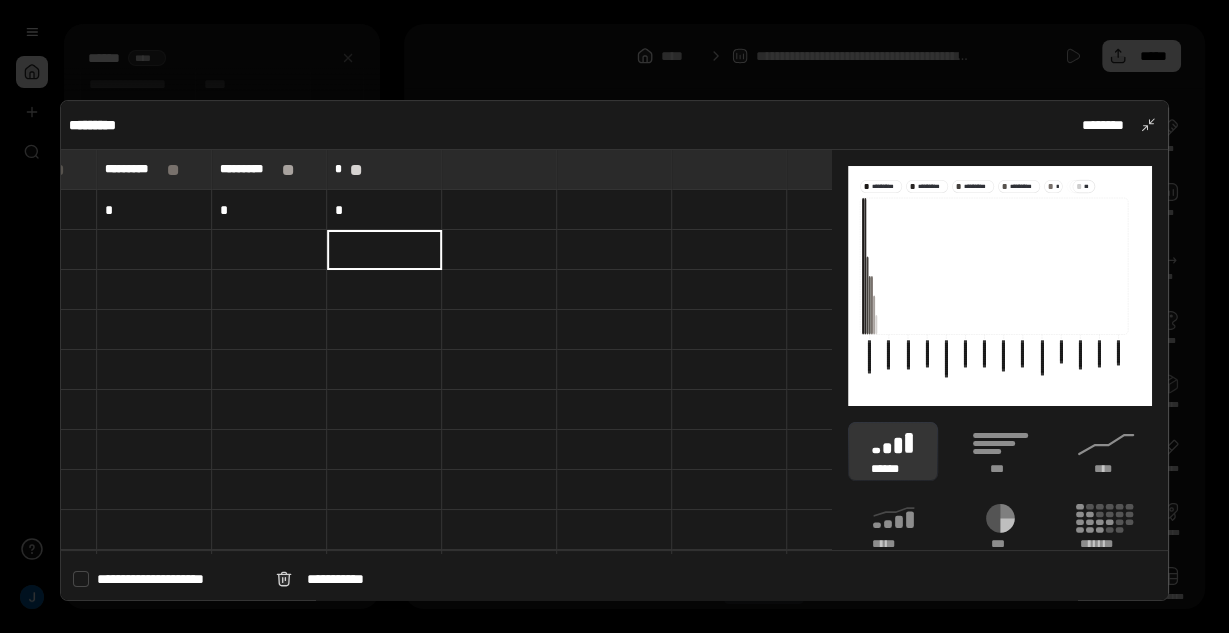 click on "*" at bounding box center [384, 210] 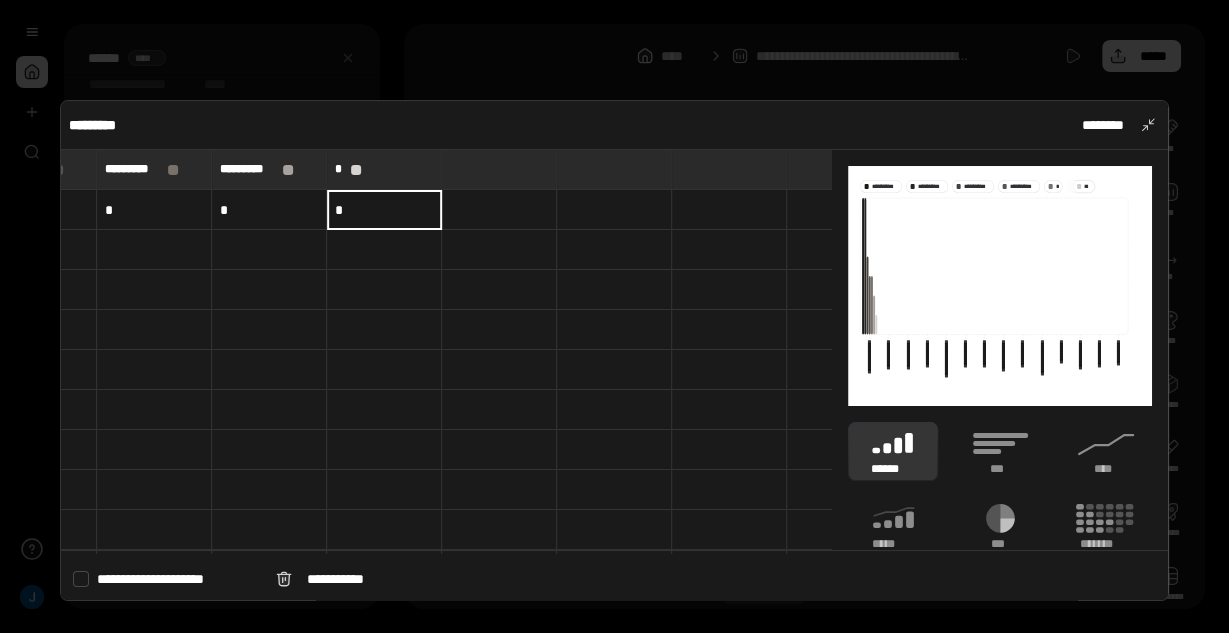 click at bounding box center [499, 169] 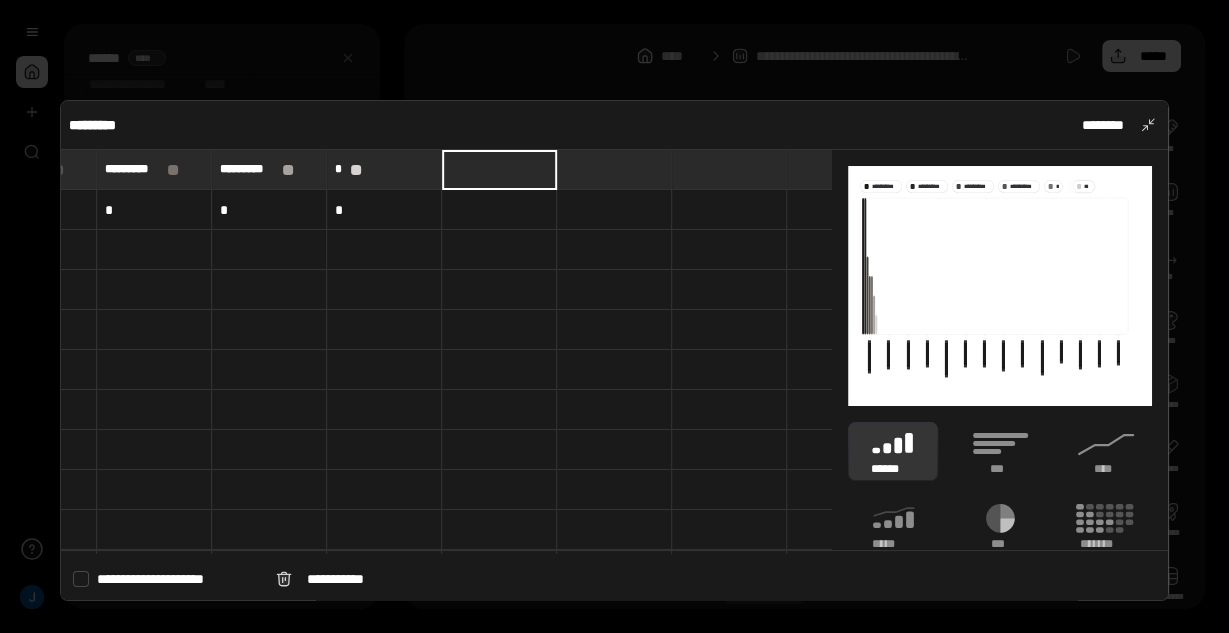 type on "*" 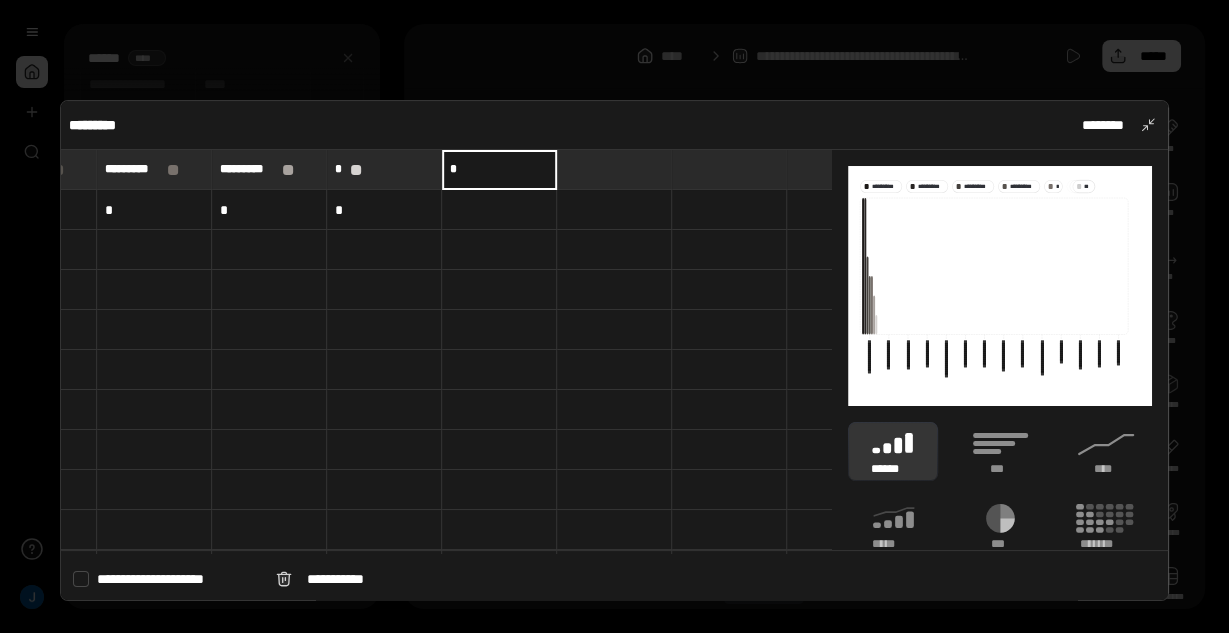 click at bounding box center [499, 210] 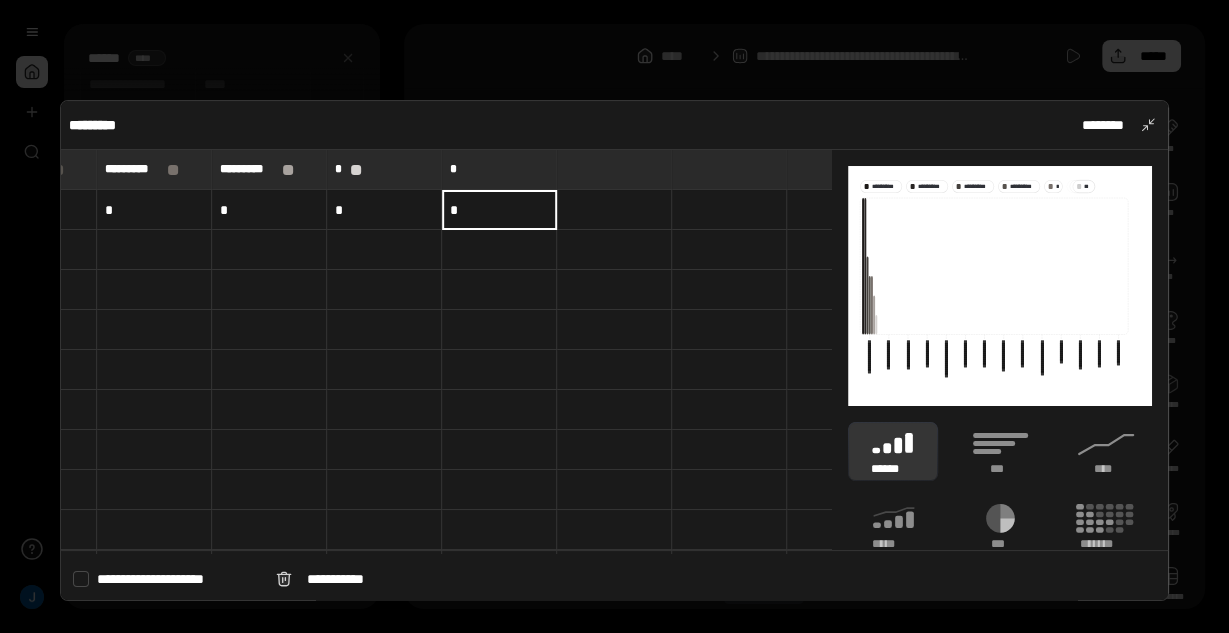 type on "*" 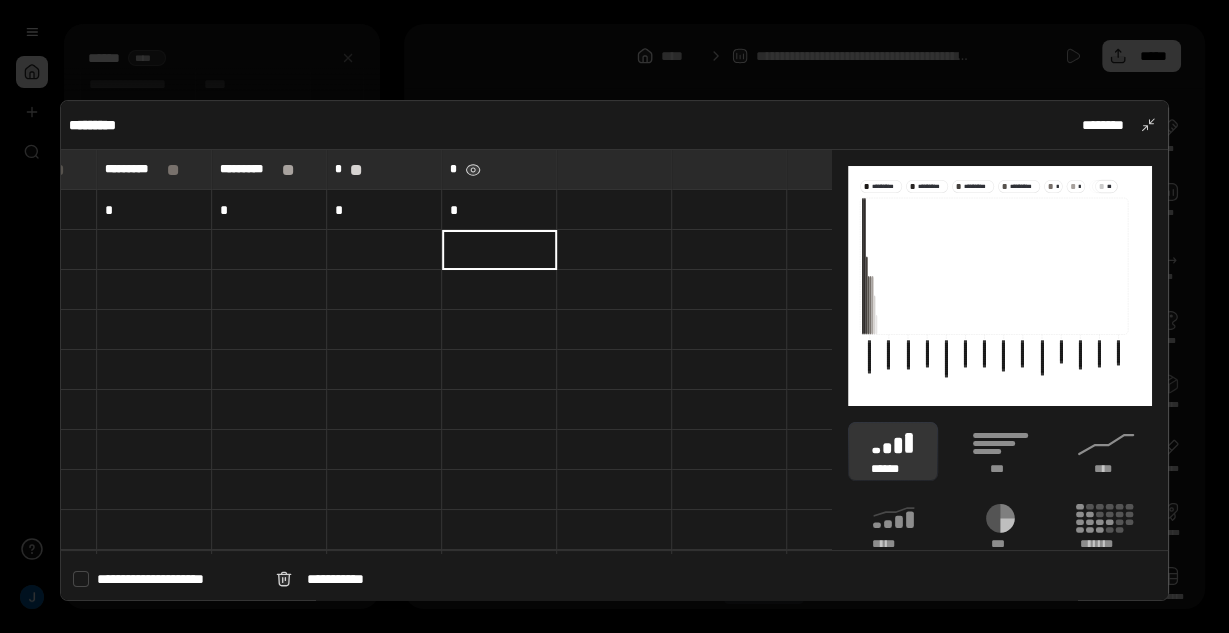click on "*" at bounding box center (499, 169) 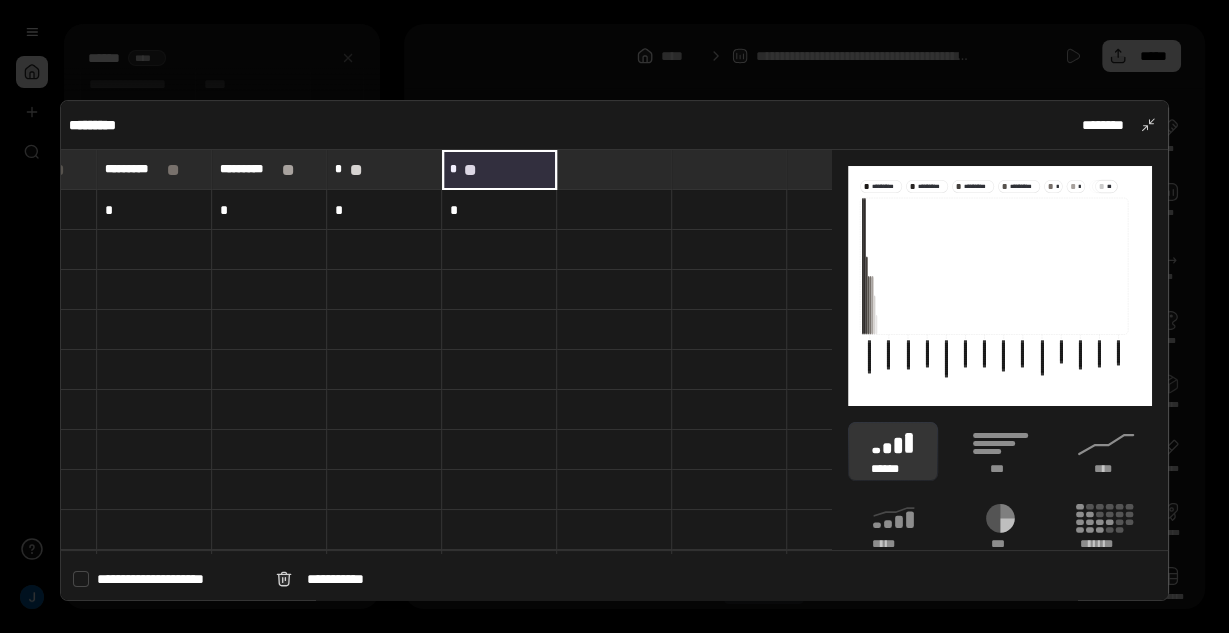 click on "*" at bounding box center (499, 210) 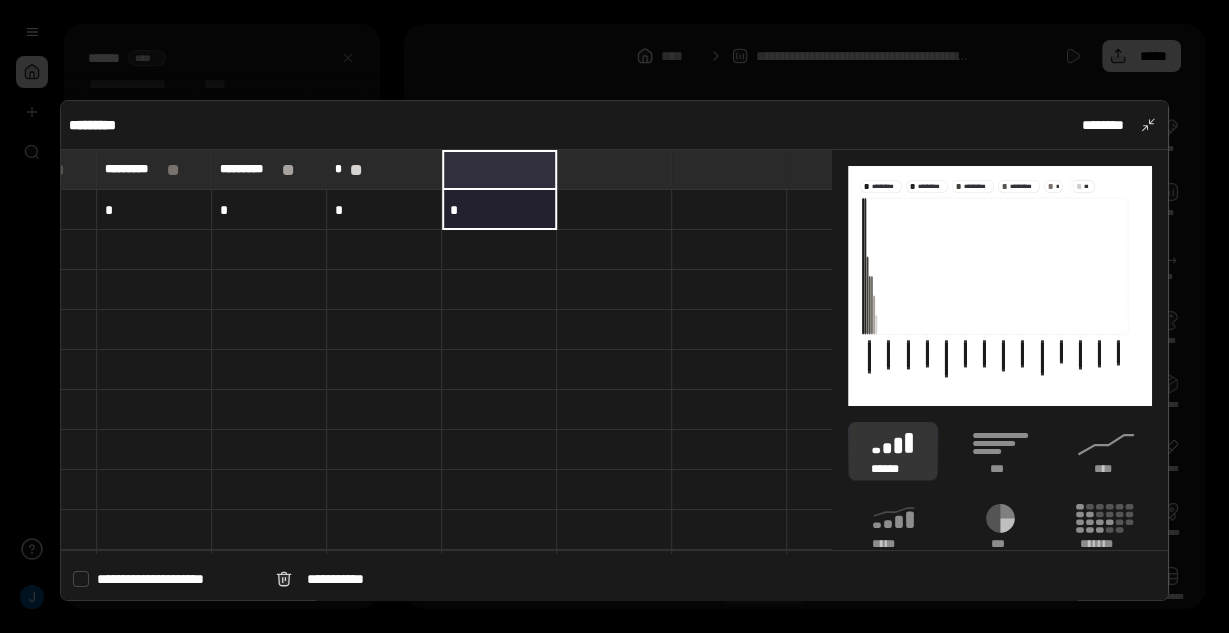 type 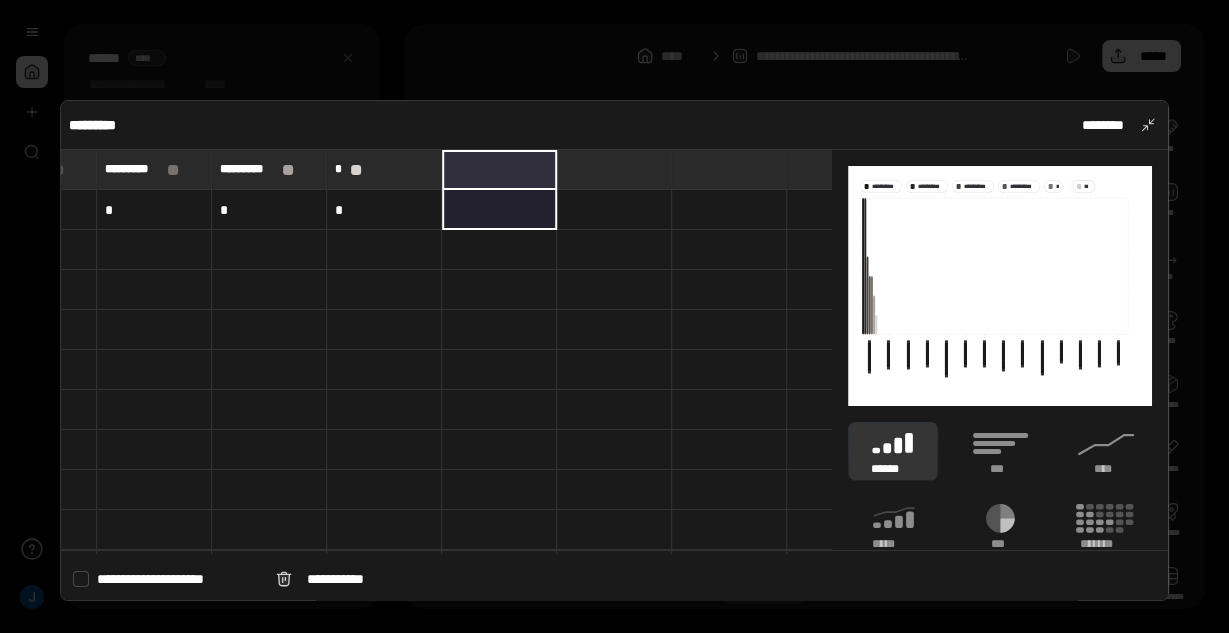 click on "*" at bounding box center [384, 210] 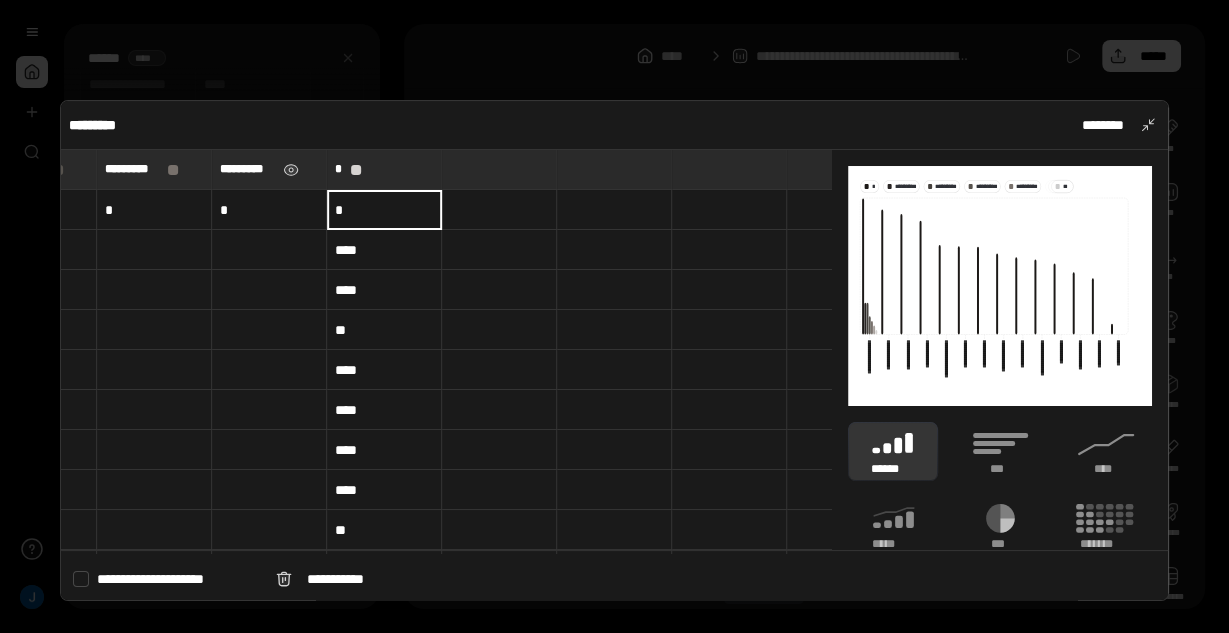 type on "**" 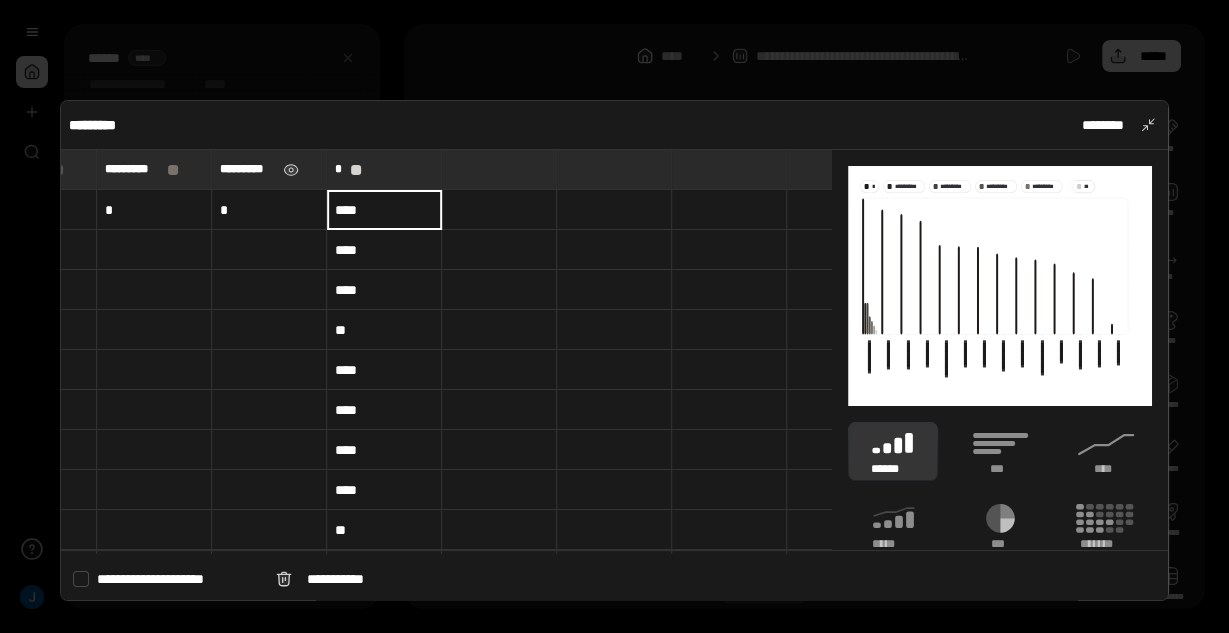 click on "*********" at bounding box center [269, 169] 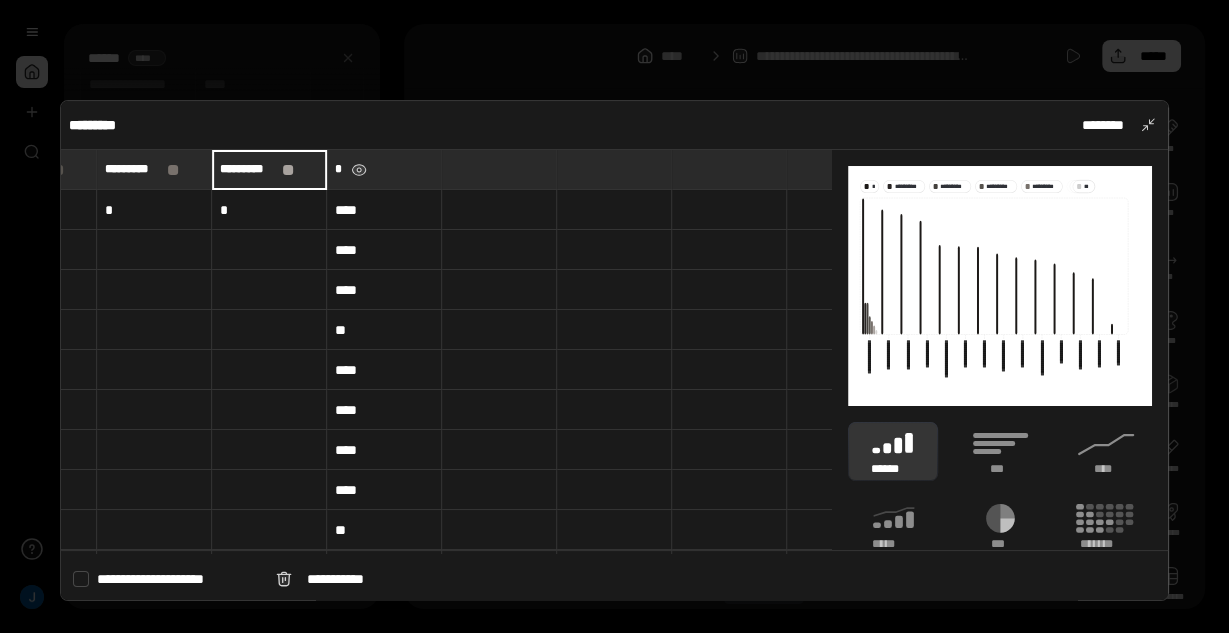 click on "*" at bounding box center [384, 169] 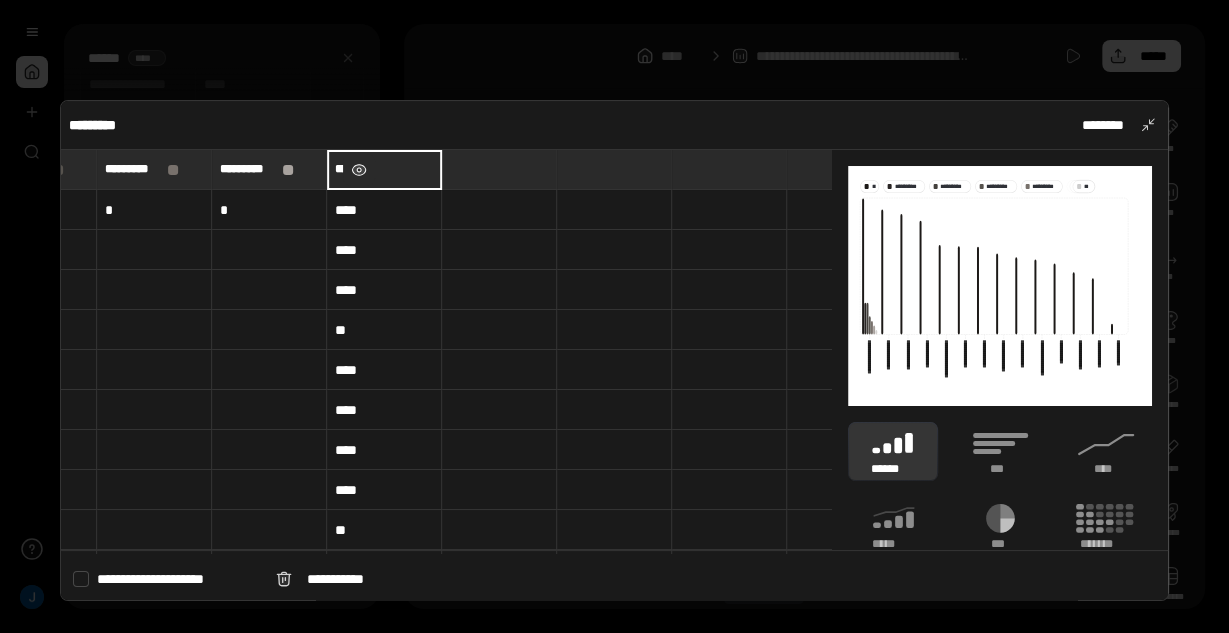 type on "*********" 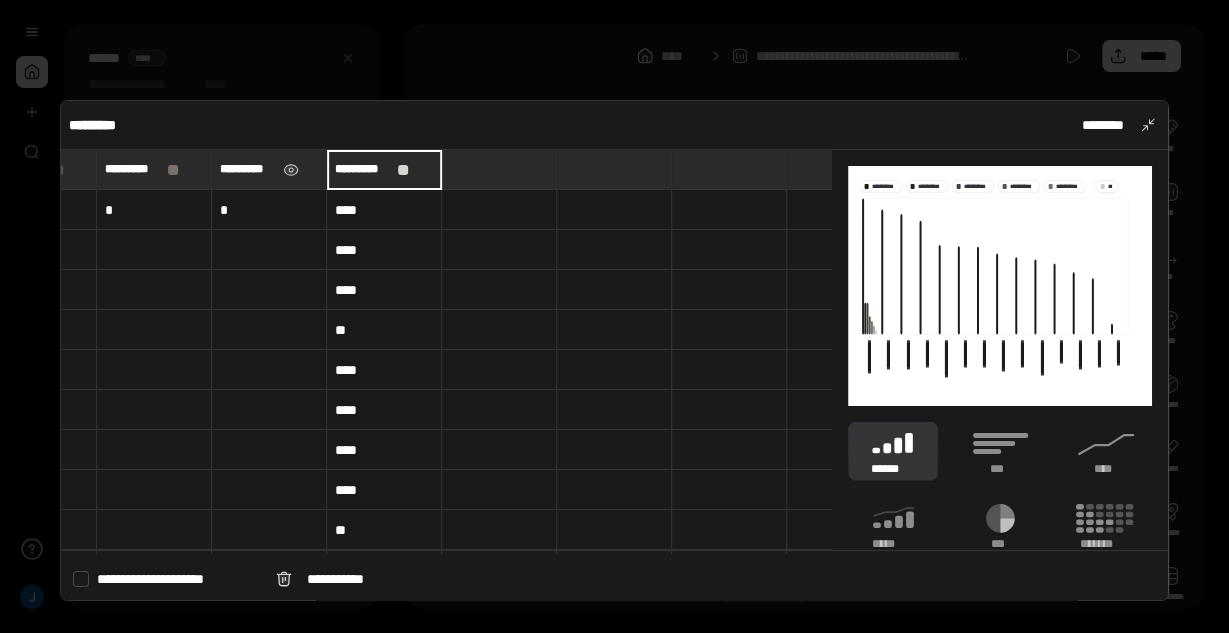 drag, startPoint x: 255, startPoint y: 166, endPoint x: 299, endPoint y: 198, distance: 54.405884 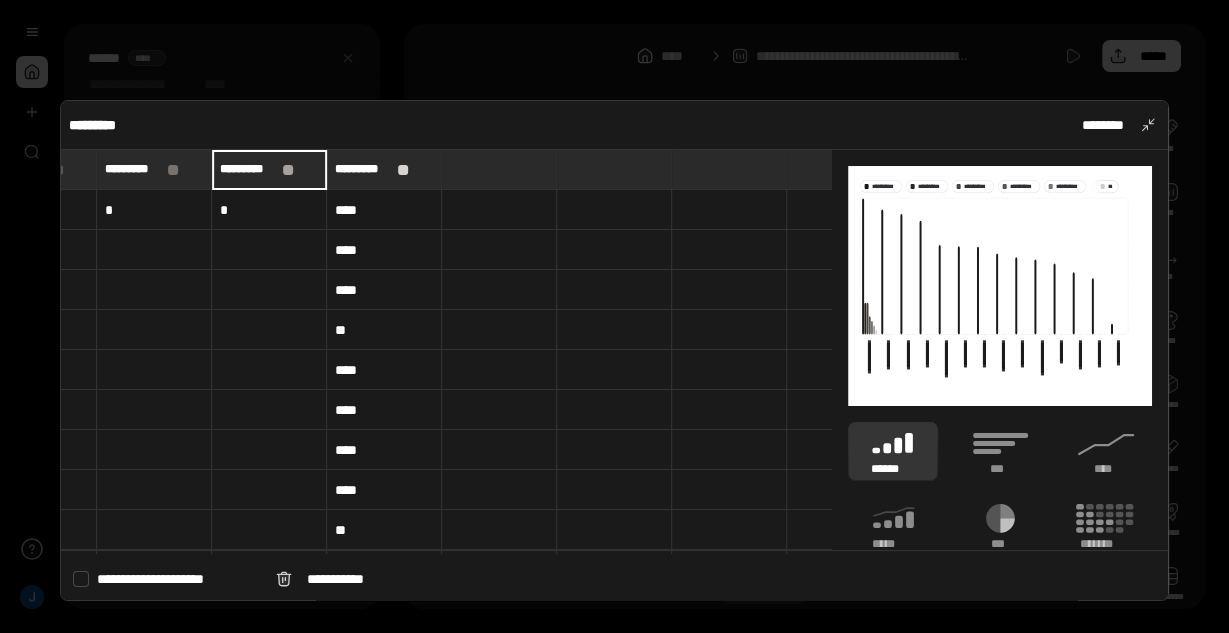 scroll, scrollTop: 0, scrollLeft: 0, axis: both 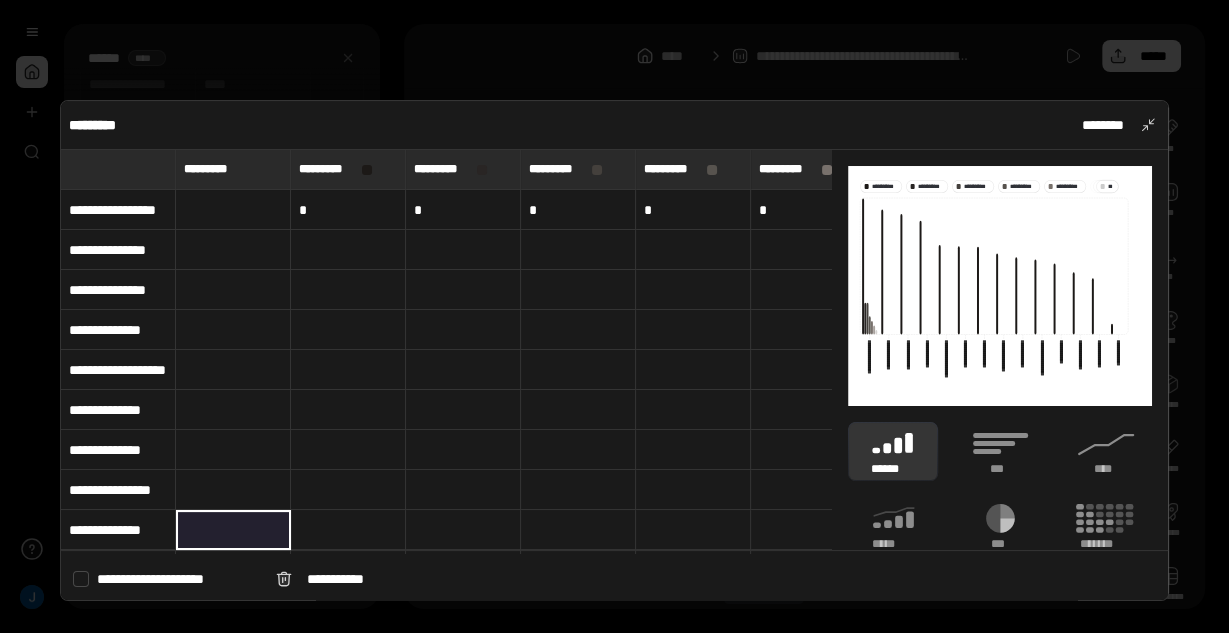 click at bounding box center [233, 210] 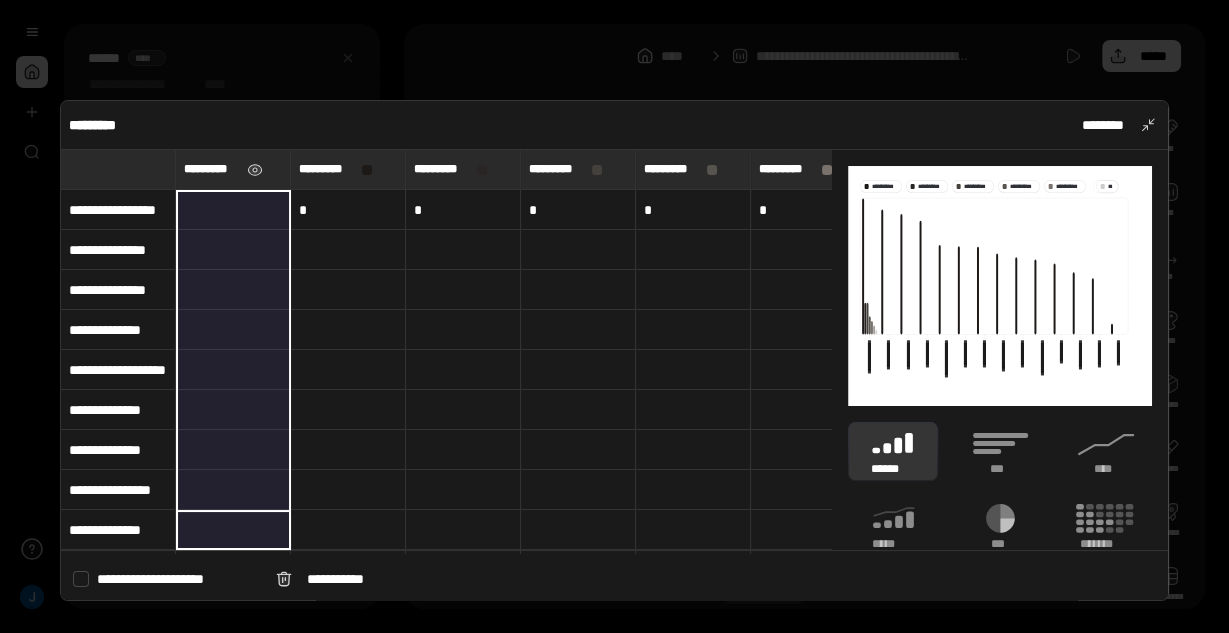 click on "*********" at bounding box center (211, 169) 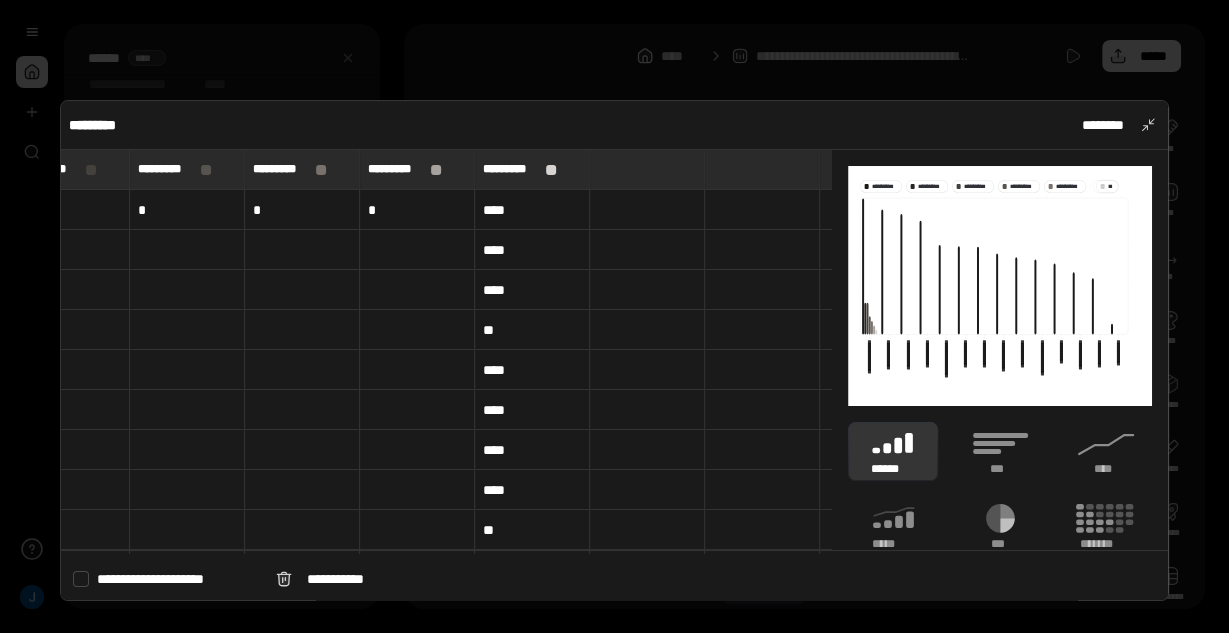 scroll, scrollTop: 0, scrollLeft: 530, axis: horizontal 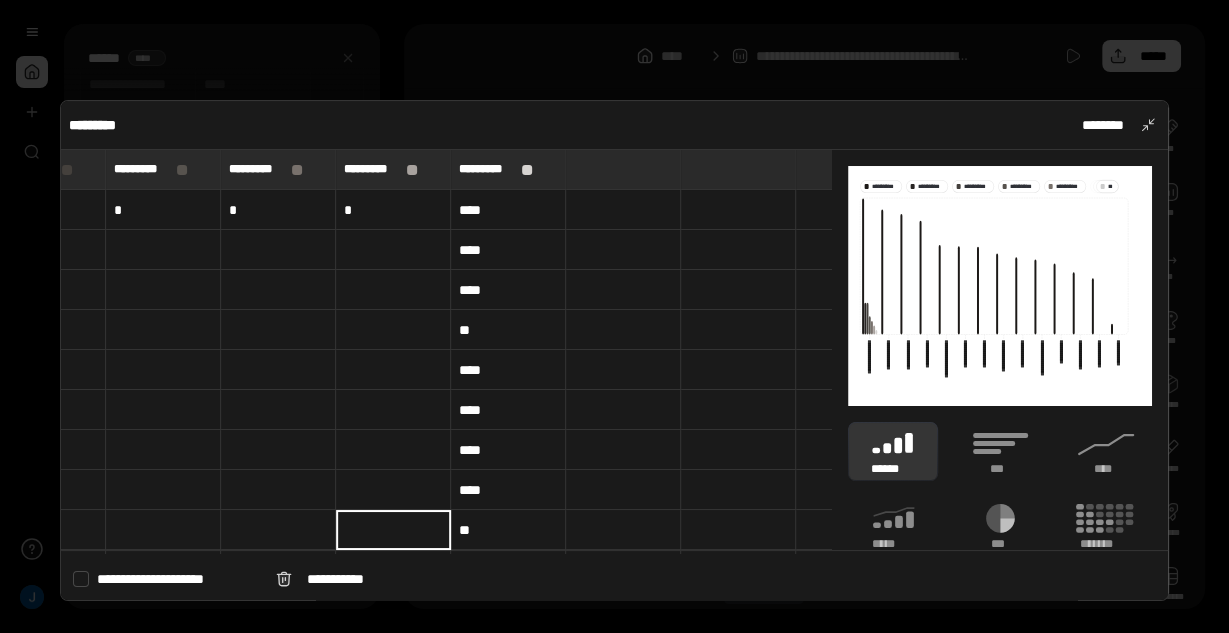 click on "*" at bounding box center [393, 210] 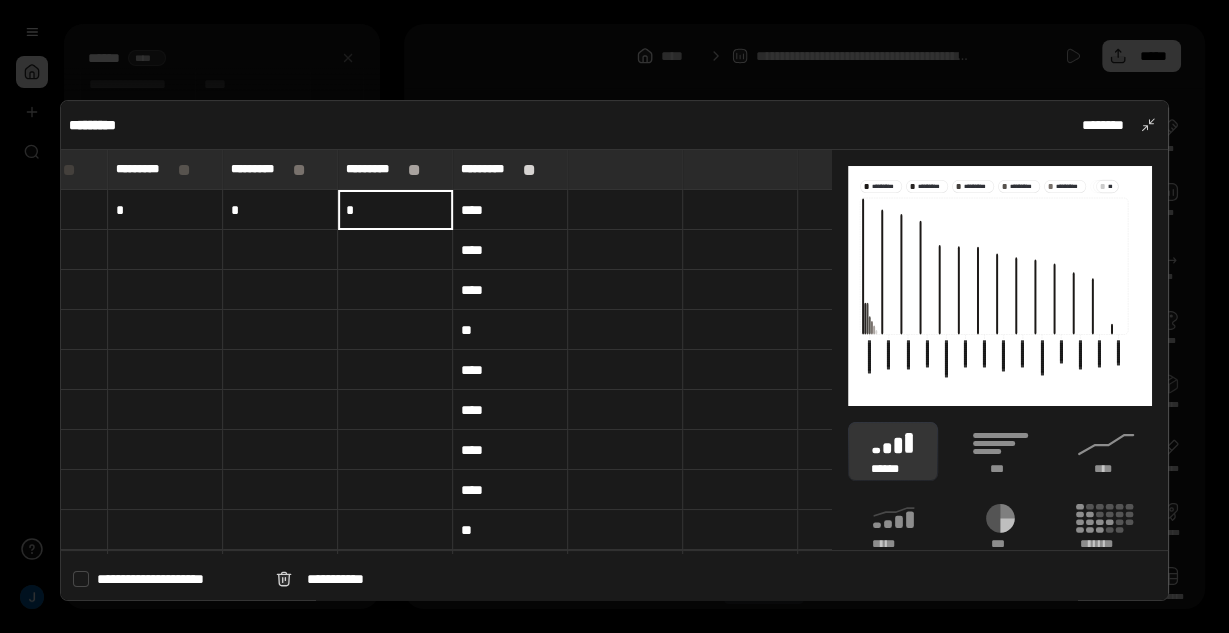 click on "********* ********* ********* ********* ********* ********* ********* ********* ********* ********* ********* ********* * * * * * **** **** **** ** **** **** **** **** ** **** ****" at bounding box center [446, 351] 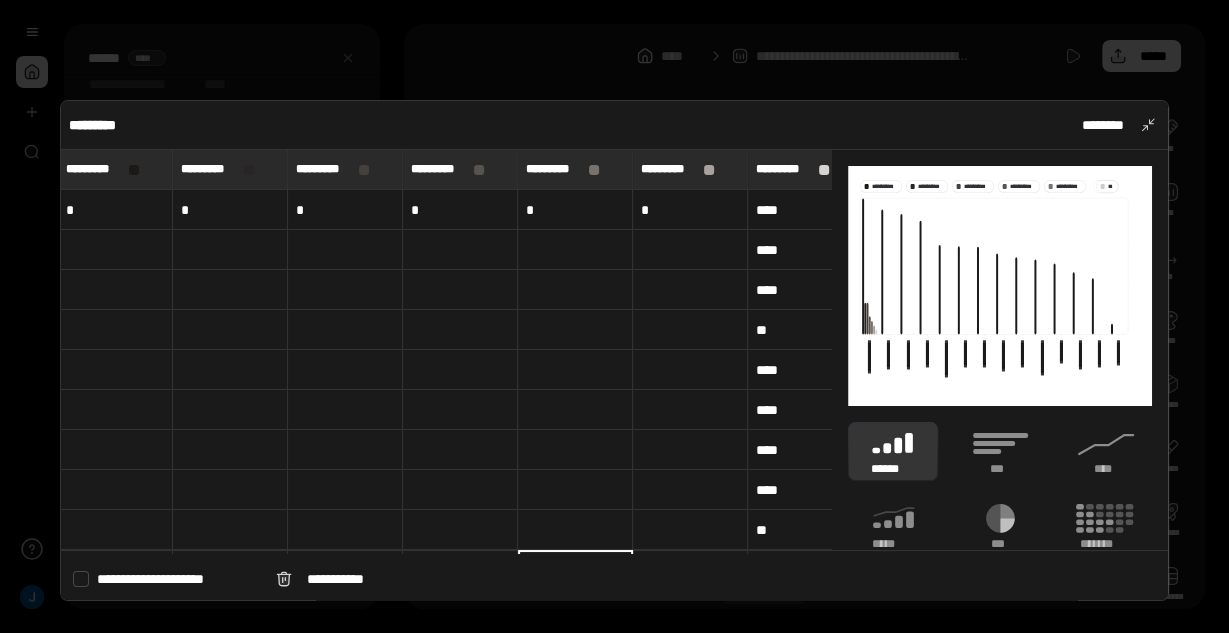 scroll, scrollTop: 0, scrollLeft: 194, axis: horizontal 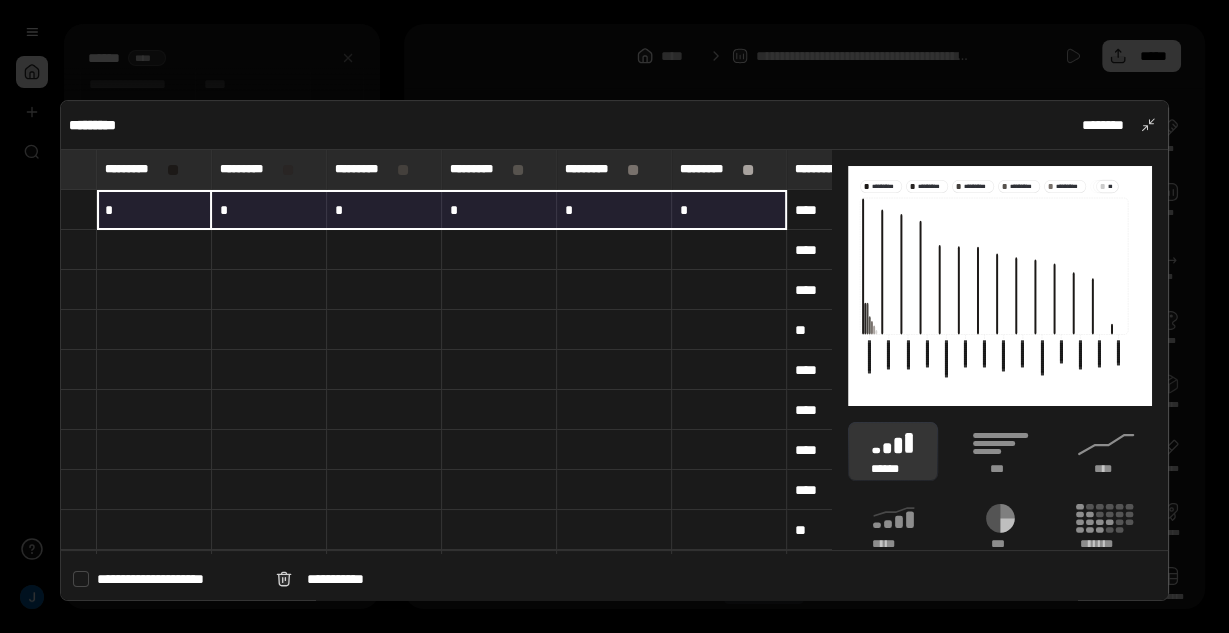 drag, startPoint x: 131, startPoint y: 220, endPoint x: 688, endPoint y: 213, distance: 557.044 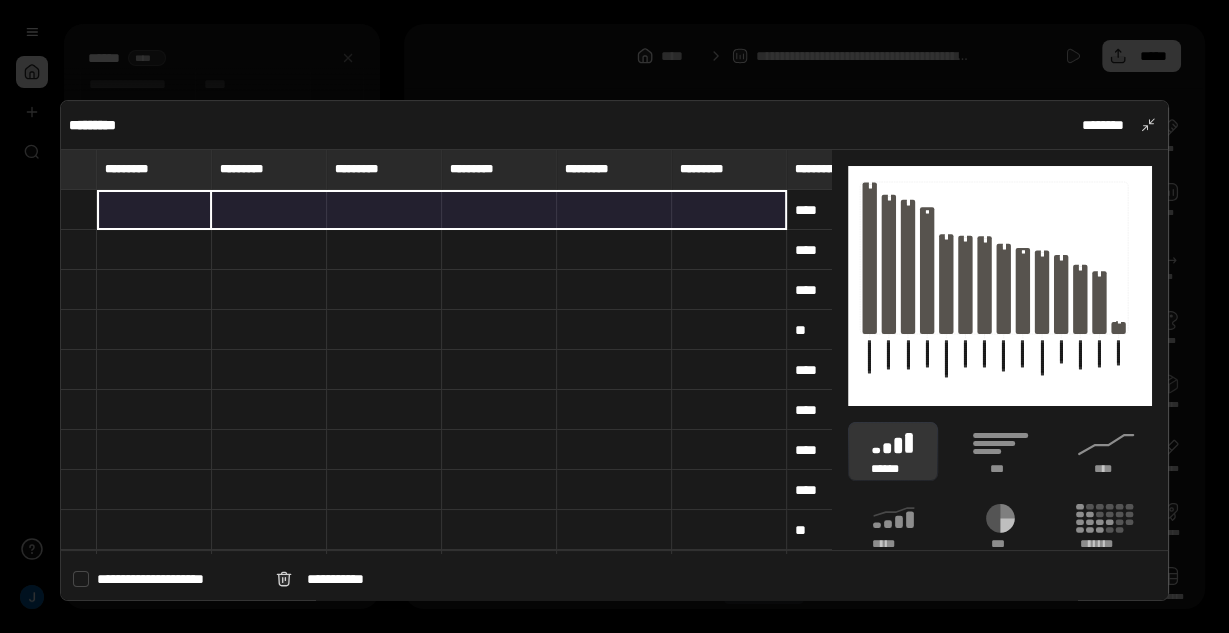 click at bounding box center (729, 290) 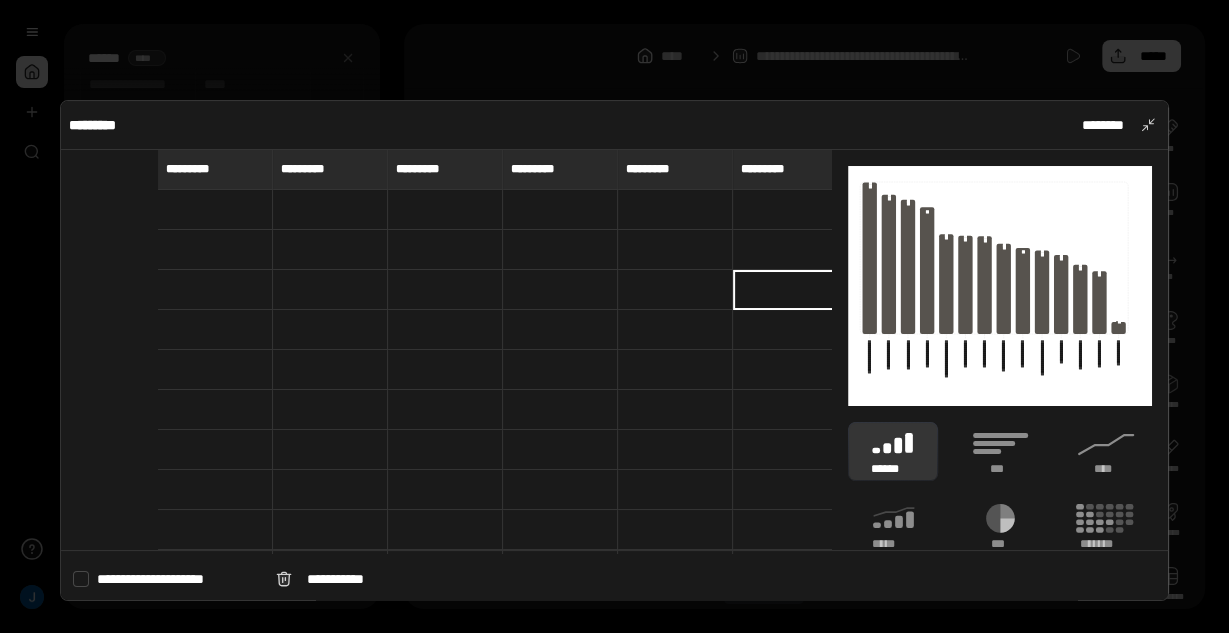 scroll, scrollTop: 0, scrollLeft: 107, axis: horizontal 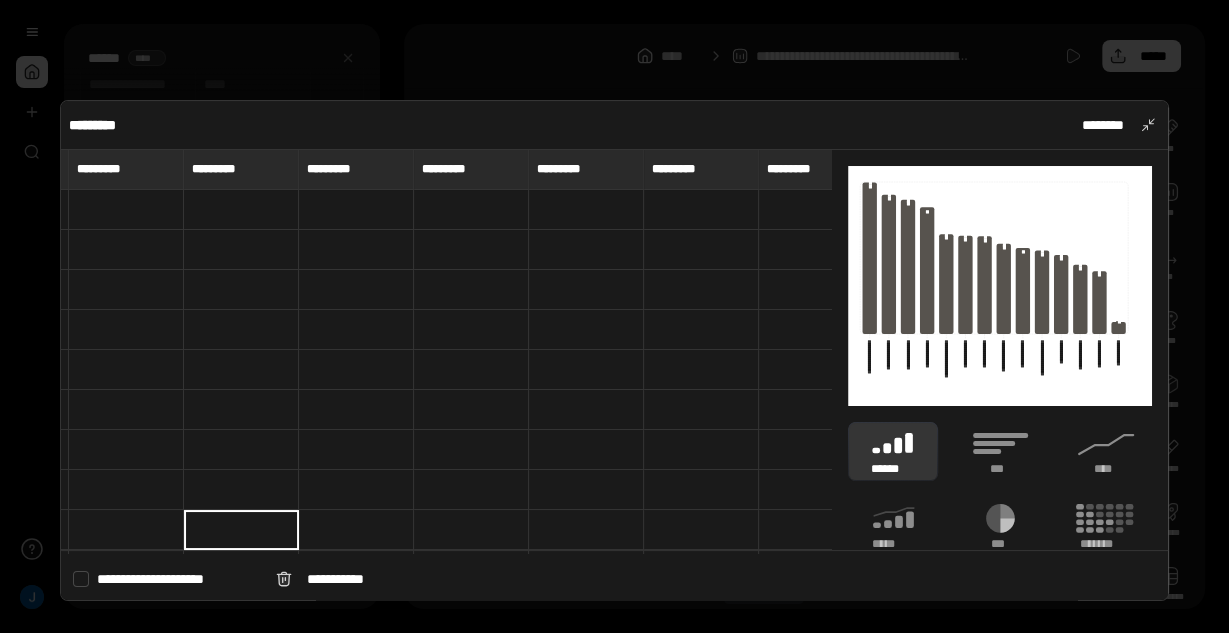 click at bounding box center (126, 210) 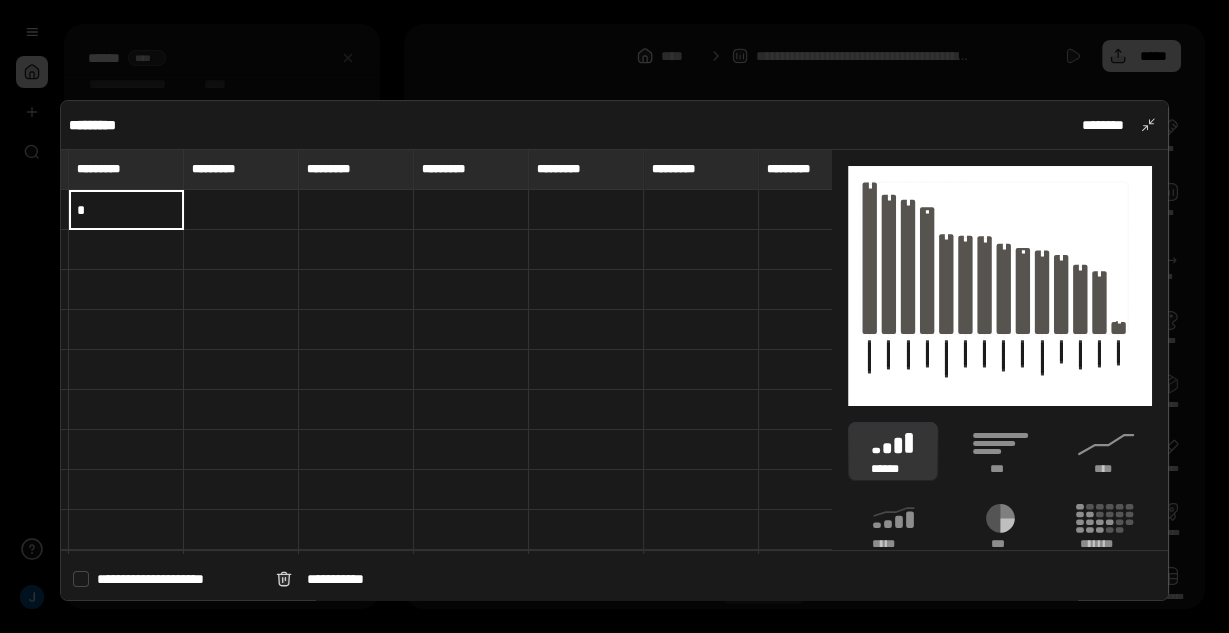 click at bounding box center (241, 210) 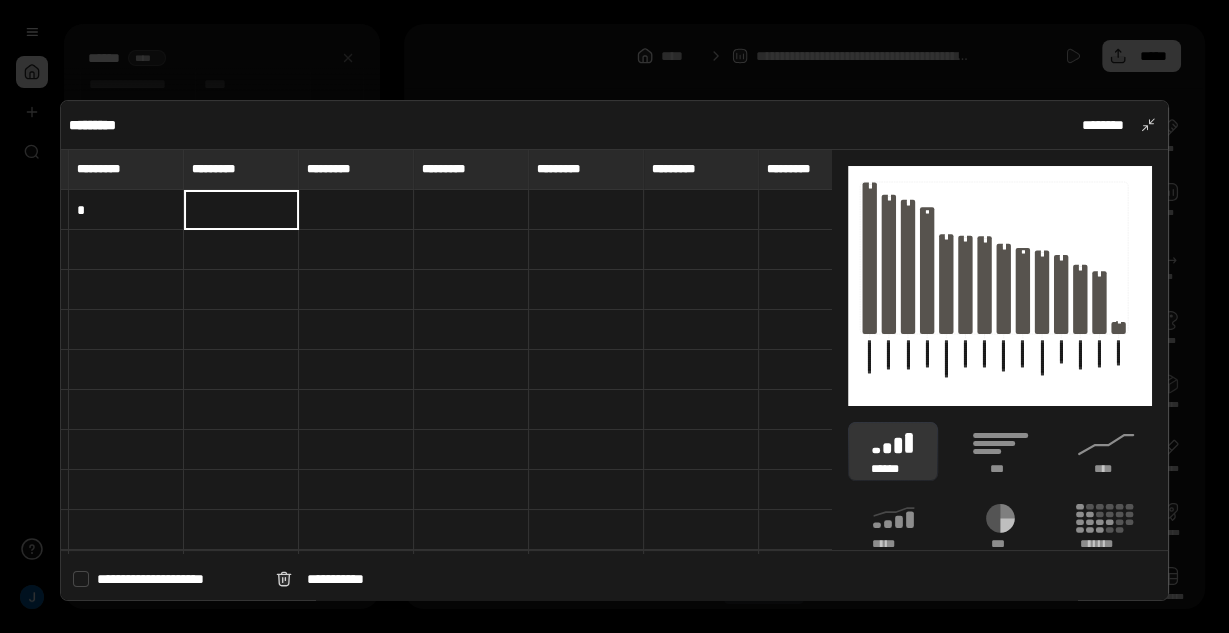 click at bounding box center (126, 210) 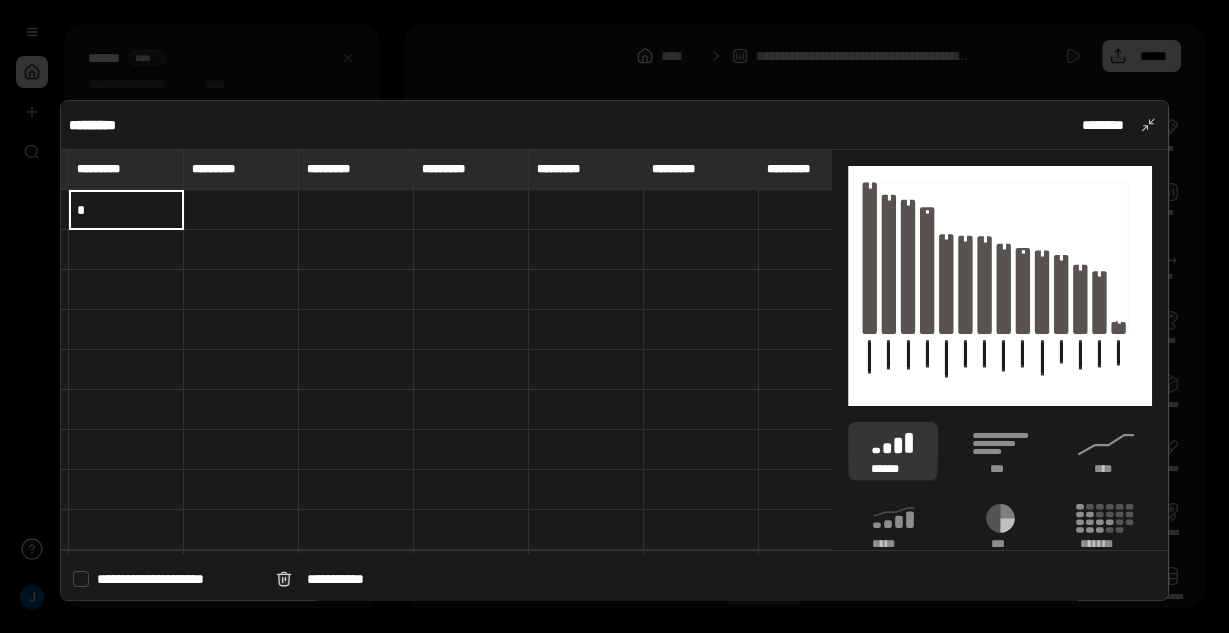 drag, startPoint x: 278, startPoint y: 234, endPoint x: 272, endPoint y: 214, distance: 20.880613 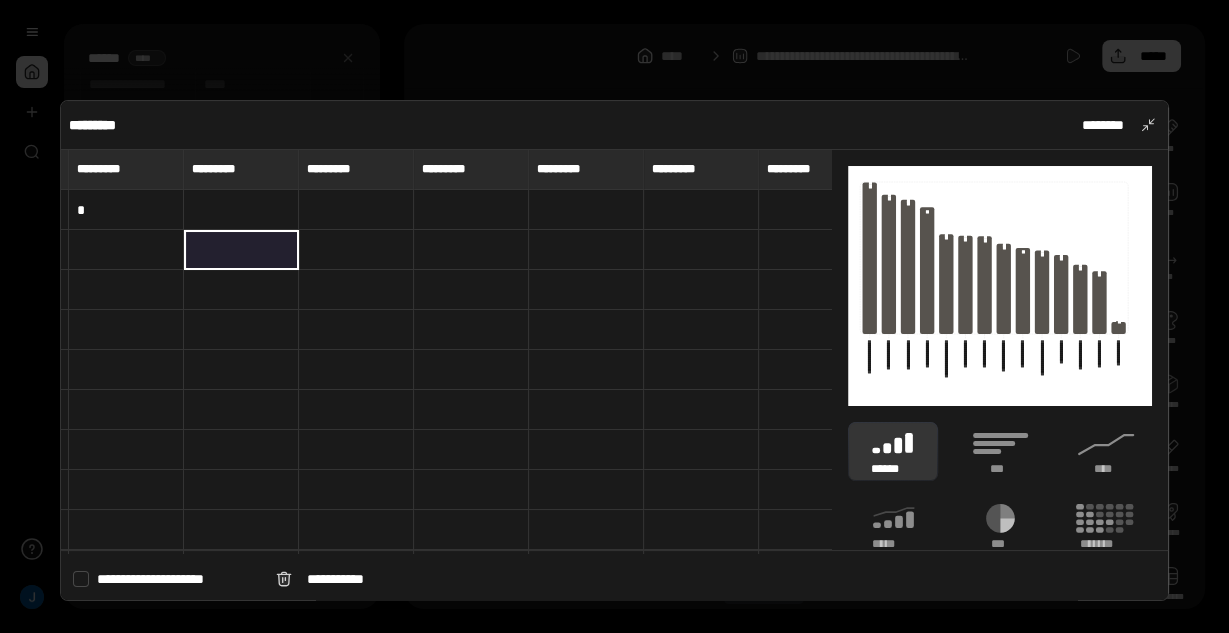 click at bounding box center [241, 210] 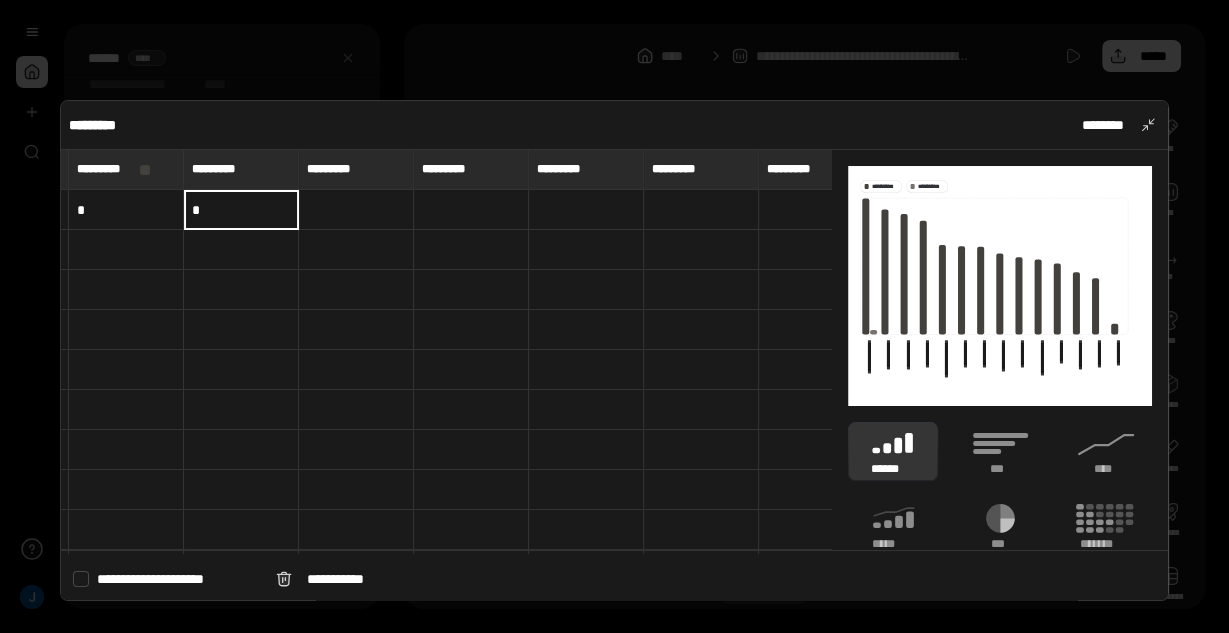 click at bounding box center [356, 210] 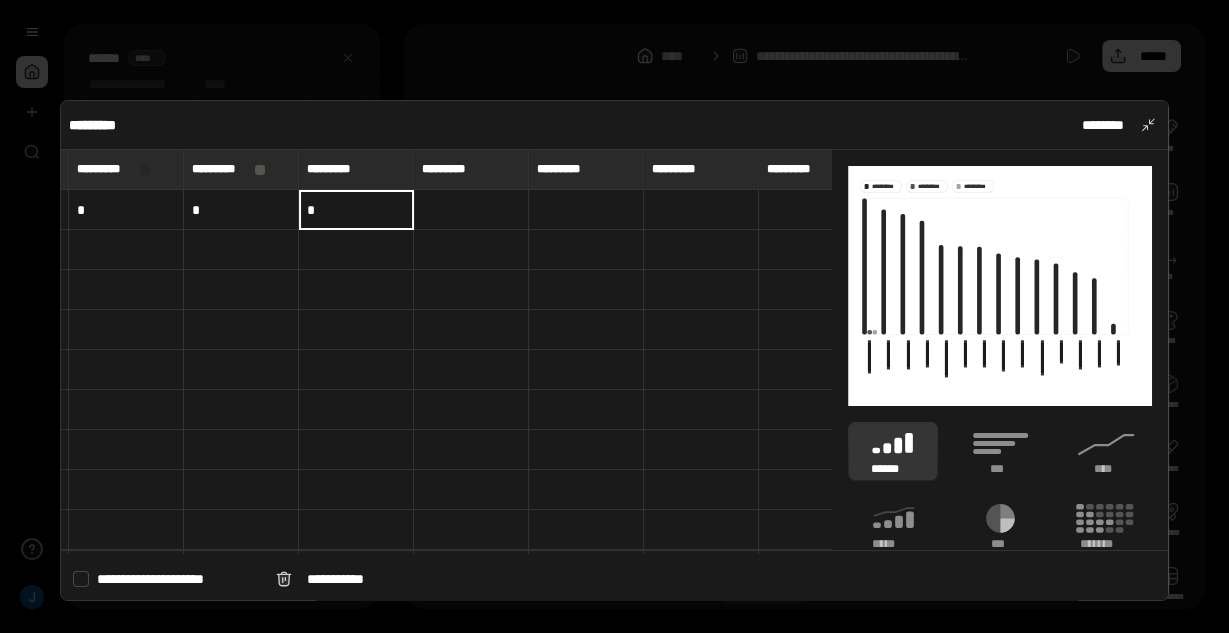 click at bounding box center (471, 210) 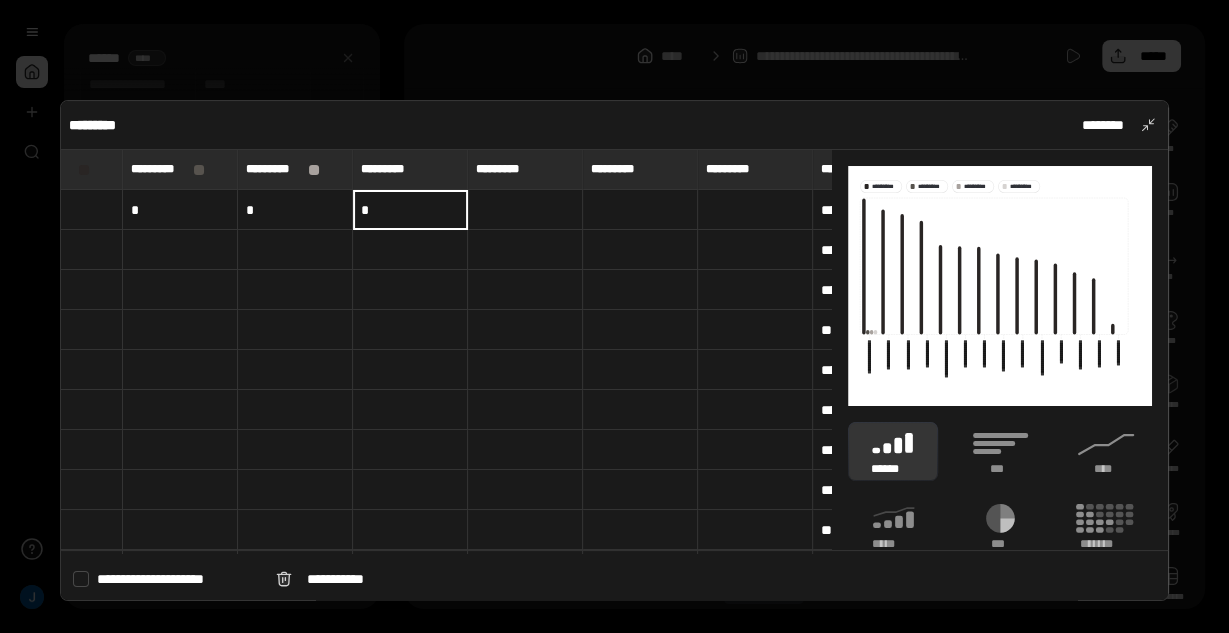 scroll, scrollTop: 0, scrollLeft: 188, axis: horizontal 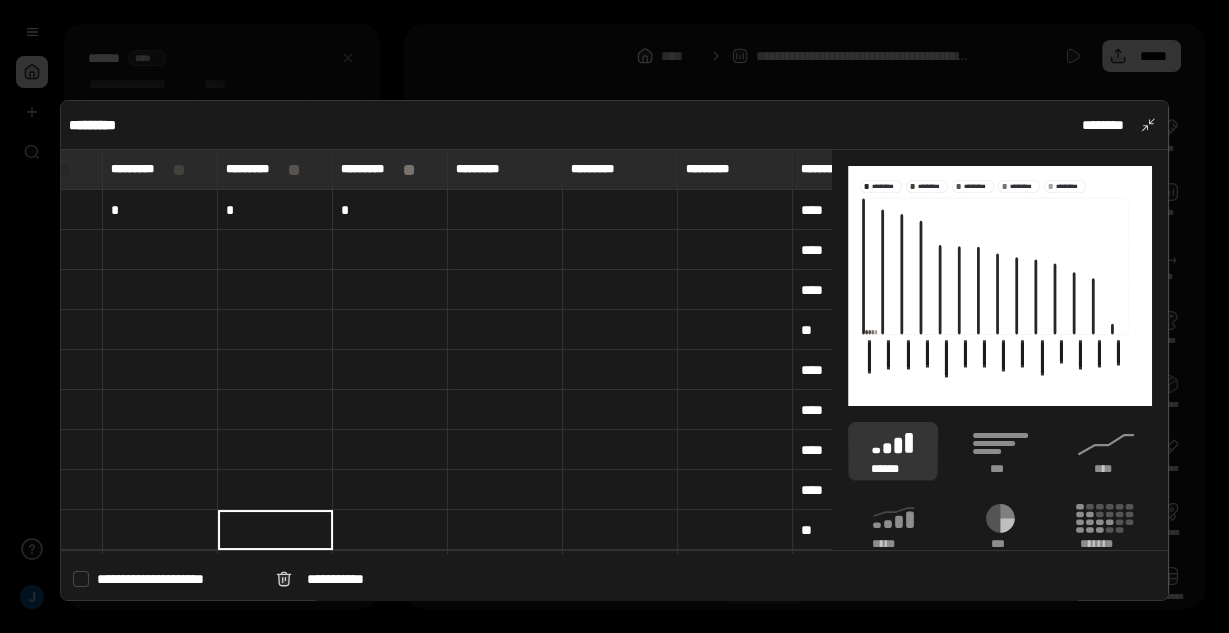 click at bounding box center [505, 210] 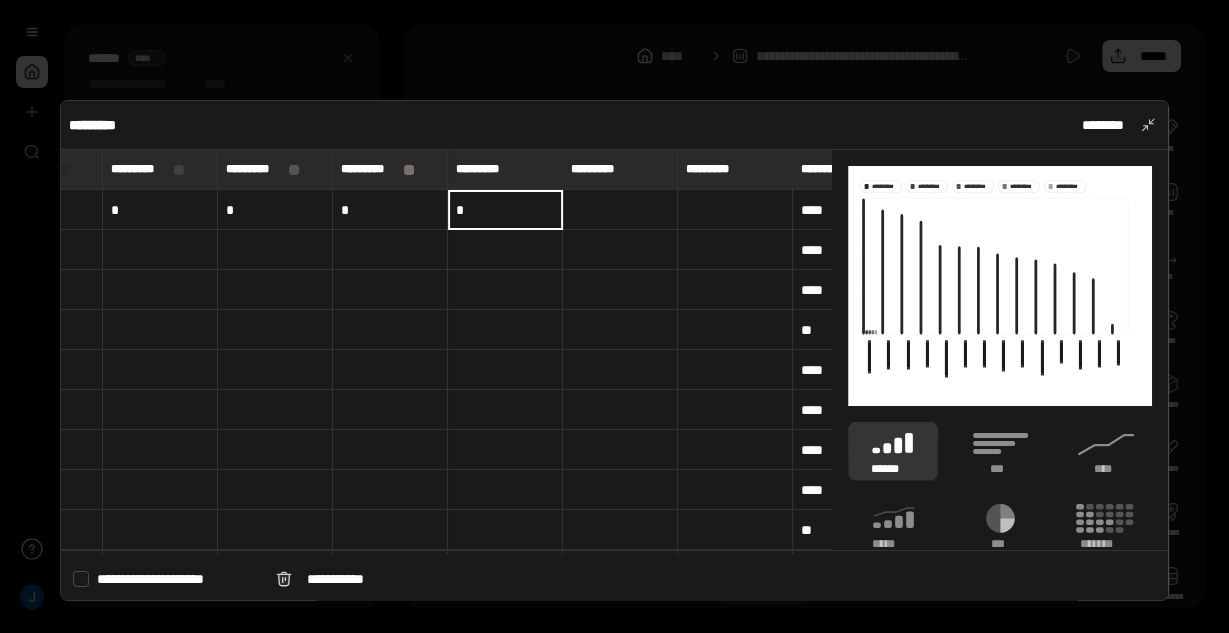 click at bounding box center (620, 210) 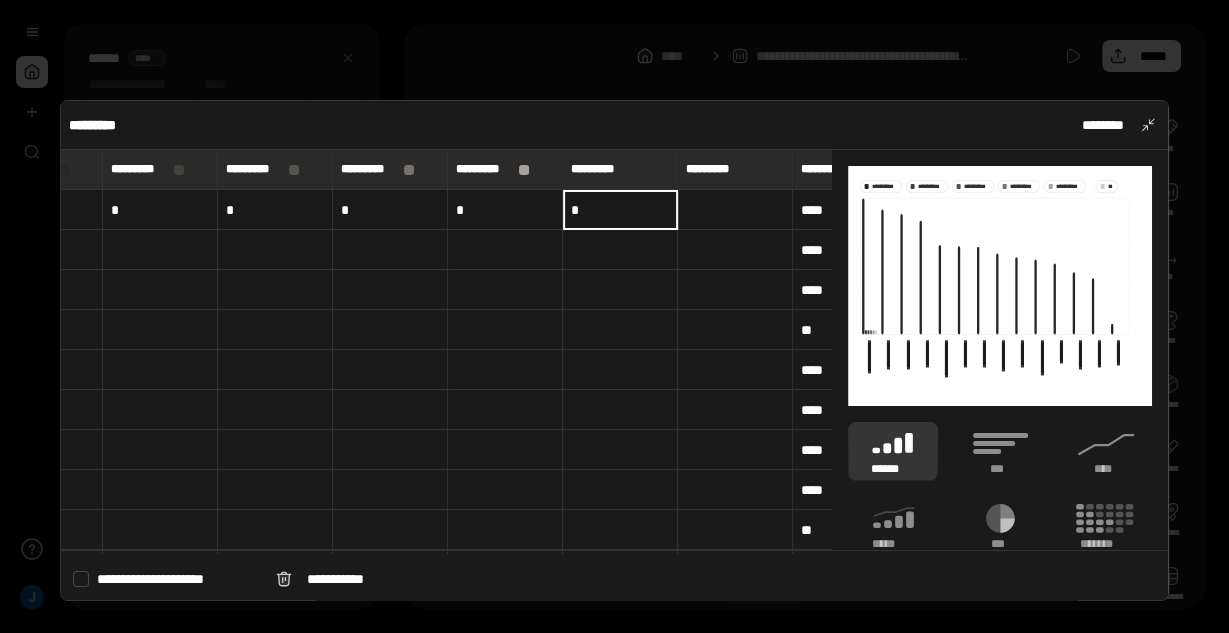 click at bounding box center [735, 210] 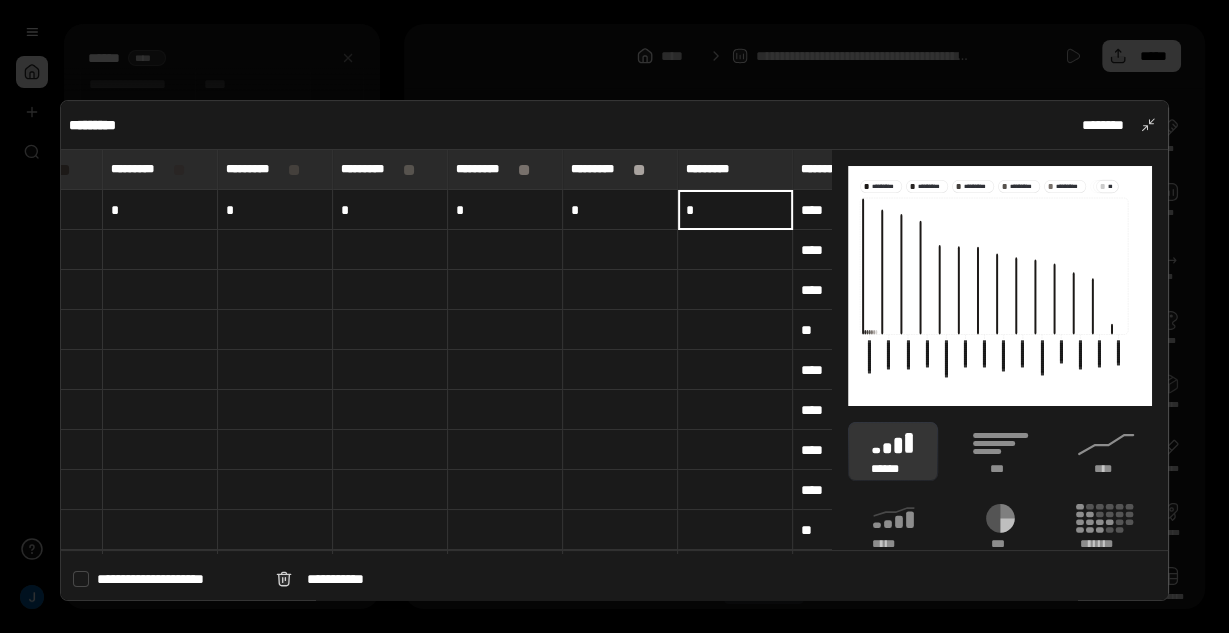click at bounding box center [390, 450] 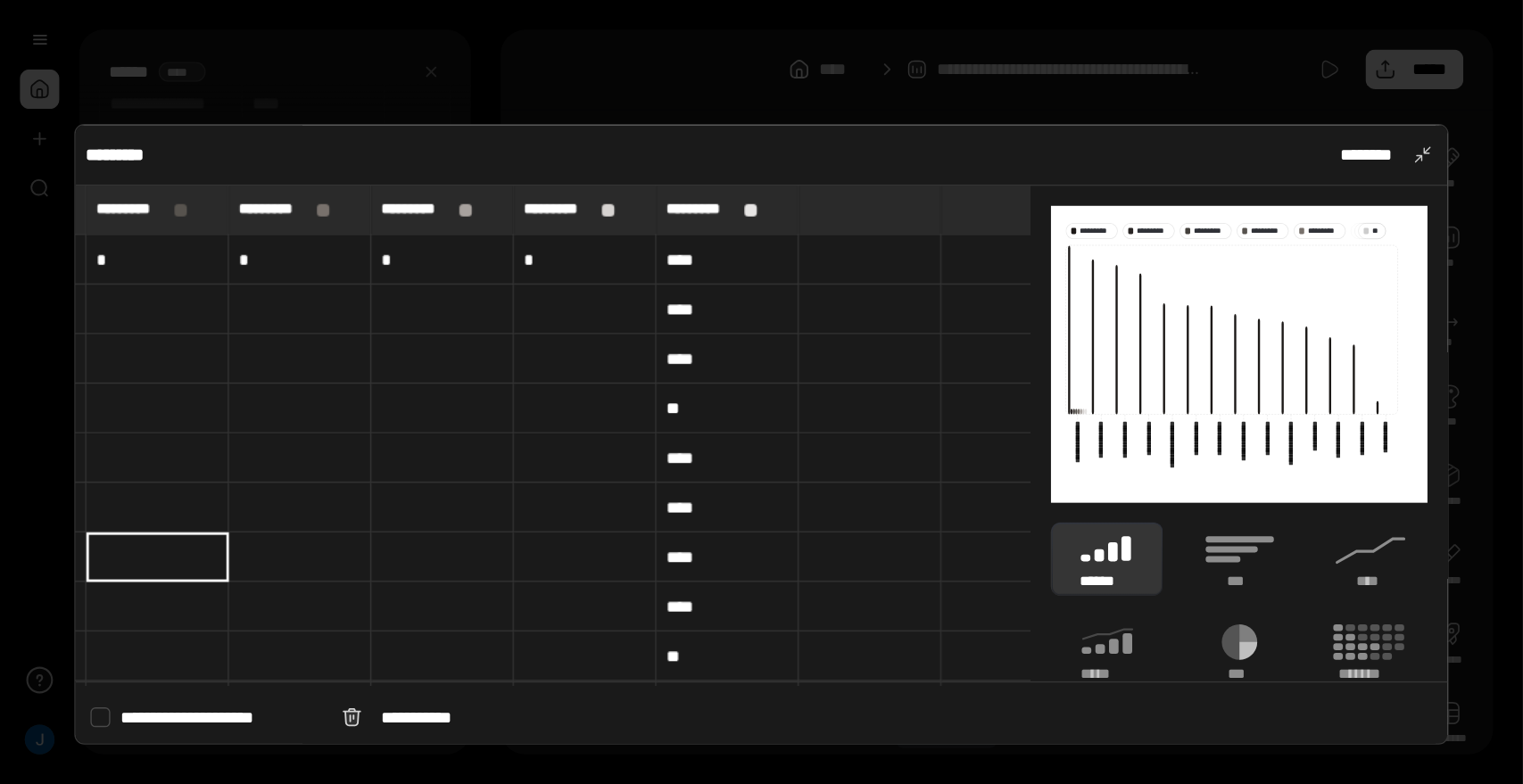 scroll, scrollTop: 0, scrollLeft: 421, axis: horizontal 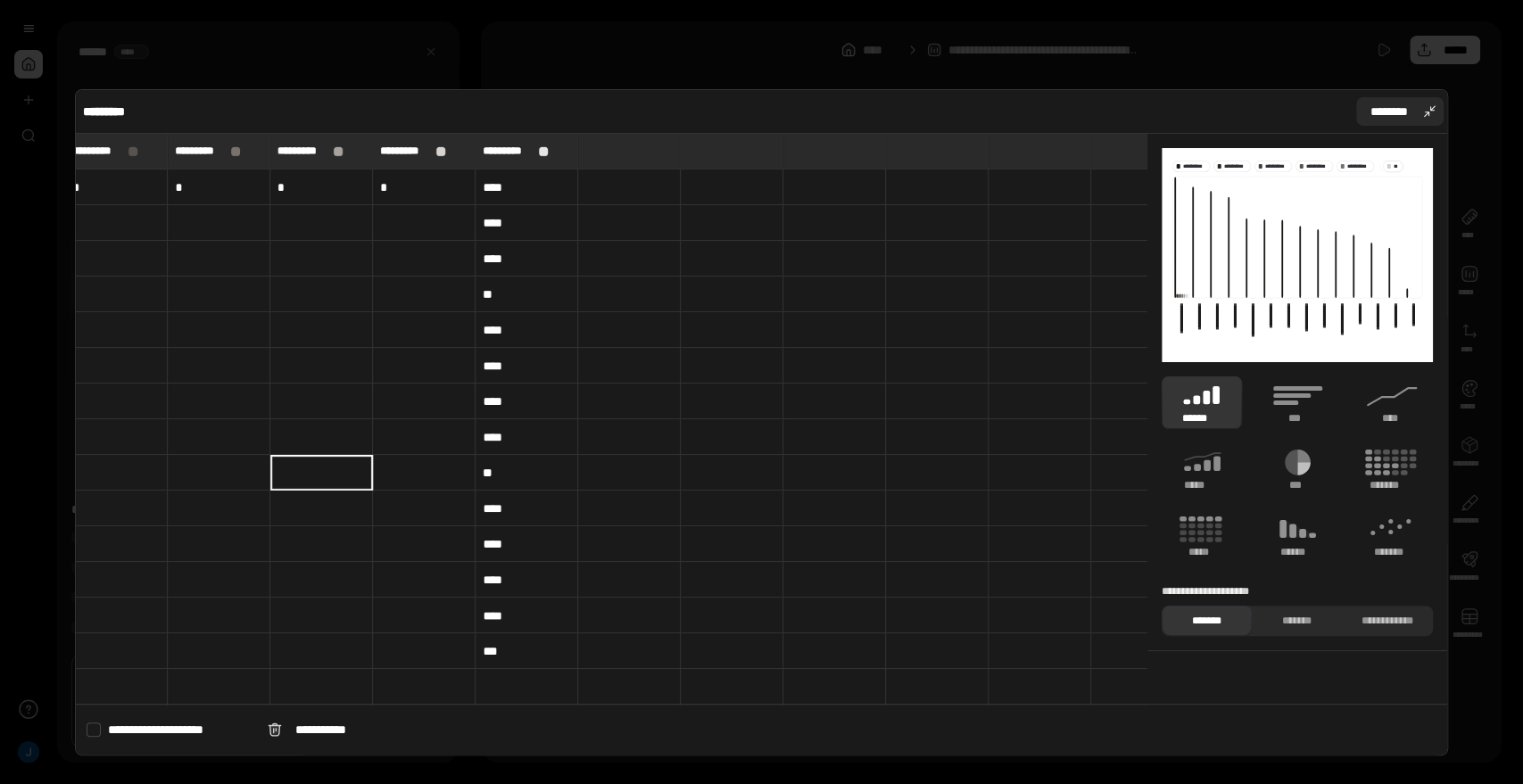 click on "********" at bounding box center [1389, 111] 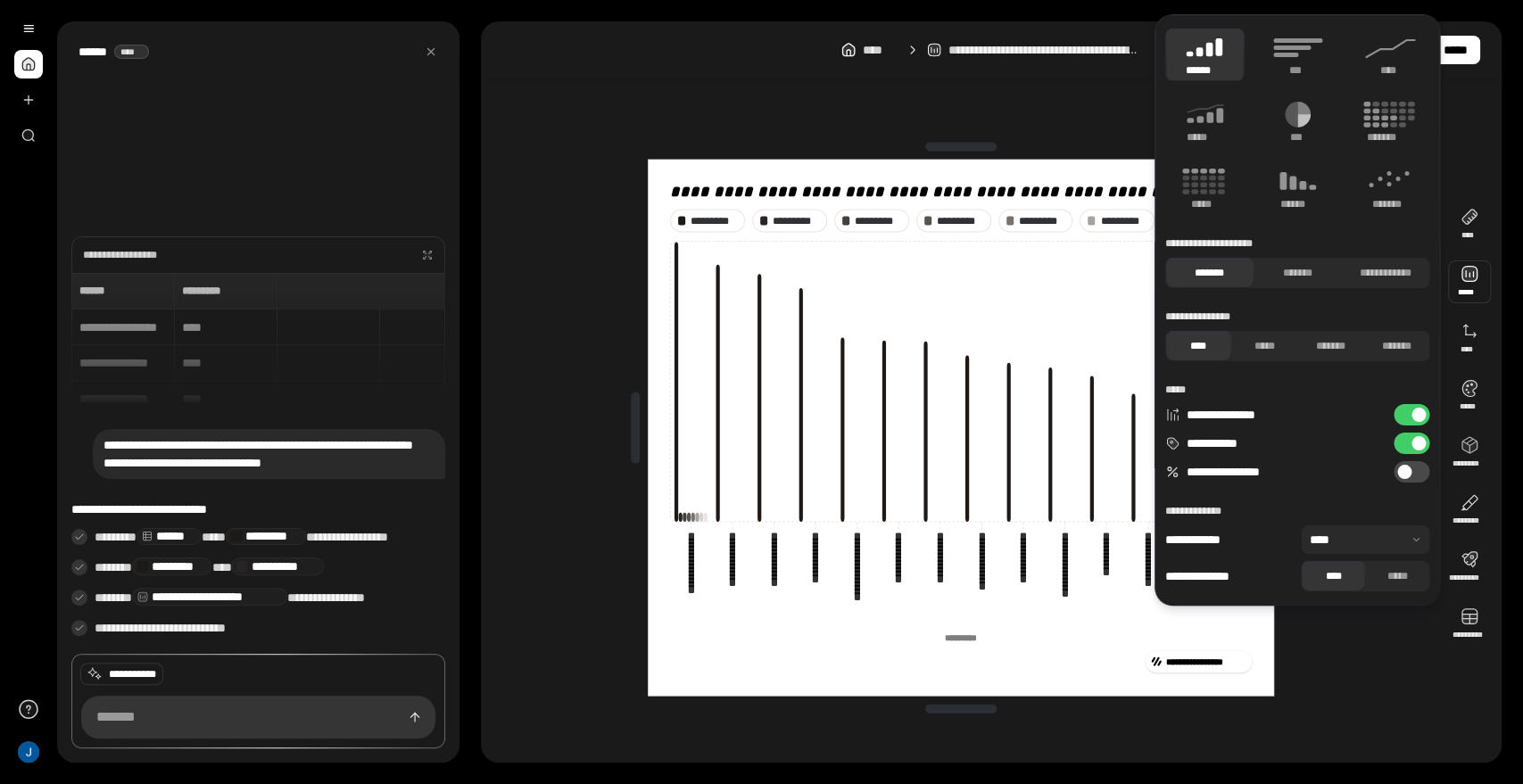 click at bounding box center (1469, 282) 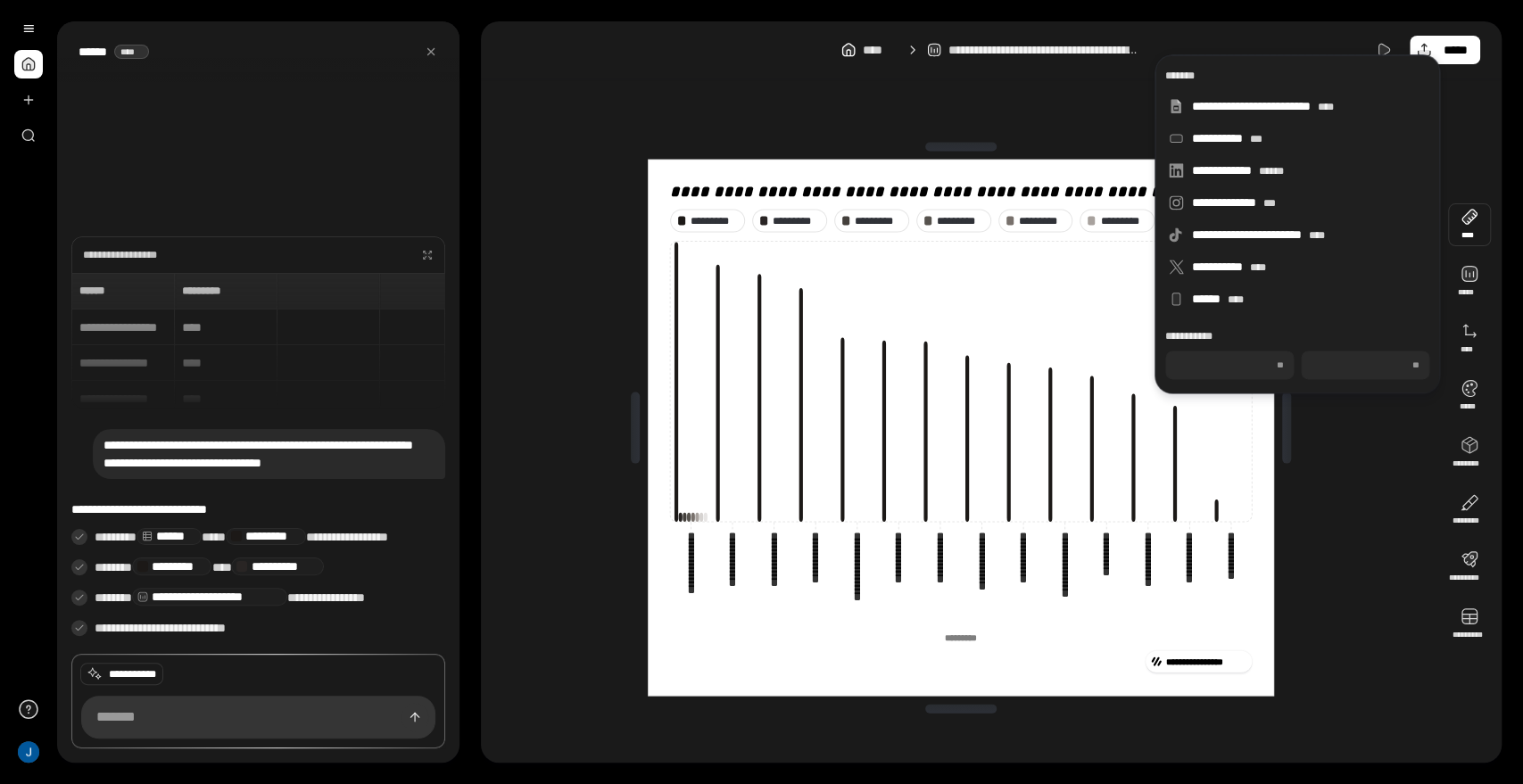 click at bounding box center [1469, 225] 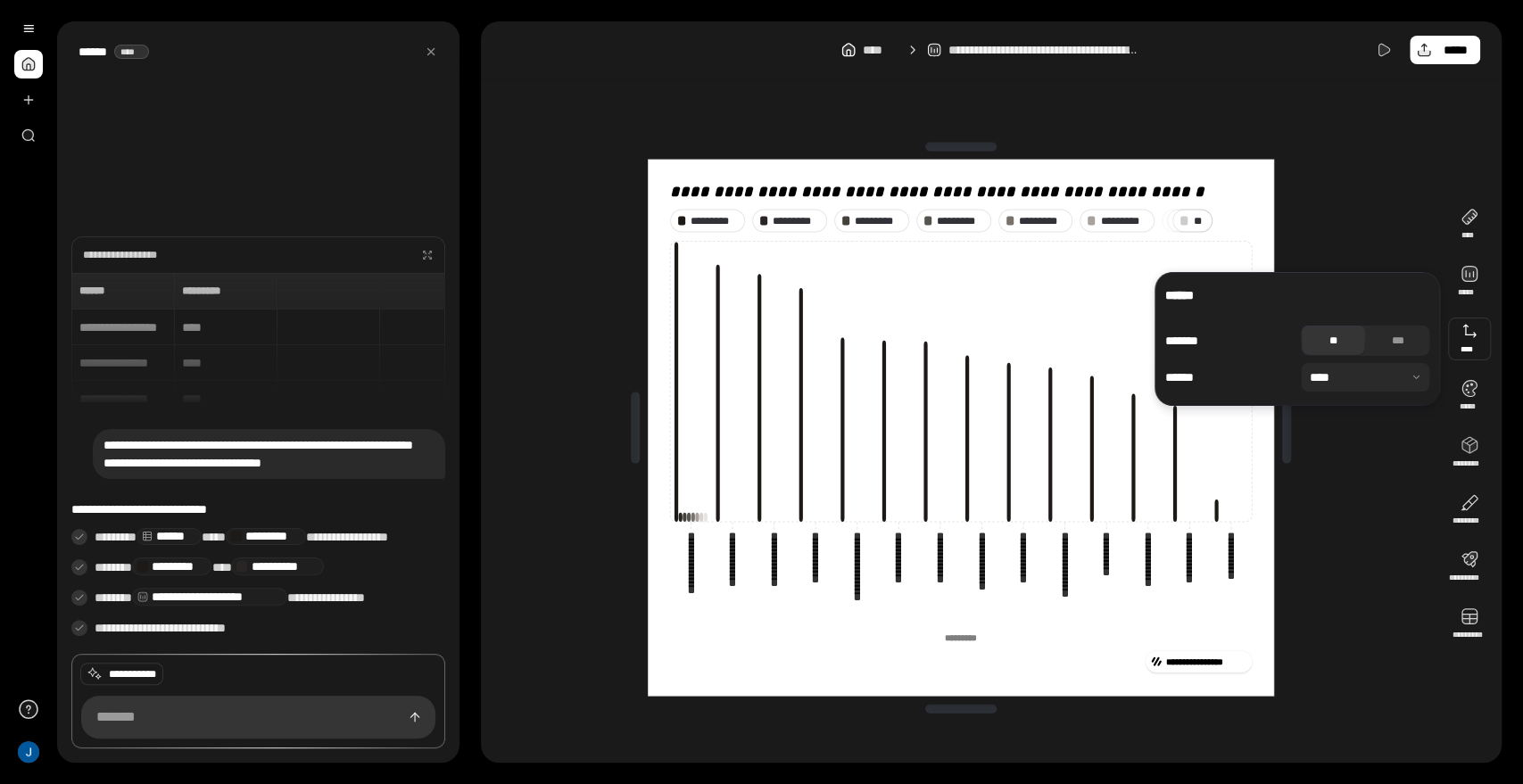 click at bounding box center [1469, 339] 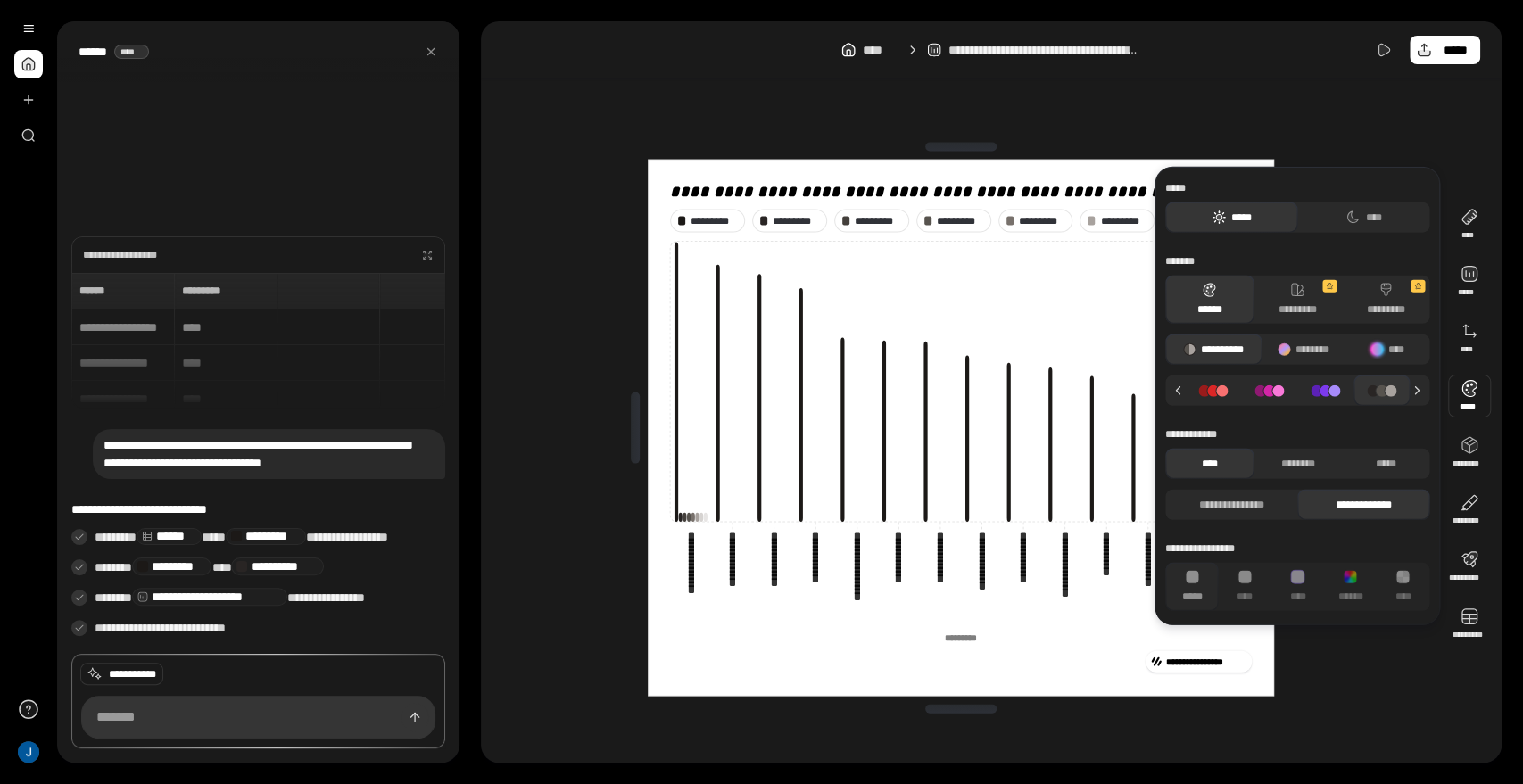 click at bounding box center [1469, 396] 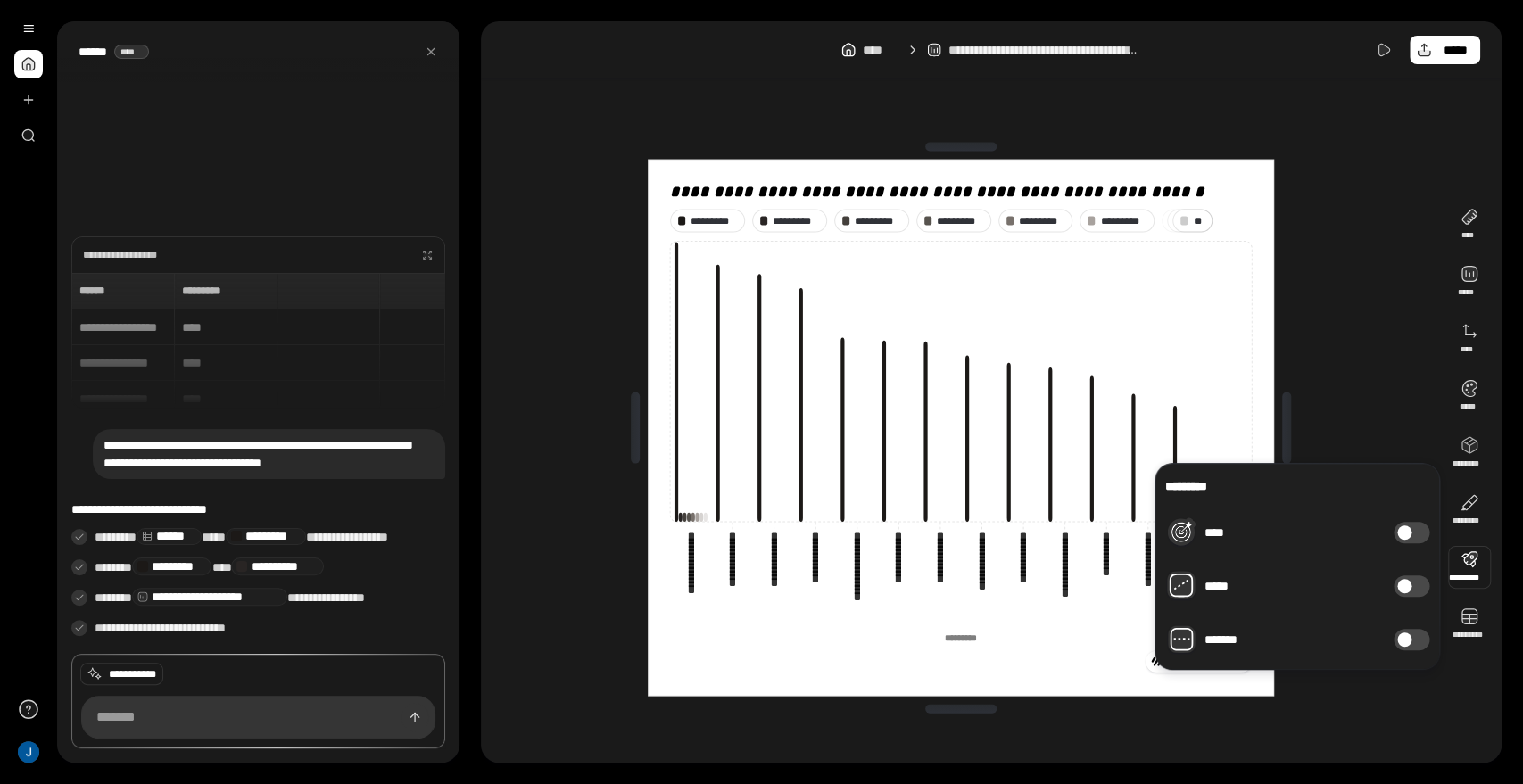click at bounding box center (1469, 567) 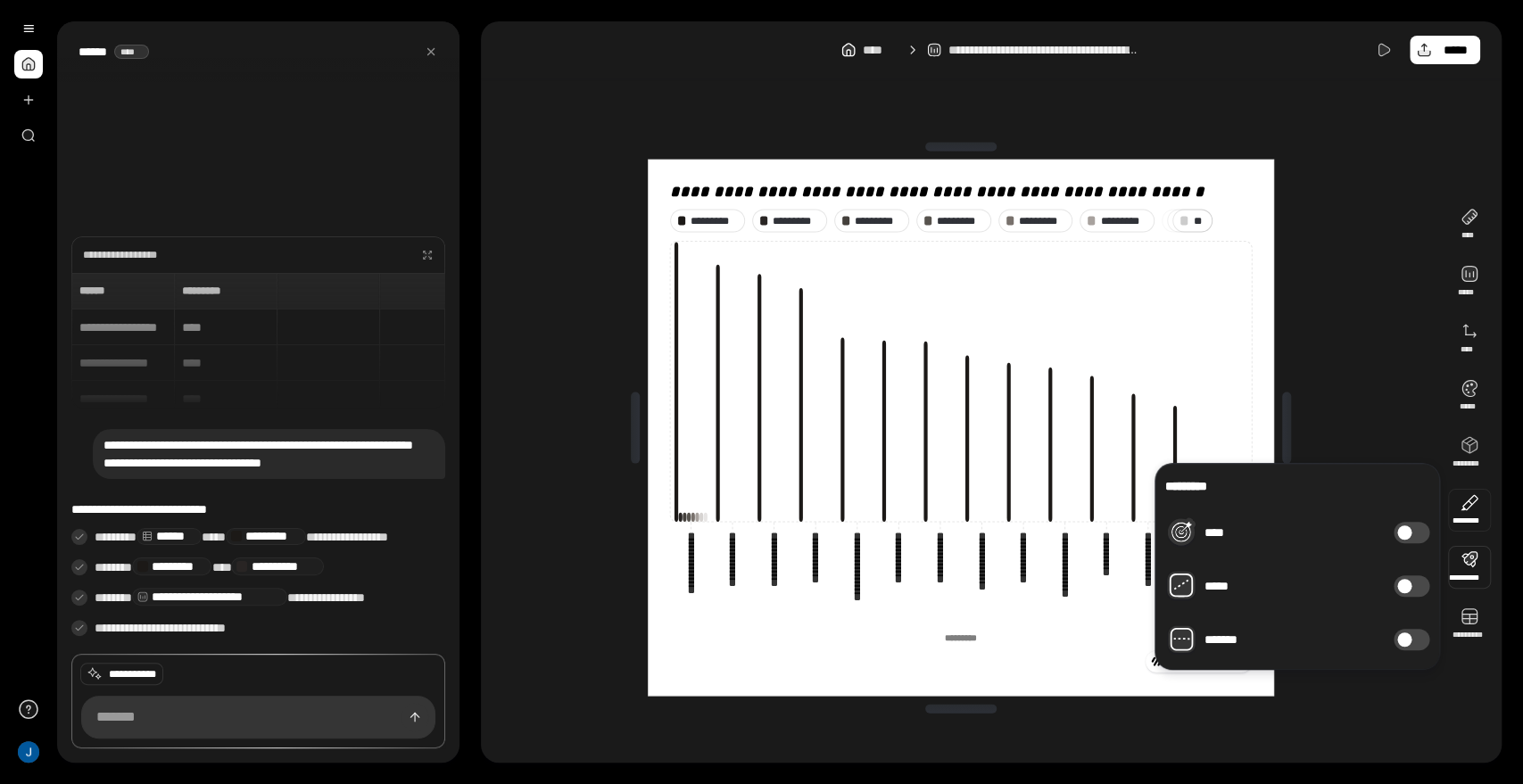 click at bounding box center [1469, 510] 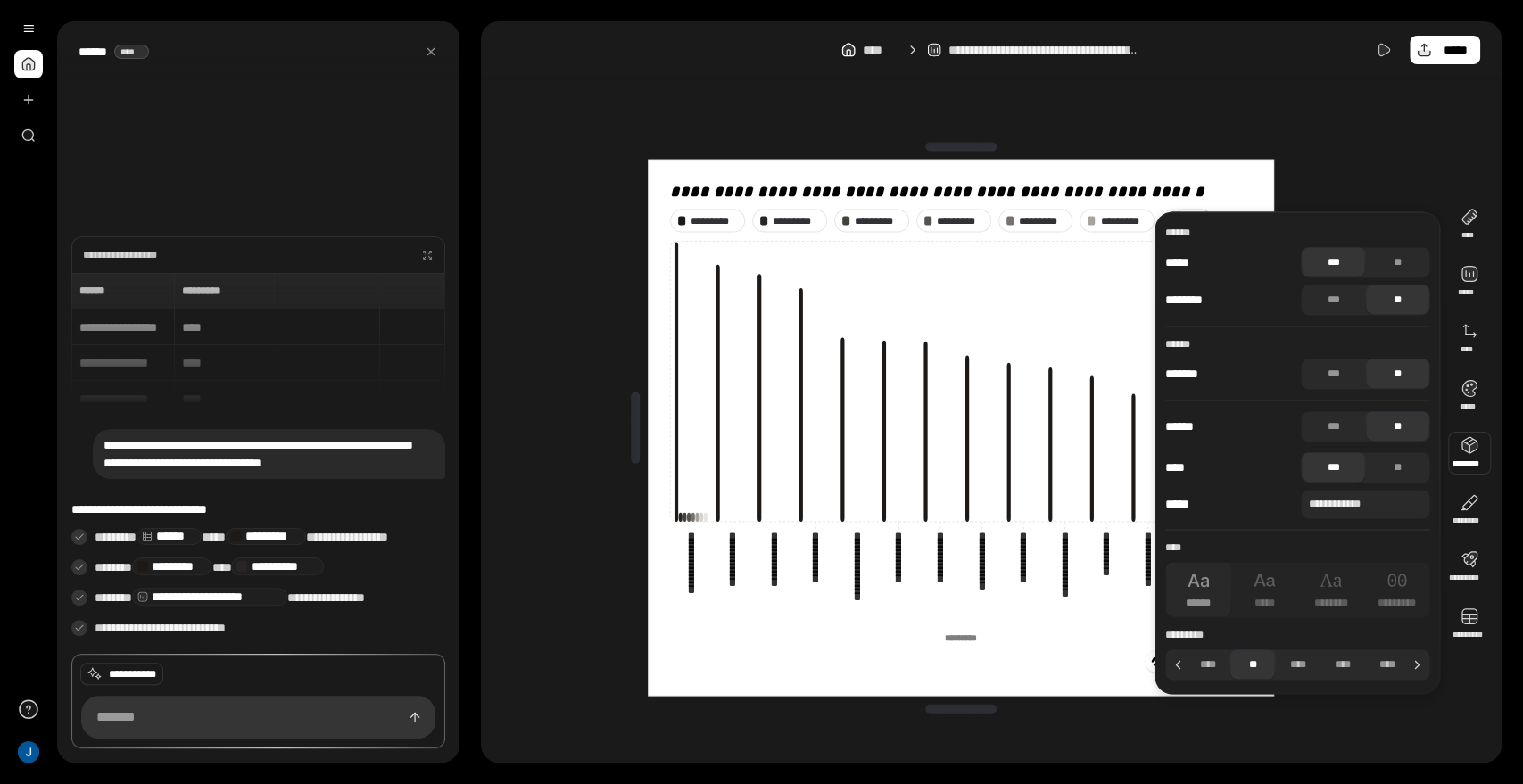 click at bounding box center [1469, 453] 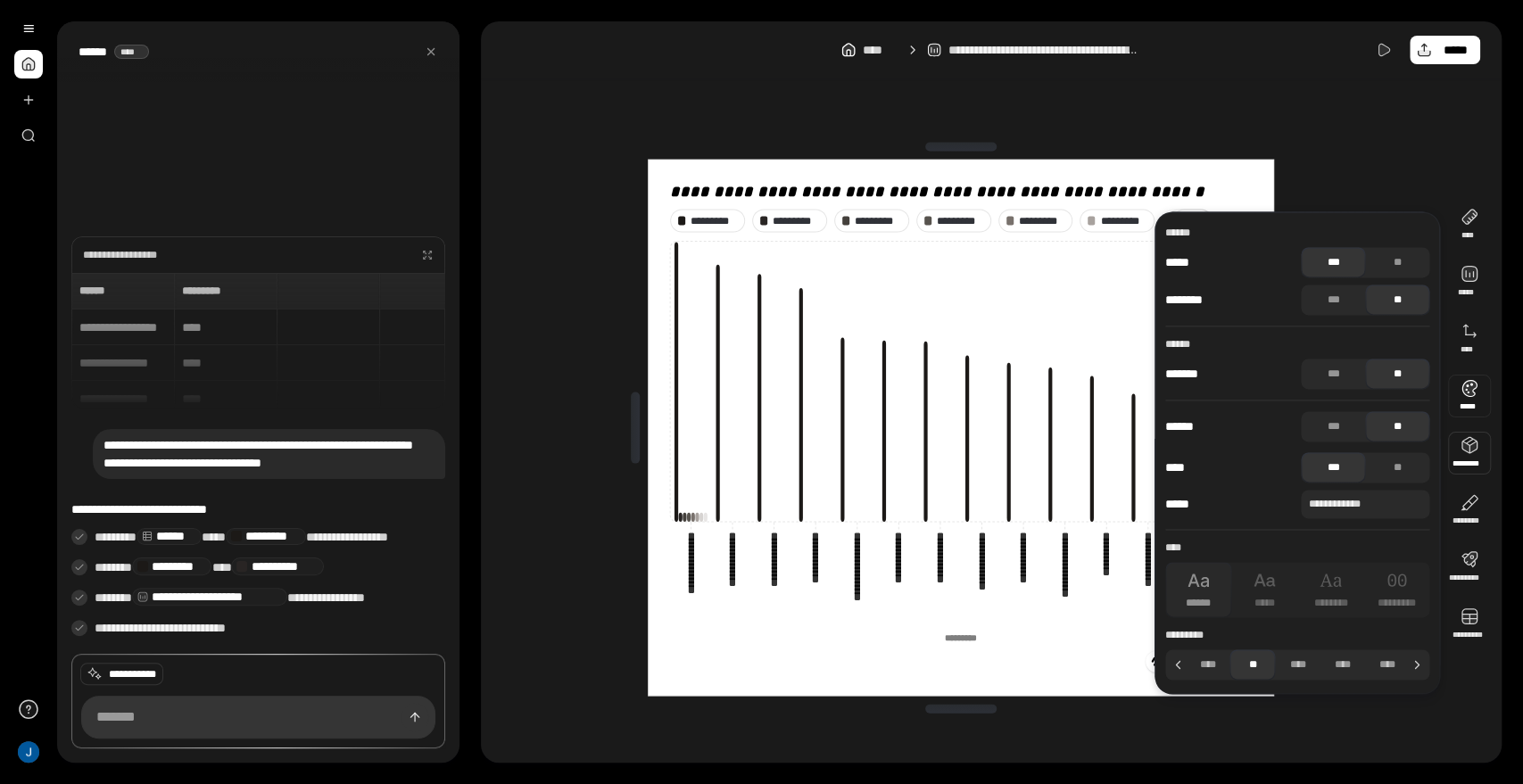click at bounding box center [1469, 396] 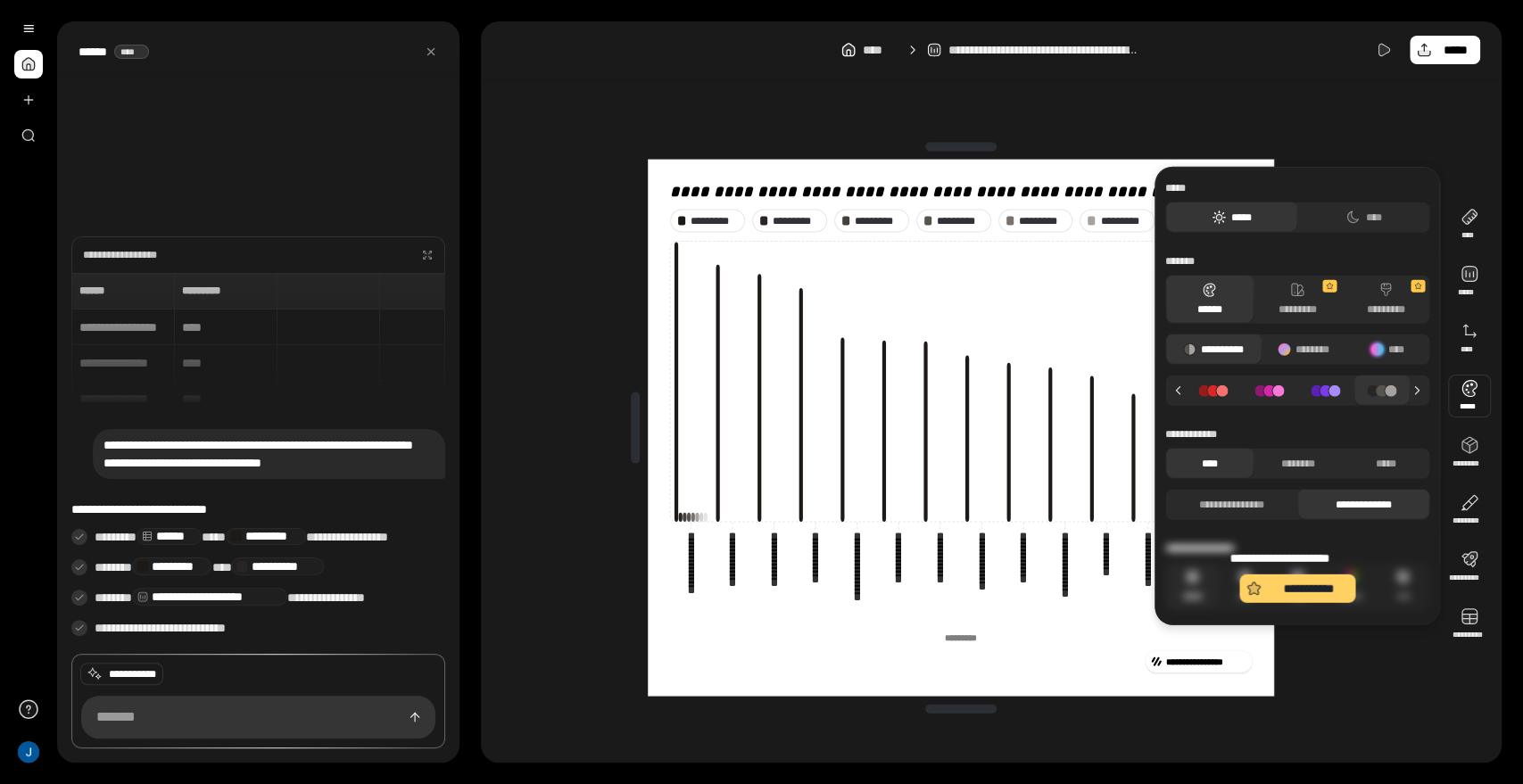 click on "**********" at bounding box center [1308, 589] 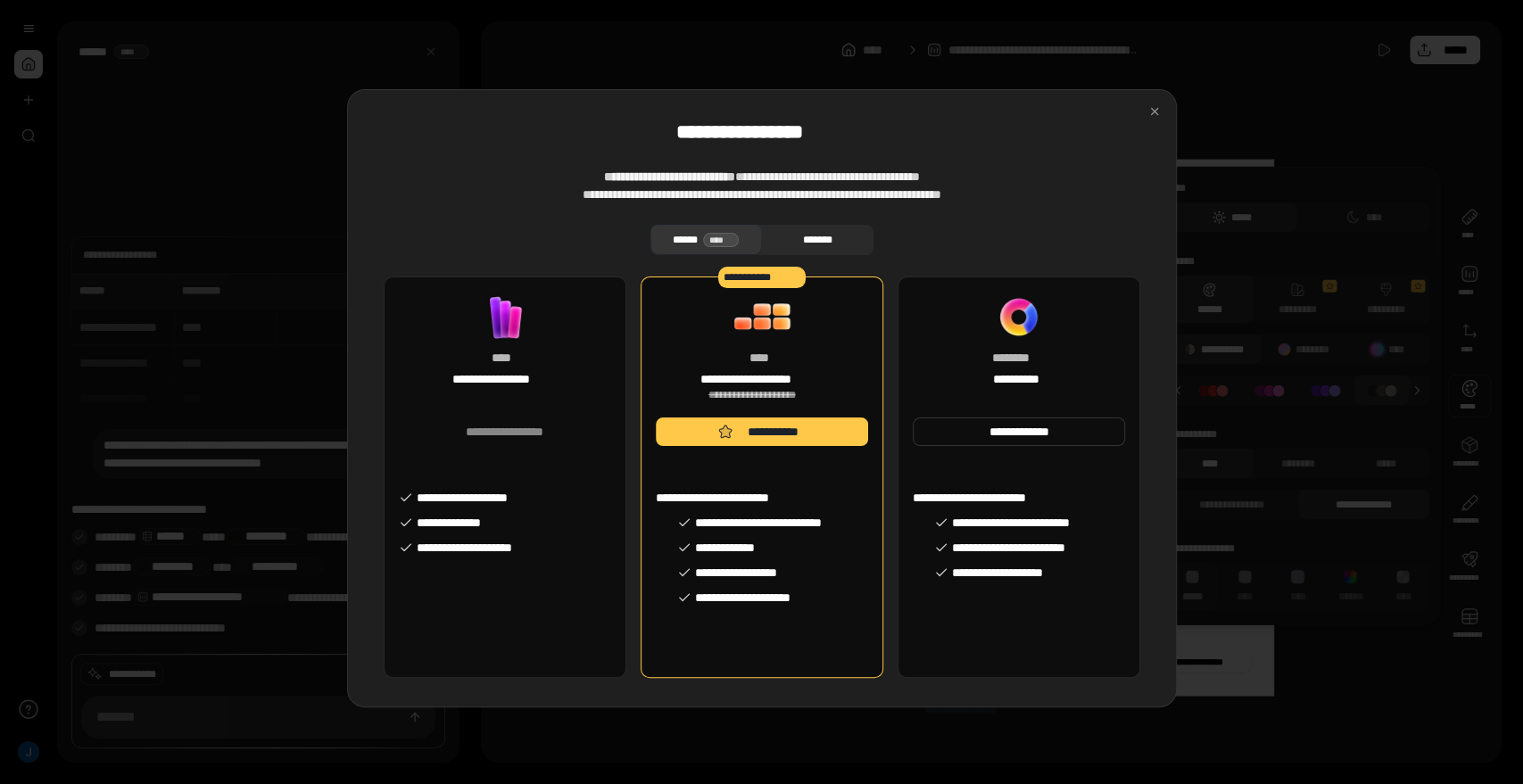 click on "*******" at bounding box center [817, 240] 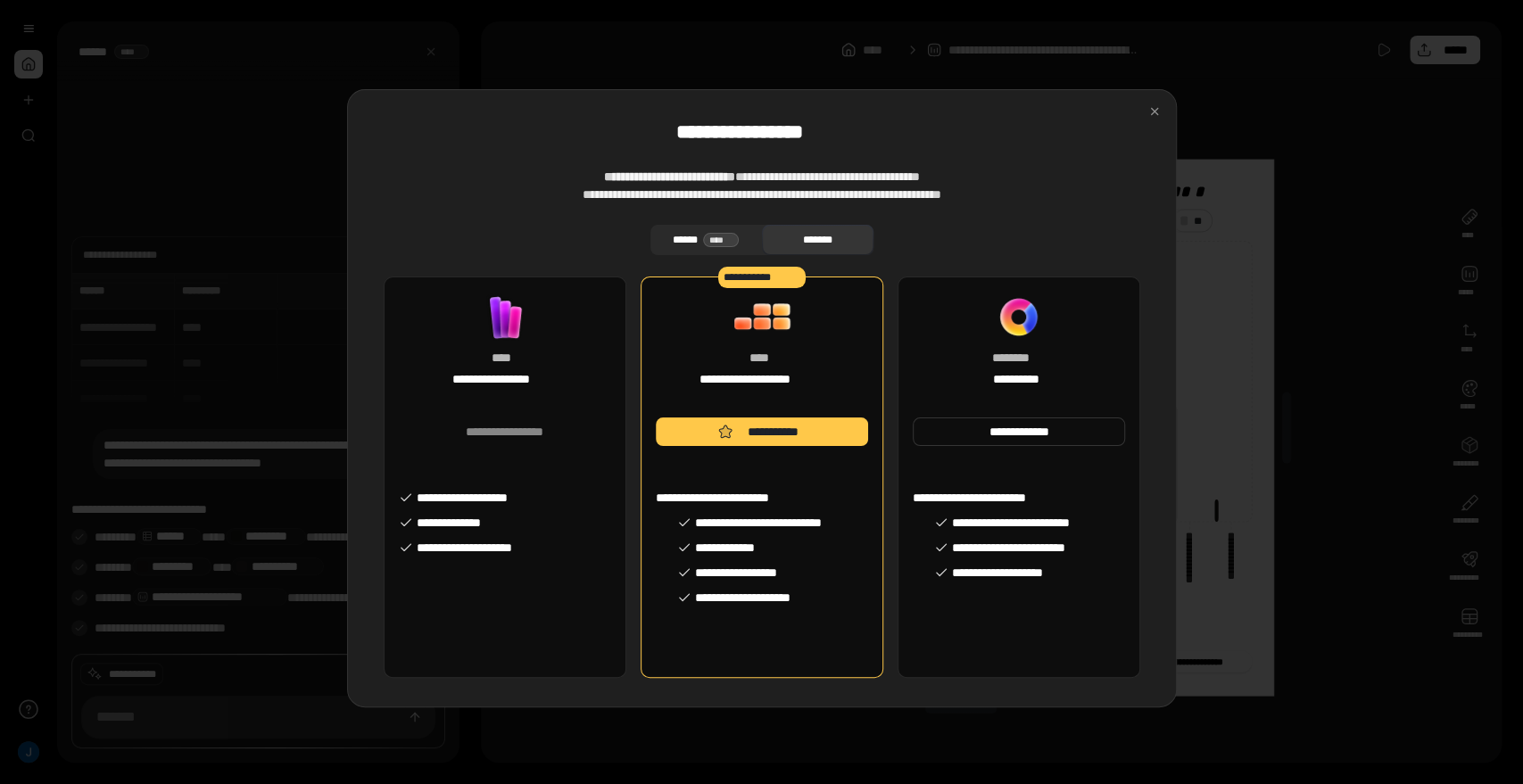 click on "****** ****" at bounding box center (706, 240) 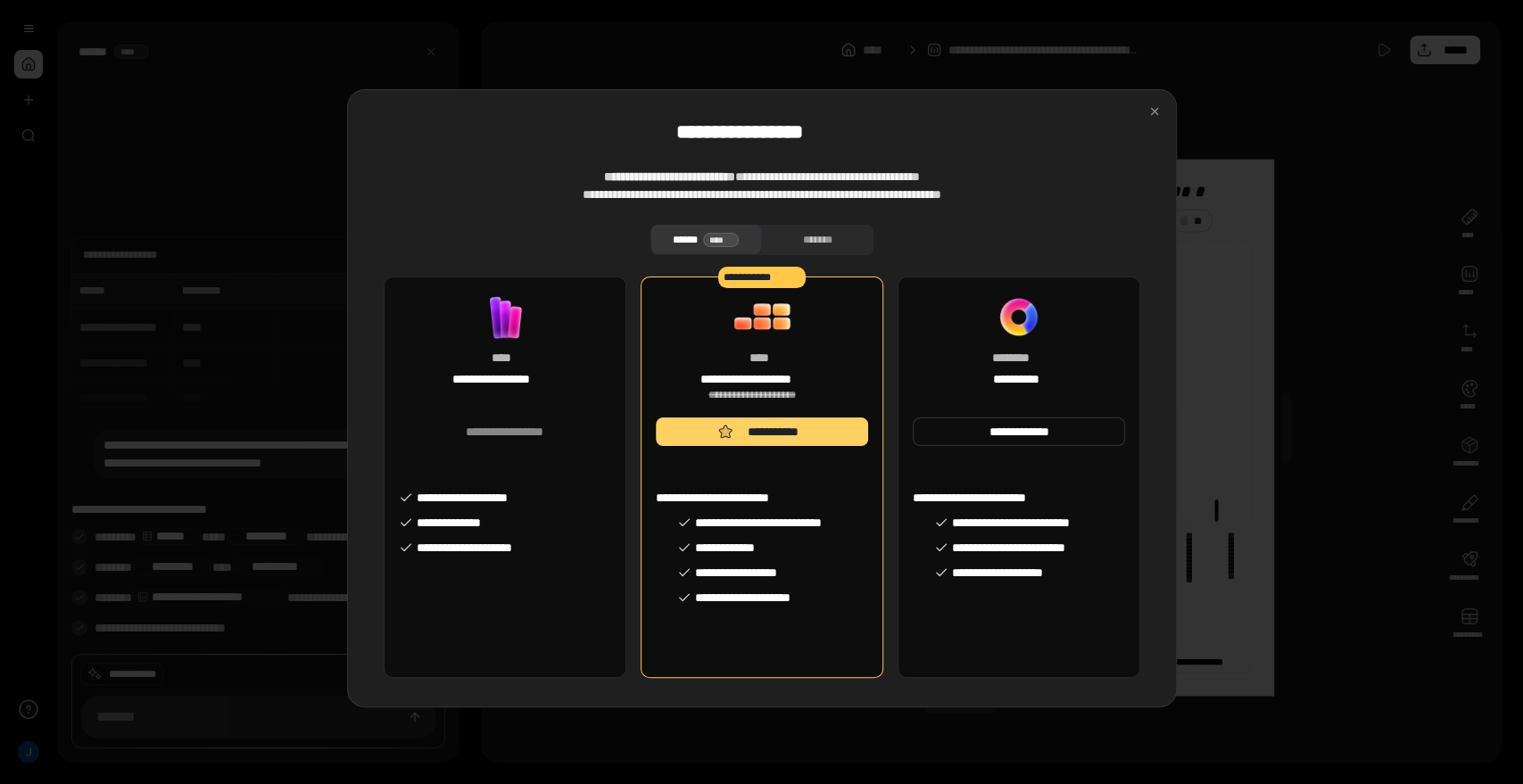 click on "**********" at bounding box center [762, 432] 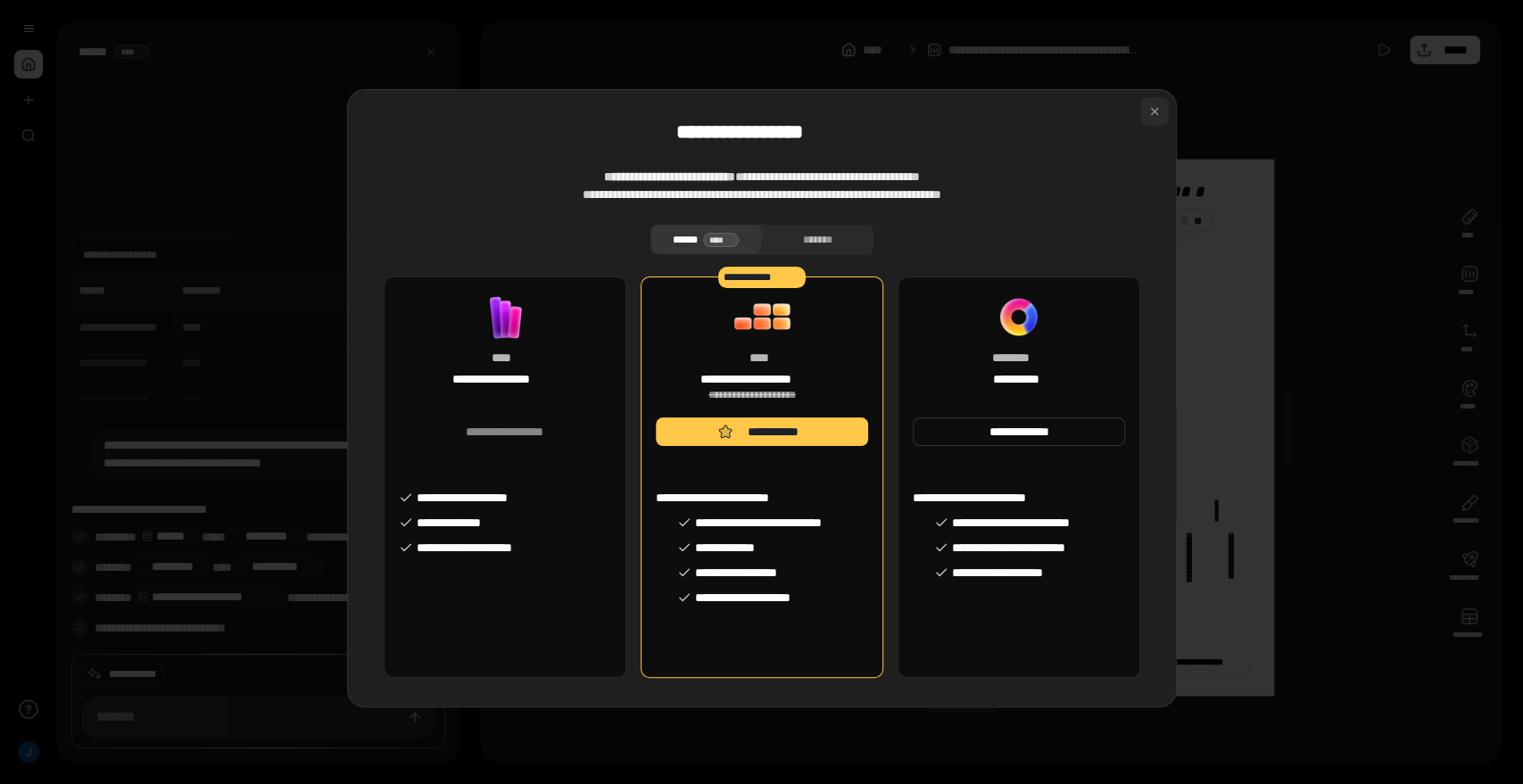 click at bounding box center [1155, 111] 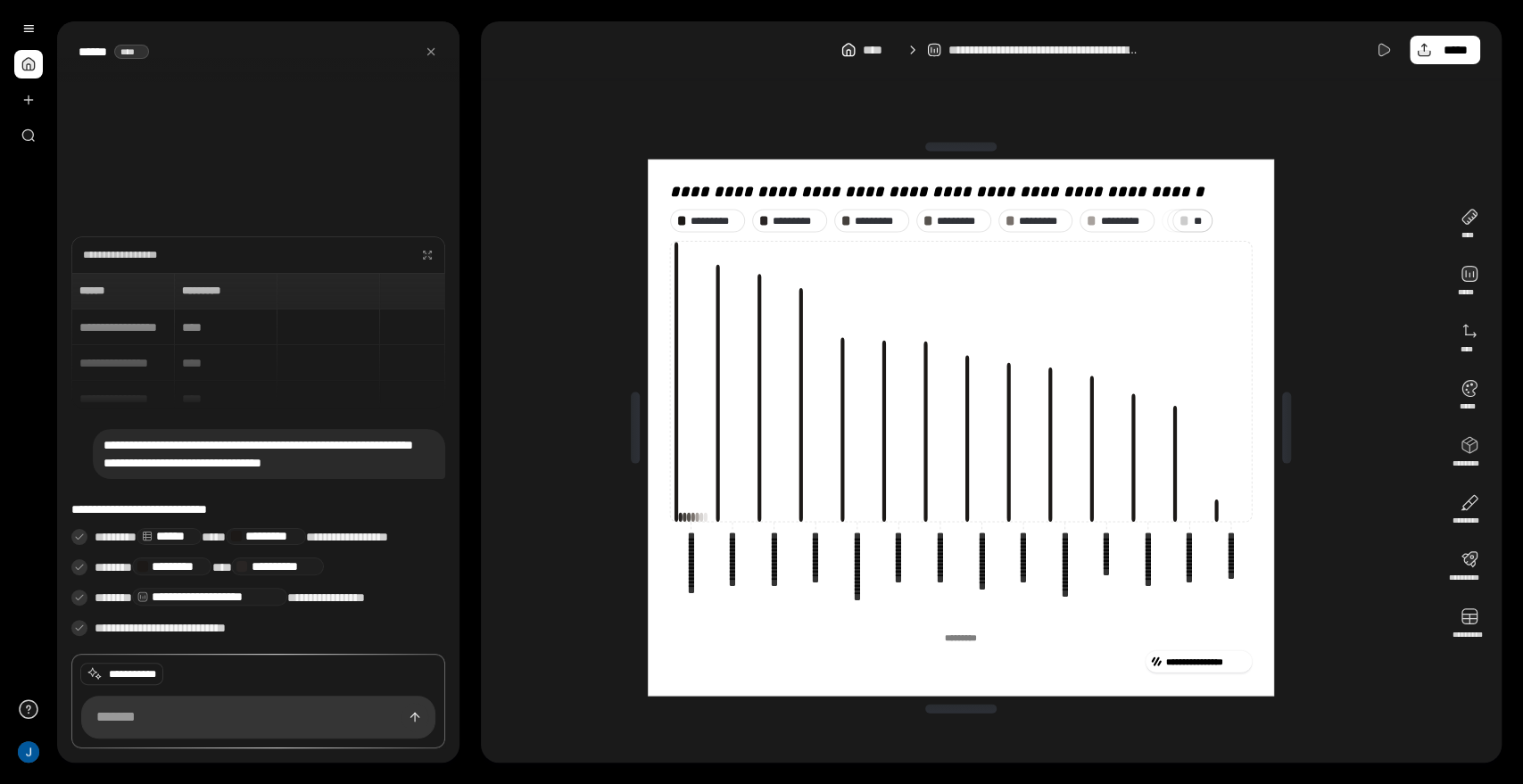click on "**********" at bounding box center [961, 427] 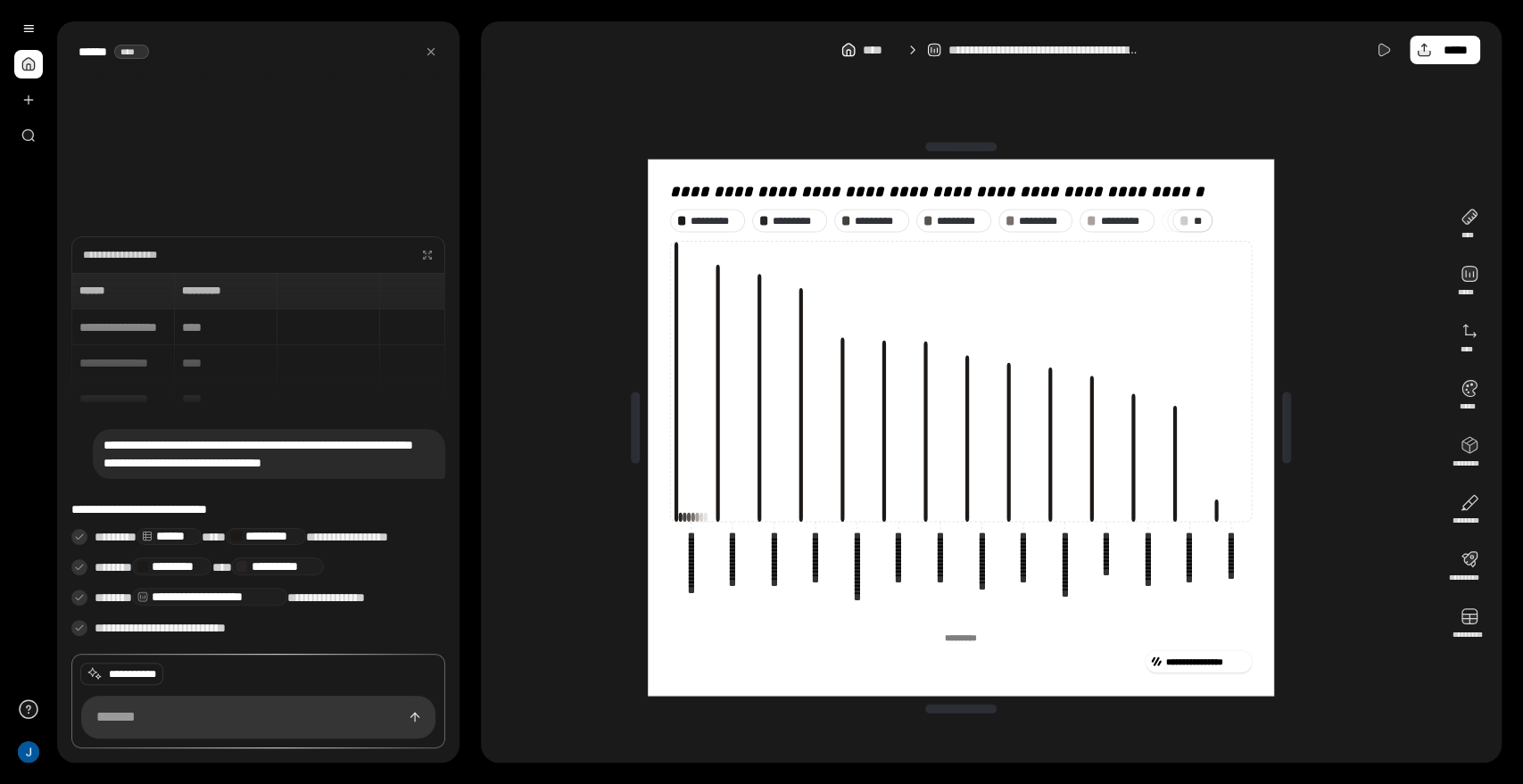 click at bounding box center [29, 82] 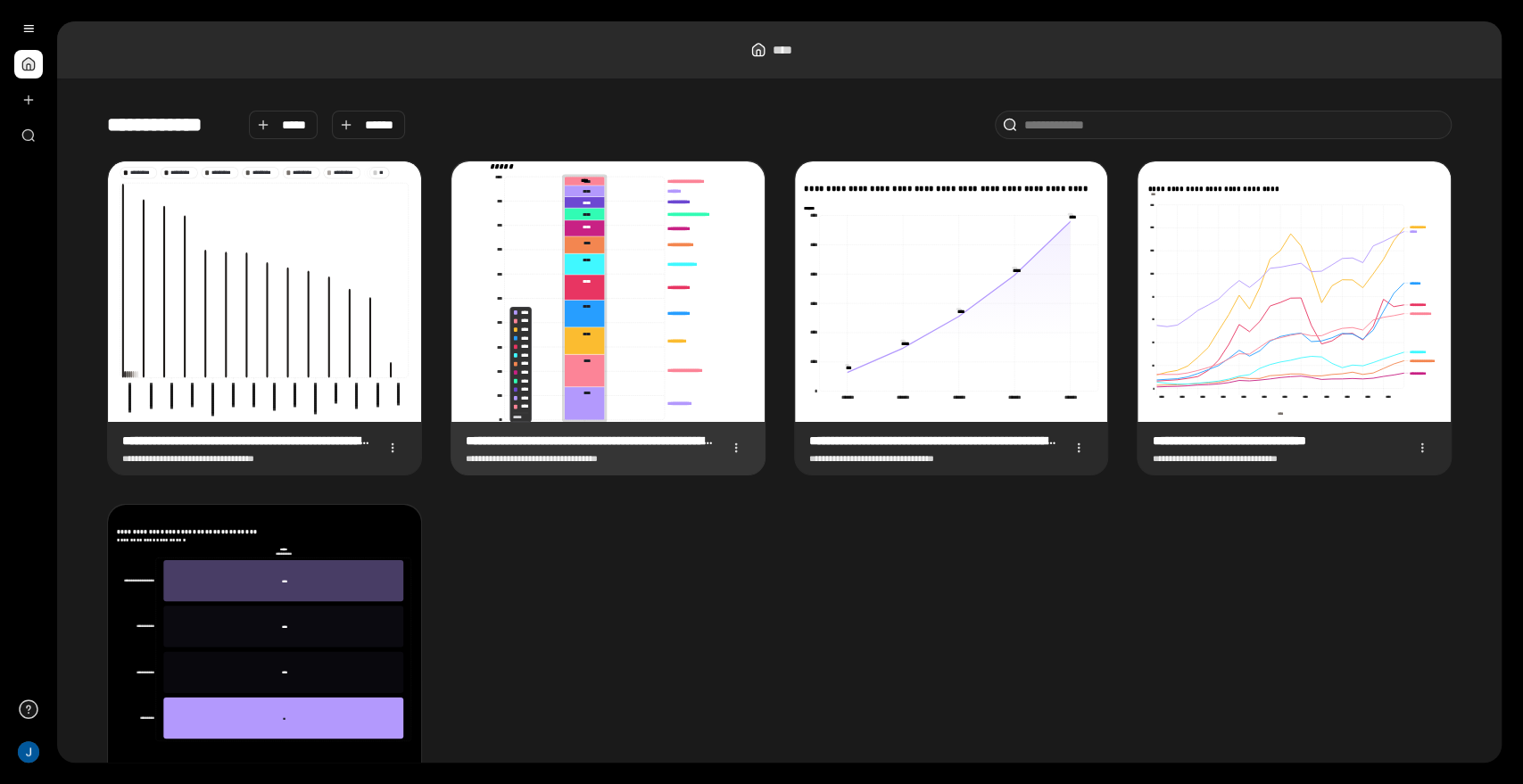 click 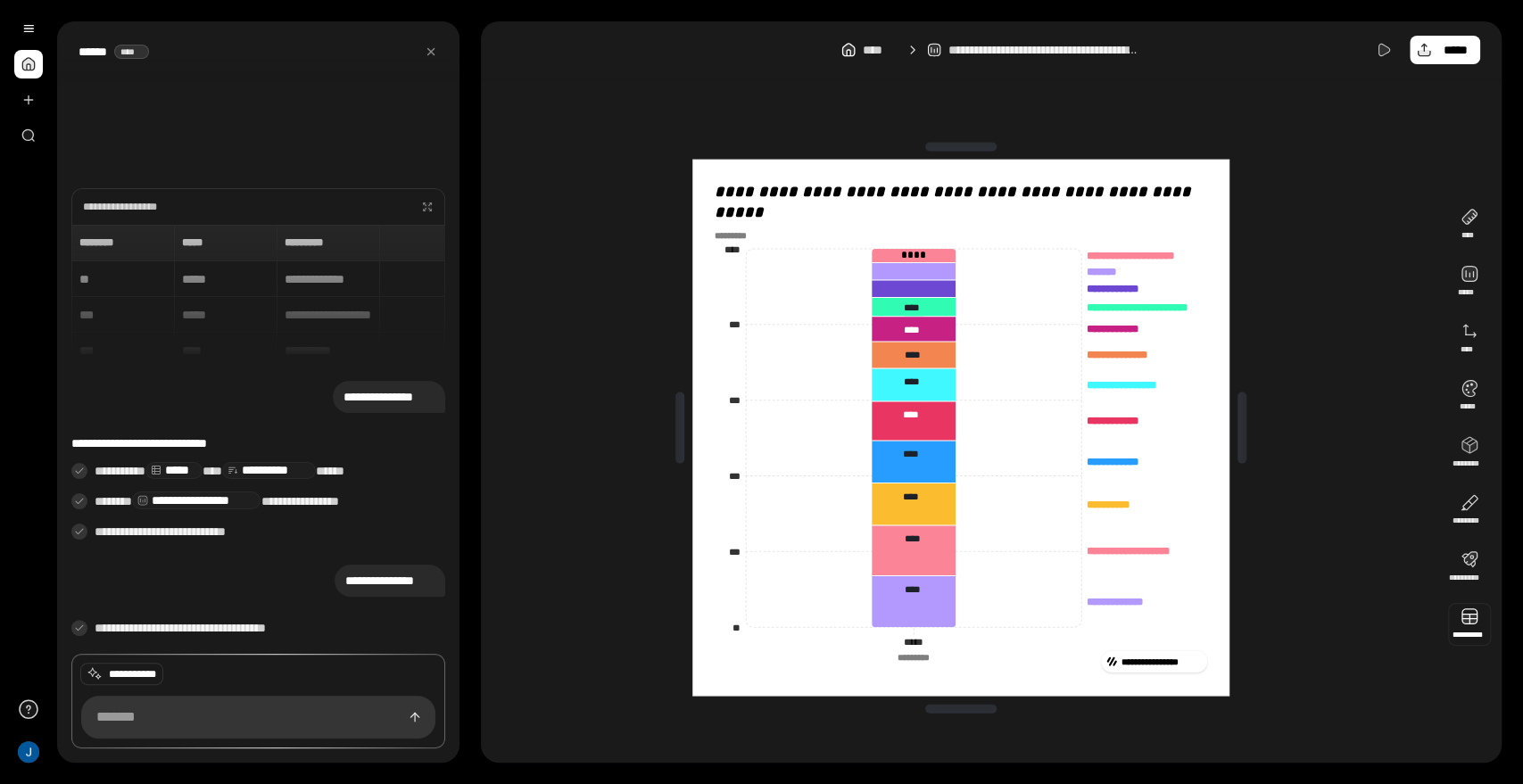 click at bounding box center [1469, 624] 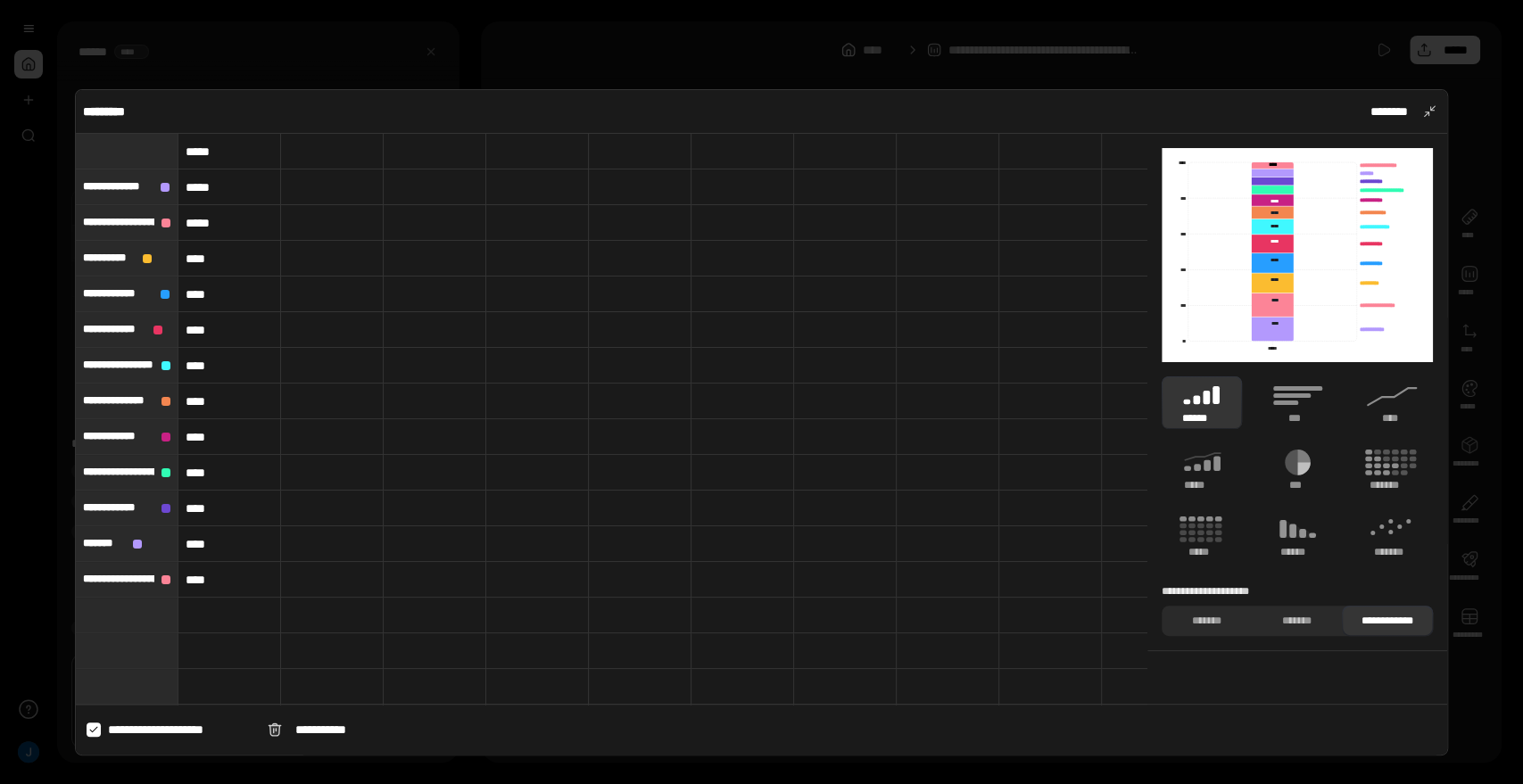 drag, startPoint x: 112, startPoint y: 162, endPoint x: 134, endPoint y: 191, distance: 36 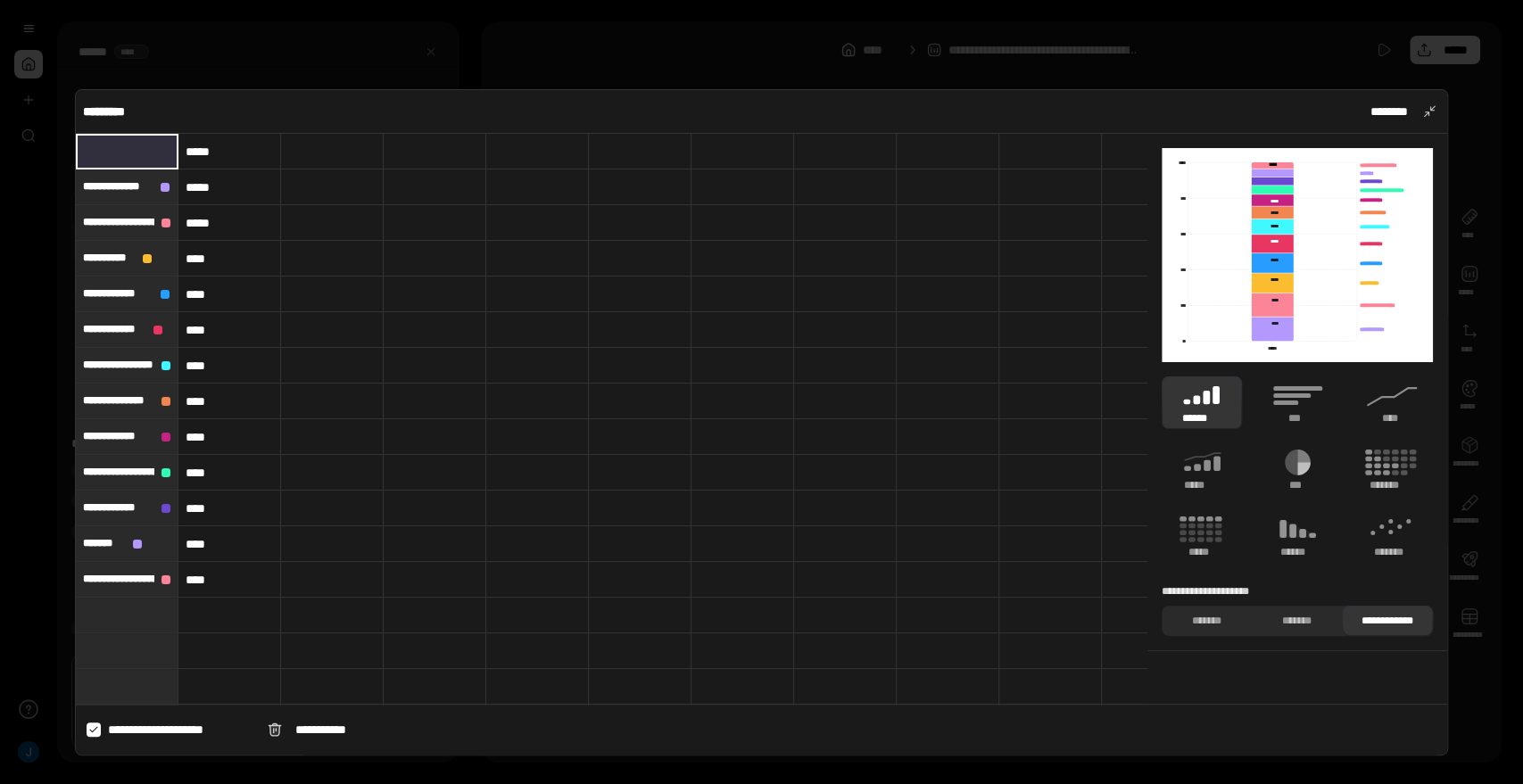 click on "****" at bounding box center (229, 580) 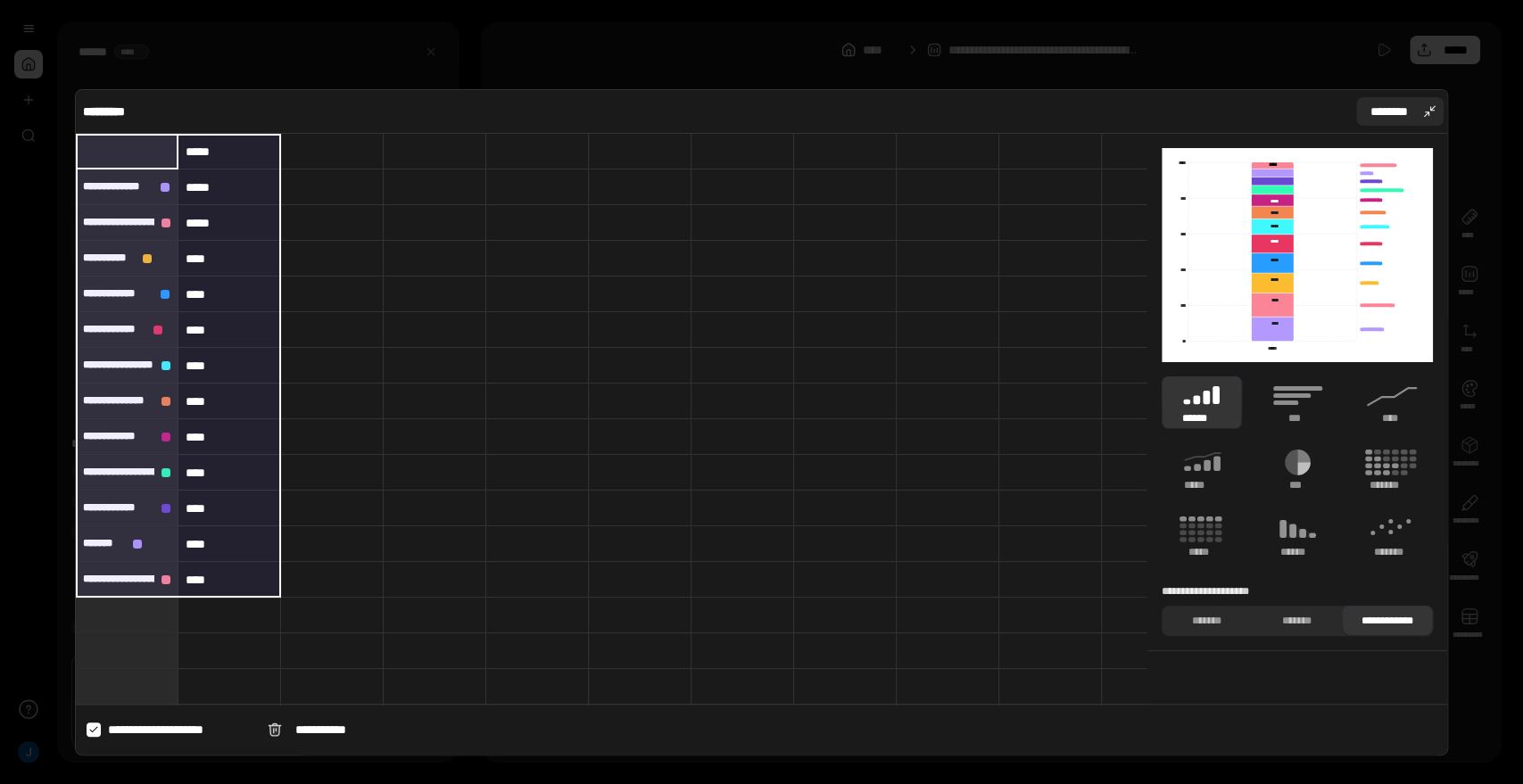 click on "********" at bounding box center [1400, 111] 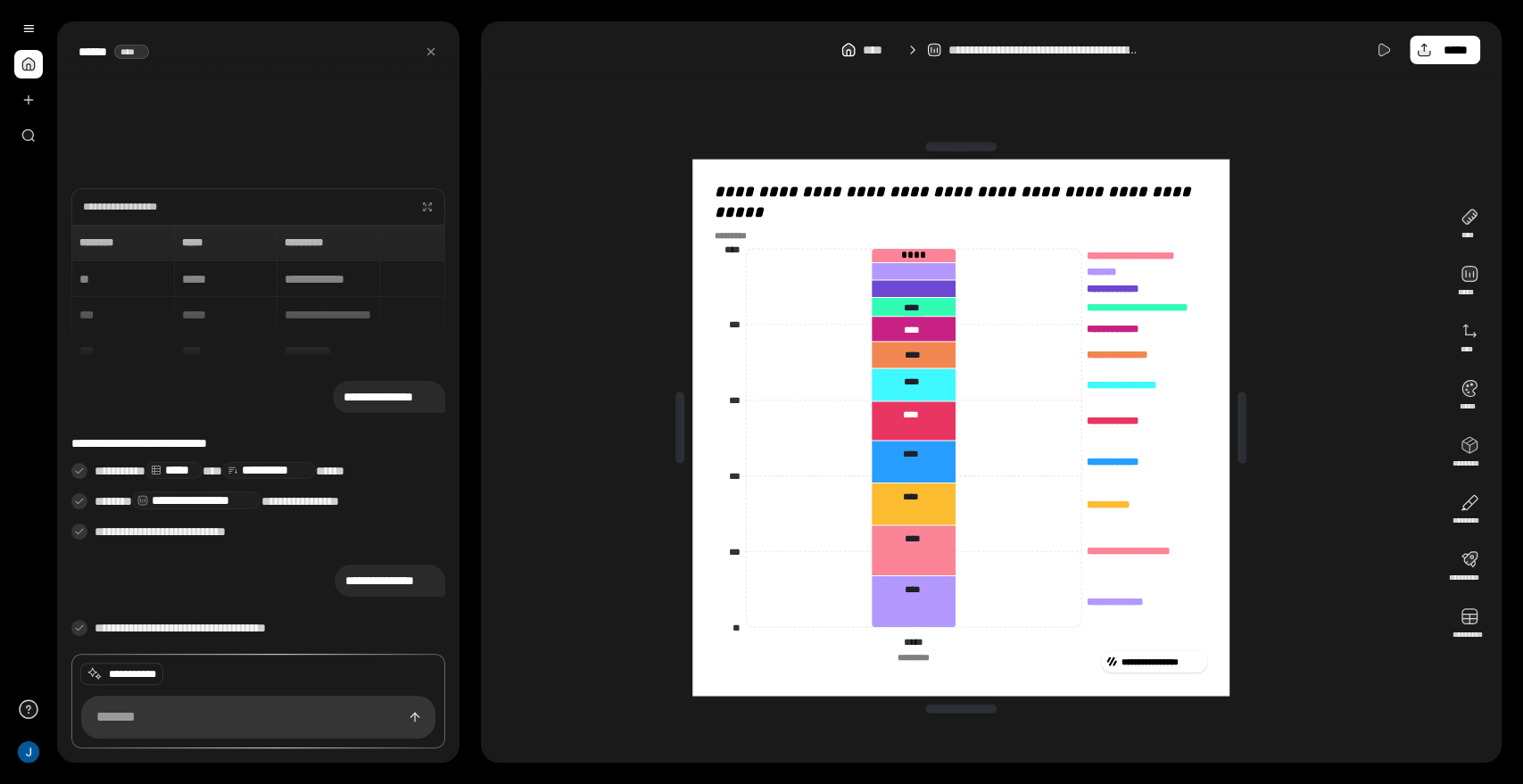 click on "**********" at bounding box center [961, 428] 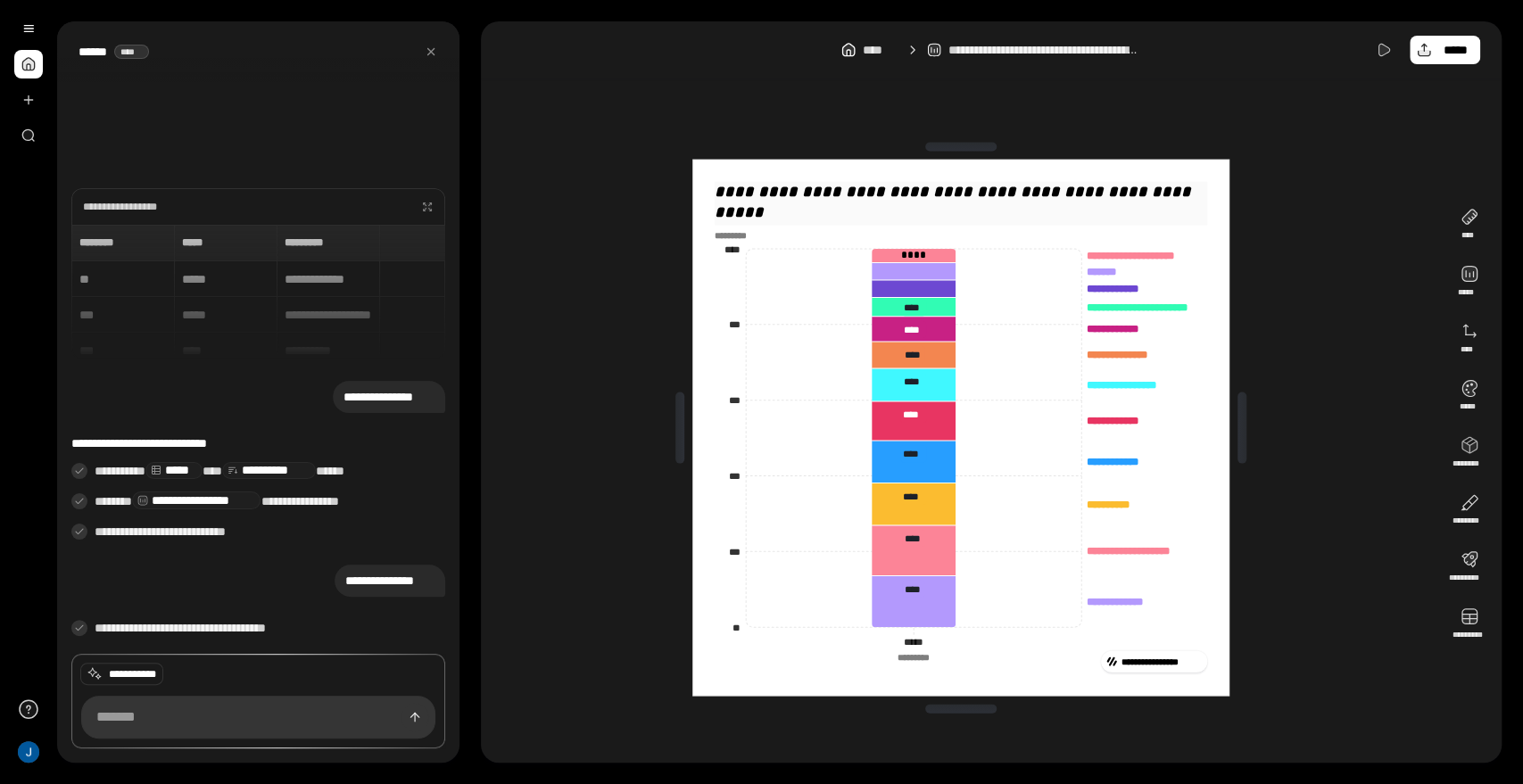 click on "**********" at bounding box center (955, 202) 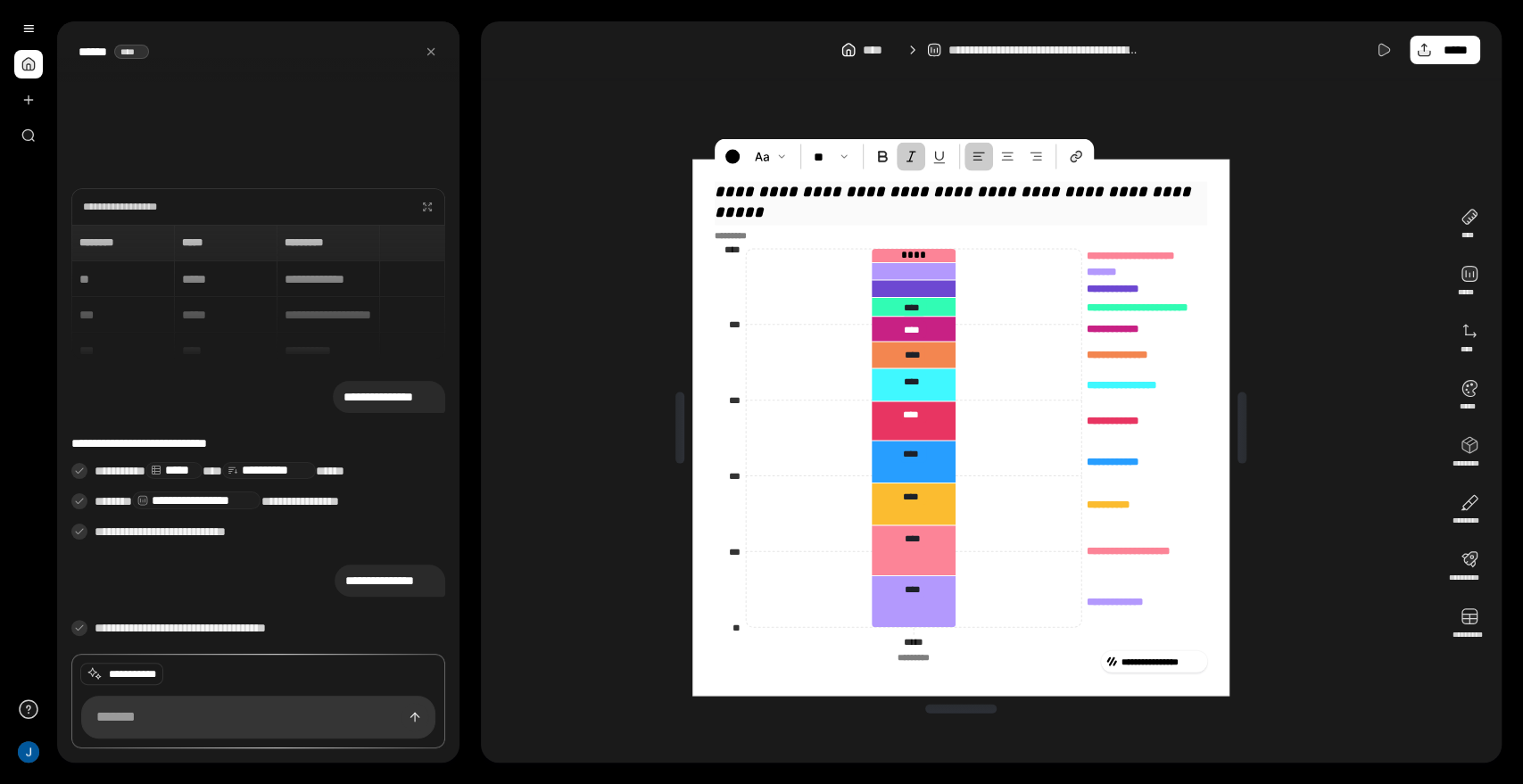 click on "**********" at bounding box center (955, 202) 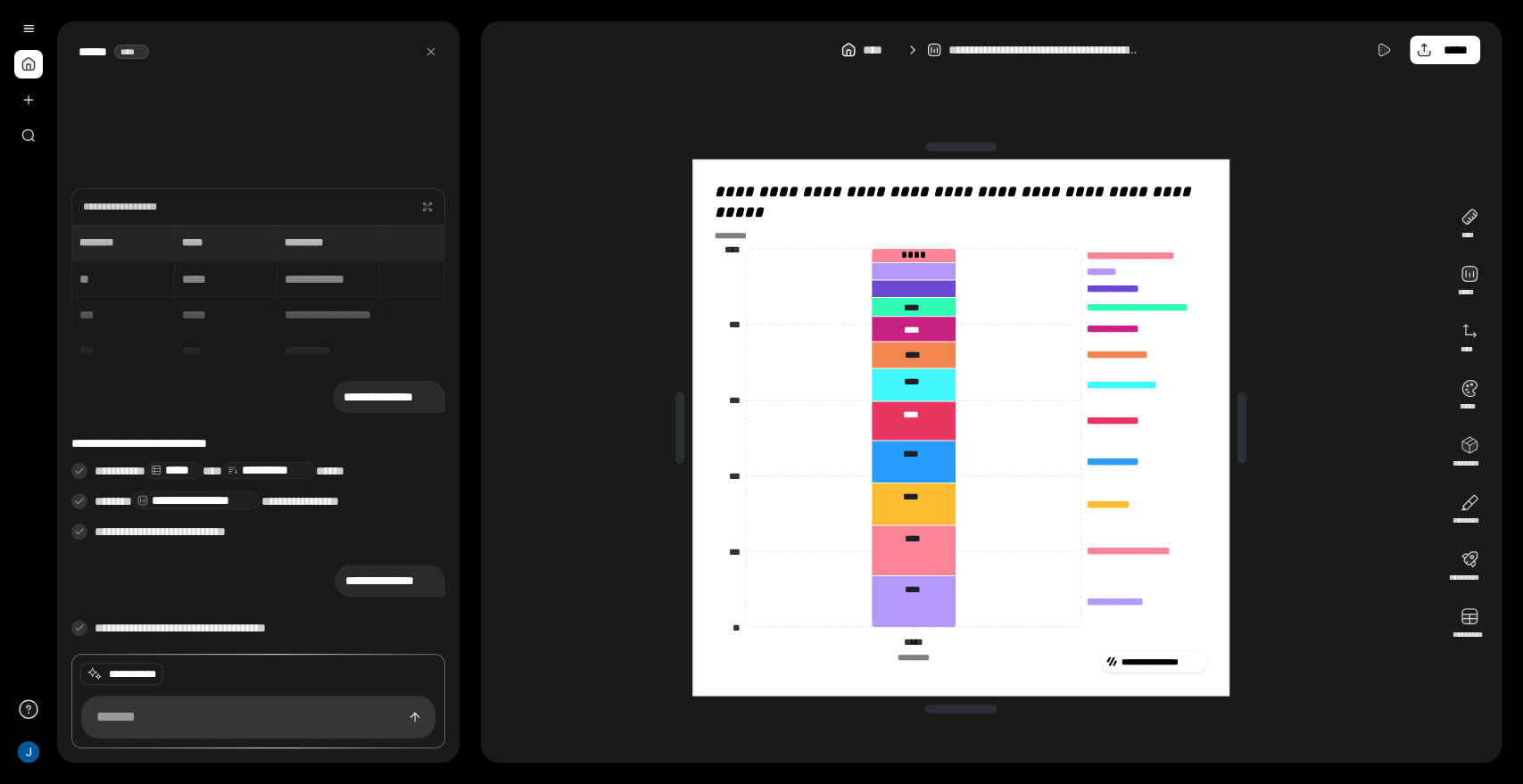 click on "**********" at bounding box center [961, 427] 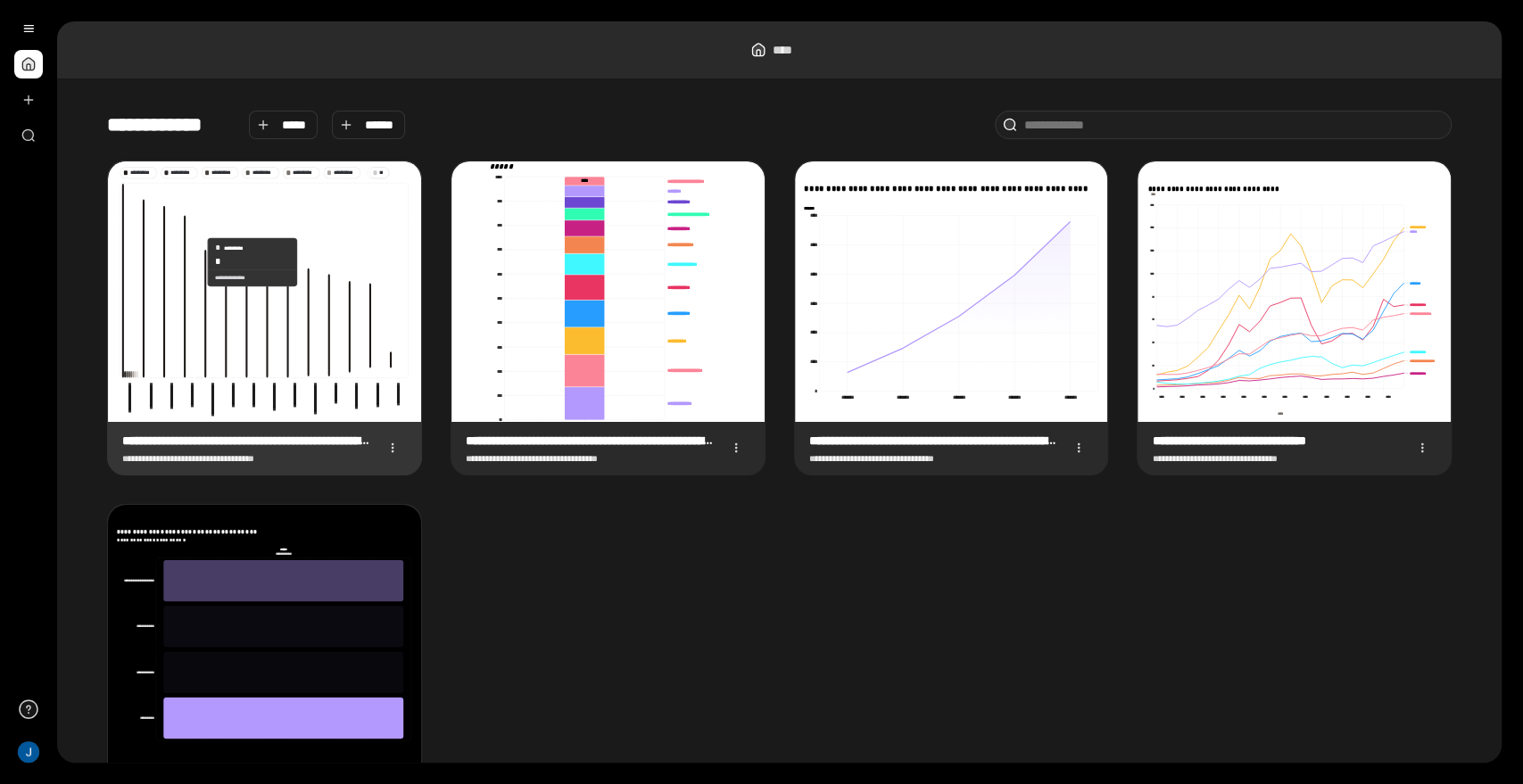 click 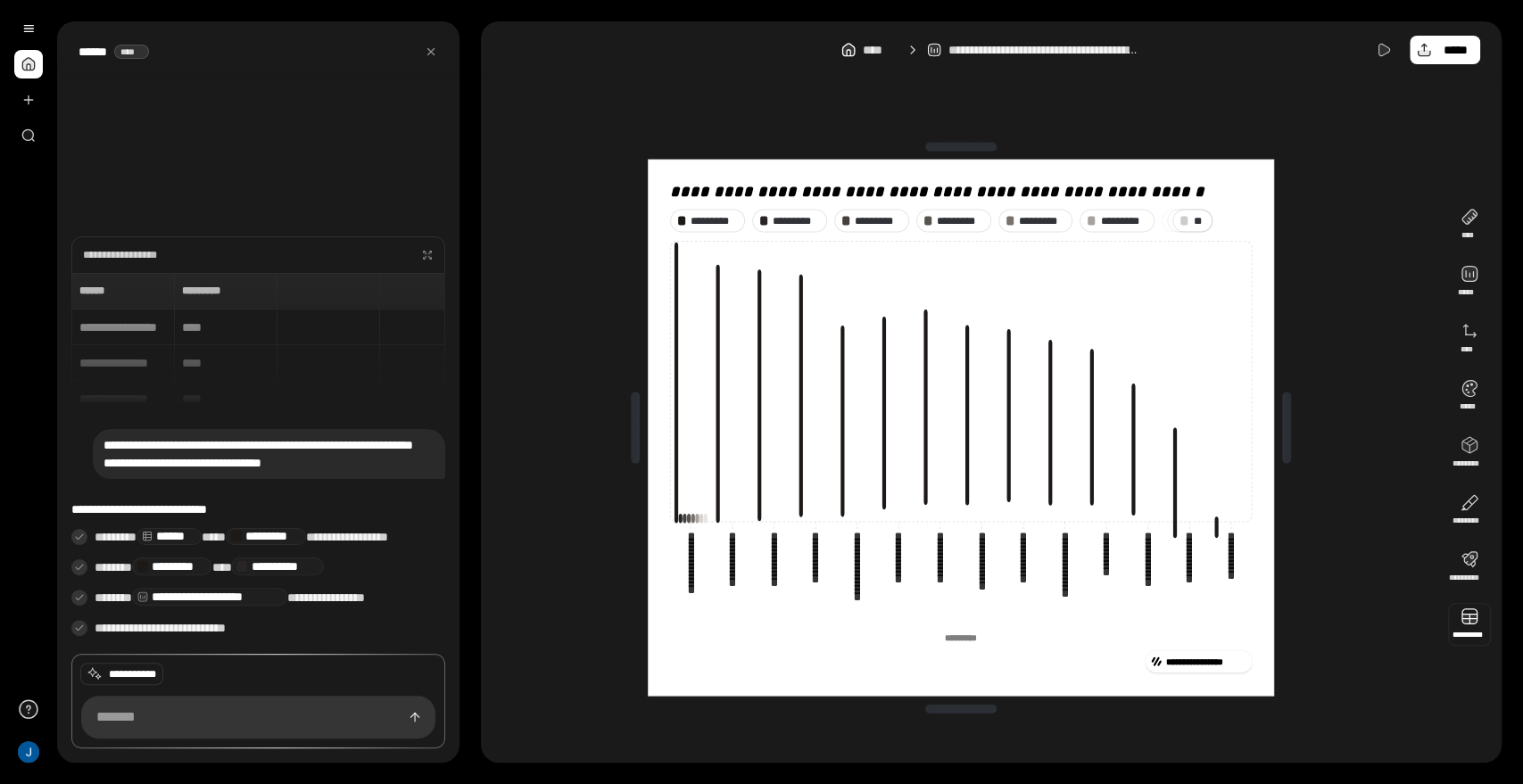 click at bounding box center (1469, 624) 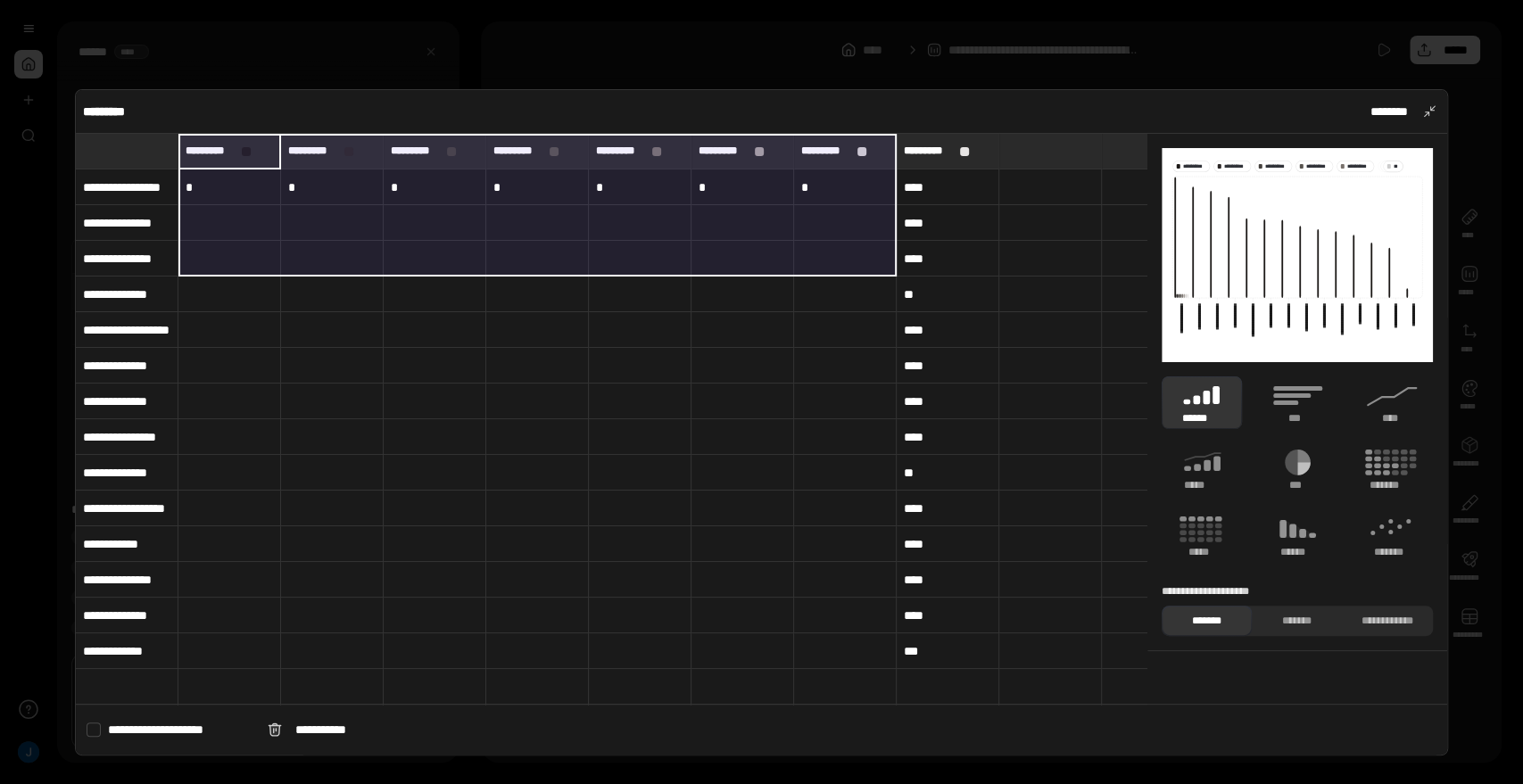 drag, startPoint x: 224, startPoint y: 151, endPoint x: 812, endPoint y: 274, distance: 600.7271 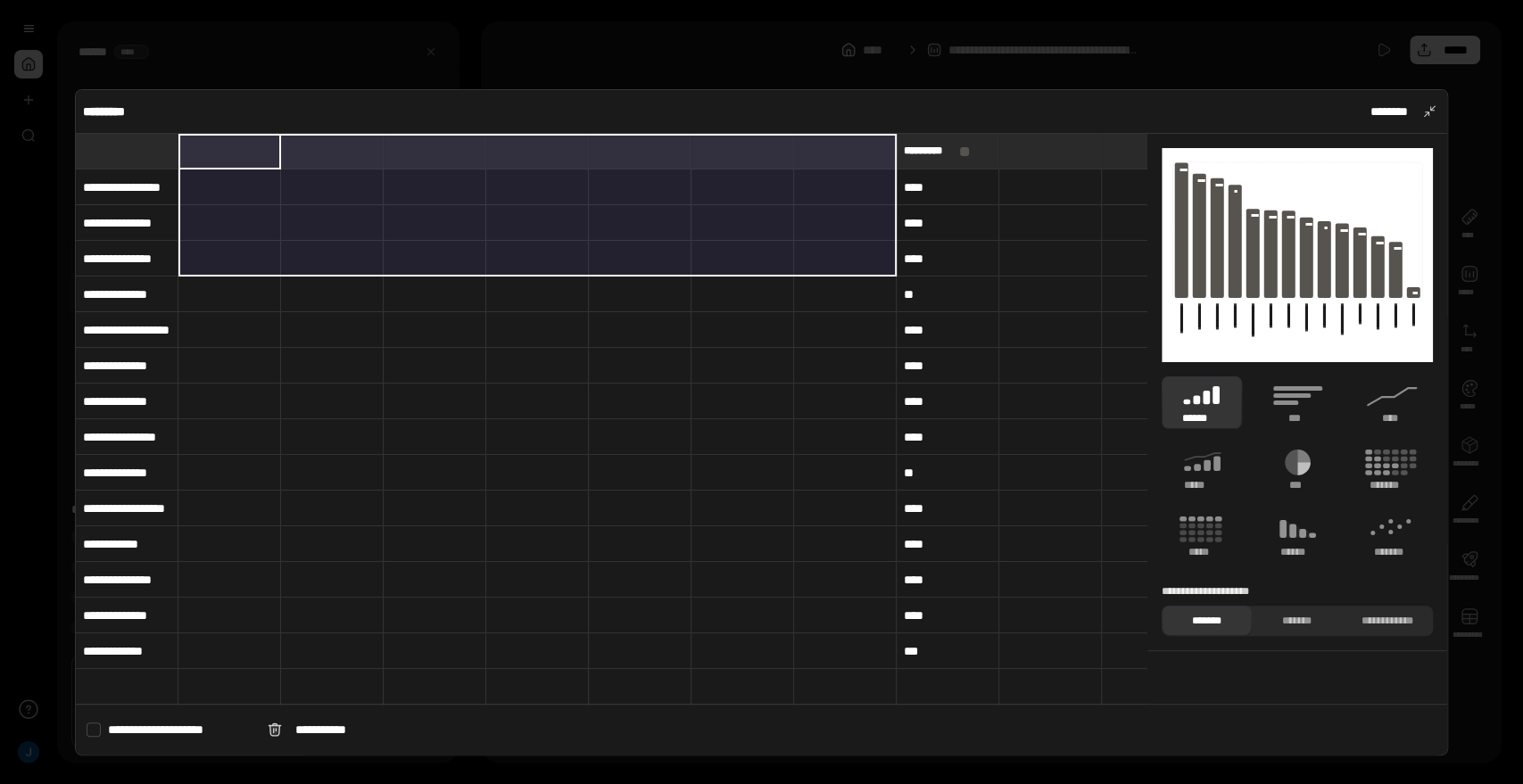 click at bounding box center [537, 330] 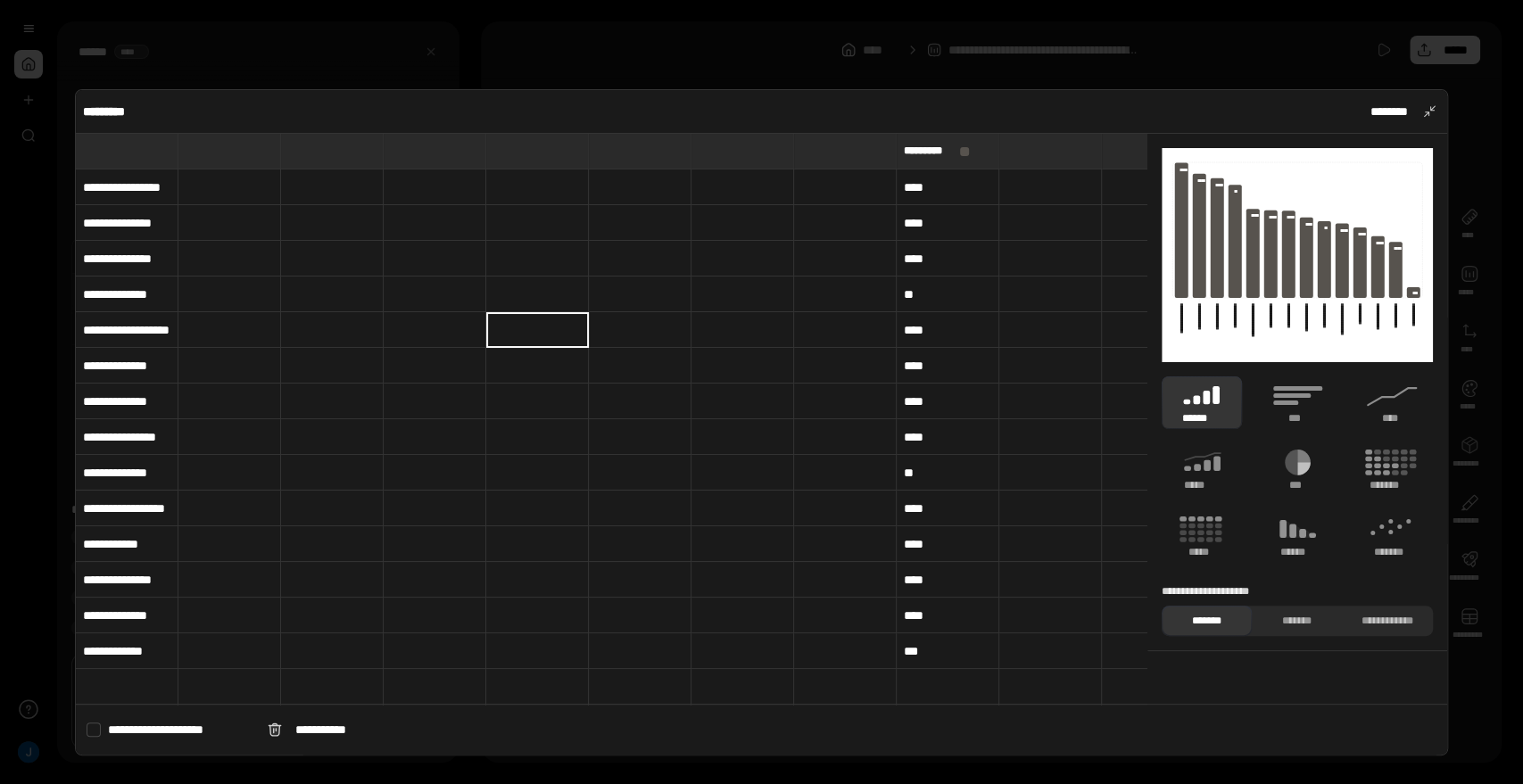 click at bounding box center [229, 151] 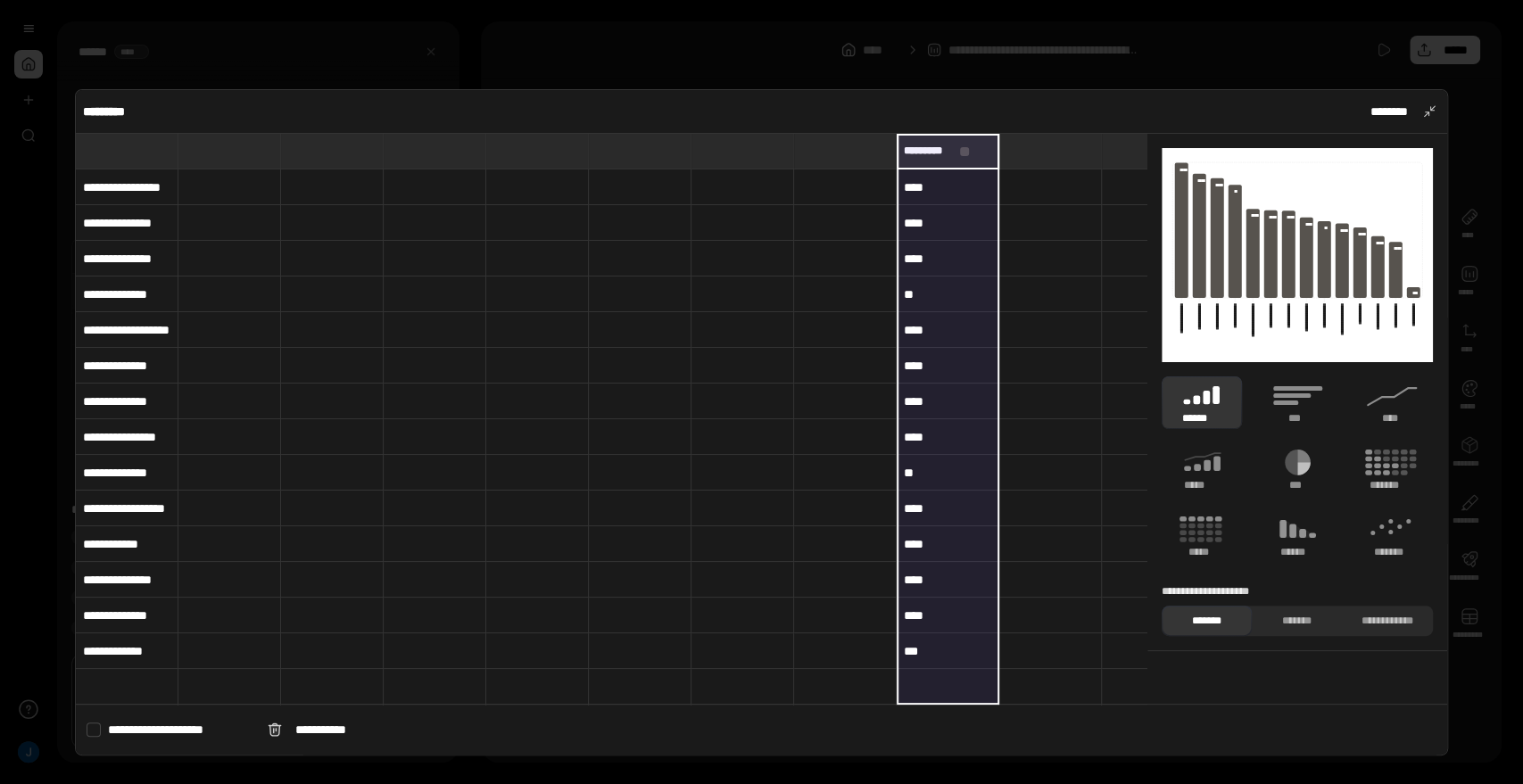 scroll, scrollTop: 39, scrollLeft: 0, axis: vertical 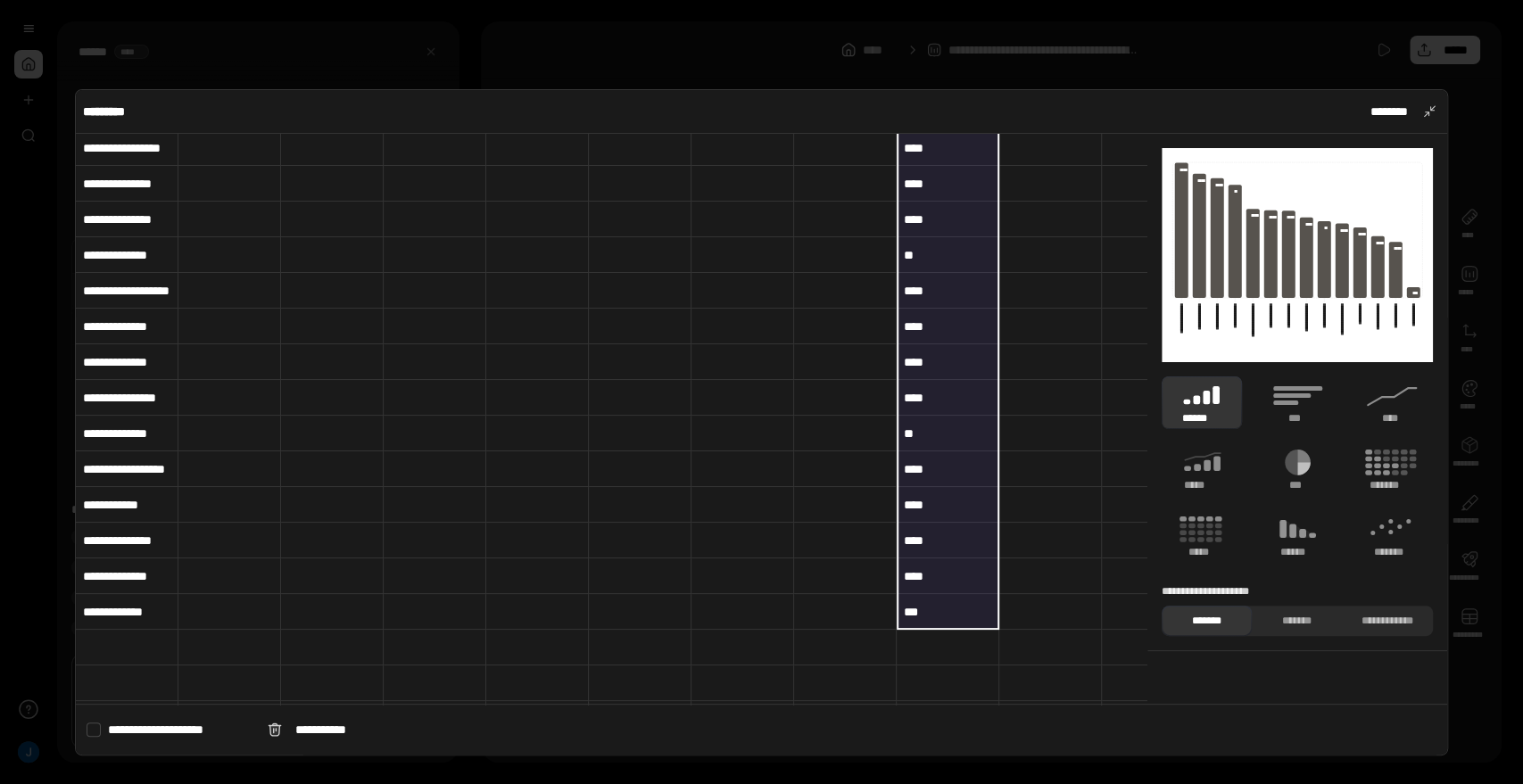 drag, startPoint x: 915, startPoint y: 185, endPoint x: 941, endPoint y: 600, distance: 415.81366 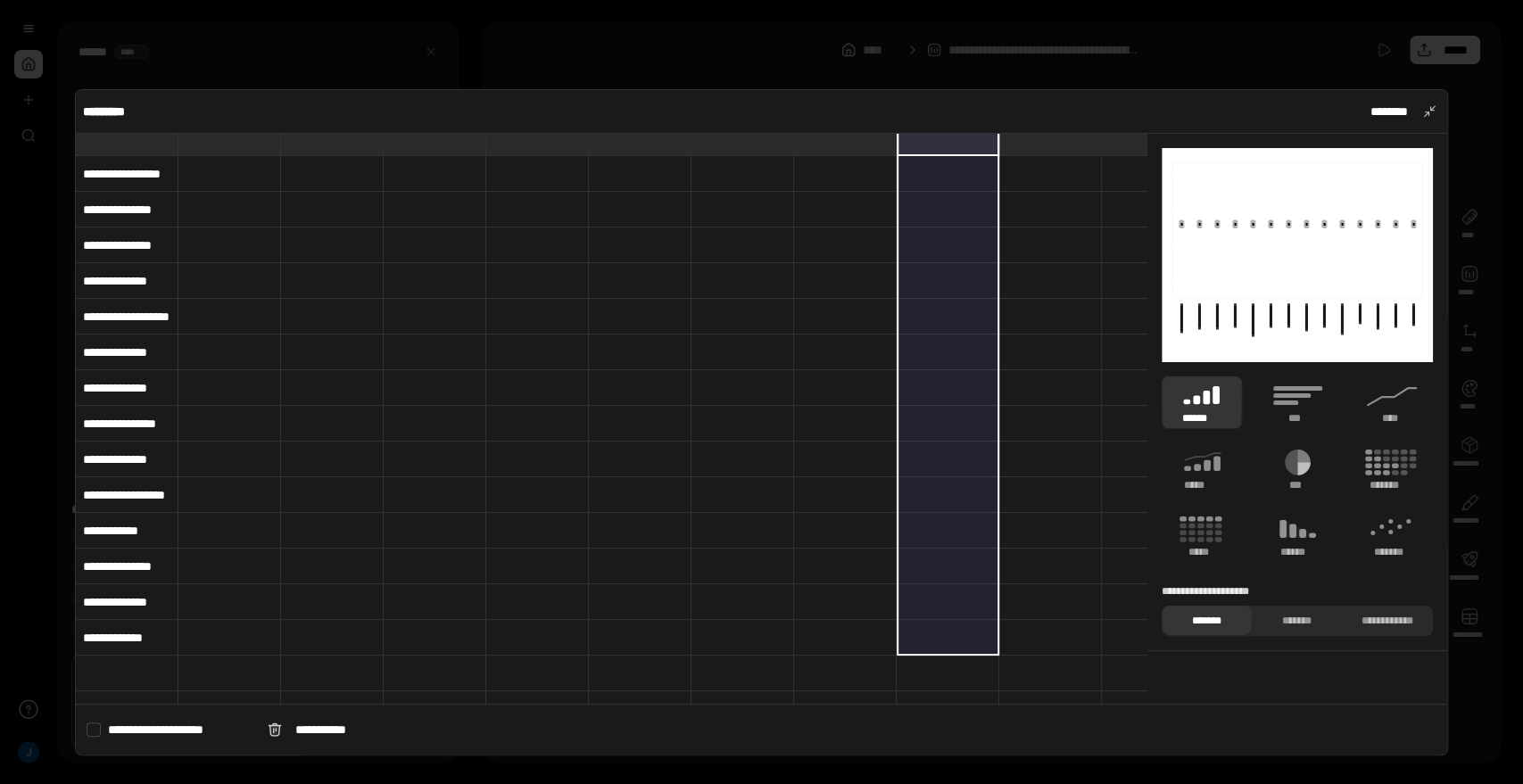 scroll, scrollTop: 0, scrollLeft: 0, axis: both 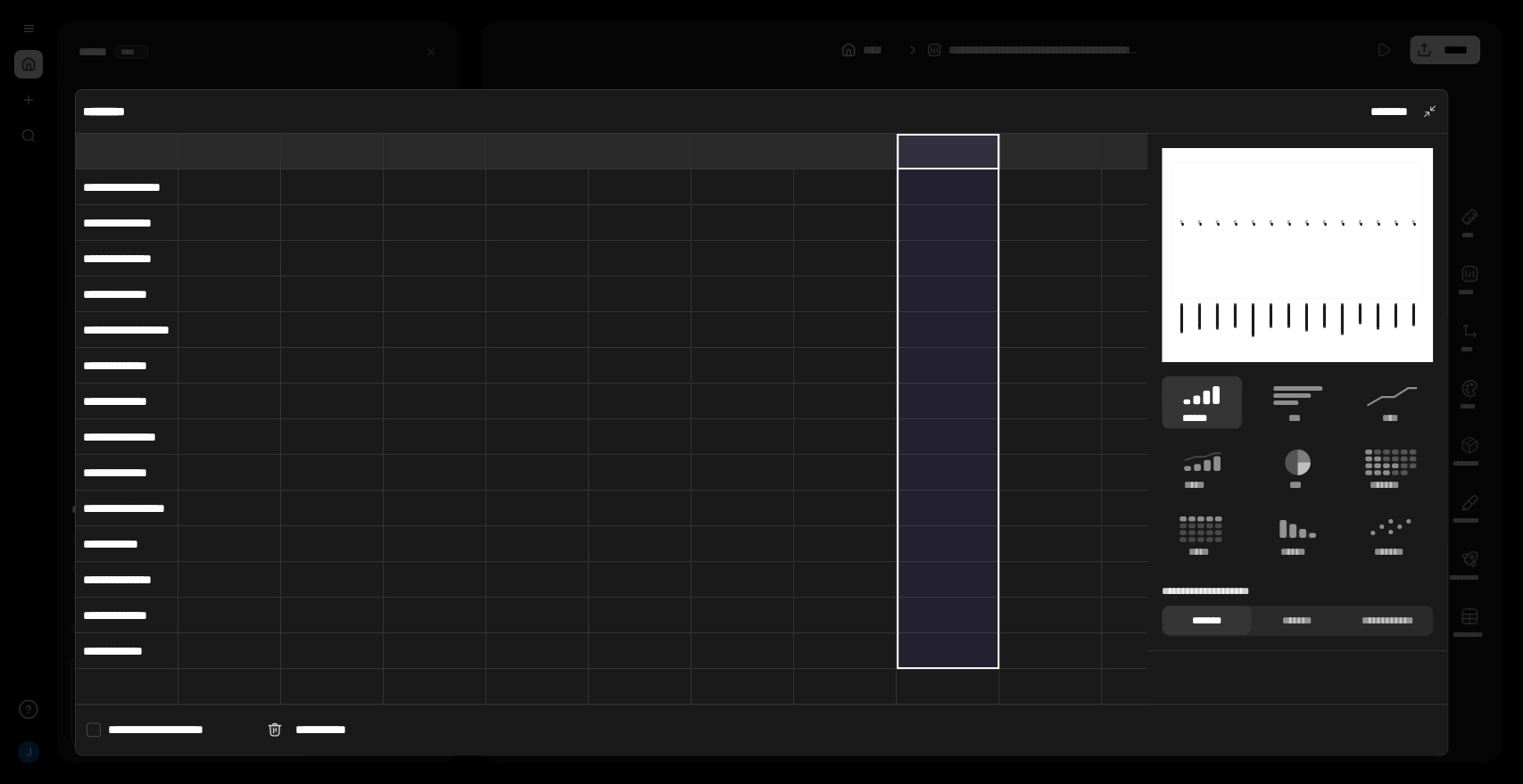 click at bounding box center (229, 151) 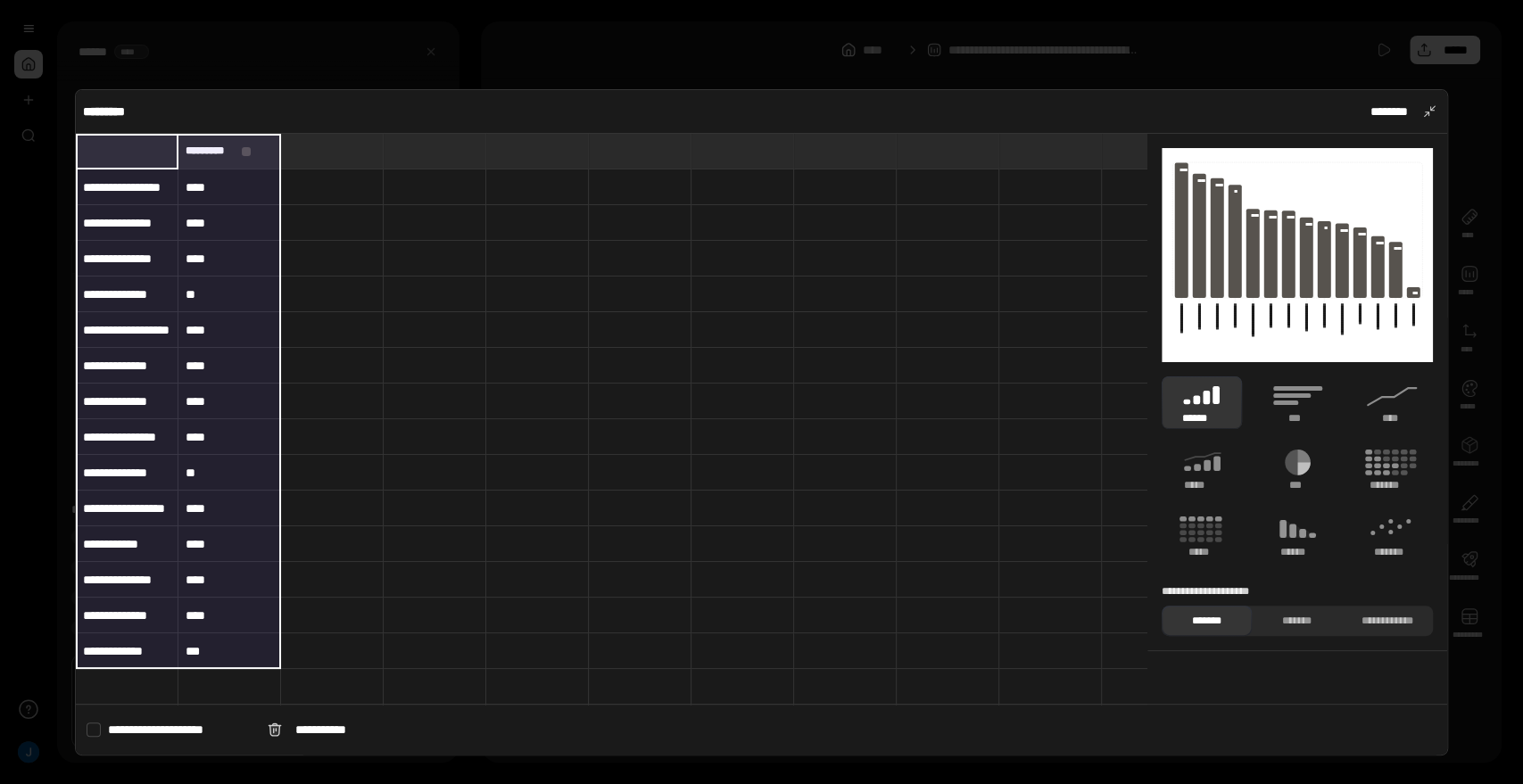 drag, startPoint x: 180, startPoint y: 316, endPoint x: 256, endPoint y: 648, distance: 340.58773 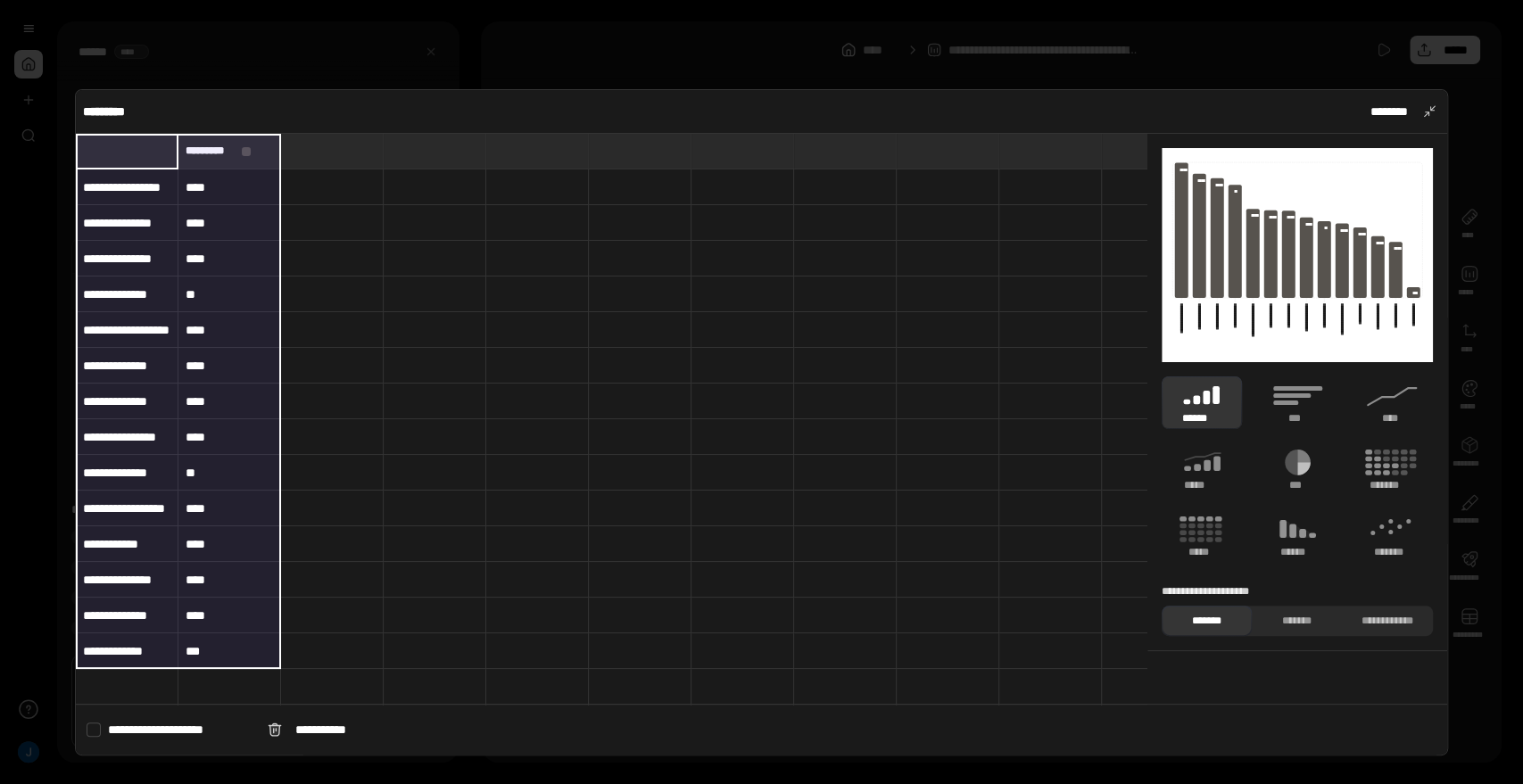 click at bounding box center (761, 392) 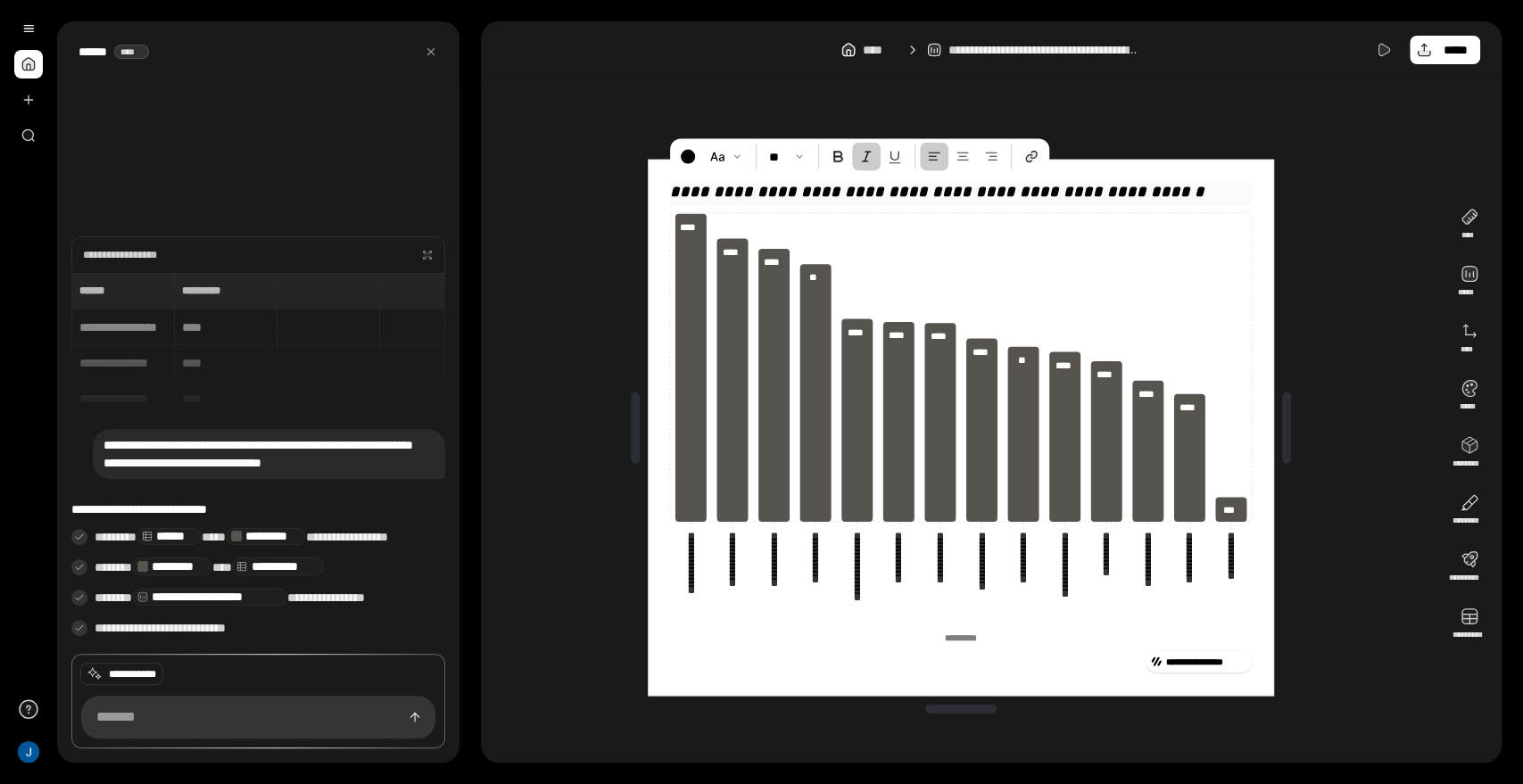 drag, startPoint x: 671, startPoint y: 189, endPoint x: 775, endPoint y: 191, distance: 104.01923 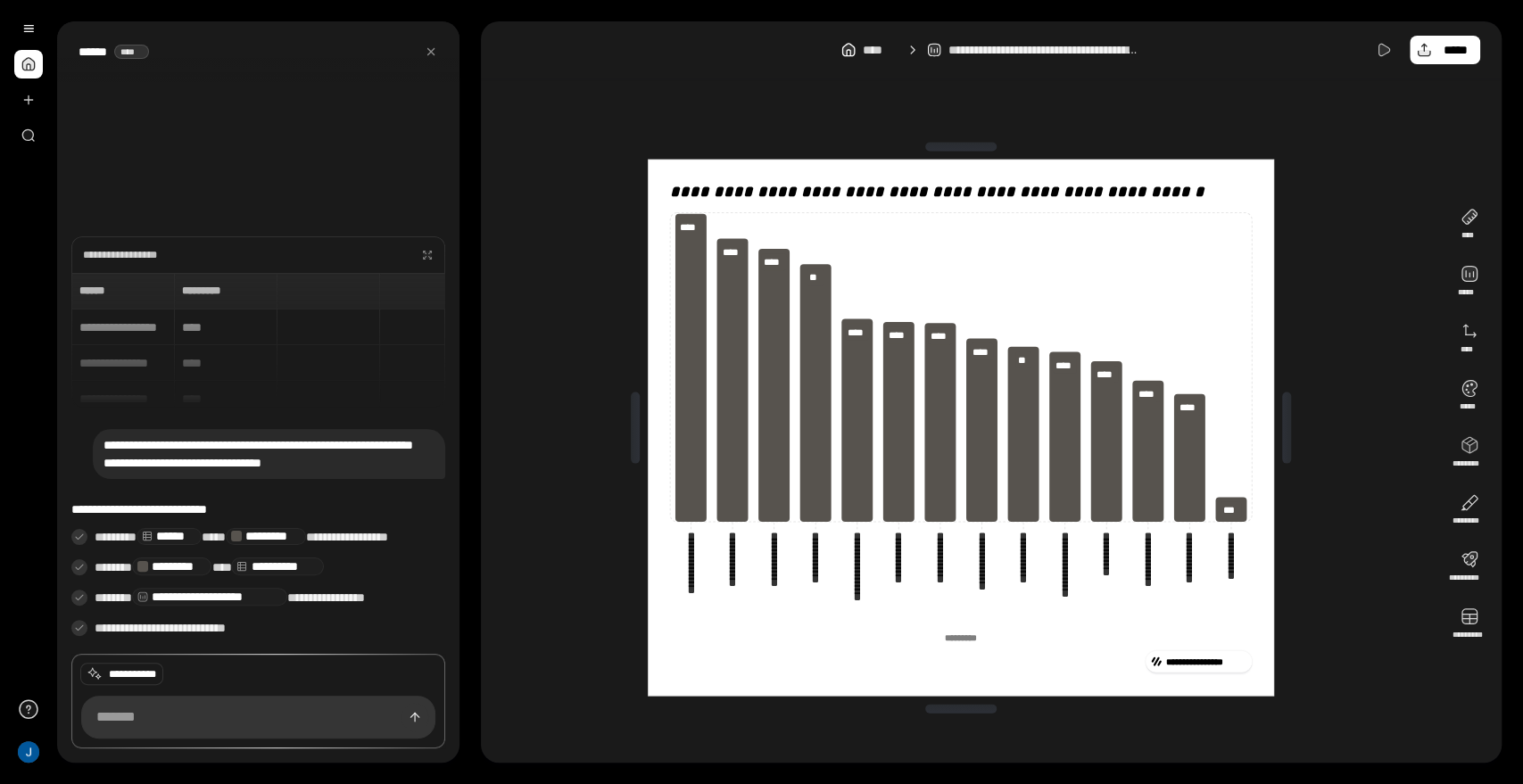 click on "**********" at bounding box center (991, 392) 